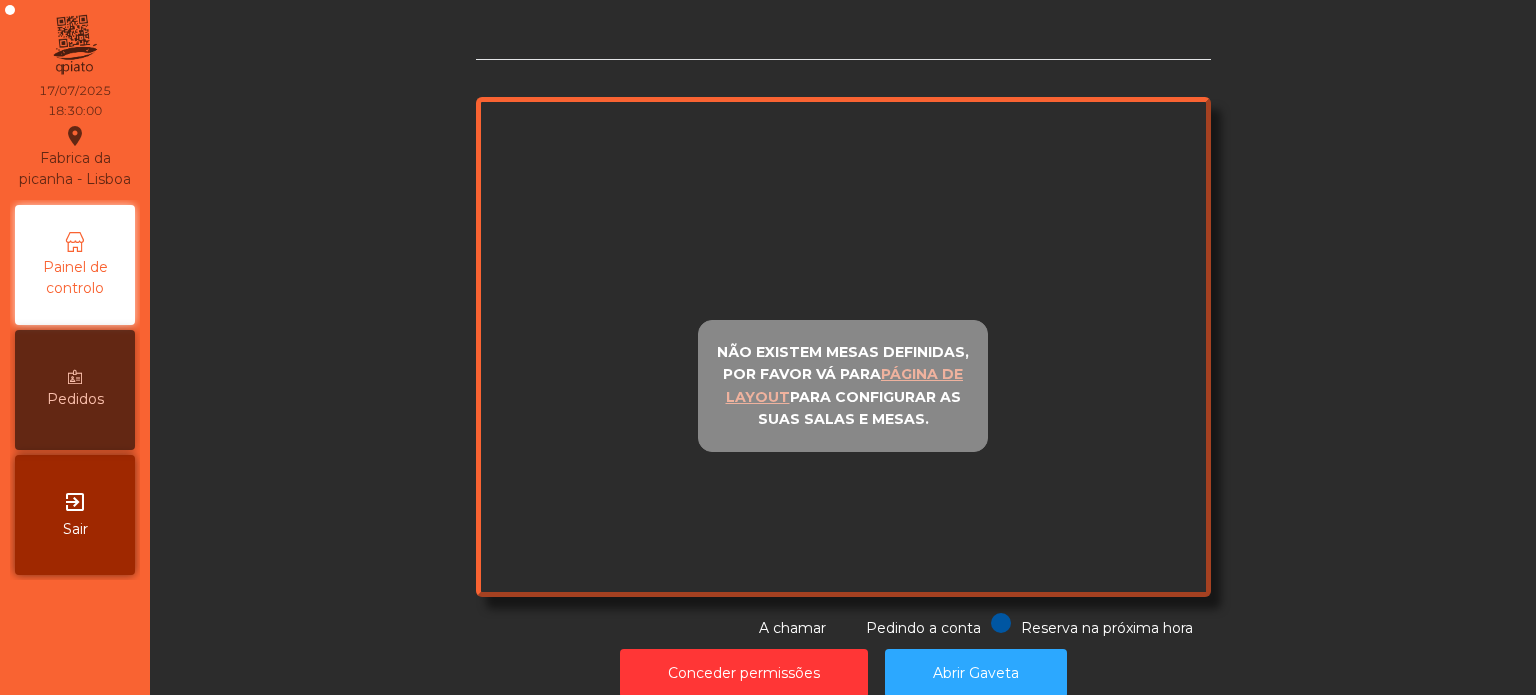 scroll, scrollTop: 0, scrollLeft: 0, axis: both 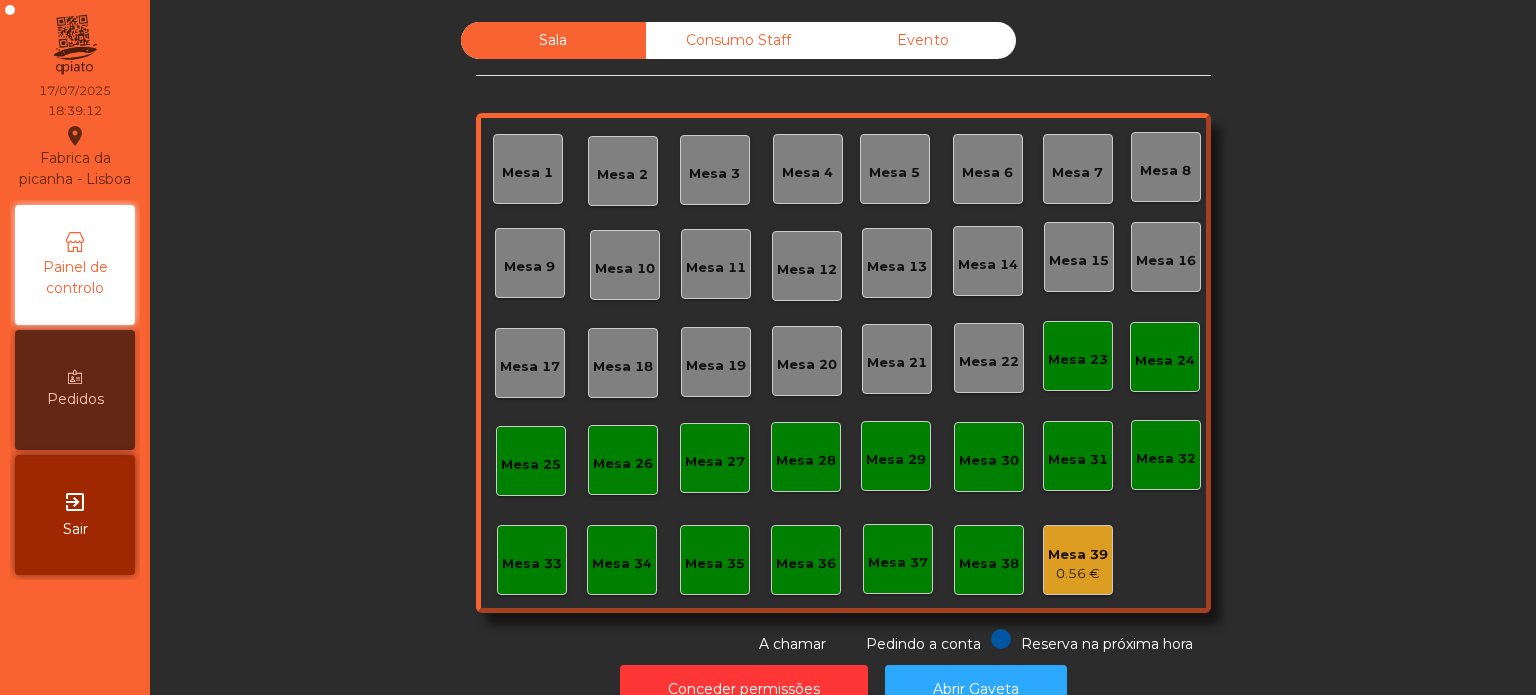 click on "Mesa 36" 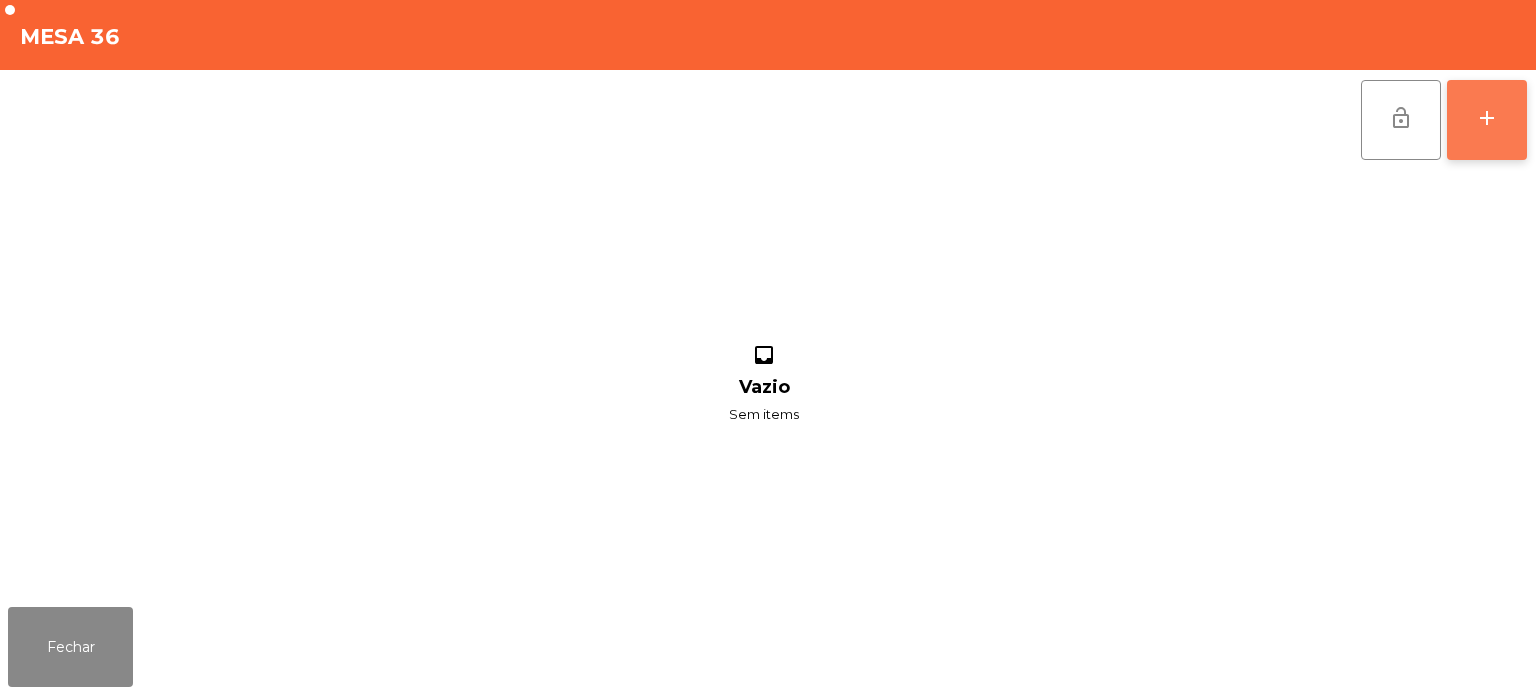 click on "add" 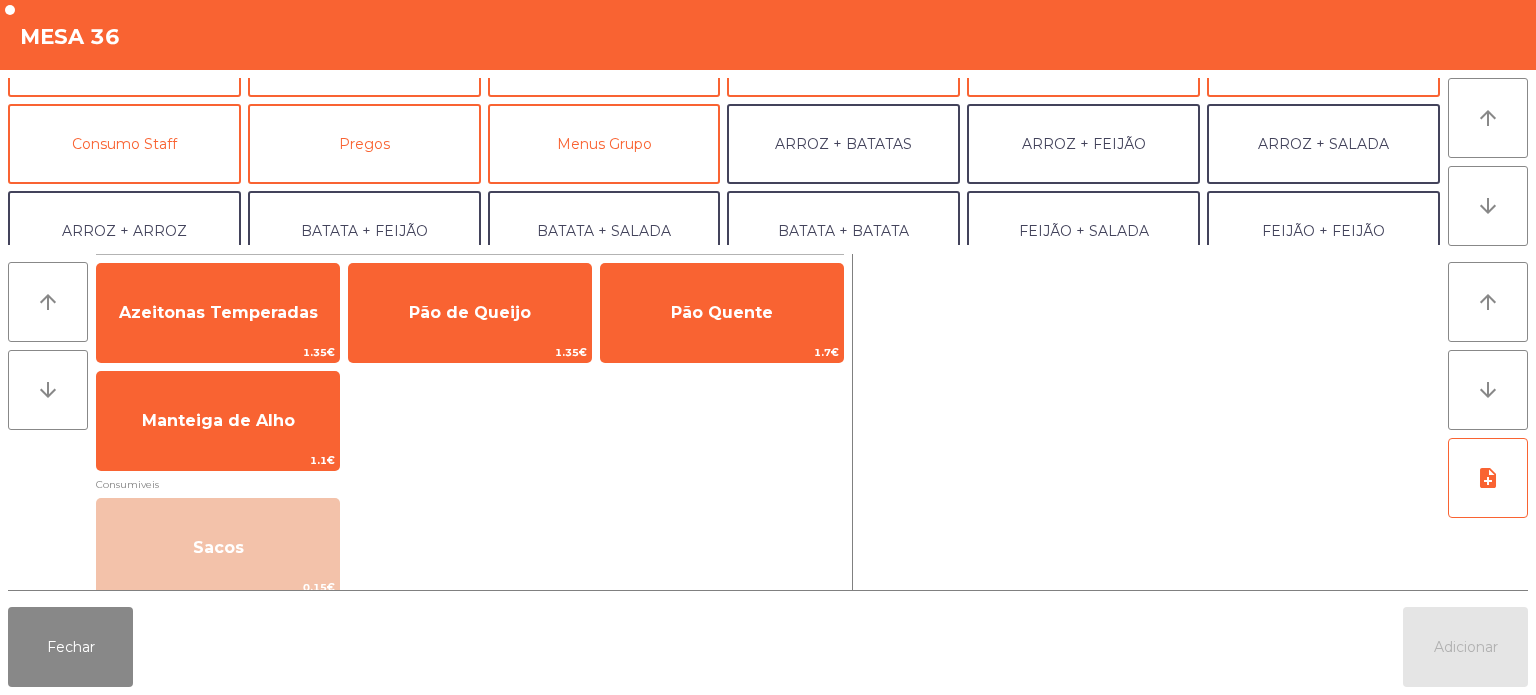 scroll, scrollTop: 146, scrollLeft: 0, axis: vertical 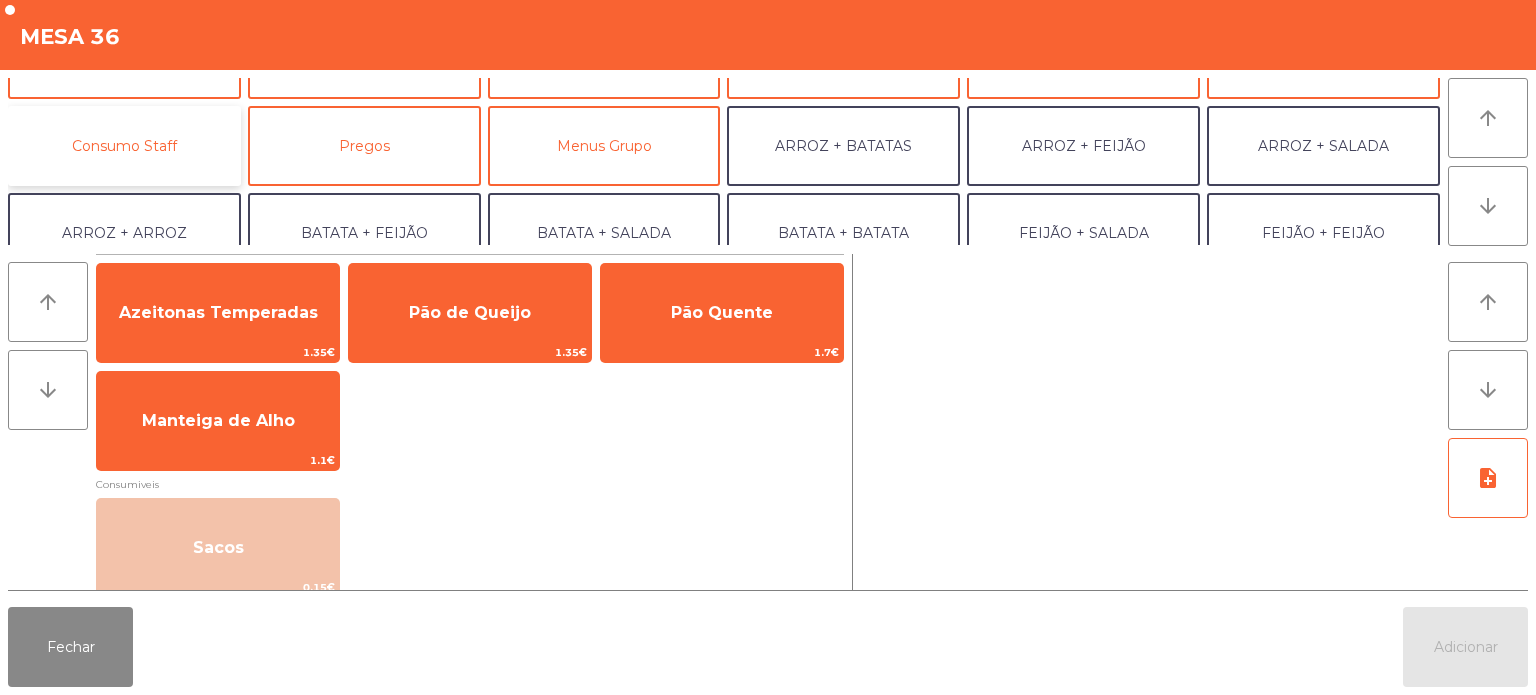 click on "Consumo Staff" 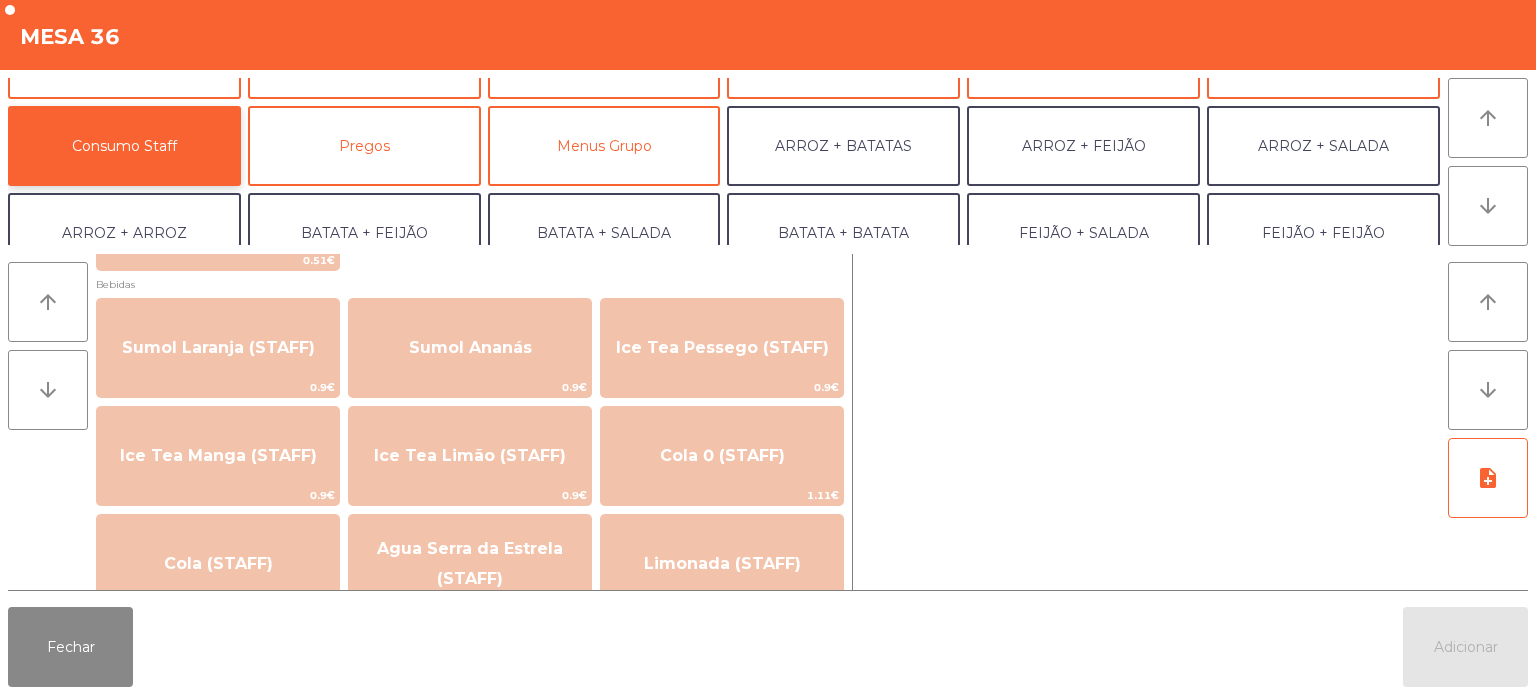 scroll, scrollTop: 220, scrollLeft: 0, axis: vertical 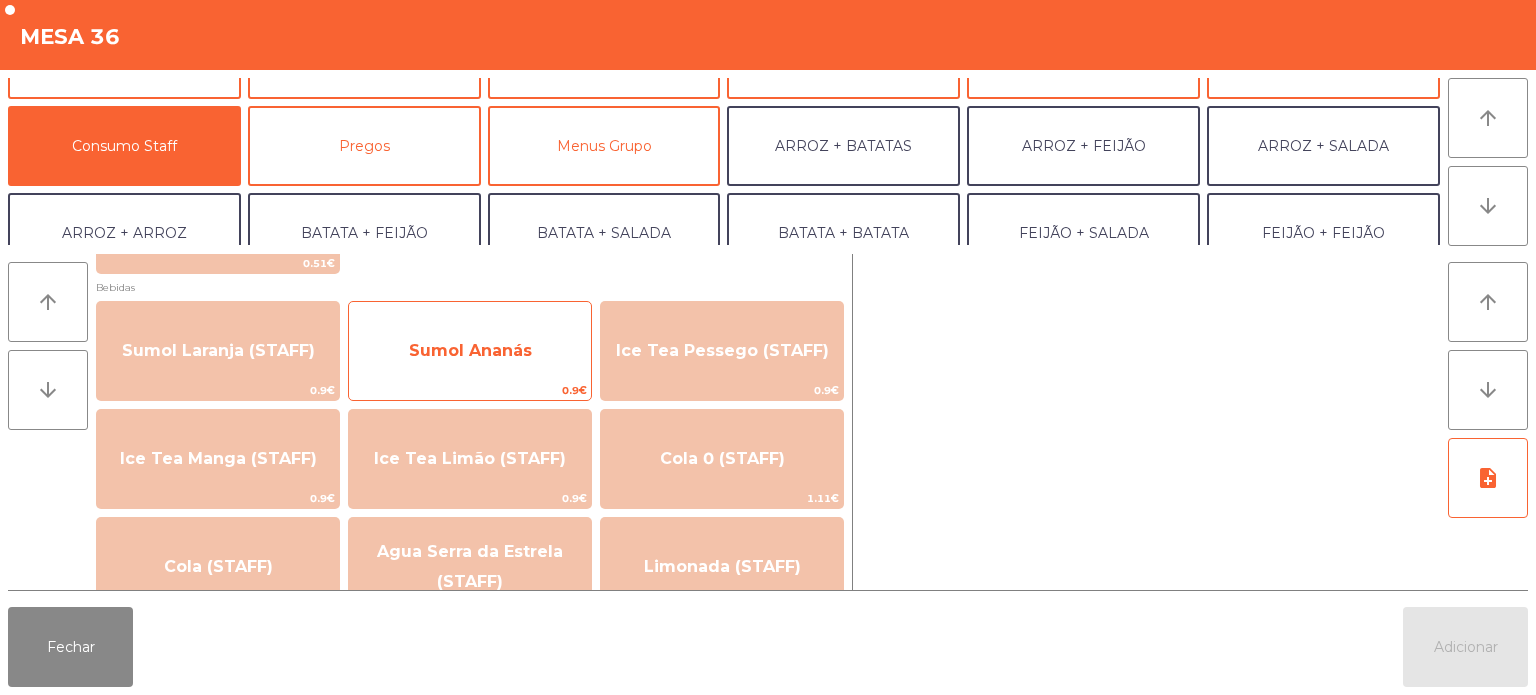 click on "Sumol Ananás" 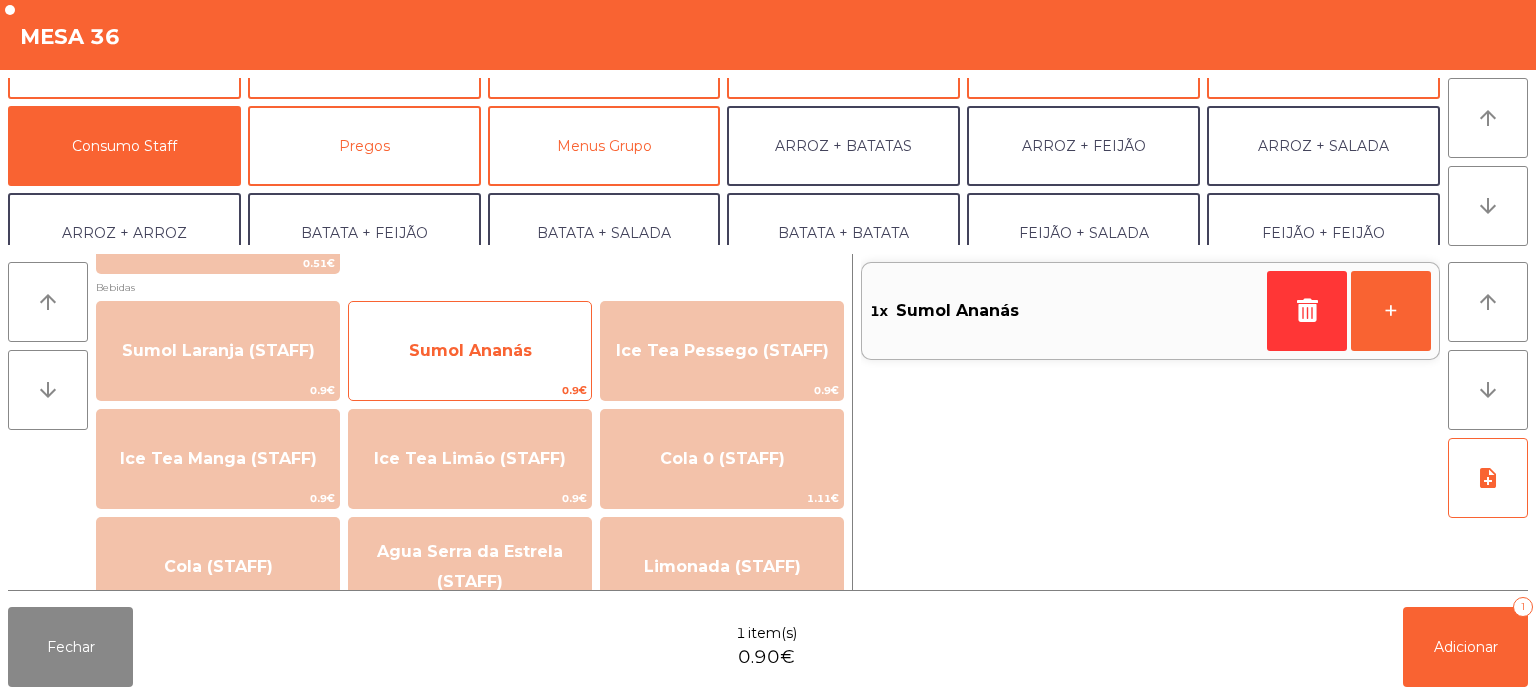 scroll, scrollTop: 290, scrollLeft: 0, axis: vertical 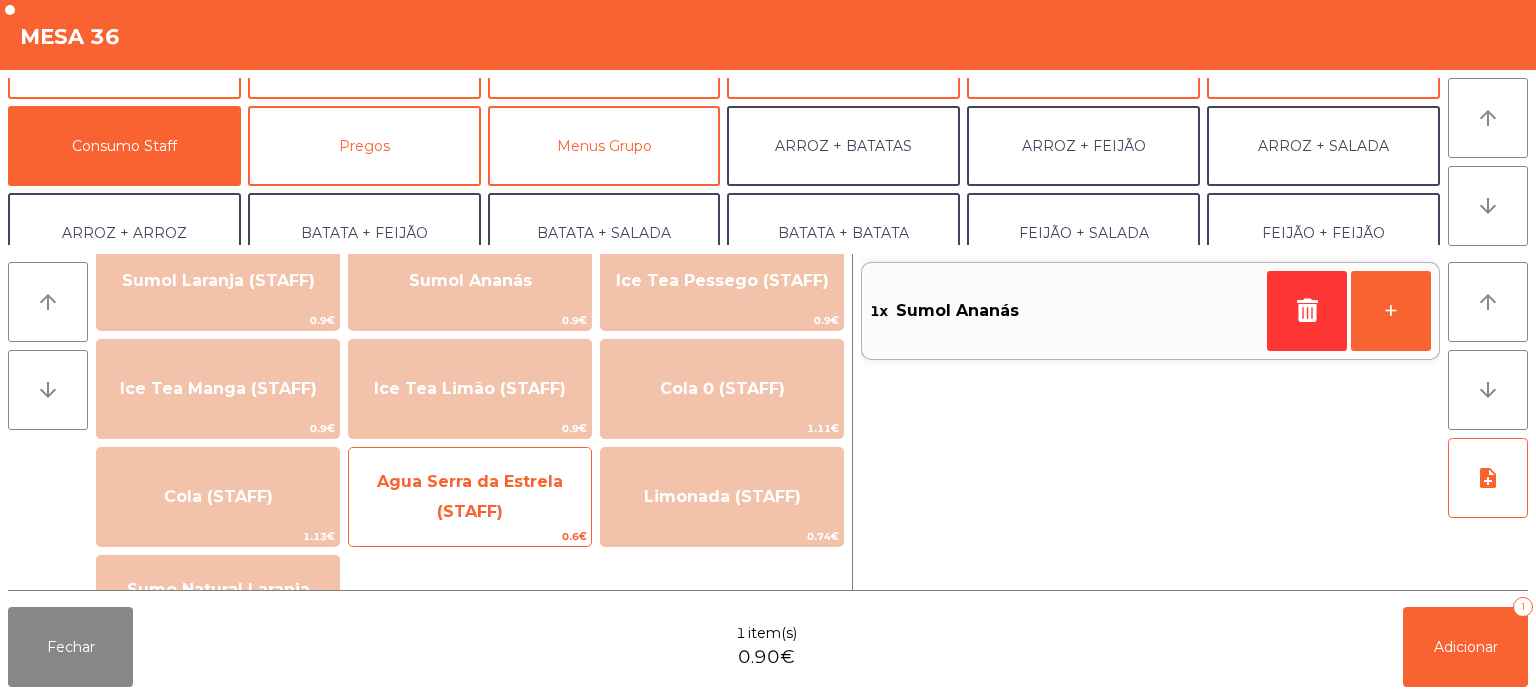 click on "Agua Serra da Estrela (STAFF)" 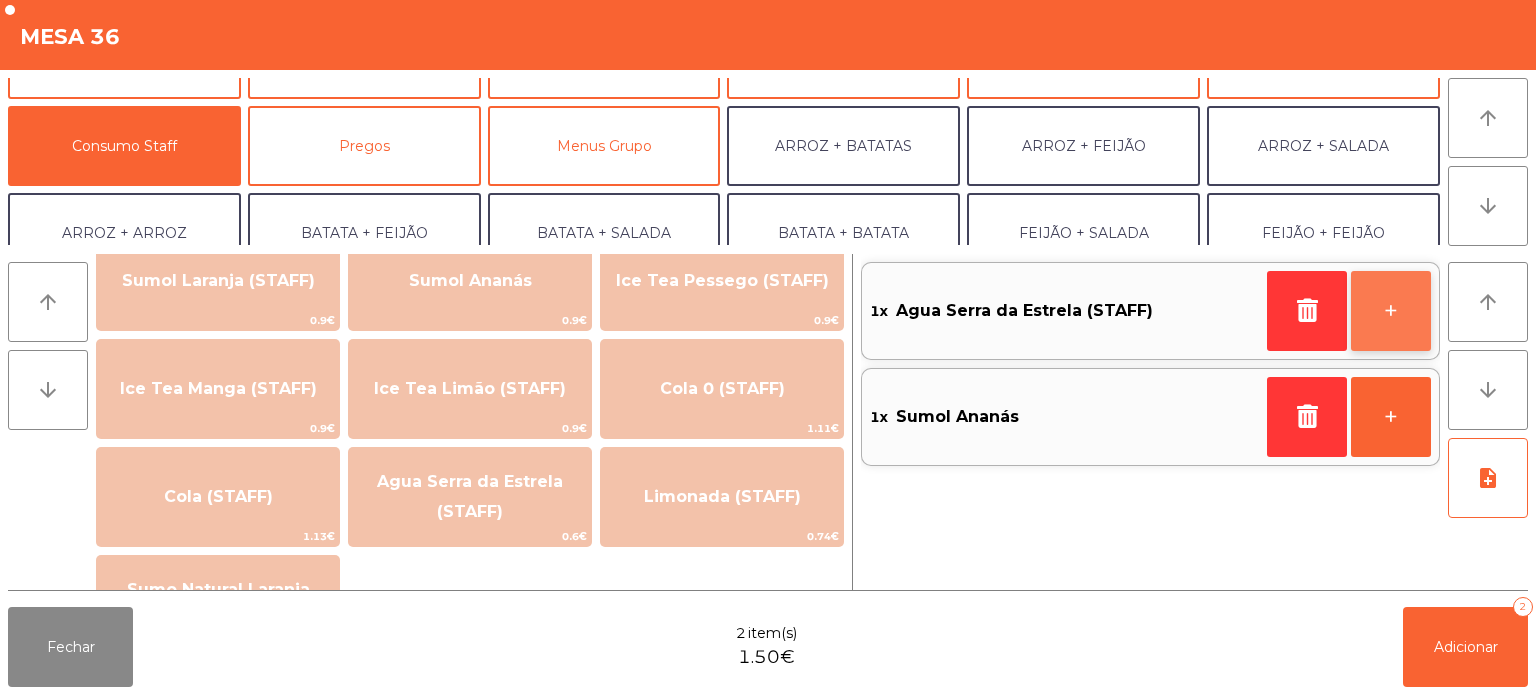 click on "+" 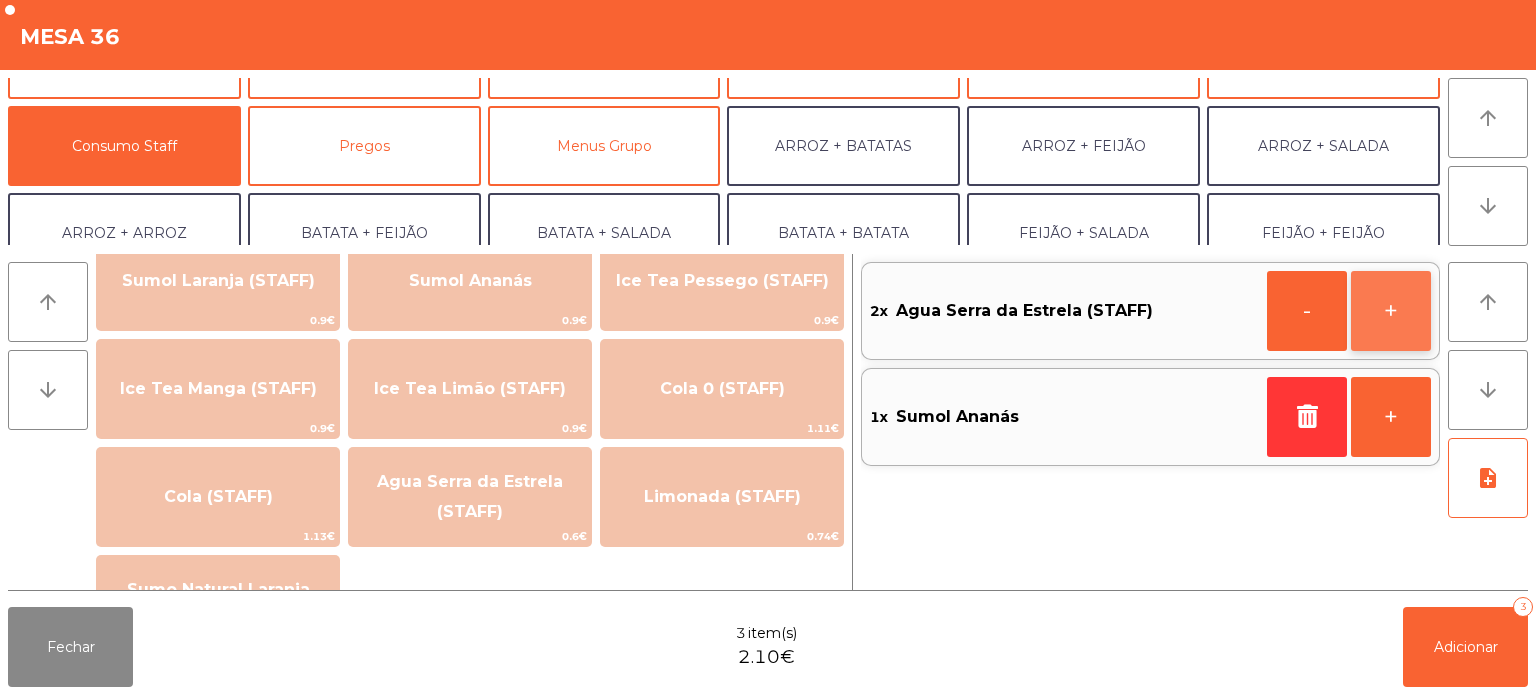 click on "+" 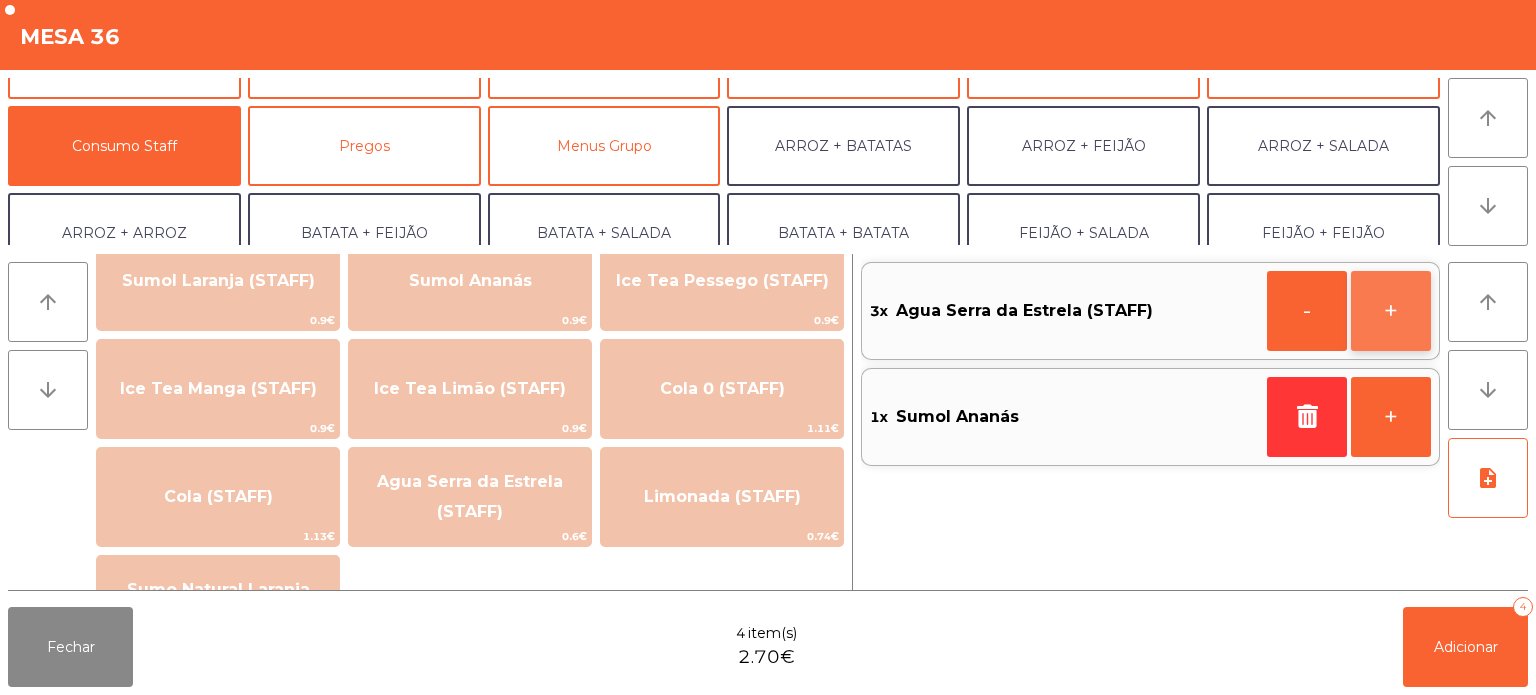 click on "+" 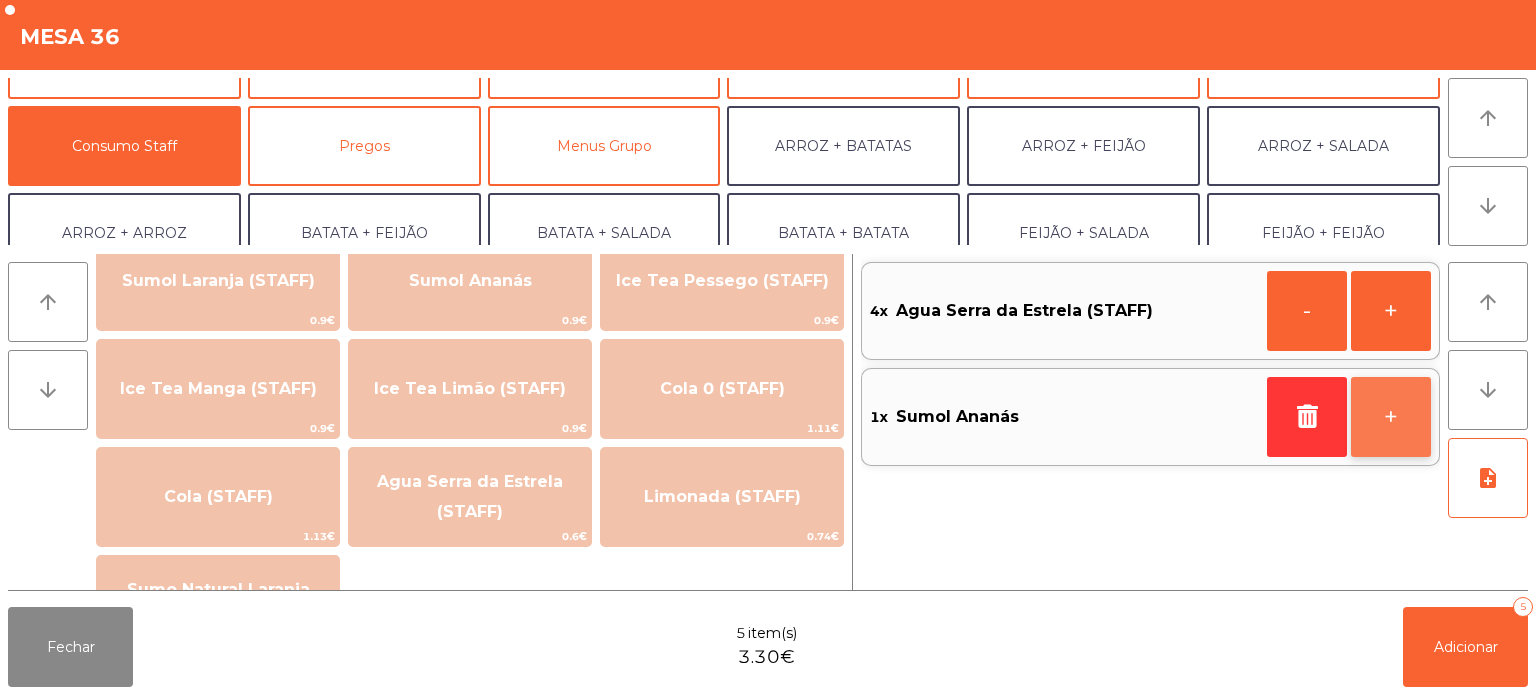 click on "+" 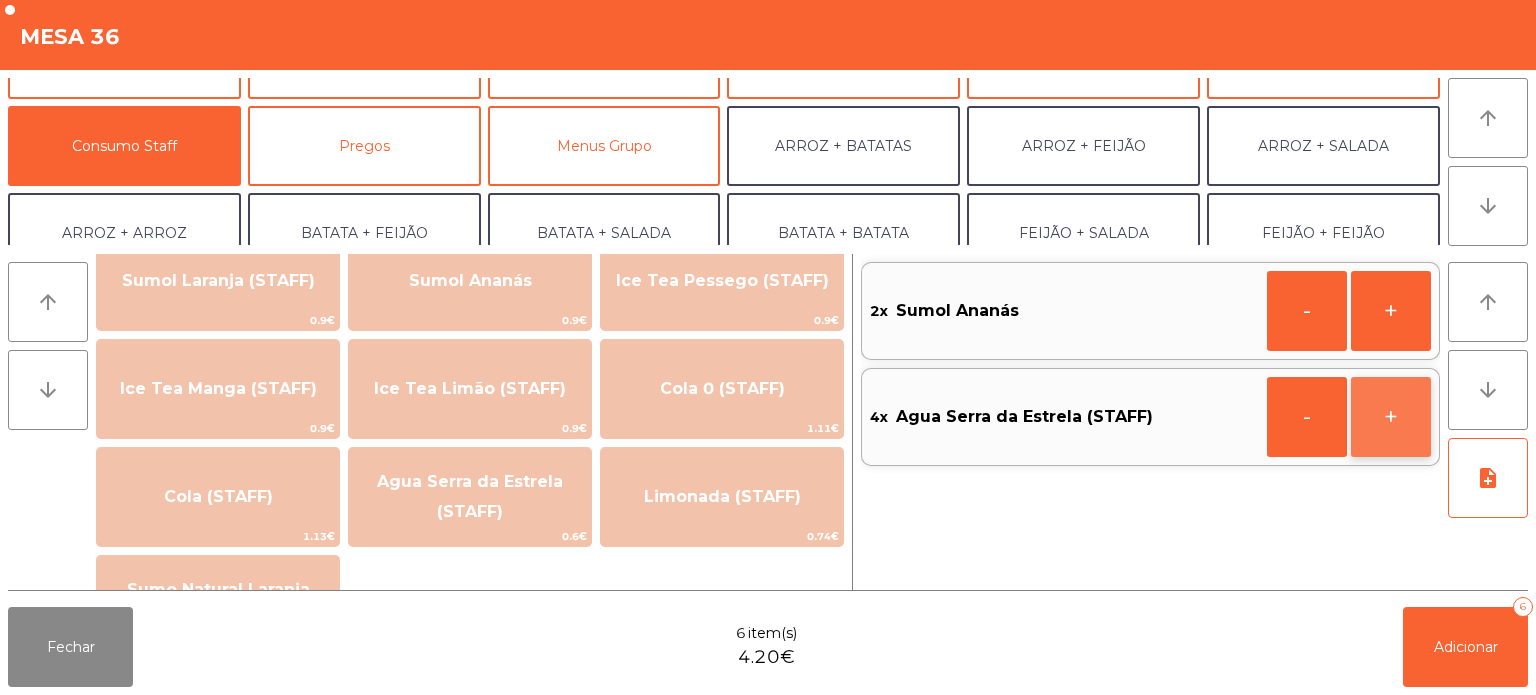click on "+" 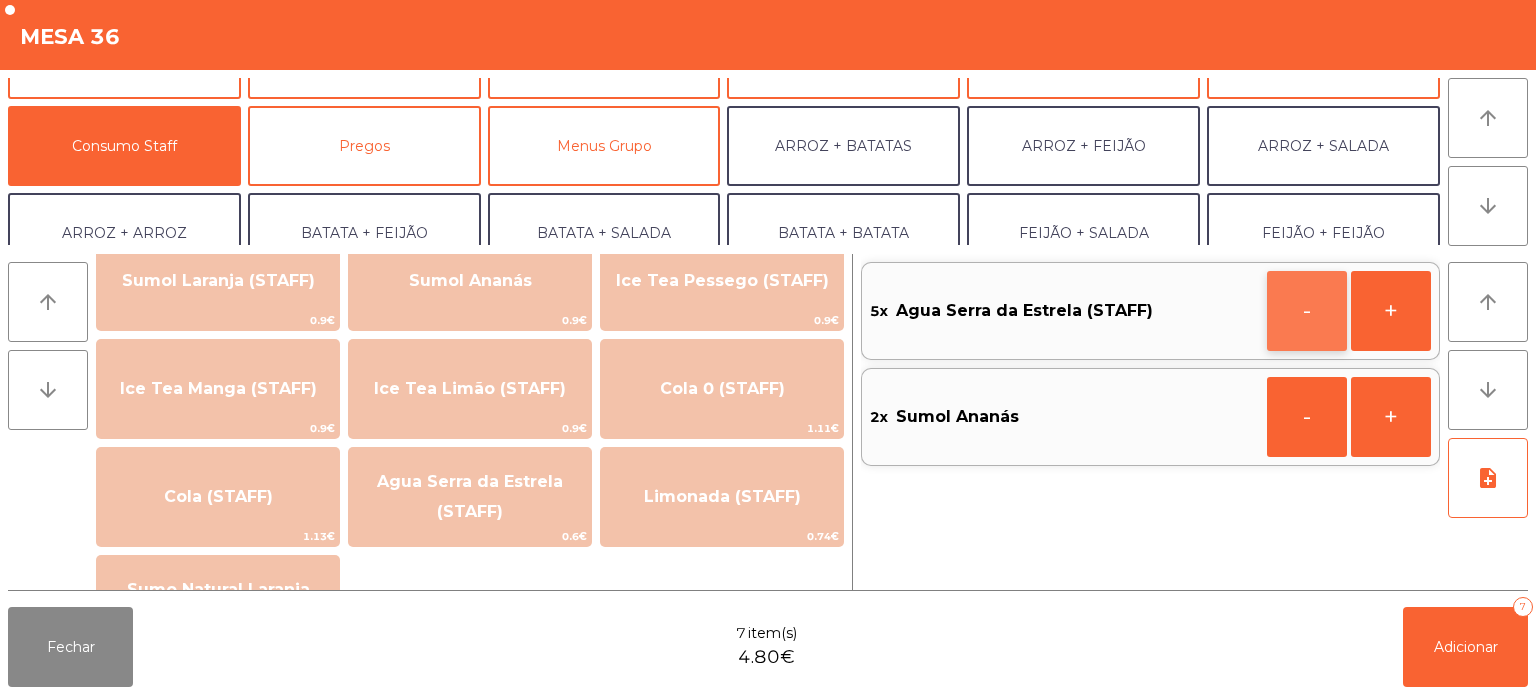 click on "-" 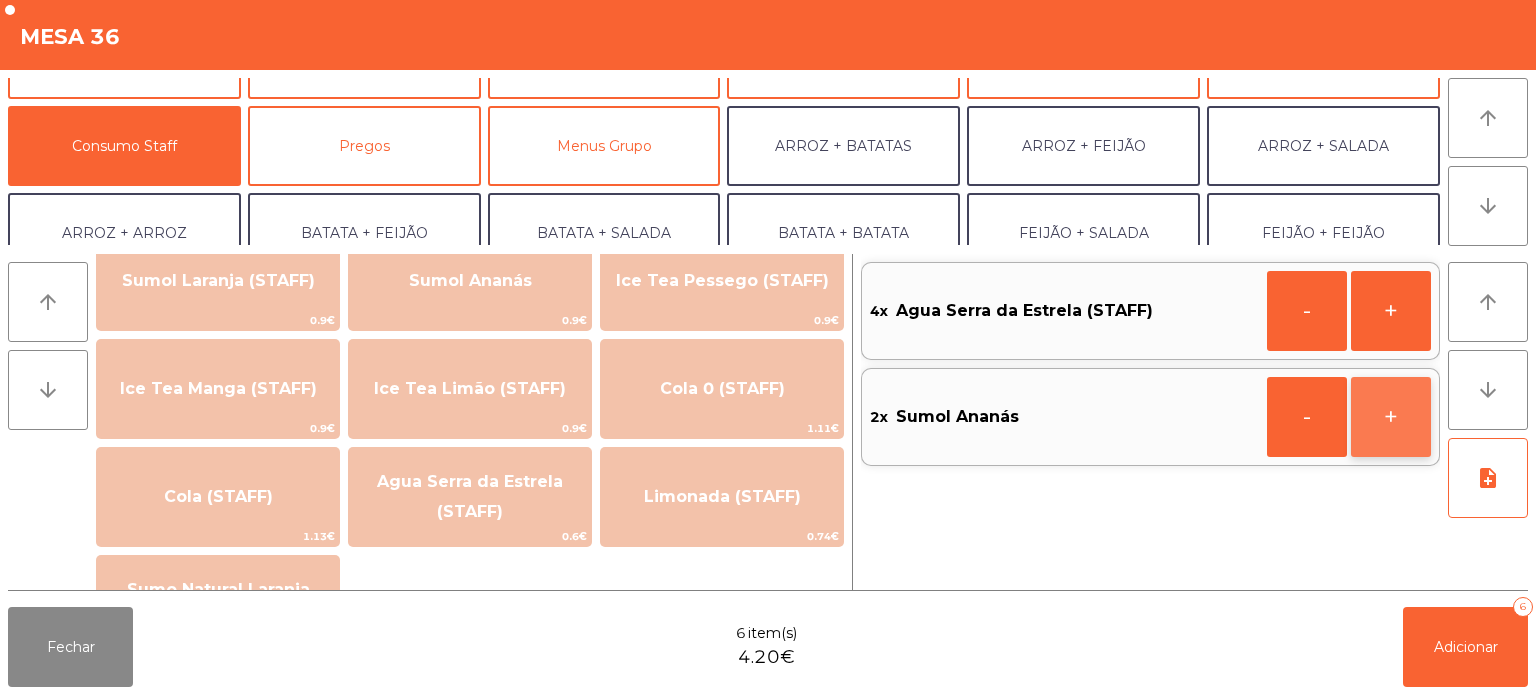 click on "+" 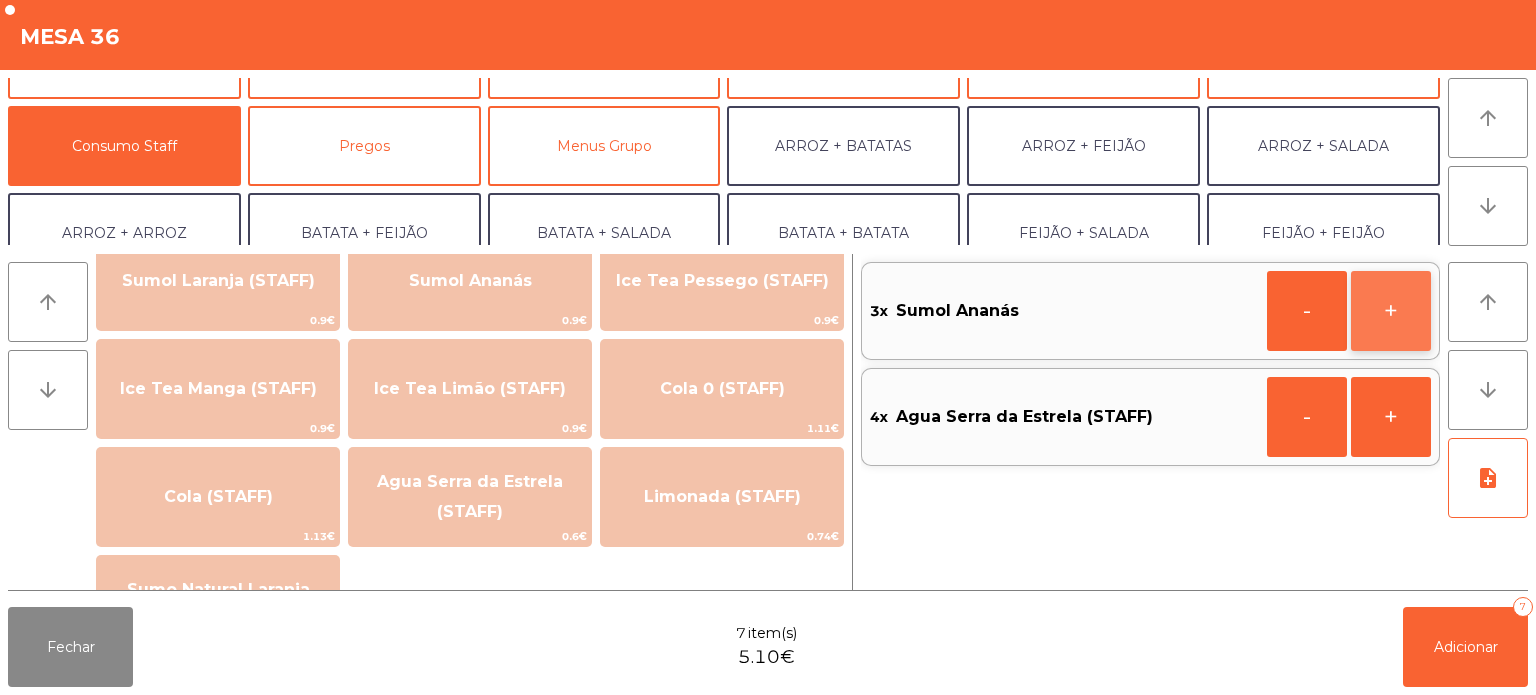 click on "+" 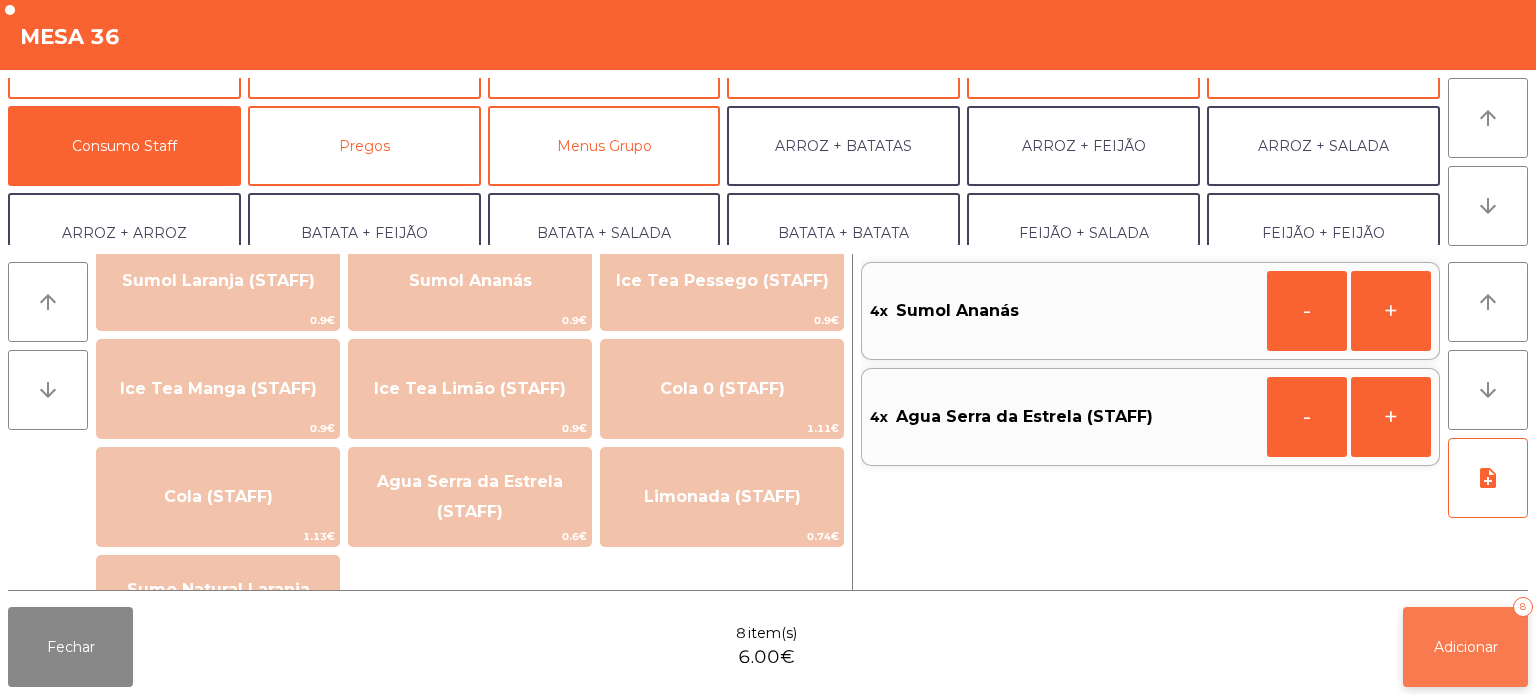 click on "Adicionar" 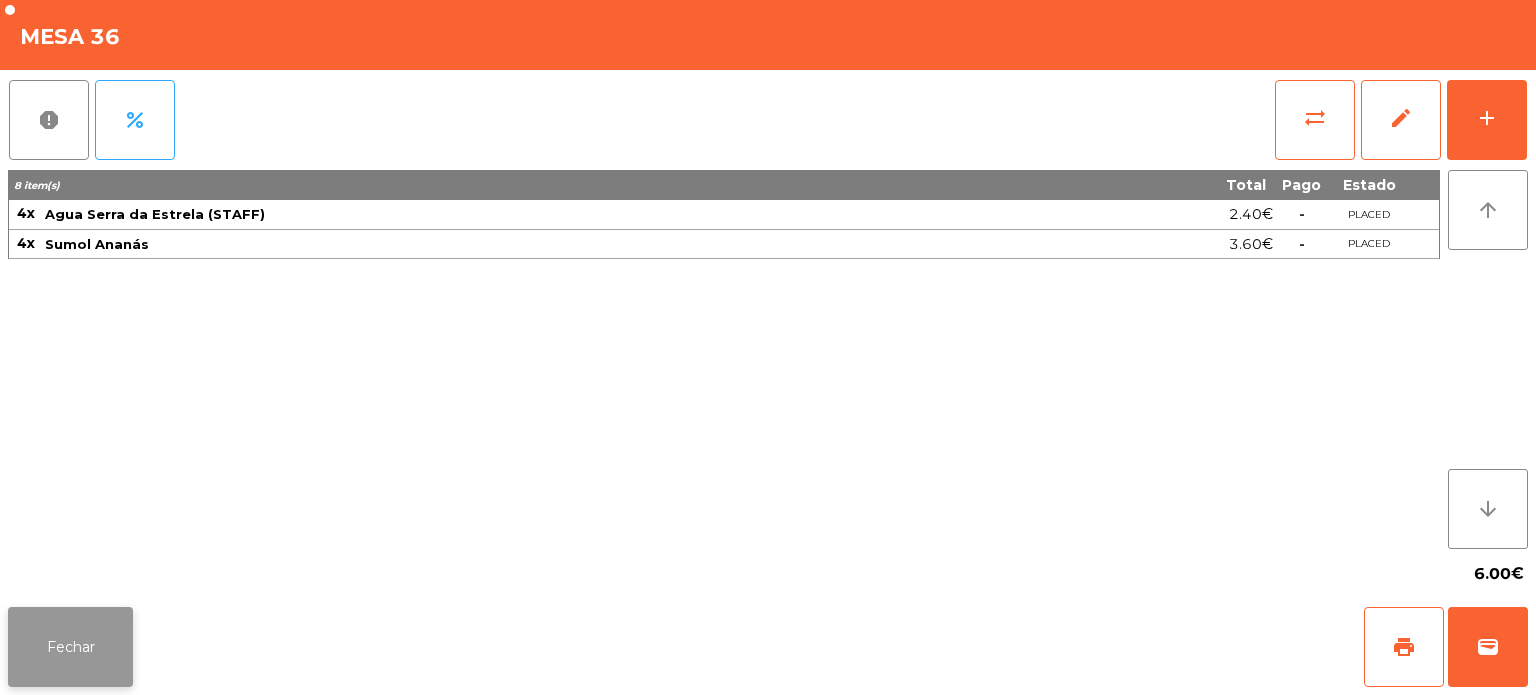 click on "Fechar" 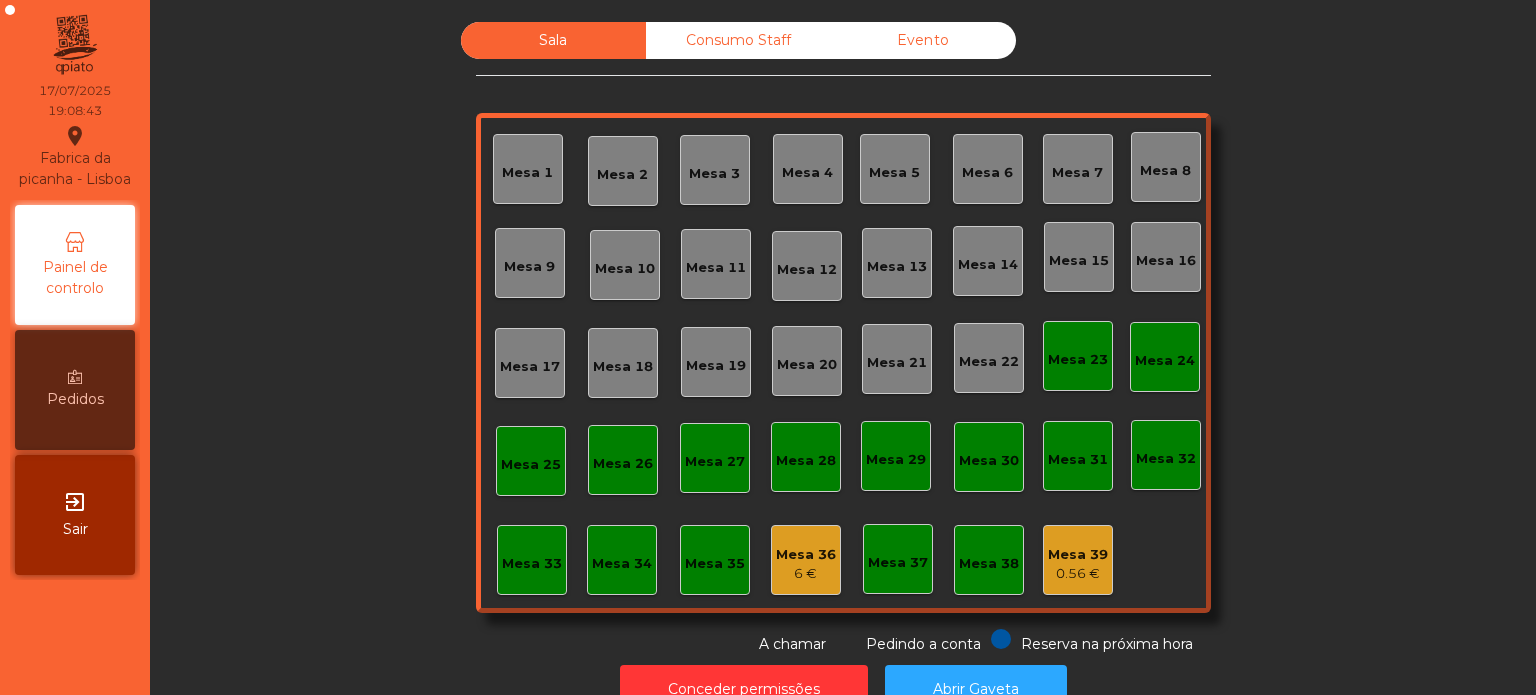 click on "Sala   Consumo Staff   Evento   Mesa 1   Mesa 2   Mesa 3   Mesa 4   Mesa 5   Mesa 6   Mesa 7   Mesa 8   Mesa 9   Mesa 10   Mesa 11   Mesa 12   Mesa 13   Mesa 14   Mesa 15   Mesa 16   Mesa 17   Mesa 18   Mesa 19   Mesa 20   Mesa 21   Mesa 22   Mesa 23   Mesa 24   Mesa 25   Mesa 26   Mesa 27   Mesa 28   Mesa 29   Mesa 30   Mesa 31   Mesa 32   Mesa 33   Mesa 34   Mesa 35   Mesa 36   [PRICE]   Mesa 37   Mesa 38   Mesa 39   [PRICE]  Reserva na próxima hora Pedindo a conta A chamar" 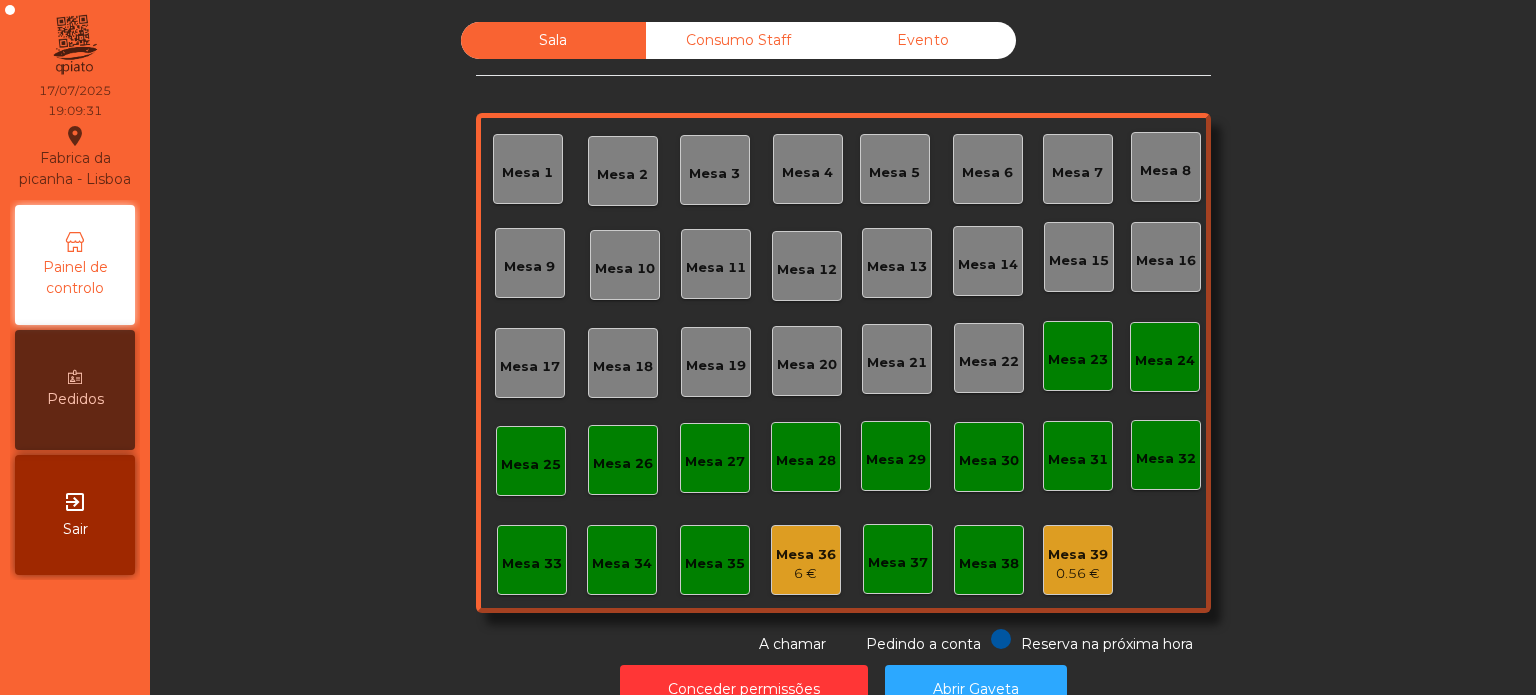 click on "Mesa 33" 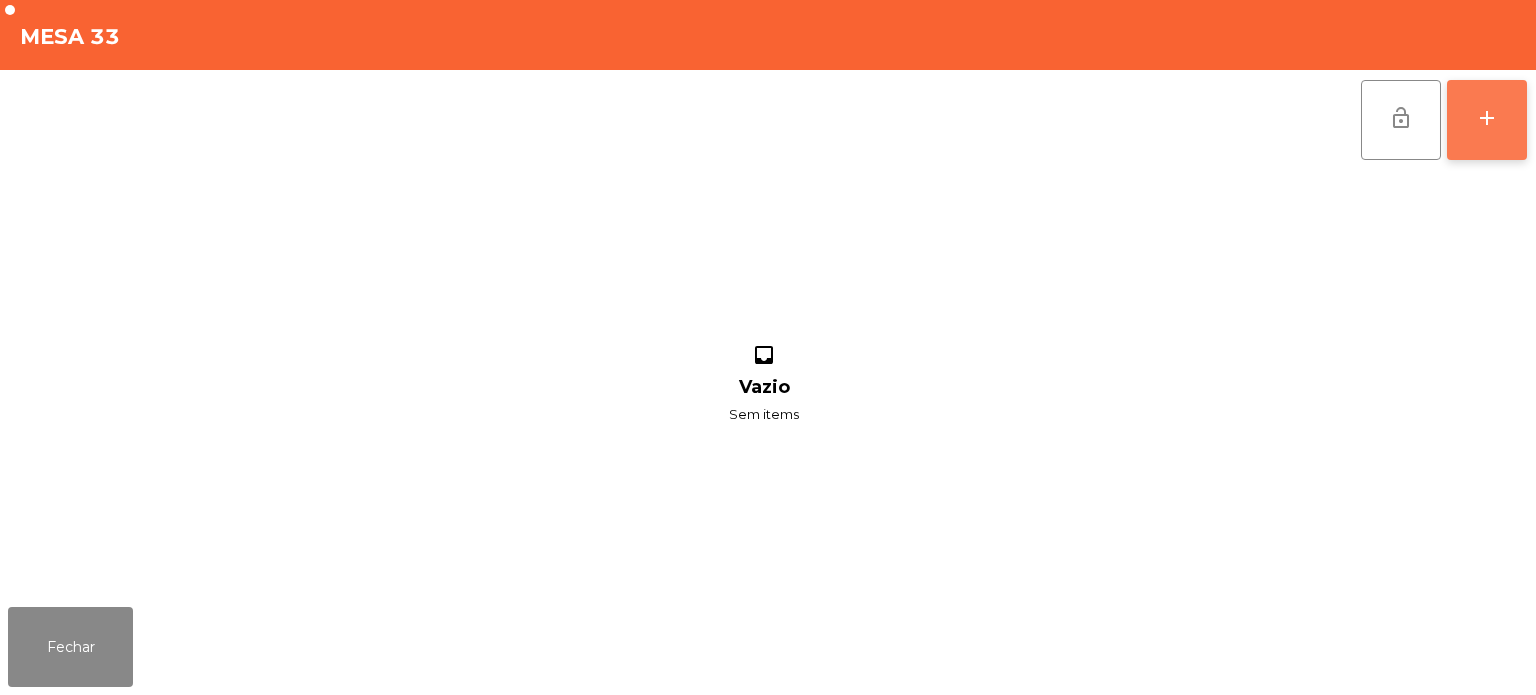 click on "add" 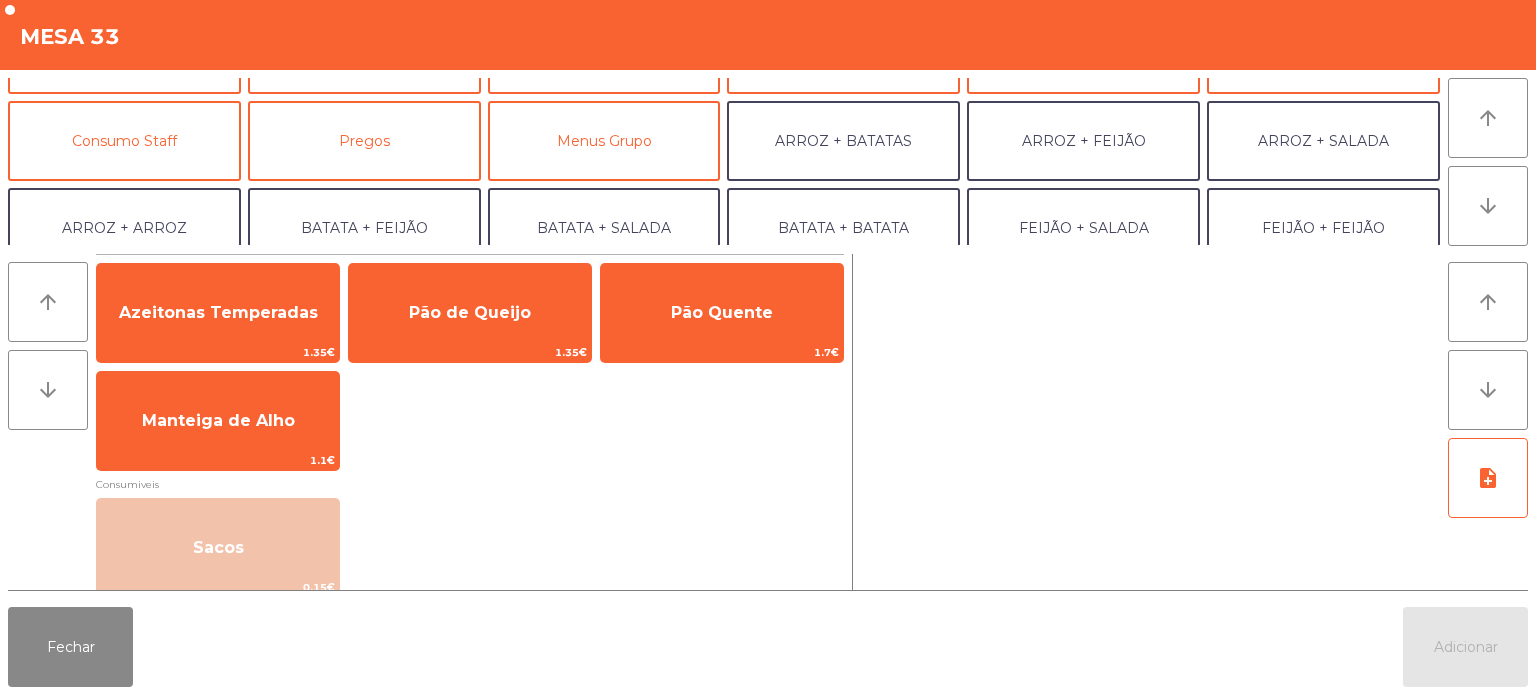 scroll, scrollTop: 152, scrollLeft: 0, axis: vertical 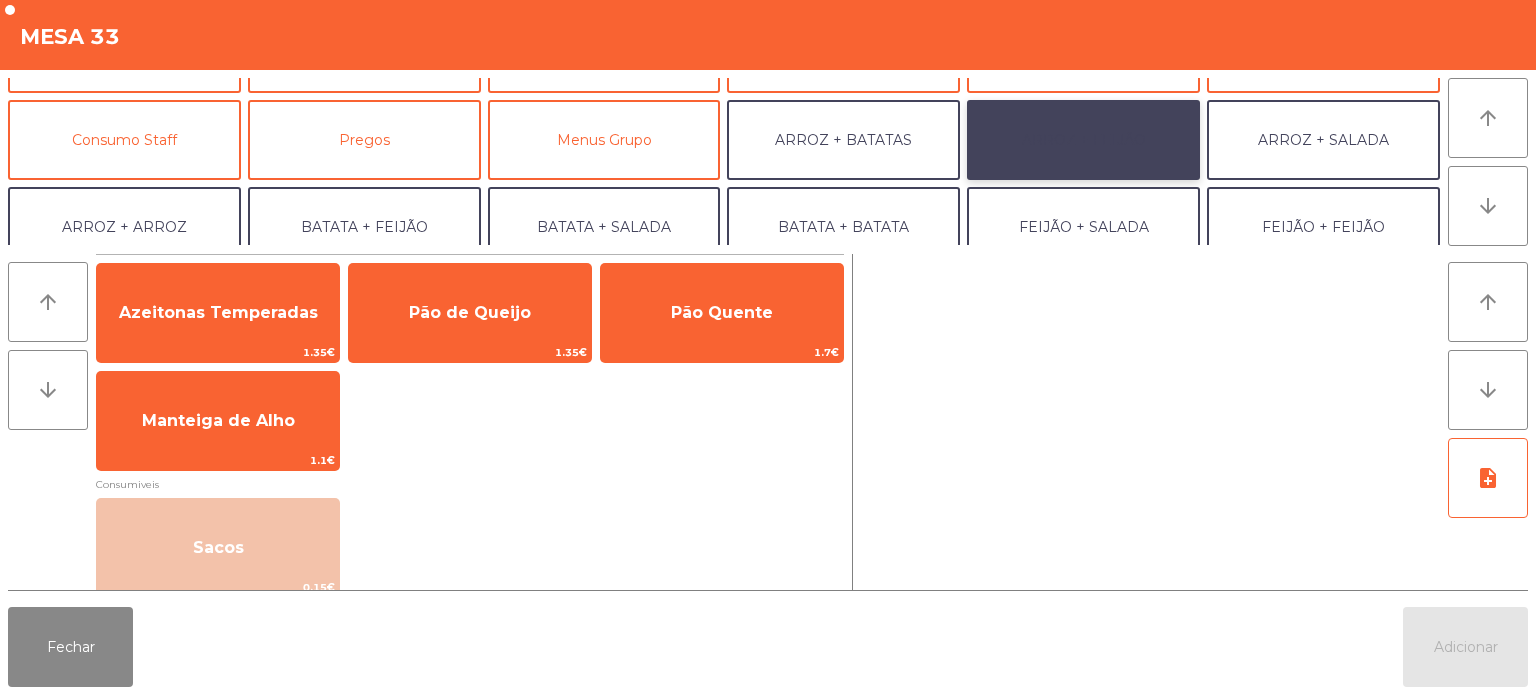 click on "ARROZ + FEIJÃO" 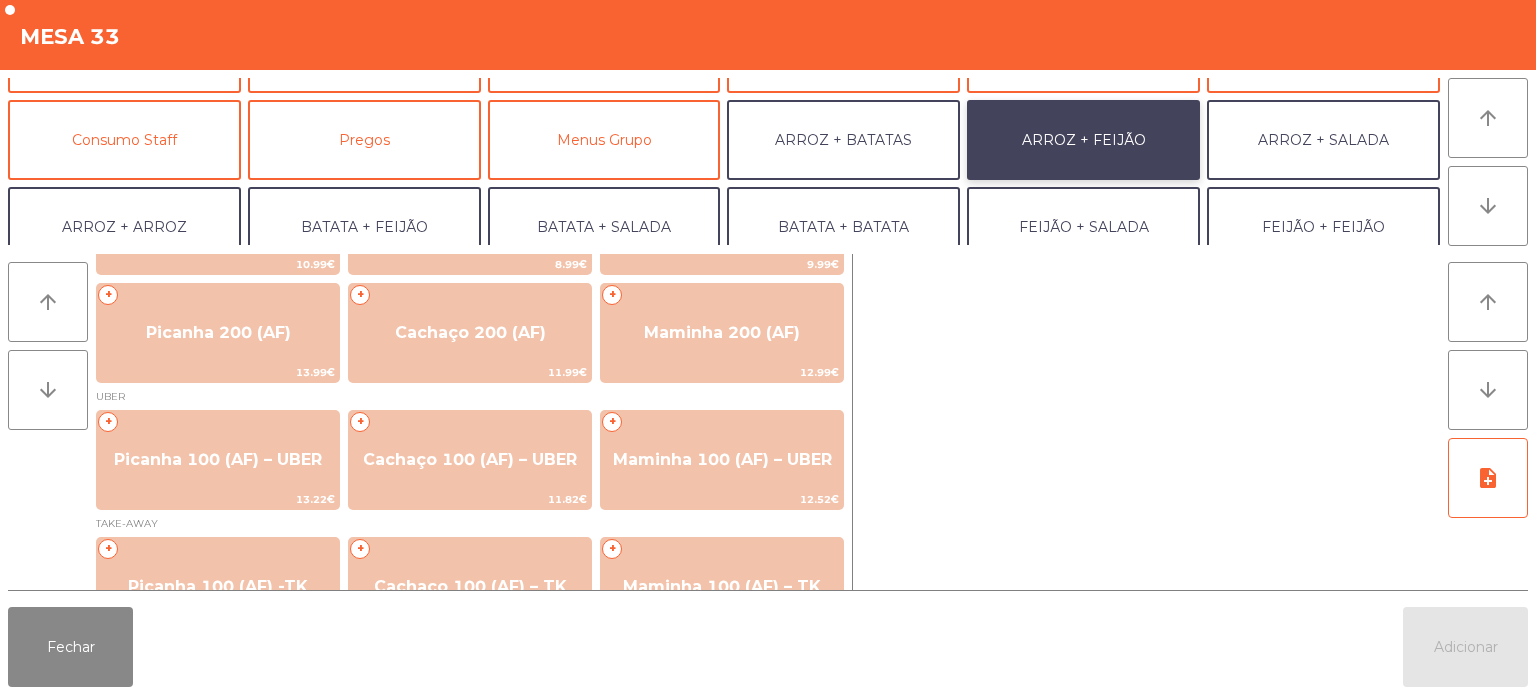 scroll, scrollTop: 88, scrollLeft: 0, axis: vertical 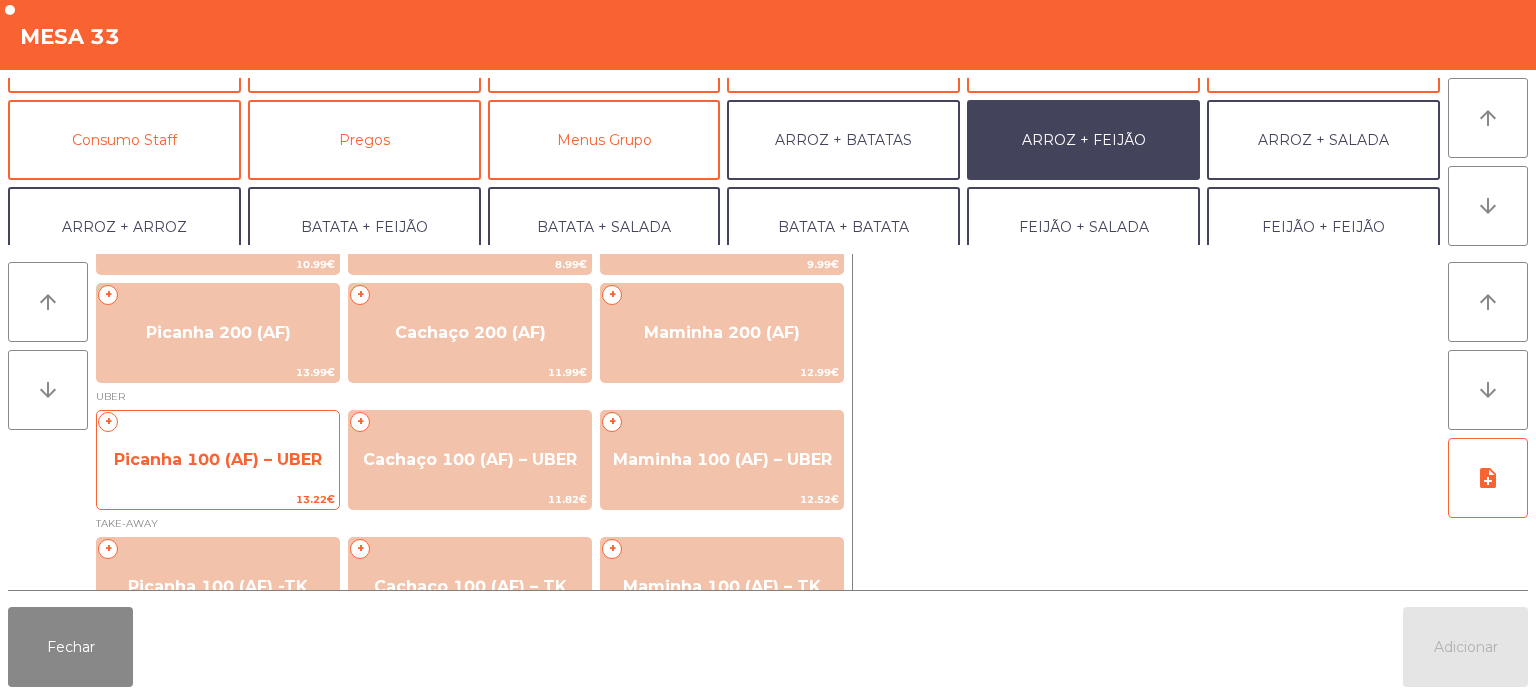 click on "Picanha 100 (AF) – UBER" 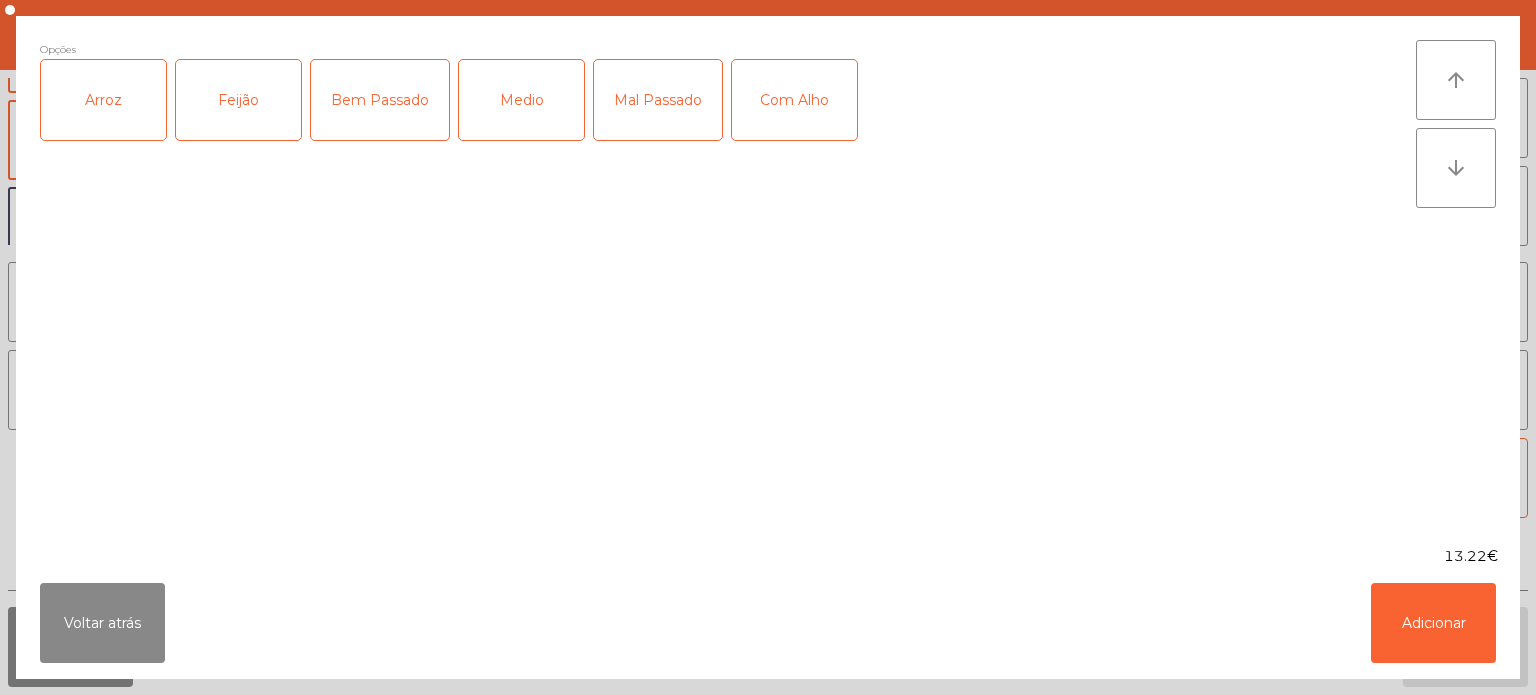 click on "Arroz" 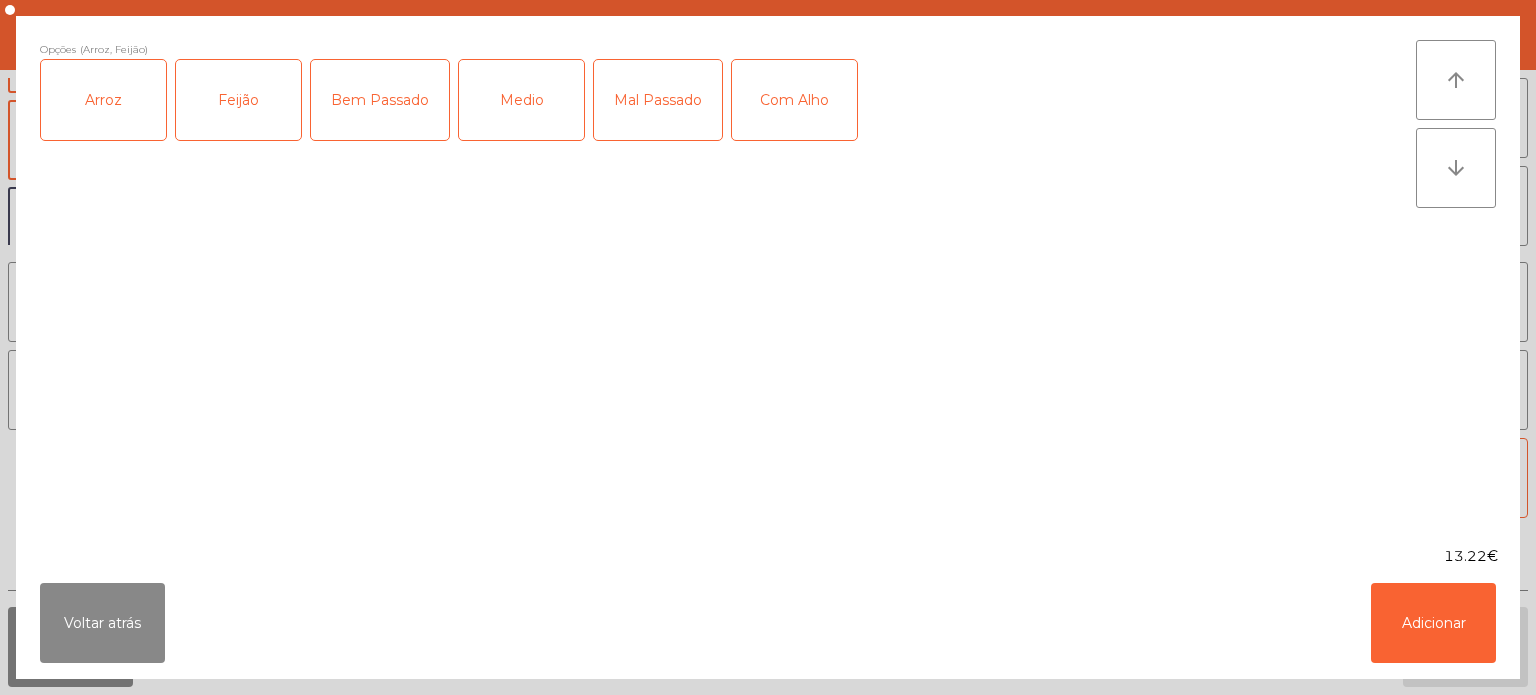 click on "Mal Passado" 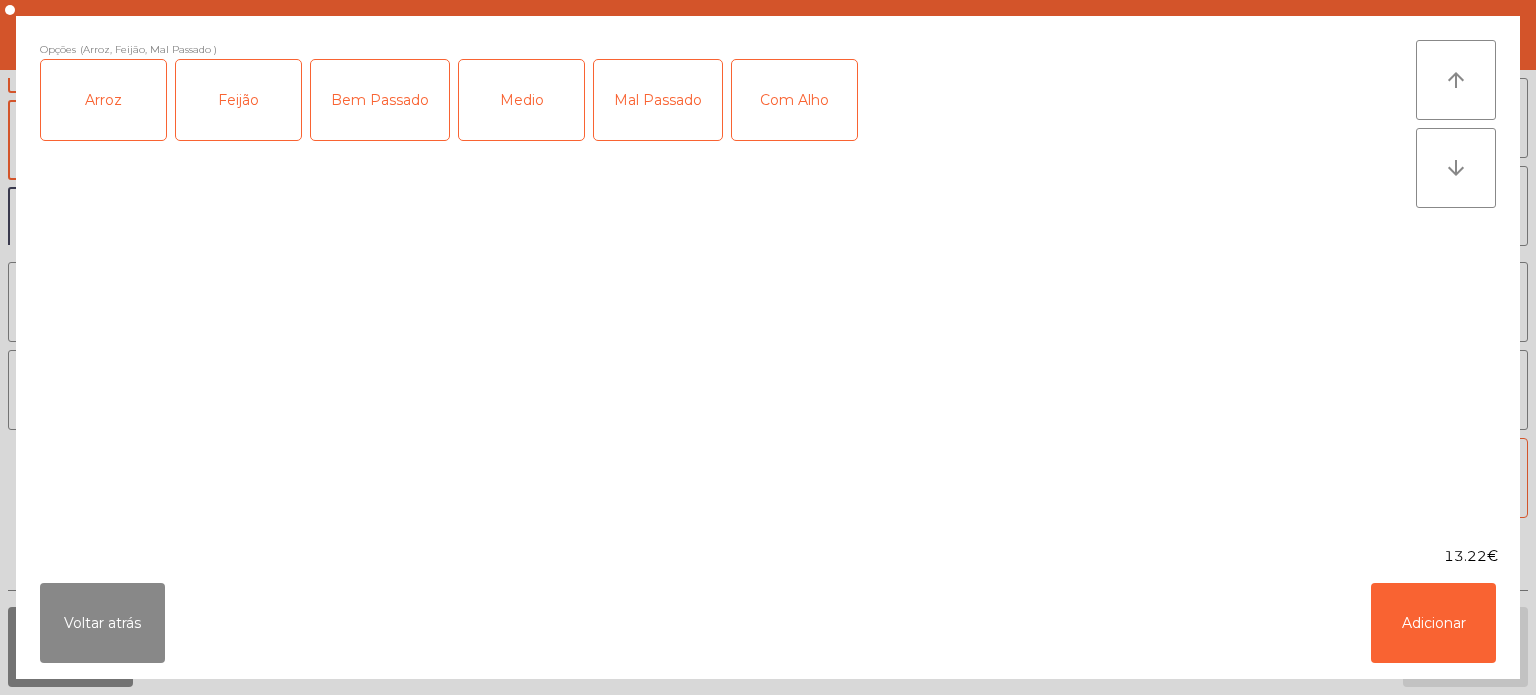 click on "Com Alho" 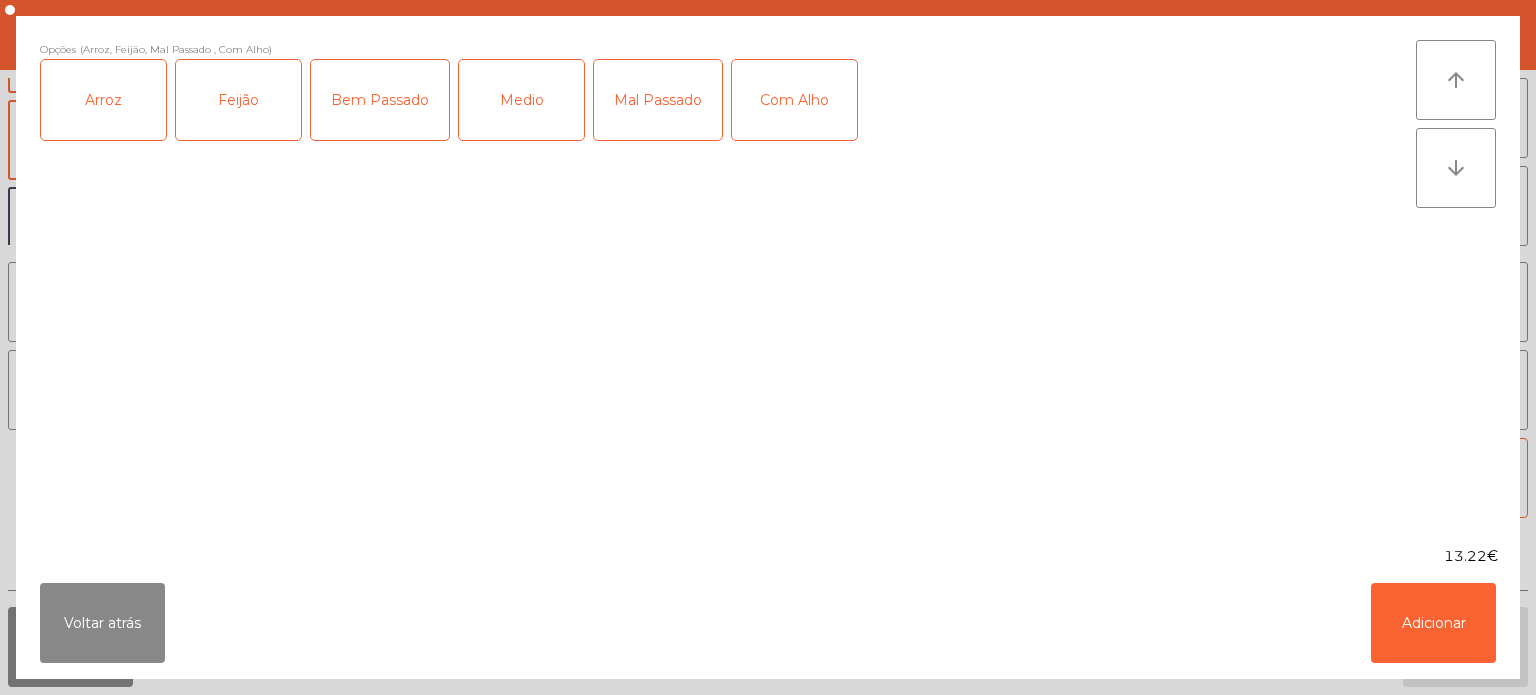 click on "Opções (Arroz, Feijão, Mal Passado , Com Alho) Arroz Feijão Bem Passado Medio Mal Passado Com Alho arrow_upward arrow_downward [PRICE] Voltar atrás Adicionar" 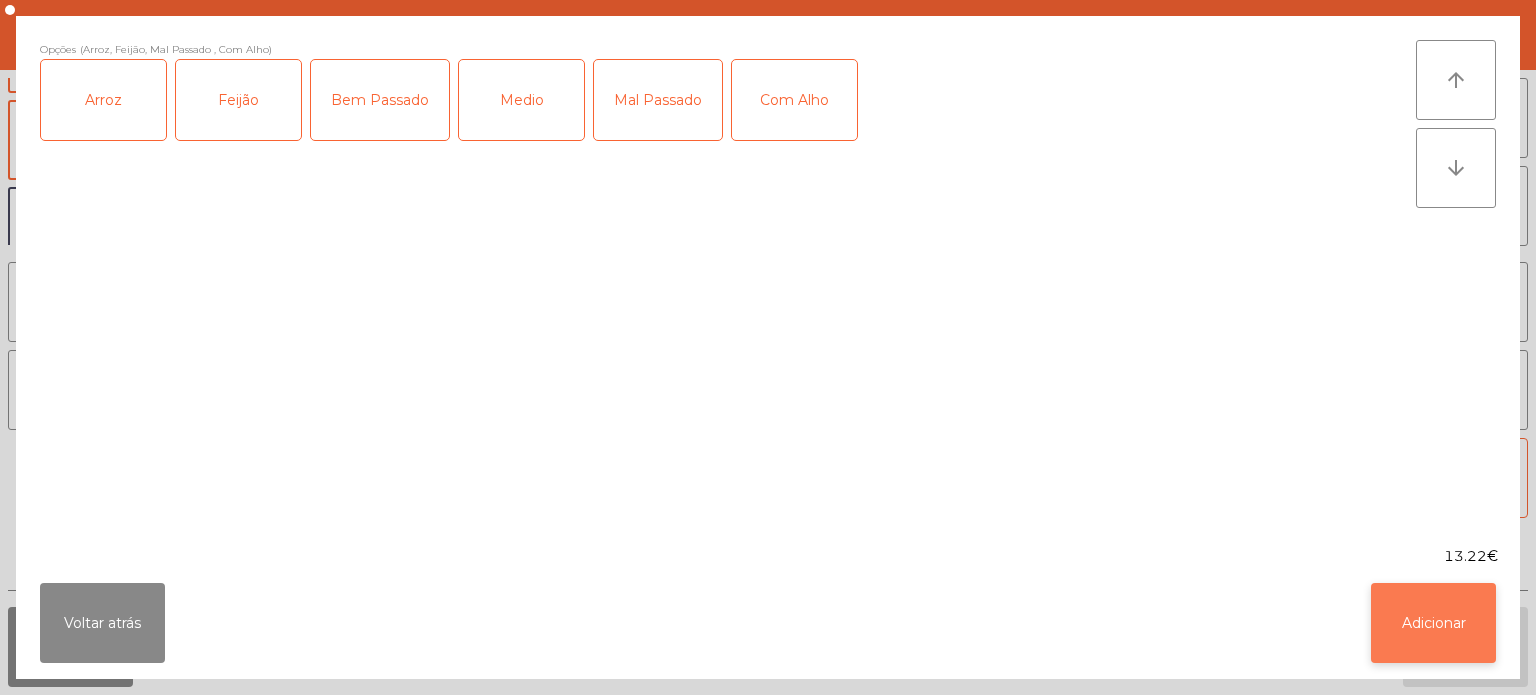 click on "Adicionar" 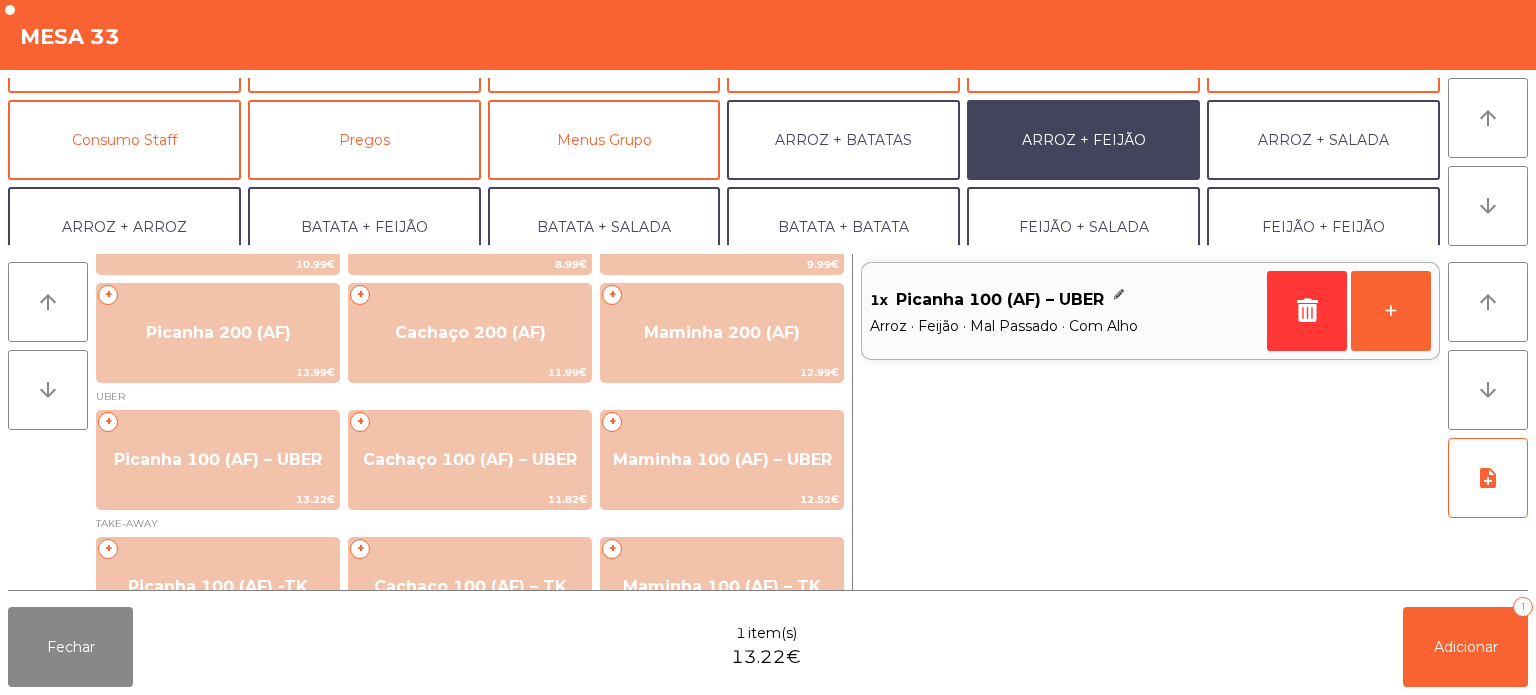 scroll, scrollTop: 260, scrollLeft: 0, axis: vertical 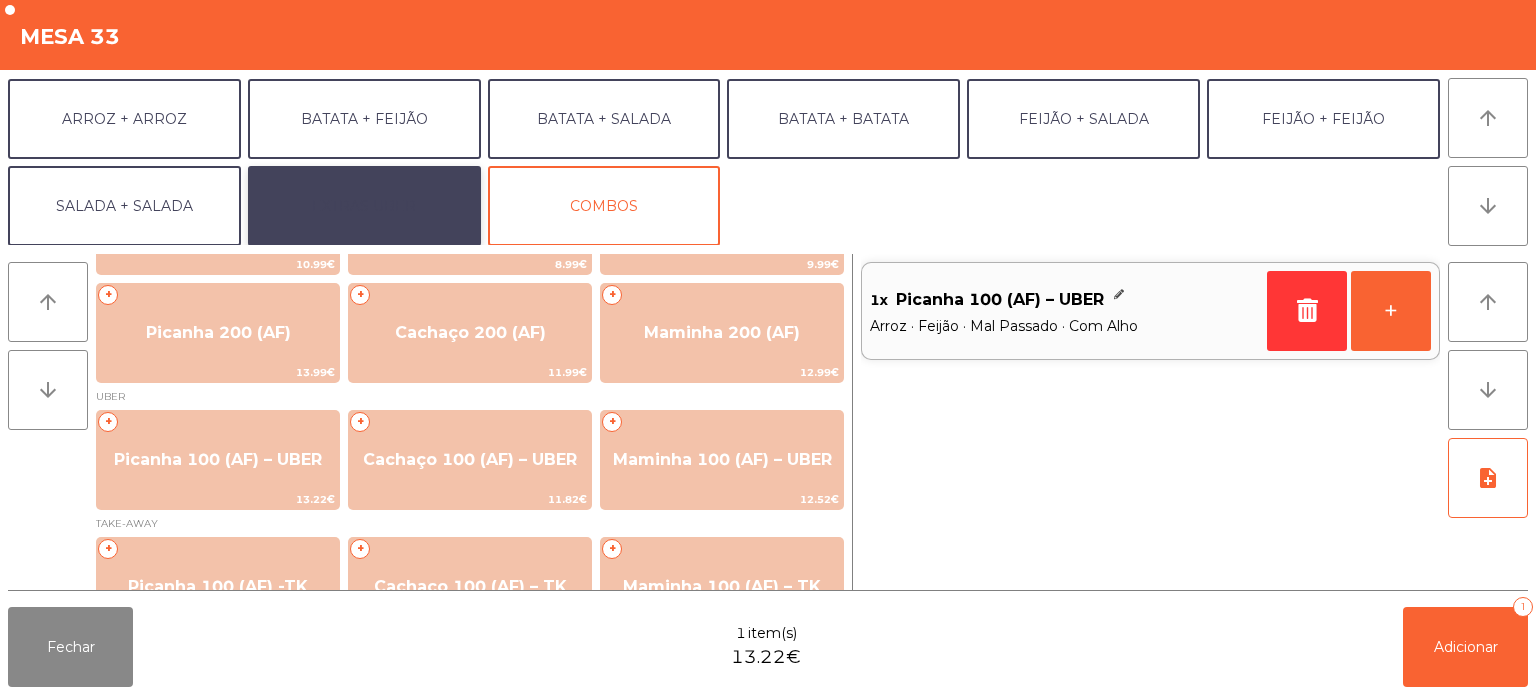 click on "EXTRAS UBER" 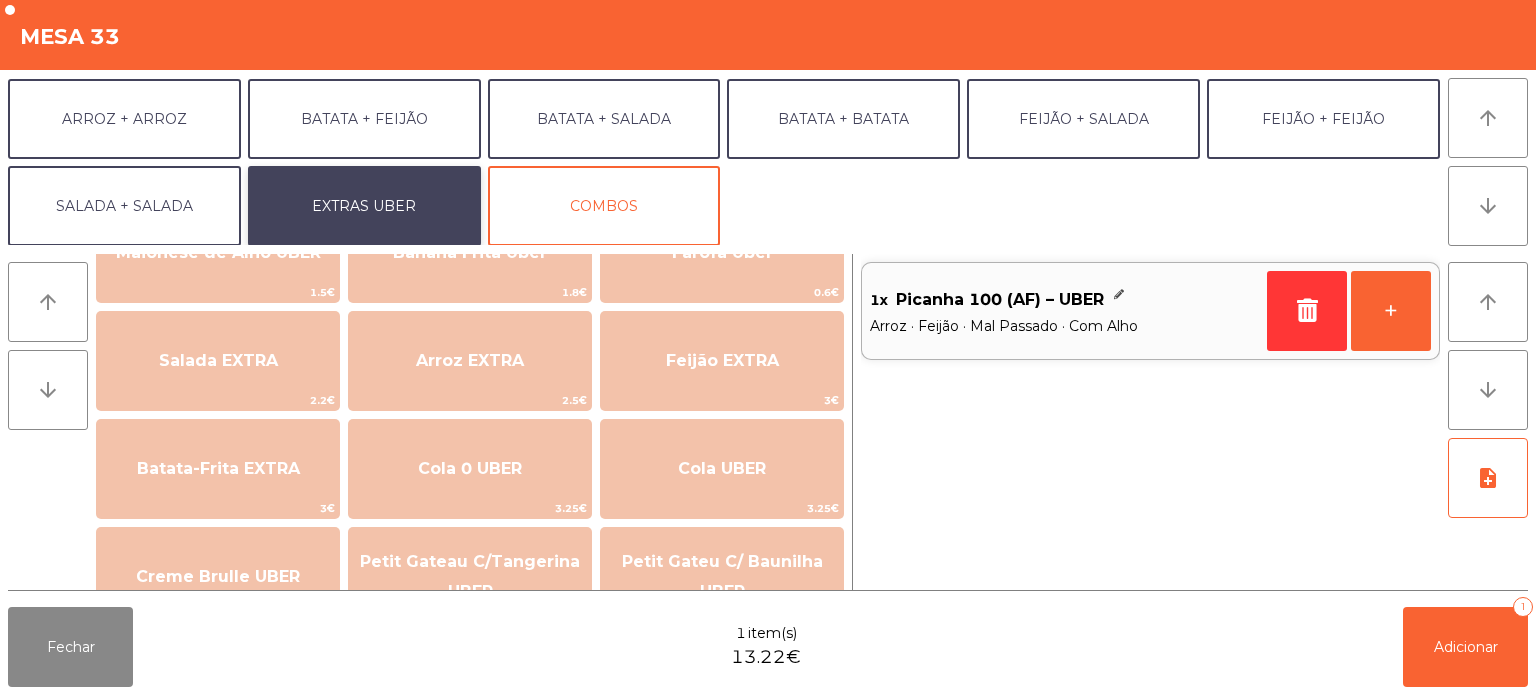 scroll, scrollTop: 0, scrollLeft: 0, axis: both 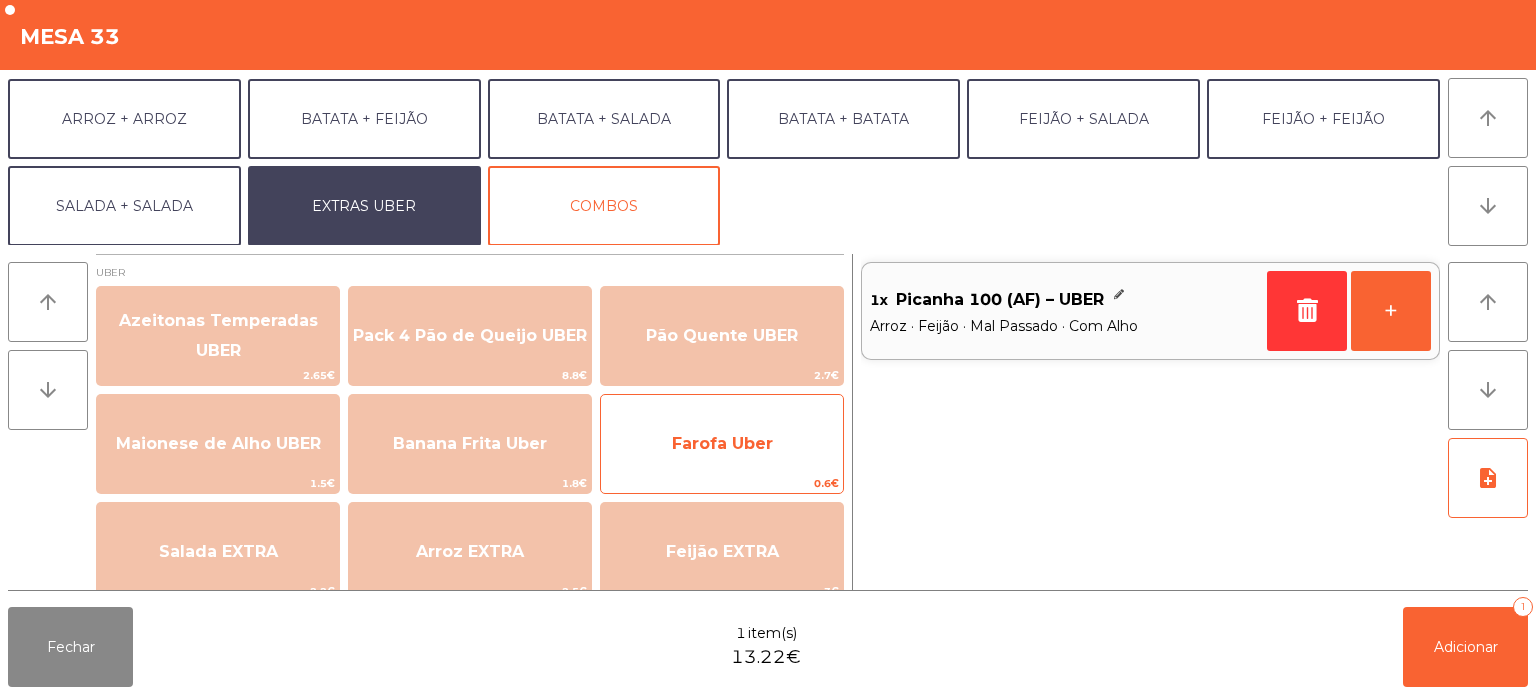 click on "Farofa Uber" 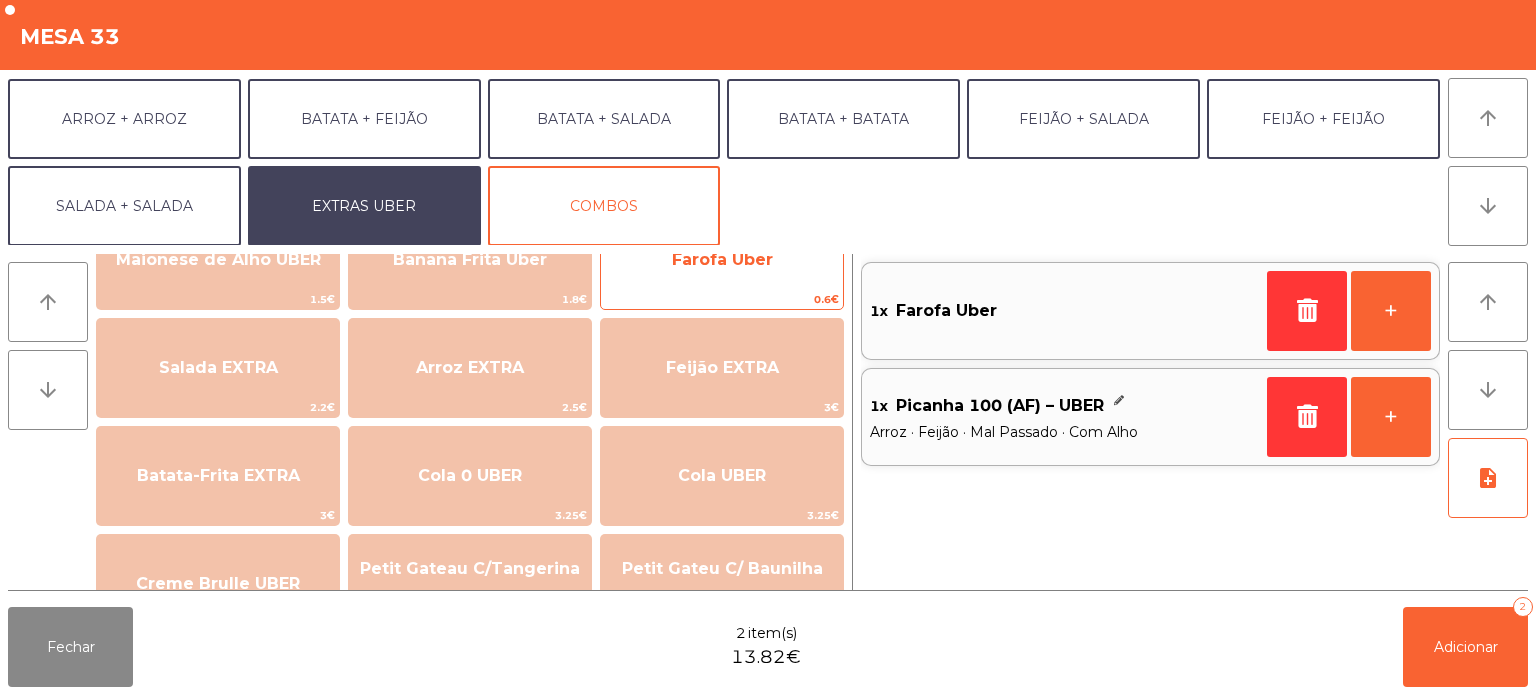 scroll, scrollTop: 191, scrollLeft: 0, axis: vertical 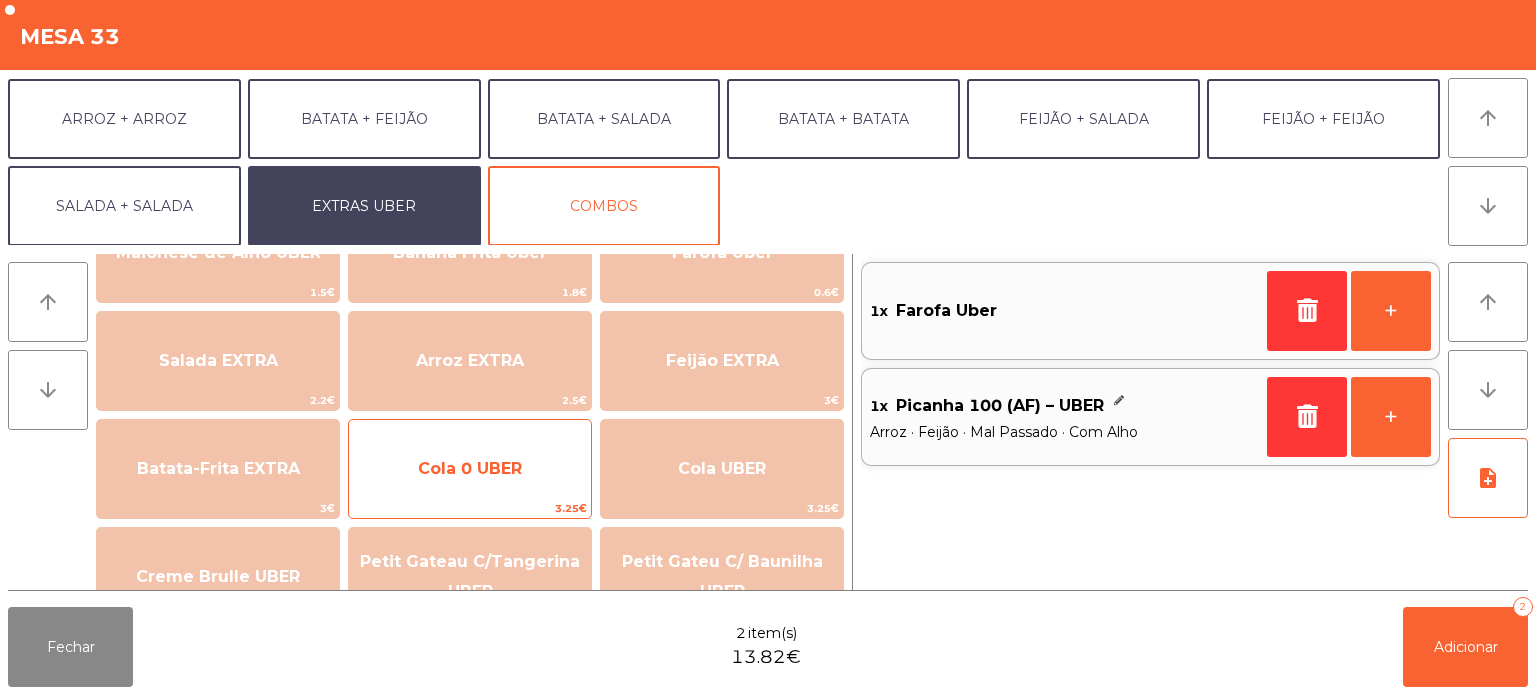 click on "Cola 0 UBER" 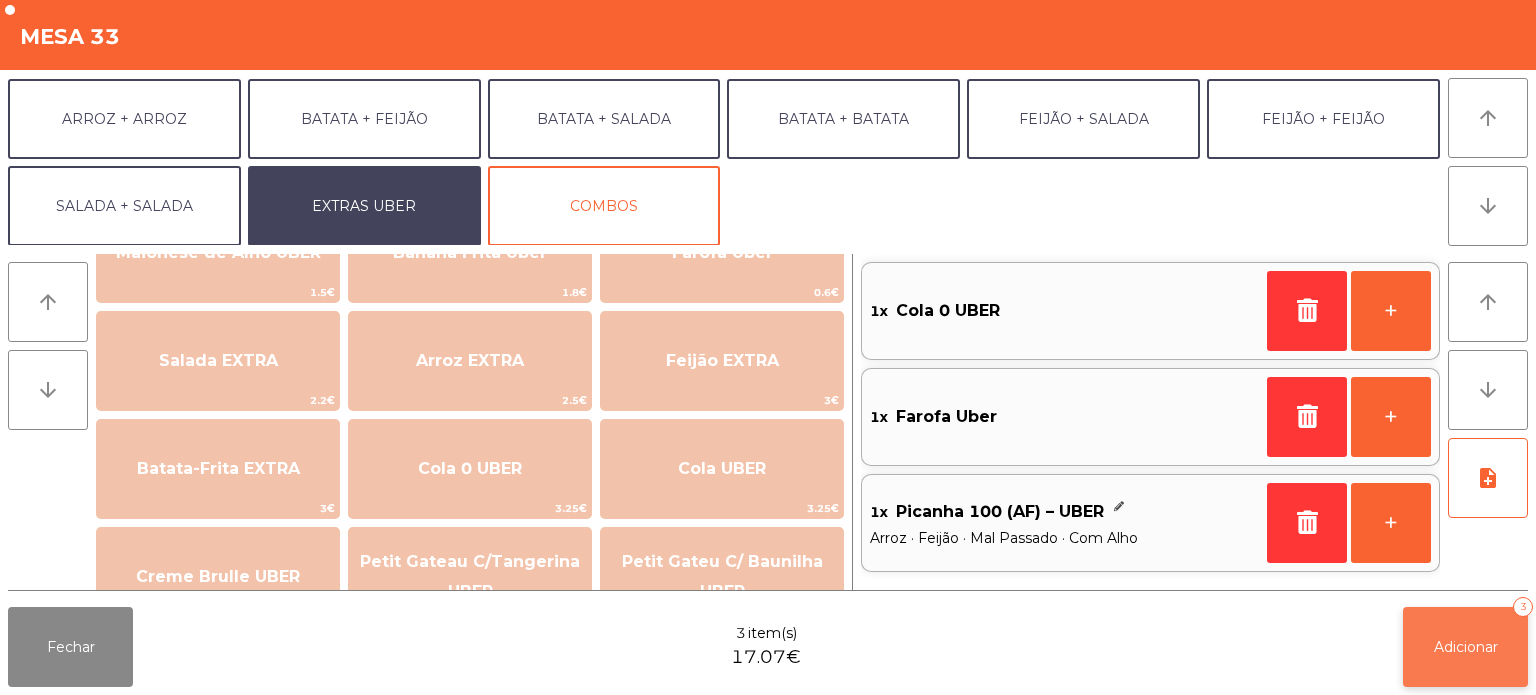 click on "Adicionar   3" 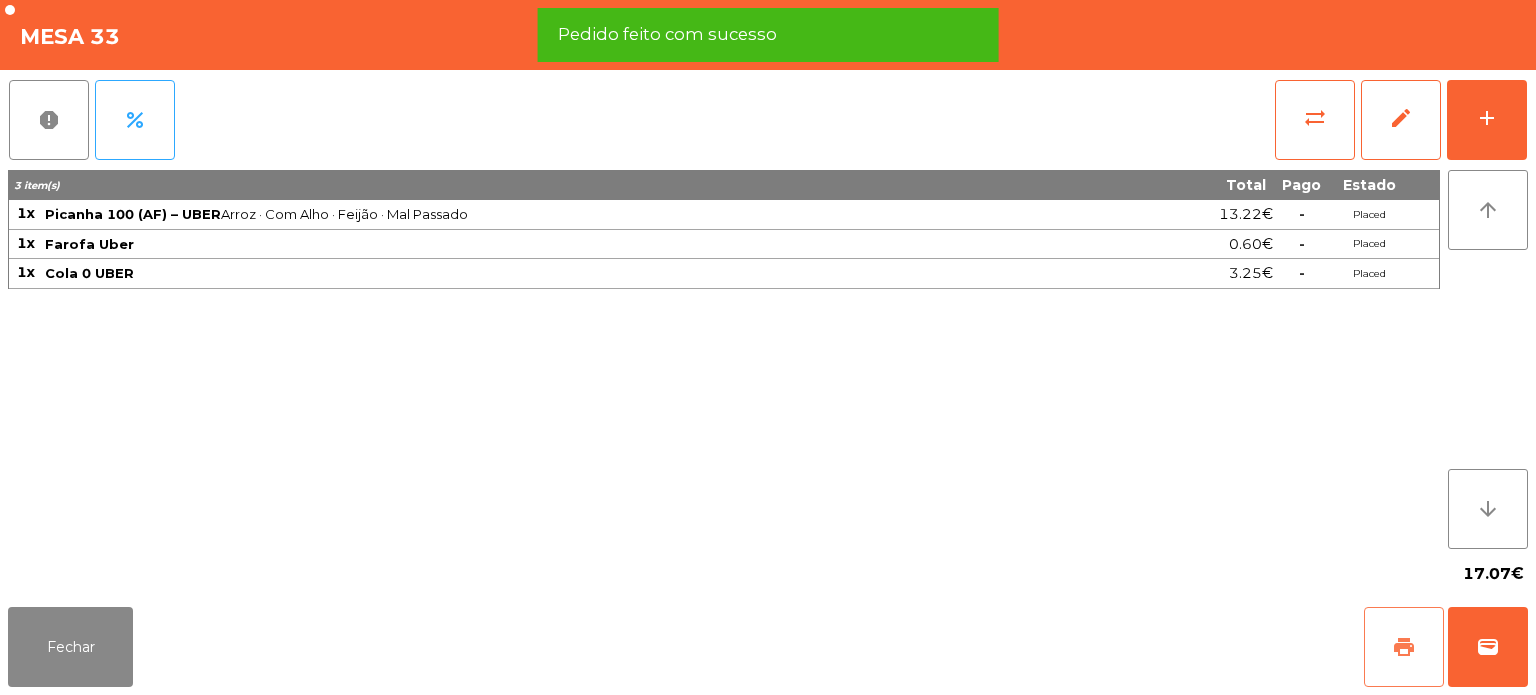 click on "print" 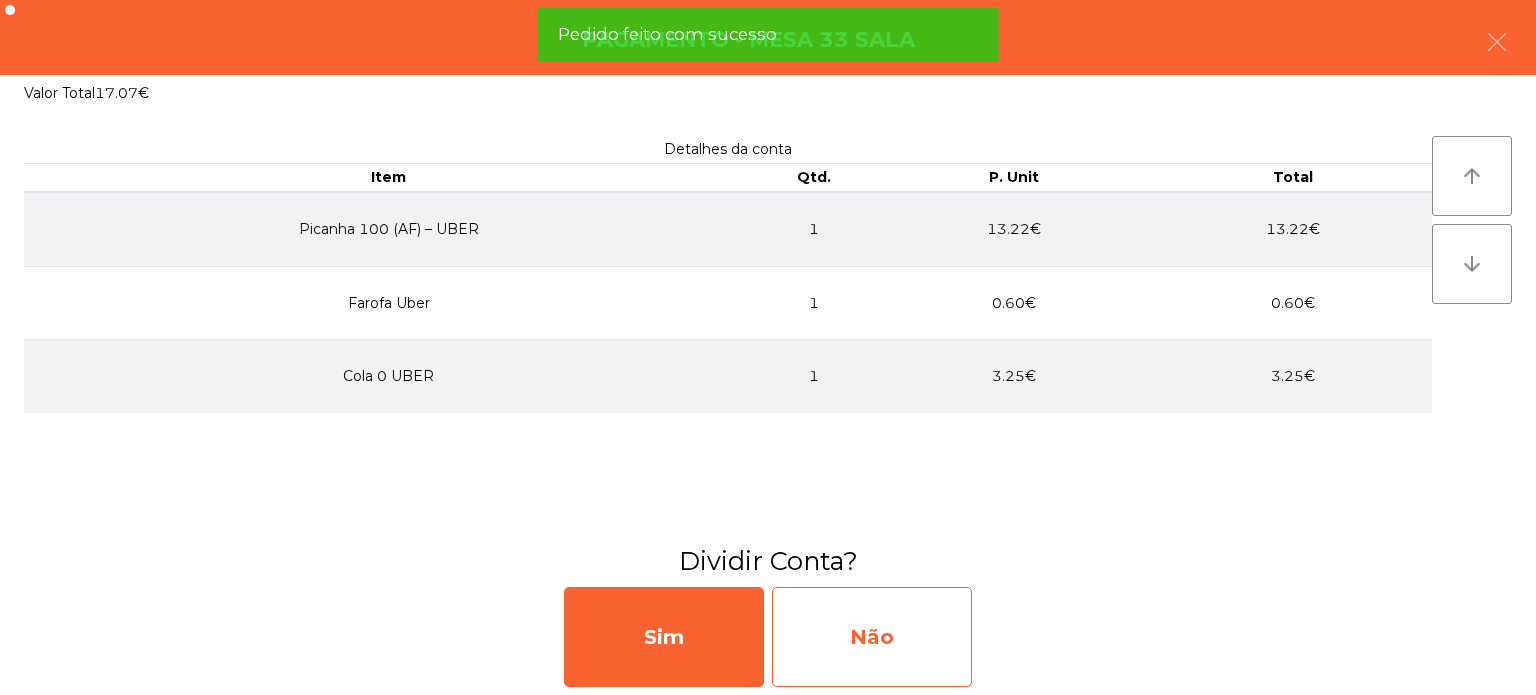 click on "Não" 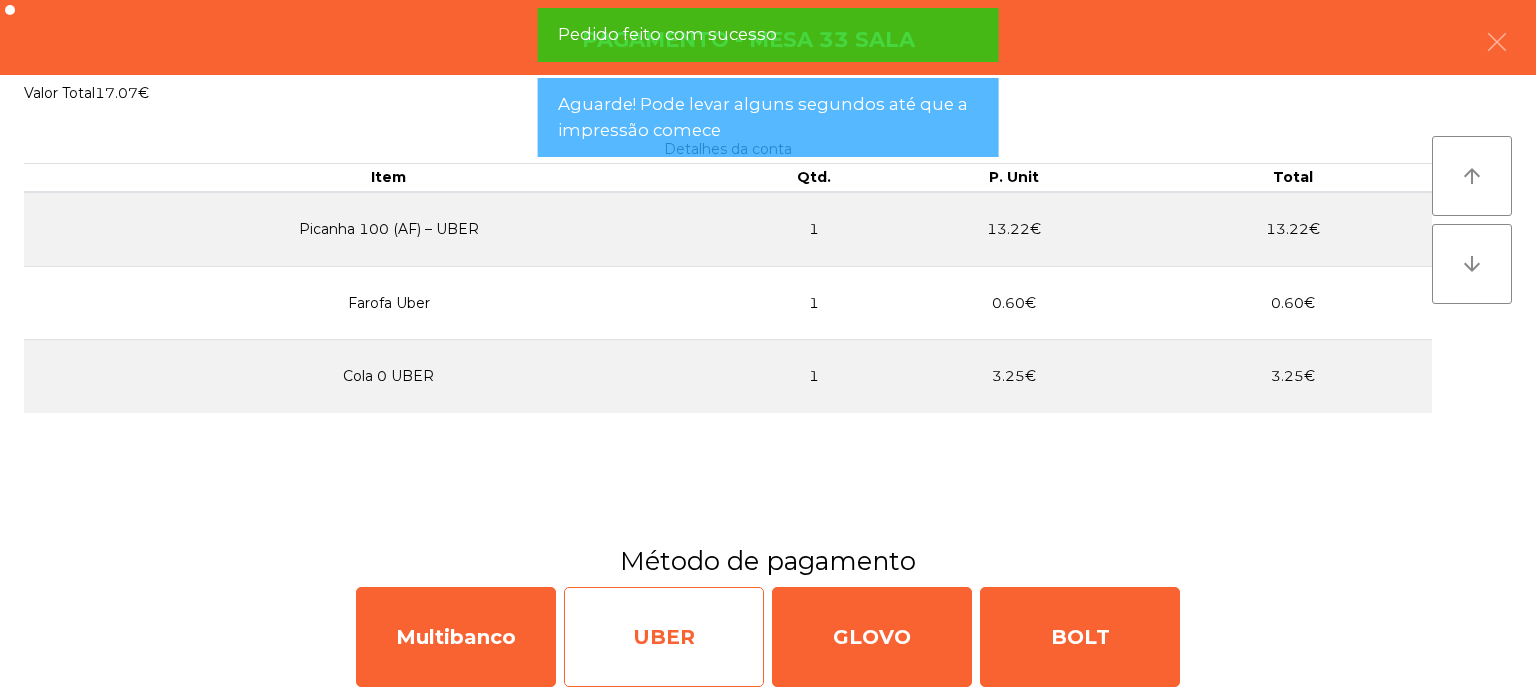 click on "UBER" 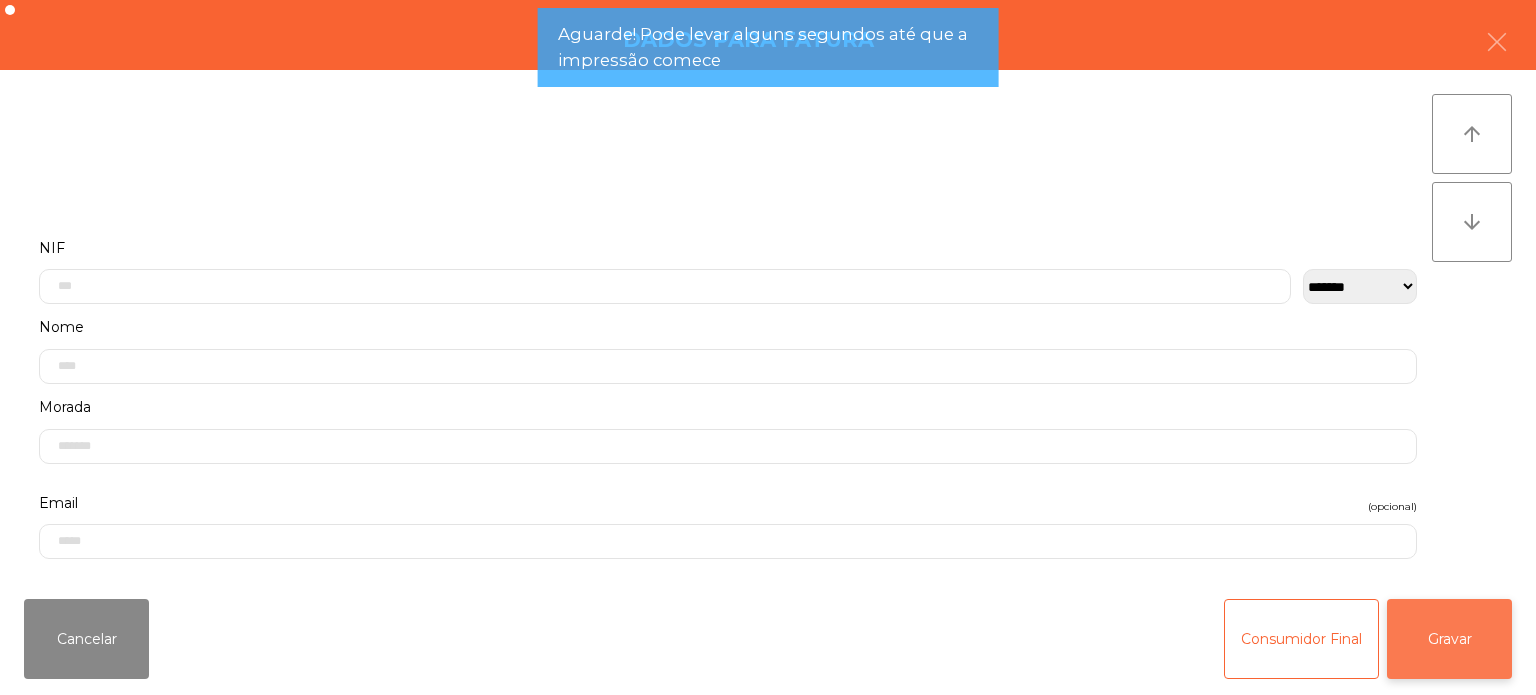 click on "Gravar" 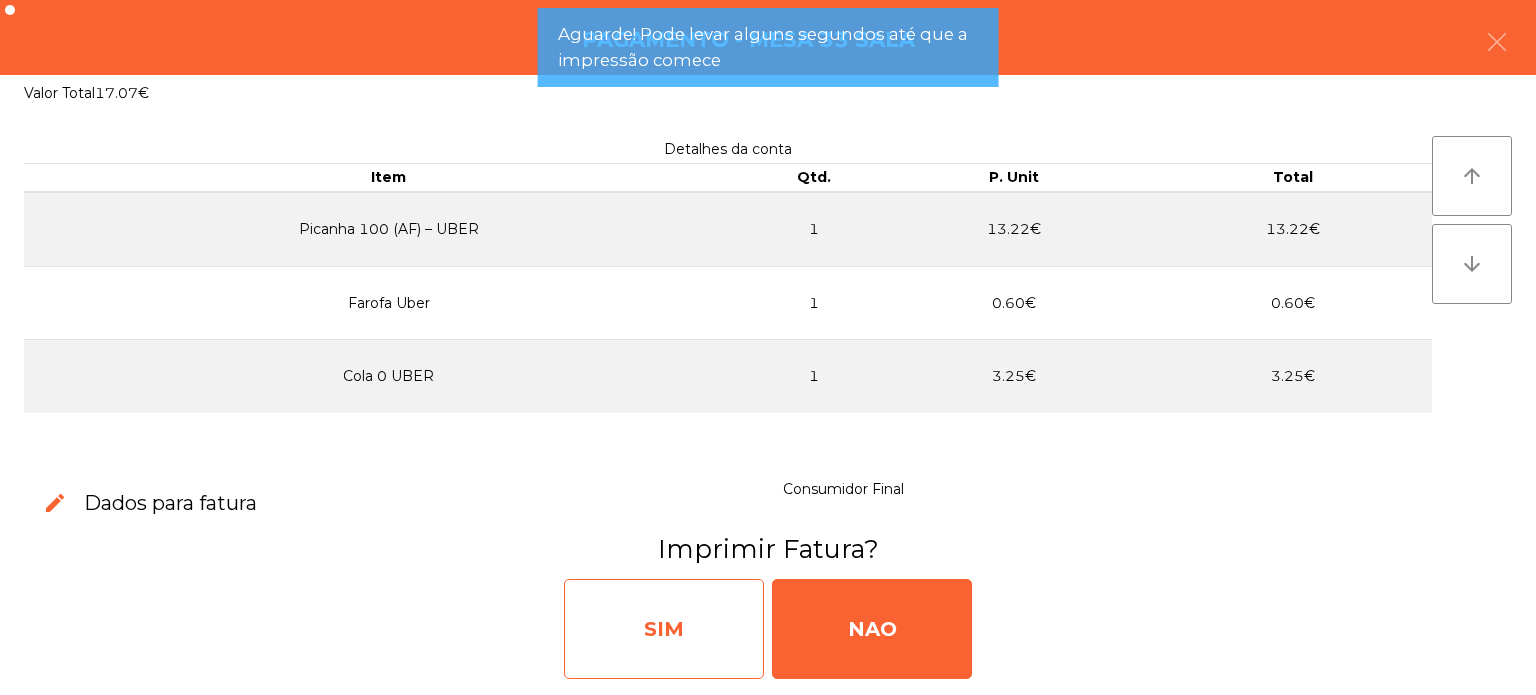 click on "SIM" 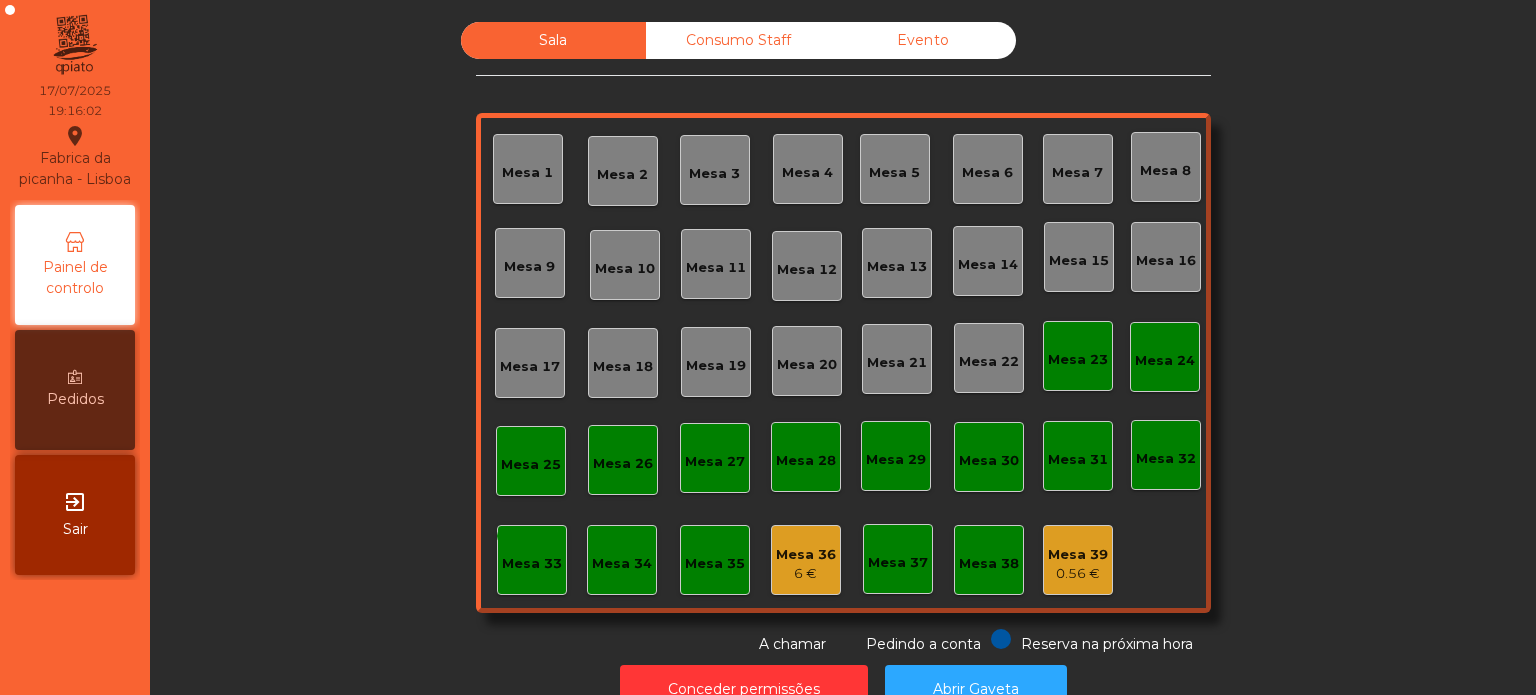 click on "done" 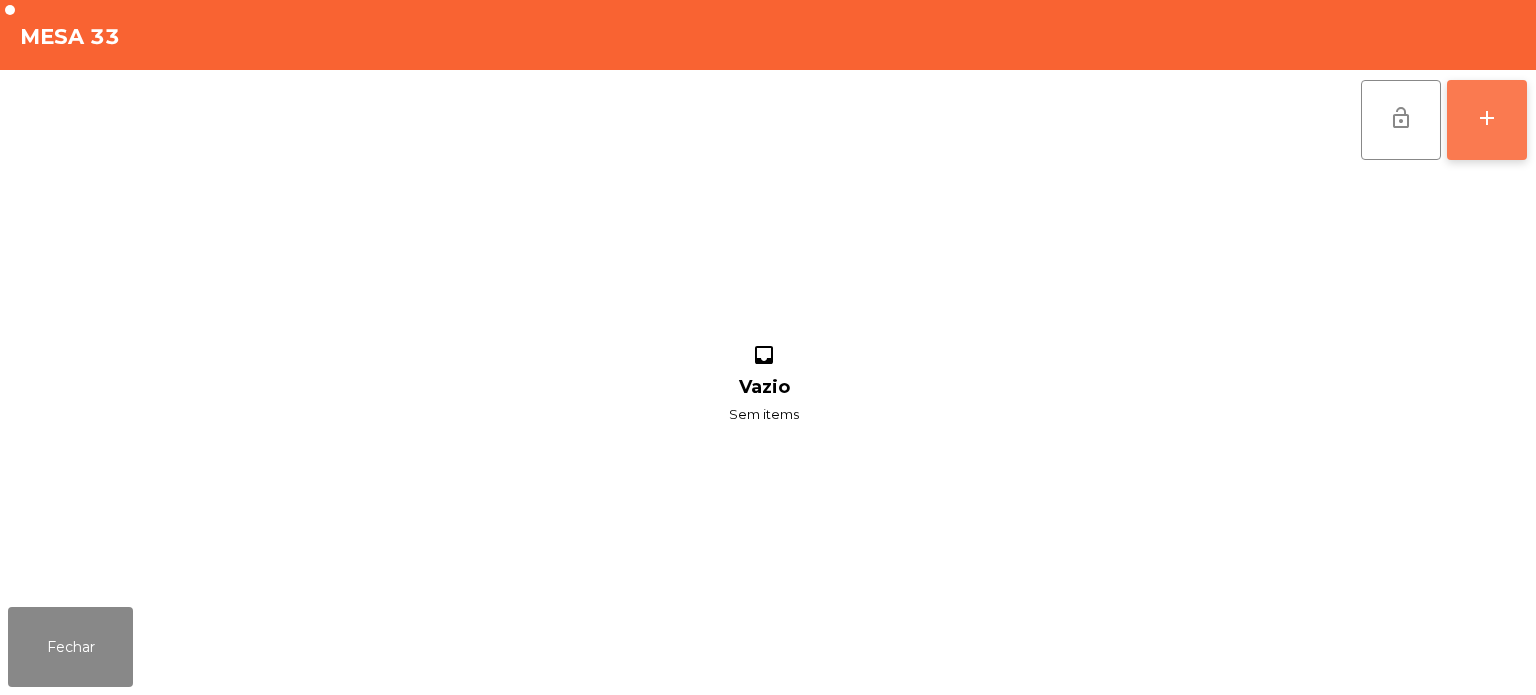 click on "add" 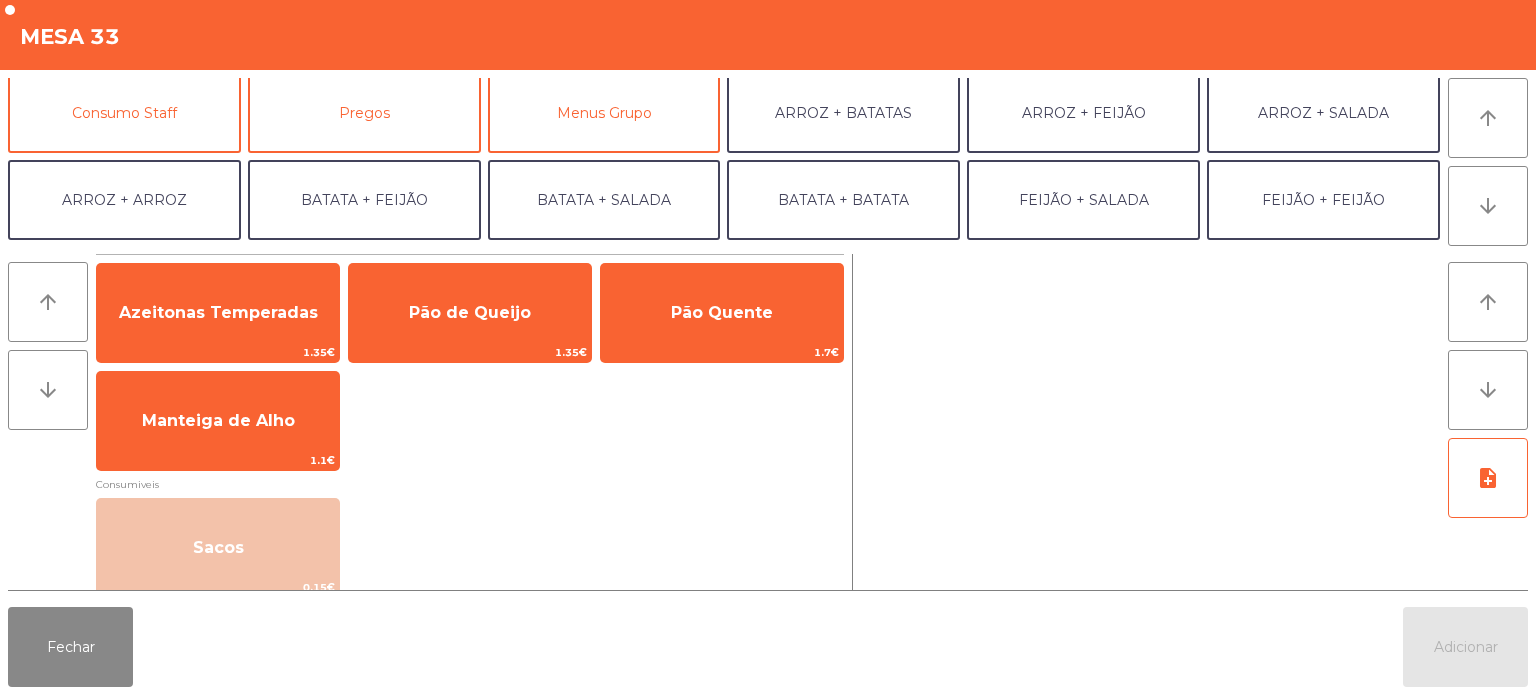 scroll, scrollTop: 188, scrollLeft: 0, axis: vertical 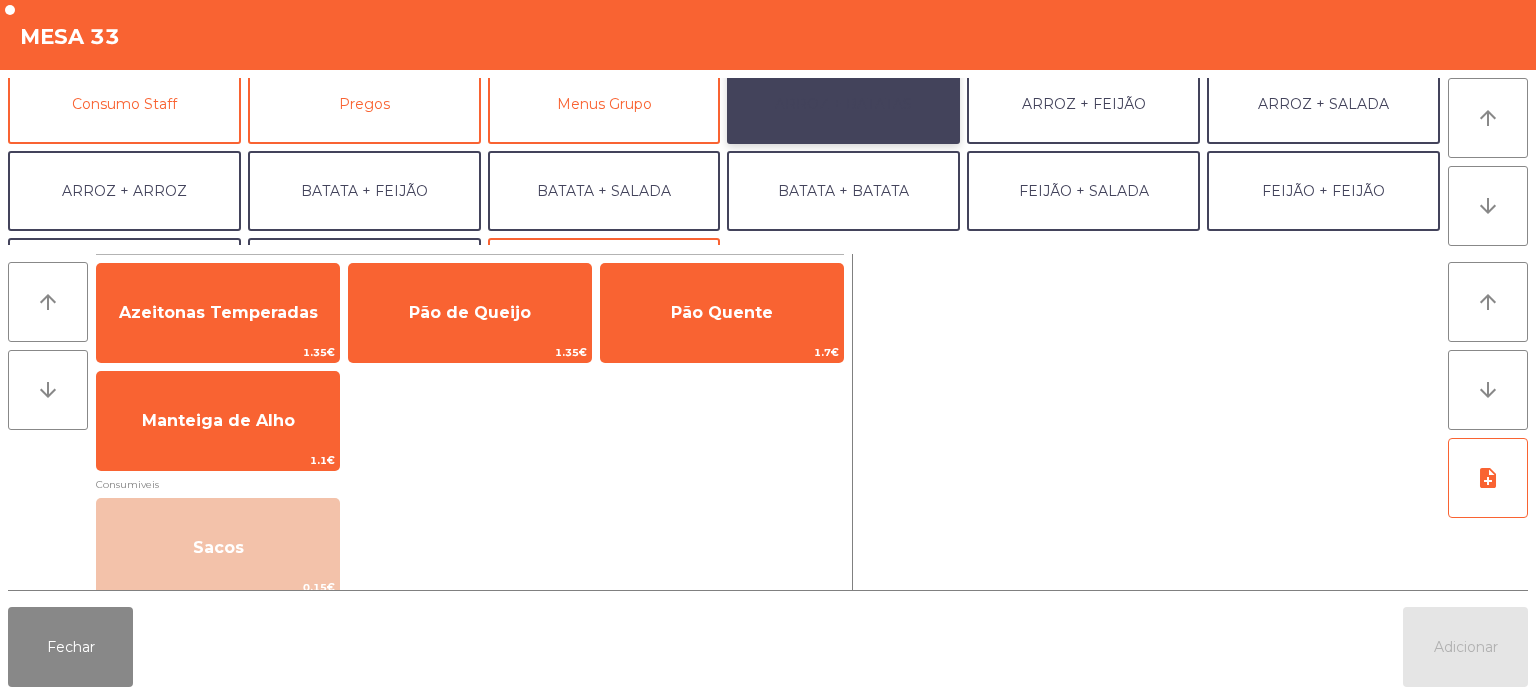click on "ARROZ + BATATAS" 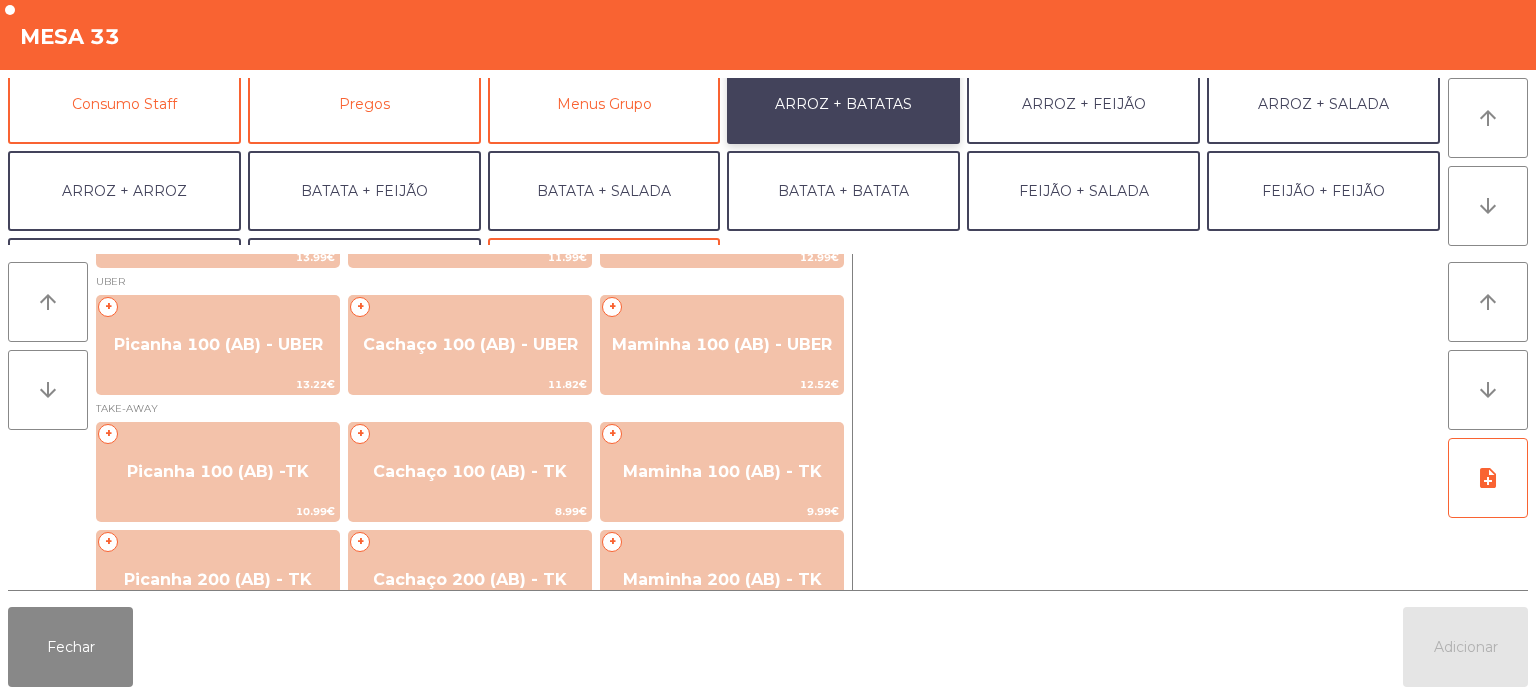 scroll, scrollTop: 208, scrollLeft: 0, axis: vertical 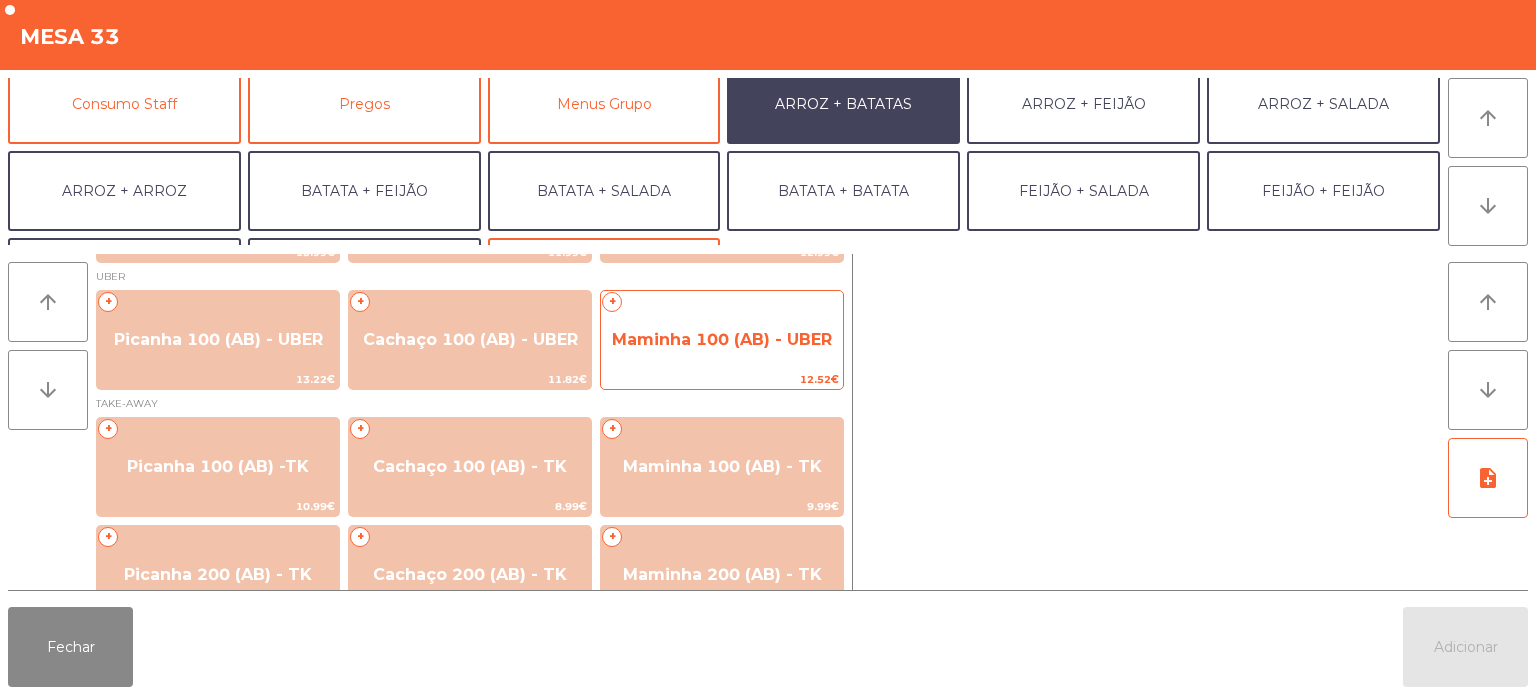 click on "Maminha 100 (AB) - UBER" 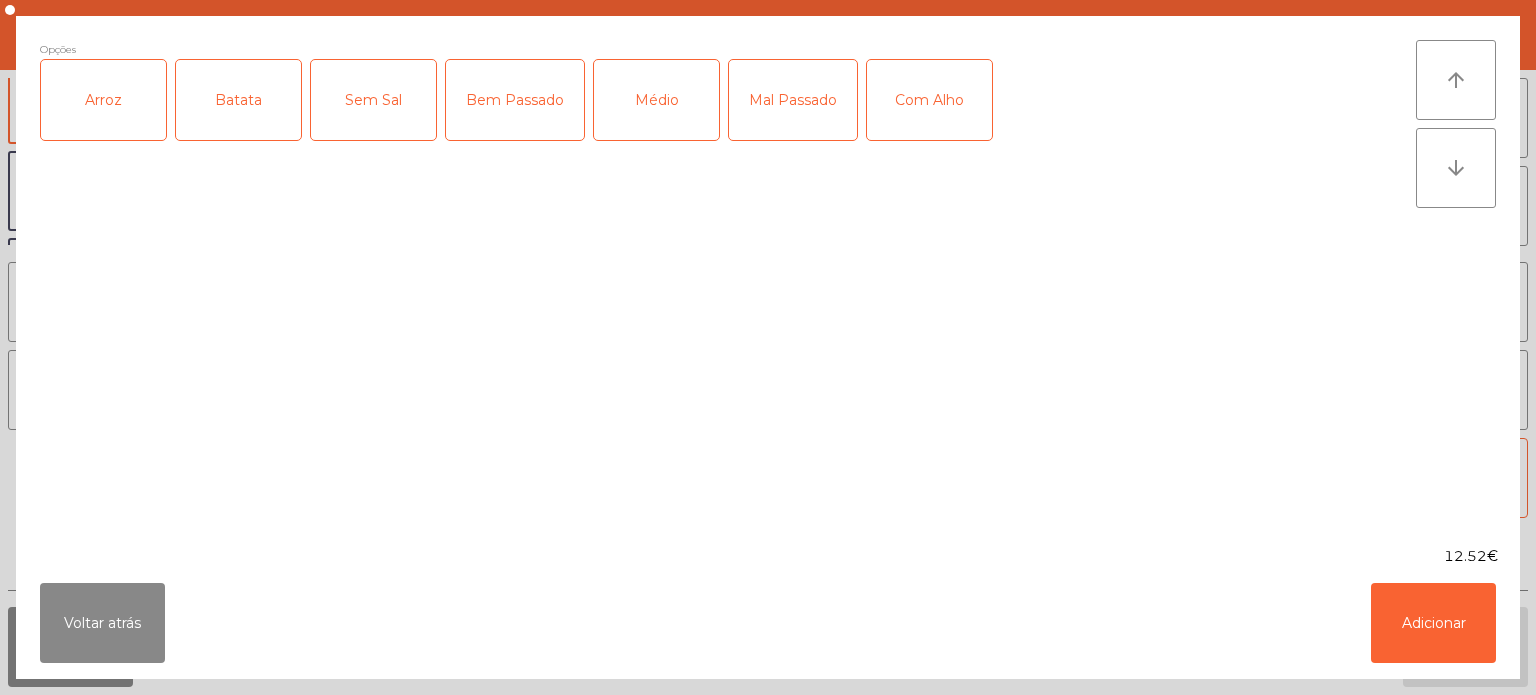 click on "Arroz" 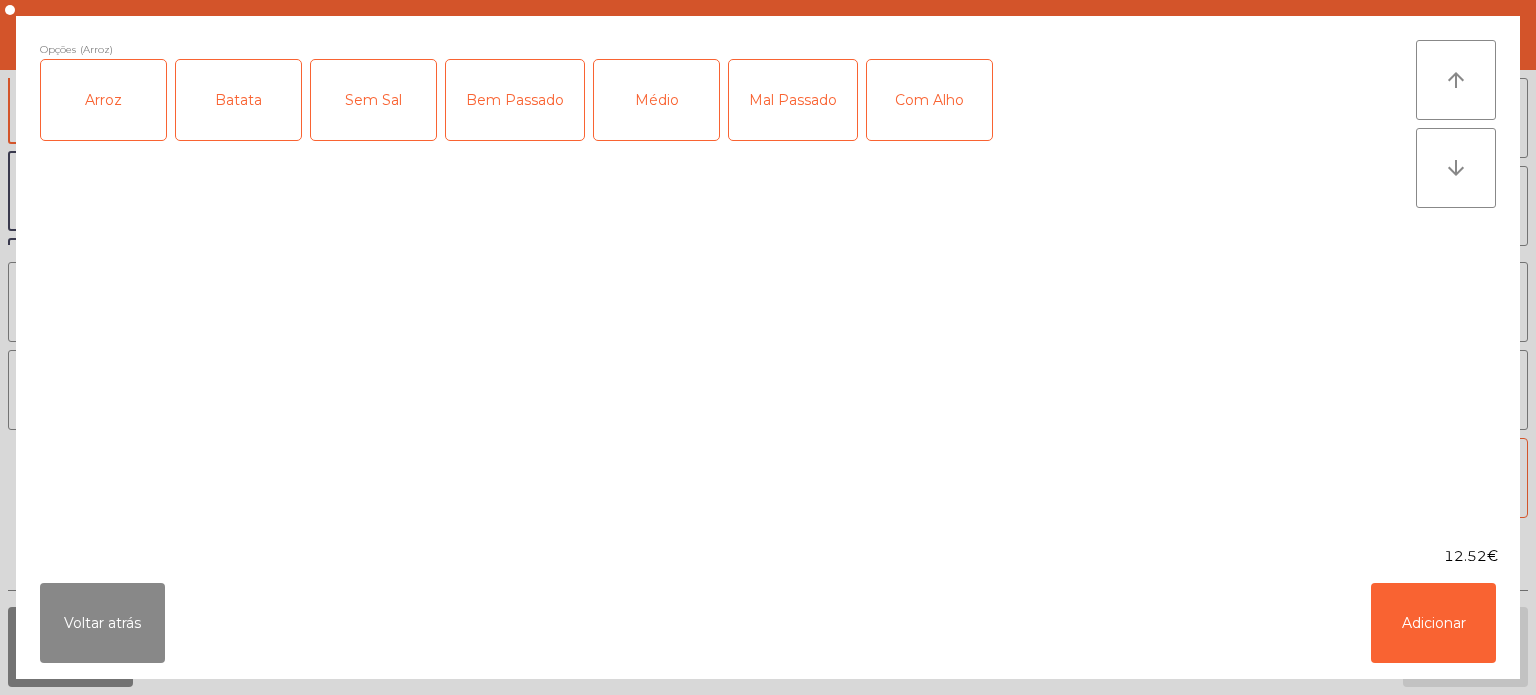 click on "Batata" 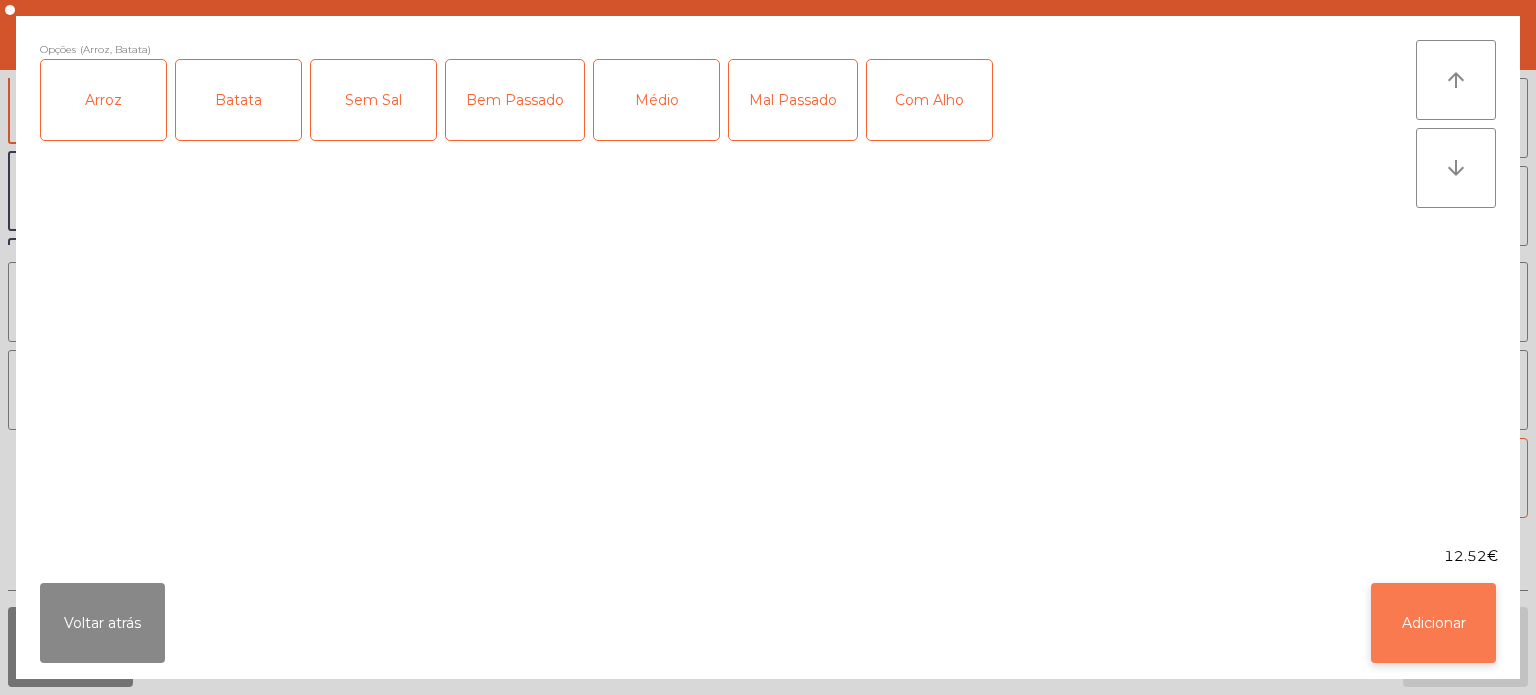 click on "Adicionar" 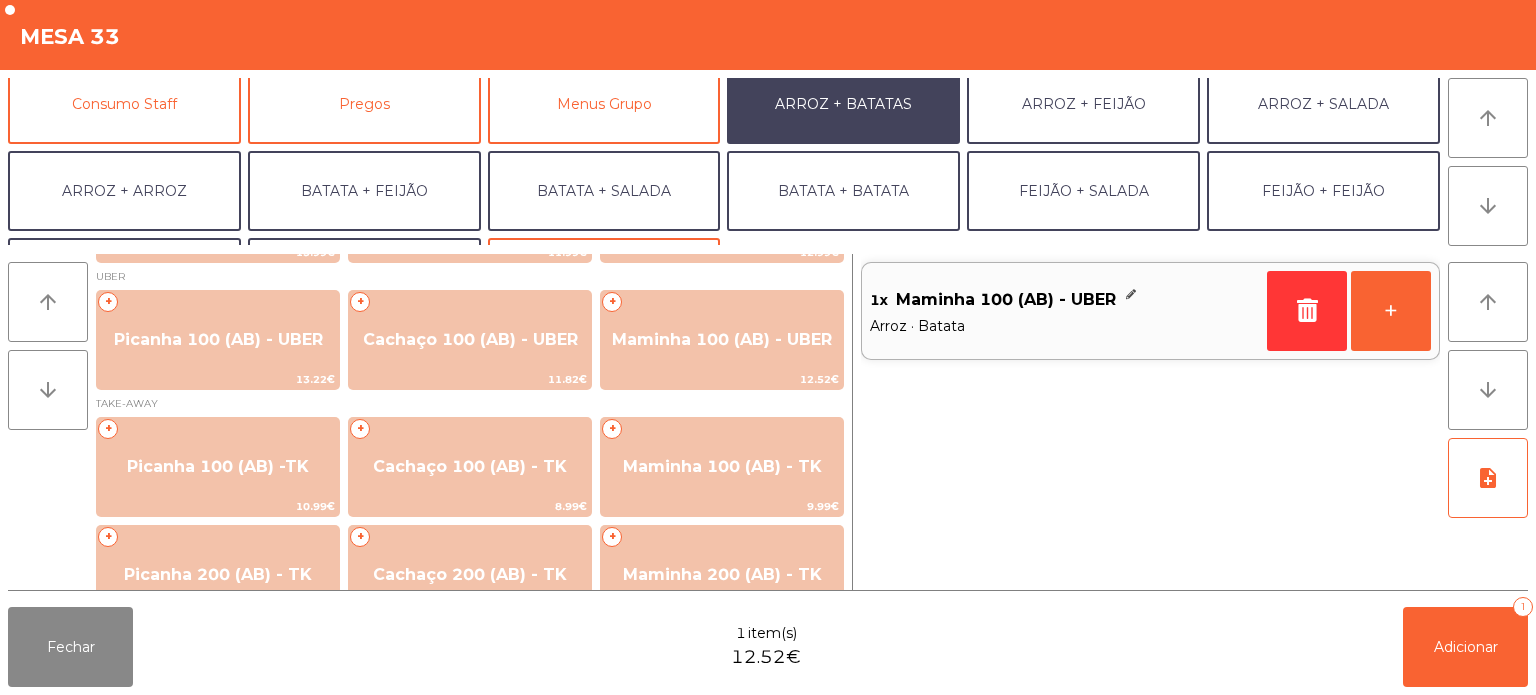 scroll, scrollTop: 250, scrollLeft: 0, axis: vertical 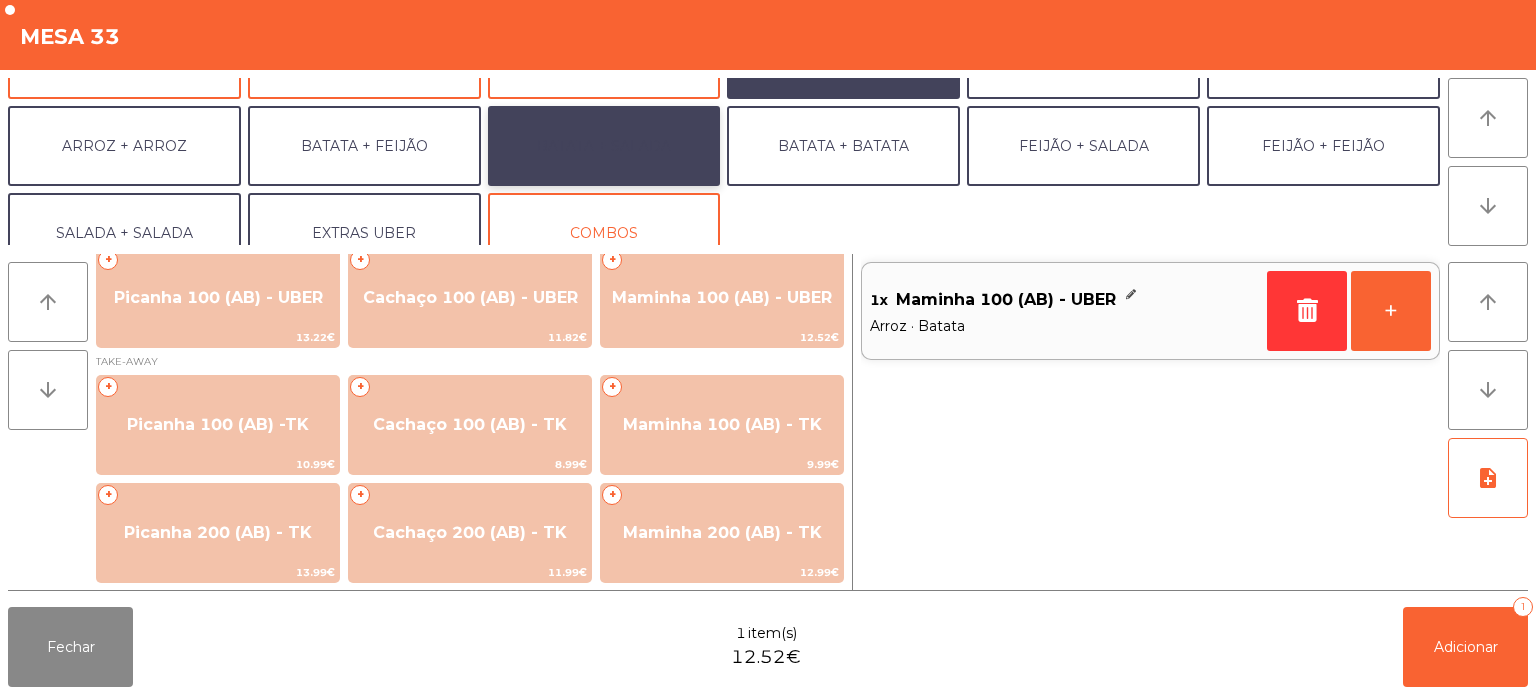 click on "BATATA + SALADA" 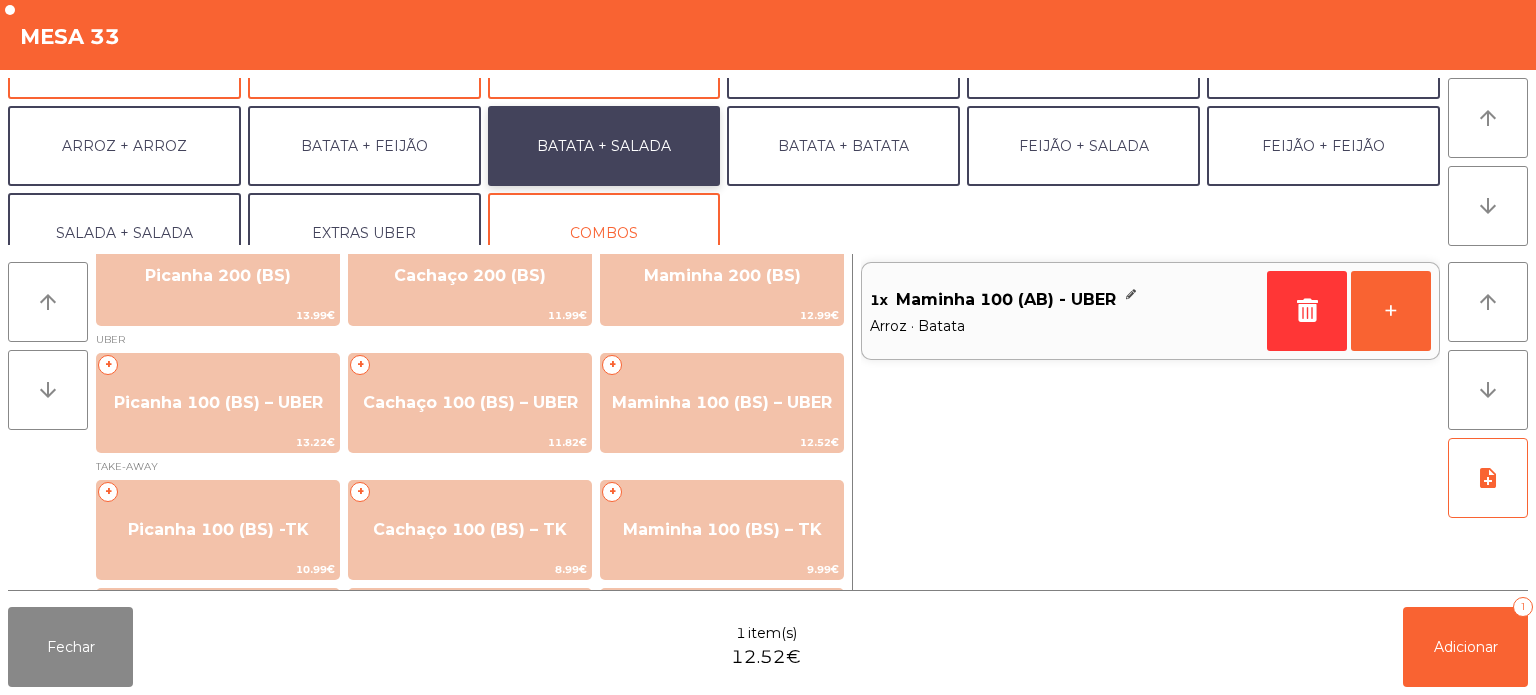 scroll, scrollTop: 147, scrollLeft: 0, axis: vertical 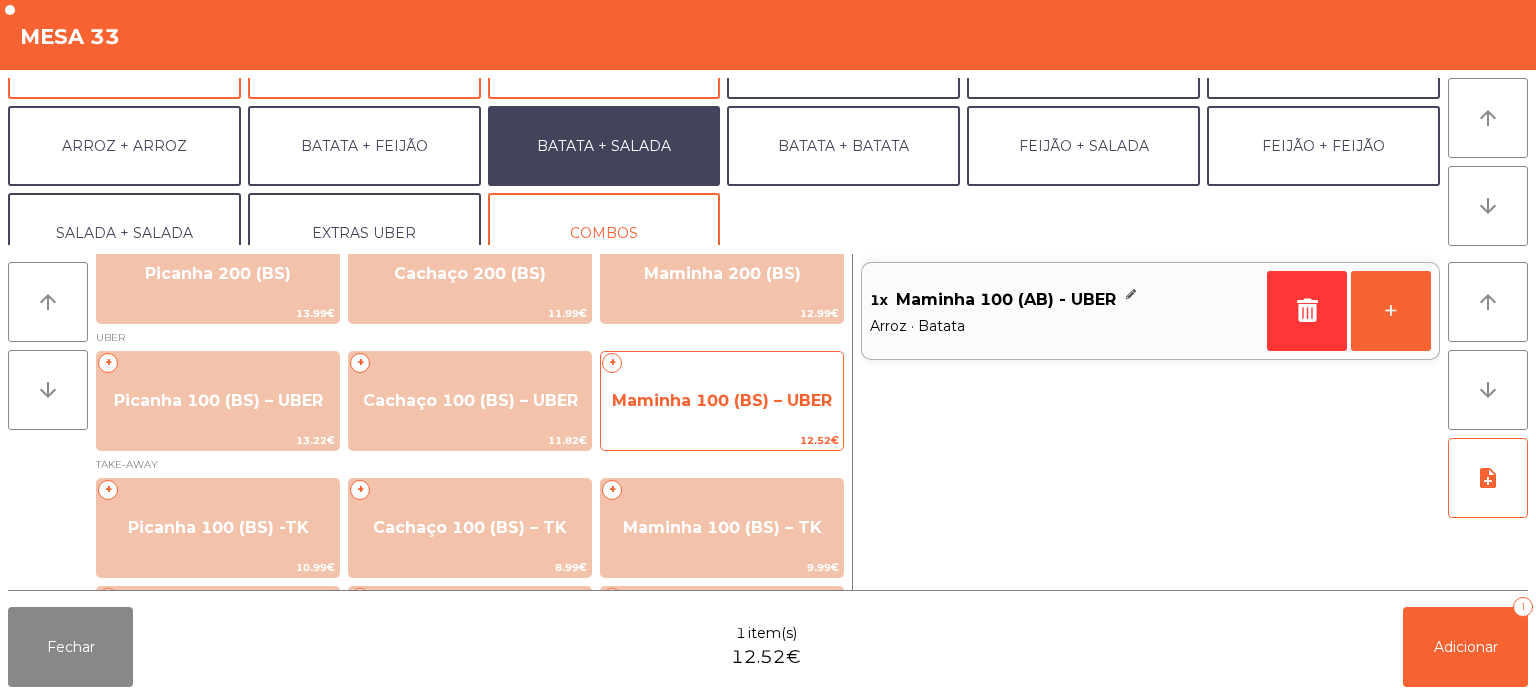 click on "Maminha 100 (BS) – UBER" 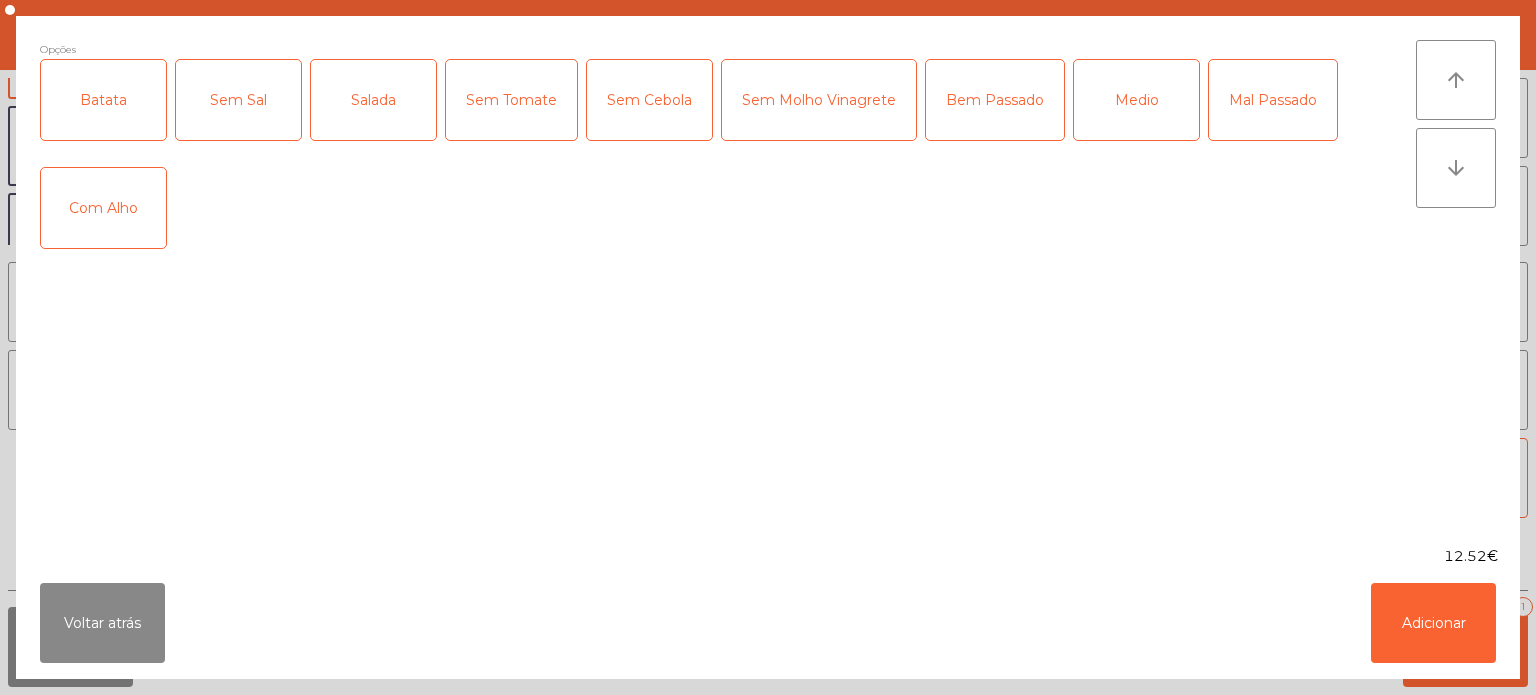 click on "Batata" 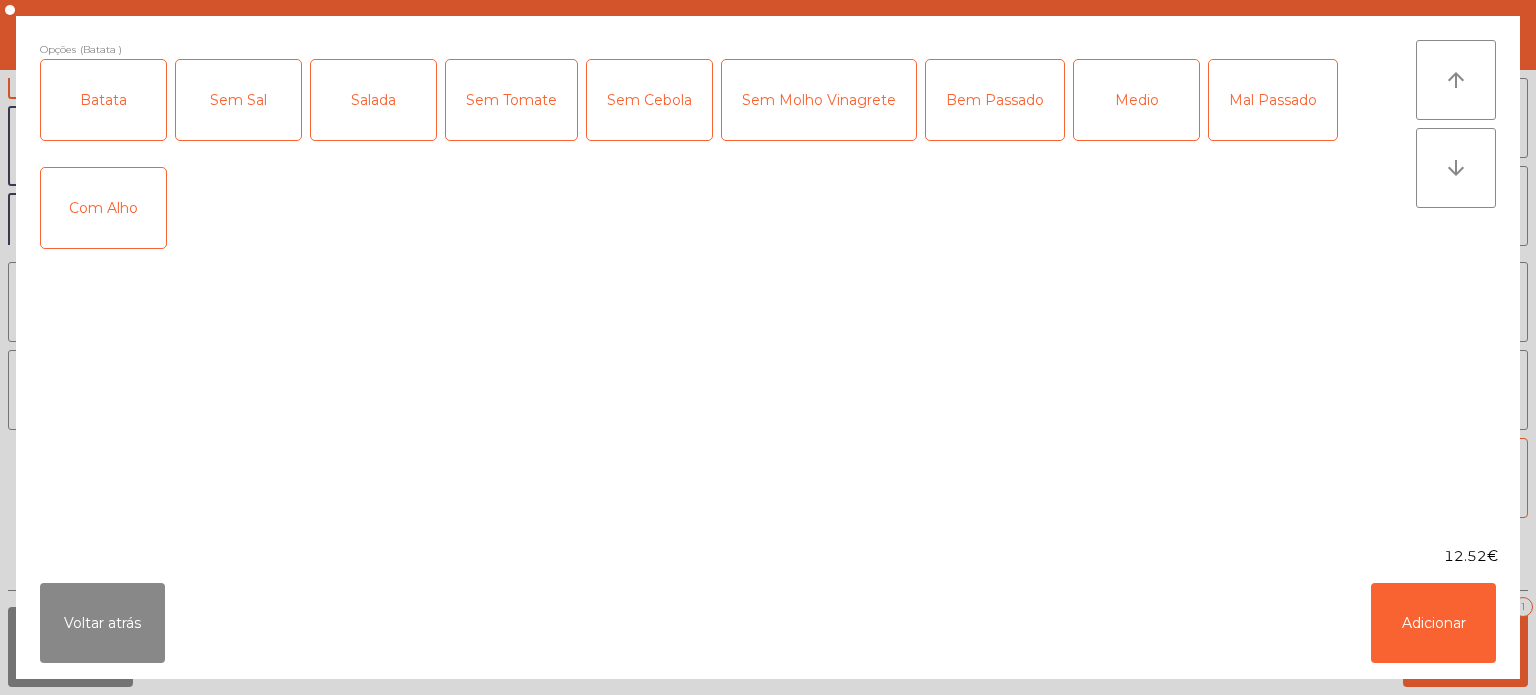 click on "Sem Sal" 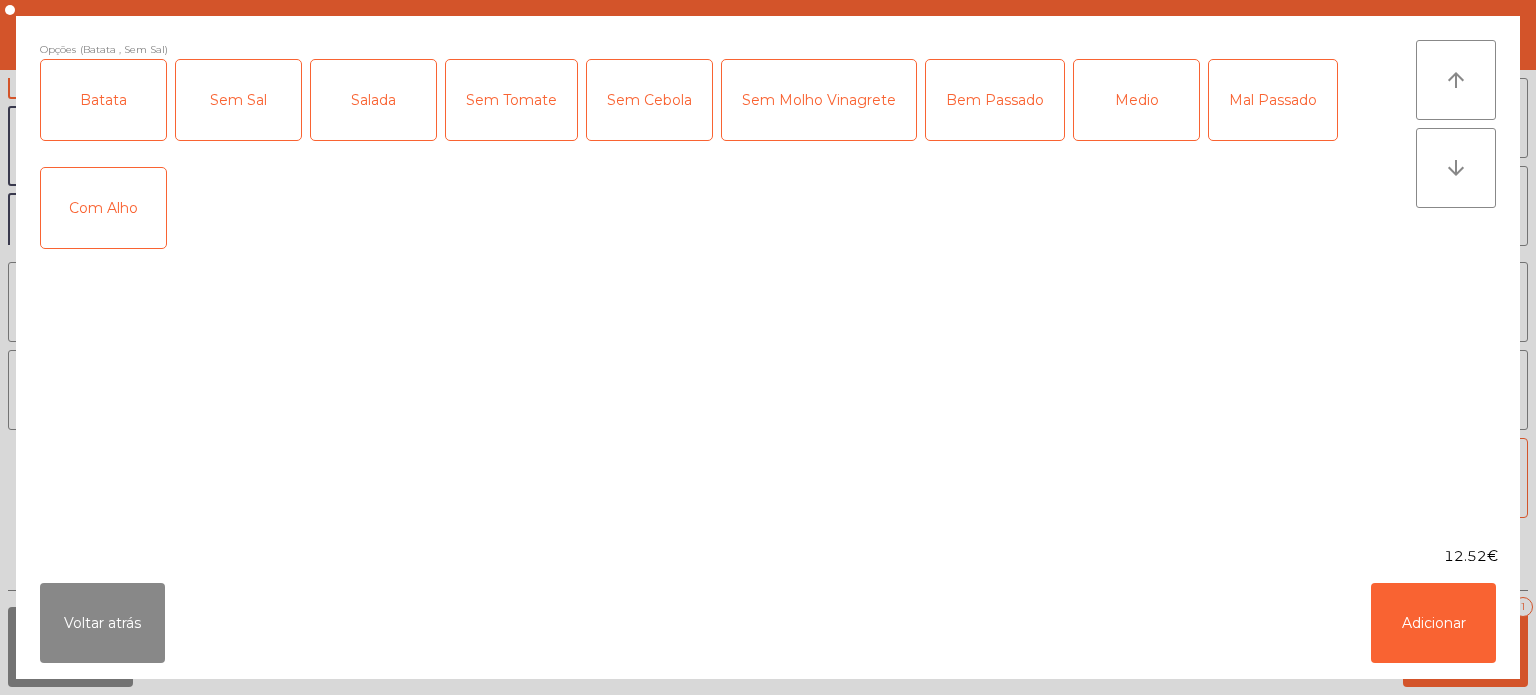 click on "Sem Sal" 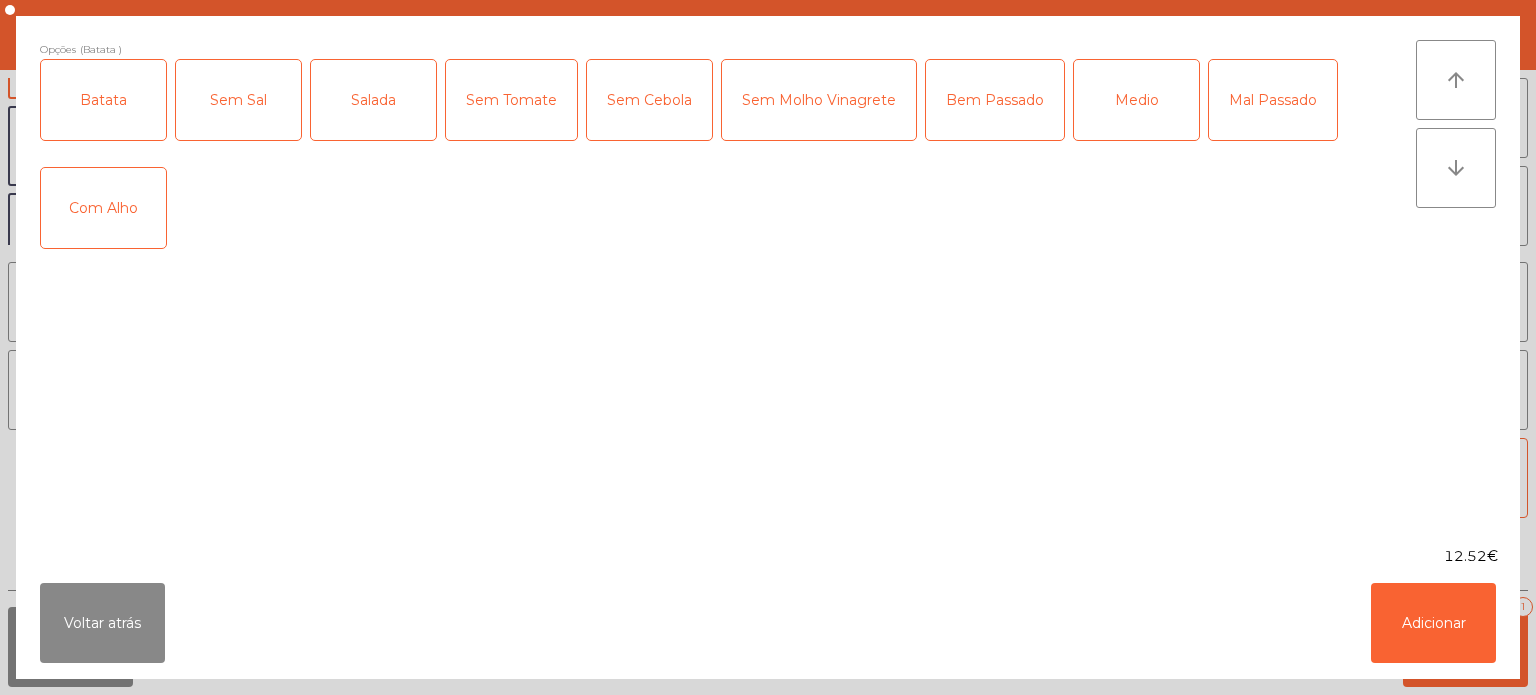 click on "Salada" 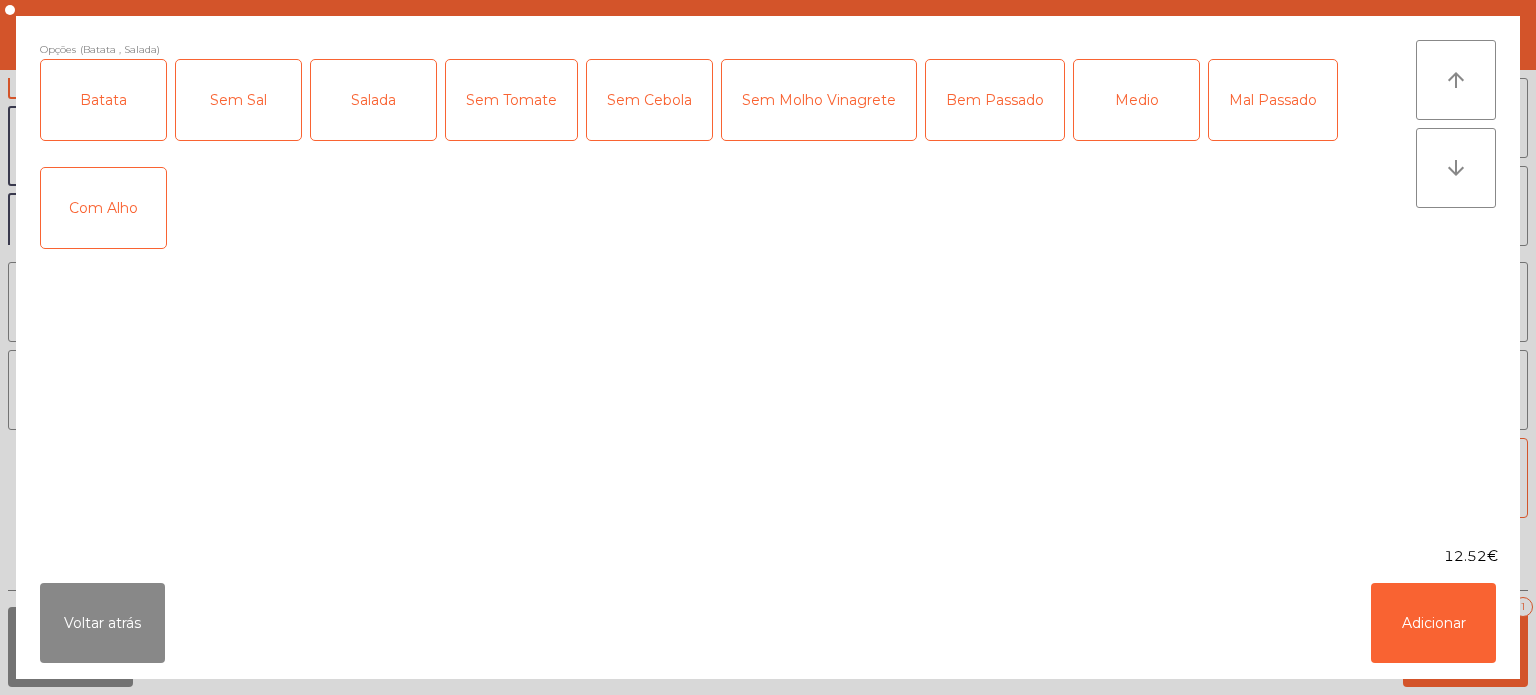 click on "Medio" 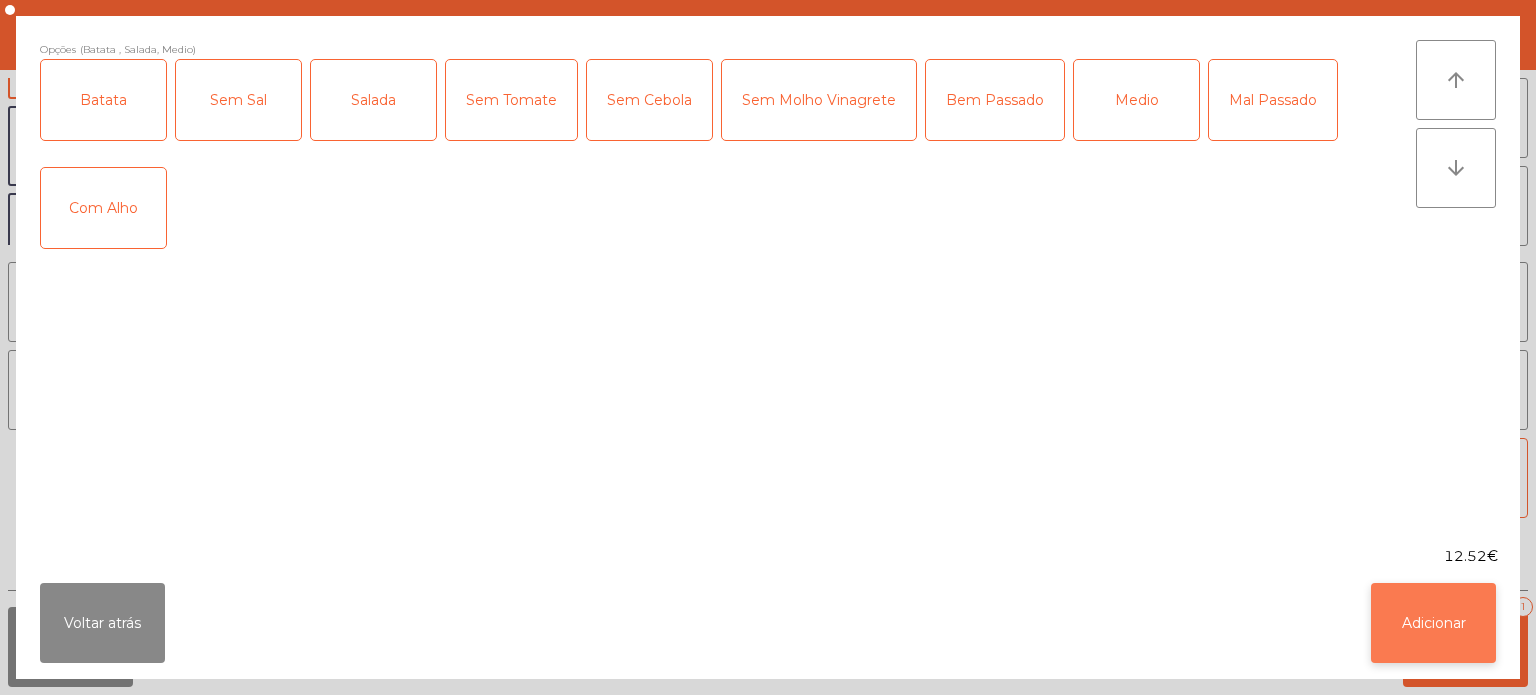 click on "Adicionar" 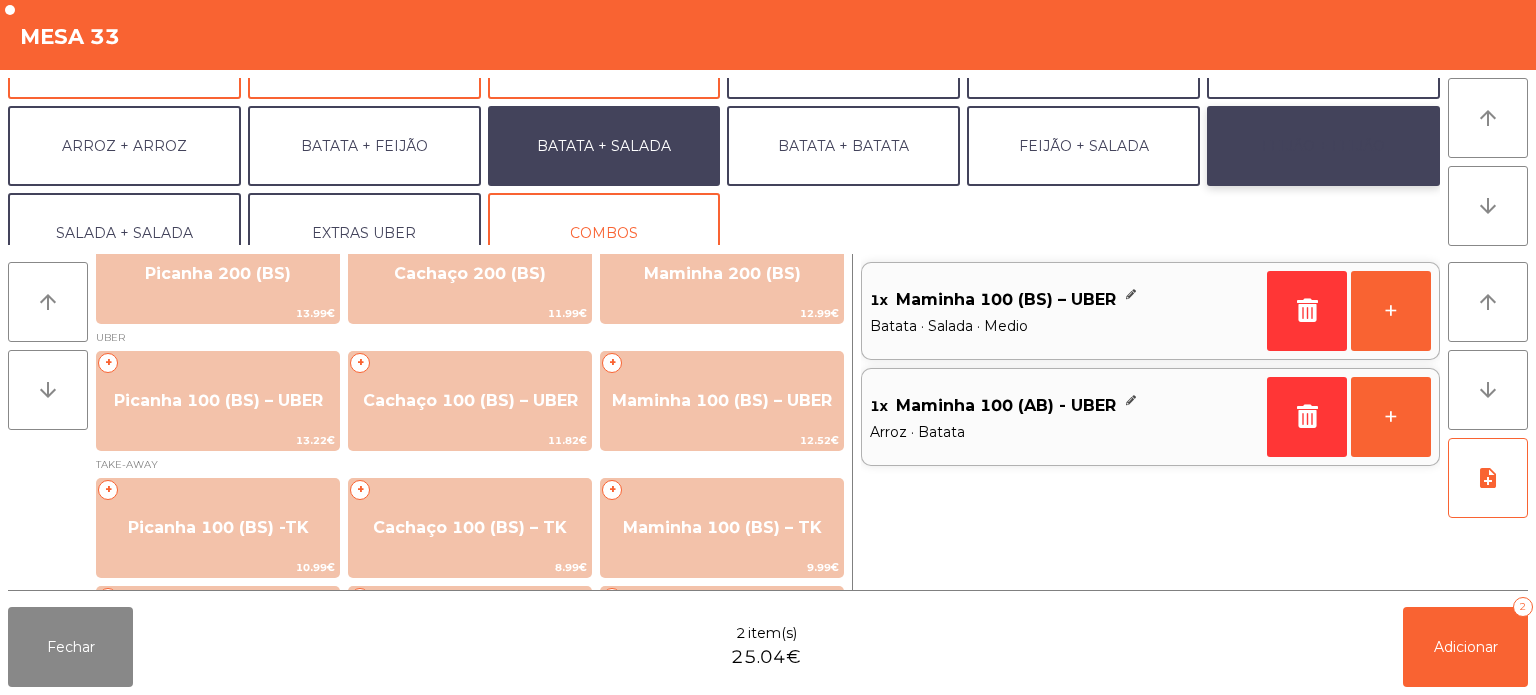 click on "FEIJÃO + FEIJÃO" 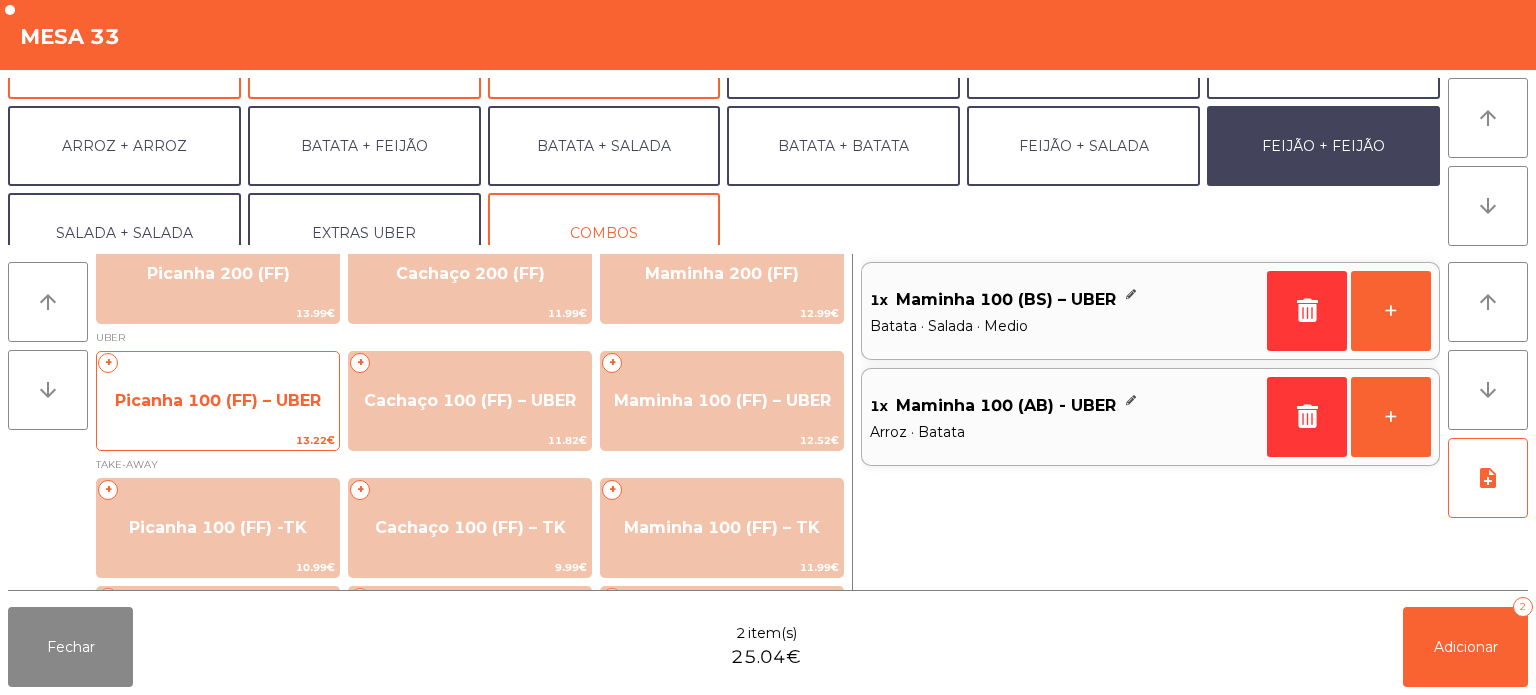 click on "Picanha 100 (FF) – UBER" 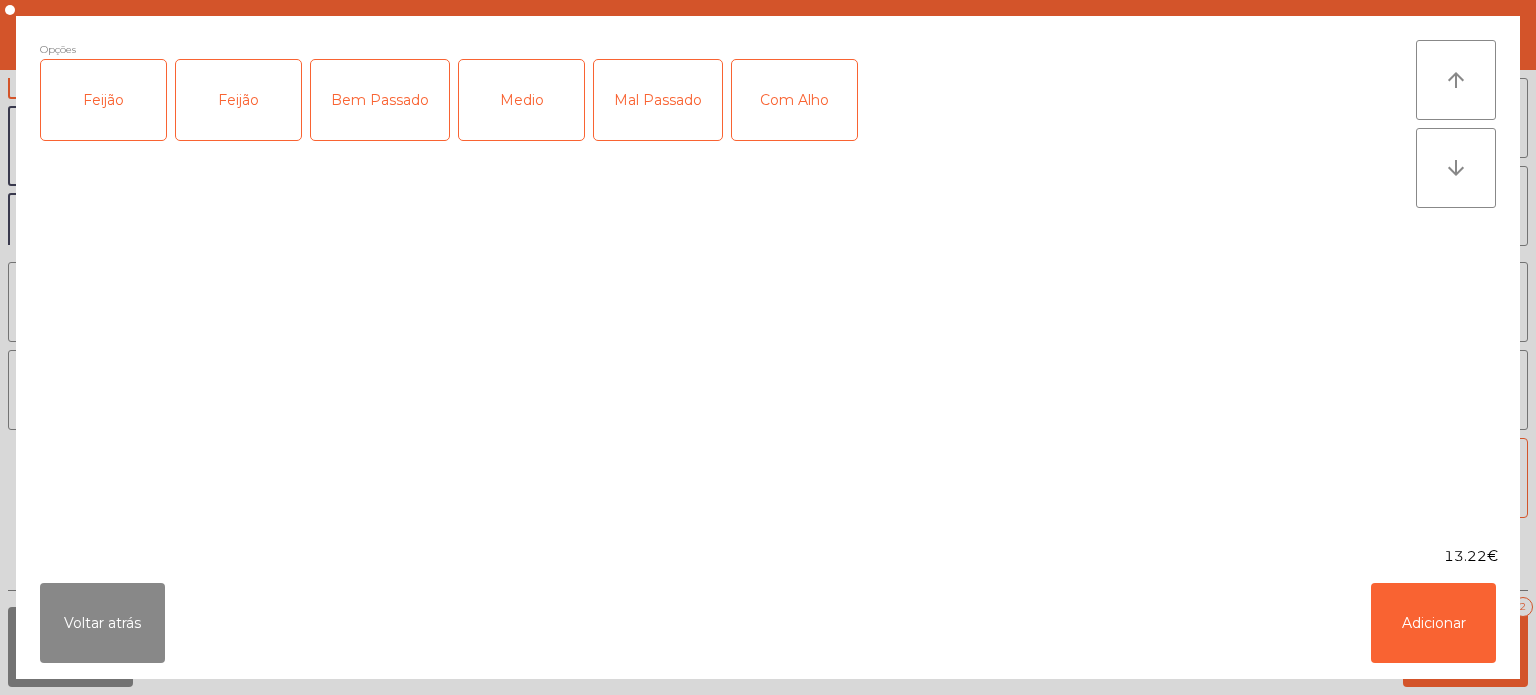 click on "Feijão" 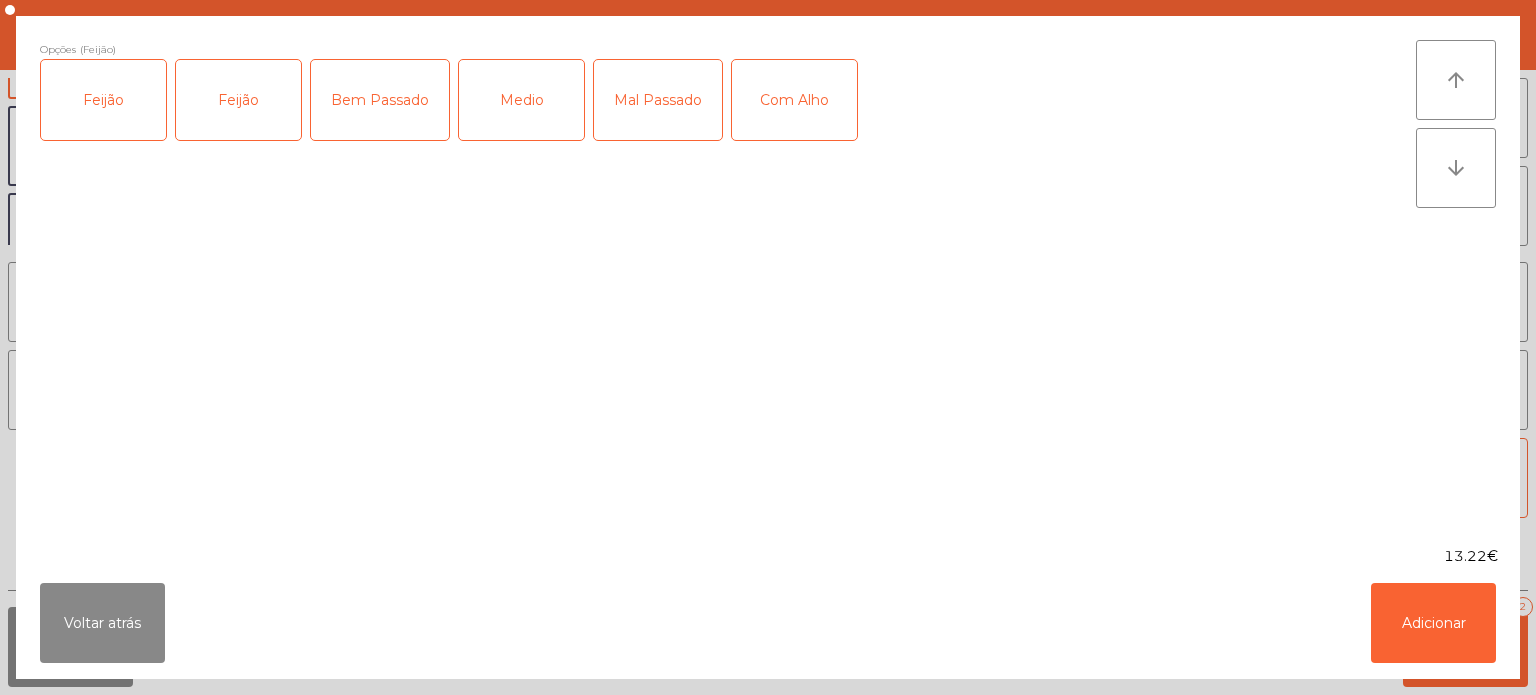 click on "Medio" 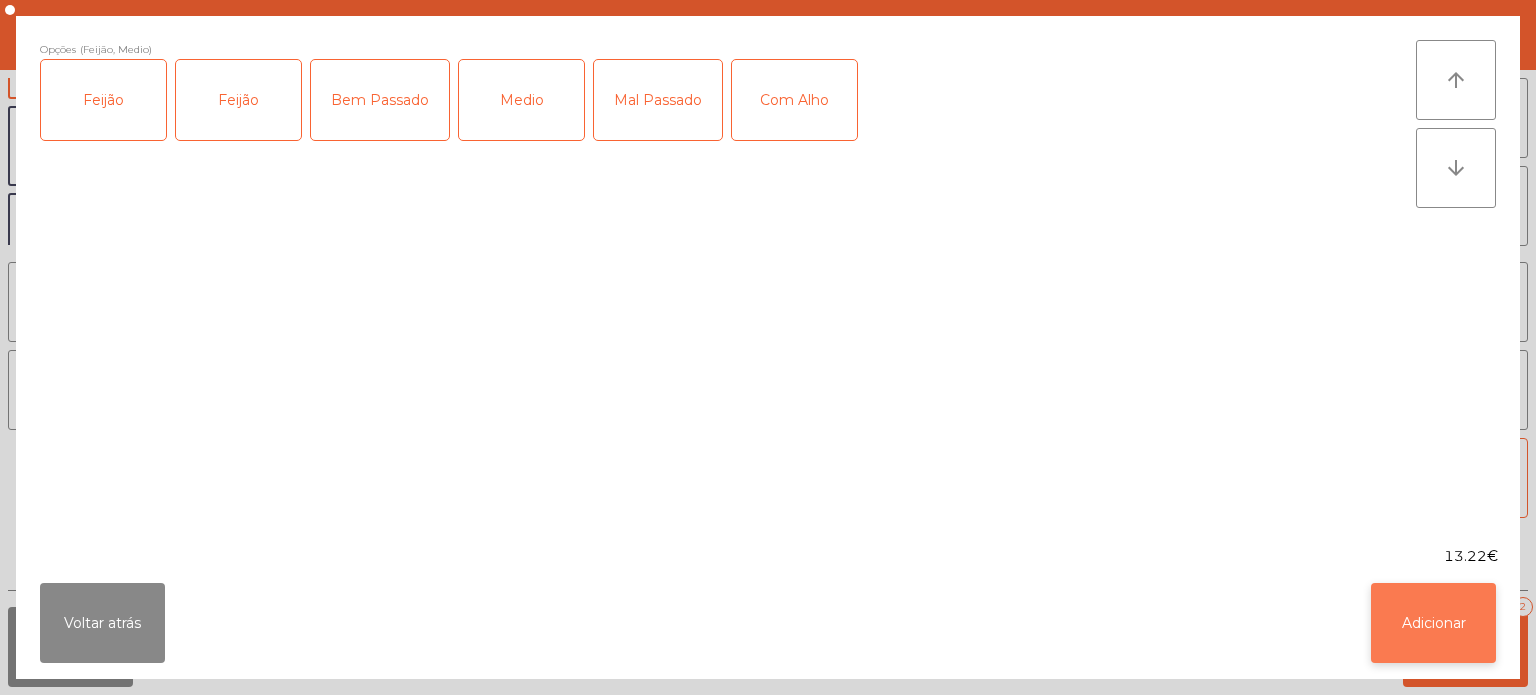 click on "Adicionar" 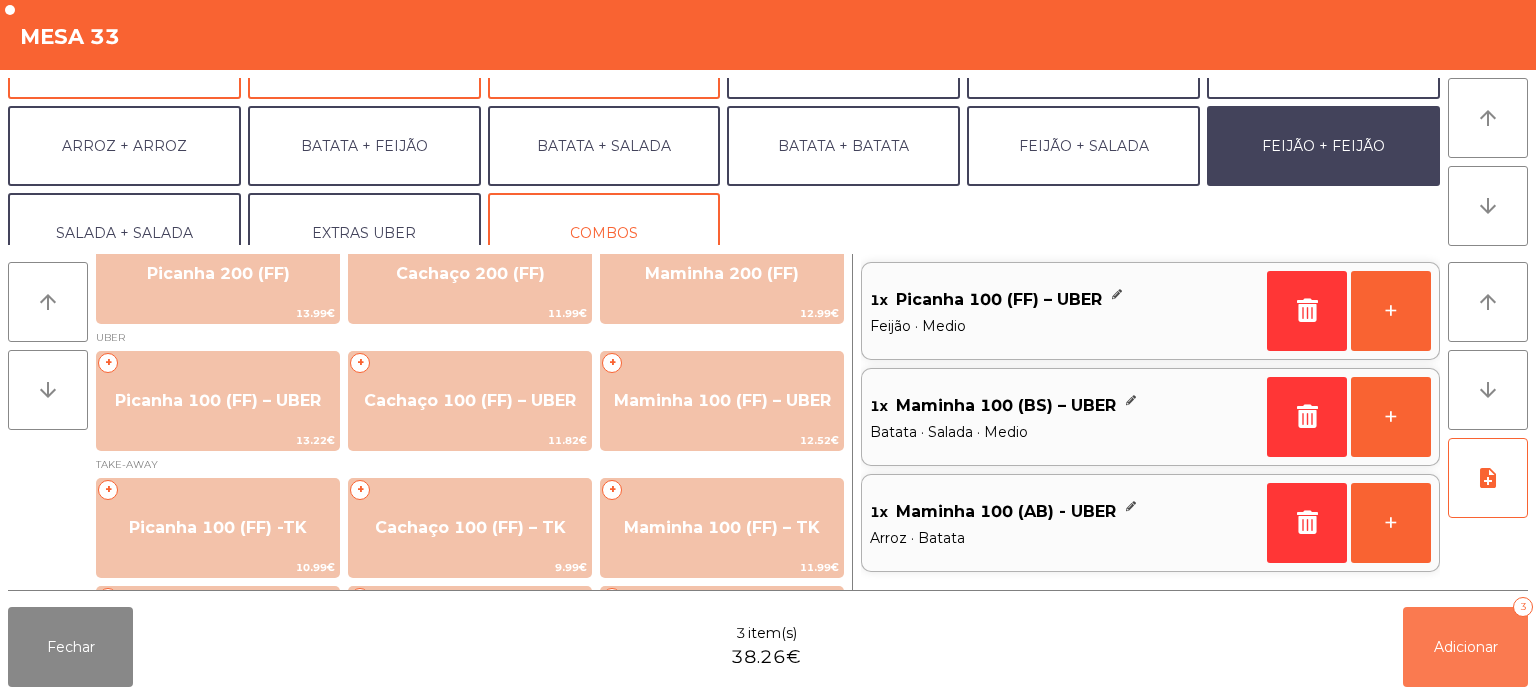 click on "Adicionar   3" 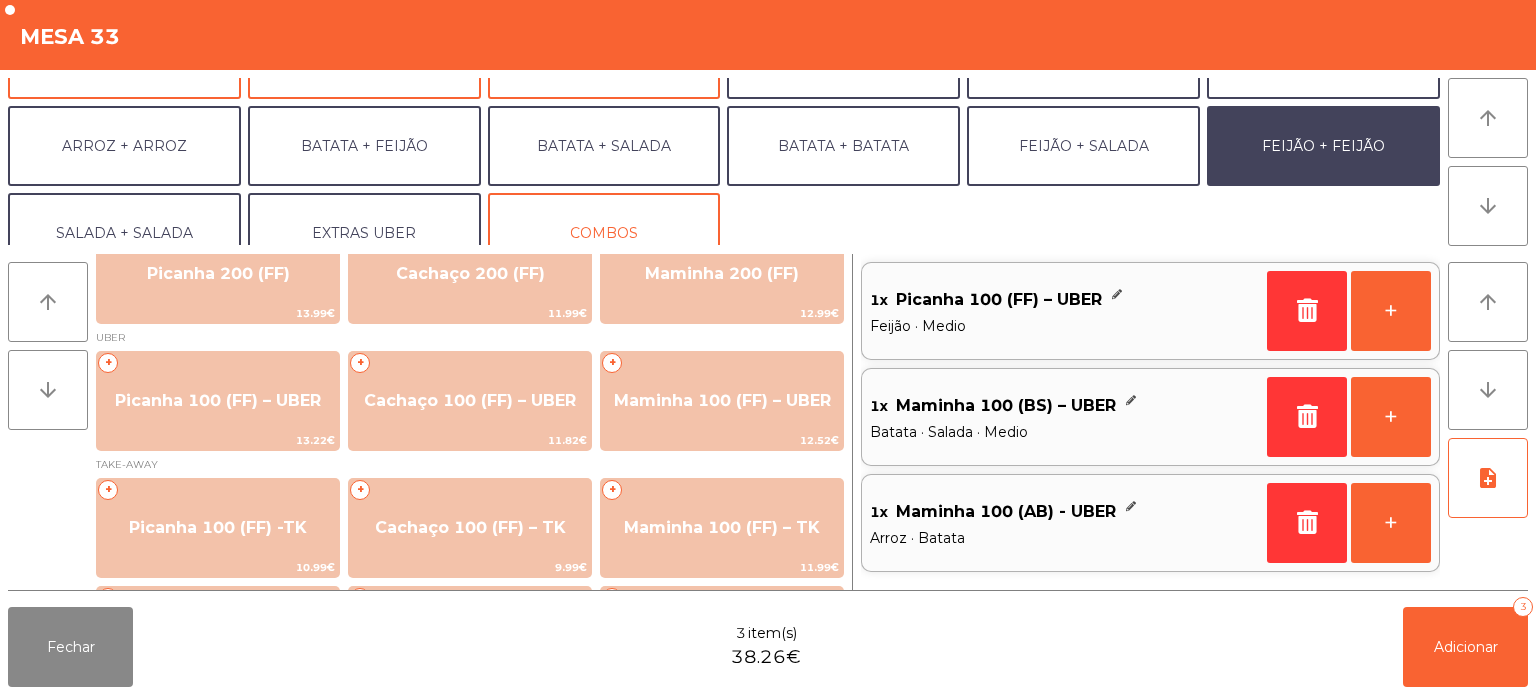 click on "Fechar" 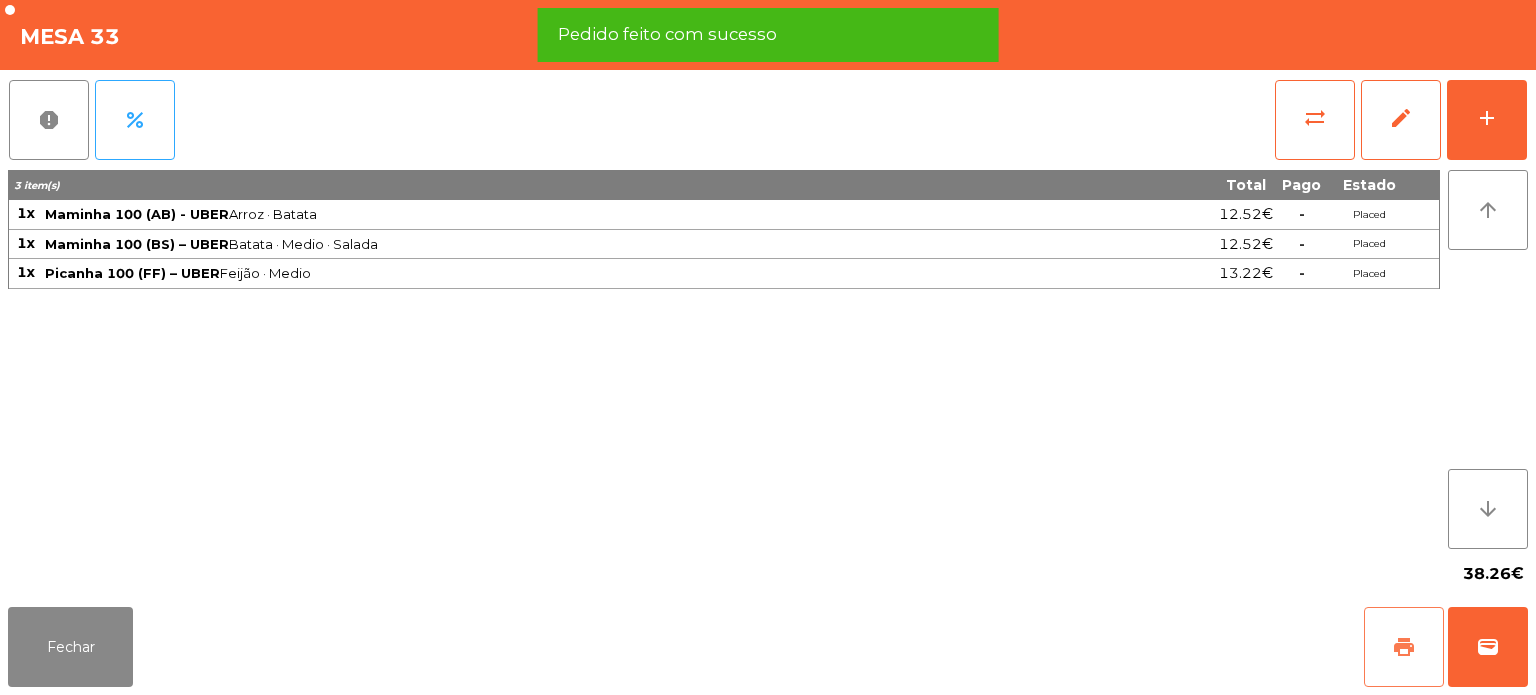 click on "print" 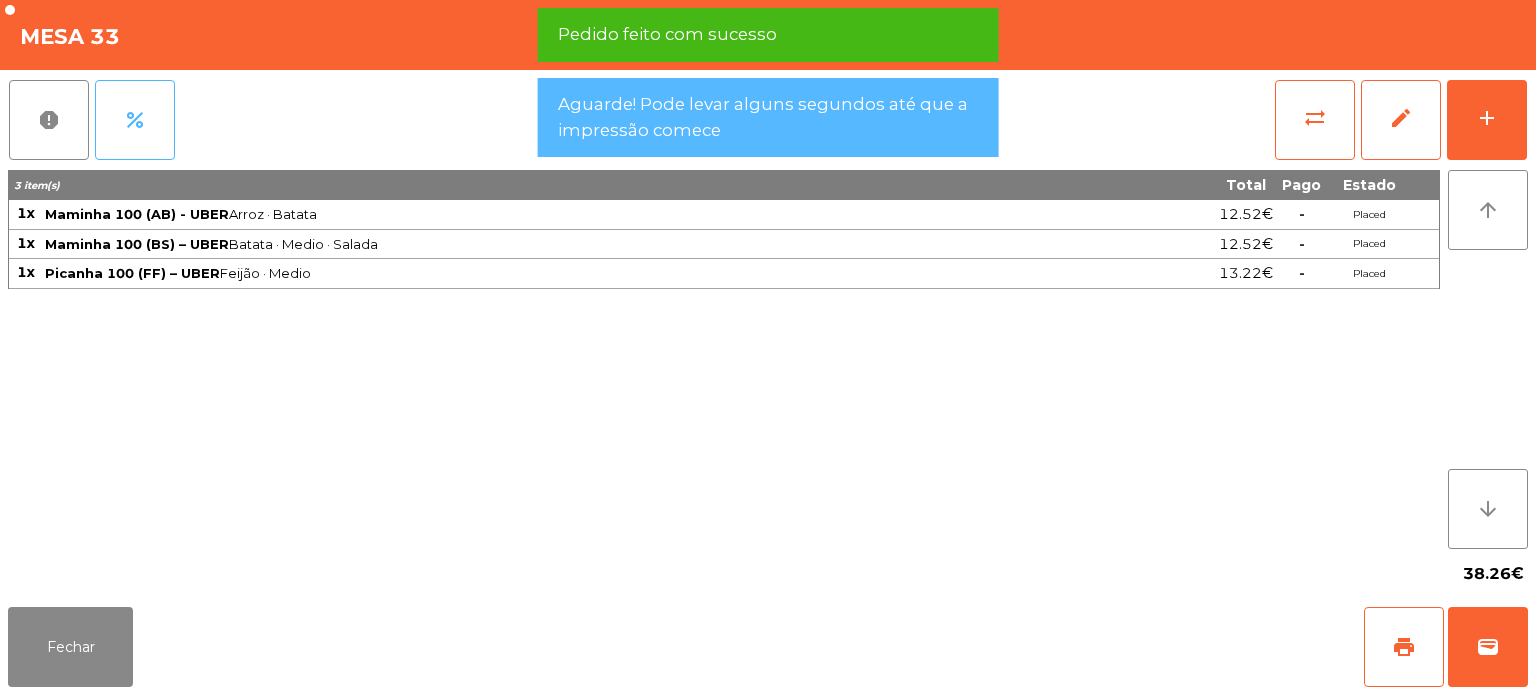 click on "percent" 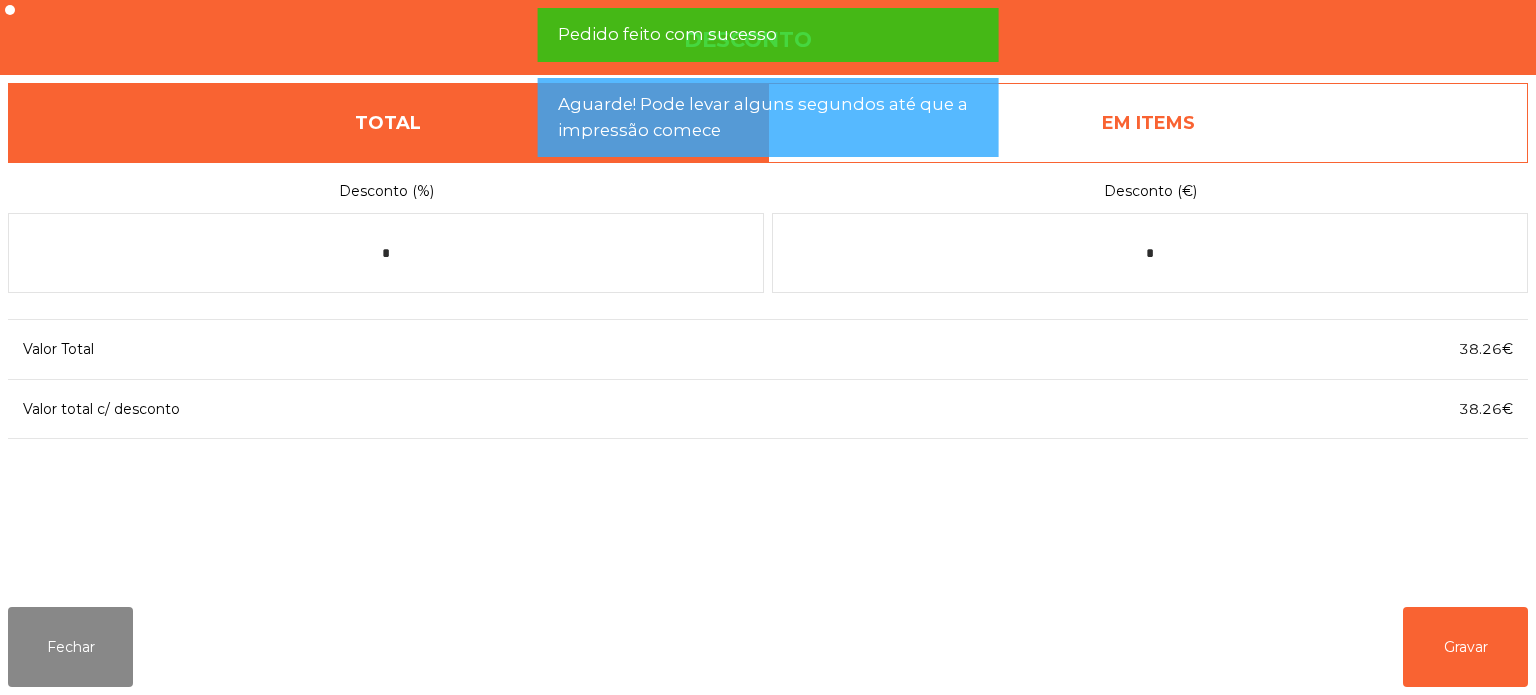 click on "EM ITEMS" at bounding box center (1148, 123) 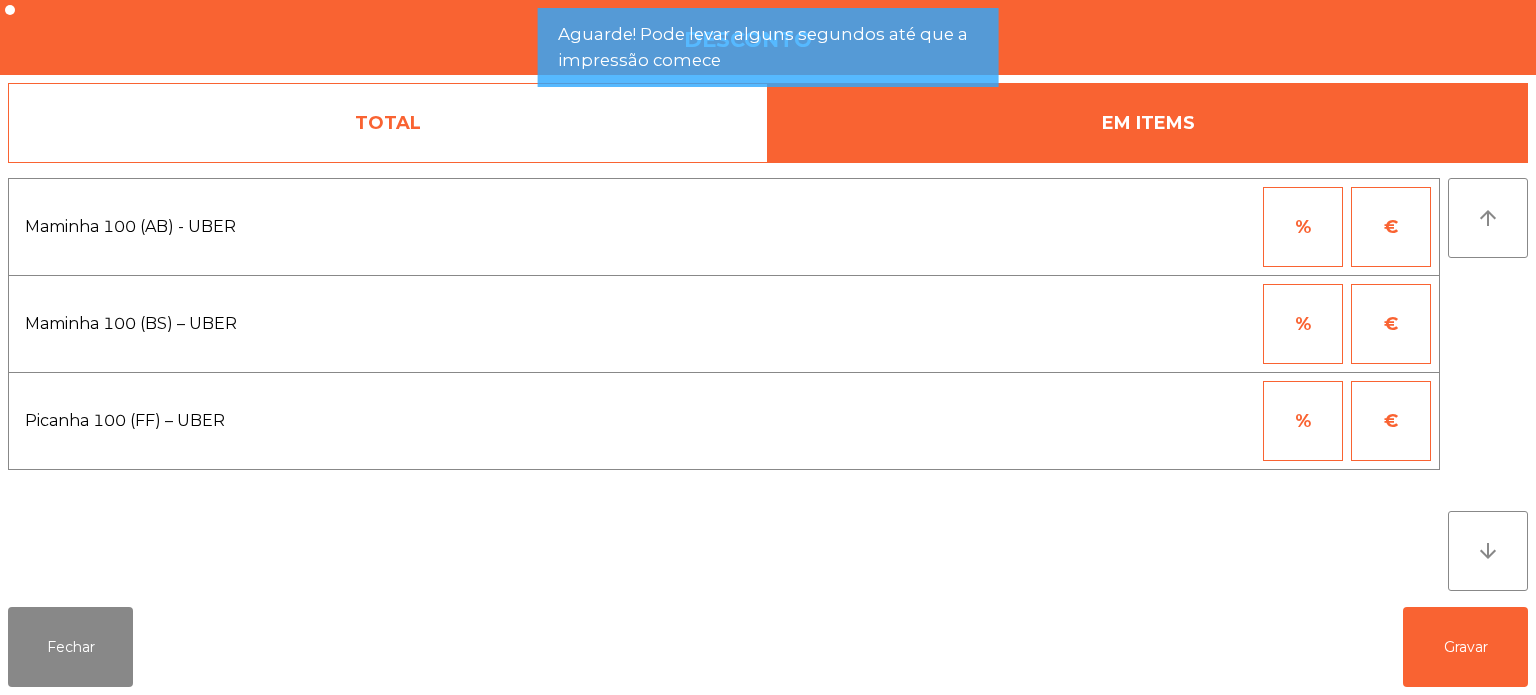 click on "€" at bounding box center [1391, 227] 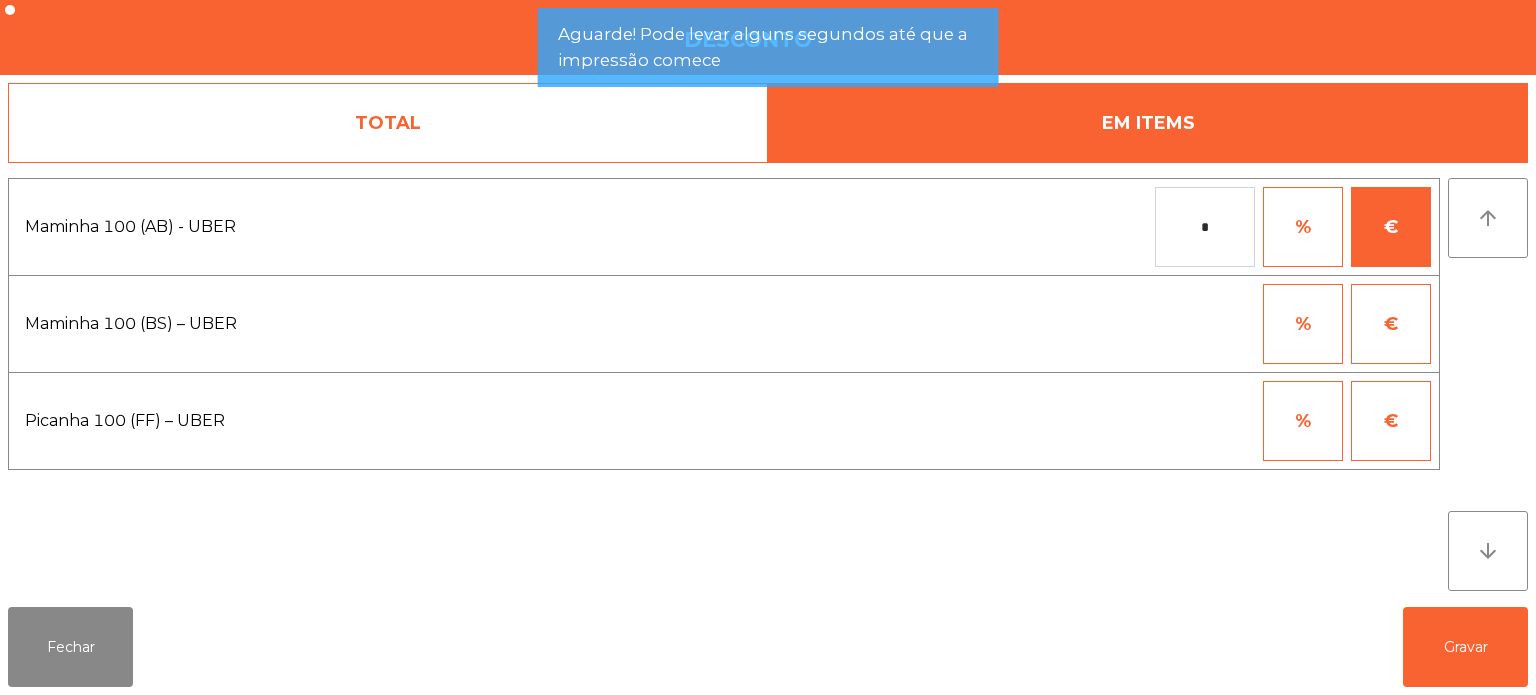click on "*" at bounding box center [1205, 227] 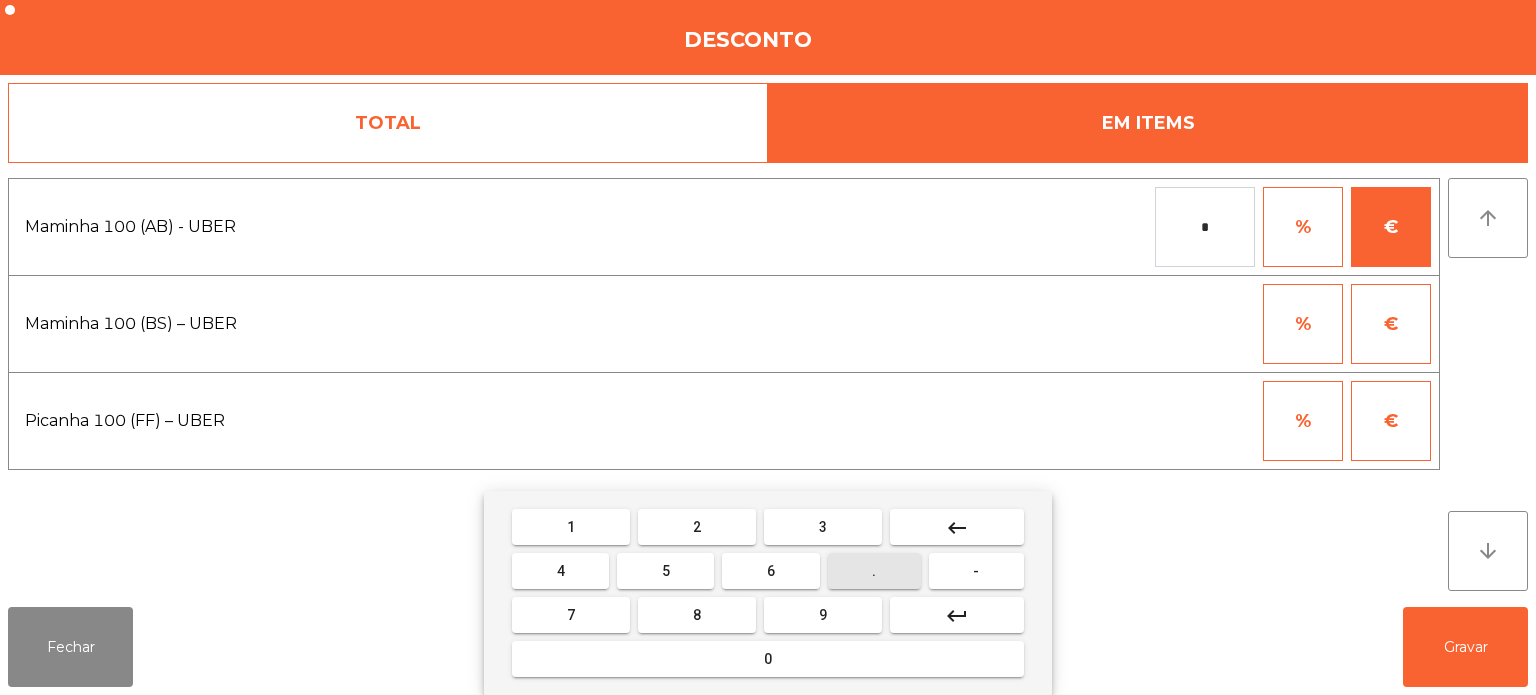 click on "." at bounding box center (874, 571) 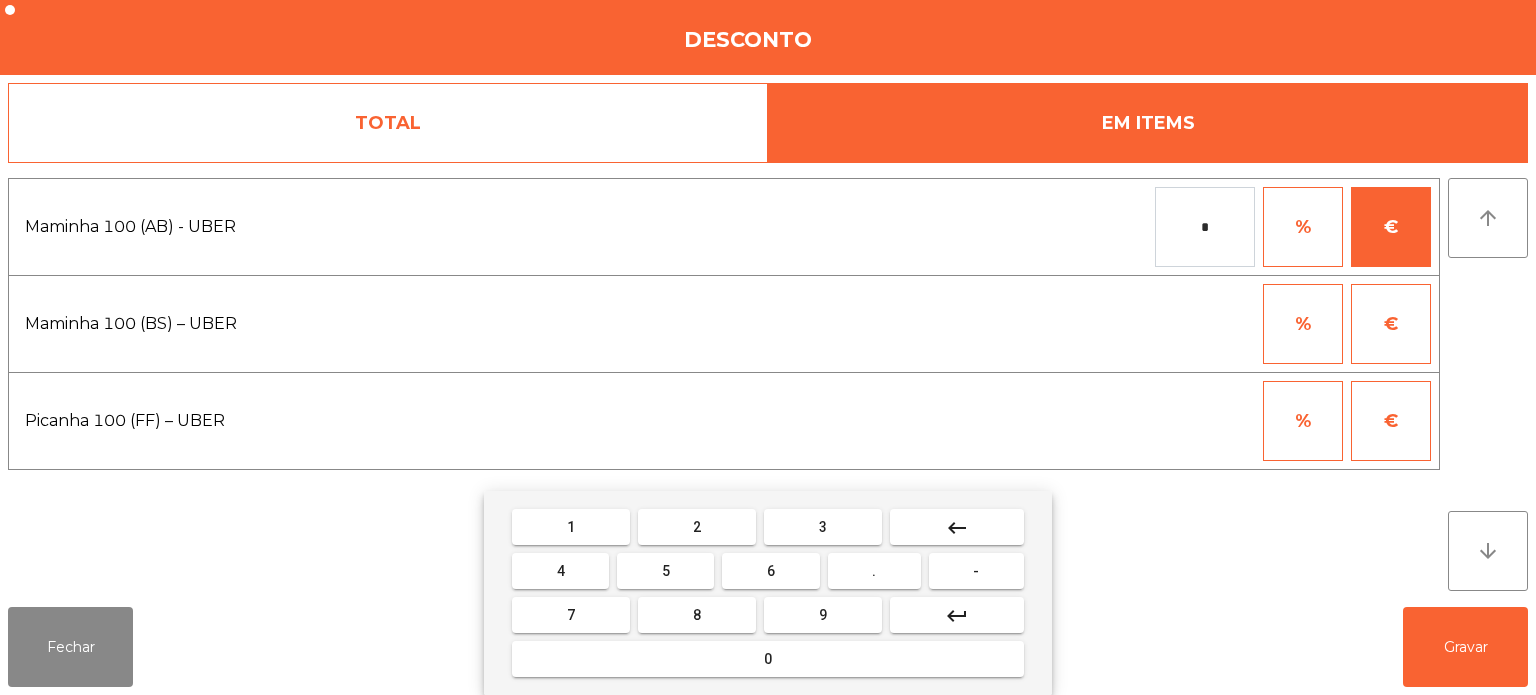 click on "5" at bounding box center [665, 571] 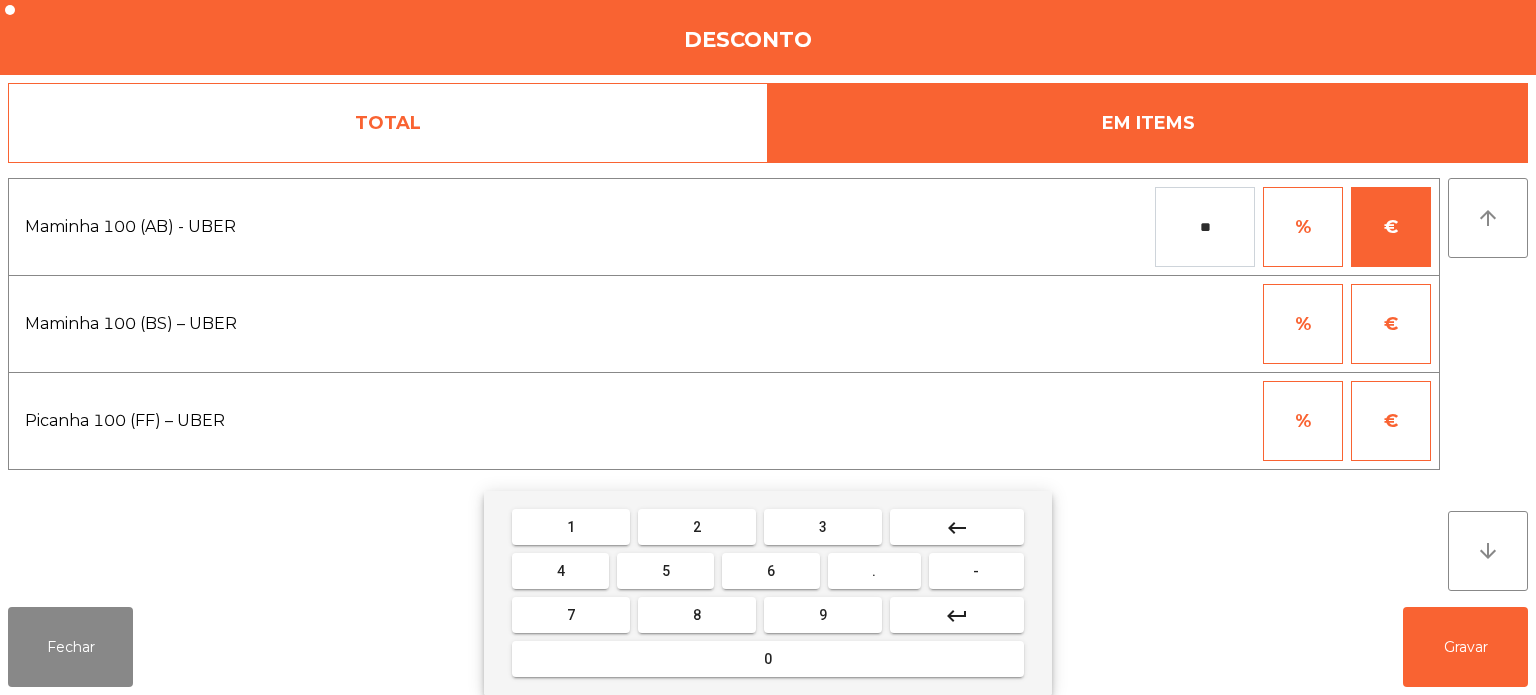 click on "keyboard_backspace" at bounding box center (957, 528) 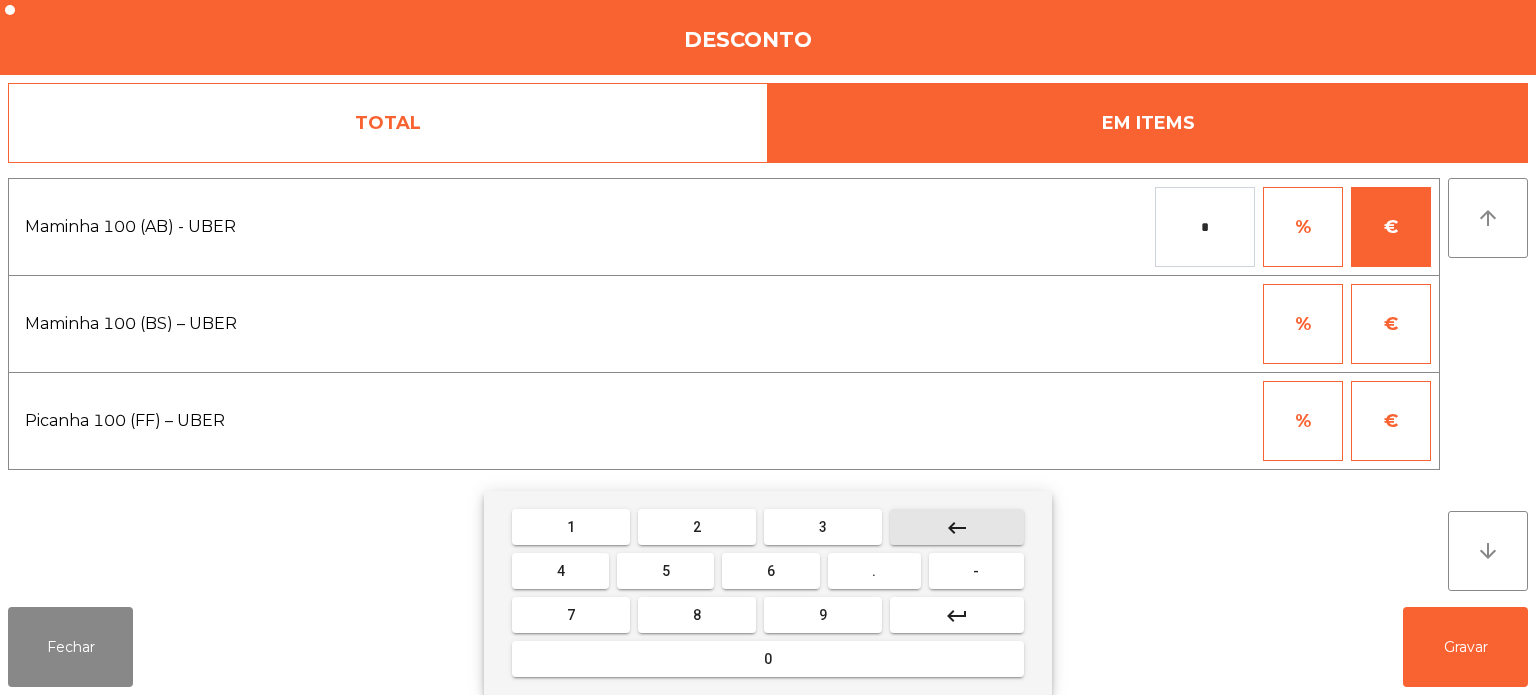 click on "keyboard_backspace" at bounding box center (957, 527) 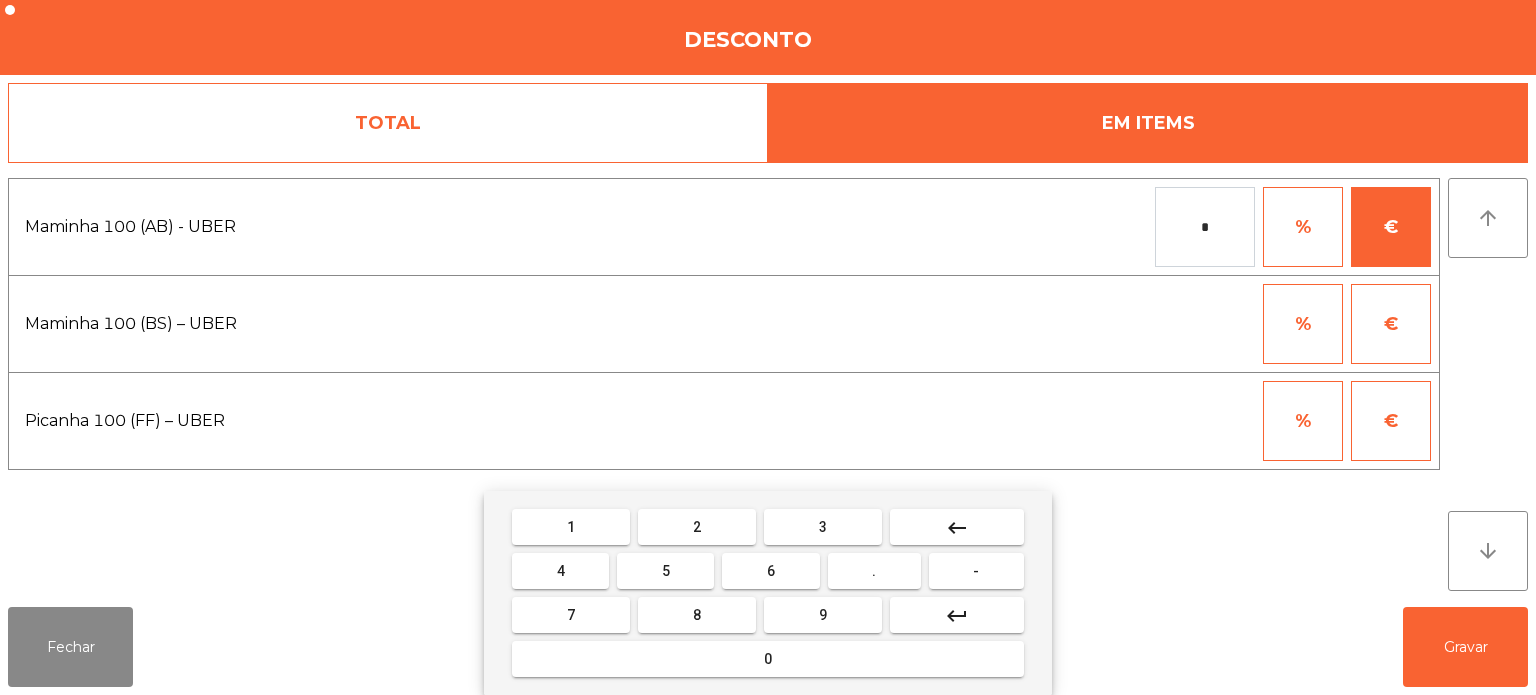 click on "0" at bounding box center [768, 659] 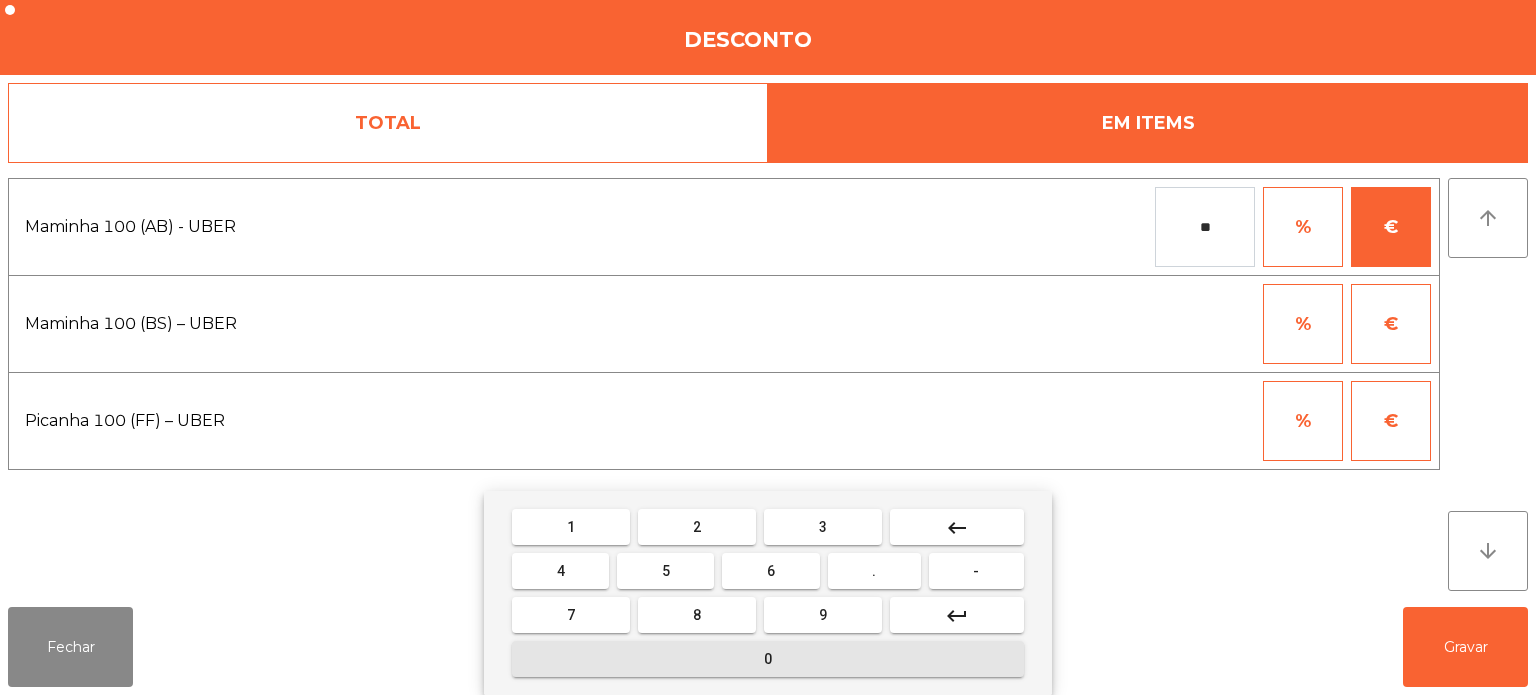 click on "." at bounding box center (874, 571) 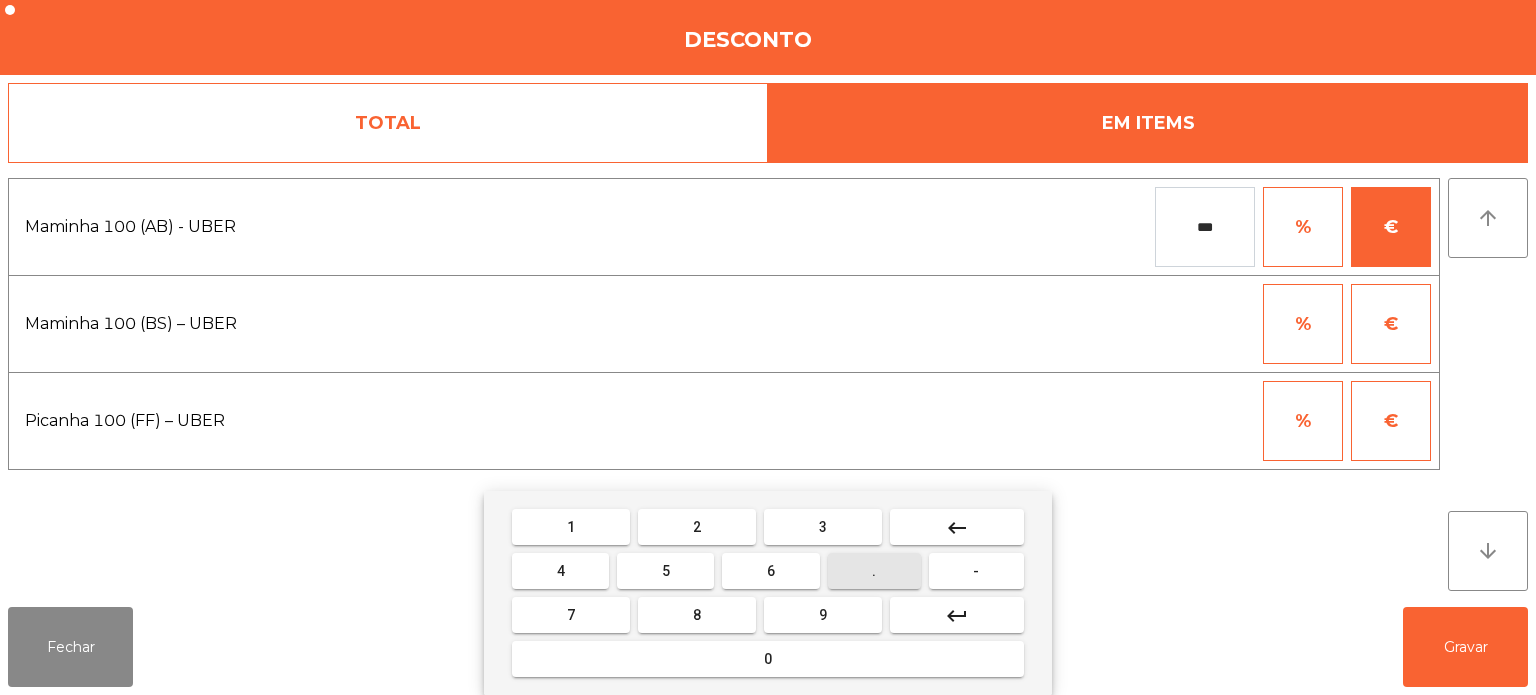 click on "5" at bounding box center [665, 571] 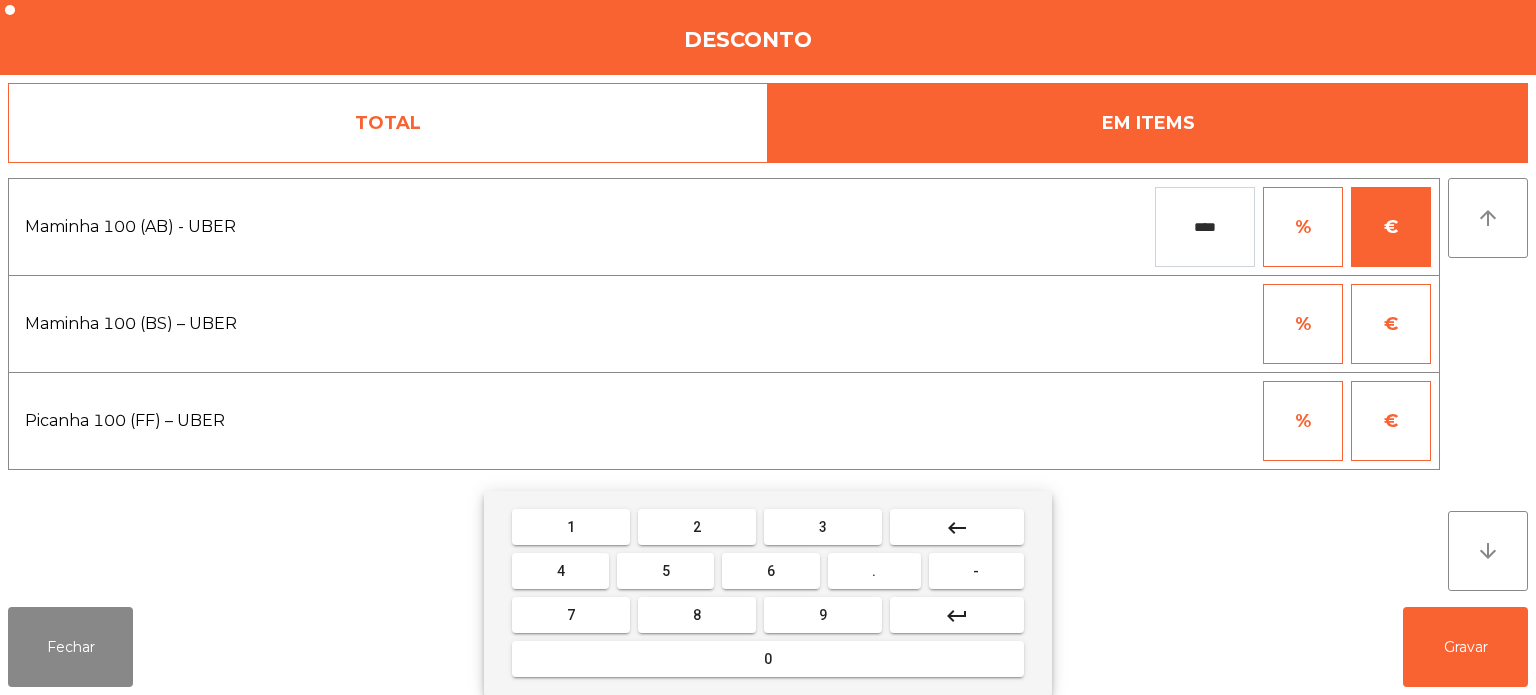 click on "keyboard_backspace" at bounding box center [957, 527] 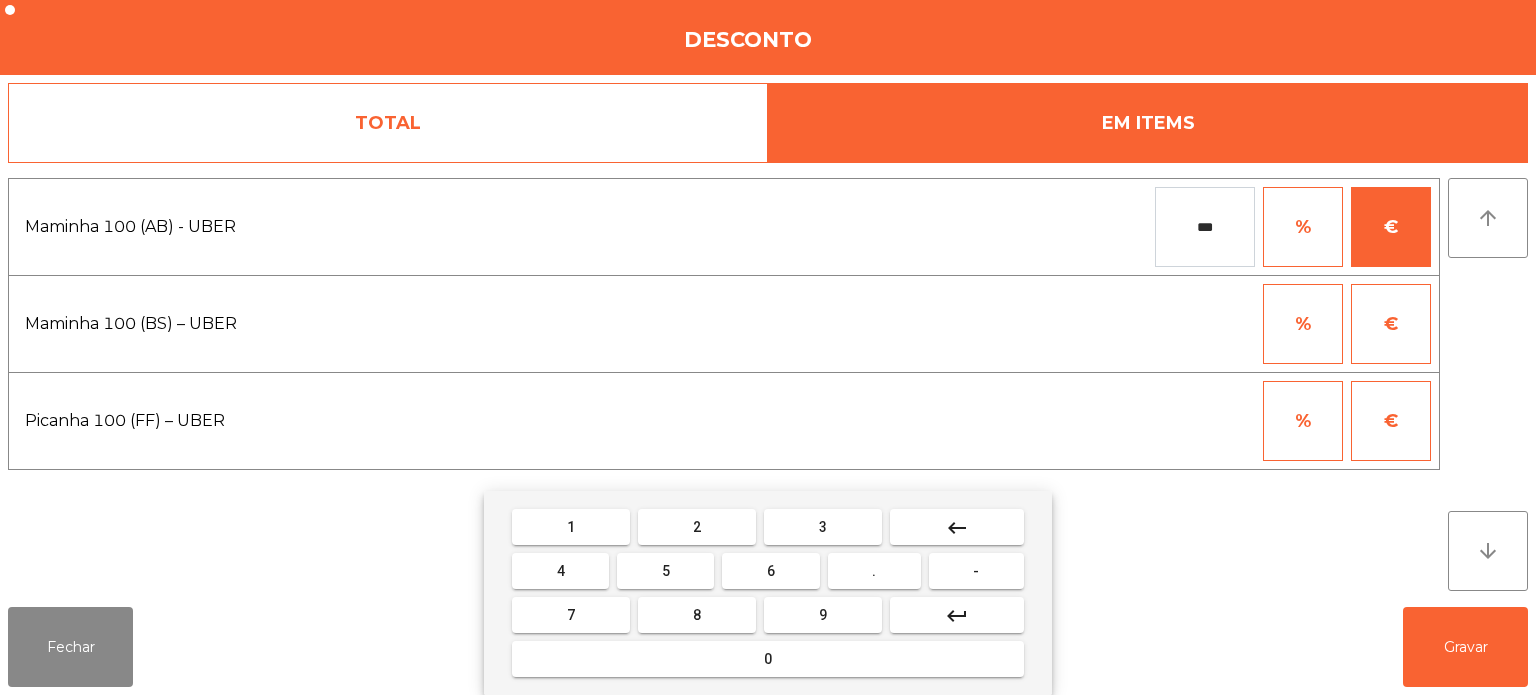click on "keyboard_backspace" at bounding box center (957, 528) 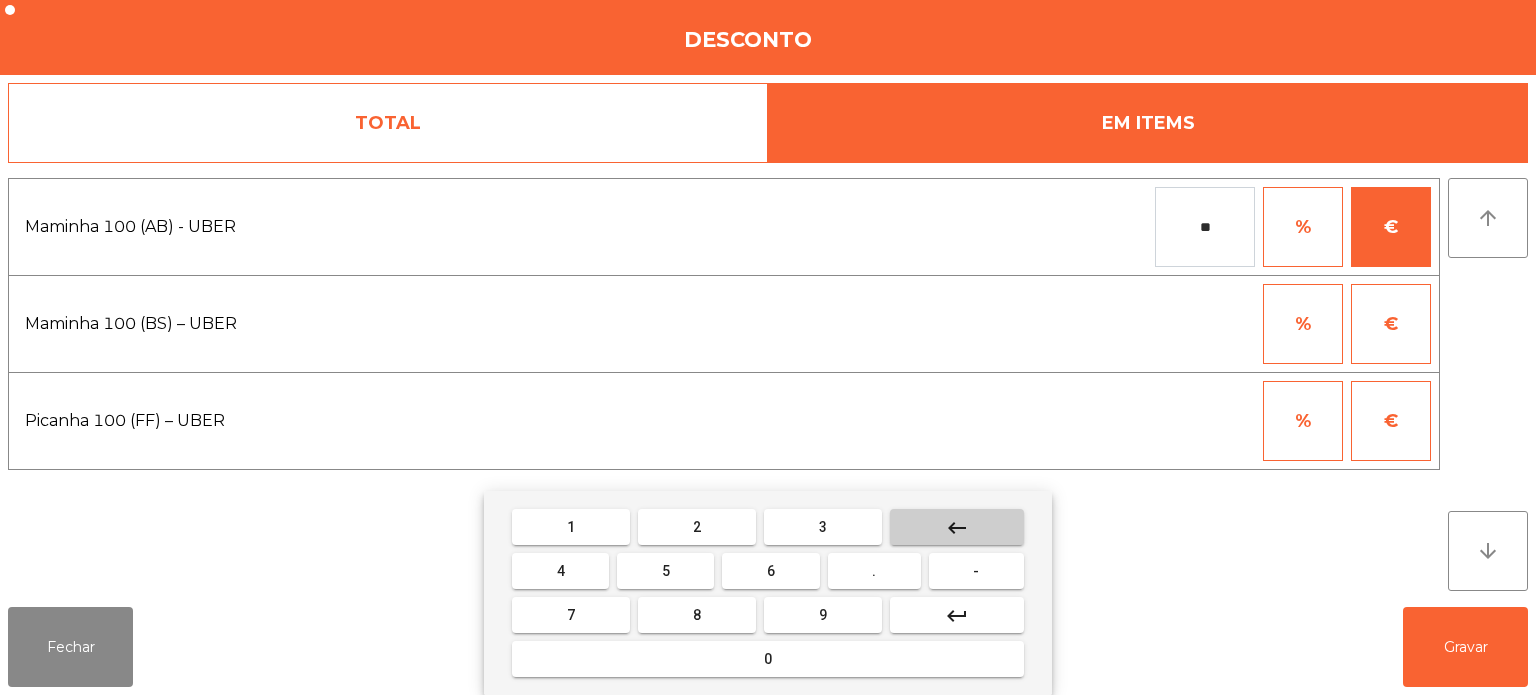 click on "keyboard_backspace" at bounding box center [957, 527] 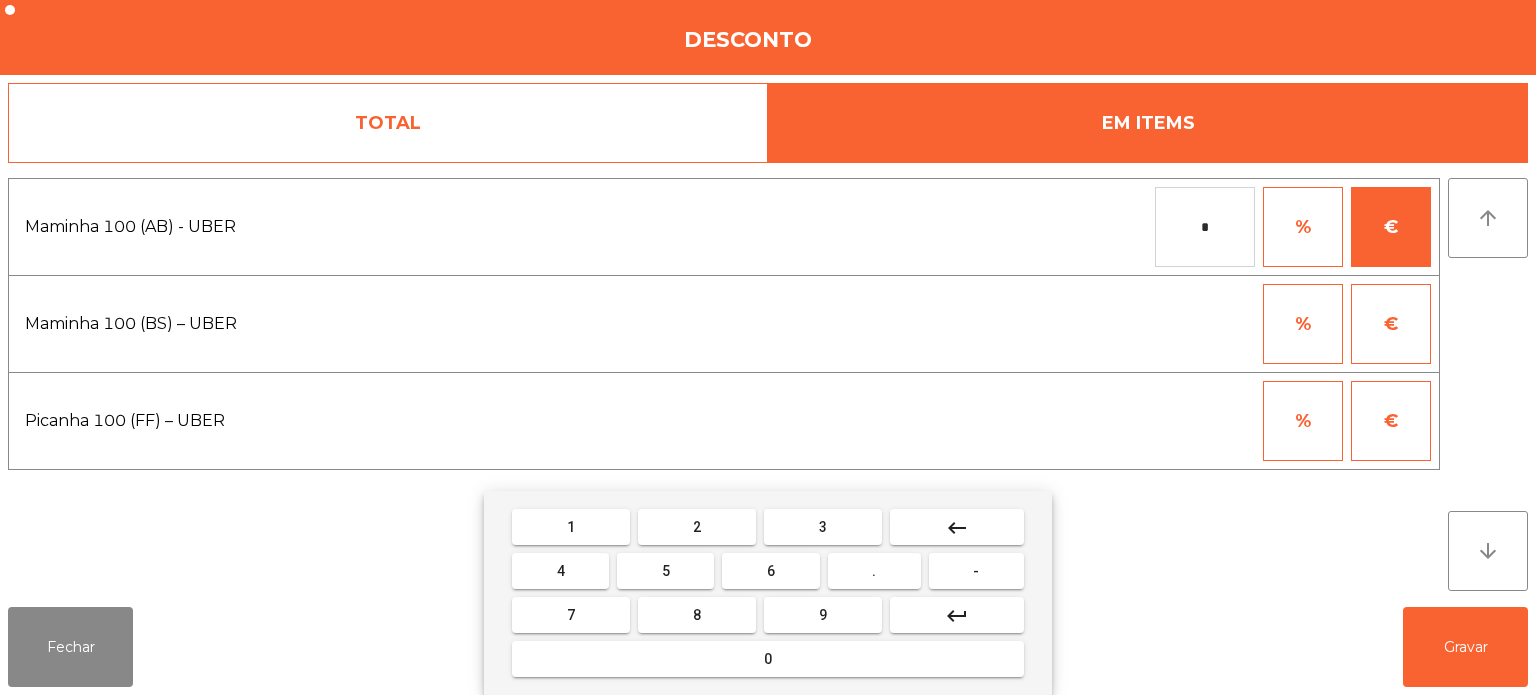 click on "0" at bounding box center (768, 659) 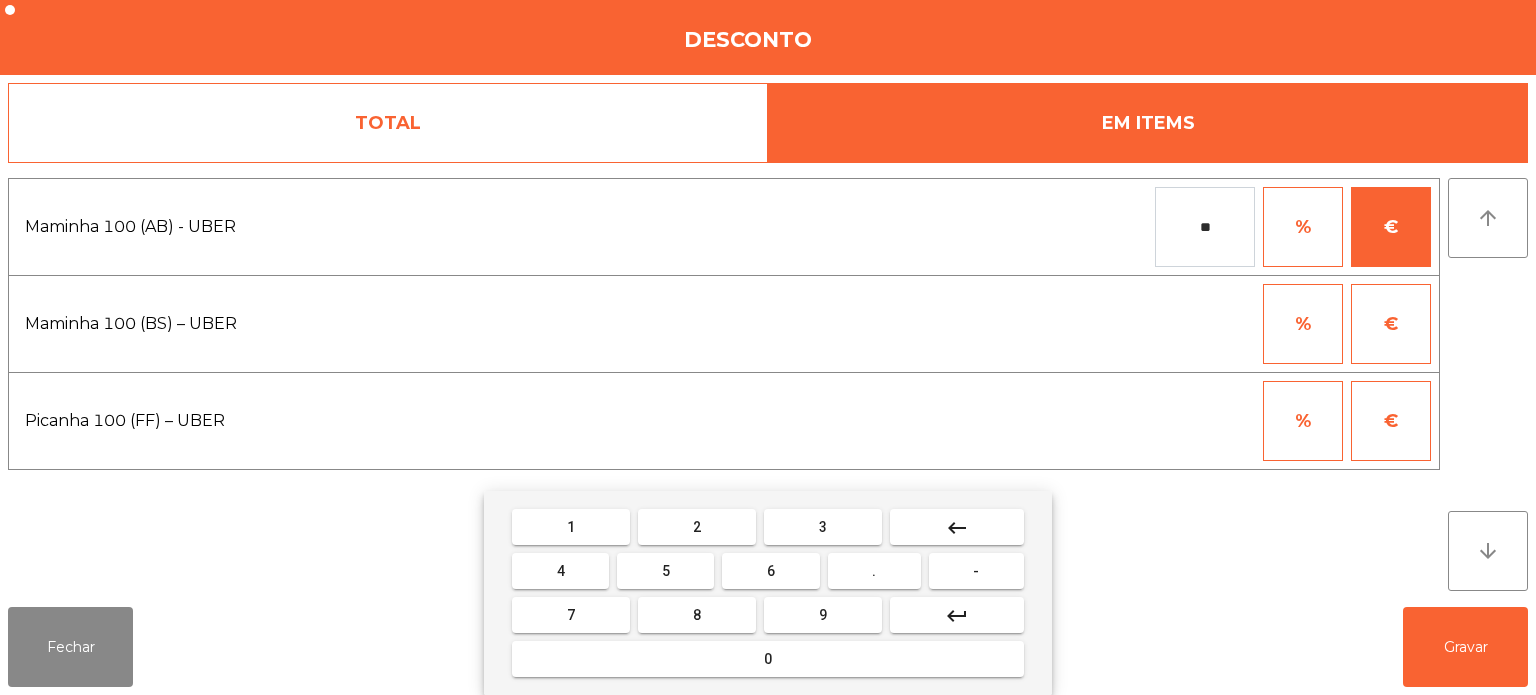 click on "." at bounding box center [874, 571] 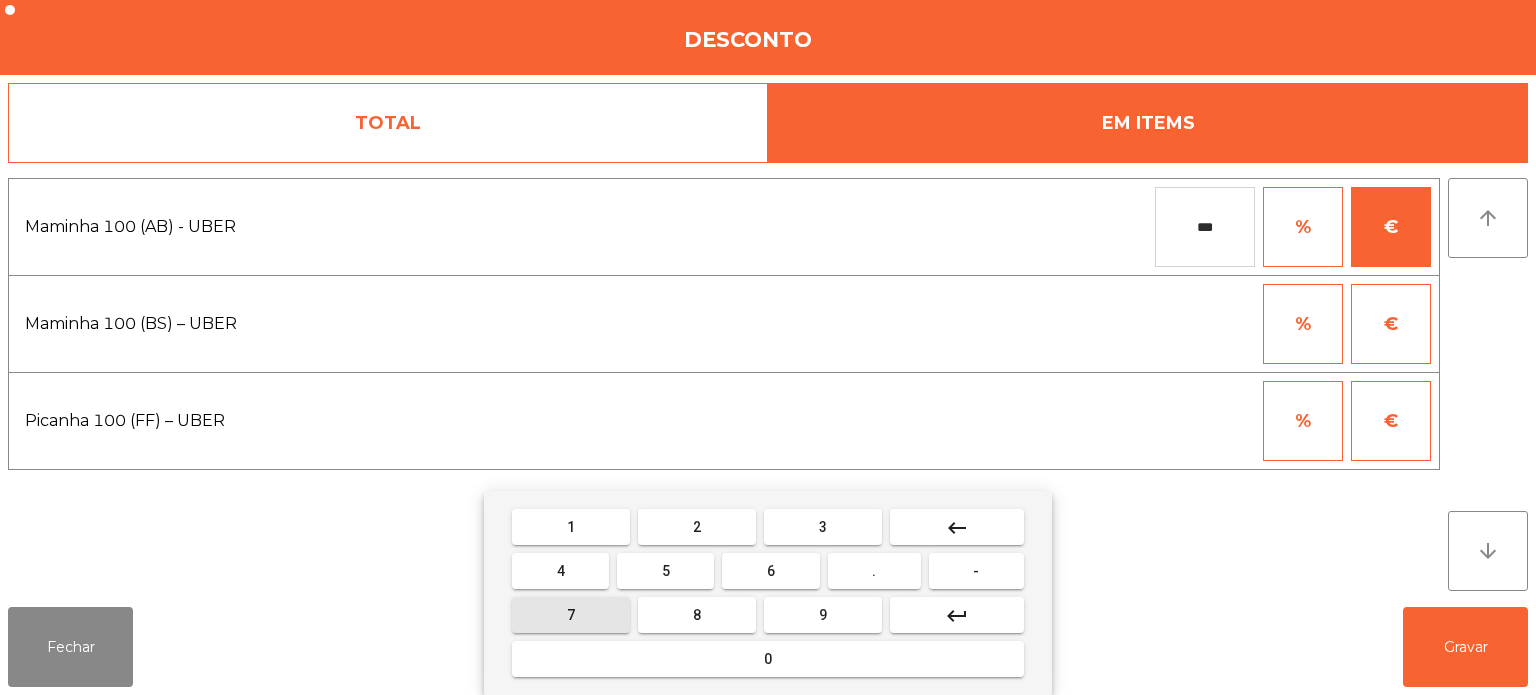 click on "7" at bounding box center (571, 615) 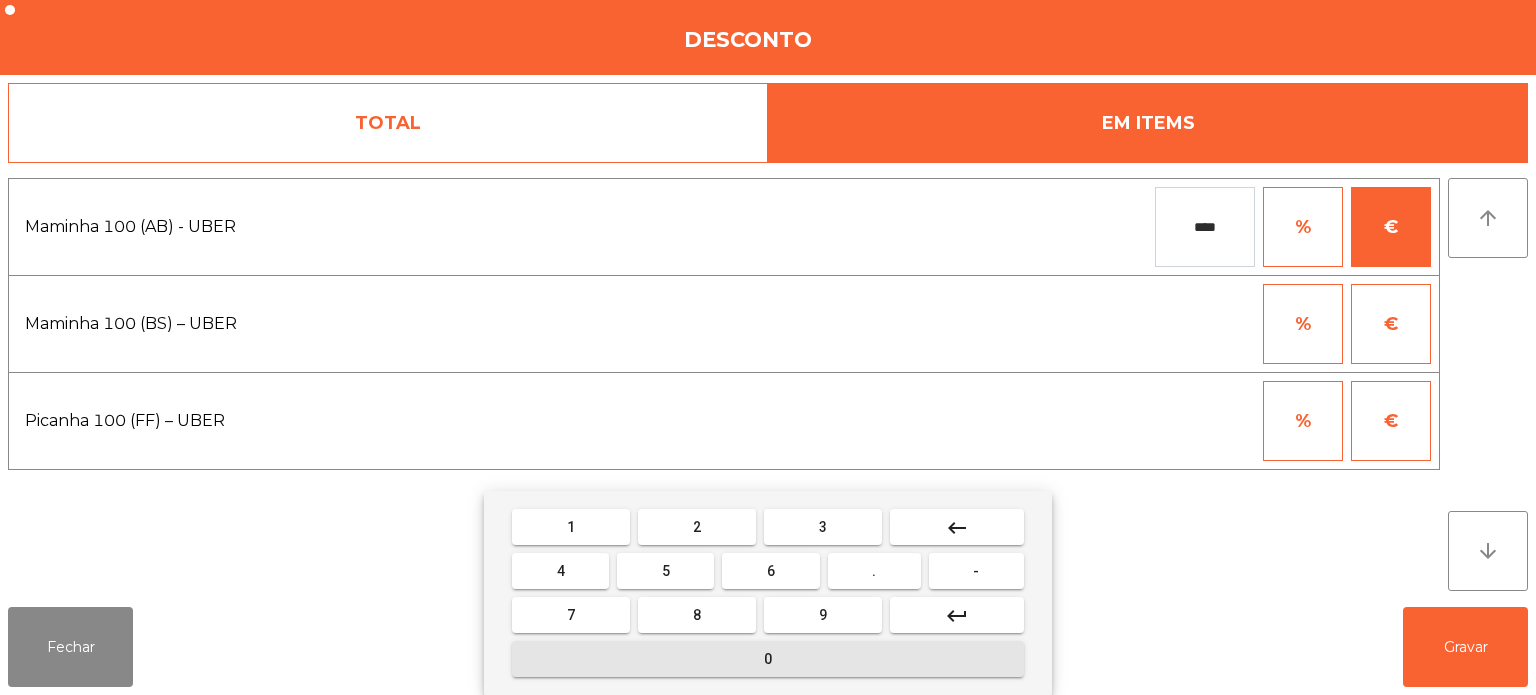 click on "0" at bounding box center [768, 659] 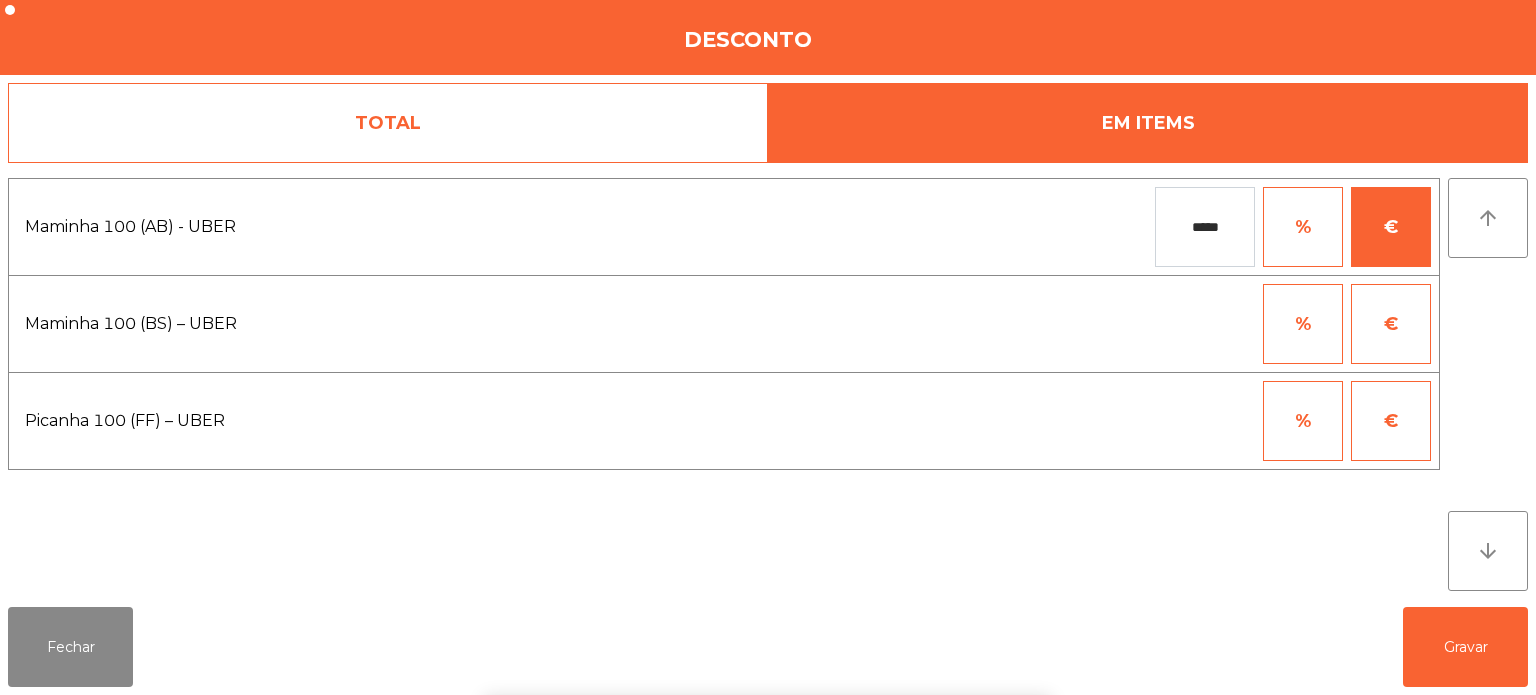 click on "1 2 3 keyboard_backspace 4 5 6 . - 7 8 9 keyboard_return 0" at bounding box center (768, 593) 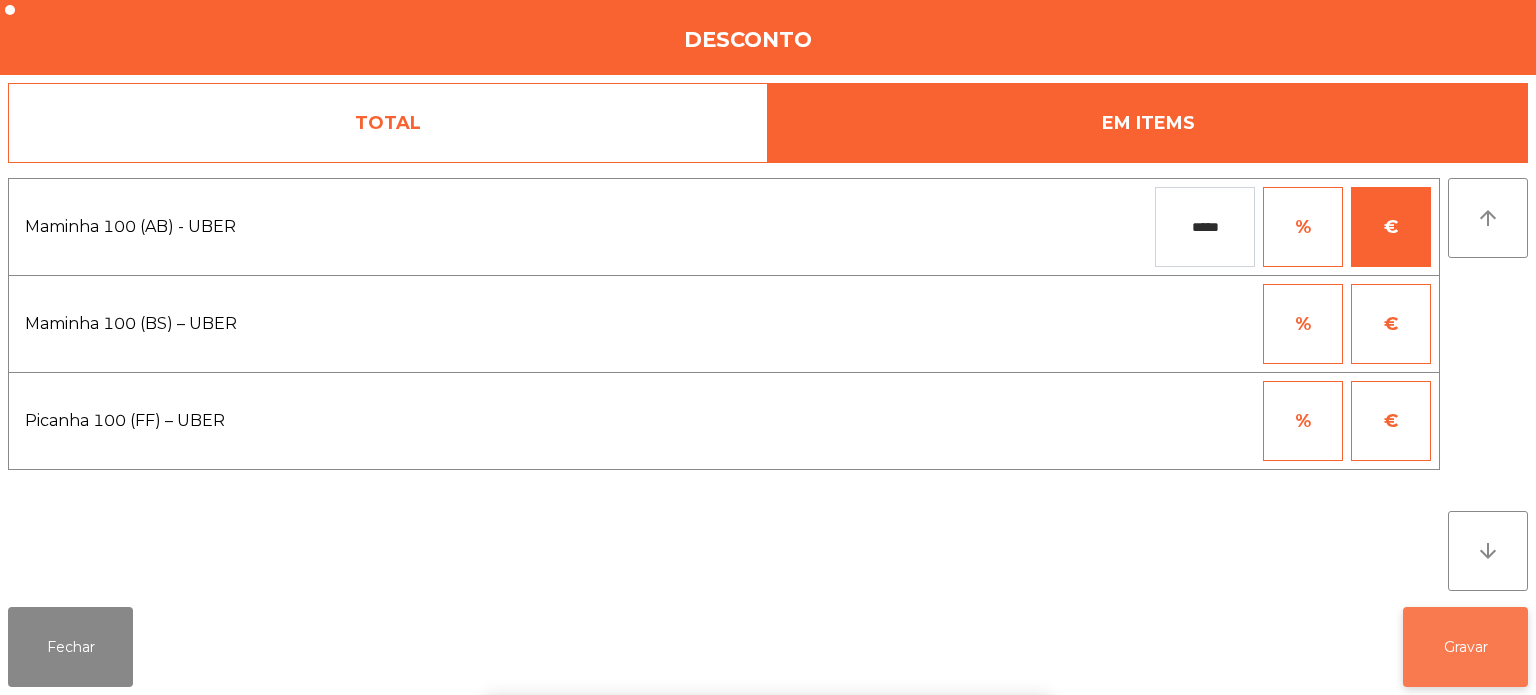 click on "Gravar" 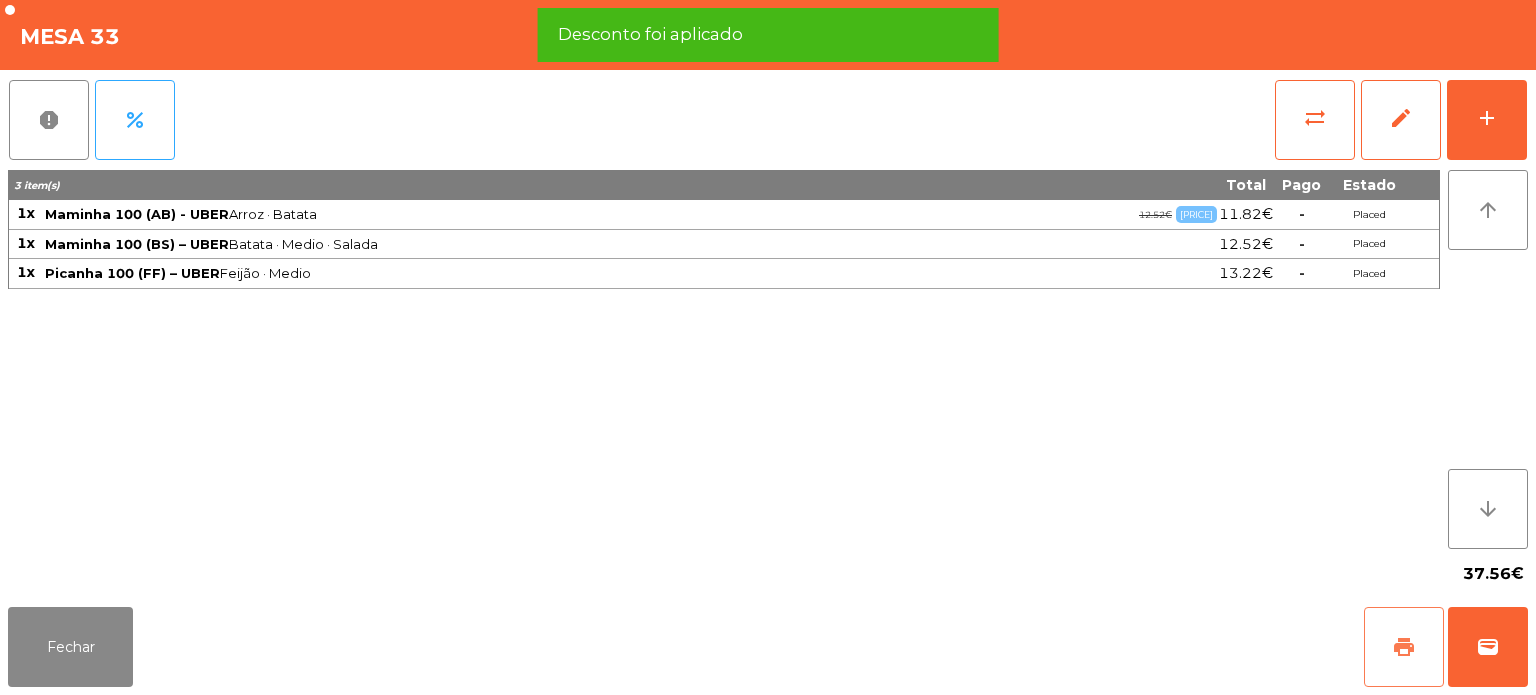 click on "print" 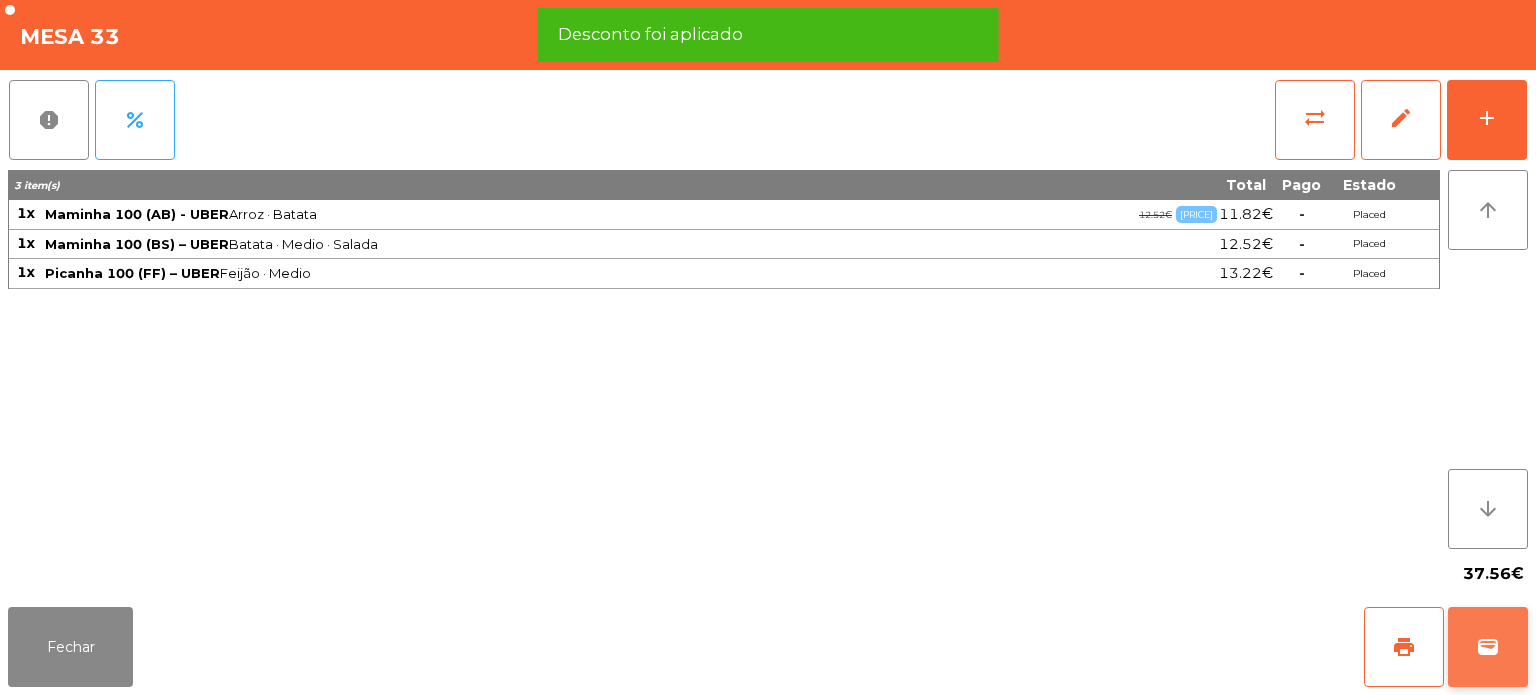 click on "wallet" 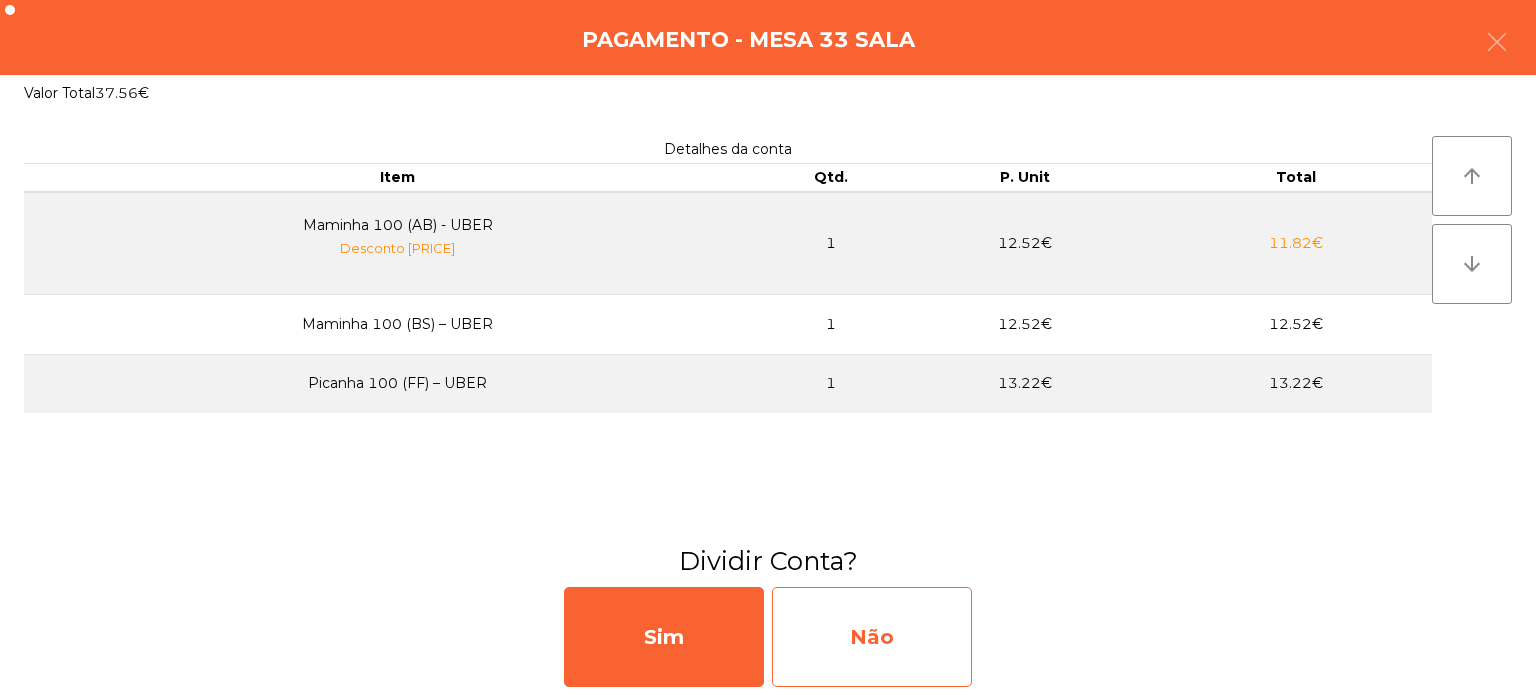 click on "Não" 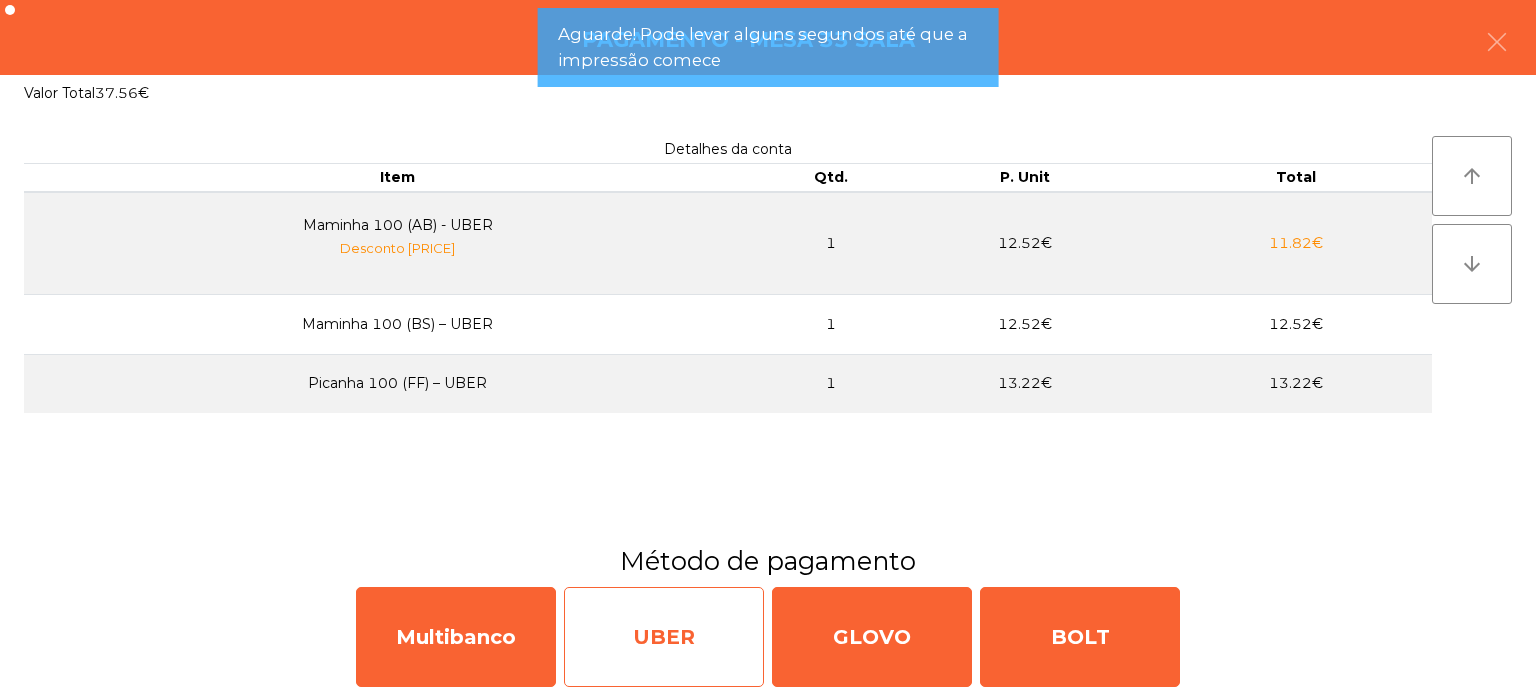 click on "UBER" 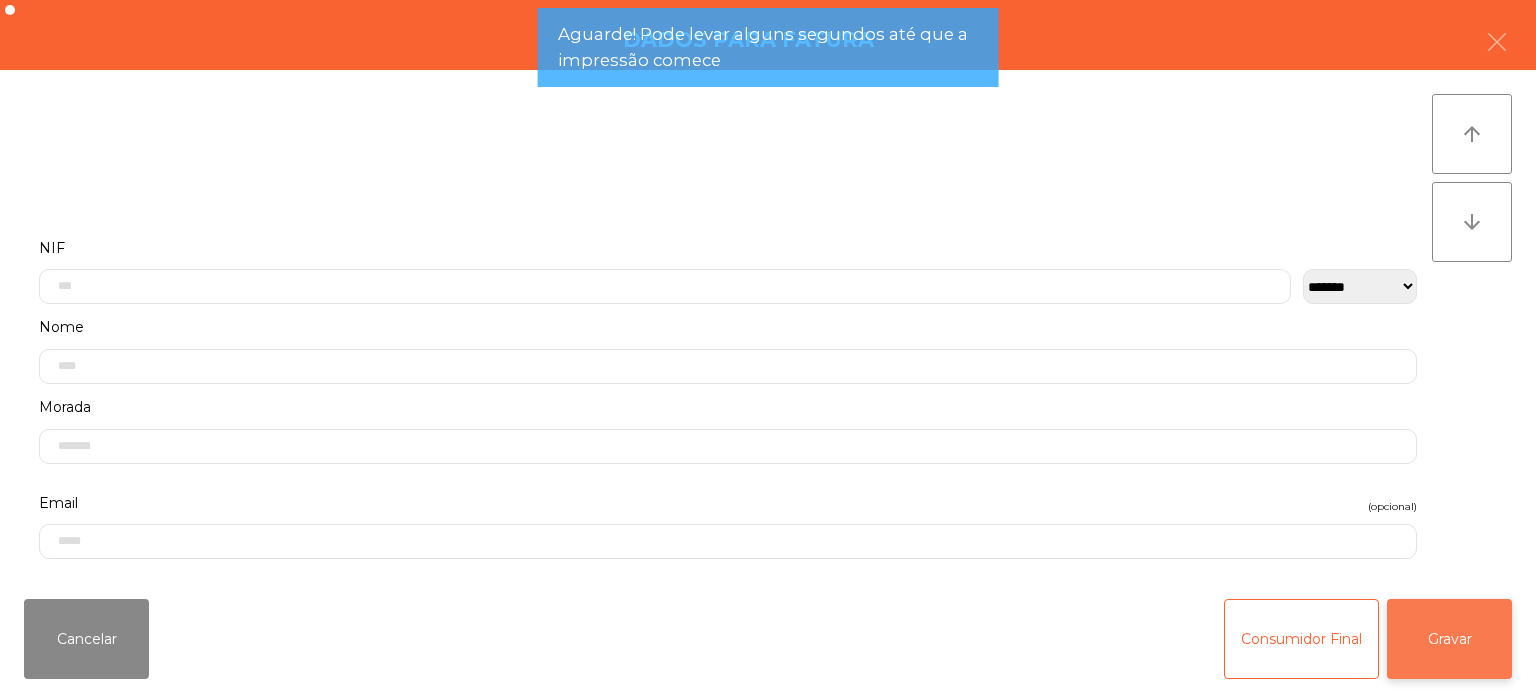 click on "Gravar" 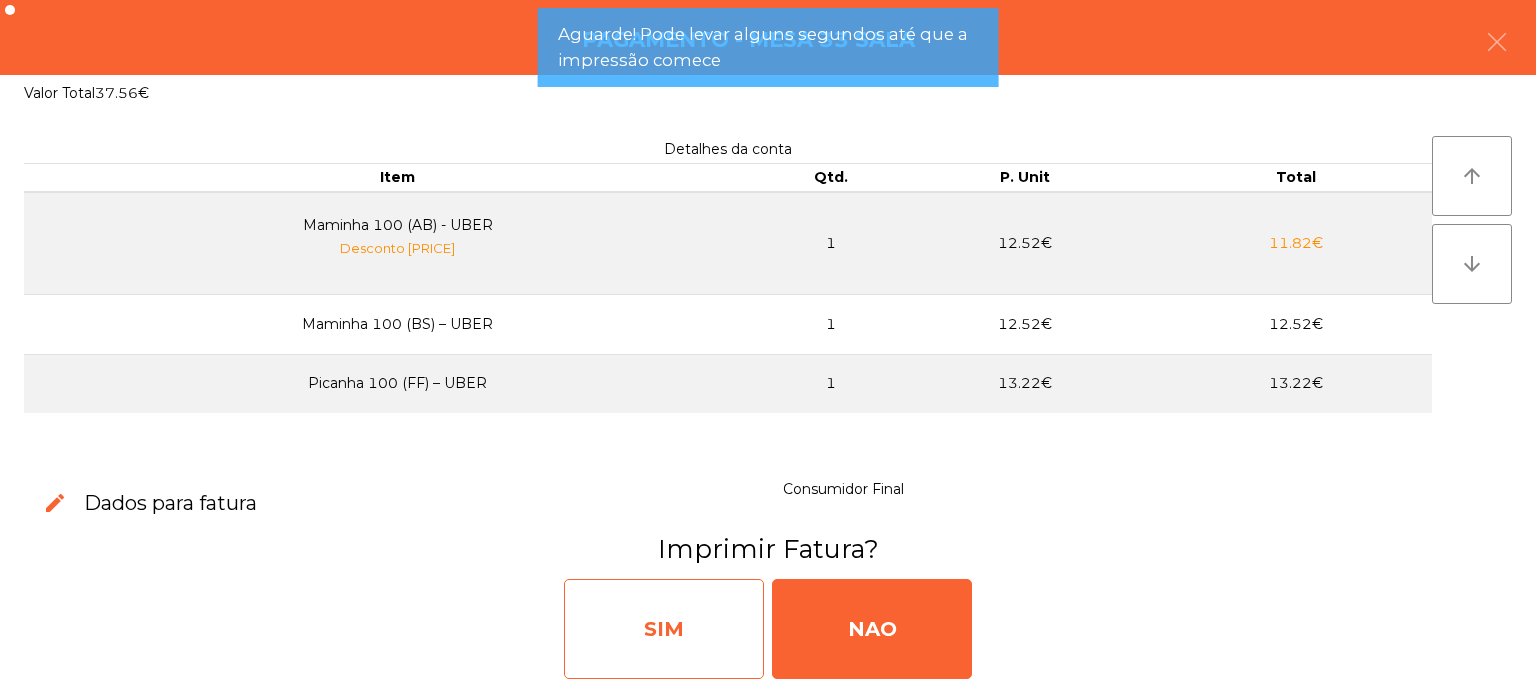 click on "SIM" 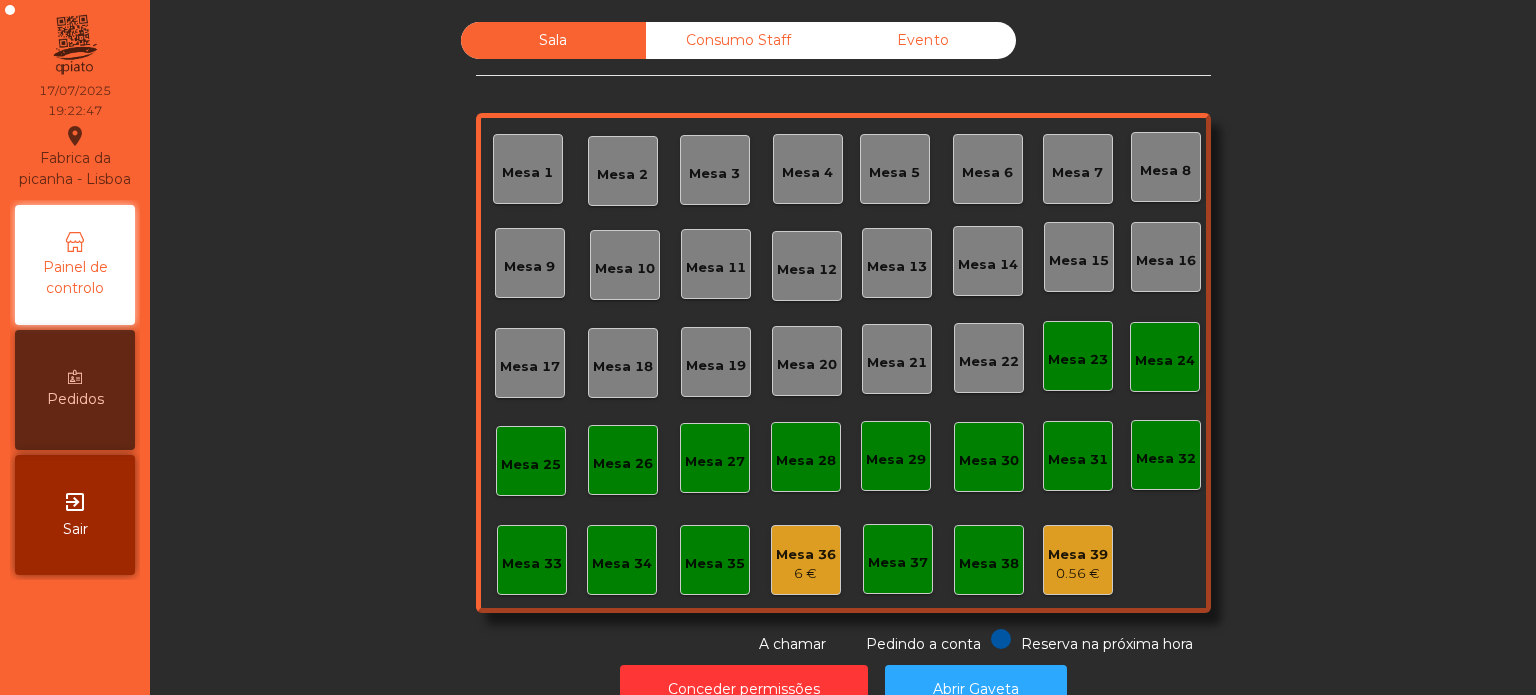 click on "Mesa 36   [PRICE]" 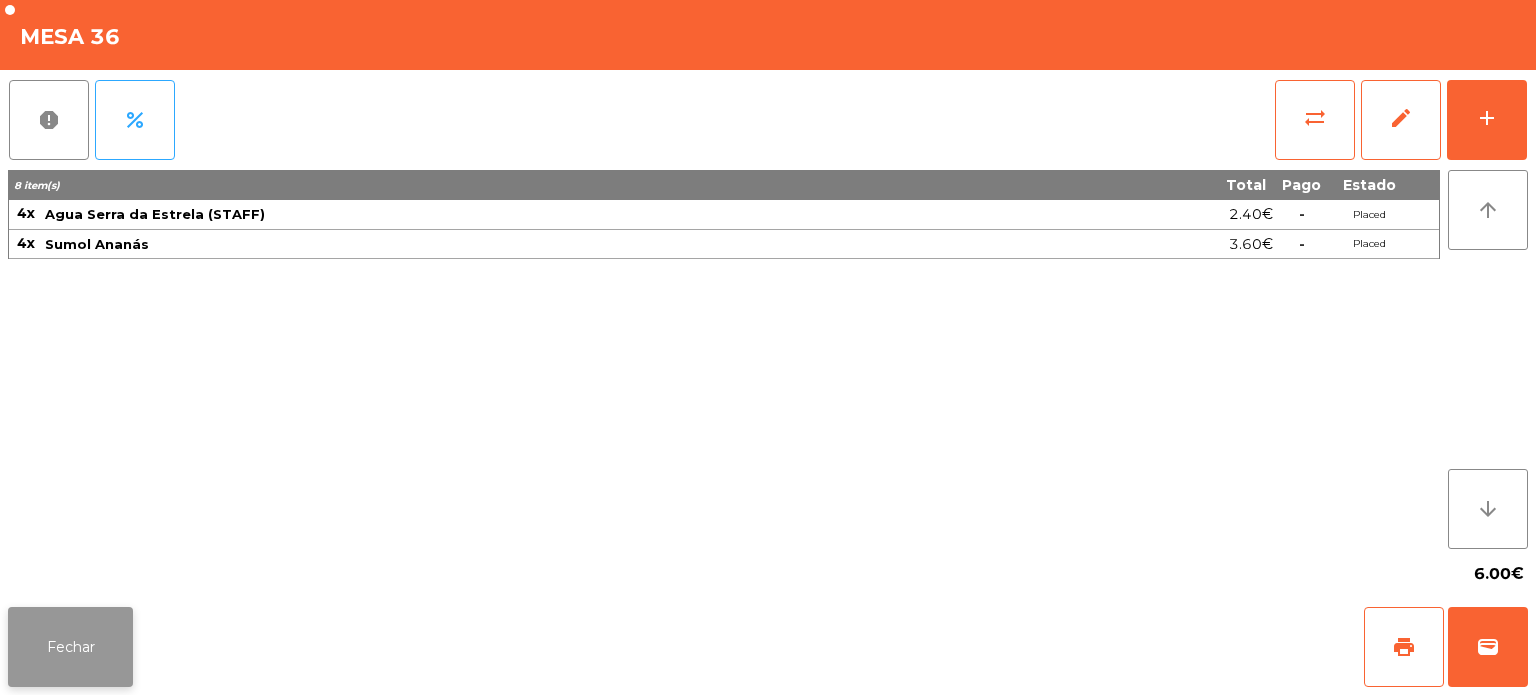 click on "Fechar" 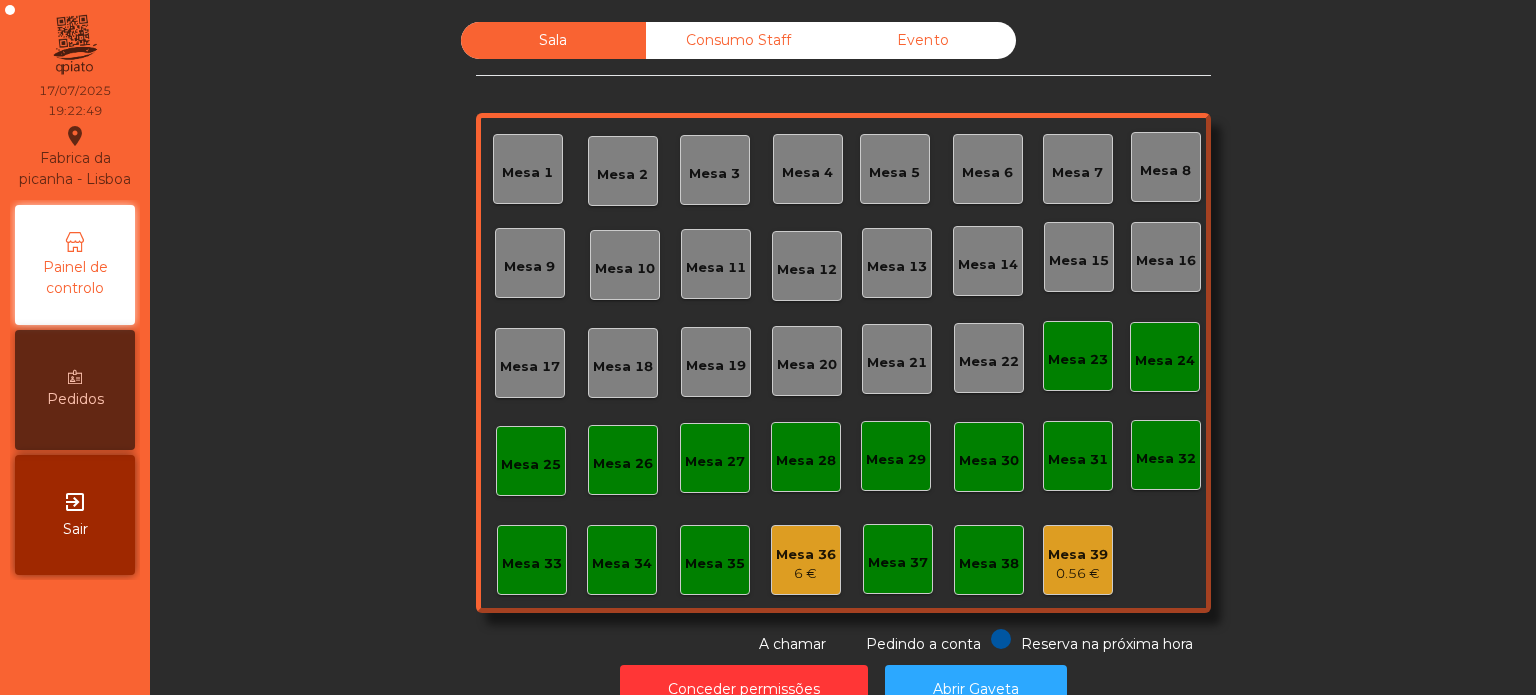 click on "Consumo Staff" 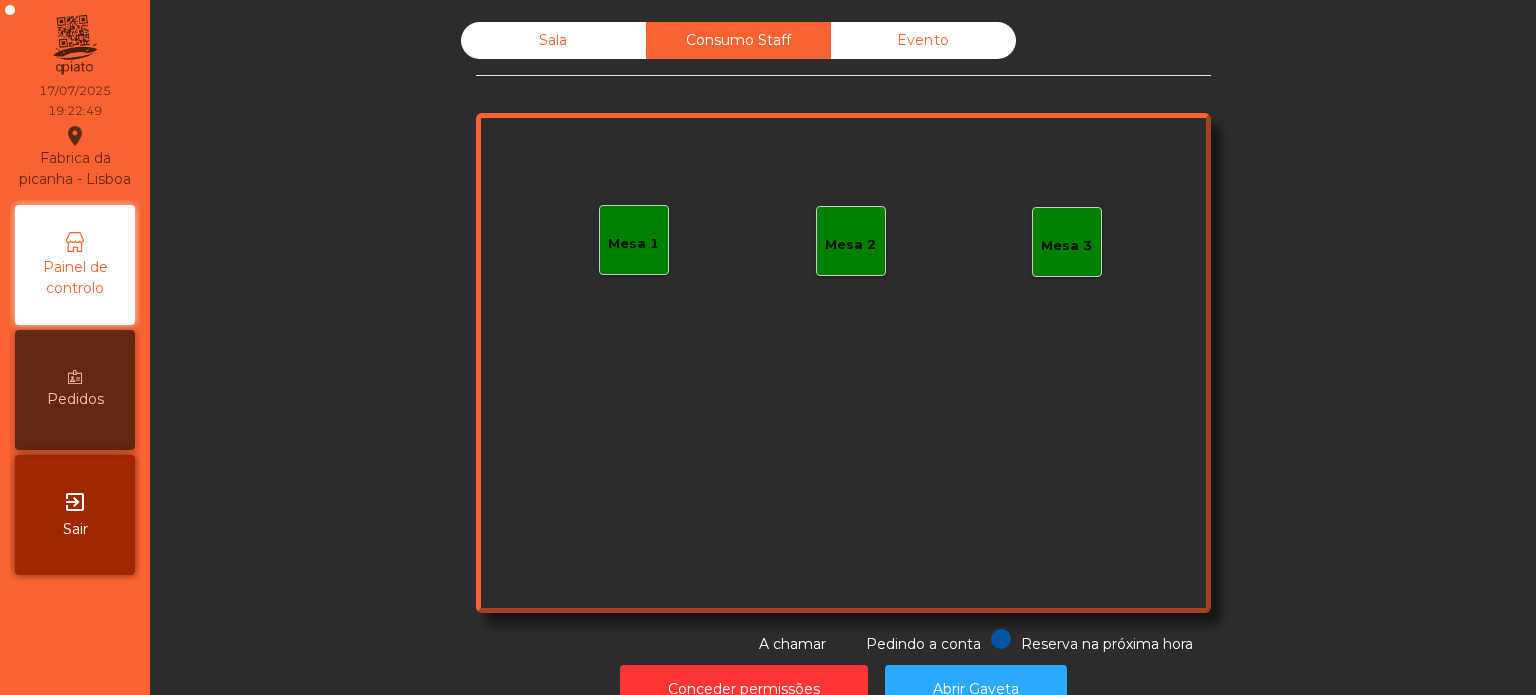 click on "Evento" 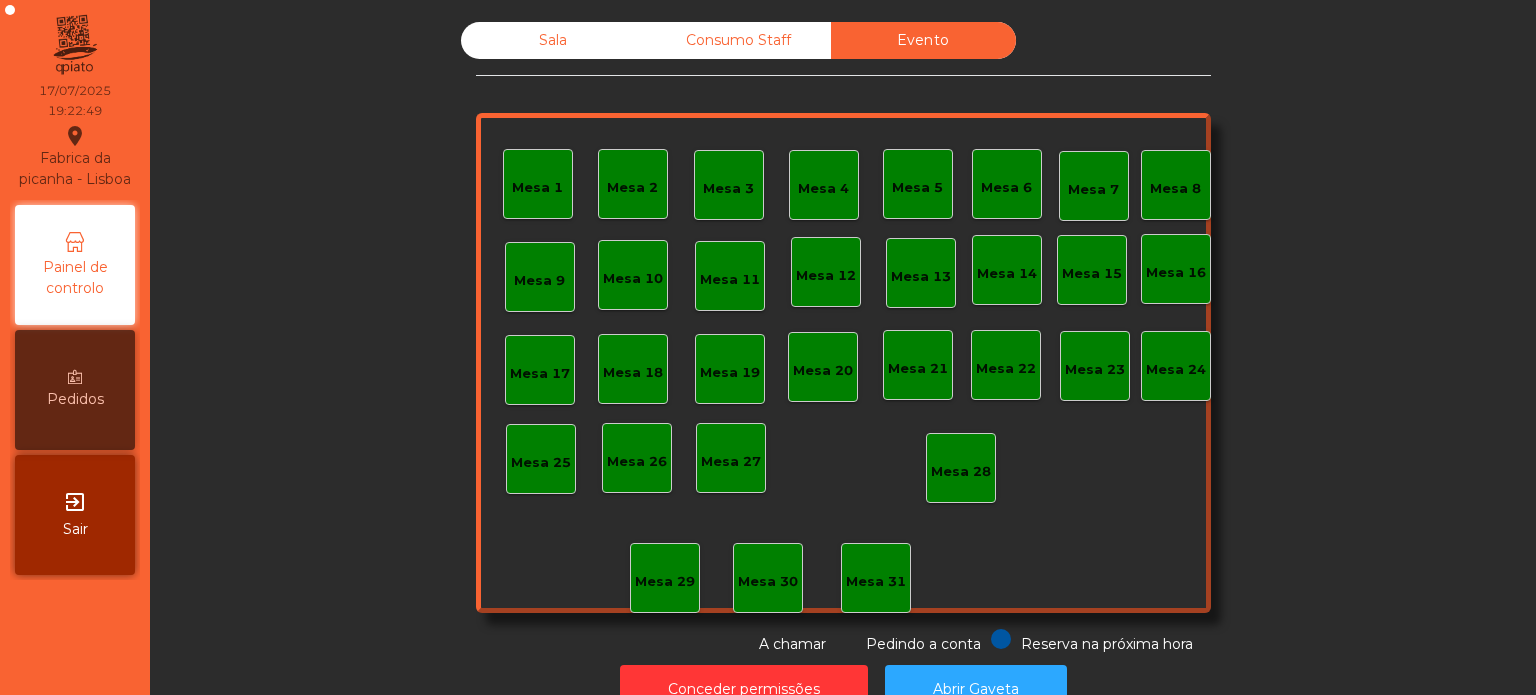 click on "Sala" 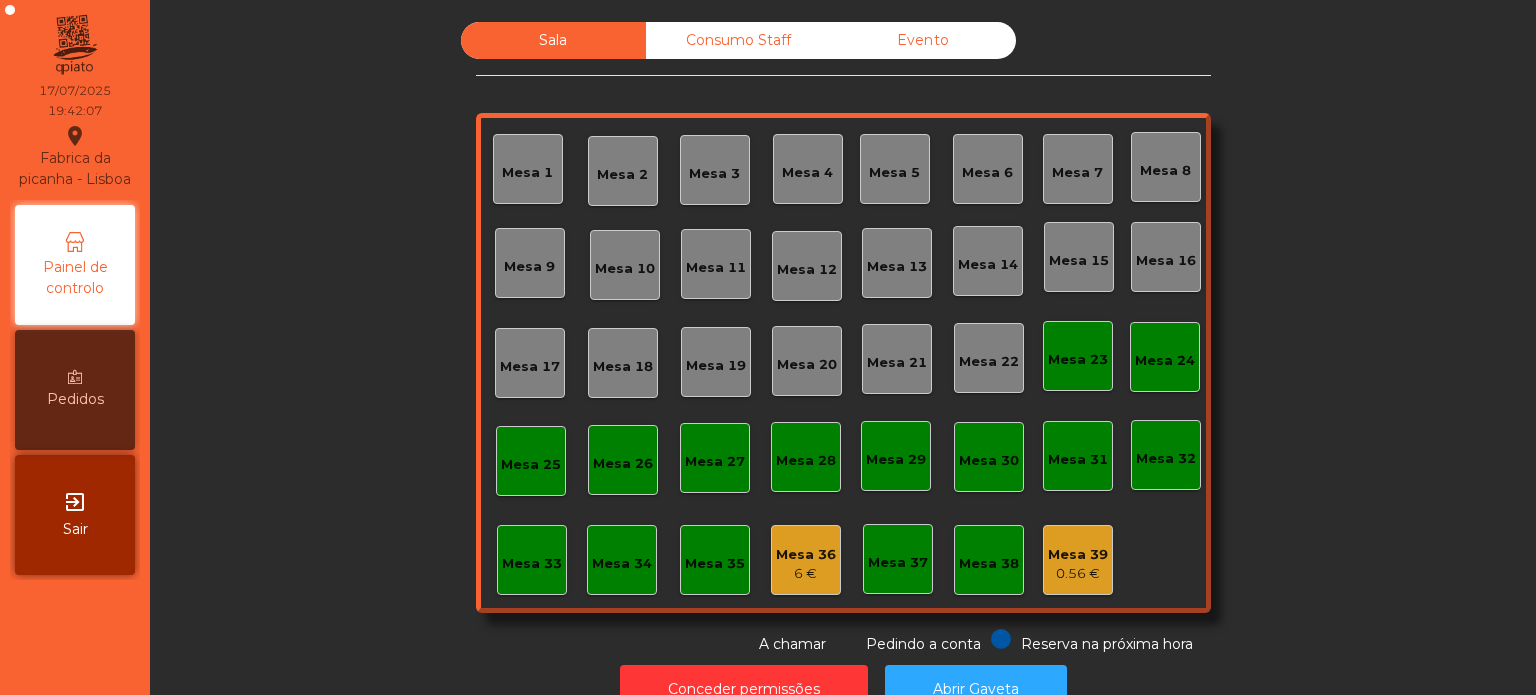 click on "Mesa 33" 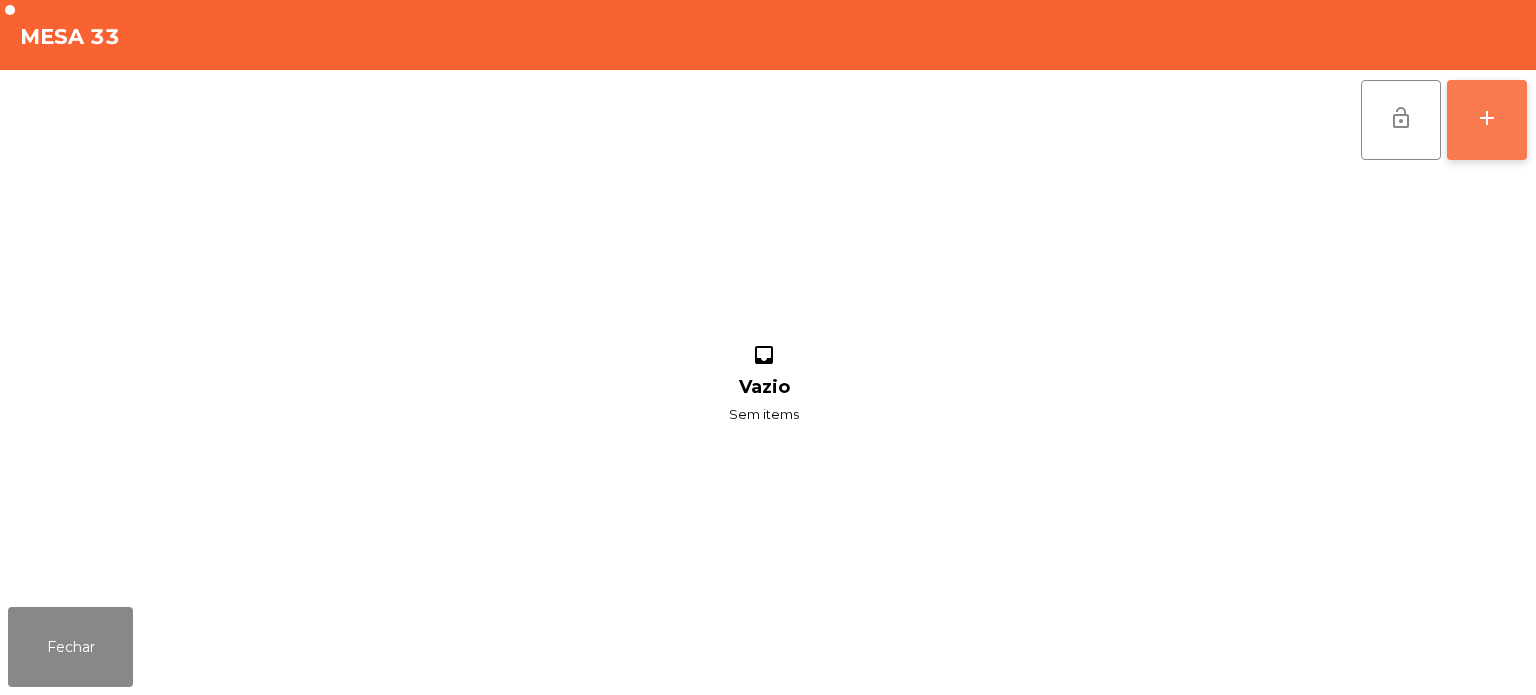 click on "add" 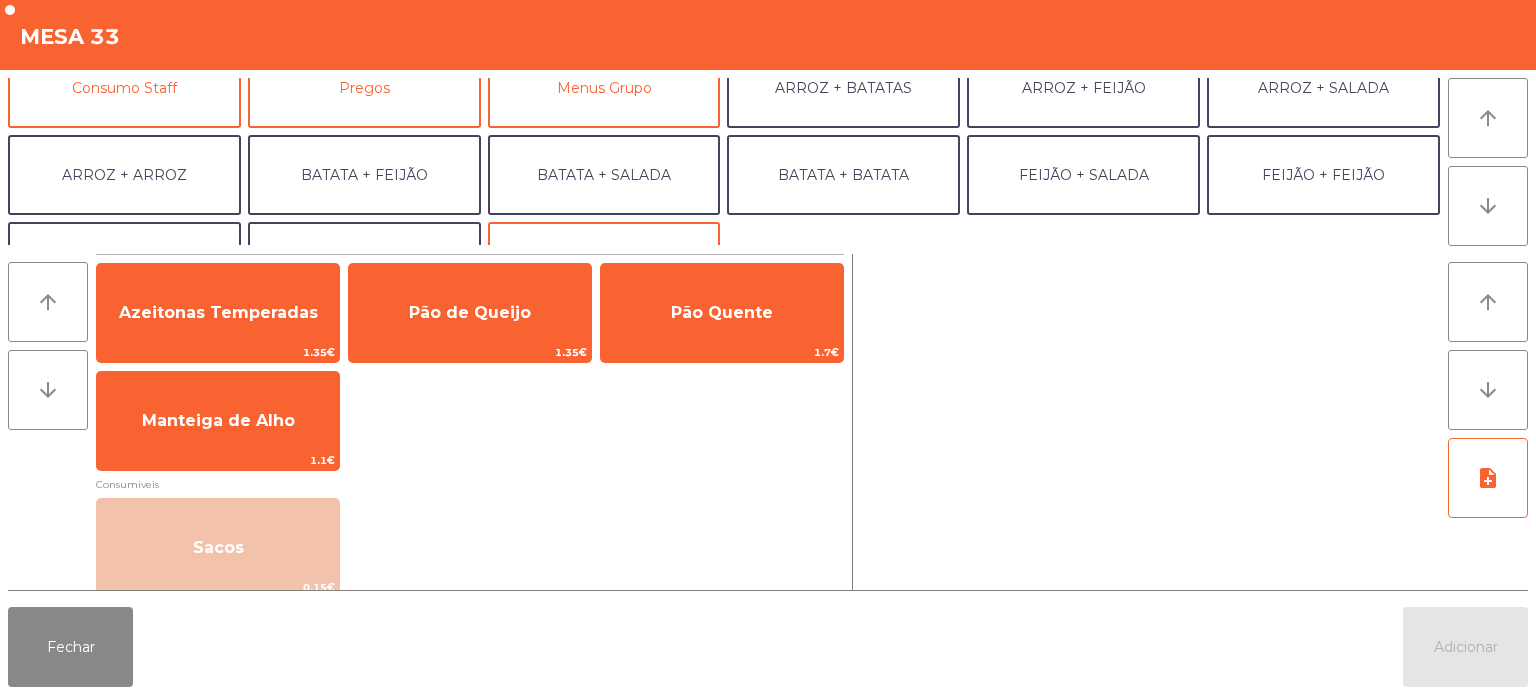 scroll, scrollTop: 205, scrollLeft: 0, axis: vertical 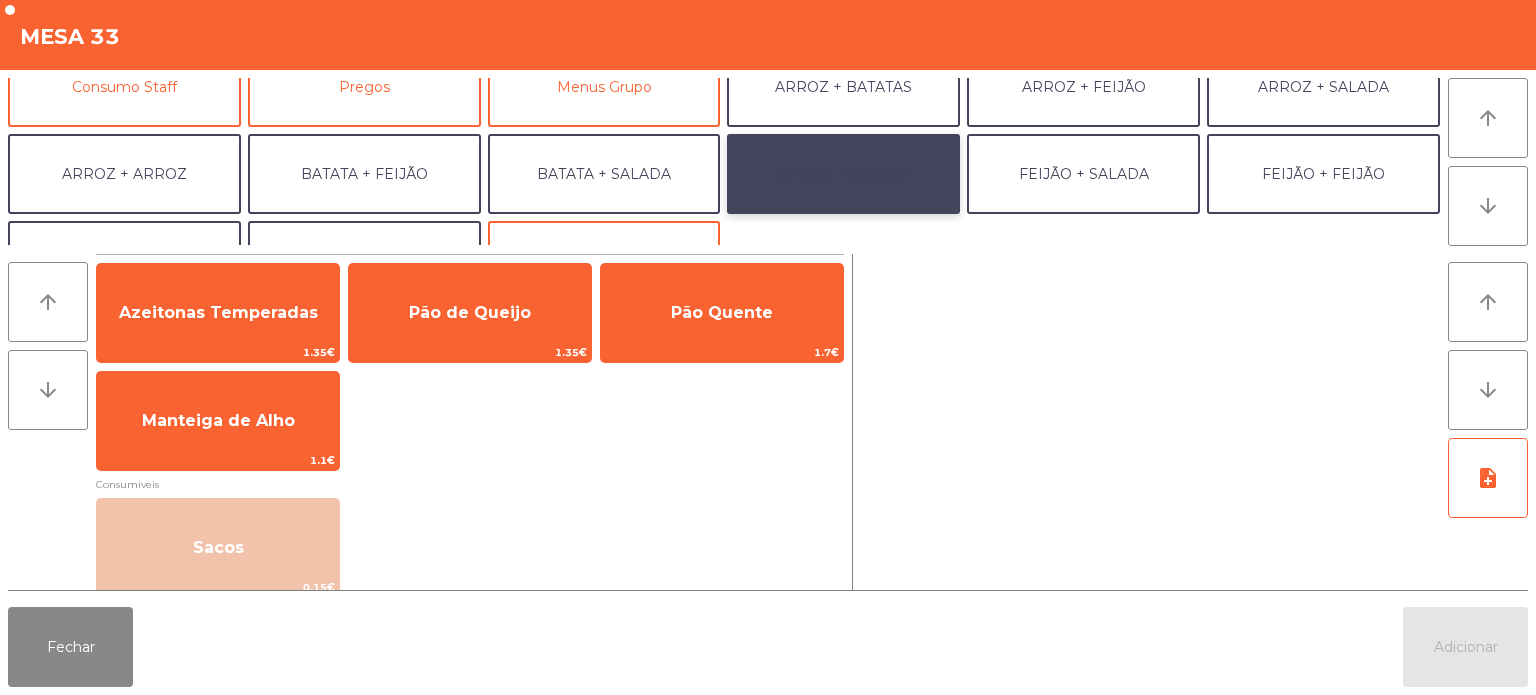 click on "BATATA + BATATA" 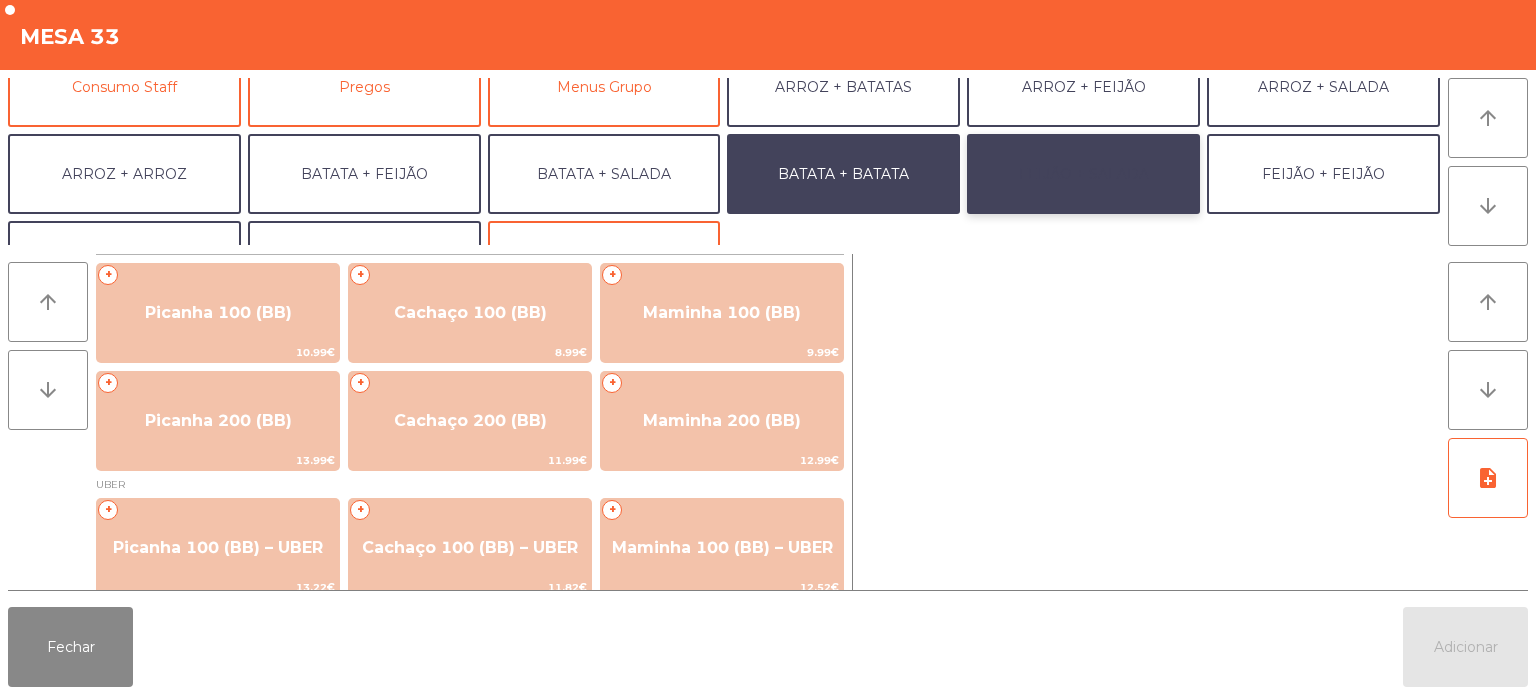 click on "FEIJÃO + SALADA" 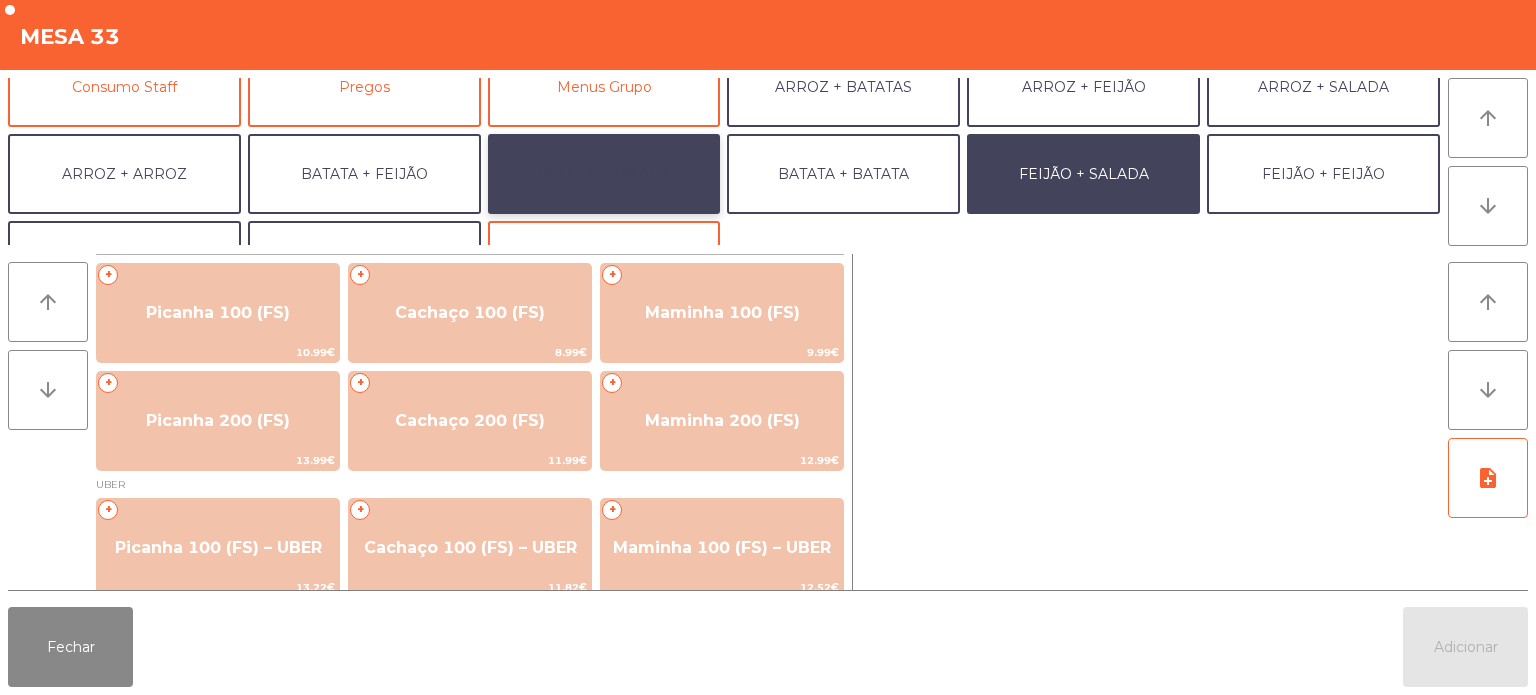click on "BATATA + SALADA" 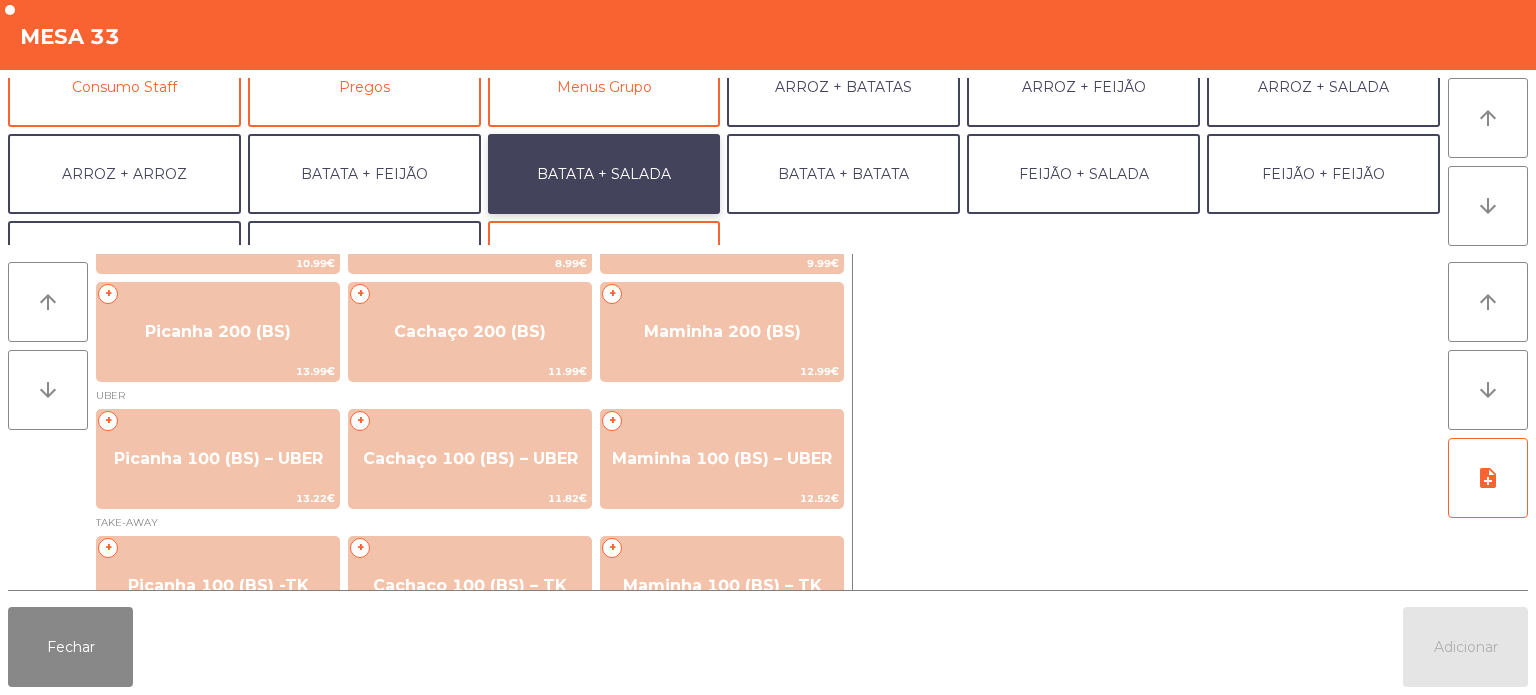scroll, scrollTop: 104, scrollLeft: 0, axis: vertical 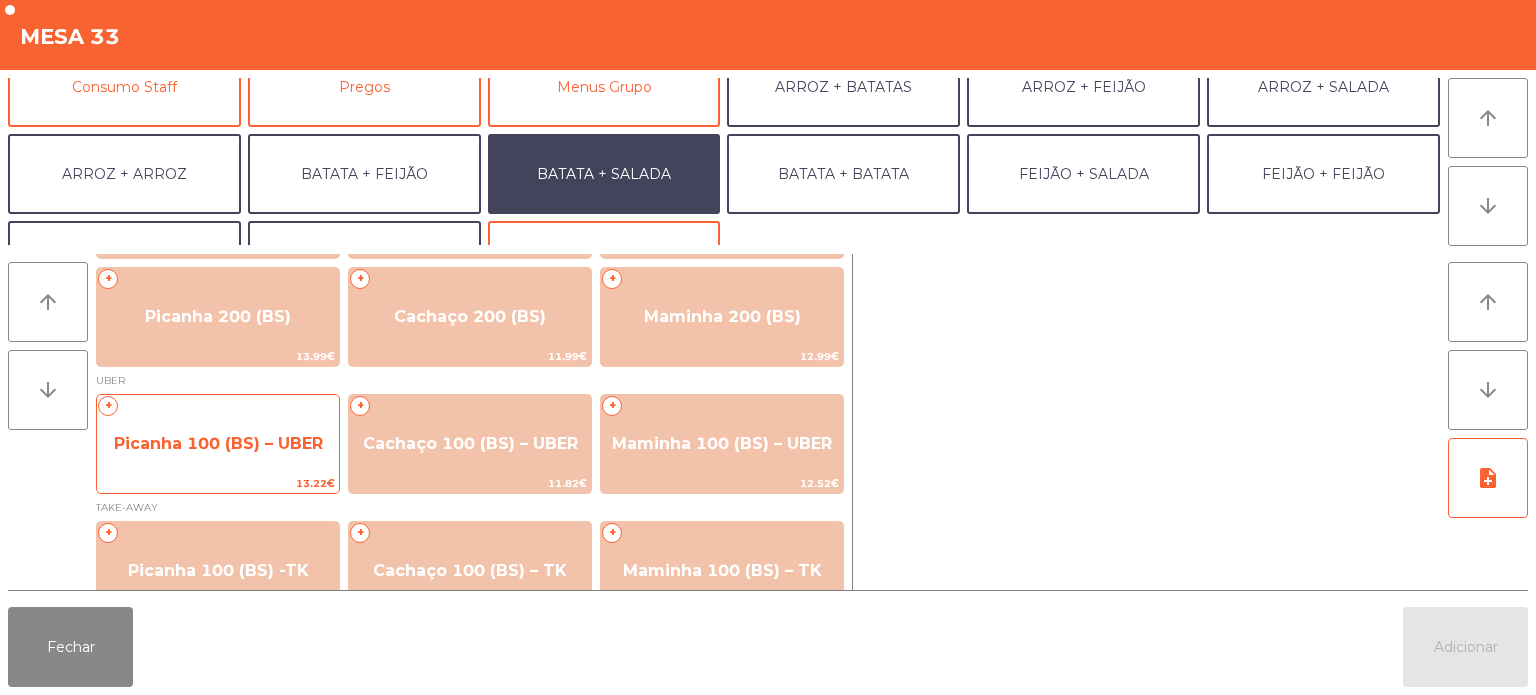 click on "Picanha 100 (BS) – UBER" 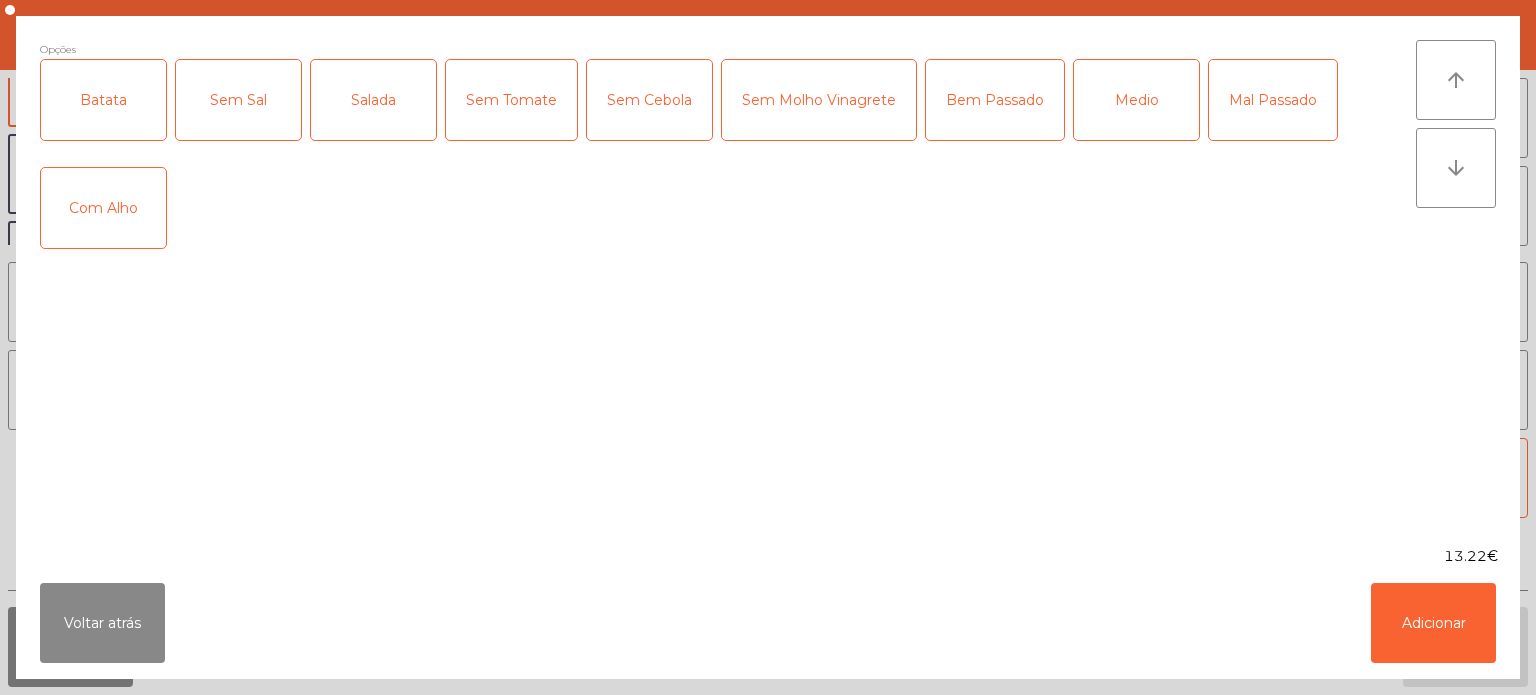 click on "Batata" 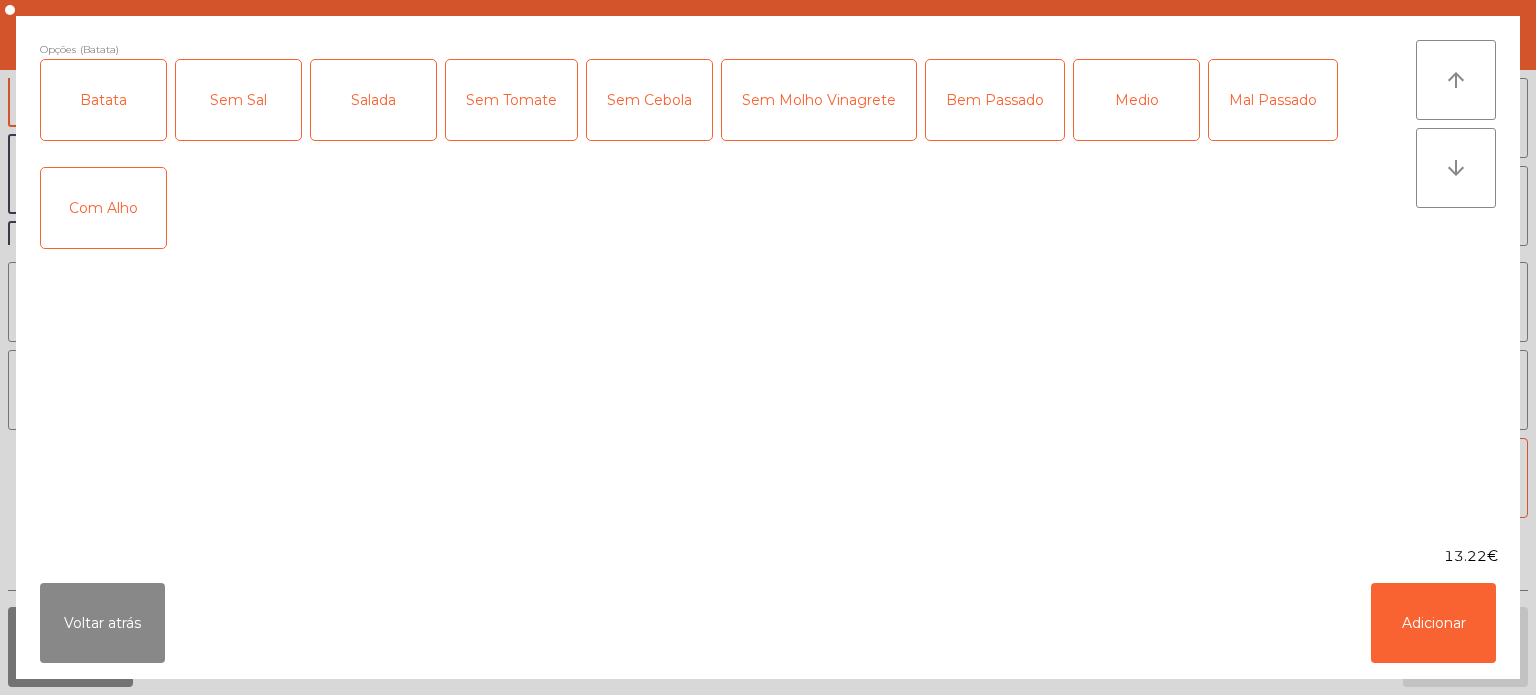 click on "Salada" 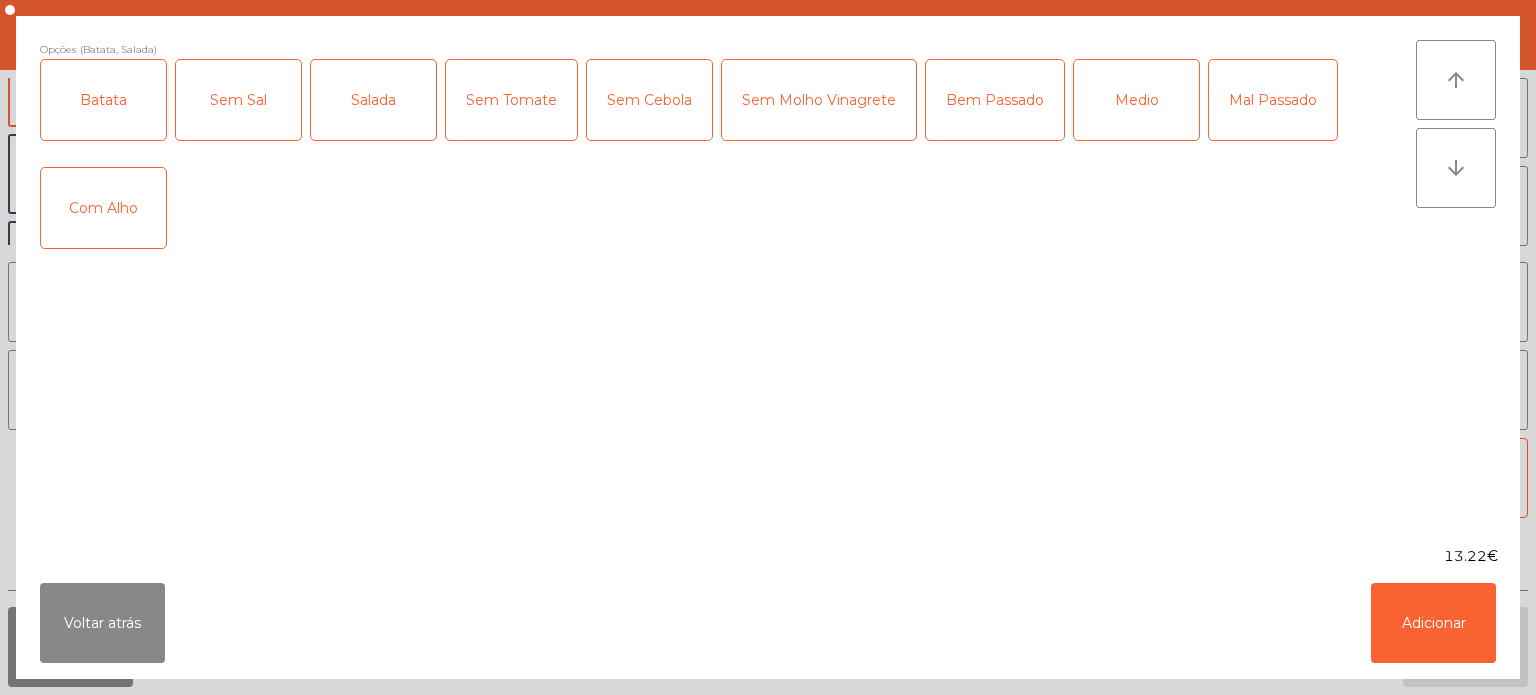 click on "Medio" 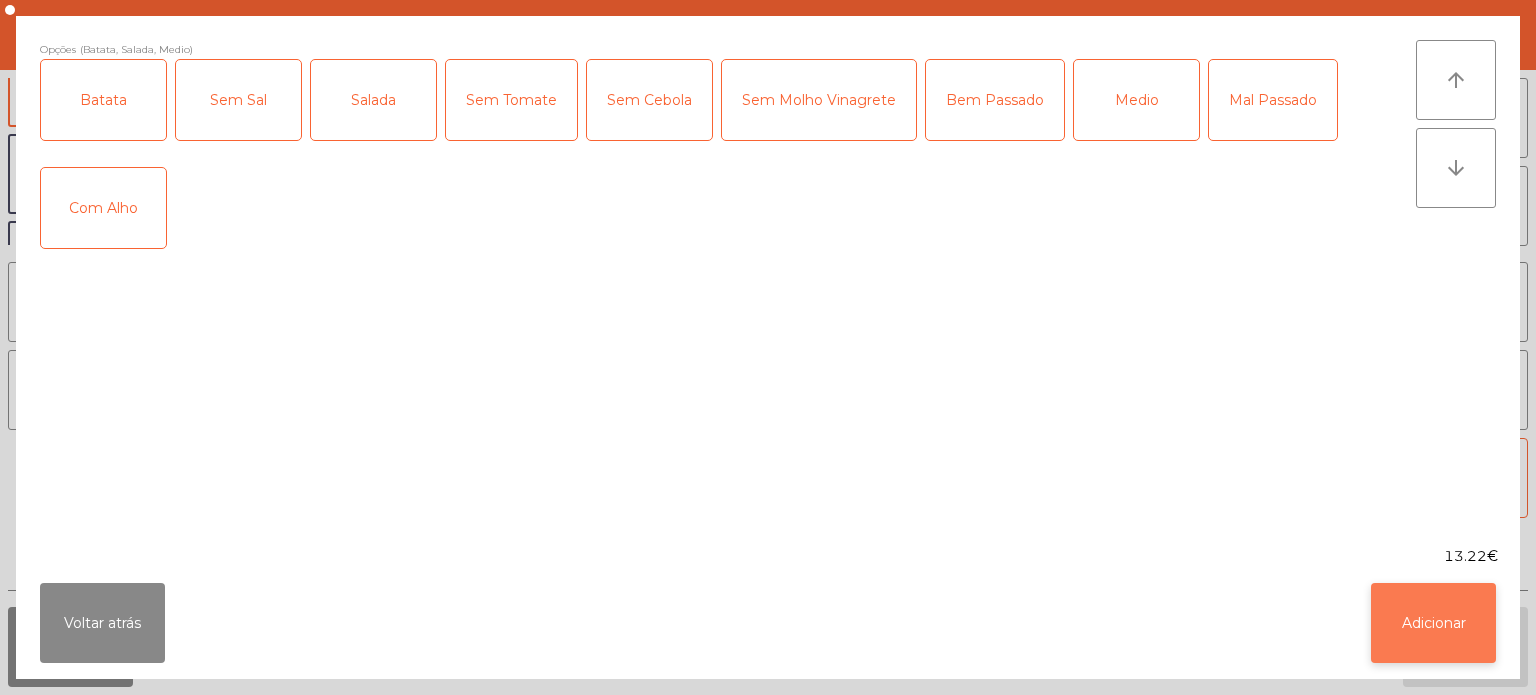 click on "Adicionar" 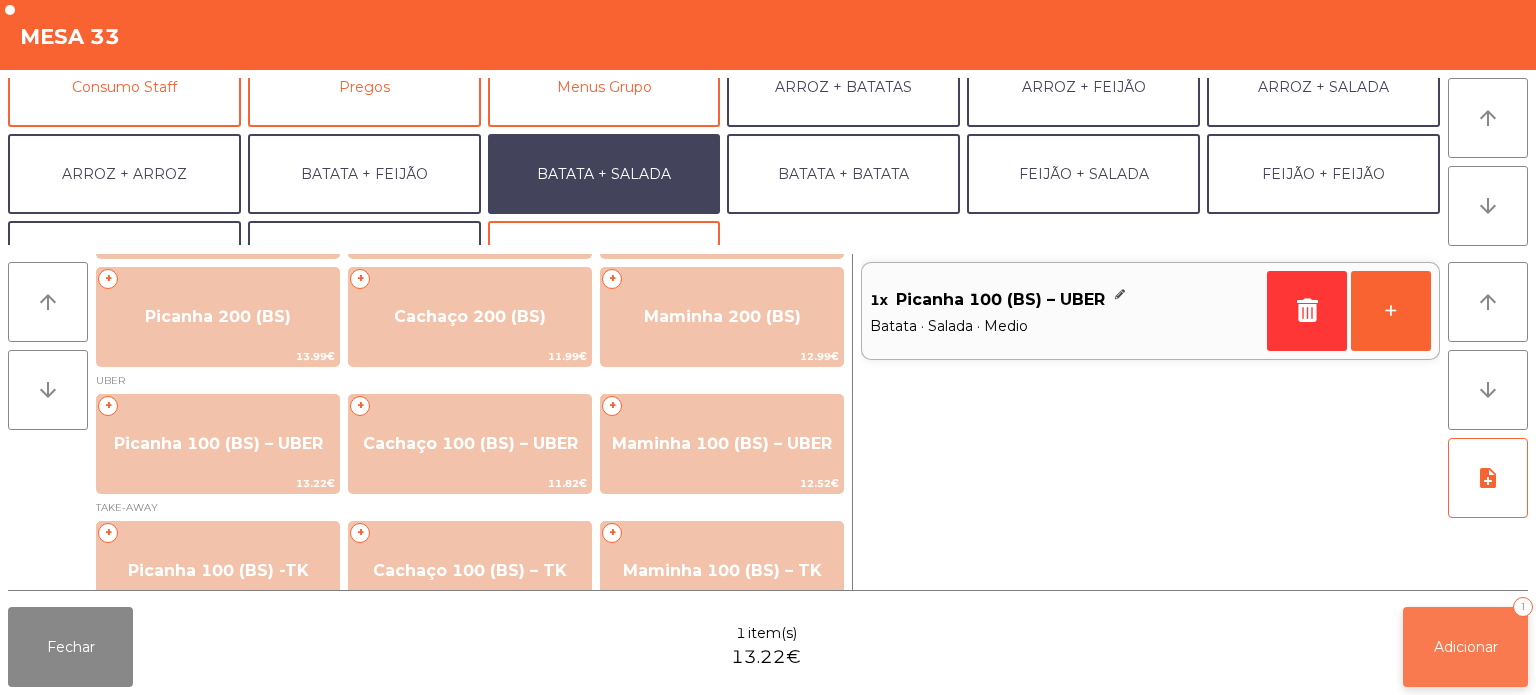 click on "Adicionar" 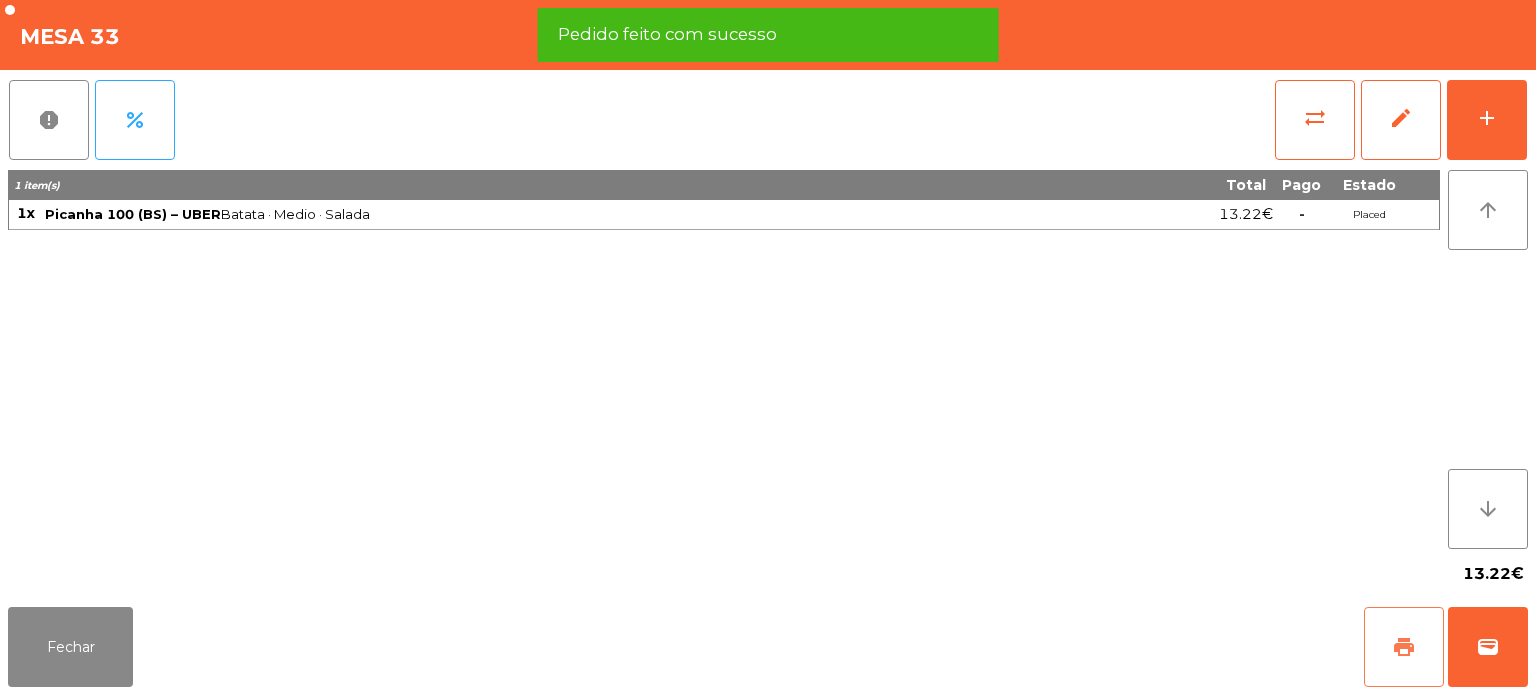 click on "print" 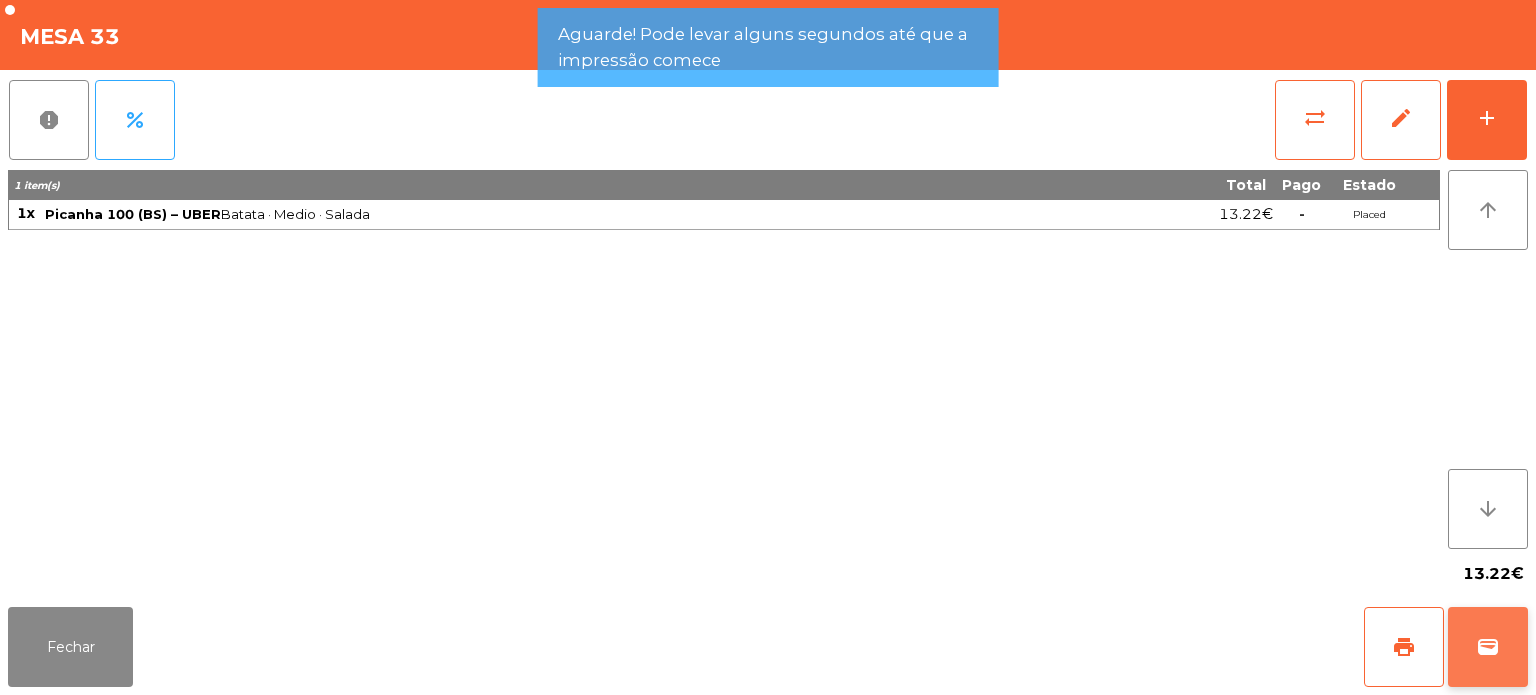 click on "wallet" 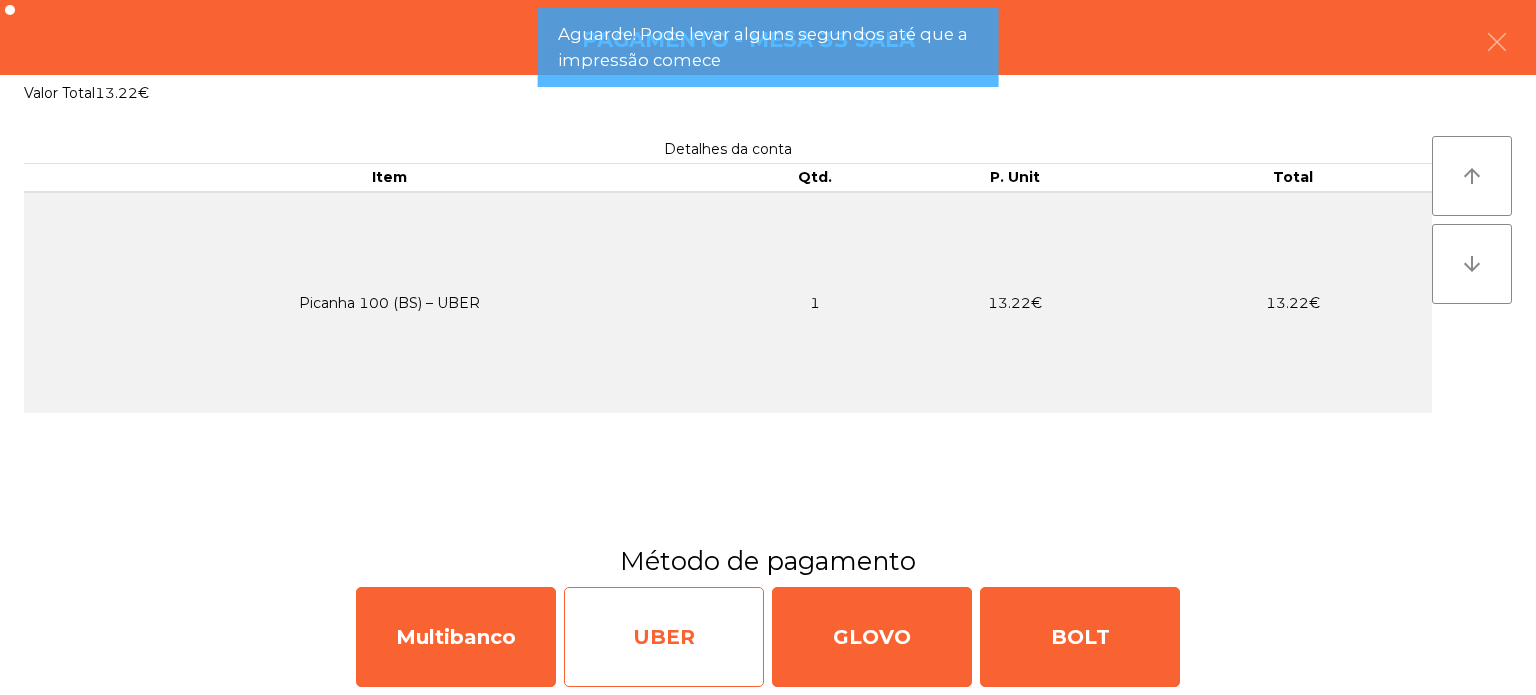 click on "UBER" 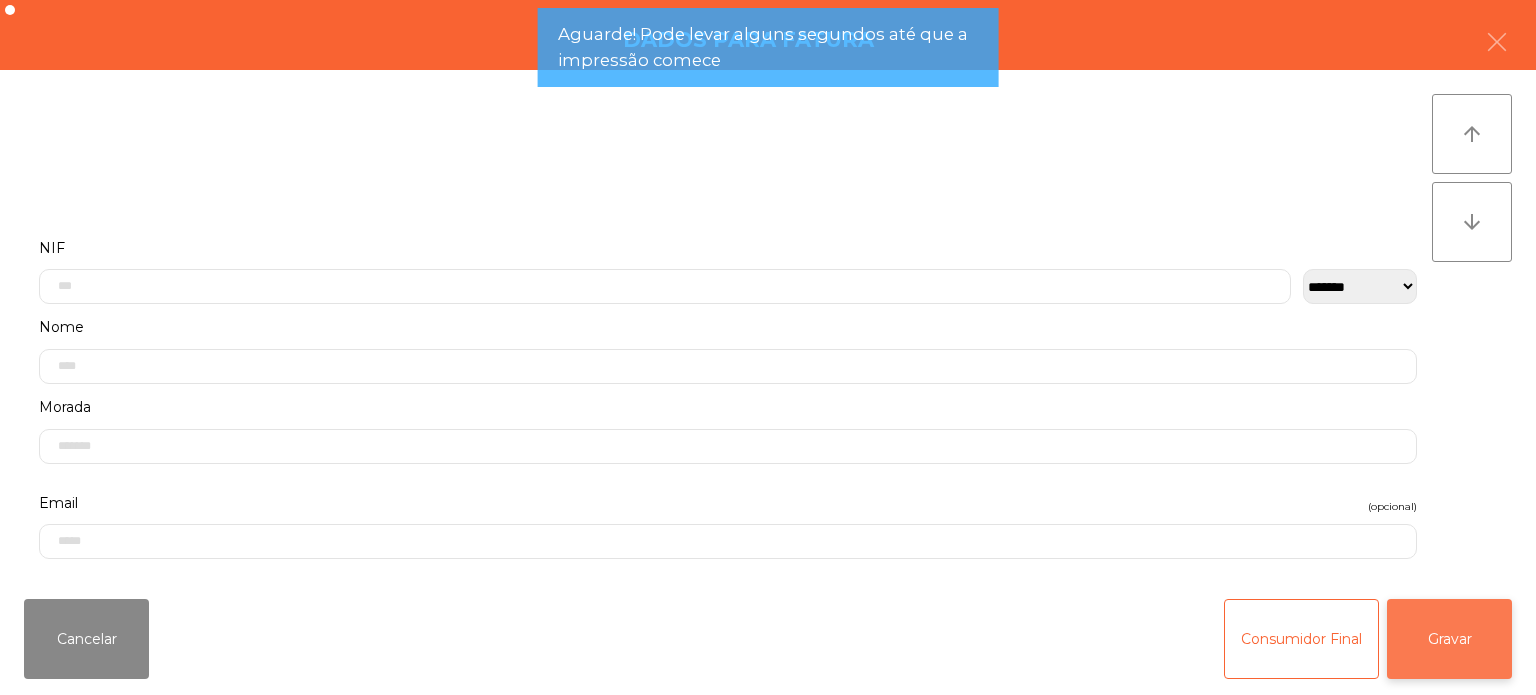 click on "Gravar" 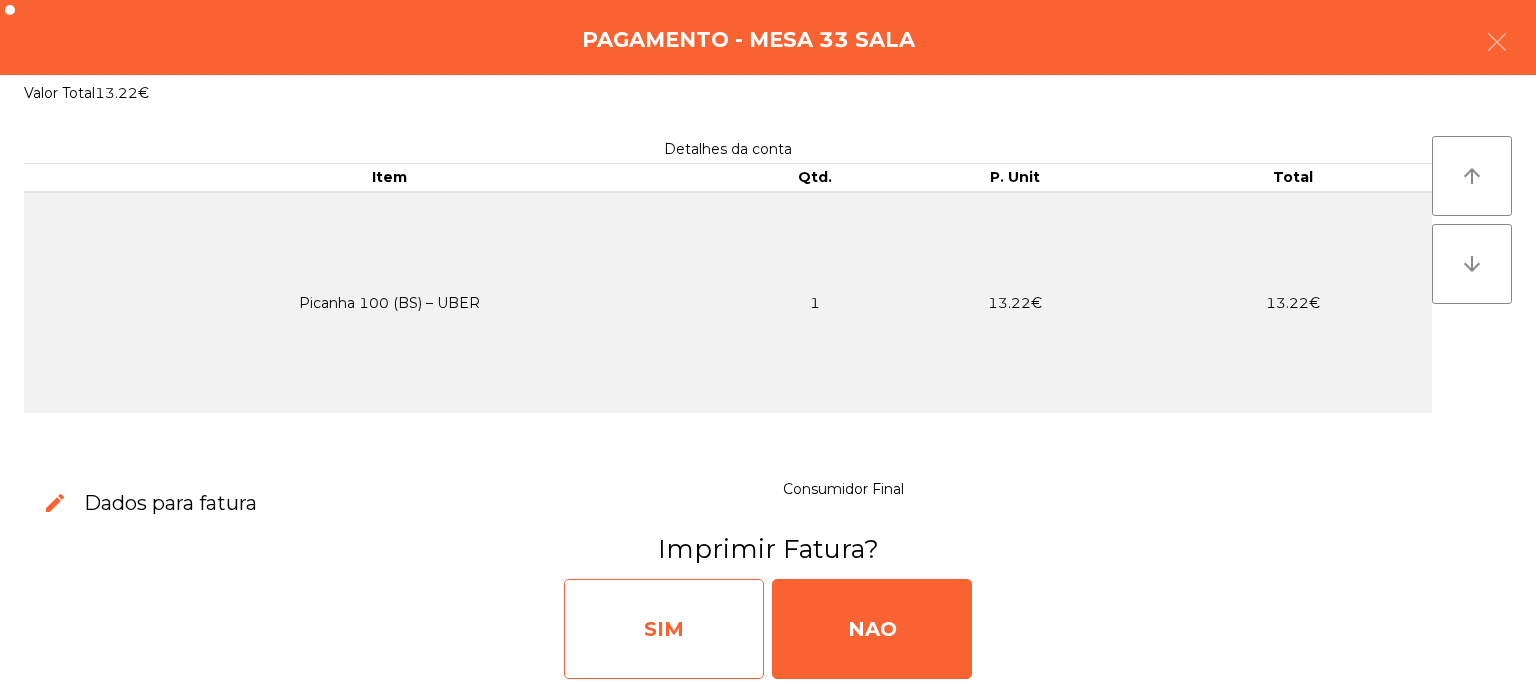 click on "SIM" 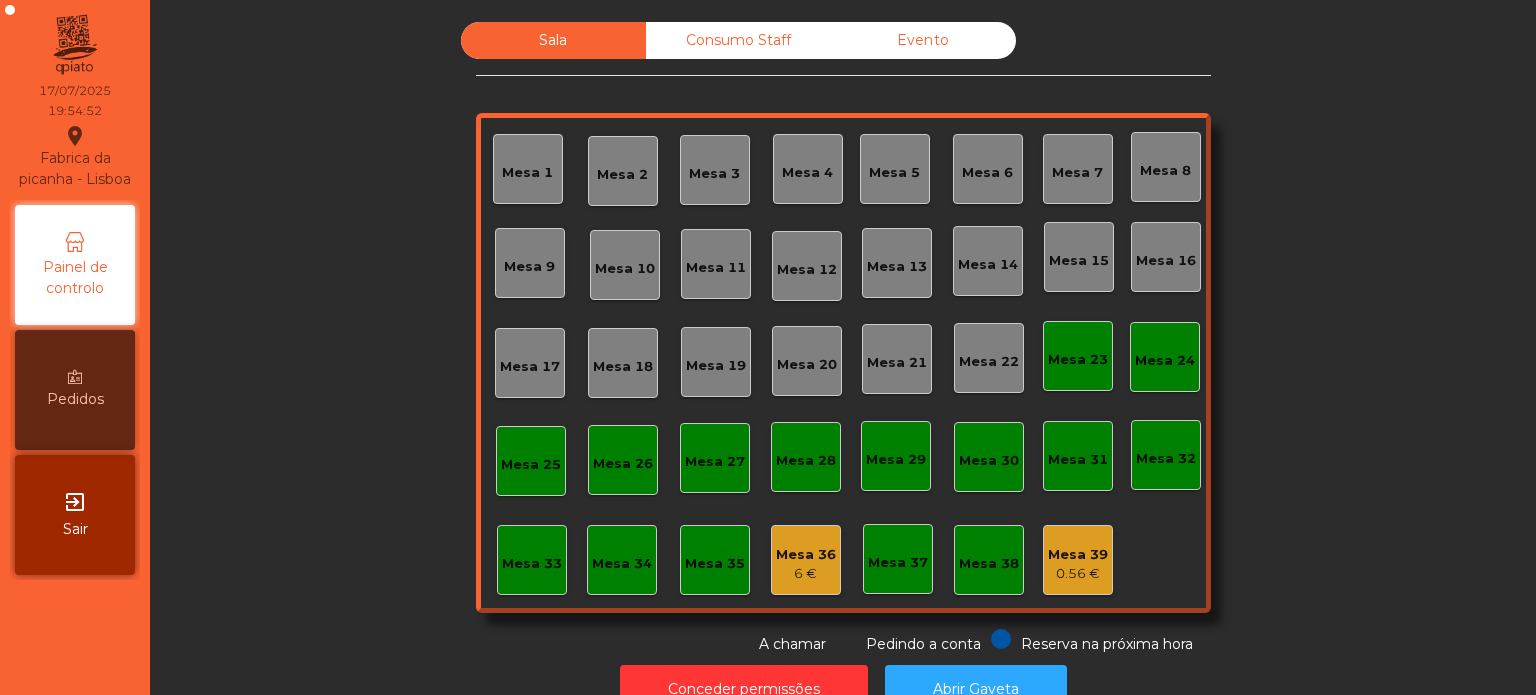 click on "Mesa 13" 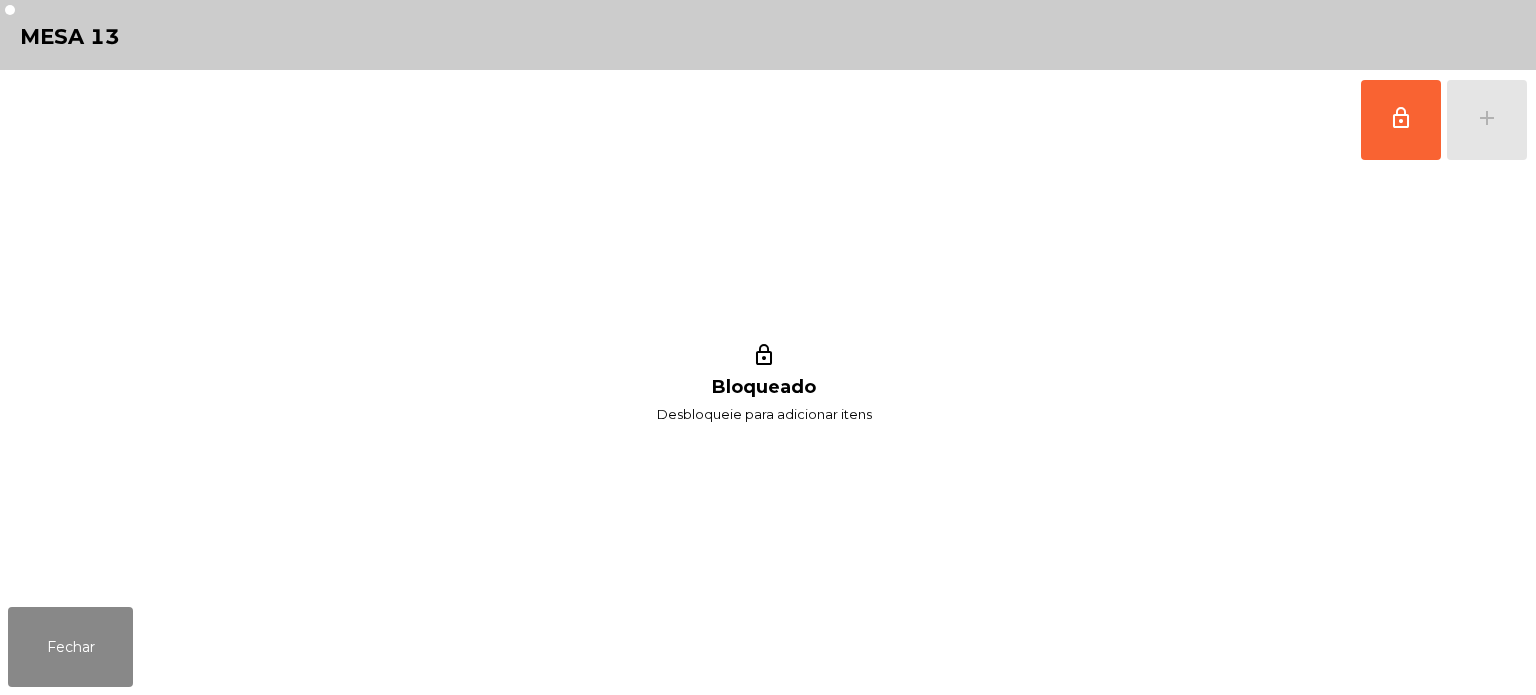 click on "lock_outline Bloqueado Desbloqueie para adicionar itens" 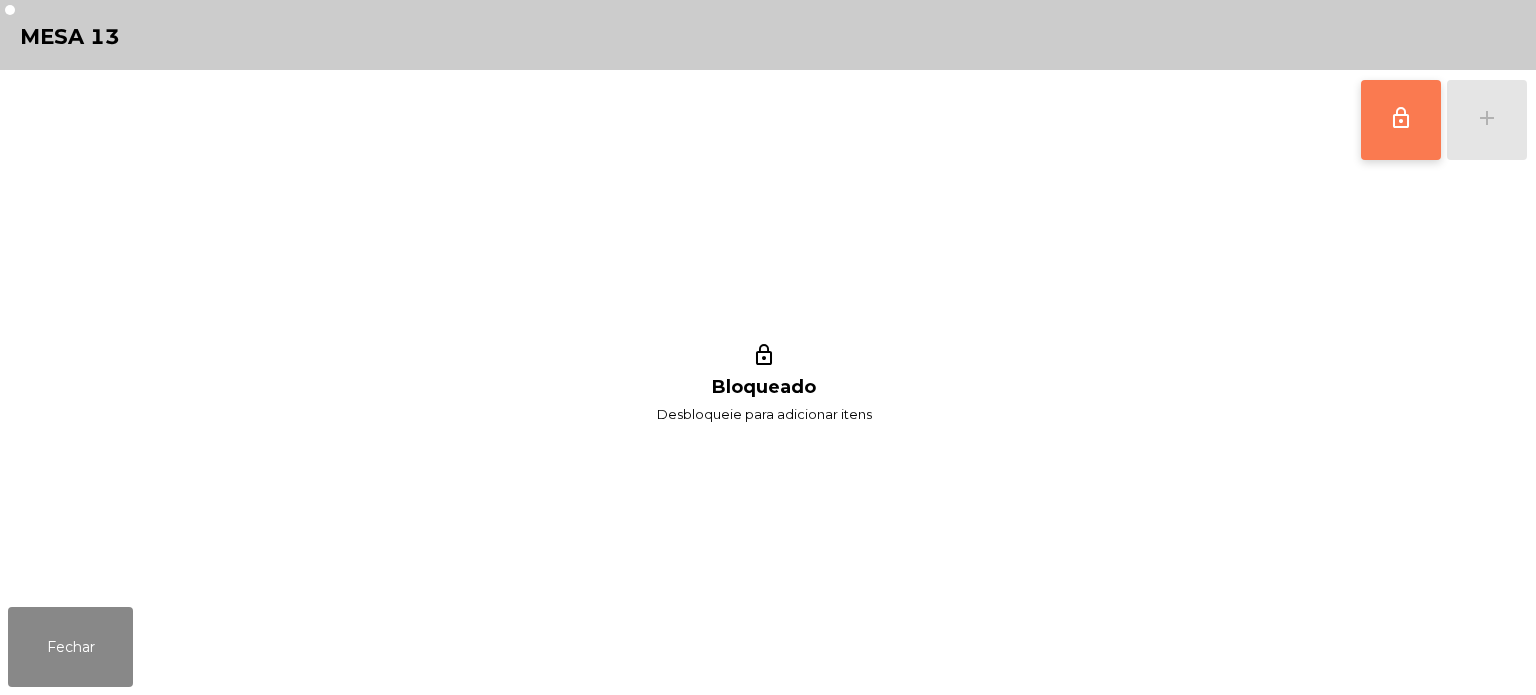 click on "lock_outline" 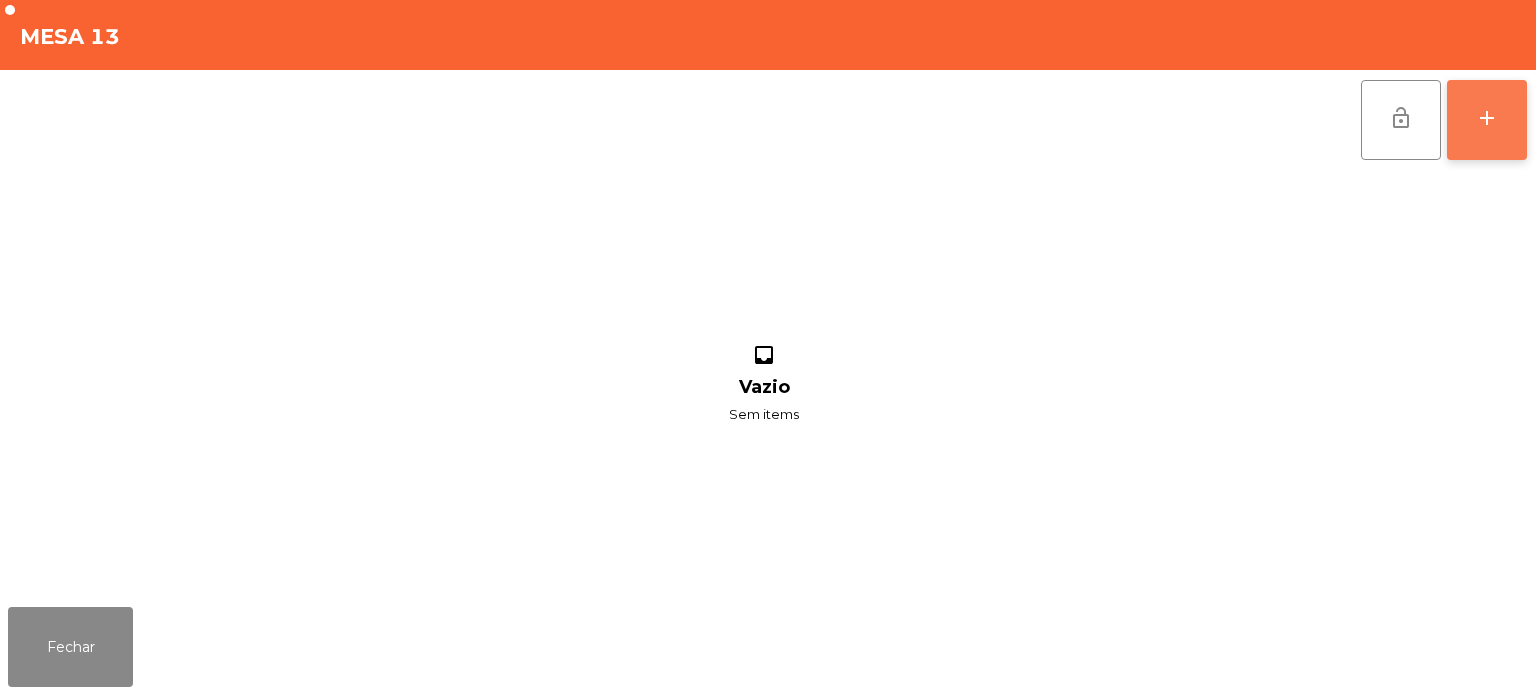 click on "add" 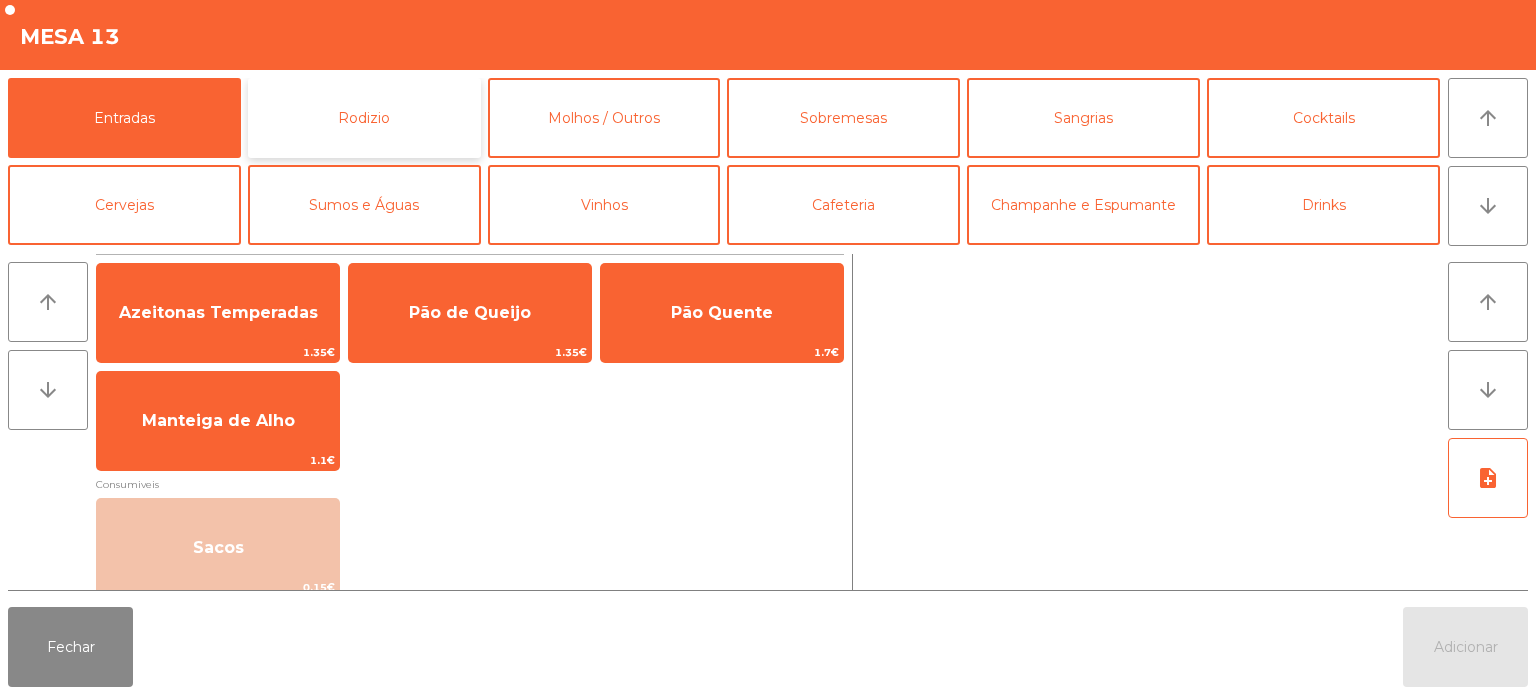 click on "Rodizio" 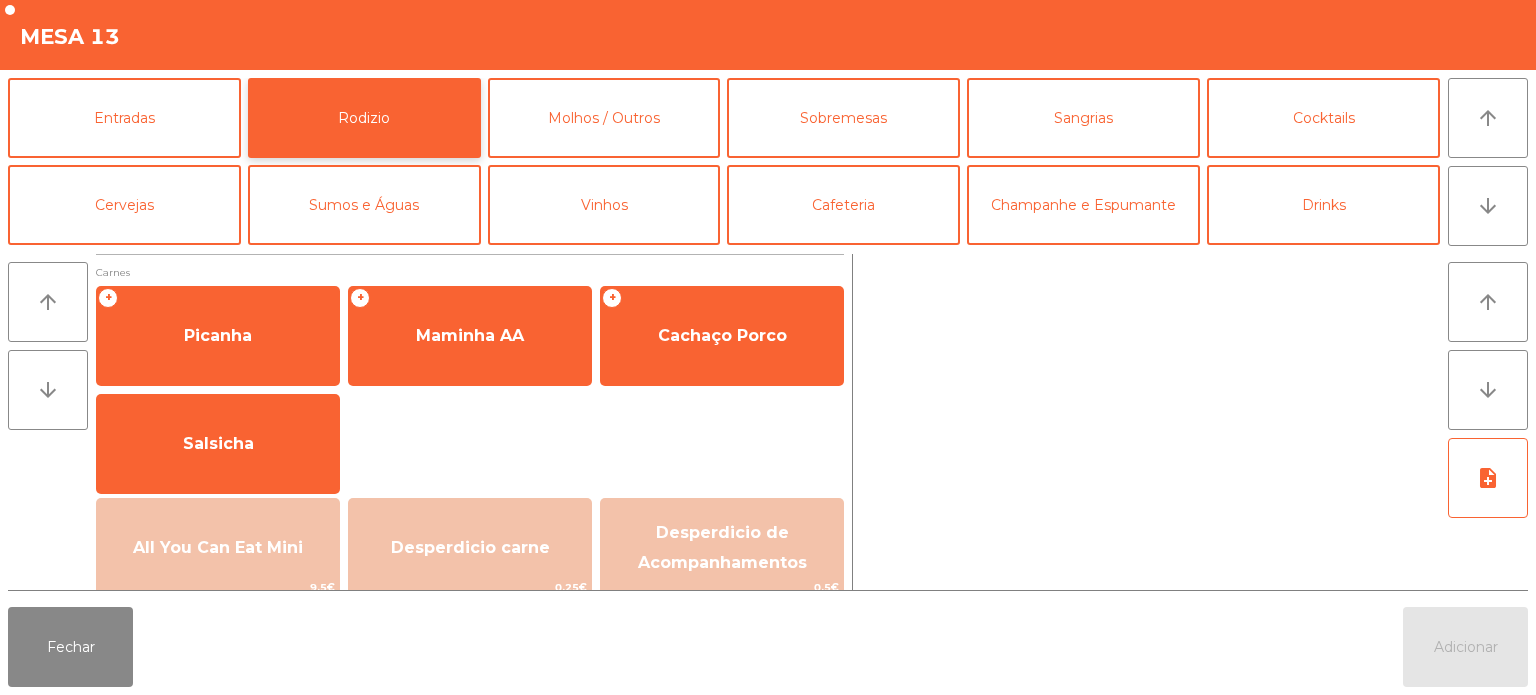 scroll, scrollTop: 98, scrollLeft: 0, axis: vertical 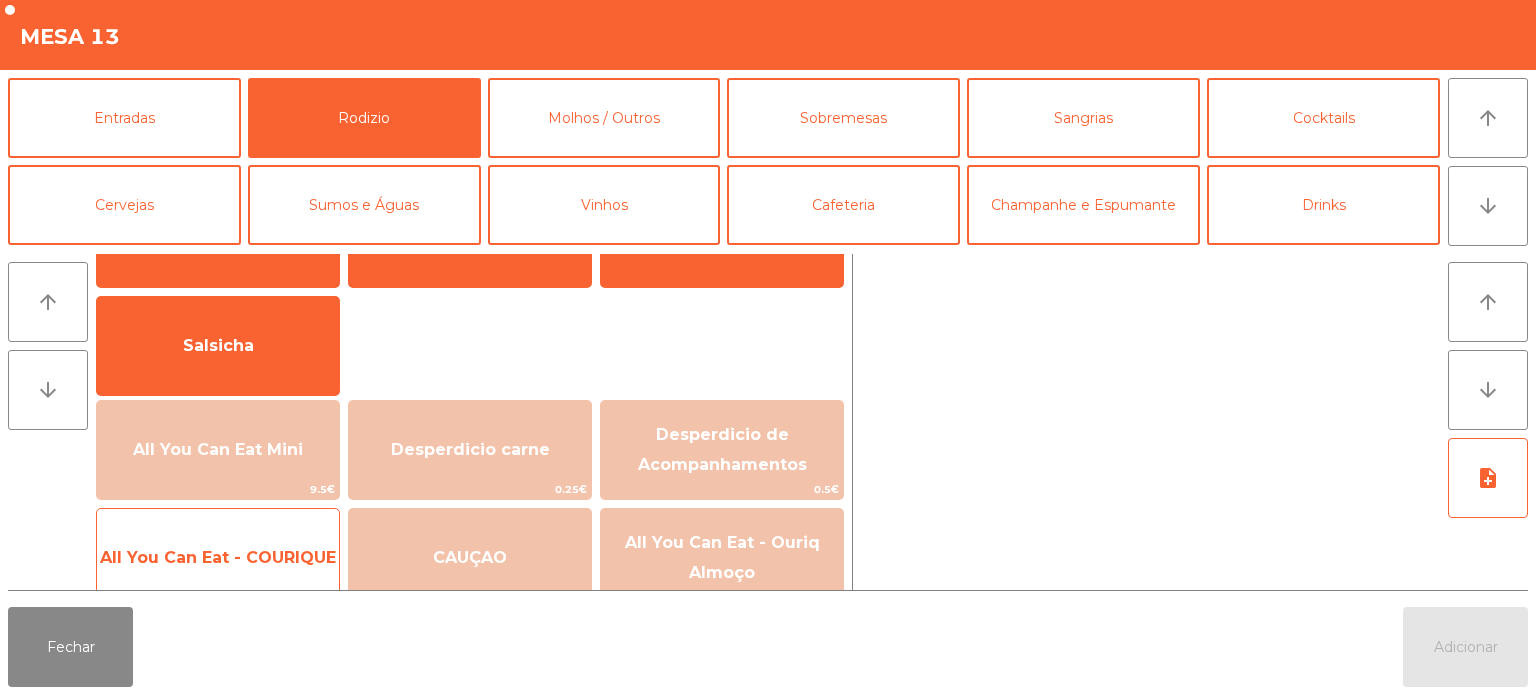 click on "All You Can Eat - COURIQUE" 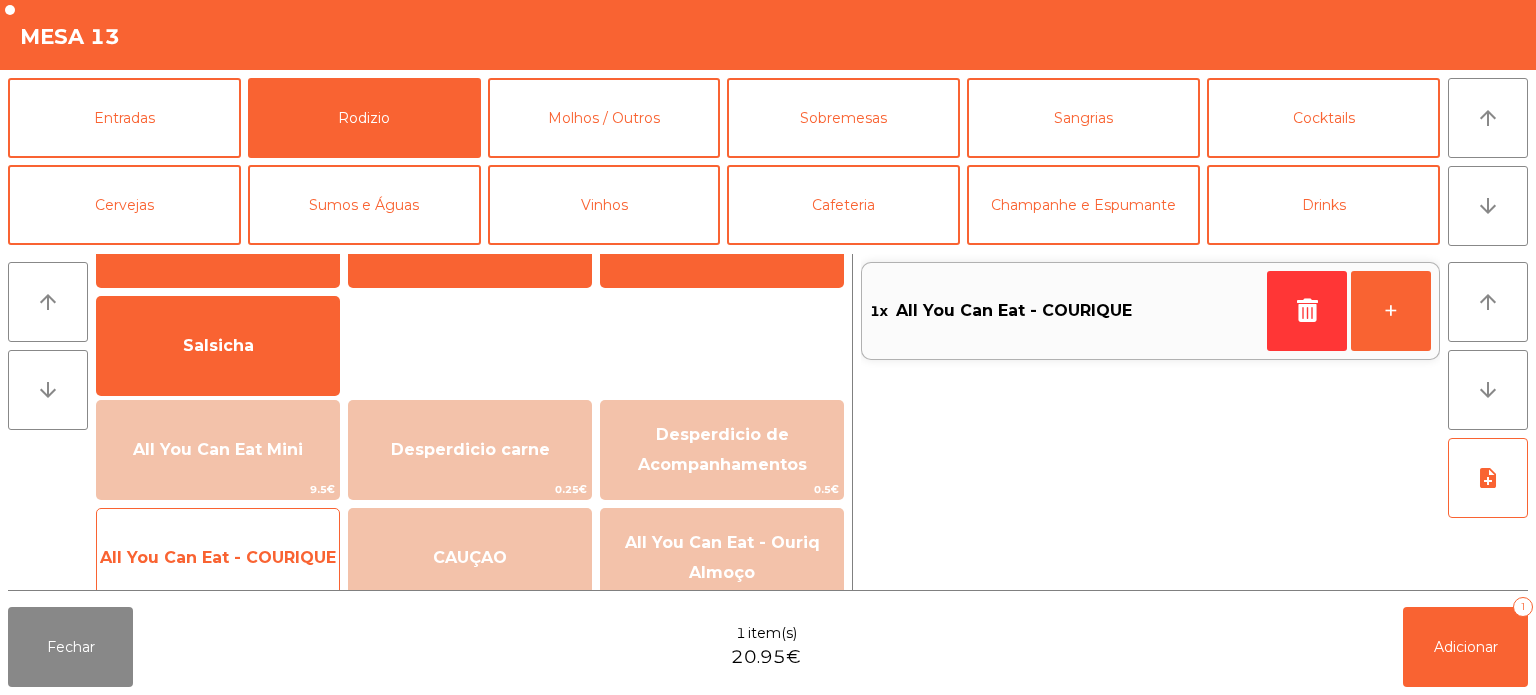 click on "All You Can Eat - COURIQUE" 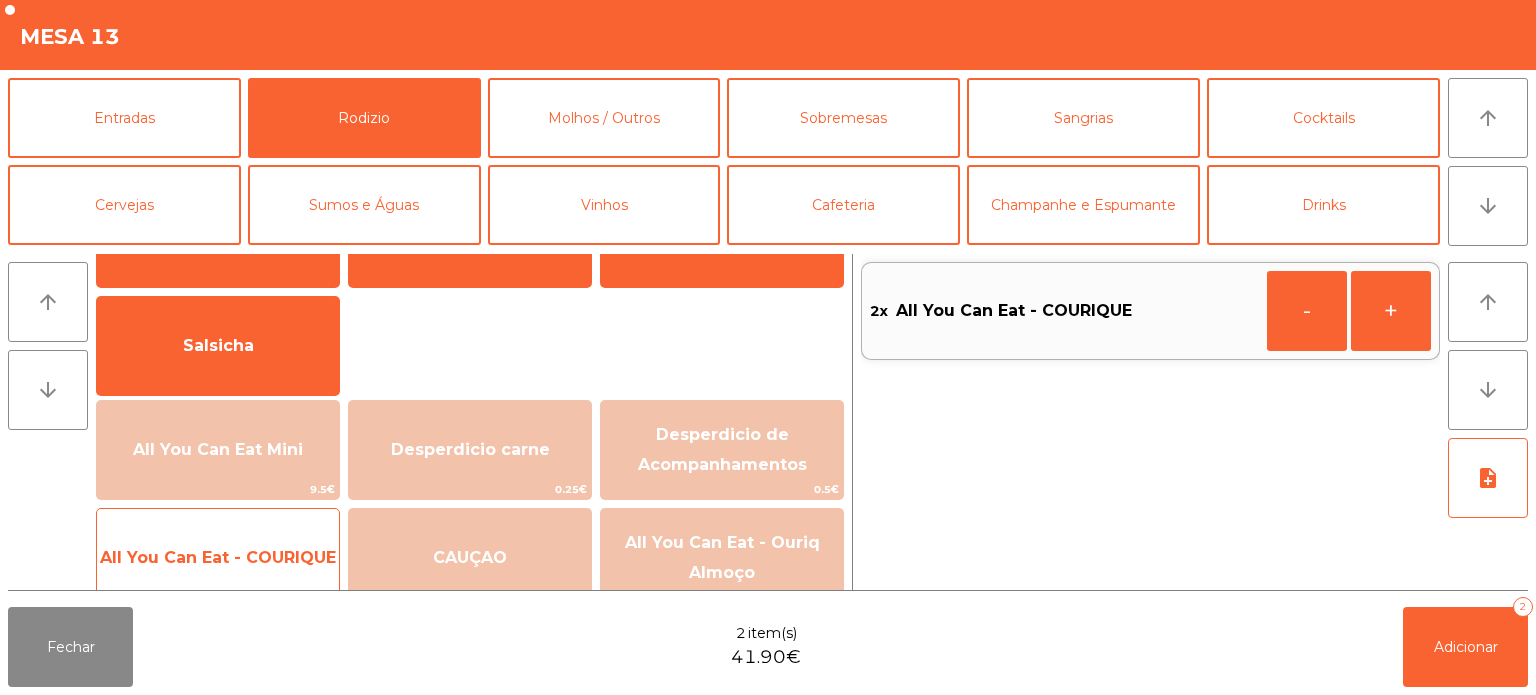 click on "All You Can Eat - COURIQUE   20.95€" 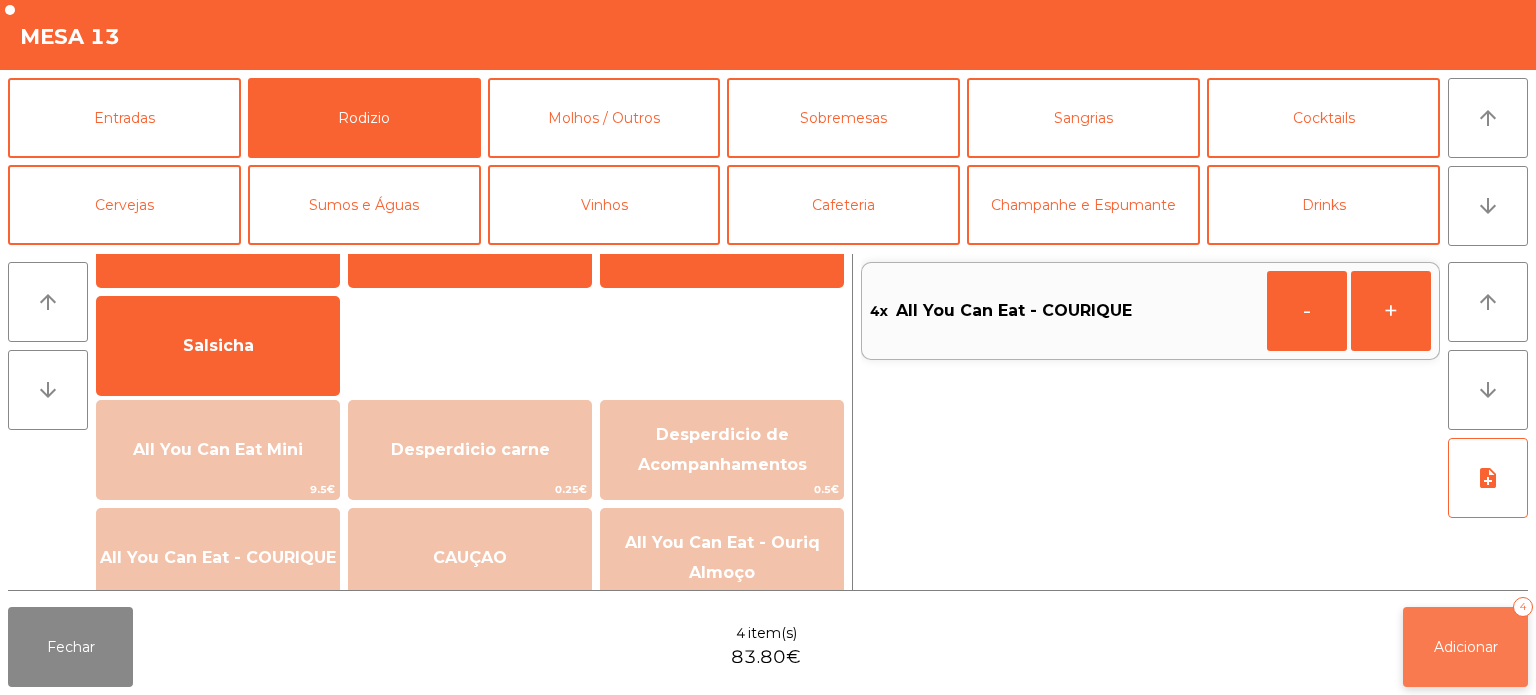 click on "Adicionar   4" 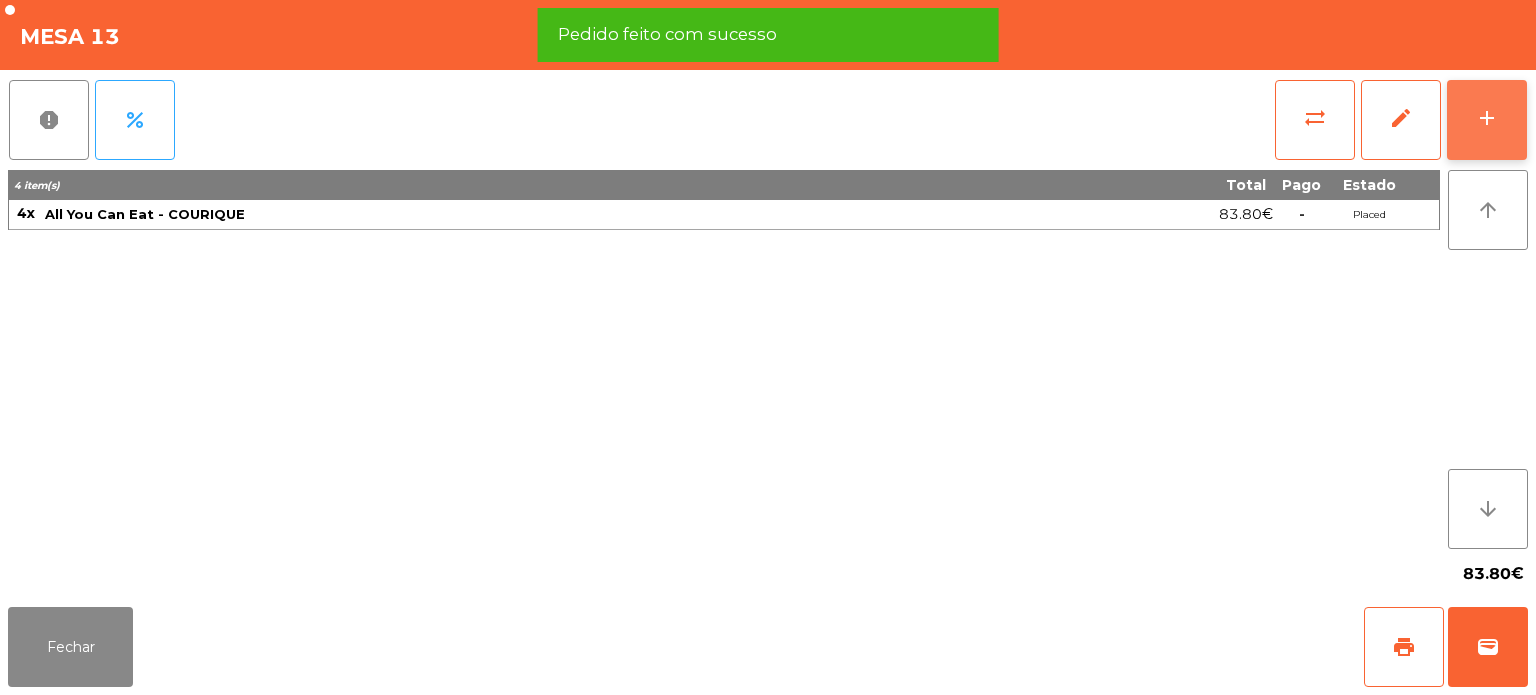 click on "add" 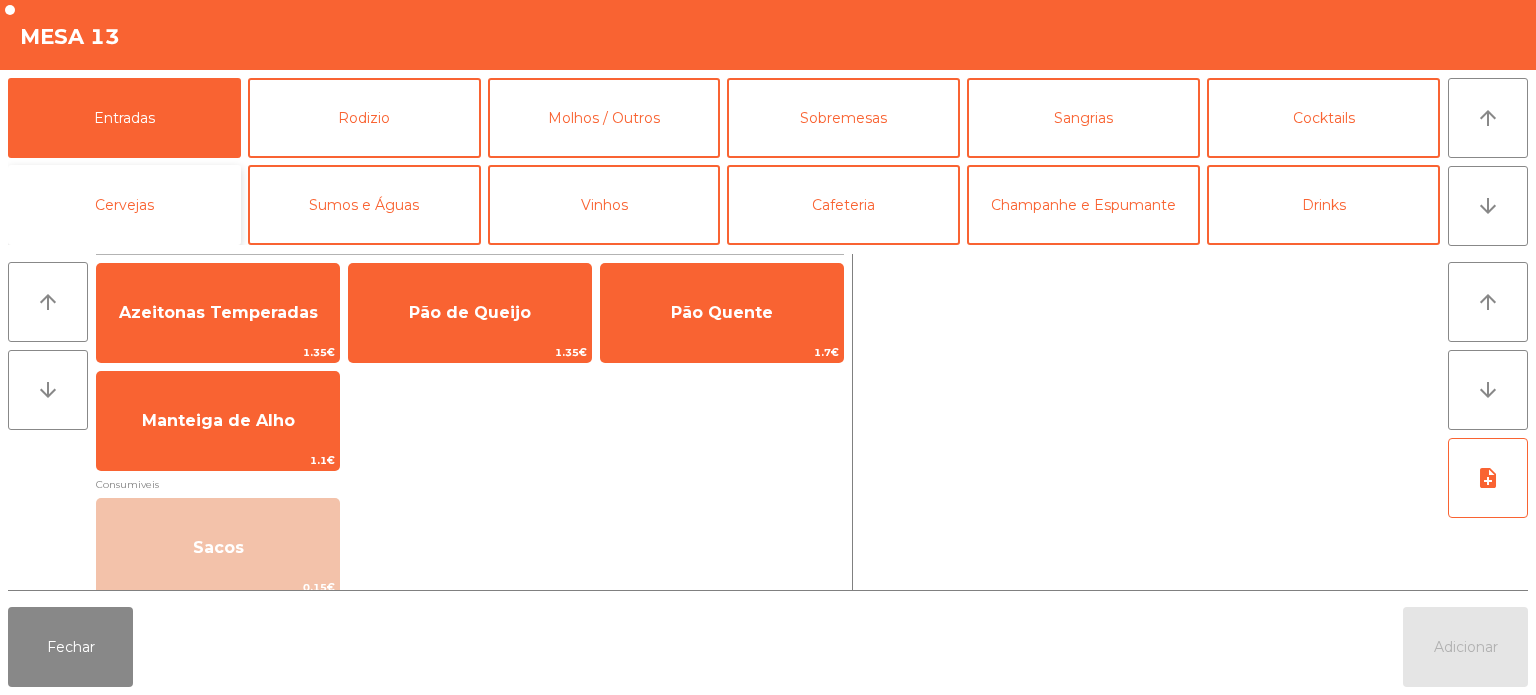 click on "Cervejas" 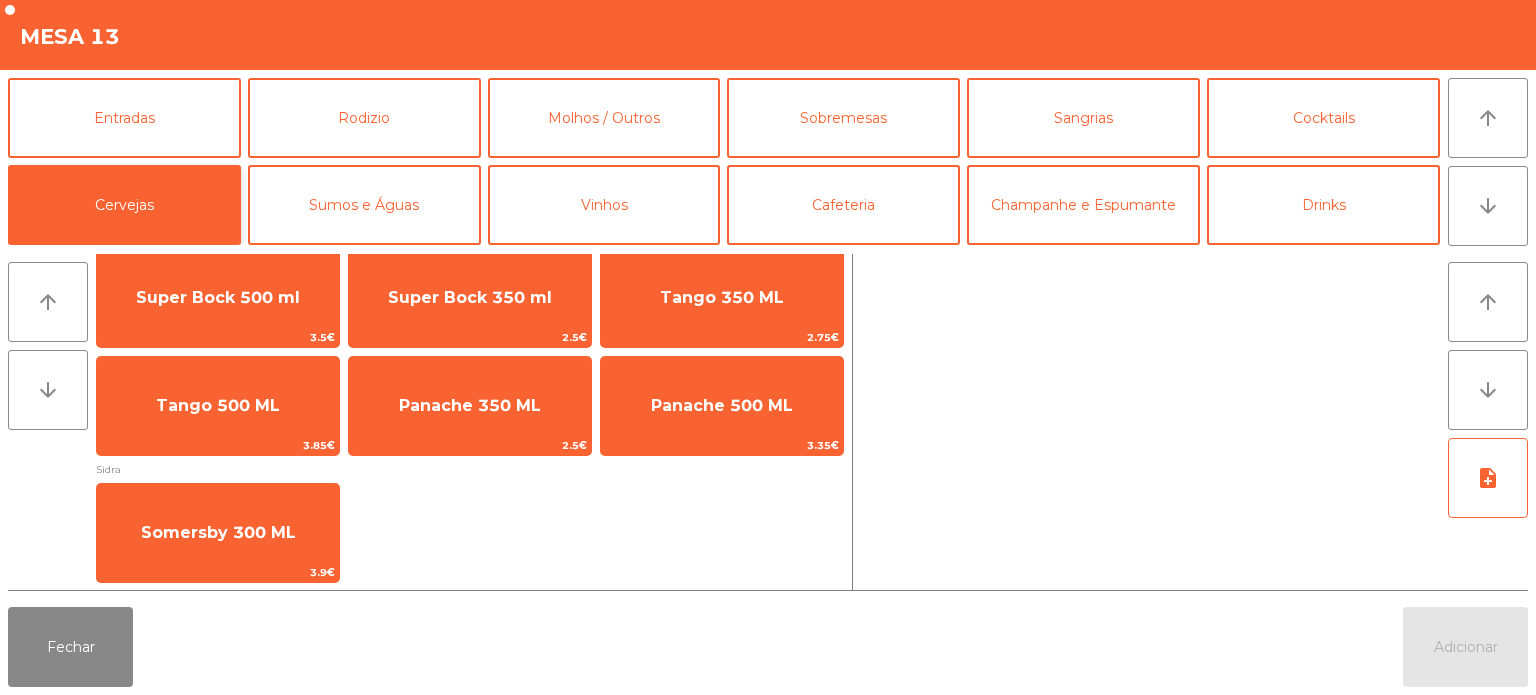 scroll, scrollTop: 0, scrollLeft: 0, axis: both 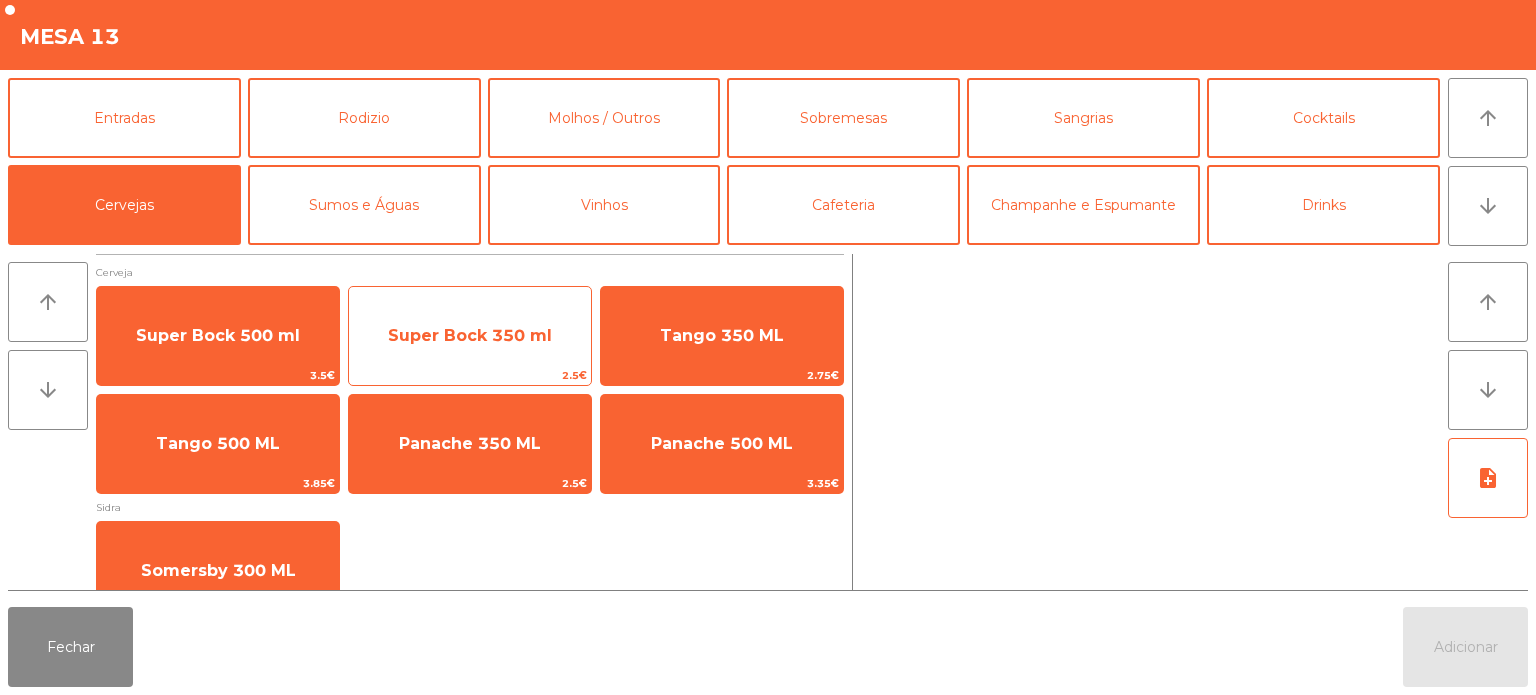 click on "Super Bock 350 ml   2.5€" 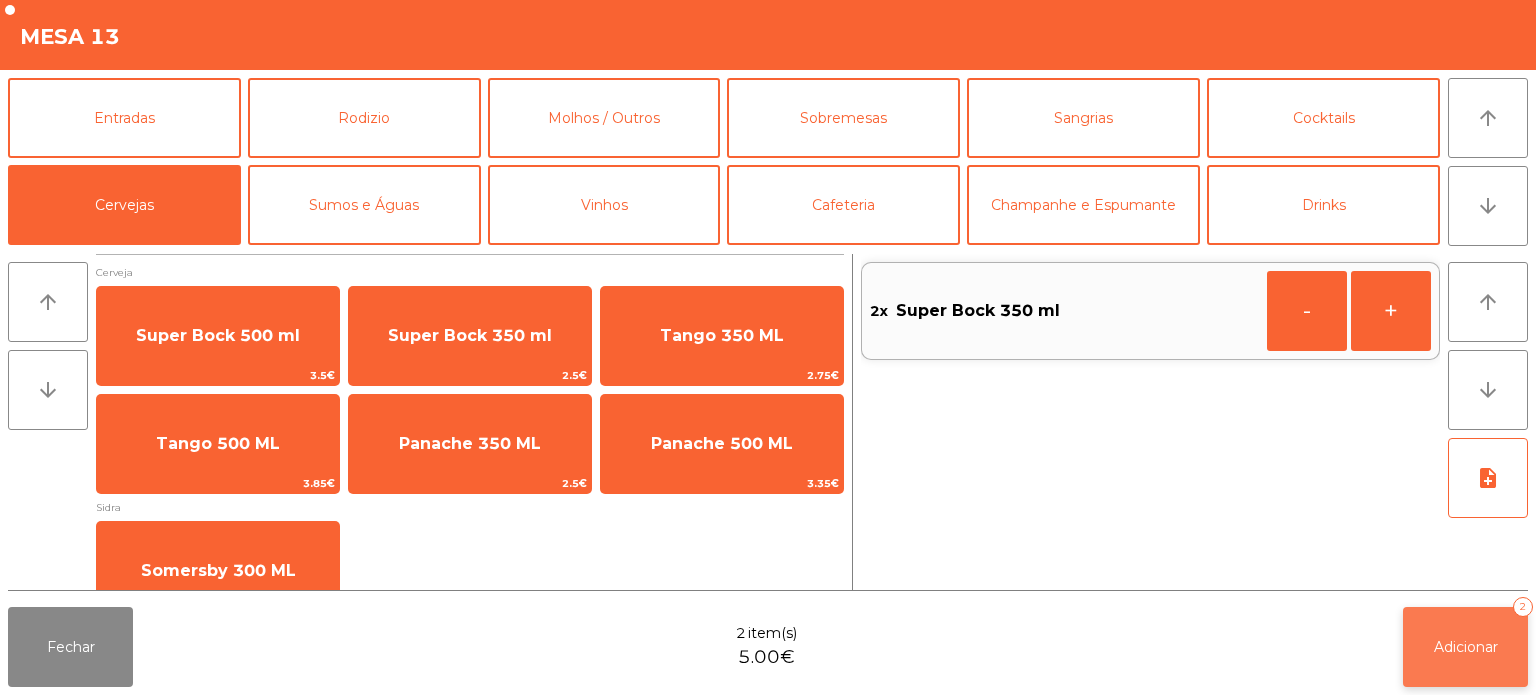 click on "Adicionar   2" 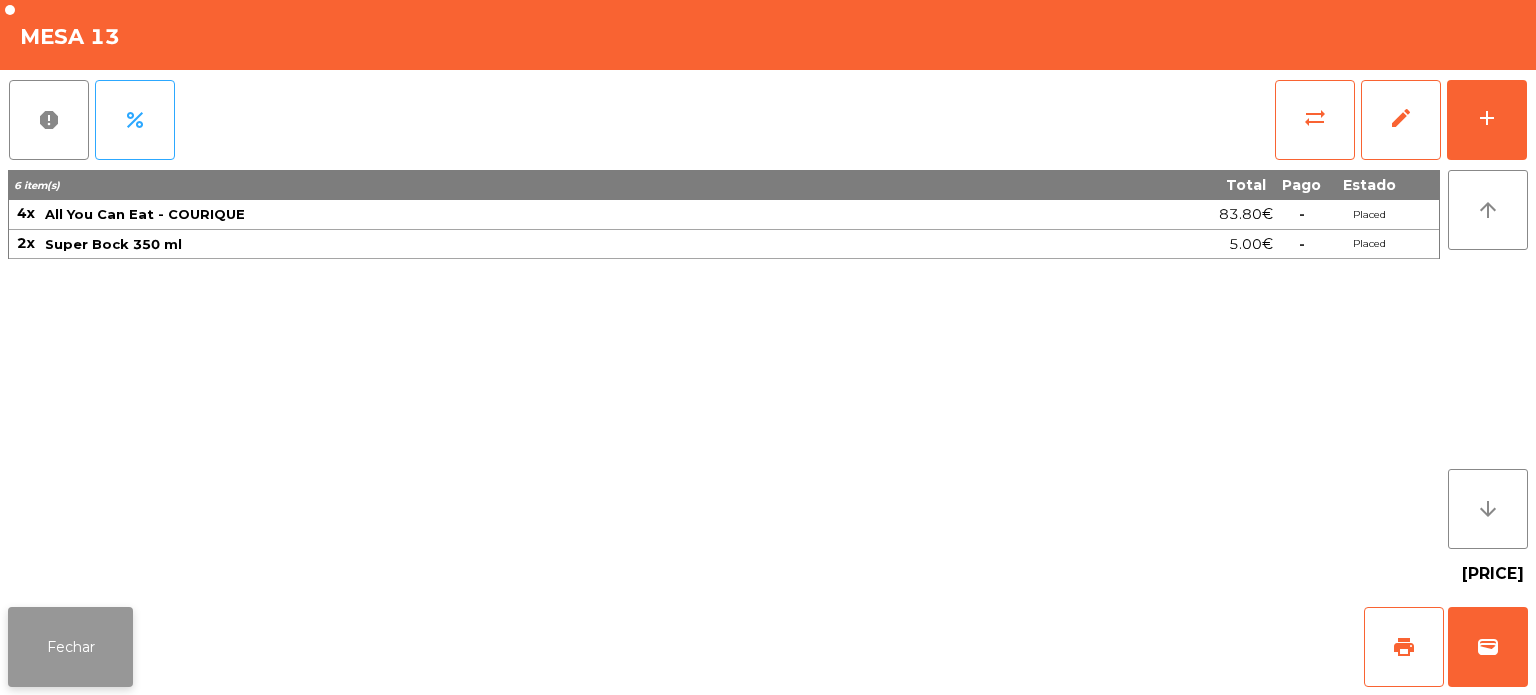 click on "Fechar" 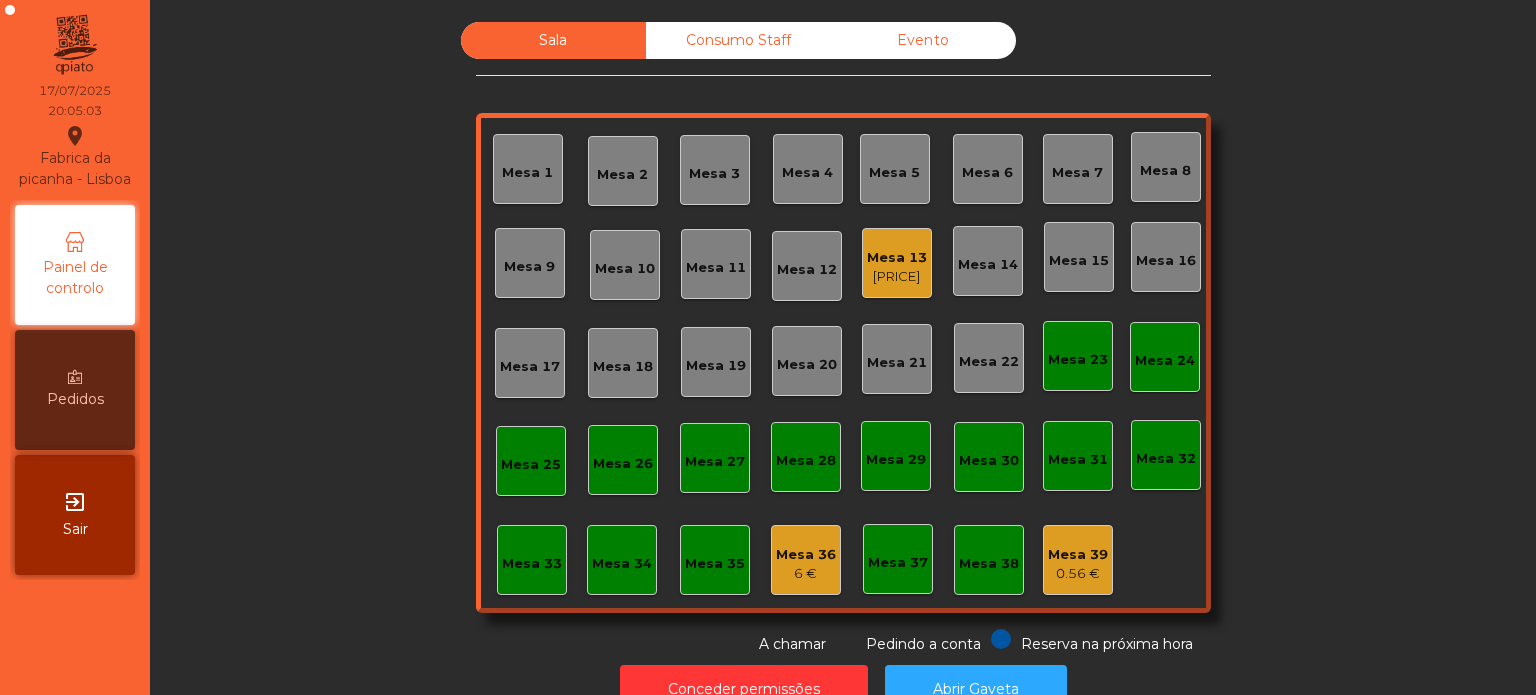 click on "Sala   Consumo Staff   Evento   Mesa 1   Mesa 2   Mesa 3   Mesa 4   Mesa 5   Mesa 6   Mesa 7   Mesa 8   Mesa 9   Mesa 10   Mesa 11   Mesa 12   Mesa 13   [PRICE]   Mesa 14   Mesa 15   Mesa 16   Mesa 17   Mesa 18   Mesa 19   Mesa 20   Mesa 21   Mesa 22   Mesa 23   Mesa 24   Mesa 25   Mesa 26   Mesa 27   Mesa 28   Mesa 29   Mesa 30   Mesa 31   Mesa 32   Mesa 33   Mesa 34   Mesa 35   Mesa 36   [PRICE]   Mesa 37   Mesa 38   Mesa 39   [PRICE]  Reserva na próxima hora Pedindo a conta A chamar" 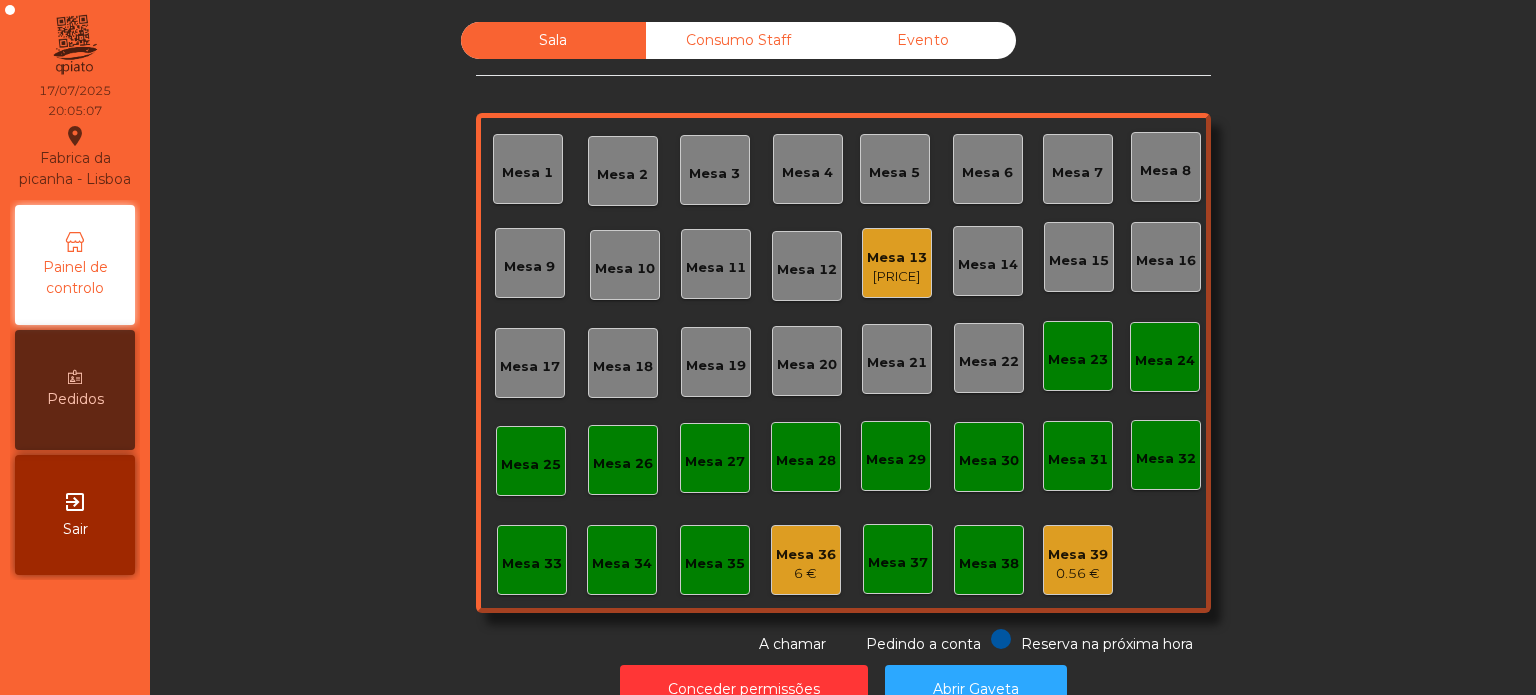 click on "Sala   Consumo Staff   Evento   Mesa 1   Mesa 2   Mesa 3   Mesa 4   Mesa 5   Mesa 6   Mesa 7   Mesa 8   Mesa 9   Mesa 10   Mesa 11   Mesa 12   Mesa 13   [PRICE]   Mesa 14   Mesa 15   Mesa 16   Mesa 17   Mesa 18   Mesa 19   Mesa 20   Mesa 21   Mesa 22   Mesa 23   Mesa 24   Mesa 25   Mesa 26   Mesa 27   Mesa 28   Mesa 29   Mesa 30   Mesa 31   Mesa 32   Mesa 33   Mesa 34   Mesa 35   Mesa 36   [PRICE]   Mesa 37   Mesa 38   Mesa 39   [PRICE]  Reserva na próxima hora Pedindo a conta A chamar" 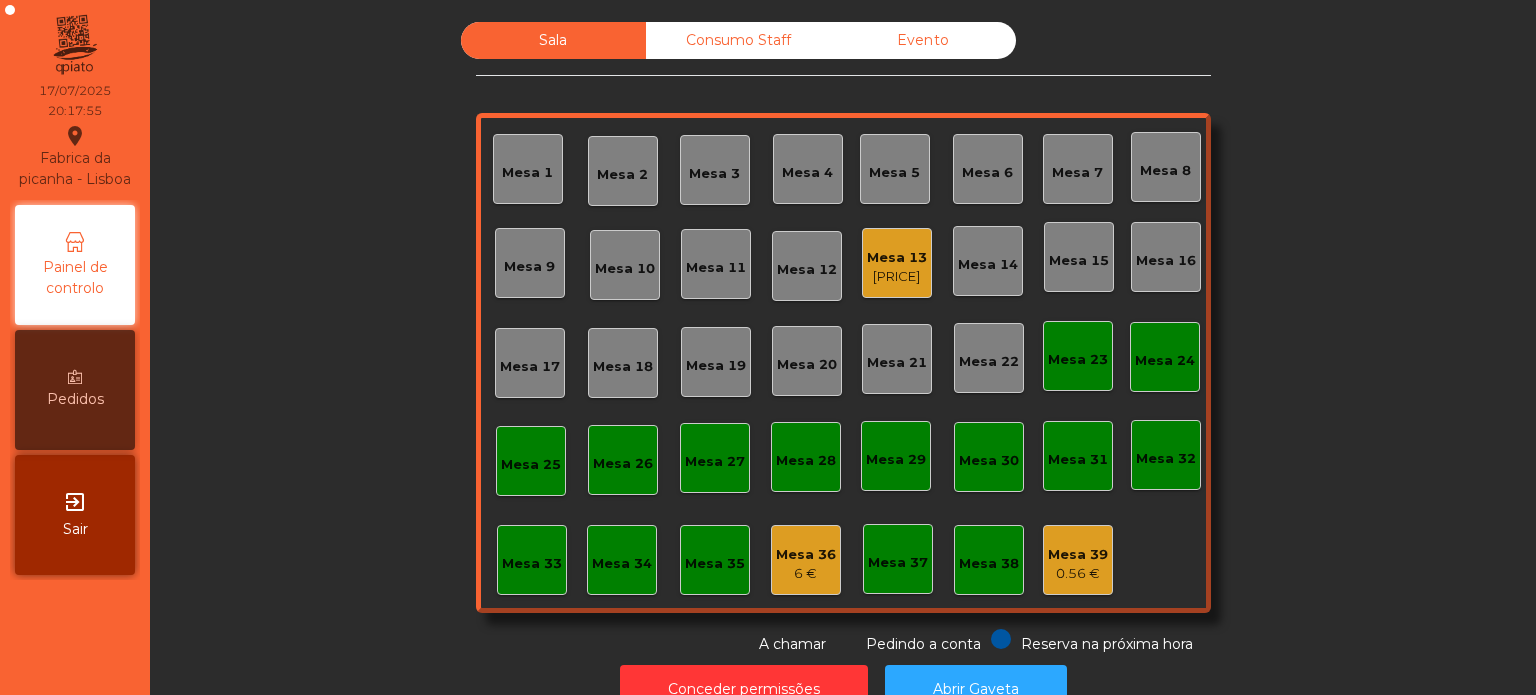 click on "Mesa 9" 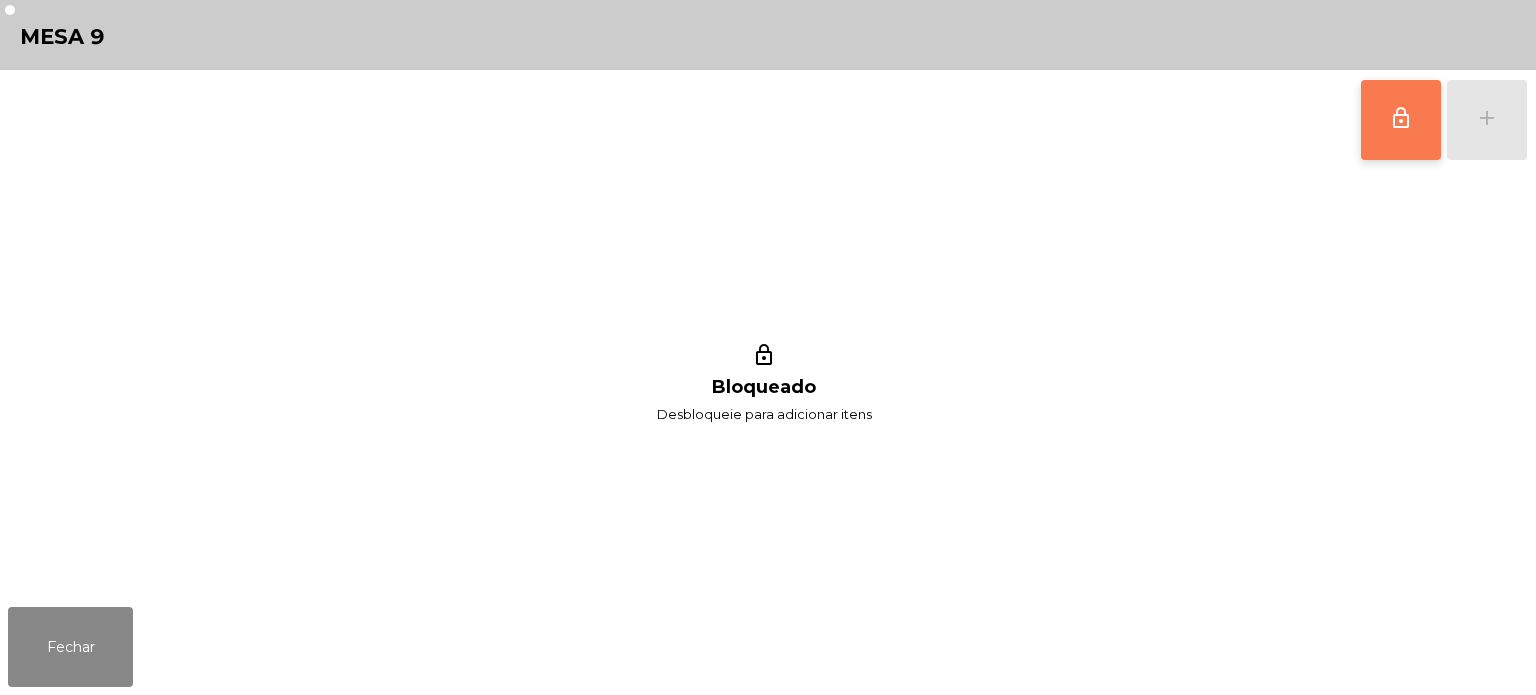 click on "lock_outline" 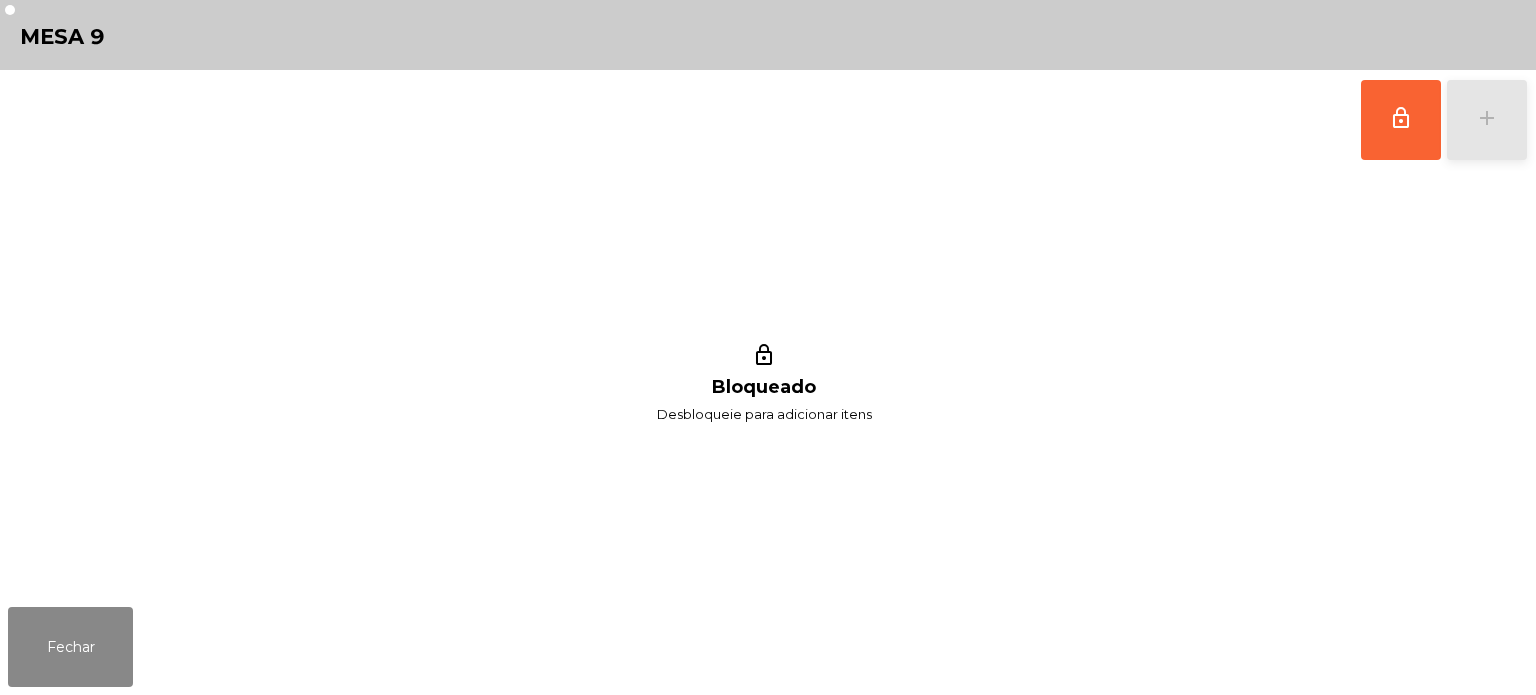 click on "add" 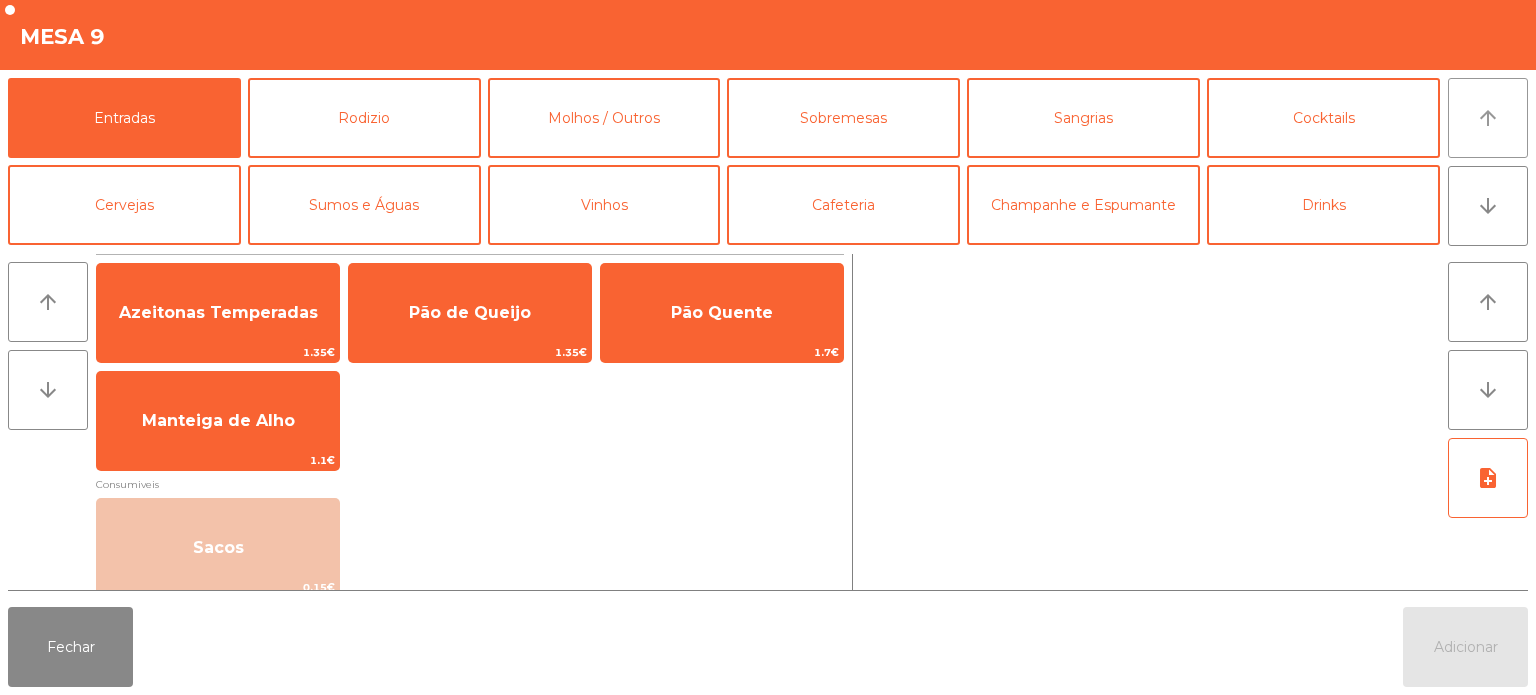 click on "arrow_upward" 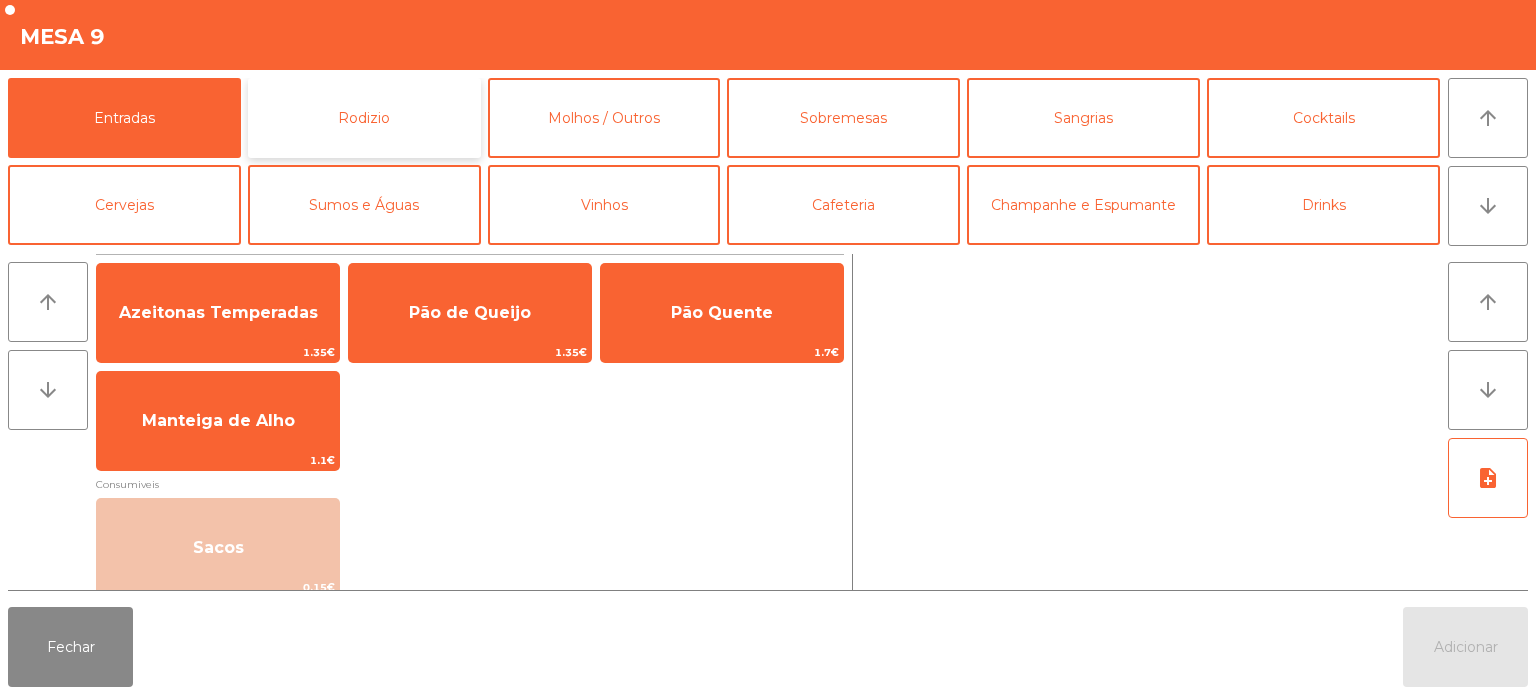 click on "Rodizio" 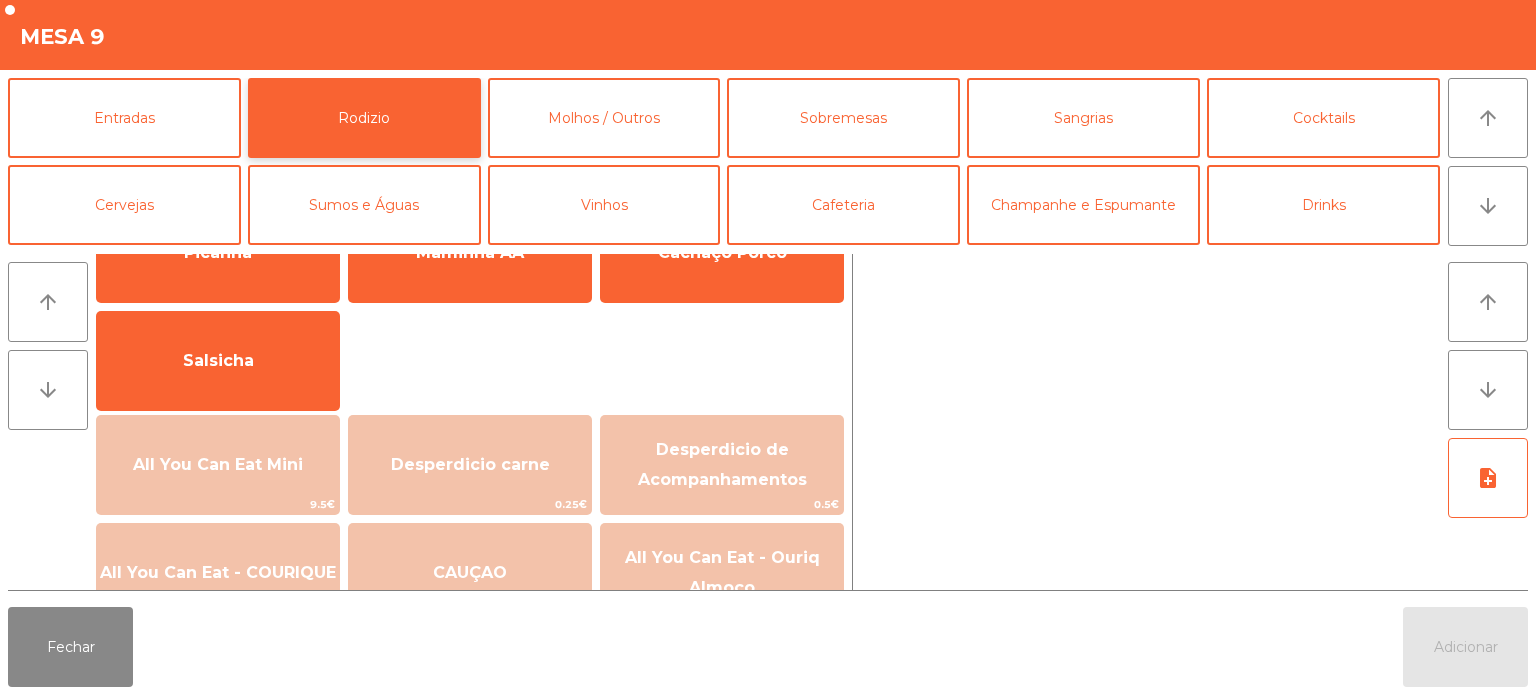 scroll, scrollTop: 88, scrollLeft: 0, axis: vertical 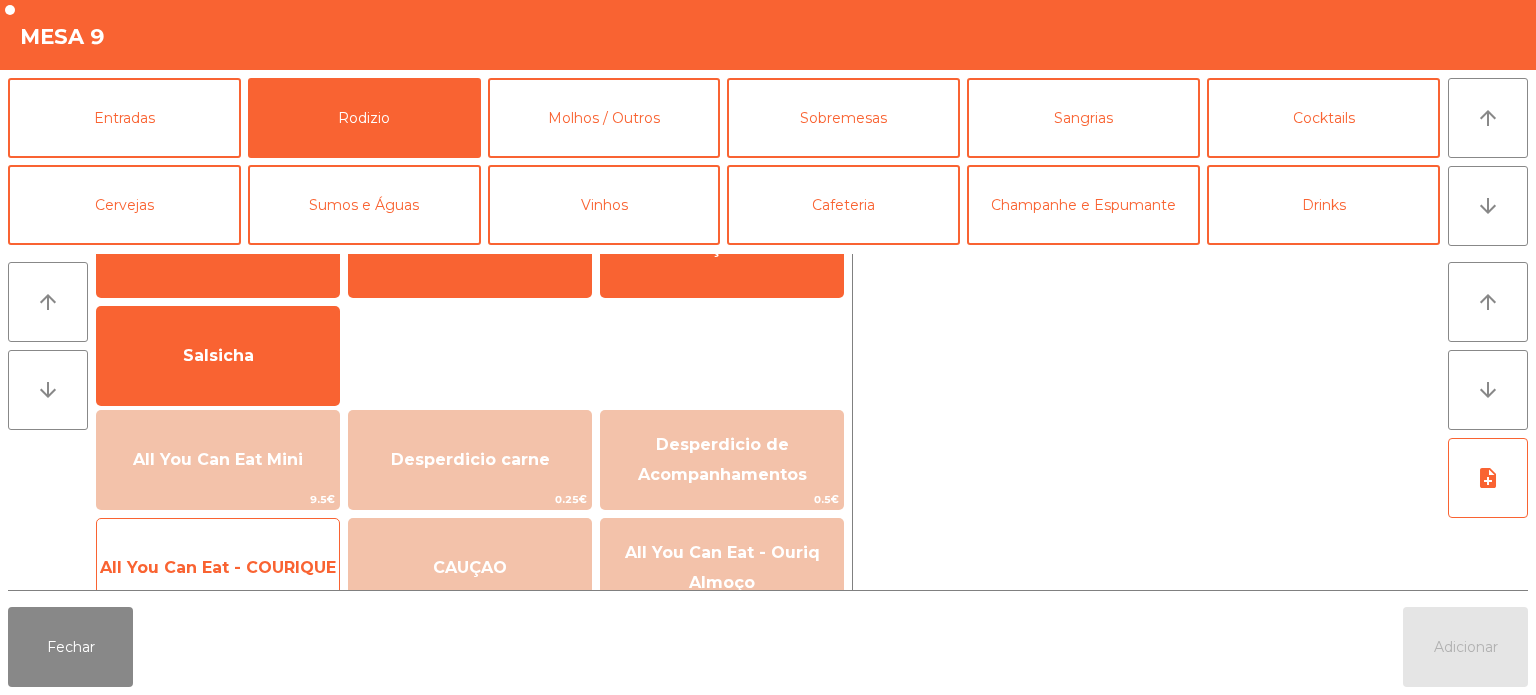 click on "All You Can Eat - COURIQUE" 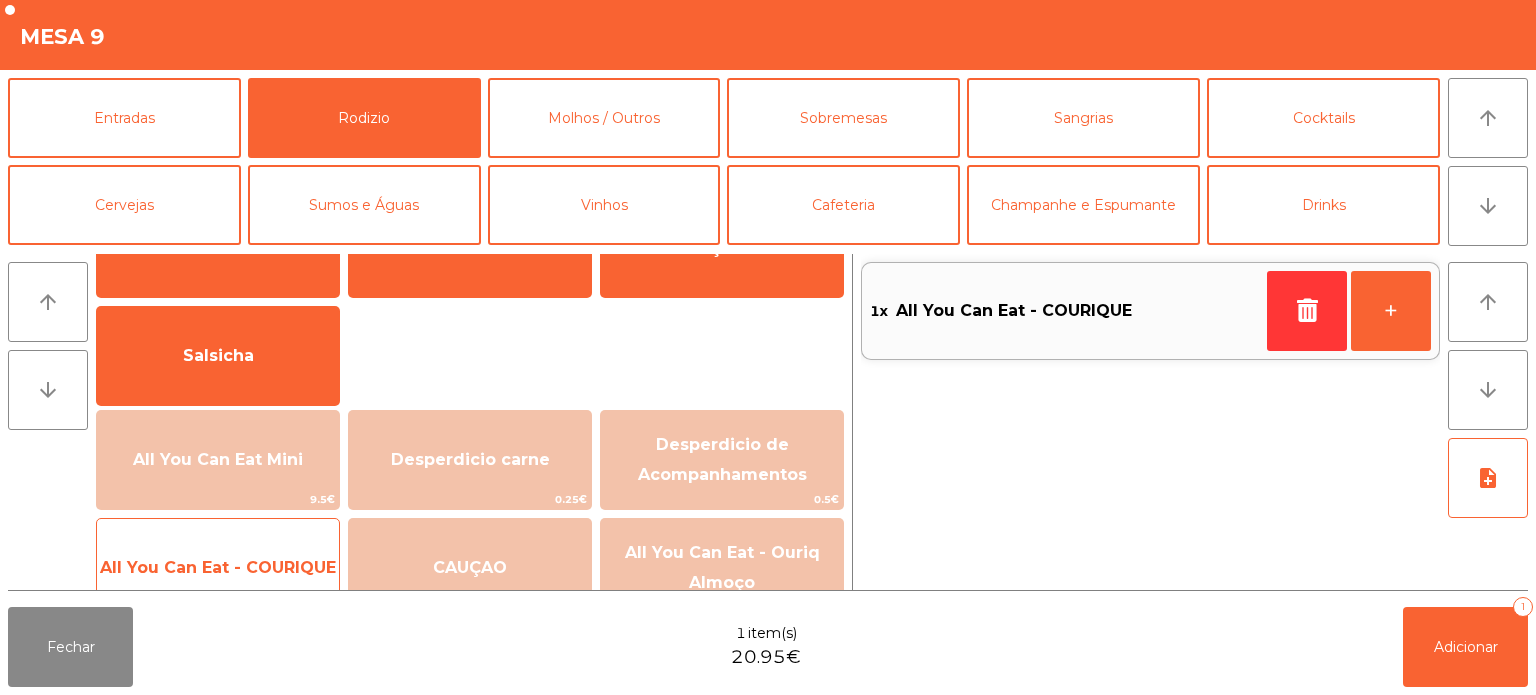click on "All You Can Eat - COURIQUE   20.95€" 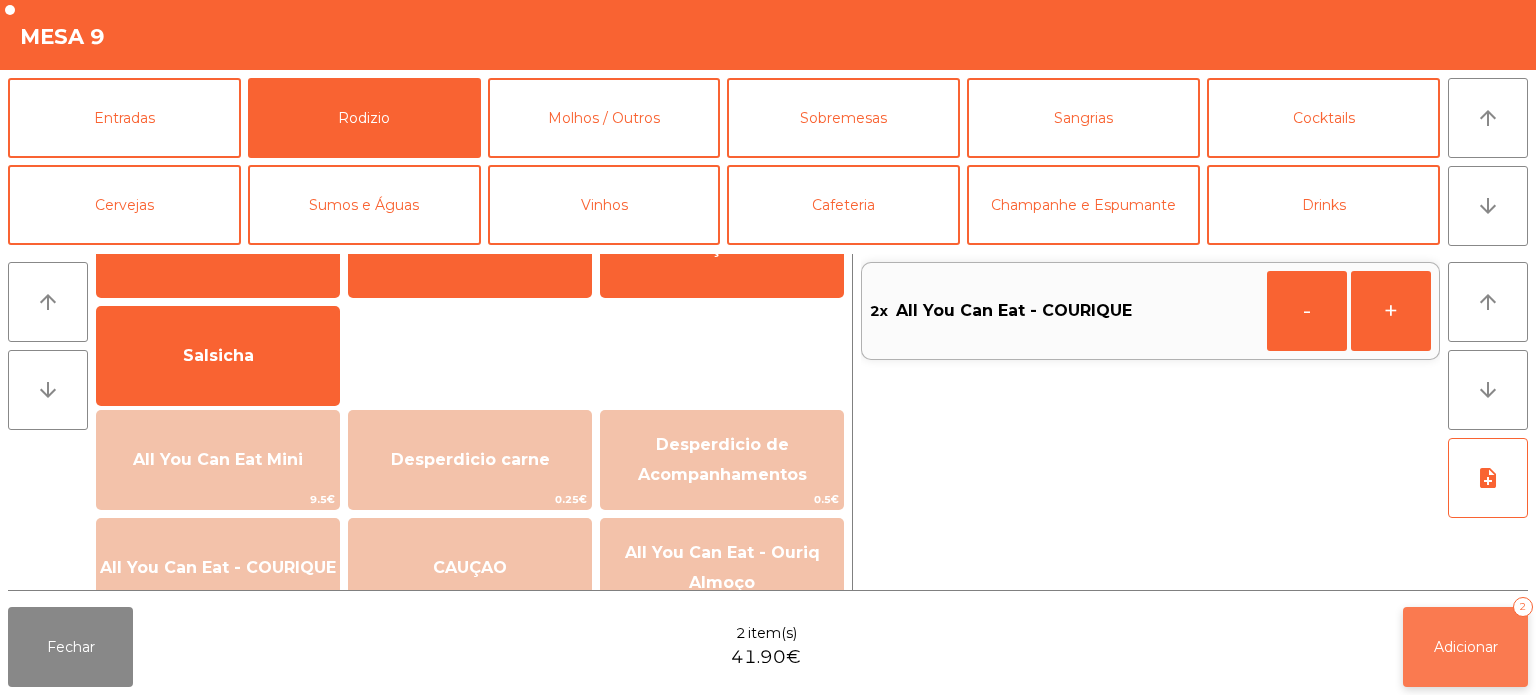 click on "Adicionar" 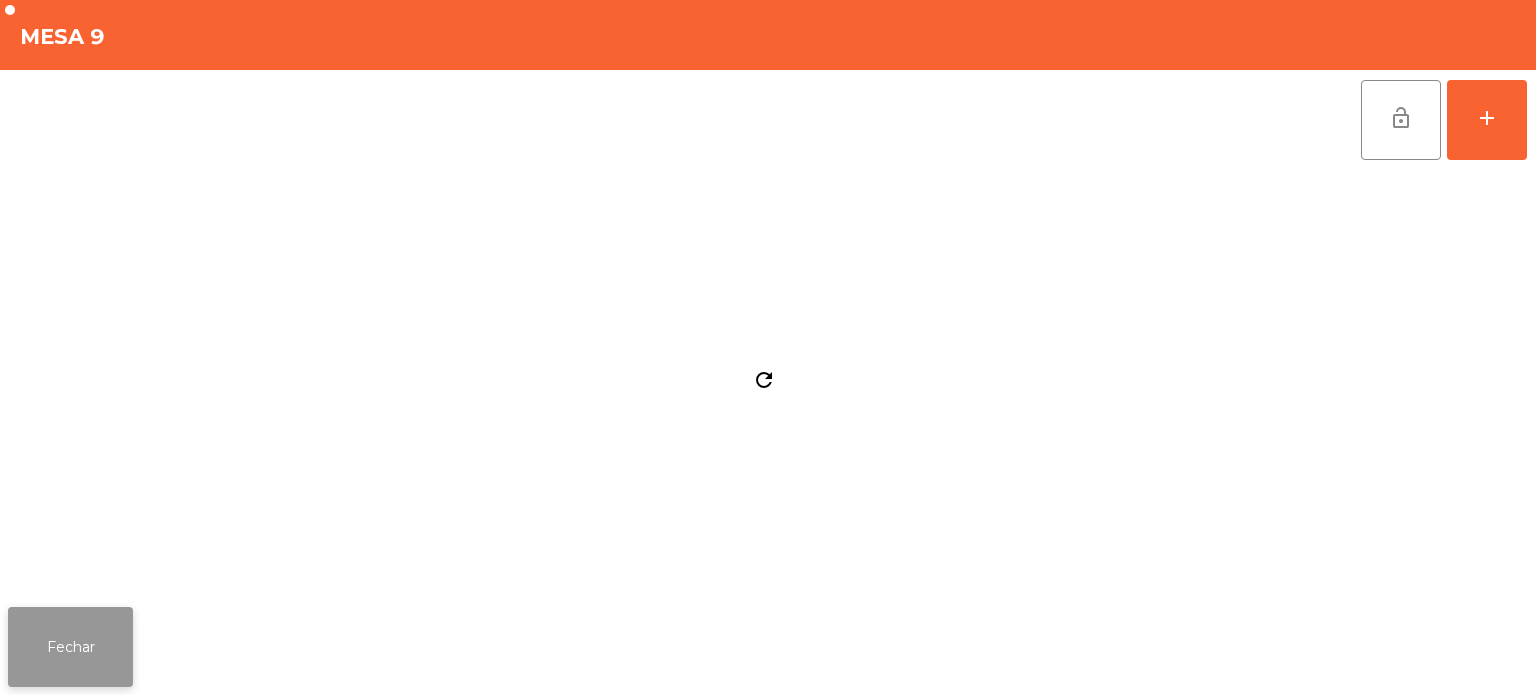 click on "Fechar" 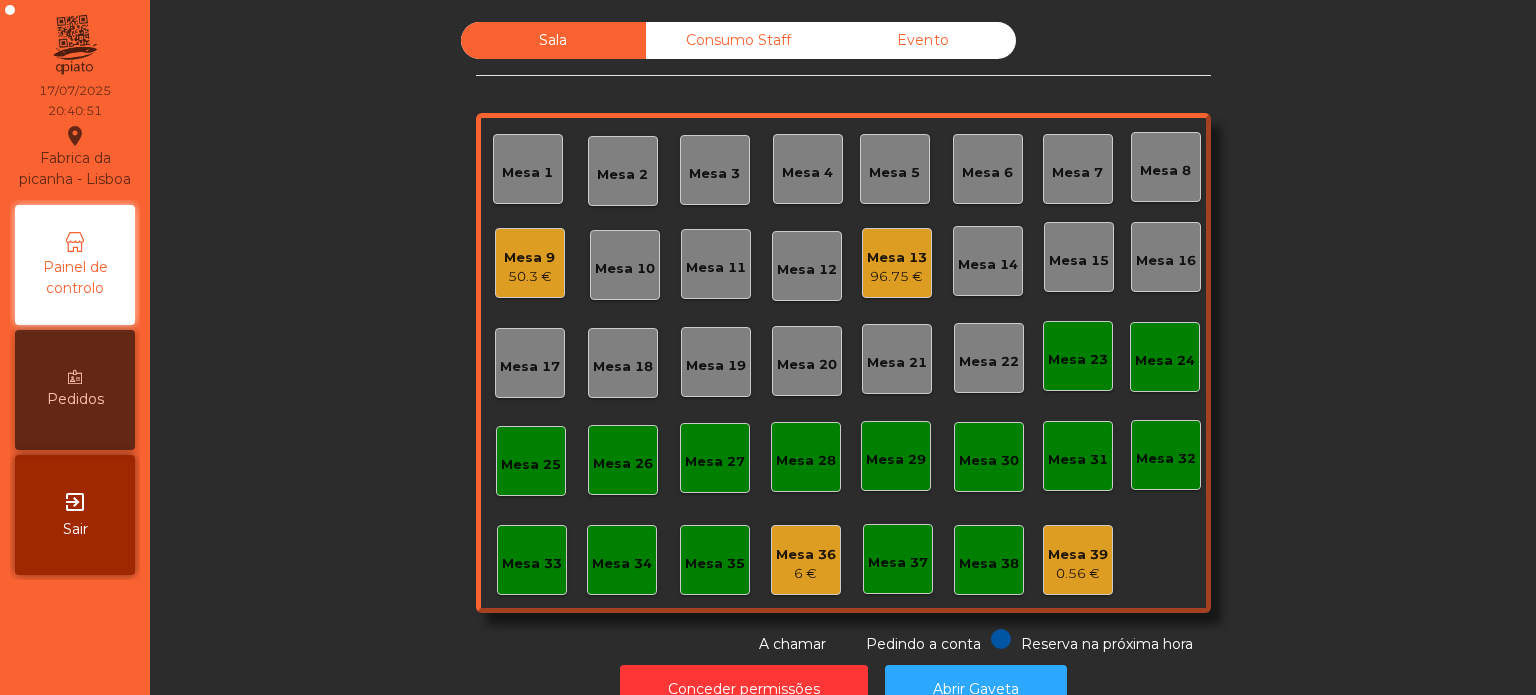 click on "96.75 €" 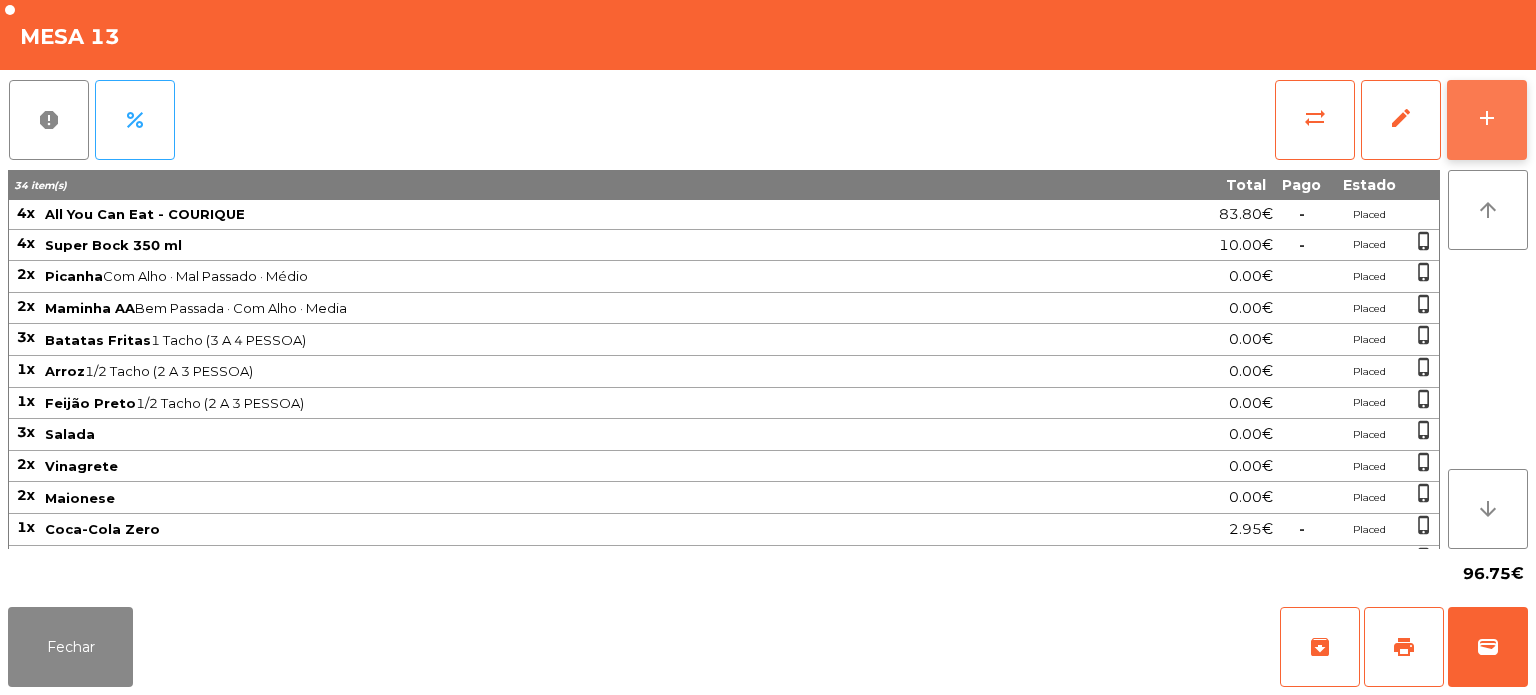 click on "add" 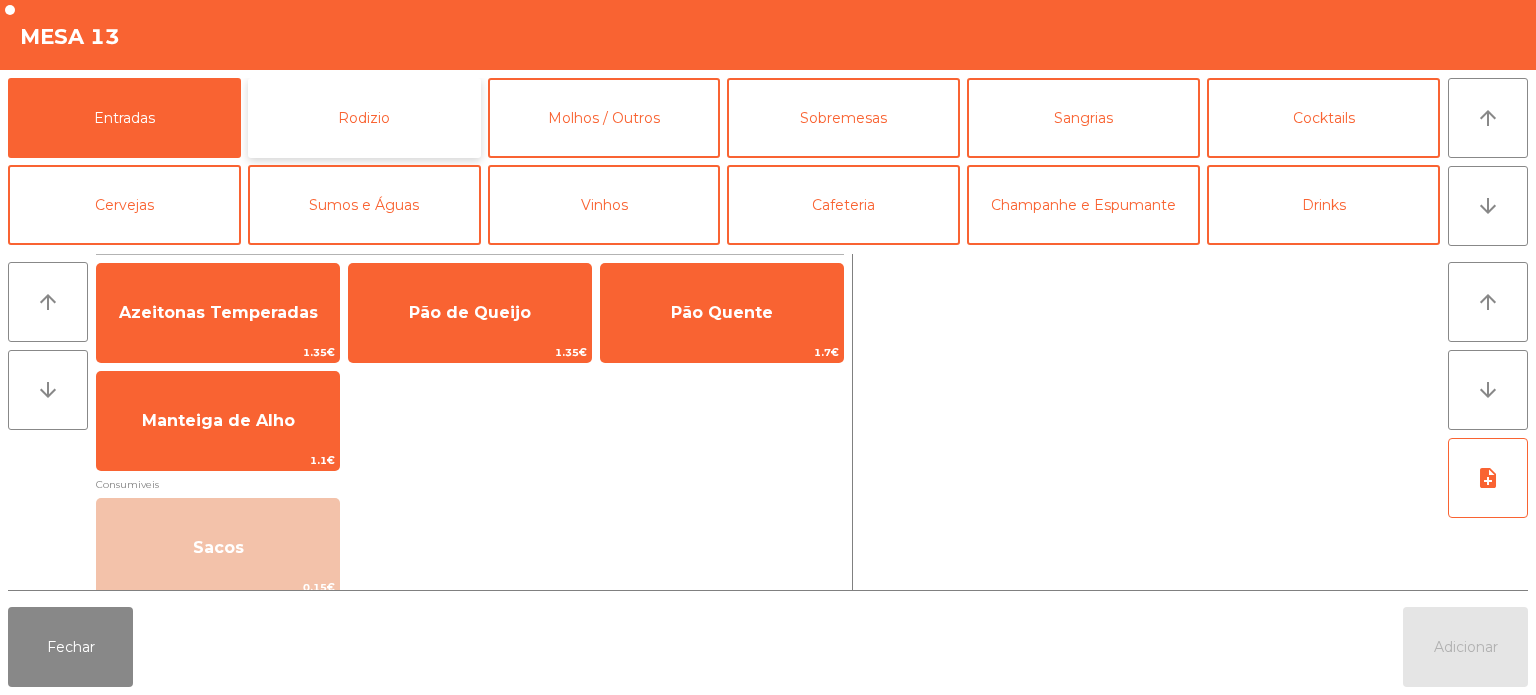 click on "Rodizio" 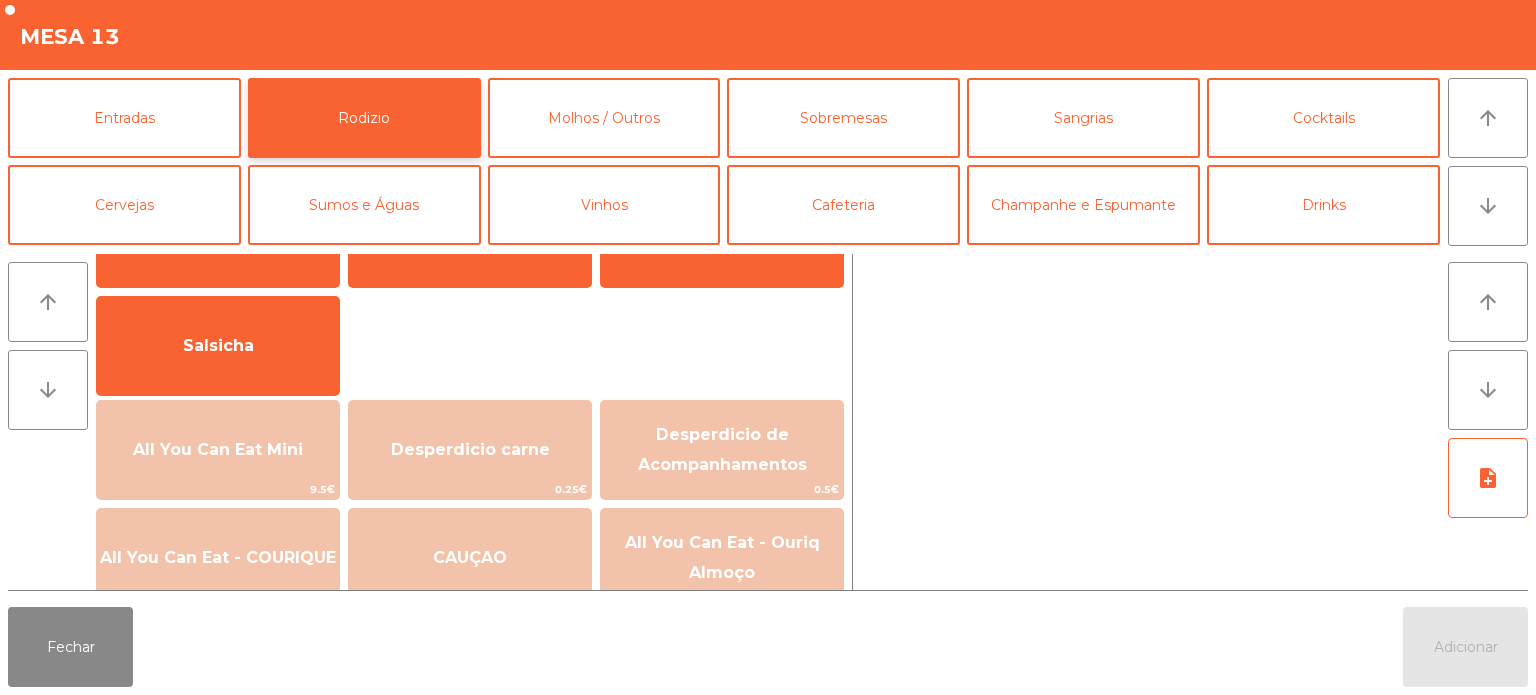 scroll, scrollTop: 0, scrollLeft: 0, axis: both 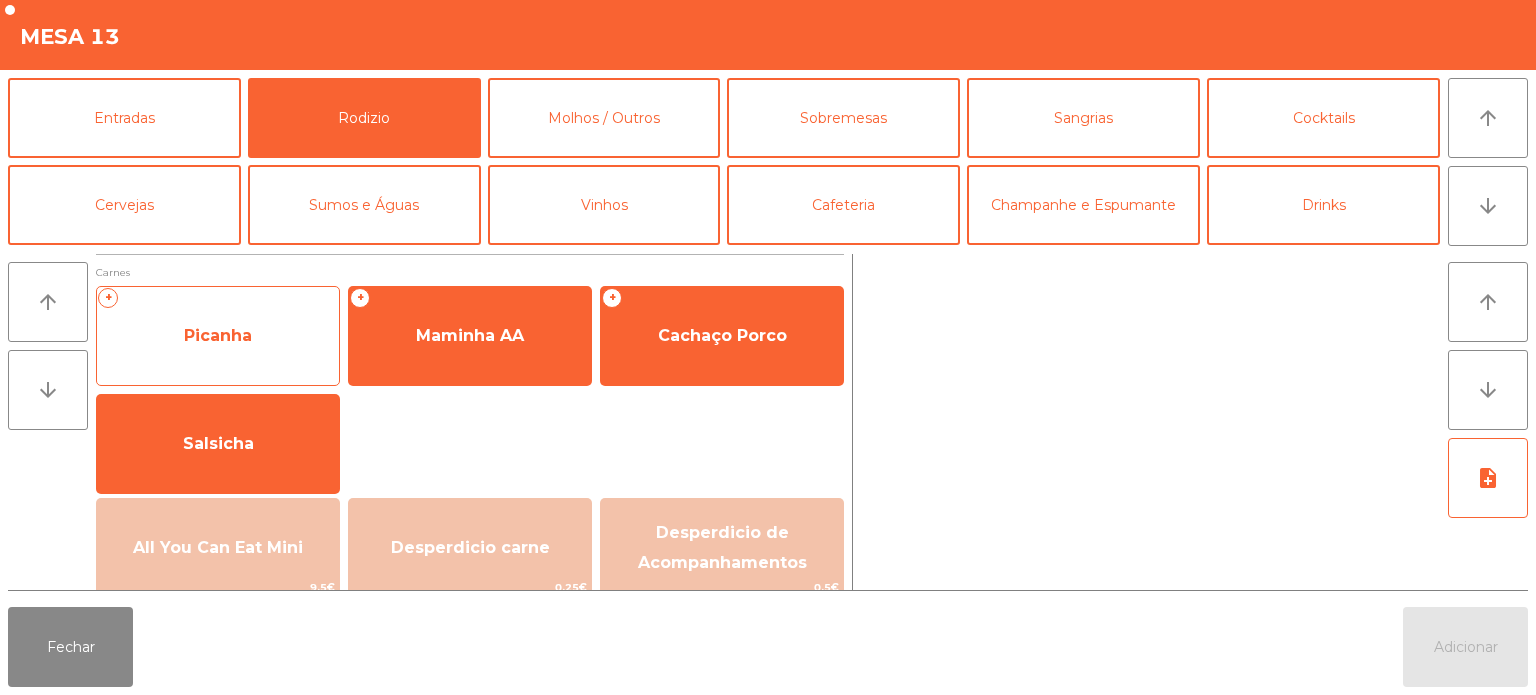 click on "Picanha" 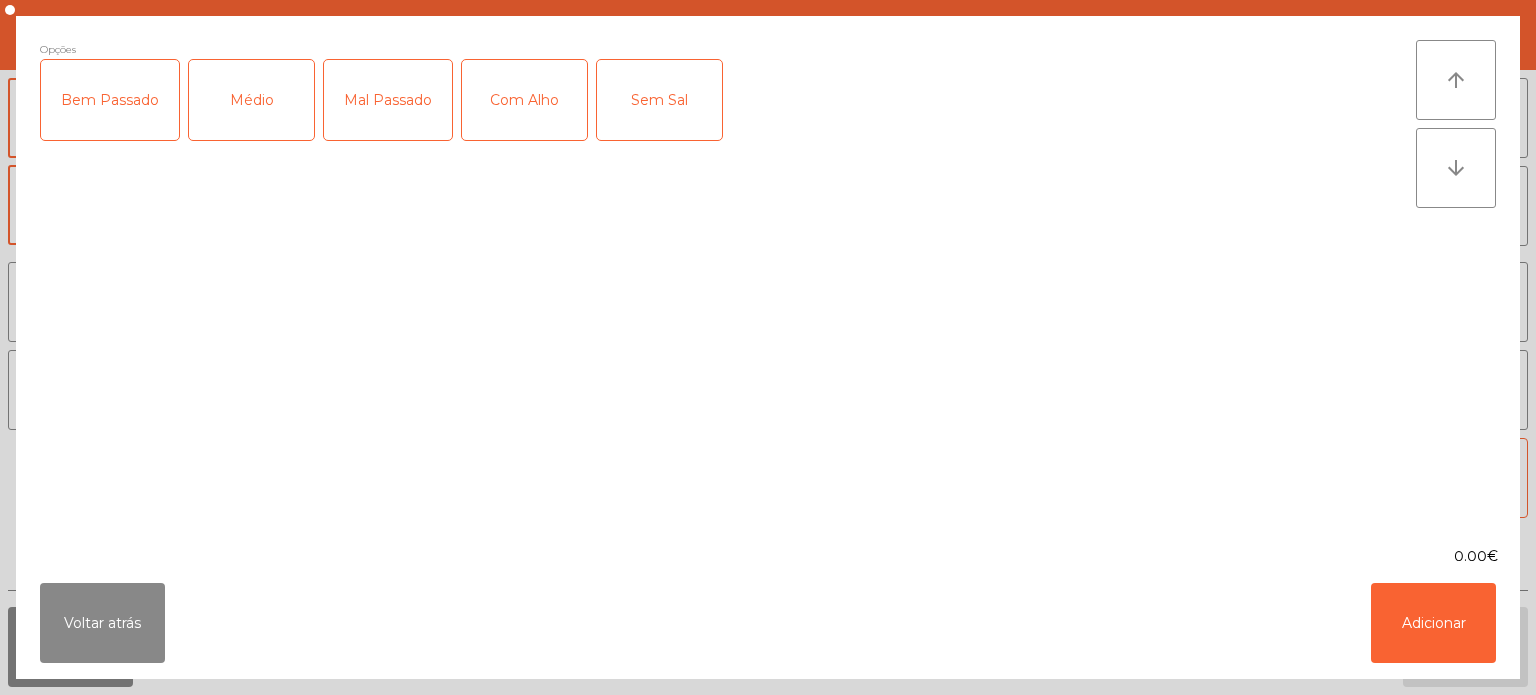 click on "Médio" 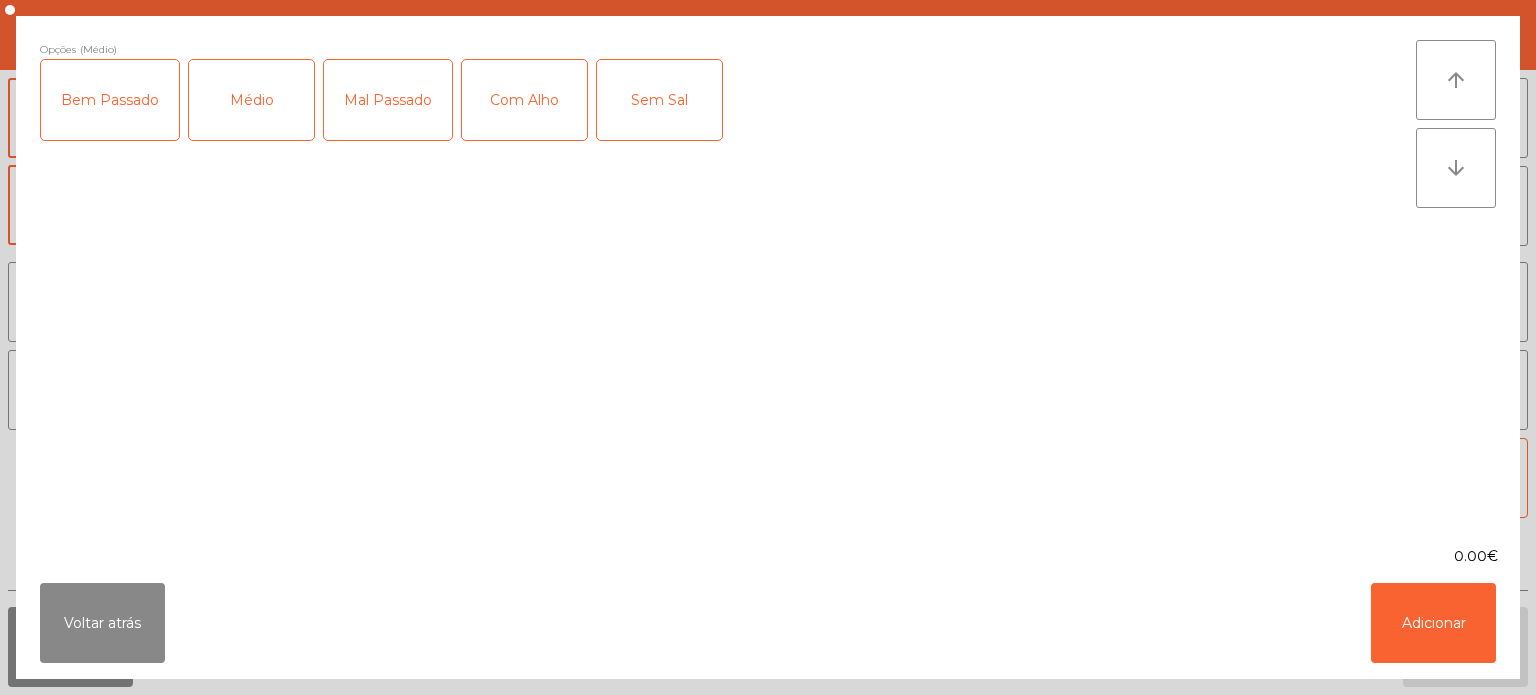 click on "Com Alho" 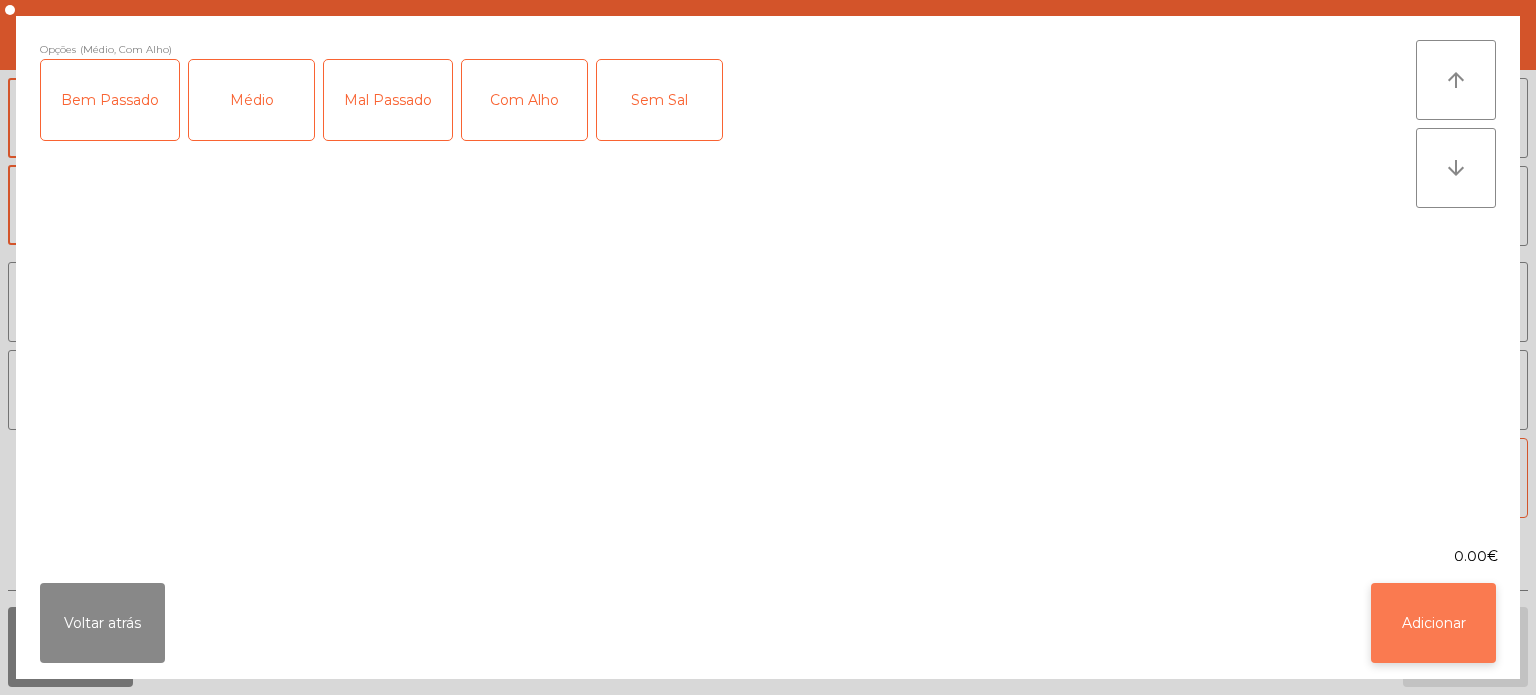 click on "Adicionar" 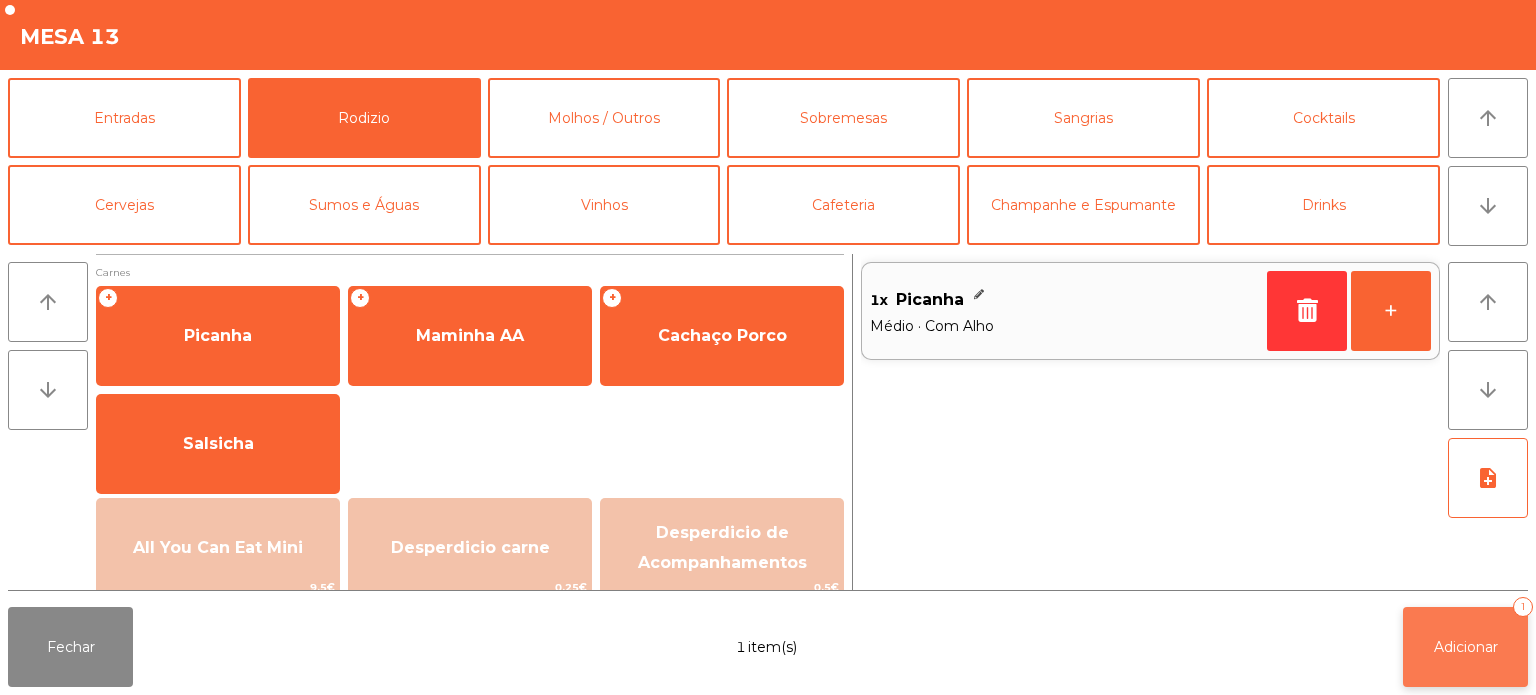 click on "Adicionar   1" 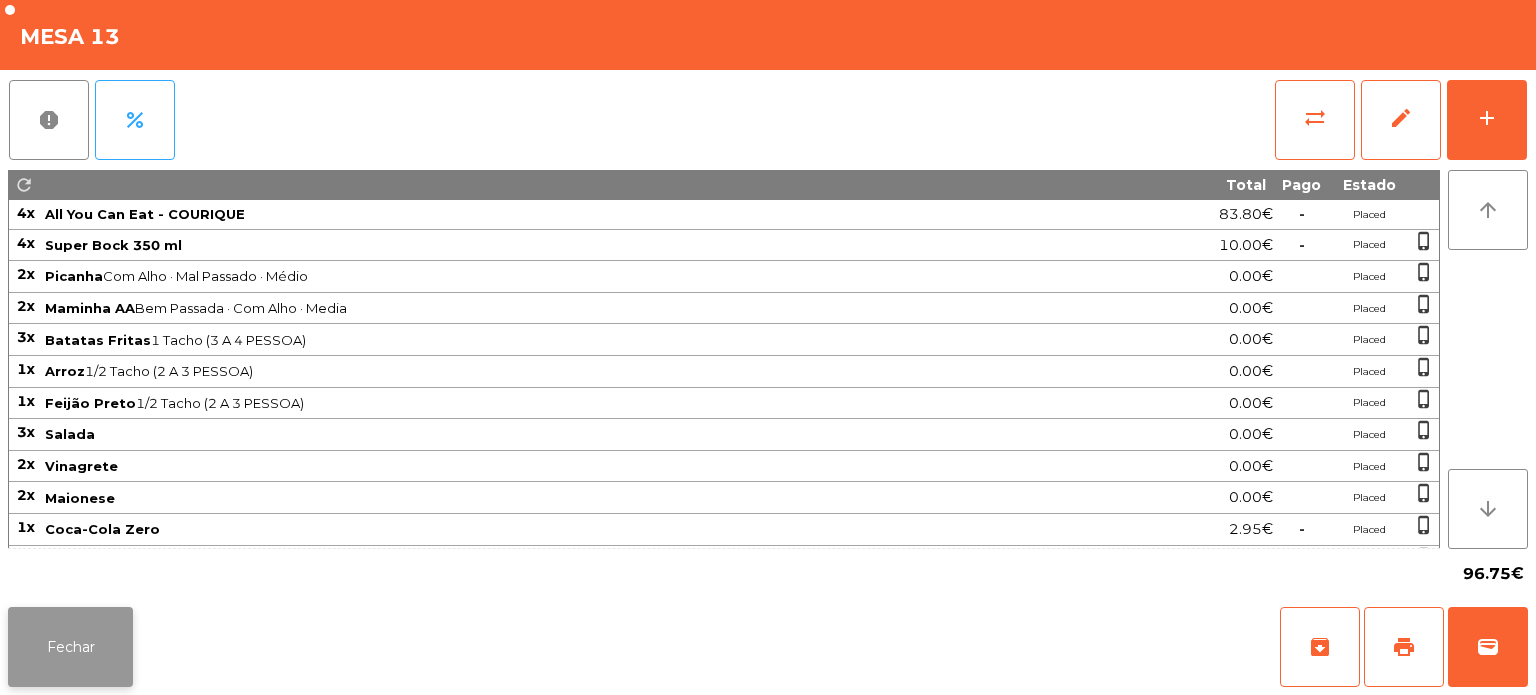 click on "Fechar" 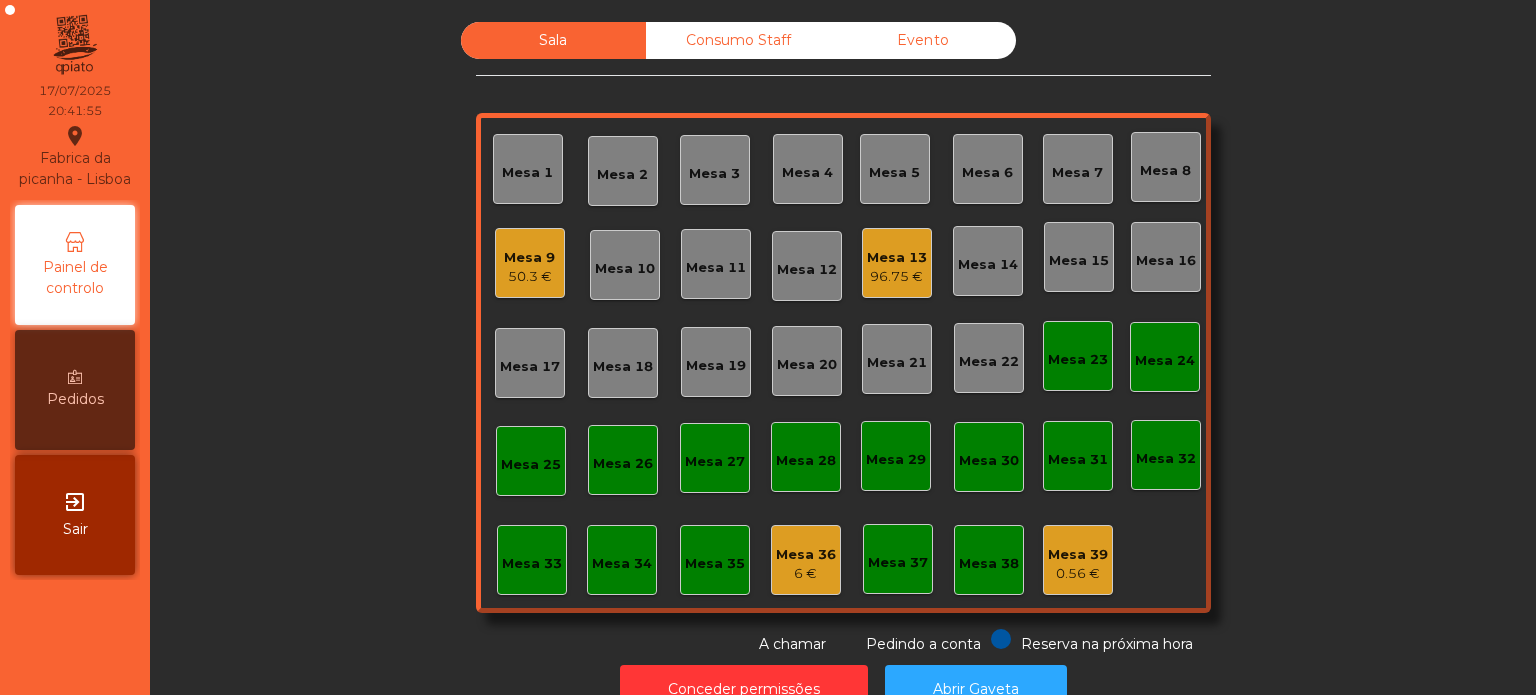click on "Mesa 17" 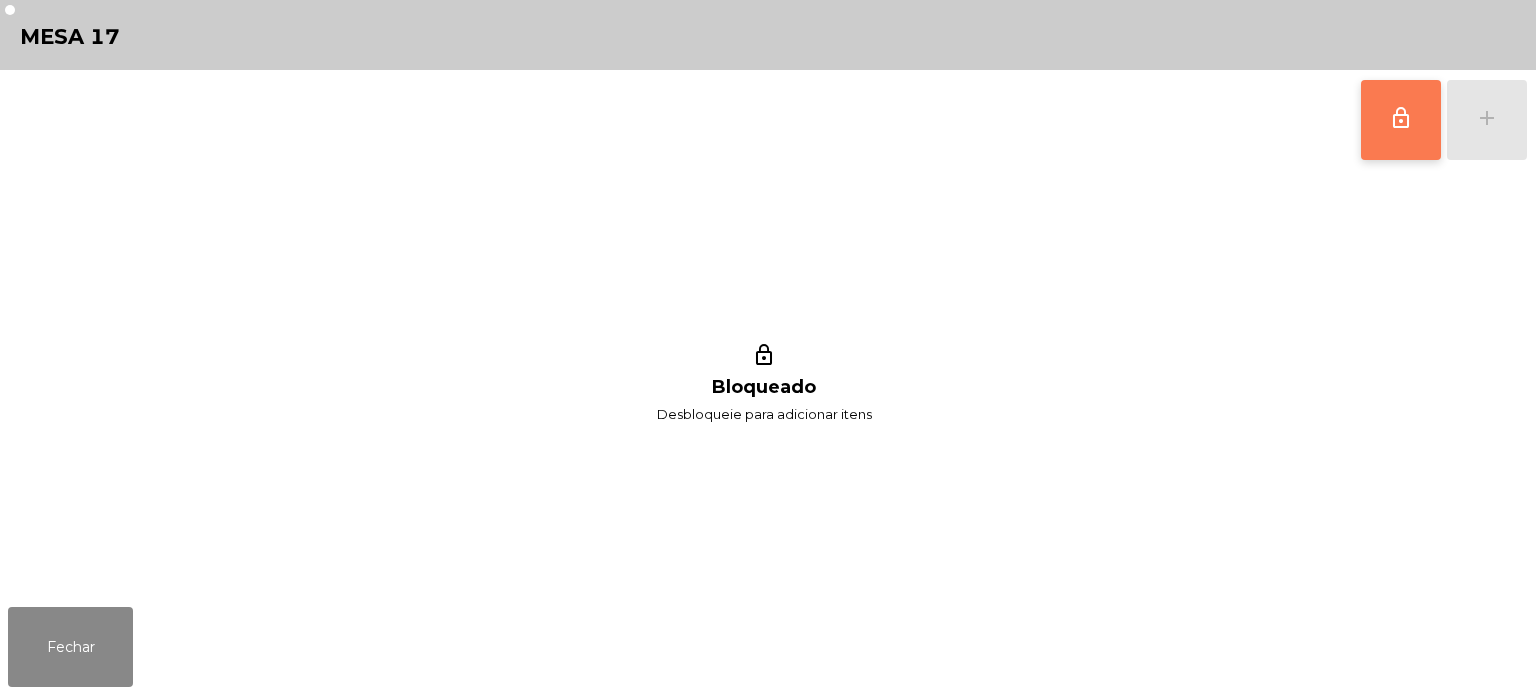 click on "lock_outline" 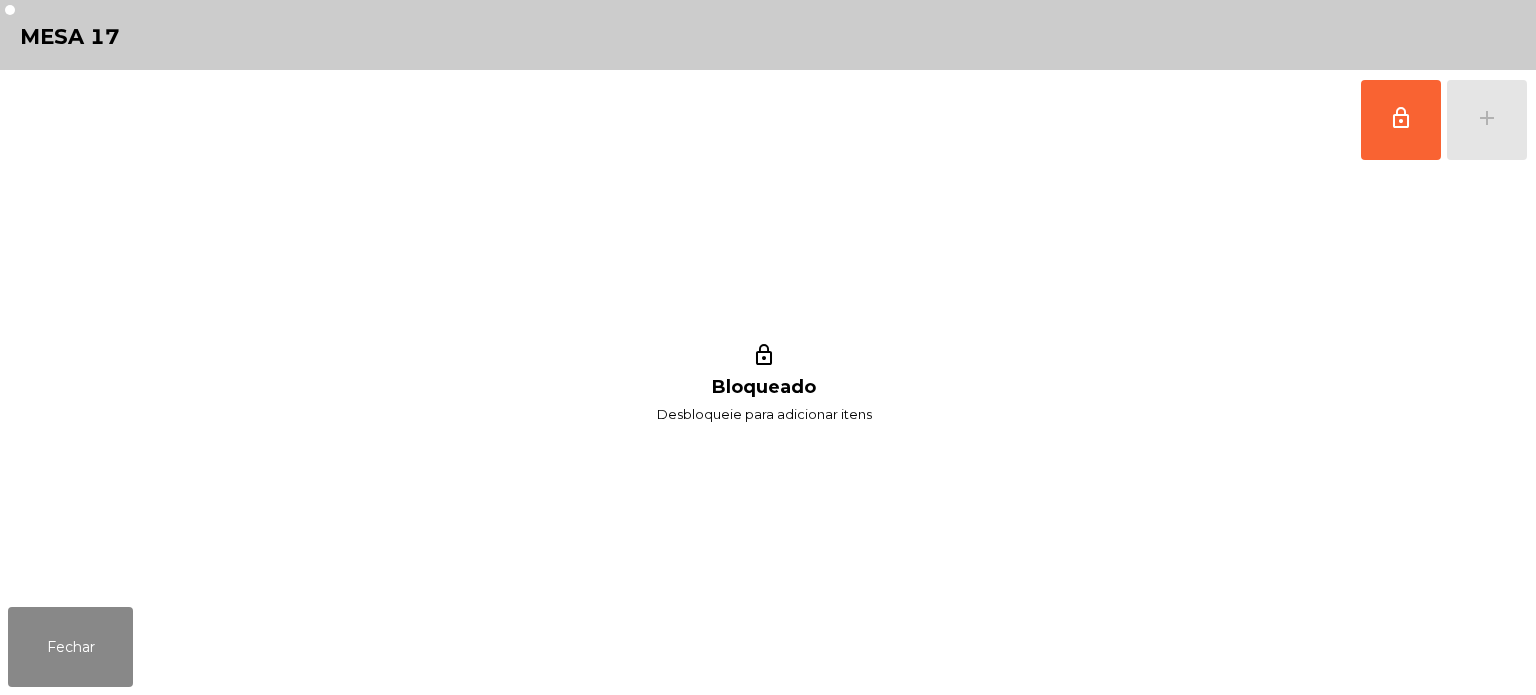 click on "lock_outline   add" 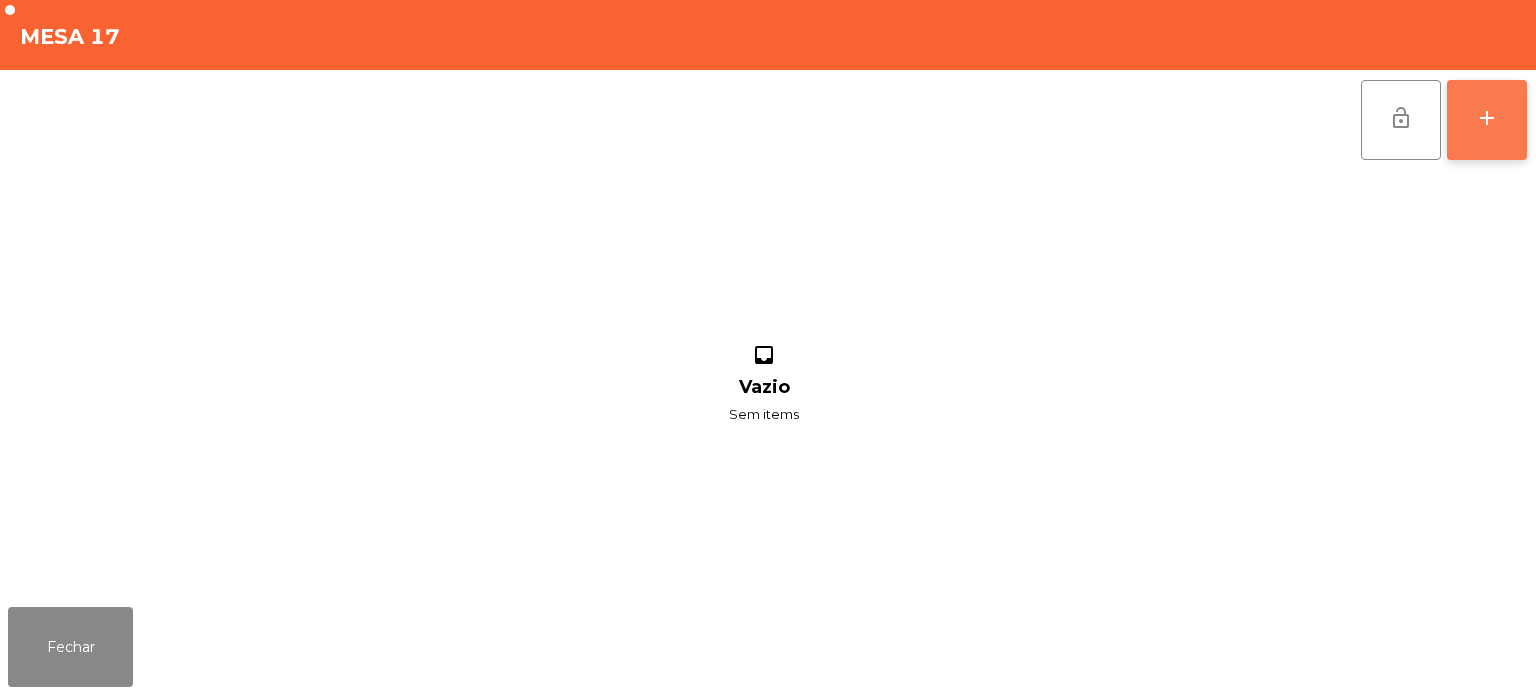 click on "add" 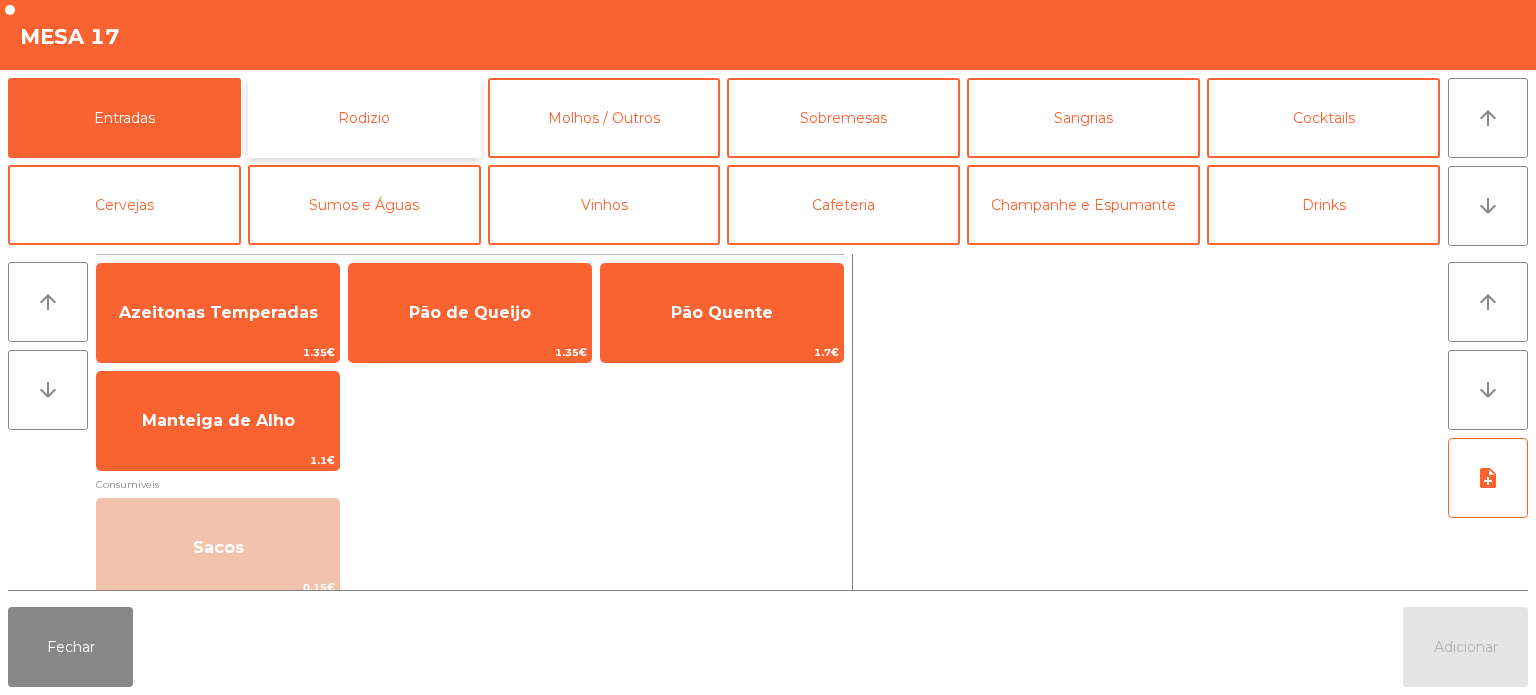 click on "Rodizio" 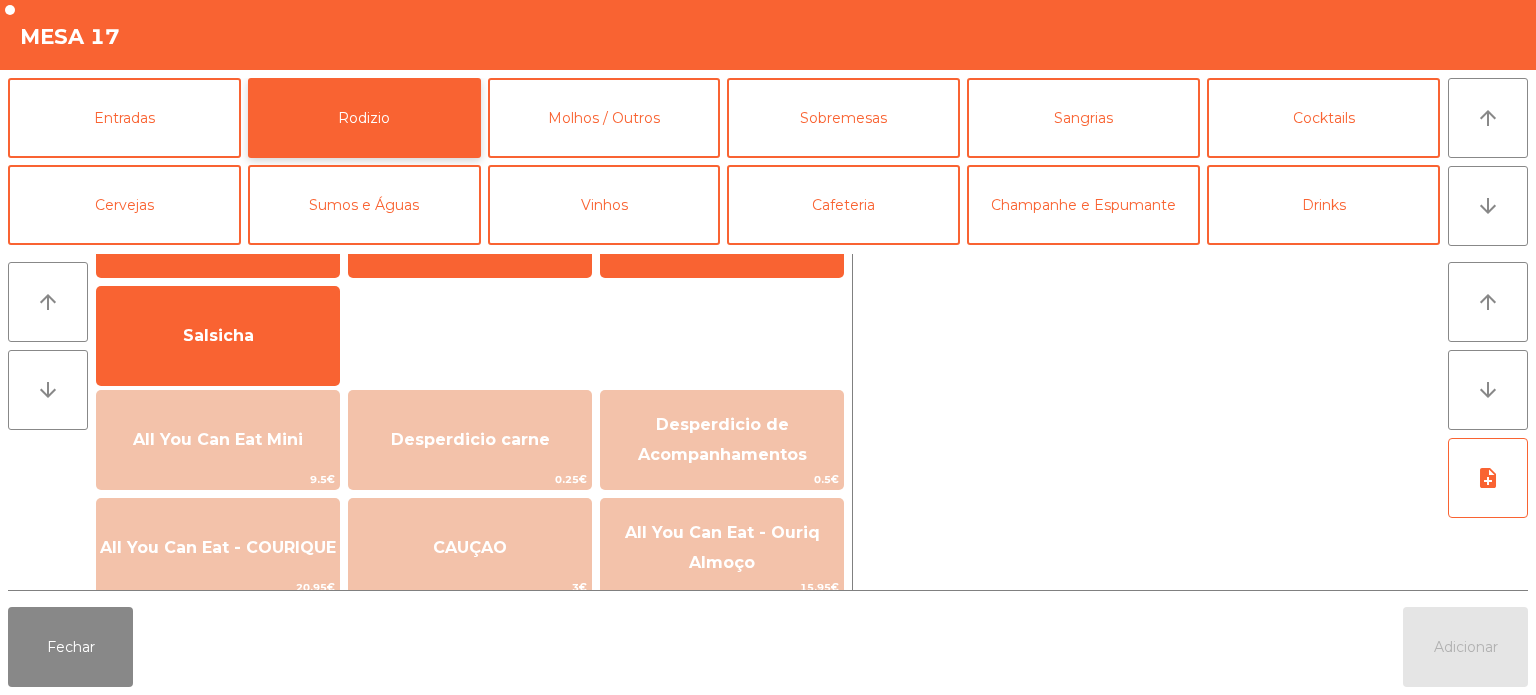 scroll, scrollTop: 164, scrollLeft: 0, axis: vertical 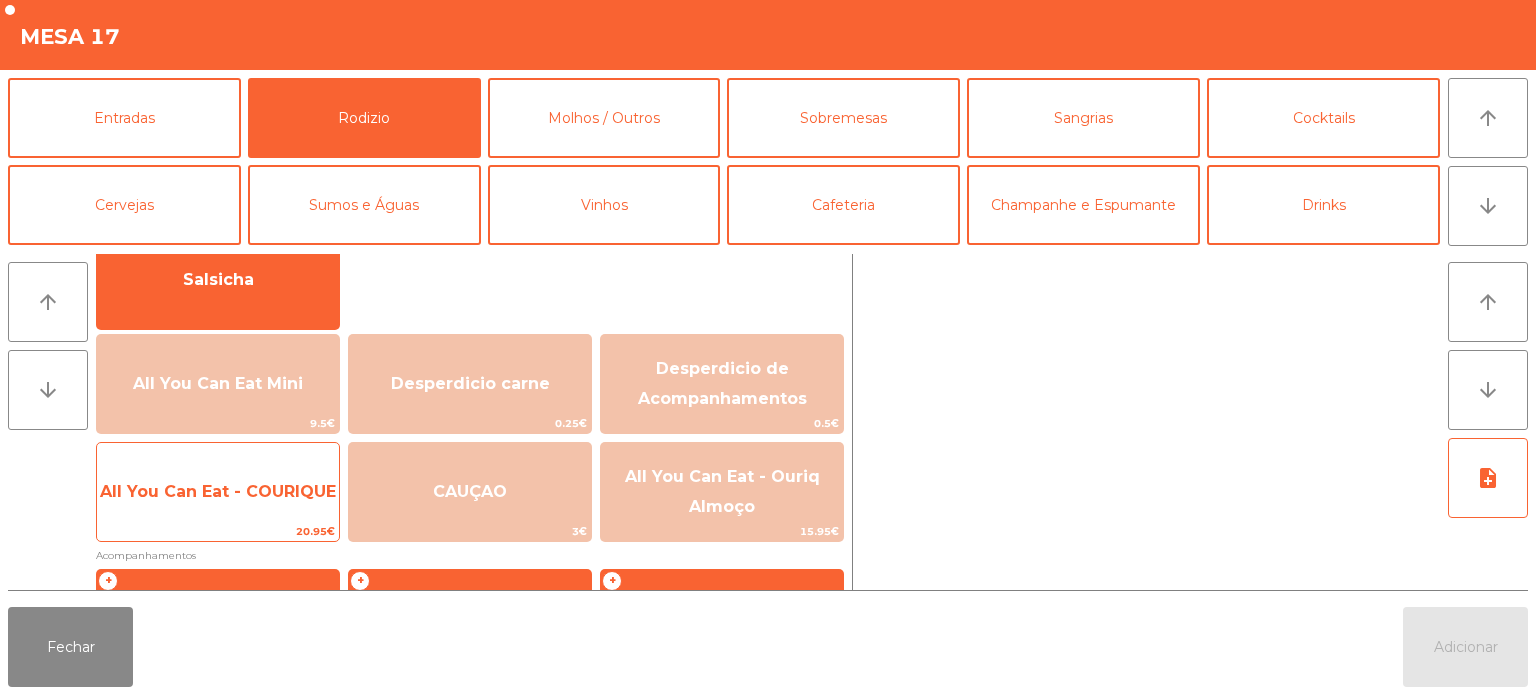 click on "All You Can Eat - COURIQUE" 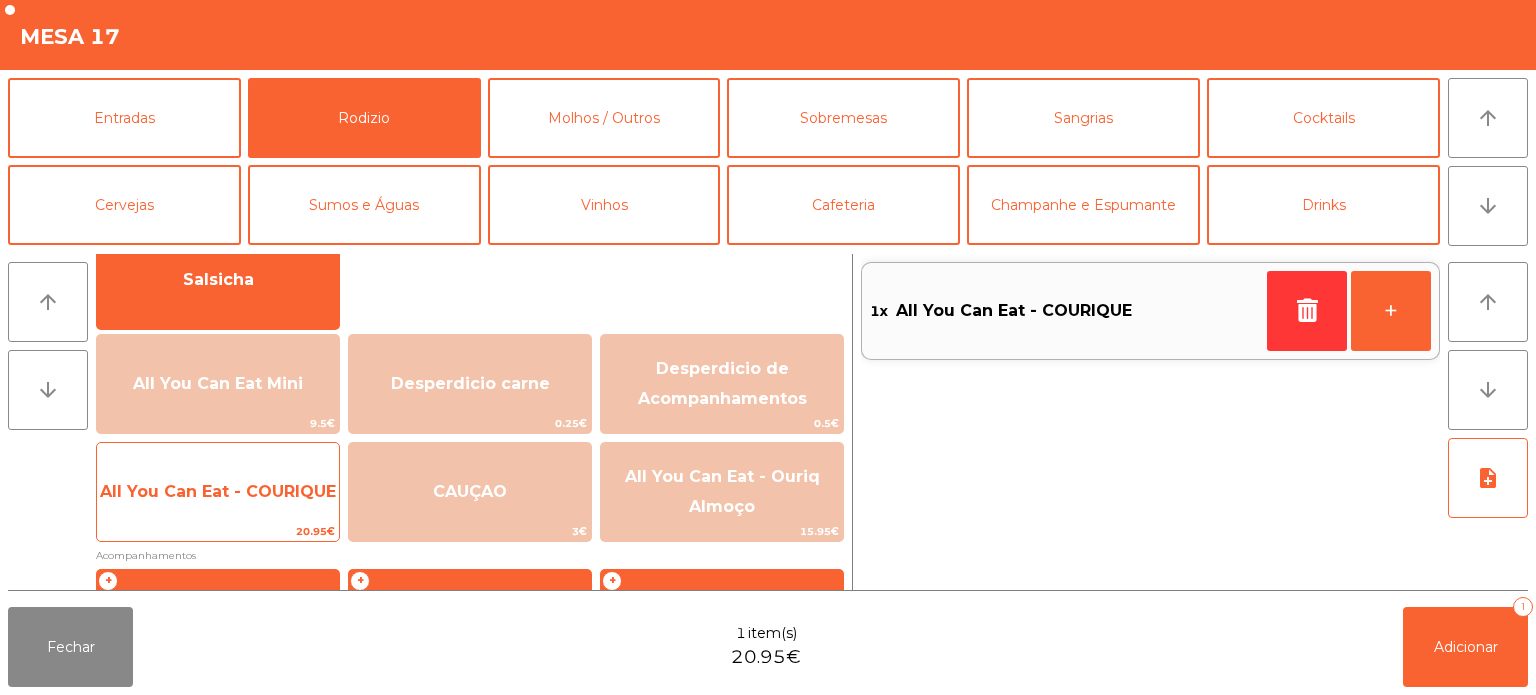 click on "All You Can Eat - COURIQUE" 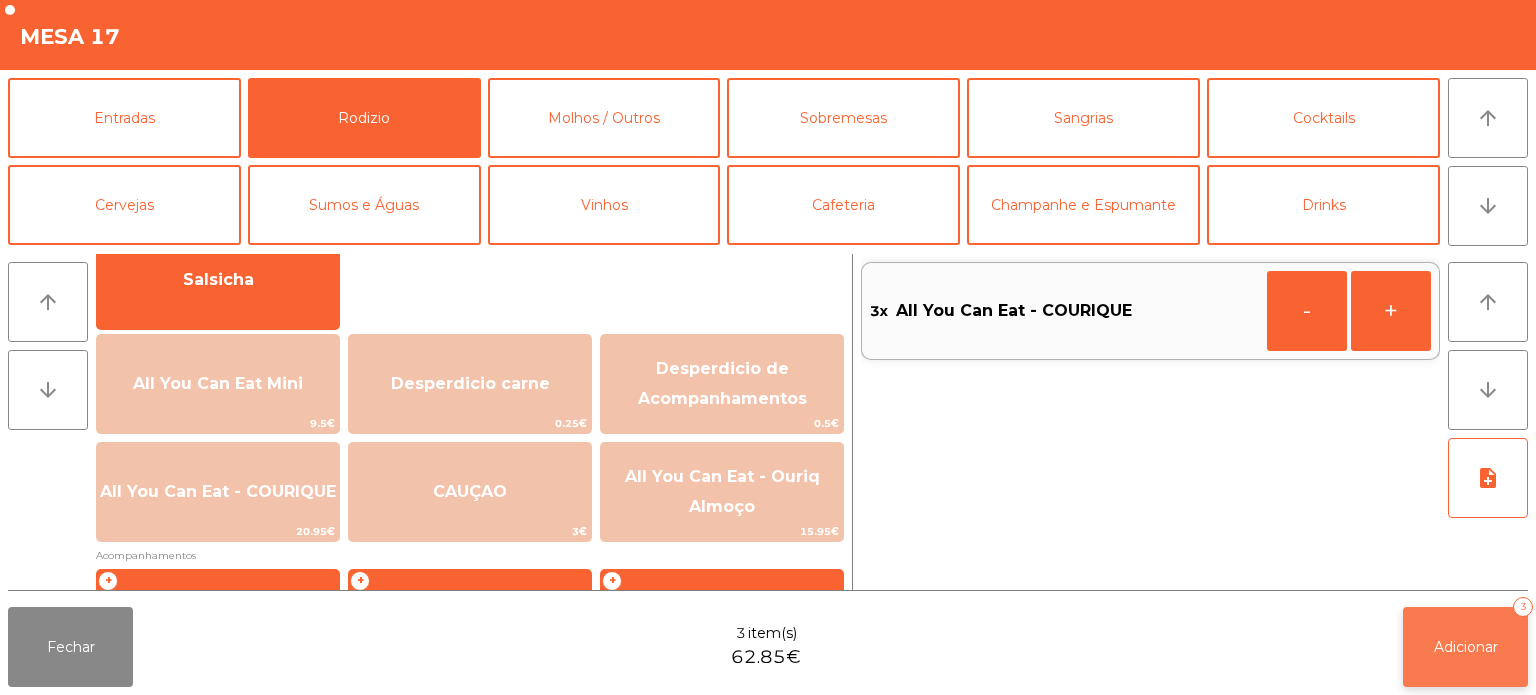 click on "Adicionar   3" 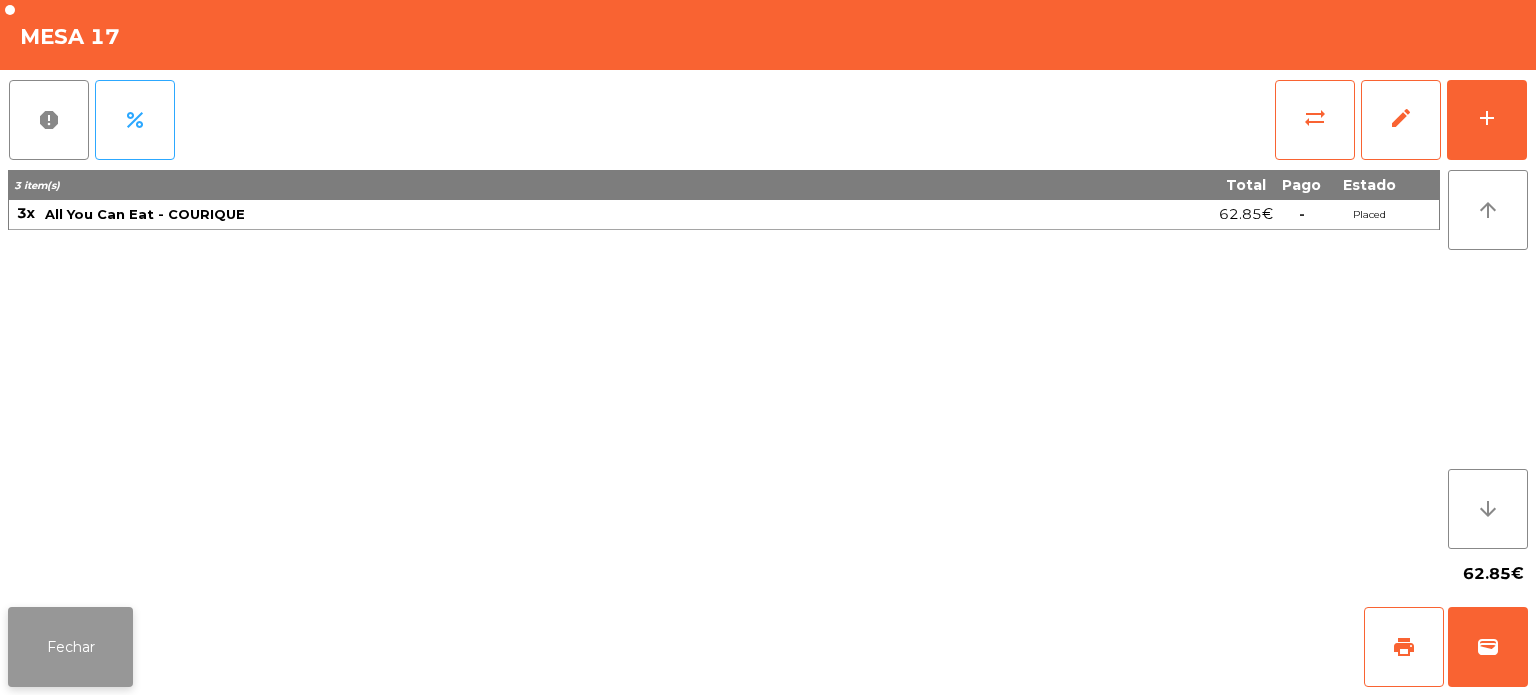 click on "Fechar" 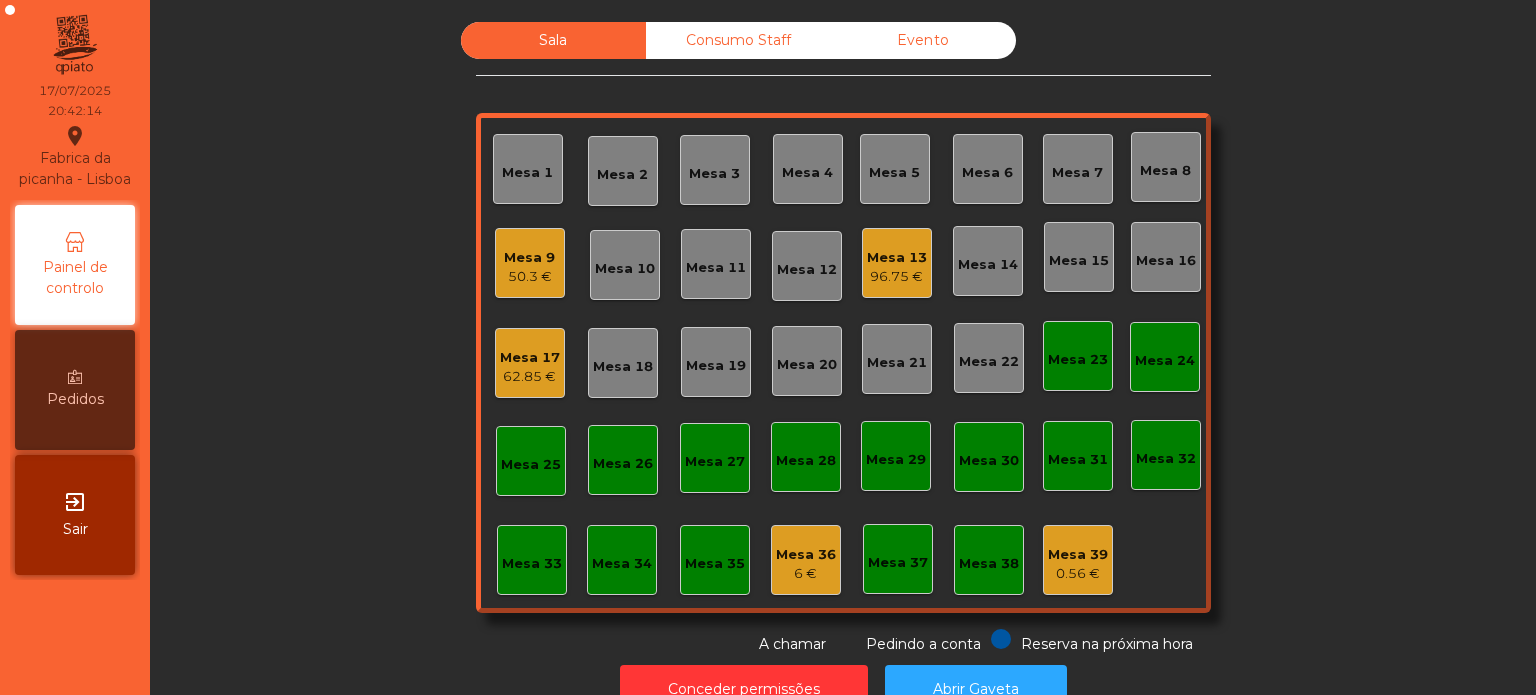 click on "Sala   Consumo Staff   Evento   Mesa 1   Mesa 2   Mesa 3   Mesa 4   Mesa 5   Mesa 6   Mesa 7   Mesa 8   Mesa 9   [PRICE]   Mesa 10   Mesa 11   Mesa 12   Mesa 13   [PRICE]   Mesa 14   Mesa 15   Mesa 16   Mesa 17   [PRICE]   Mesa 18   Mesa 19   Mesa 20   Mesa 21   Mesa 22   Mesa 23   Mesa 24   Mesa 25   Mesa 26   Mesa 27   Mesa 28   Mesa 29   Mesa 30   Mesa 31   Mesa 32   Mesa 33   Mesa 34   Mesa 35   Mesa 36   [PRICE]   Mesa 37   Mesa 38   Mesa 39   [PRICE]  Reserva na próxima hora Pedindo a conta A chamar" 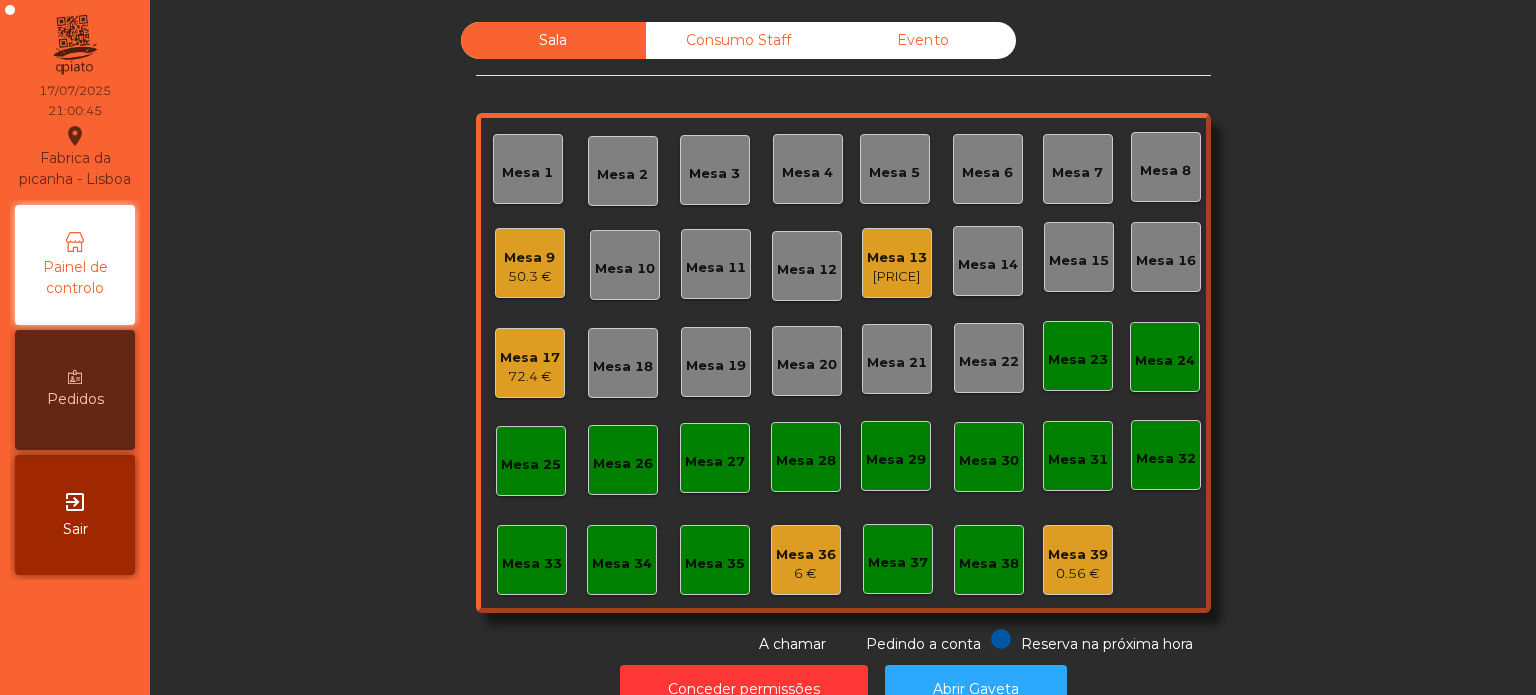 click on "Mesa 5" 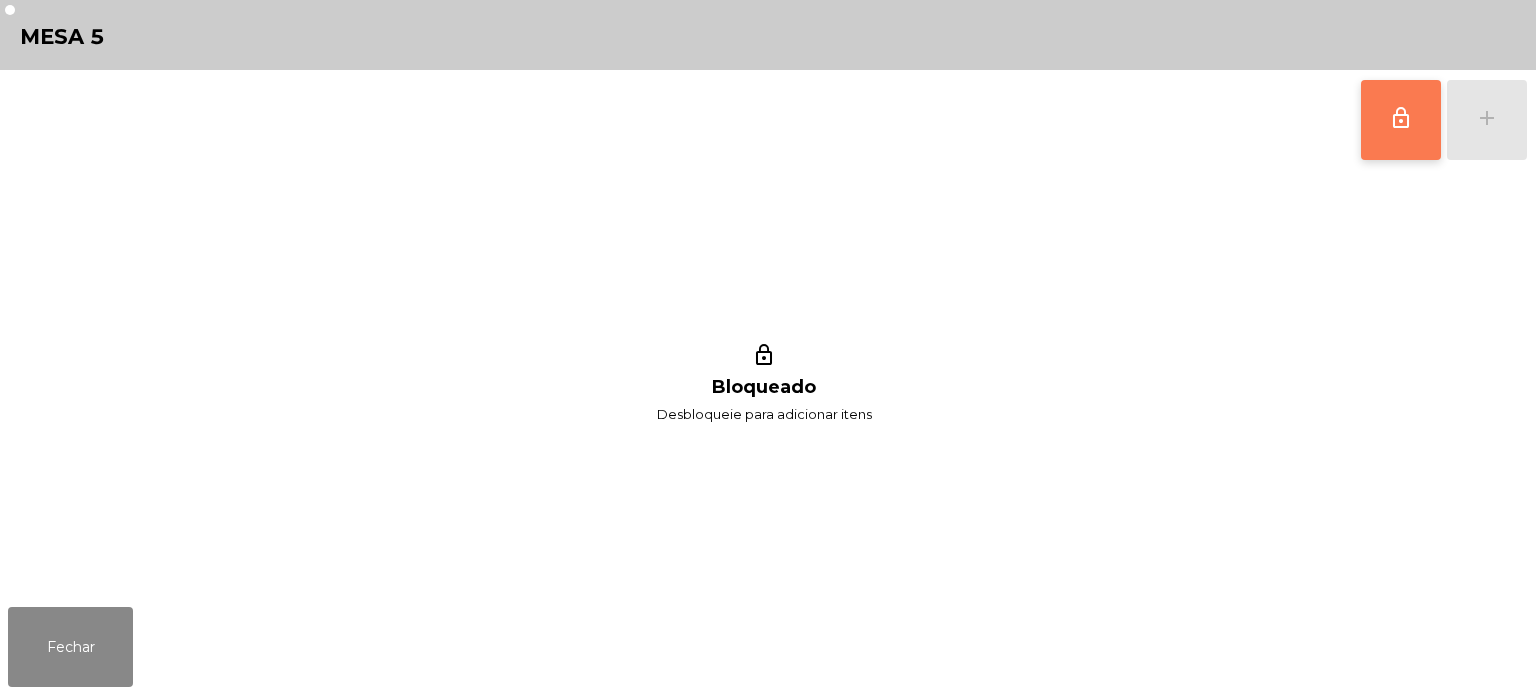 click on "lock_outline" 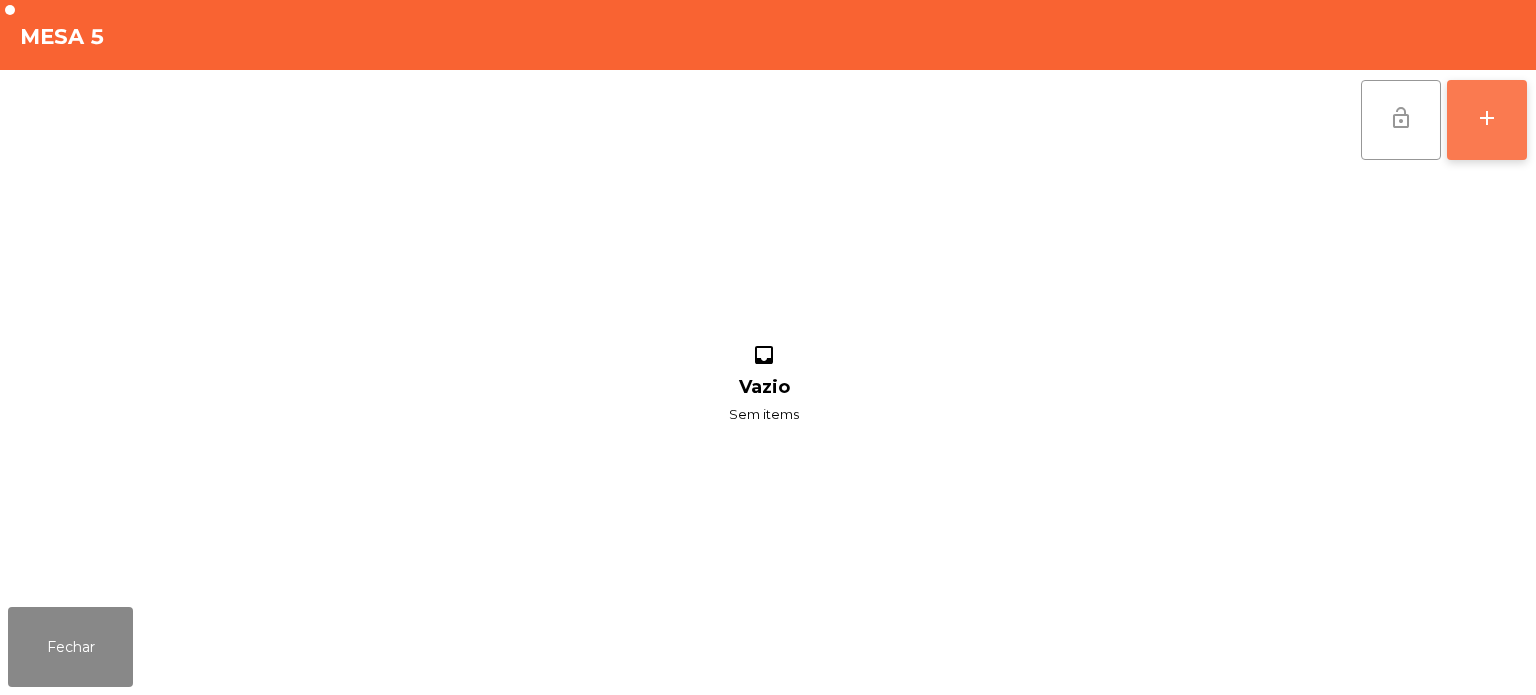 click on "add" 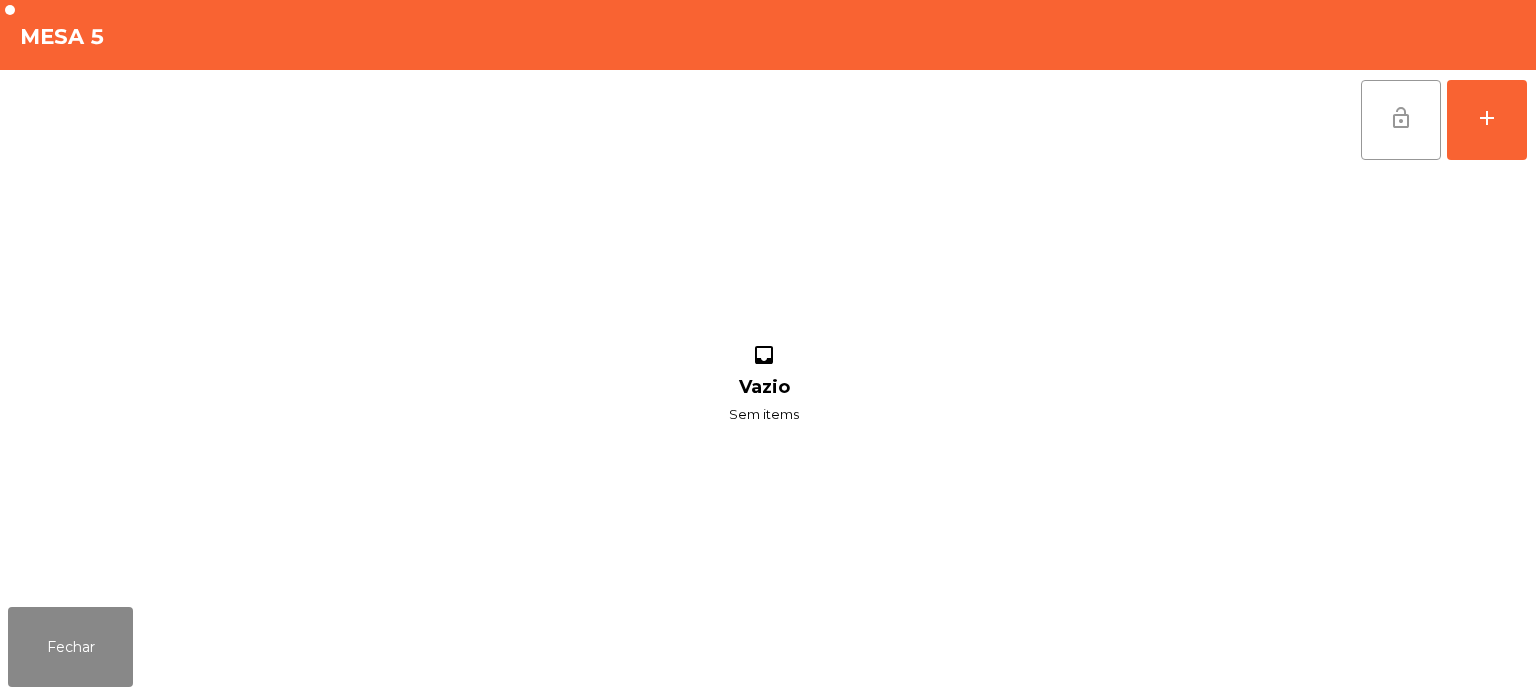 click on "lock_open   add" 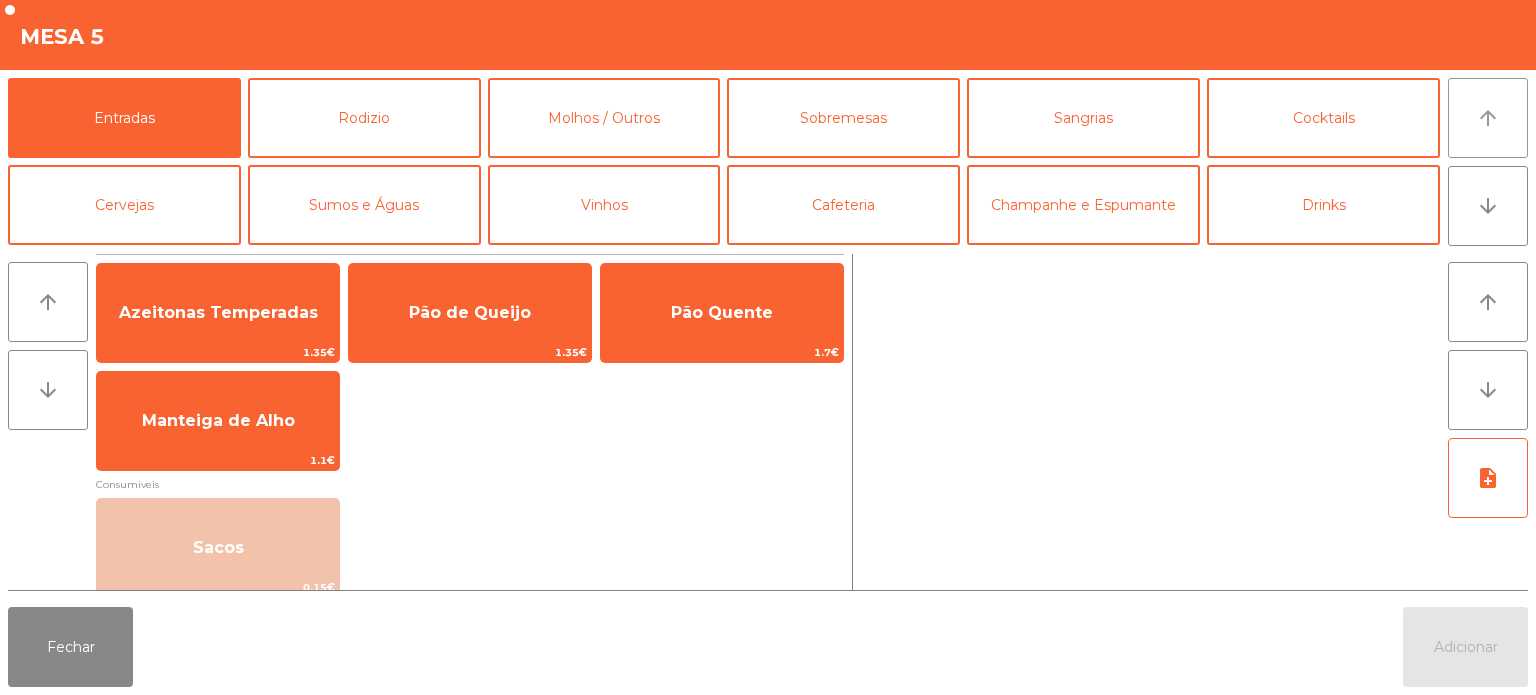 click on "arrow_upward" 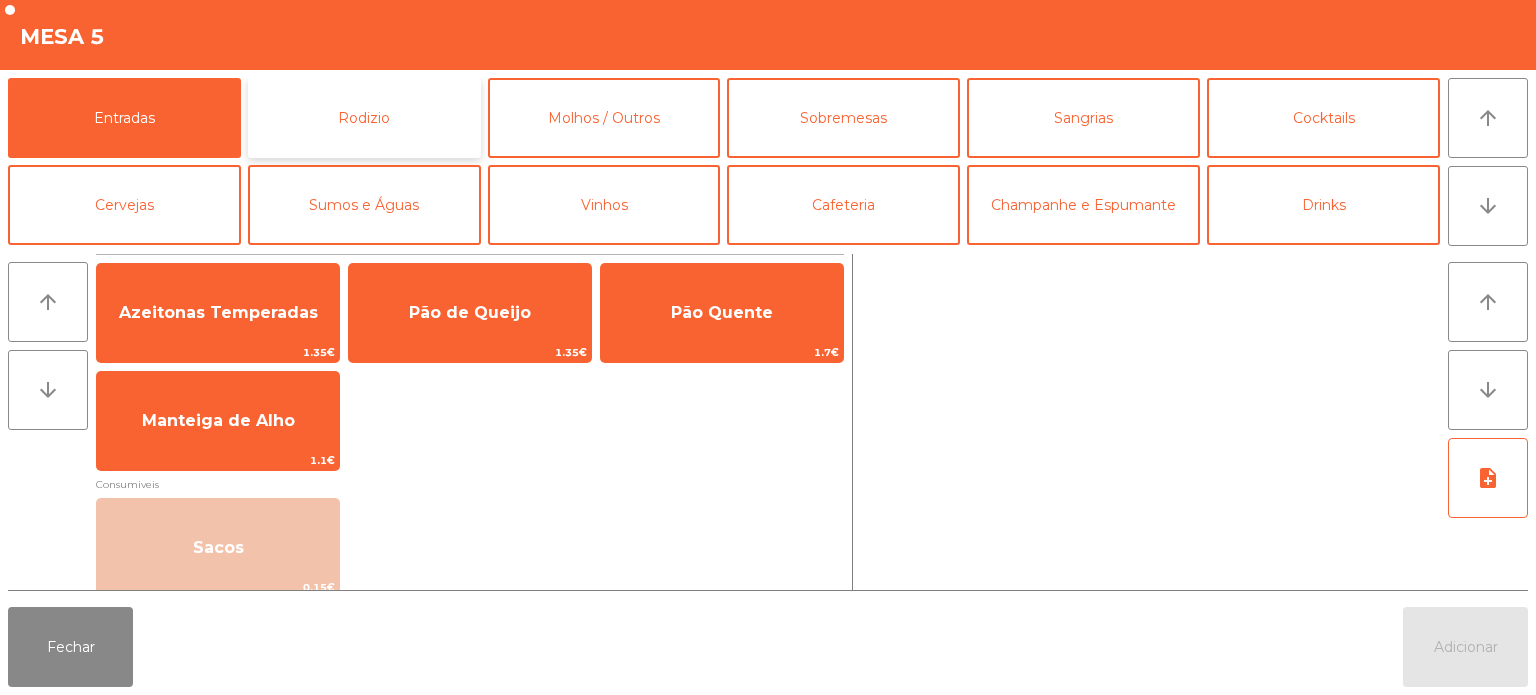 click on "Rodizio" 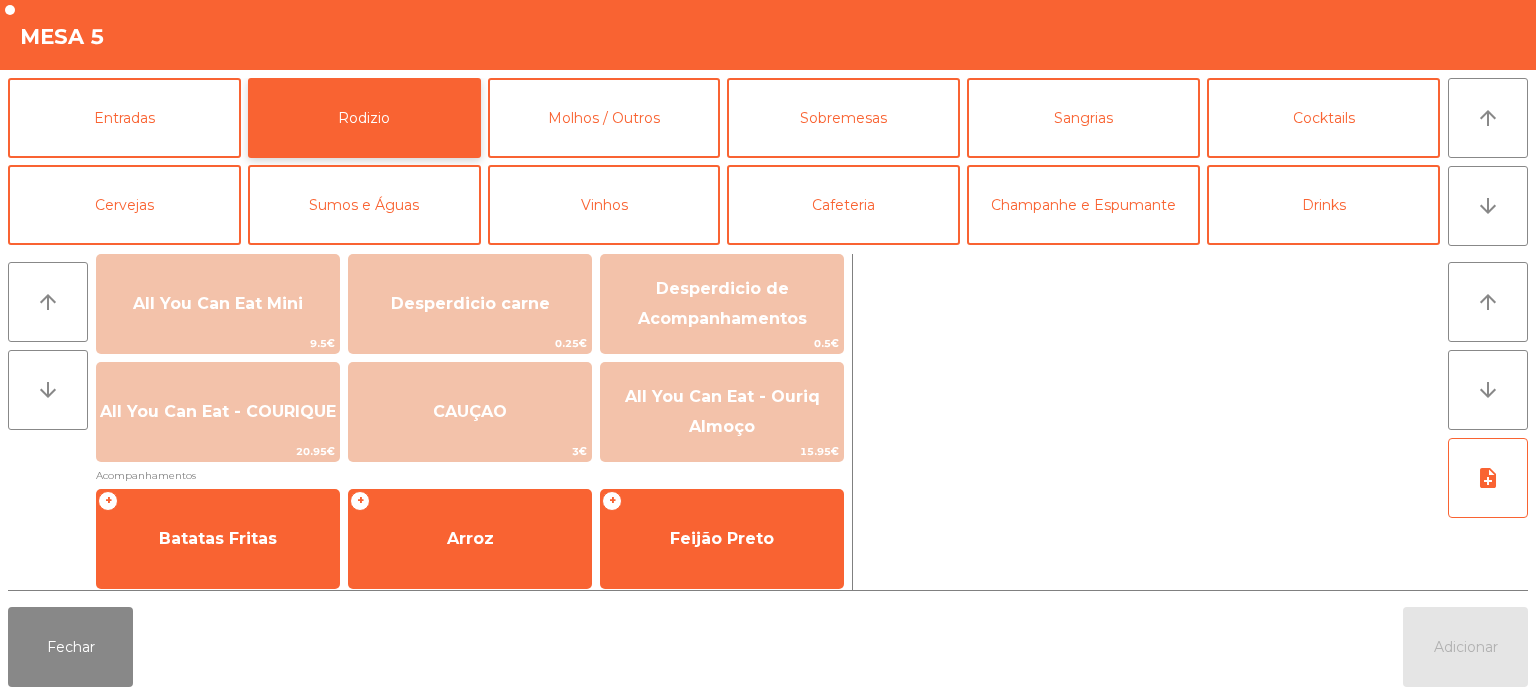 scroll, scrollTop: 258, scrollLeft: 0, axis: vertical 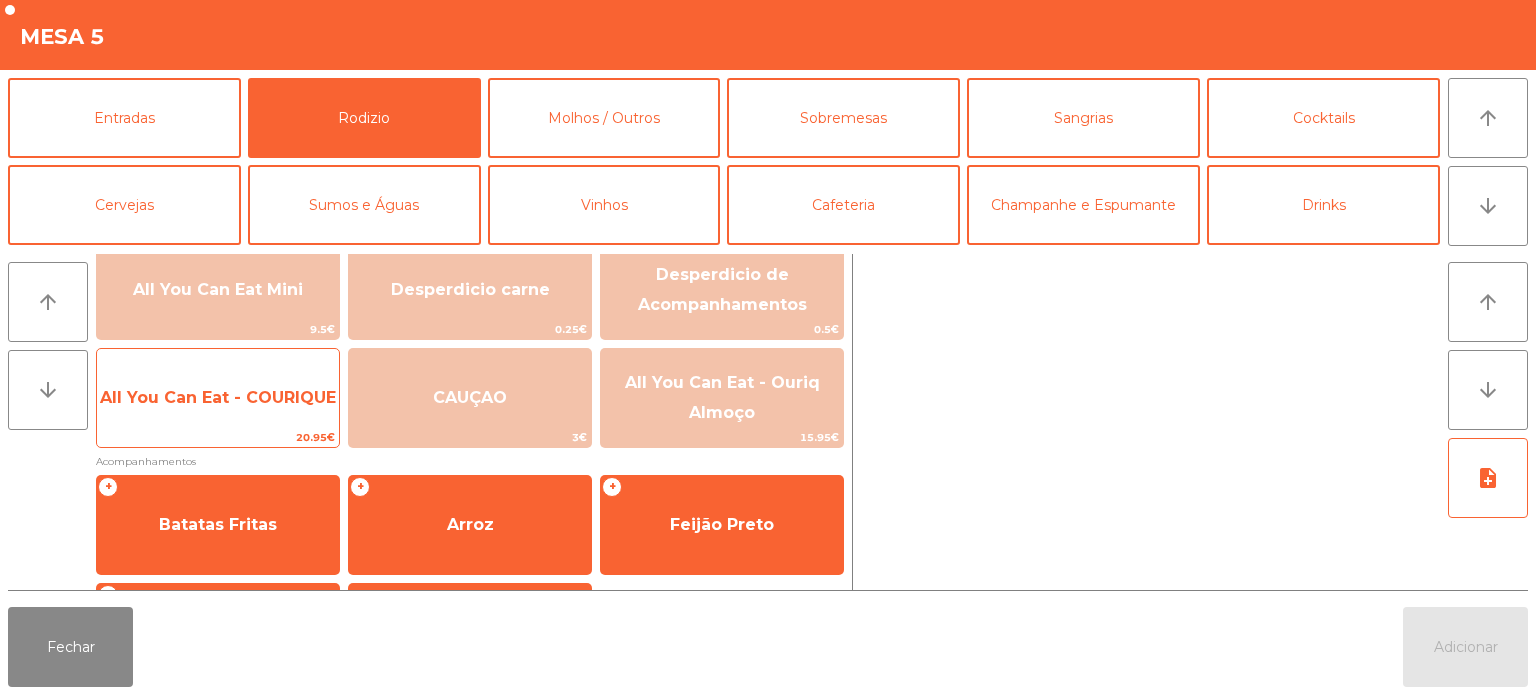 click on "20.95€" 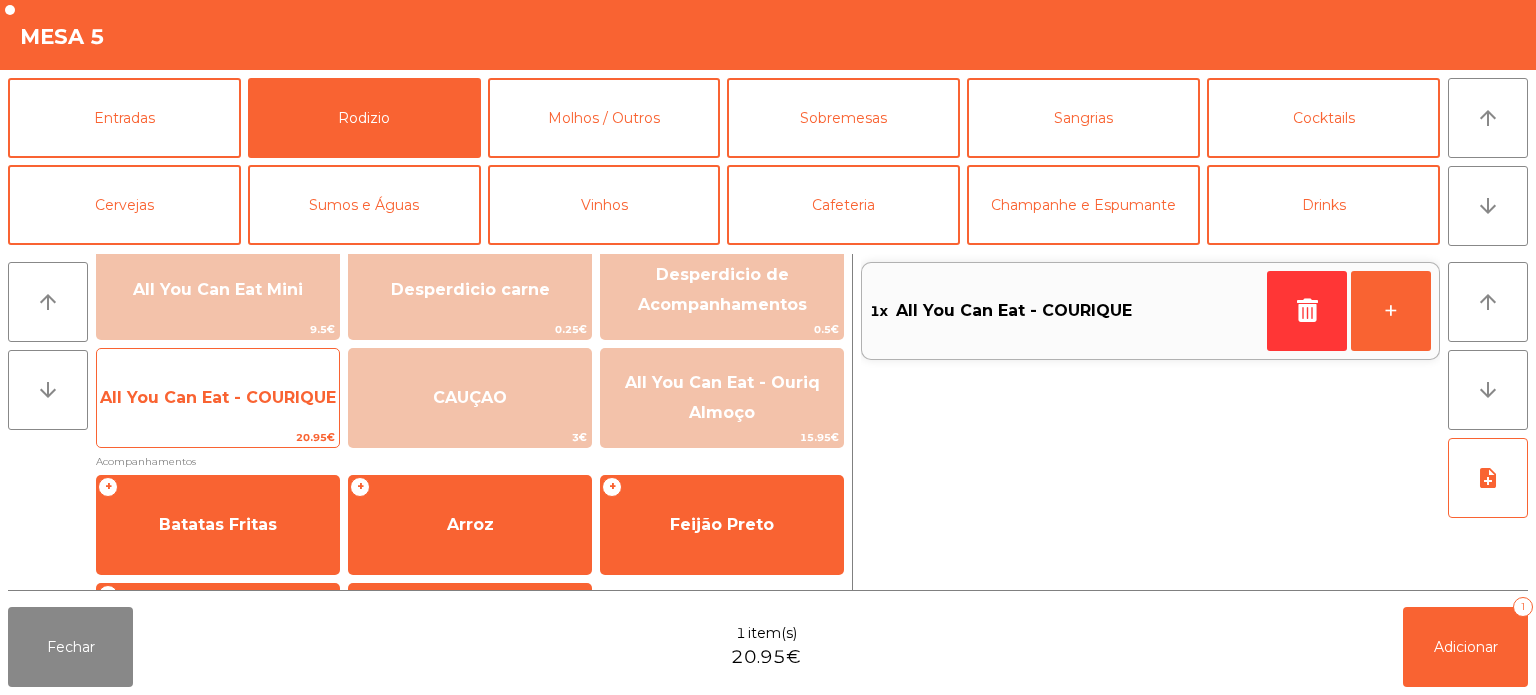 click on "All You Can Eat - COURIQUE" 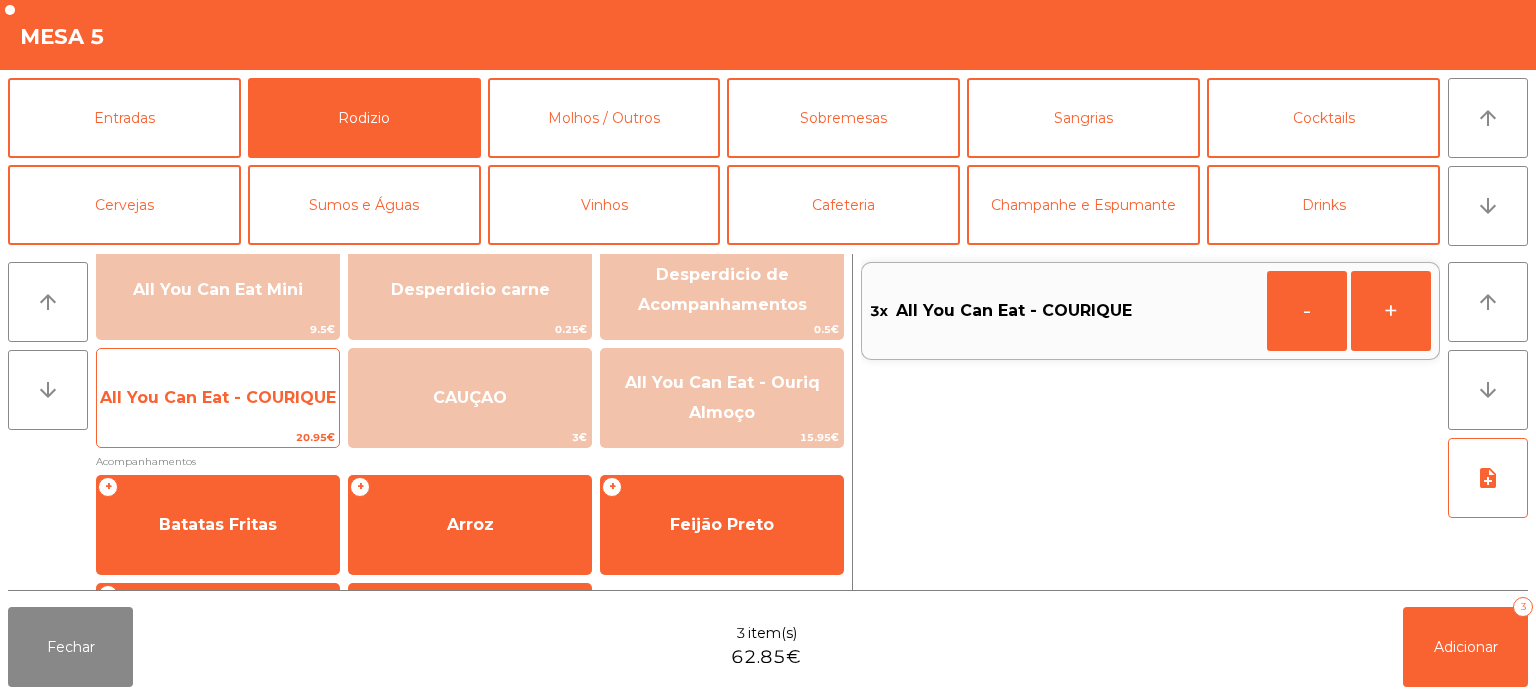 click on "All You Can Eat - COURIQUE" 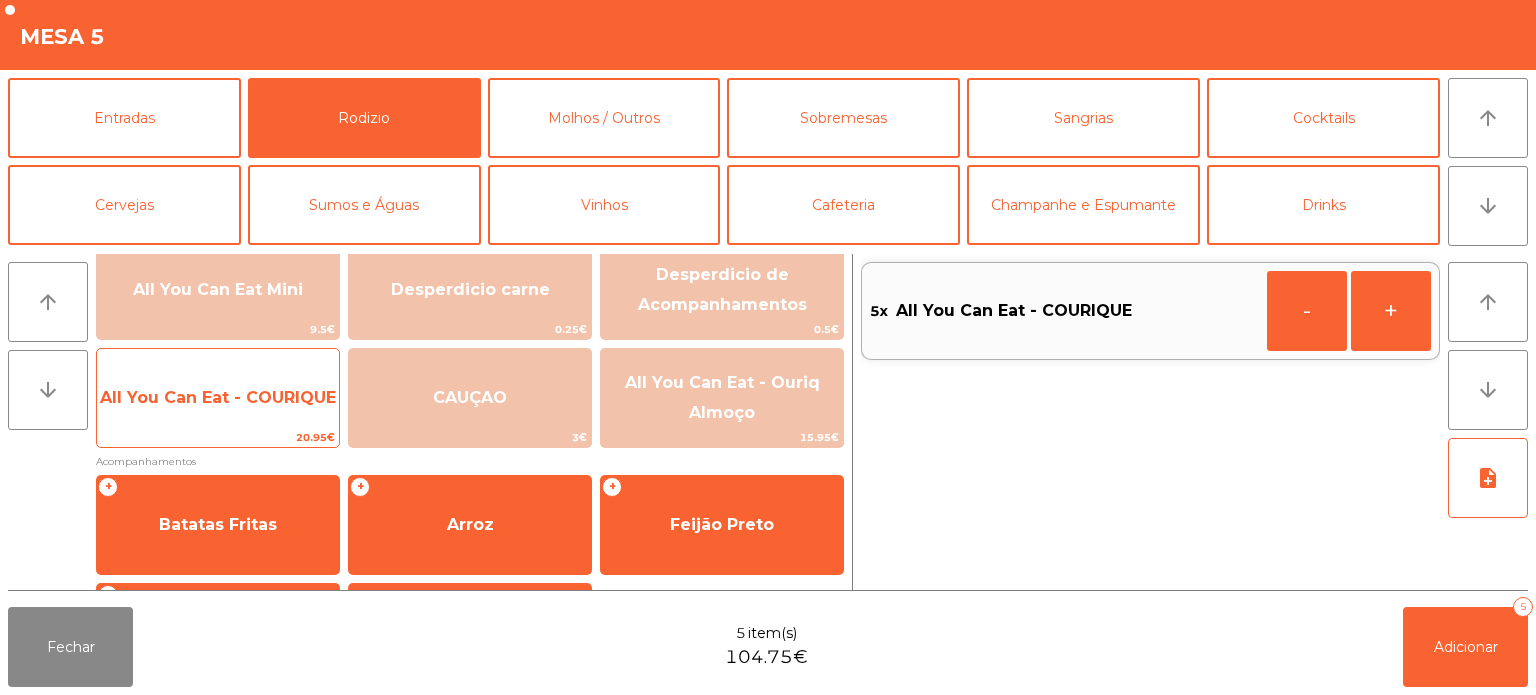 click on "All You Can Eat - COURIQUE" 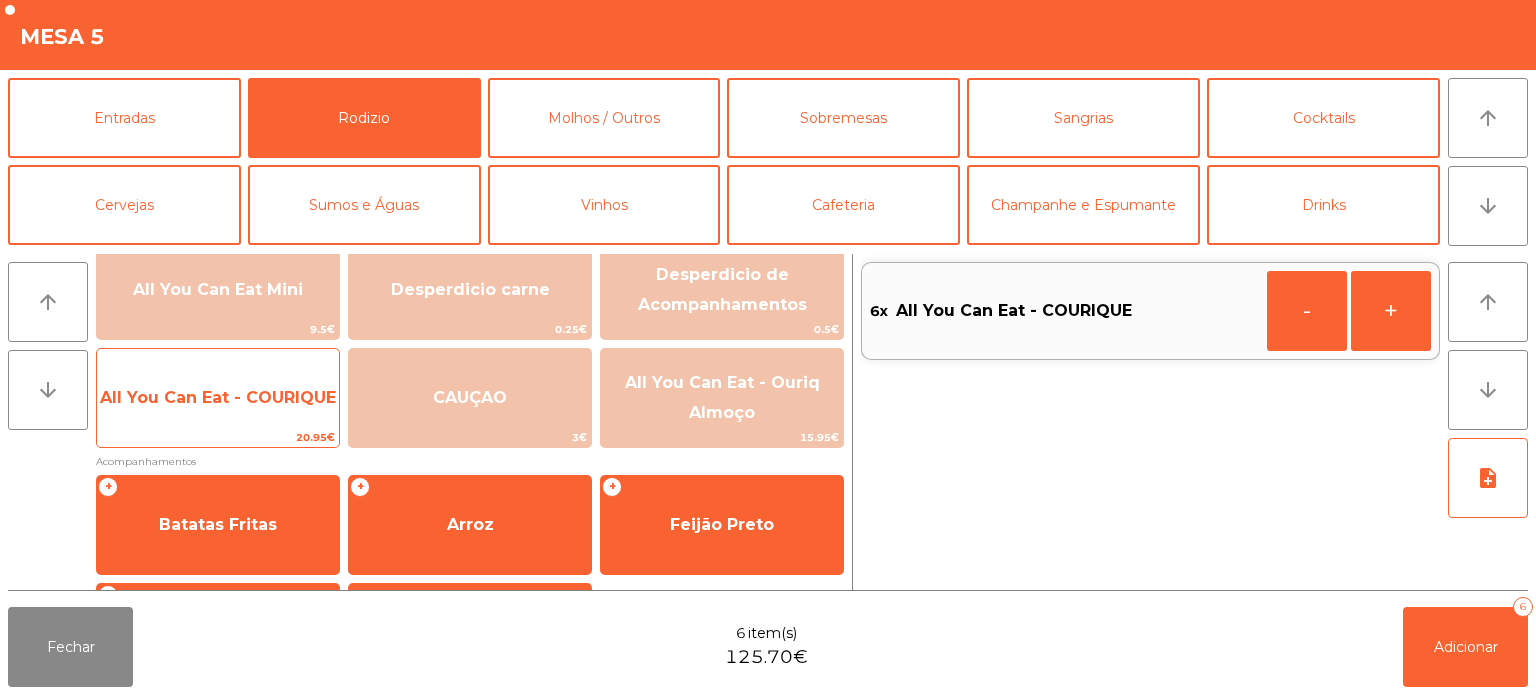 click on "All You Can Eat - COURIQUE" 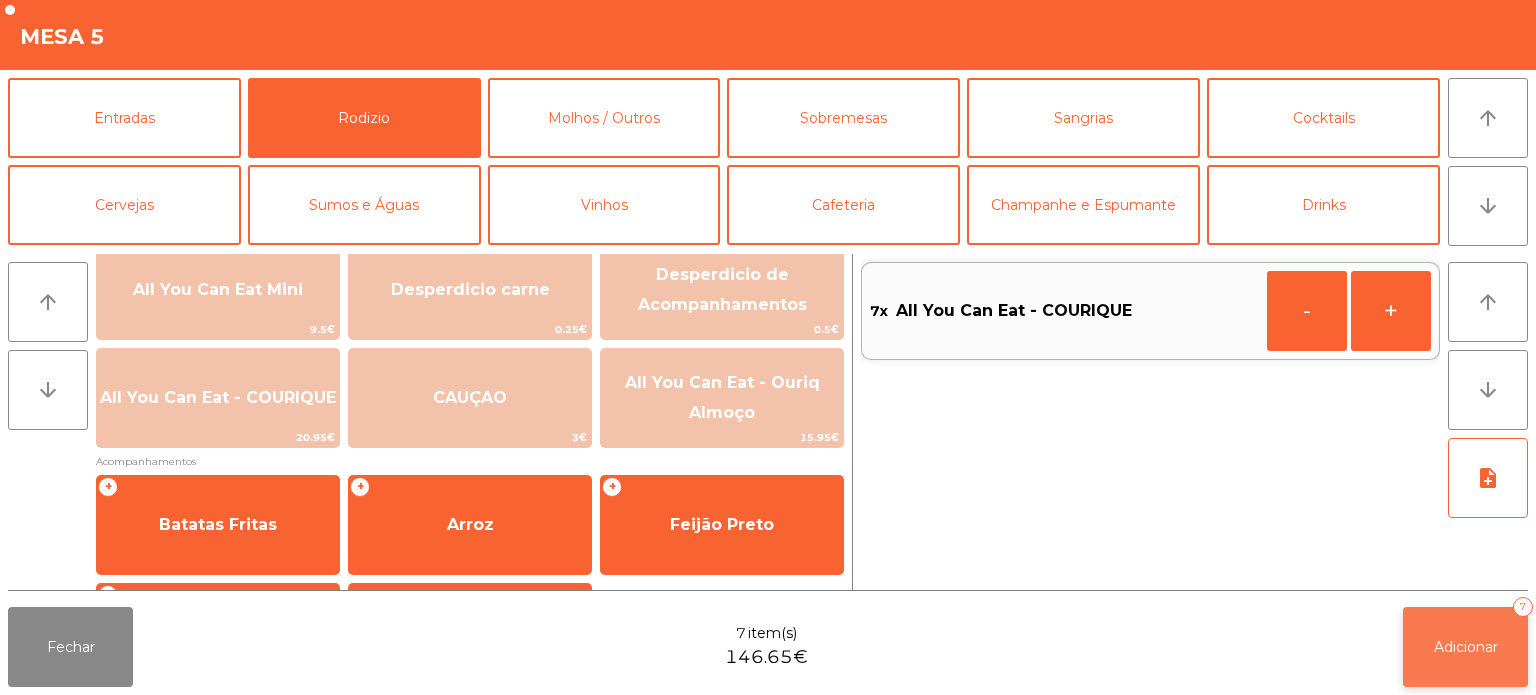 click on "Adicionar   7" 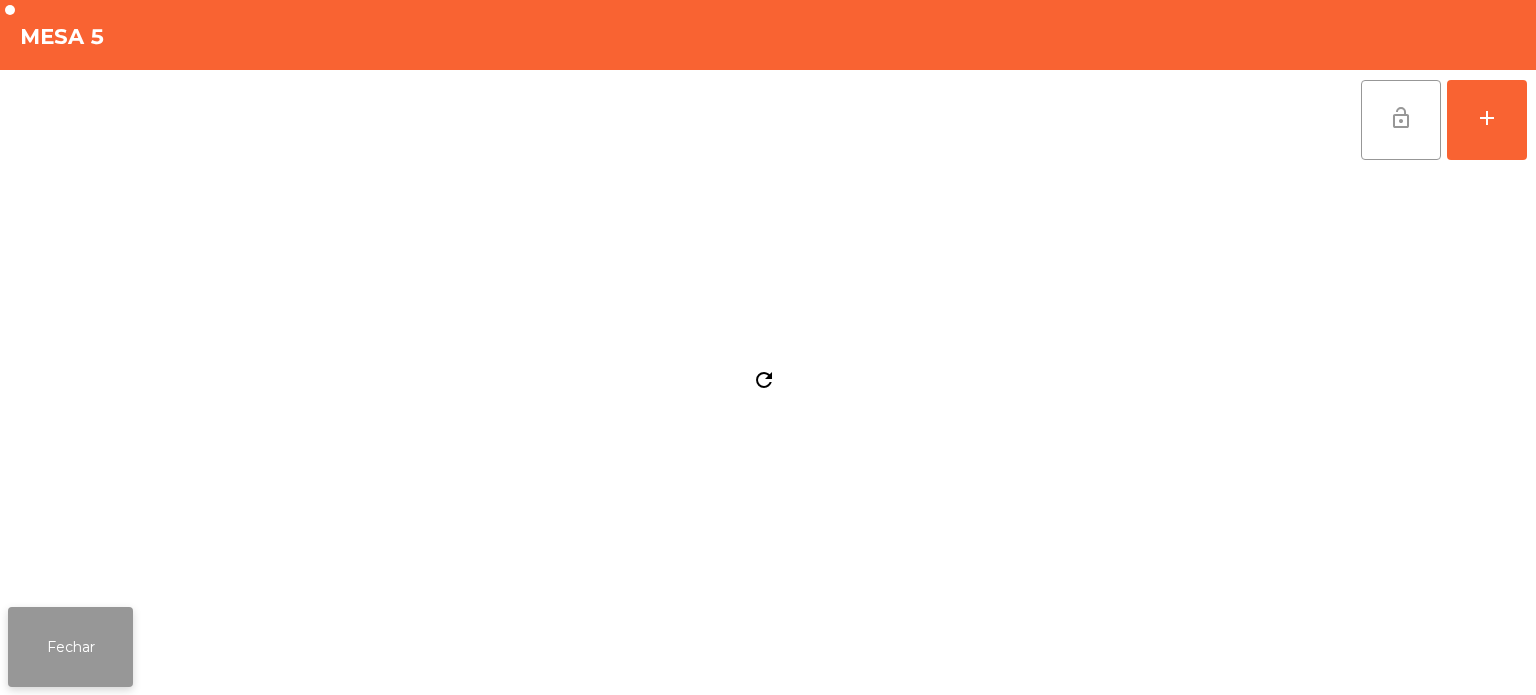 click on "Fechar" 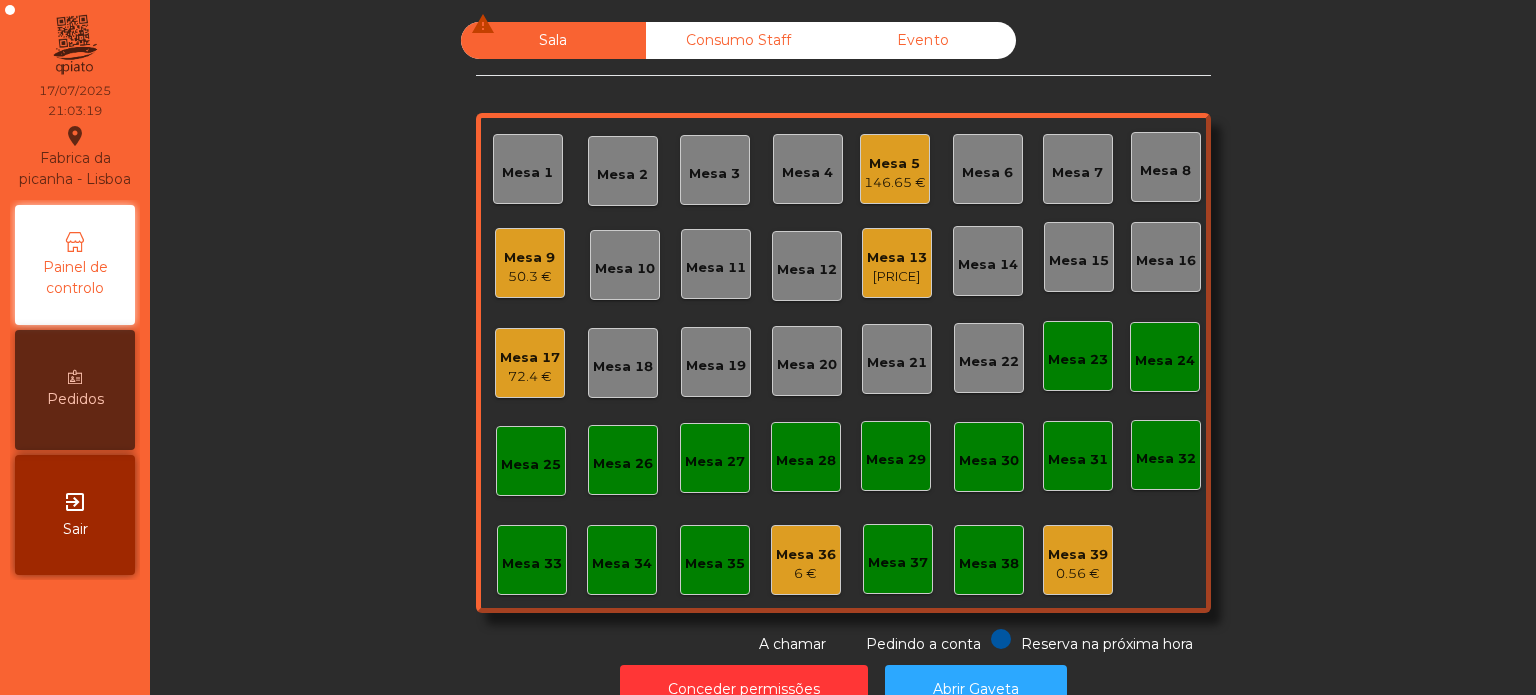 click on "[PRICE]" 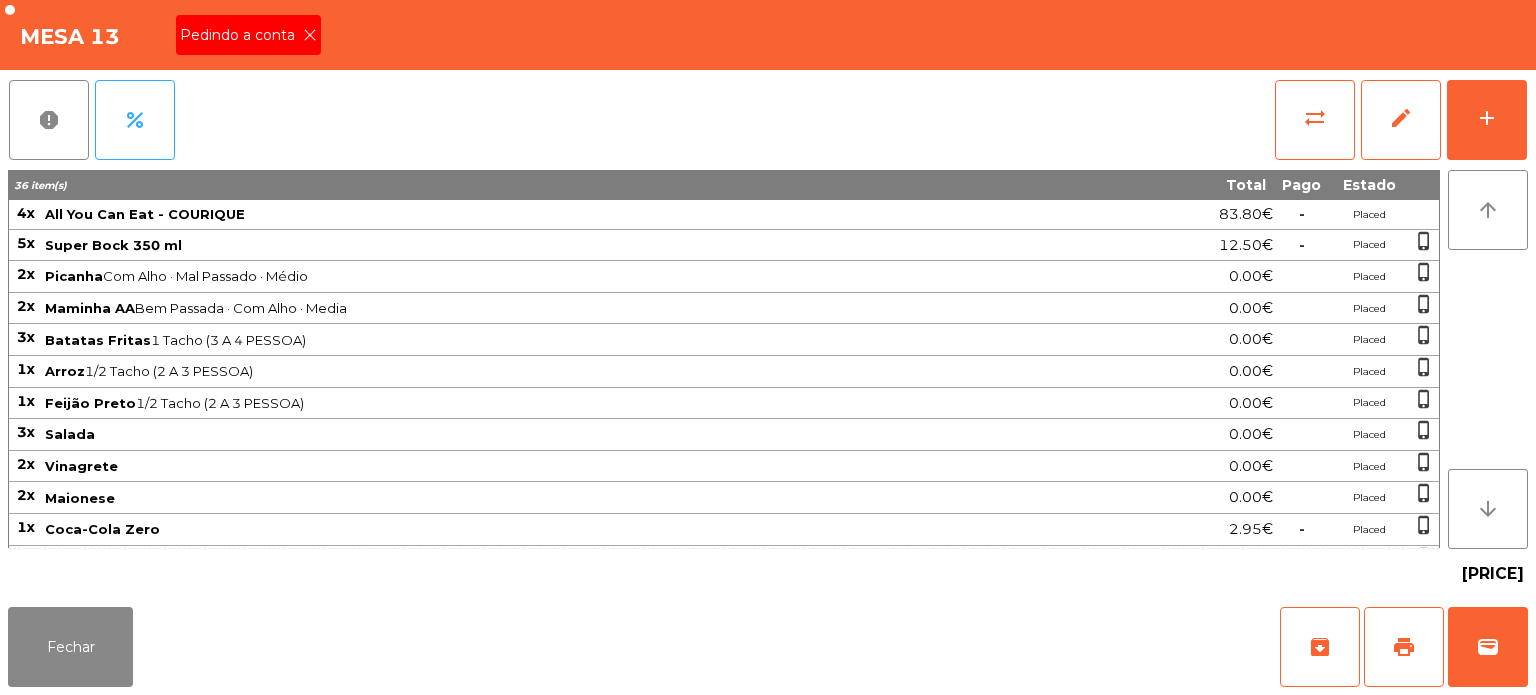 click on "Pedindo a conta" 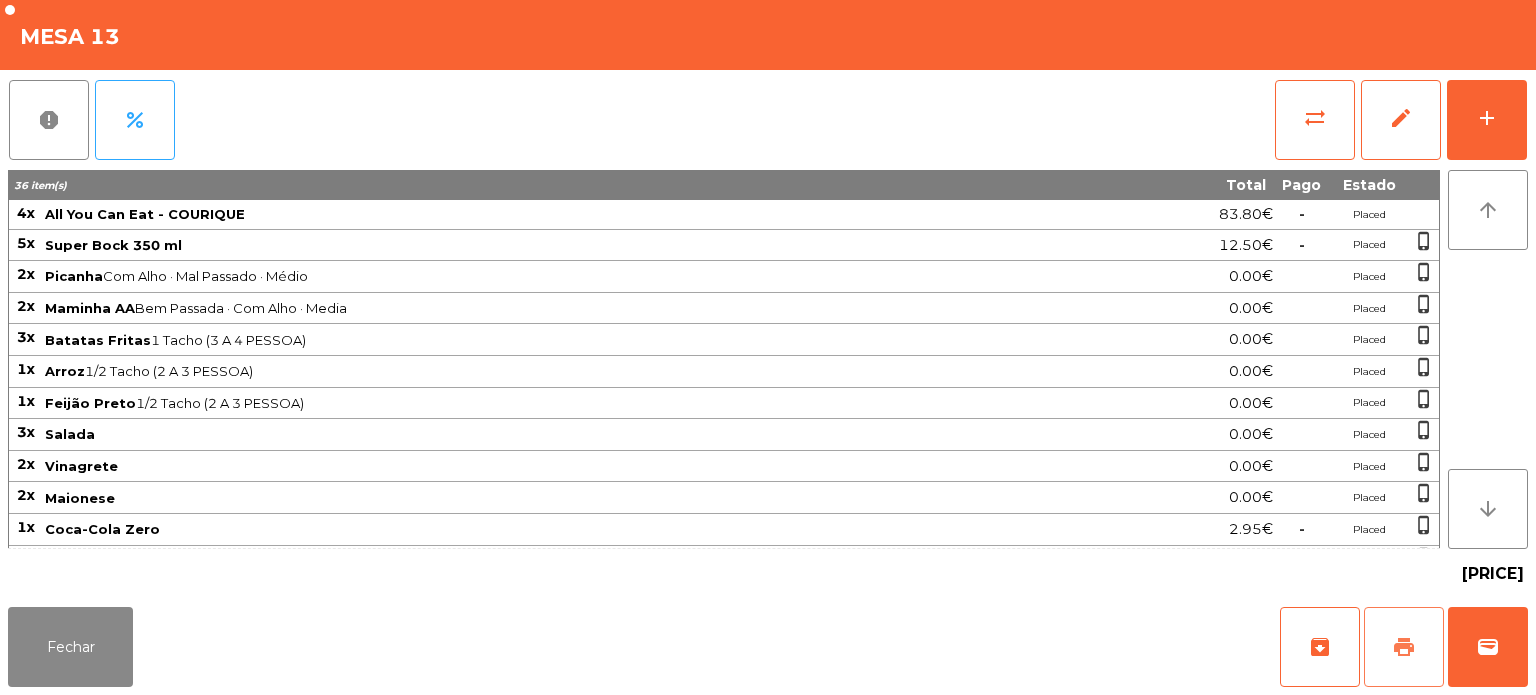 click on "print" 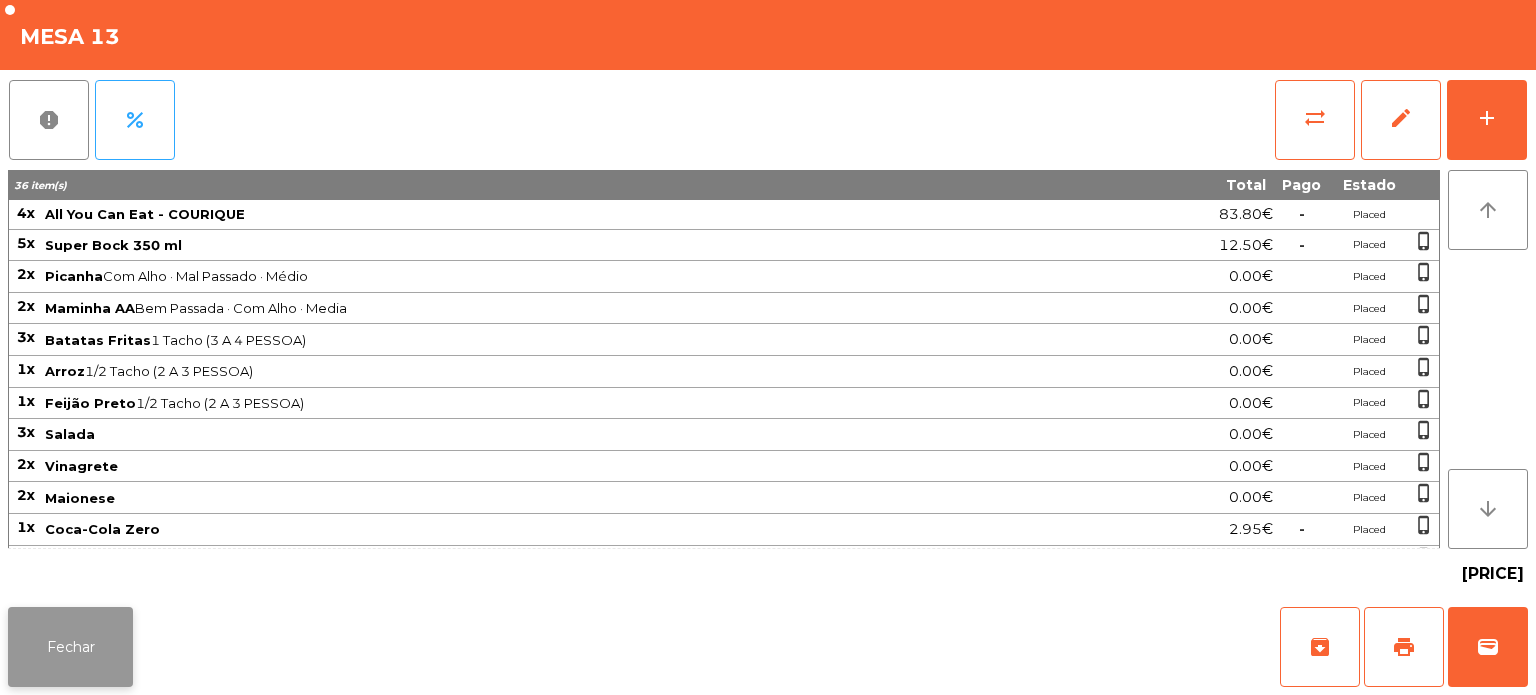 click on "Fechar" 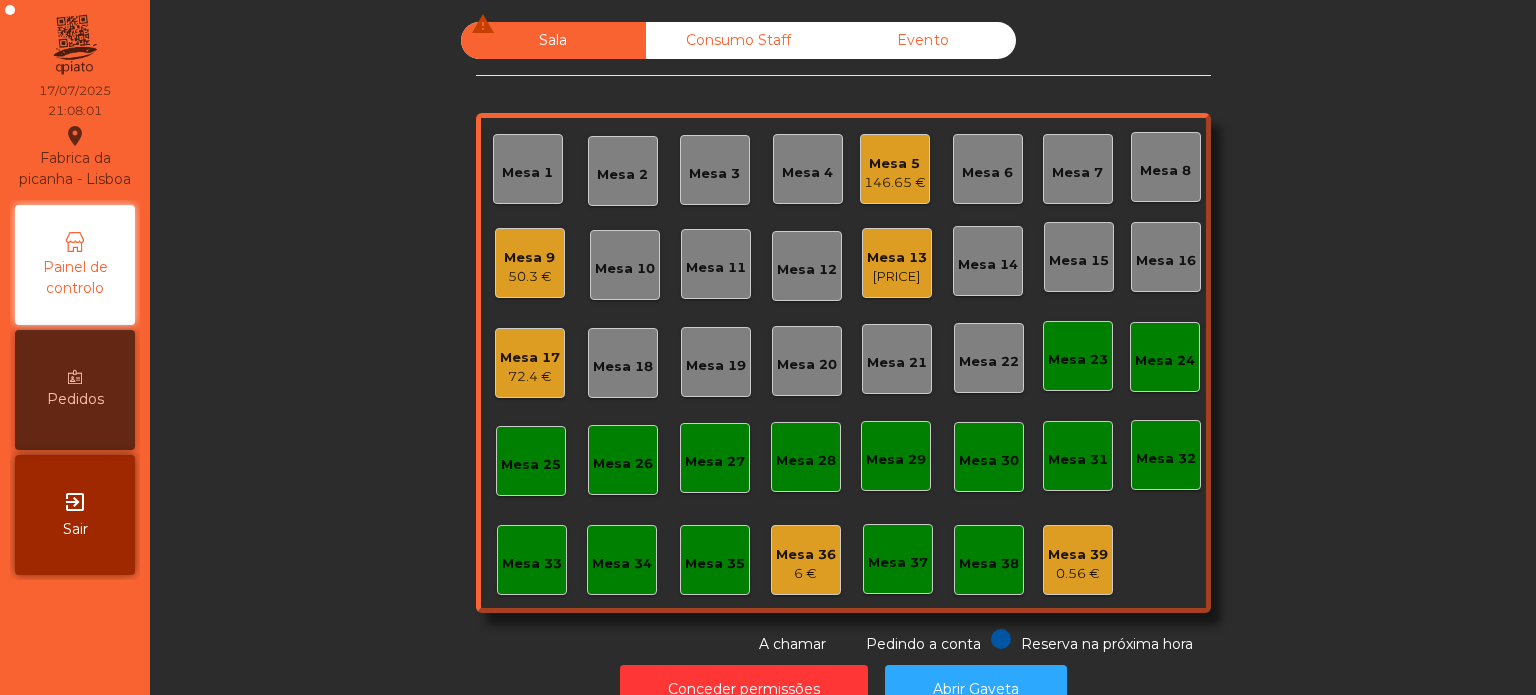 click on "50.3 €" 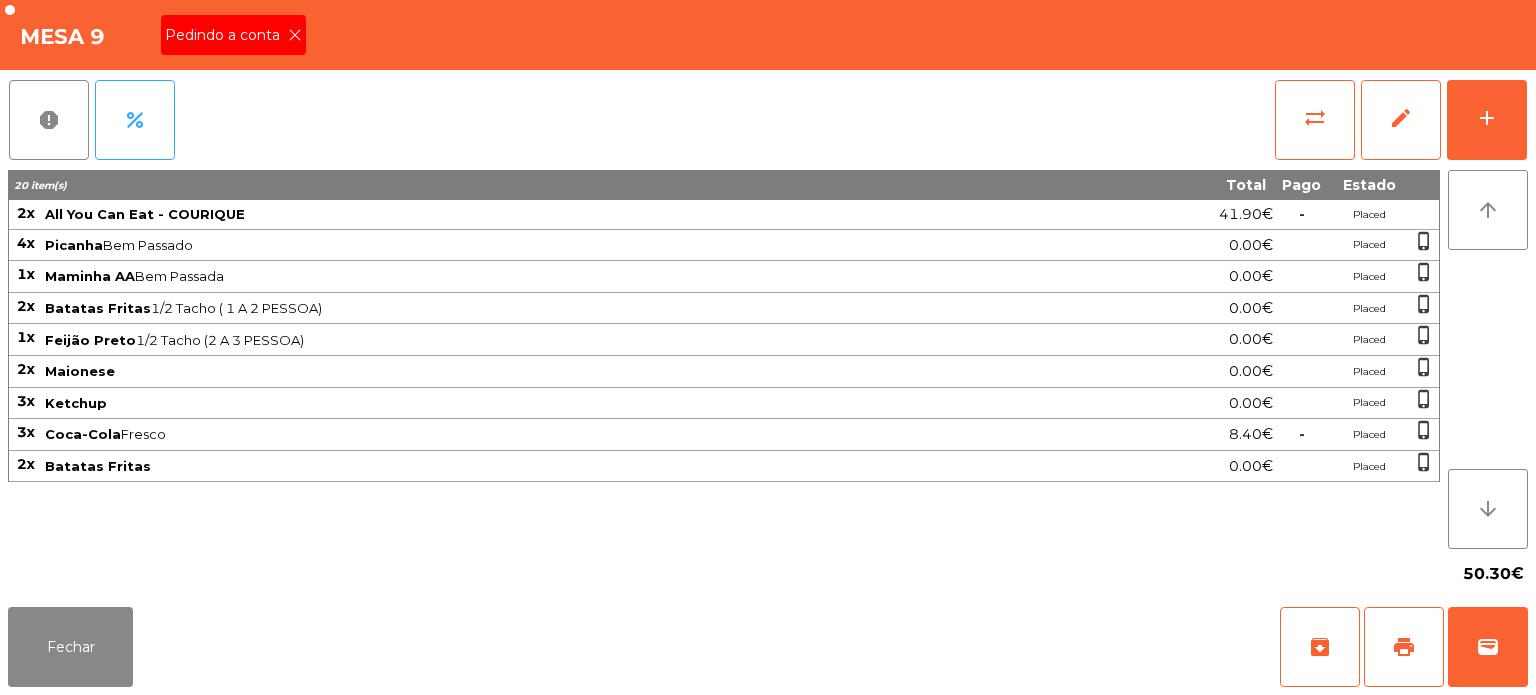 click on "Pedindo a conta" 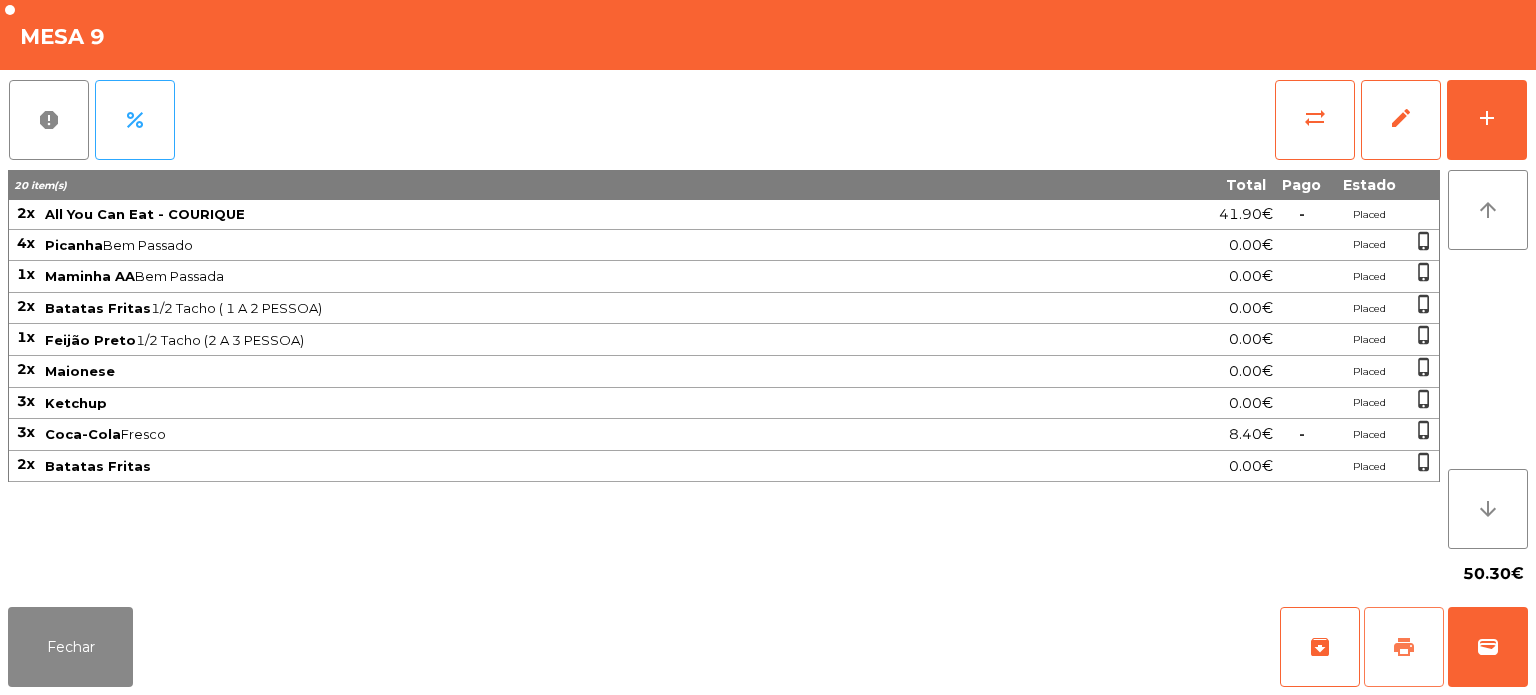 click on "print" 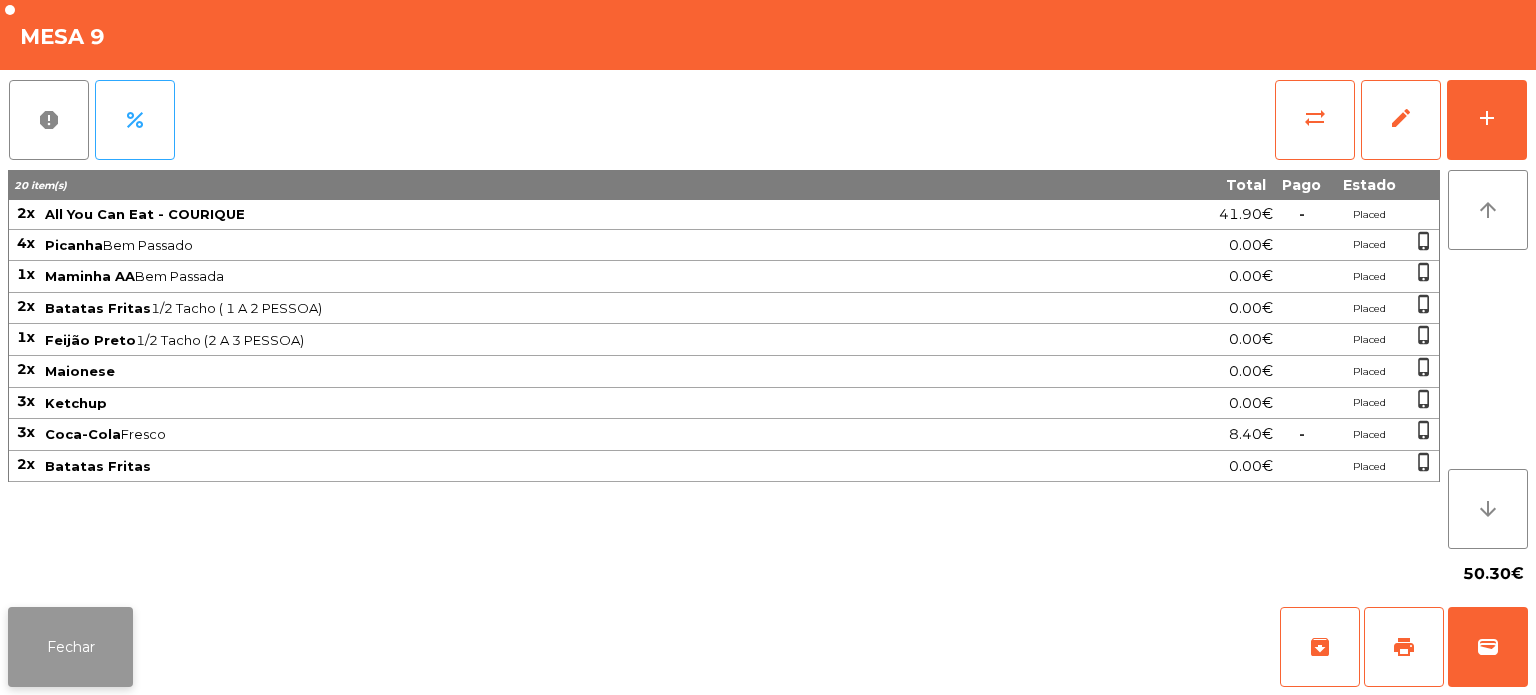 click on "Fechar" 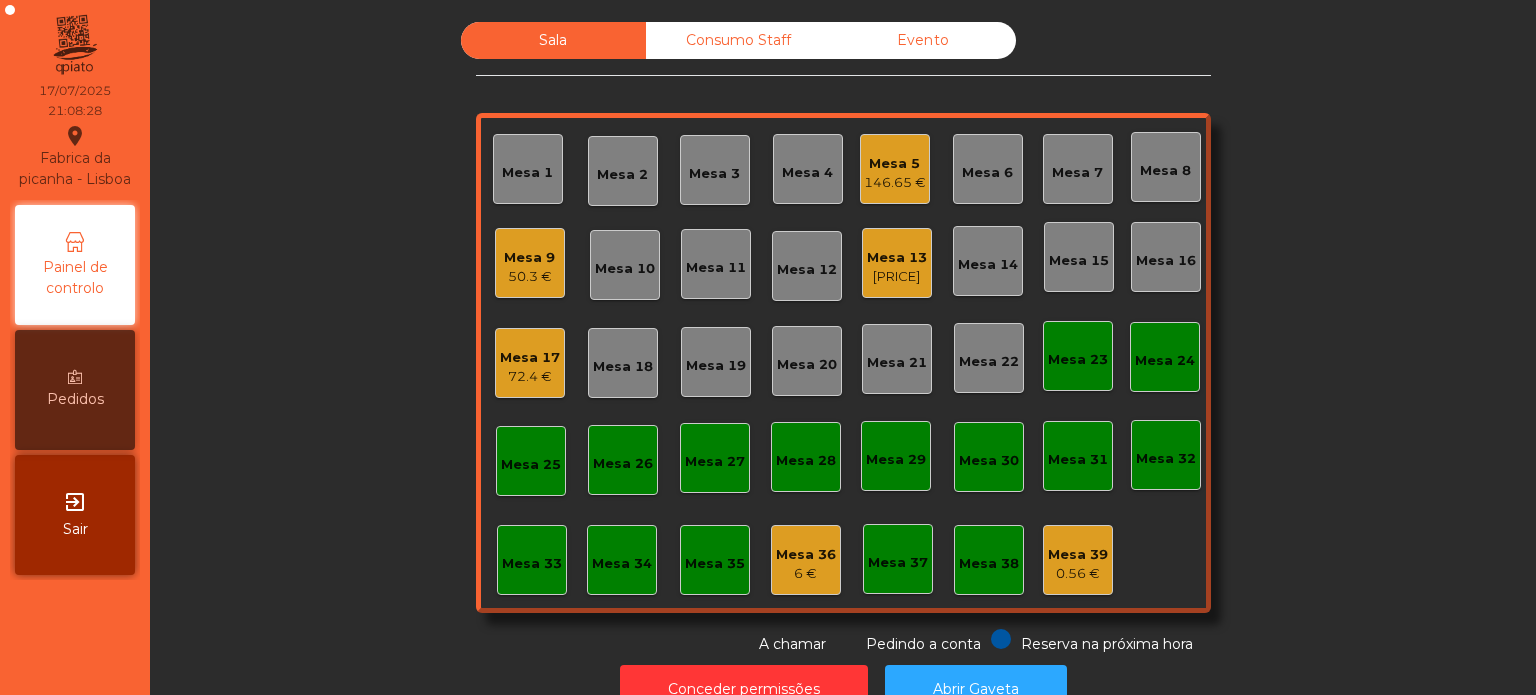 click on "Mesa 13   [PRICE]" 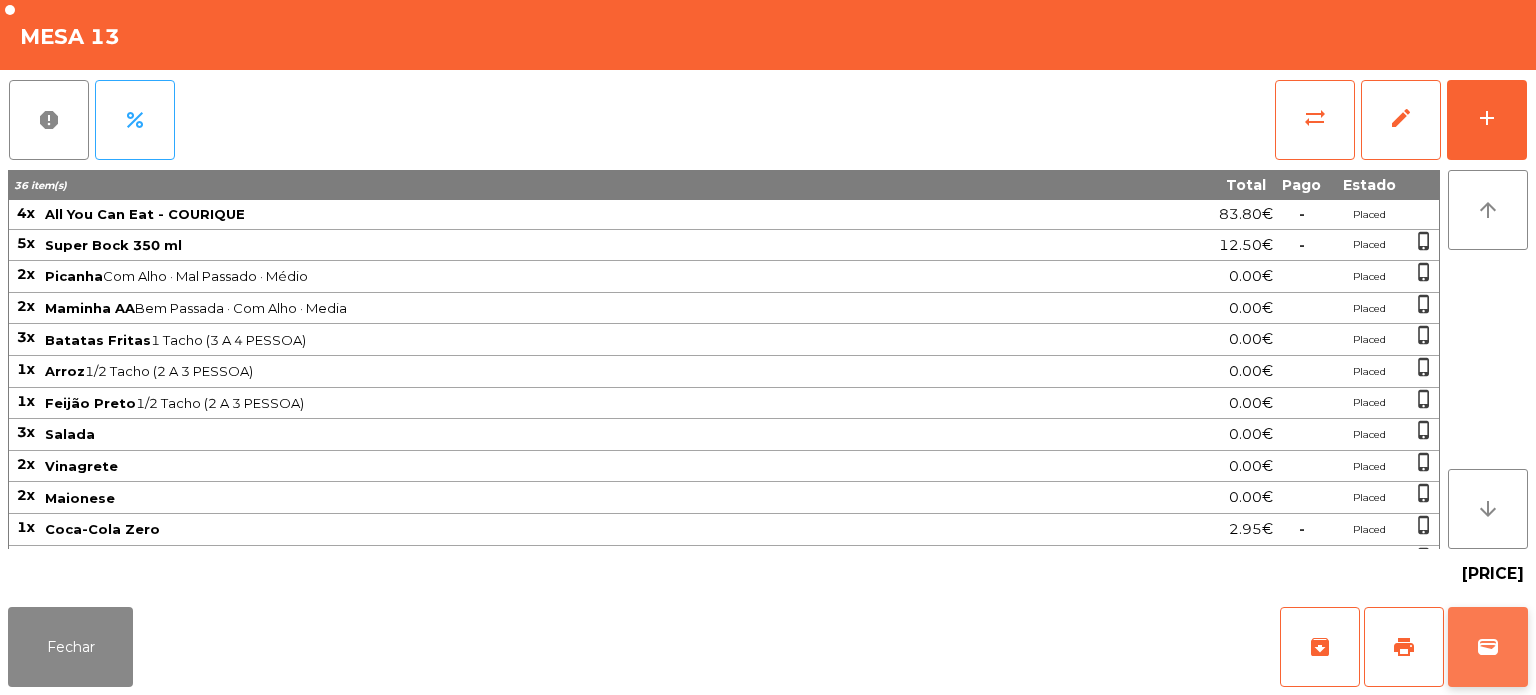 click on "wallet" 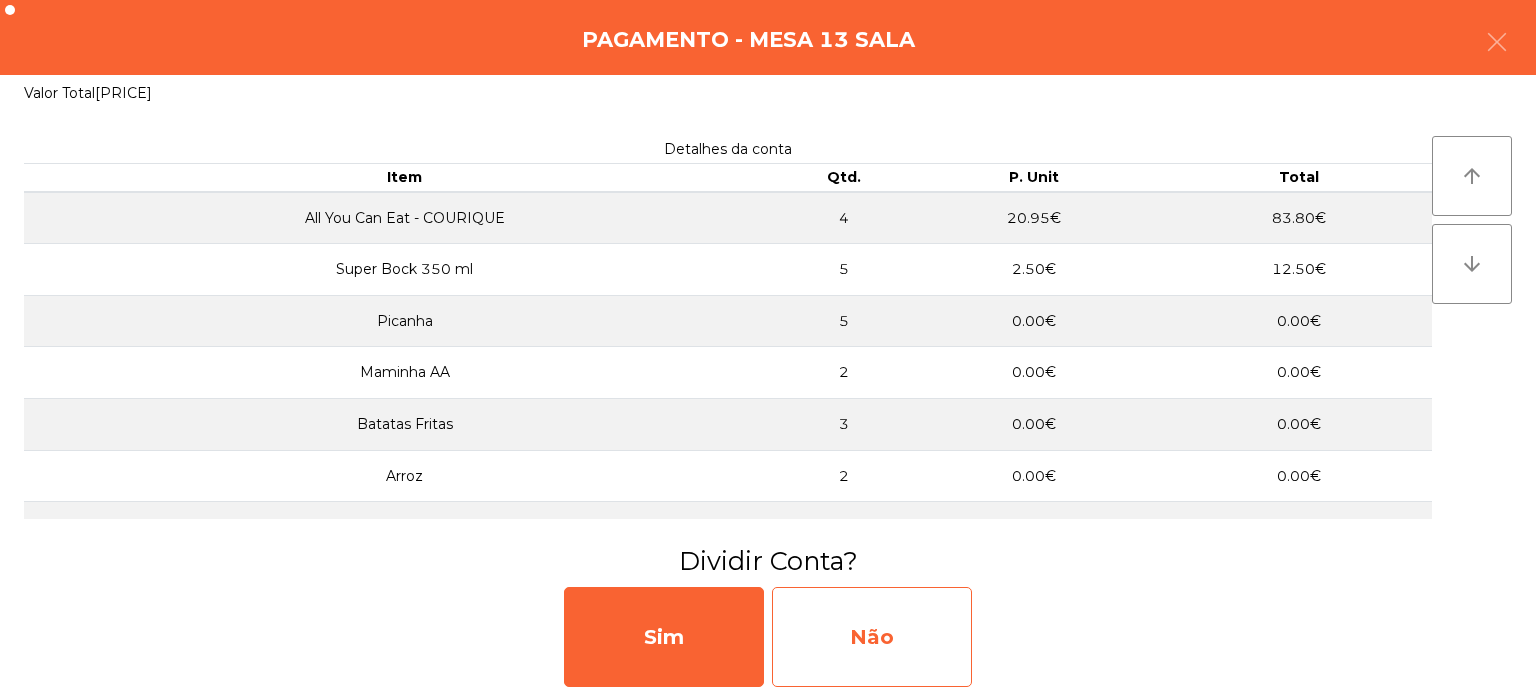click on "Não" 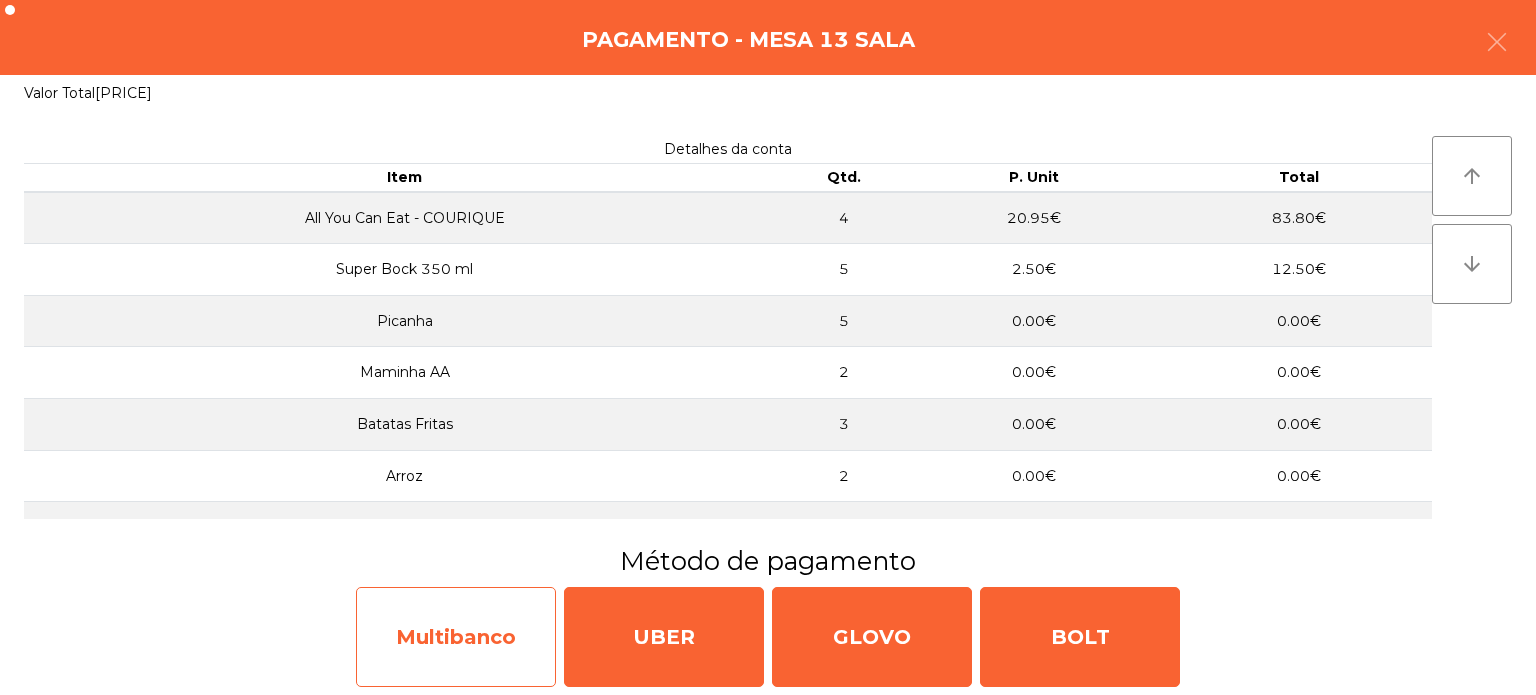 click on "Multibanco" 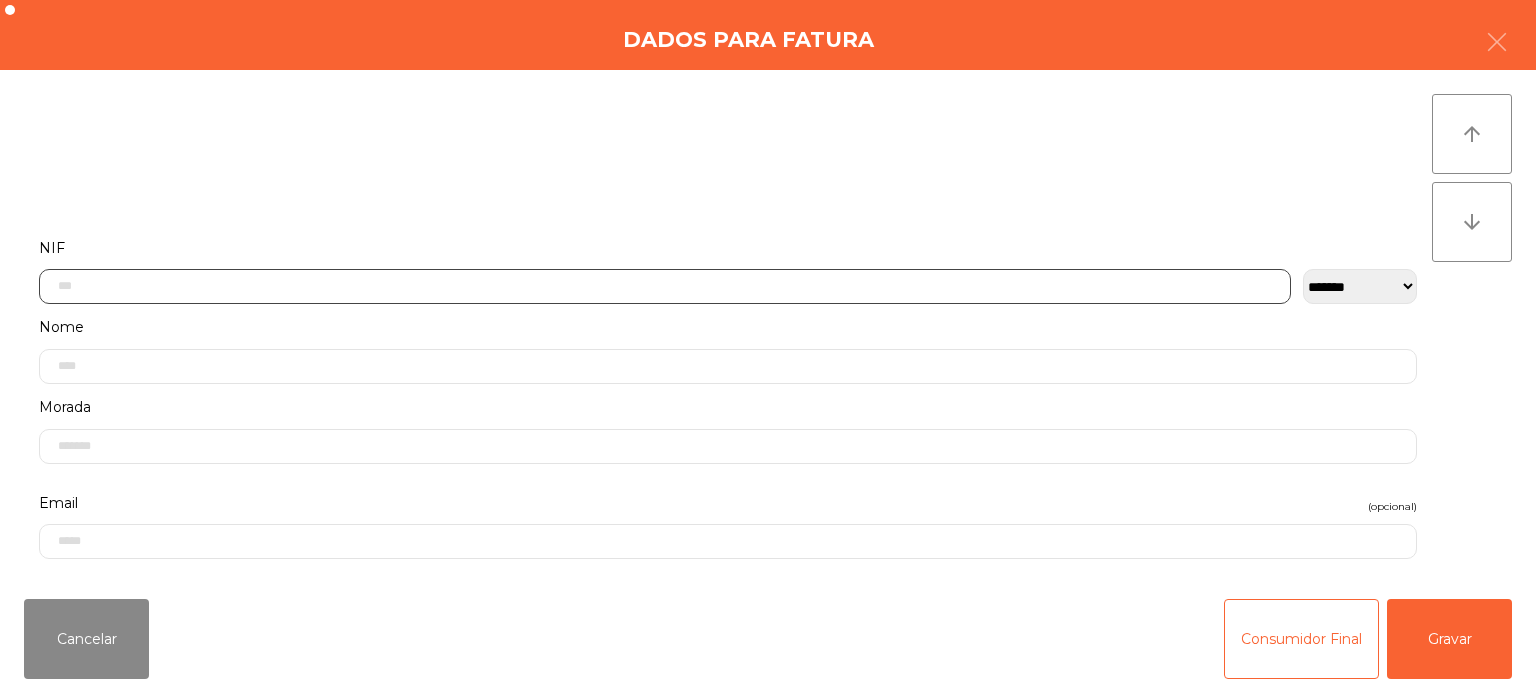 click 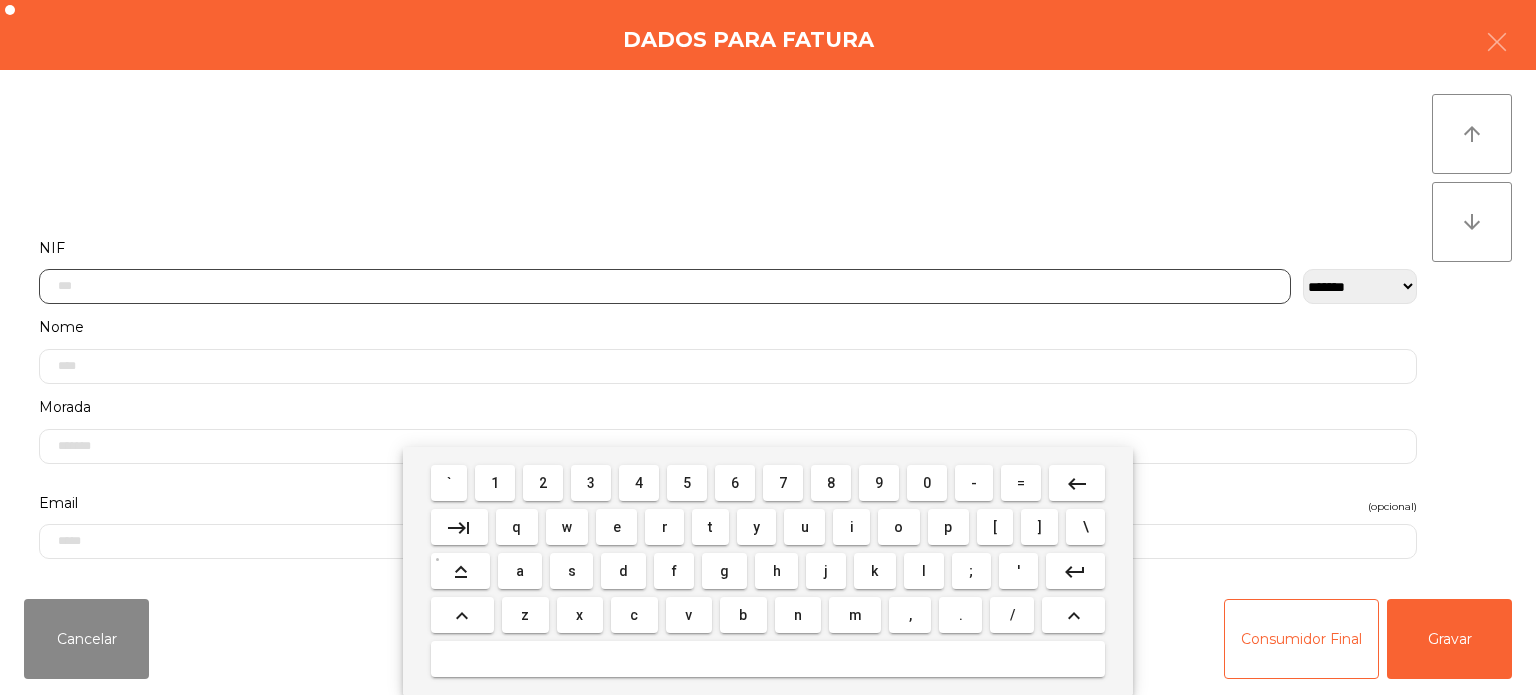 scroll, scrollTop: 139, scrollLeft: 0, axis: vertical 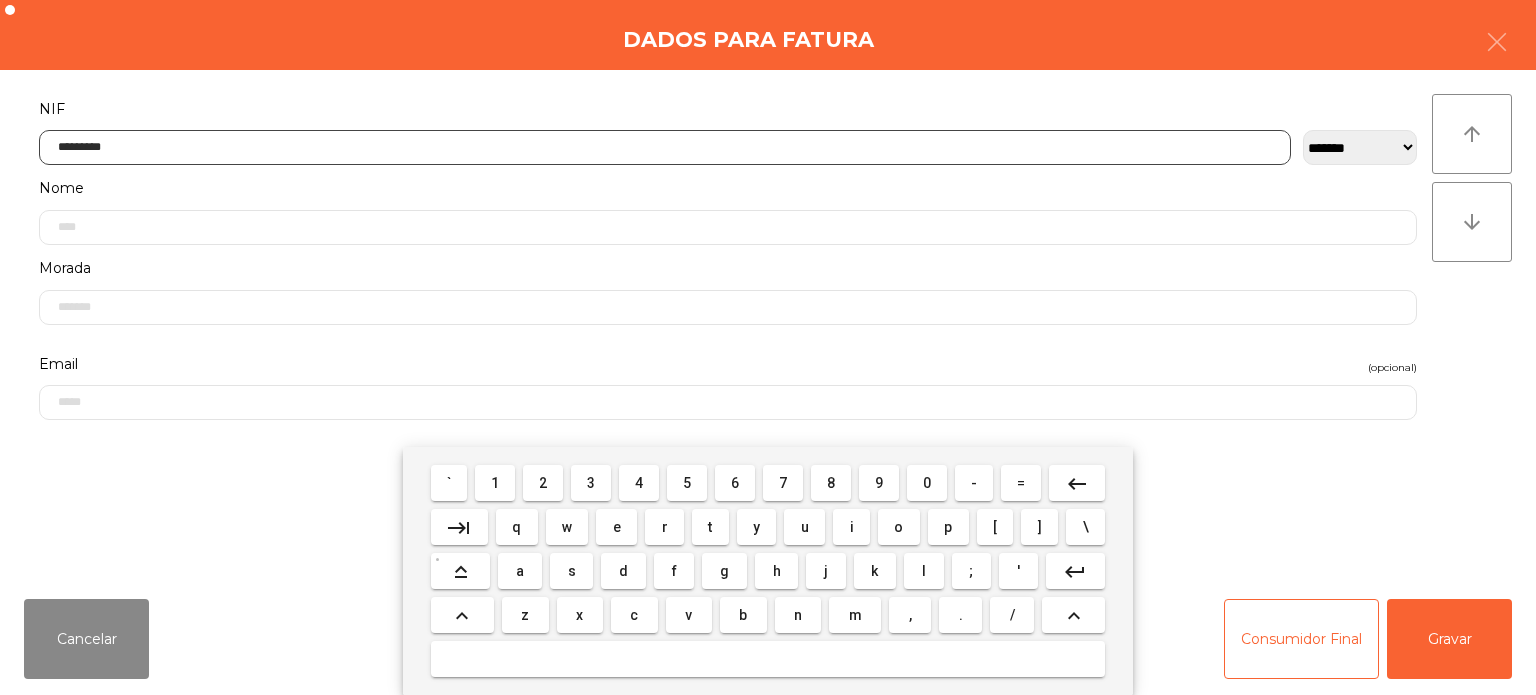 type on "*********" 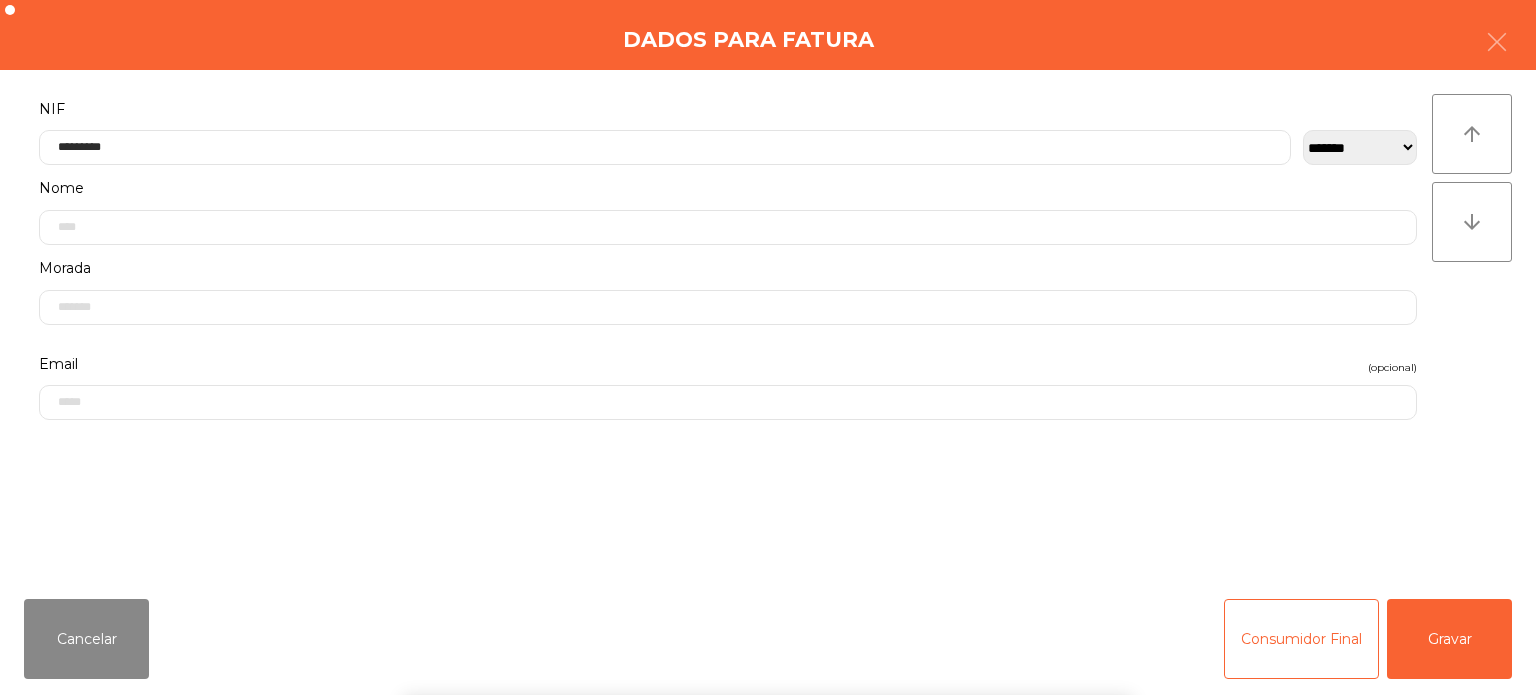 click on "arrow_upward arrow_downward" 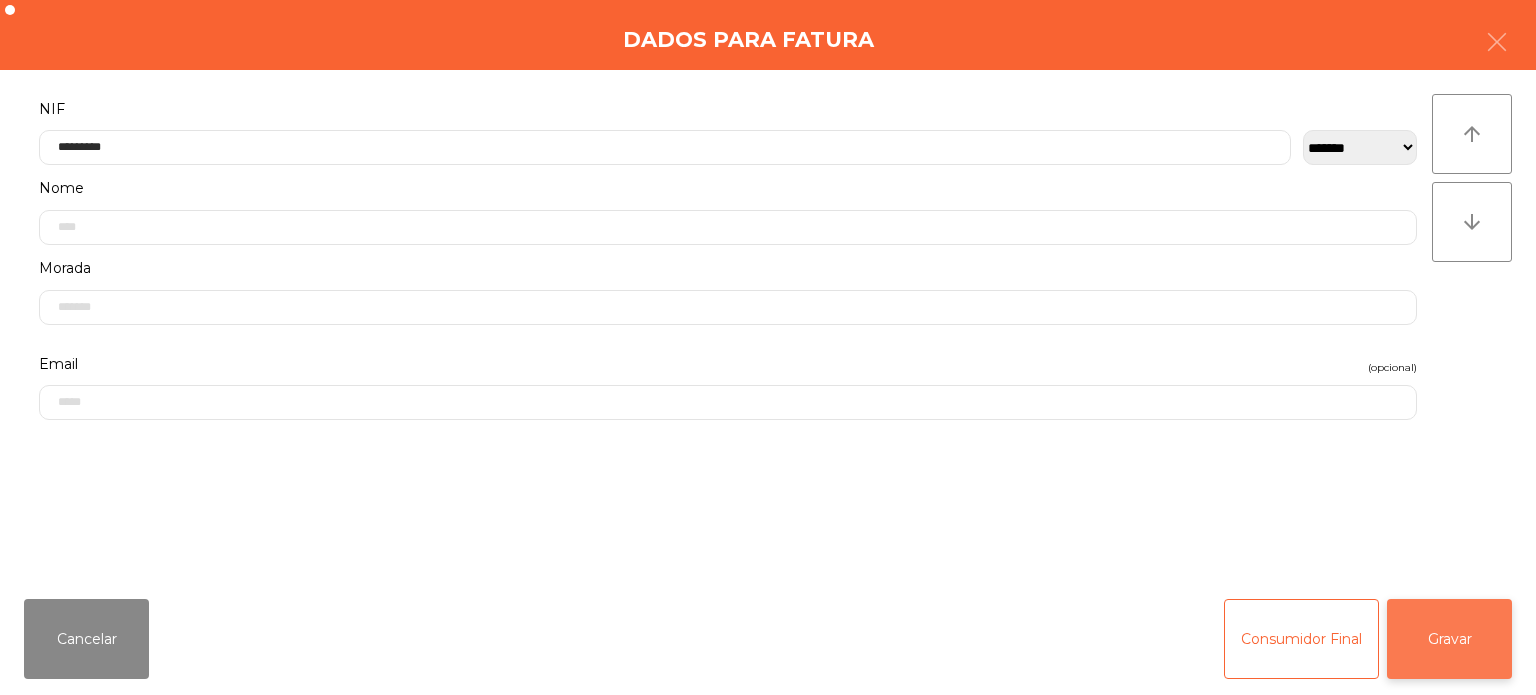 click on "Gravar" 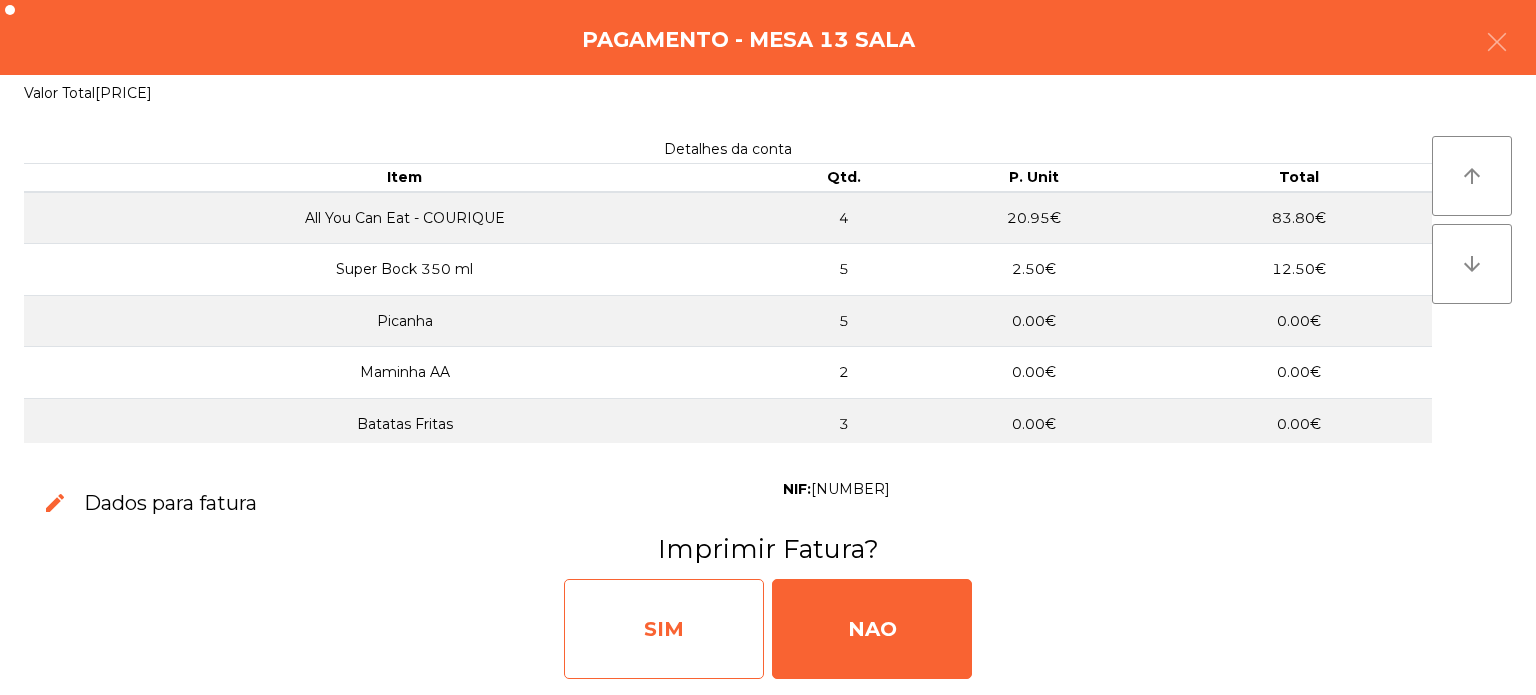 click on "SIM" 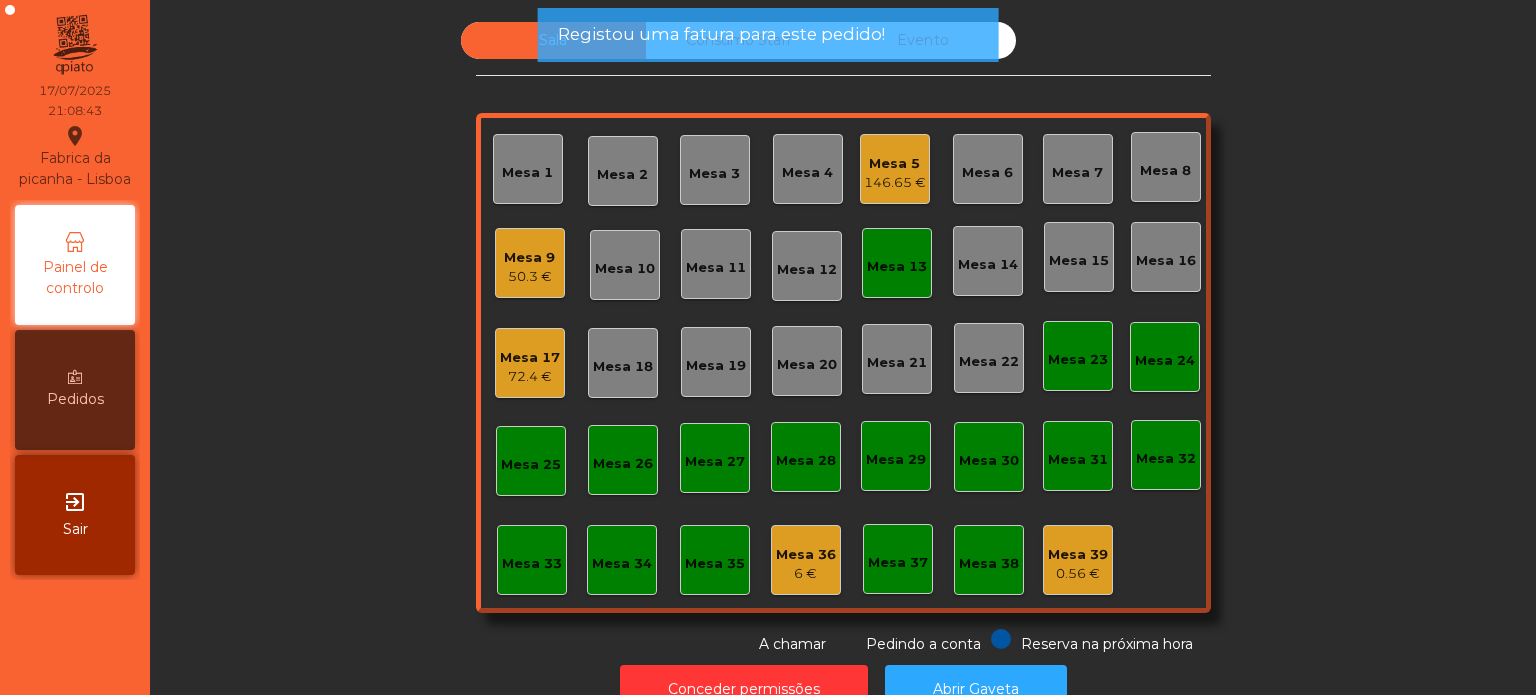 click on "Mesa 13" 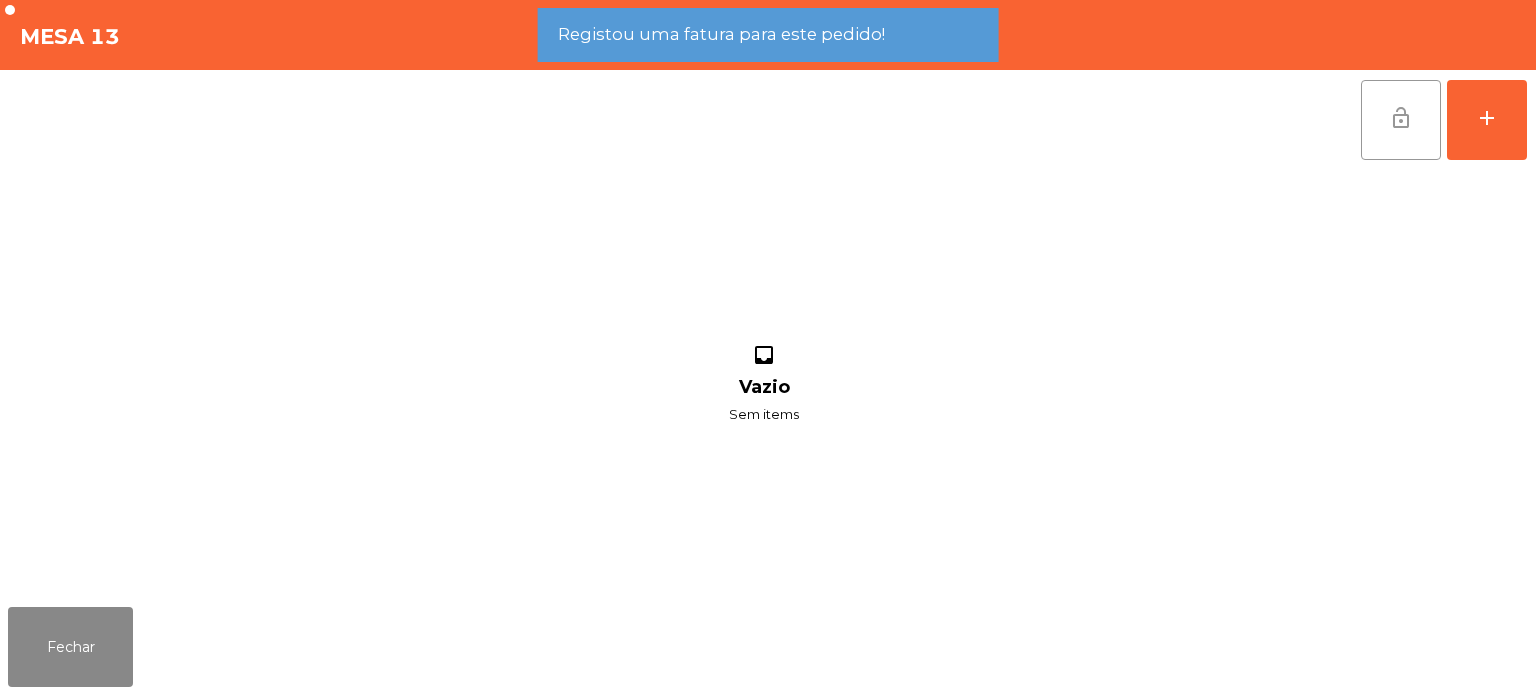 click on "lock_open" 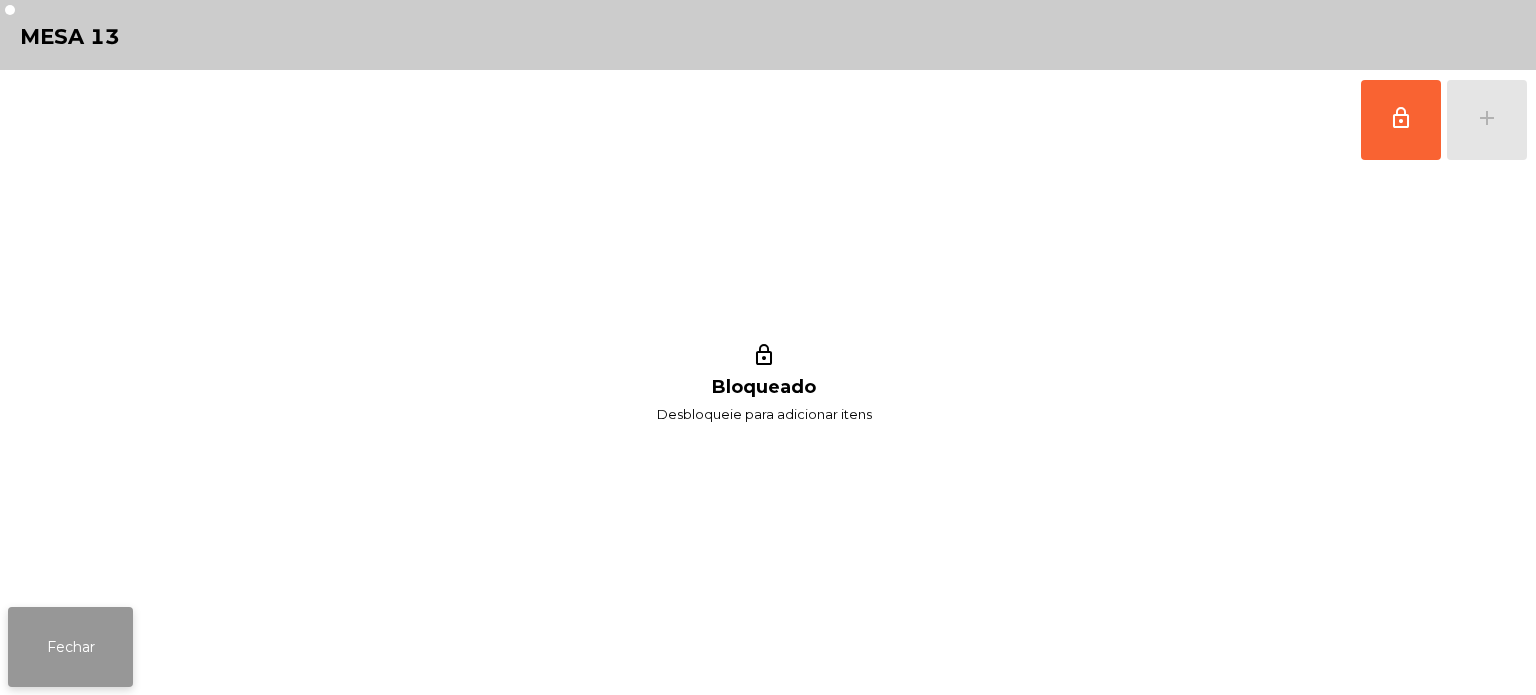 click on "Fechar" 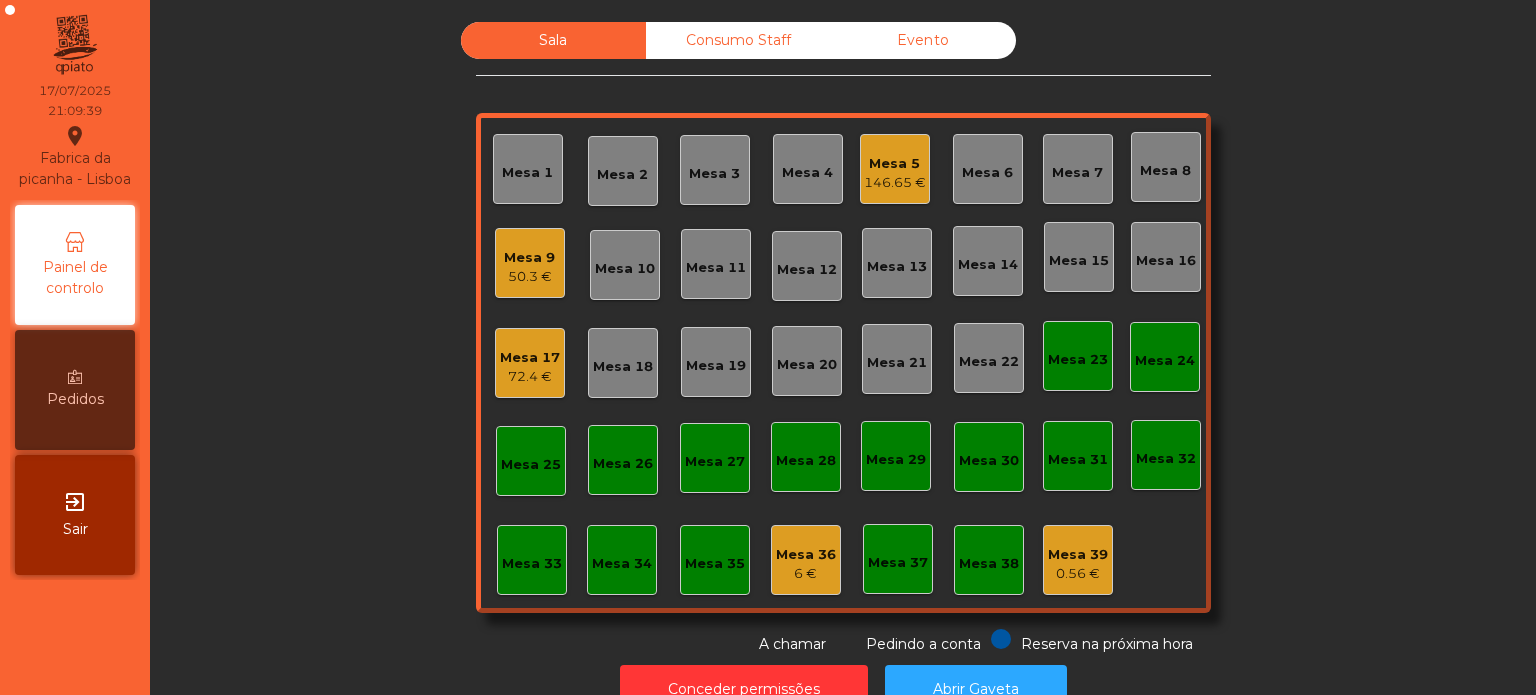 click on "50.3 €" 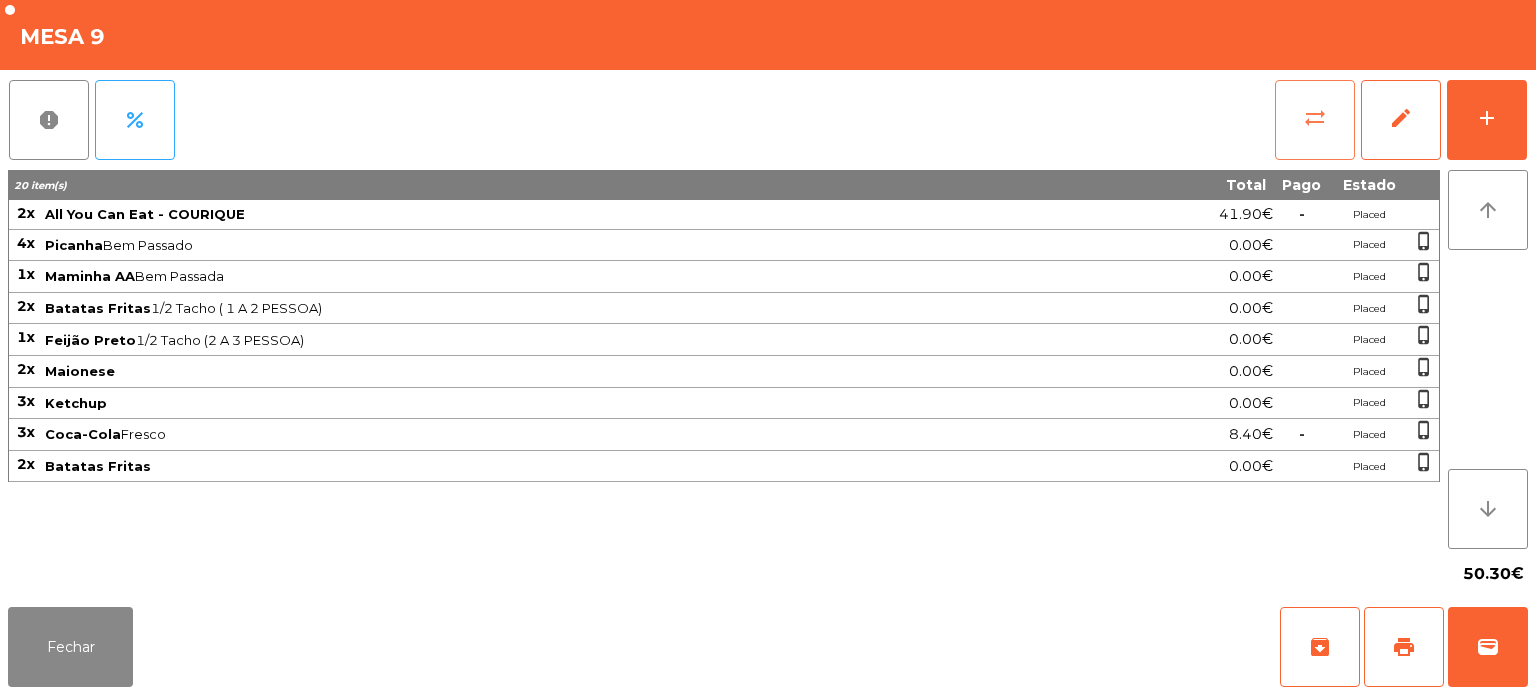 click on "sync_alt" 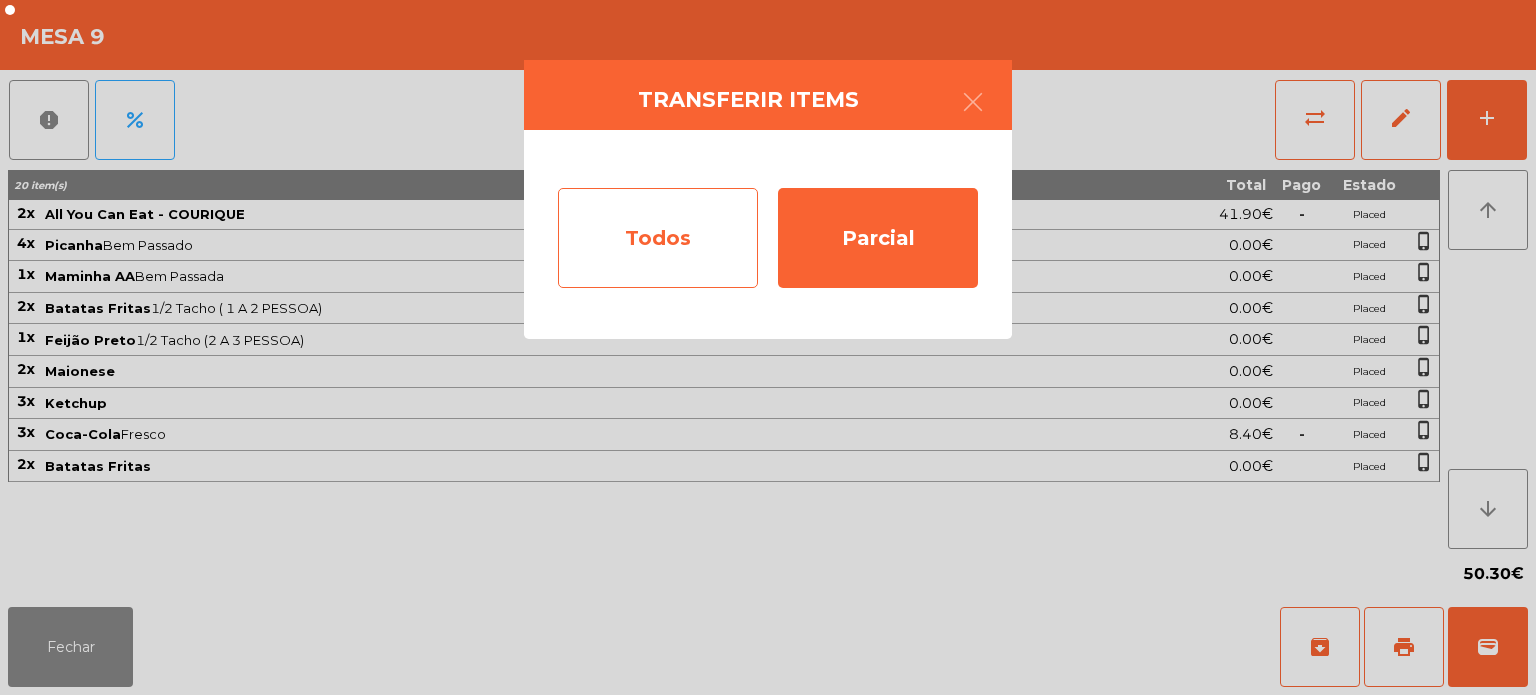 click on "Todos" 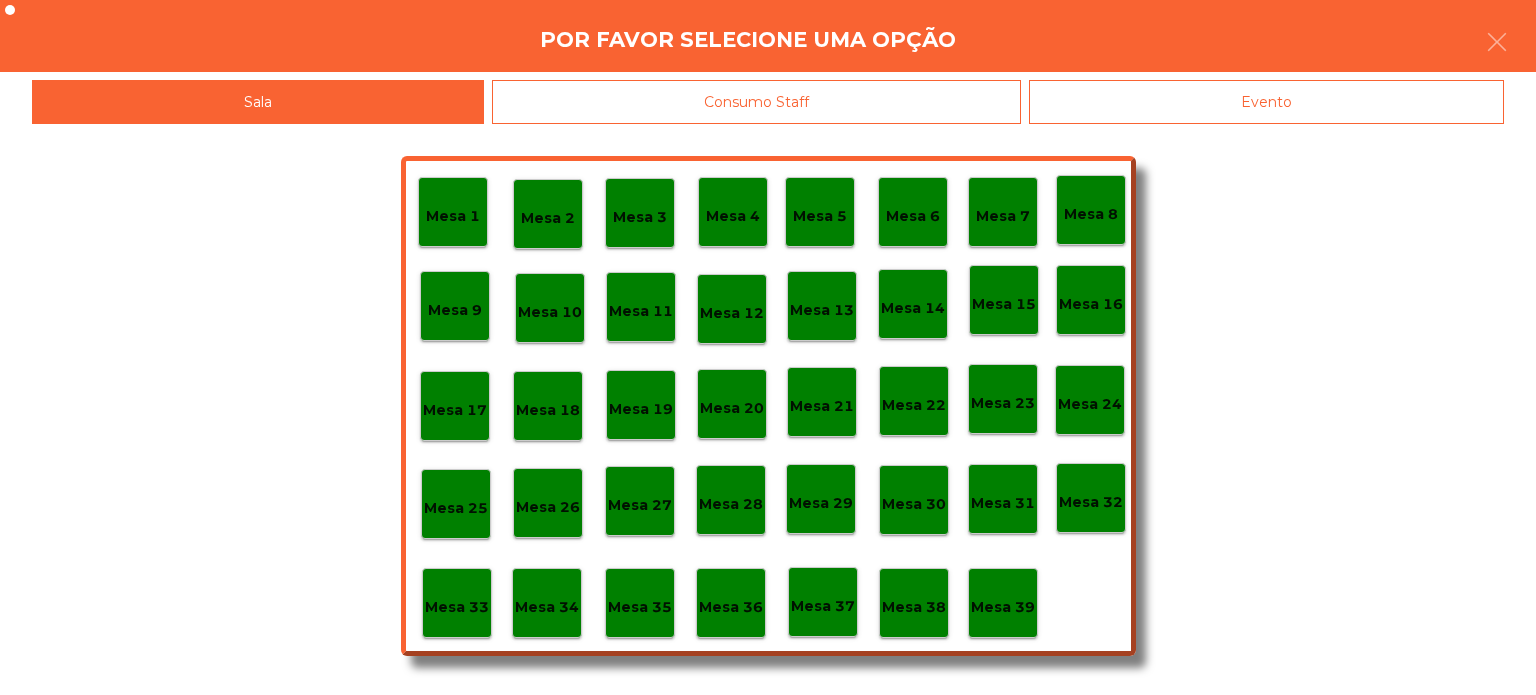 click on "Evento" 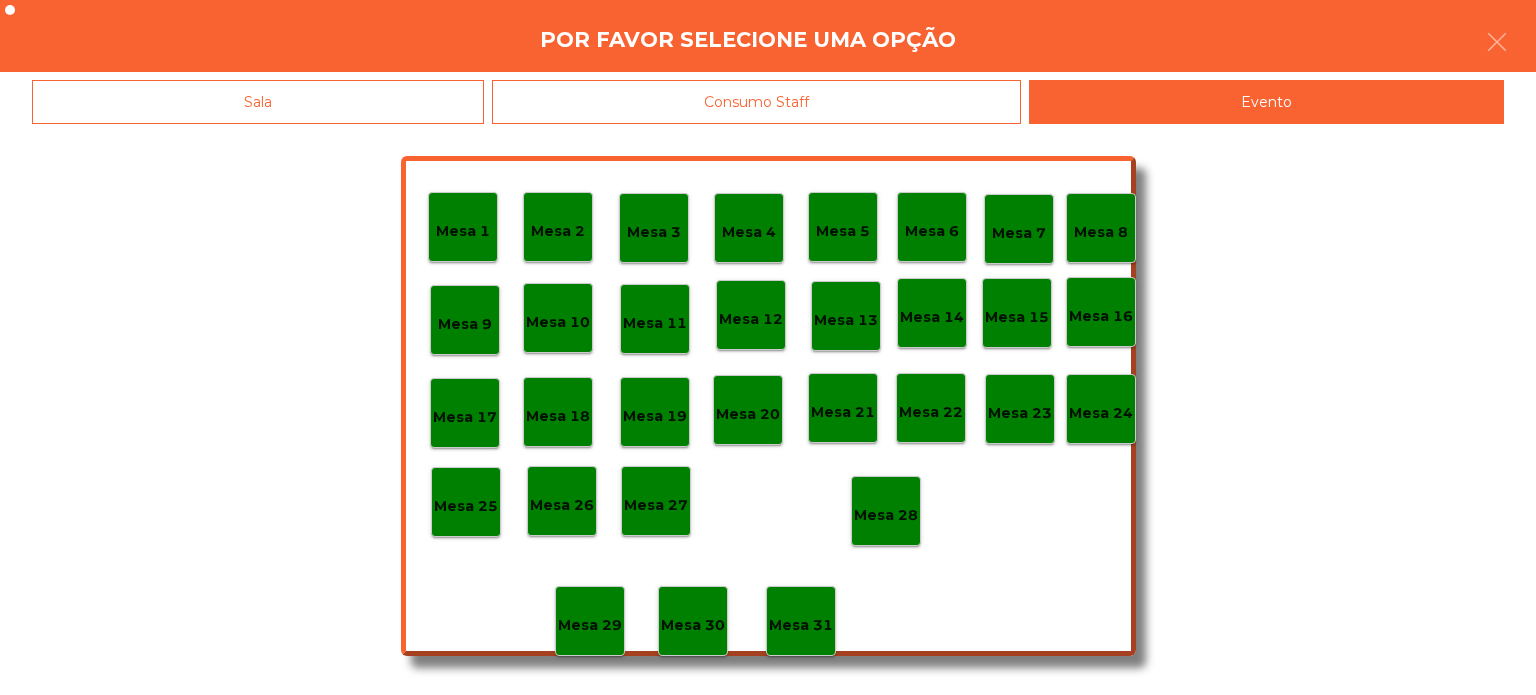 click on "Mesa 28" 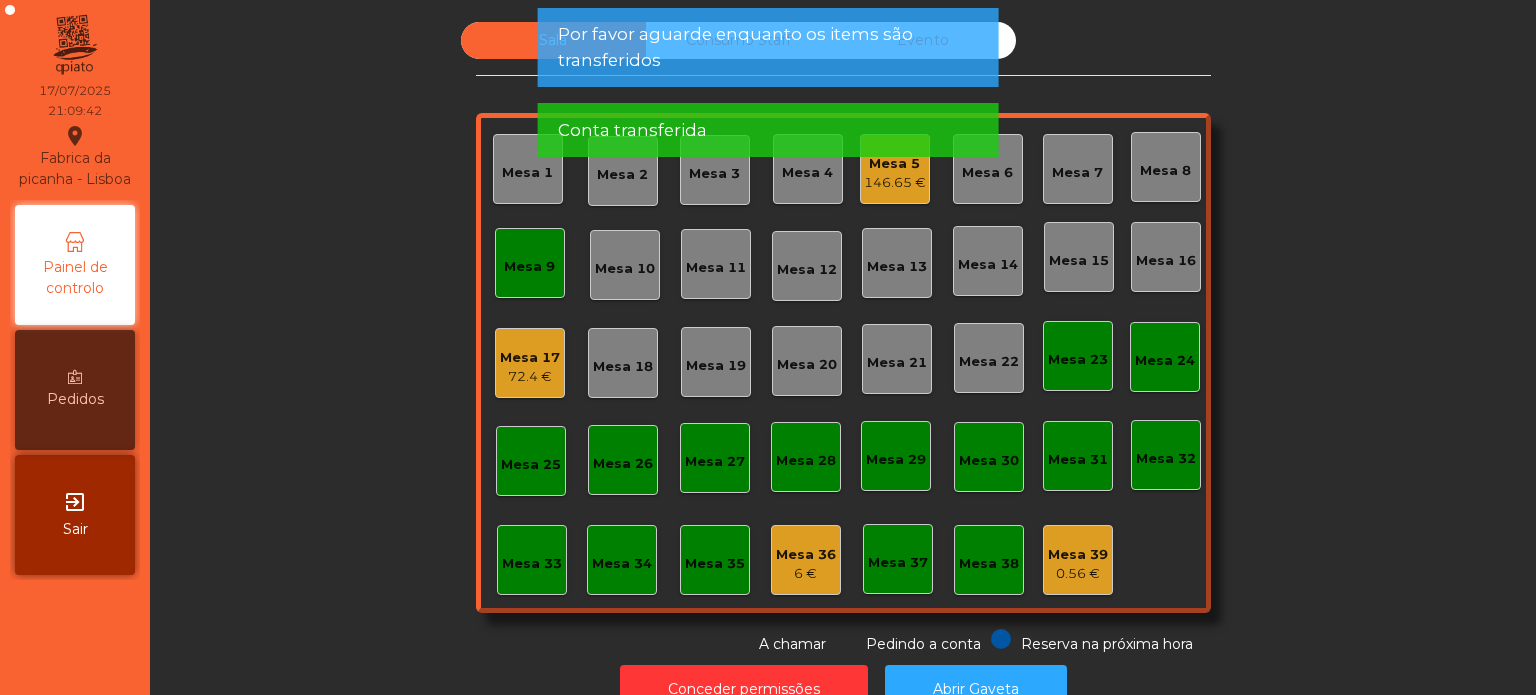 click on "Mesa 9" 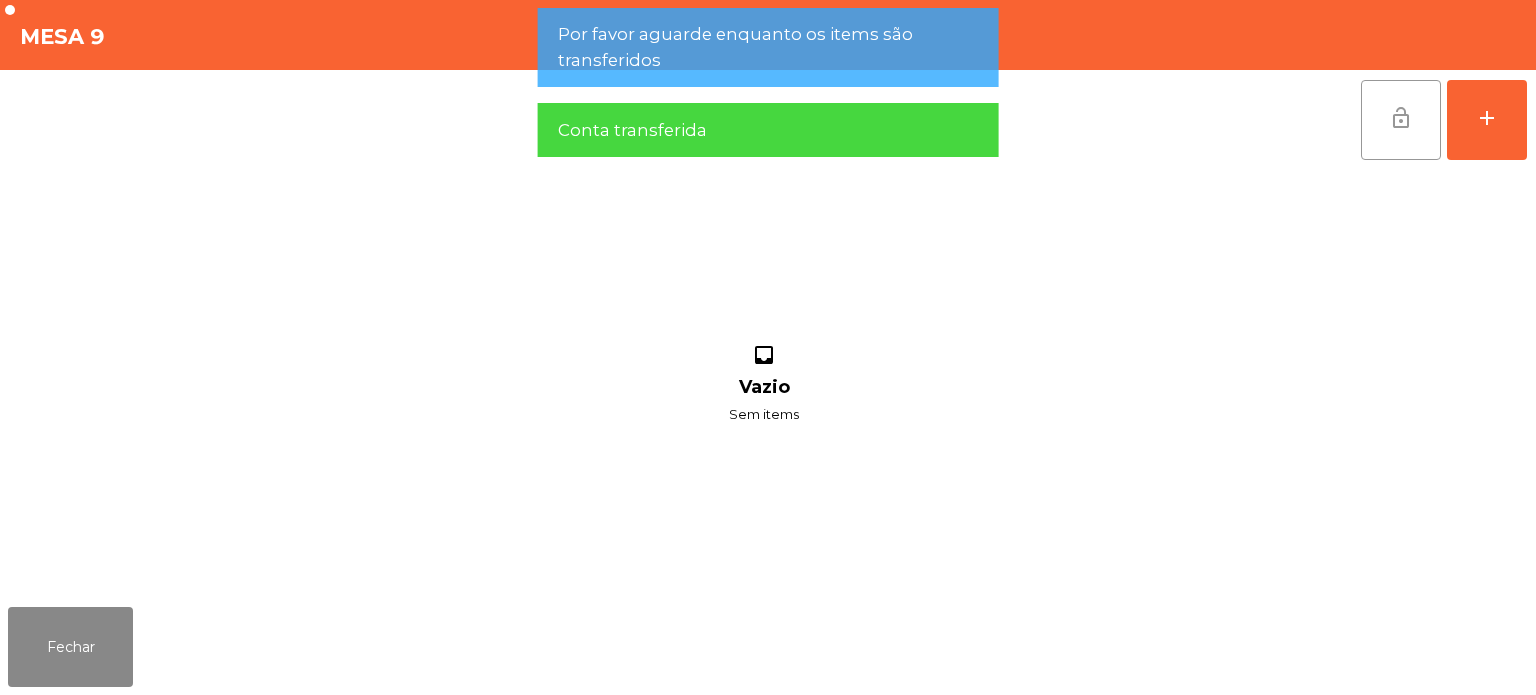 click on "lock_open" 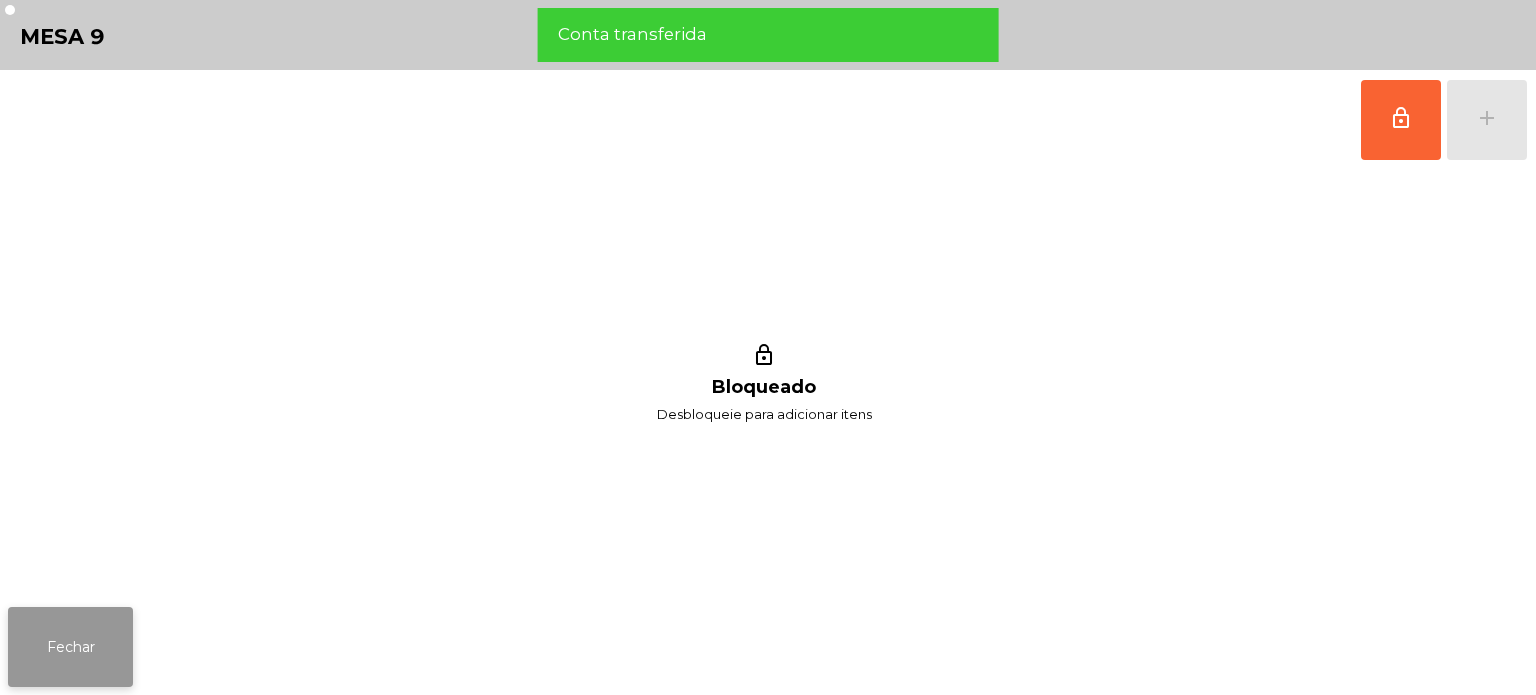 click on "Fechar" 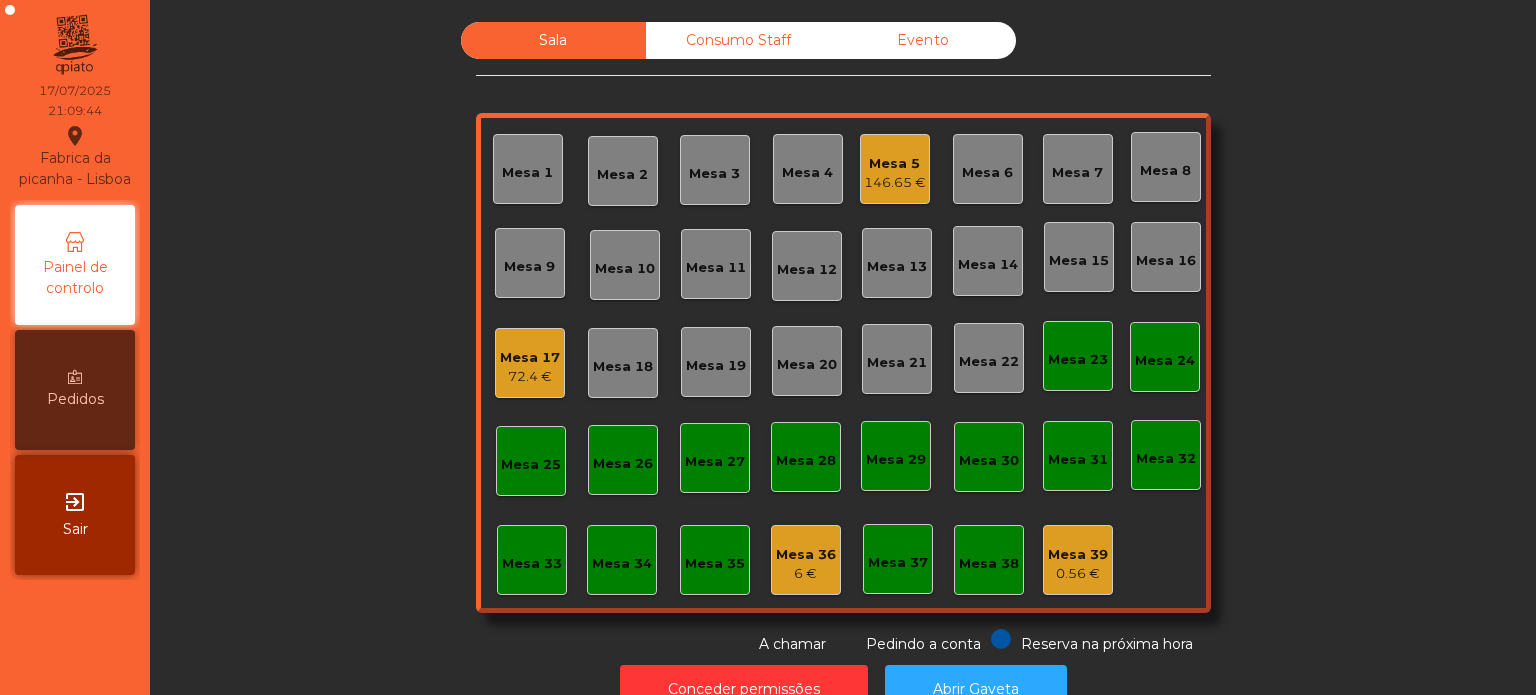 click on "Sala   Consumo Staff   Evento   Mesa 1   Mesa 2   Mesa 3   Mesa 4   Mesa 5   [PRICE]   Mesa 6   Mesa 7   Mesa 8   Mesa 9   Mesa 10   Mesa 11   Mesa 12   Mesa 13   Mesa 14   Mesa 15   Mesa 16   Mesa 17   [PRICE]   Mesa 18   Mesa 19   Mesa 20   Mesa 21   Mesa 22   Mesa 23   Mesa 24   Mesa 25   Mesa 26   Mesa 27   Mesa 28   Mesa 29   Mesa 30   Mesa 31   Mesa 32   Mesa 33   Mesa 34   Mesa 35   Mesa 36   [PRICE]   Mesa 37   Mesa 38   Mesa 39   [PRICE]  Reserva na próxima hora Pedindo a conta A chamar" 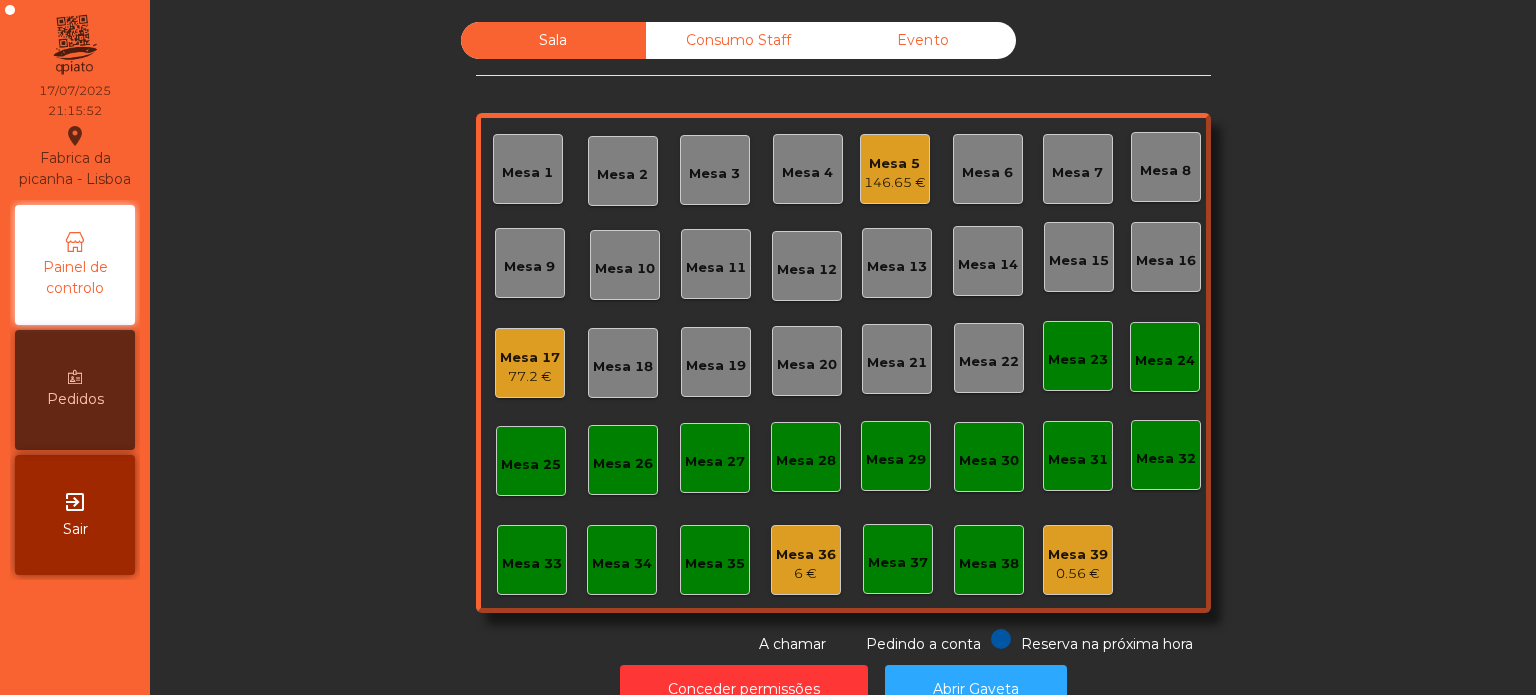 click on "Mesa 33" 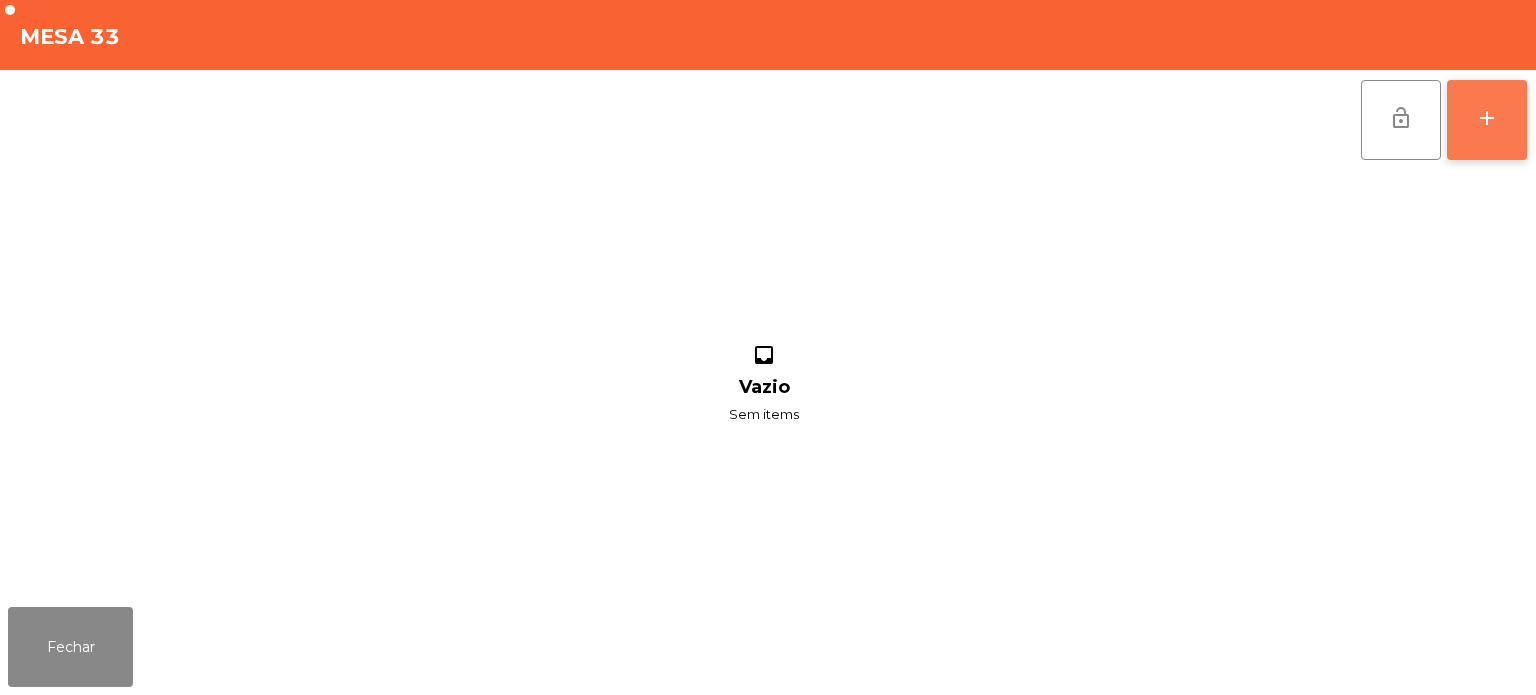 click on "add" 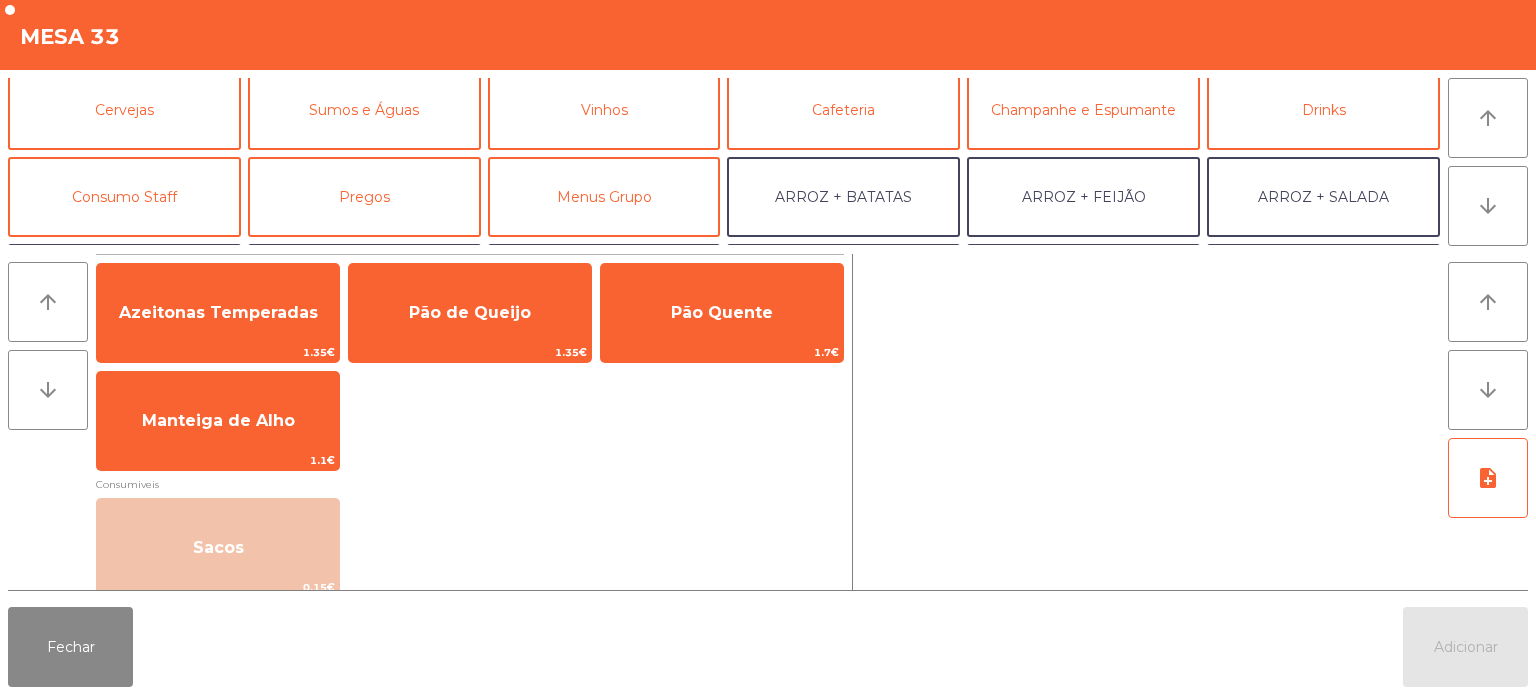 scroll, scrollTop: 96, scrollLeft: 0, axis: vertical 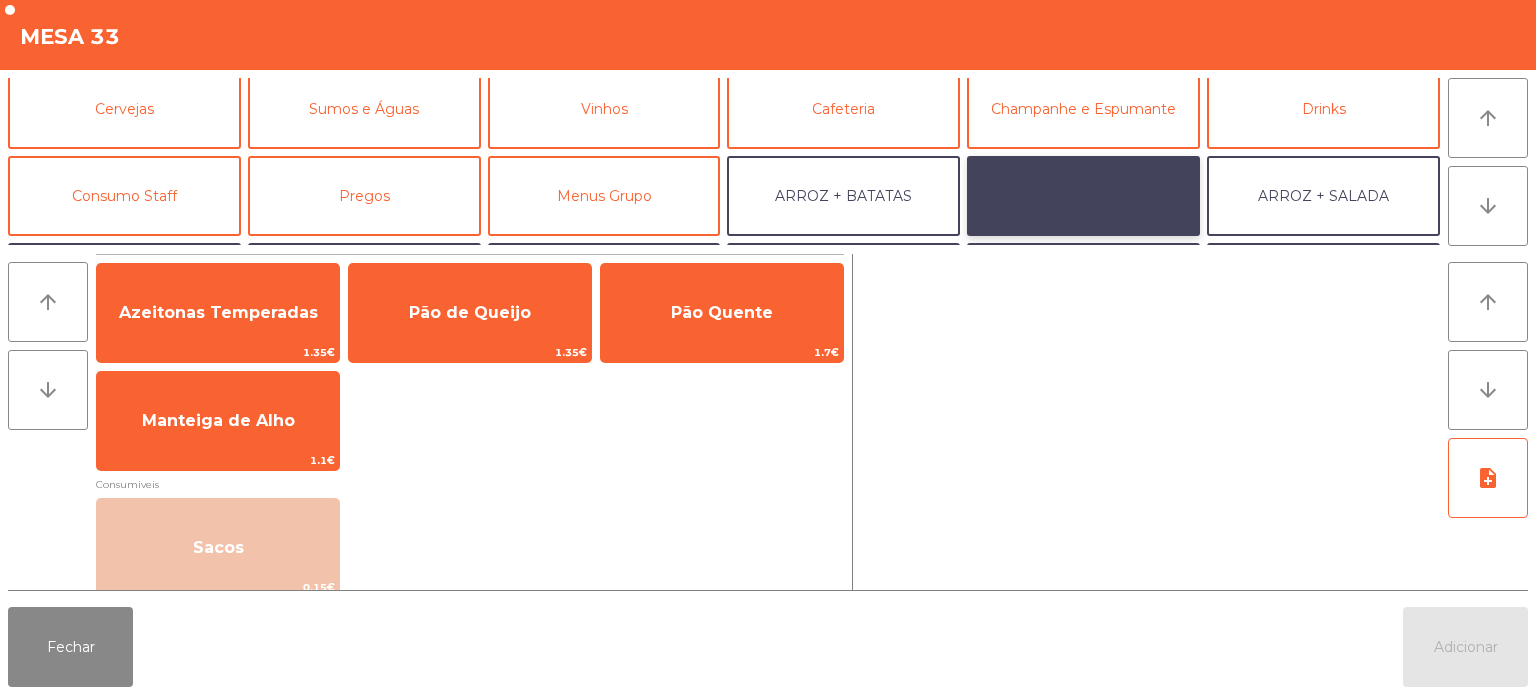 click on "ARROZ + FEIJÃO" 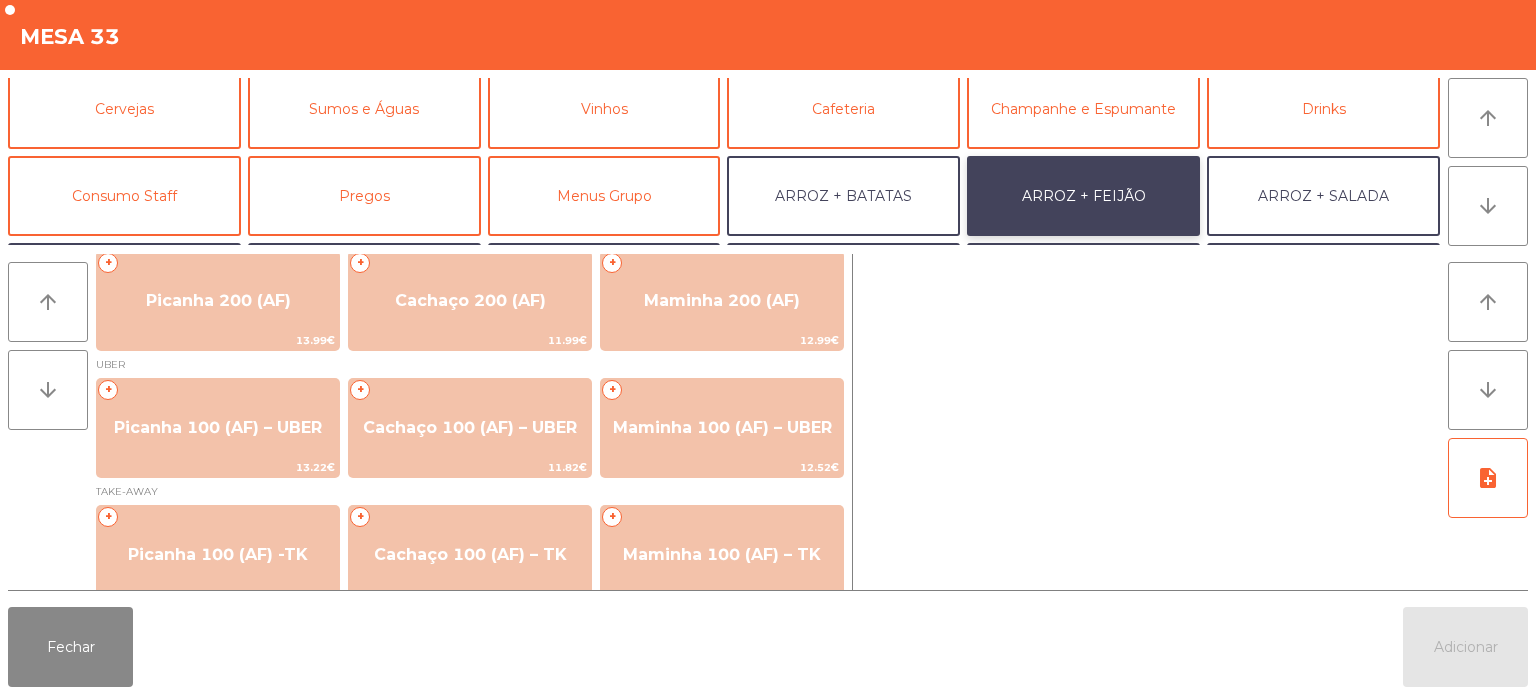 scroll, scrollTop: 127, scrollLeft: 0, axis: vertical 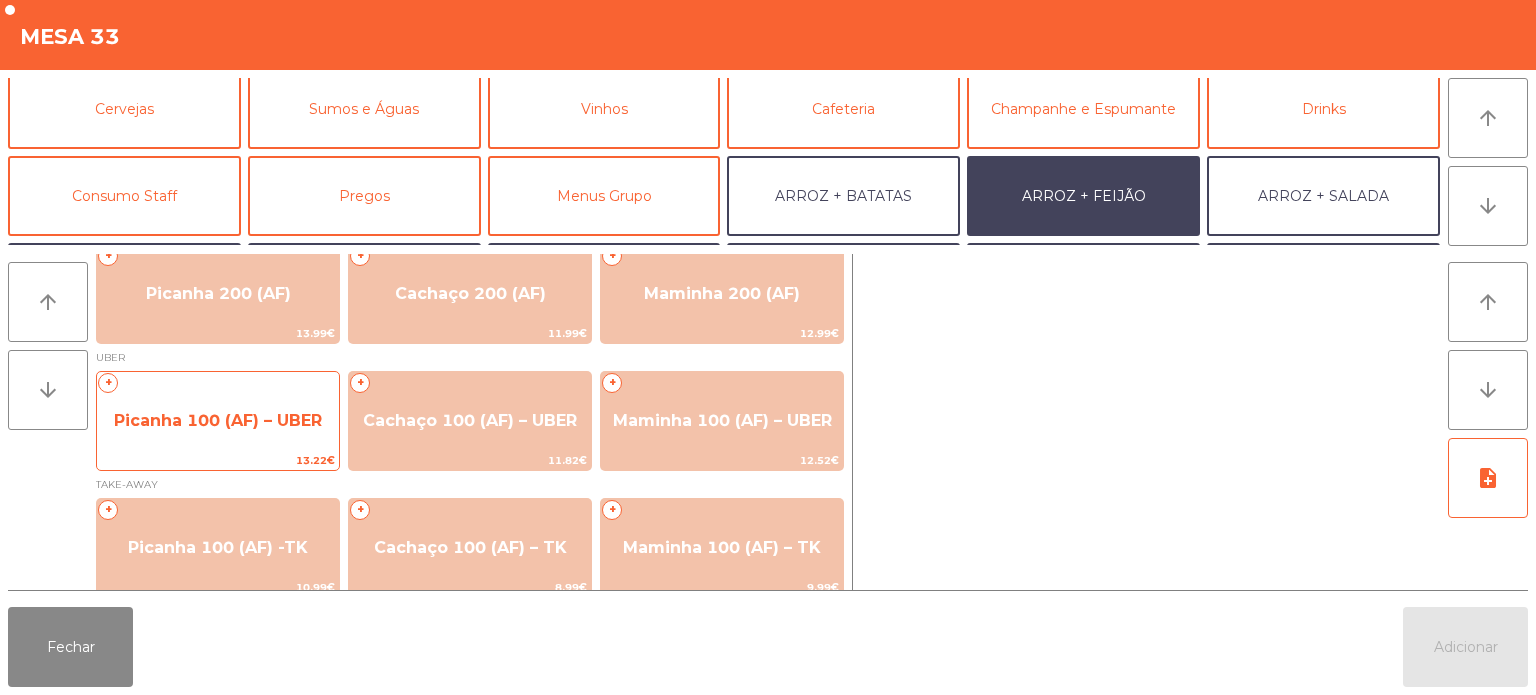 click on "+   Picanha 100 (AF) – UBER   [PRICE]" 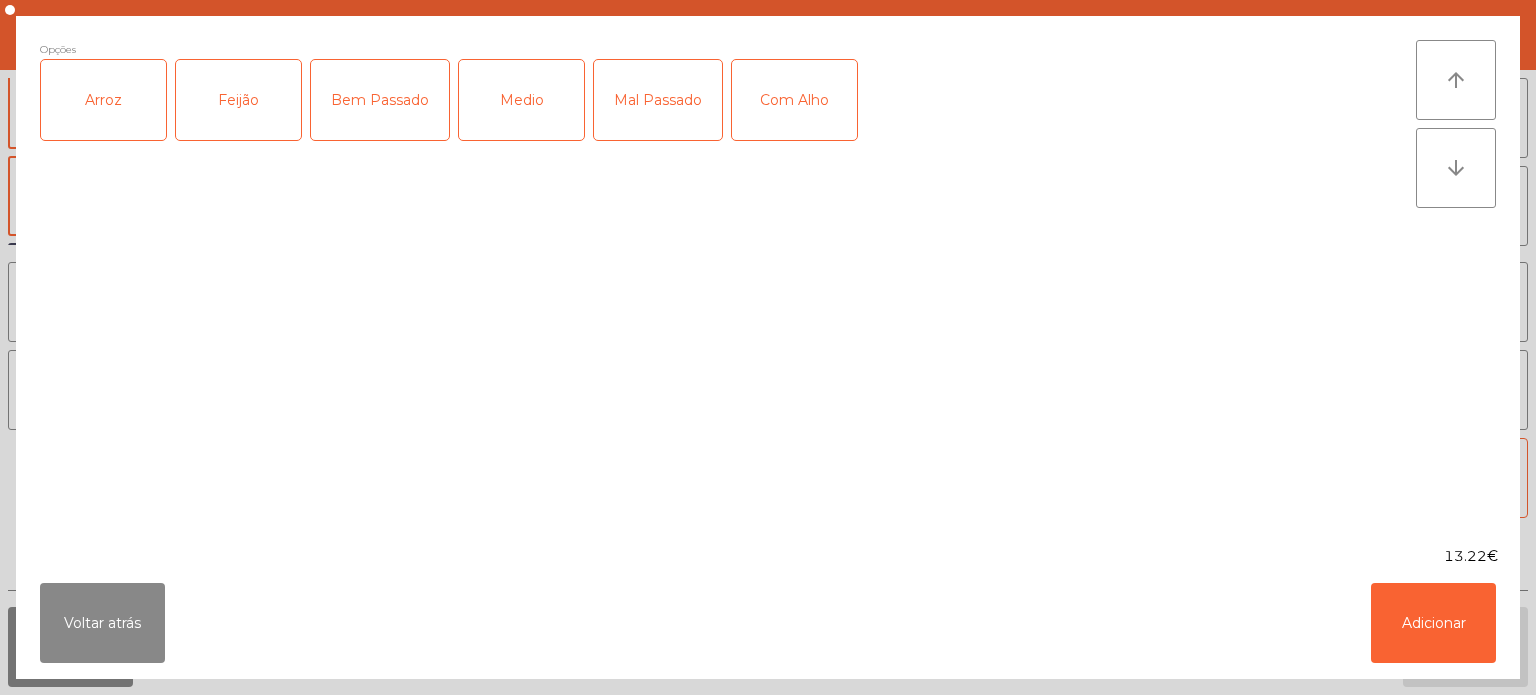 click on "Arroz" 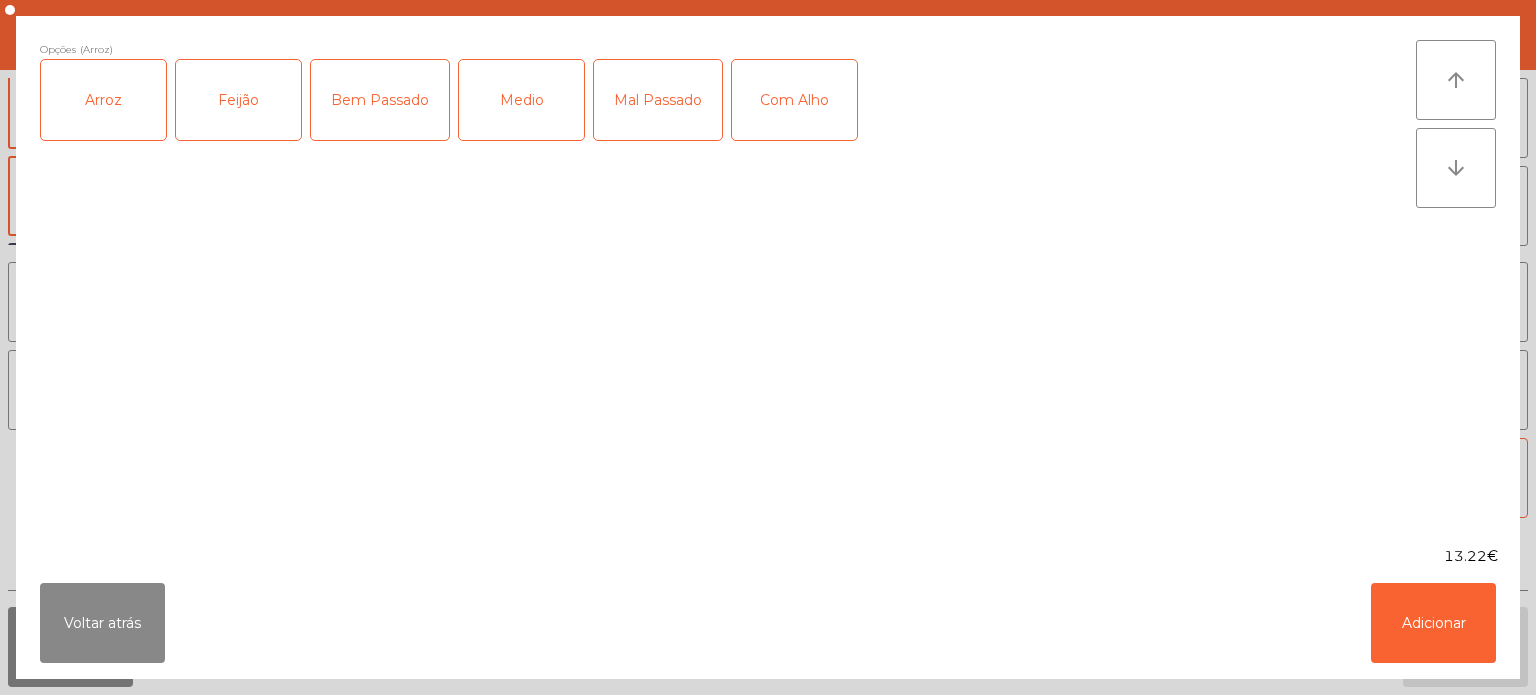 click on "Feijão" 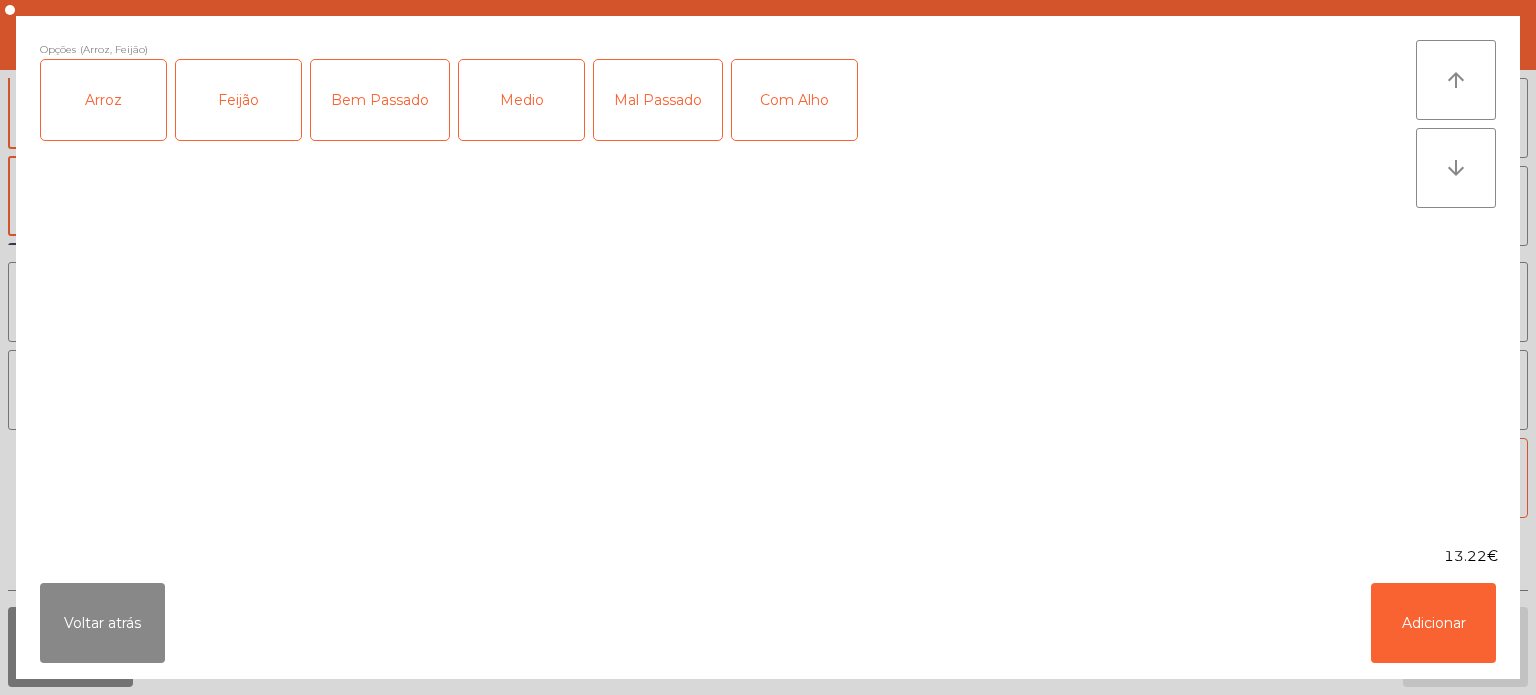 click on "Medio" 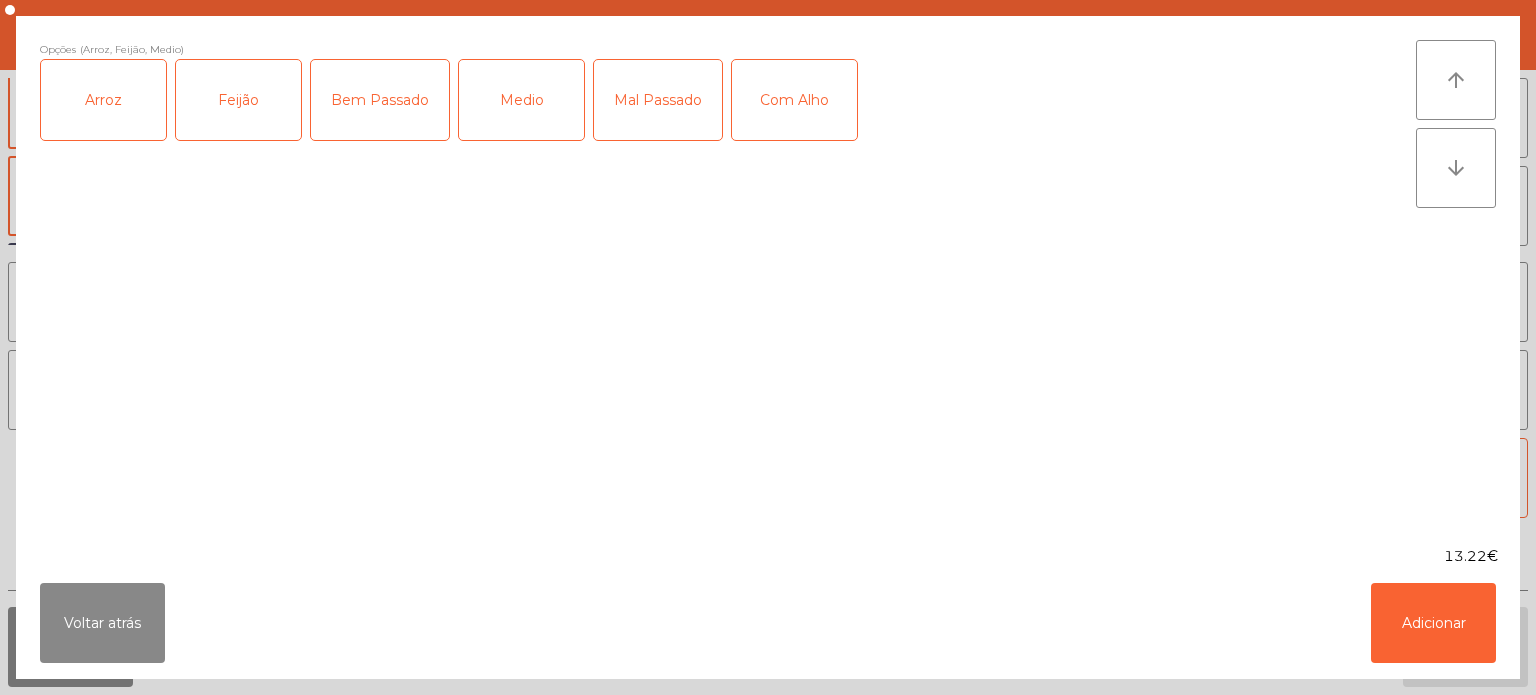 click on "Com Alho" 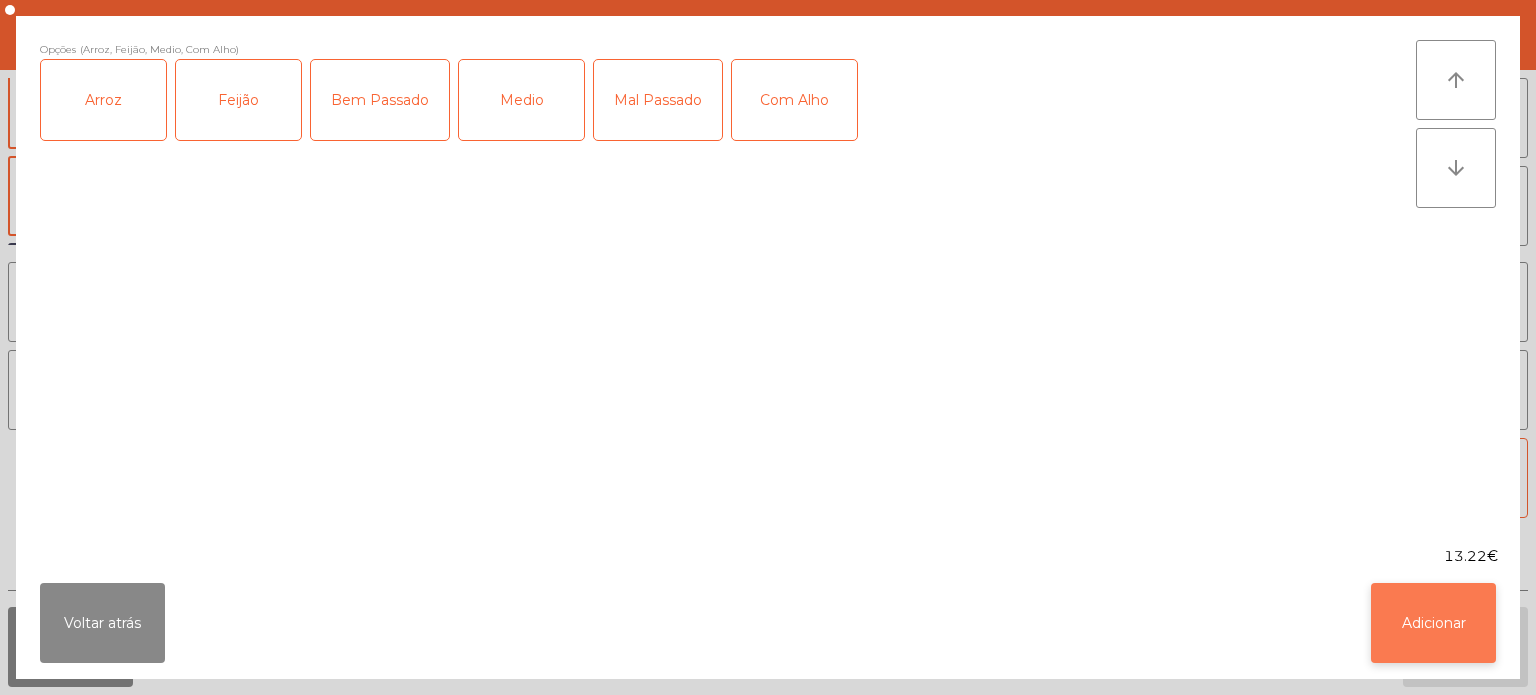 click on "Adicionar" 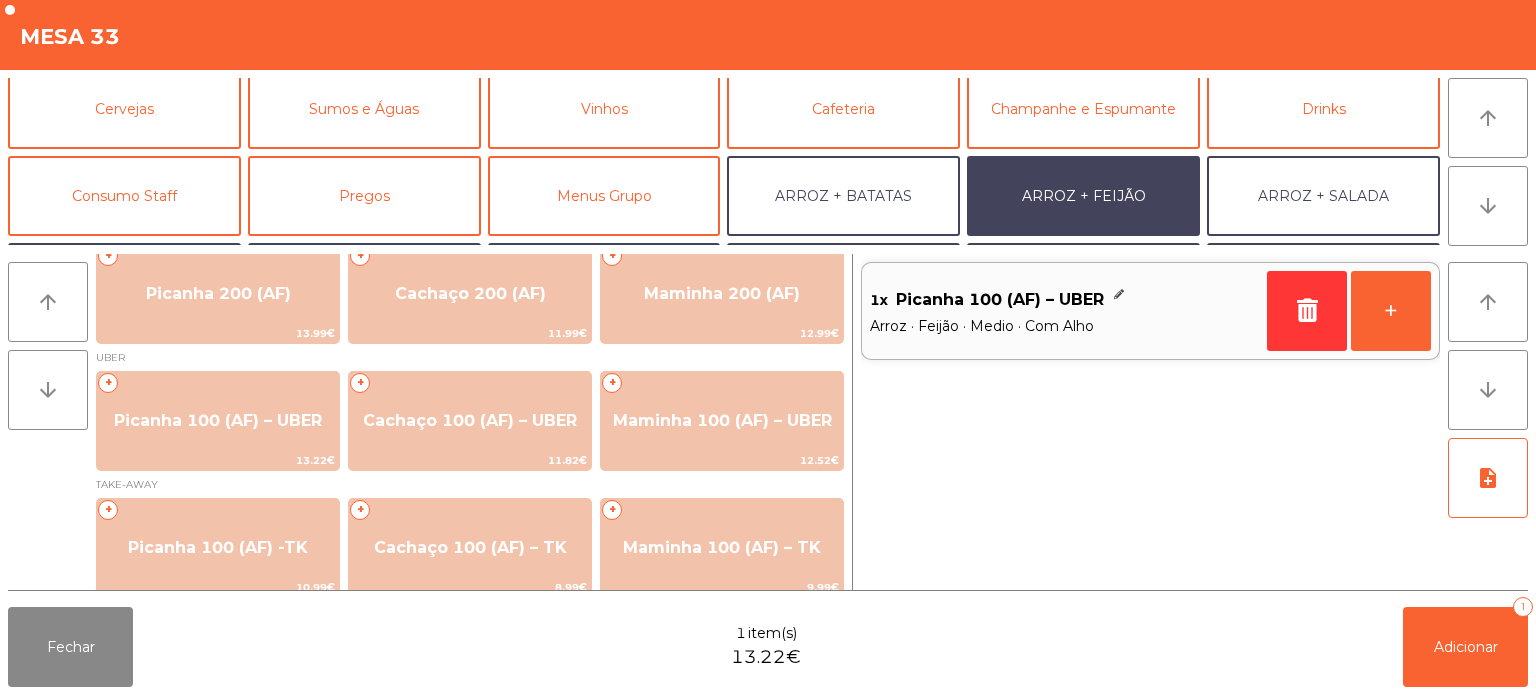 scroll, scrollTop: 260, scrollLeft: 0, axis: vertical 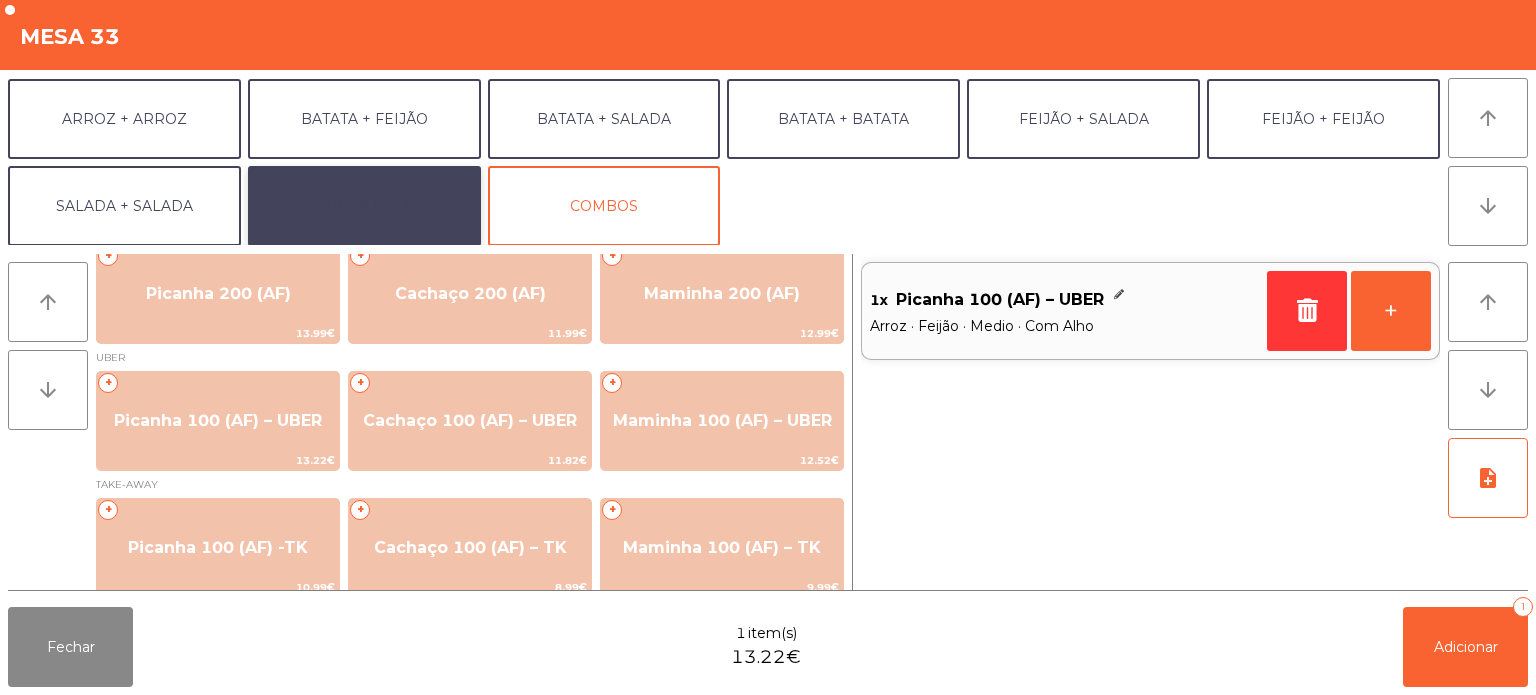 click on "EXTRAS UBER" 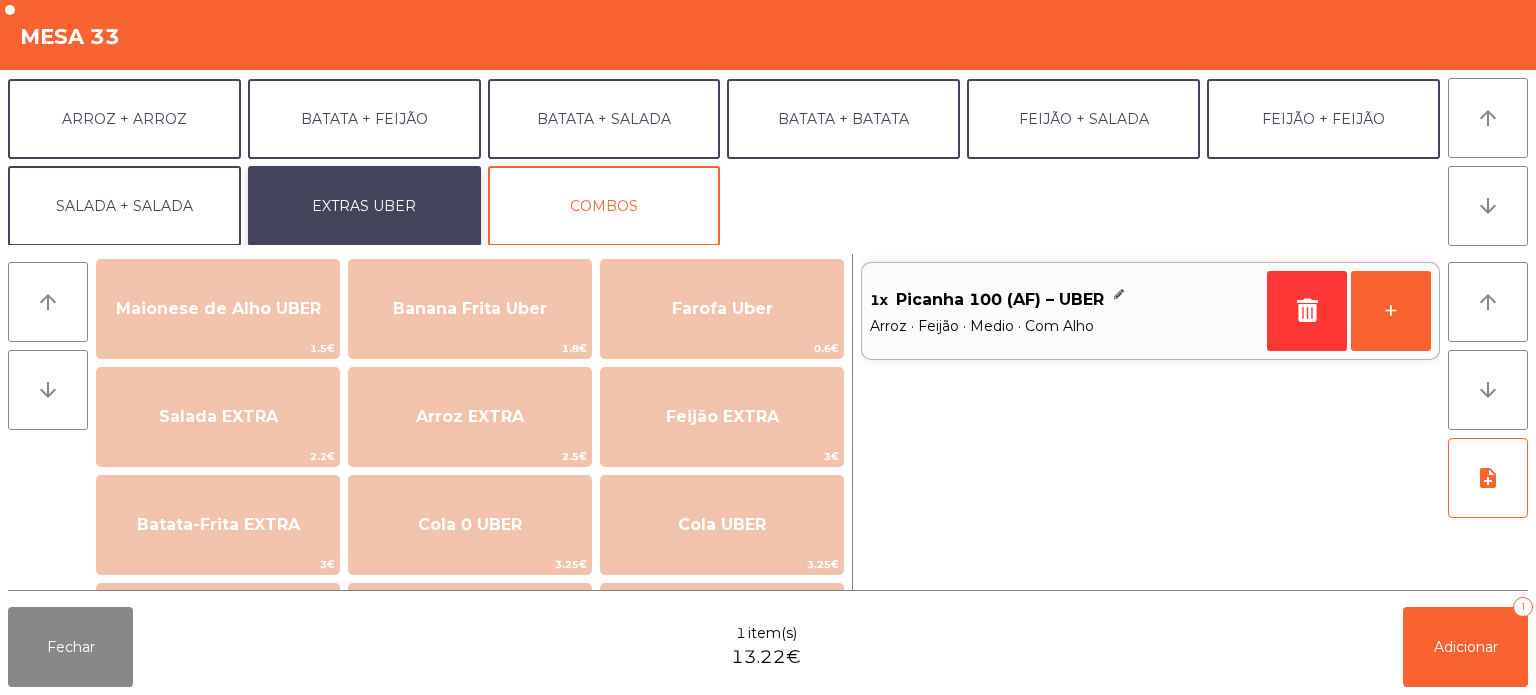 scroll, scrollTop: 169, scrollLeft: 0, axis: vertical 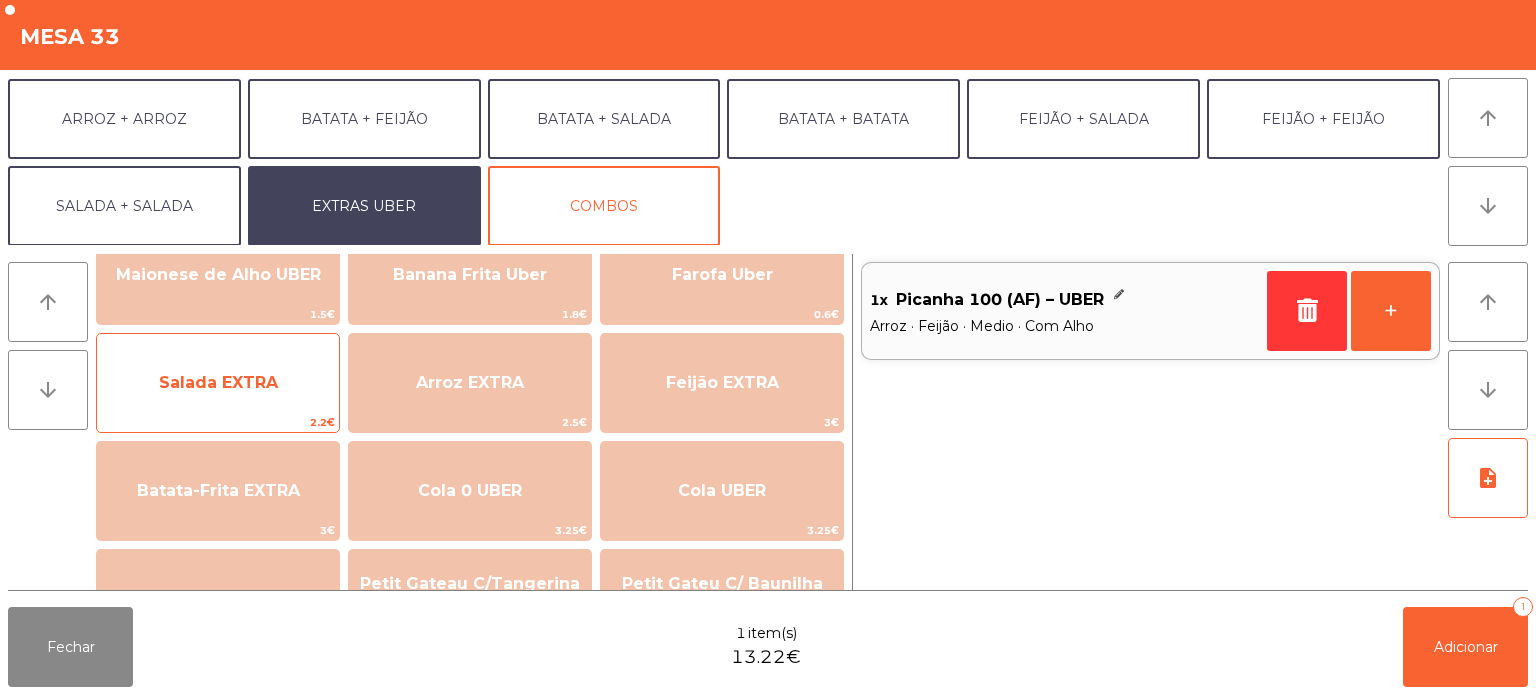 click on "Salada EXTRA" 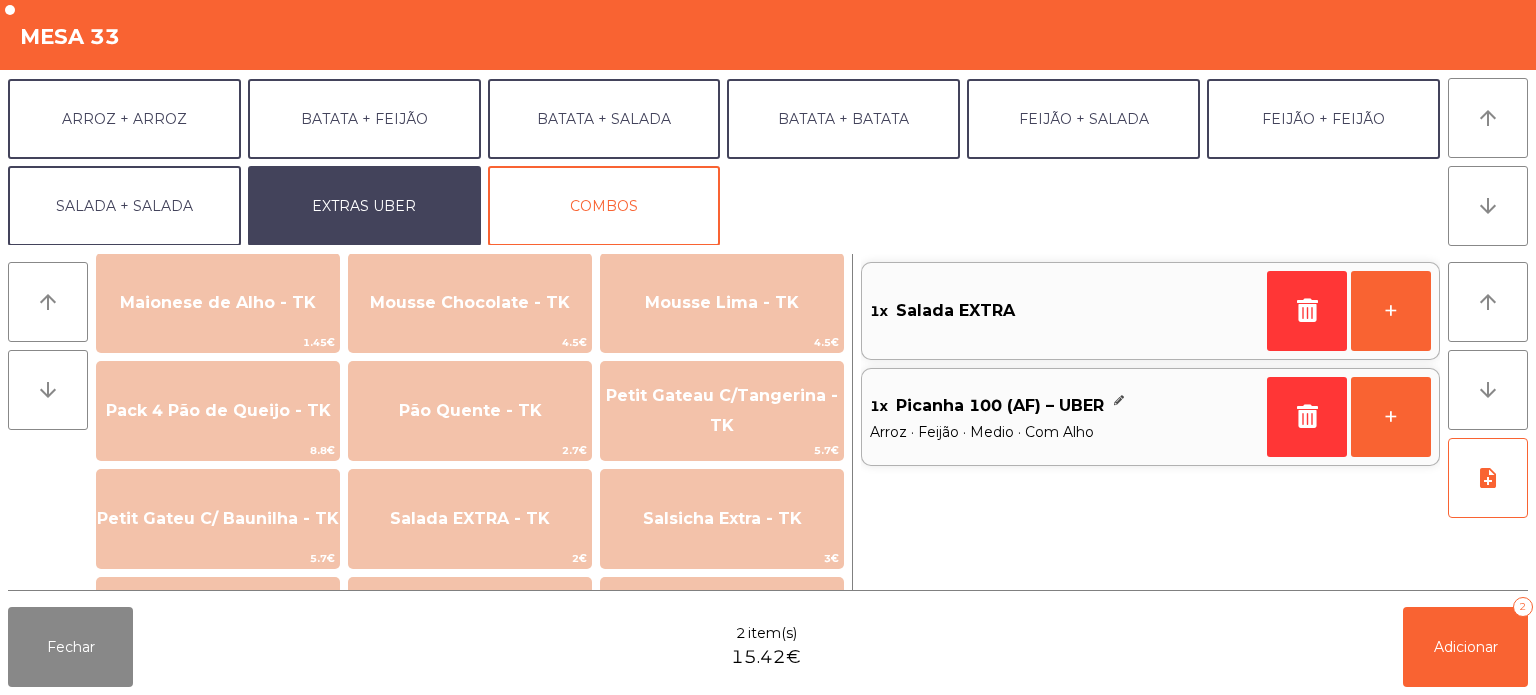 scroll, scrollTop: 1330, scrollLeft: 0, axis: vertical 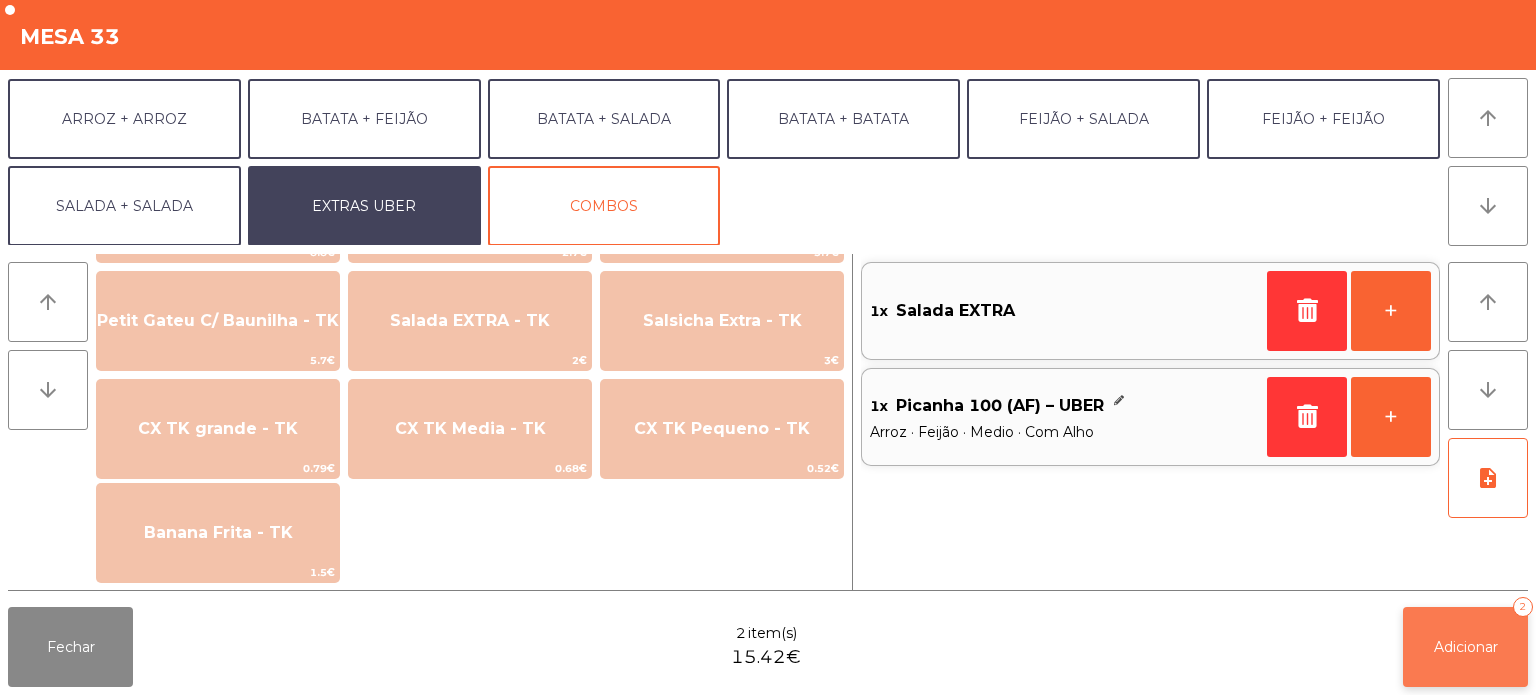 click on "Adicionar" 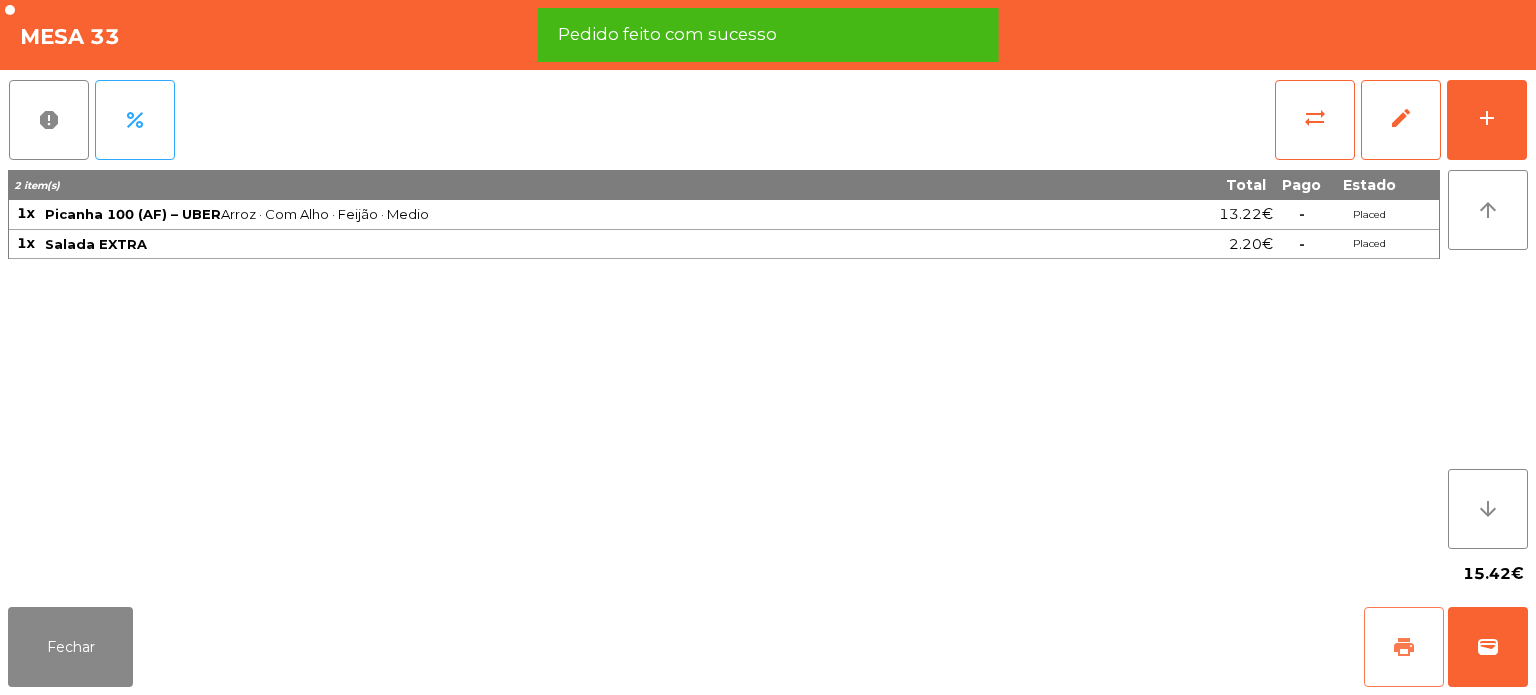 click on "print" 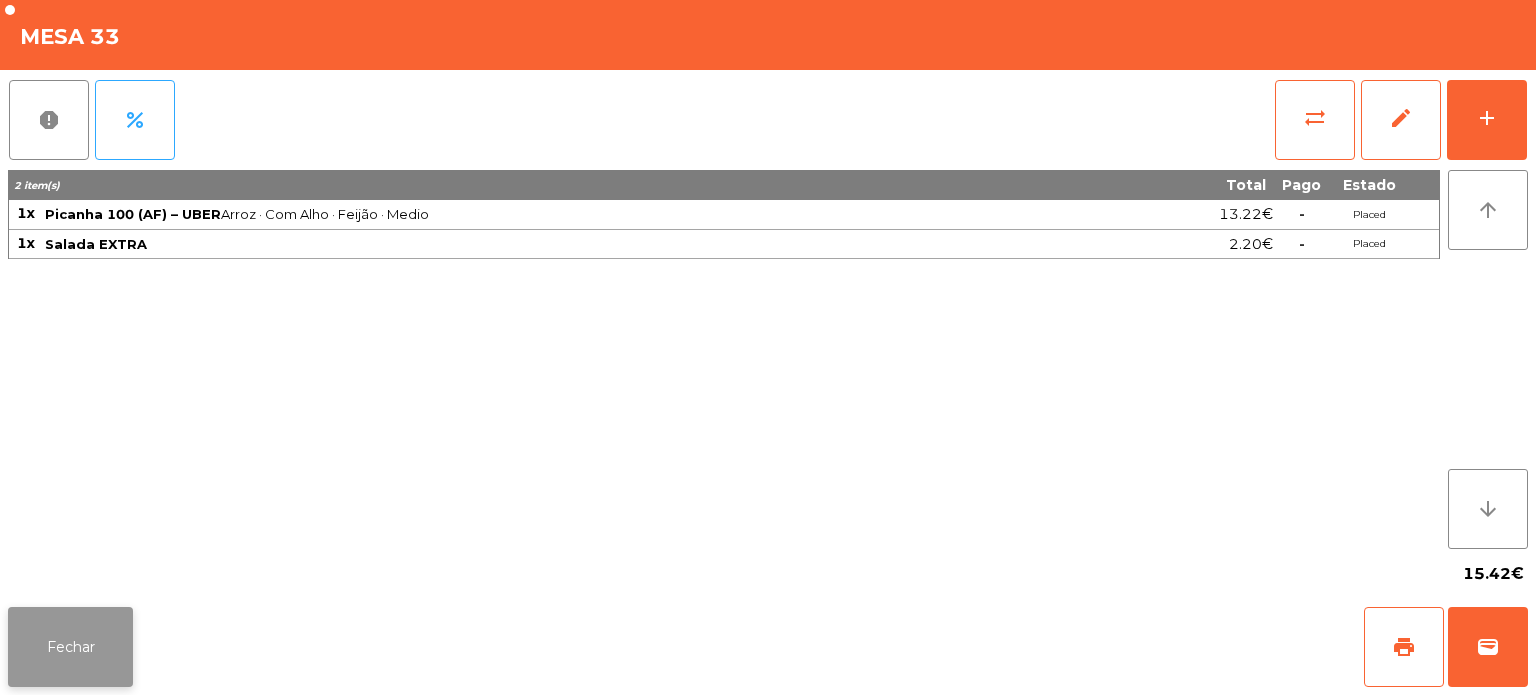 click on "Fechar" 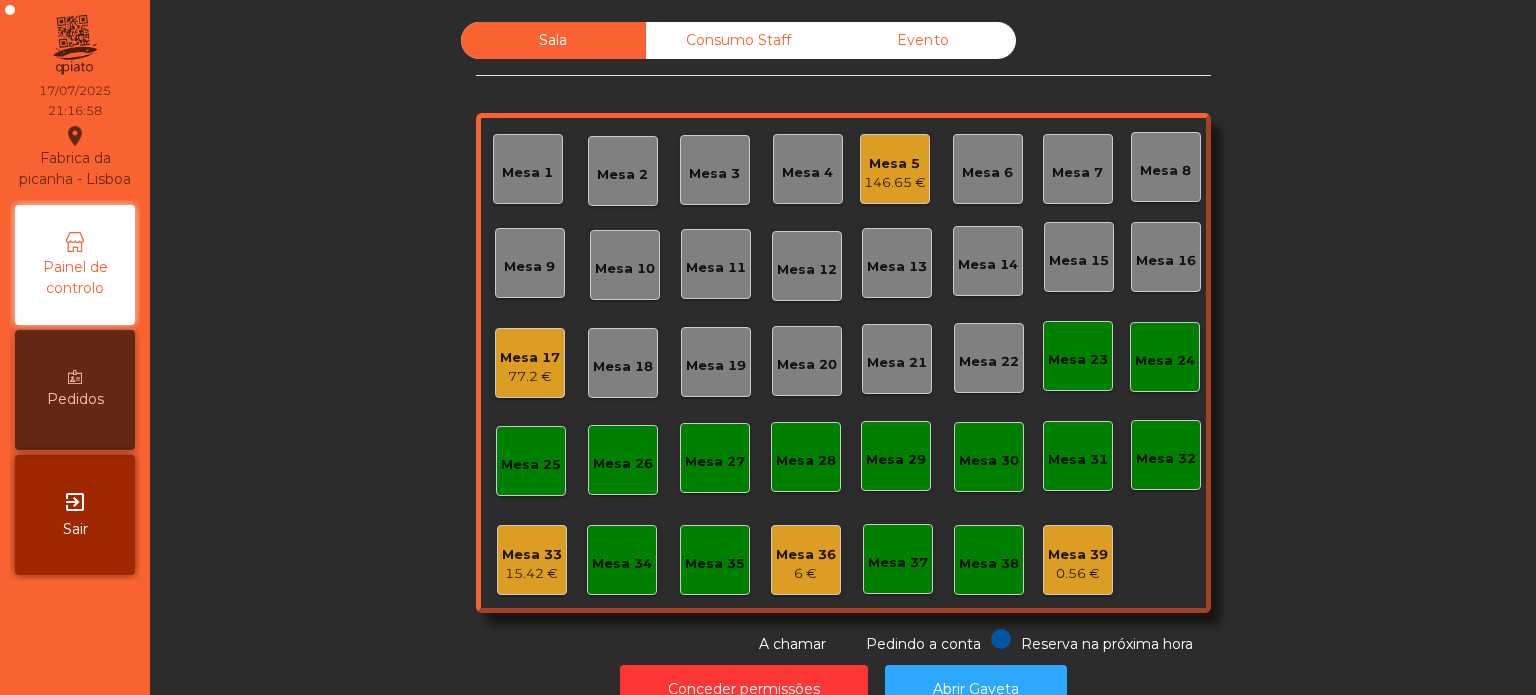 scroll, scrollTop: 55, scrollLeft: 0, axis: vertical 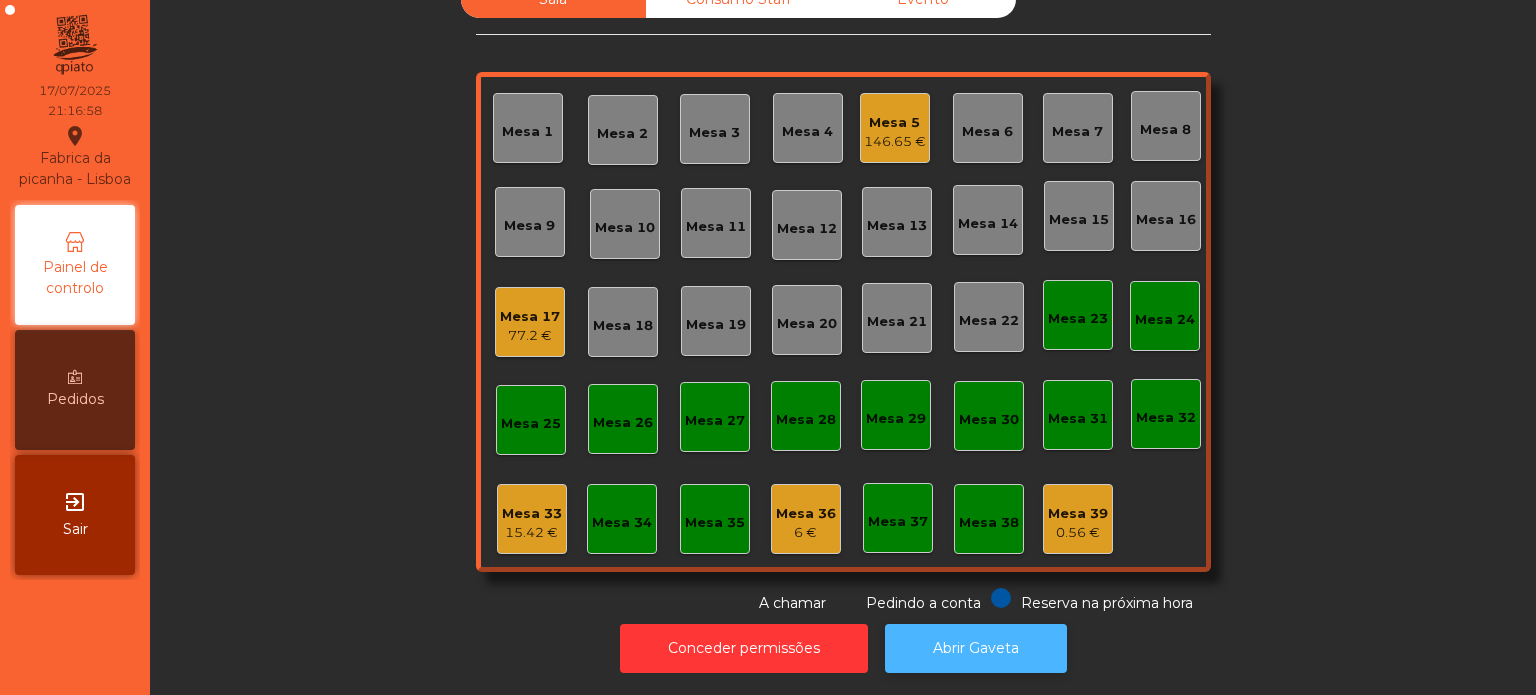 click on "Abrir Gaveta" 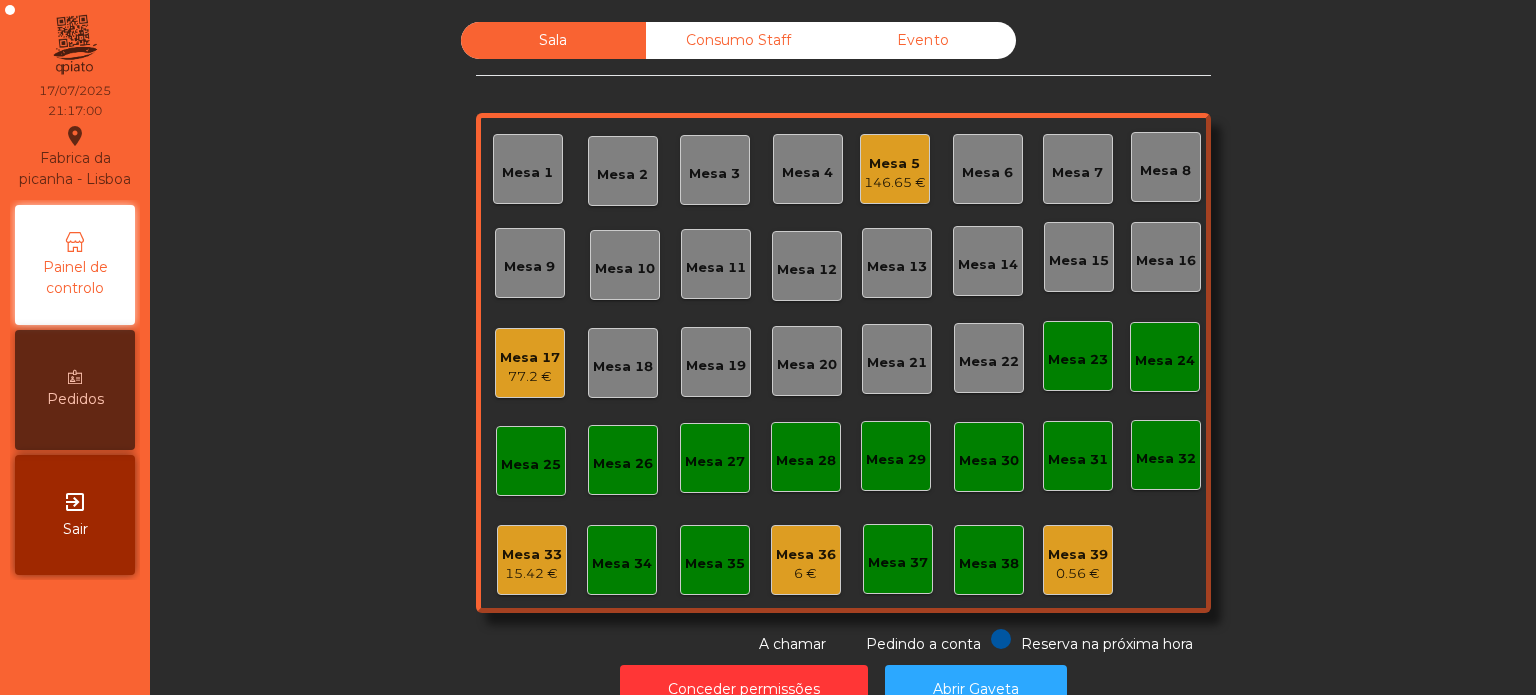 scroll, scrollTop: 0, scrollLeft: 0, axis: both 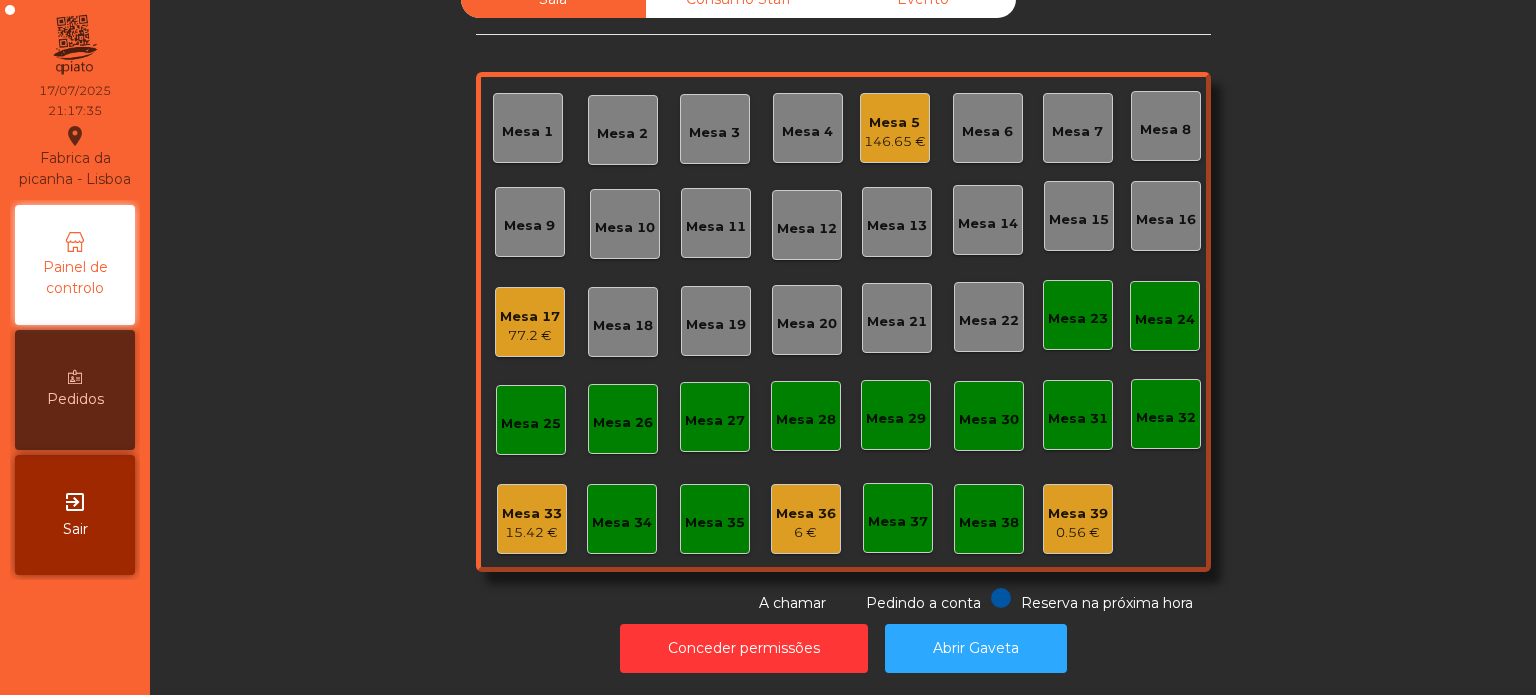 click on "Mesa 33" 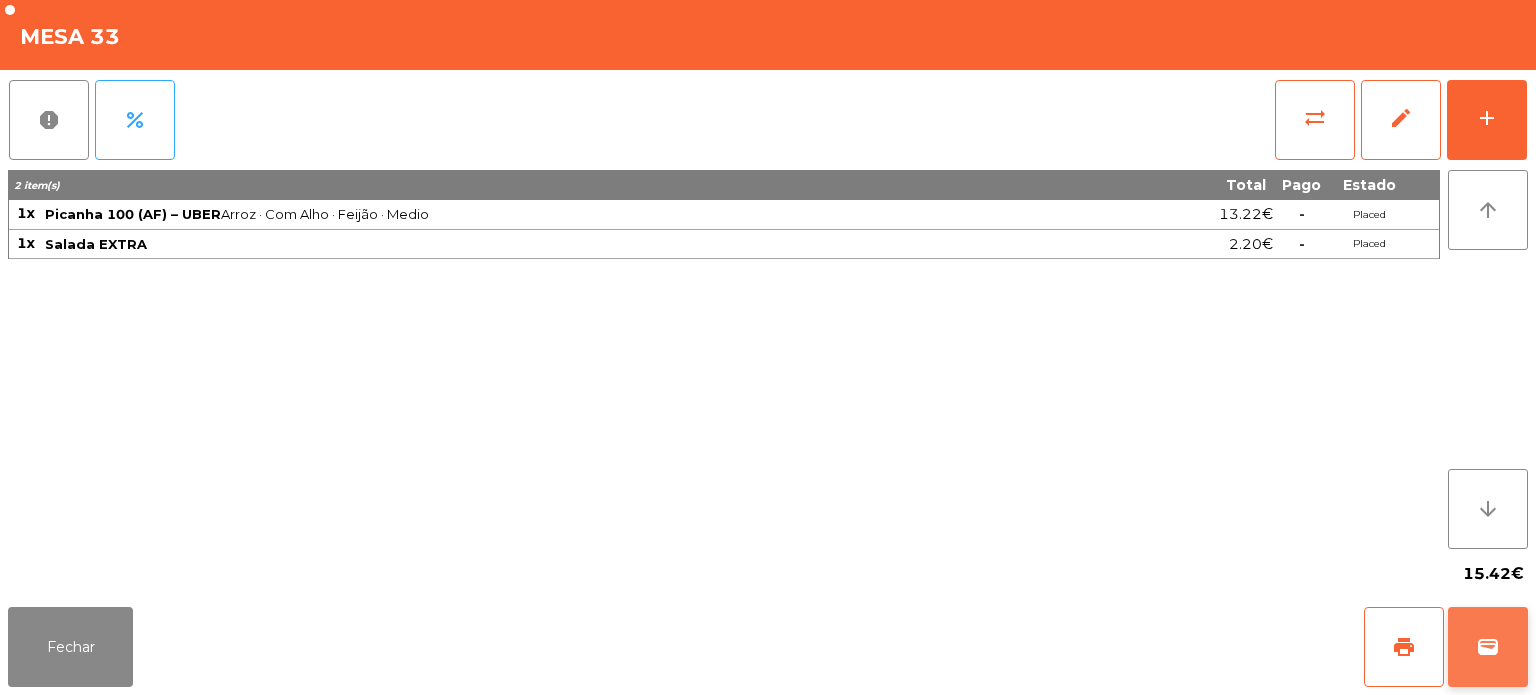click on "wallet" 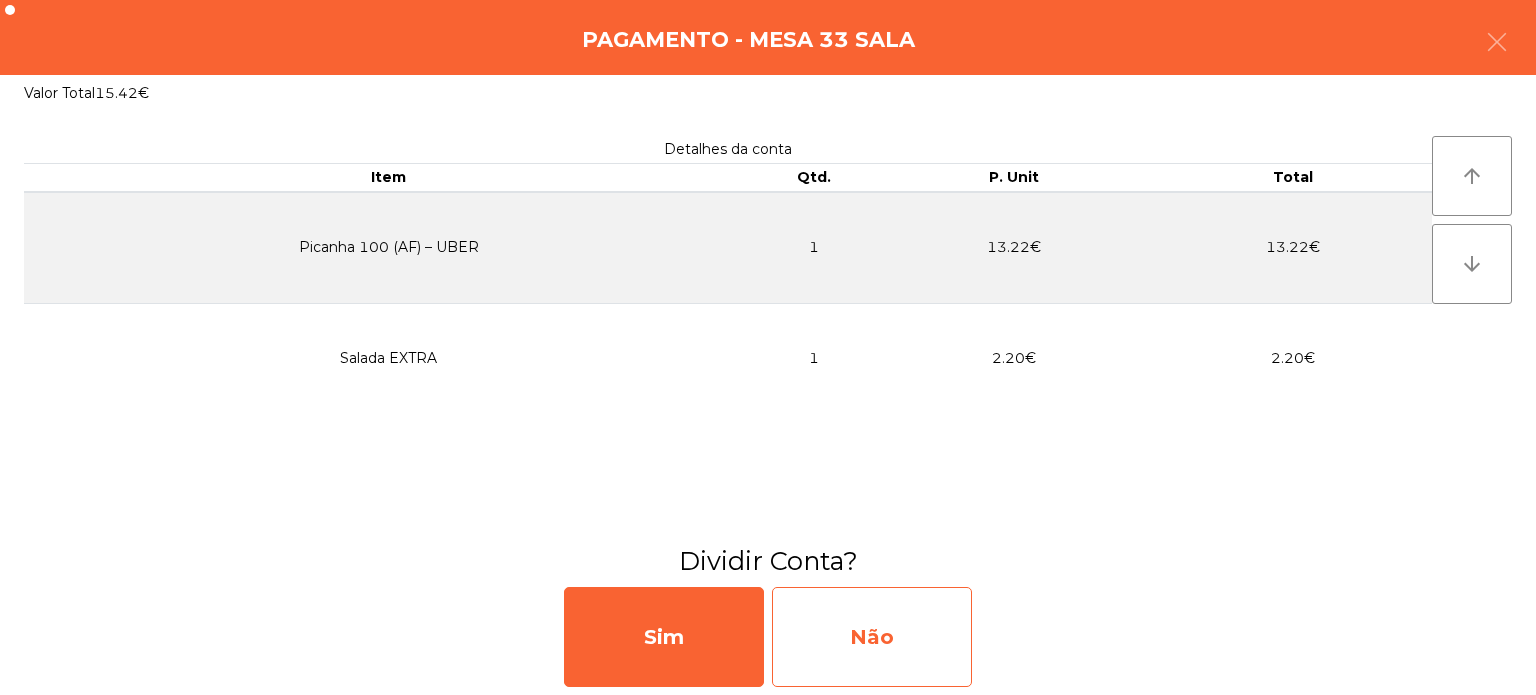click on "Não" 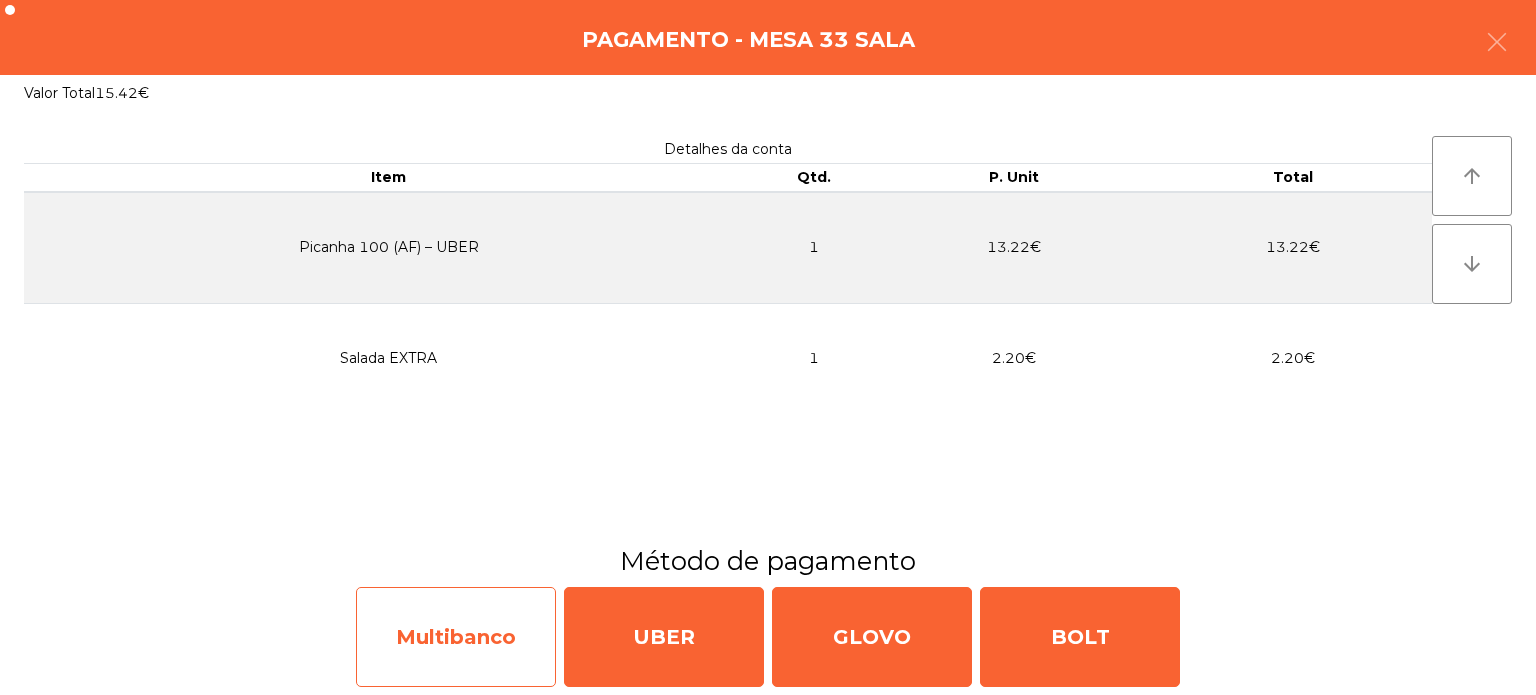click on "Multibanco" 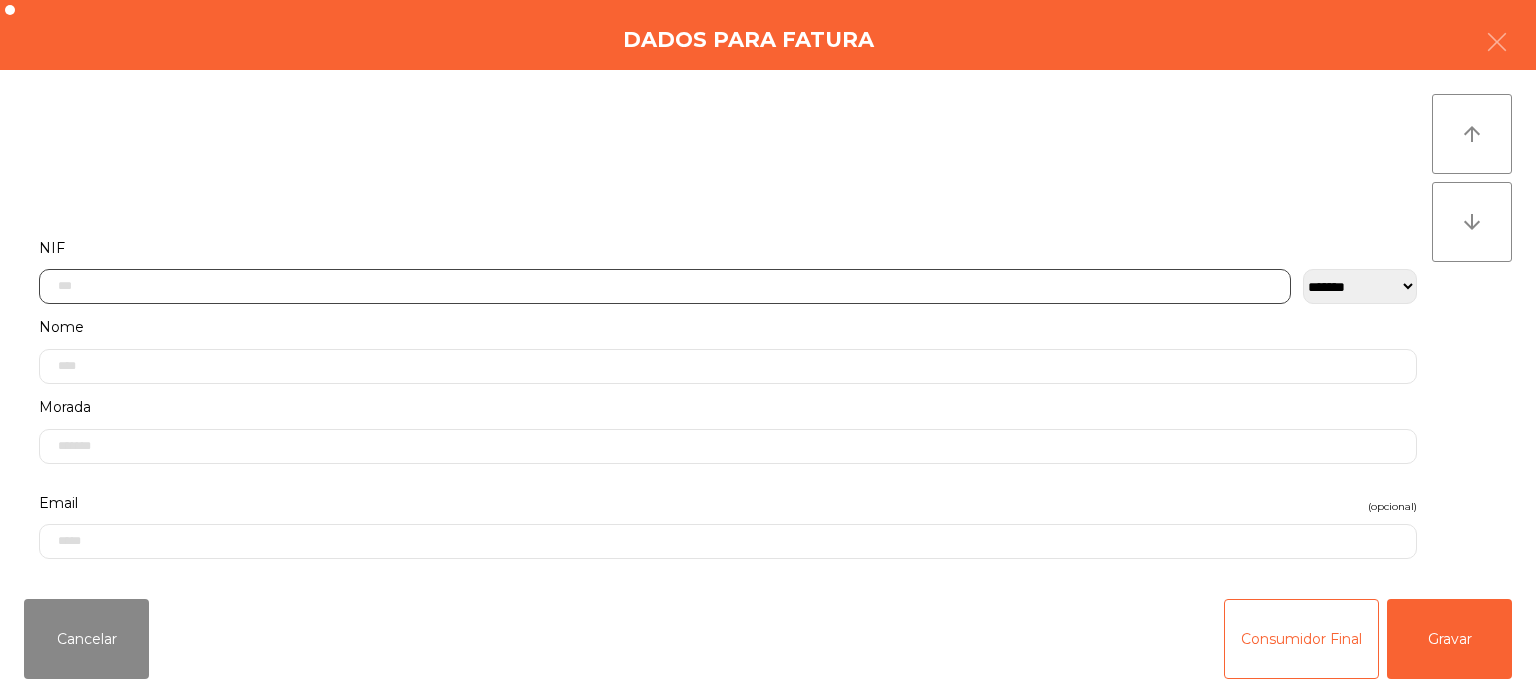 click 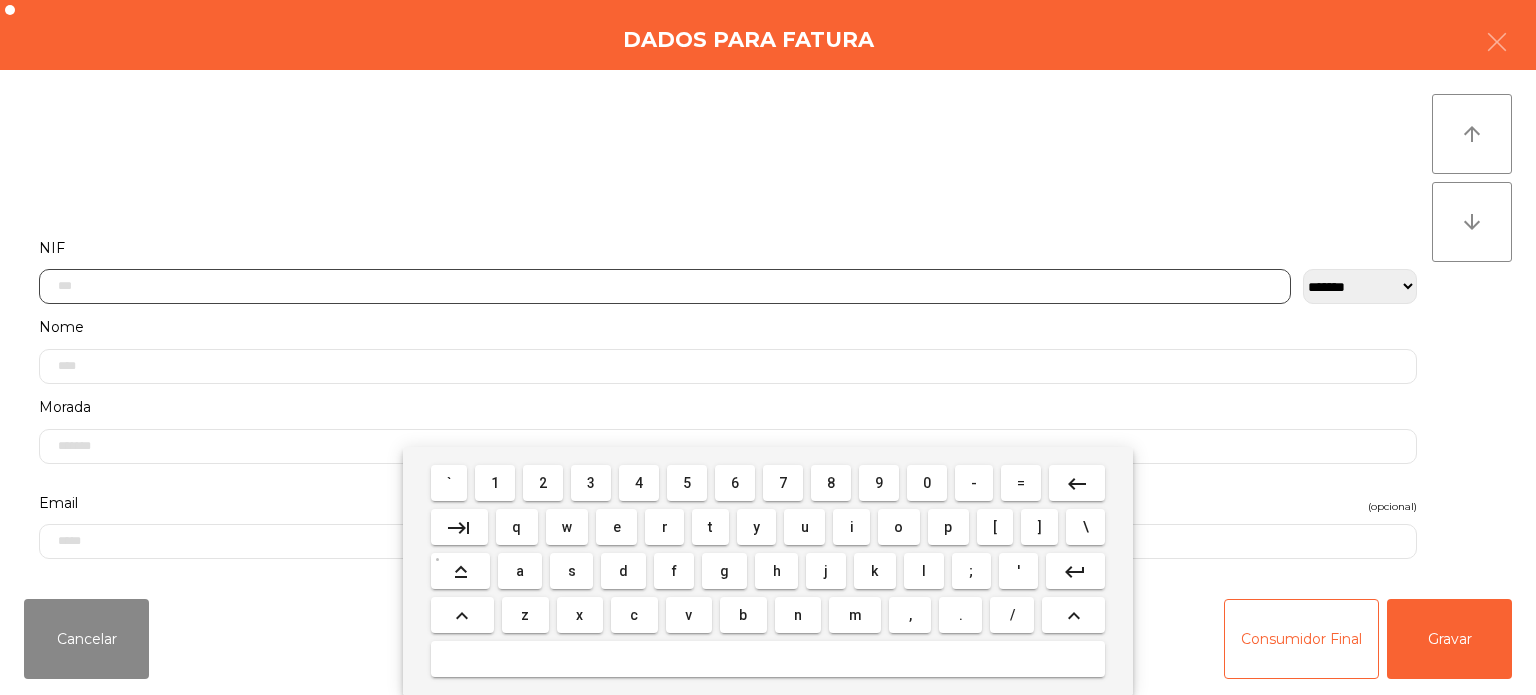 scroll, scrollTop: 139, scrollLeft: 0, axis: vertical 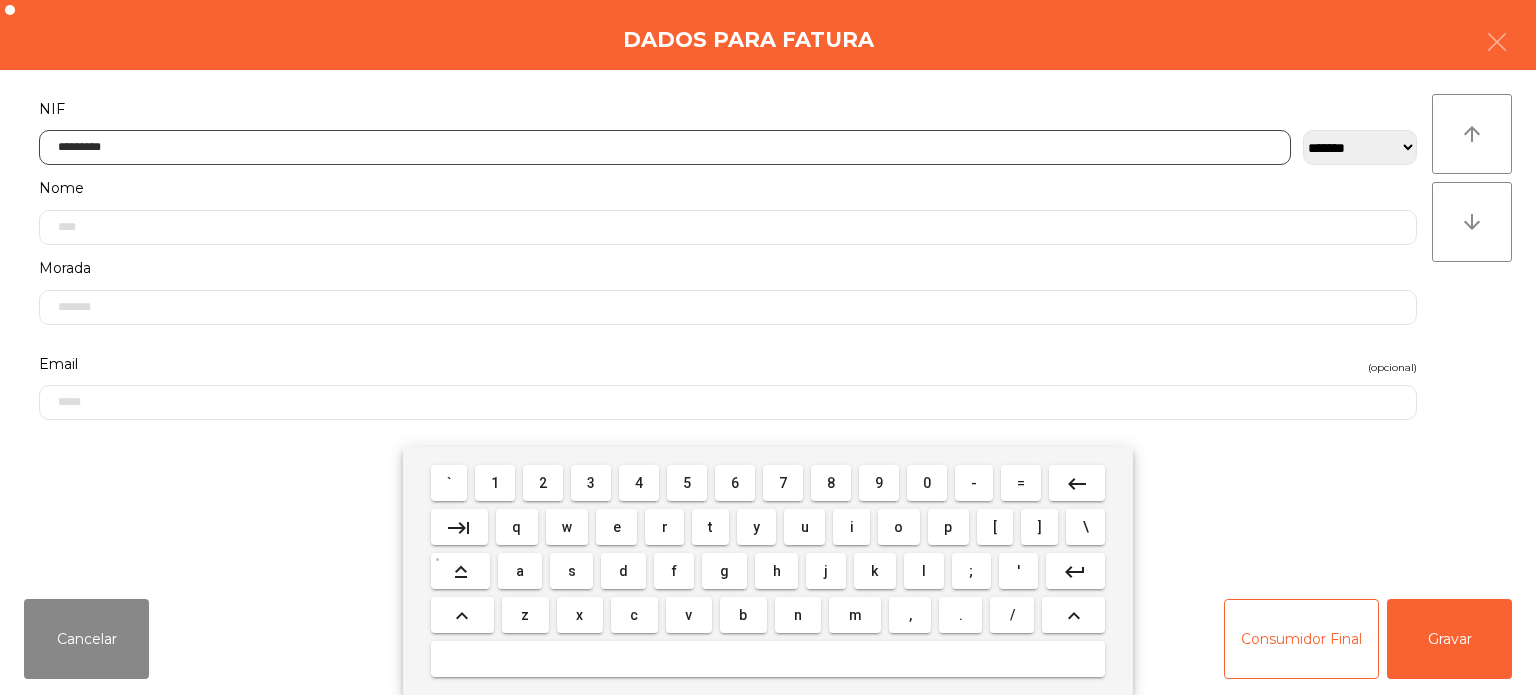 type on "*********" 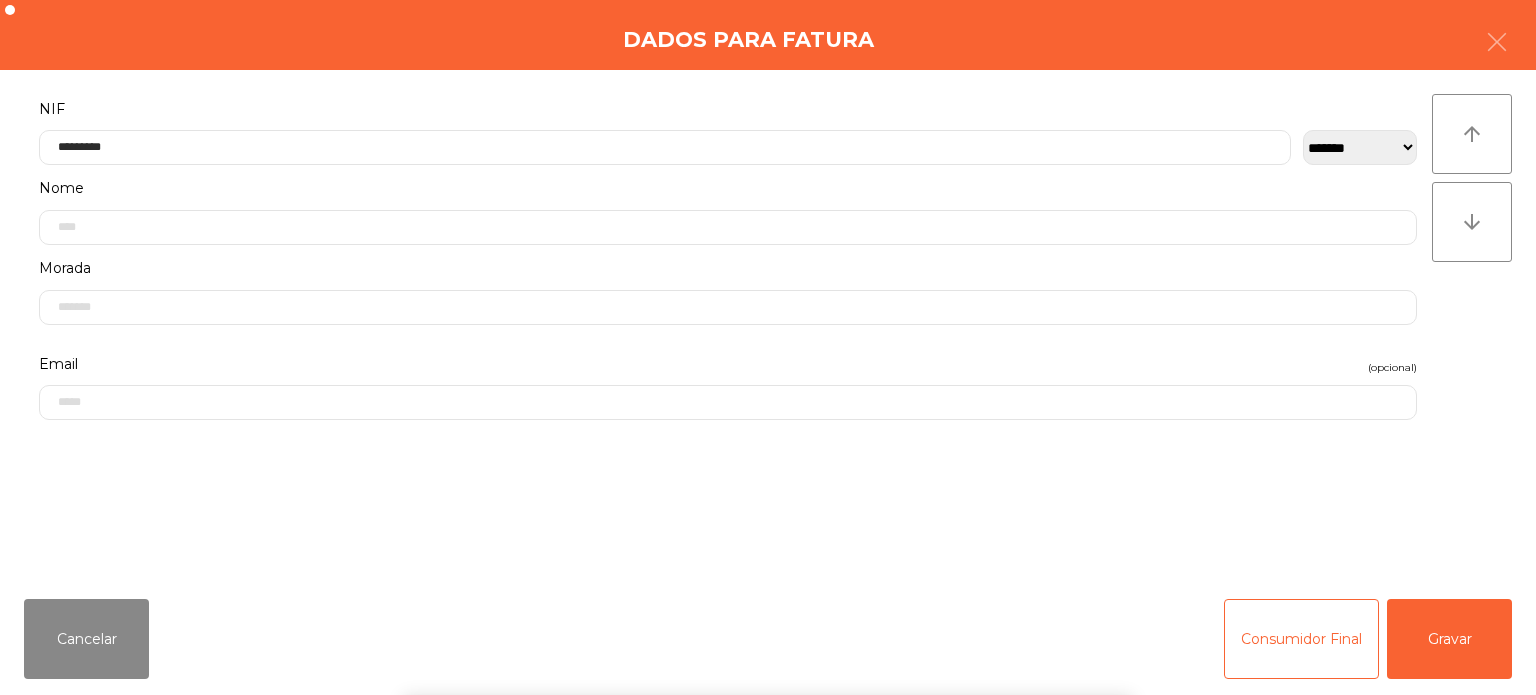 click on "arrow_upward arrow_downward" 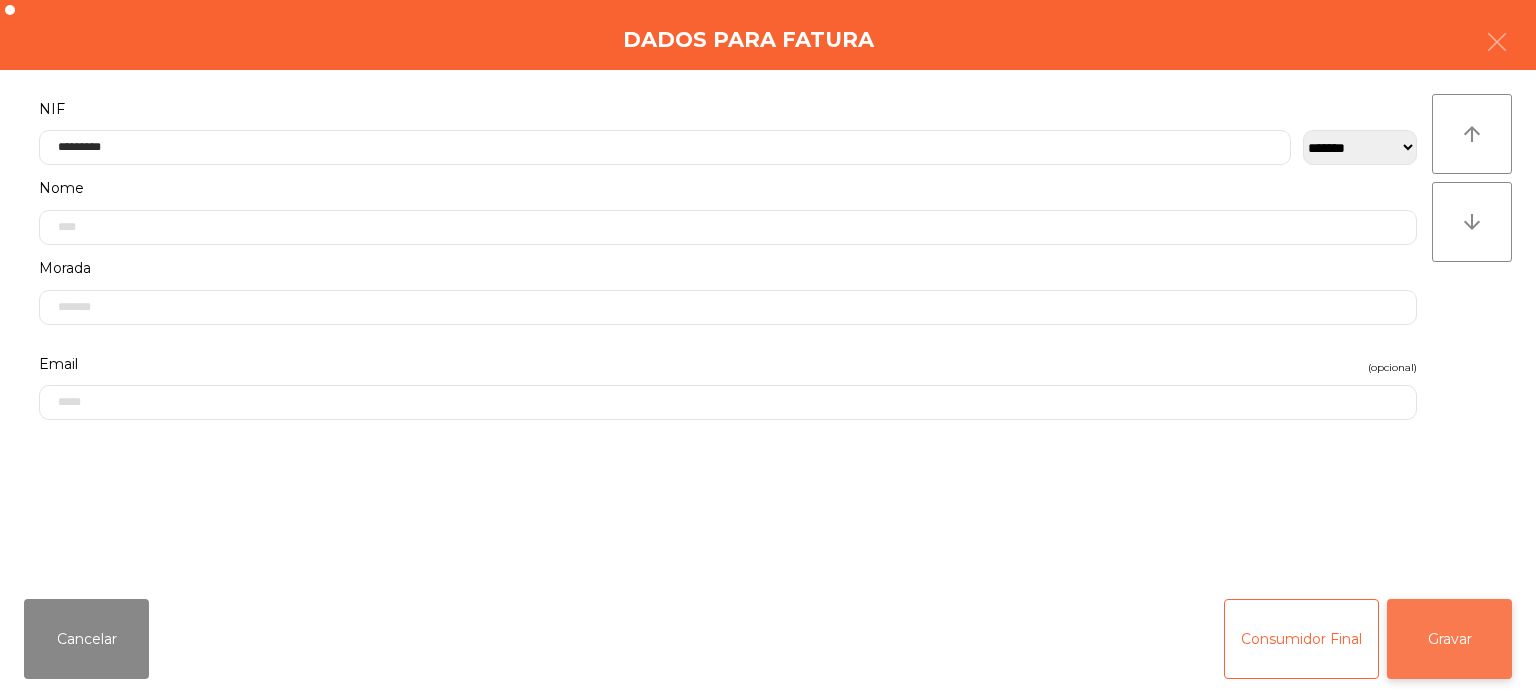 click on "Gravar" 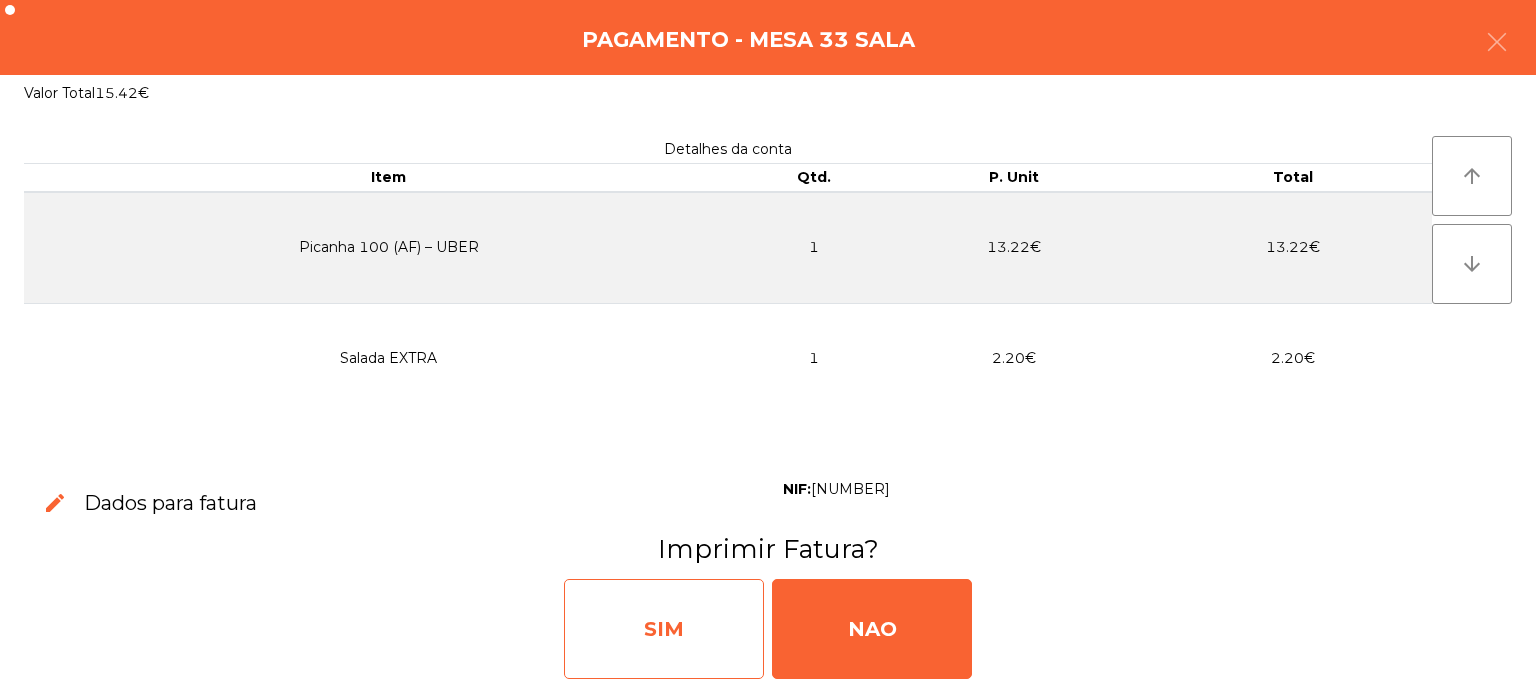click on "SIM" 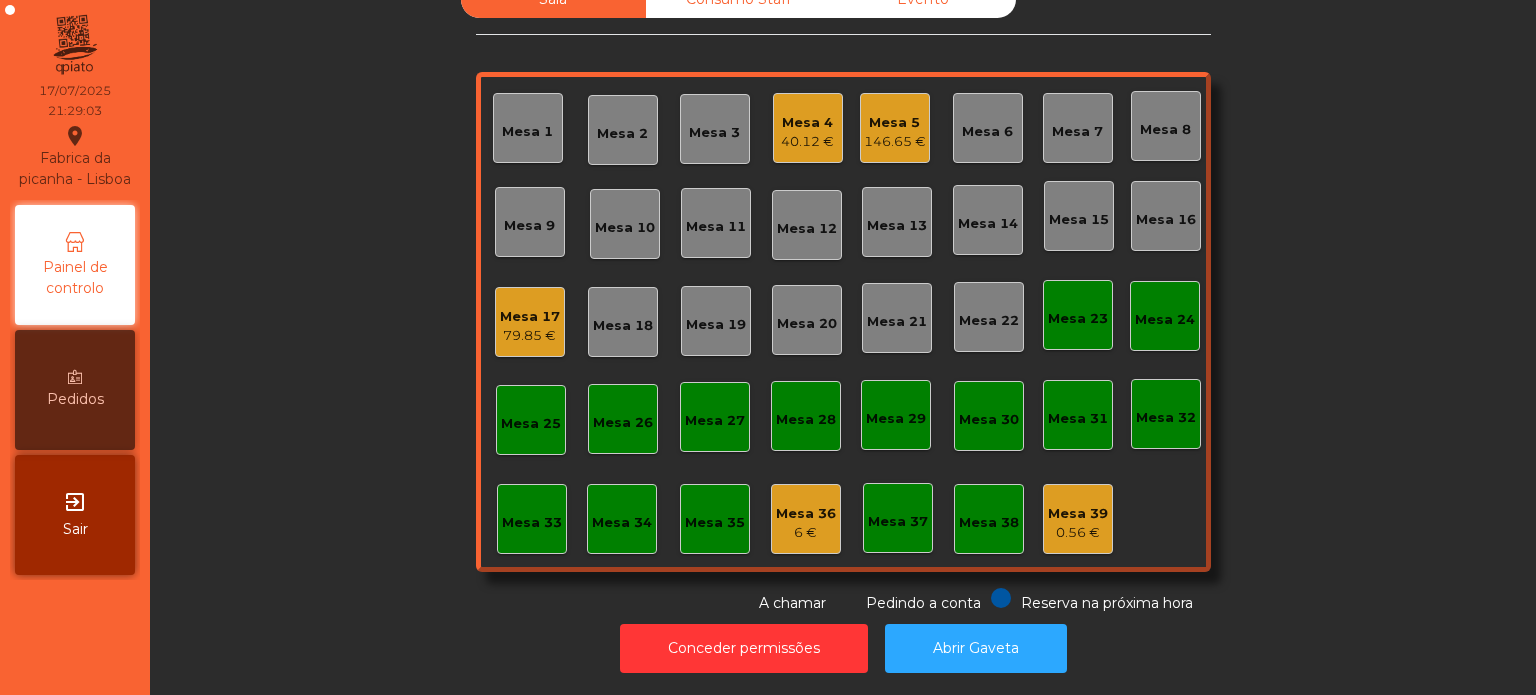click on "146.65 €" 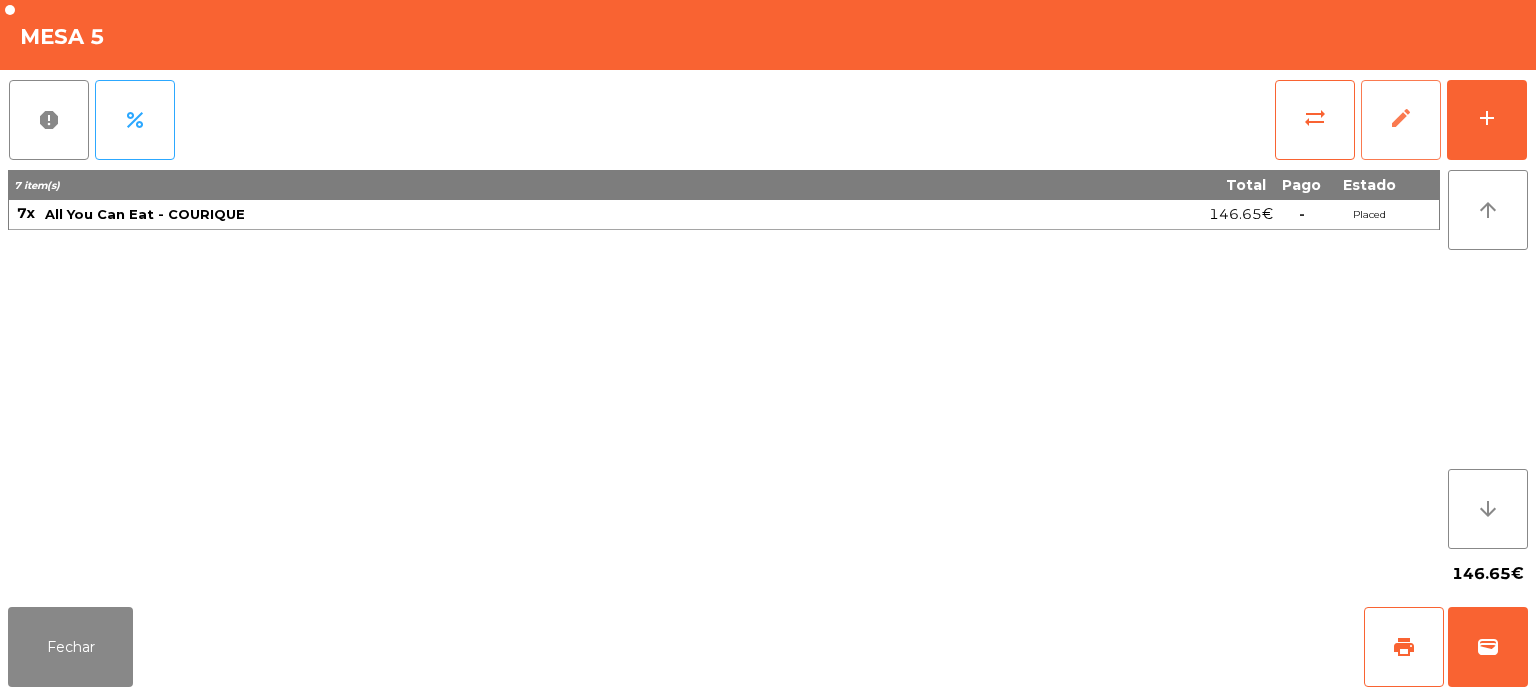 click on "edit" 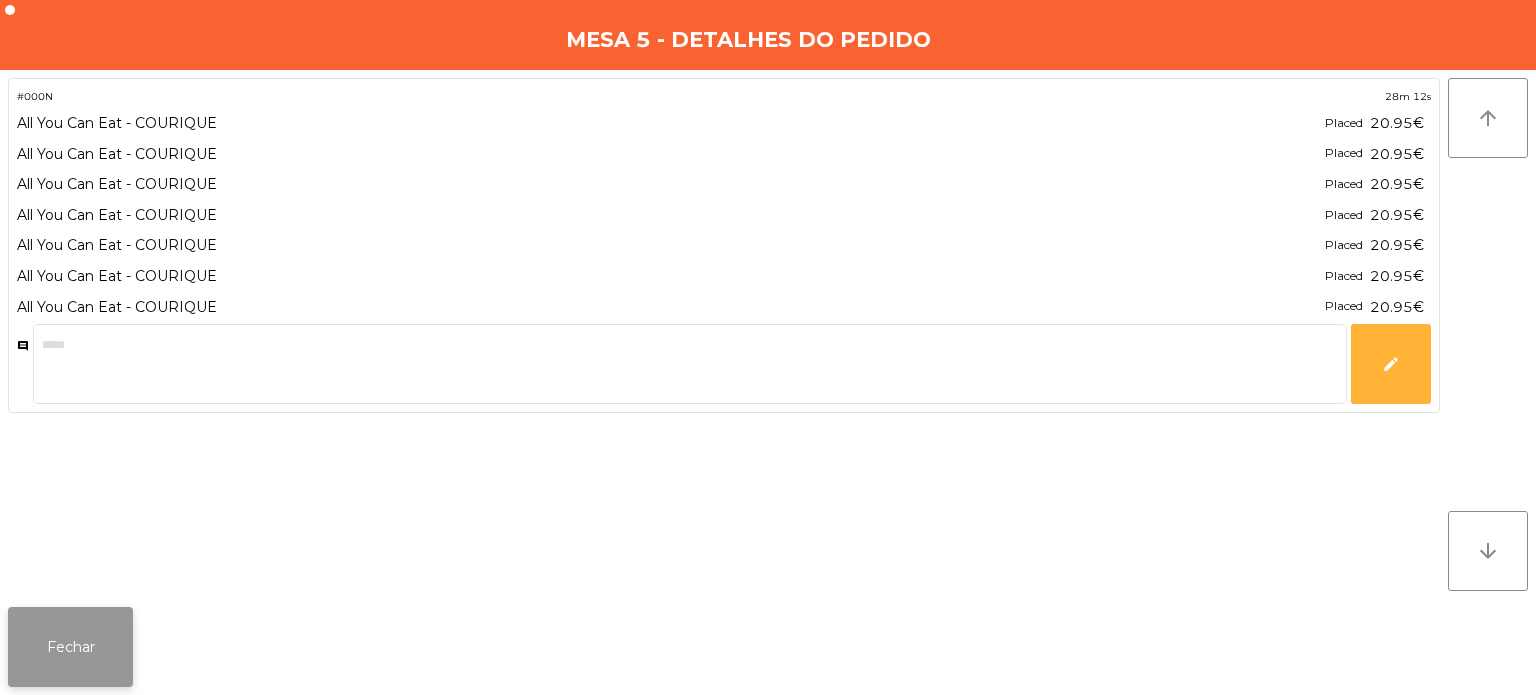 click on "Fechar" 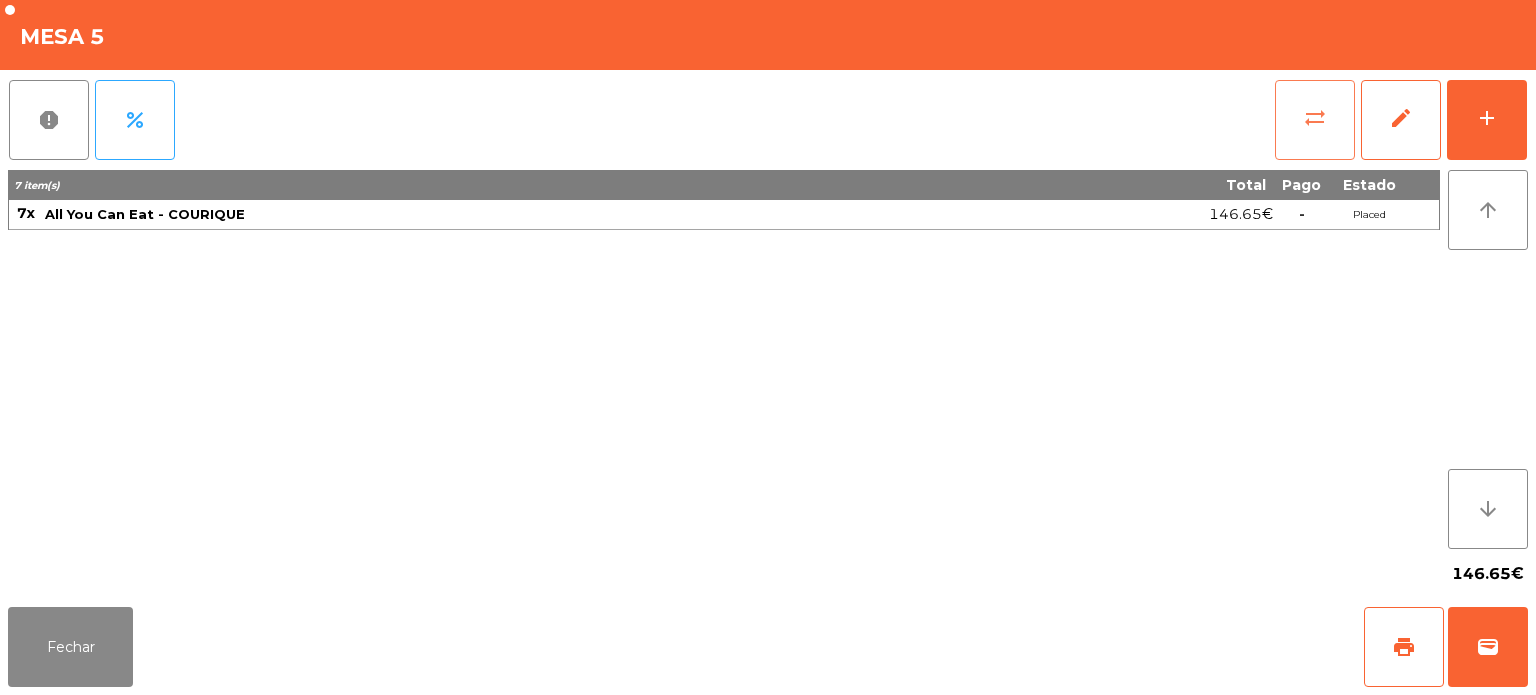 click on "sync_alt" 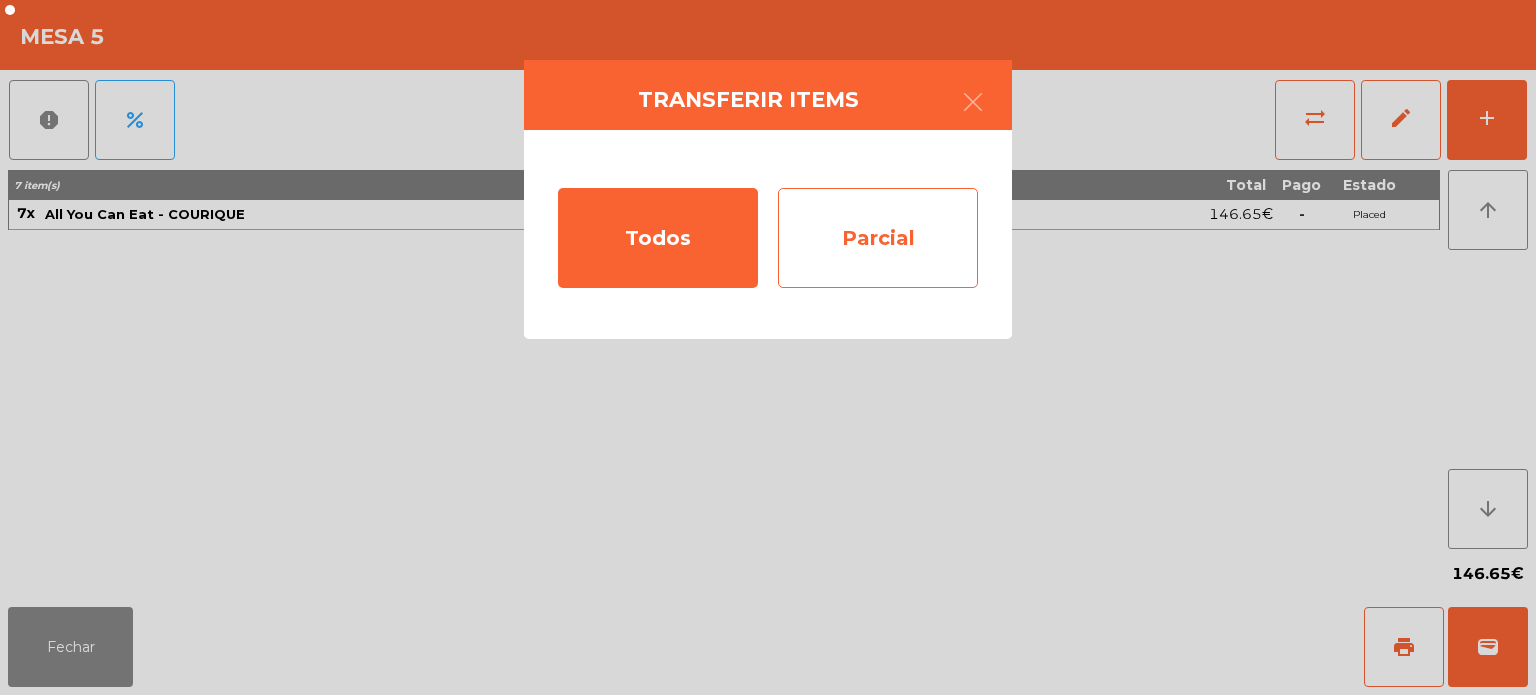 click on "Parcial" 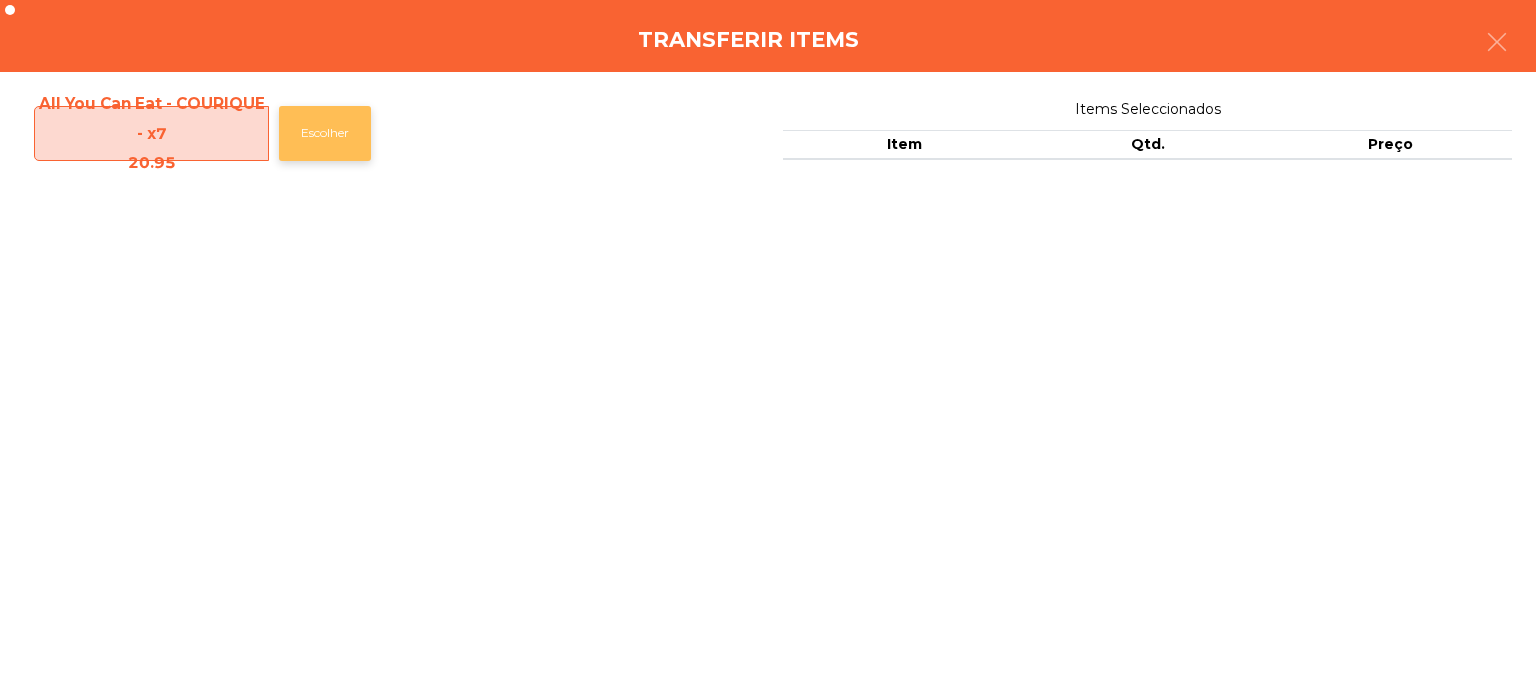 click on "Escolher" 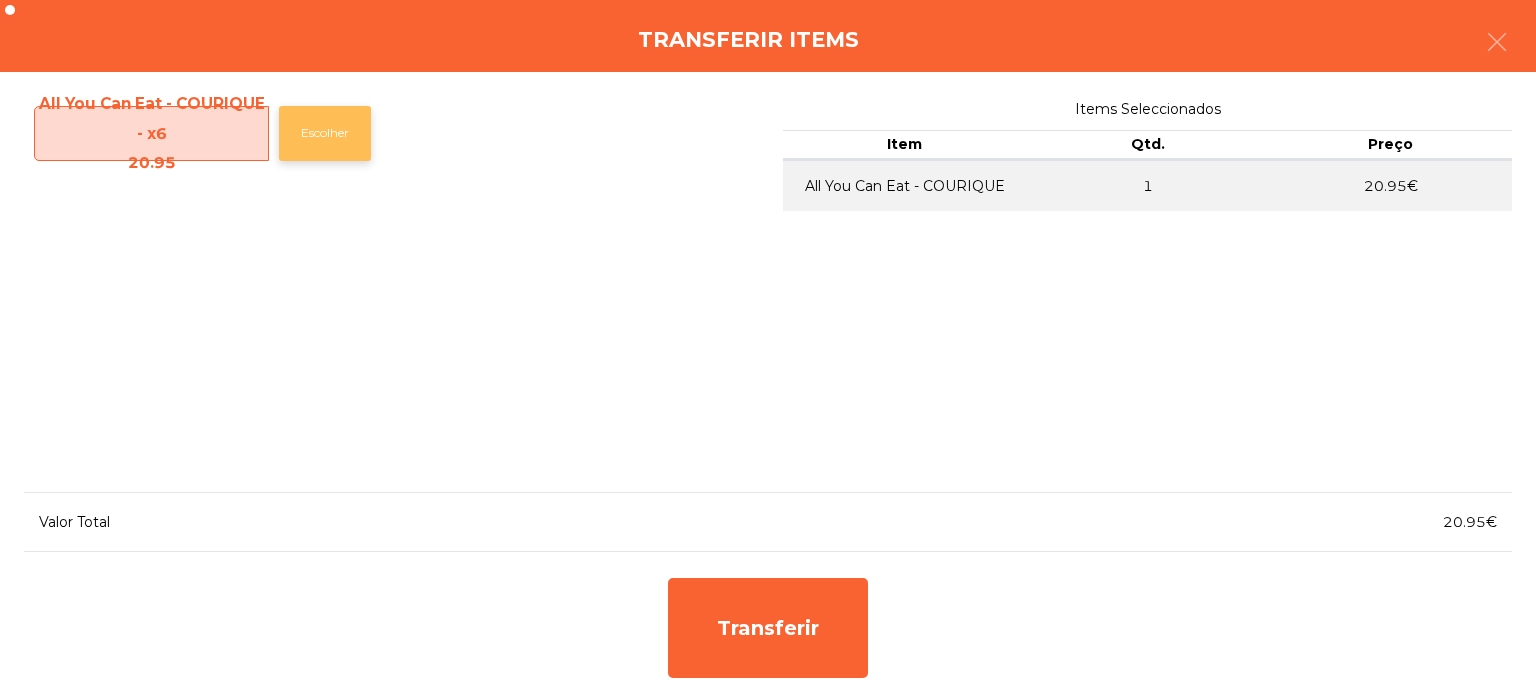 click on "Escolher" 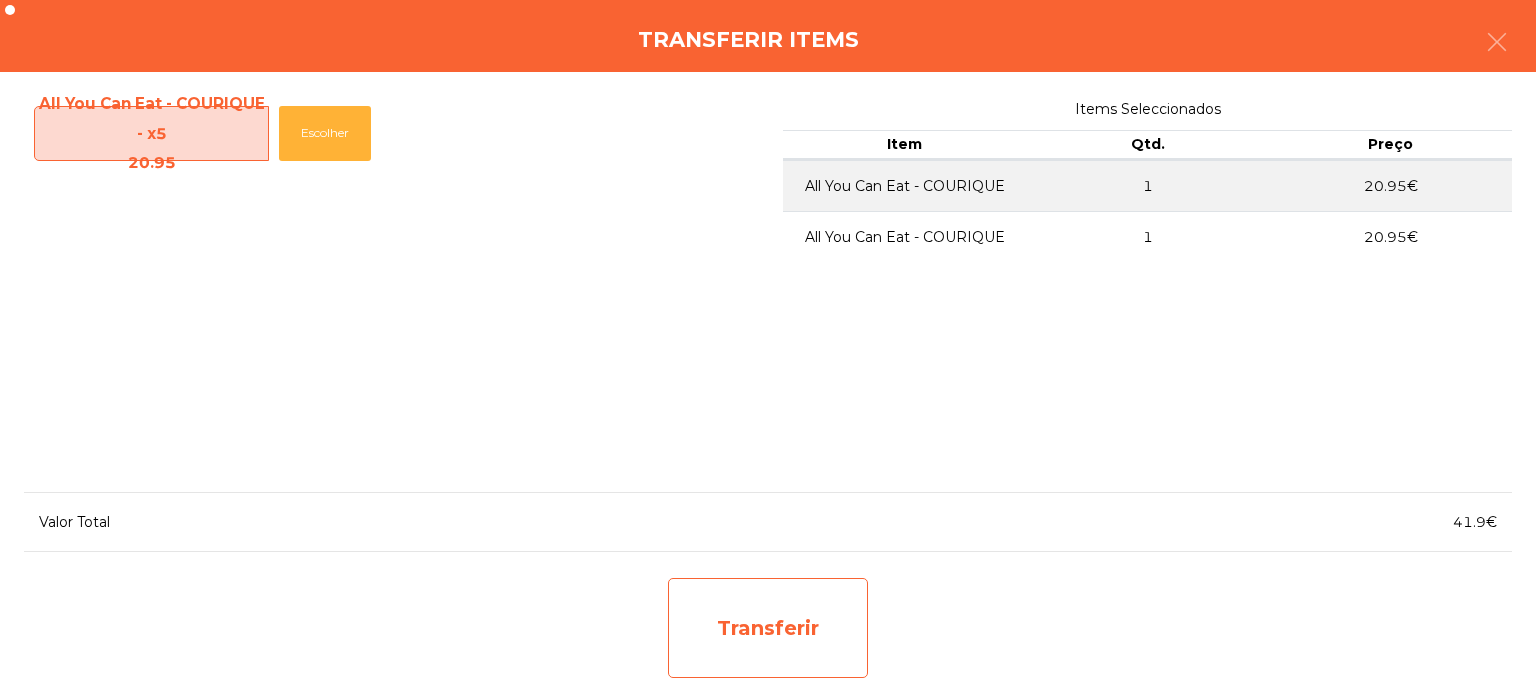 click on "Transferir" 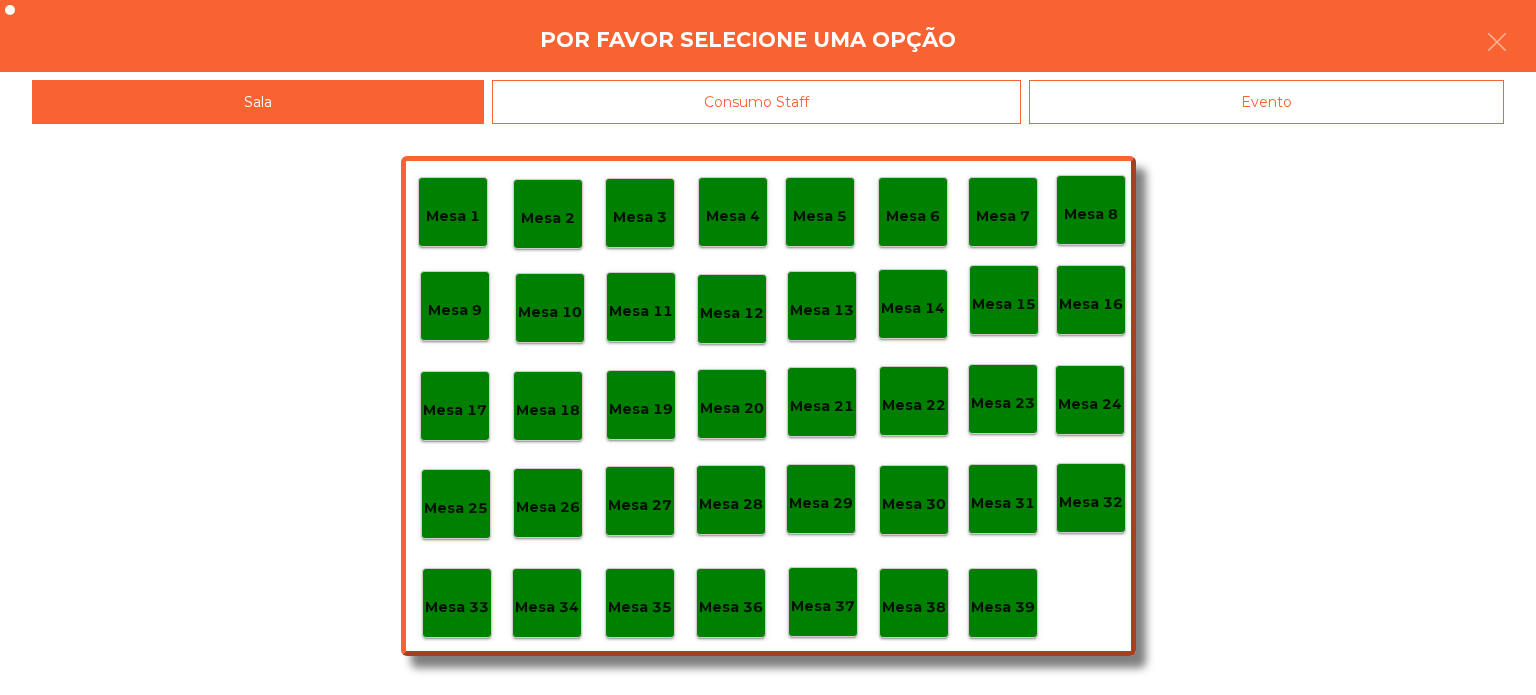 click on "Mesa 37" 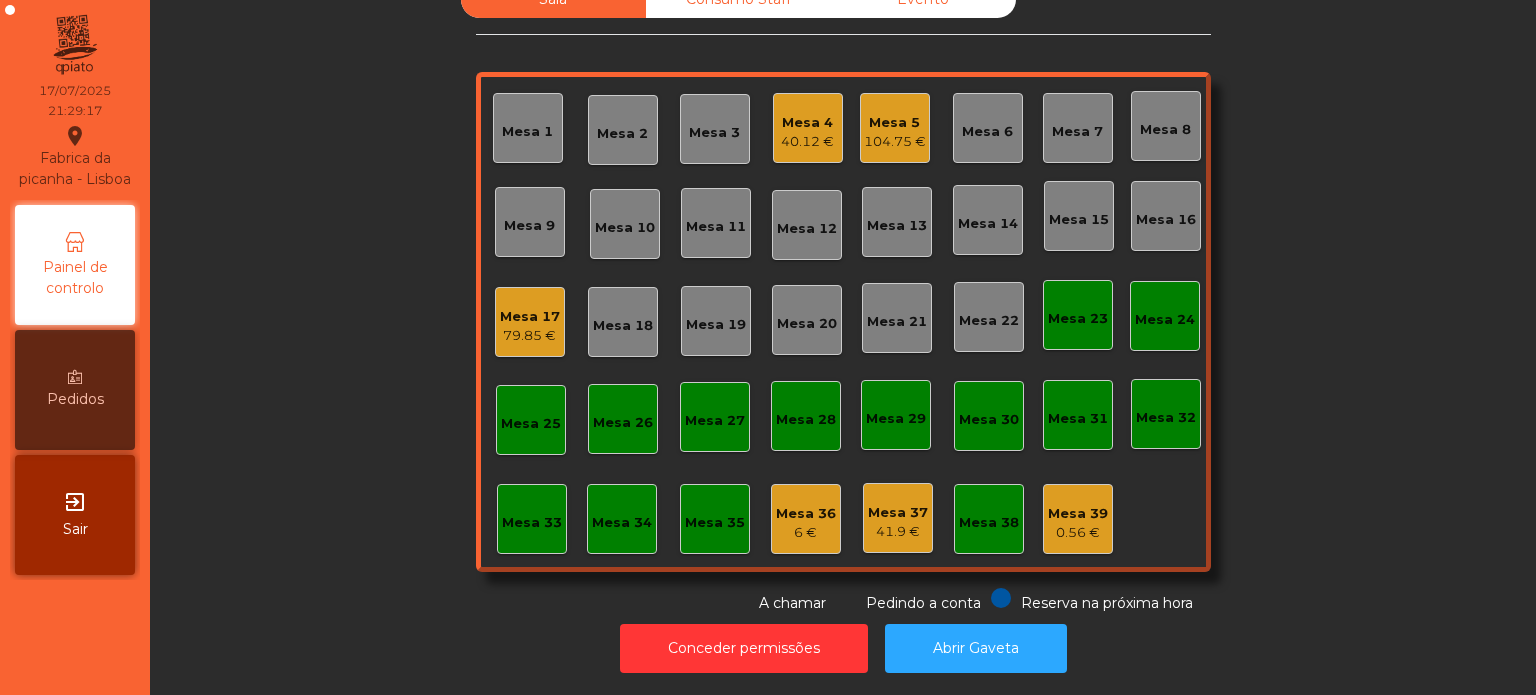 click on "Sala   Consumo Staff   Evento   Mesa 1   Mesa 2   Mesa 3   Mesa 4   40.12 €   Mesa 5   104.75 €   Mesa 6   Mesa 7   Mesa 8   Mesa 9   Mesa 10   Mesa 11   Mesa 12   Mesa 13   Mesa 14   Mesa 15   Mesa 16   Mesa 17   79.85 €   Mesa 18   Mesa 19   Mesa 20   Mesa 21   Mesa 22   Mesa 23   Mesa 24   Mesa 25   Mesa 26   Mesa 27   Mesa 28   Mesa 29   Mesa 30   Mesa 31   Mesa 32   Mesa 33   Mesa 34   Mesa 35   Mesa 36   6 €   Mesa 37   41.9 €   Mesa 38   Mesa 39   0.56 €  Reserva na próxima hora Pedindo a conta A chamar" 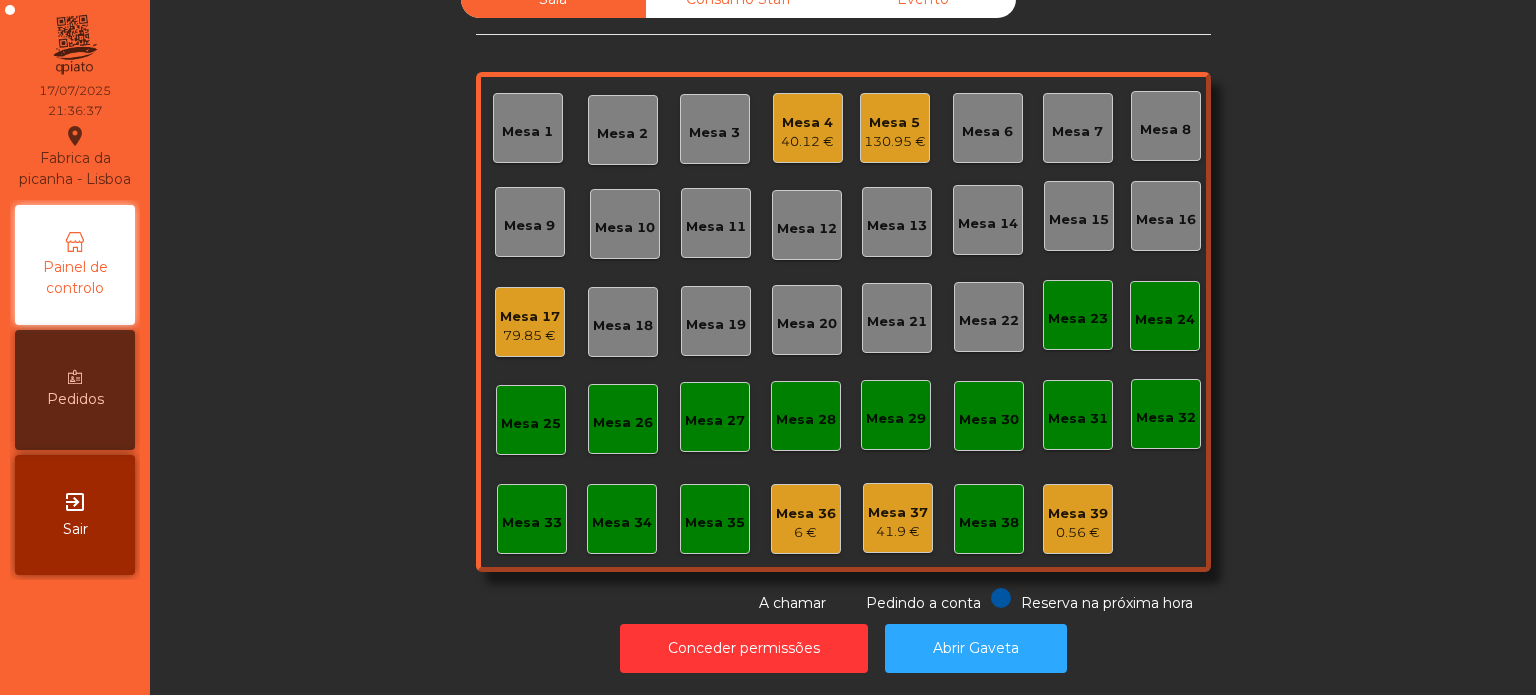 click on "Mesa 33" 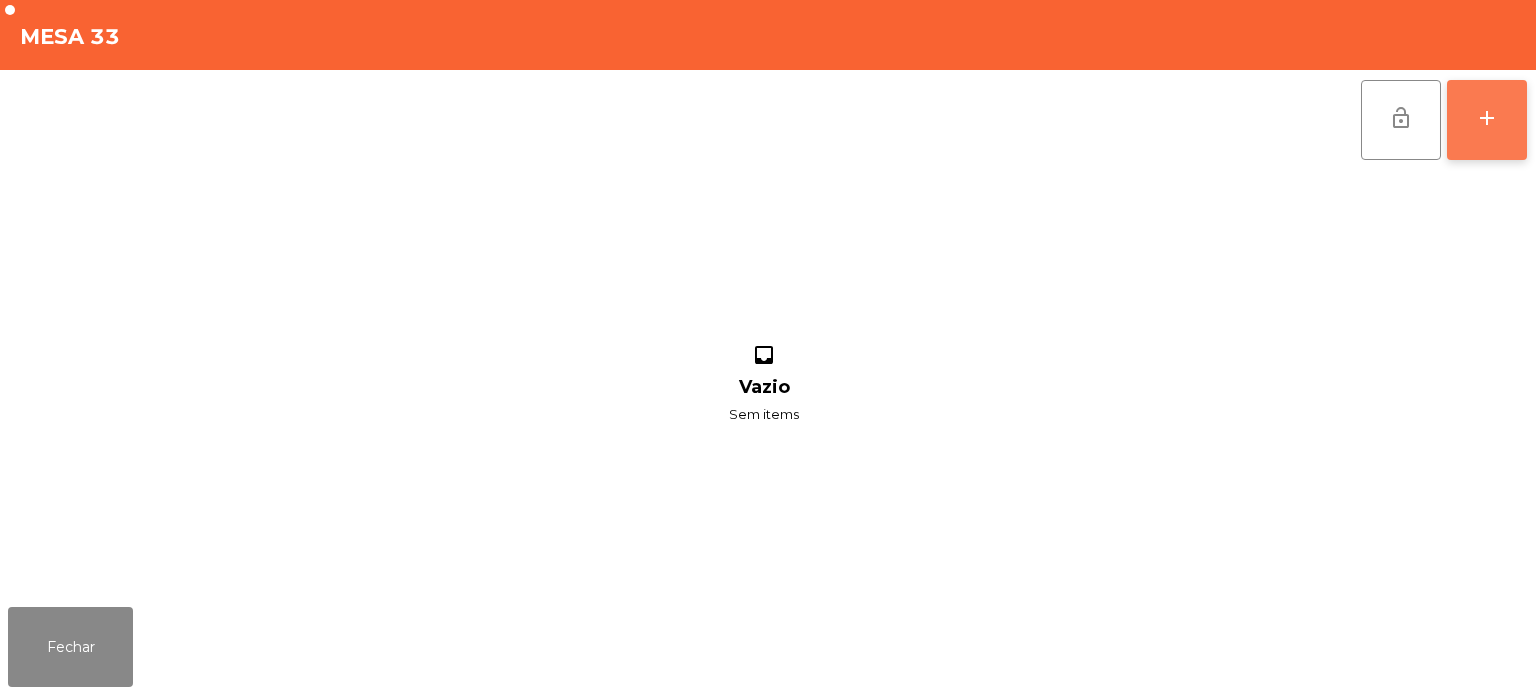 click on "add" 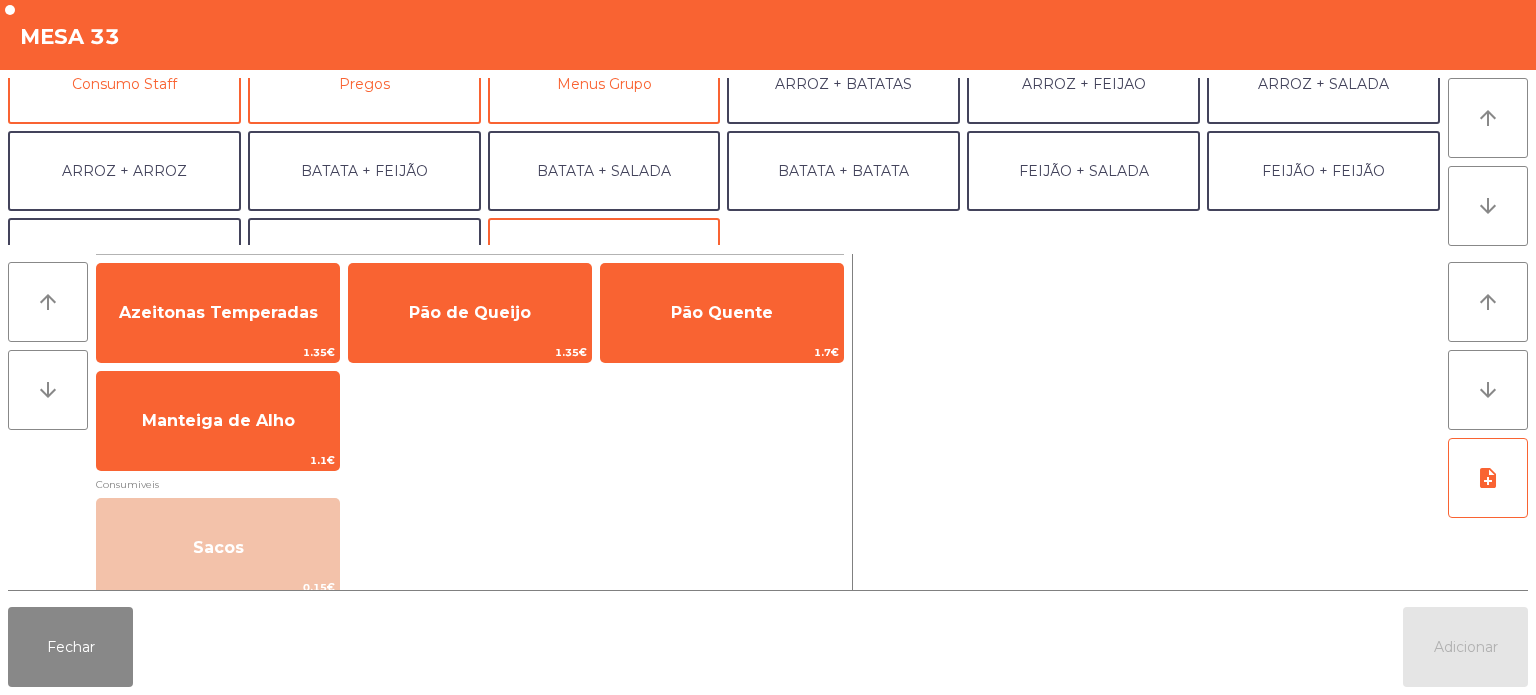scroll, scrollTop: 185, scrollLeft: 0, axis: vertical 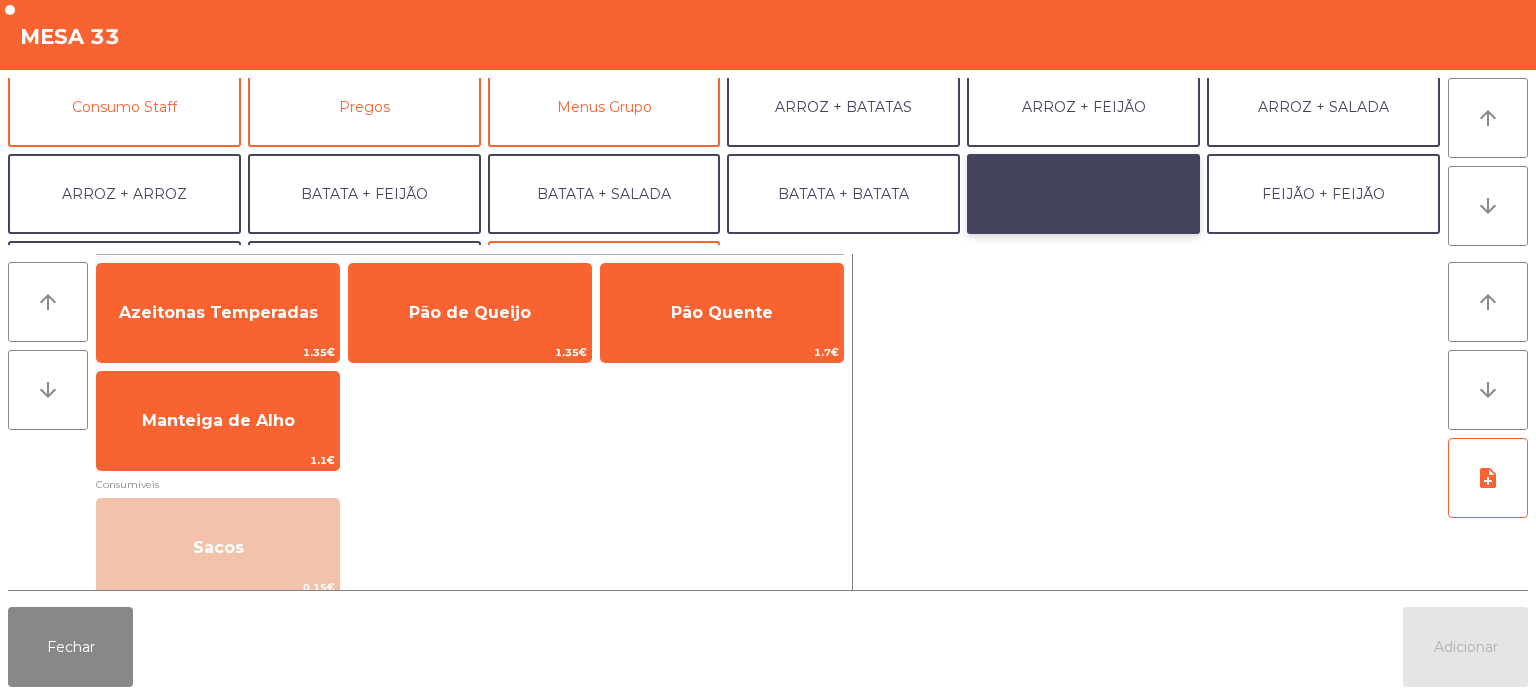 click on "FEIJÃO + SALADA" 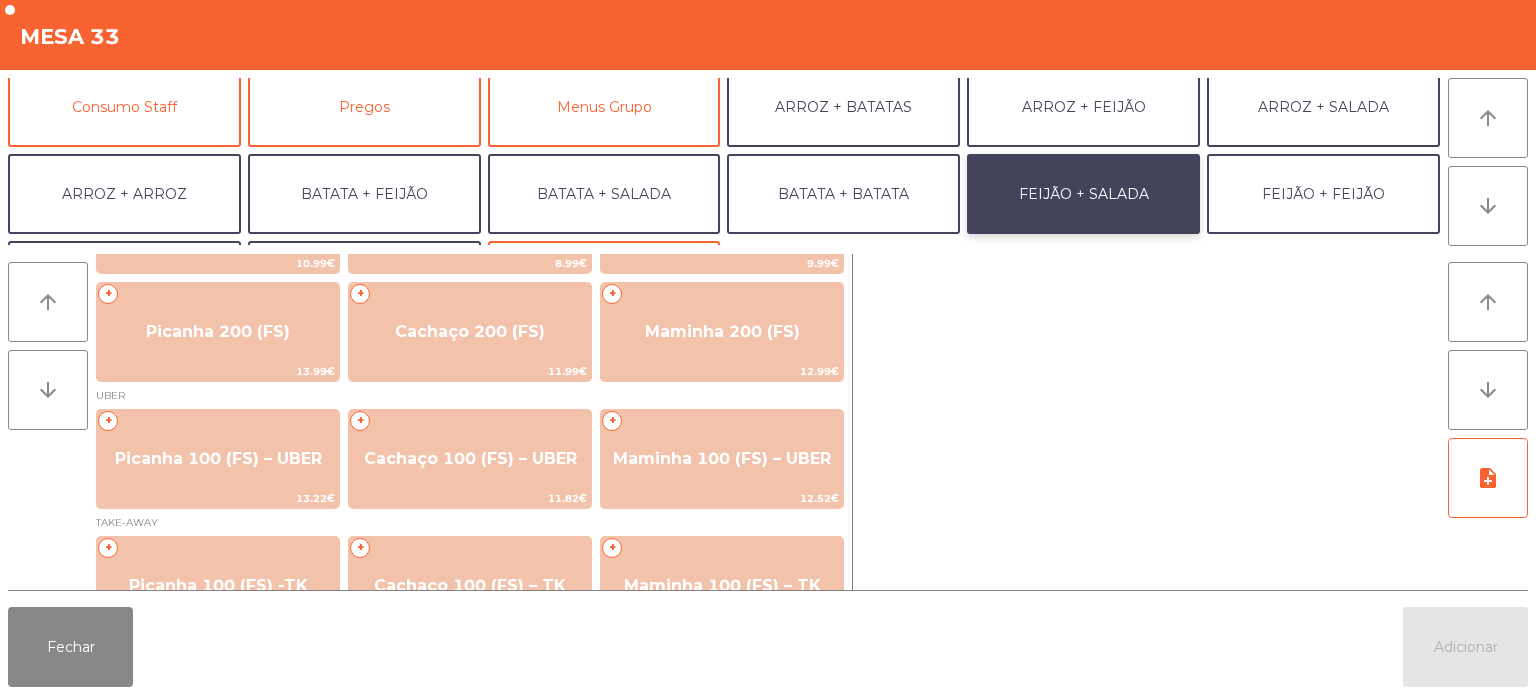 scroll, scrollTop: 92, scrollLeft: 0, axis: vertical 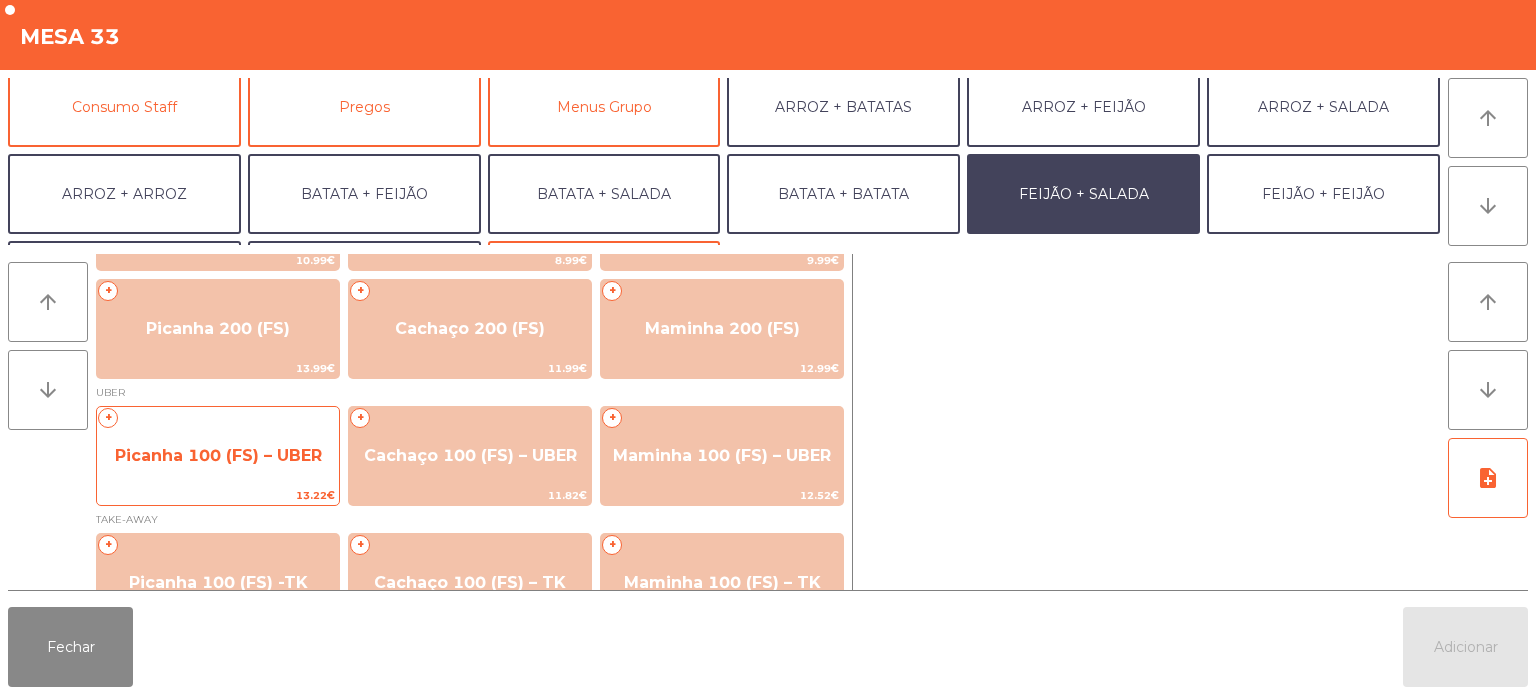click on "Picanha 100 (FS) – UBER" 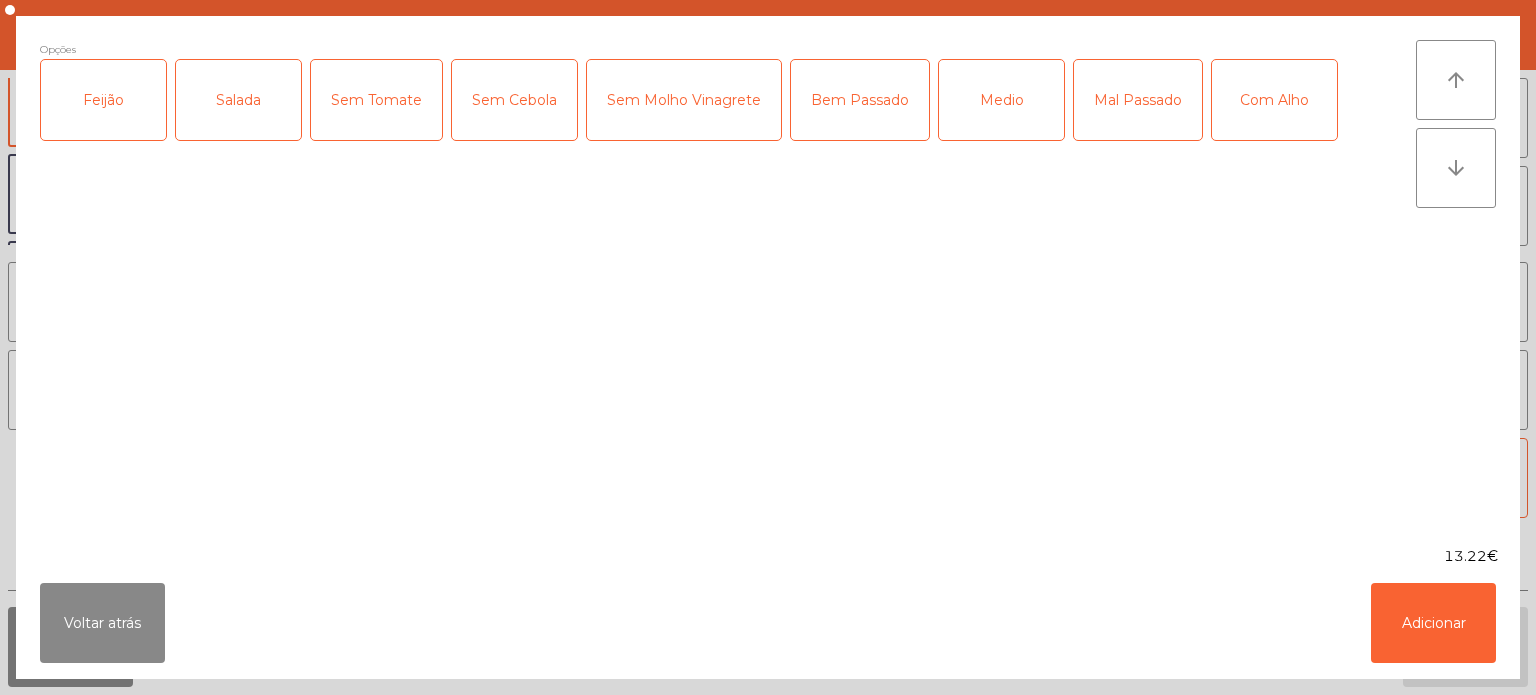 click on "Feijão" 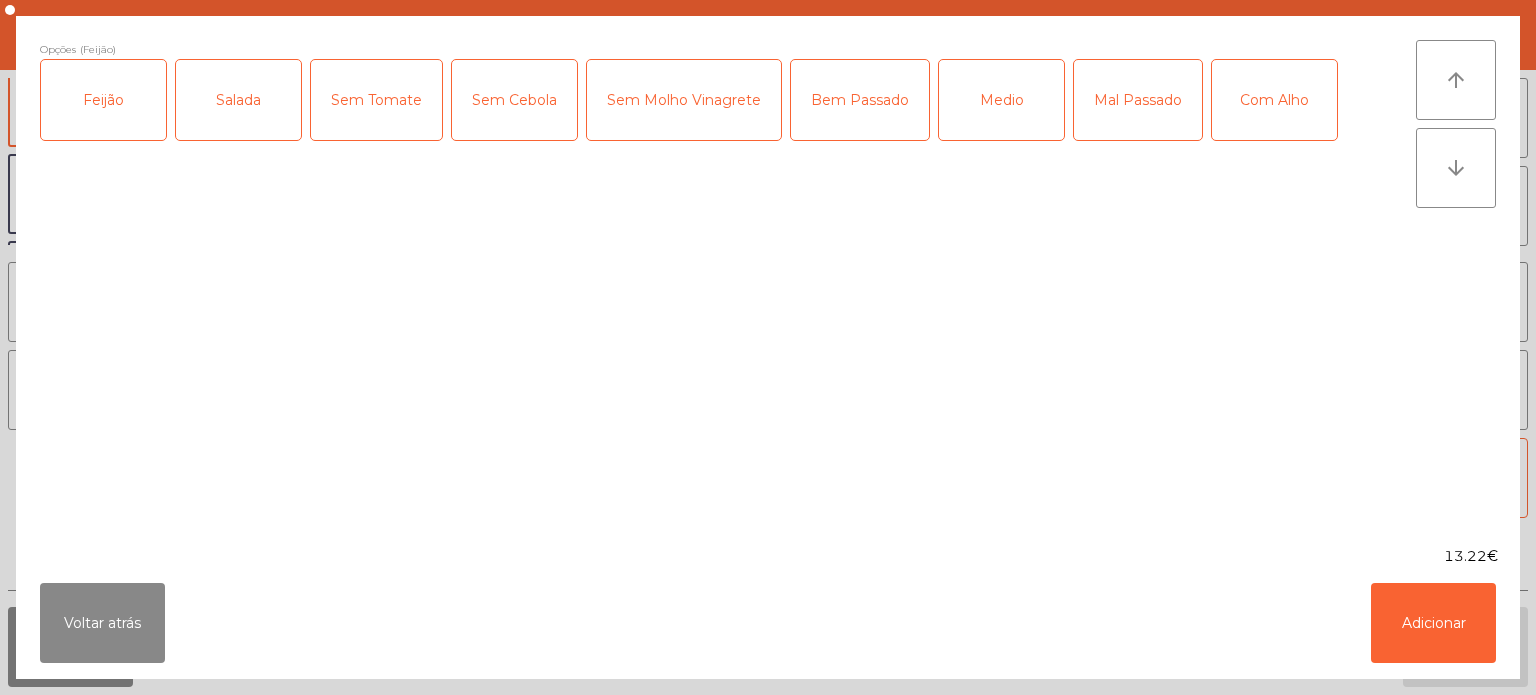 click on "Salada" 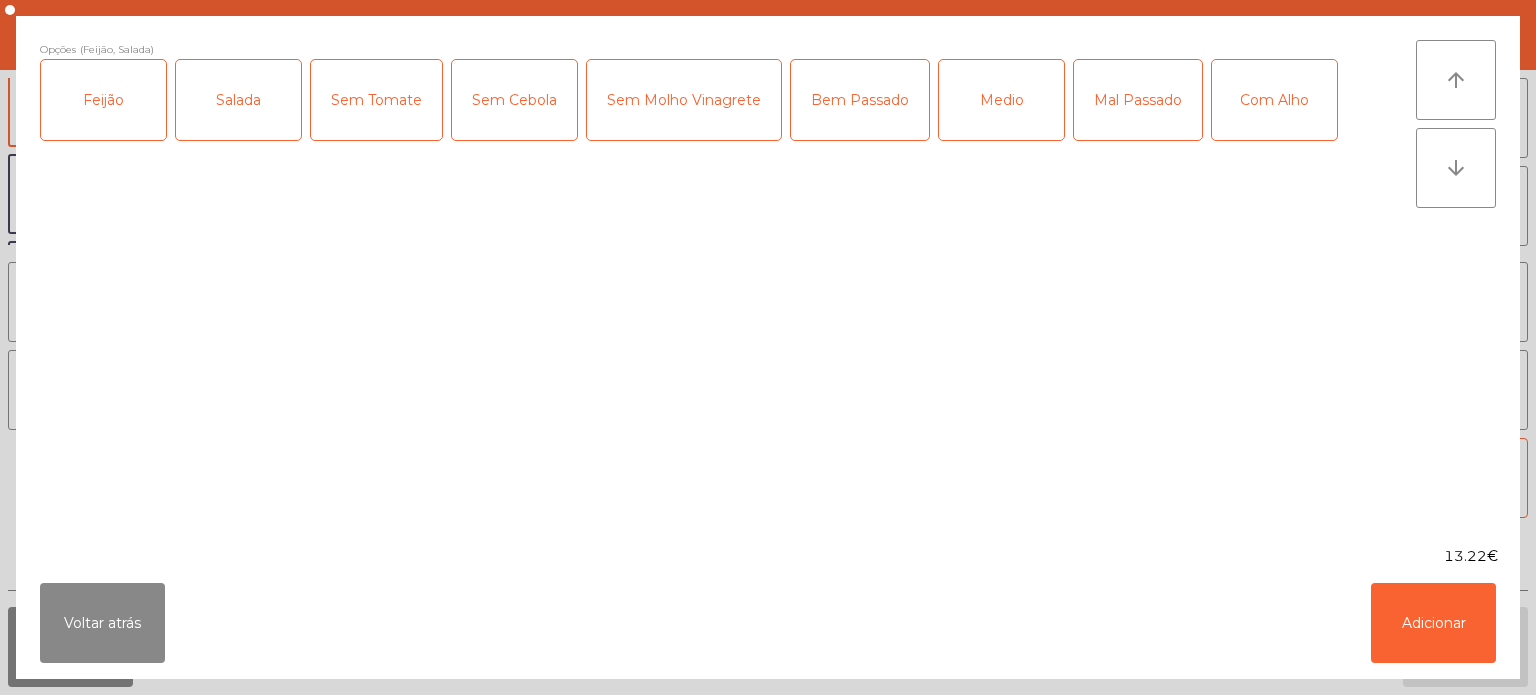 click on "Medio" 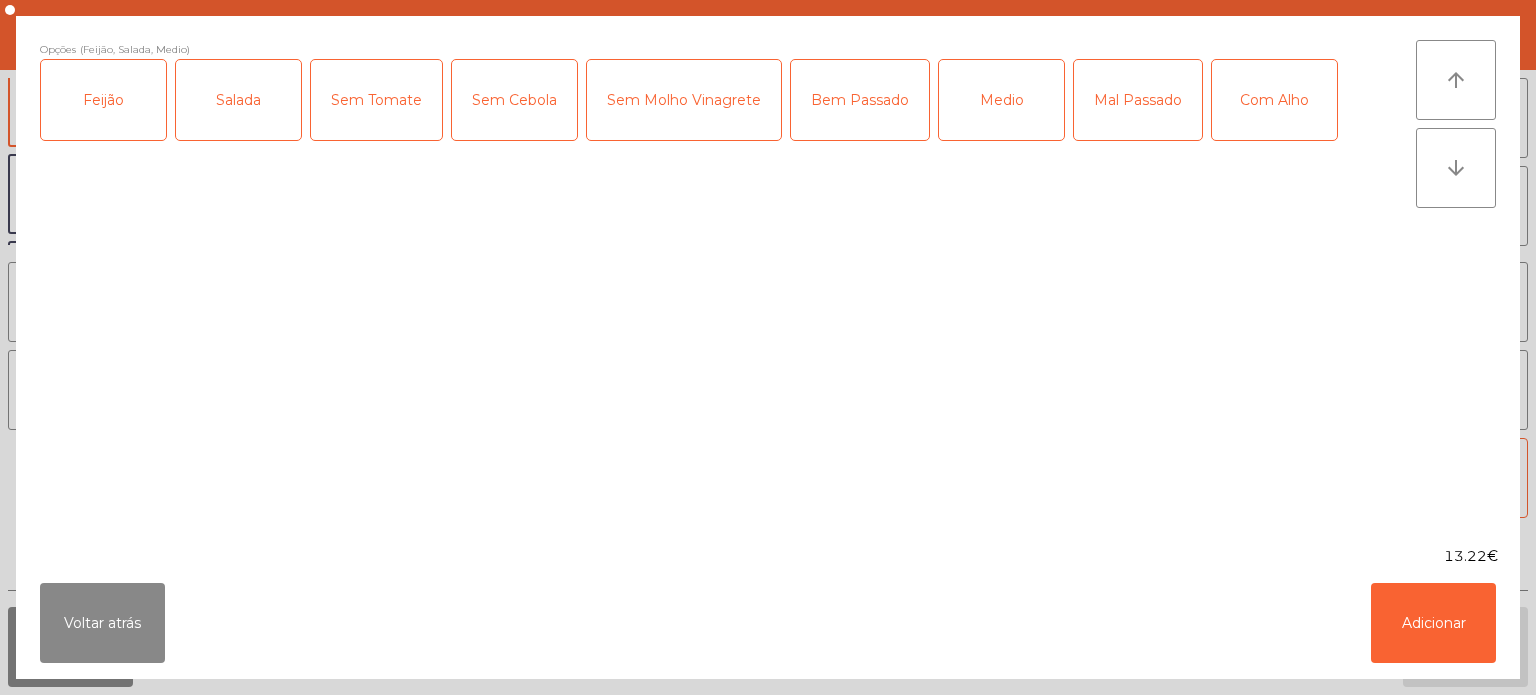 click on "Com Alho" 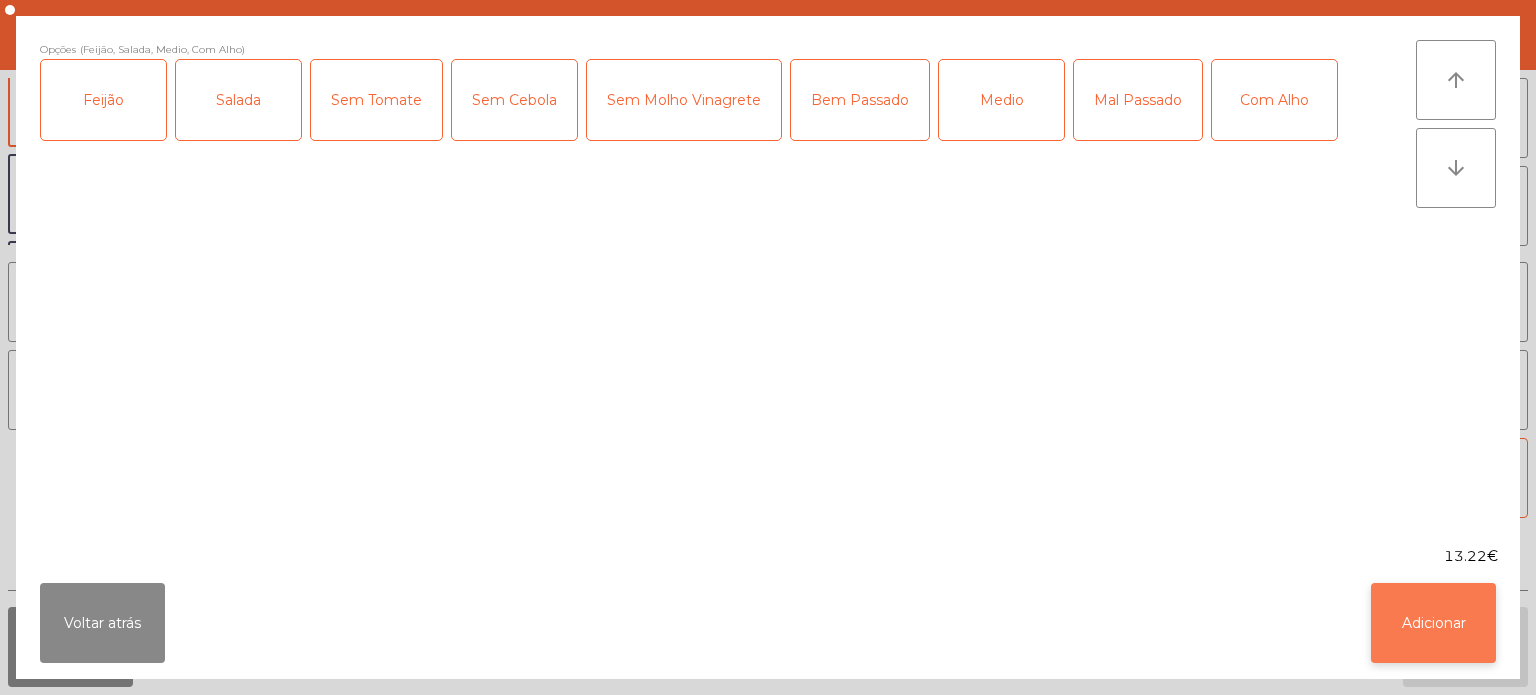 click on "Adicionar" 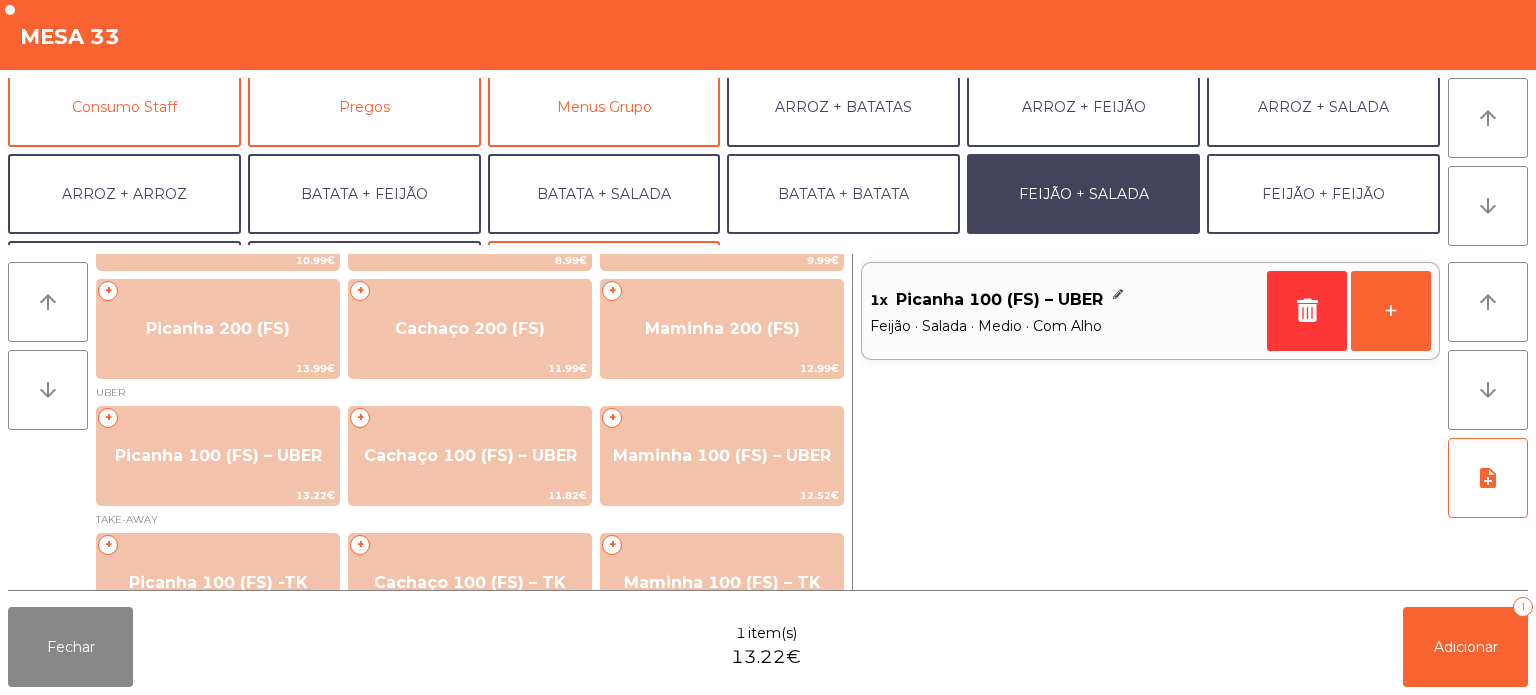 scroll, scrollTop: 260, scrollLeft: 0, axis: vertical 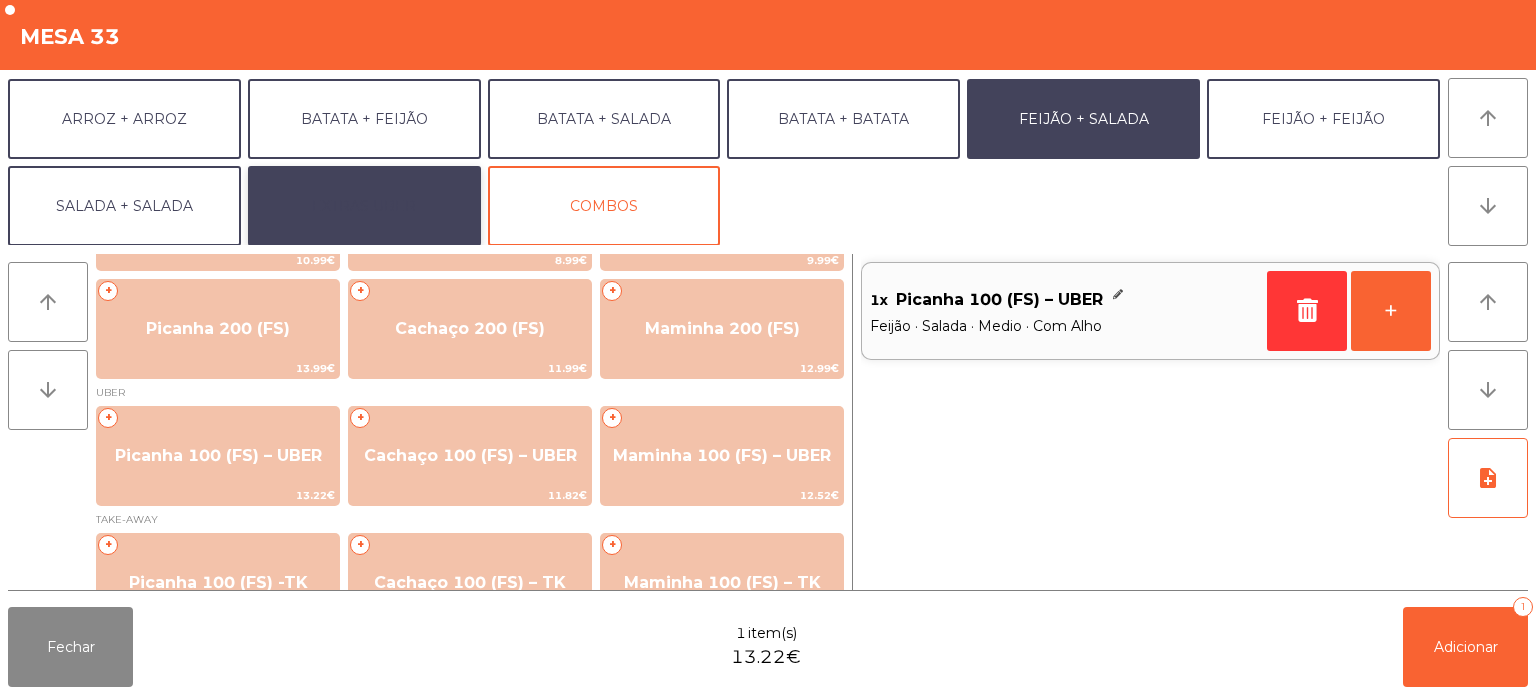 click on "EXTRAS UBER" 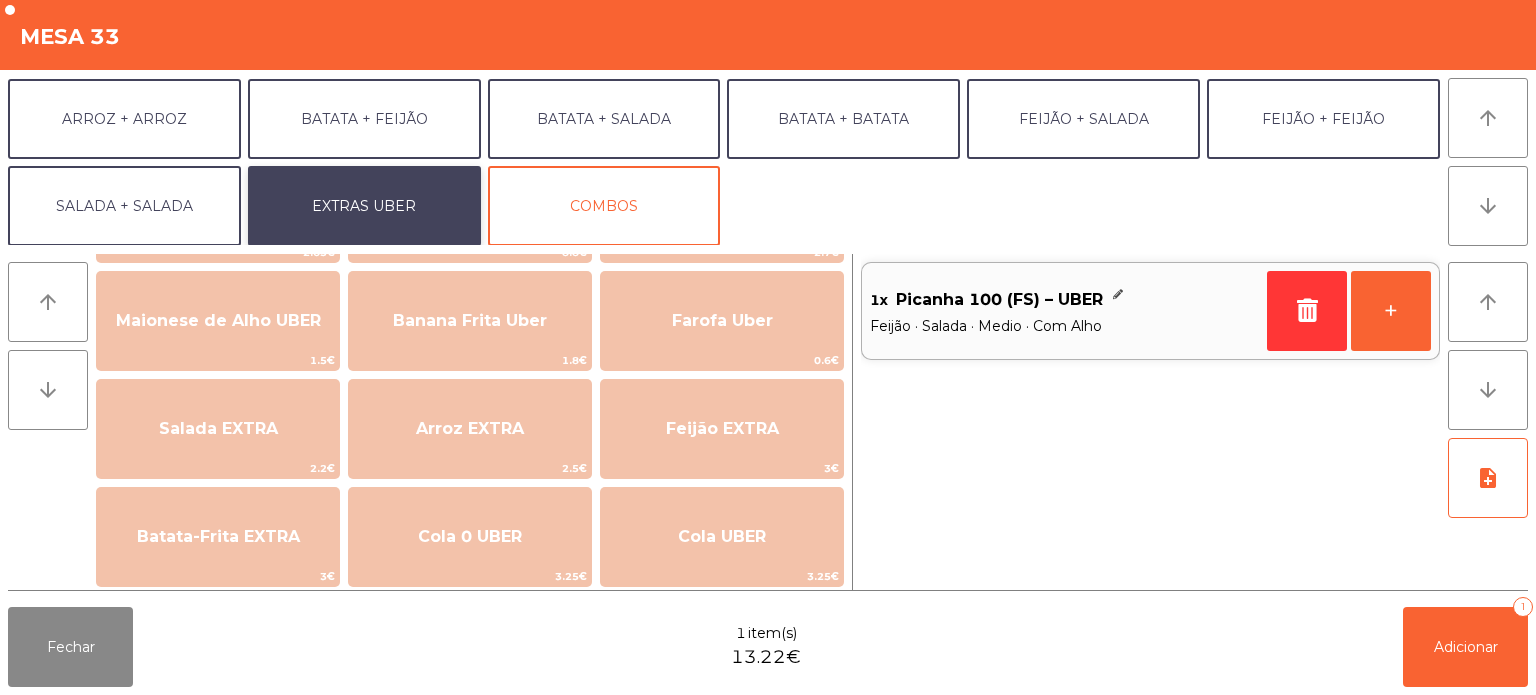 scroll, scrollTop: 132, scrollLeft: 0, axis: vertical 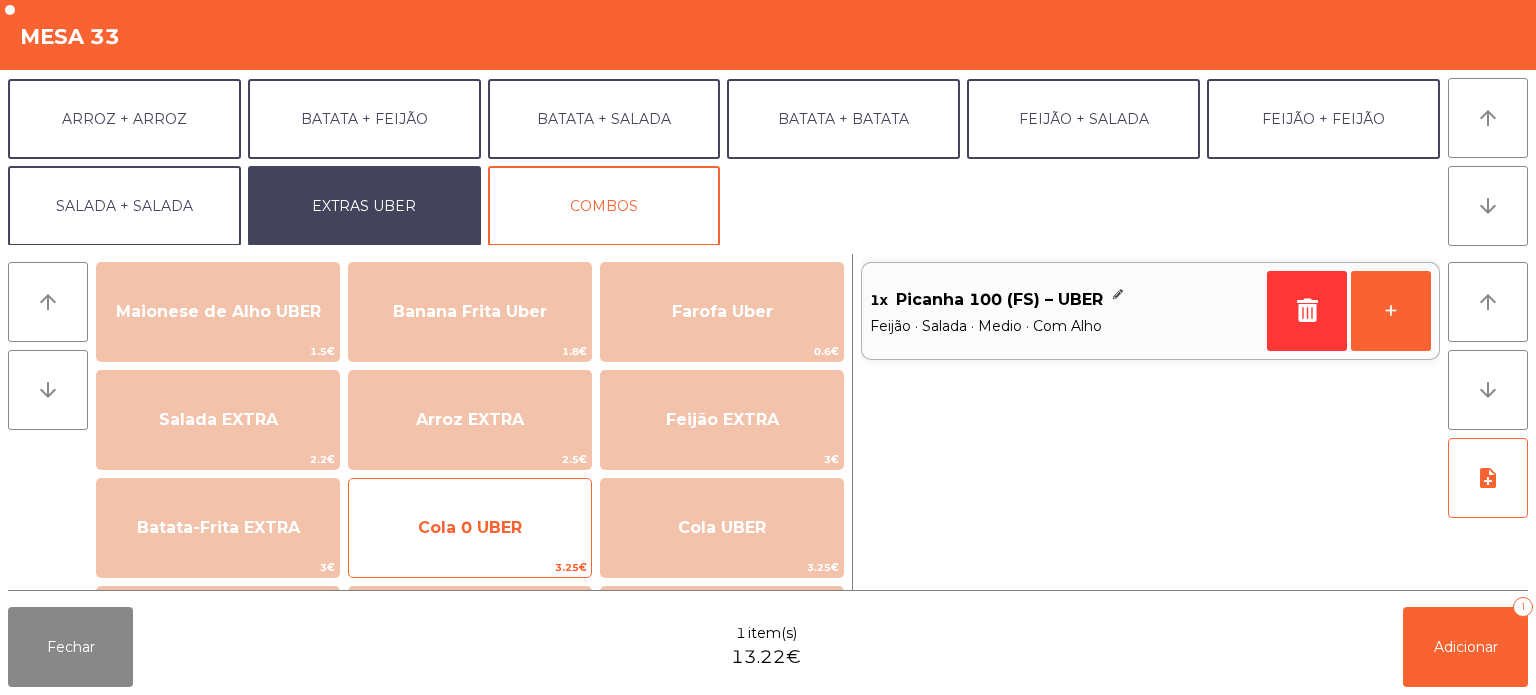 click on "Cola 0 UBER" 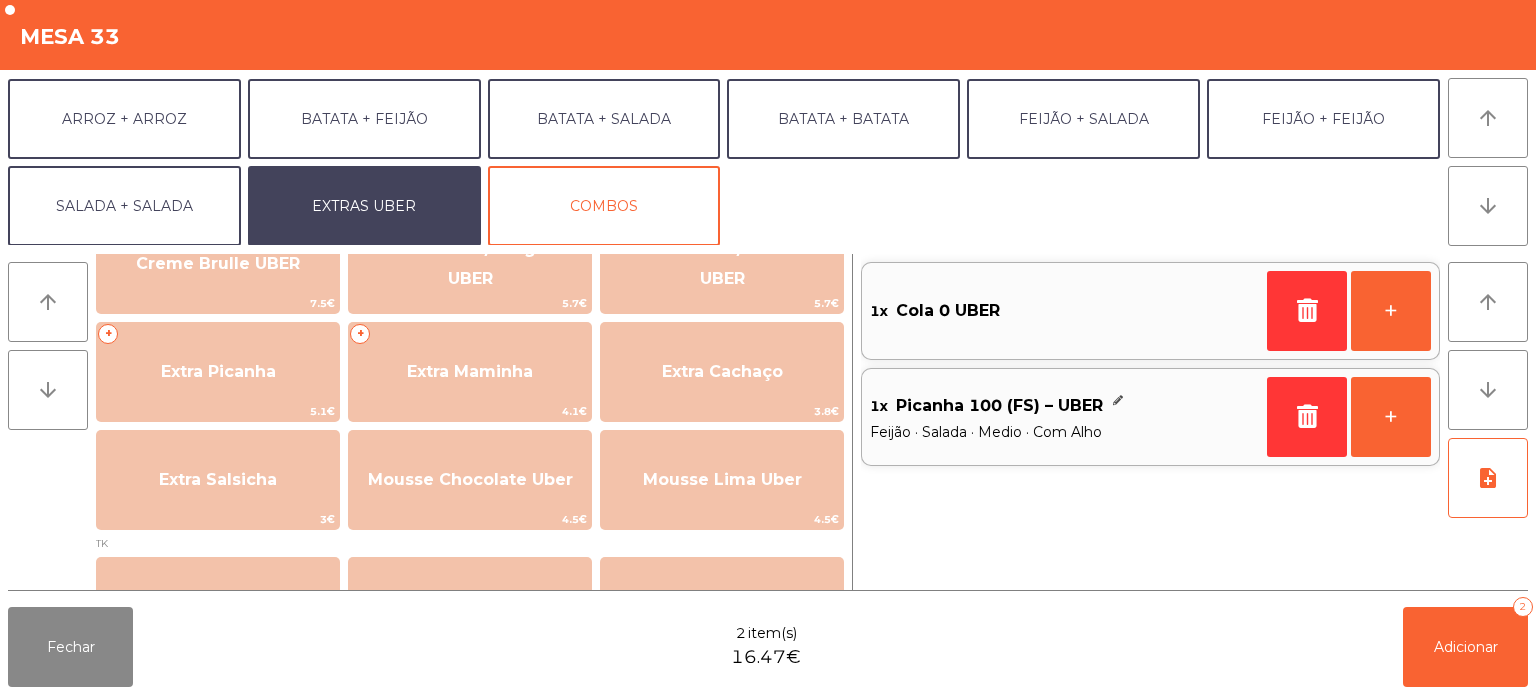 scroll, scrollTop: 504, scrollLeft: 0, axis: vertical 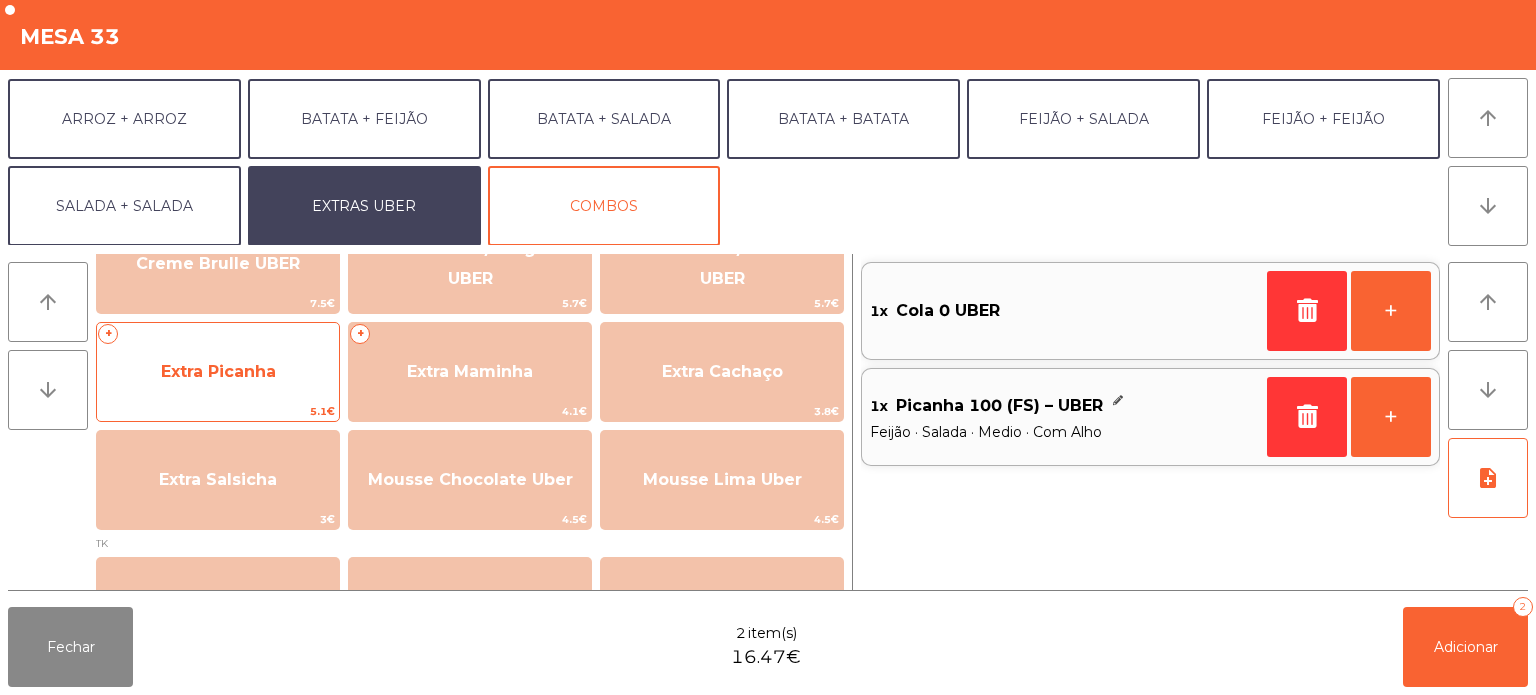 click on "5.1€" 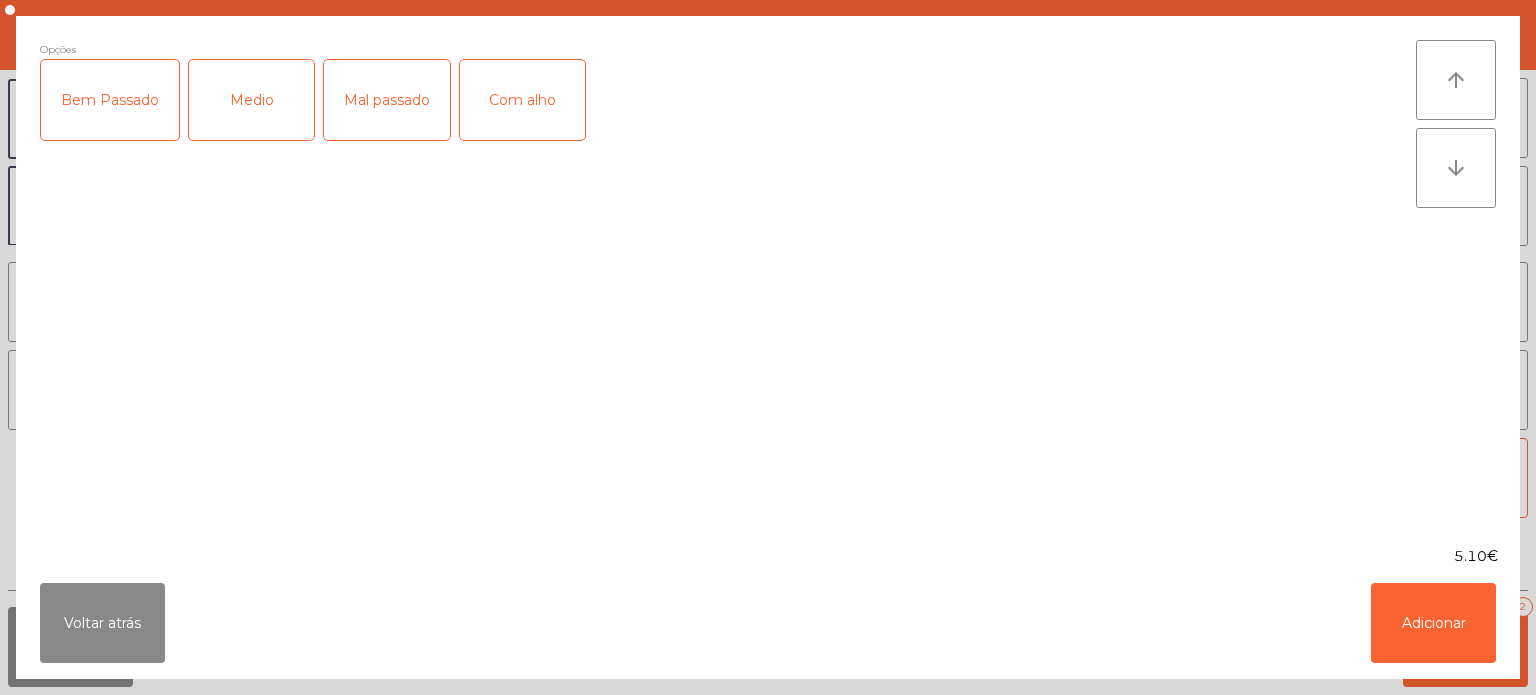 click on "Bem Passado" 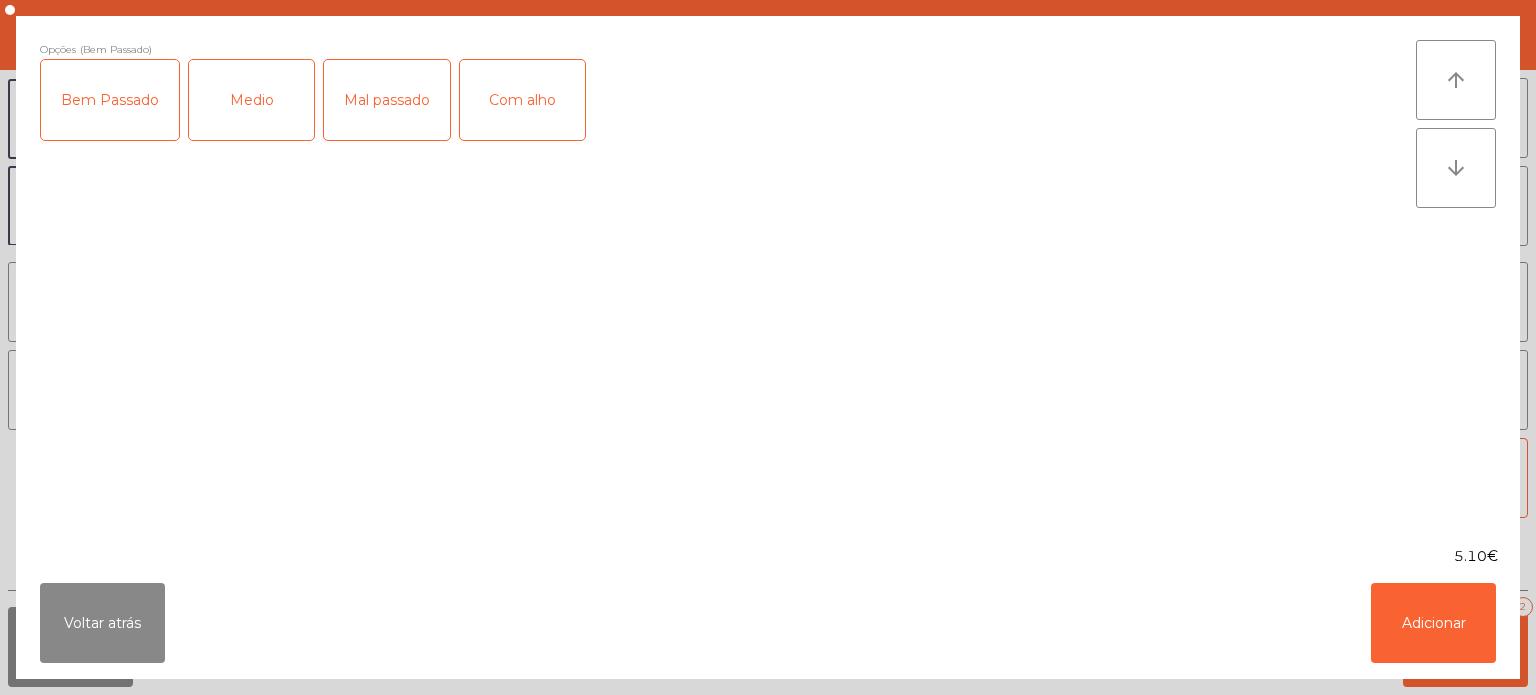 click on "Bem Passado" 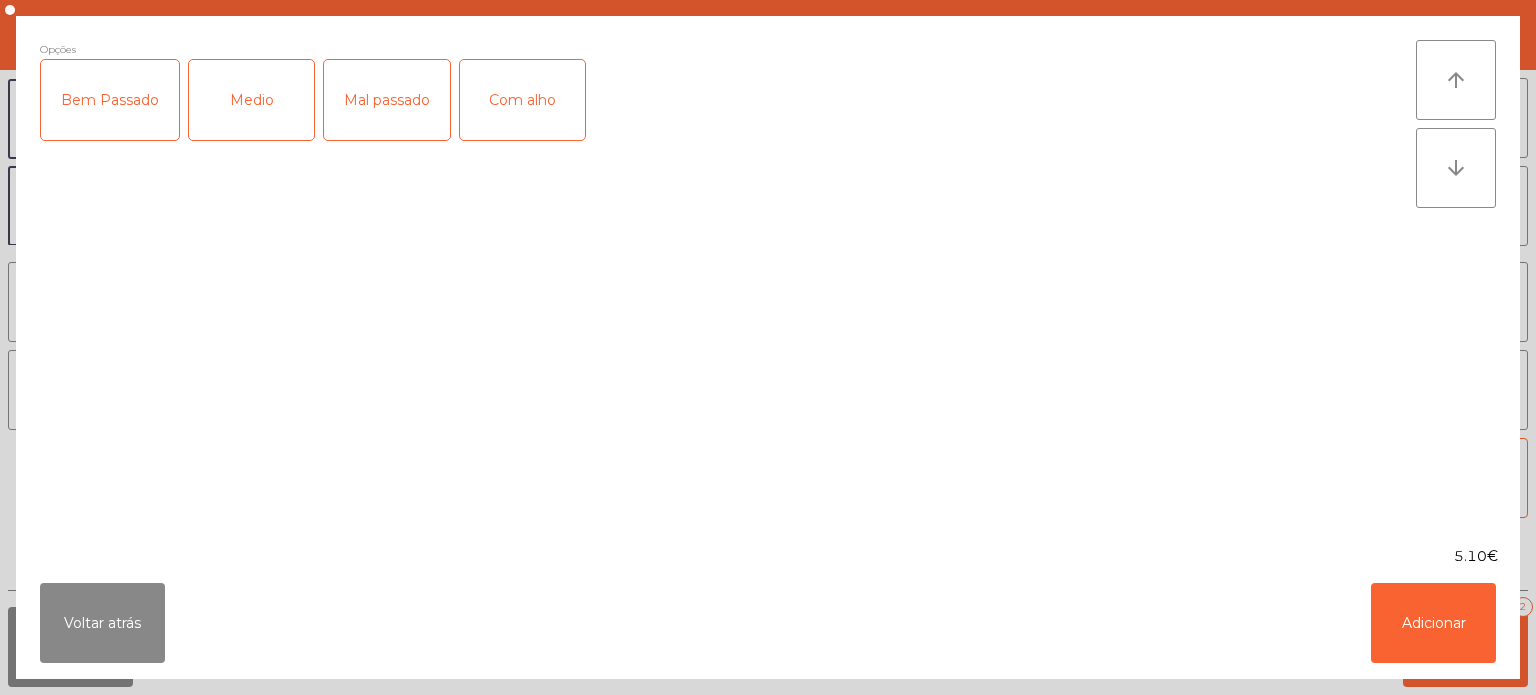 click on "Medio" 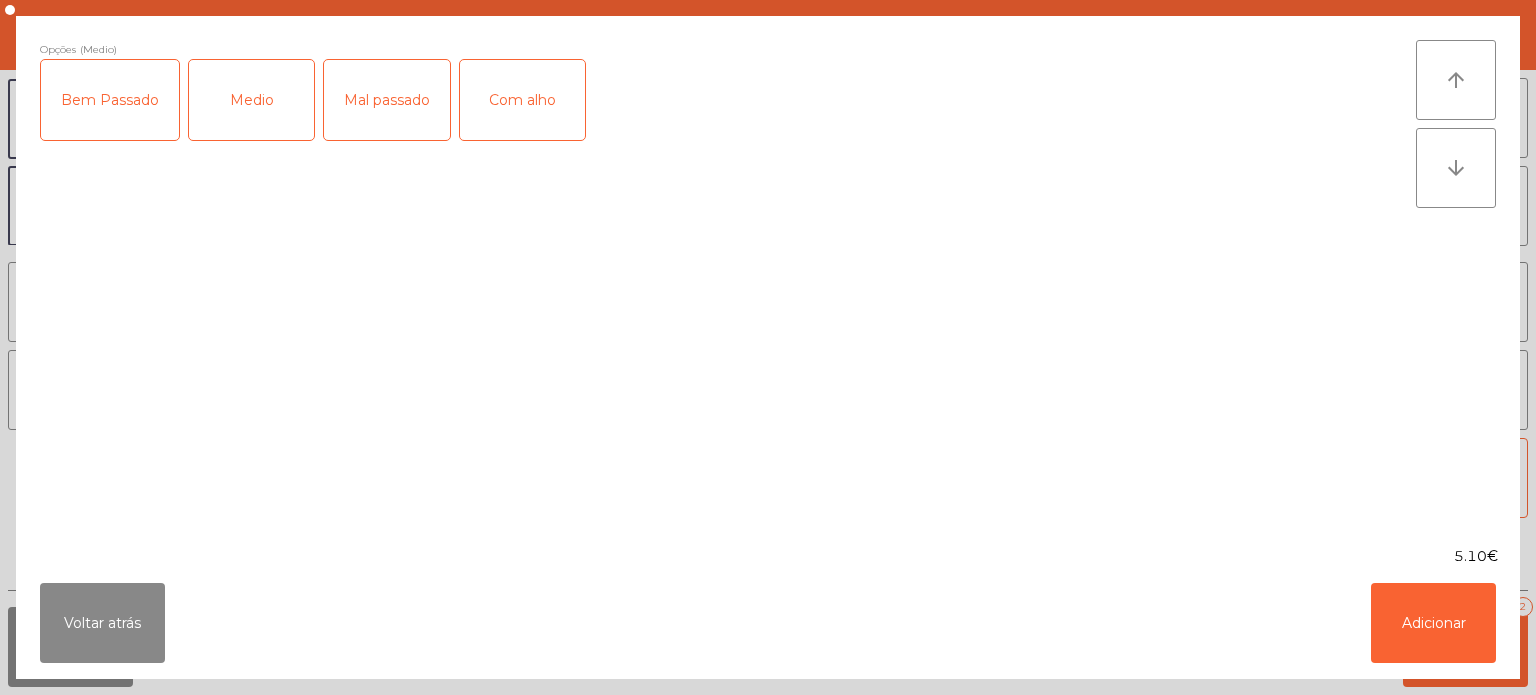 click on "Com alho" 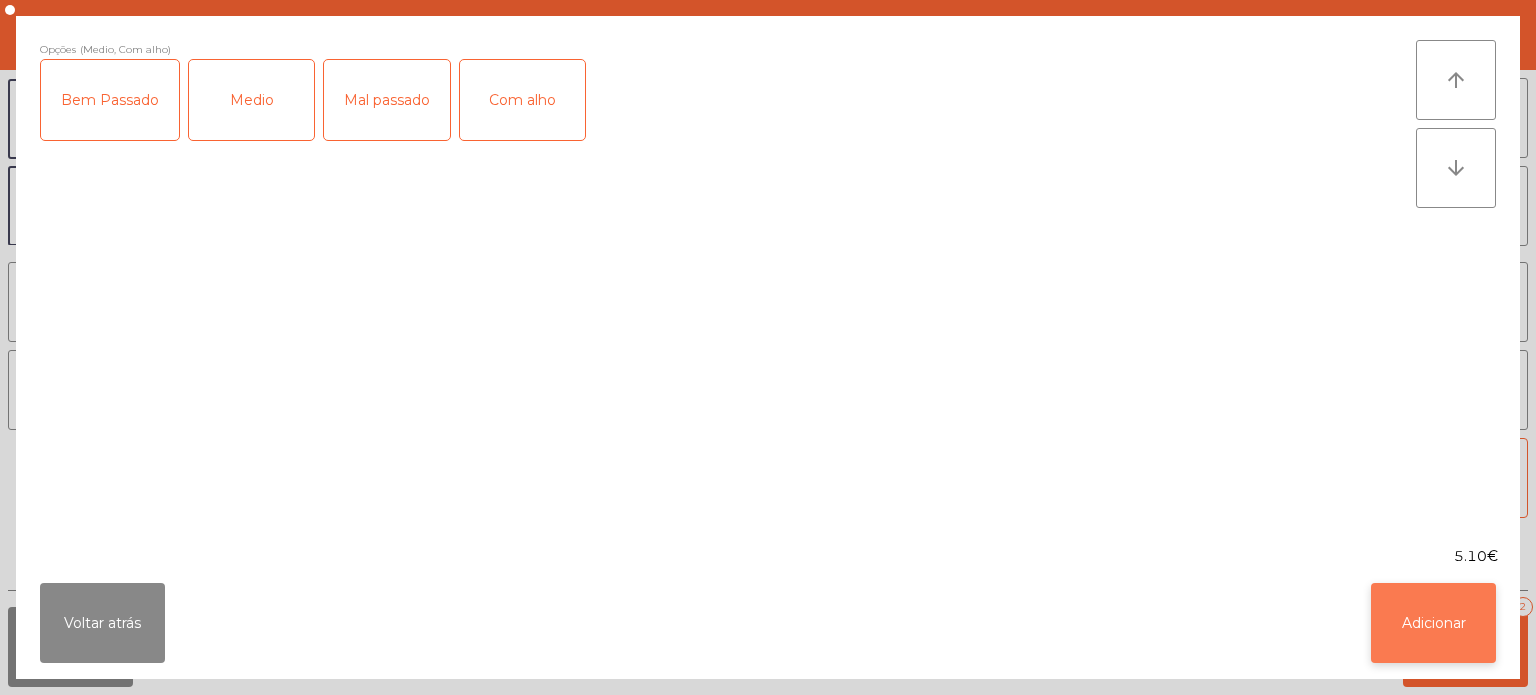 click on "Adicionar" 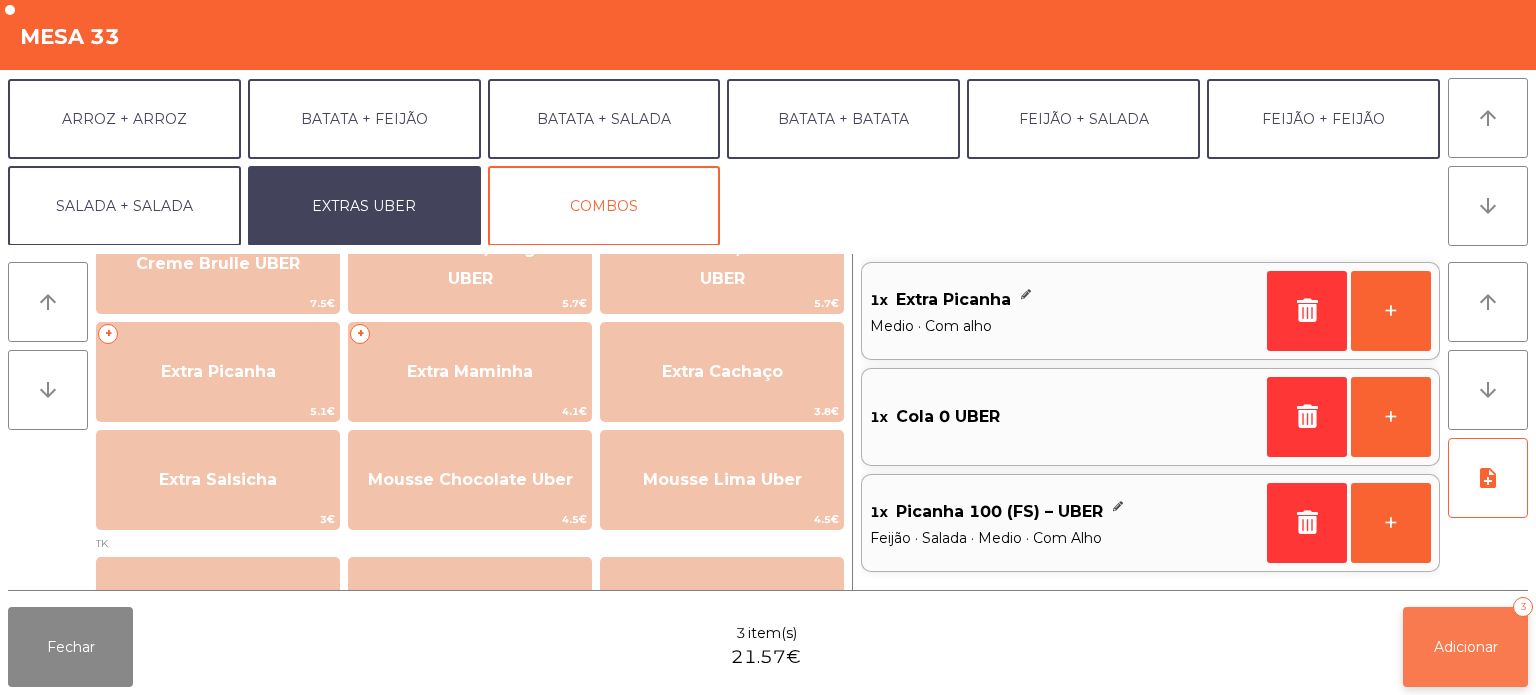 click on "Adicionar" 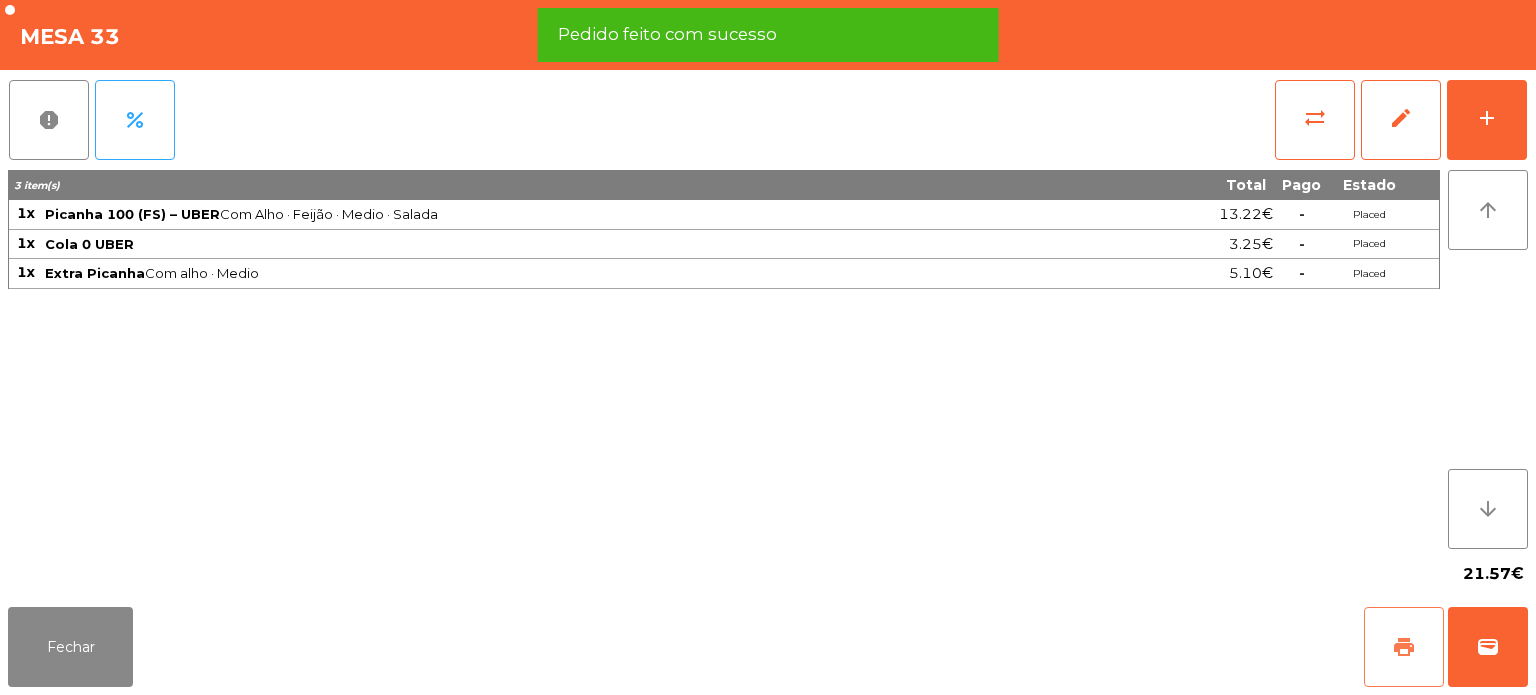 click on "print" 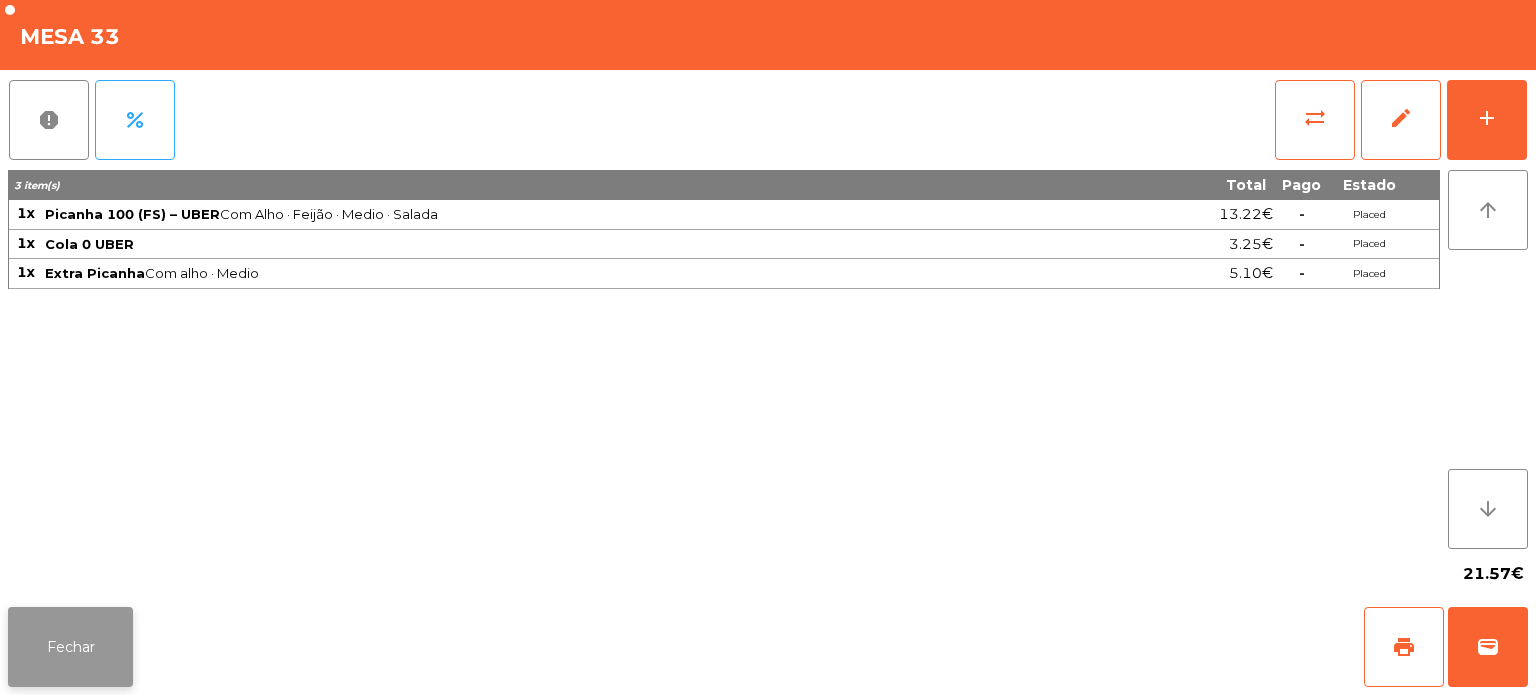click on "Fechar" 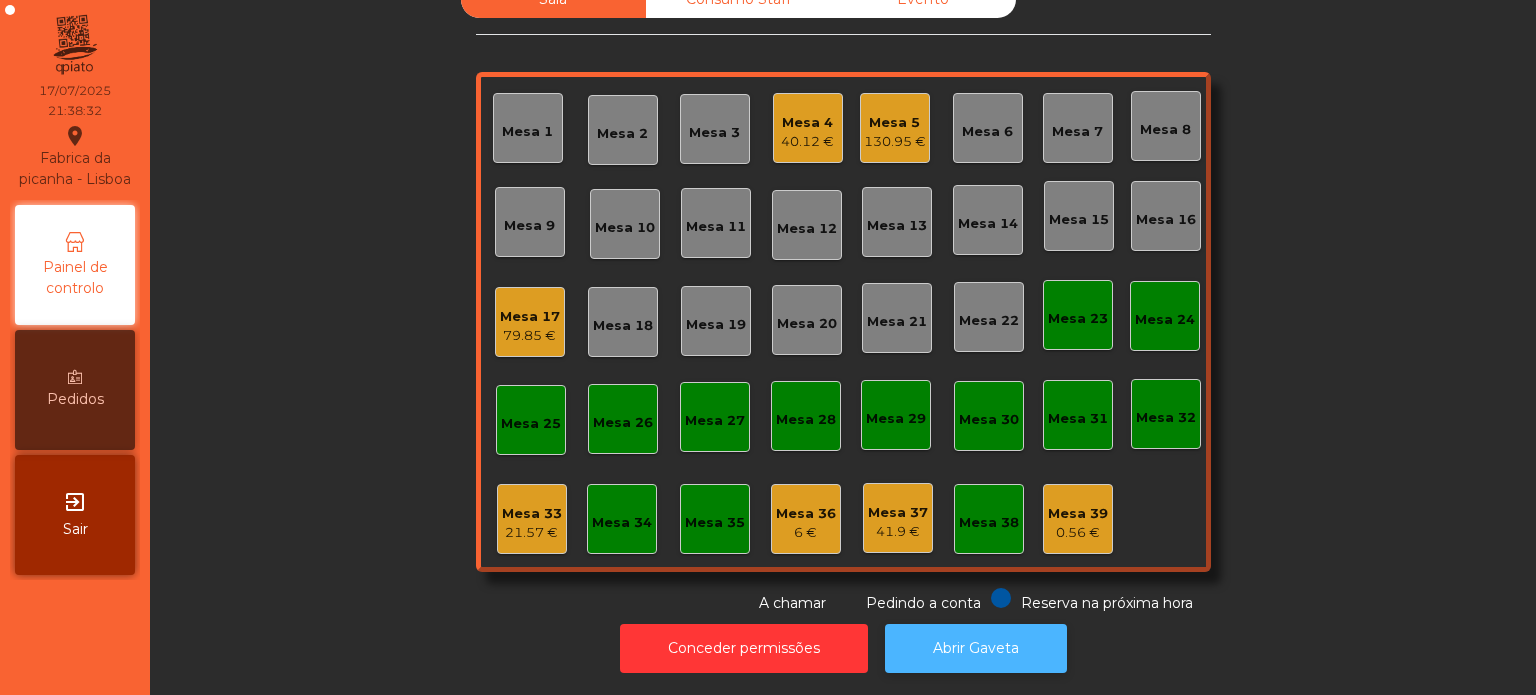 click on "Abrir Gaveta" 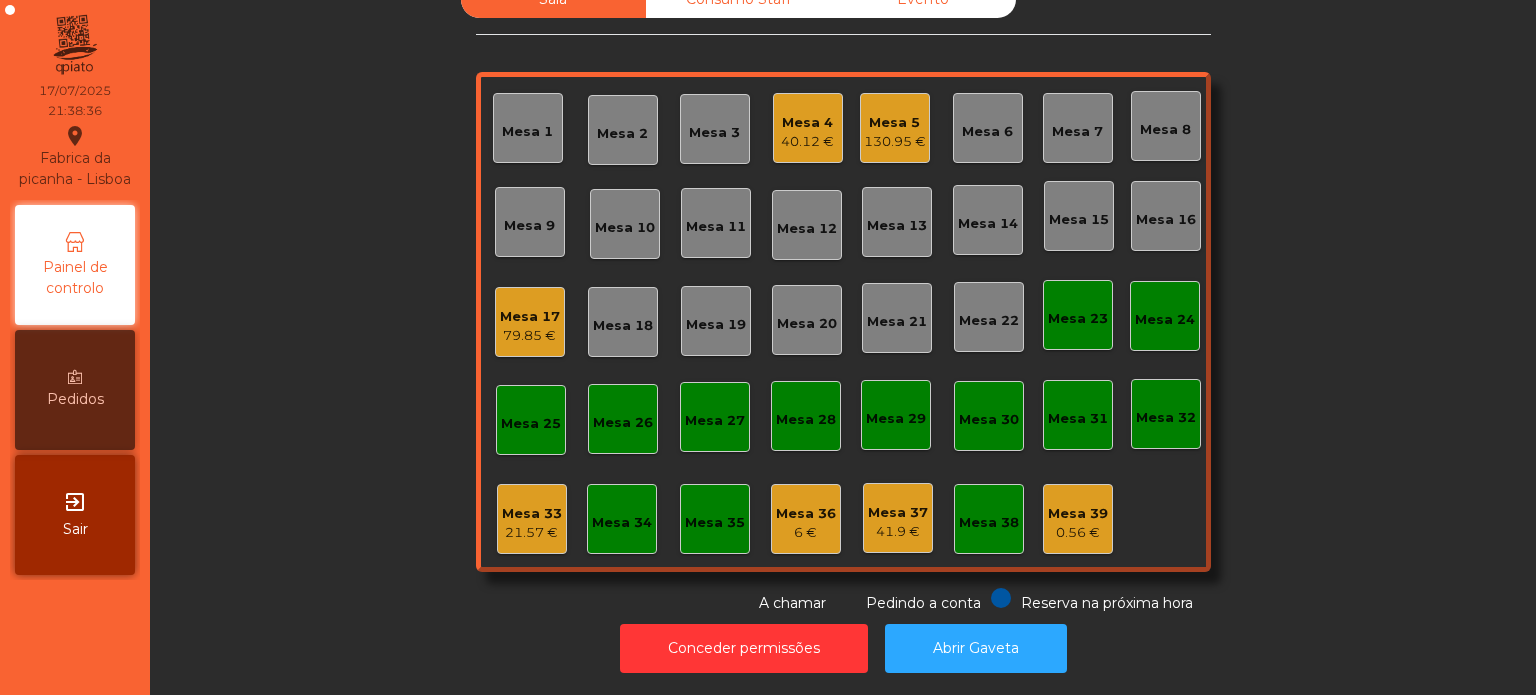 click on "Mesa 33" 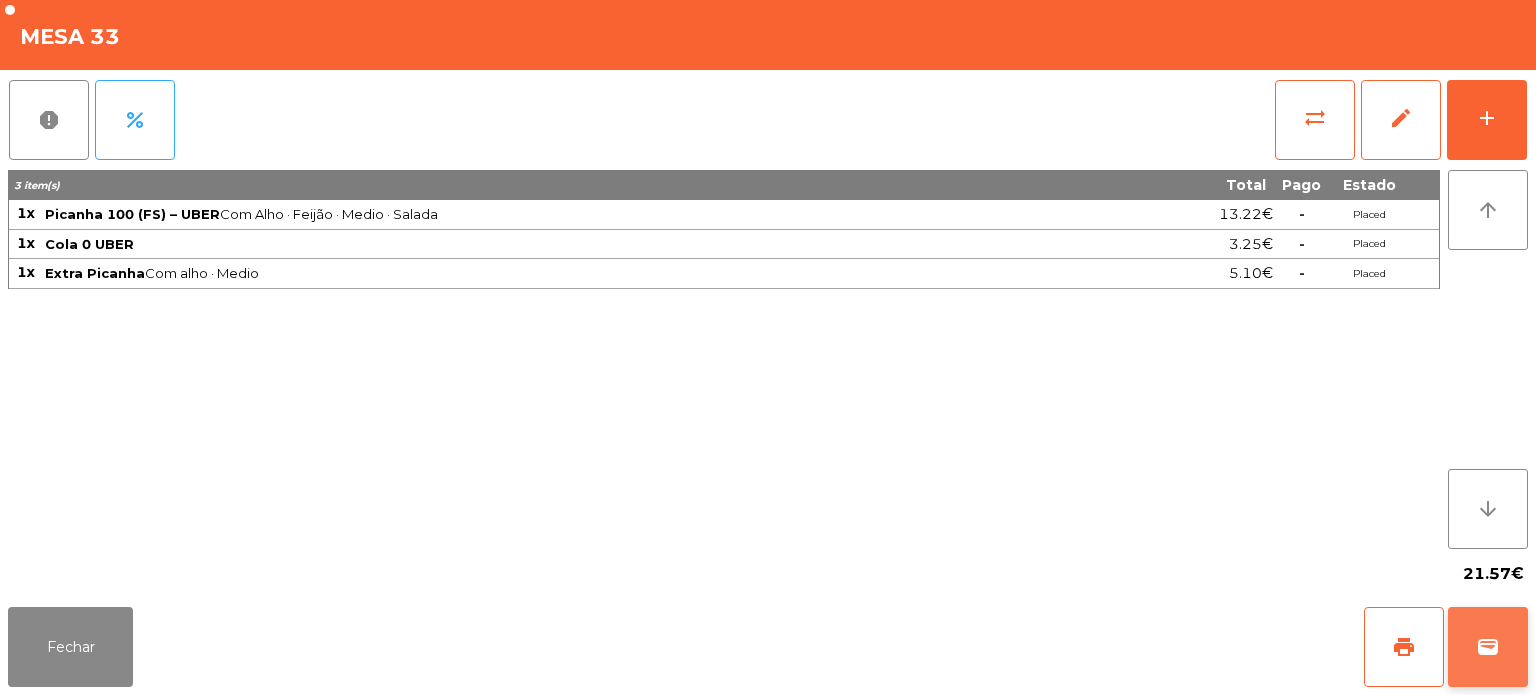 click on "wallet" 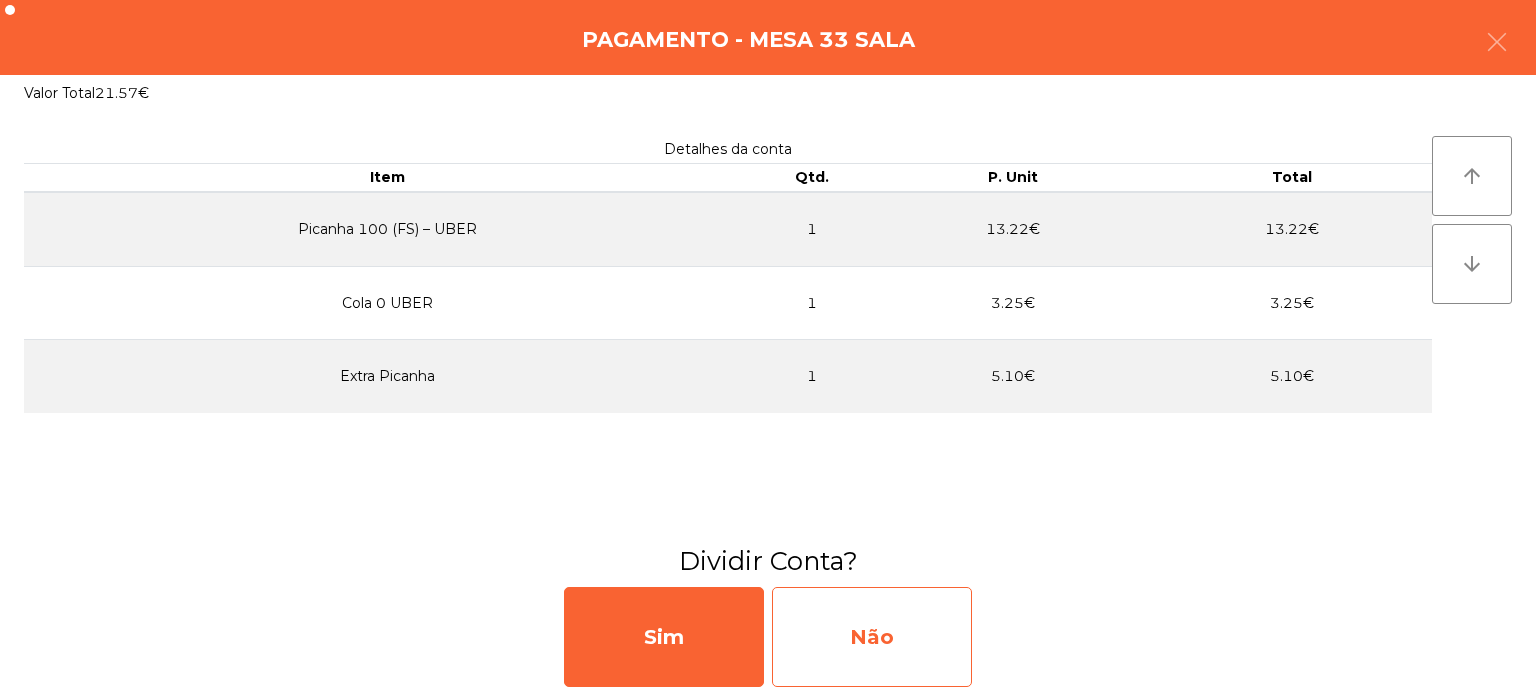 click on "Não" 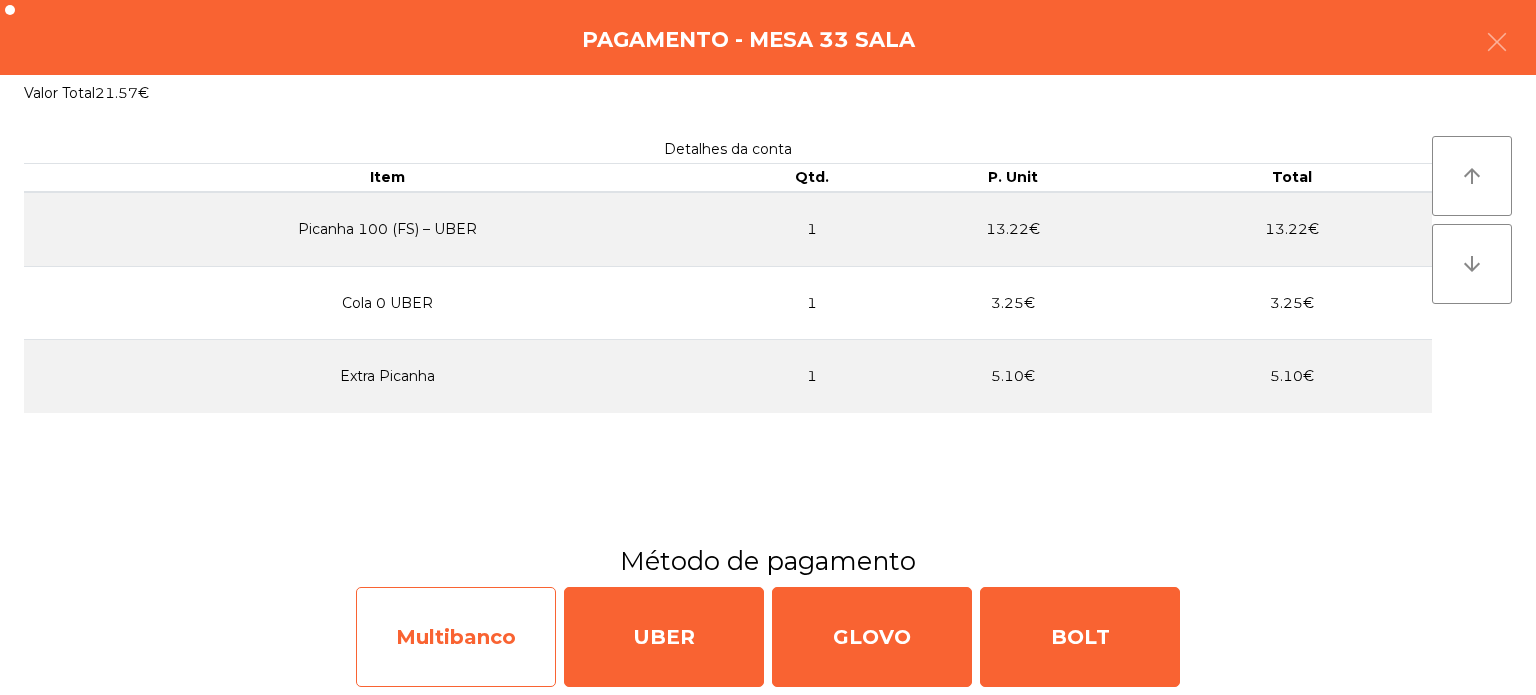 click on "Multibanco" 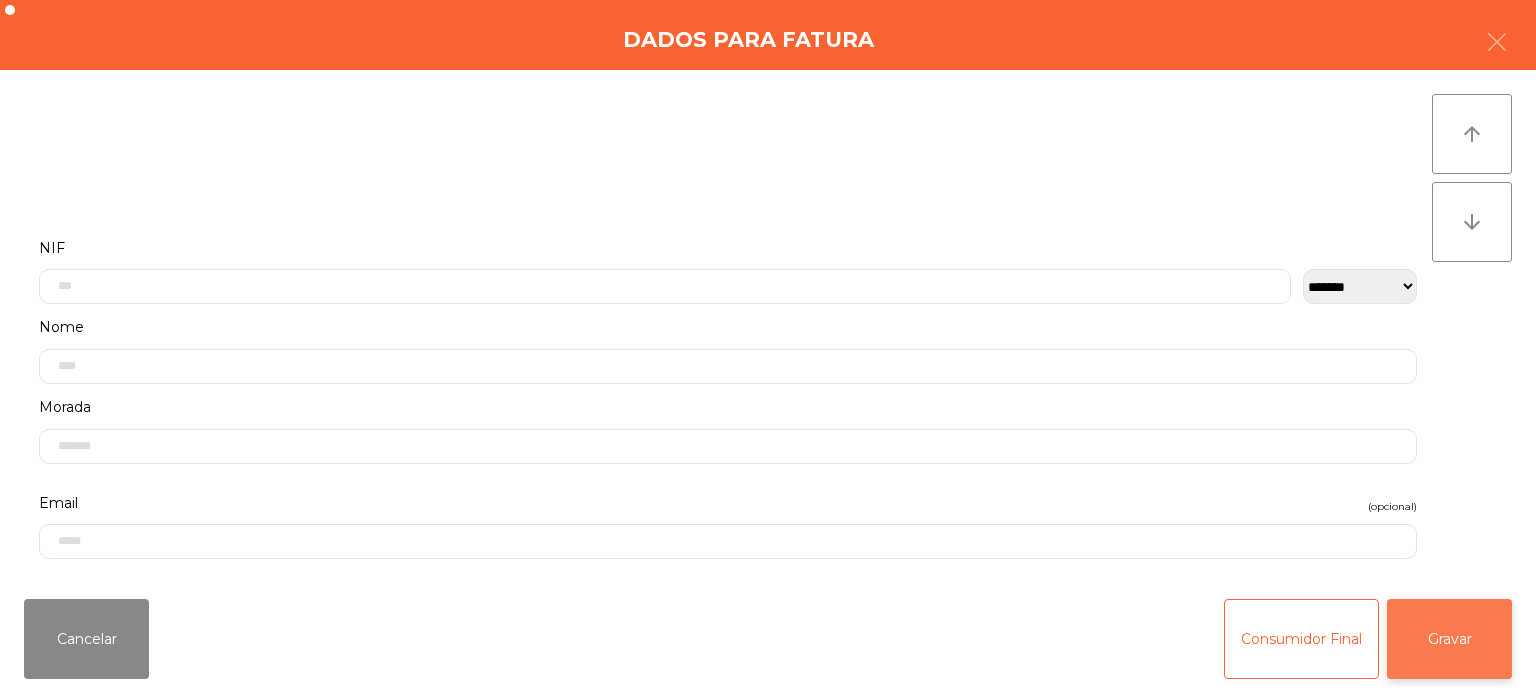 click on "Gravar" 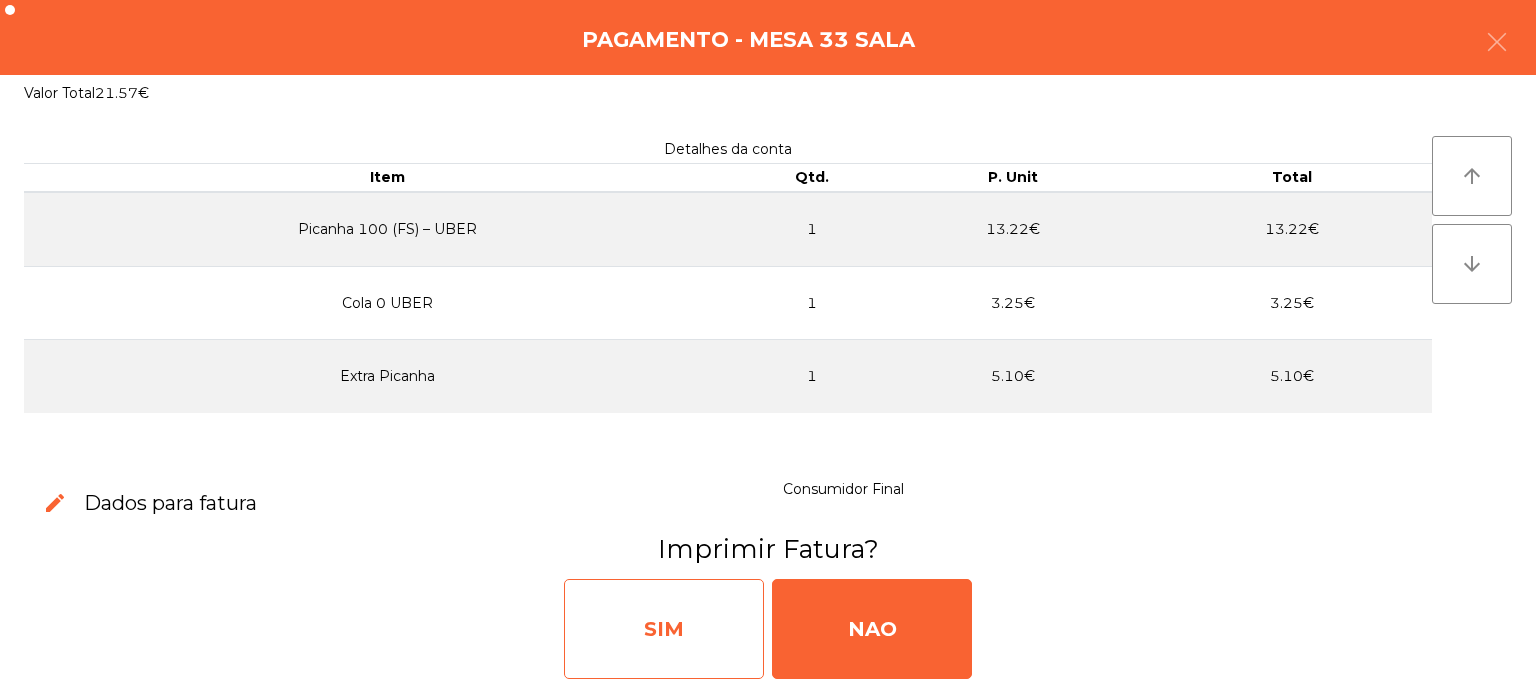 click on "SIM" 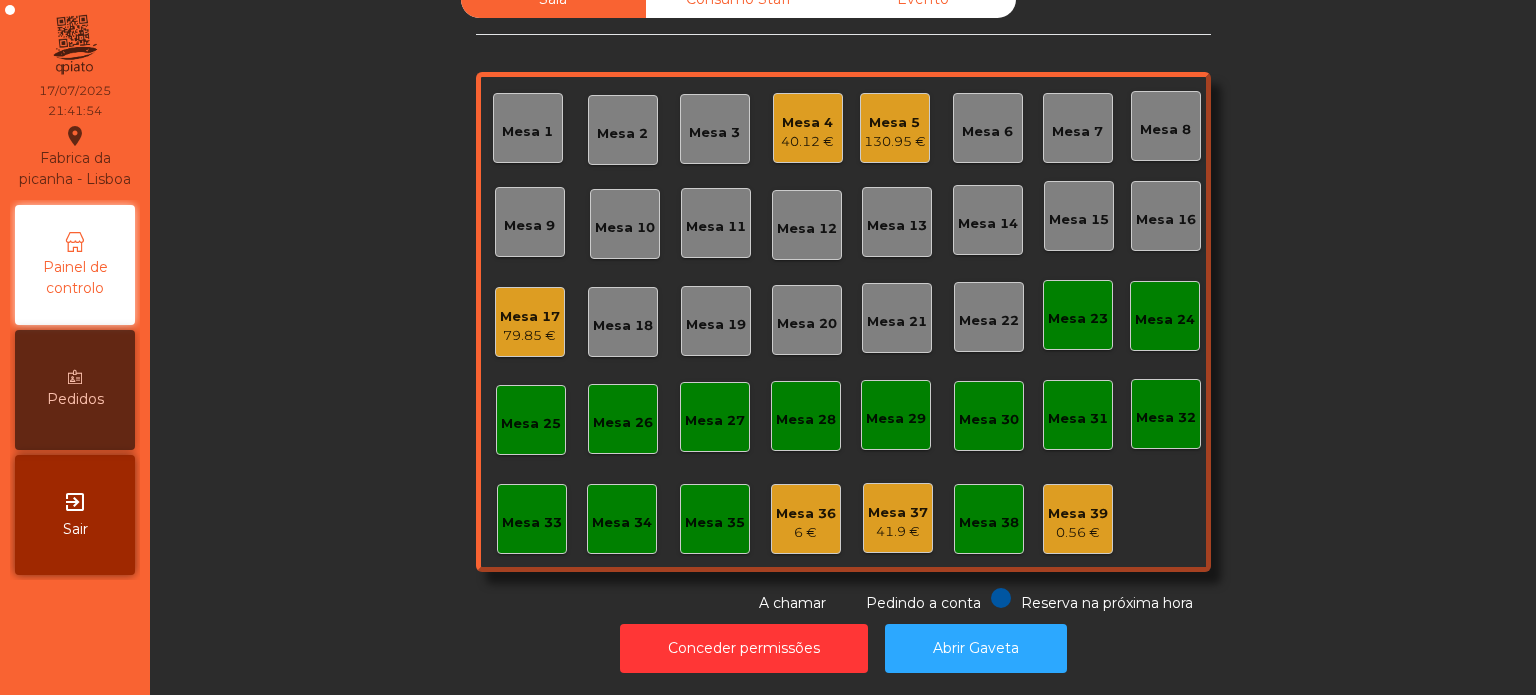click on "Mesa 33" 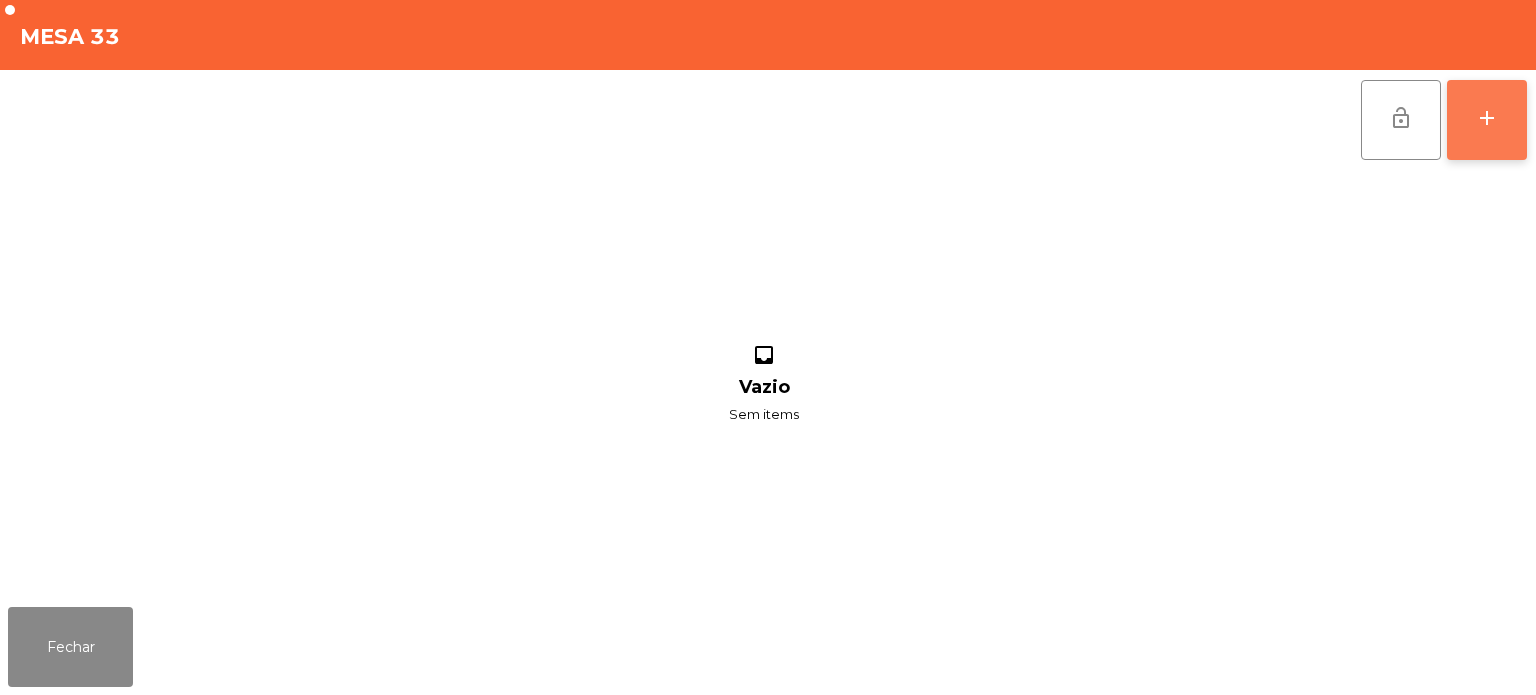 click on "add" 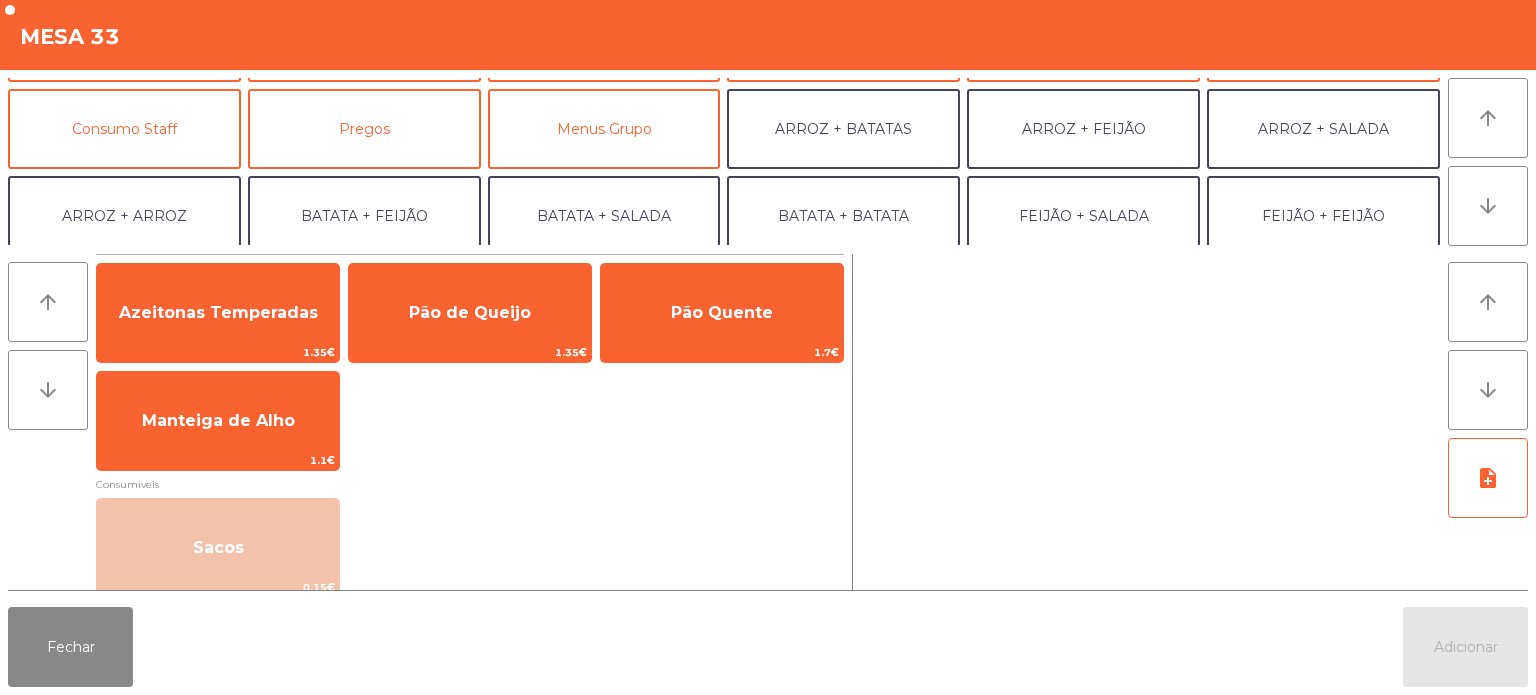 scroll, scrollTop: 166, scrollLeft: 0, axis: vertical 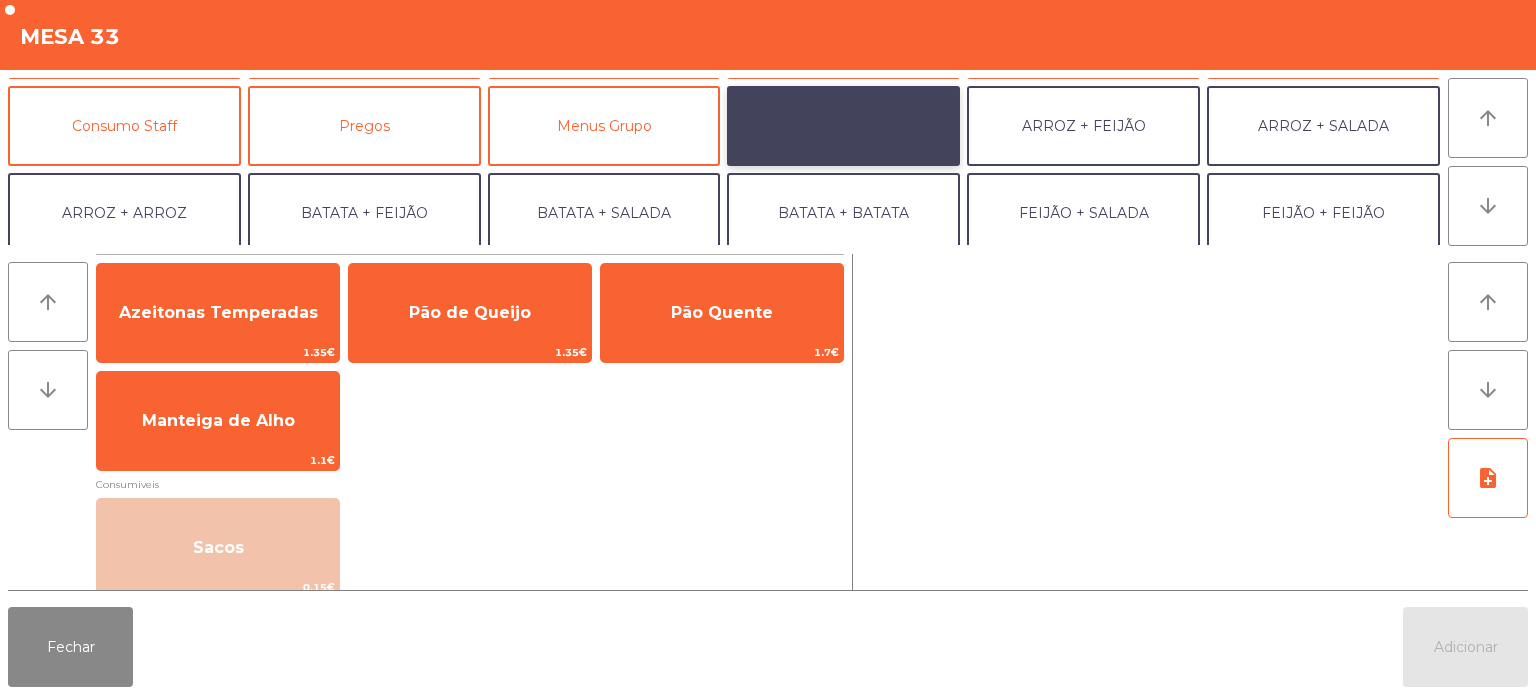 click on "ARROZ + BATATAS" 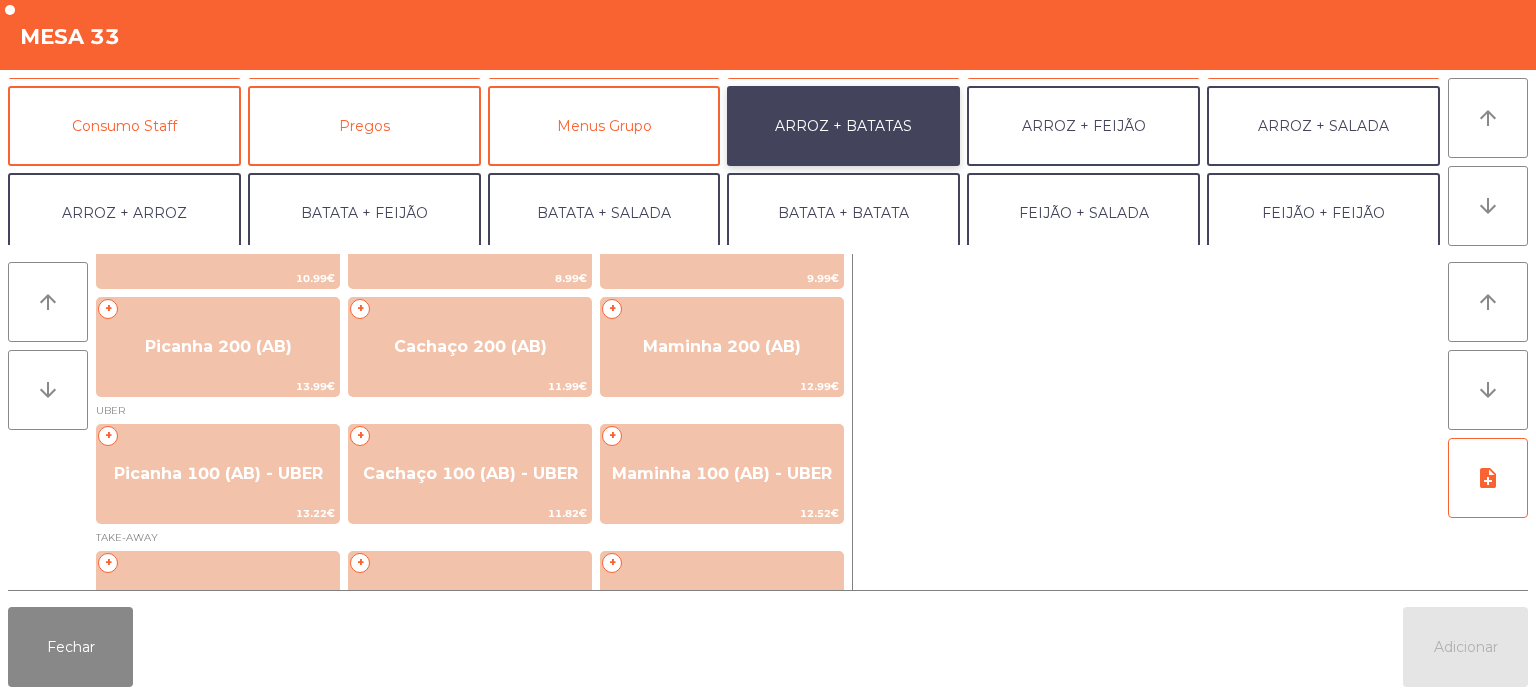 scroll, scrollTop: 88, scrollLeft: 0, axis: vertical 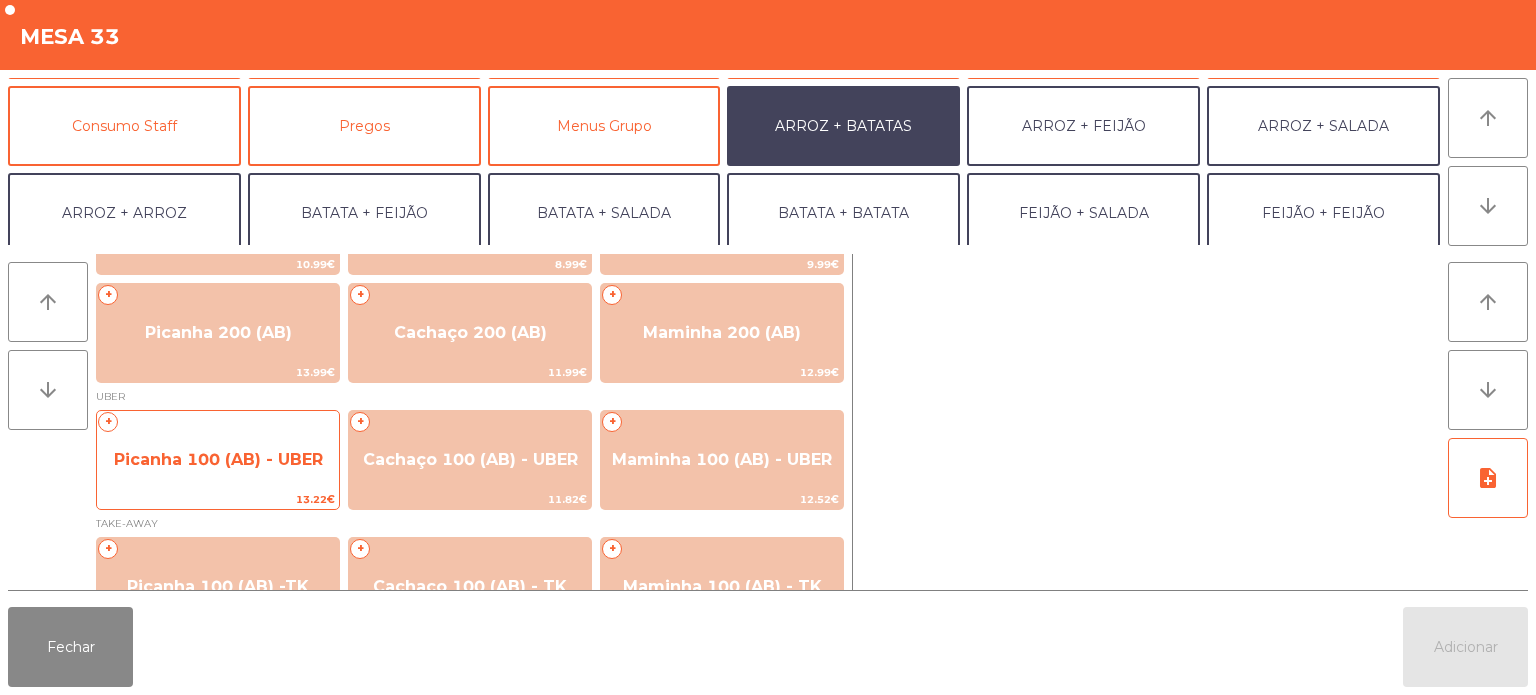 click on "Picanha 100 (AB) - UBER" 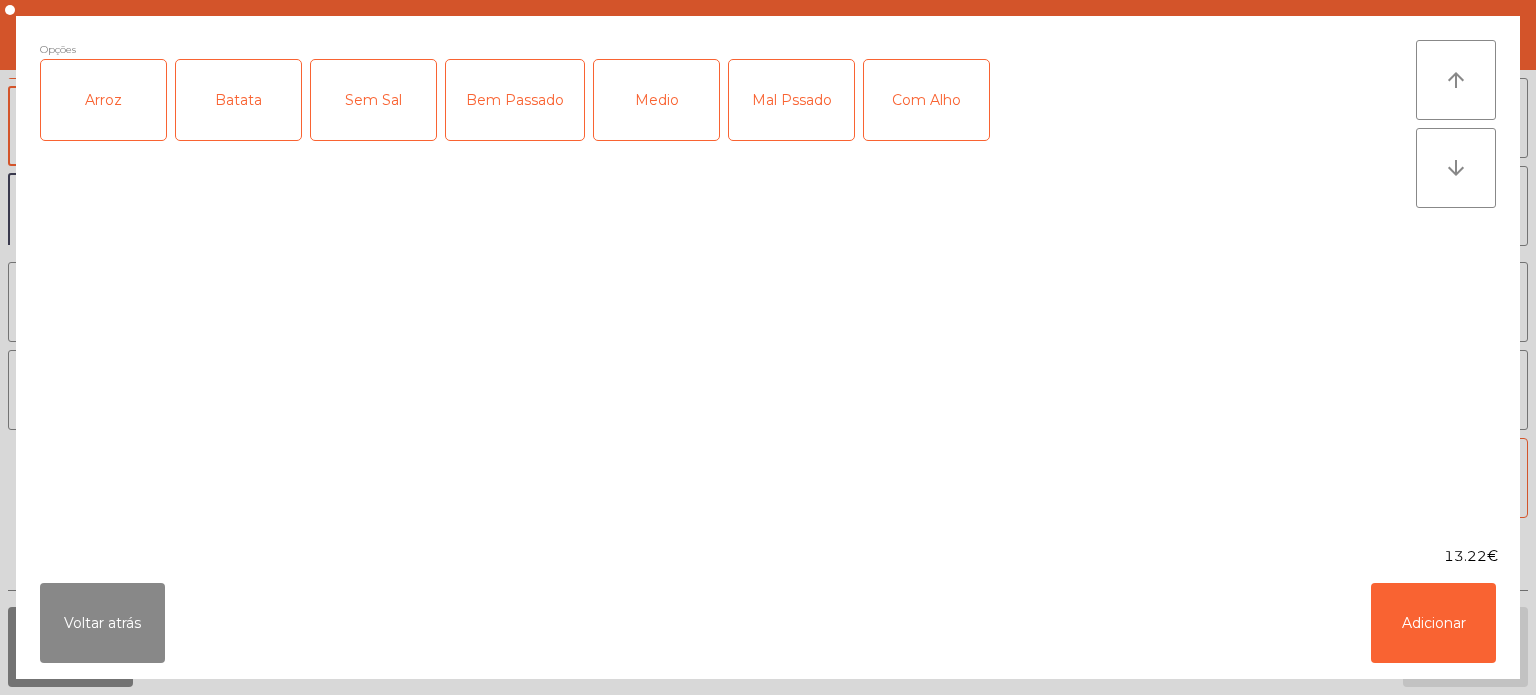 click on "Arroz" 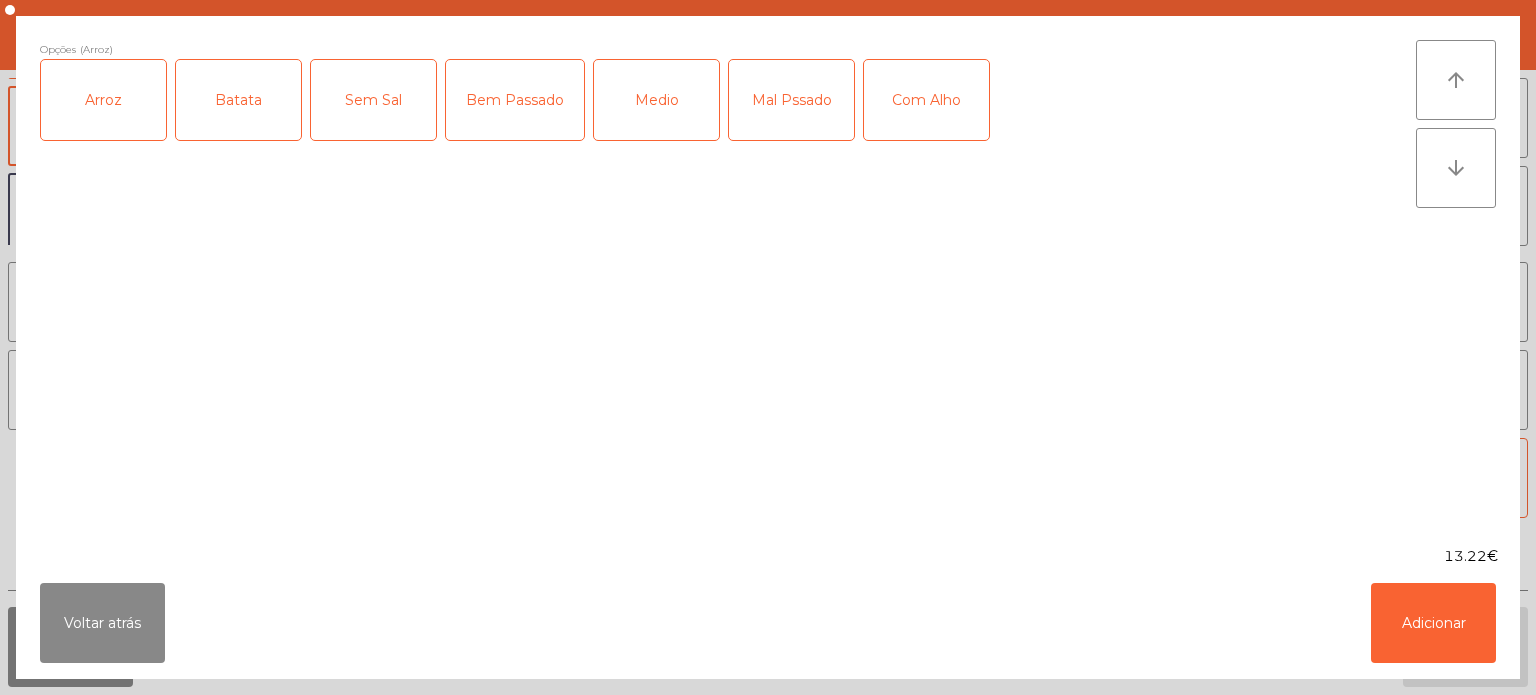click on "Batata" 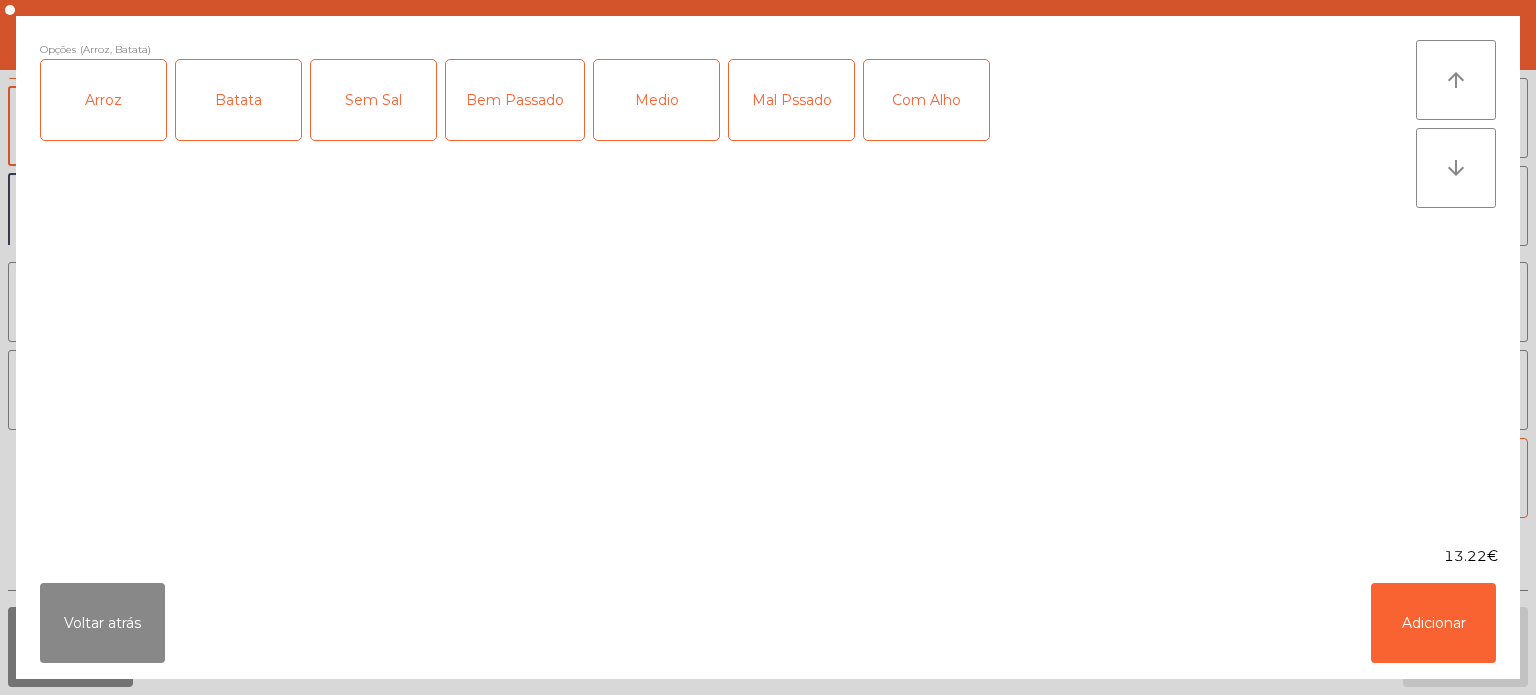 click on "Mal Pssado" 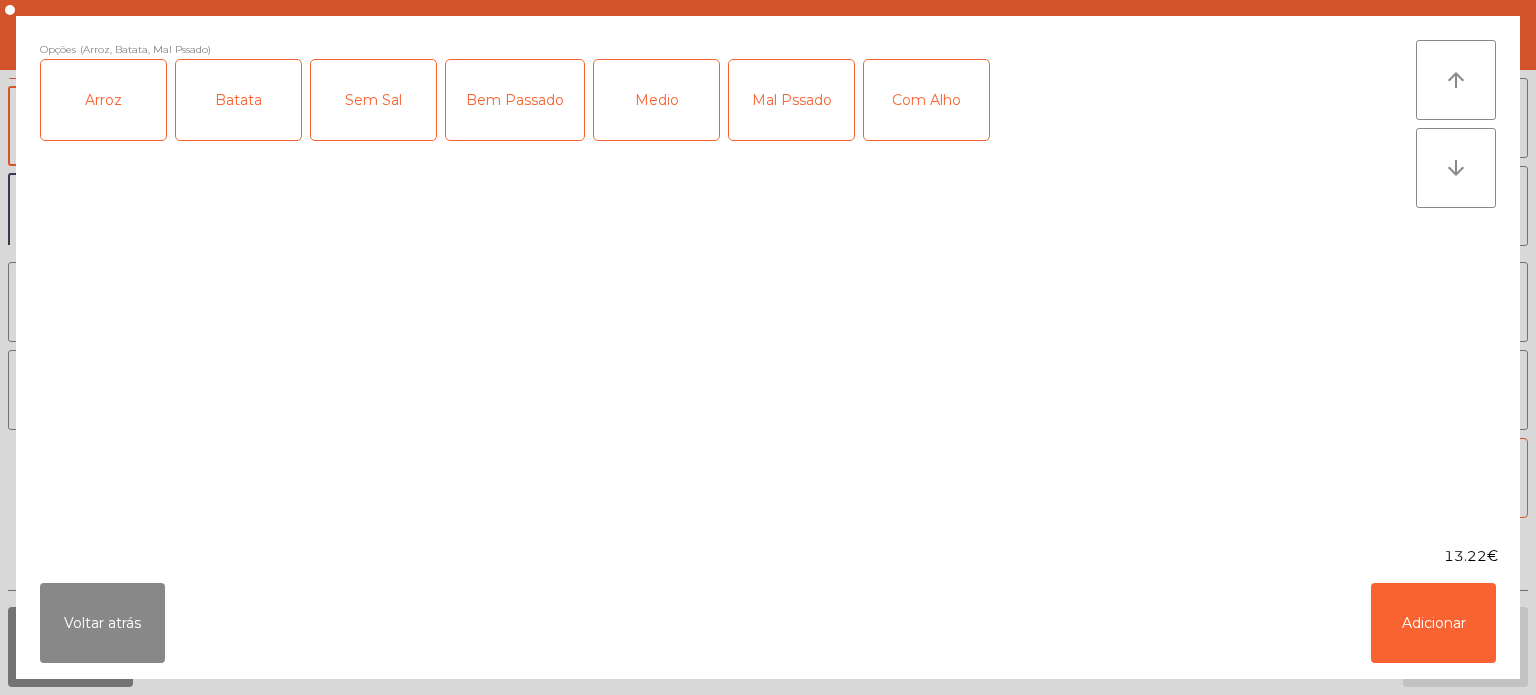 click on "Com Alho" 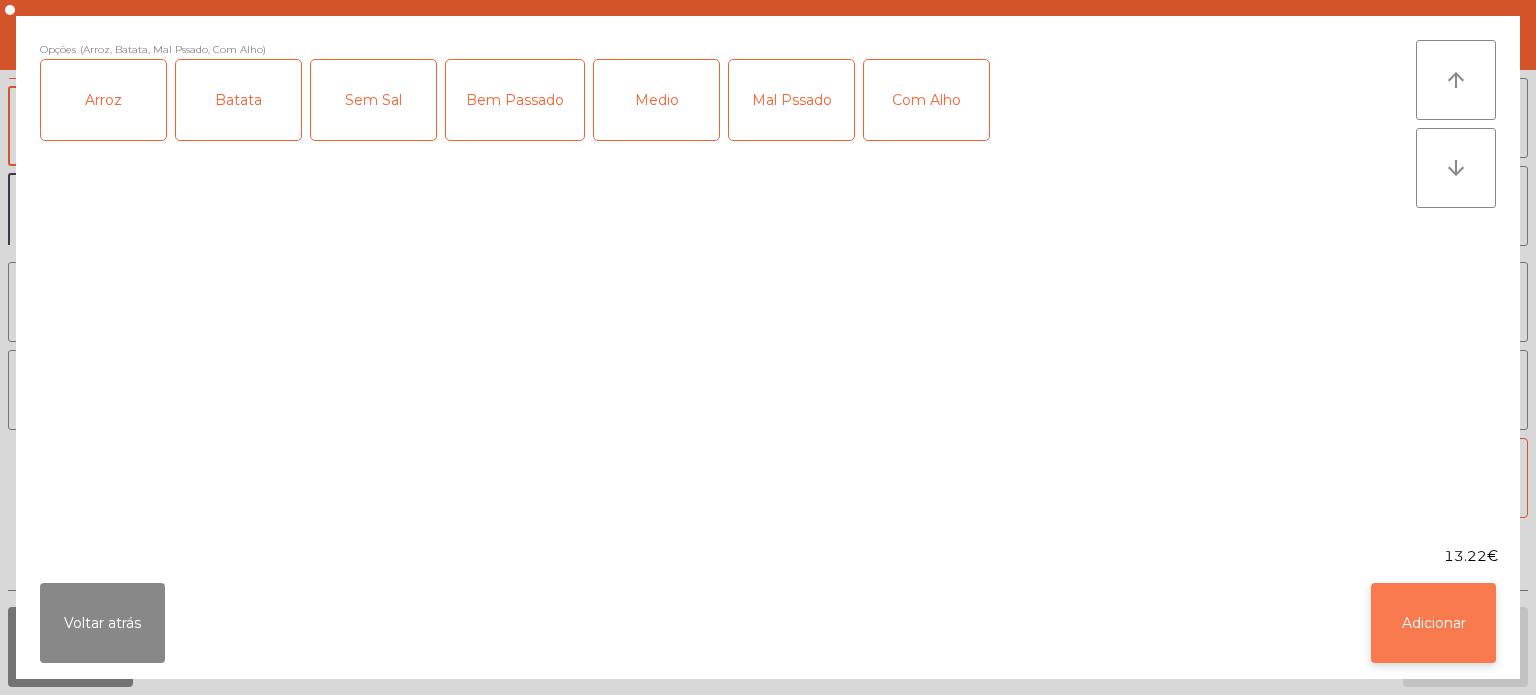 click on "Adicionar" 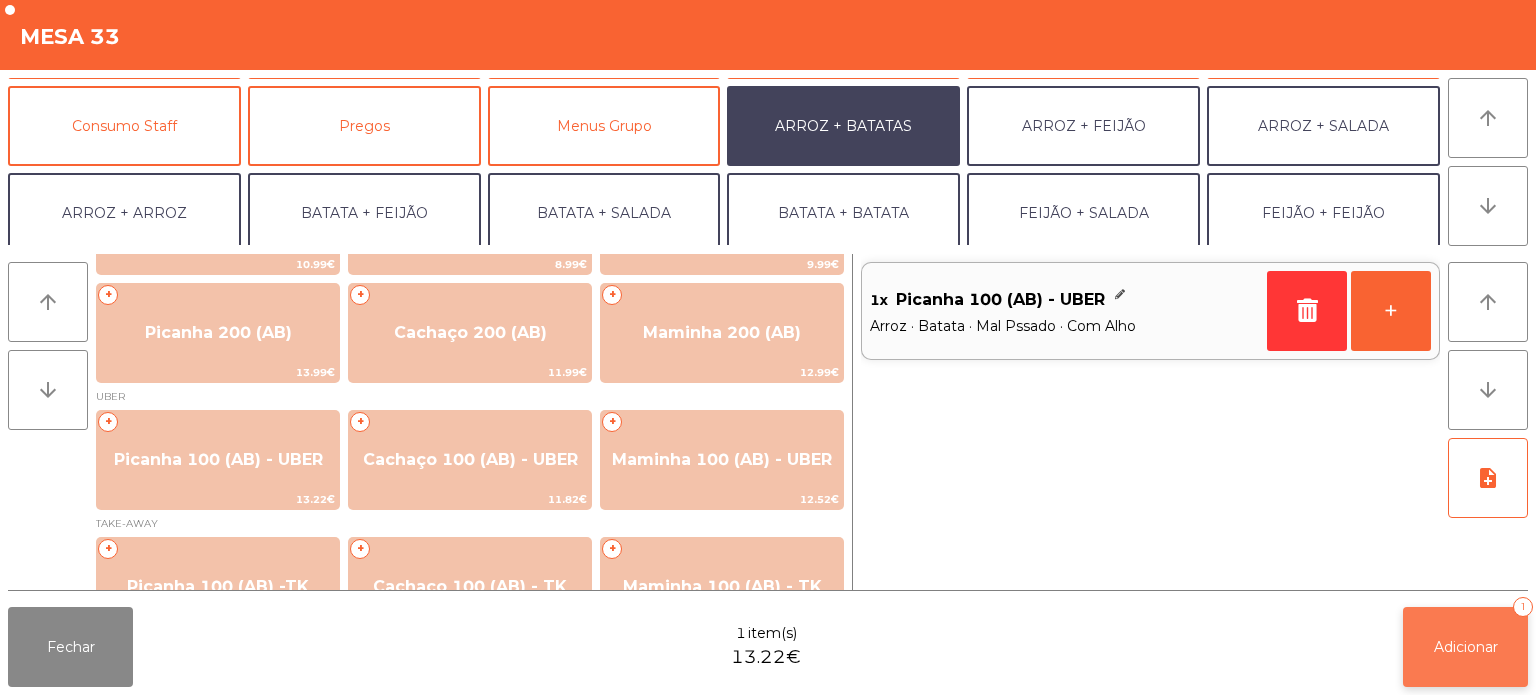 click on "Adicionar   1" 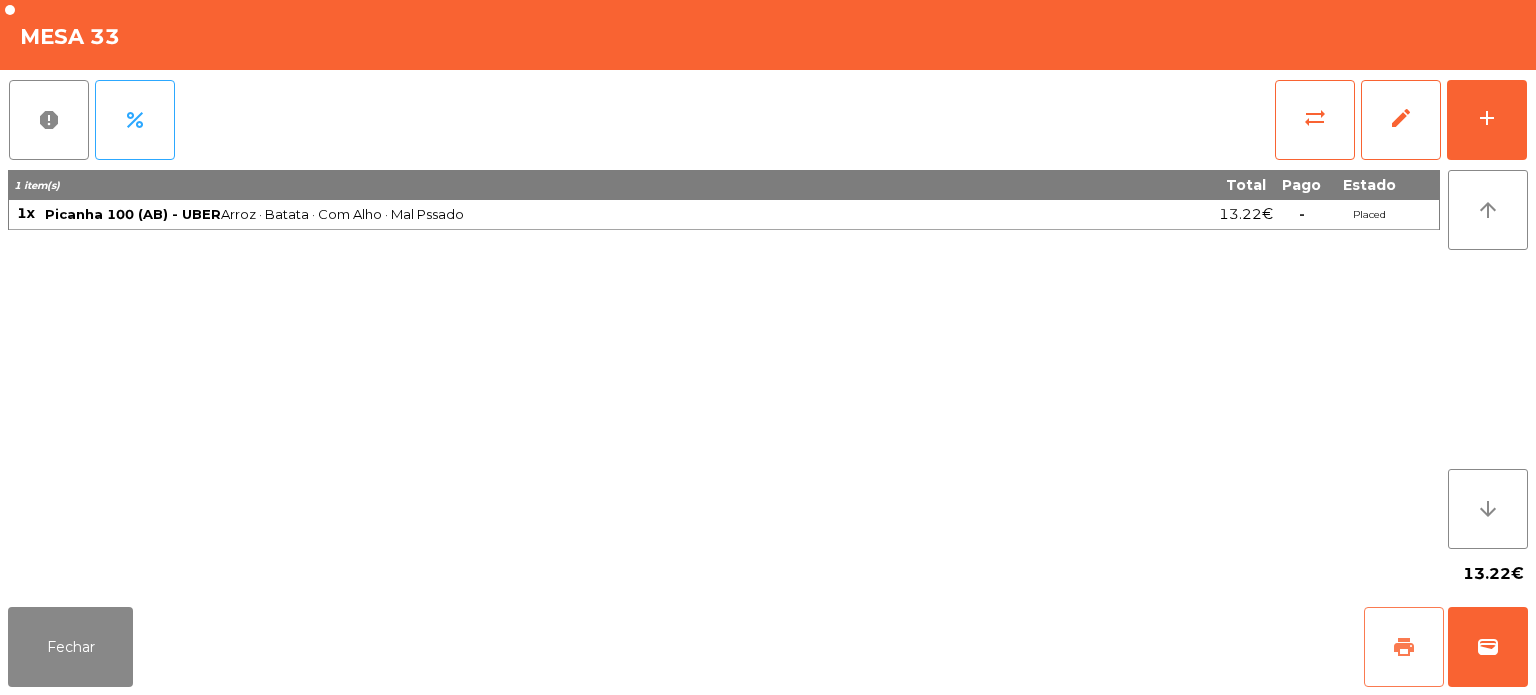 click on "print" 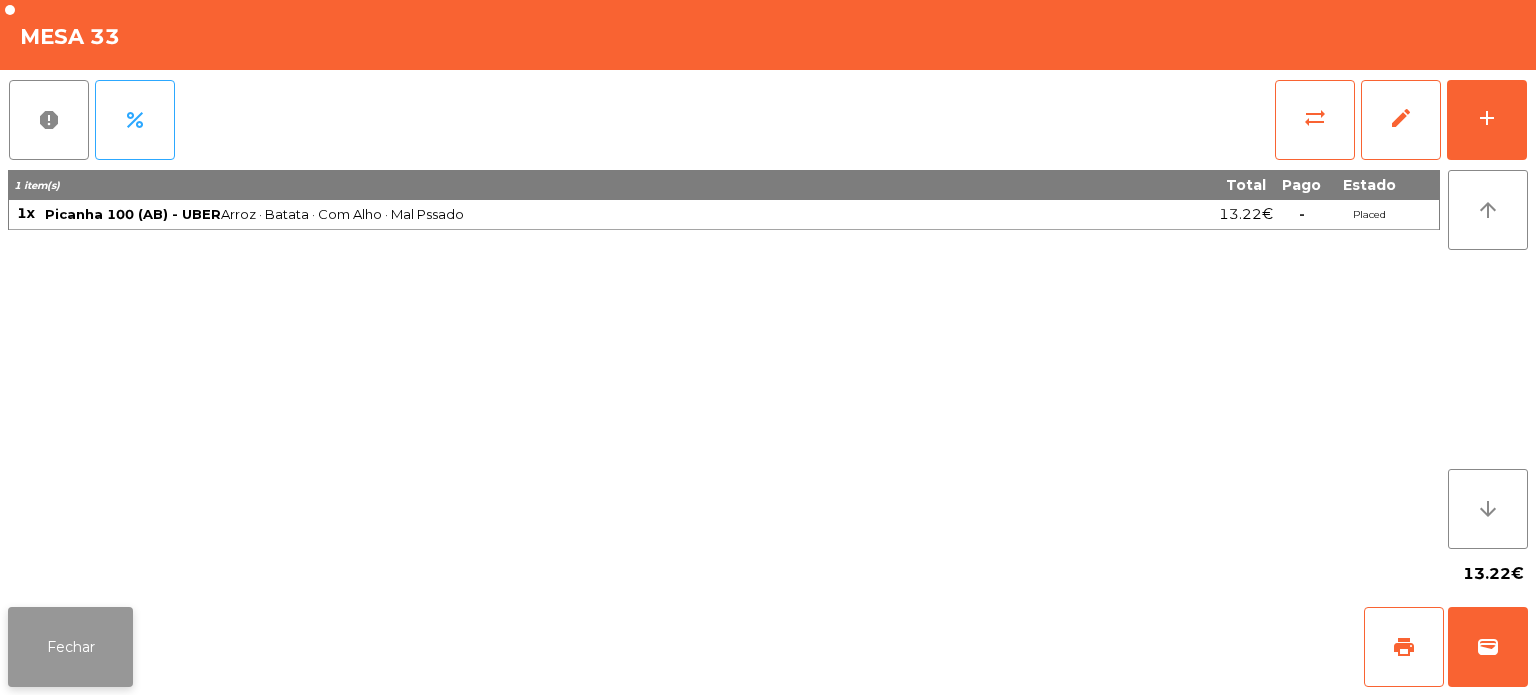 click on "Fechar" 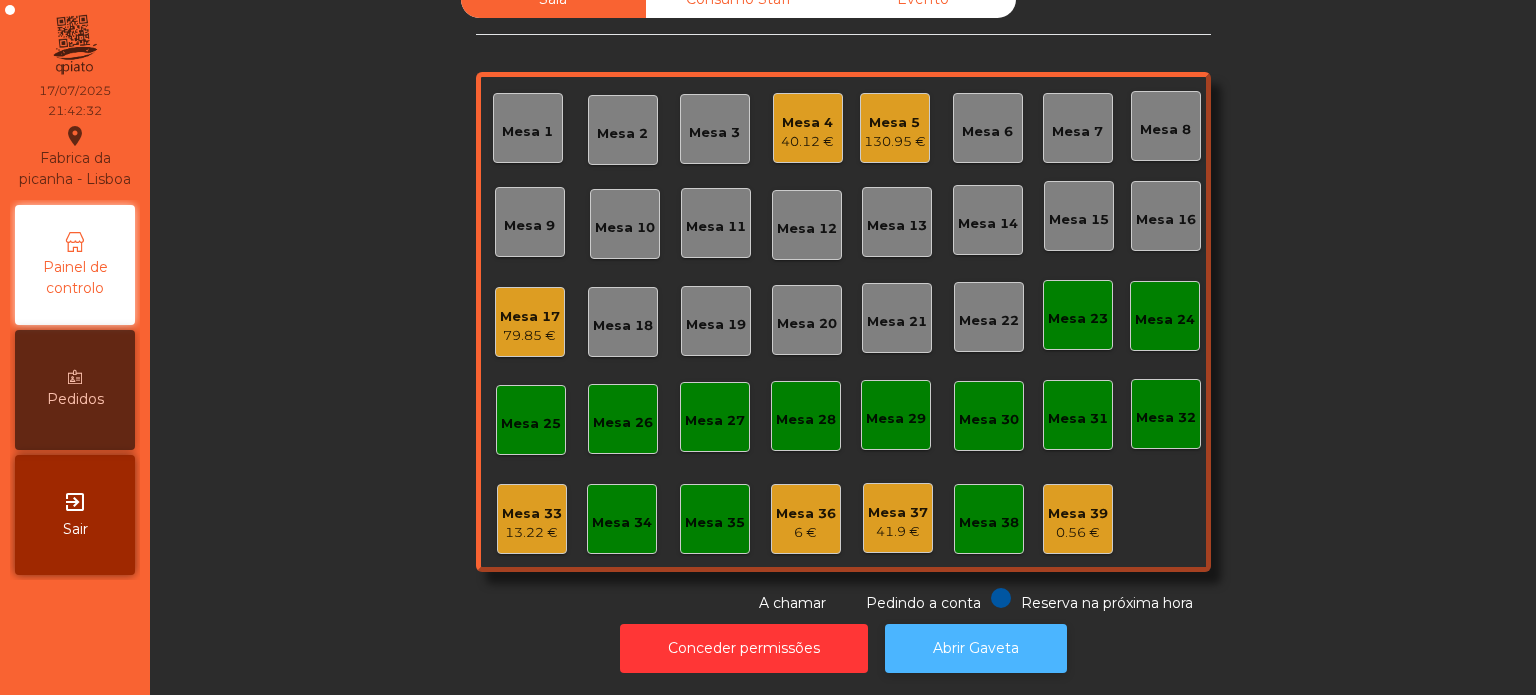 click on "Abrir Gaveta" 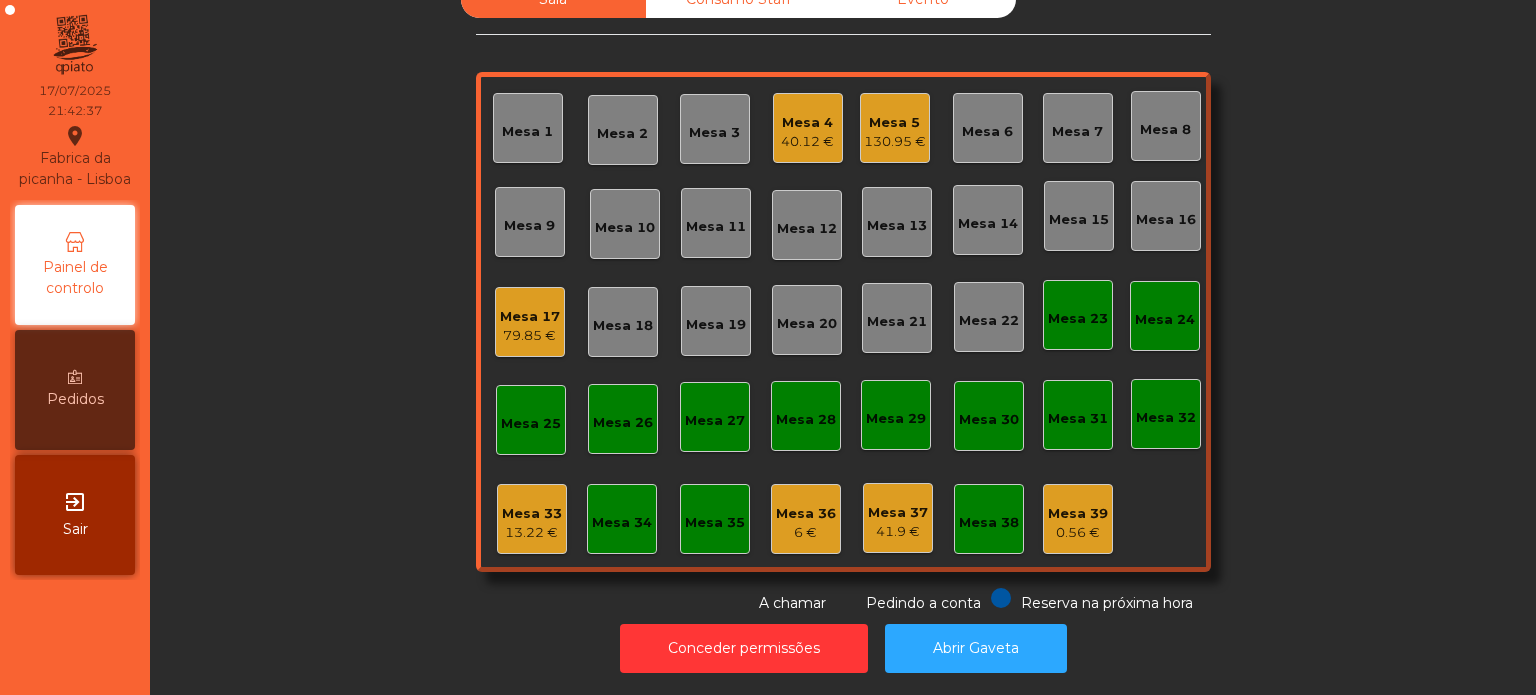 click on "13.22 €" 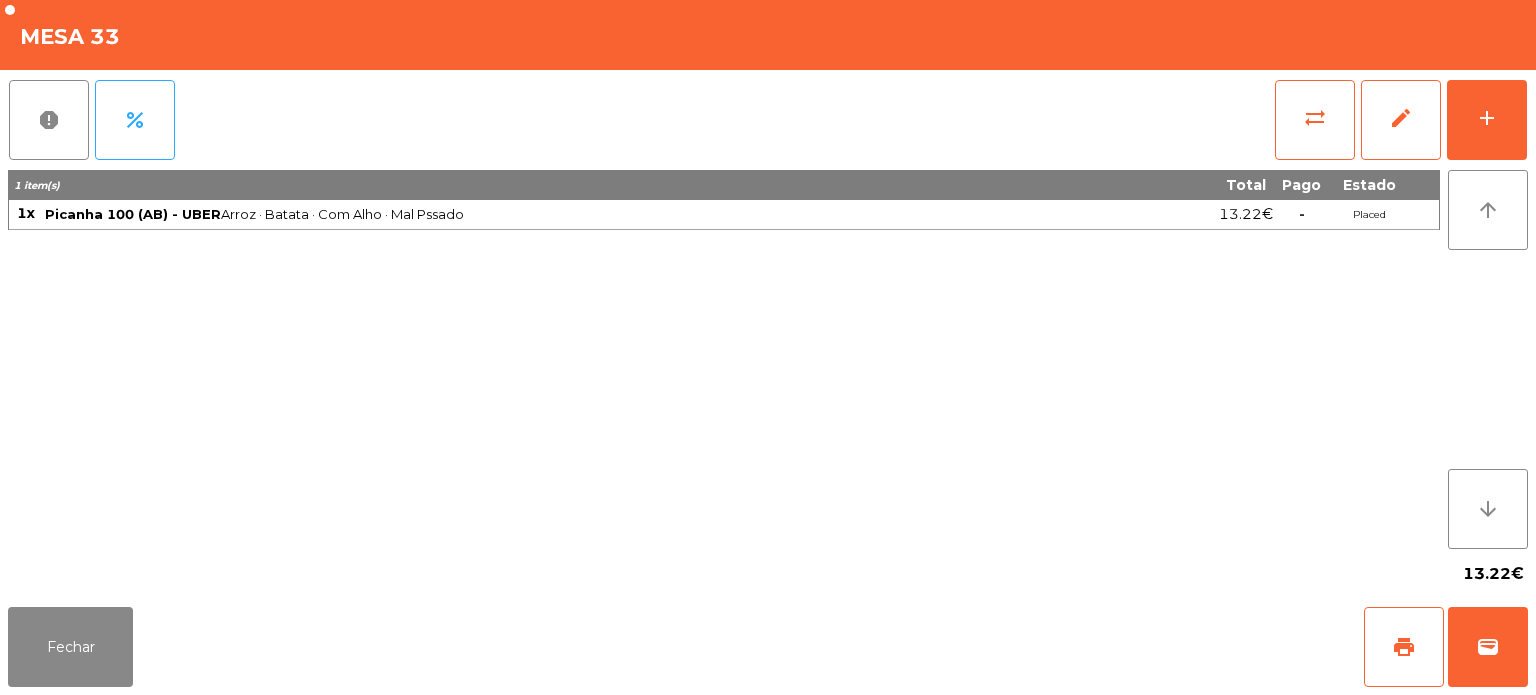 click on "Fechar   print   wallet" 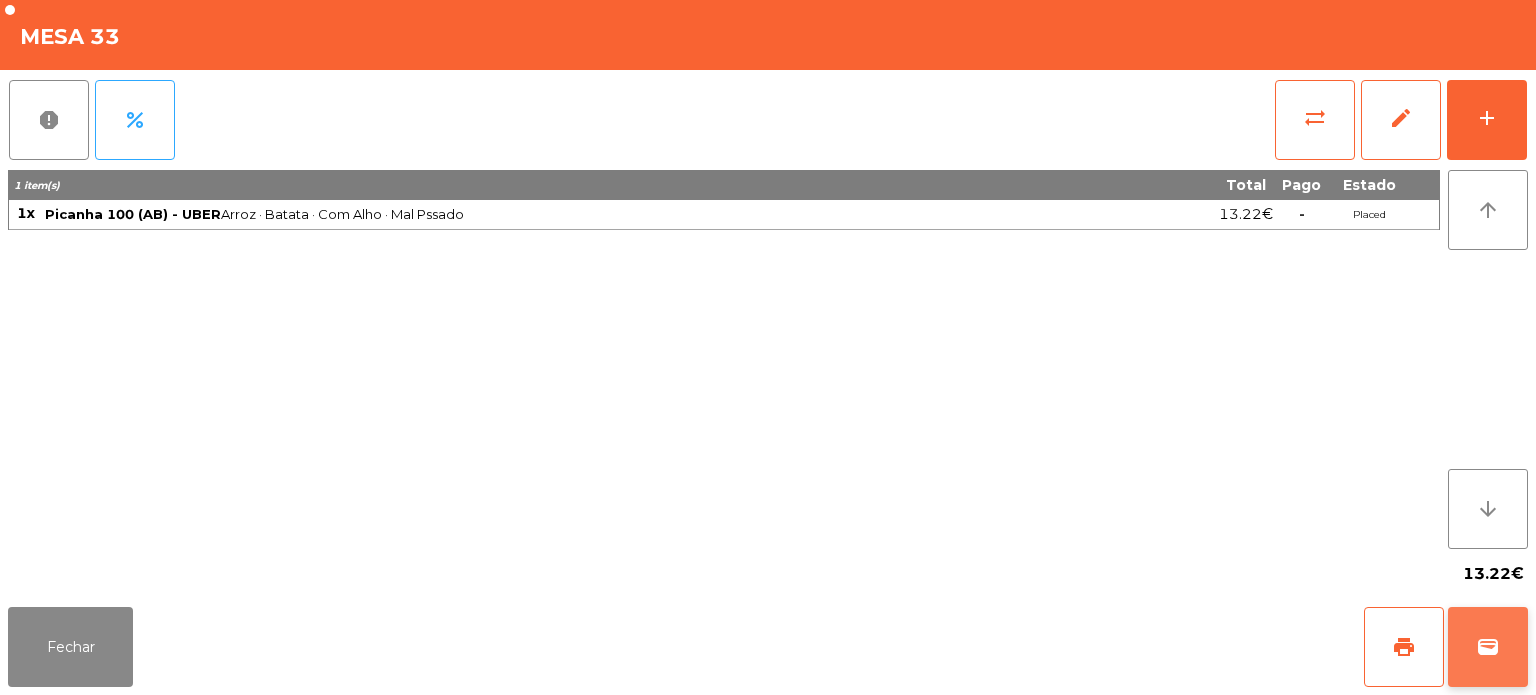 click on "wallet" 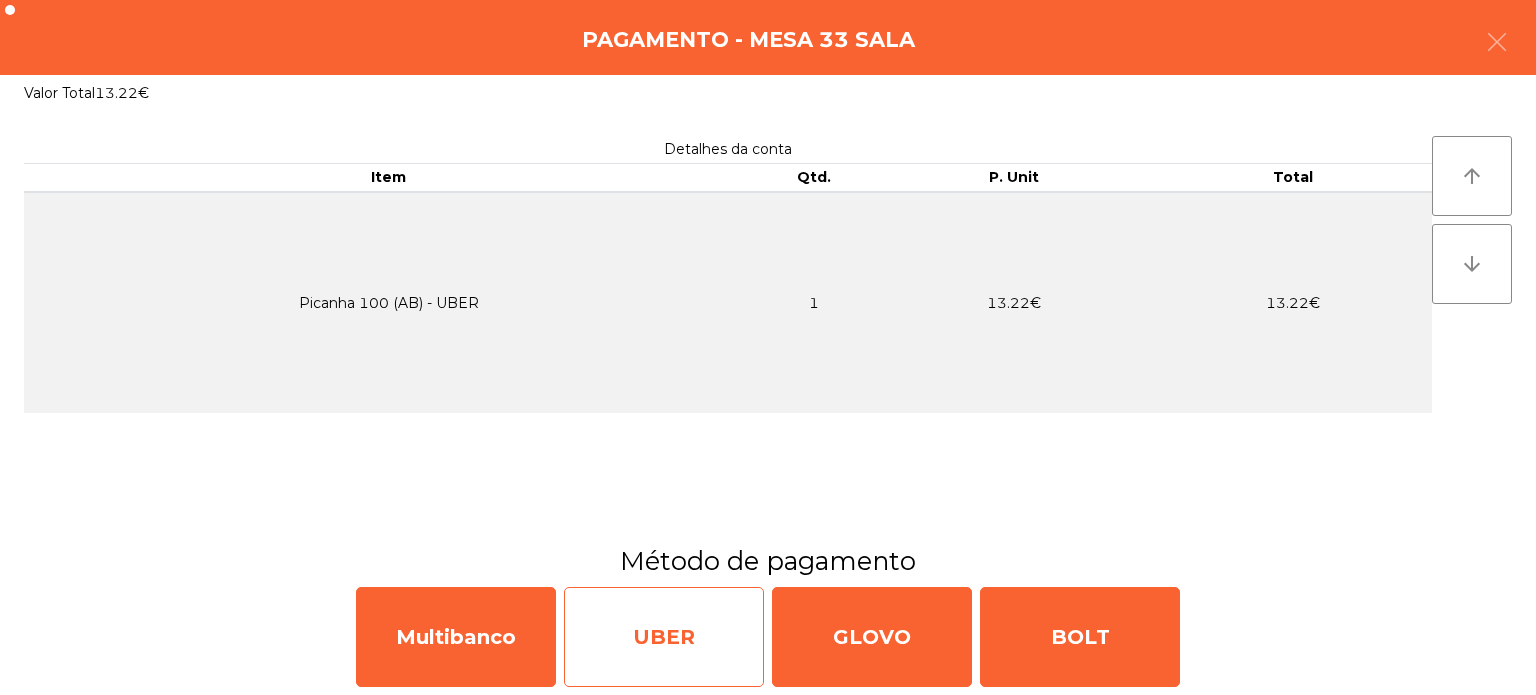 click on "UBER" 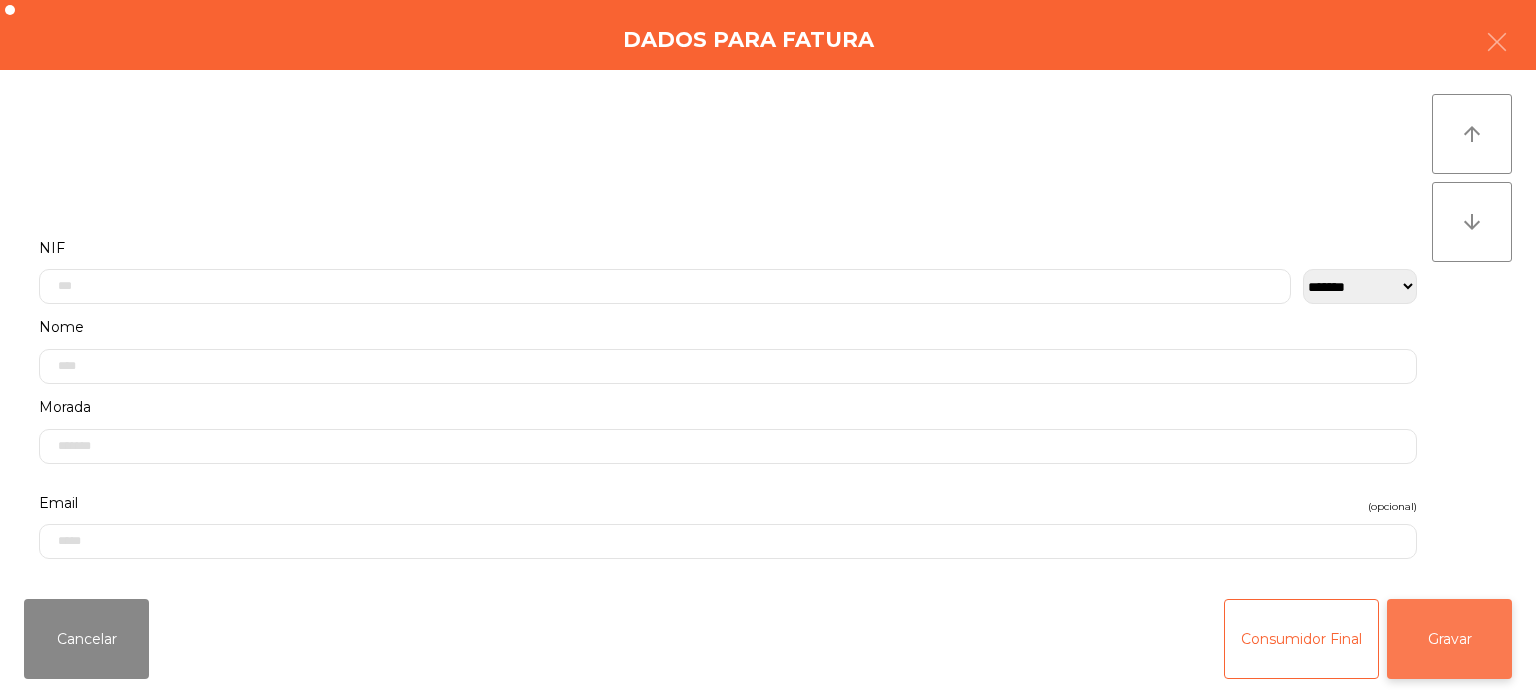 click on "Gravar" 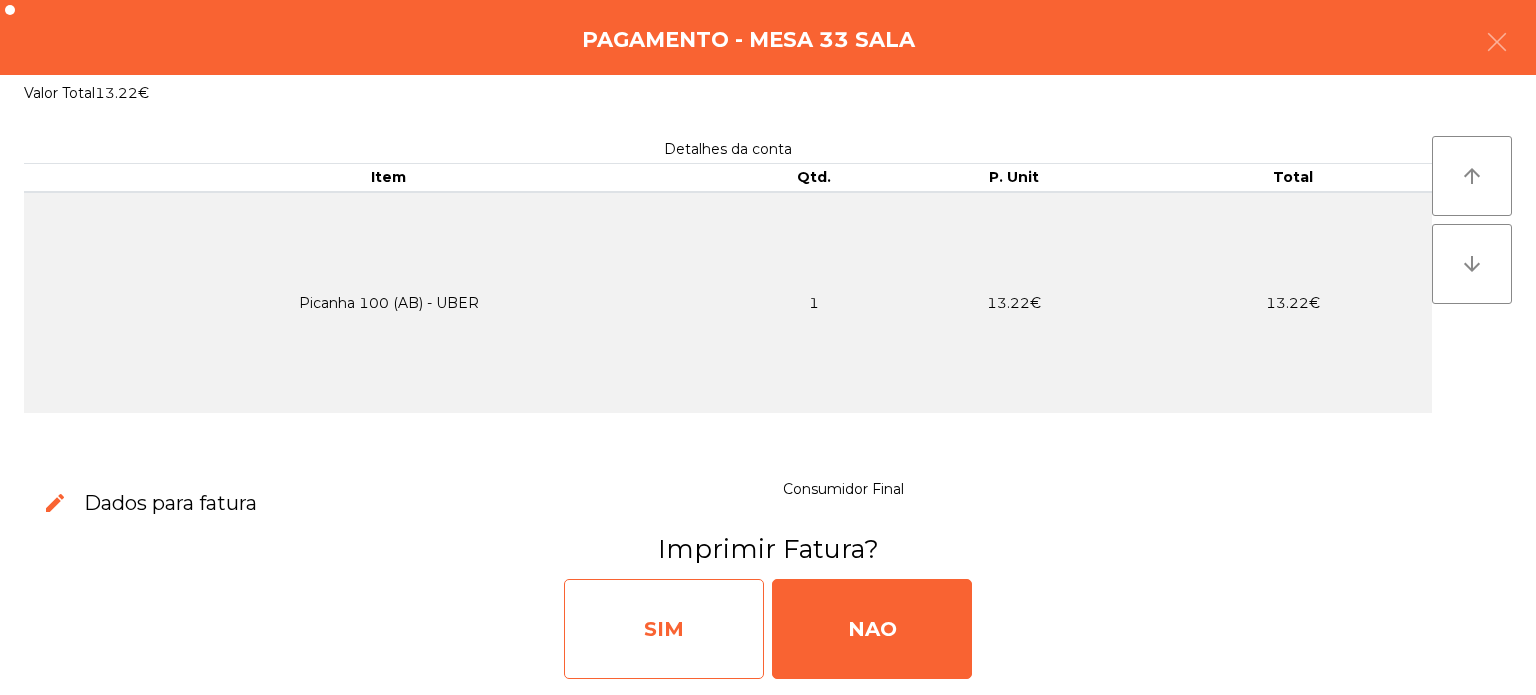 click on "SIM" 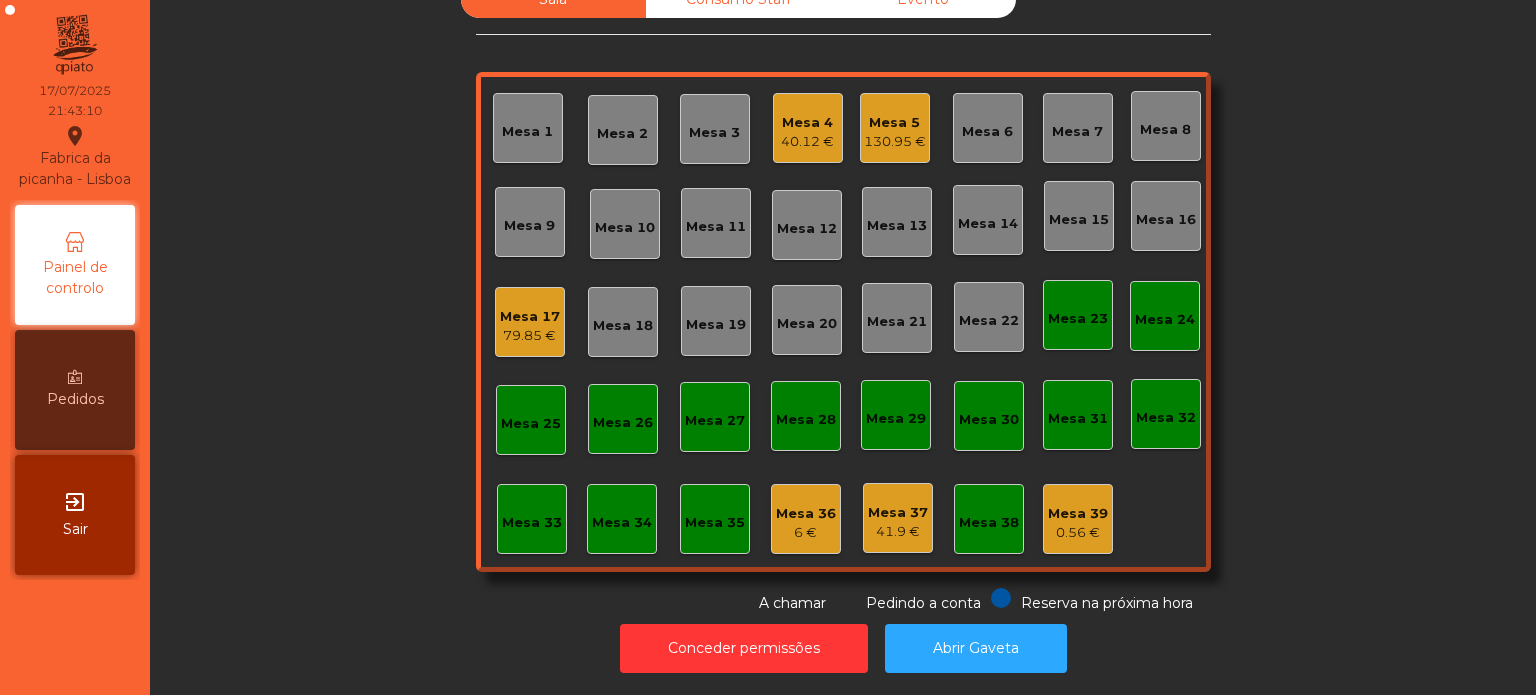 click on "Mesa 33" 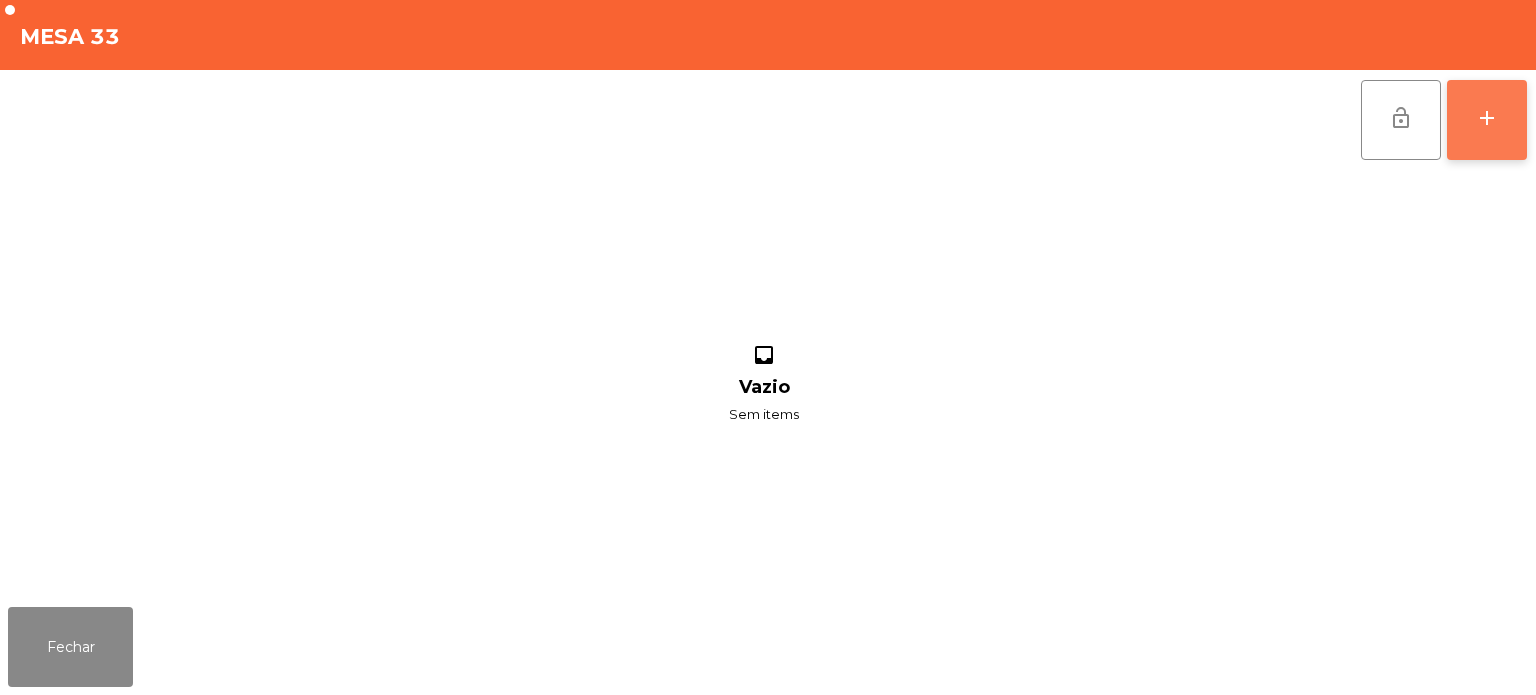 click on "add" 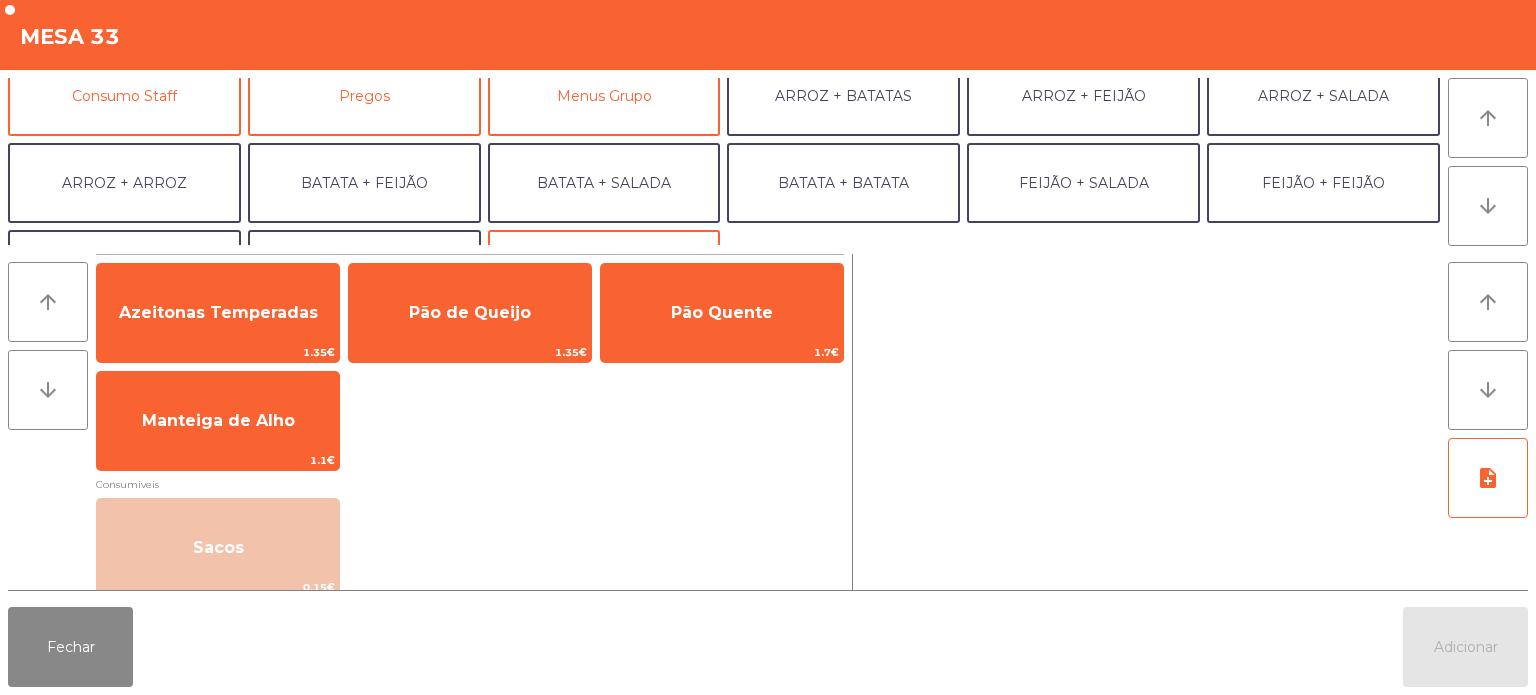 scroll, scrollTop: 197, scrollLeft: 0, axis: vertical 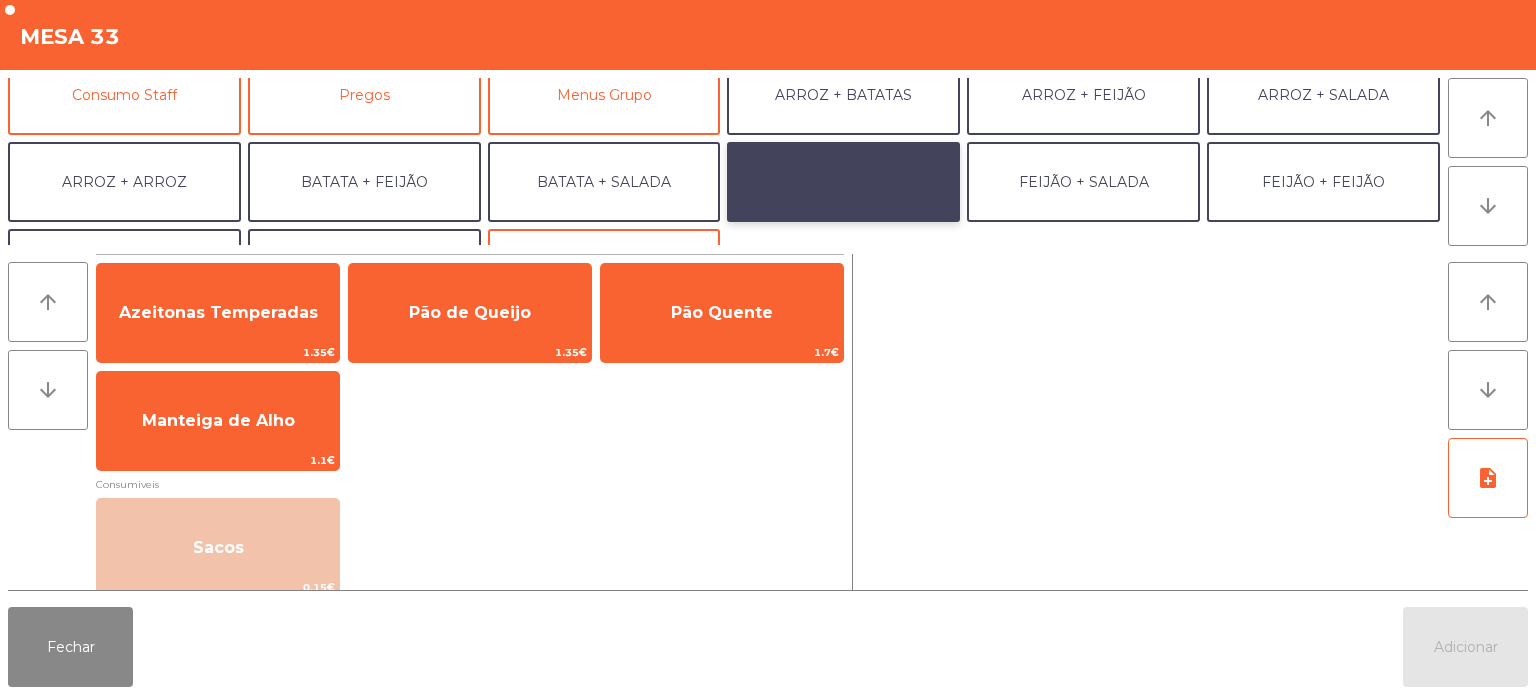 click on "BATATA + BATATA" 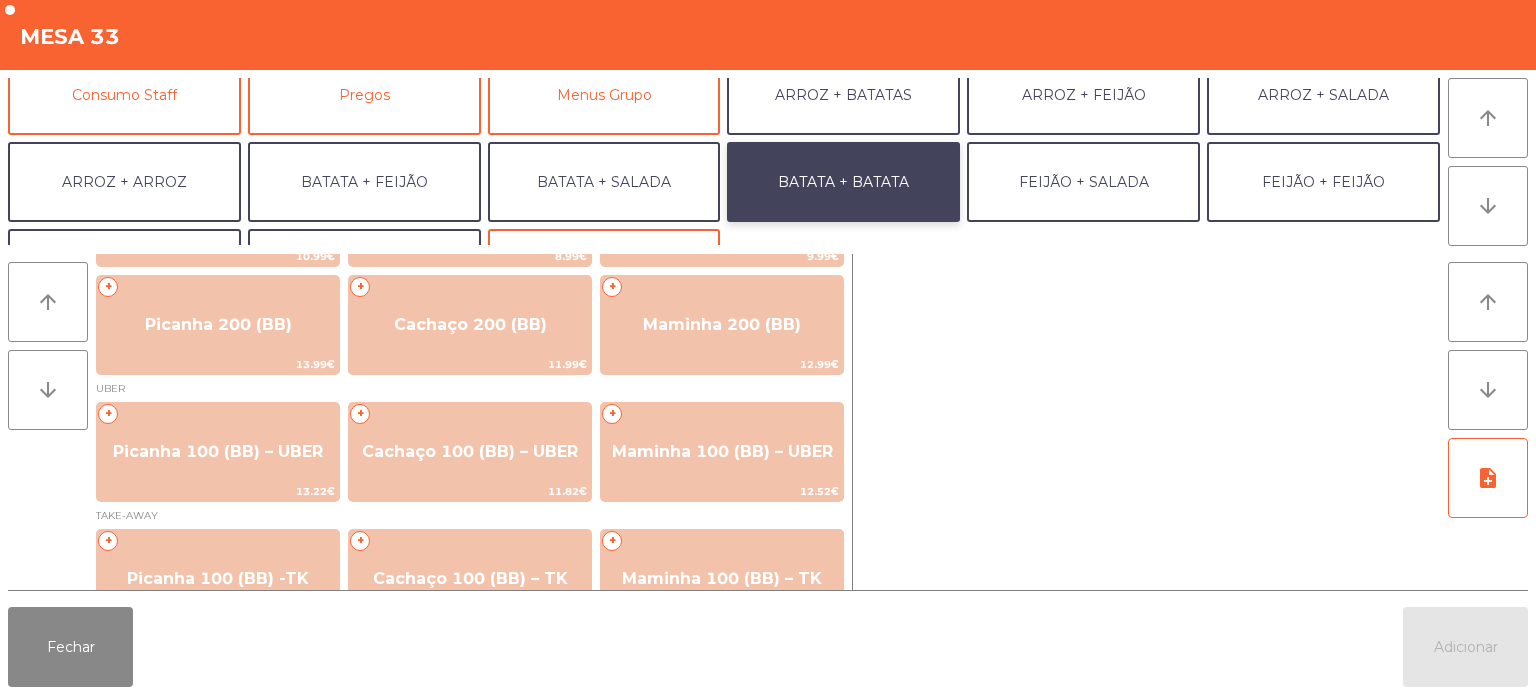 scroll, scrollTop: 103, scrollLeft: 0, axis: vertical 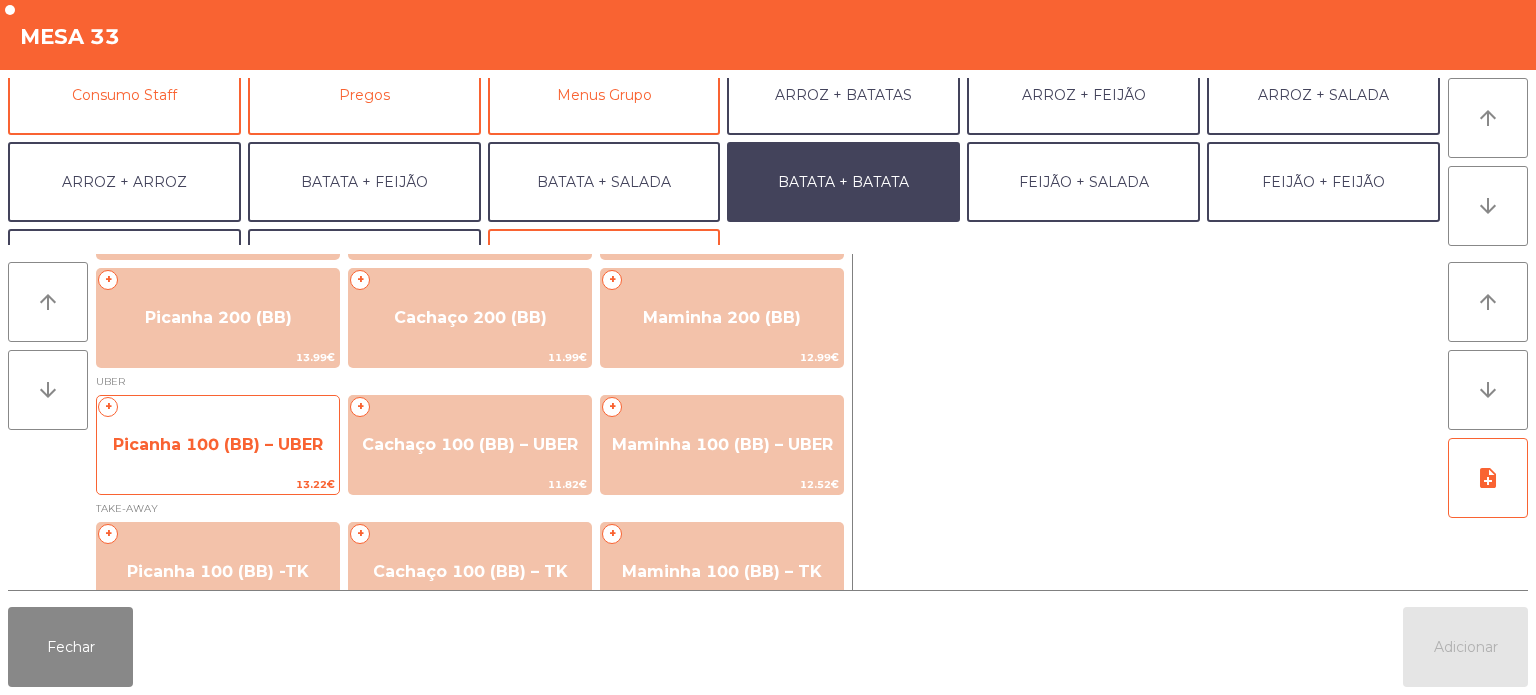 click on "Picanha 100 (BB) – UBER" 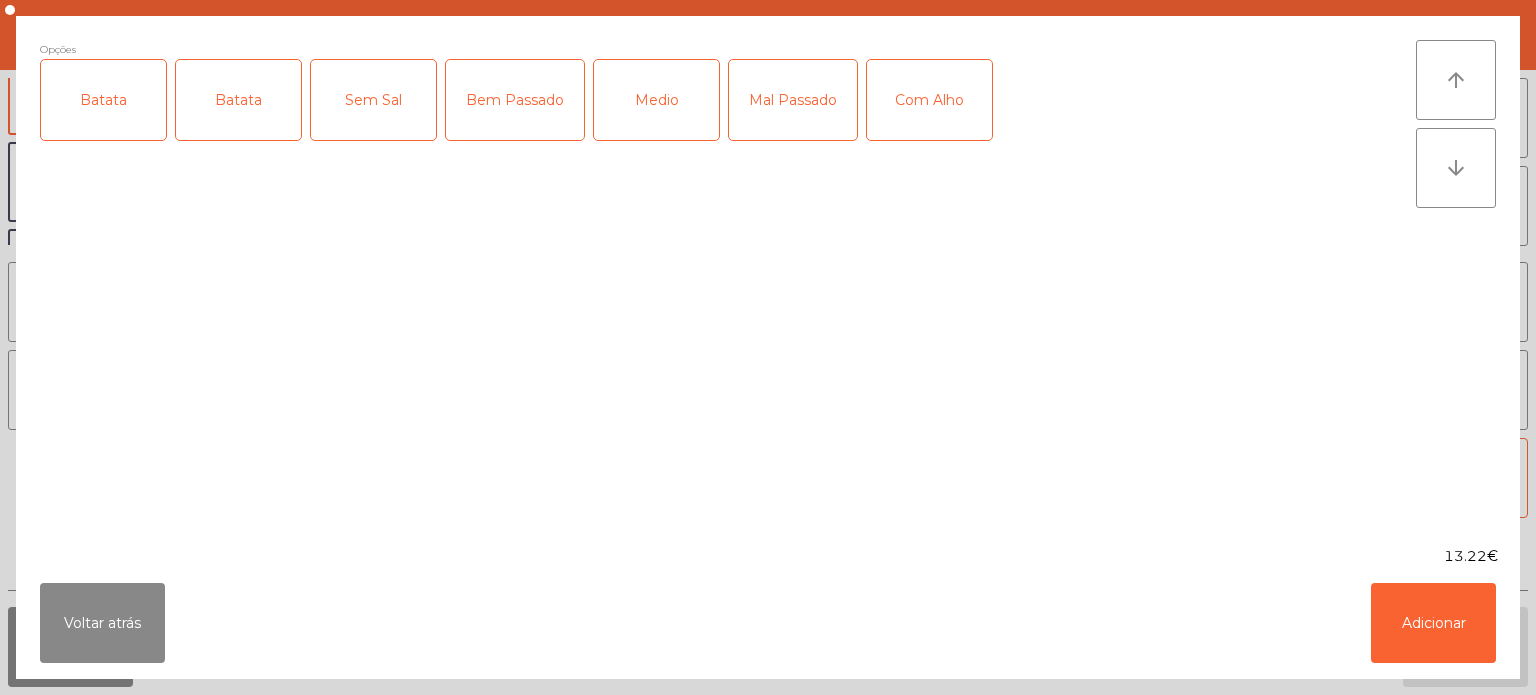 click on "Batata" 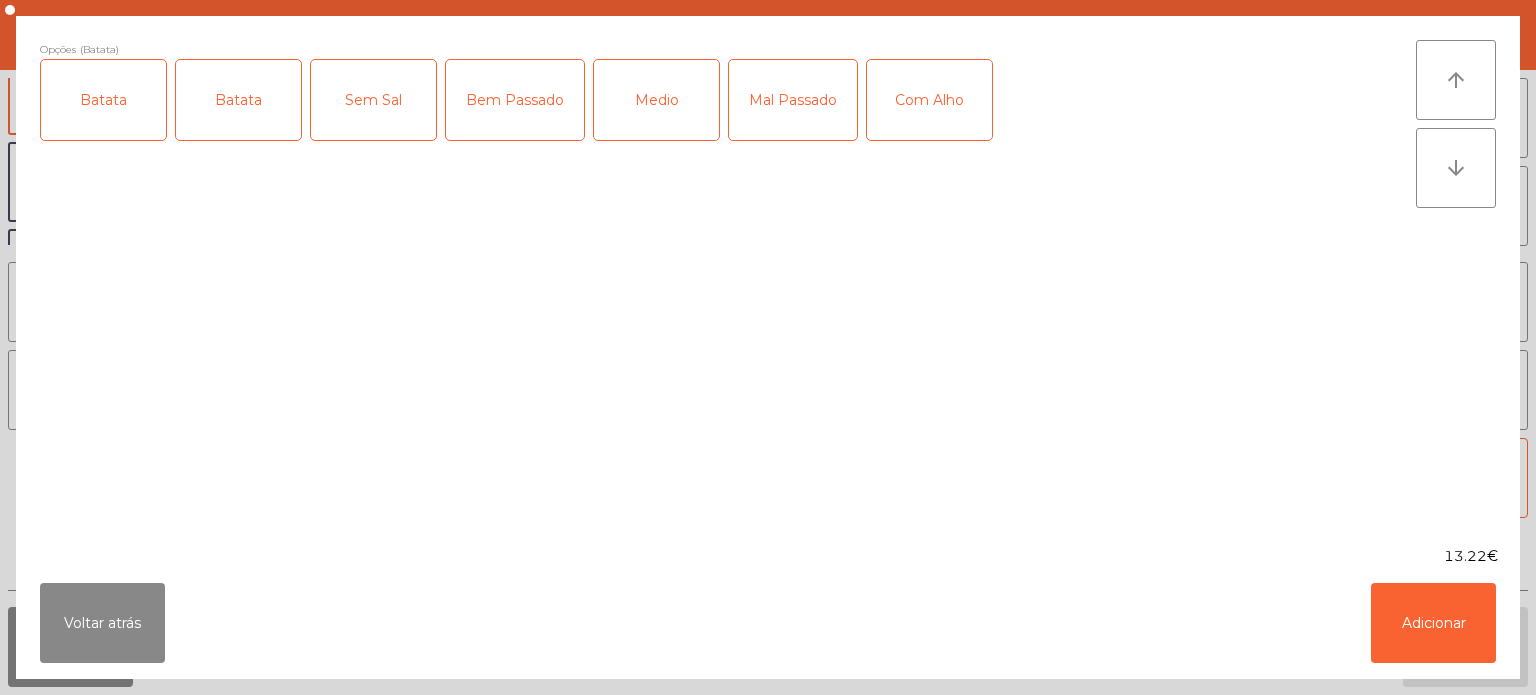 click on "Batata" 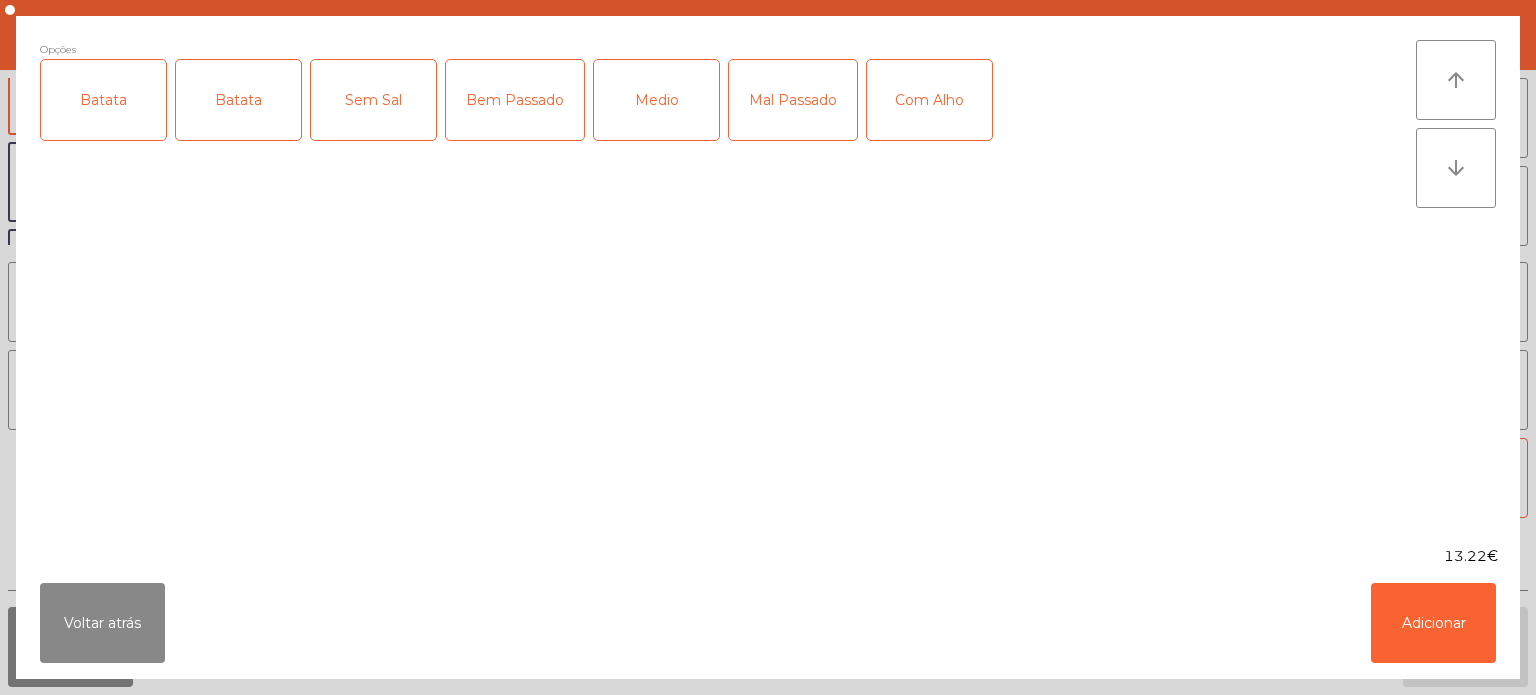 click on "Batata" 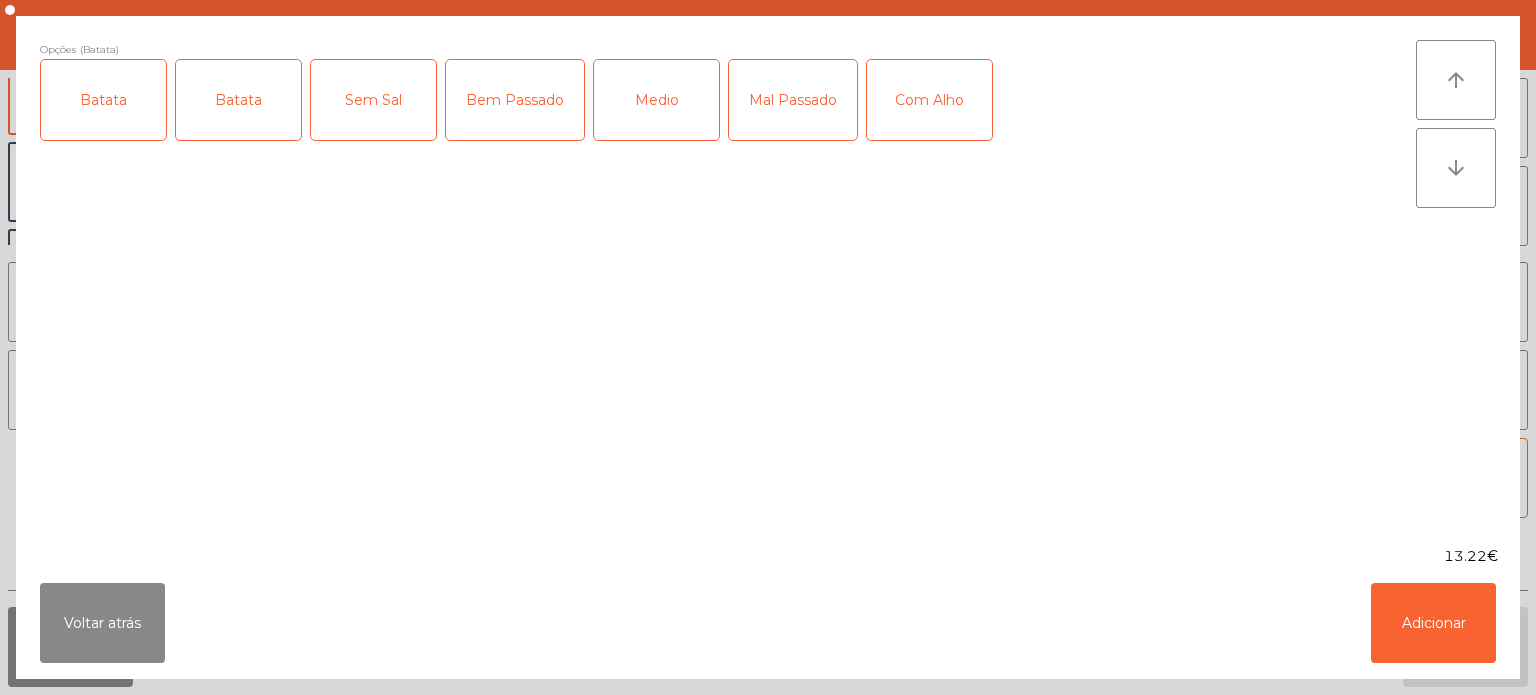 click on "Medio" 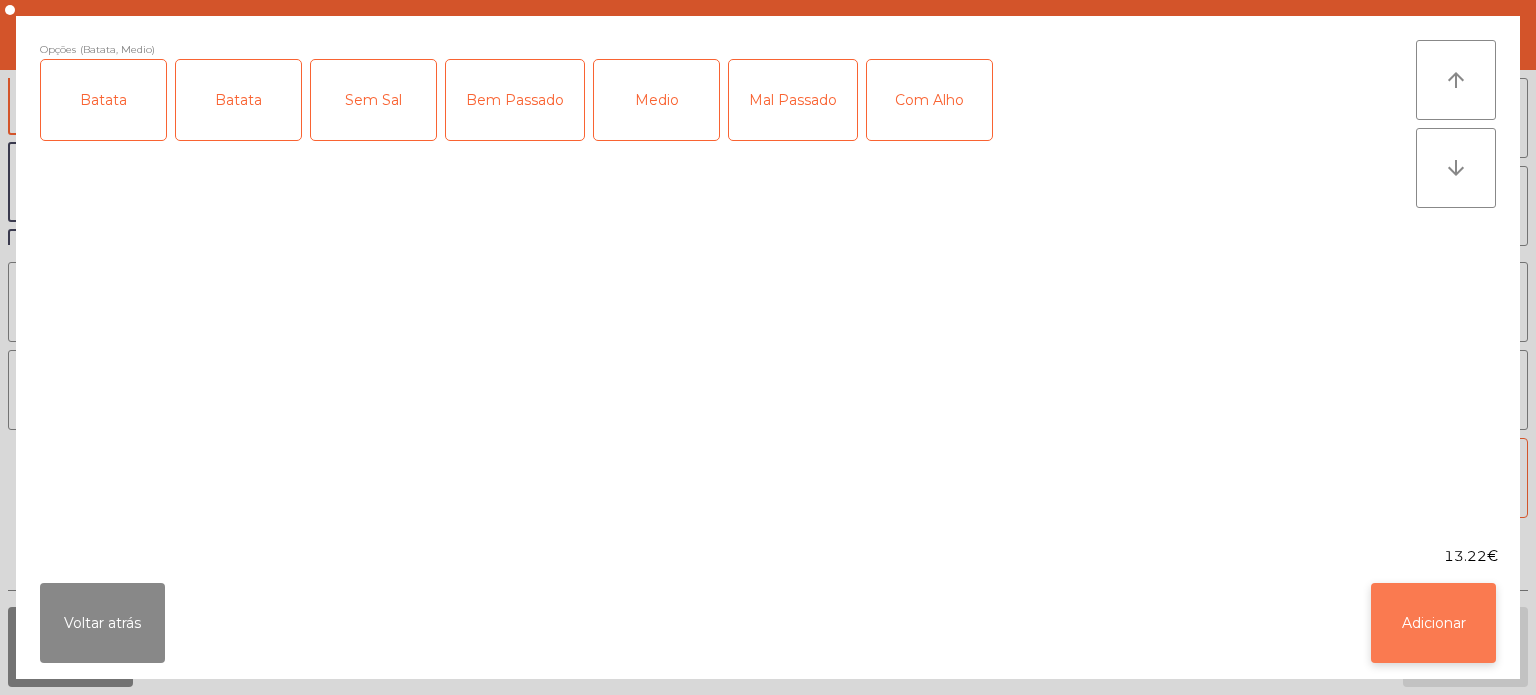 click on "Adicionar" 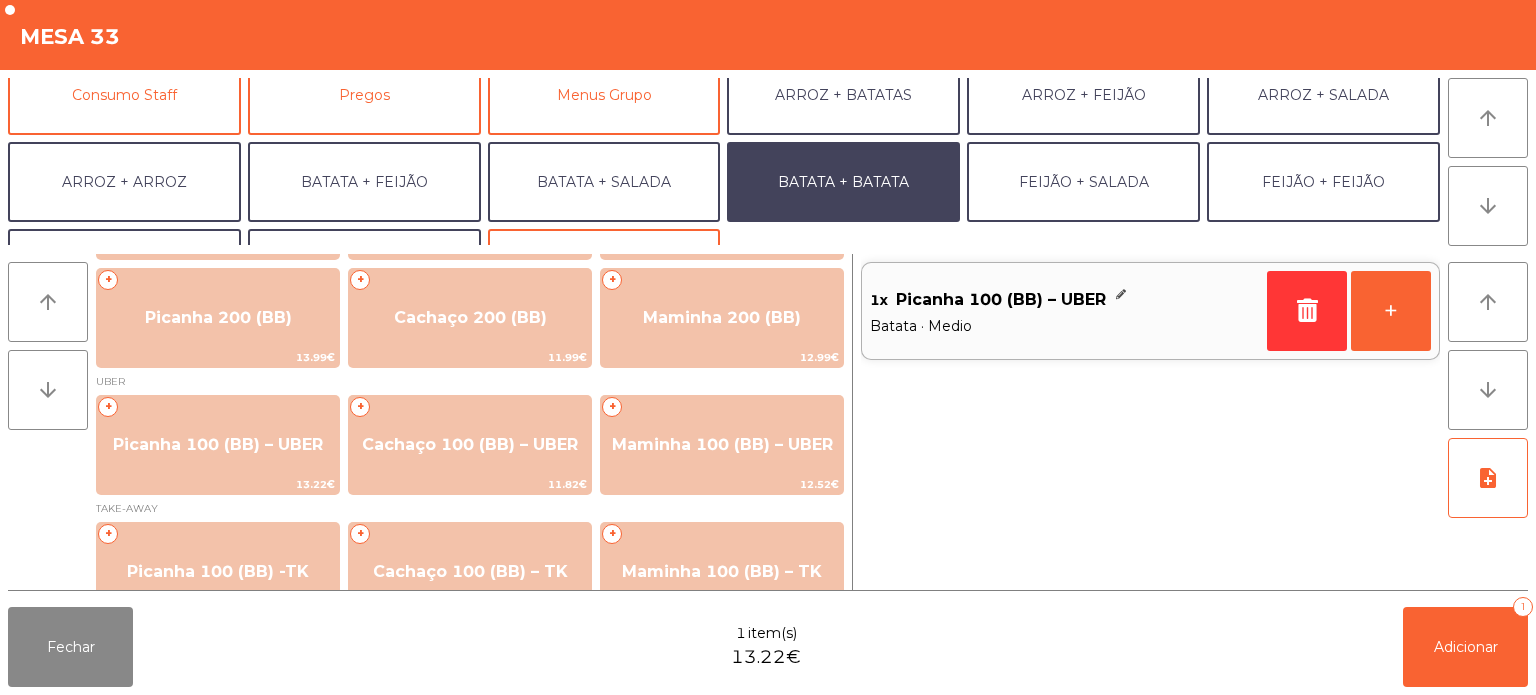 scroll, scrollTop: 260, scrollLeft: 0, axis: vertical 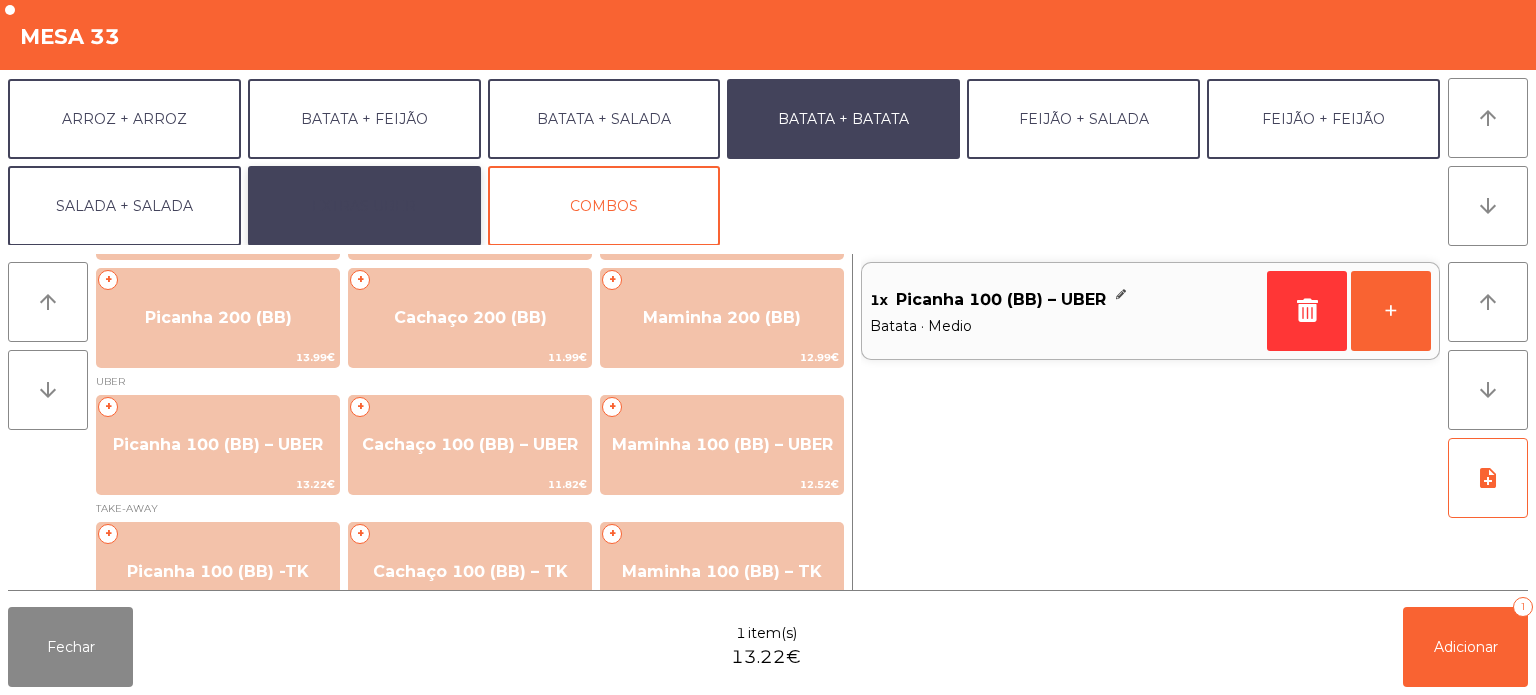 click on "EXTRAS UBER" 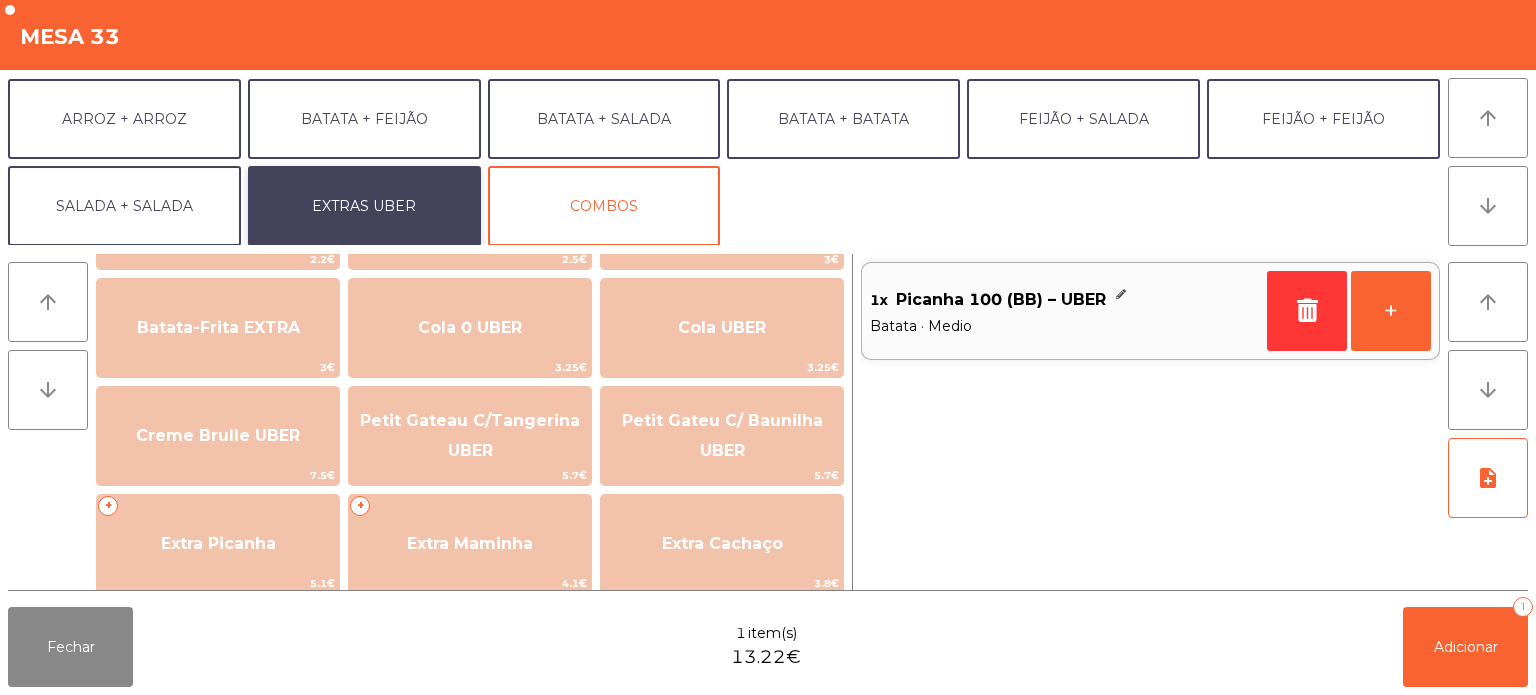 scroll, scrollTop: 342, scrollLeft: 0, axis: vertical 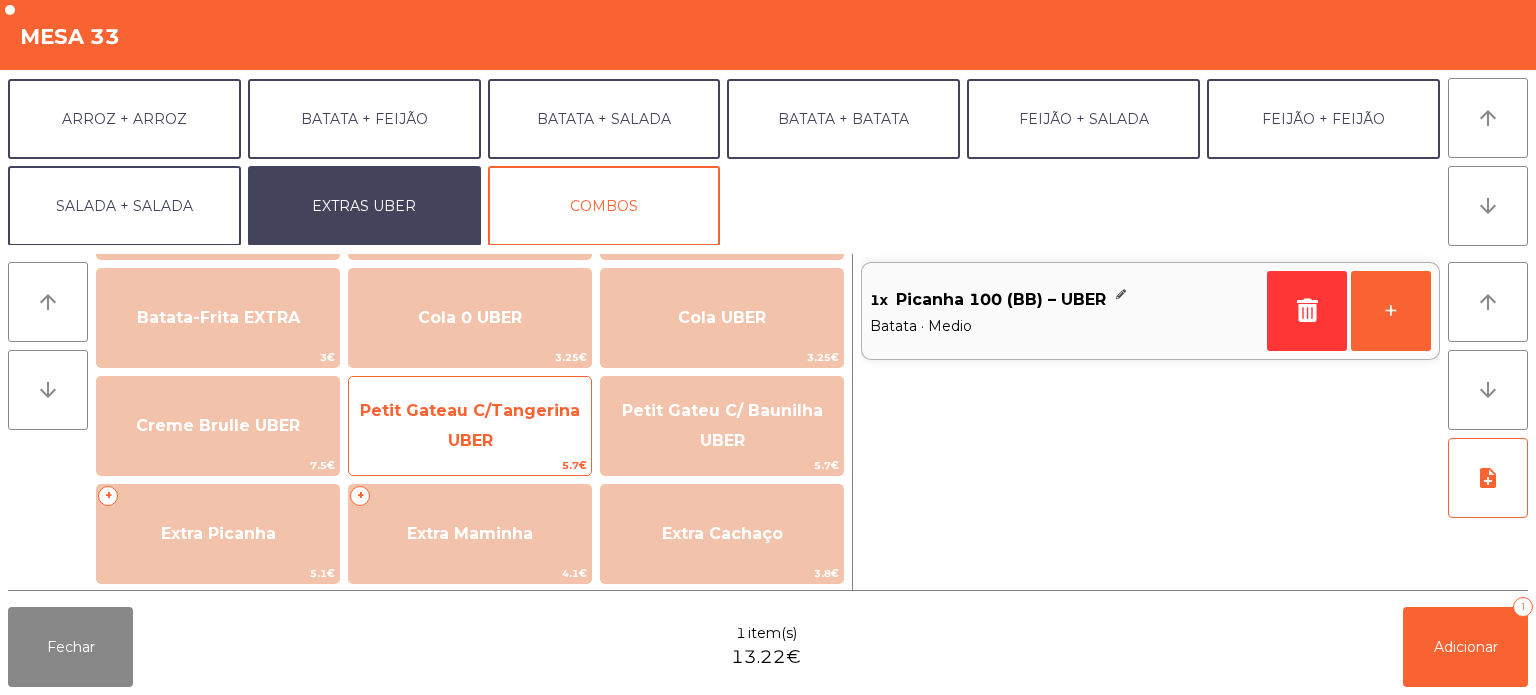 click on "Petit Gateau C/Tangerina UBER" 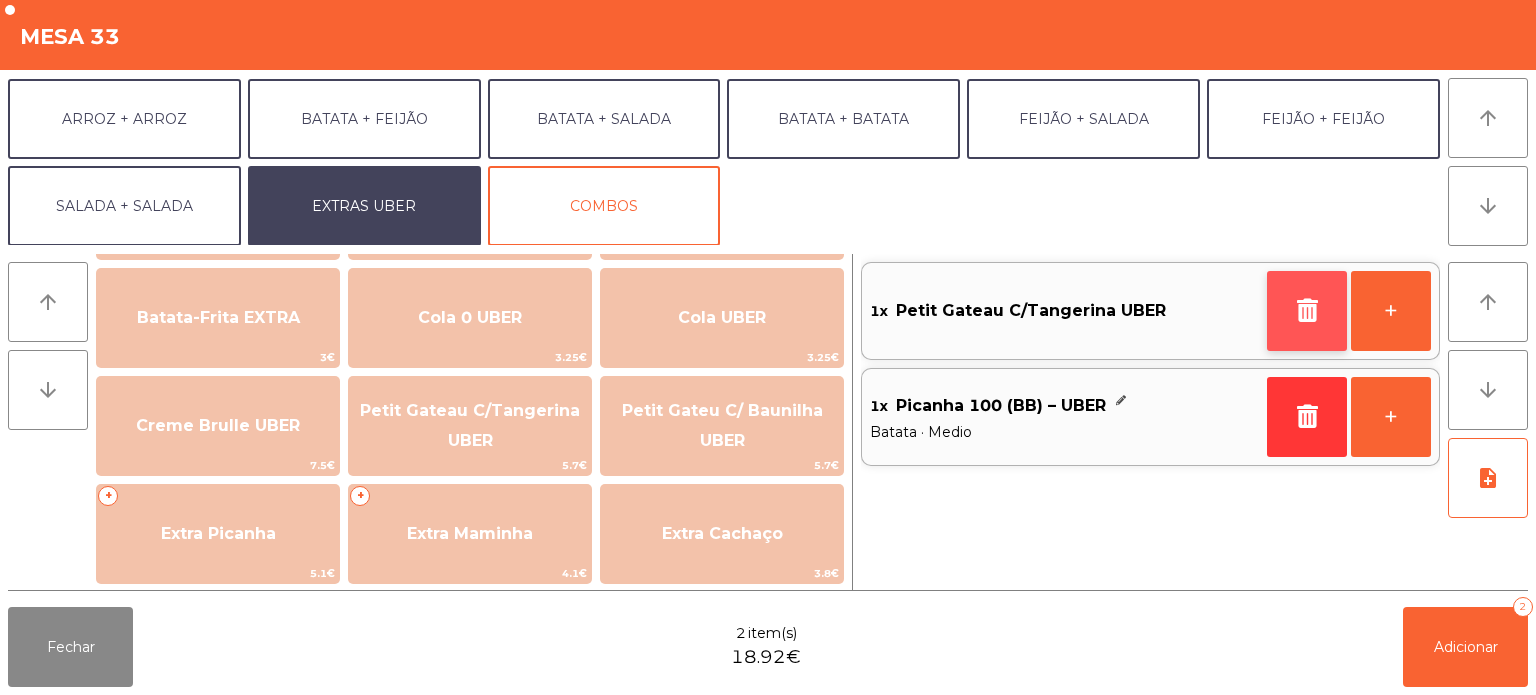 click 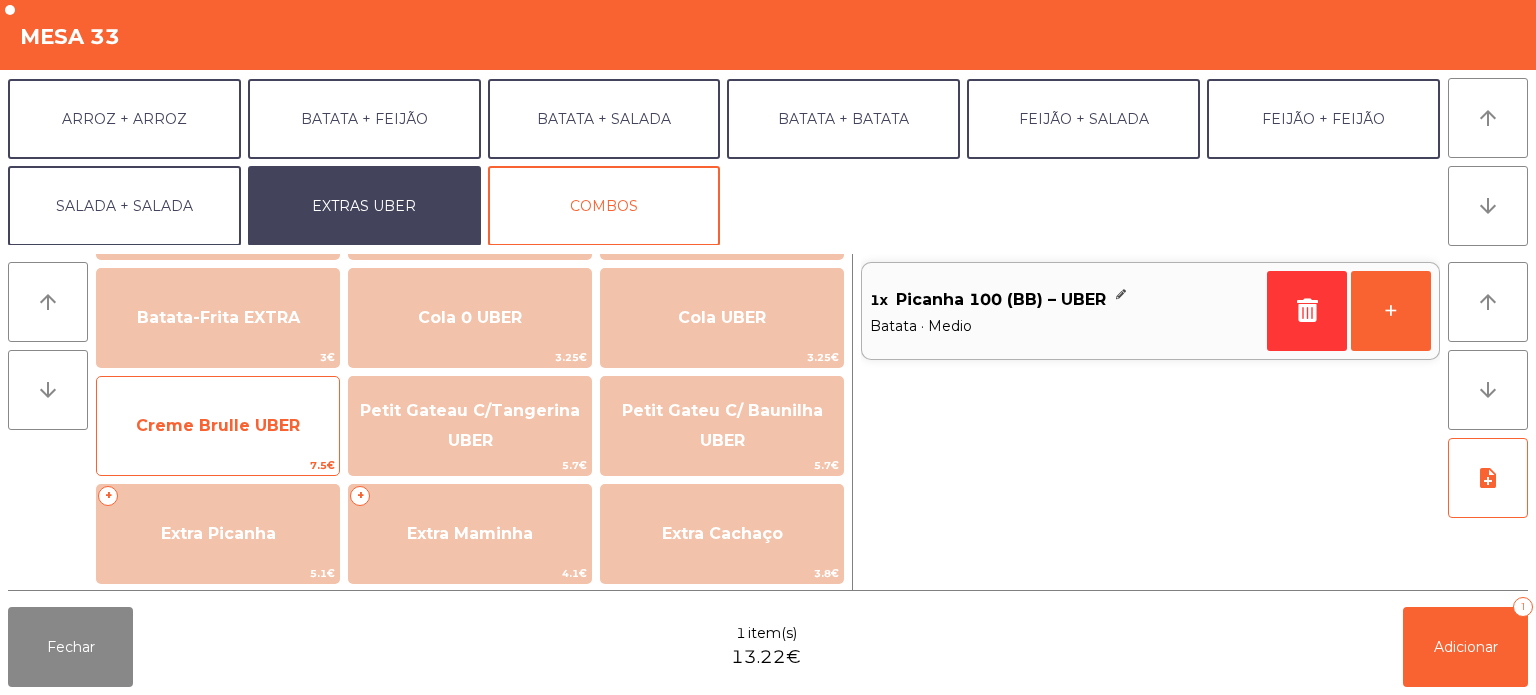 click on "Creme Brulle UBER" 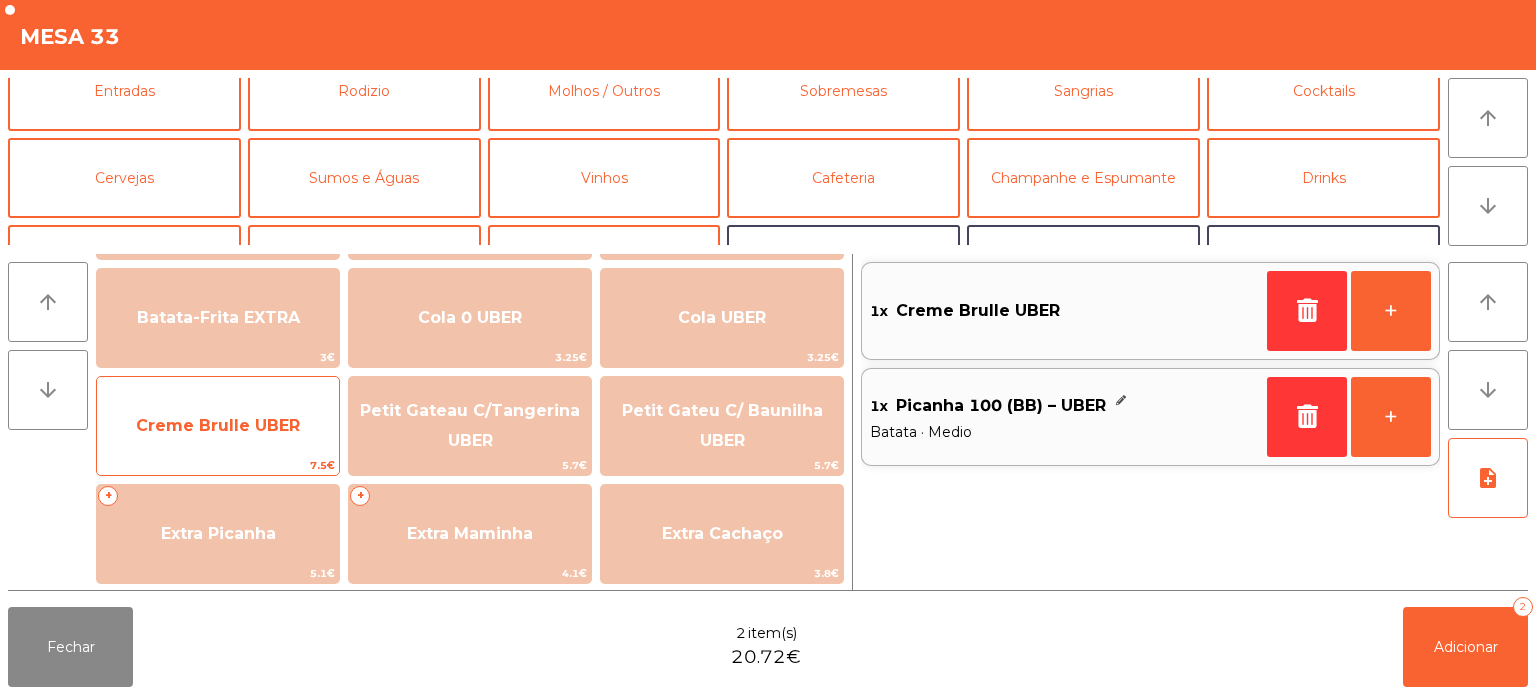 scroll, scrollTop: 0, scrollLeft: 0, axis: both 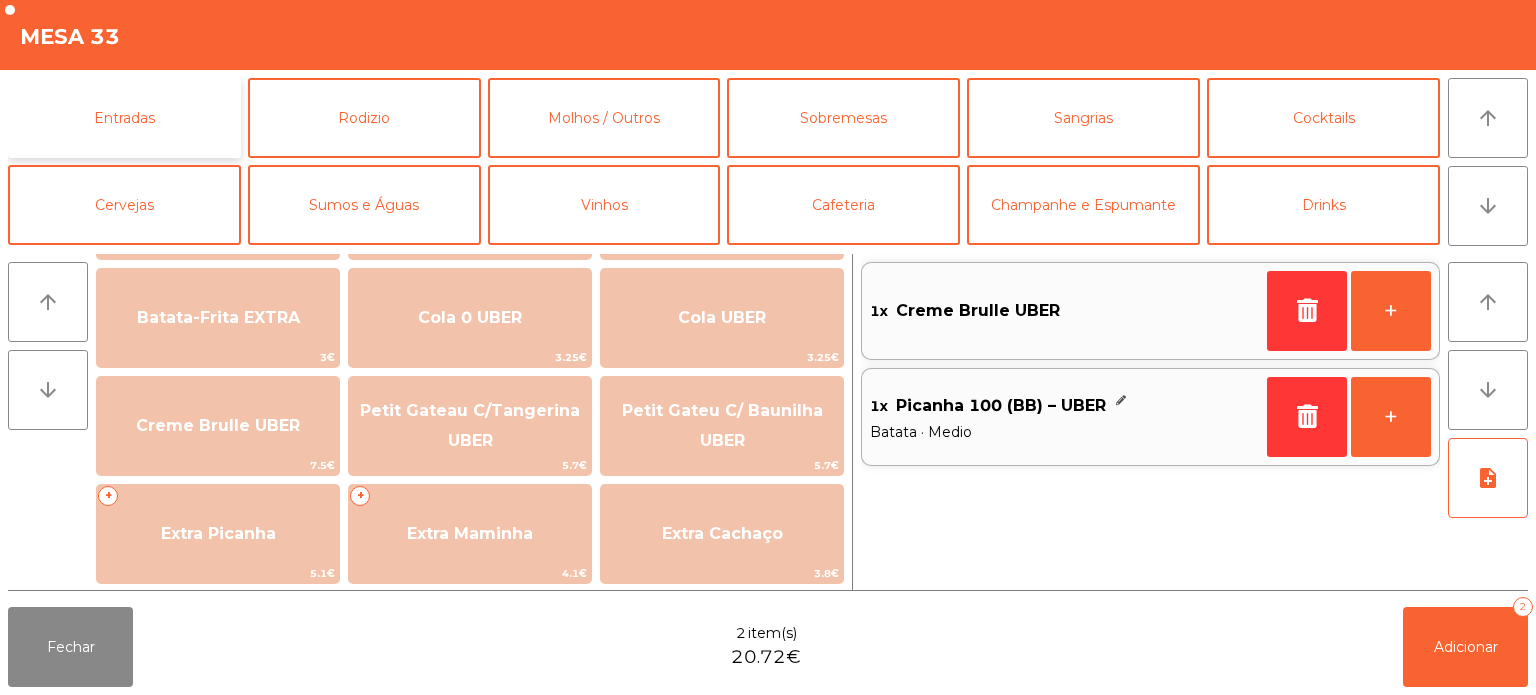 click on "Entradas" 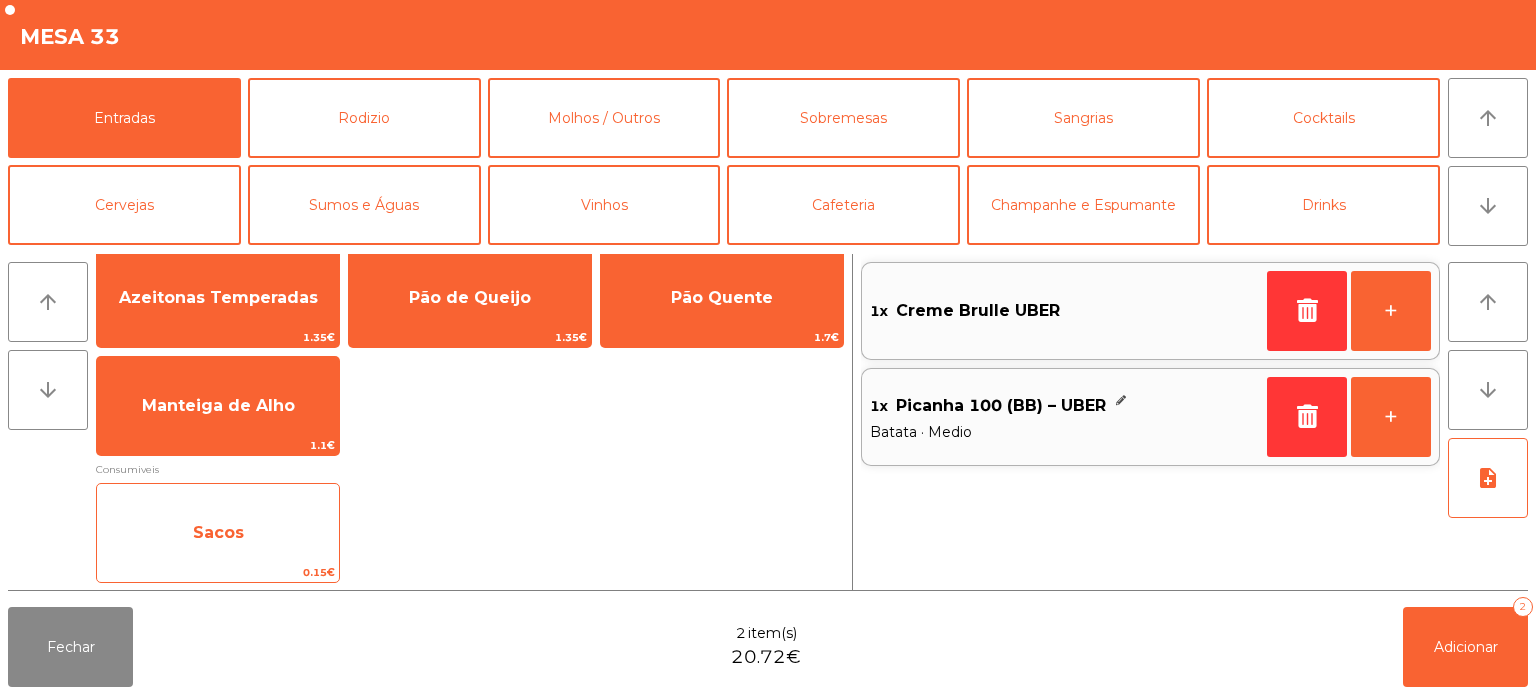 click on "Sacos" 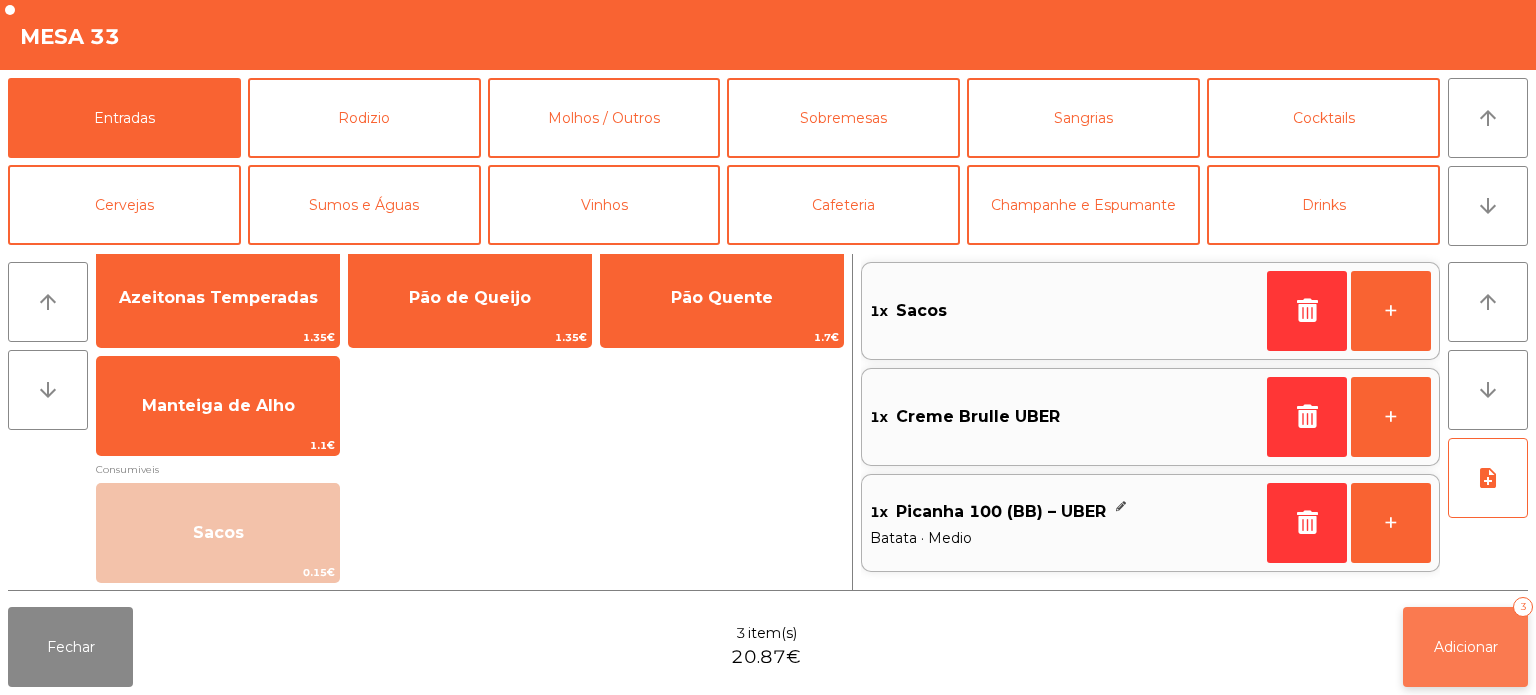 click on "Adicionar" 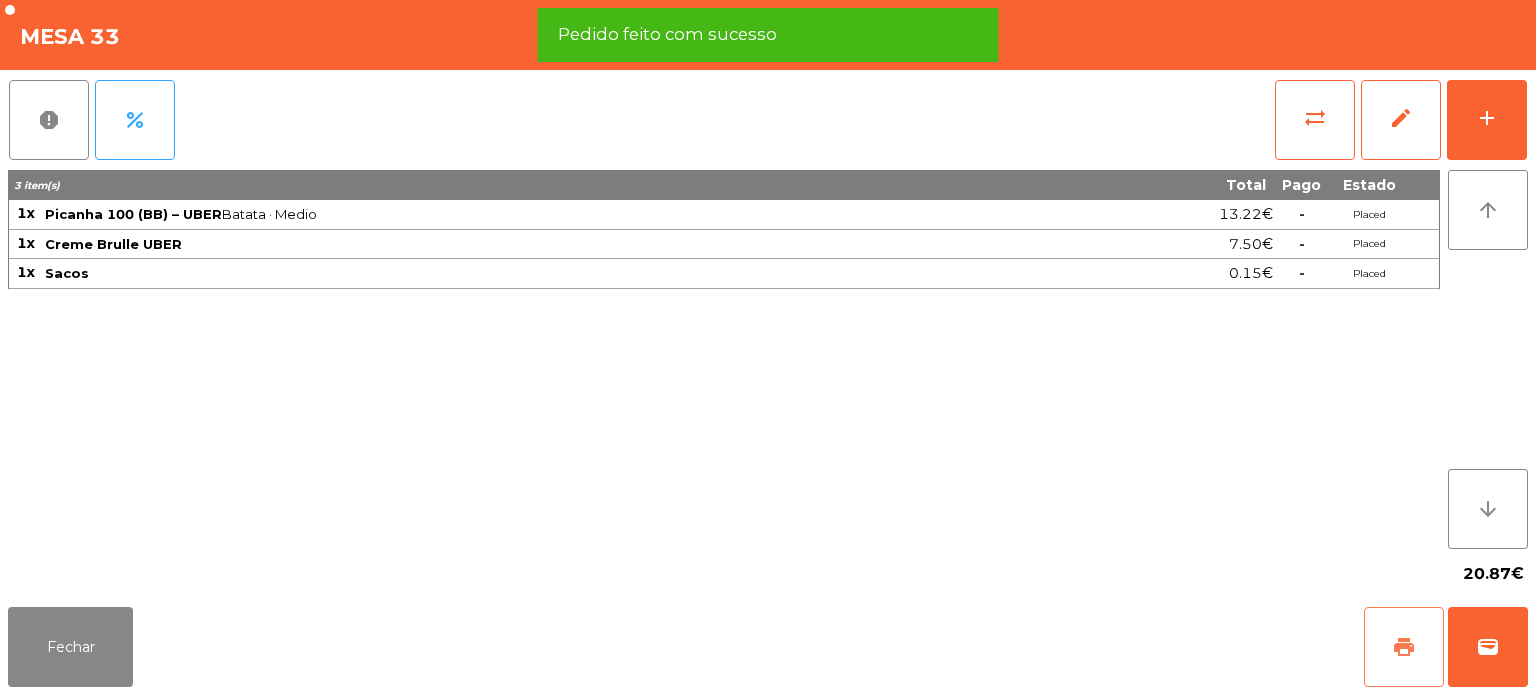 click on "print" 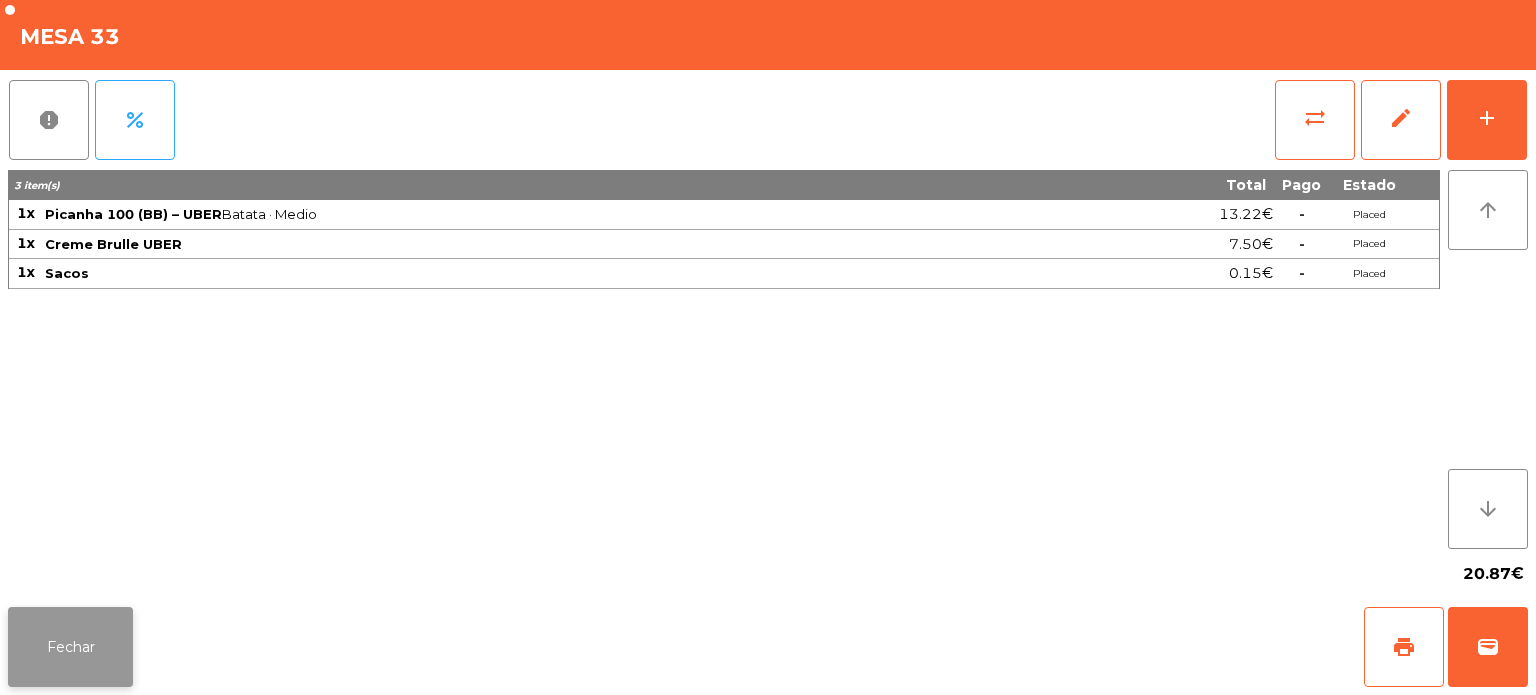 click on "Fechar" 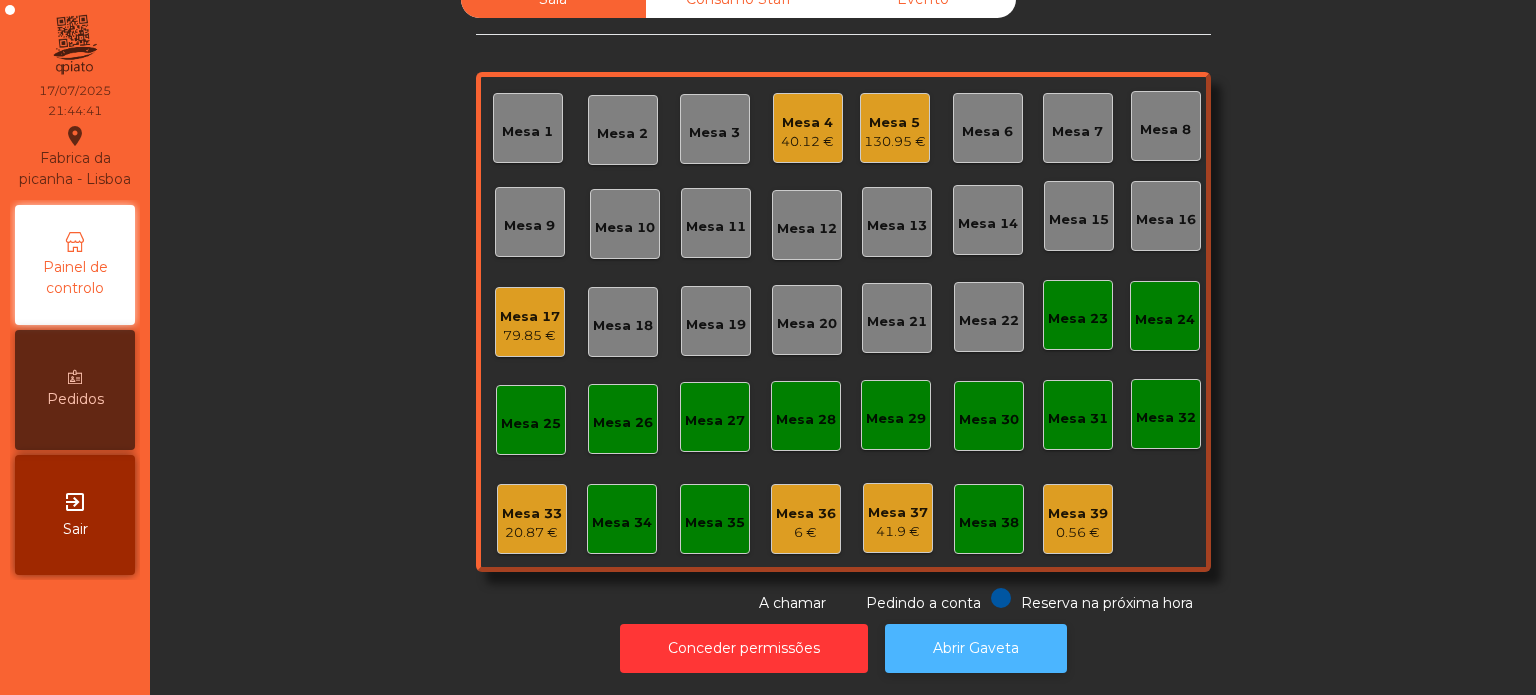 click on "Abrir Gaveta" 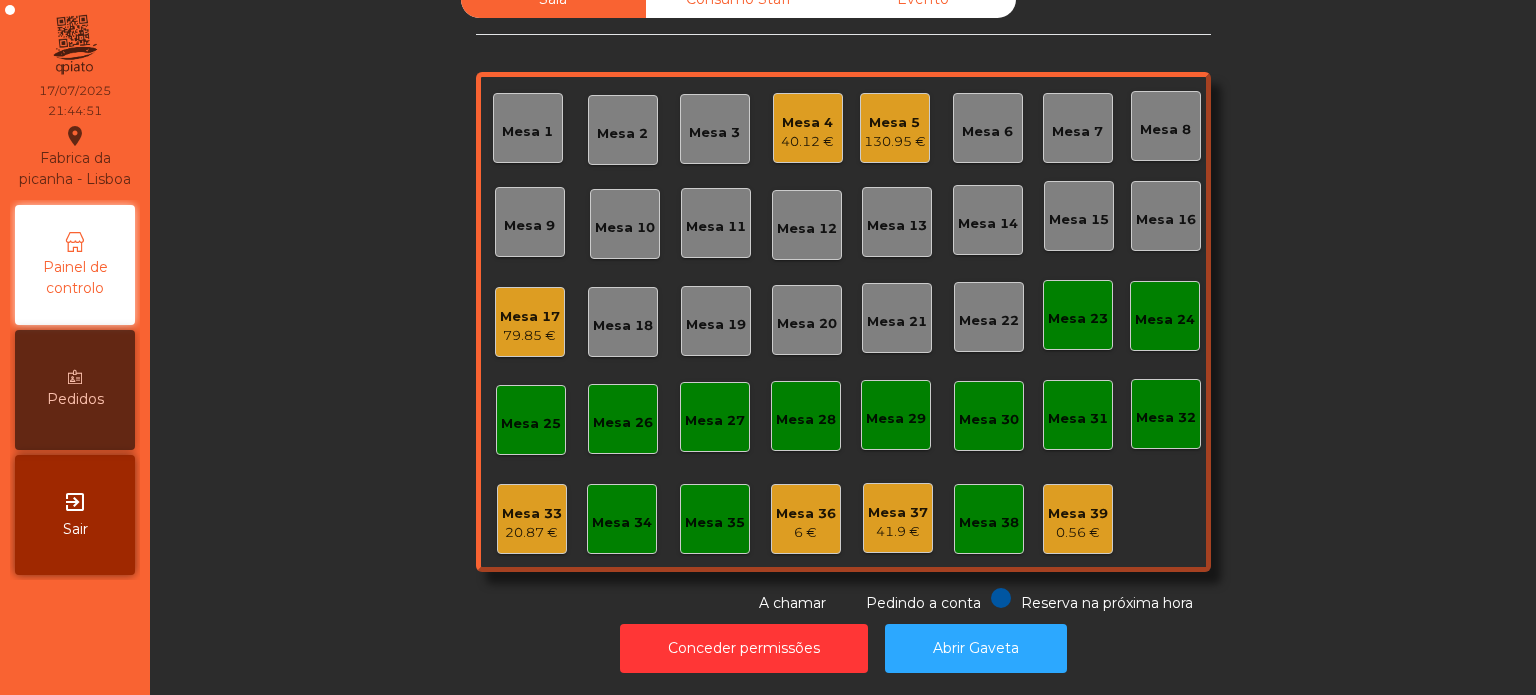 click on "20.87 €" 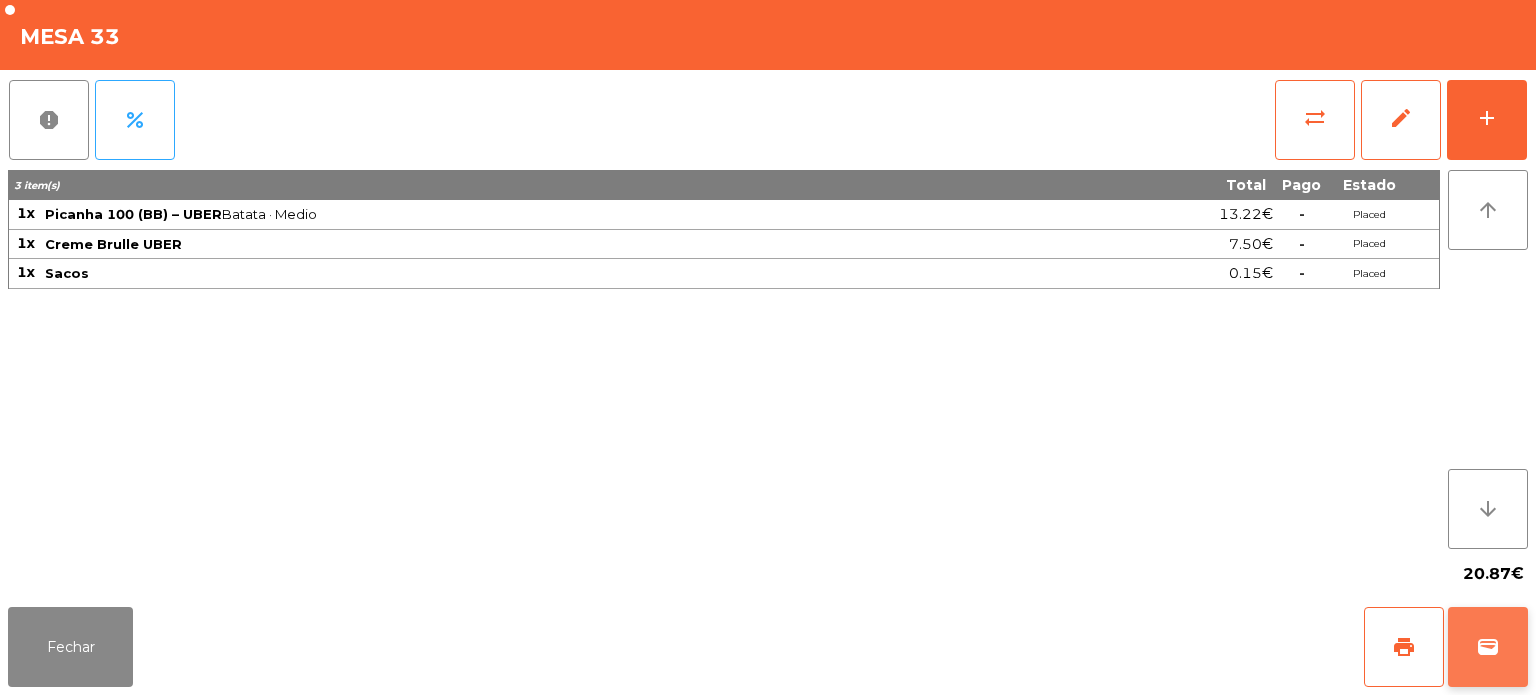 click on "wallet" 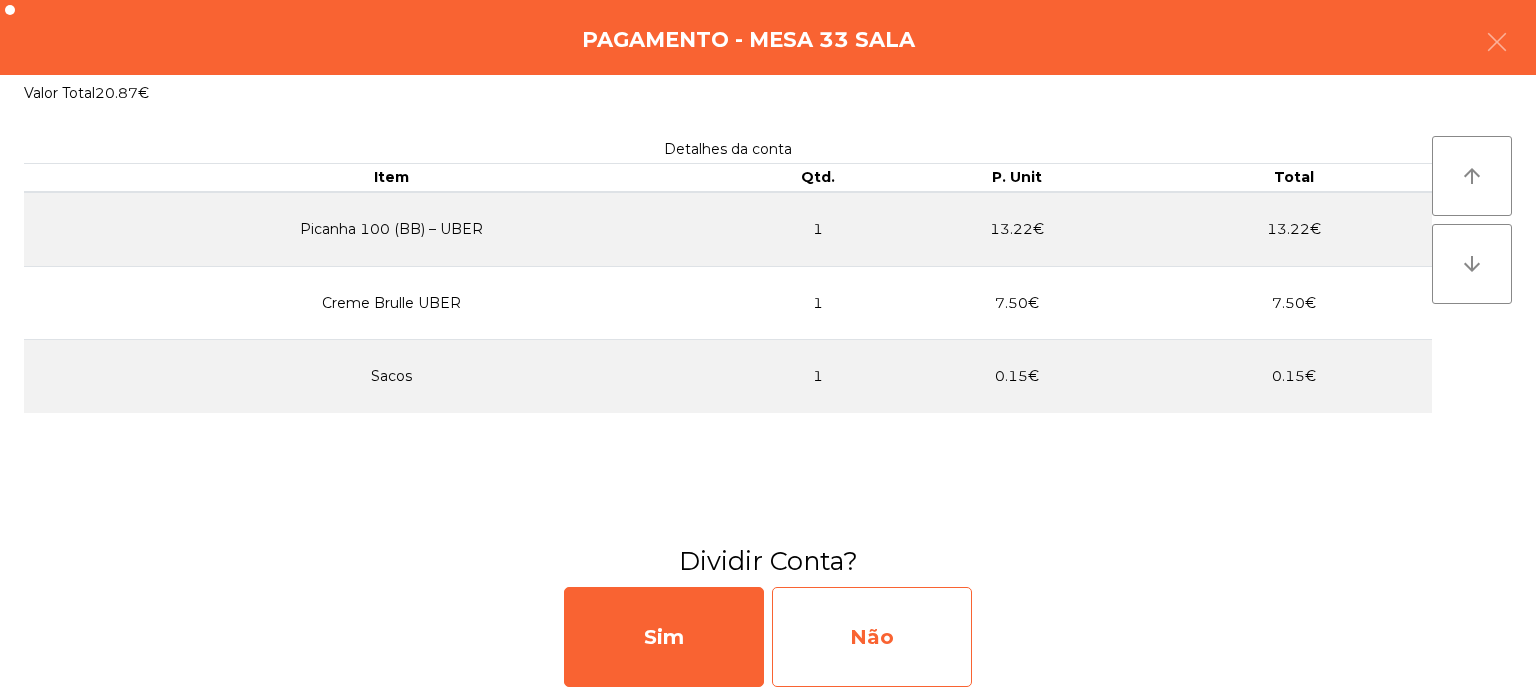 click on "Não" 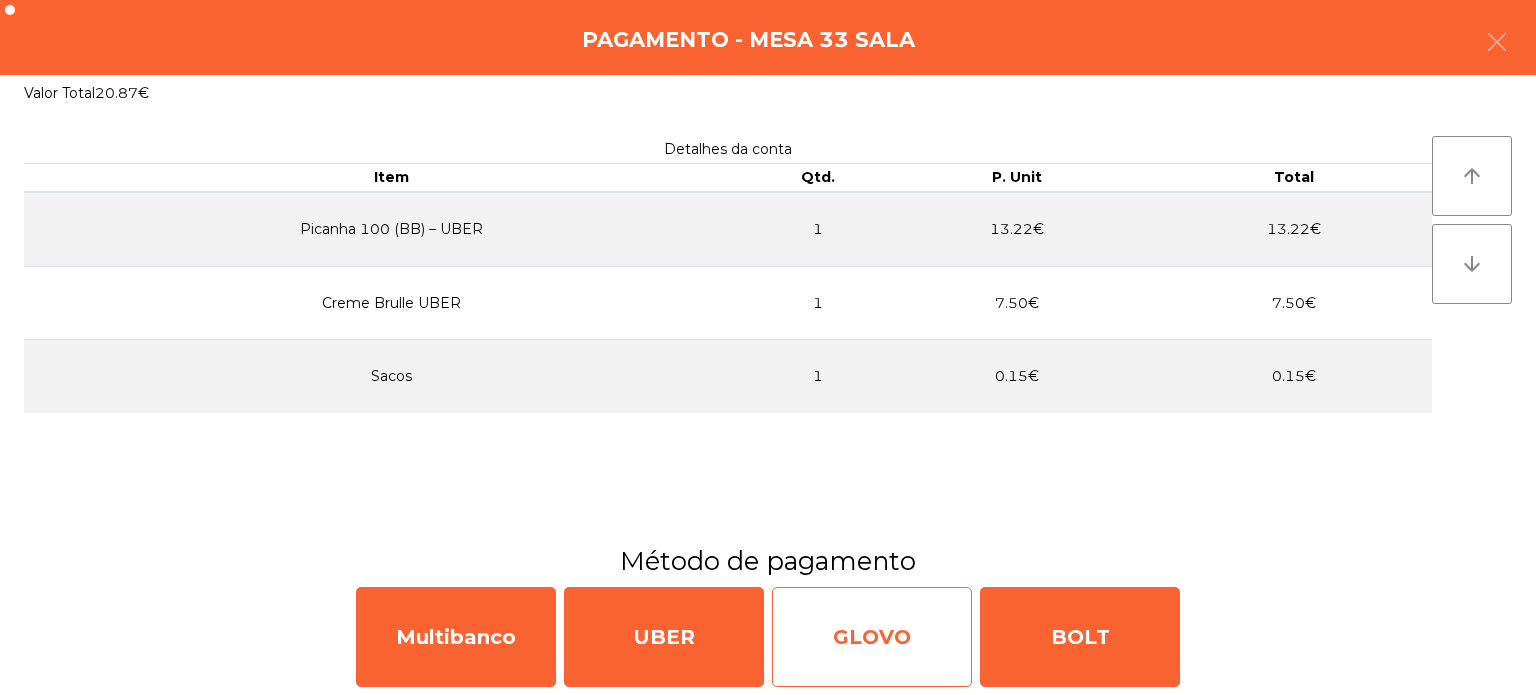 click on "GLOVO" 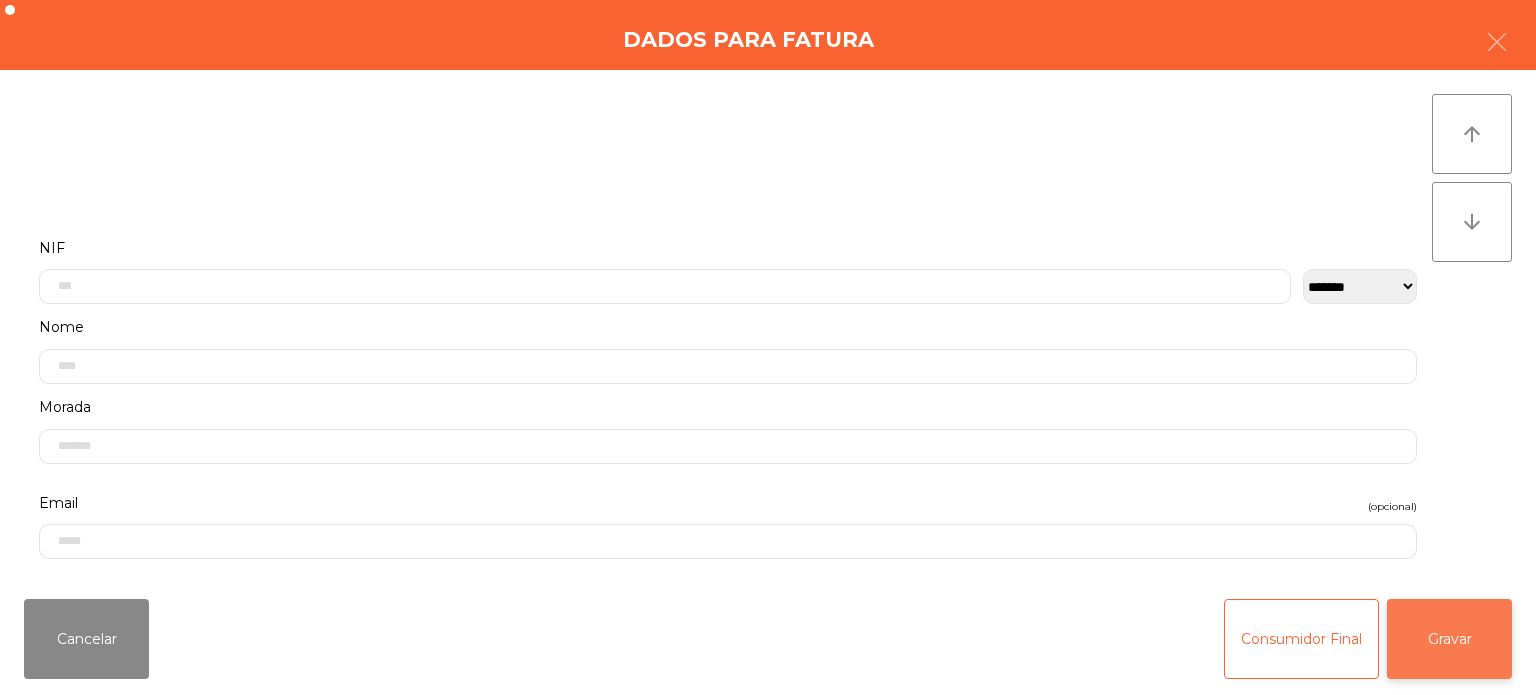 click on "Gravar" 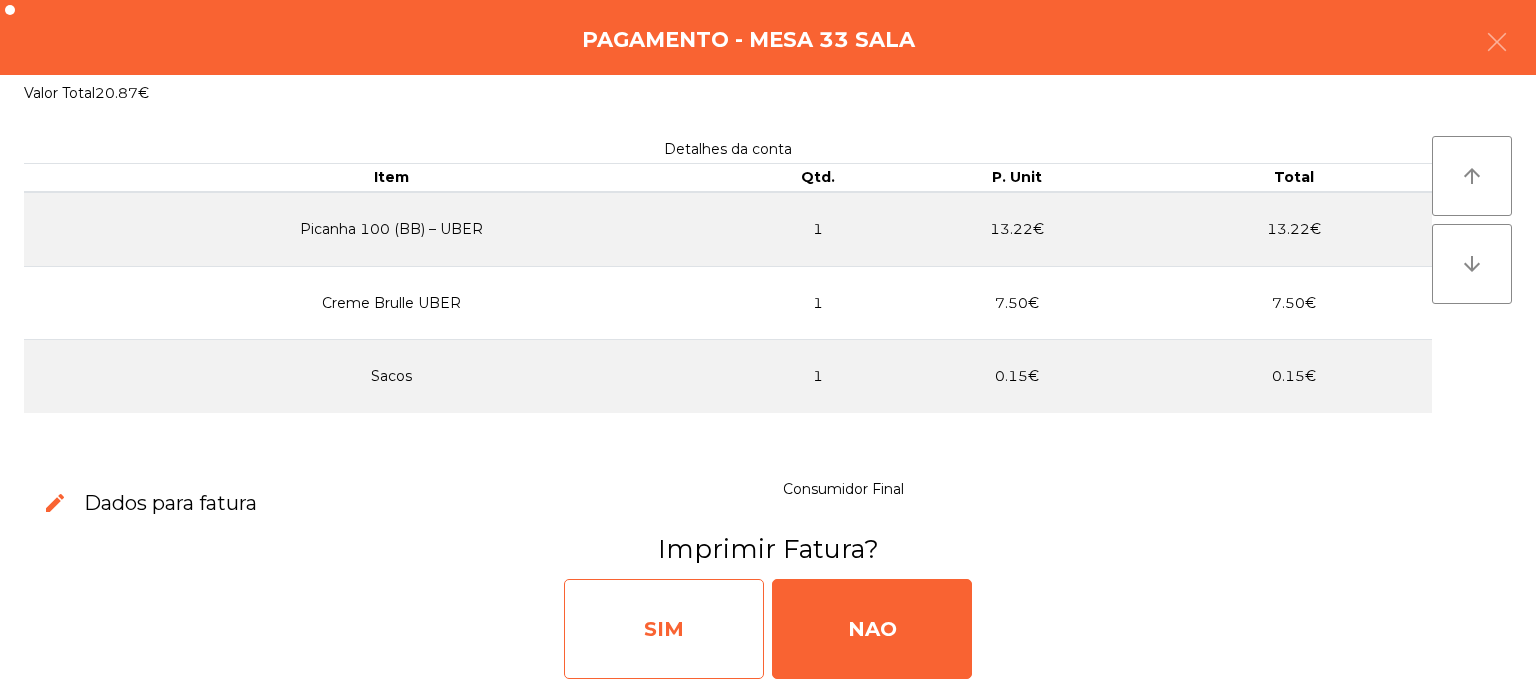 click on "SIM" 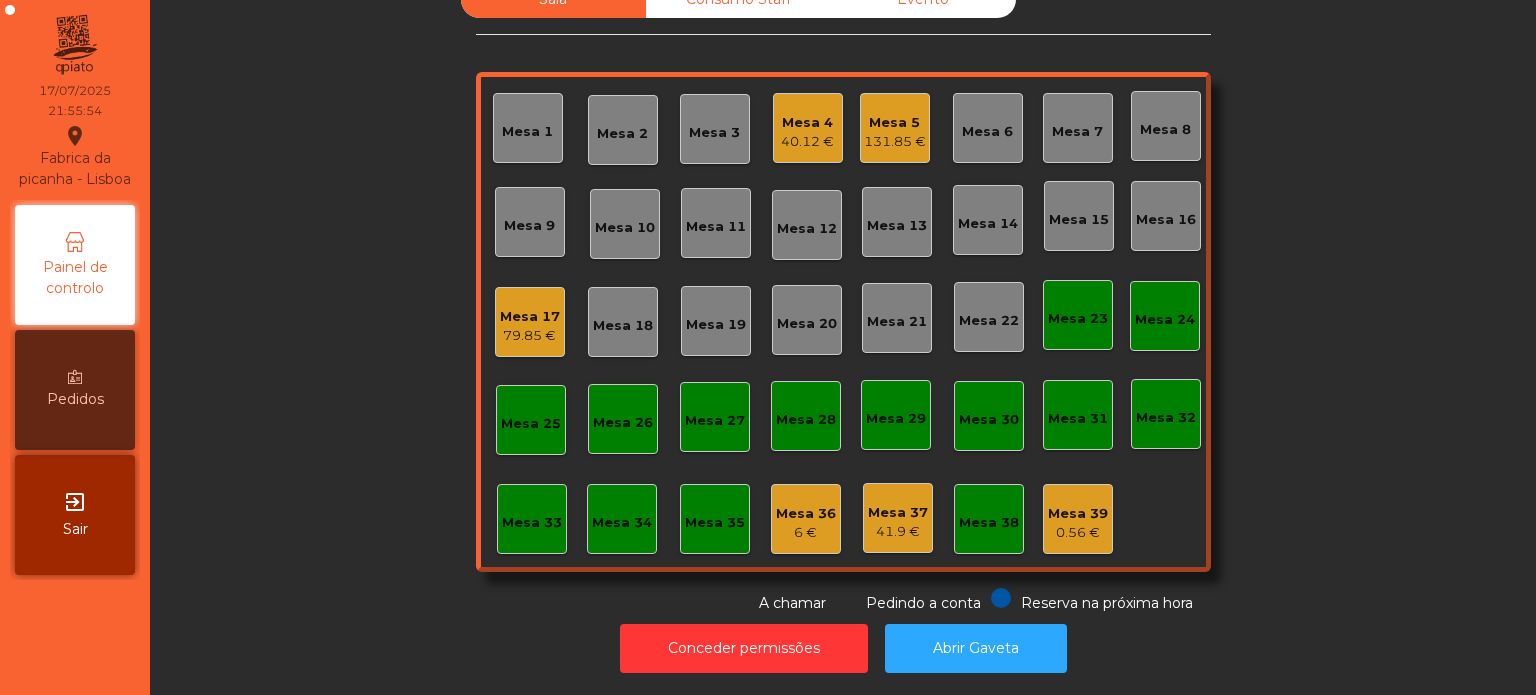 click on "Mesa 17   79.85 €" 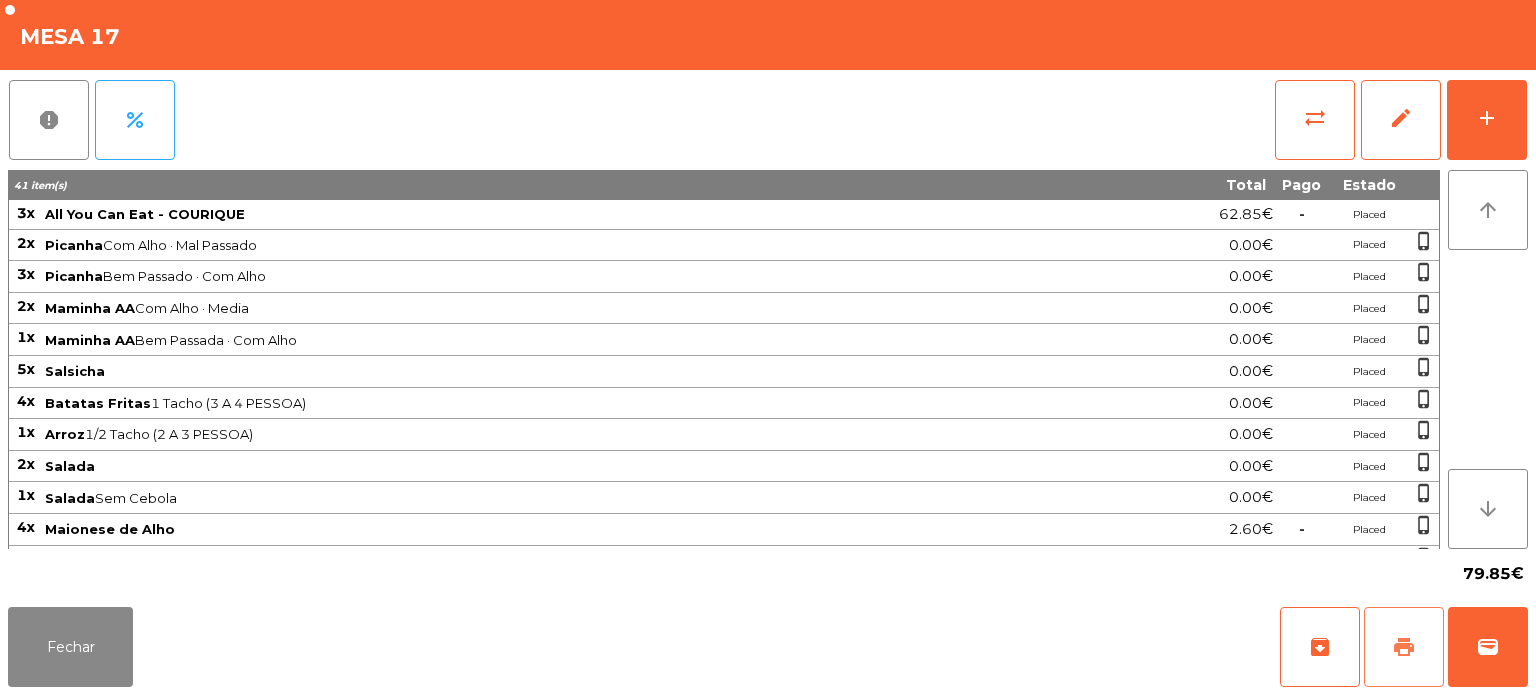 click on "print" 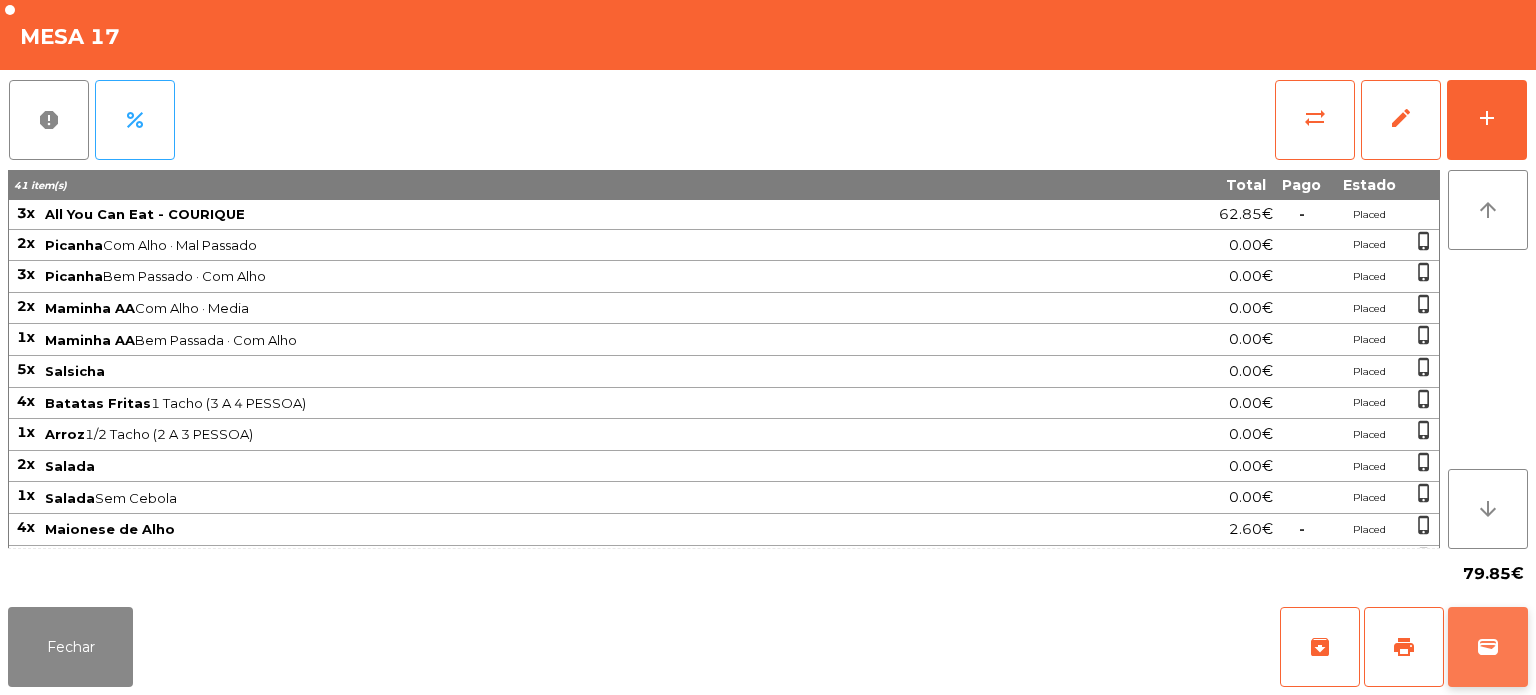 click on "wallet" 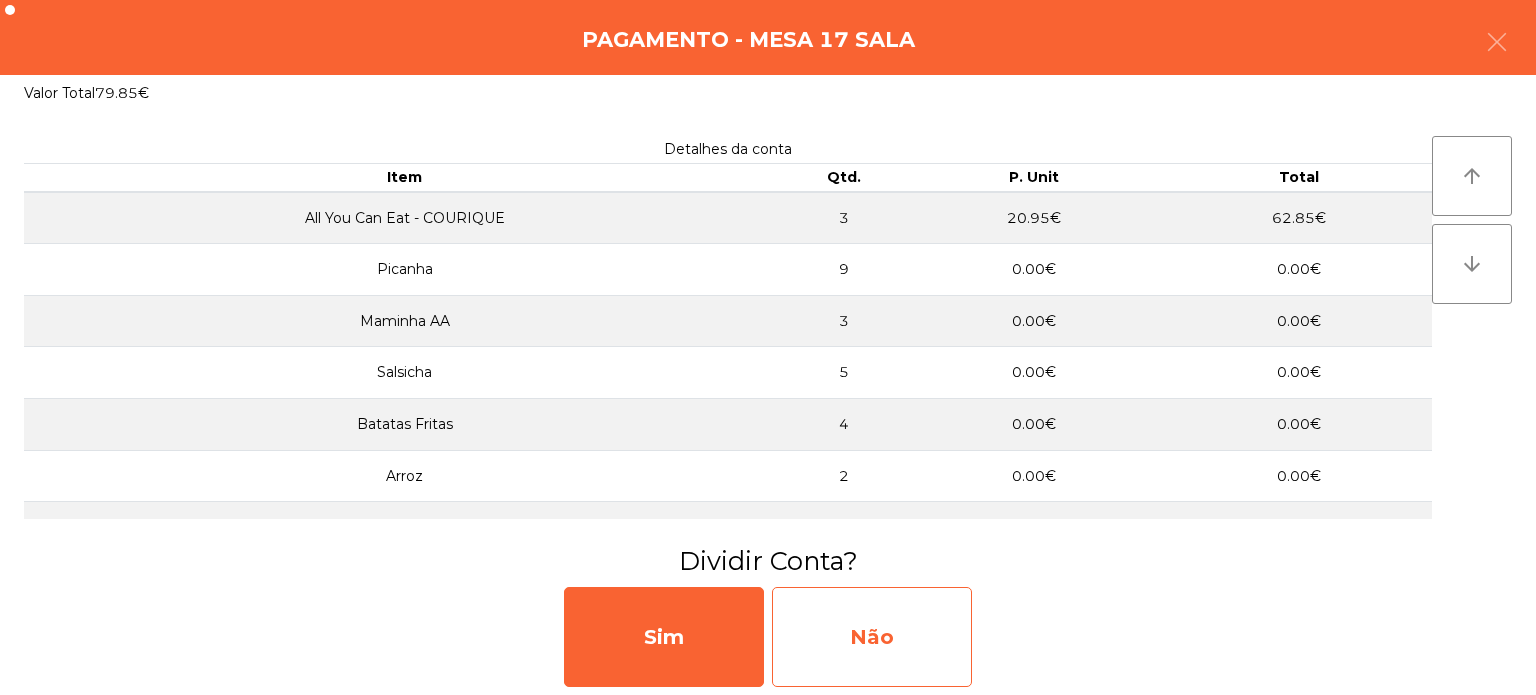 click on "Não" 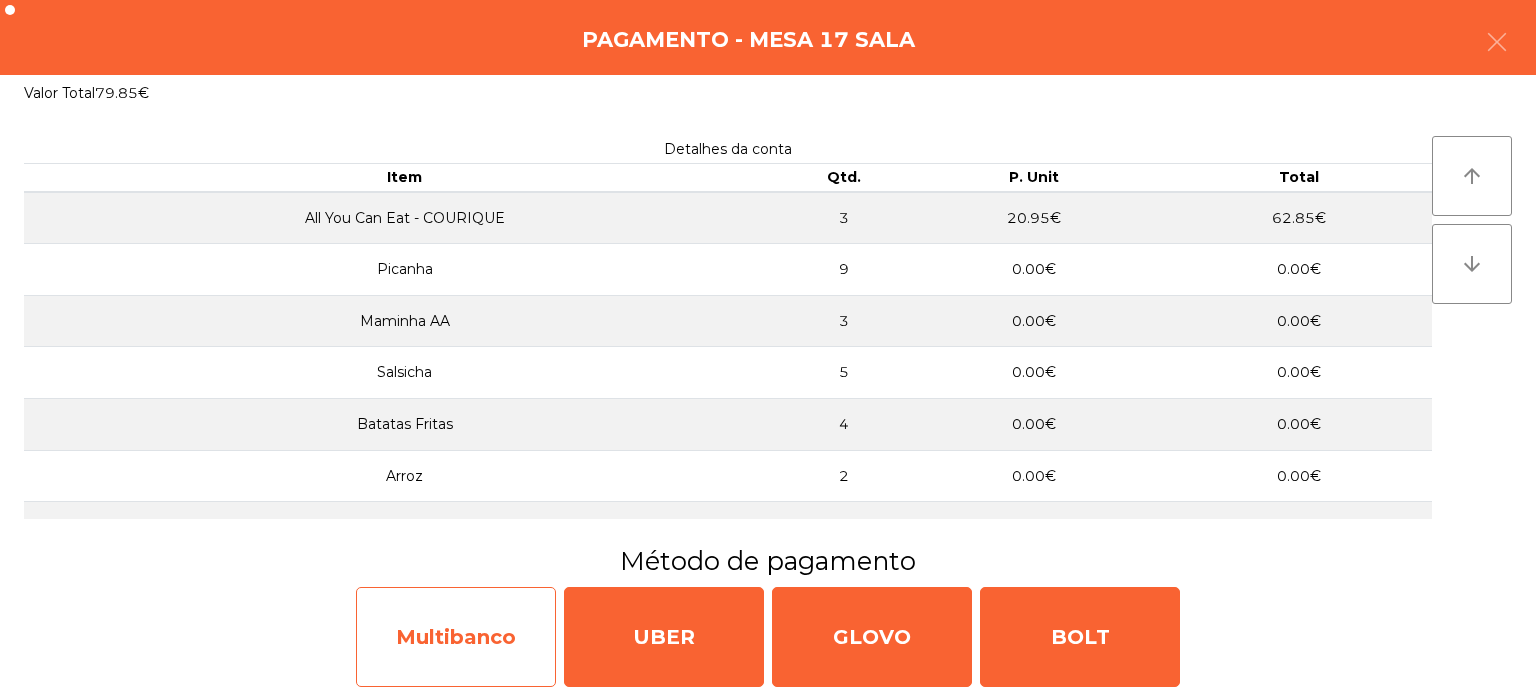 click on "Multibanco" 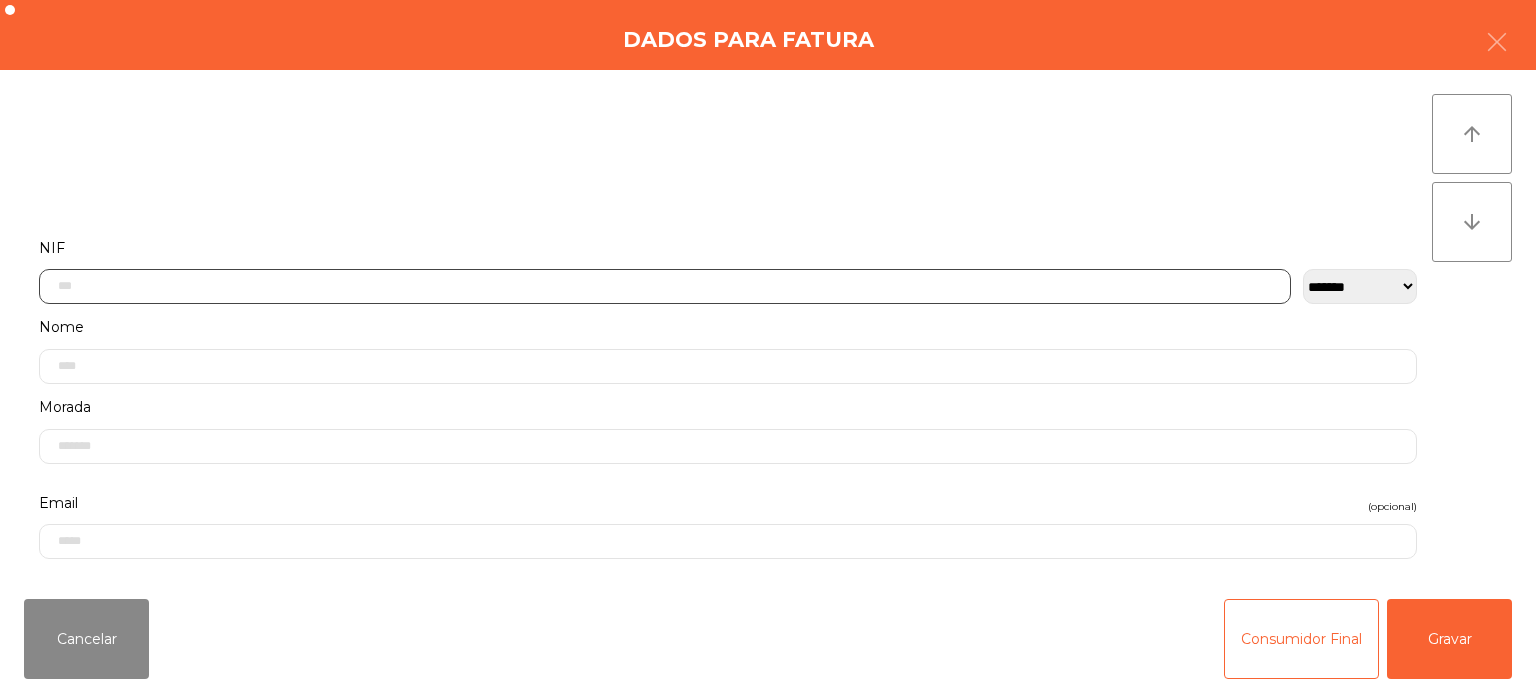 click 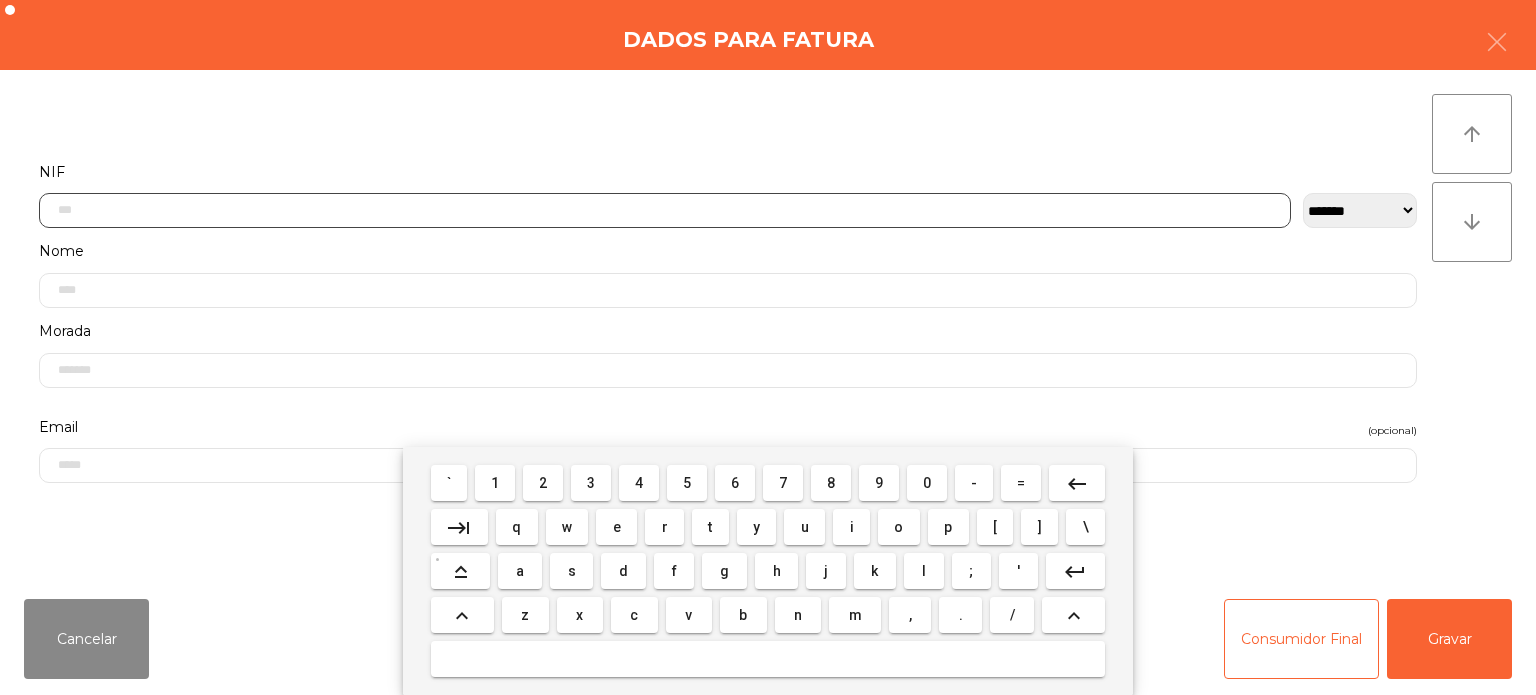 scroll, scrollTop: 139, scrollLeft: 0, axis: vertical 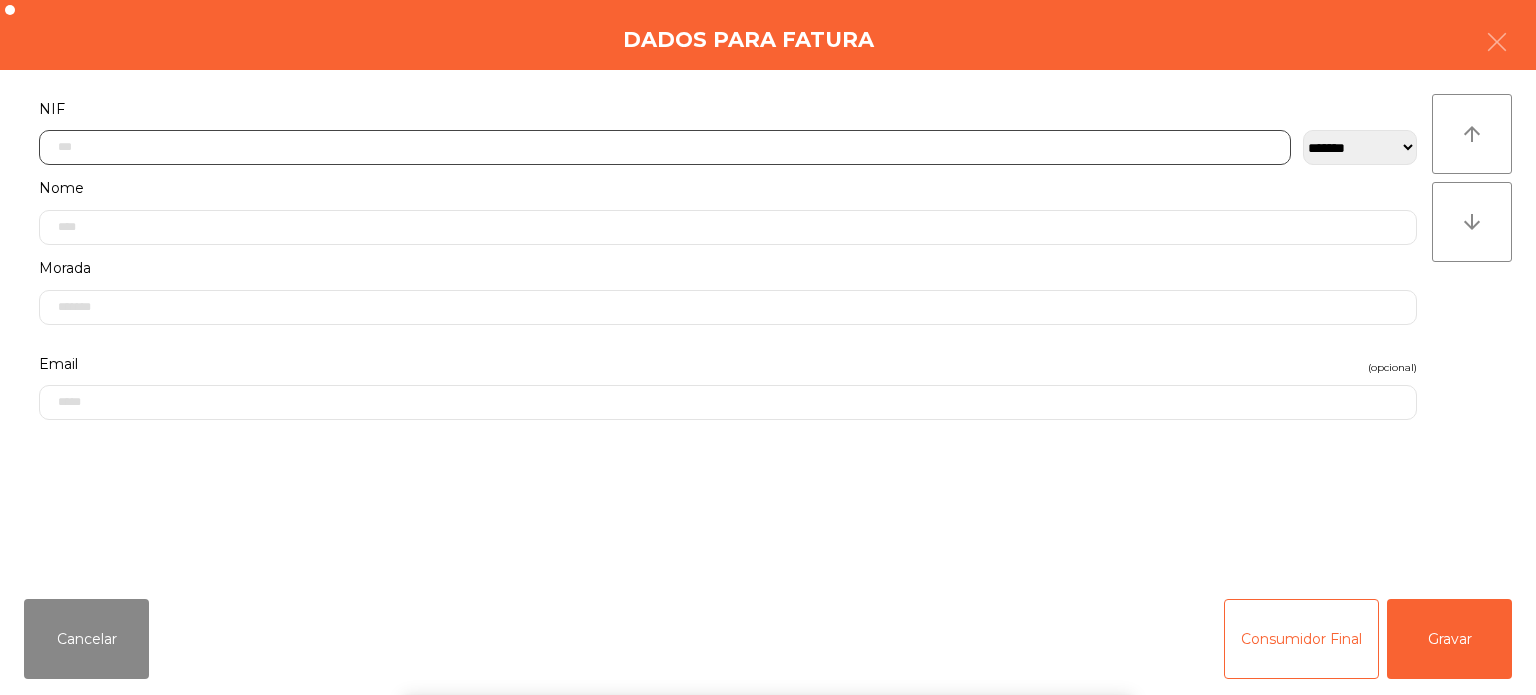 click 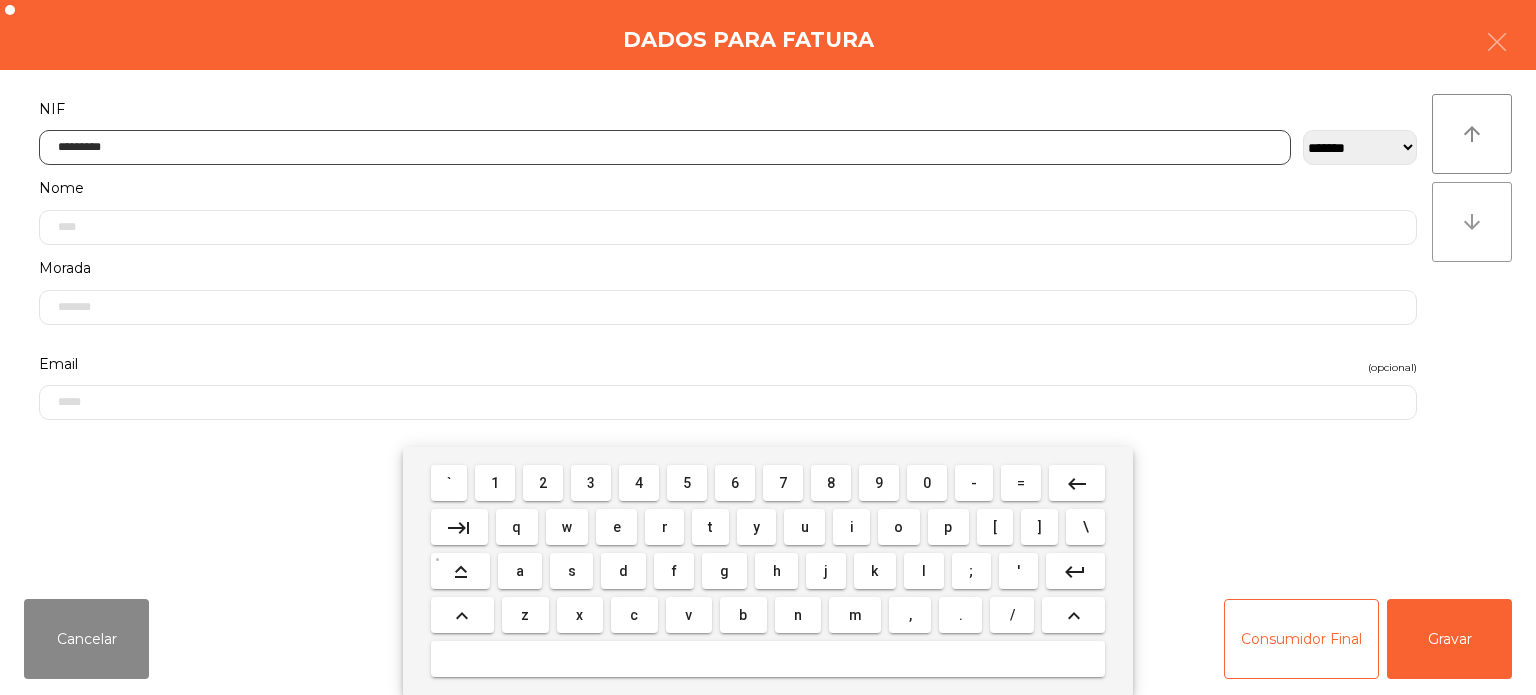 type on "*********" 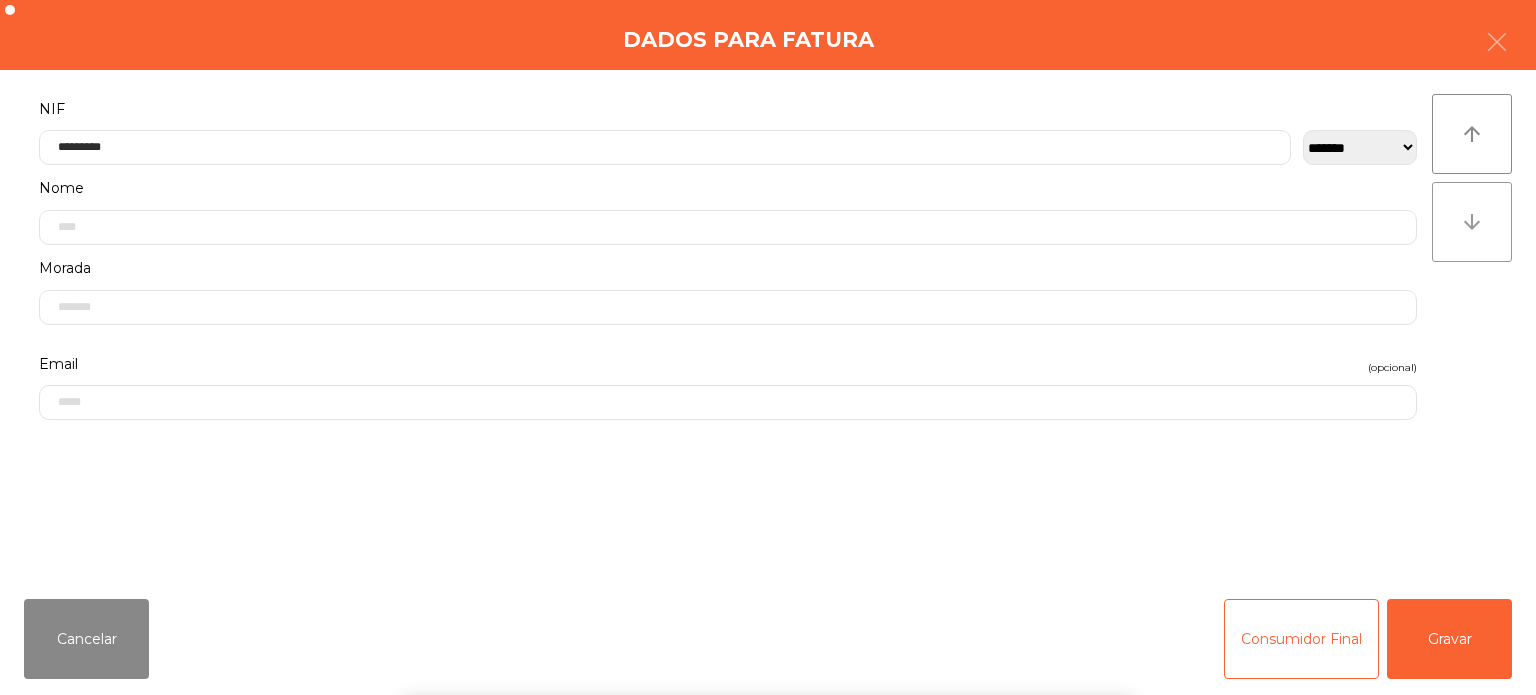 click on "arrow_downward" 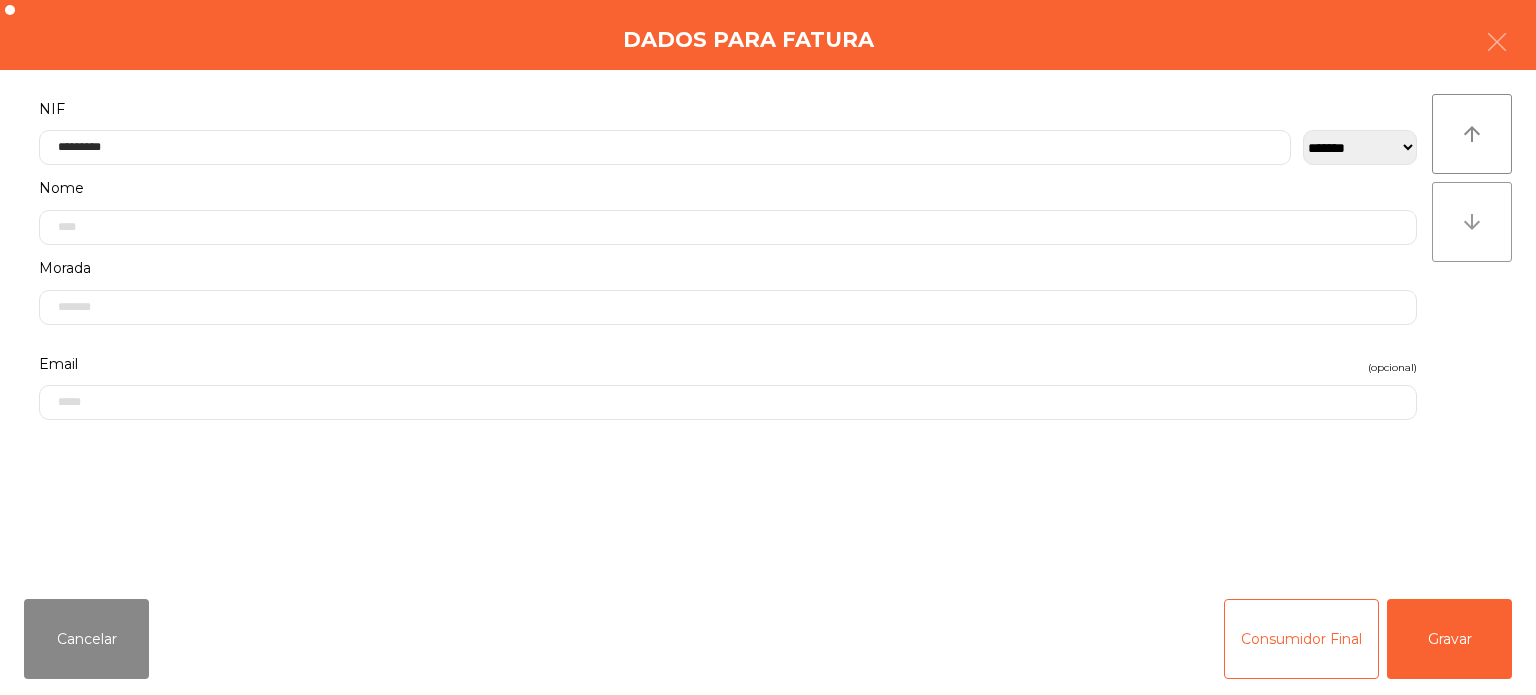 scroll, scrollTop: 239, scrollLeft: 0, axis: vertical 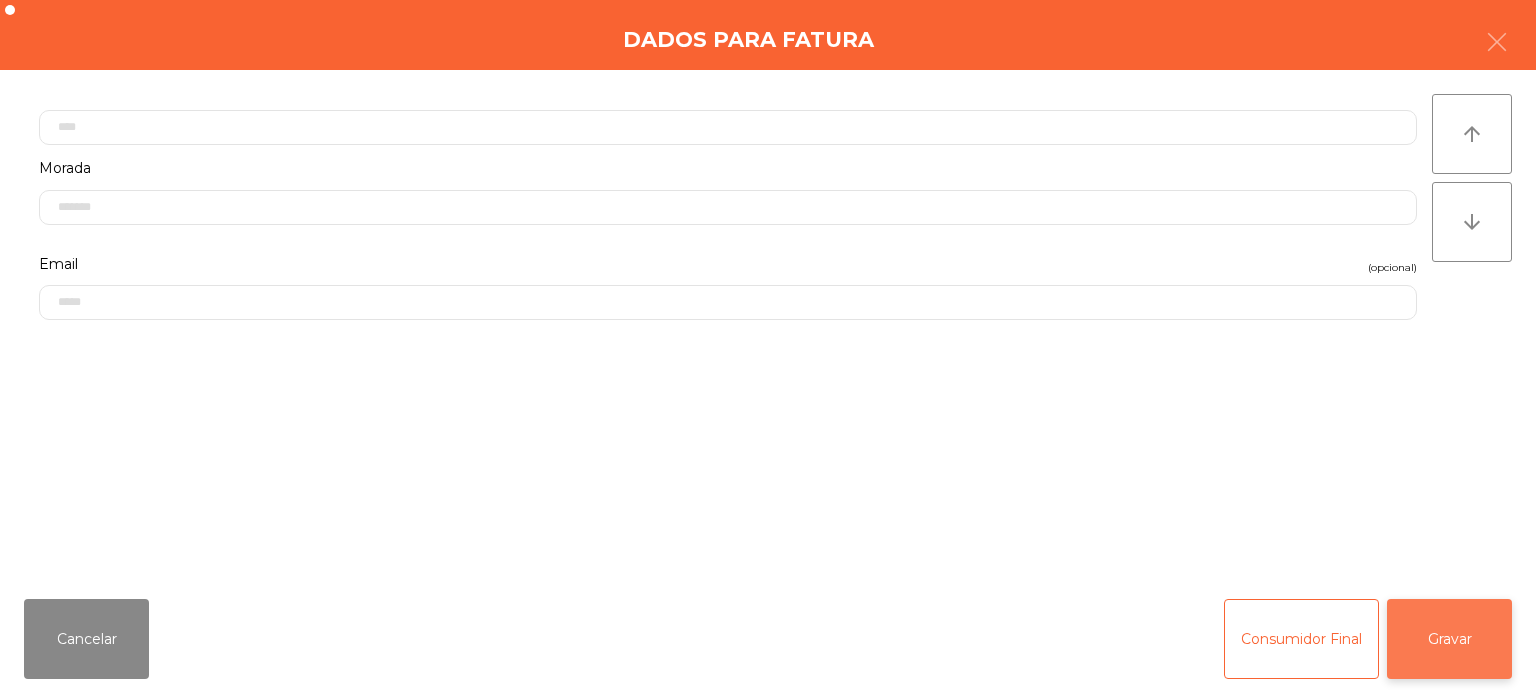 click on "Gravar" 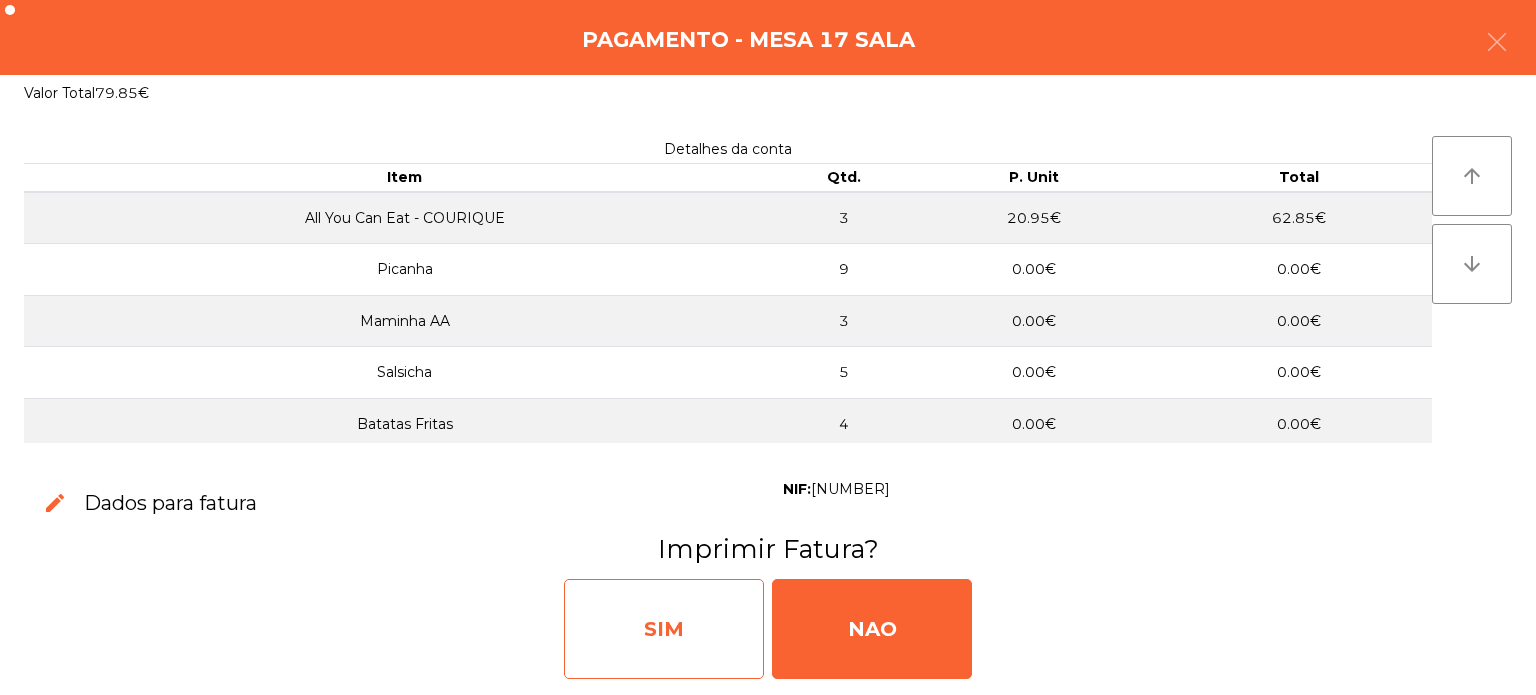 click on "SIM" 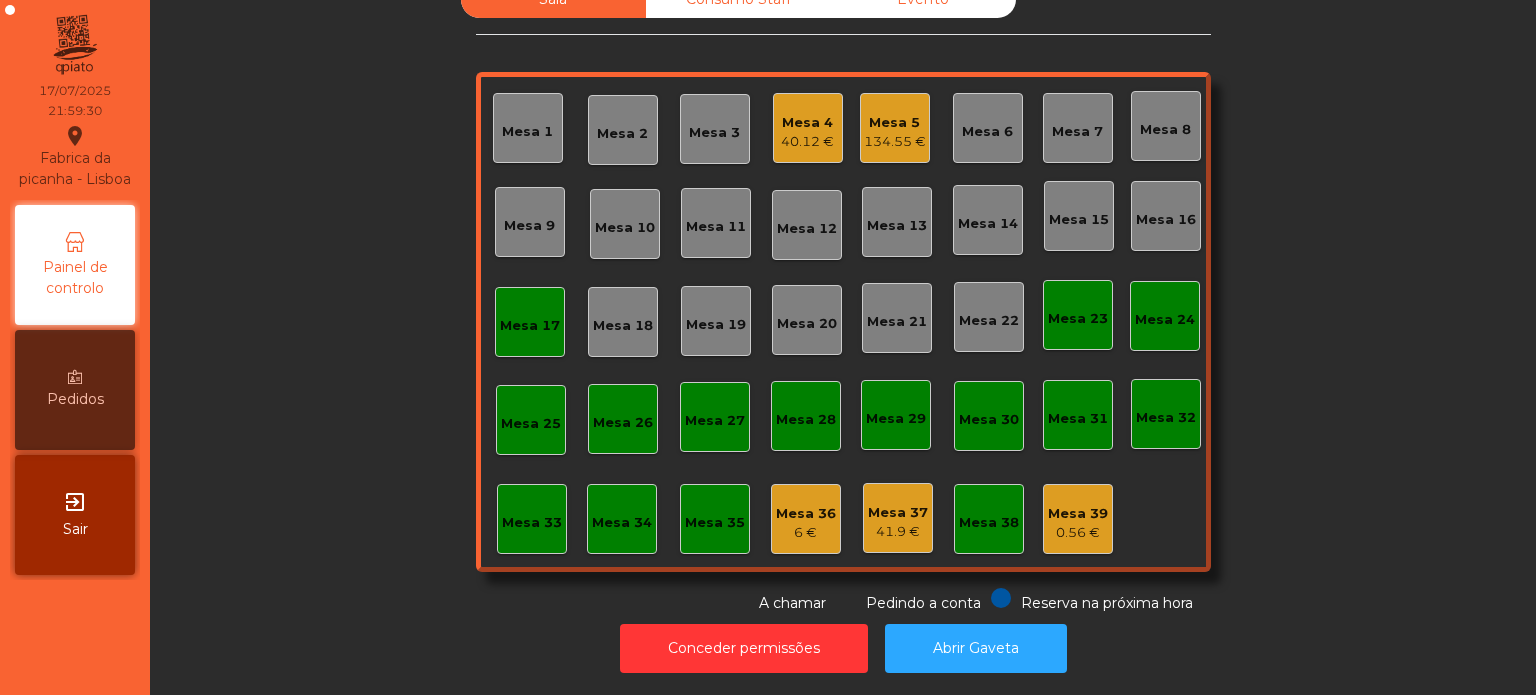 click on "Mesa 17" 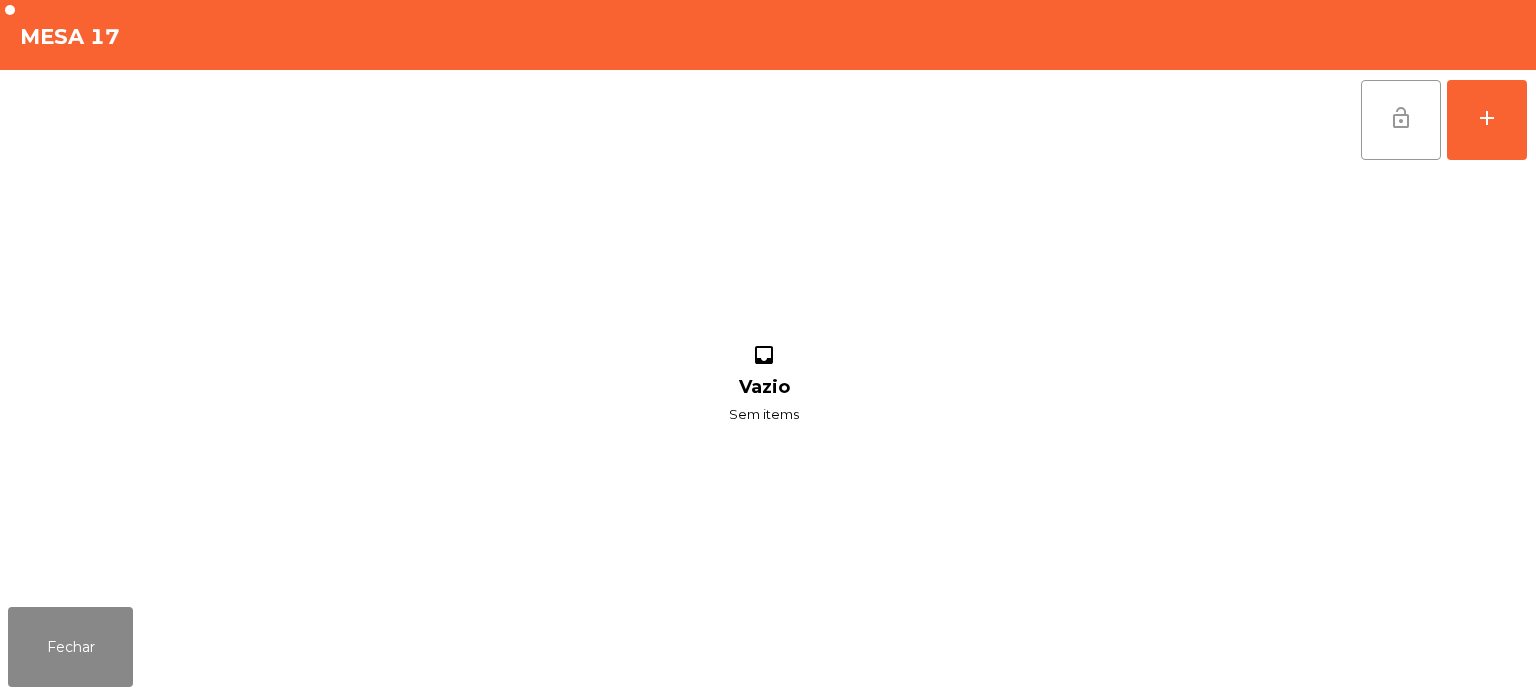 click on "lock_open" 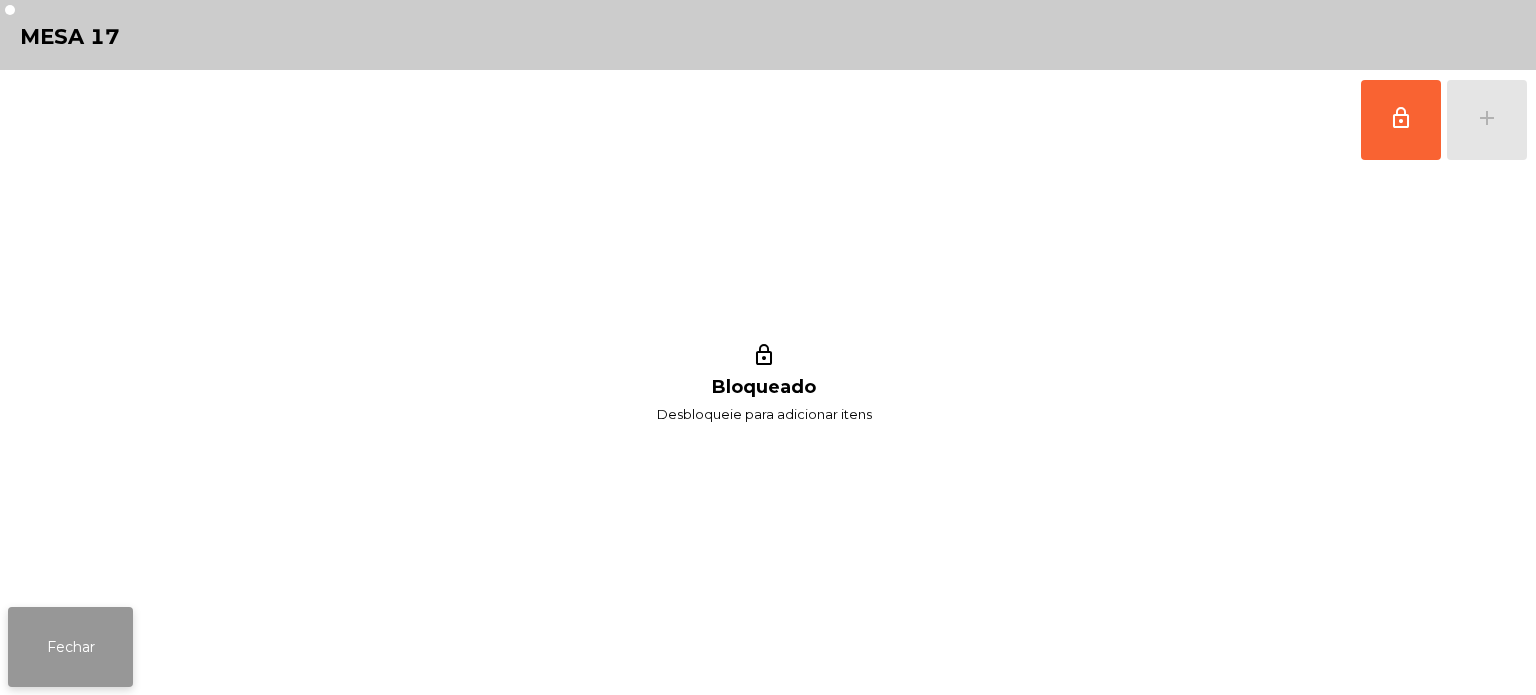 click on "Fechar" 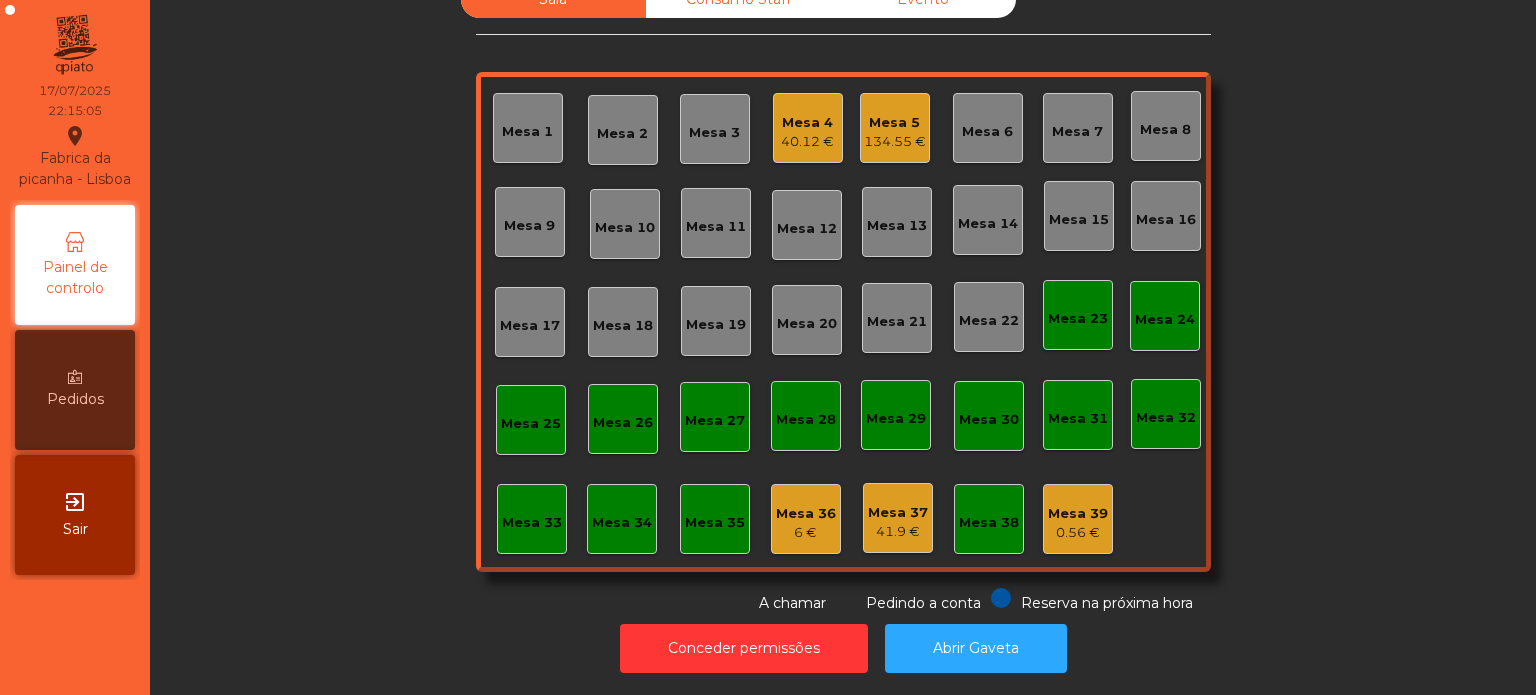 click on "Mesa 33" 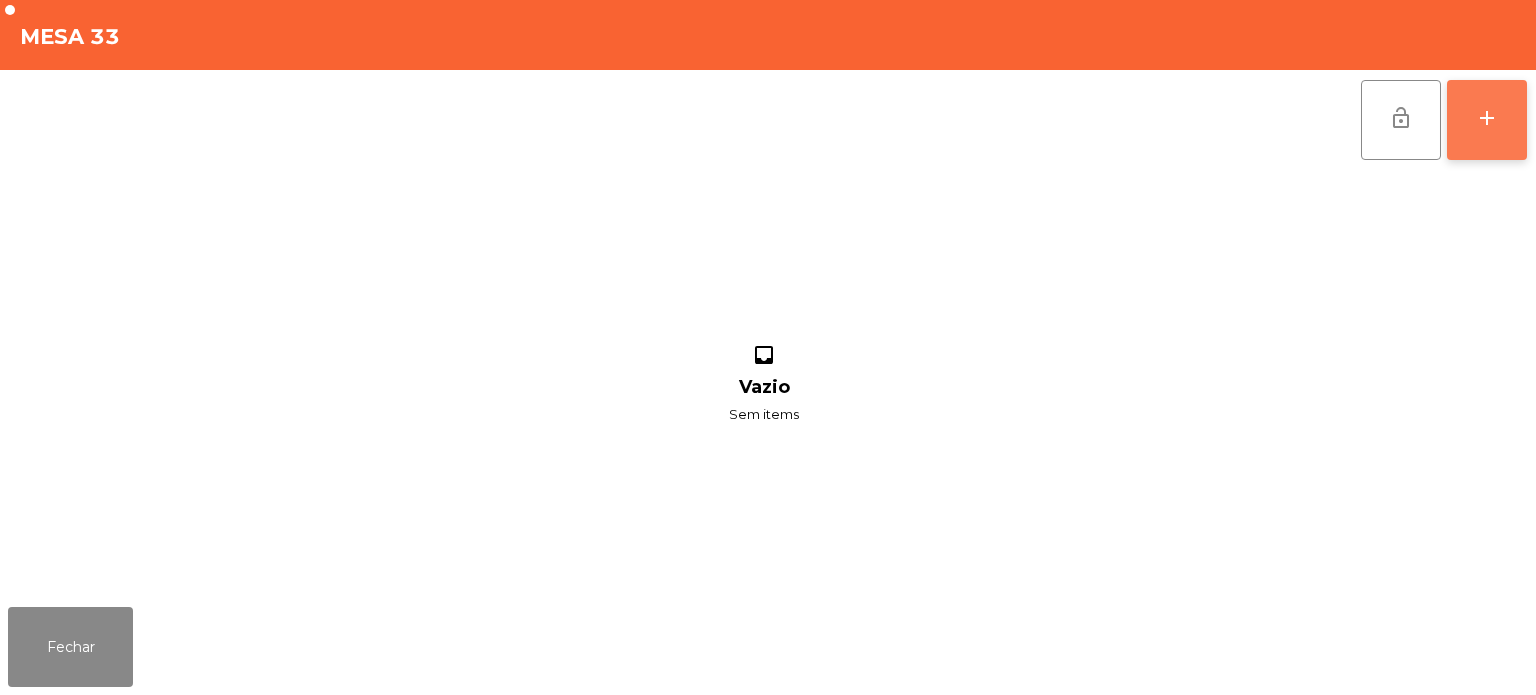 click on "add" 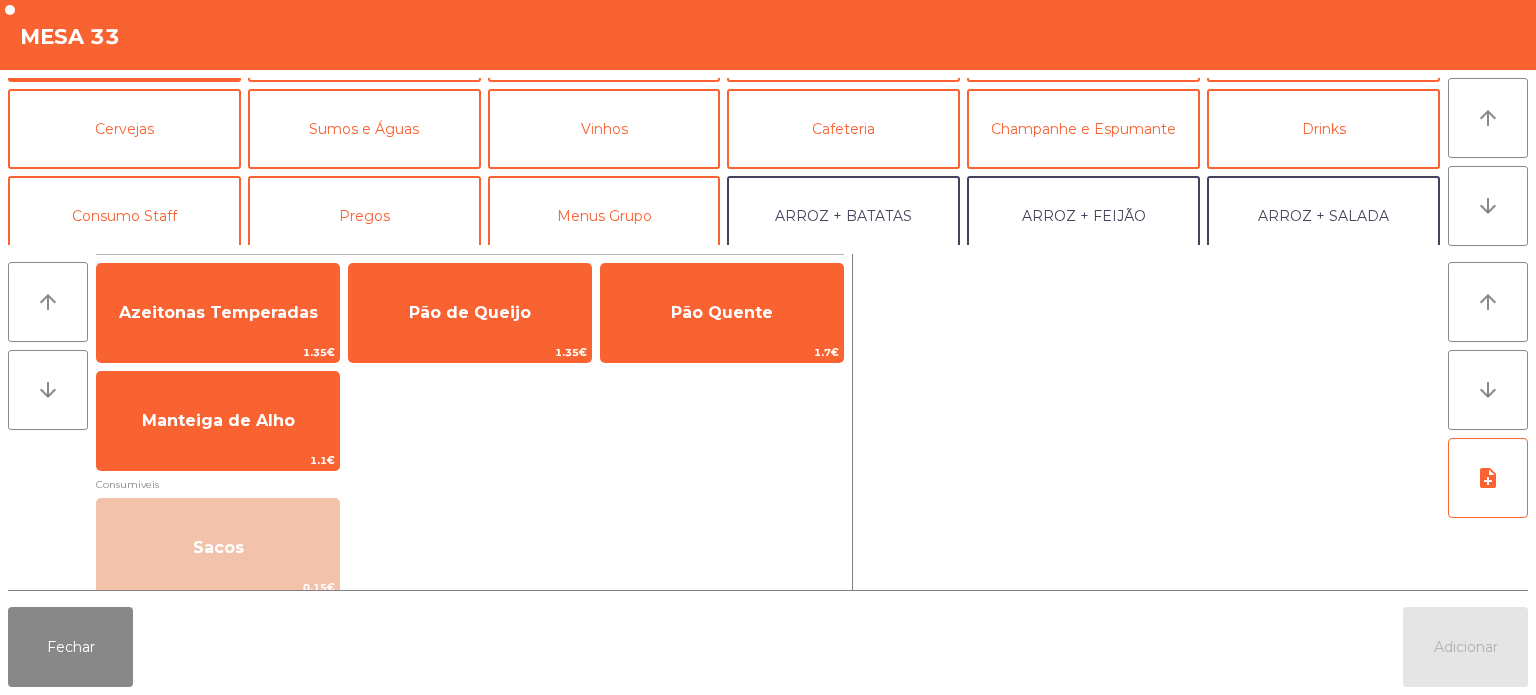 scroll, scrollTop: 82, scrollLeft: 0, axis: vertical 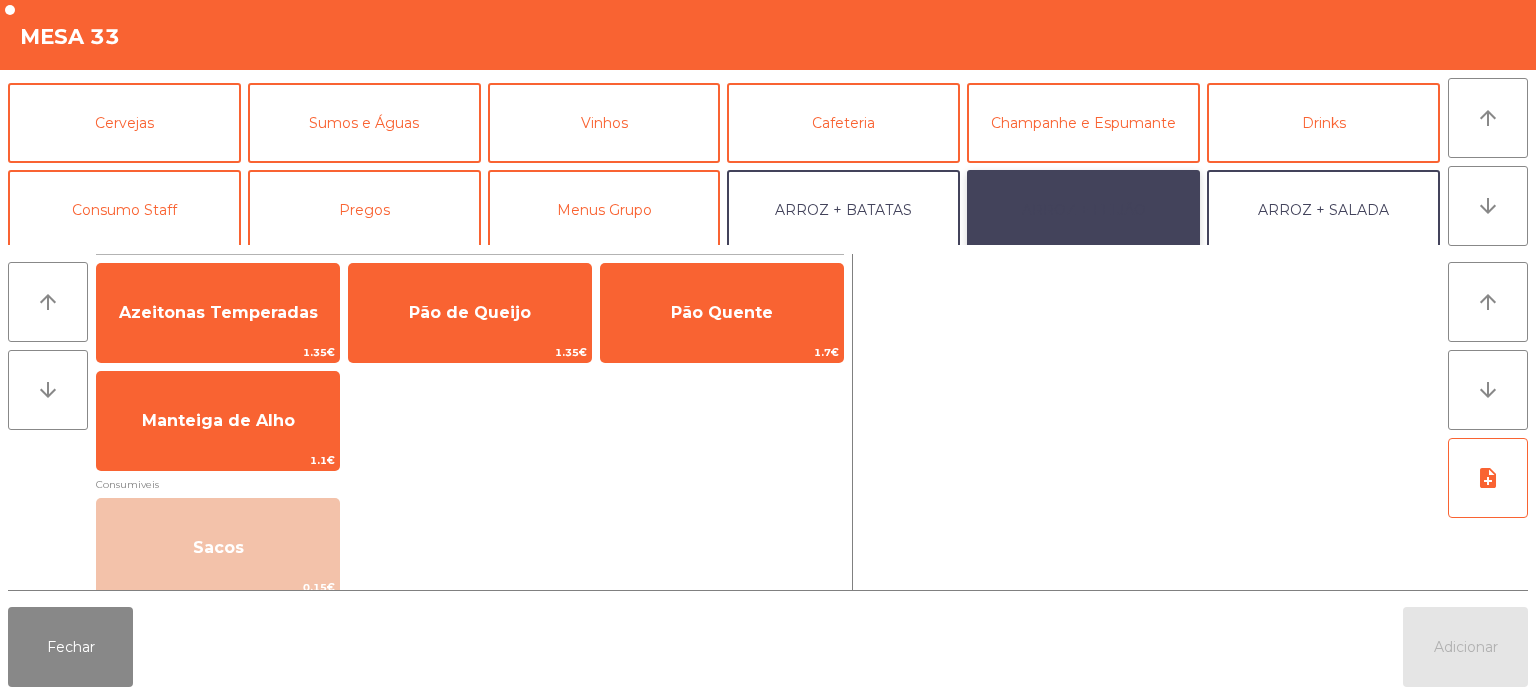 click on "ARROZ + FEIJÃO" 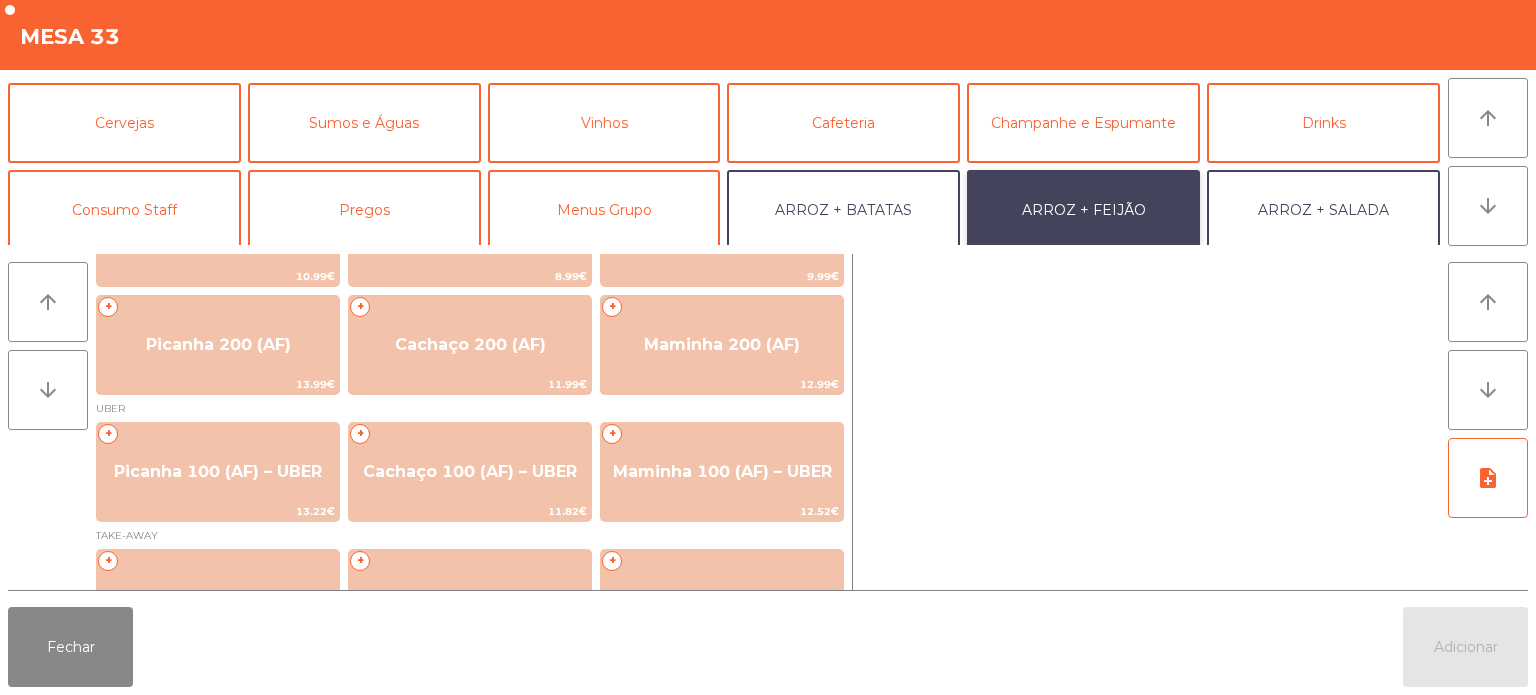 scroll, scrollTop: 96, scrollLeft: 0, axis: vertical 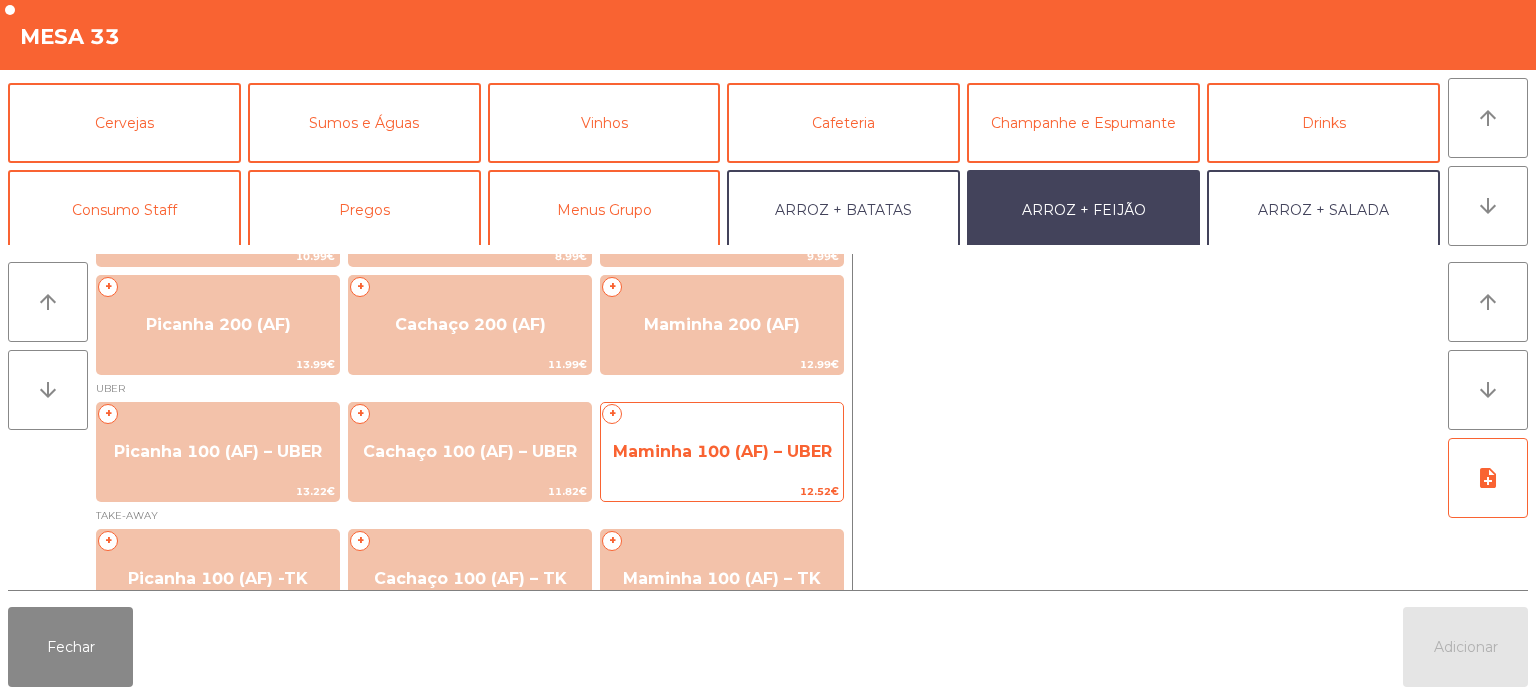 click on "+   Maminha 100 (AF) – UBER   12.52€" 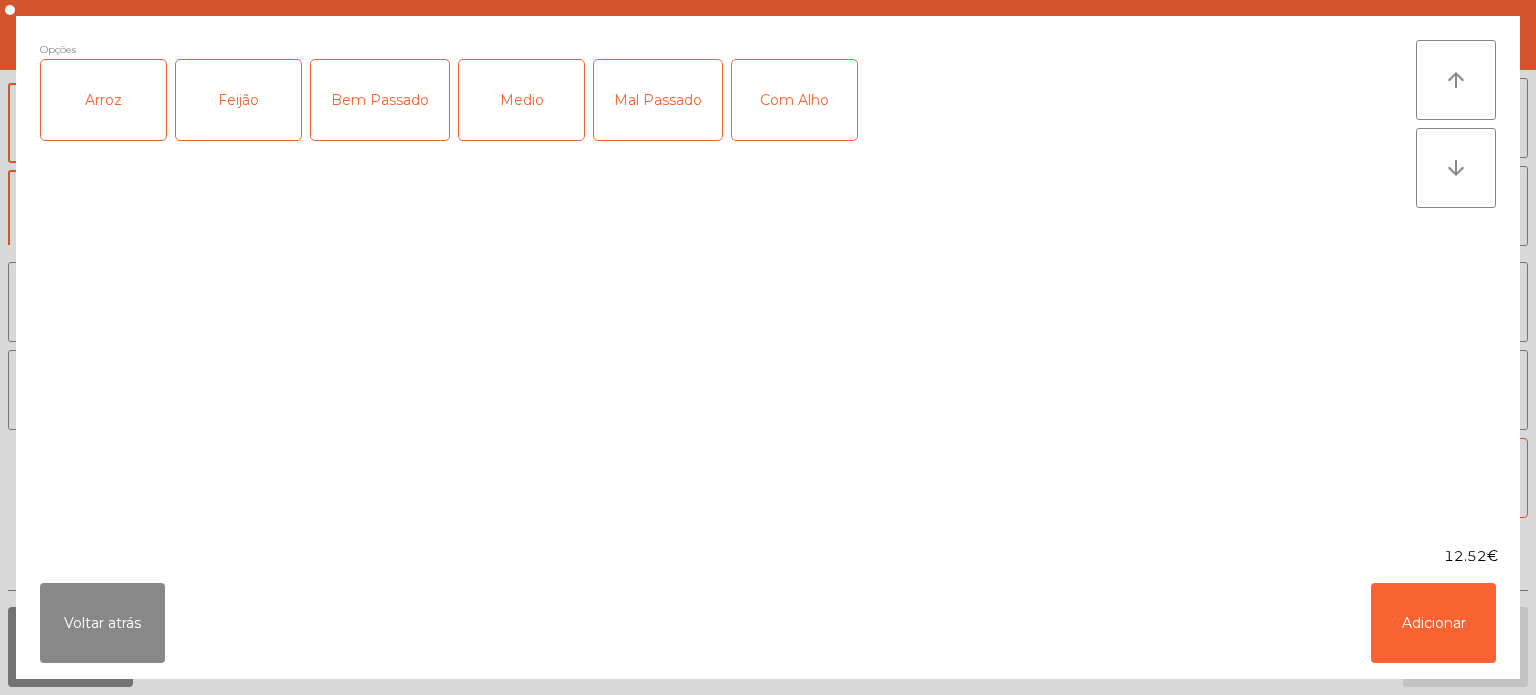 click on "Arroz" 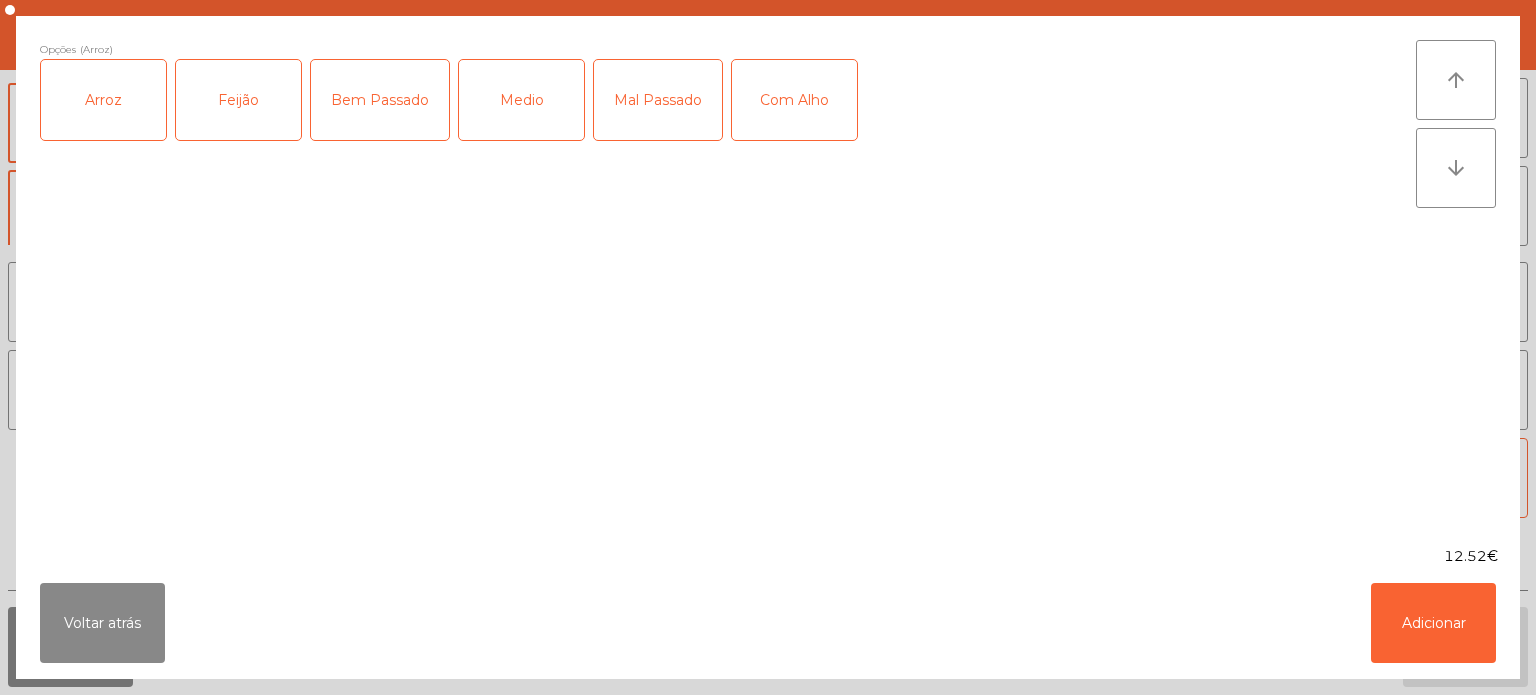 click on "Bem Passado" 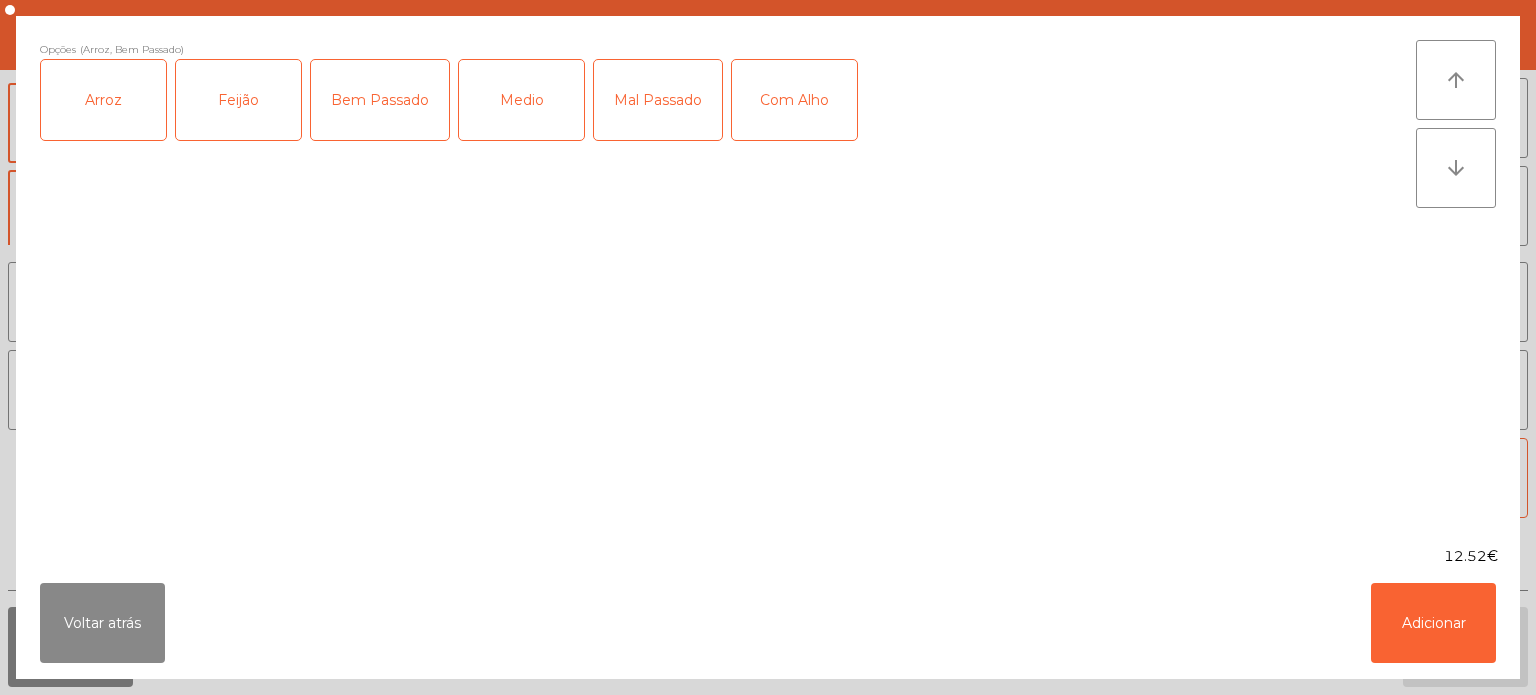 click on "Bem Passado" 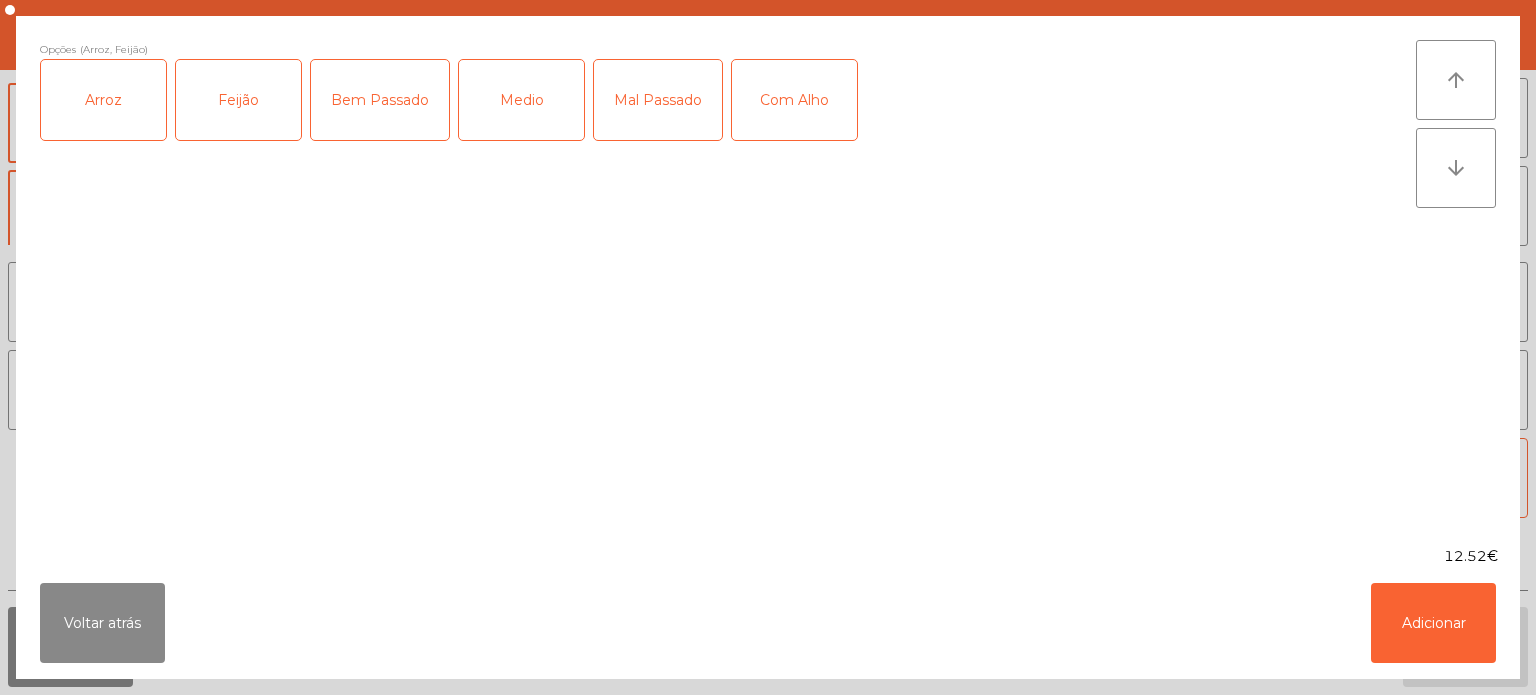 click on "Mal Passado" 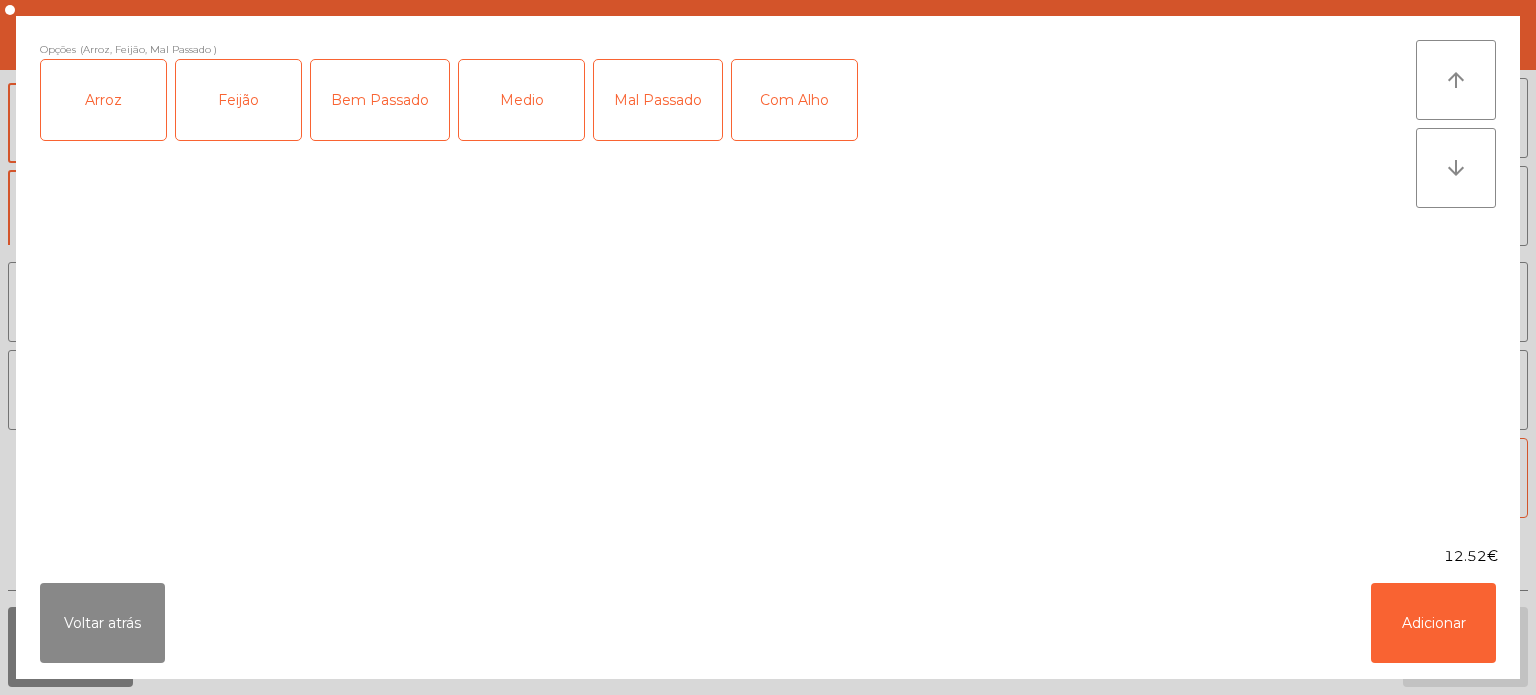 click on "Mal Passado" 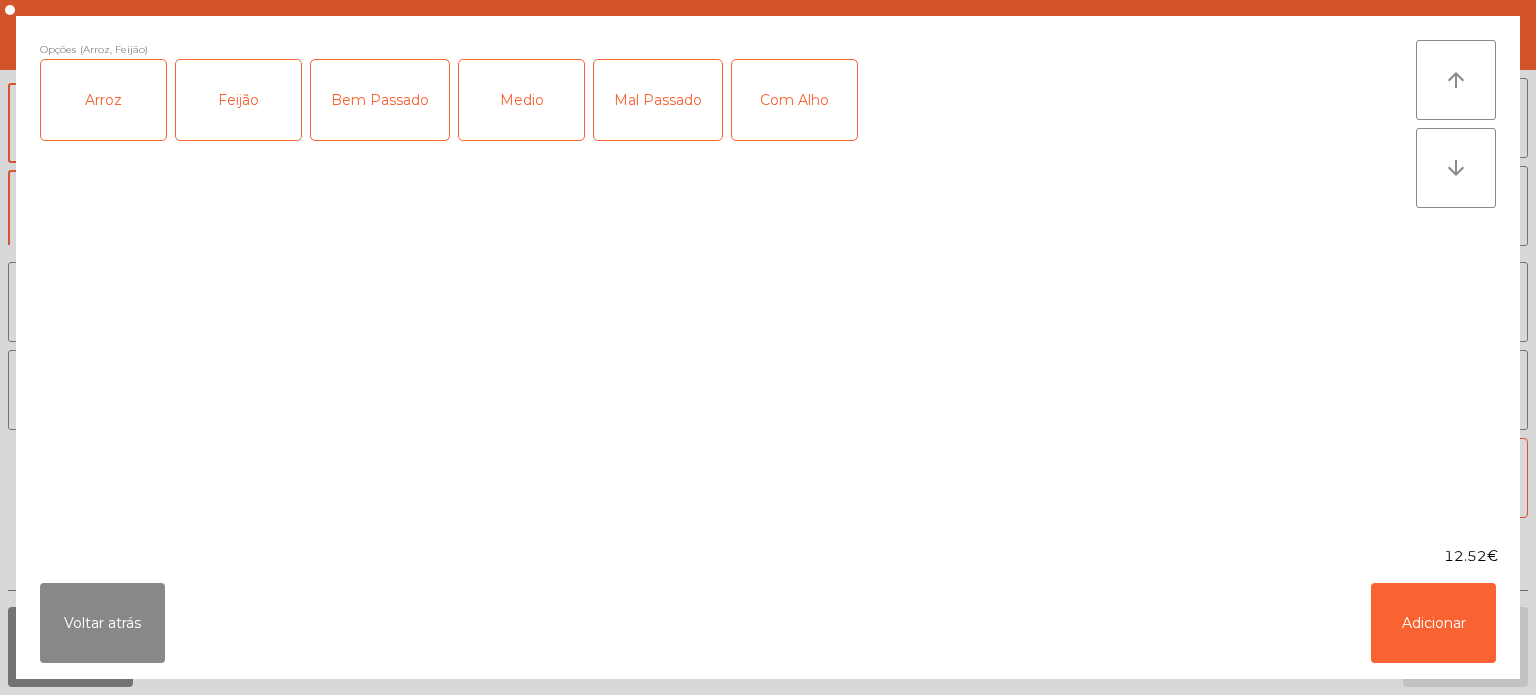 click on "Bem Passado" 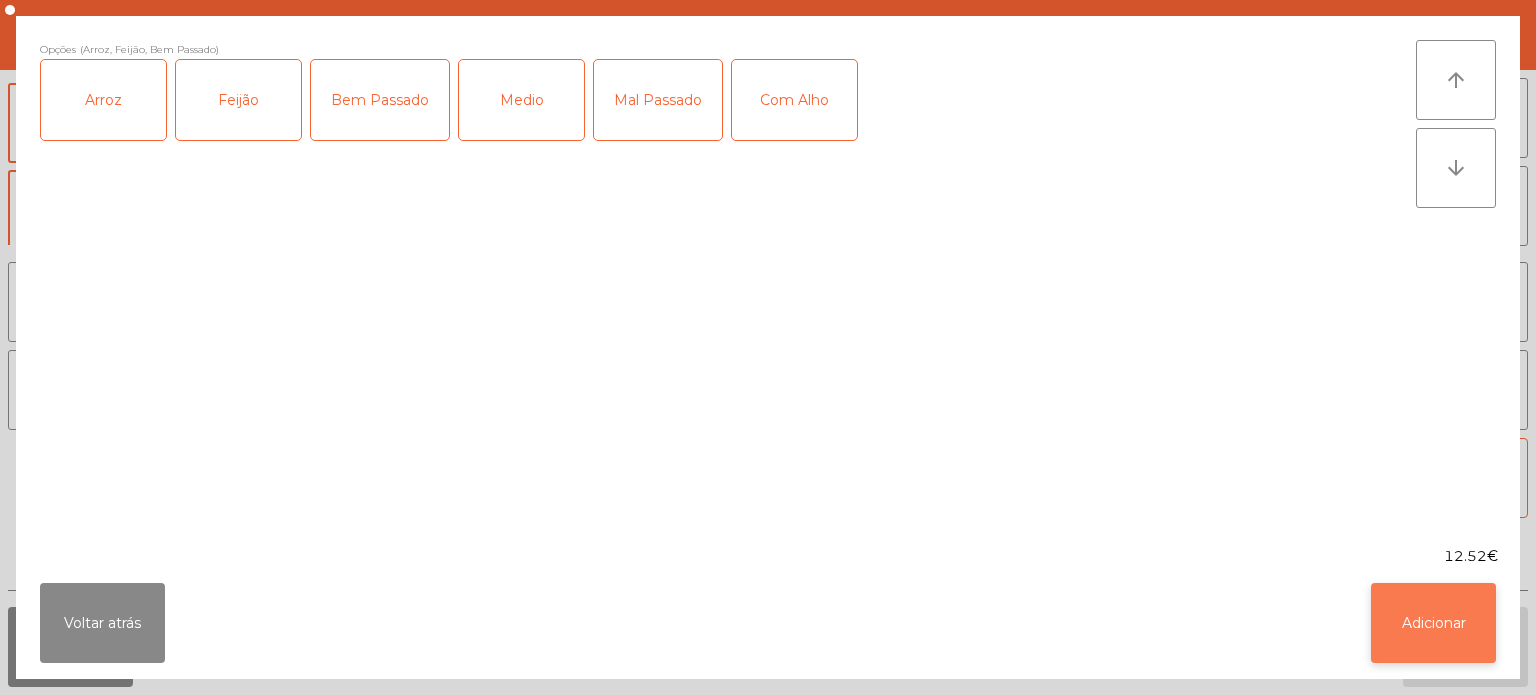 click on "Adicionar" 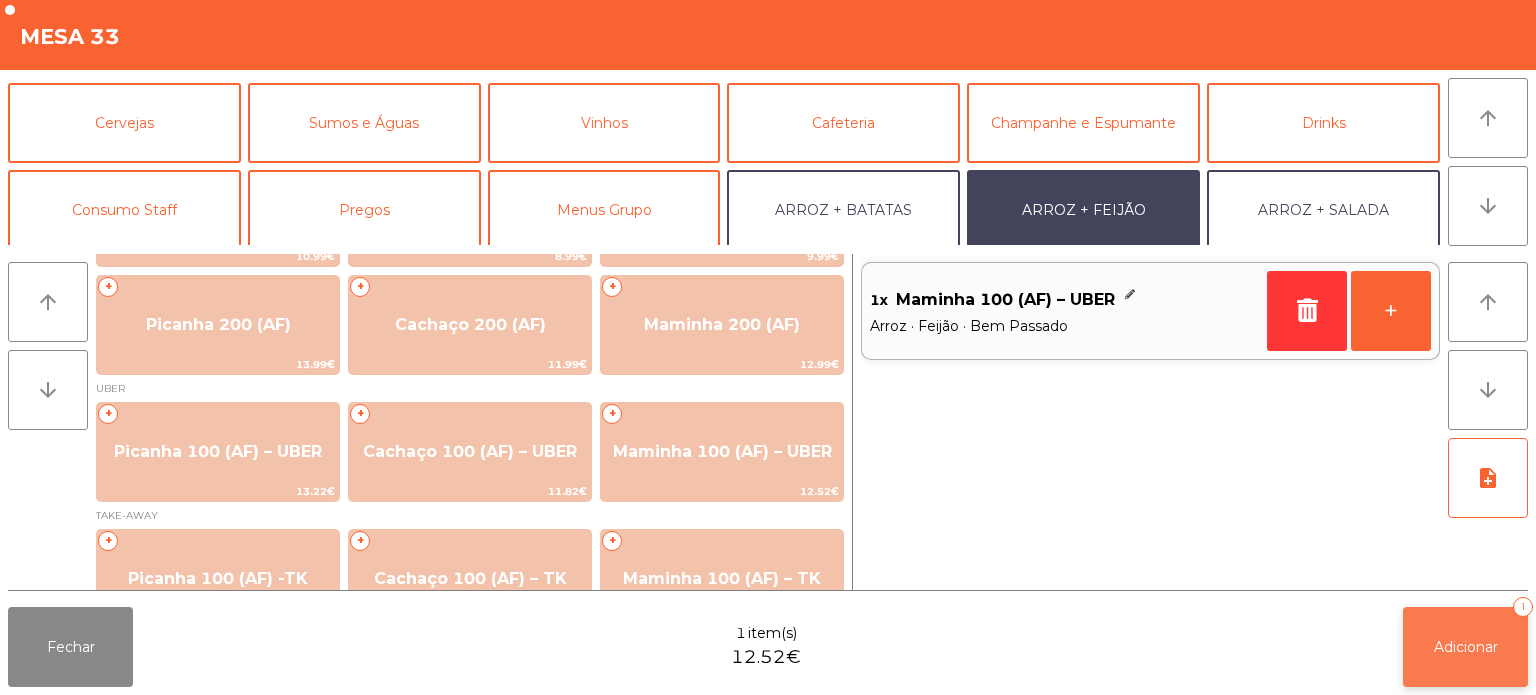click on "Adicionar   1" 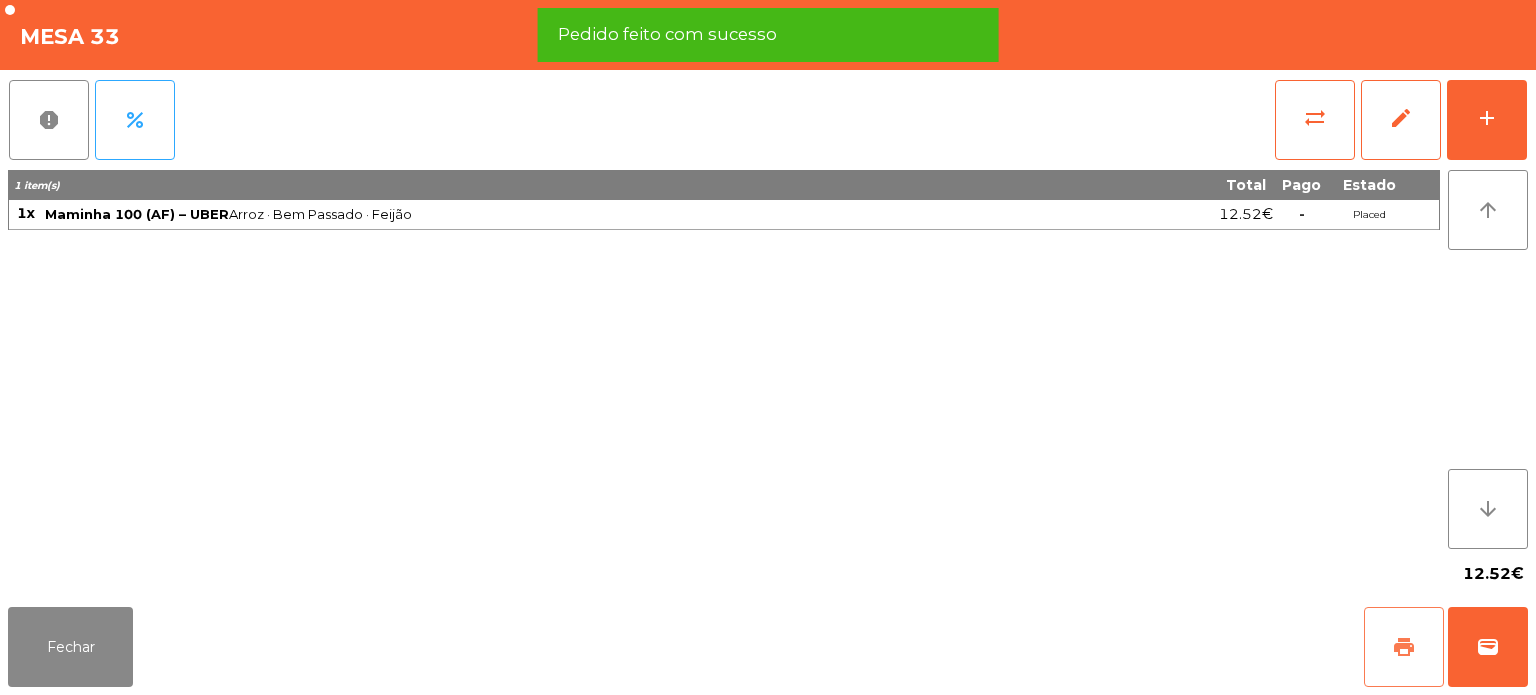 click on "print" 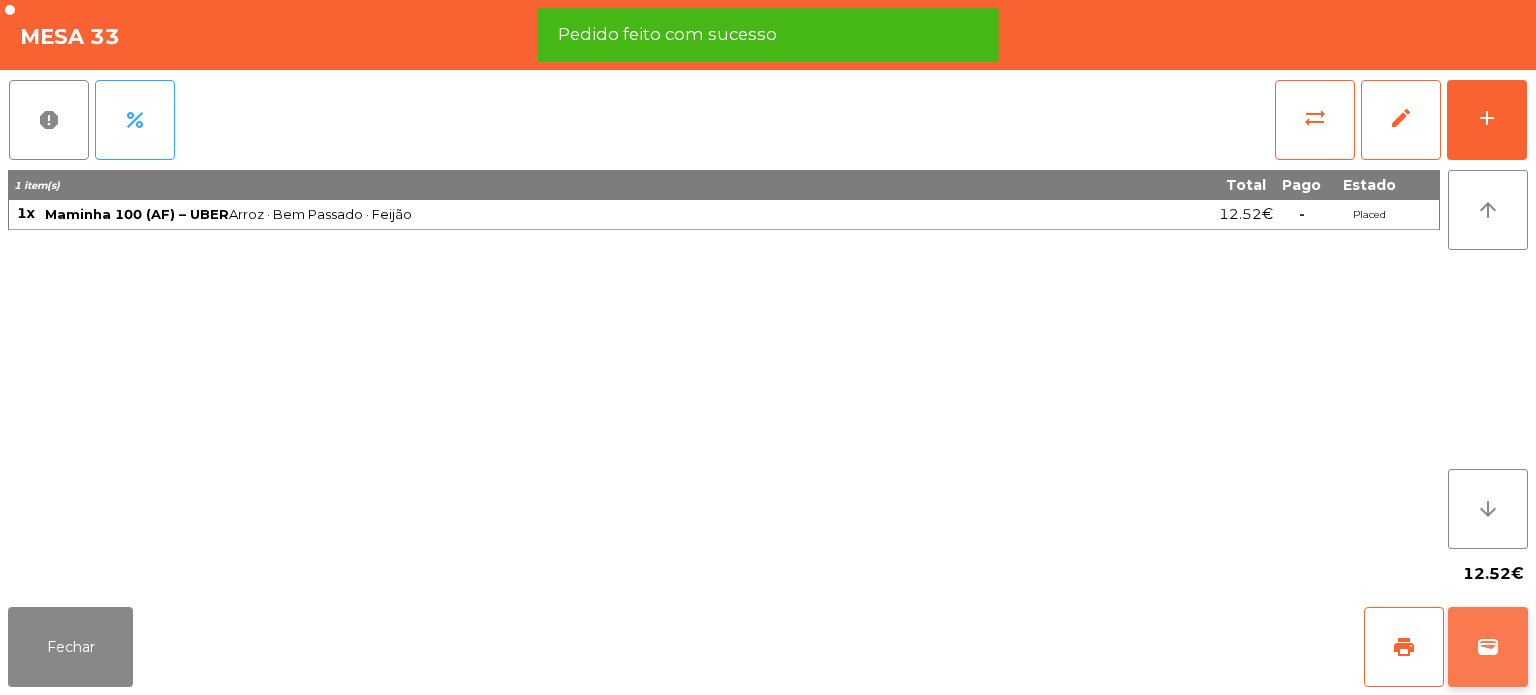 click on "wallet" 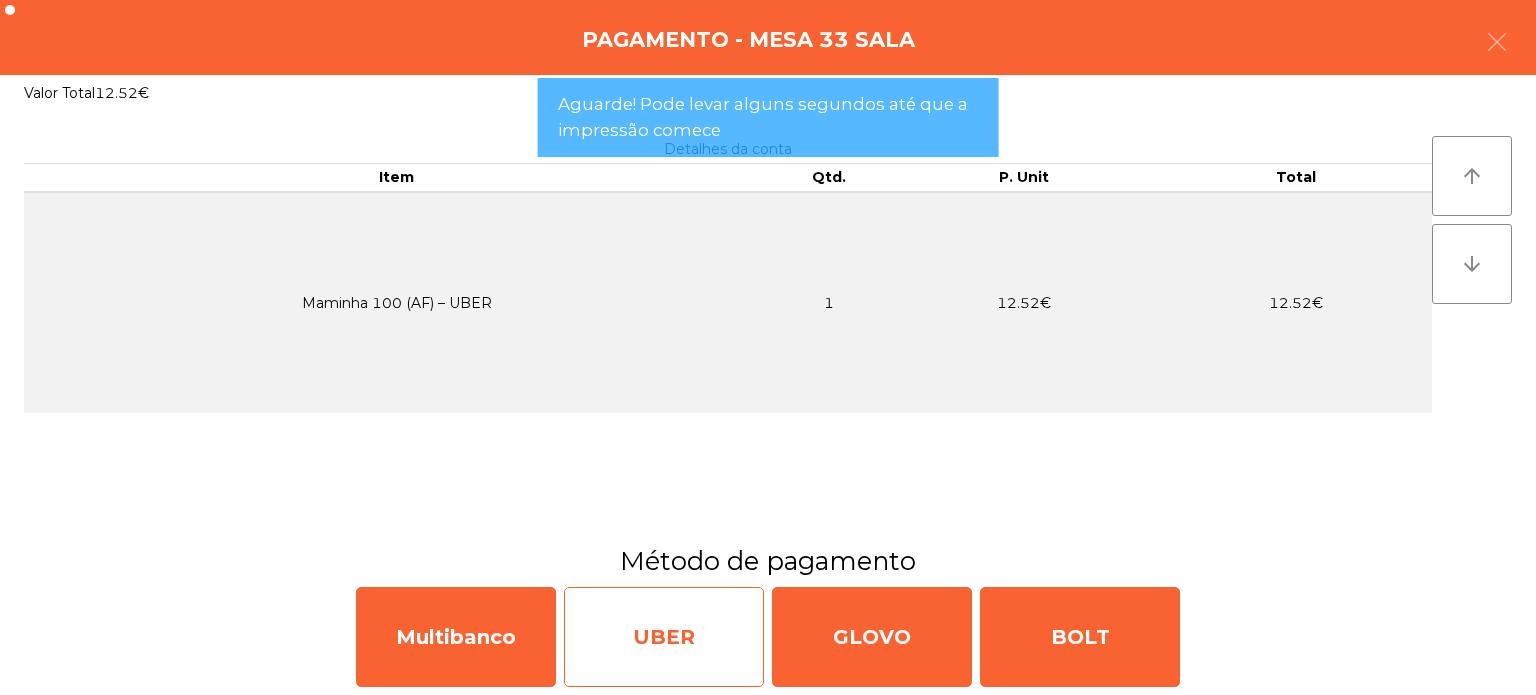 click on "UBER" 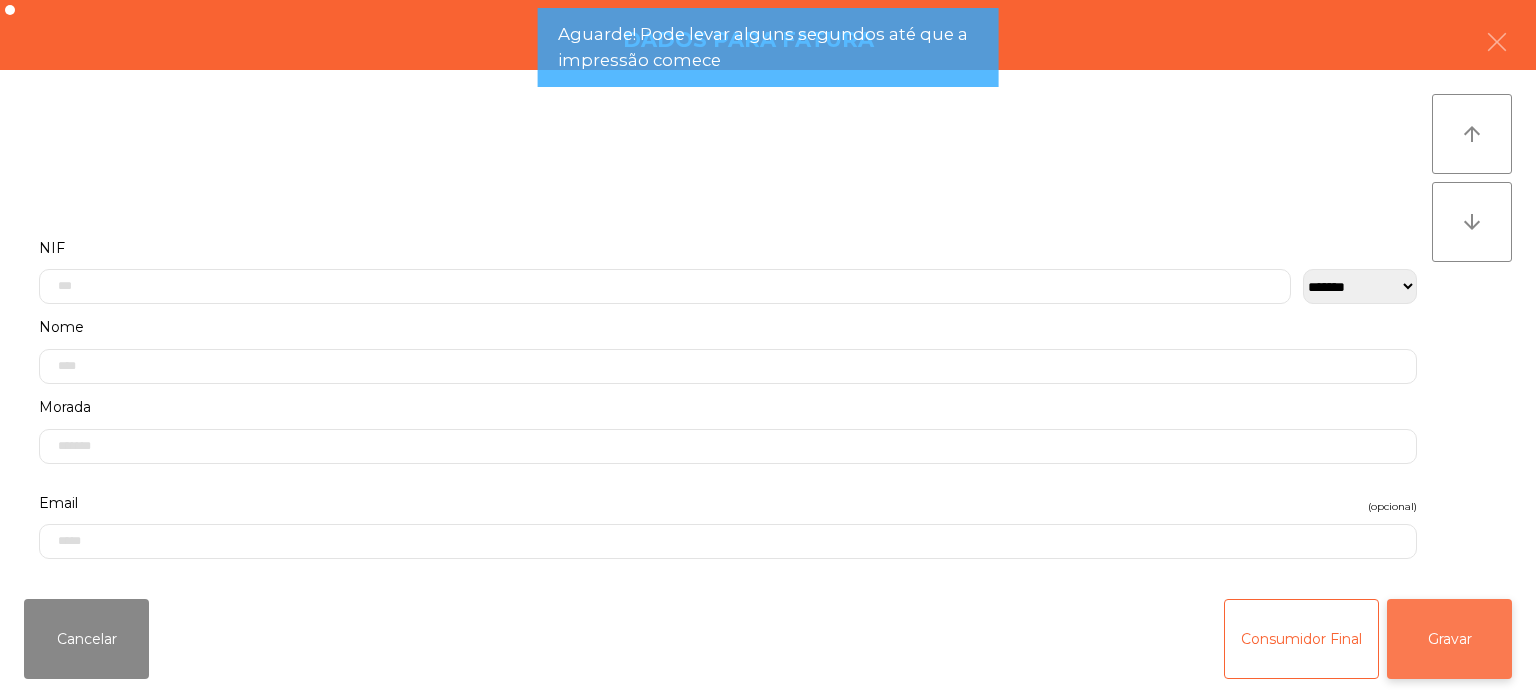 click on "Gravar" 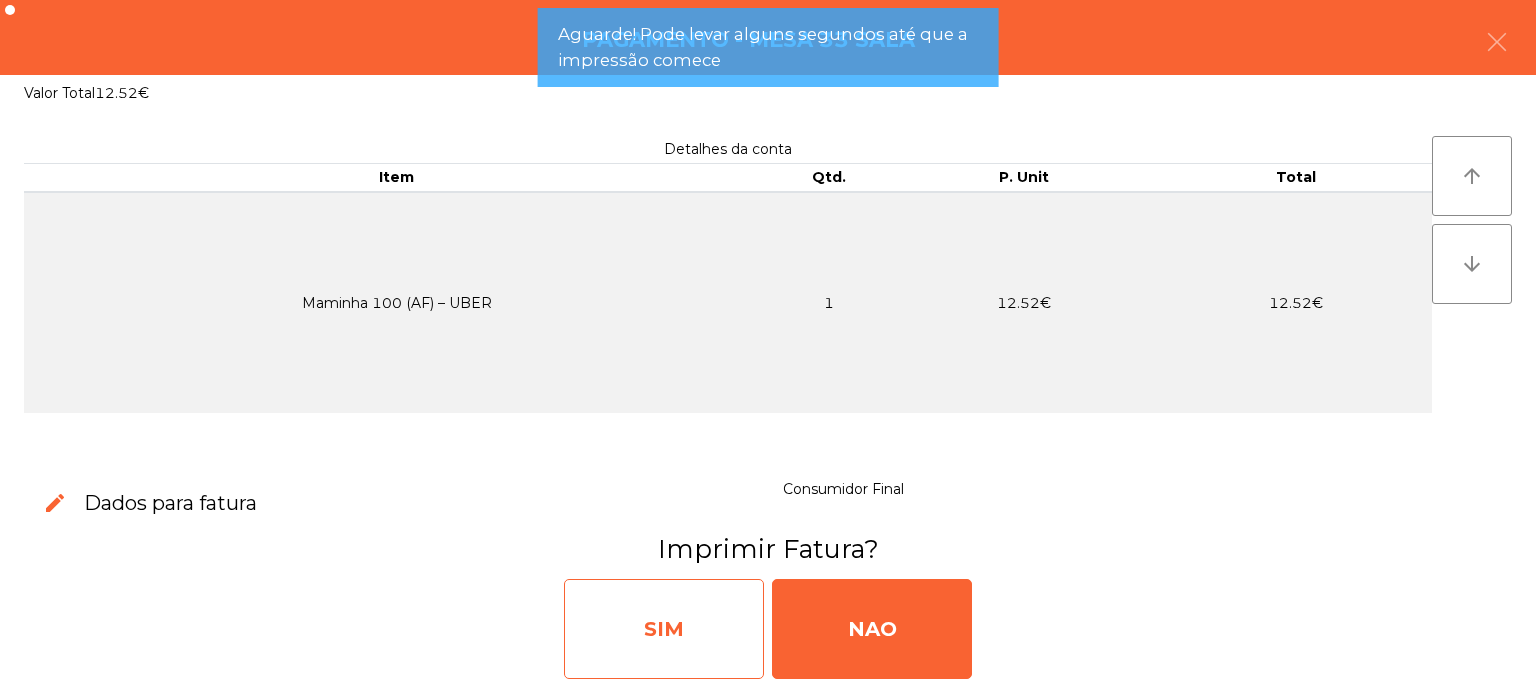 click on "SIM" 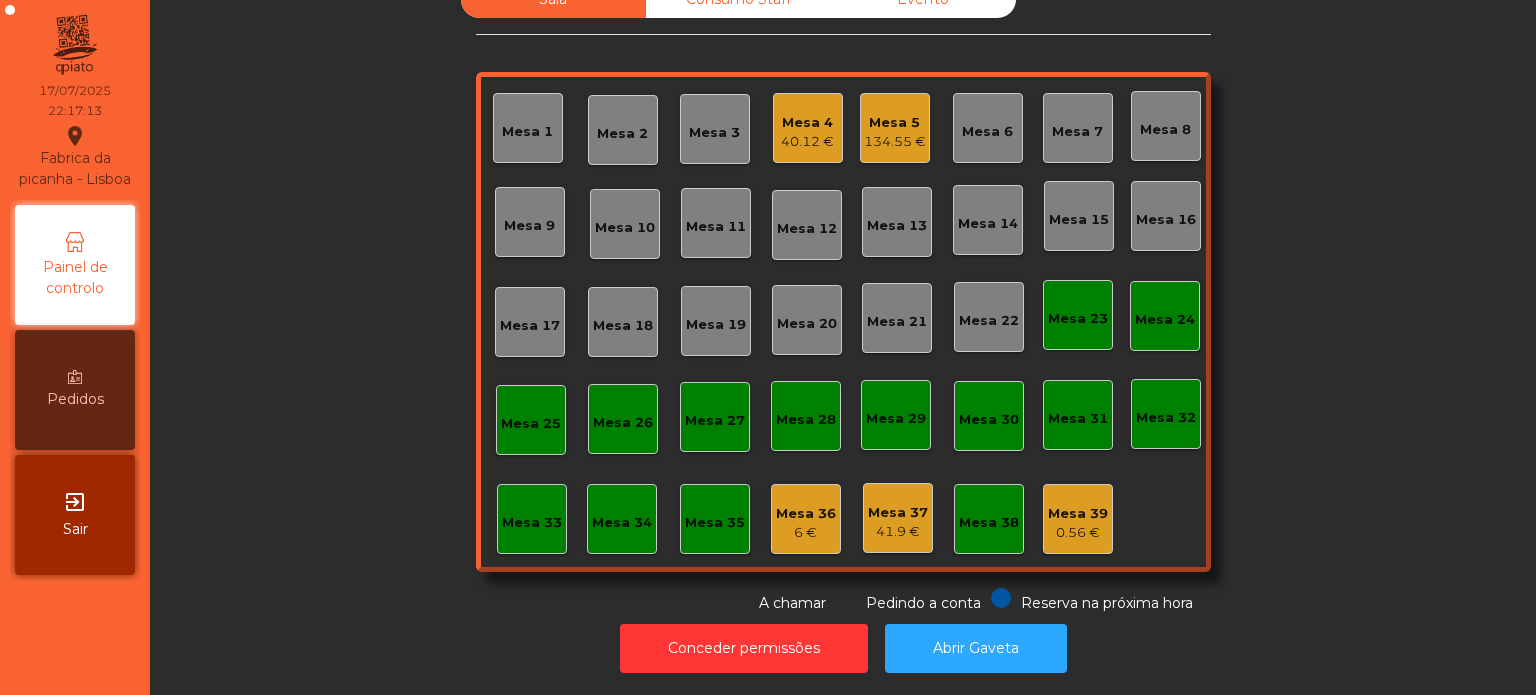 click on "Mesa 16" 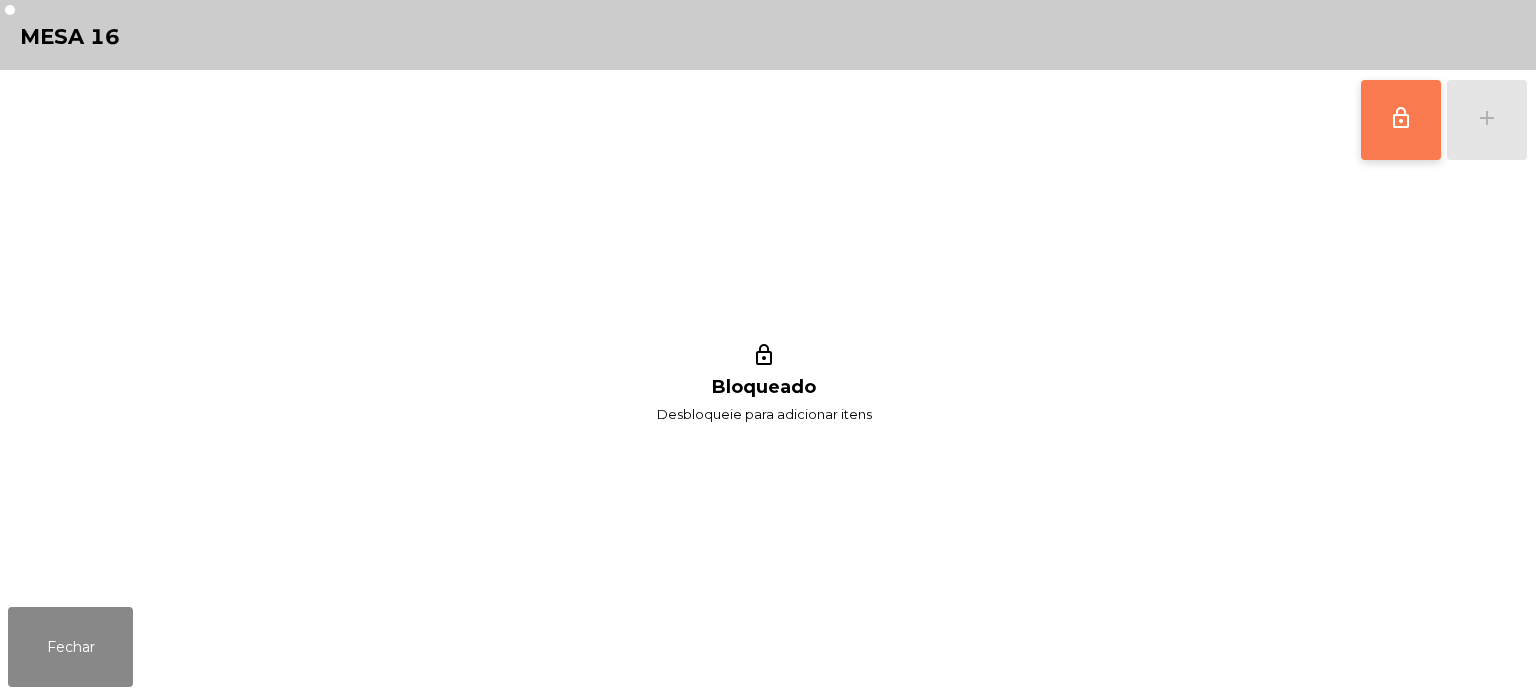 click on "lock_outline" 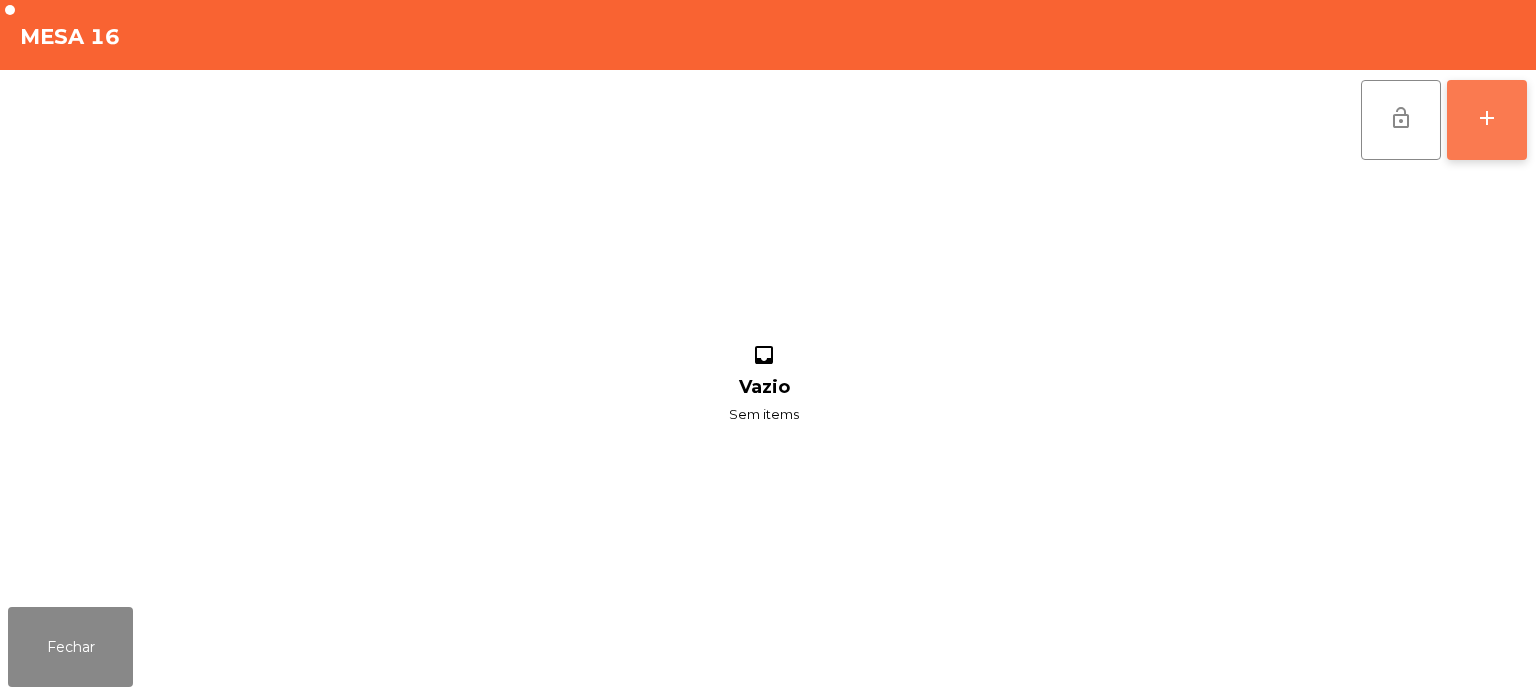 click on "add" 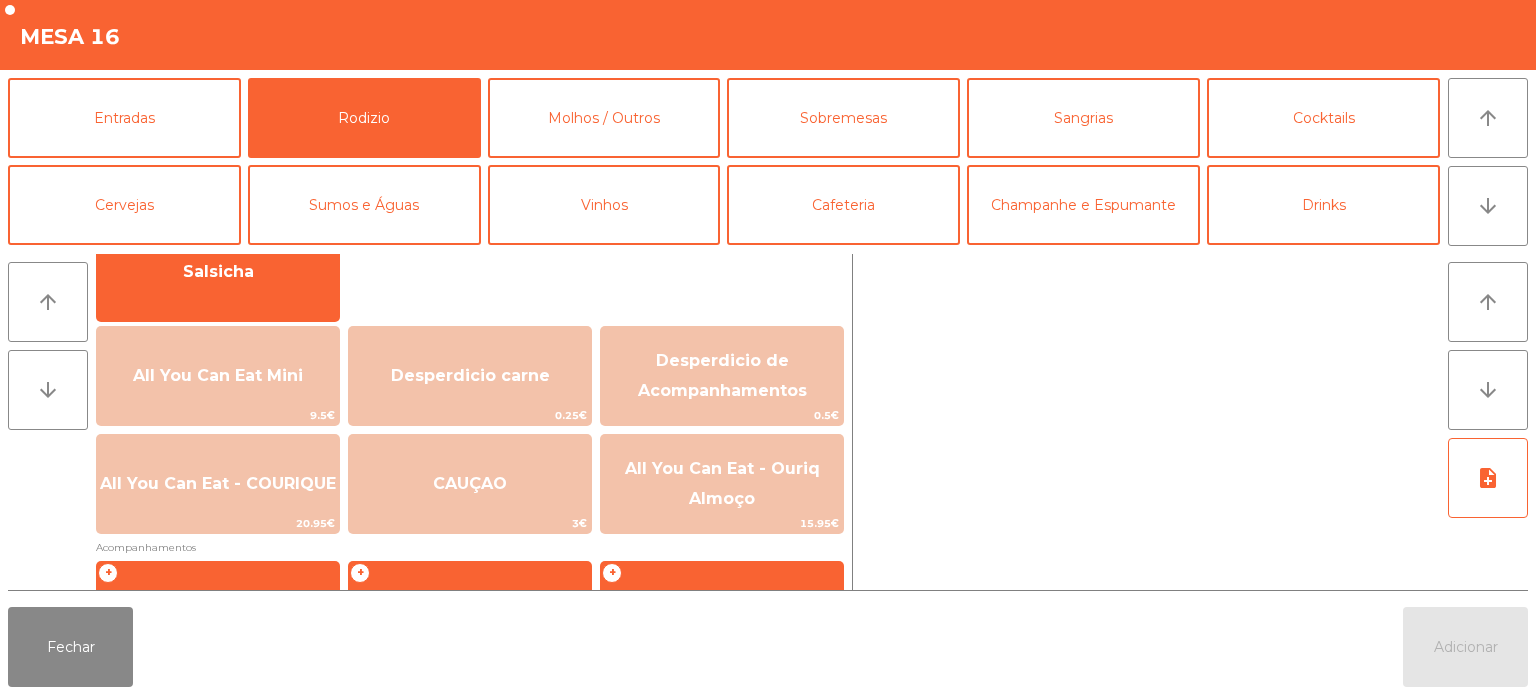 scroll, scrollTop: 170, scrollLeft: 0, axis: vertical 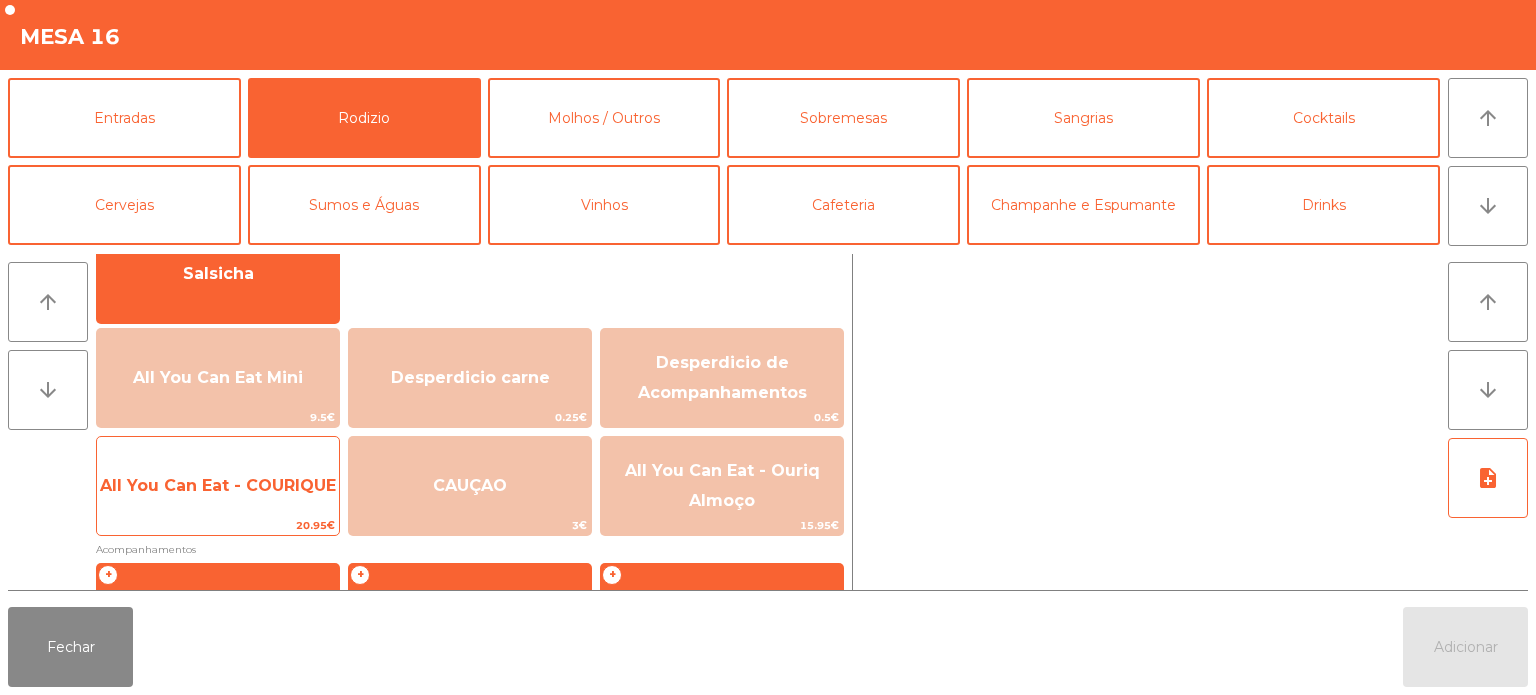 click on "20.95€" 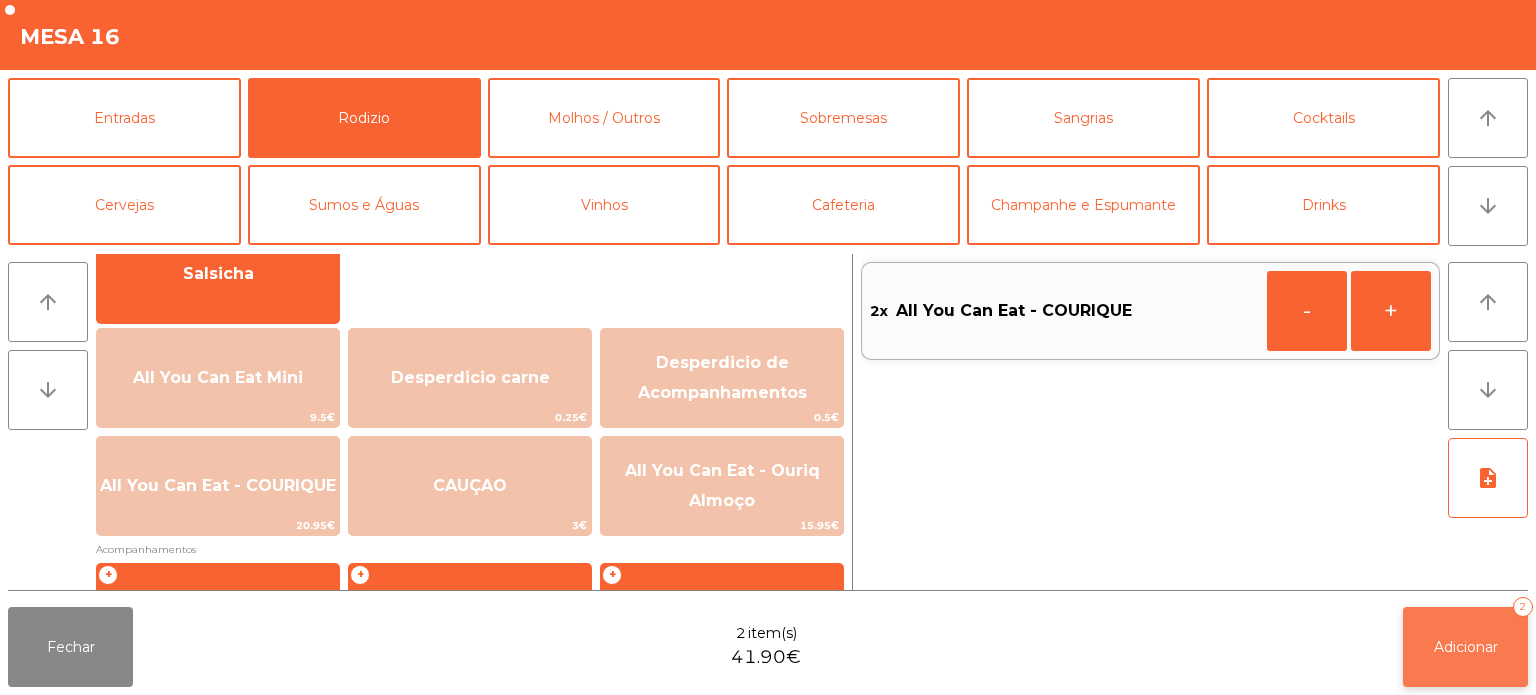 click on "Adicionar" 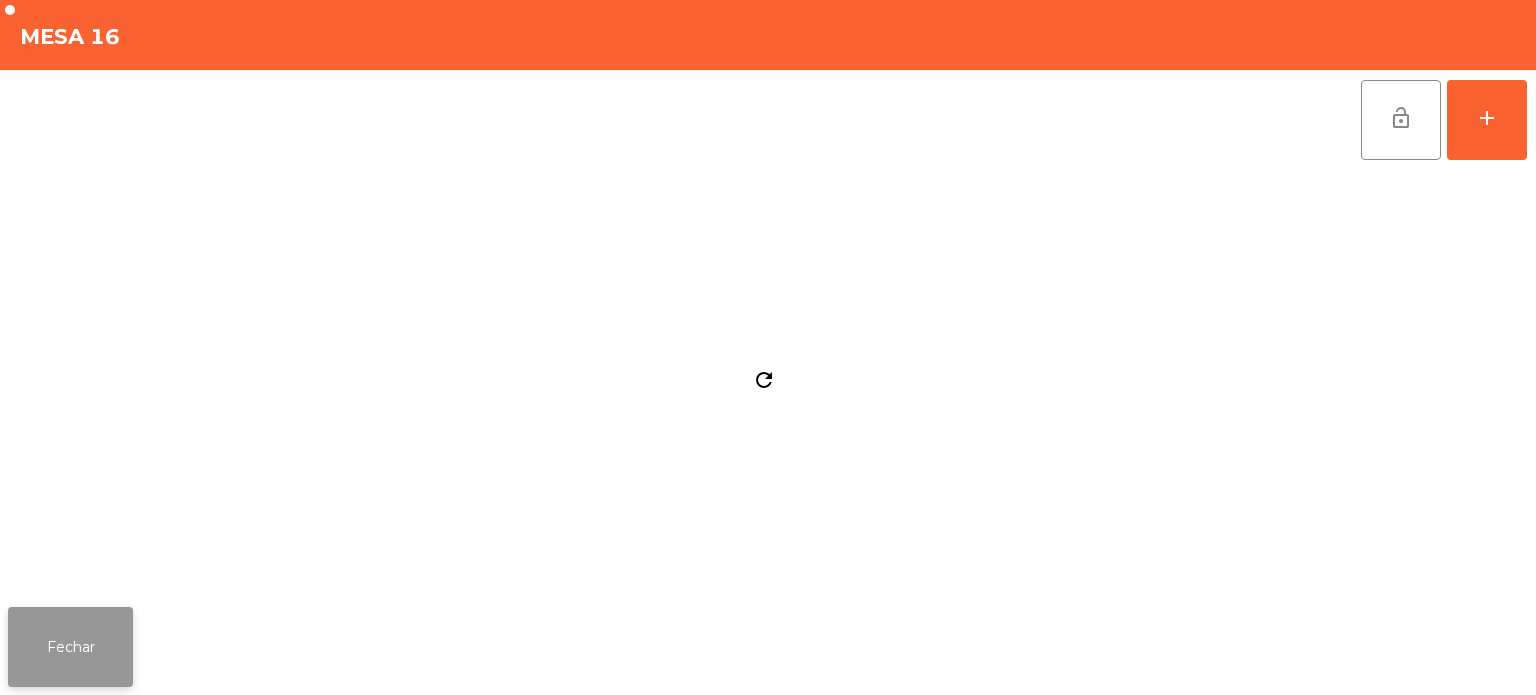 click on "Fechar" 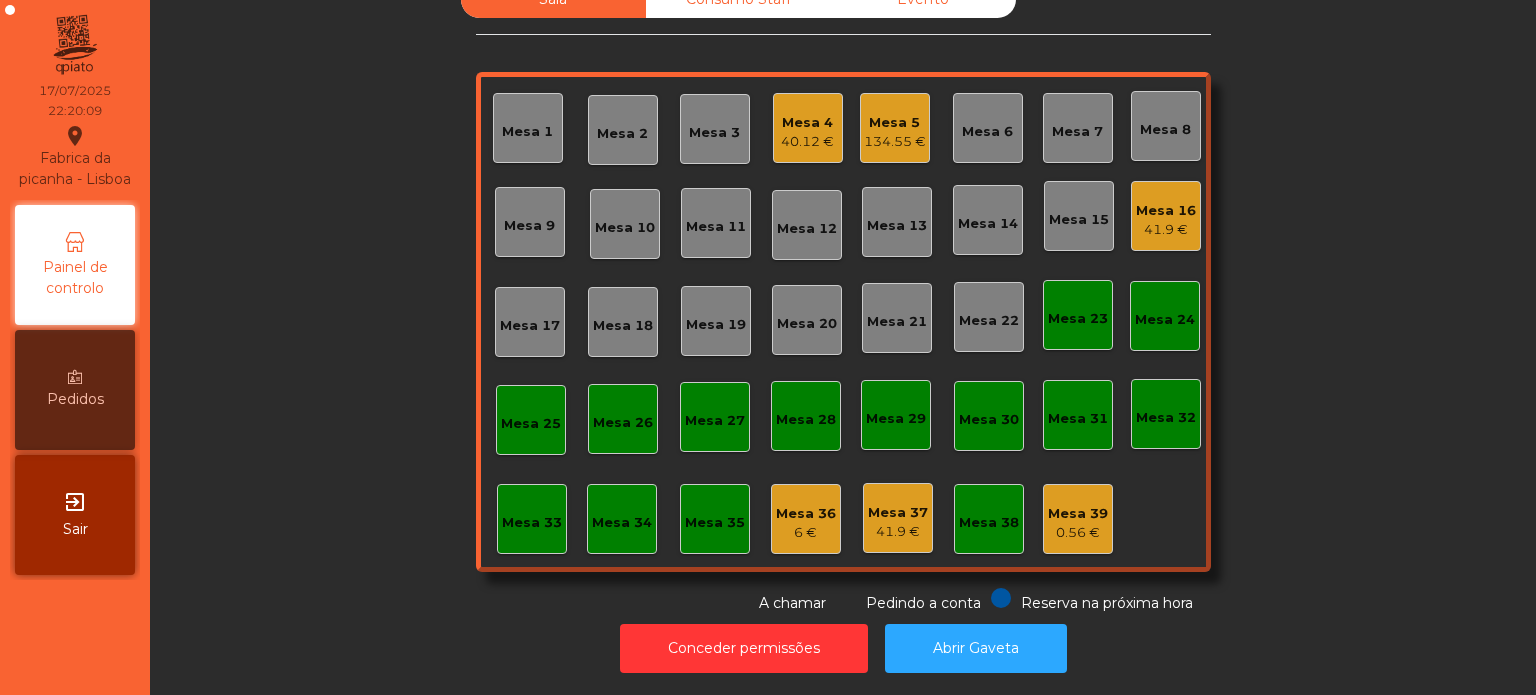 click on "Sala   Consumo Staff   Evento   Mesa 1   Mesa 2   Mesa 3   Mesa 4   40.12 €   Mesa 5   134.55 €   Mesa 6   Mesa 7   Mesa 8   Mesa 9   Mesa 10   Mesa 11   Mesa 12   Mesa 13   Mesa 14   Mesa 15   Mesa 16   41.9 €   Mesa 17   Mesa 18   Mesa 19   Mesa 20   Mesa 21   Mesa 22   Mesa 23   Mesa 24   Mesa 25   Mesa 26   Mesa 27   Mesa 28   Mesa 29   Mesa 30   Mesa 31   Mesa 32   Mesa 33   Mesa 34   Mesa 35   Mesa 36   6 €   Mesa 37   41.9 €   Mesa 38   Mesa 39   0.56 €  Reserva na próxima hora Pedindo a conta A chamar" 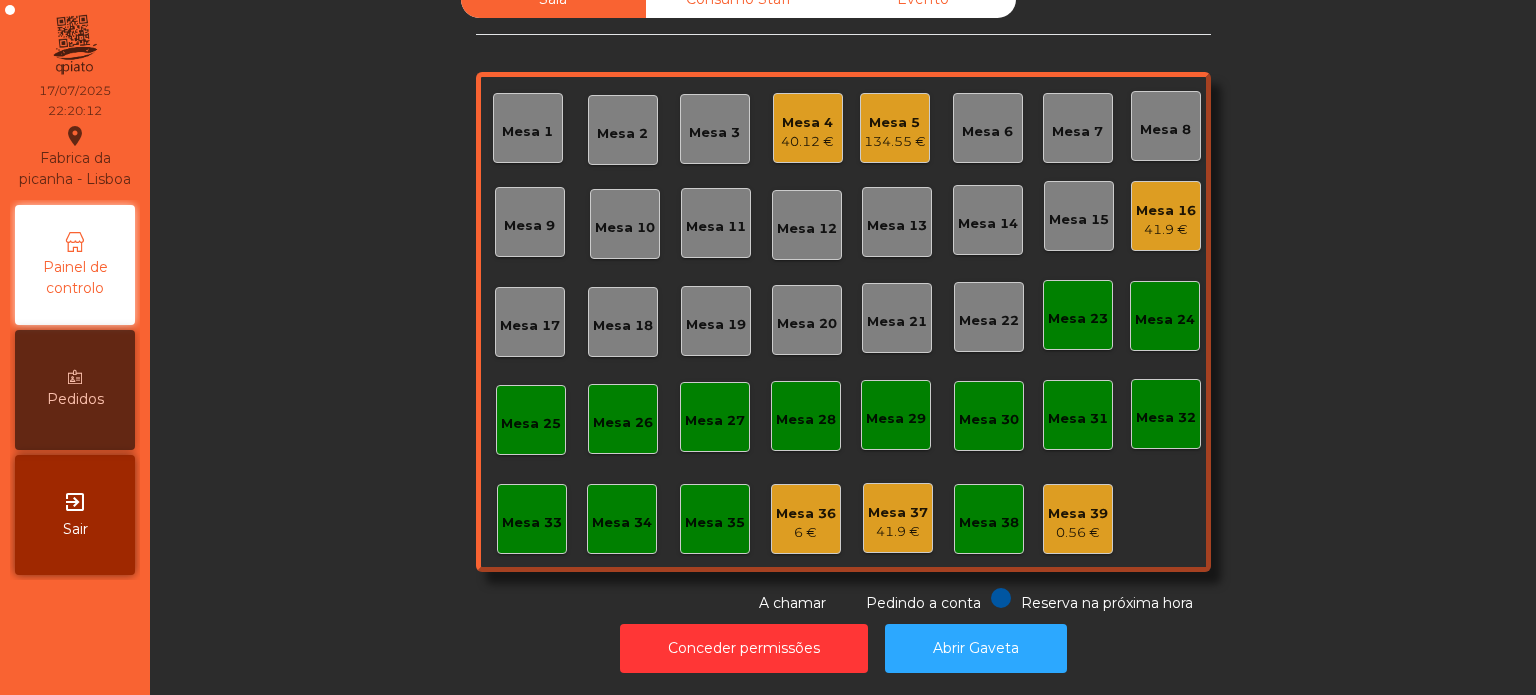 click on "Mesa 9" 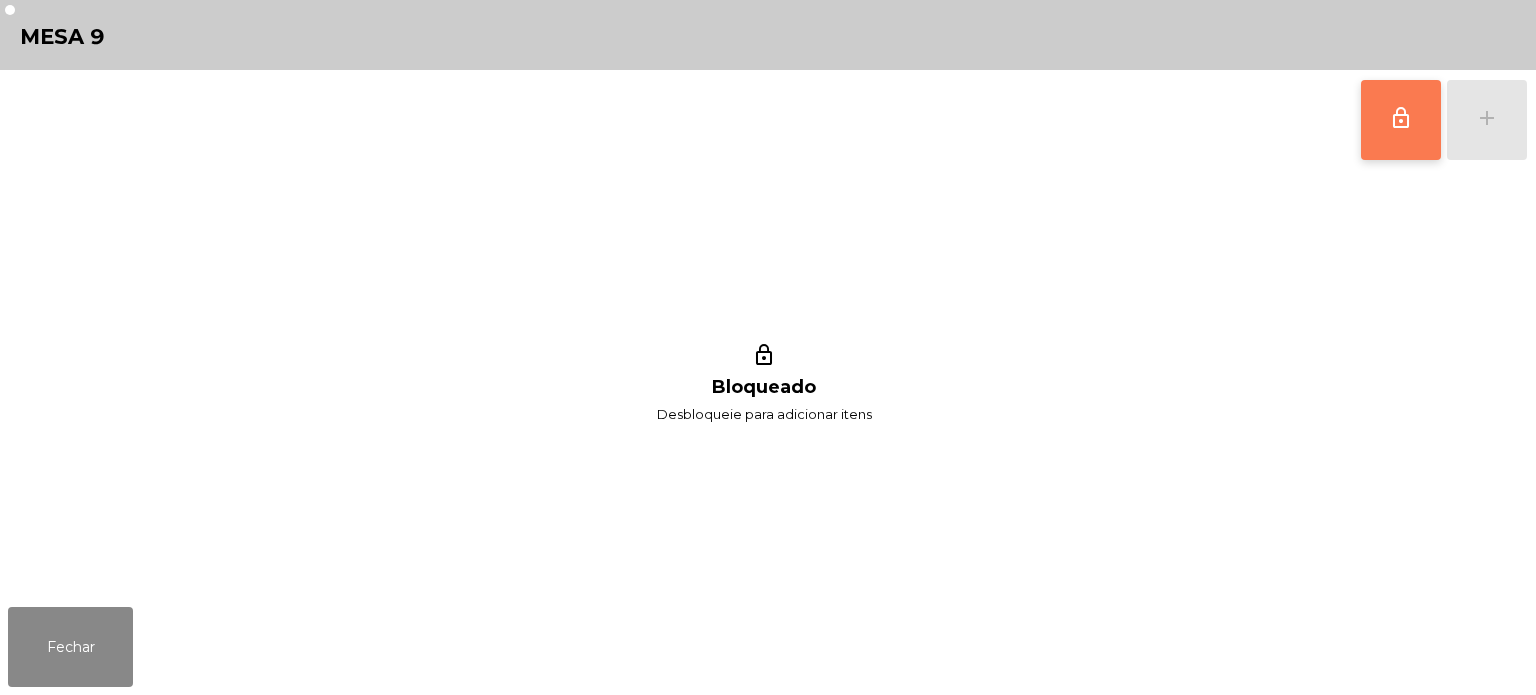 click on "lock_outline" 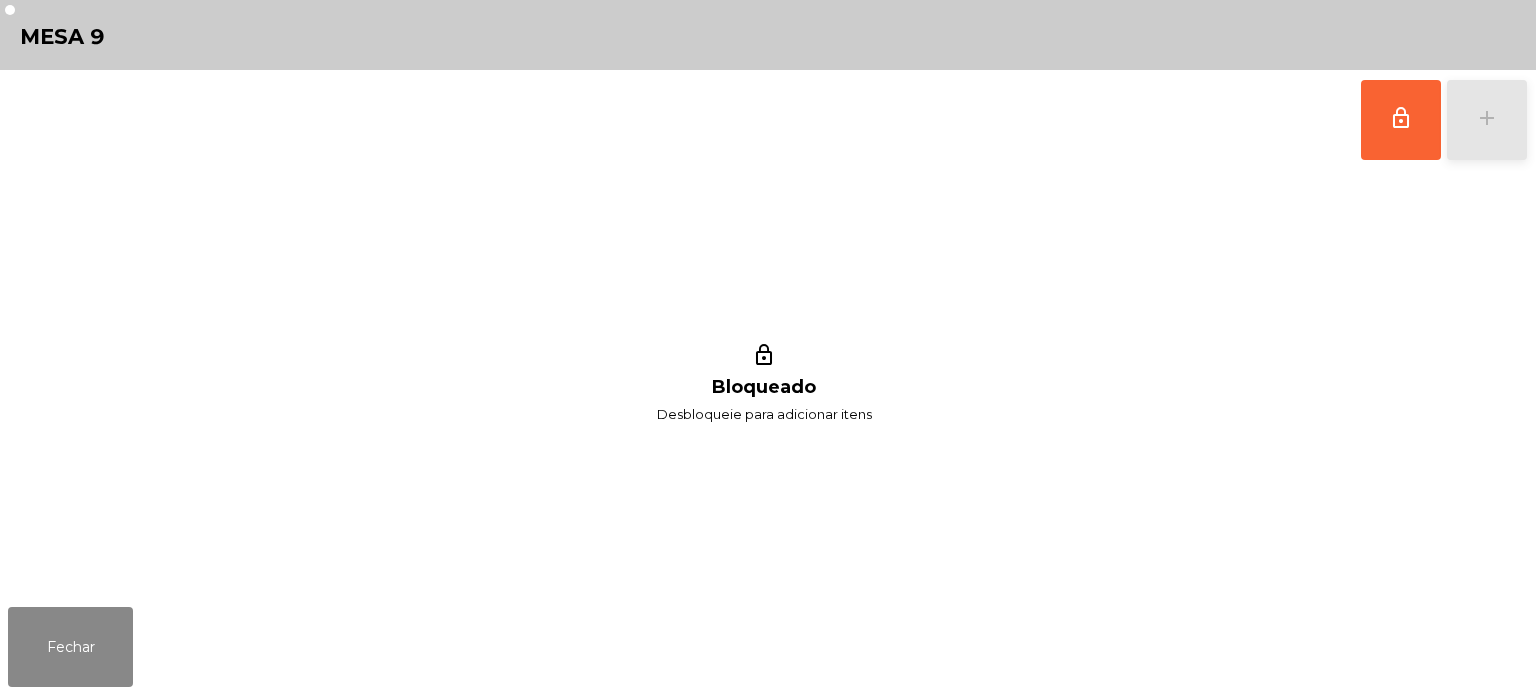 click on "add" 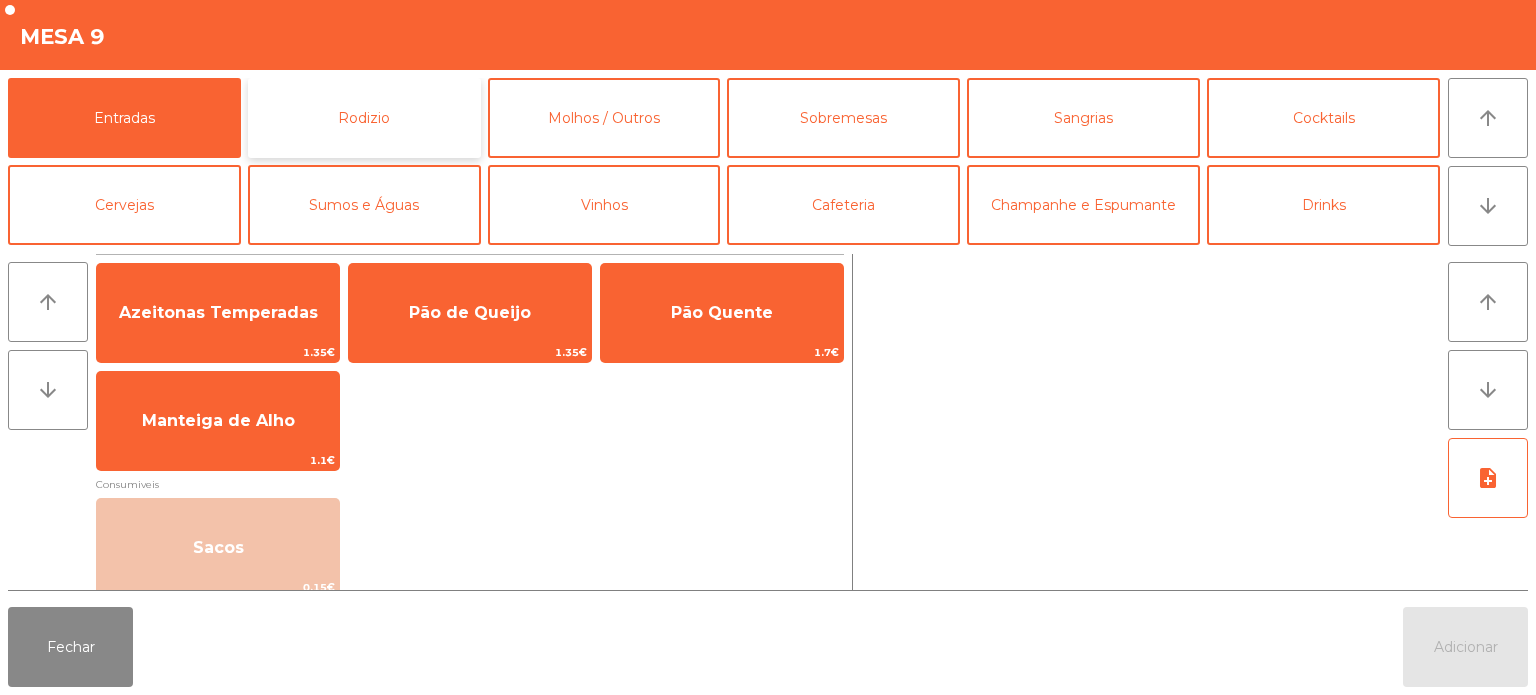 click on "Rodizio" 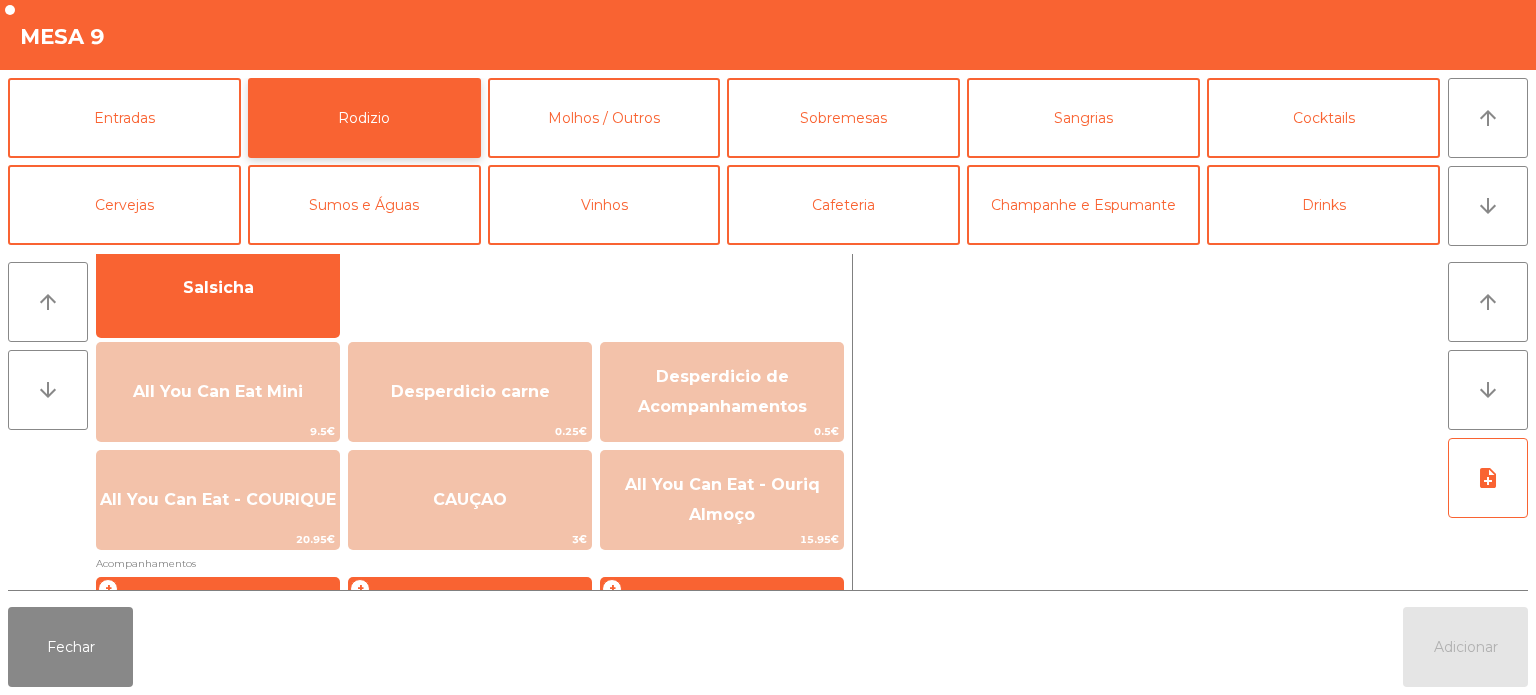 scroll, scrollTop: 174, scrollLeft: 0, axis: vertical 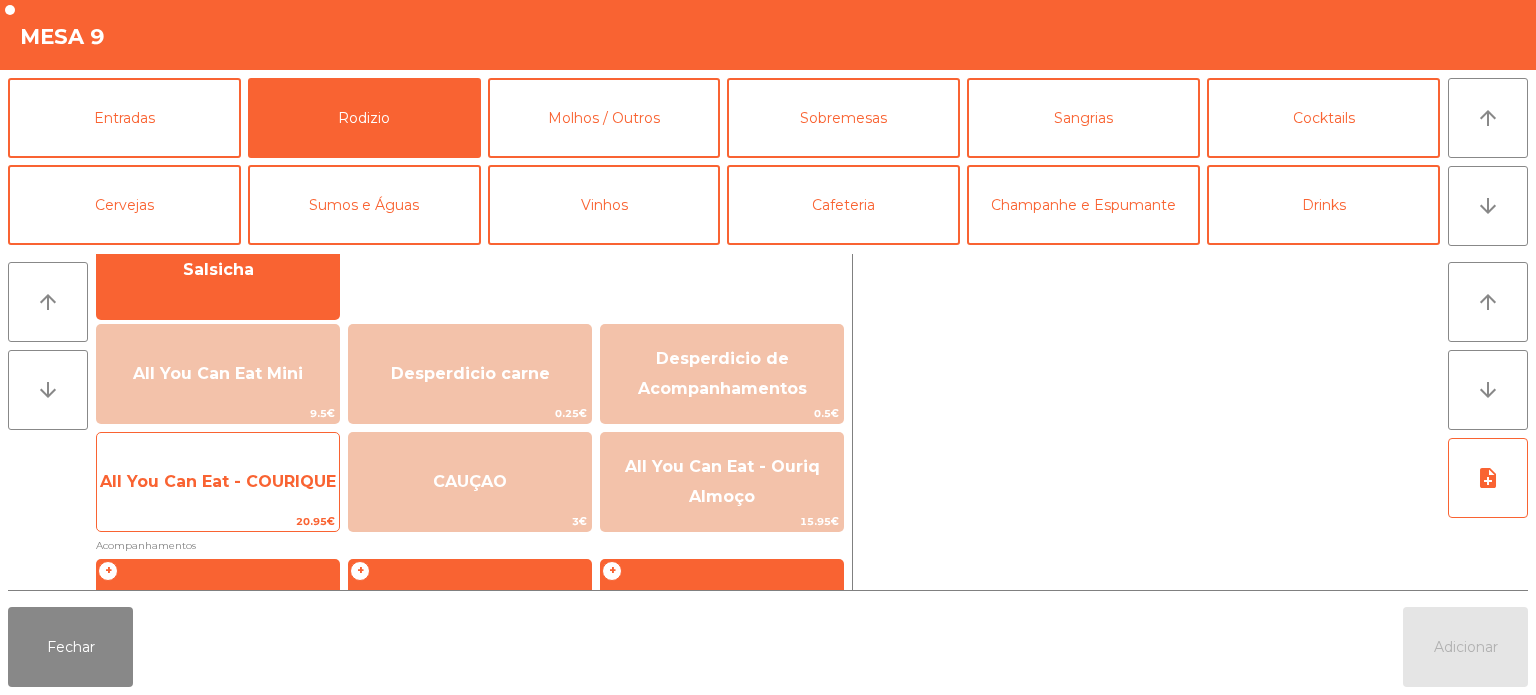 click on "All You Can Eat - COURIQUE" 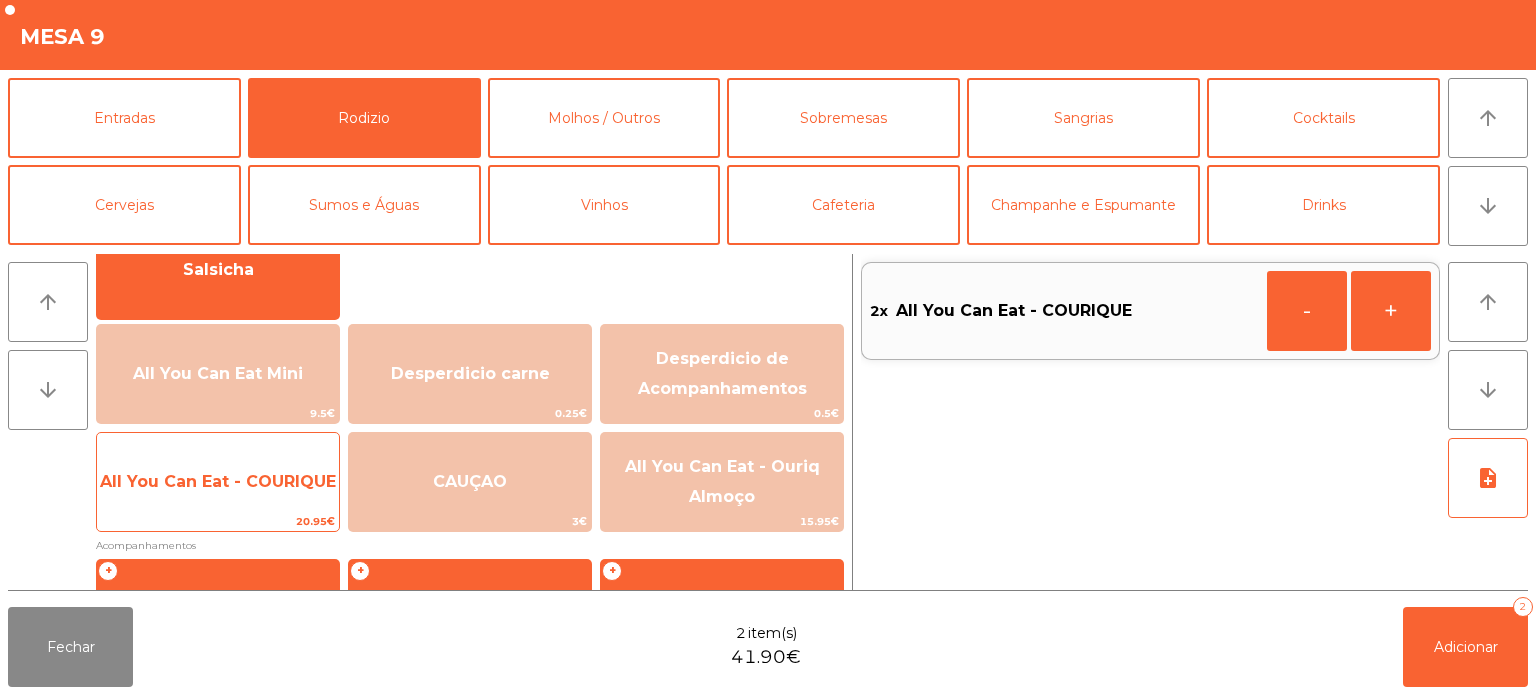 click on "All You Can Eat - COURIQUE" 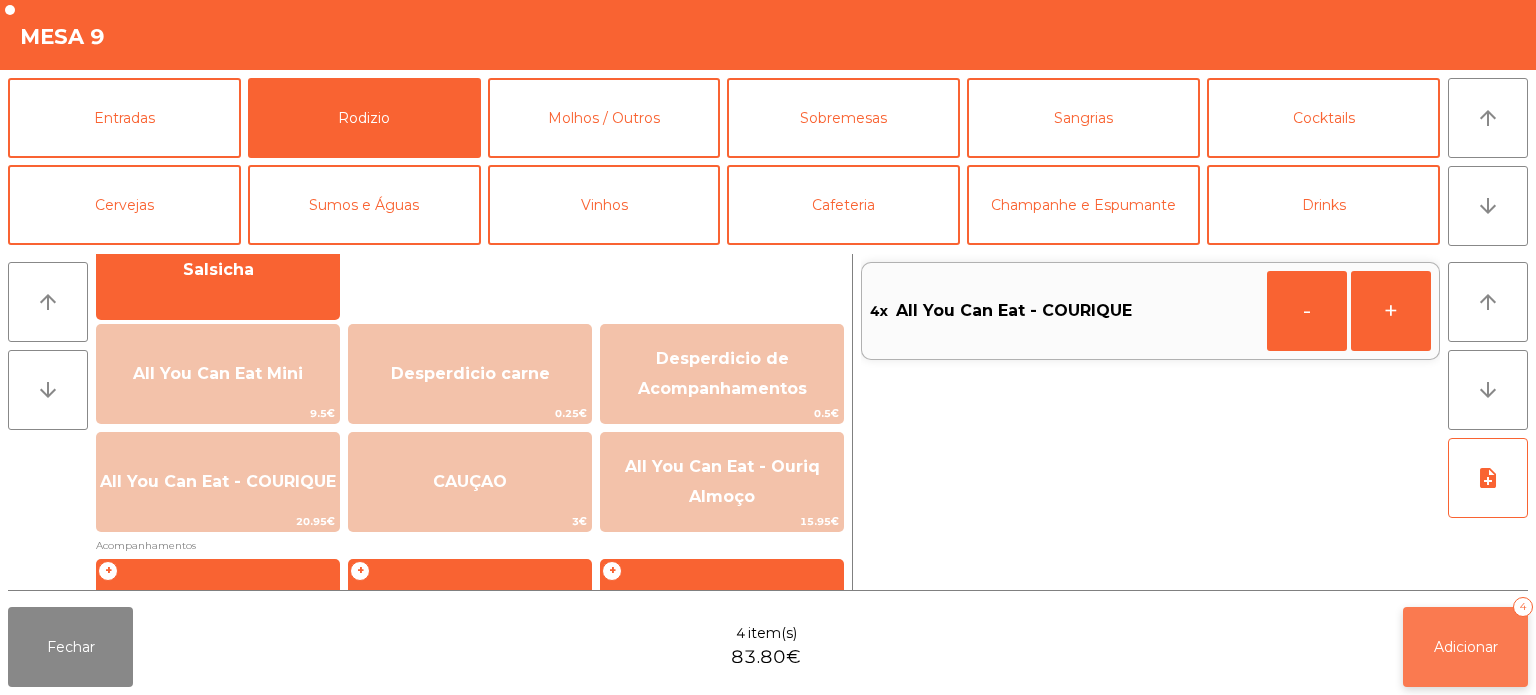 click on "Adicionar   4" 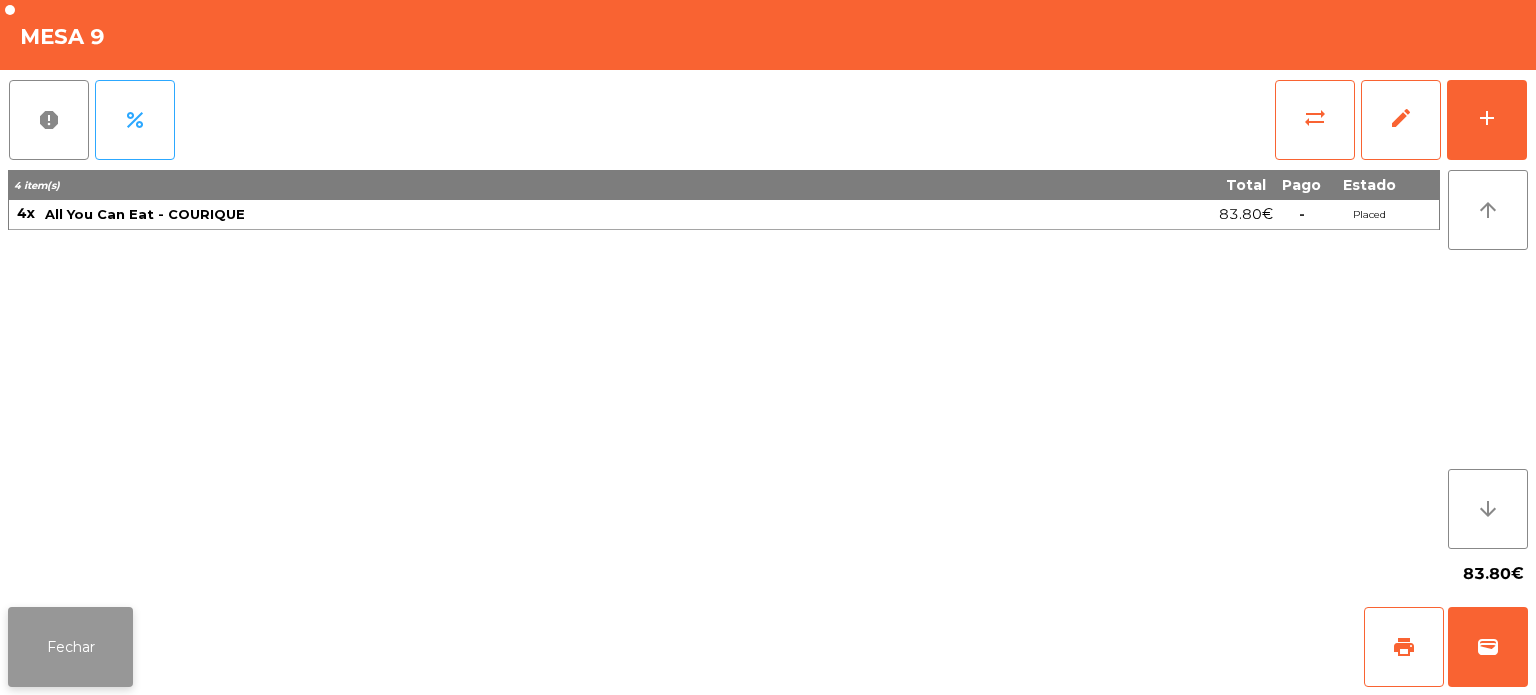 click on "Fechar" 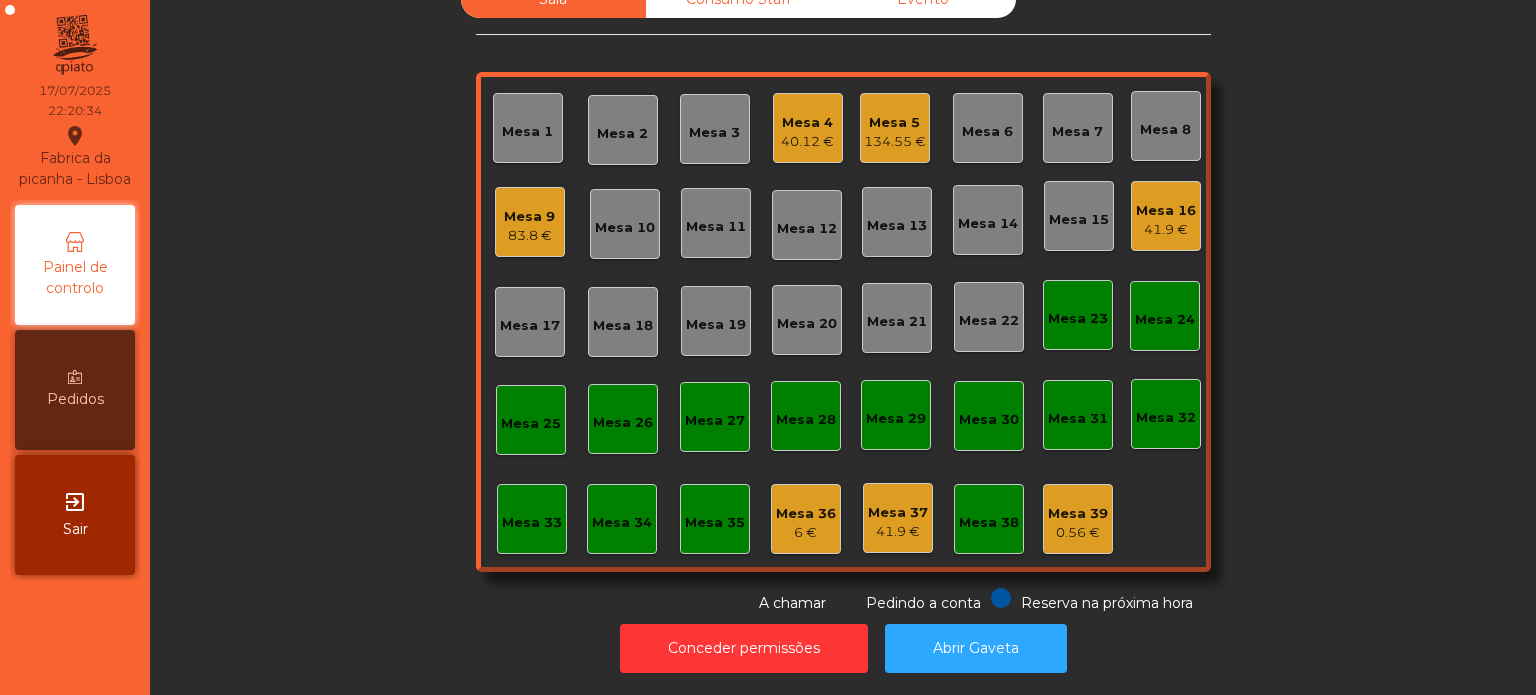 click on "Sala   Consumo Staff   Evento   Mesa 1   Mesa 2   Mesa 3   Mesa 4   40.12 €   Mesa 5   134.55 €   Mesa 6   Mesa 7   Mesa 8   Mesa 9   83.8 €   Mesa 10   Mesa 11   Mesa 12   Mesa 13   Mesa 14   Mesa 15   Mesa 16   41.9 €   Mesa 17   Mesa 18   Mesa 19   Mesa 20   Mesa 21   Mesa 22   Mesa 23   Mesa 24   Mesa 25   Mesa 26   Mesa 27   Mesa 28   Mesa 29   Mesa 30   Mesa 31   Mesa 32   Mesa 33   Mesa 34   Mesa 35   Mesa 36   6 €   Mesa 37   41.9 €   Mesa 38   Mesa 39   0.56 €  Reserva na próxima hora Pedindo a conta A chamar" 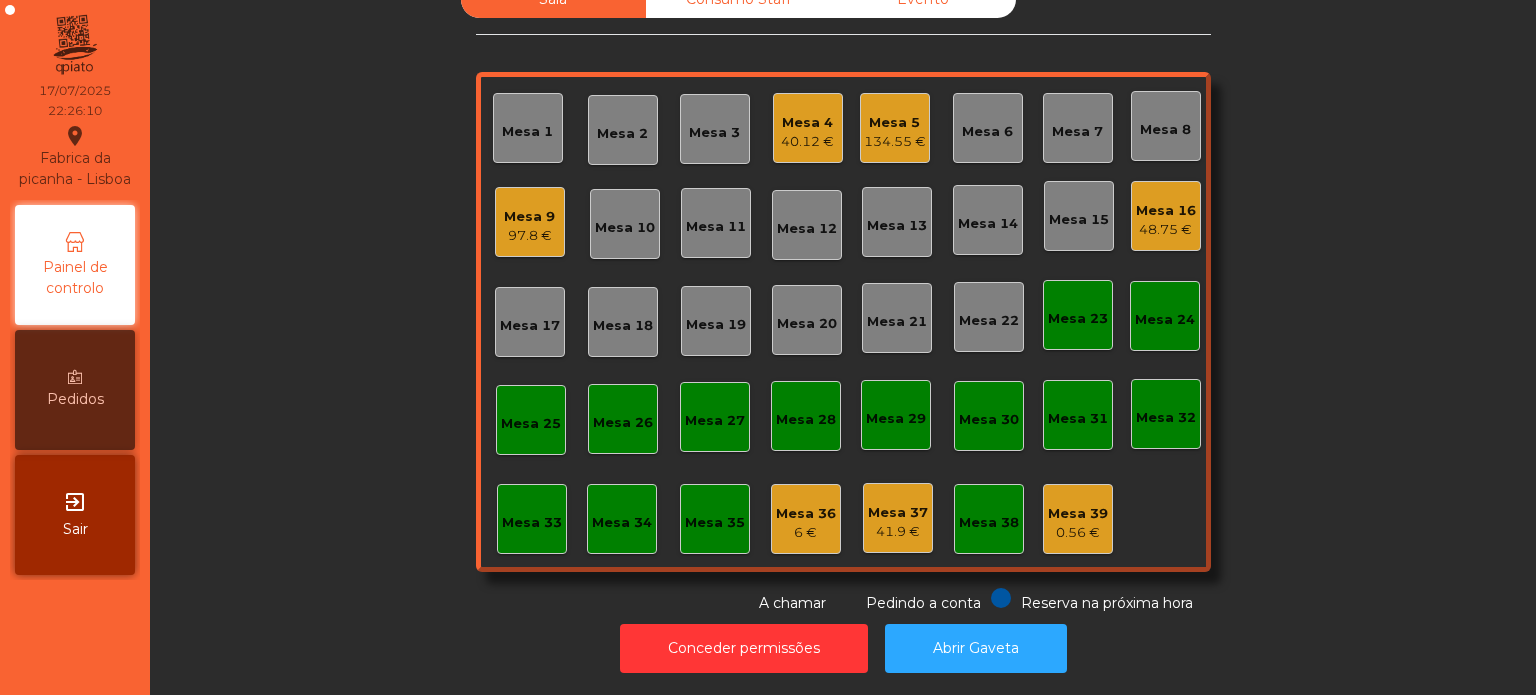 click on "Mesa 4   40.12 €" 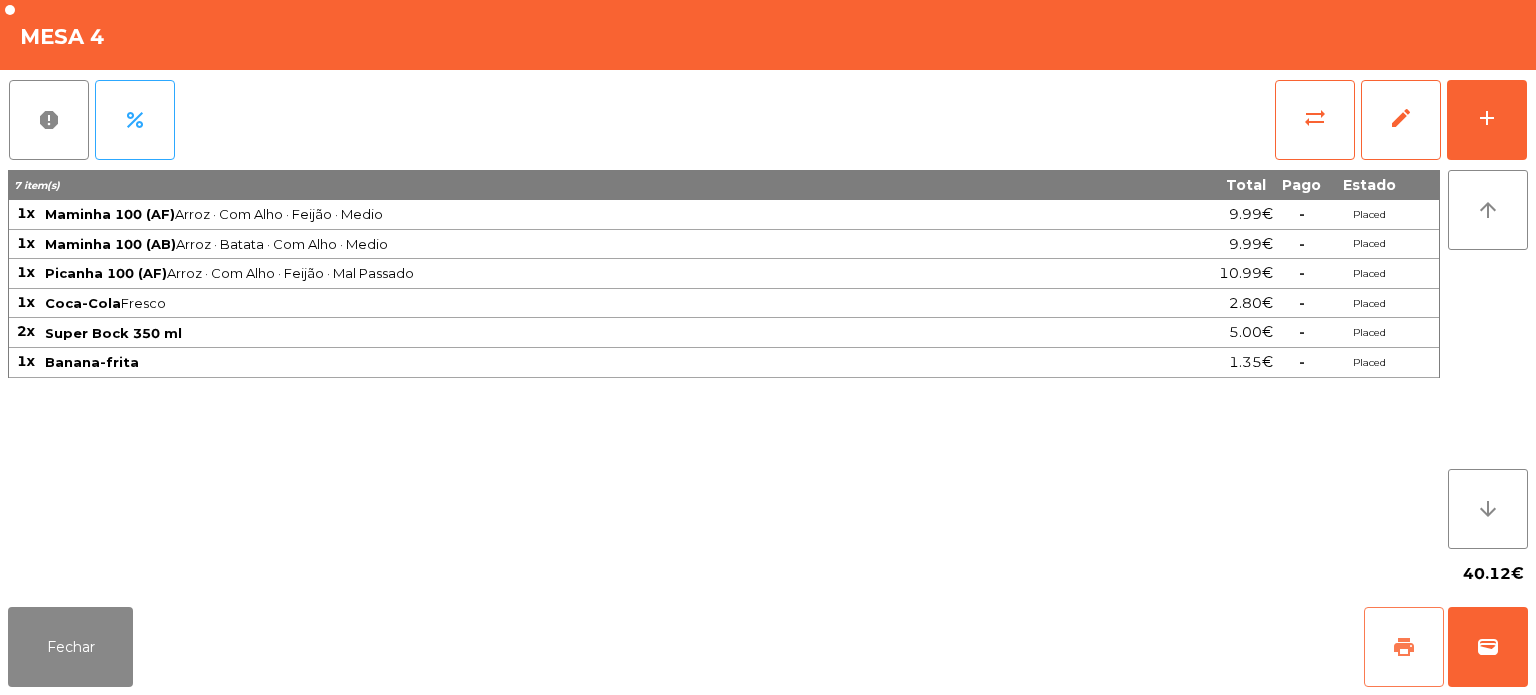 click on "print" 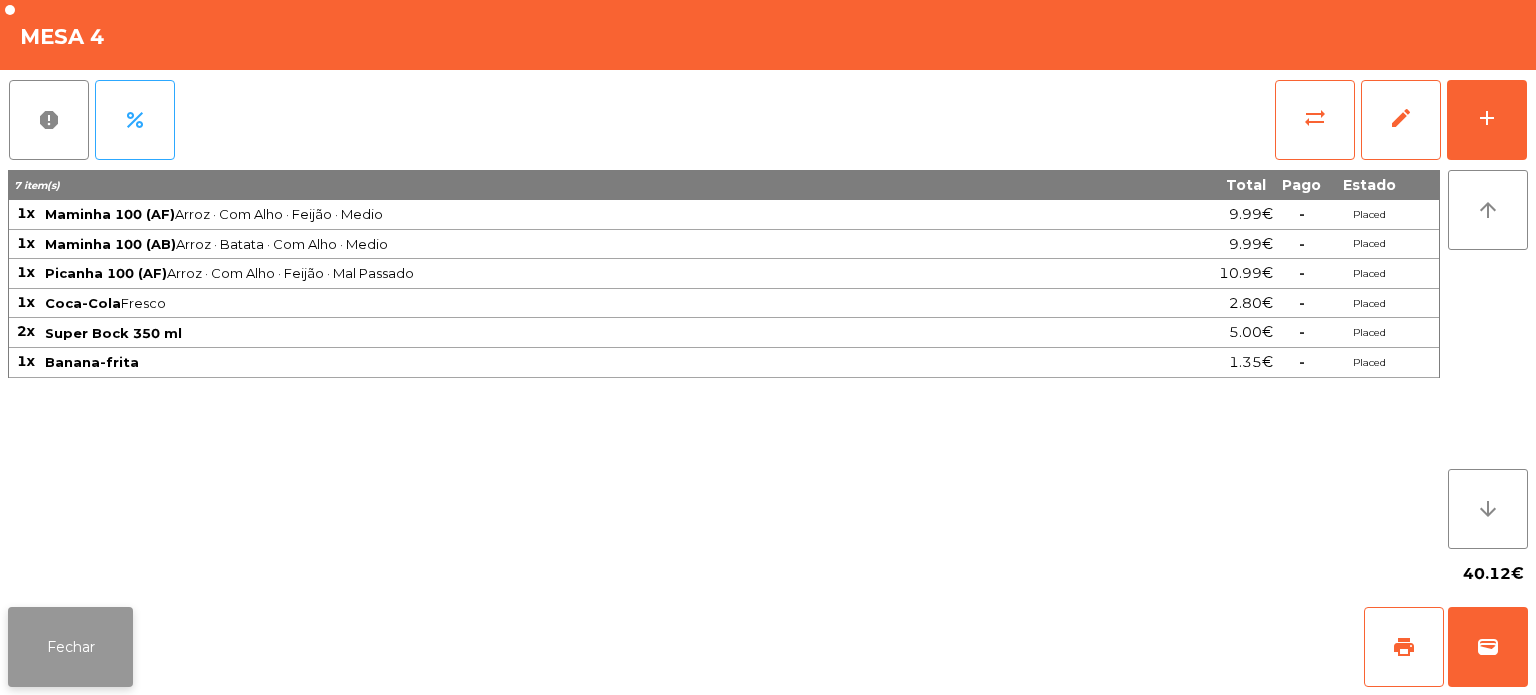 click on "Fechar" 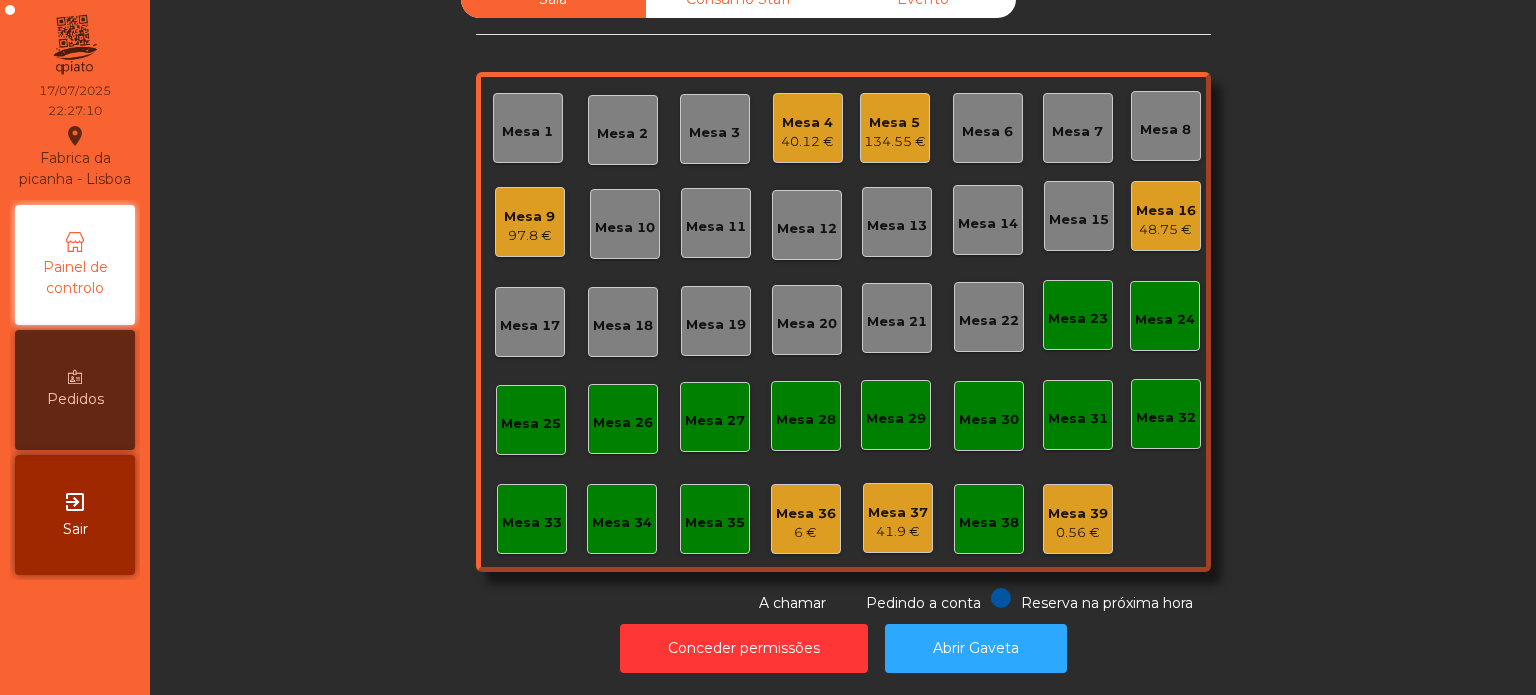 click on "97.8 €" 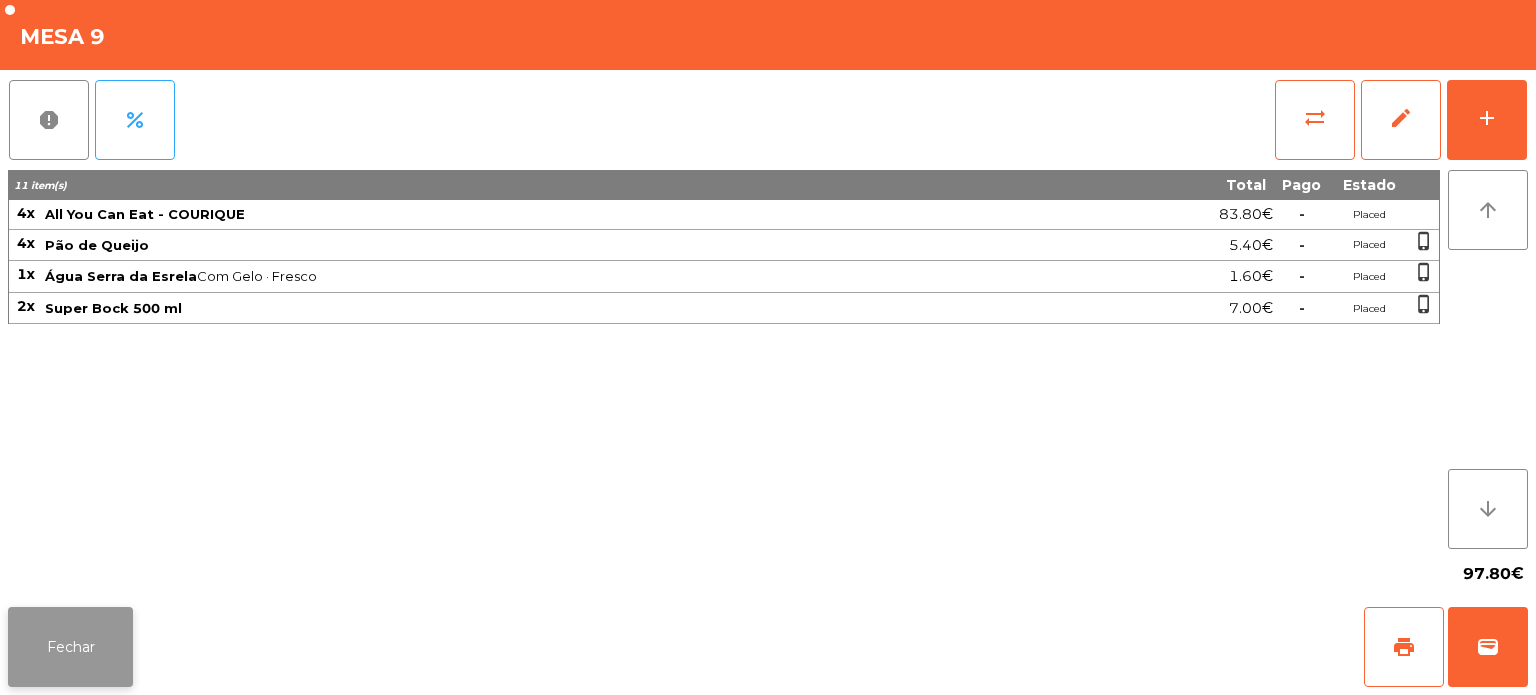 click on "Fechar" 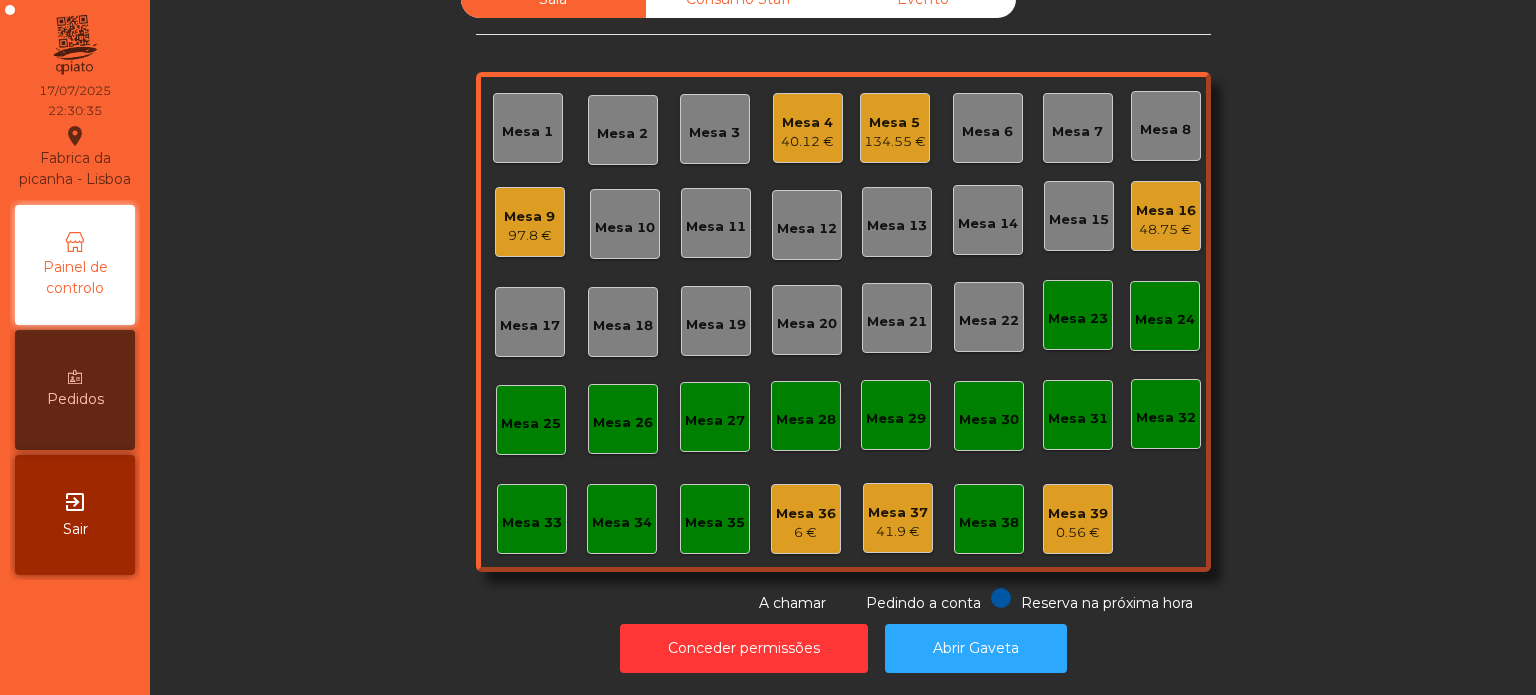click on "Mesa 26" 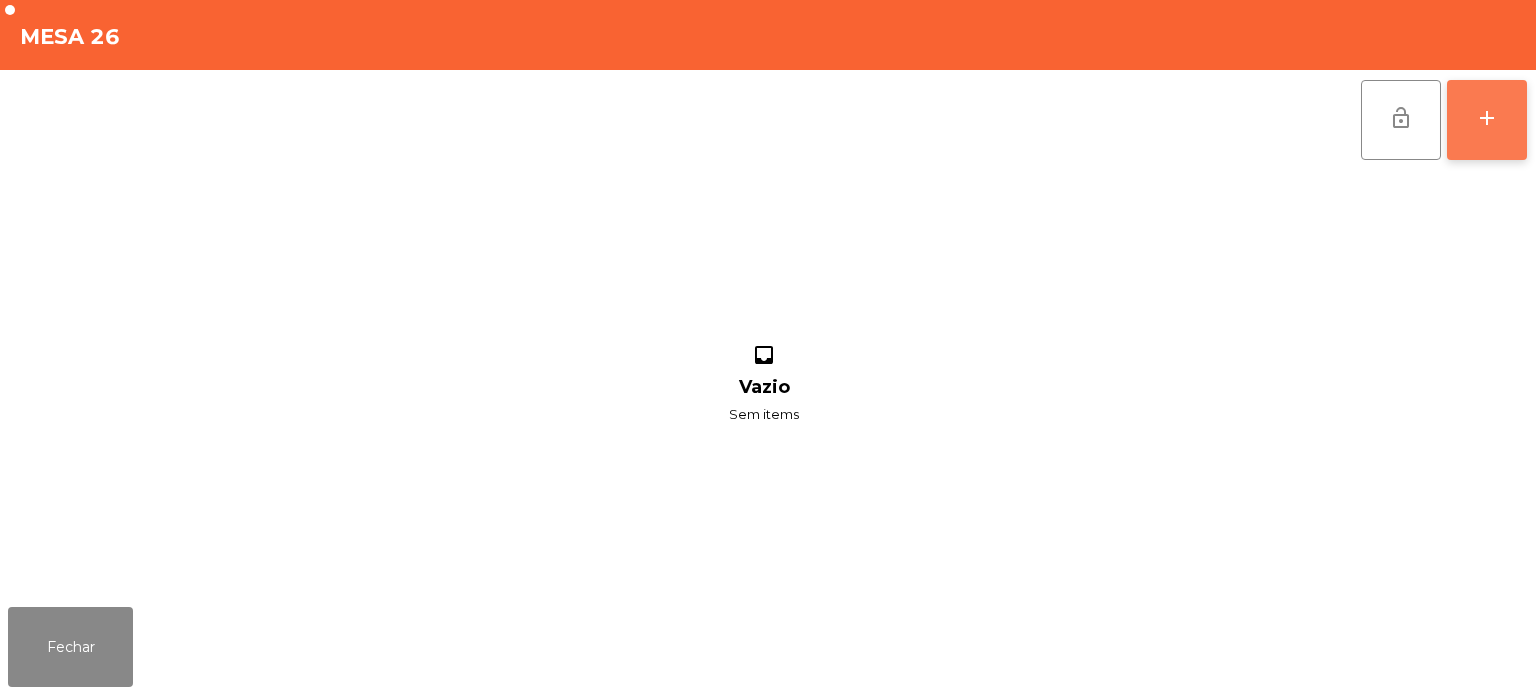 click on "add" 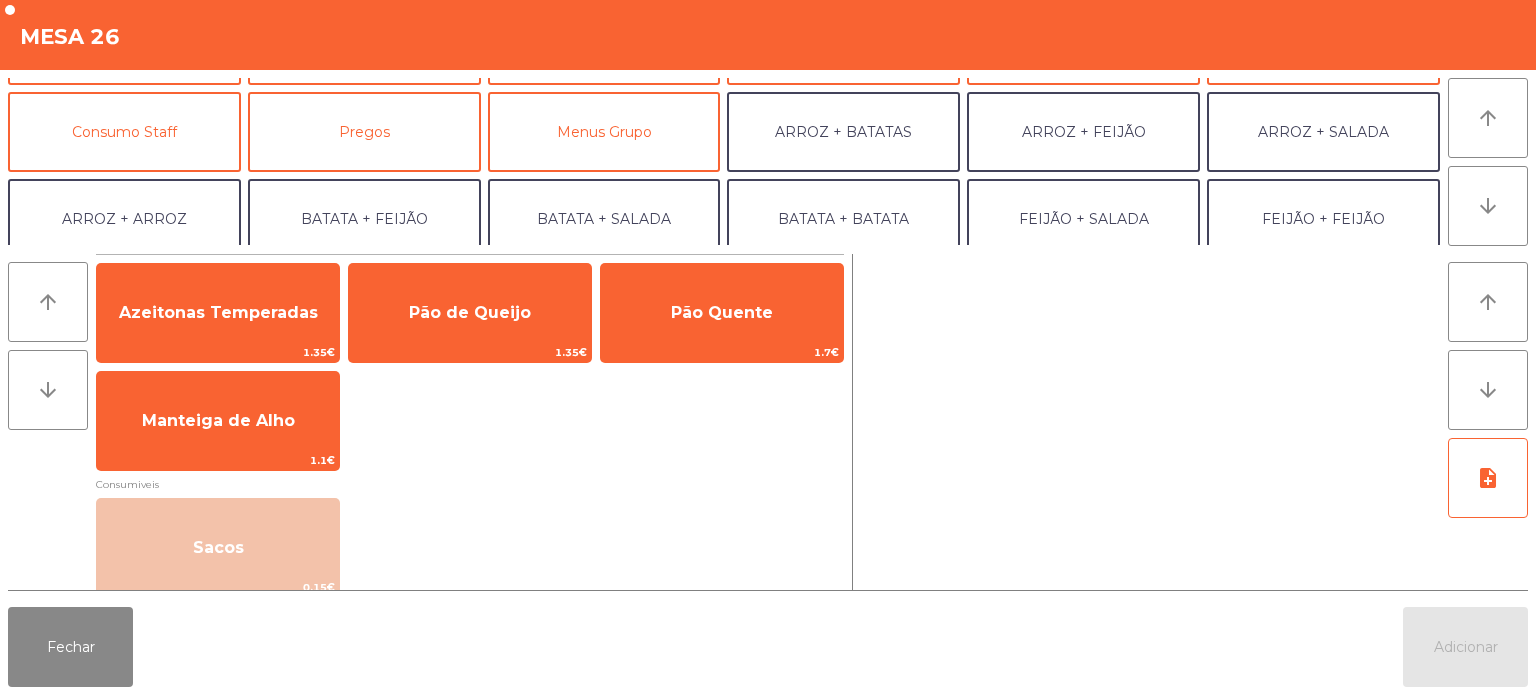 scroll, scrollTop: 192, scrollLeft: 0, axis: vertical 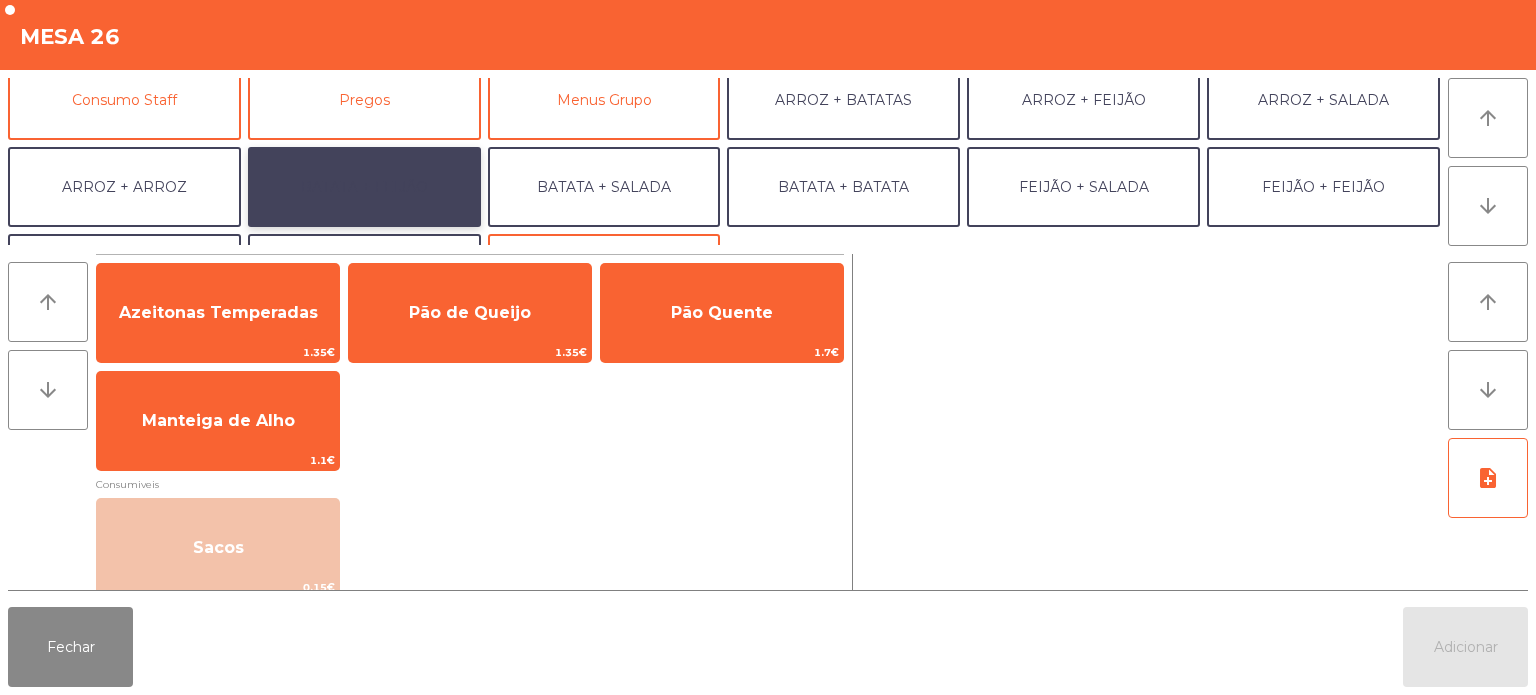 click on "BATATA + FEIJÃO" 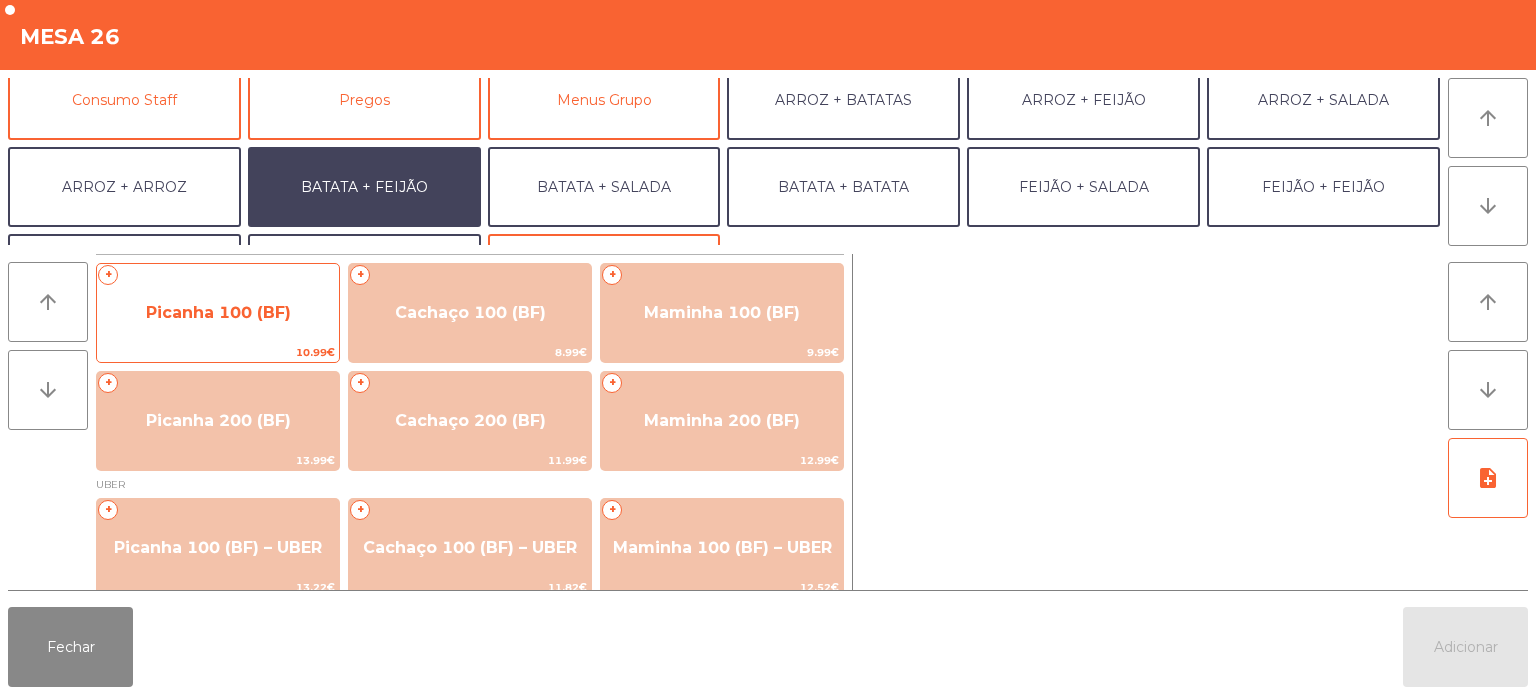 click on "Picanha 100 (BF)" 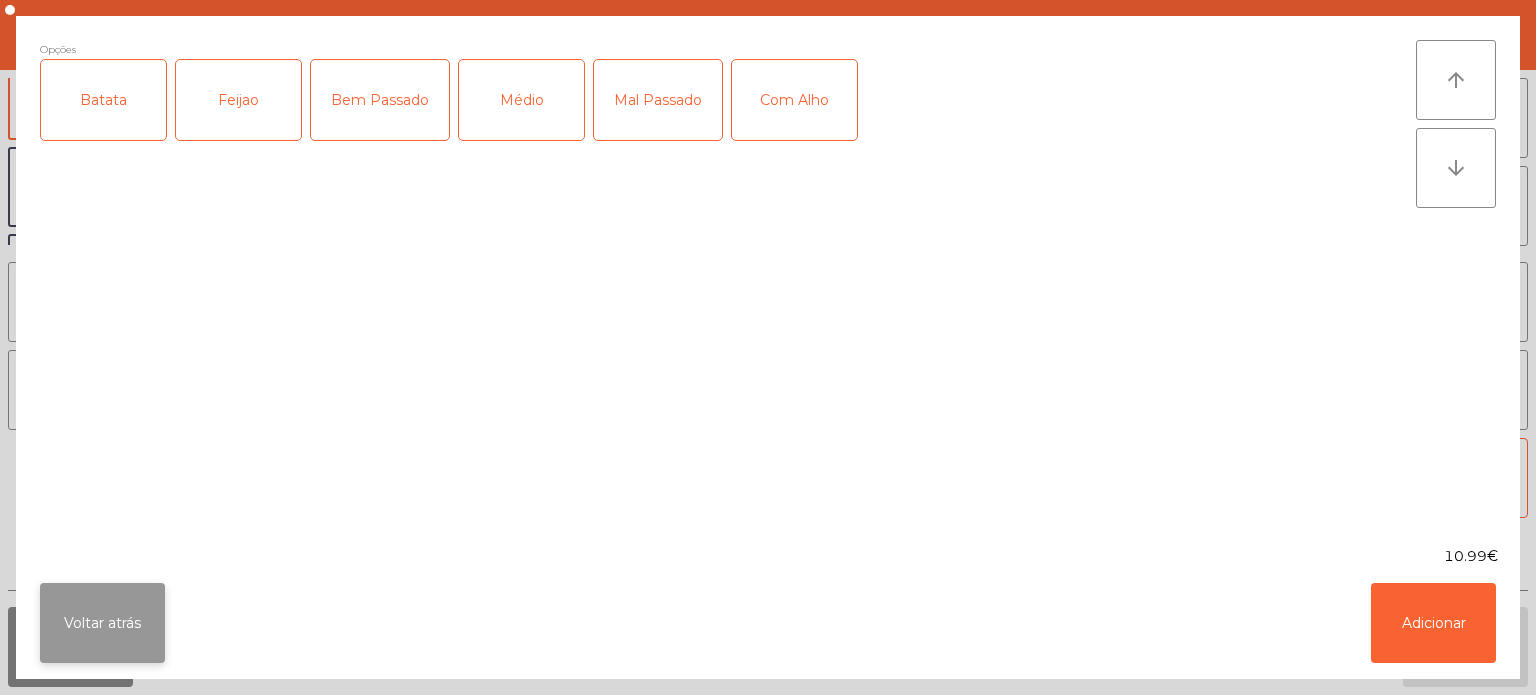 click on "Voltar atrás" 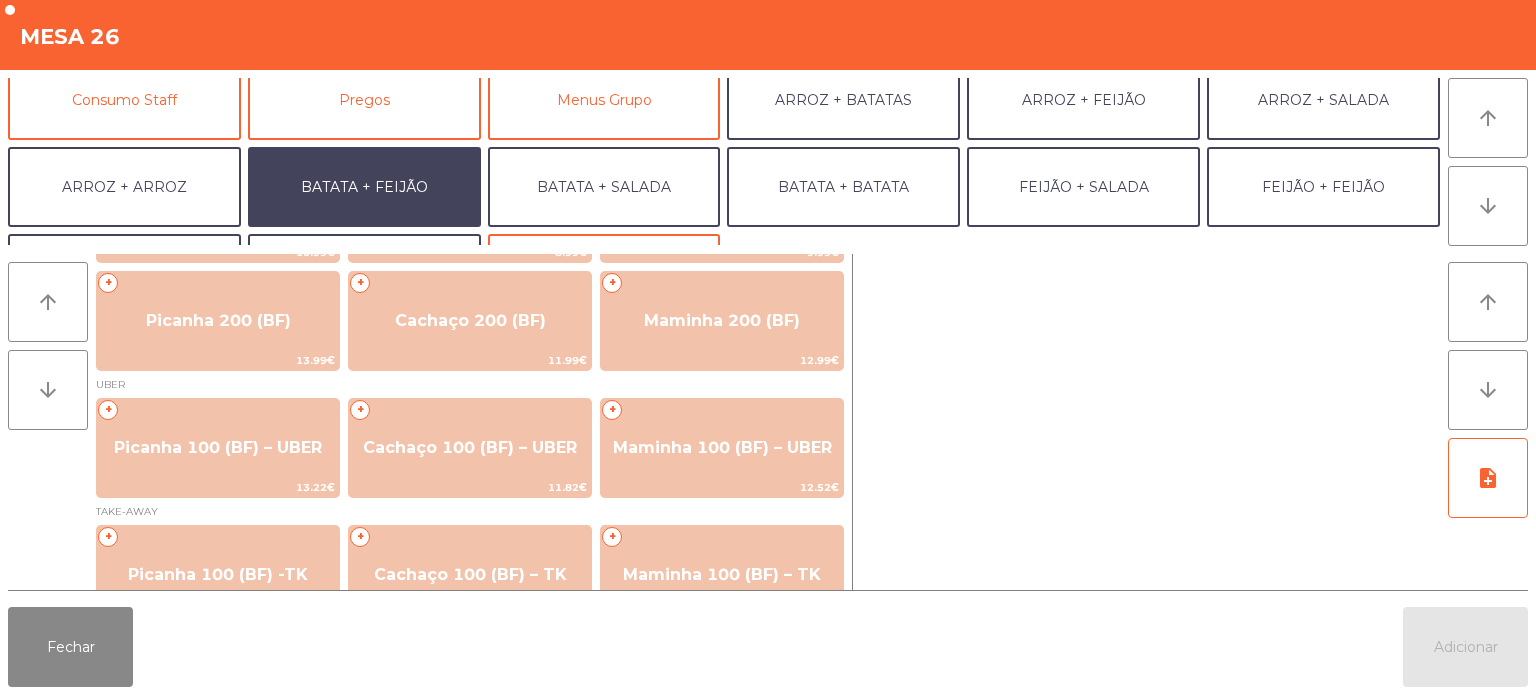 scroll, scrollTop: 117, scrollLeft: 0, axis: vertical 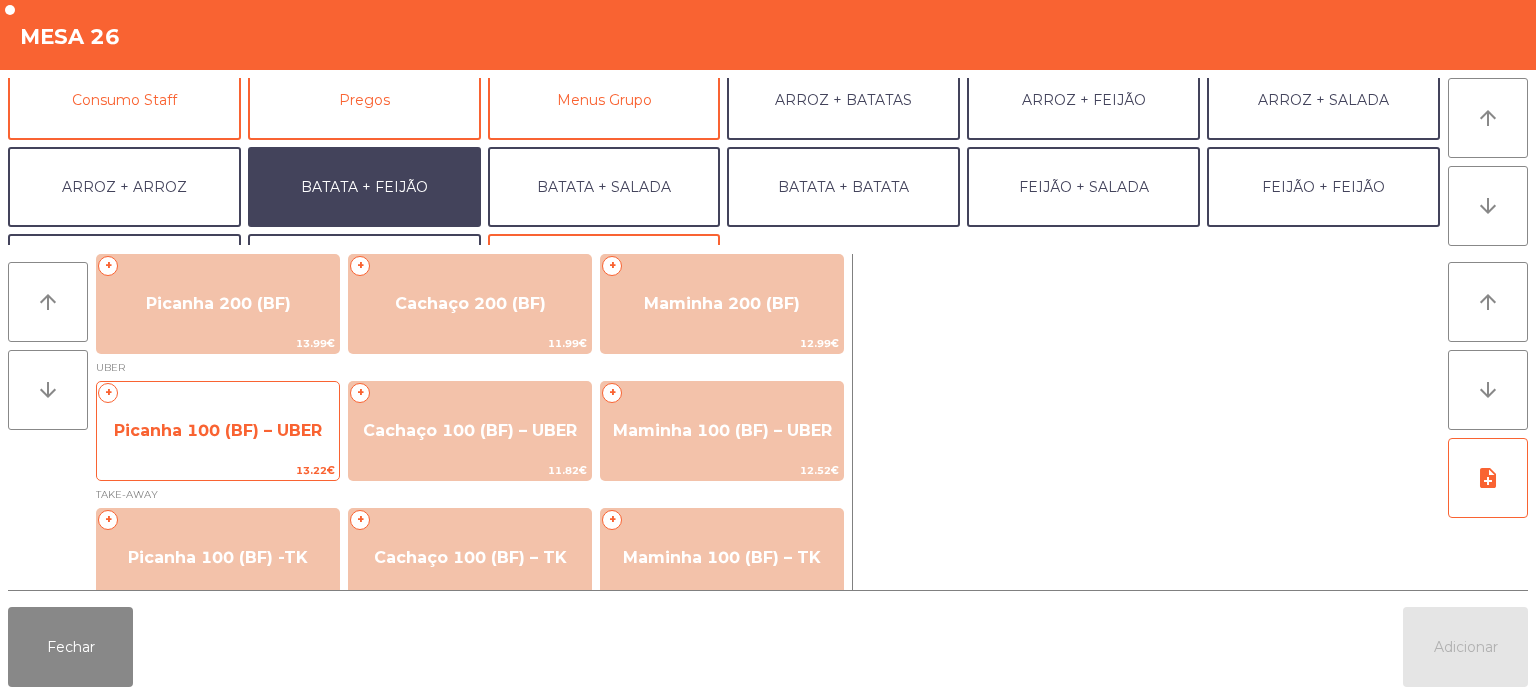 click on "Picanha 100 (BF) – UBER" 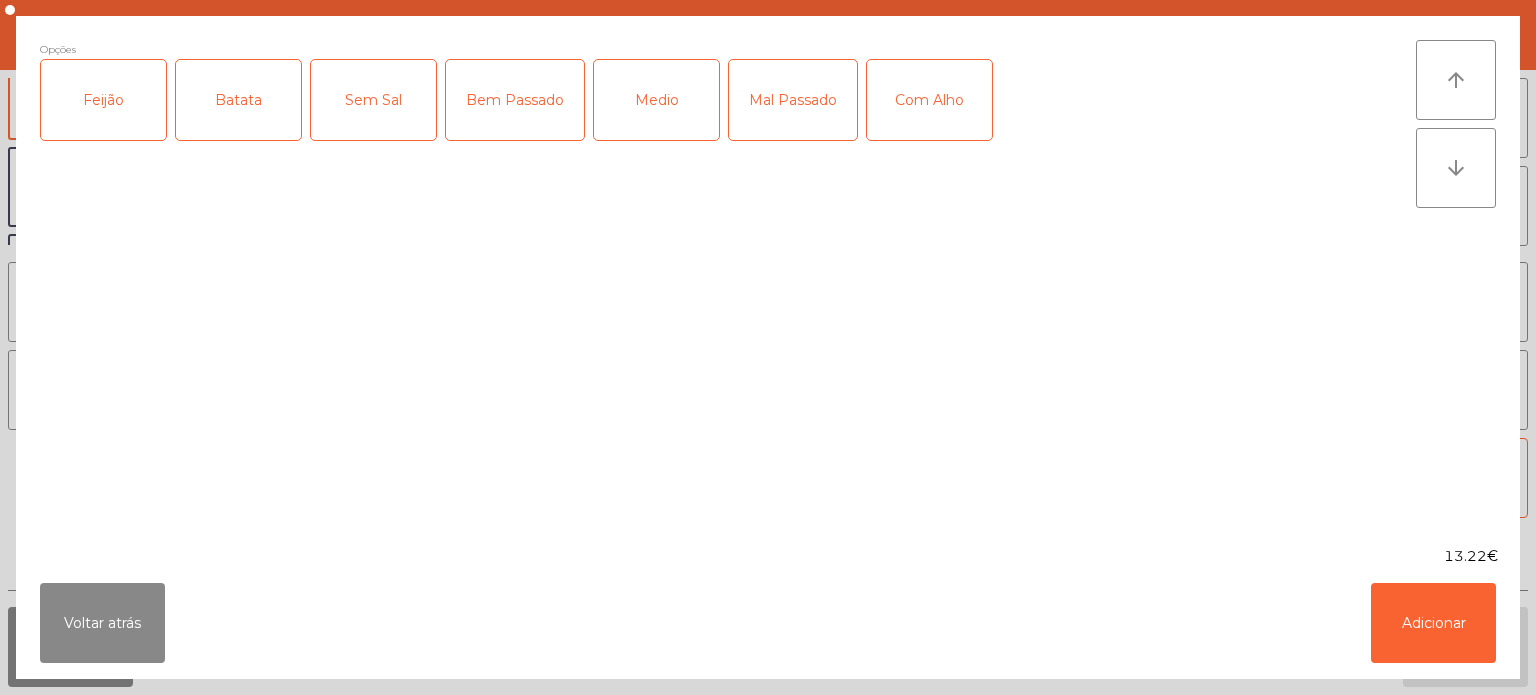 click on "Feijão" 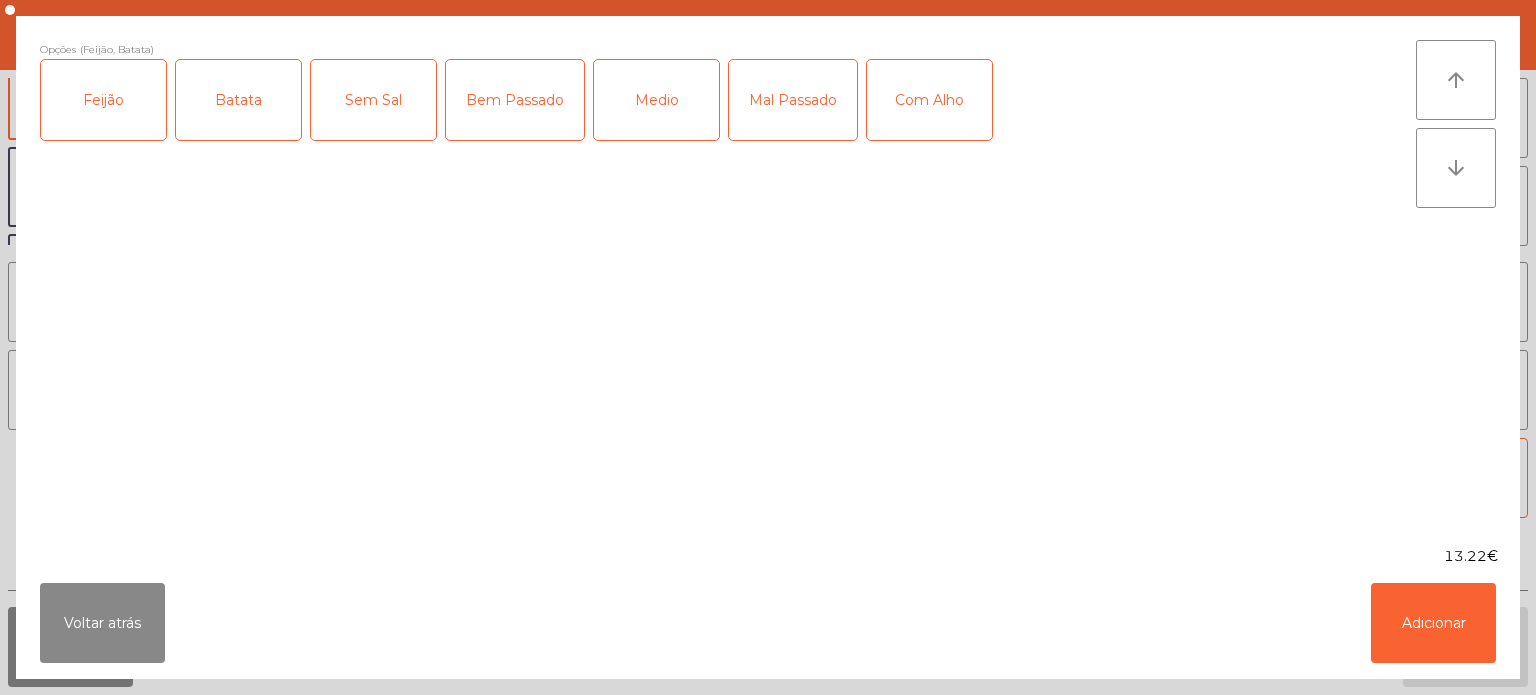 click on "Medio" 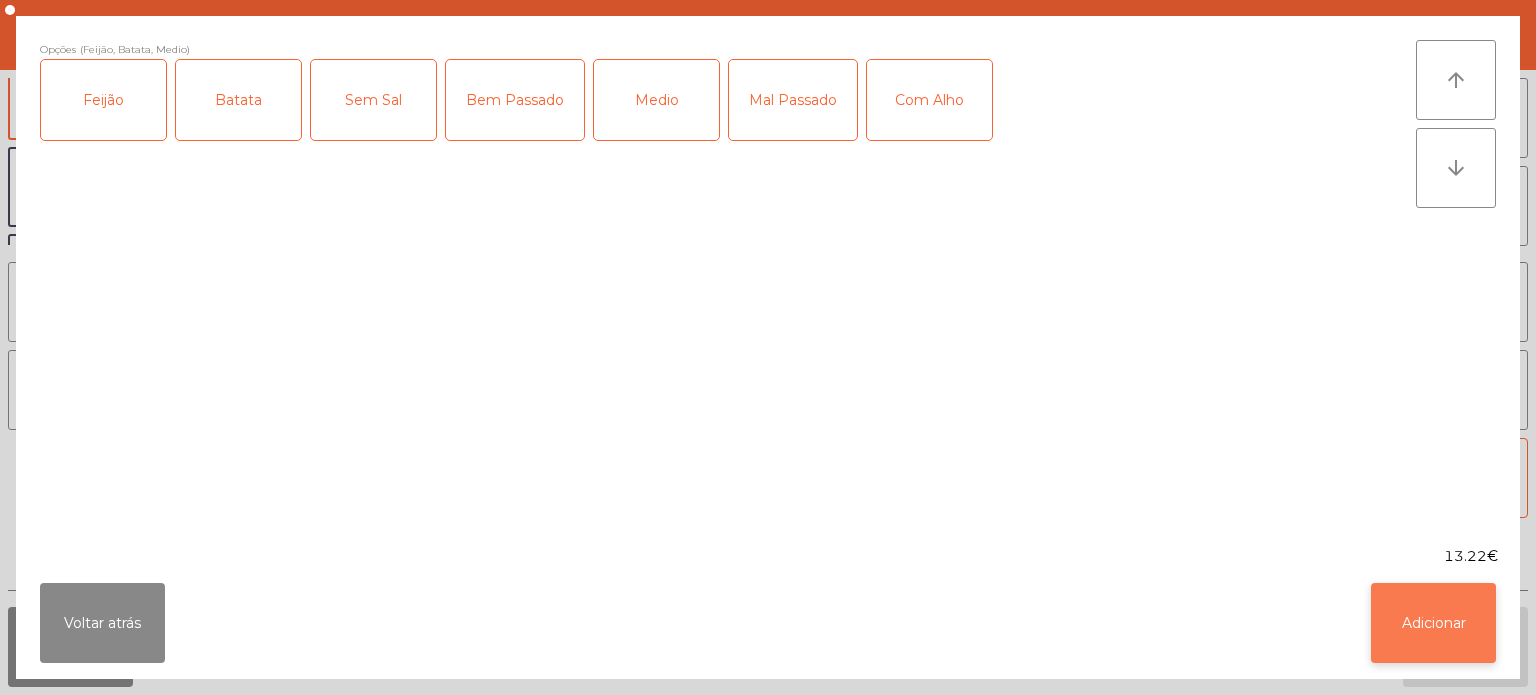 click on "Adicionar" 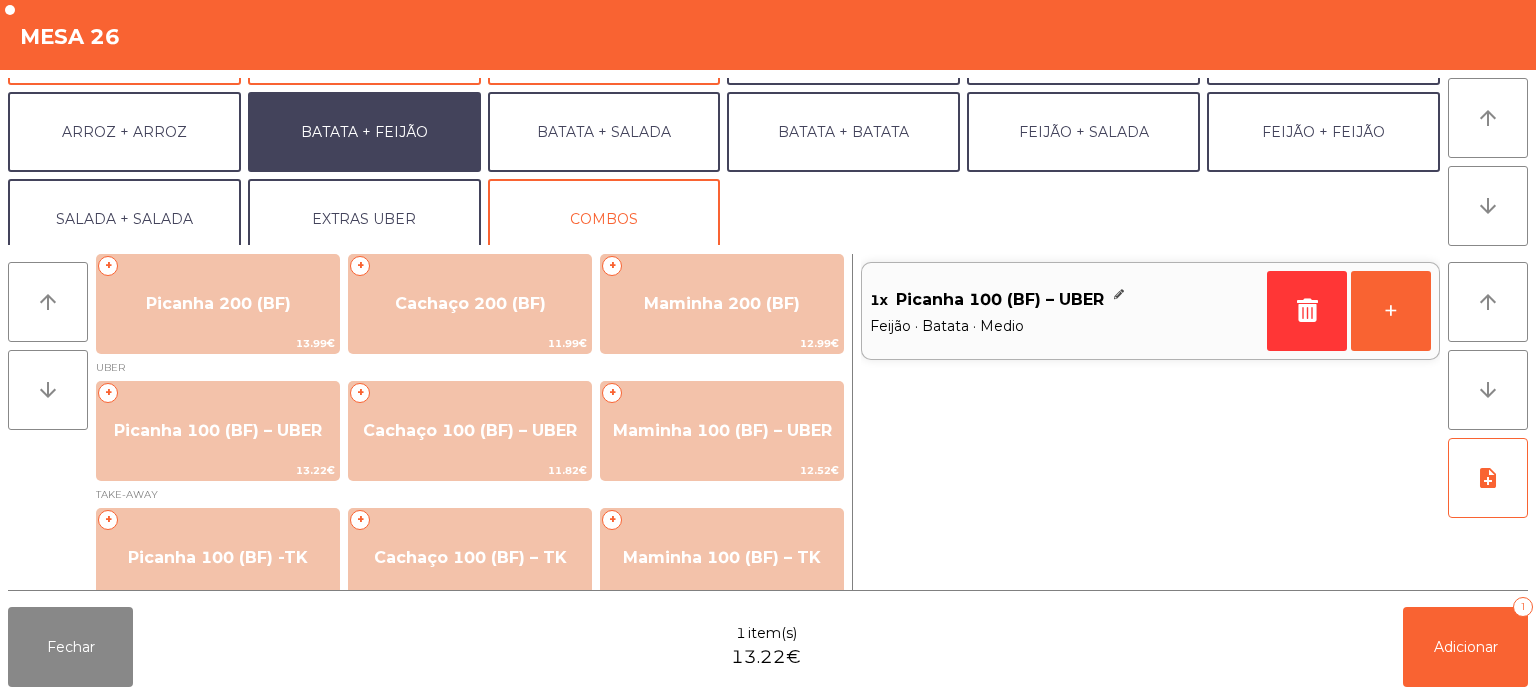 scroll, scrollTop: 256, scrollLeft: 0, axis: vertical 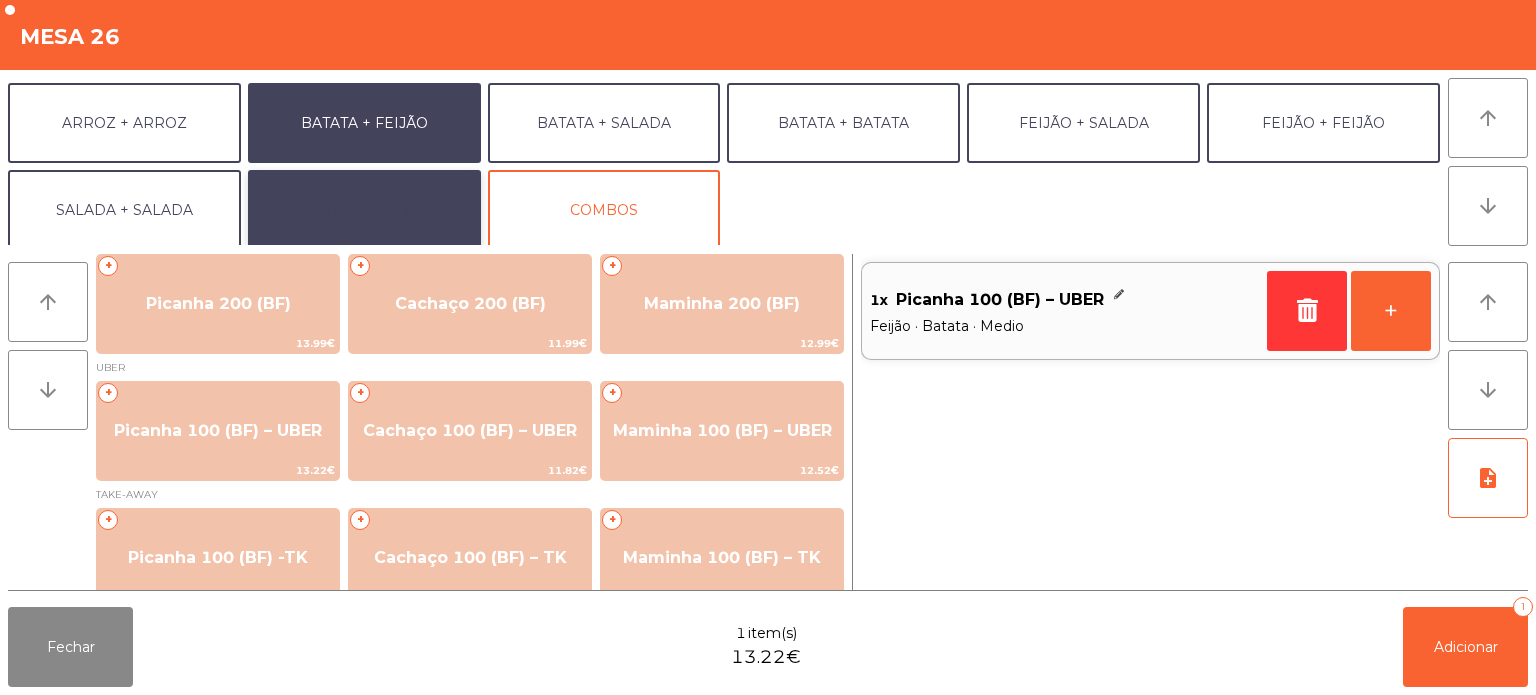 click on "EXTRAS UBER" 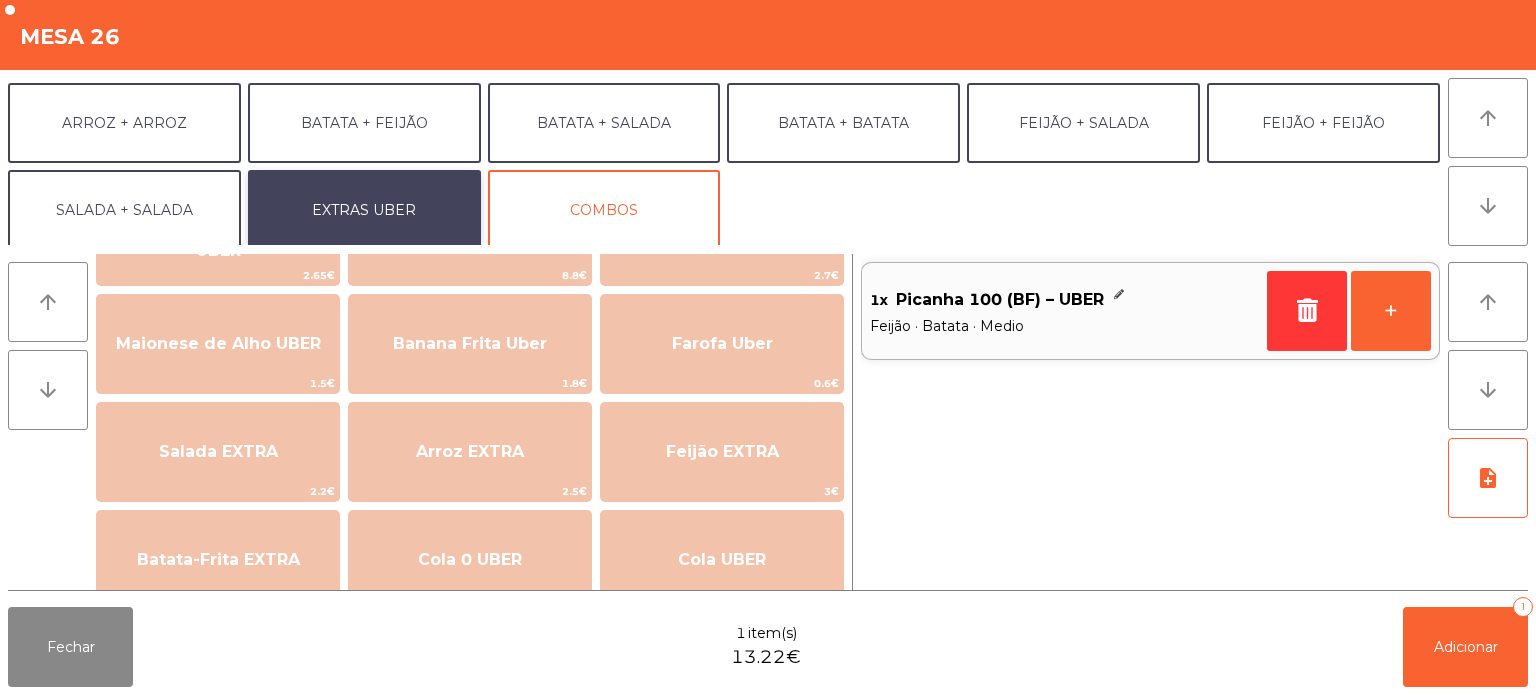 scroll, scrollTop: 98, scrollLeft: 0, axis: vertical 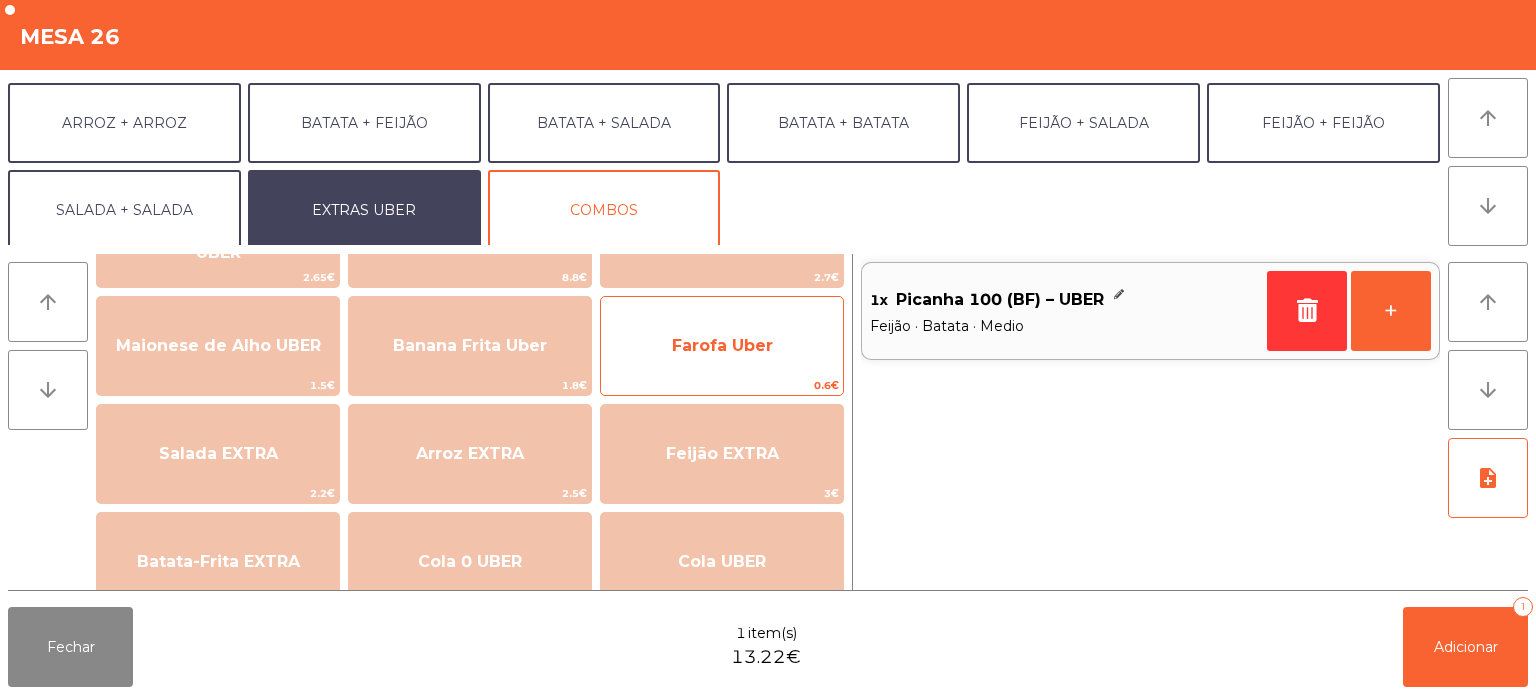 click on "Farofa Uber" 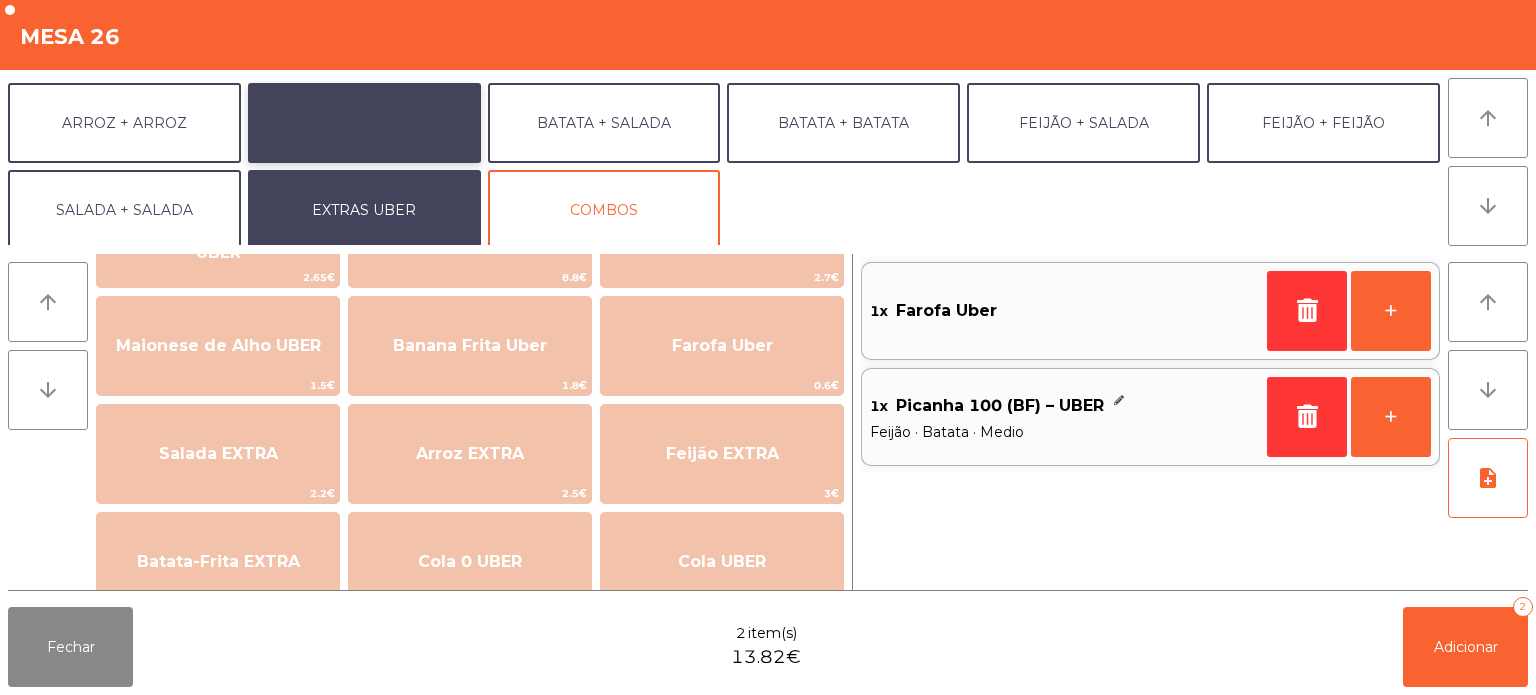 click on "BATATA + FEIJÃO" 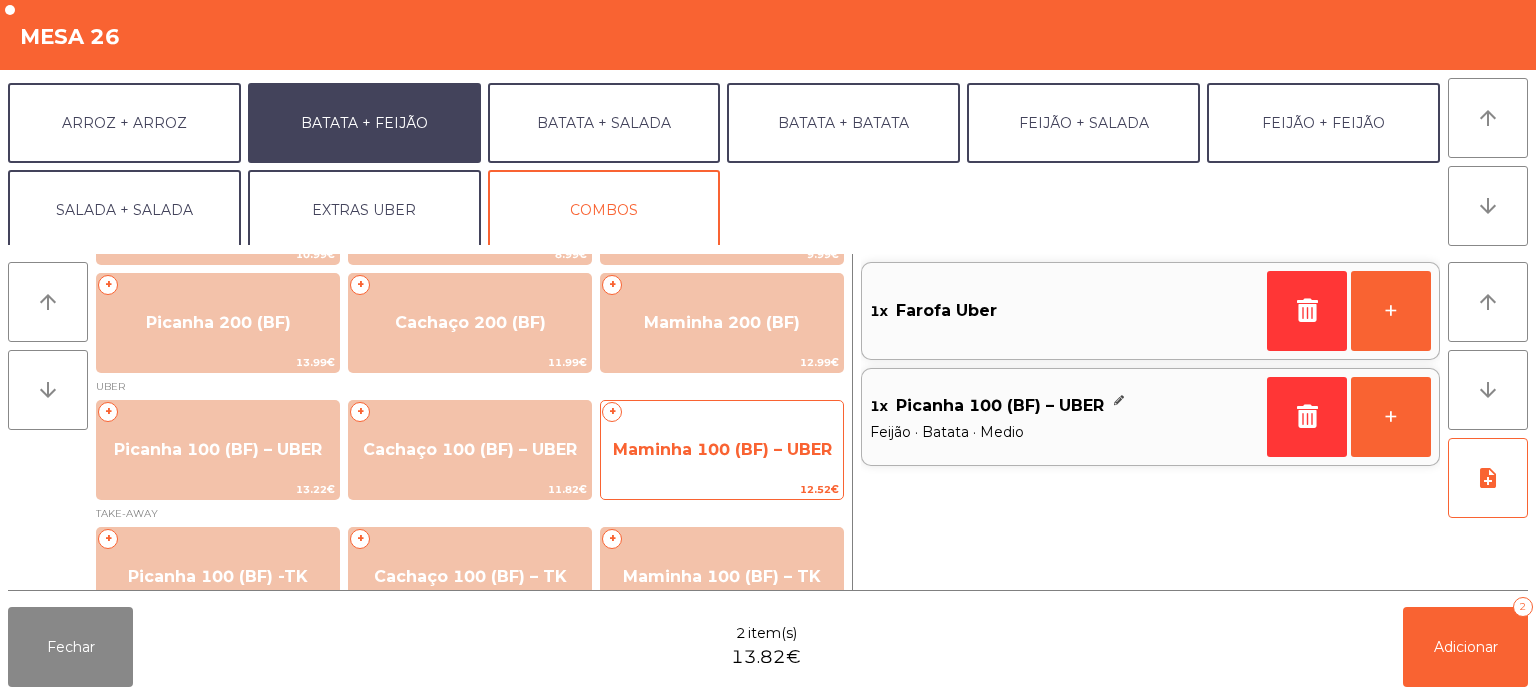 click on "Maminha 100 (BF) – UBER" 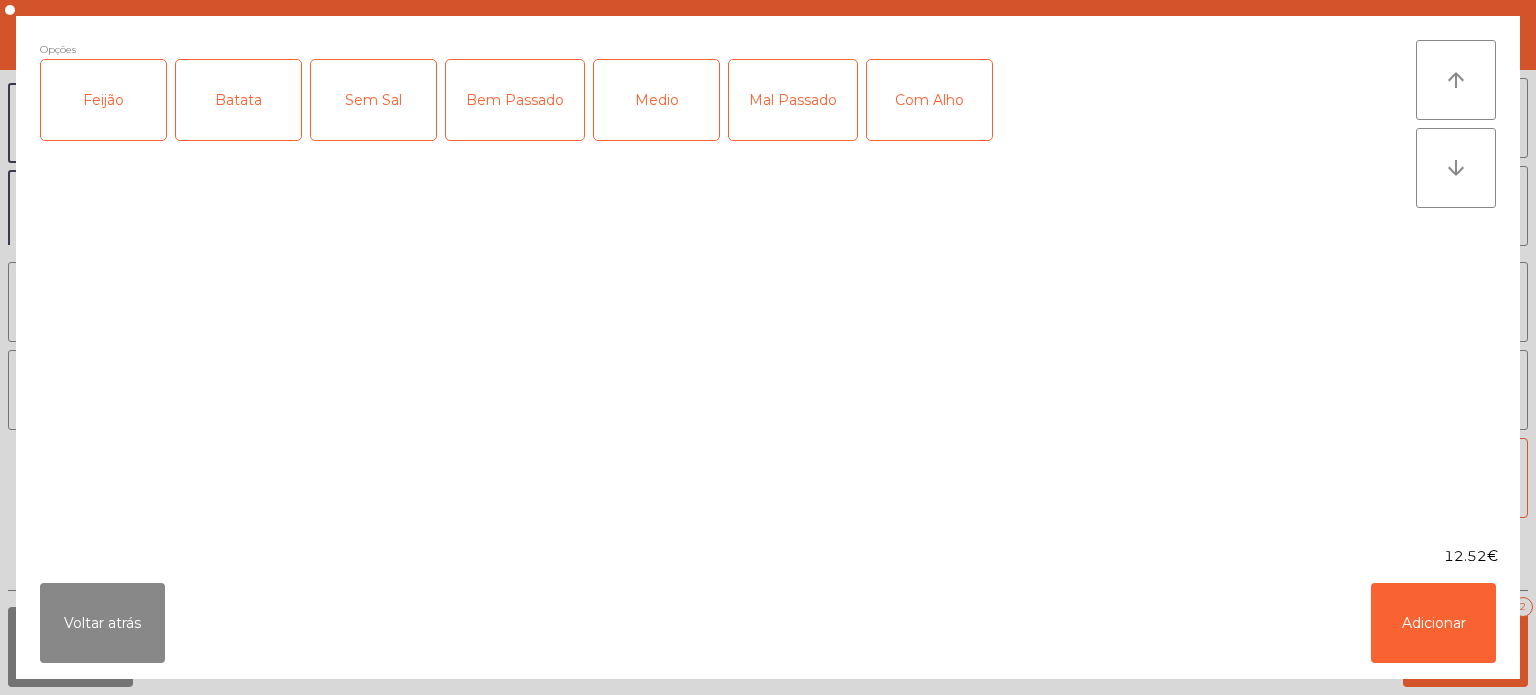 click on "Feijão" 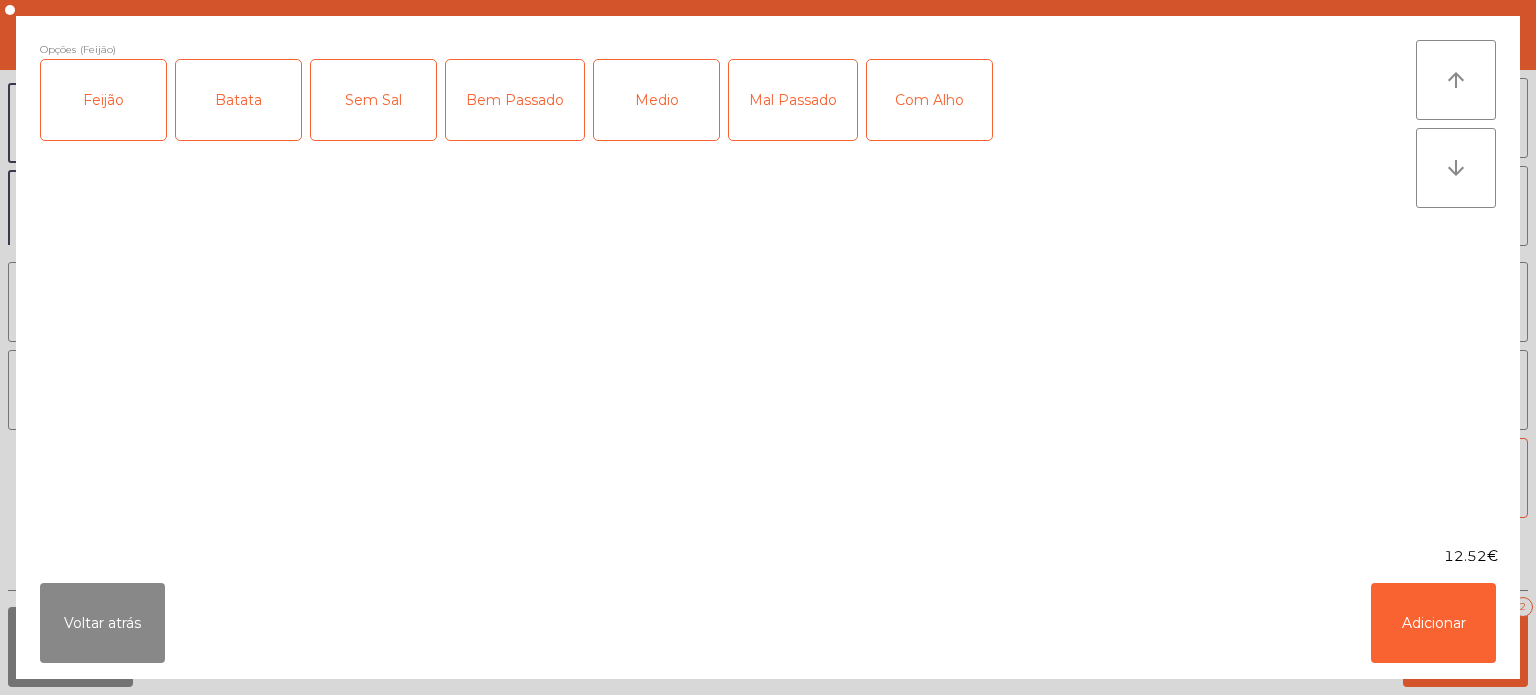 click on "Batata" 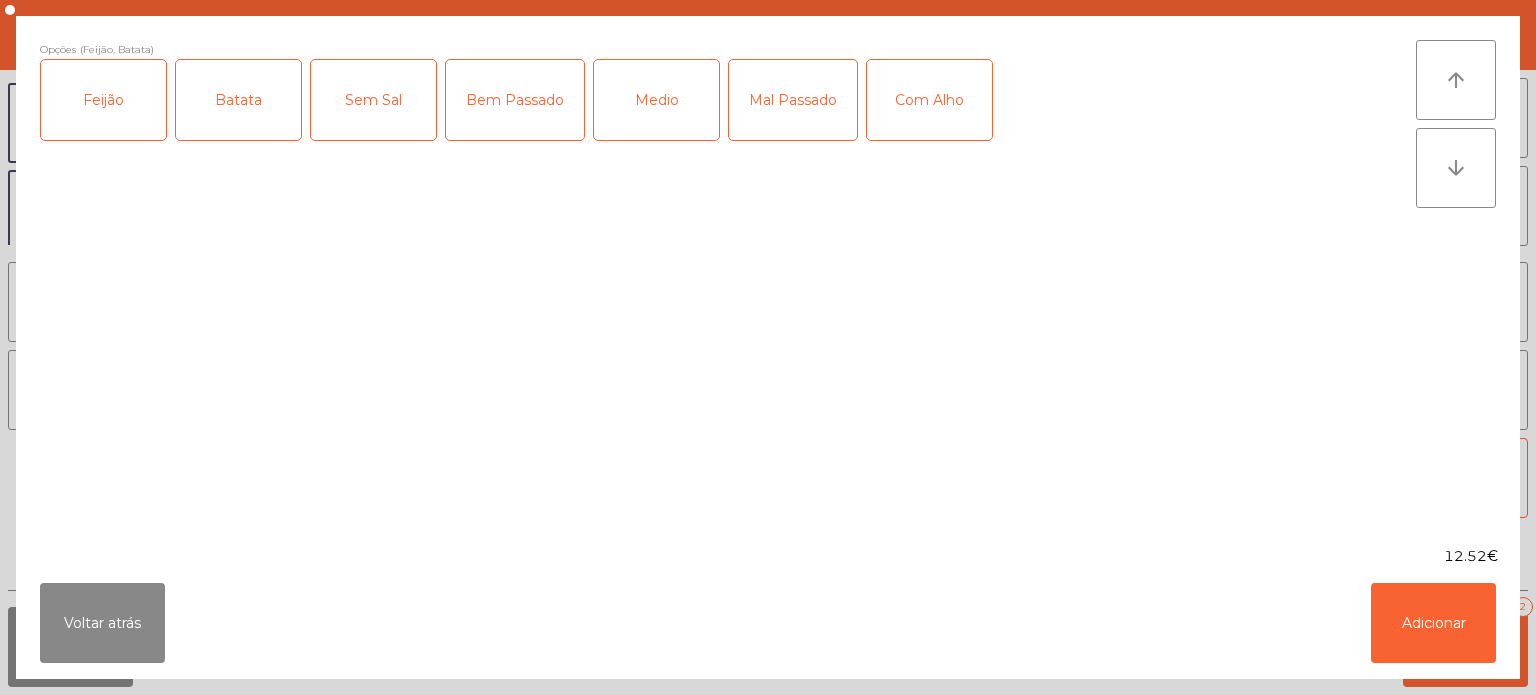 click on "Medio" 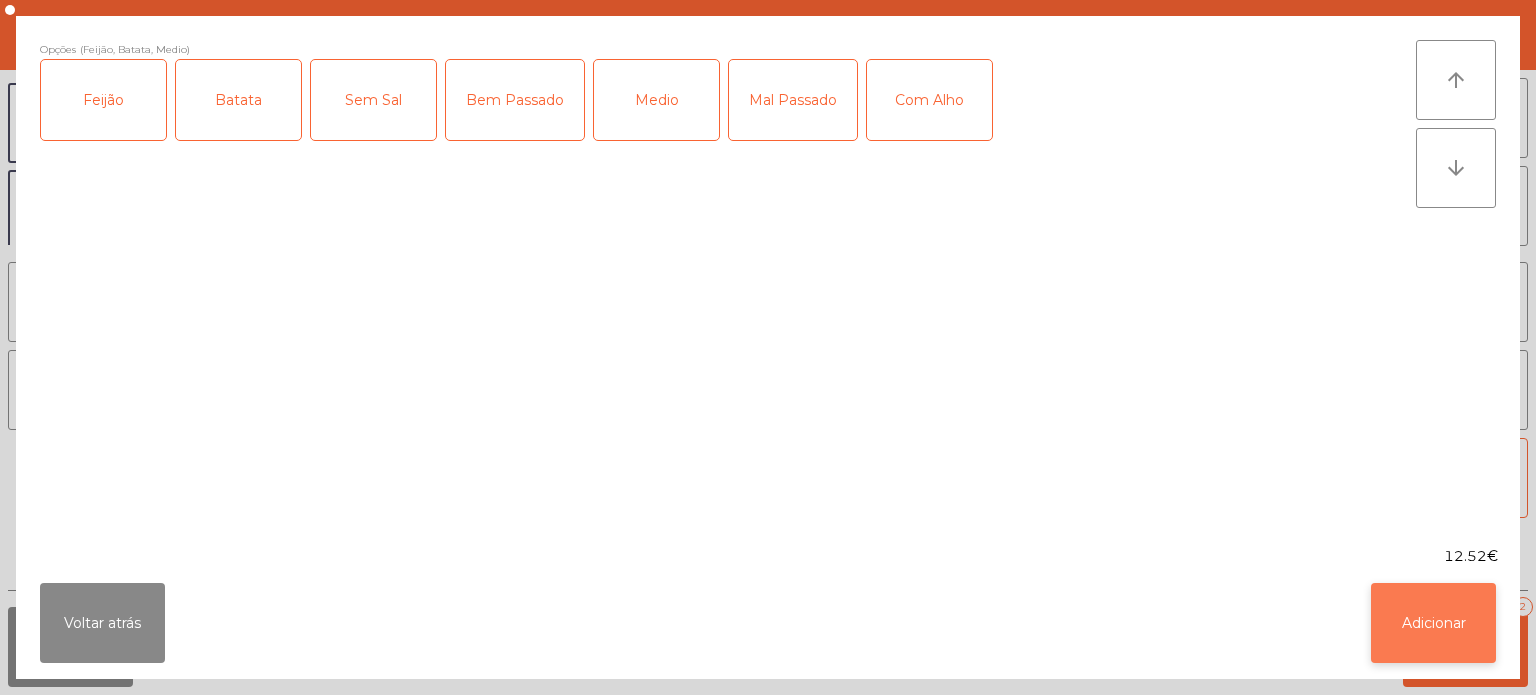 click on "Adicionar" 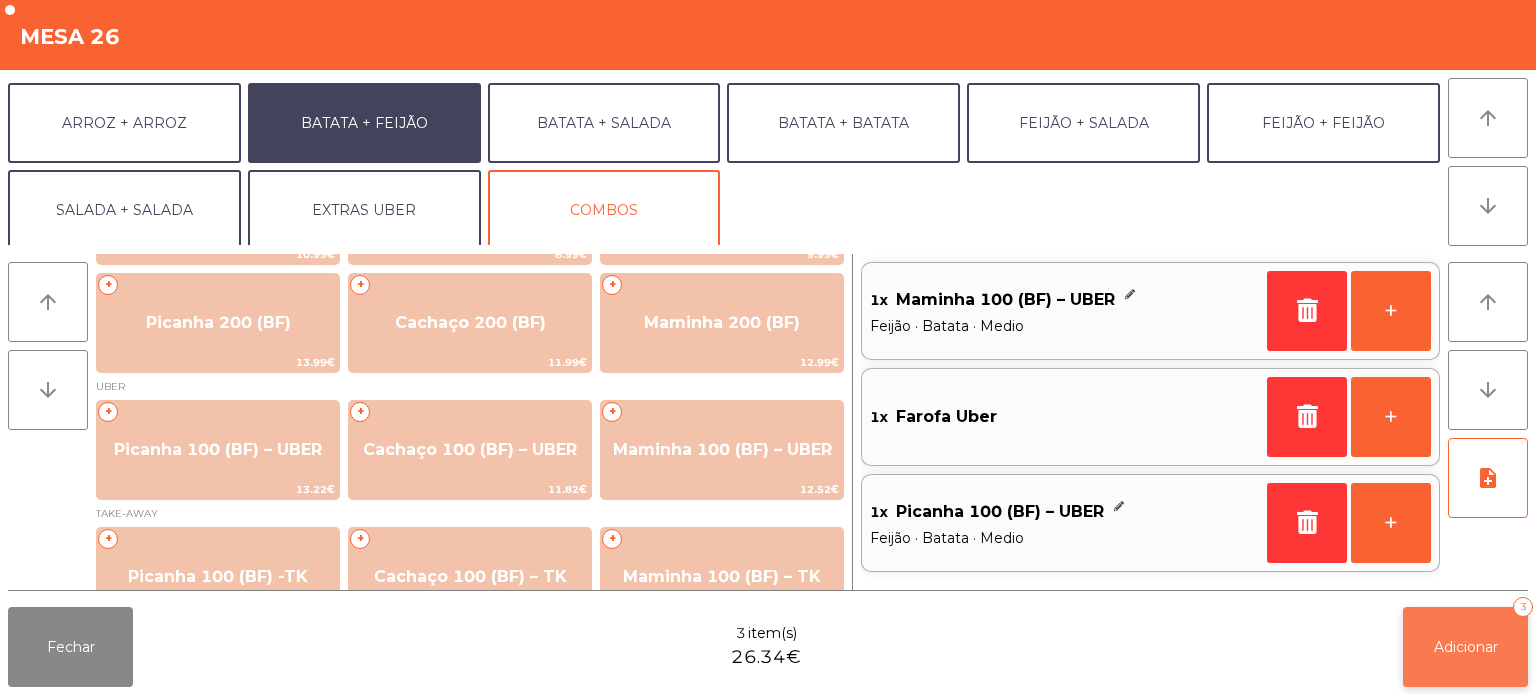 click on "Adicionar" 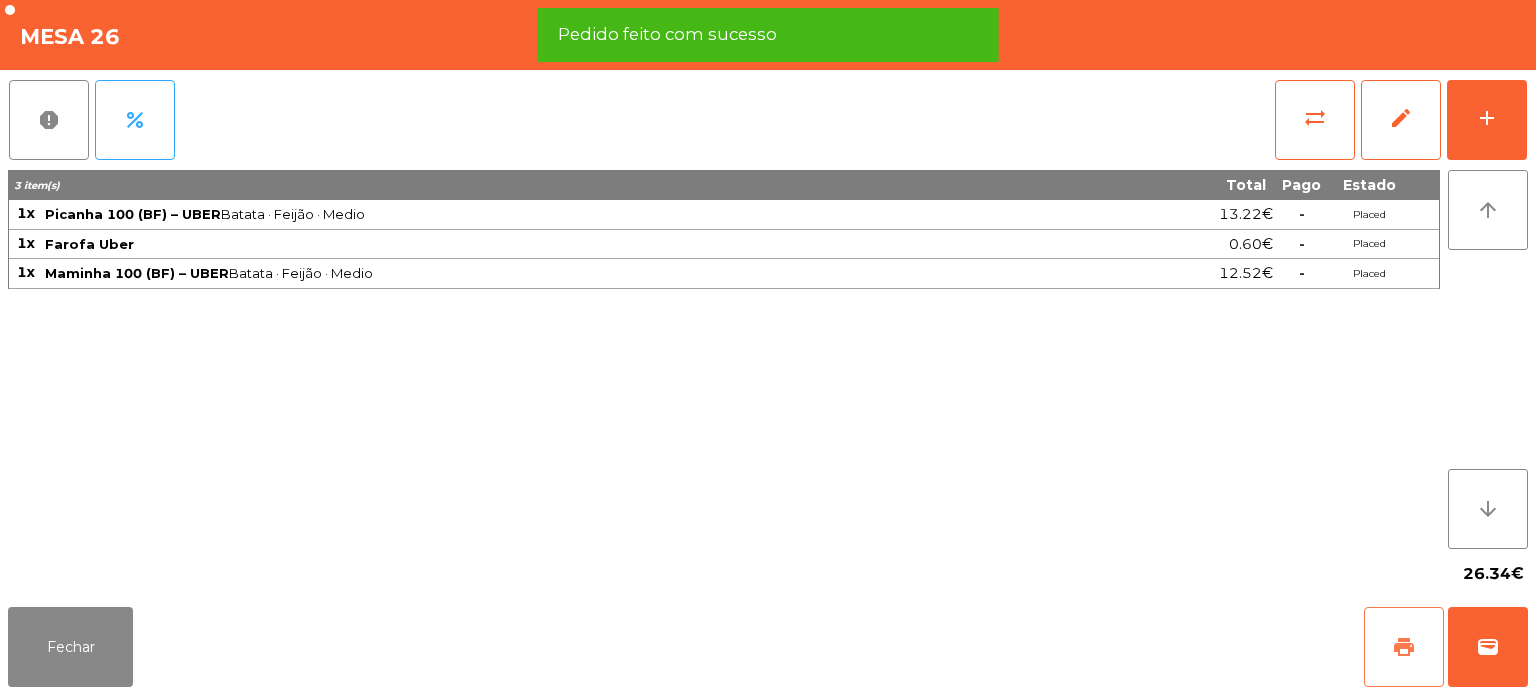 click on "print" 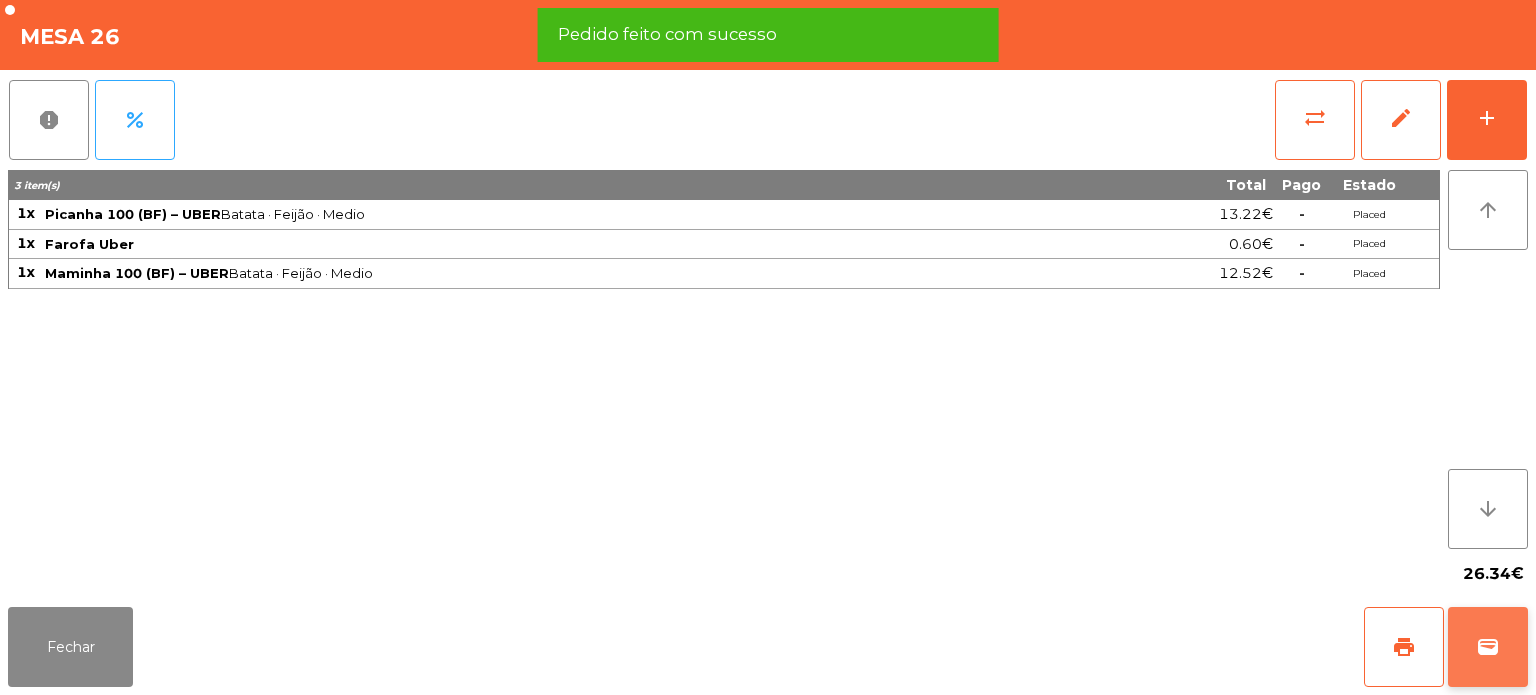 click on "wallet" 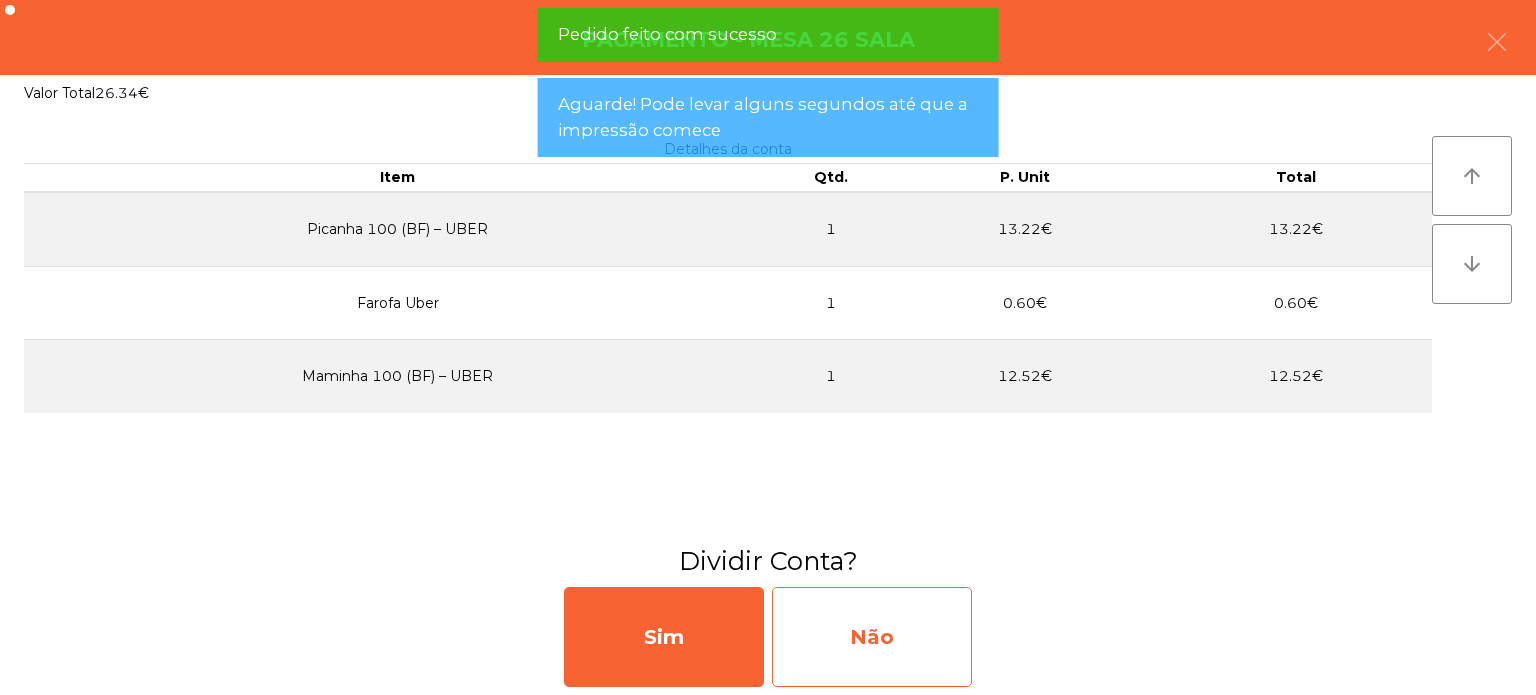 click on "Não" 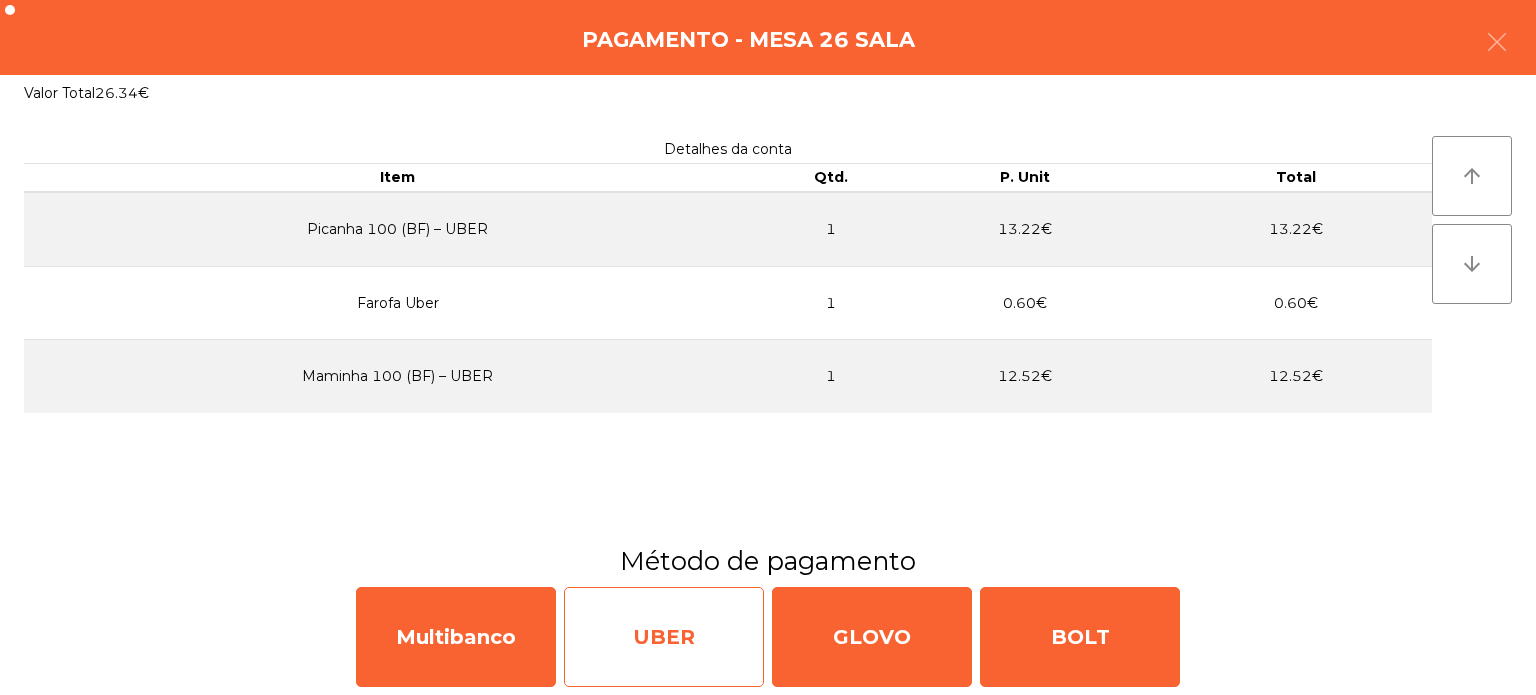 click on "UBER" 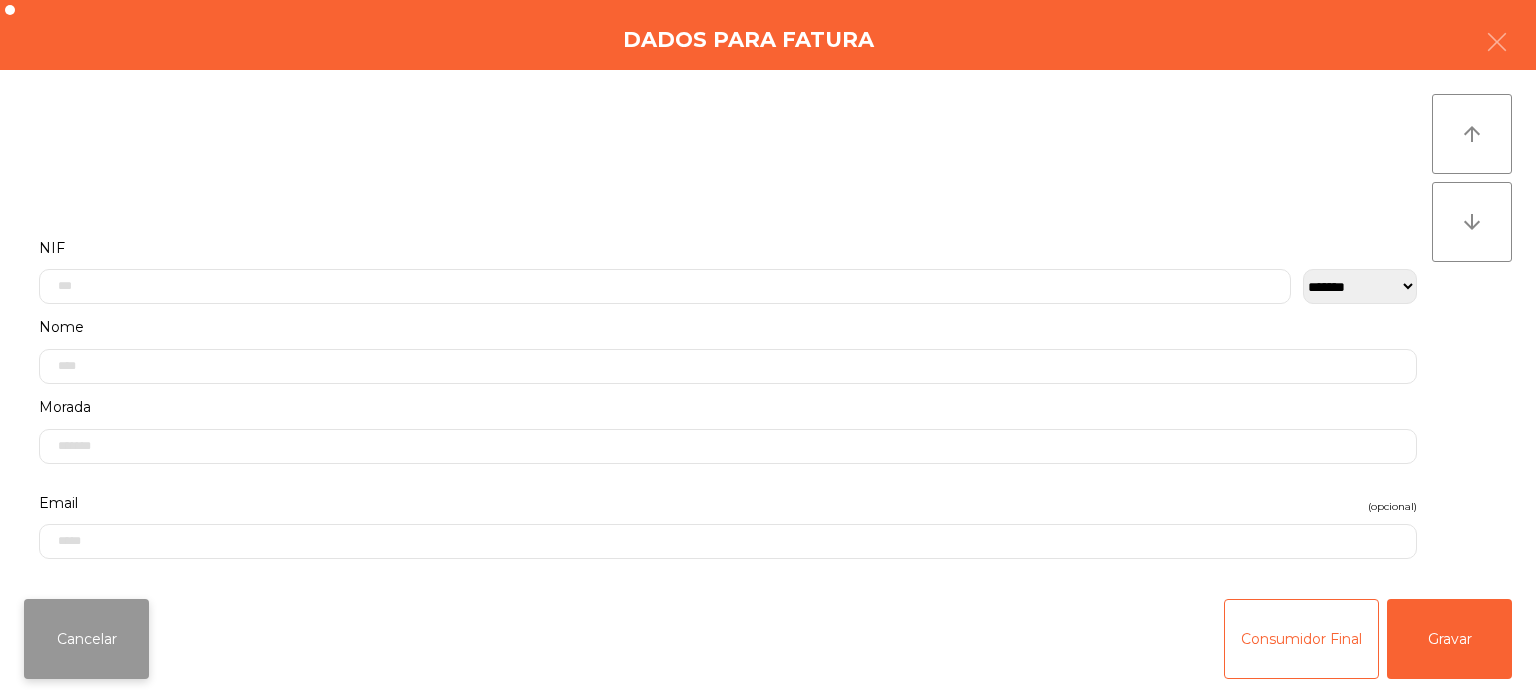 click on "Cancelar" 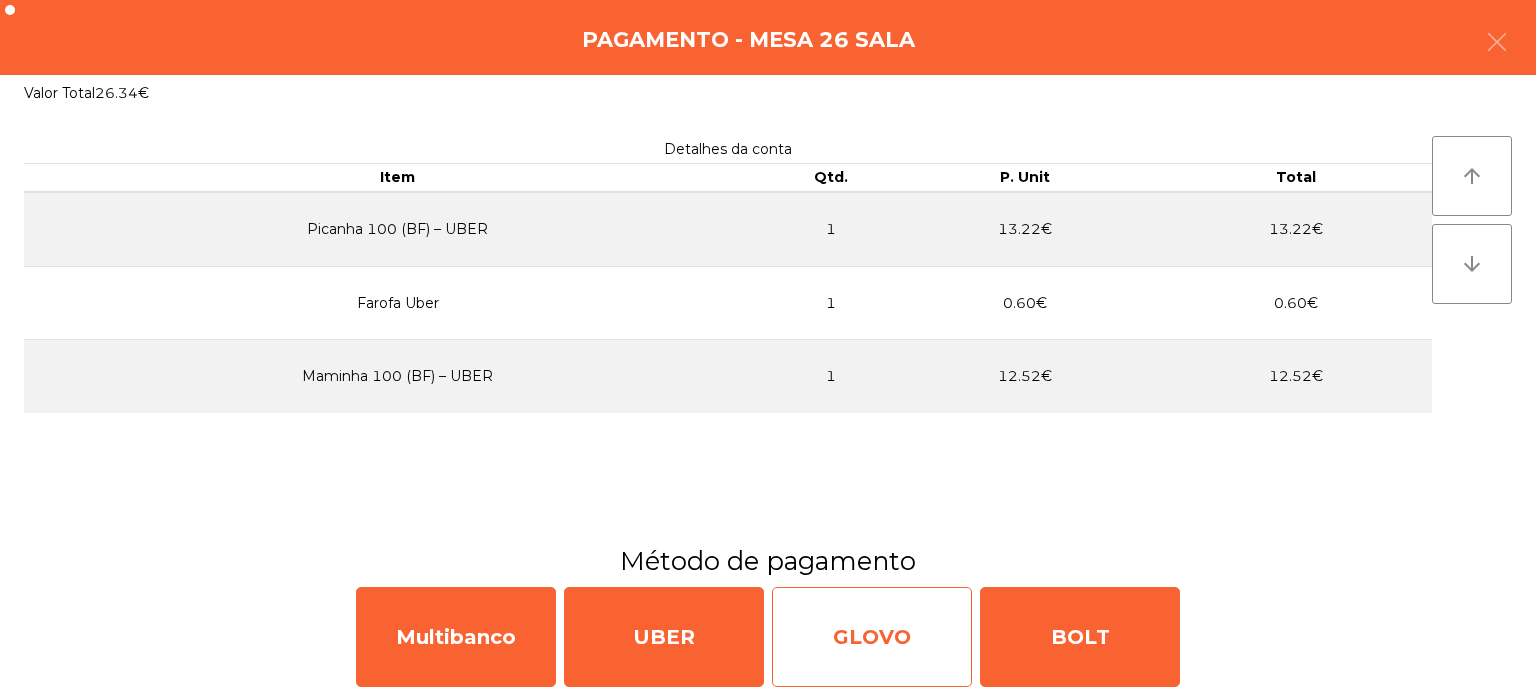 click on "GLOVO" 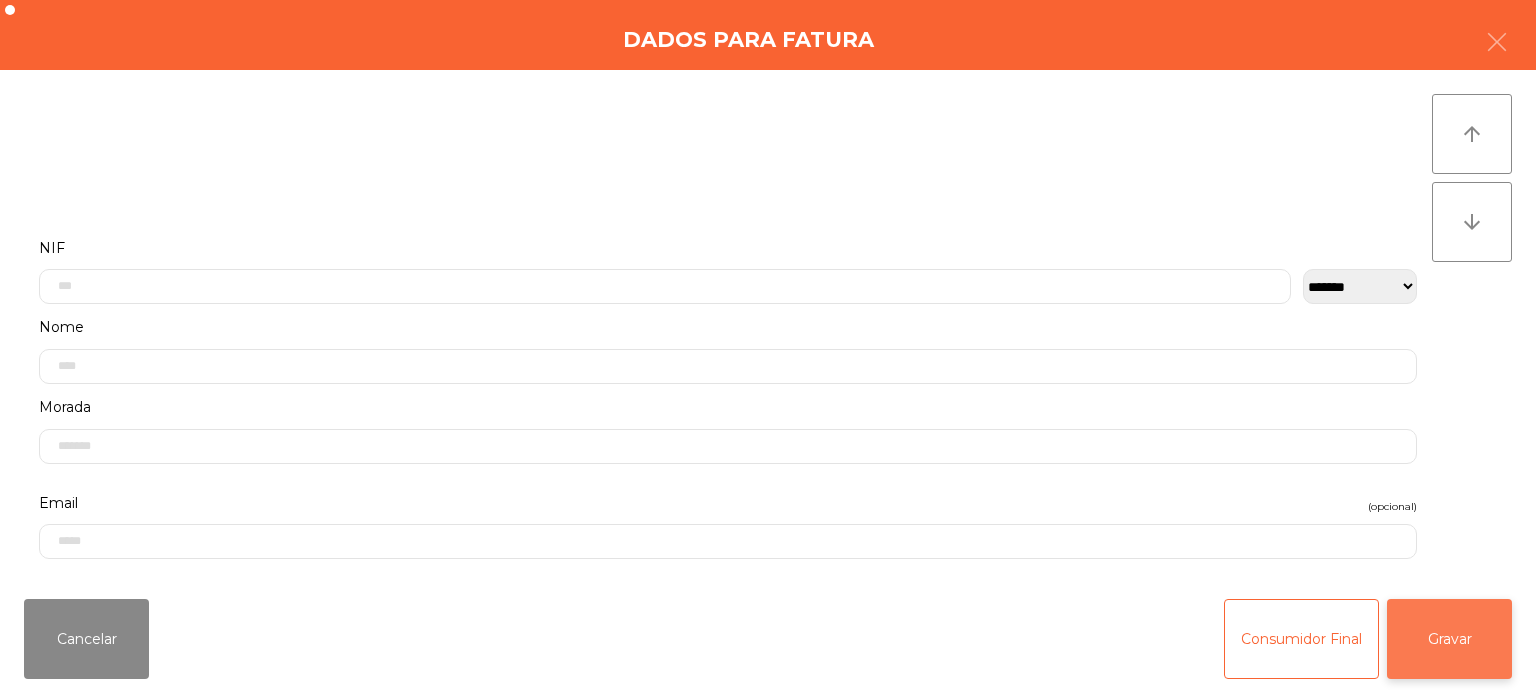 click on "Gravar" 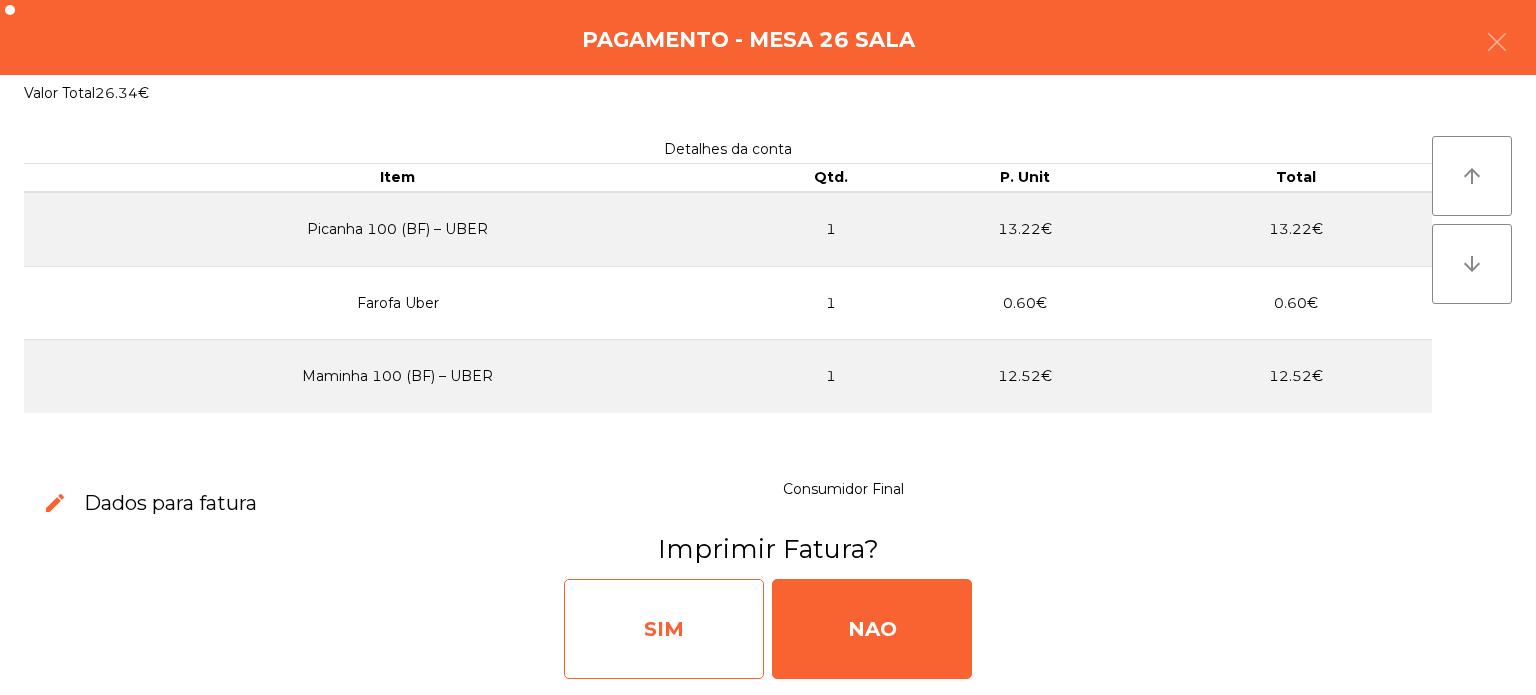 click on "SIM" 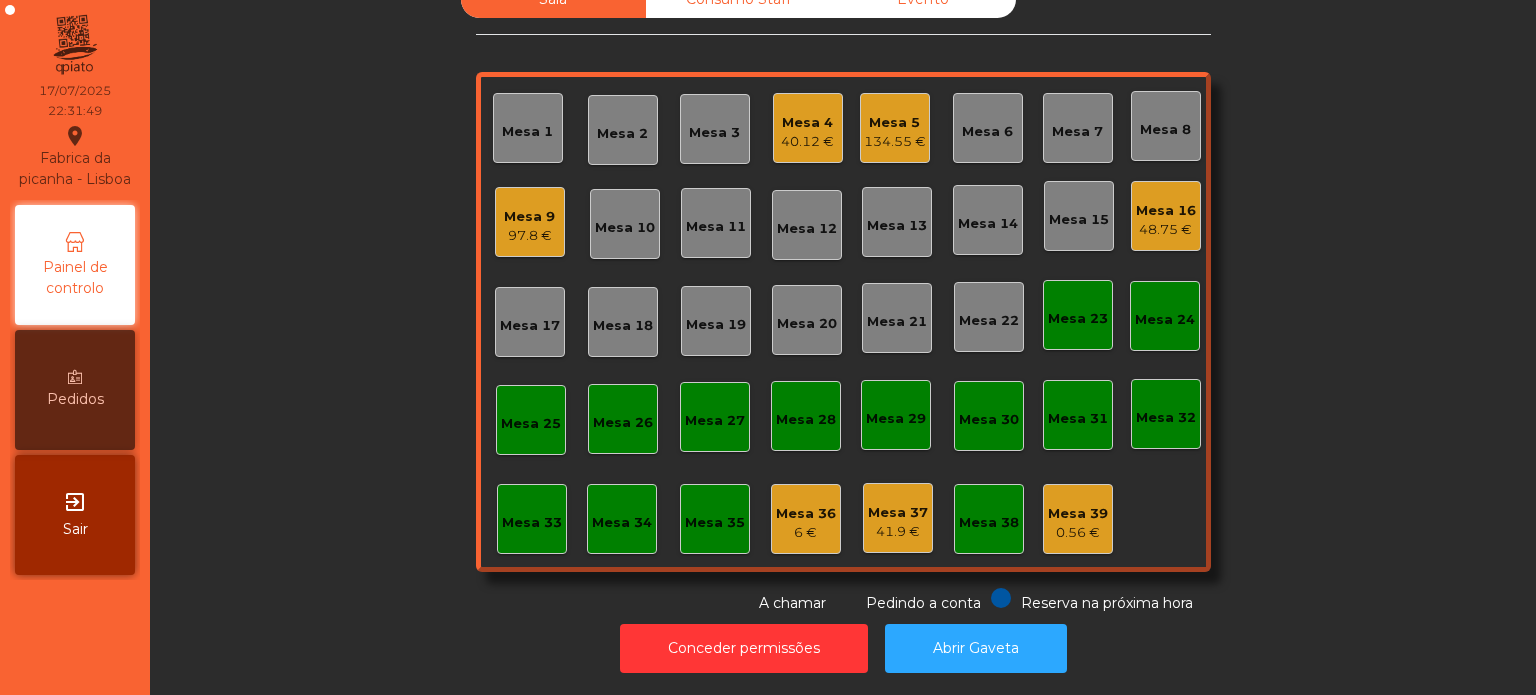 click 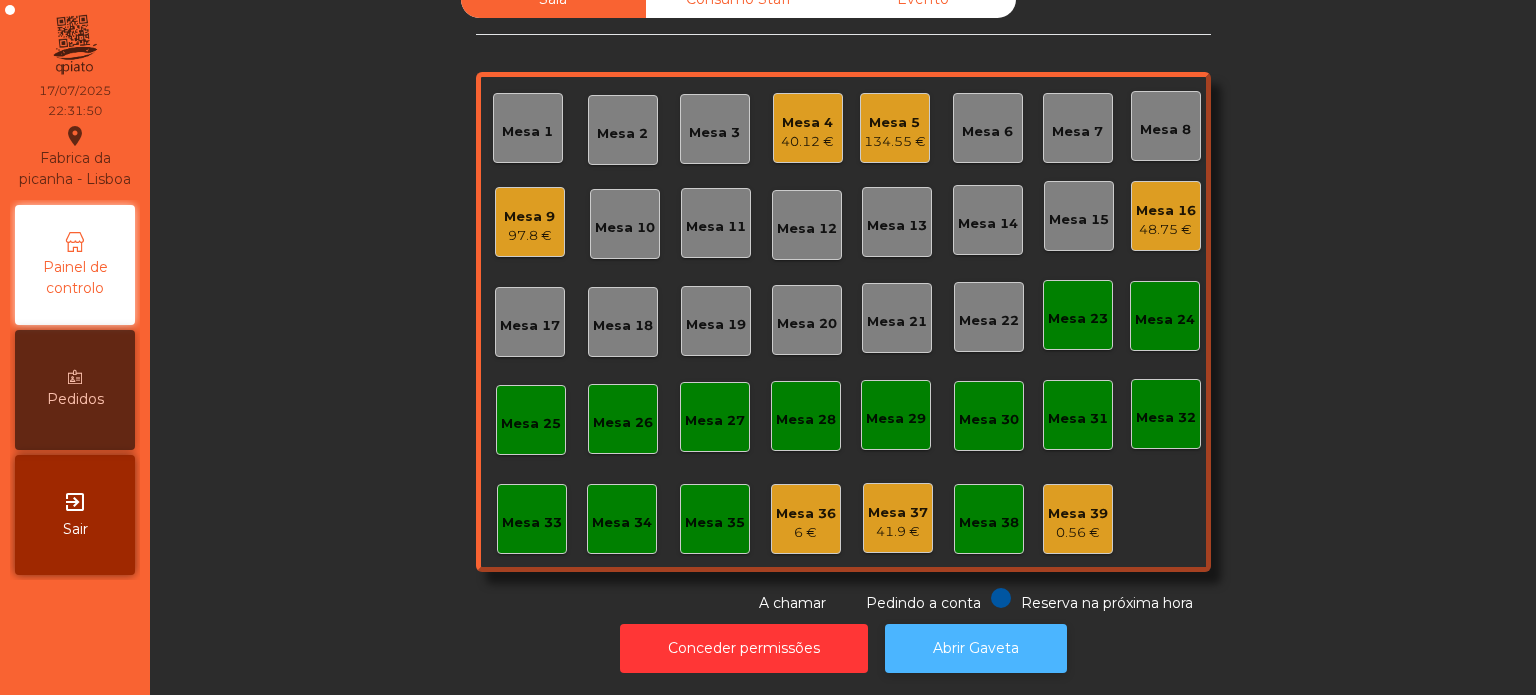 click on "Abrir Gaveta" 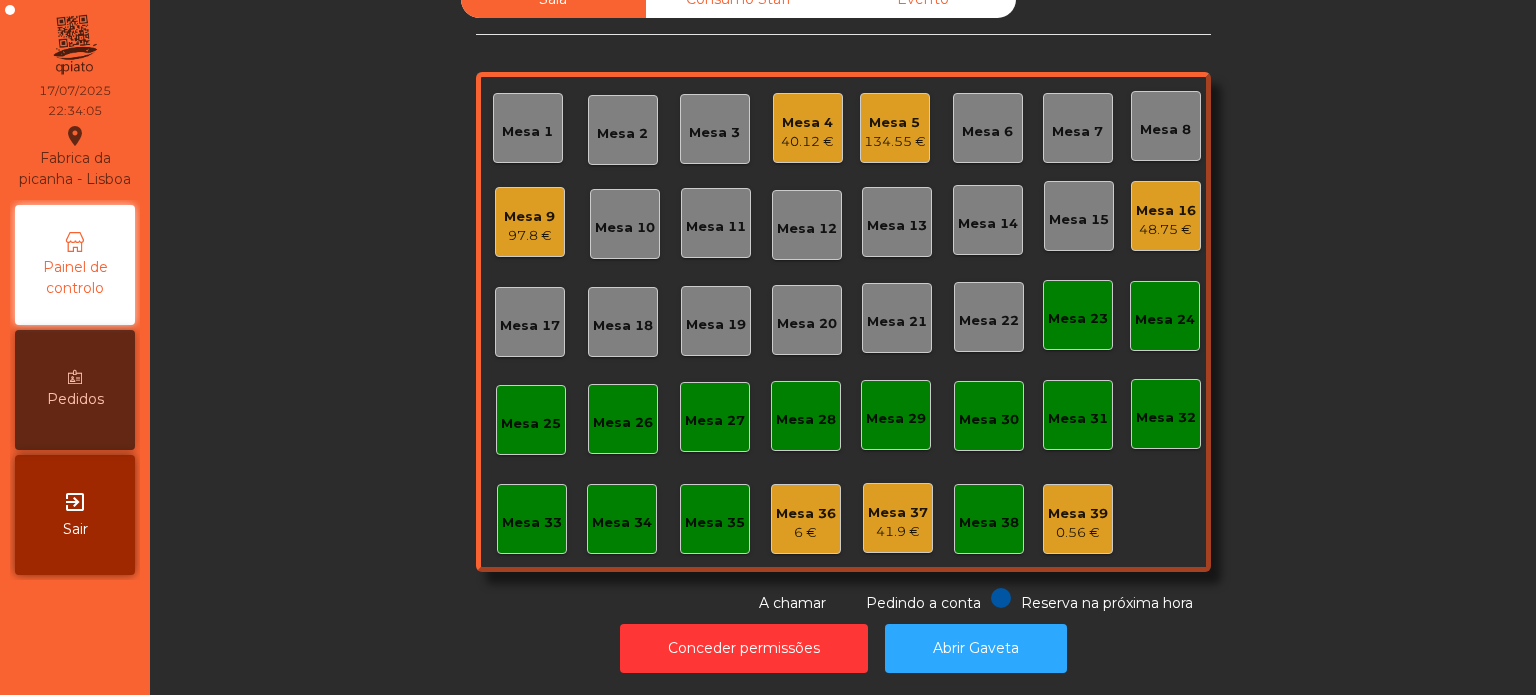 click on "Sala   Consumo Staff   Evento   Mesa 1   Mesa 2   Mesa 3   Mesa 4   40.12 €   Mesa 5   134.55 €   Mesa 6   Mesa 7   Mesa 8   Mesa 9   97.8 €   Mesa 10   Mesa 11   Mesa 12   Mesa 13   Mesa 14   Mesa 15   Mesa 16   48.75 €   Mesa 17   Mesa 18   Mesa 19   Mesa 20   Mesa 21   Mesa 22   Mesa 23   Mesa 24   Mesa 25   Mesa 26   Mesa 27   Mesa 28   Mesa 29   Mesa 30   Mesa 31   Mesa 32   Mesa 33   Mesa 34   Mesa 35   Mesa 36   6 €   Mesa 37   41.9 €   Mesa 38   Mesa 39   0.56 €  Reserva na próxima hora Pedindo a conta A chamar" 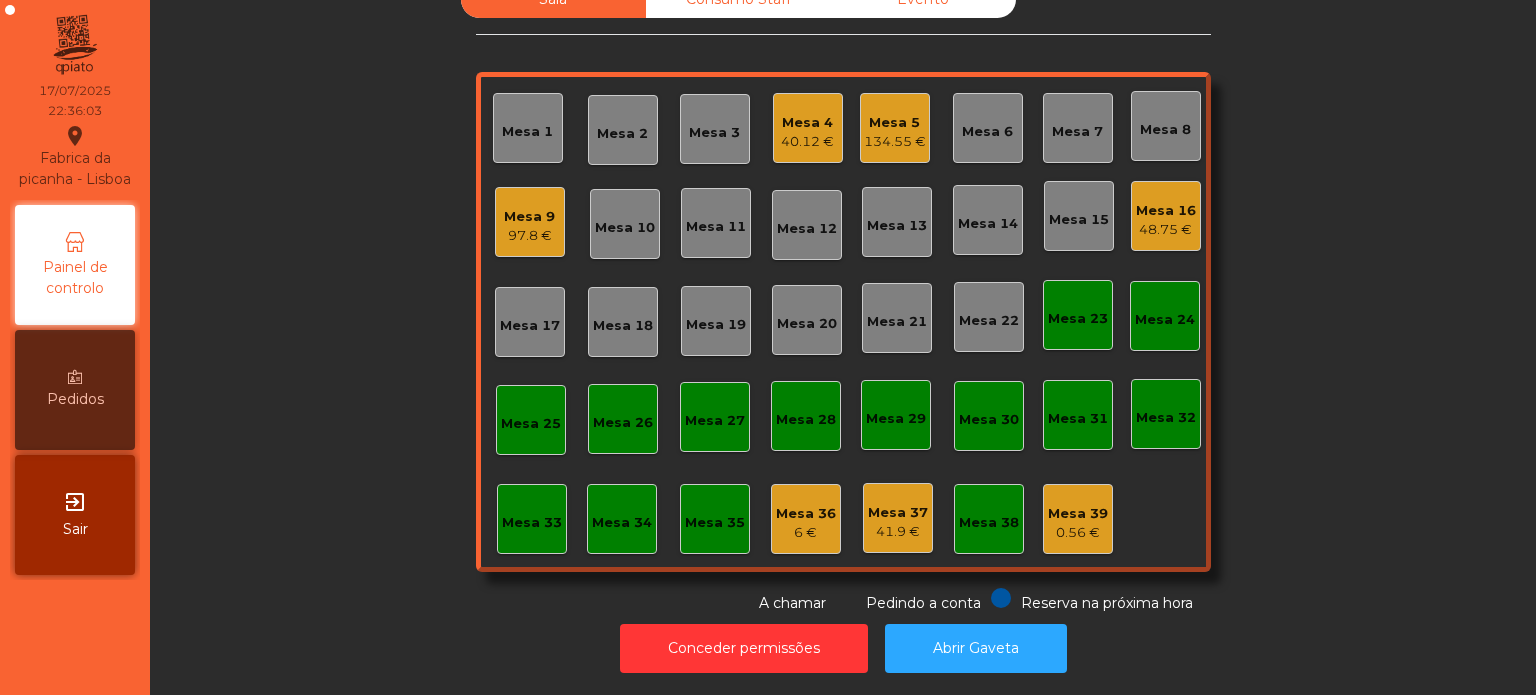 click on "97.8 €" 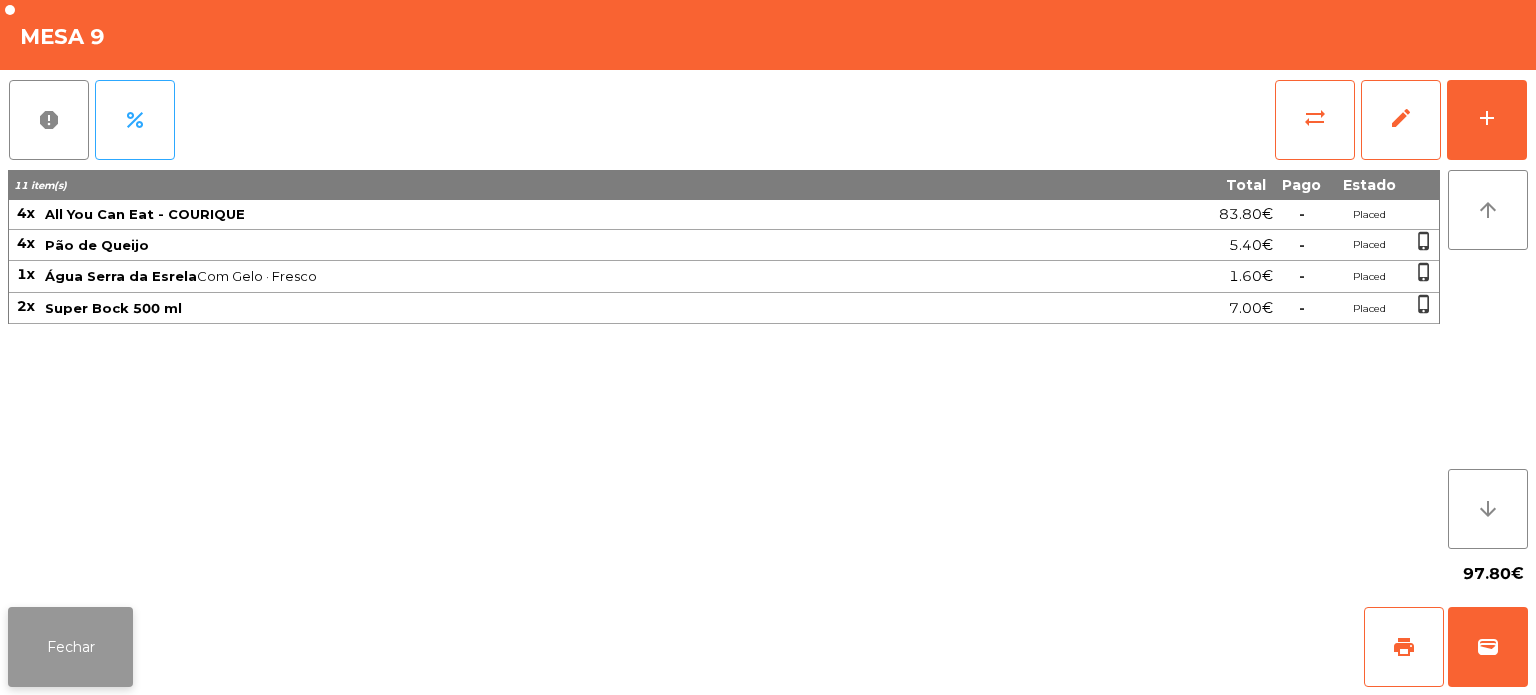 click on "Fechar" 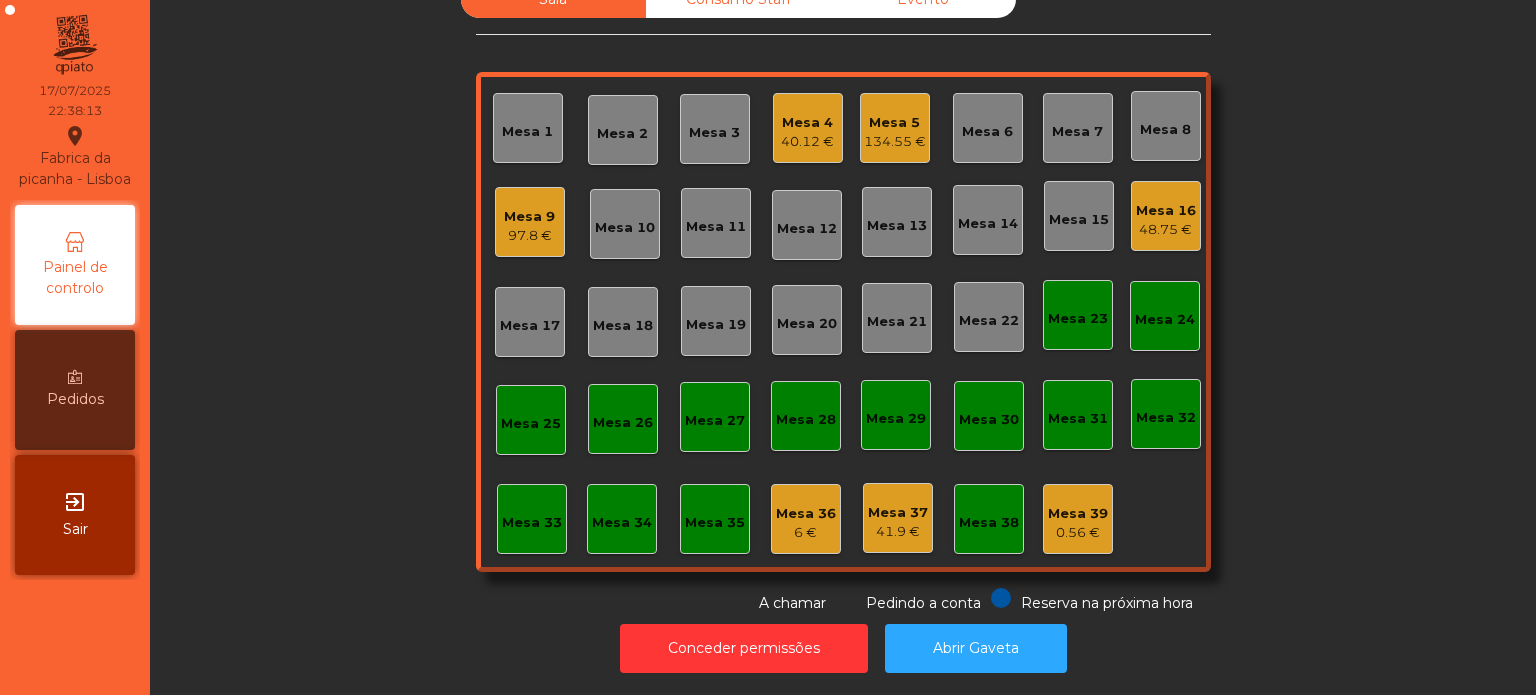 click on "Mesa 9" 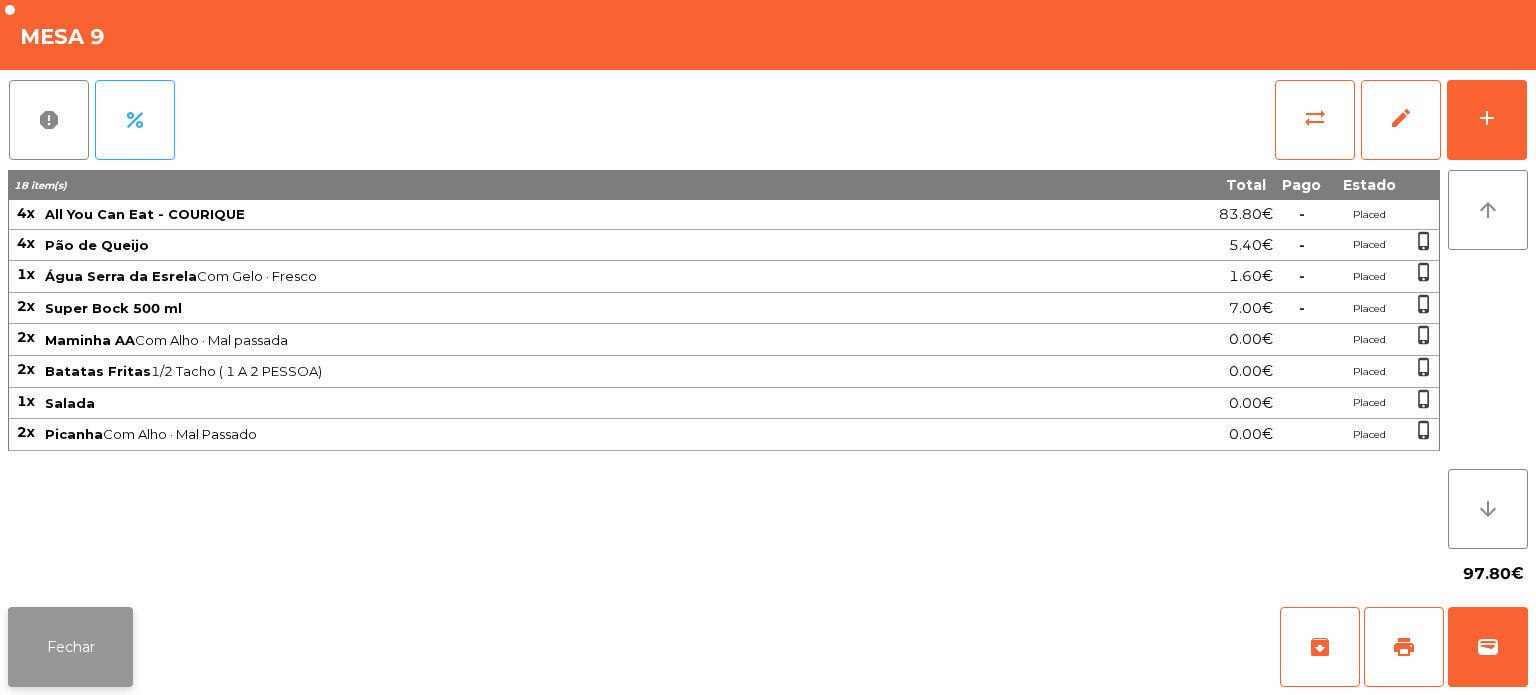 click on "Fechar" 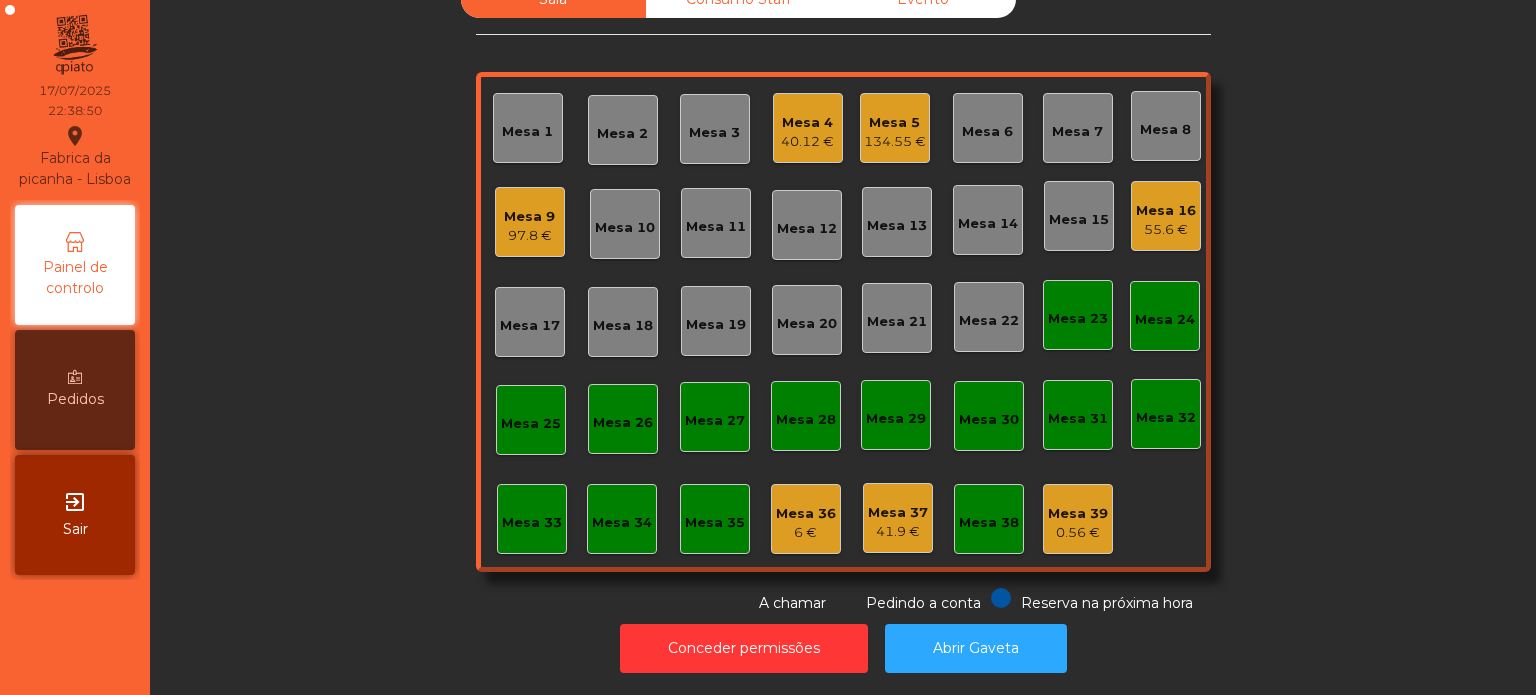 click on "Mesa 9" 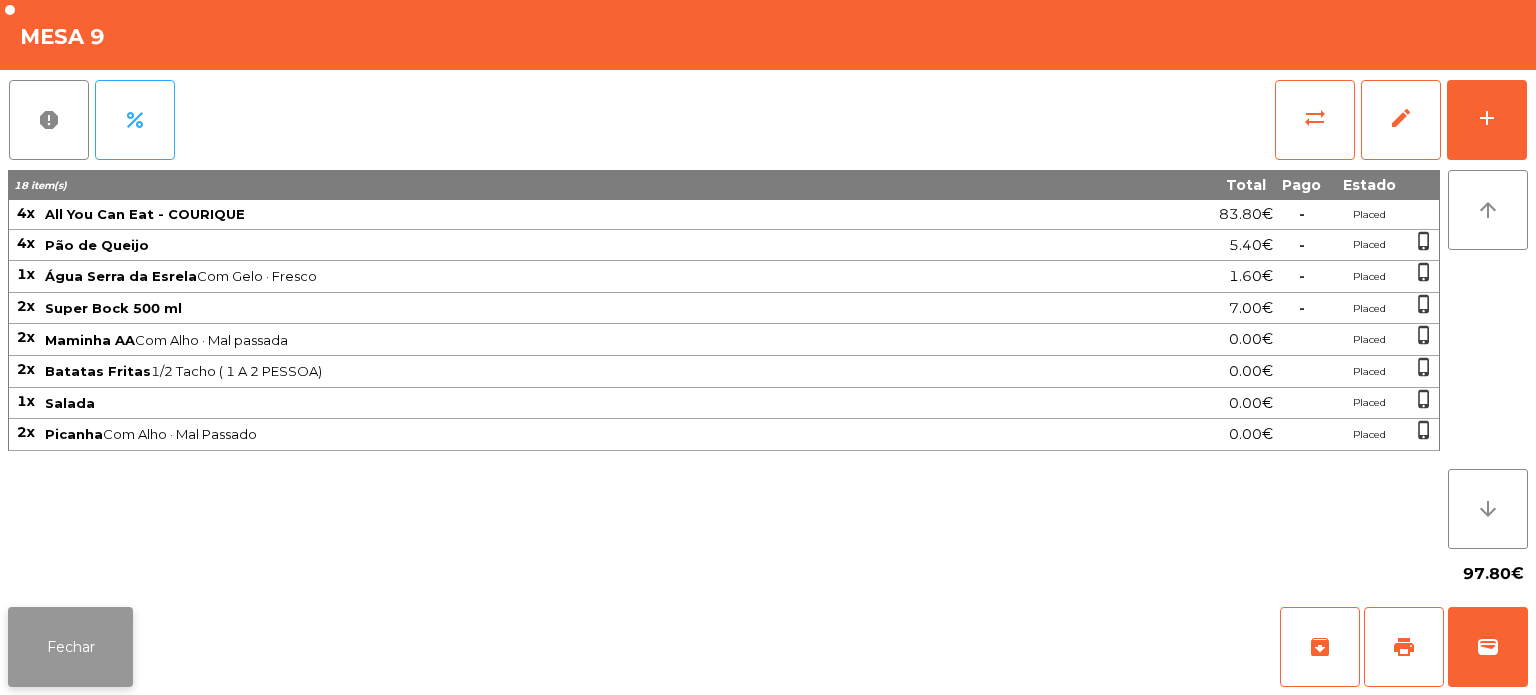 click on "Fechar" 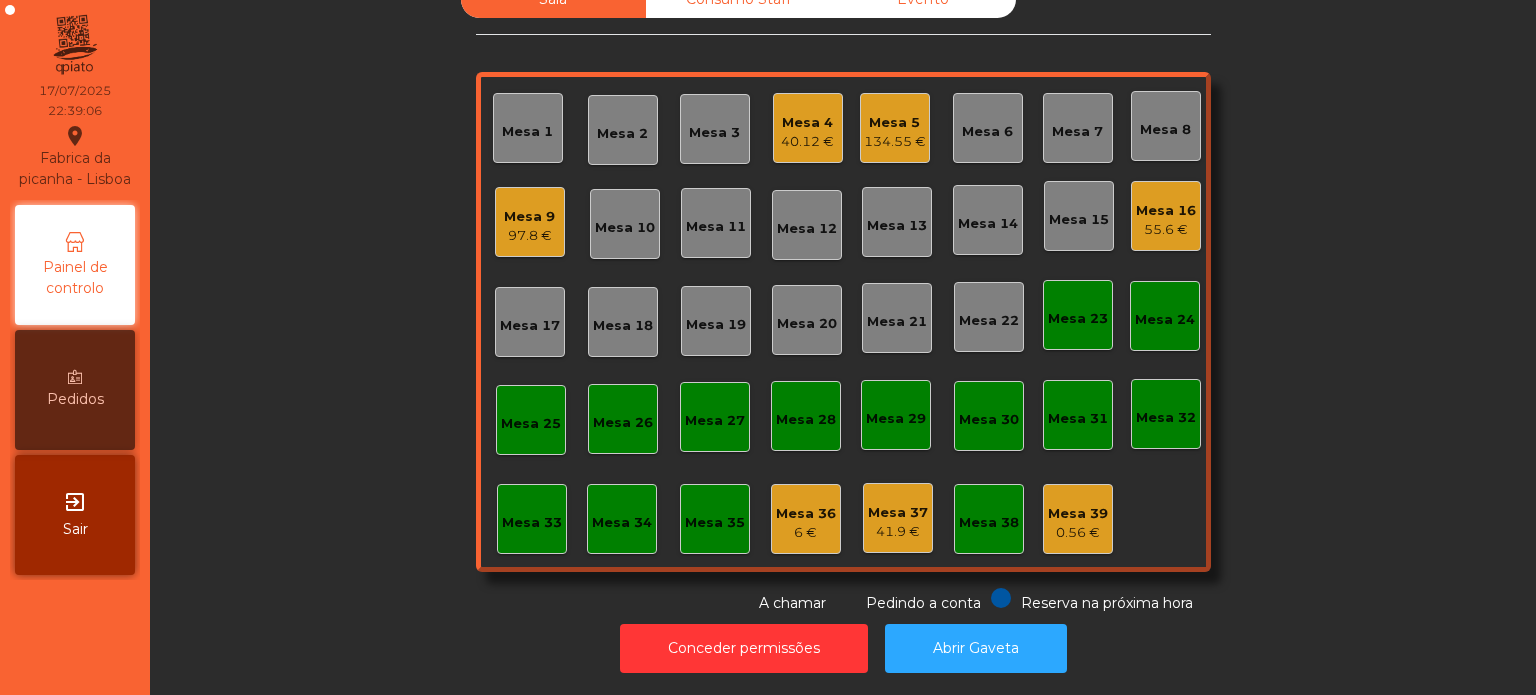 click on "Sala   Consumo Staff   Evento   Mesa 1   Mesa 2   Mesa 3   Mesa 4   40.12 €   Mesa 5   134.55 €   Mesa 6   Mesa 7   Mesa 8   Mesa 9   97.8 €   Mesa 10   Mesa 11   Mesa 12   Mesa 13   Mesa 14   Mesa 15   Mesa 16   55.6 €   Mesa 17   Mesa 18   Mesa 19   Mesa 20   Mesa 21   Mesa 22   Mesa 23   Mesa 24   Mesa 25   Mesa 26   Mesa 27   Mesa 28   Mesa 29   Mesa 30   Mesa 31   Mesa 32   Mesa 33   Mesa 34   Mesa 35   Mesa 36   6 €   Mesa 37   41.9 €   Mesa 38   Mesa 39   0.56 €  Reserva na próxima hora Pedindo a conta A chamar" 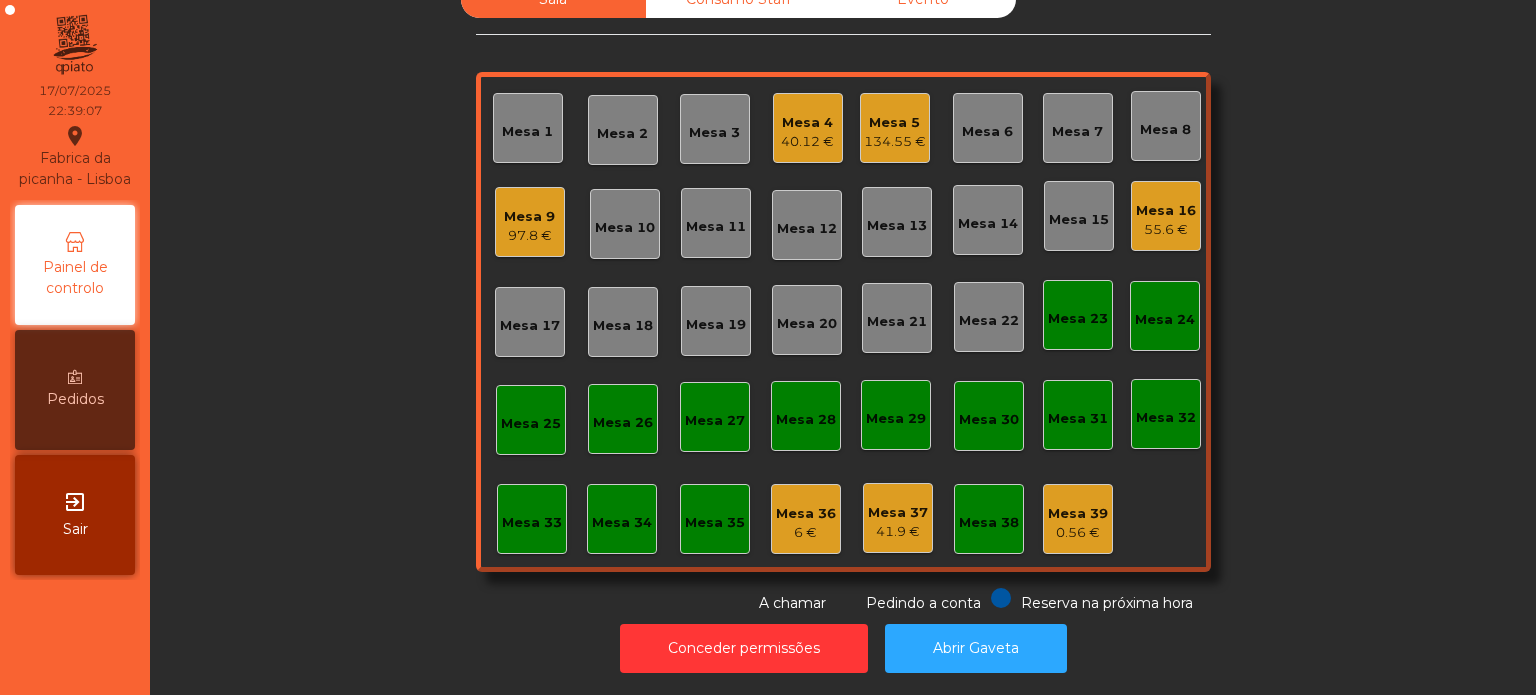 click on "97.8 €" 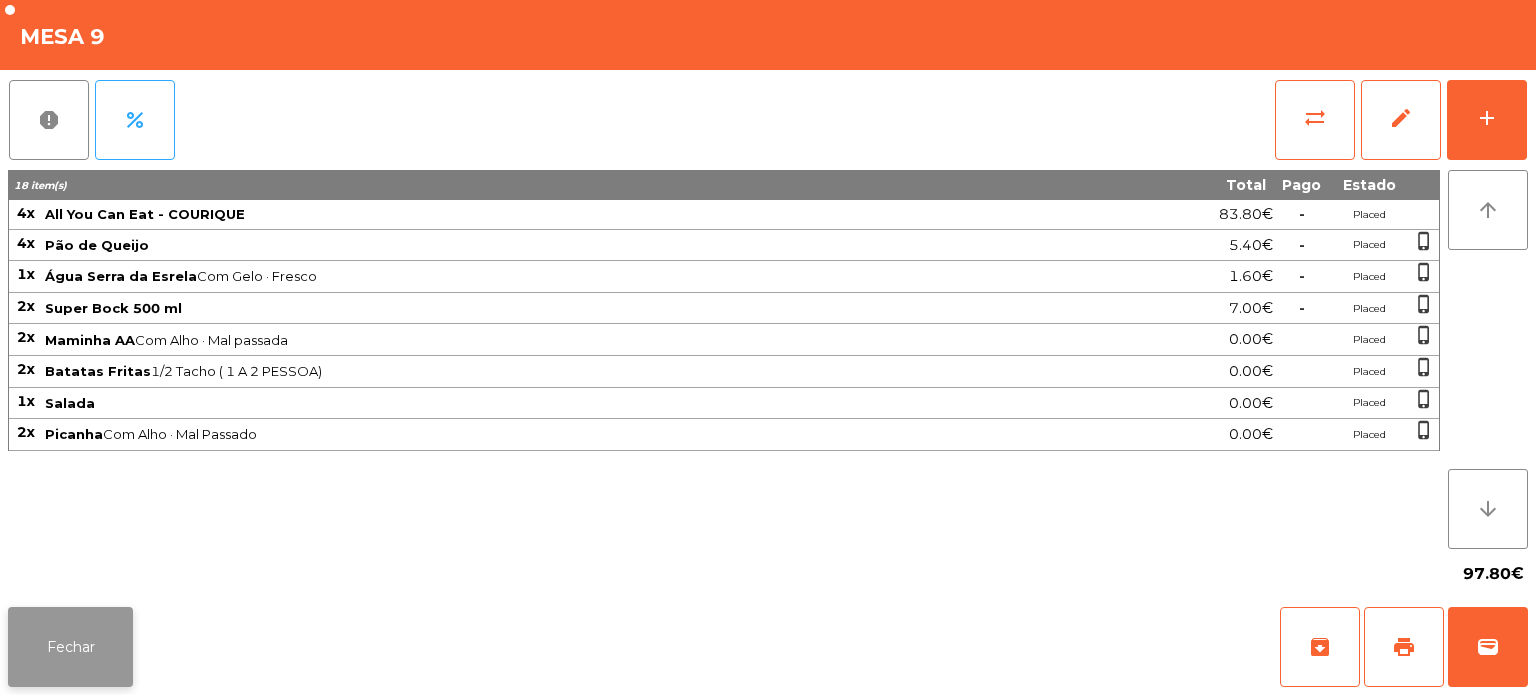 click on "Fechar" 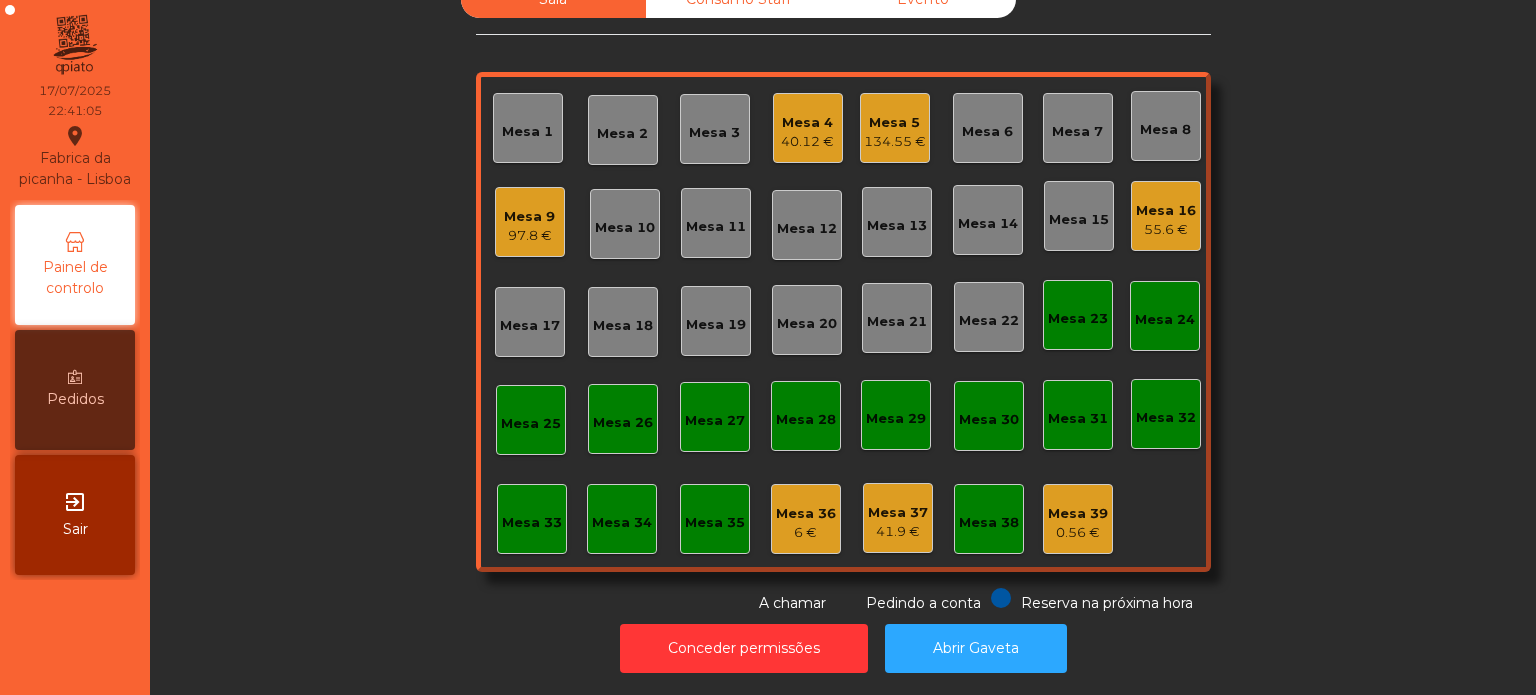 click on "6 €" 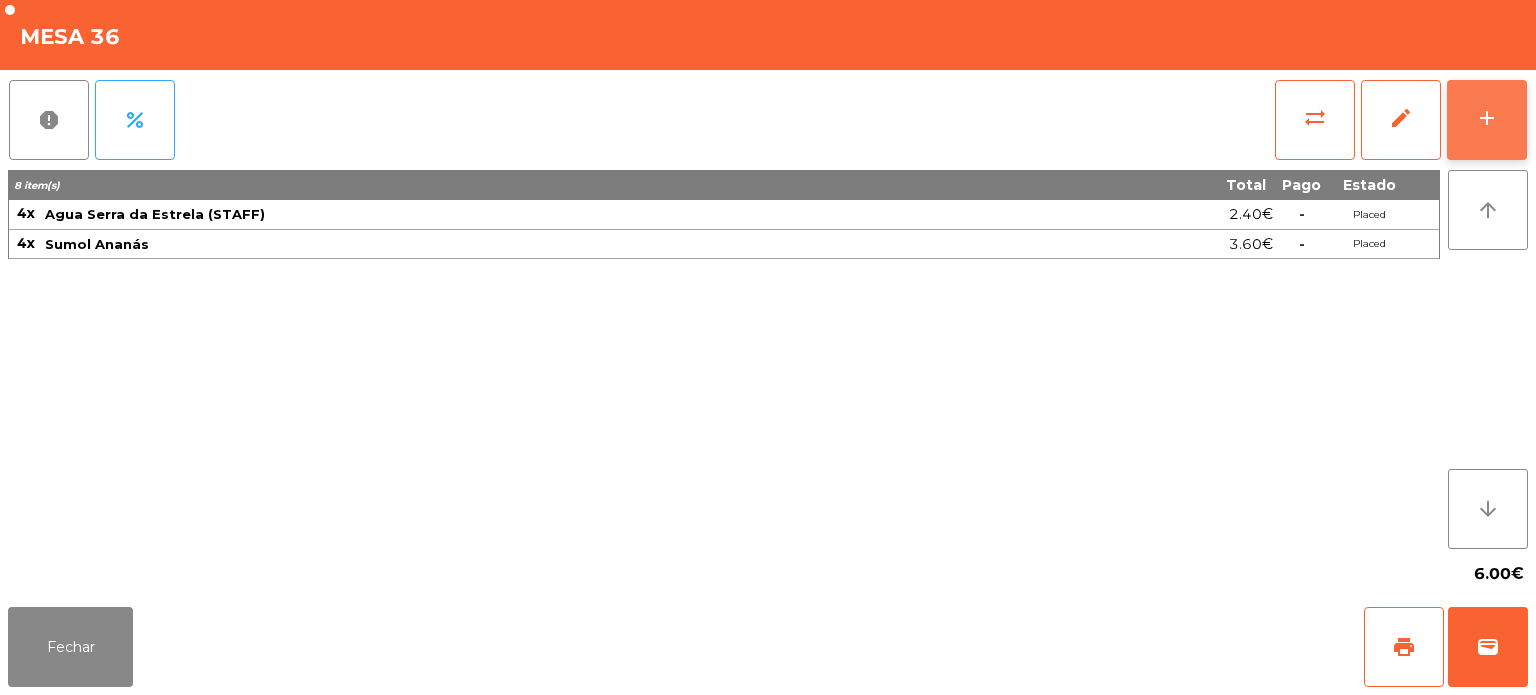 click on "add" 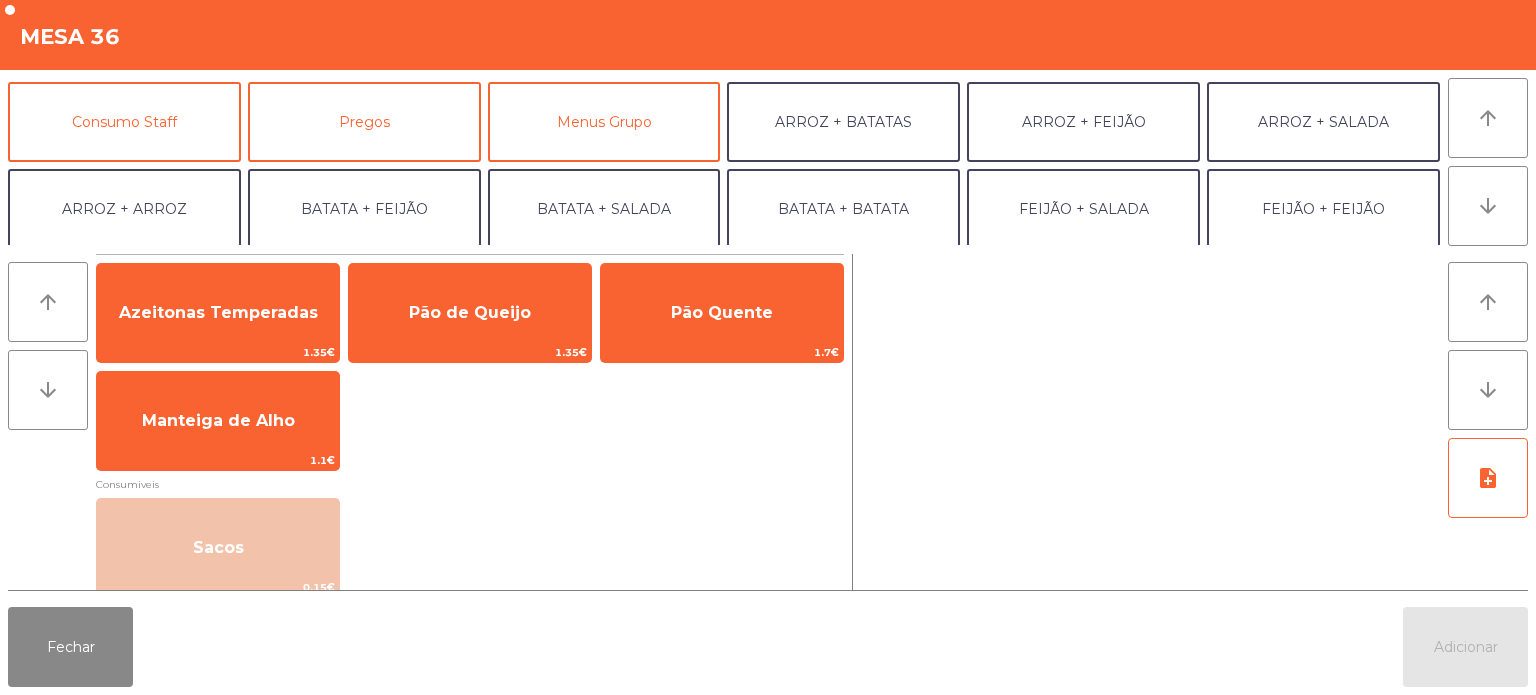 scroll, scrollTop: 164, scrollLeft: 0, axis: vertical 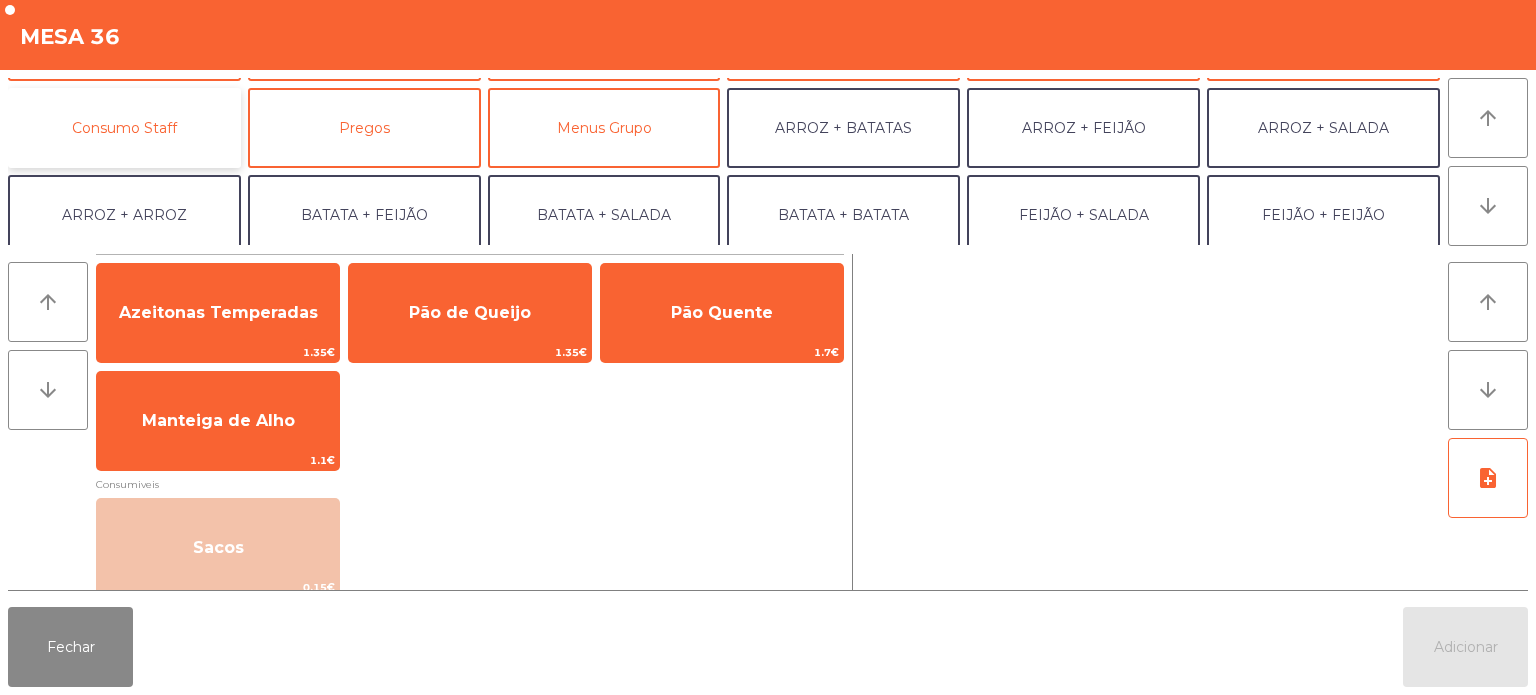 click on "Consumo Staff" 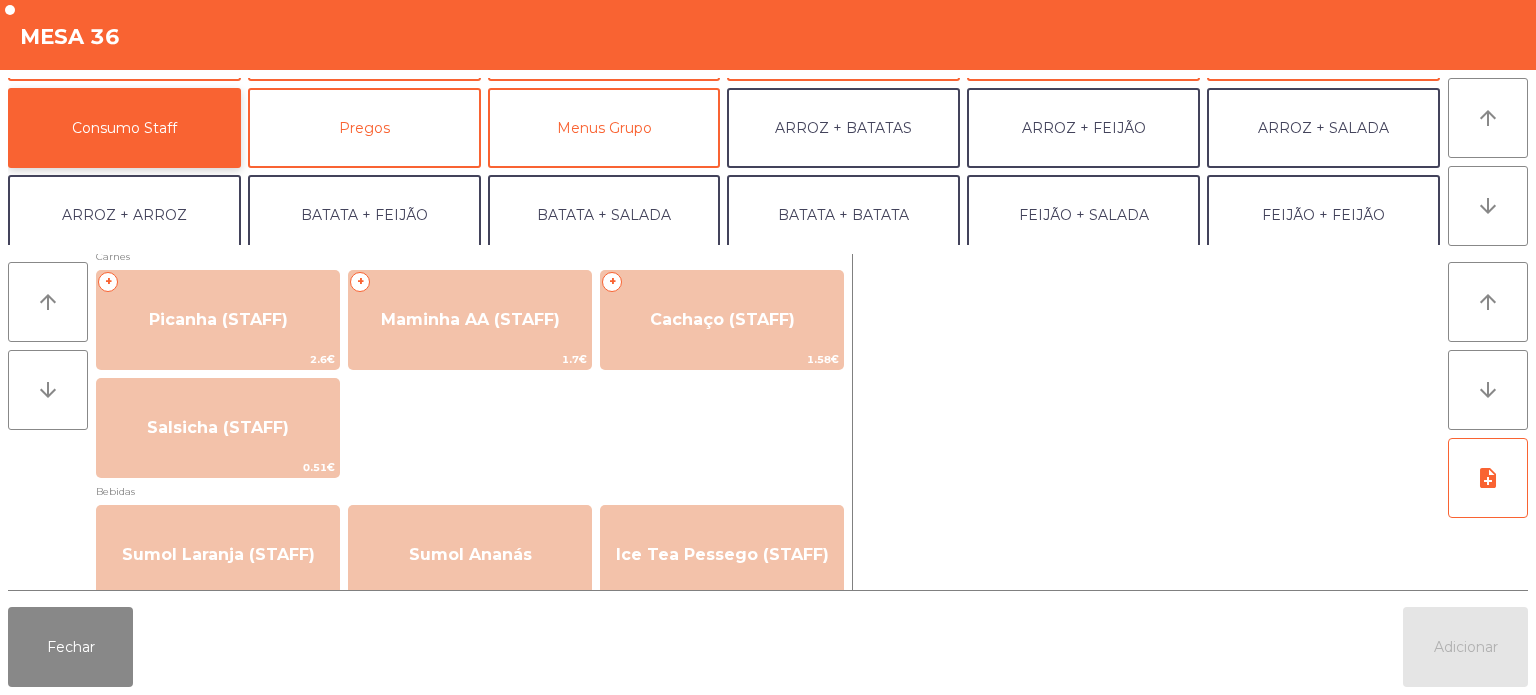 scroll, scrollTop: 0, scrollLeft: 0, axis: both 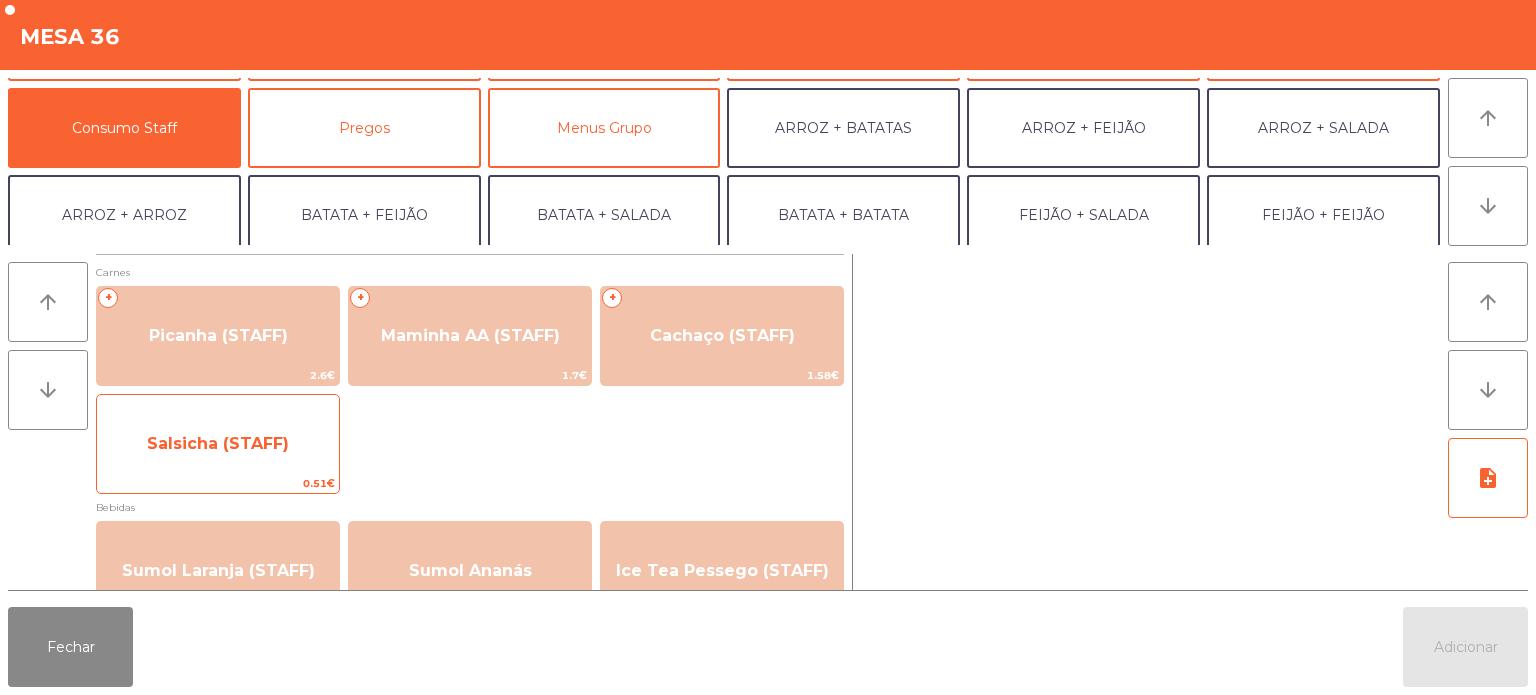 click on "Salsicha (STAFF)" 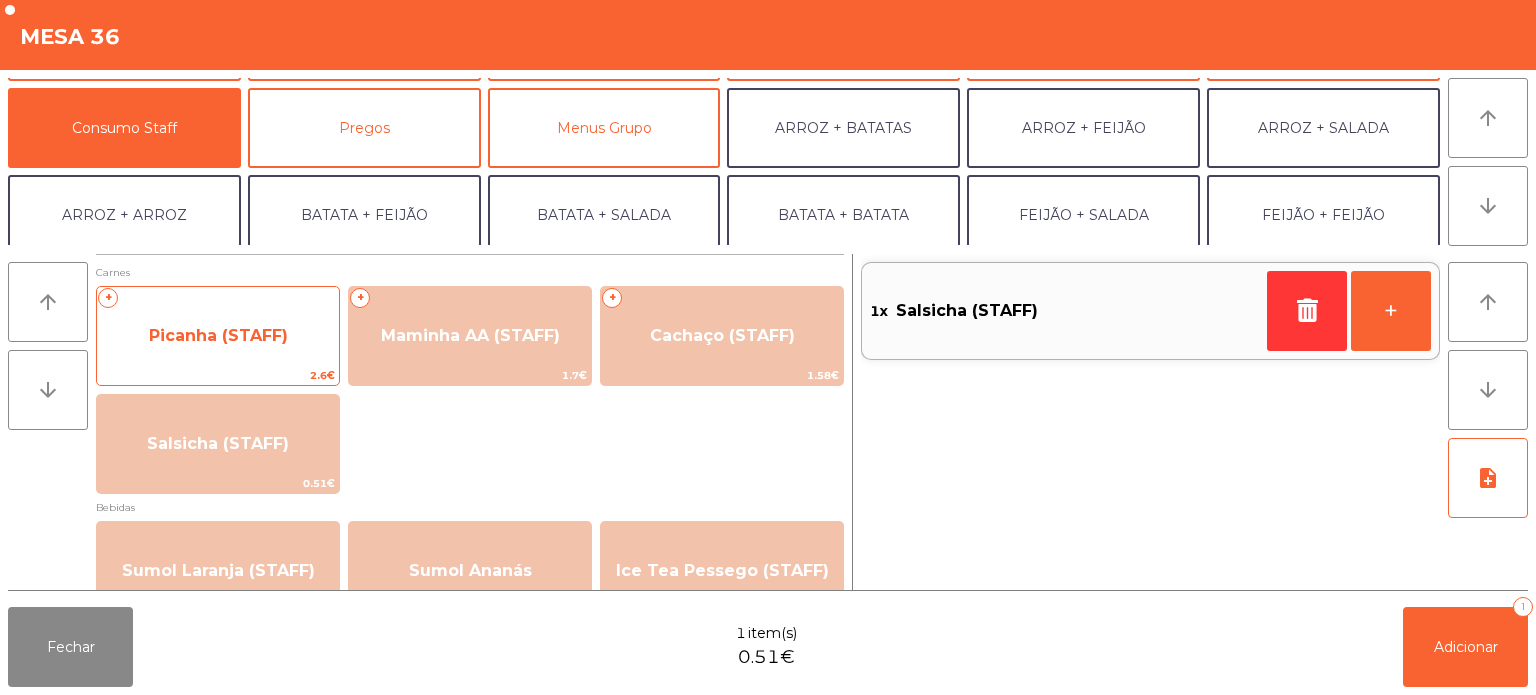 click on "Picanha (STAFF)" 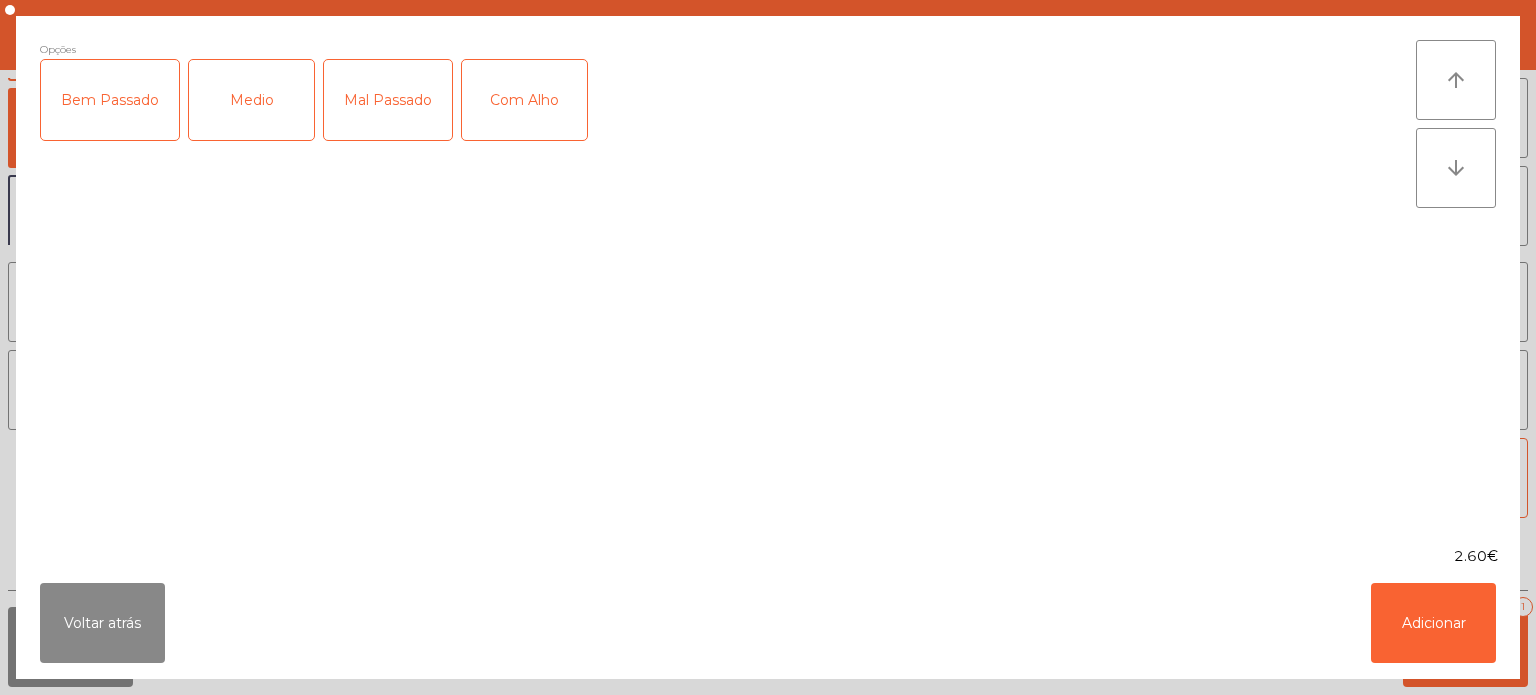 click on "Mal Passado" 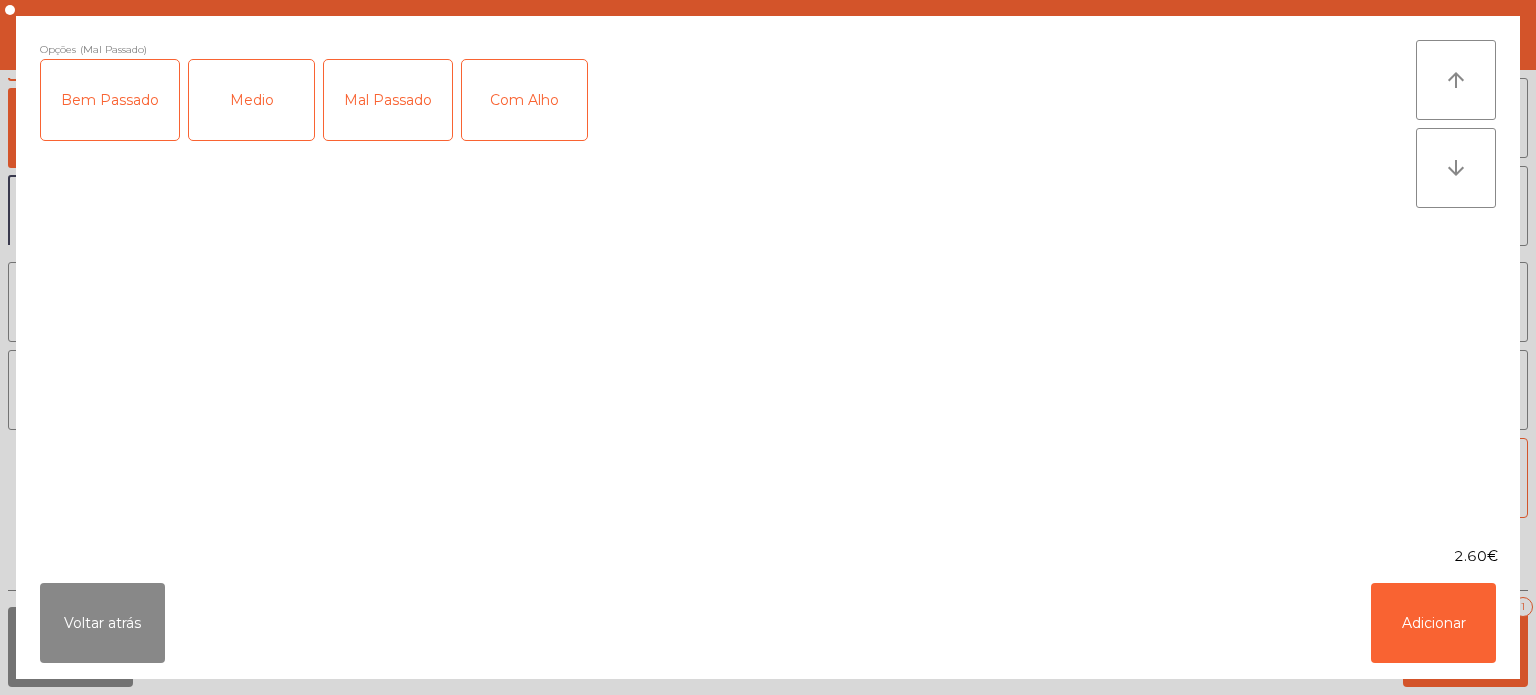 click on "Com Alho" 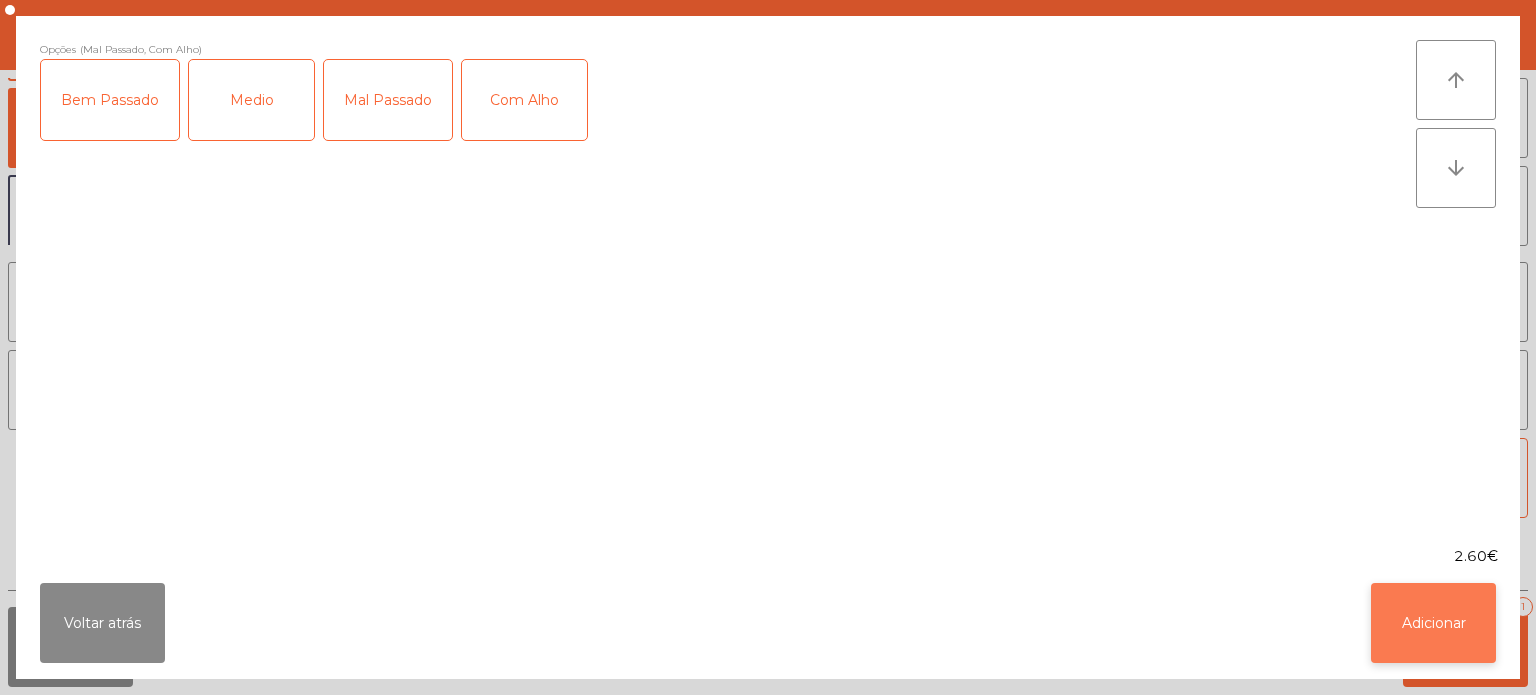 click on "Adicionar" 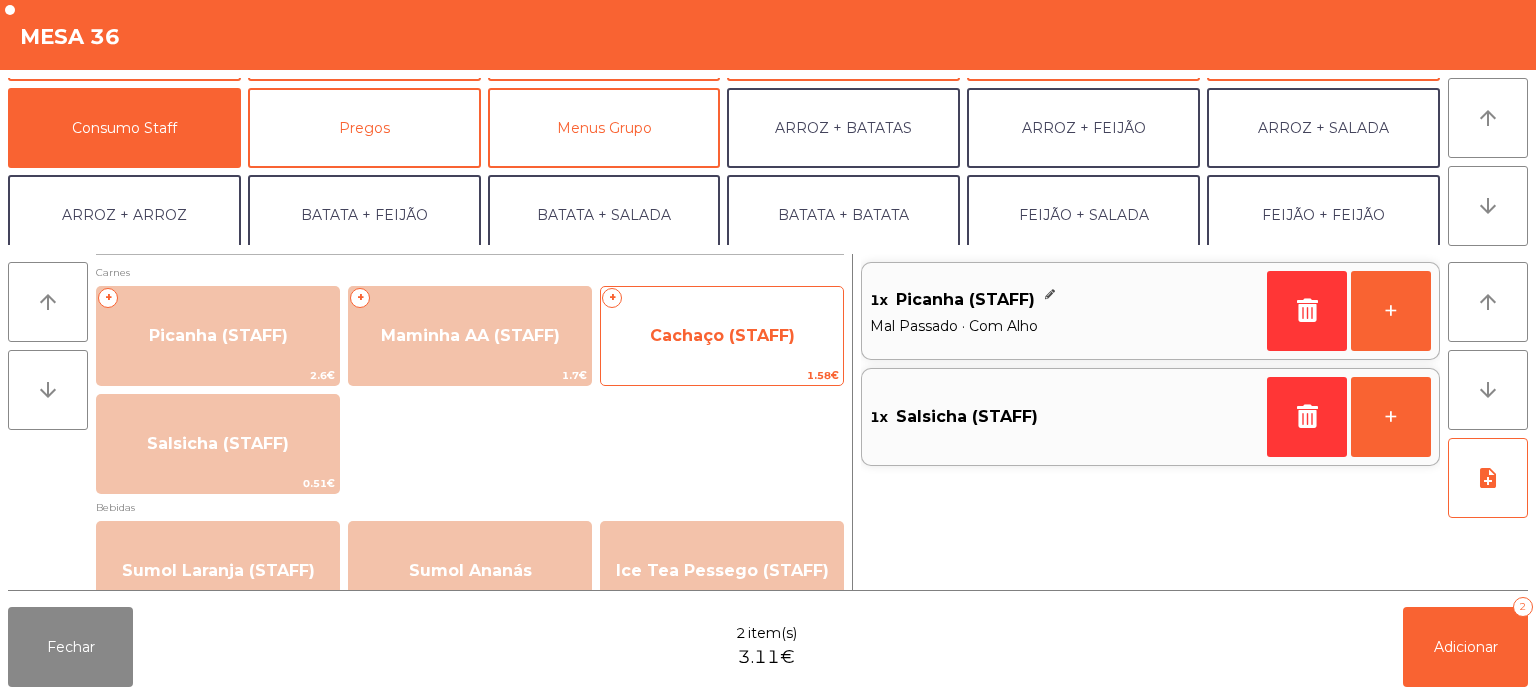 click on "Cachaço (STAFF)" 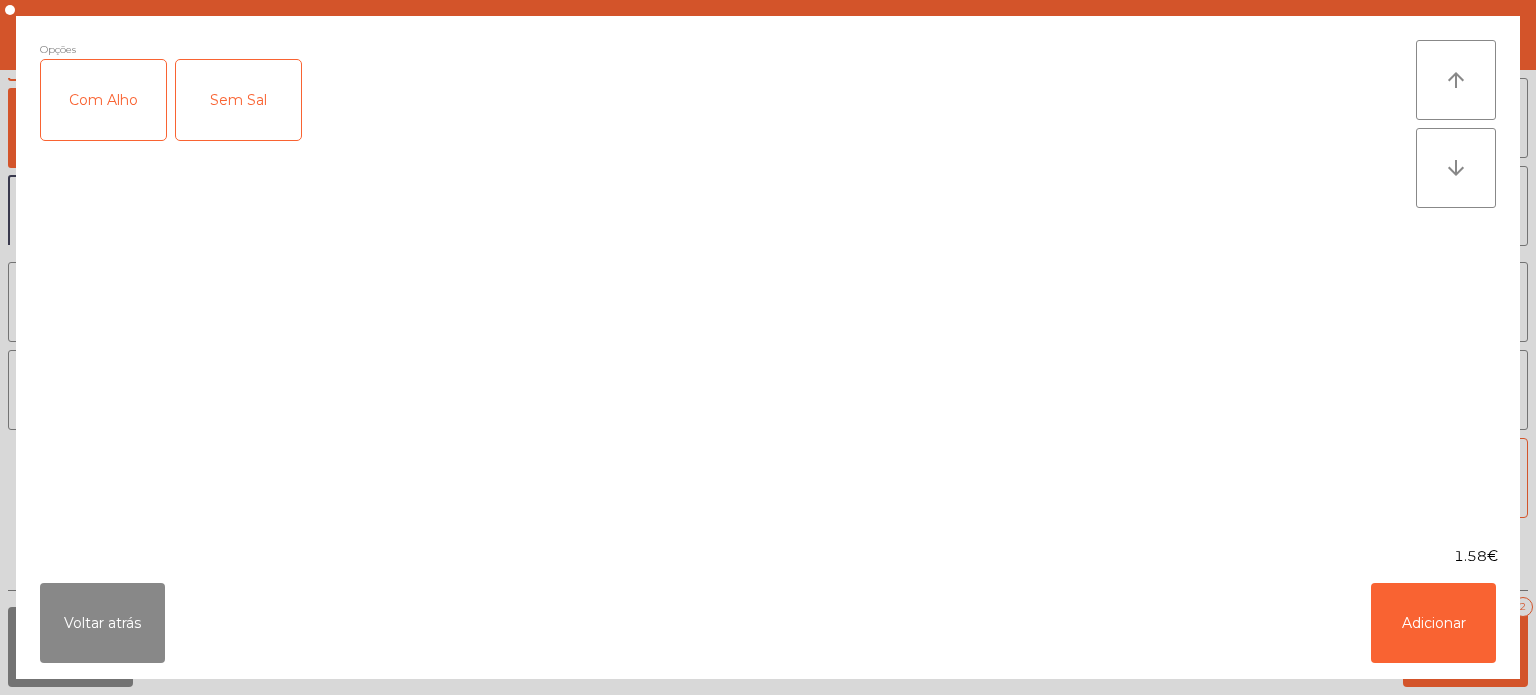 click on "Com Alho" 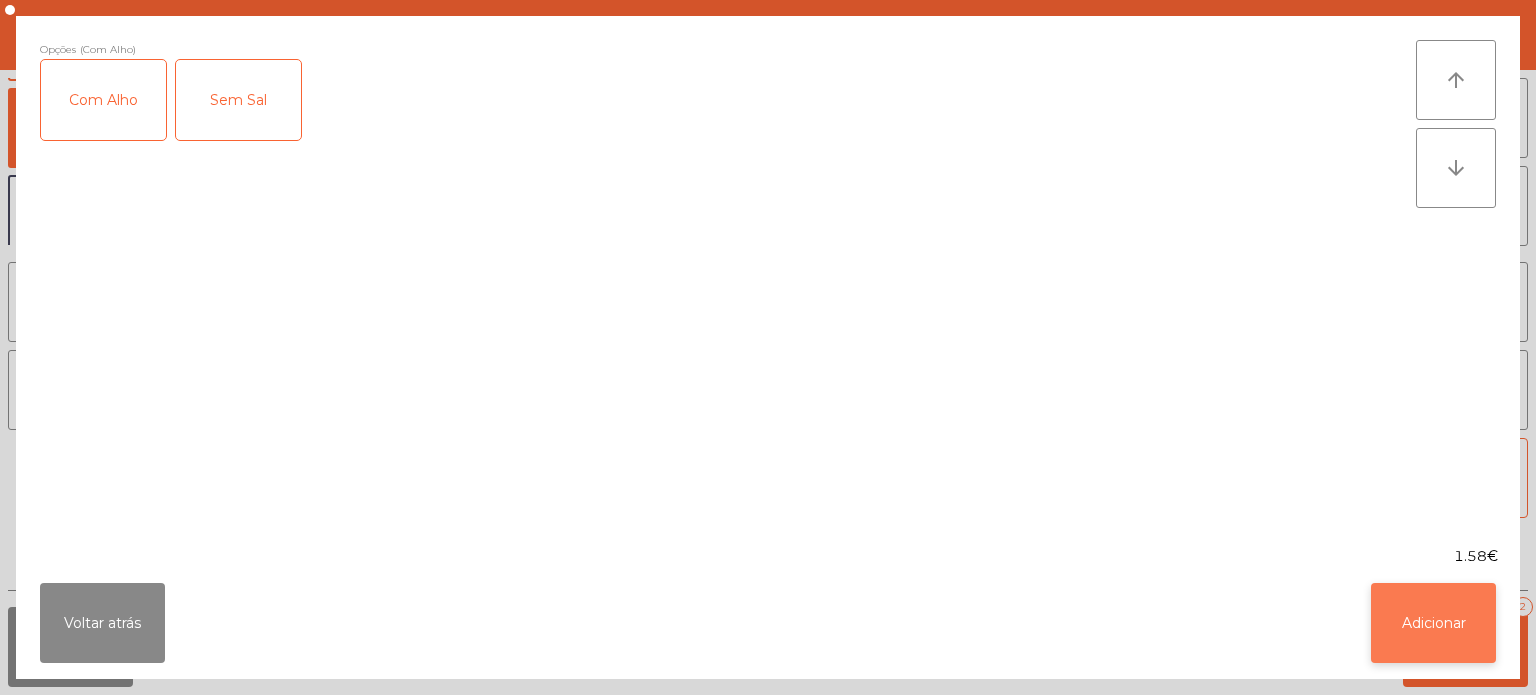 click on "Adicionar" 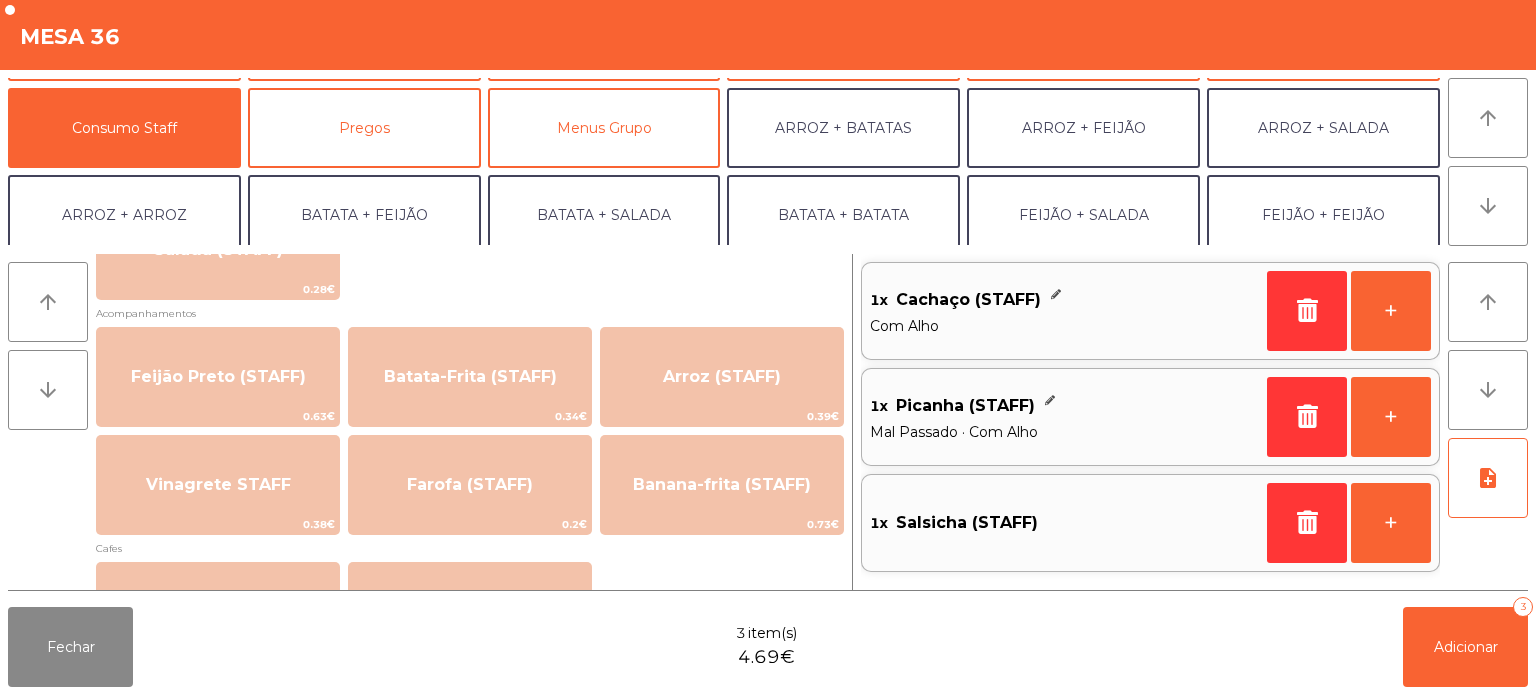 scroll, scrollTop: 820, scrollLeft: 0, axis: vertical 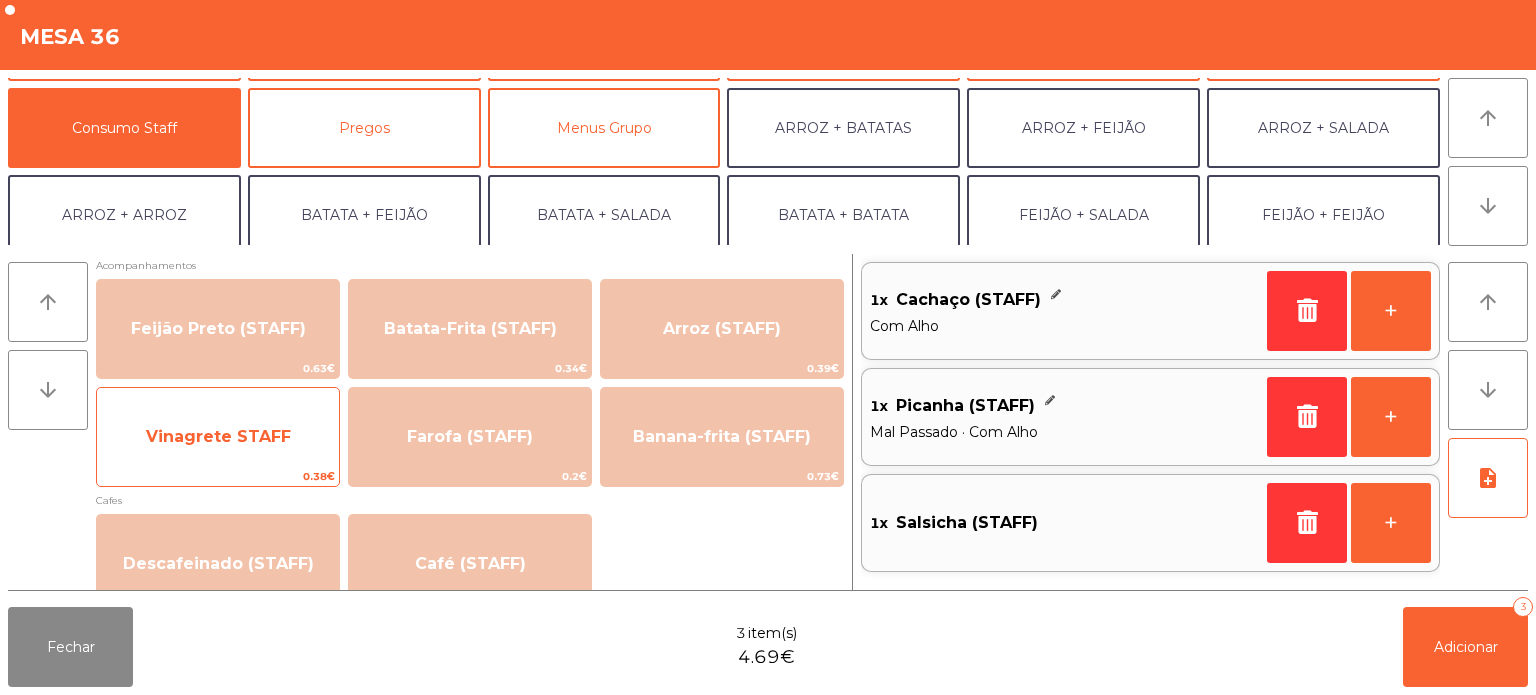 click on "Vinagrete STAFF" 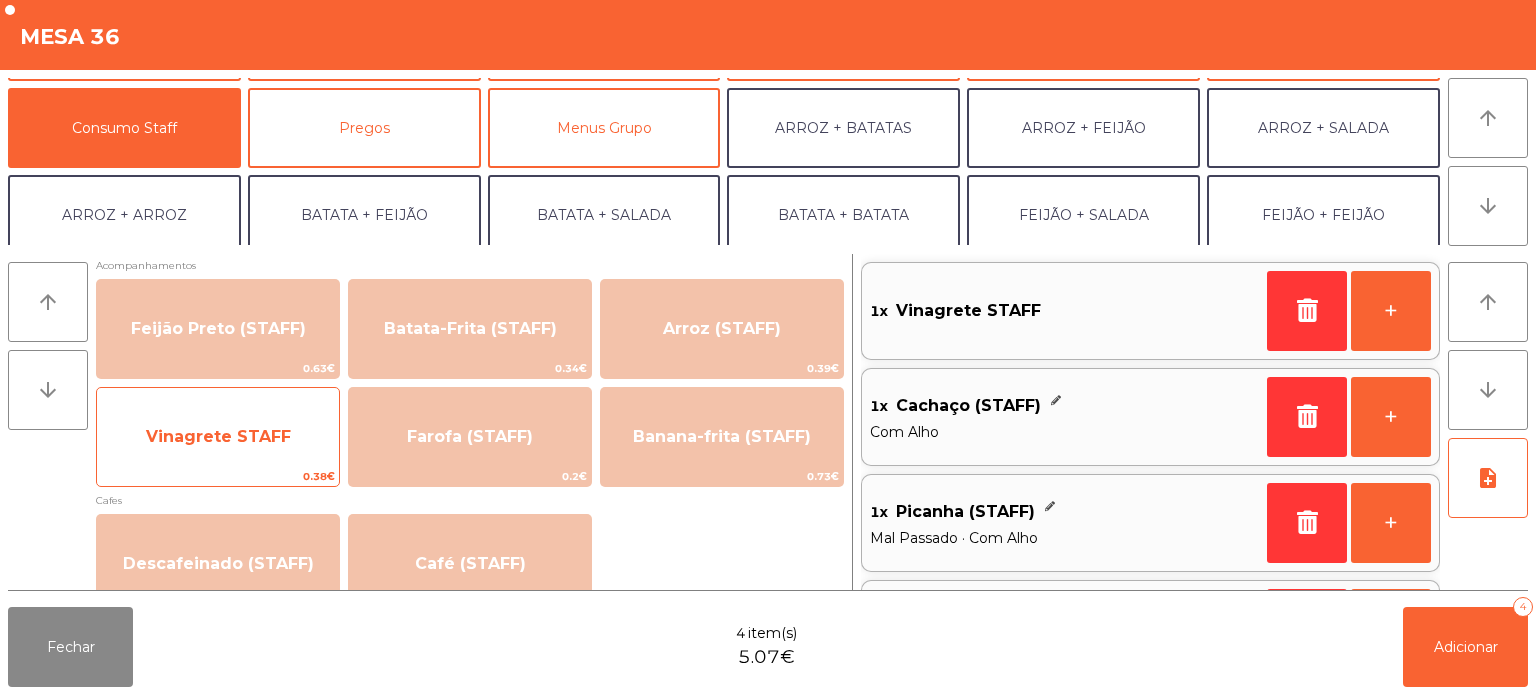 click on "Vinagrete STAFF" 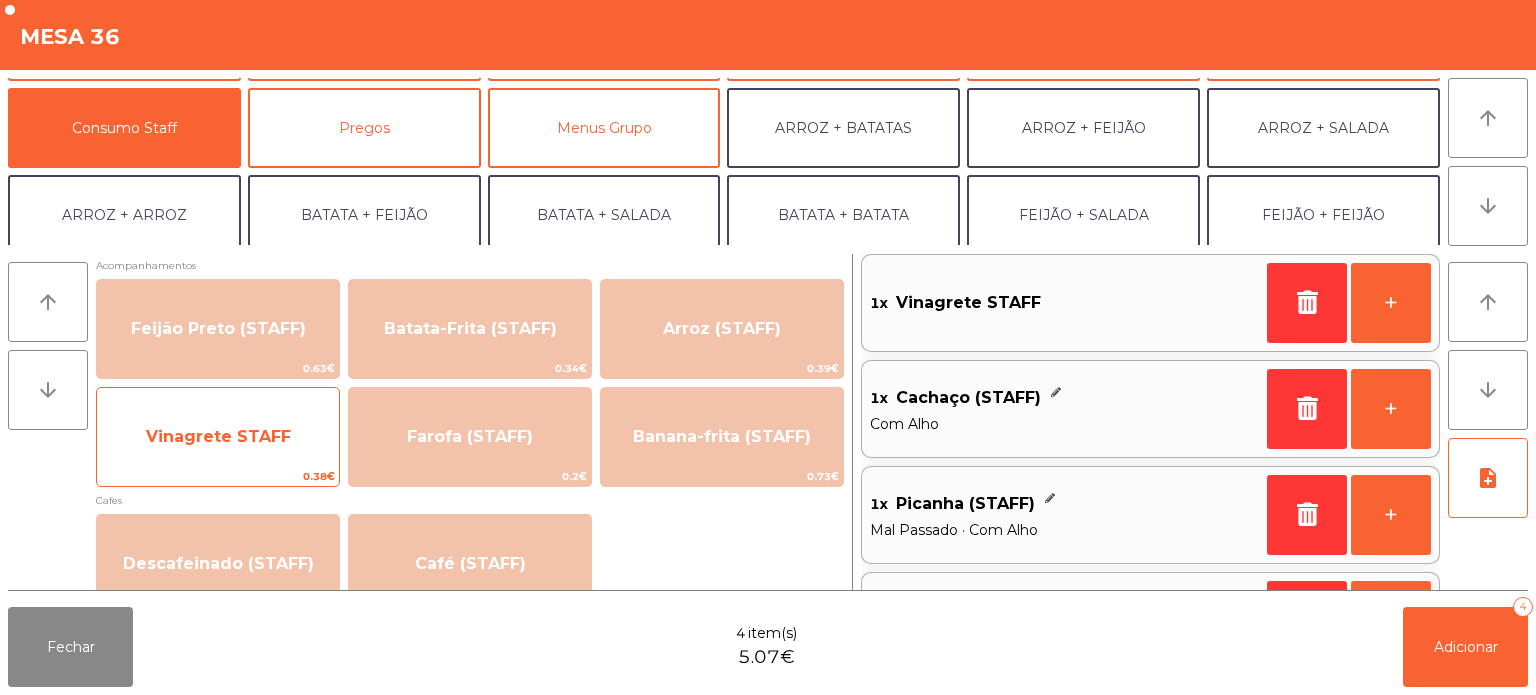 click on "Vinagrete STAFF" 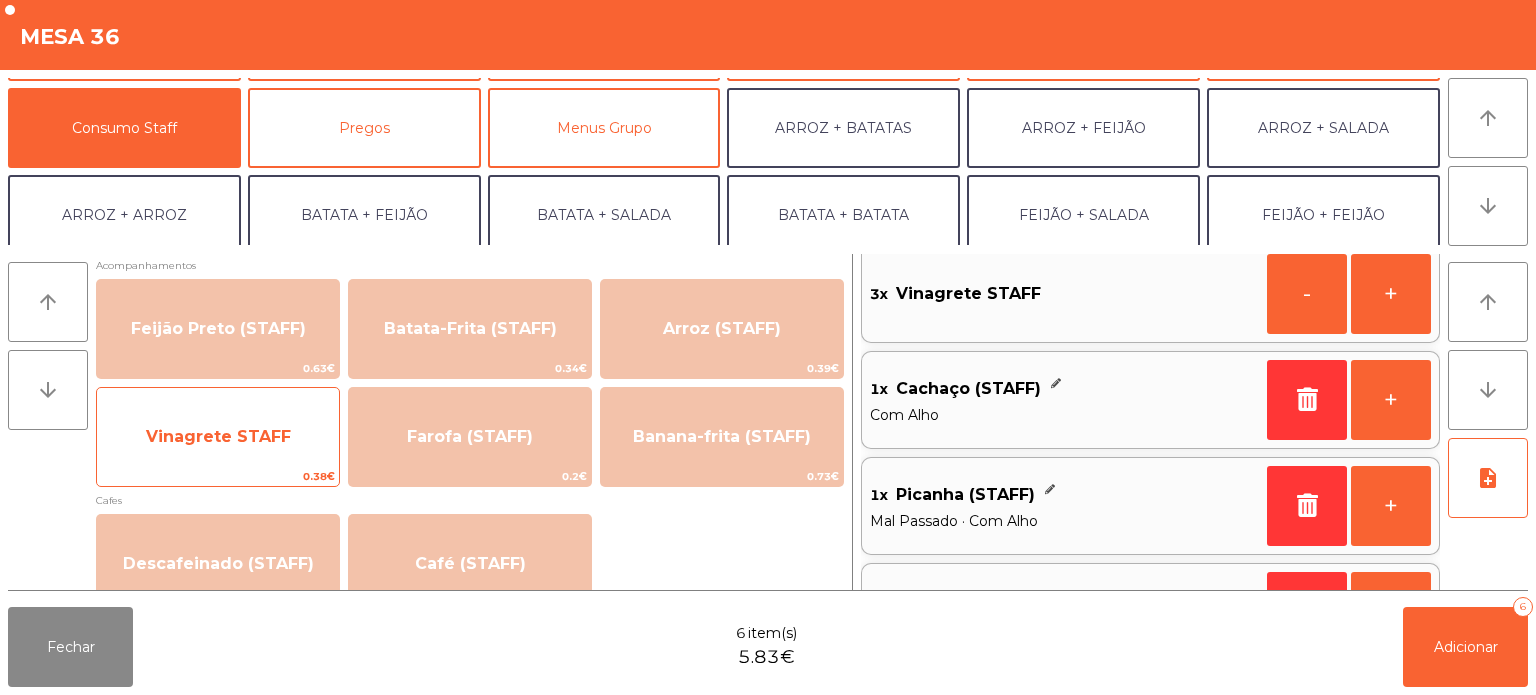 scroll, scrollTop: 0, scrollLeft: 0, axis: both 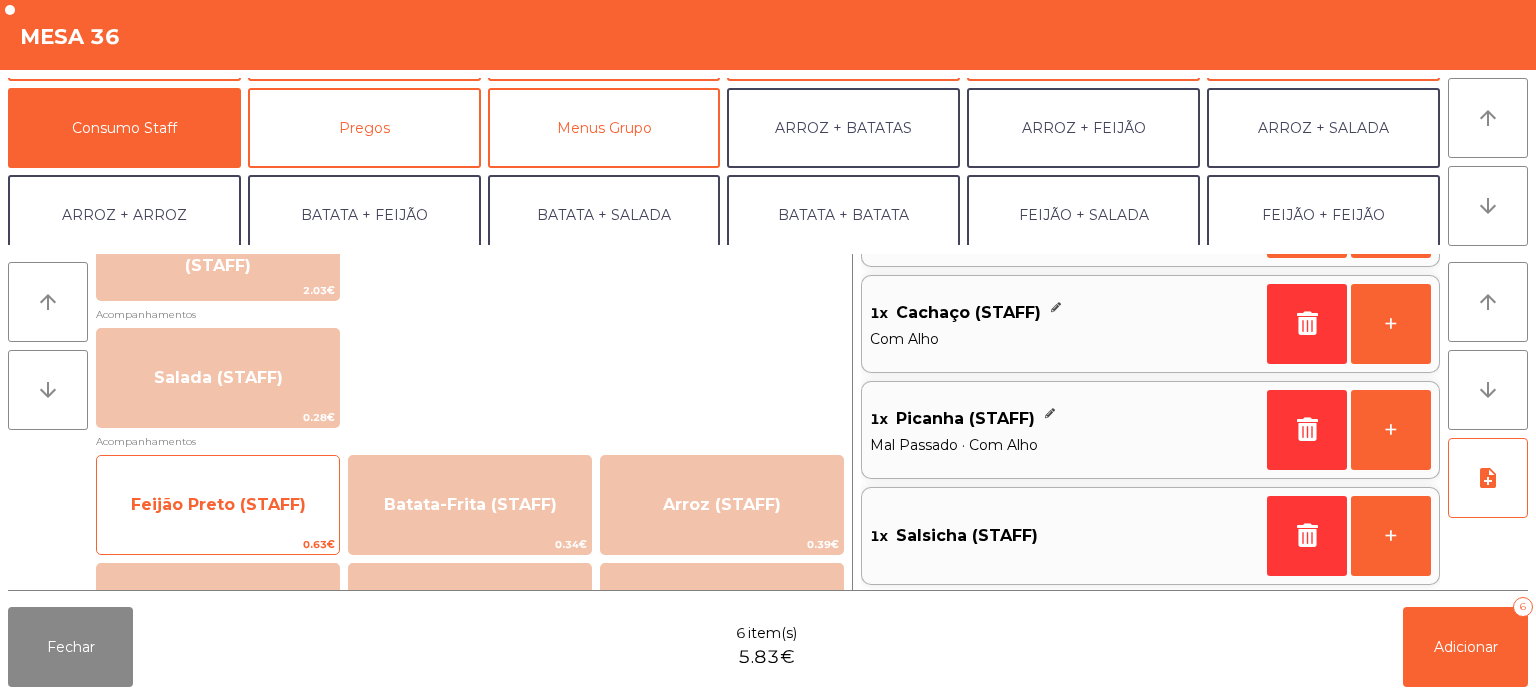 click on "Feijão Preto (STAFF)" 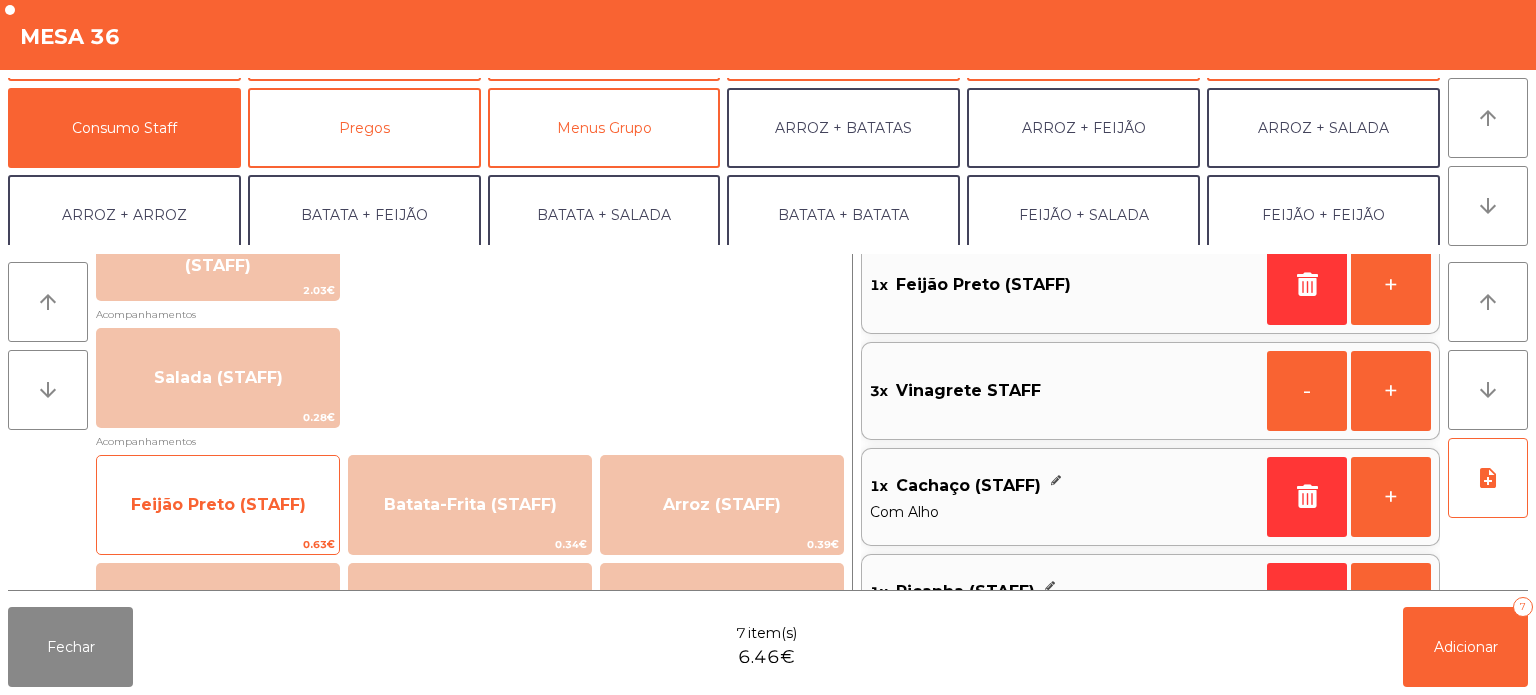 scroll, scrollTop: 8, scrollLeft: 0, axis: vertical 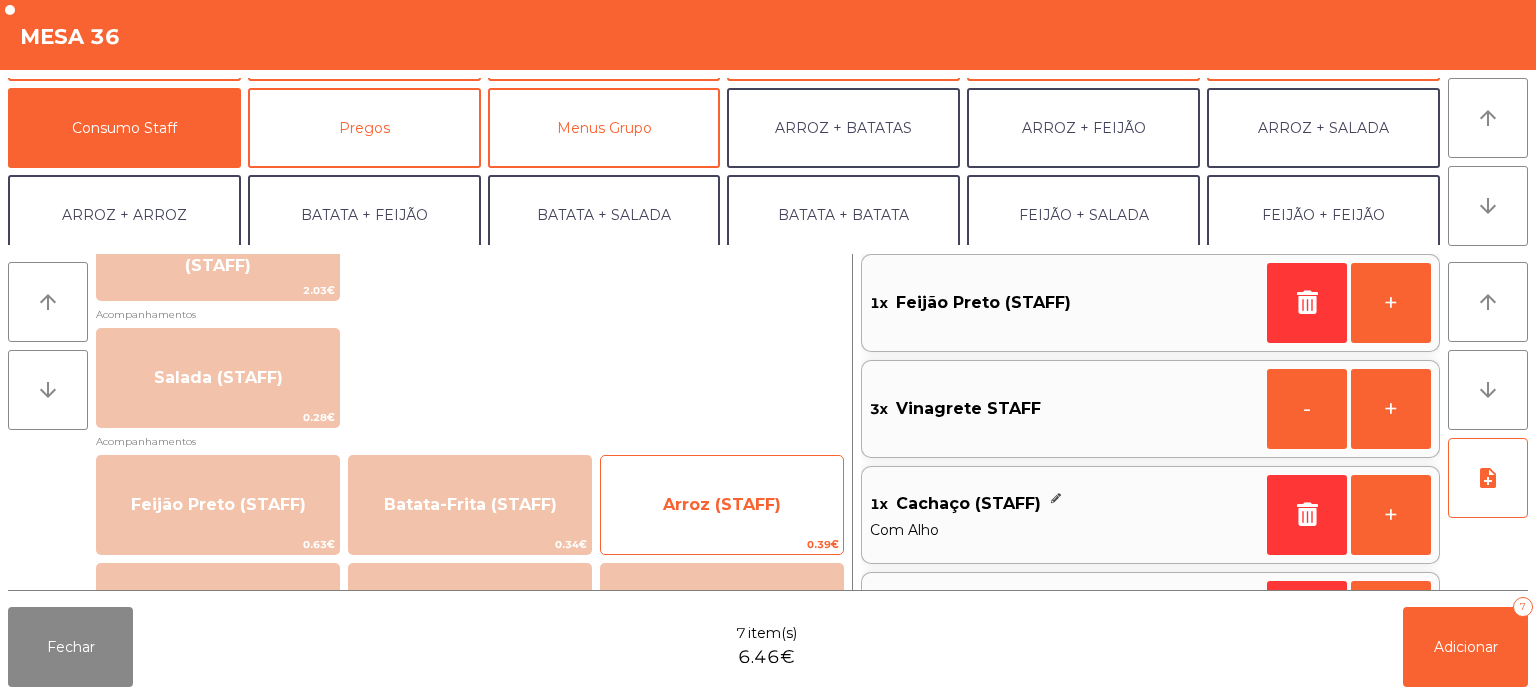 click on "Arroz (STAFF)" 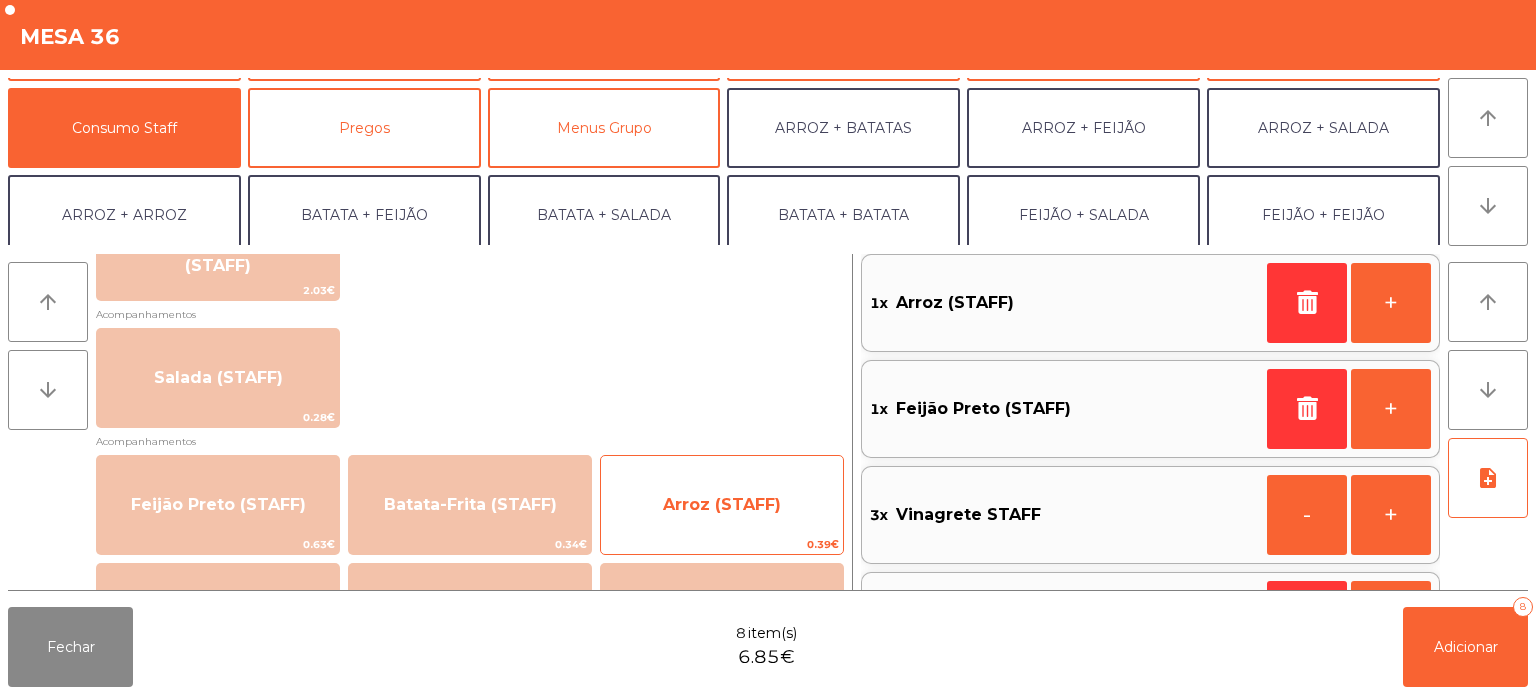 click on "Arroz (STAFF)" 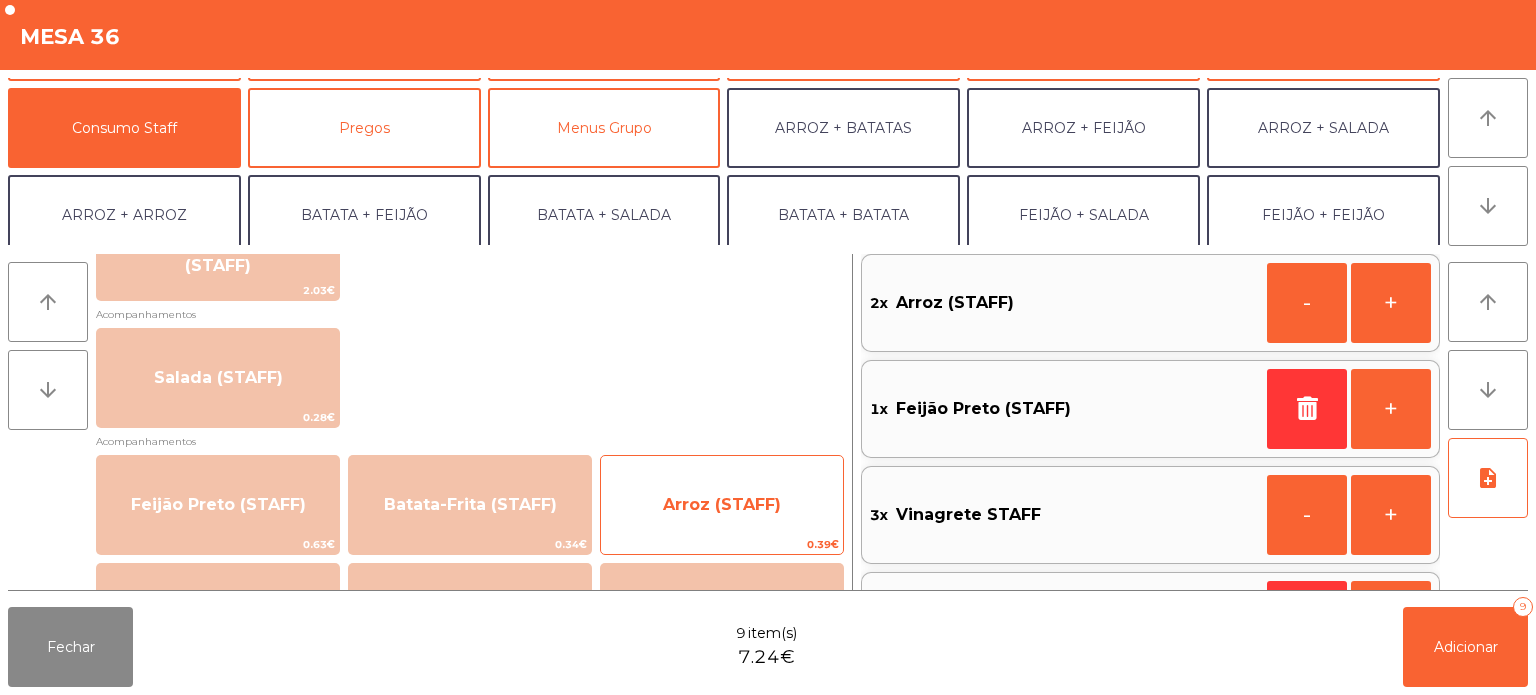 click on "Arroz (STAFF)" 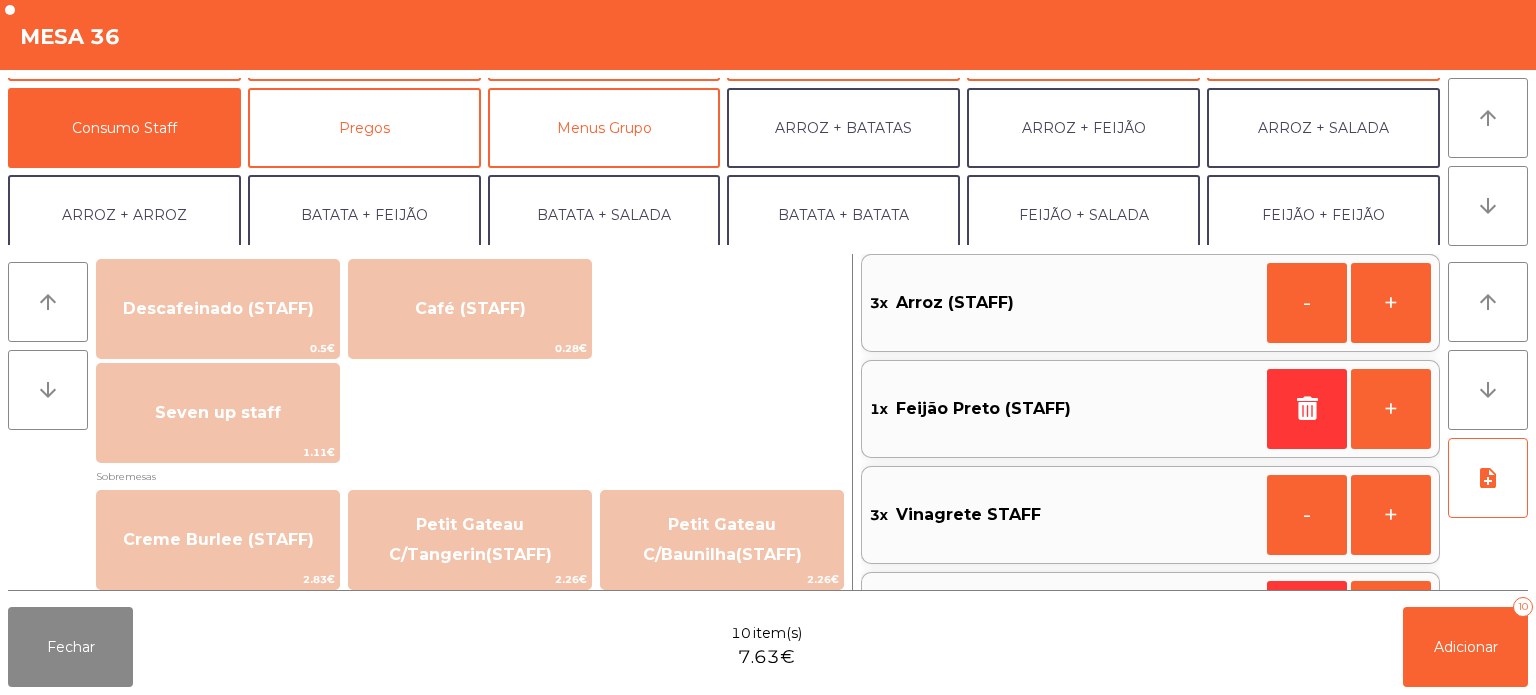 scroll, scrollTop: 1076, scrollLeft: 0, axis: vertical 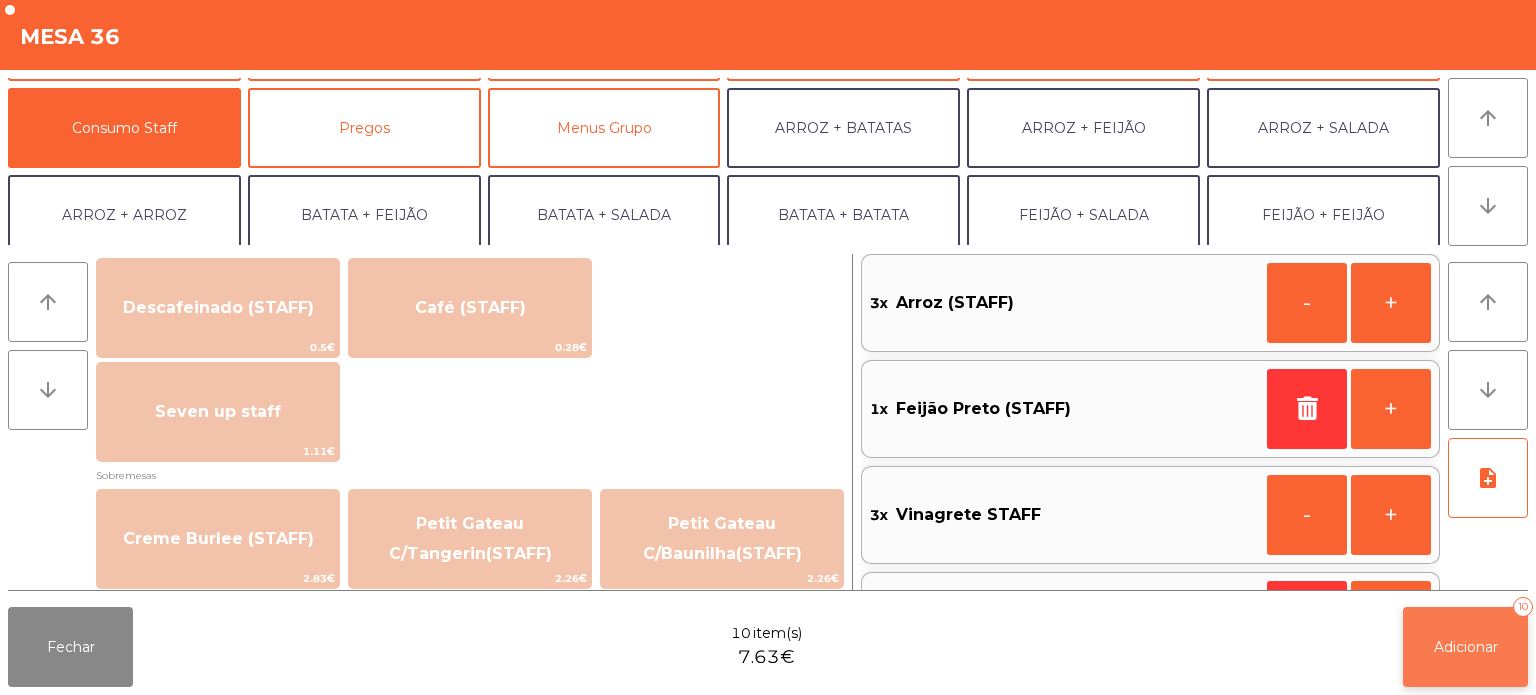 click on "Adicionar" 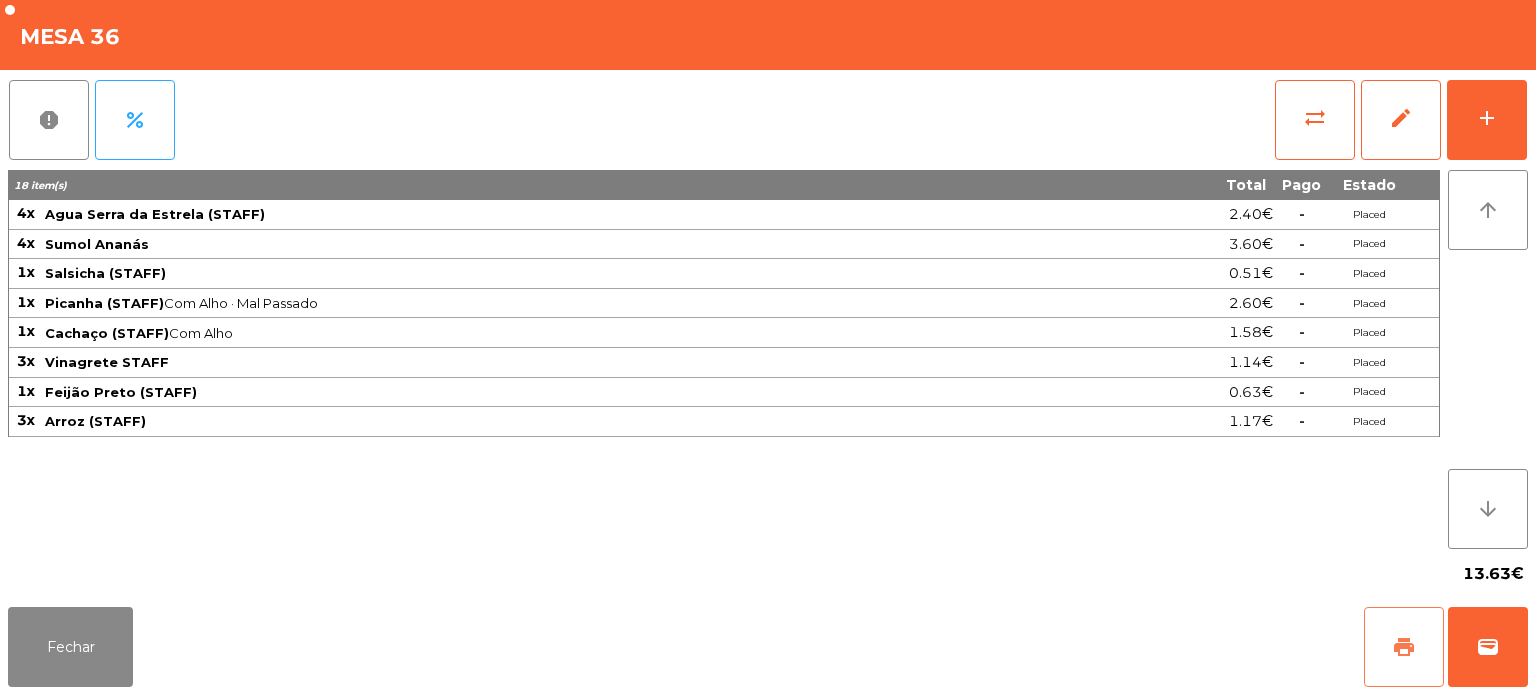 click on "print" 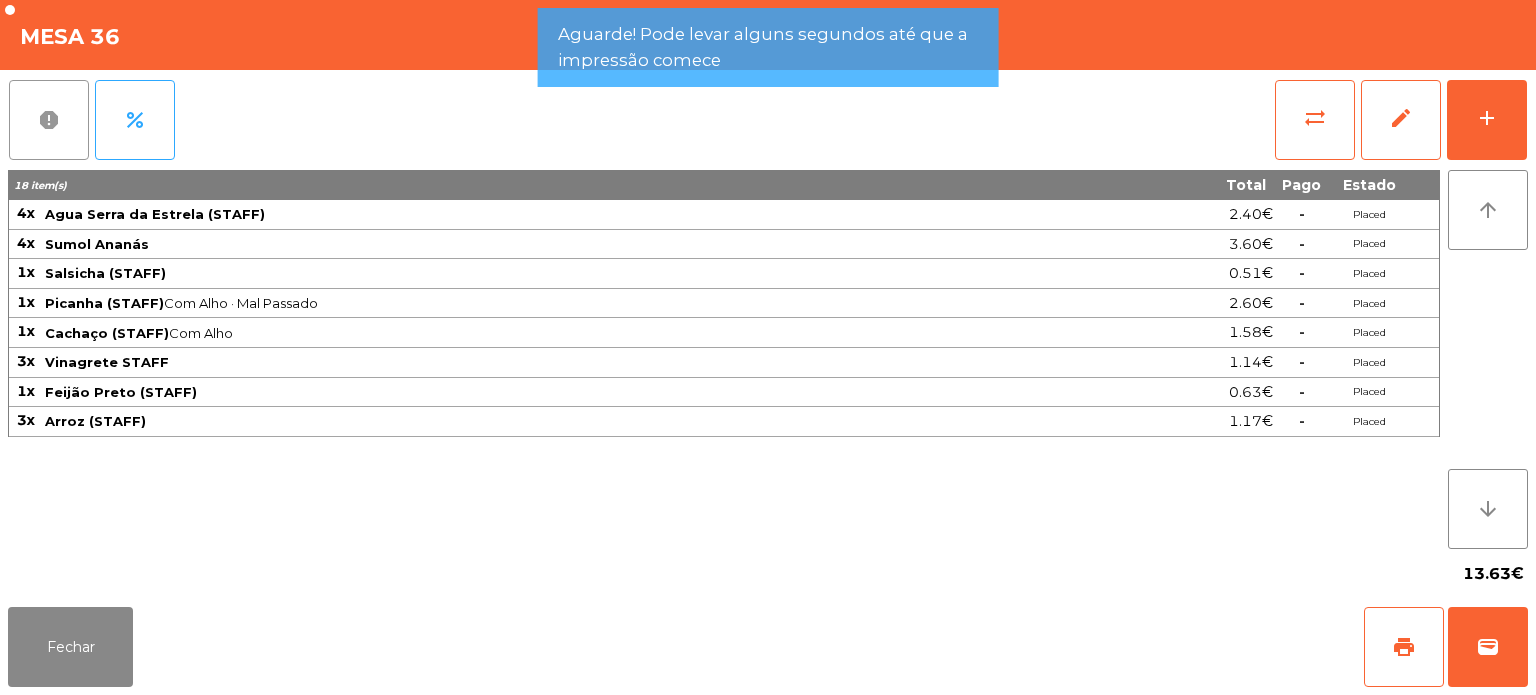 click on "report" 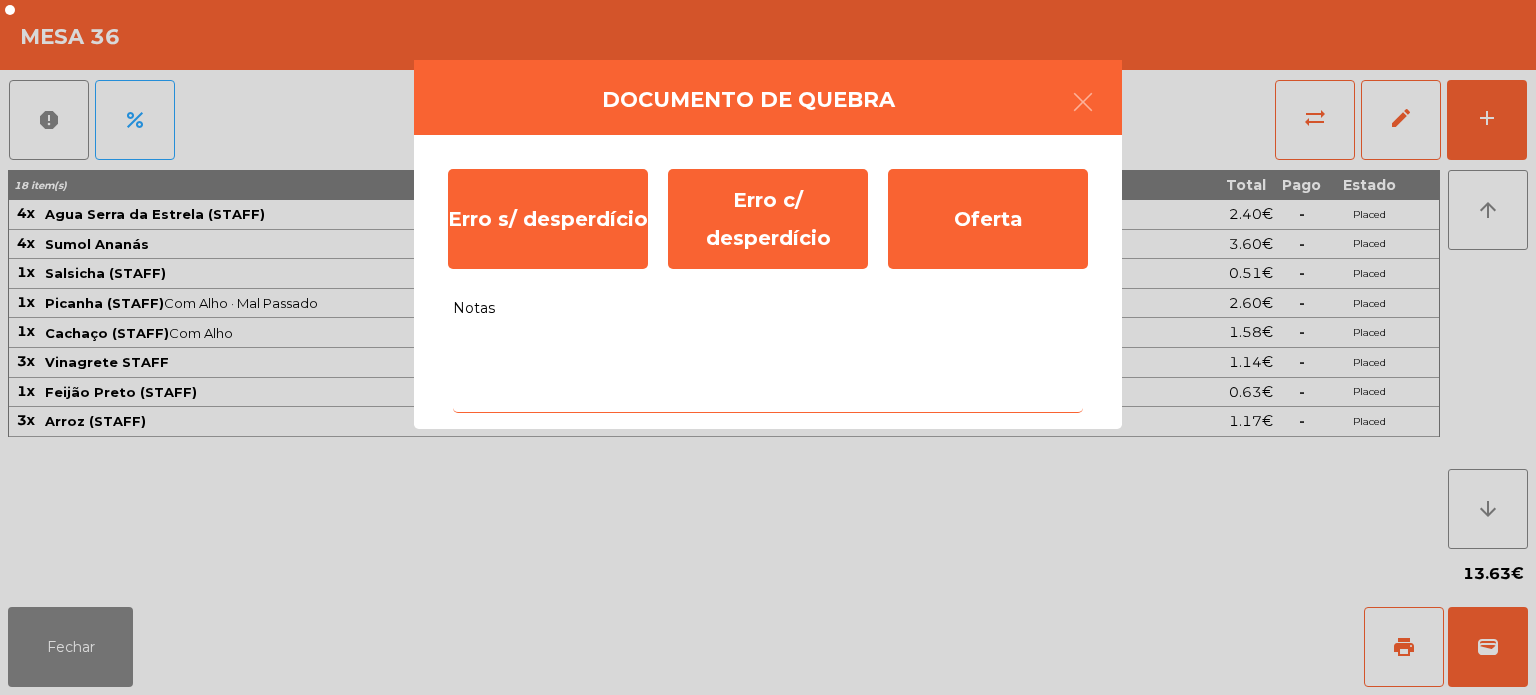 click on "Notas" at bounding box center (768, 371) 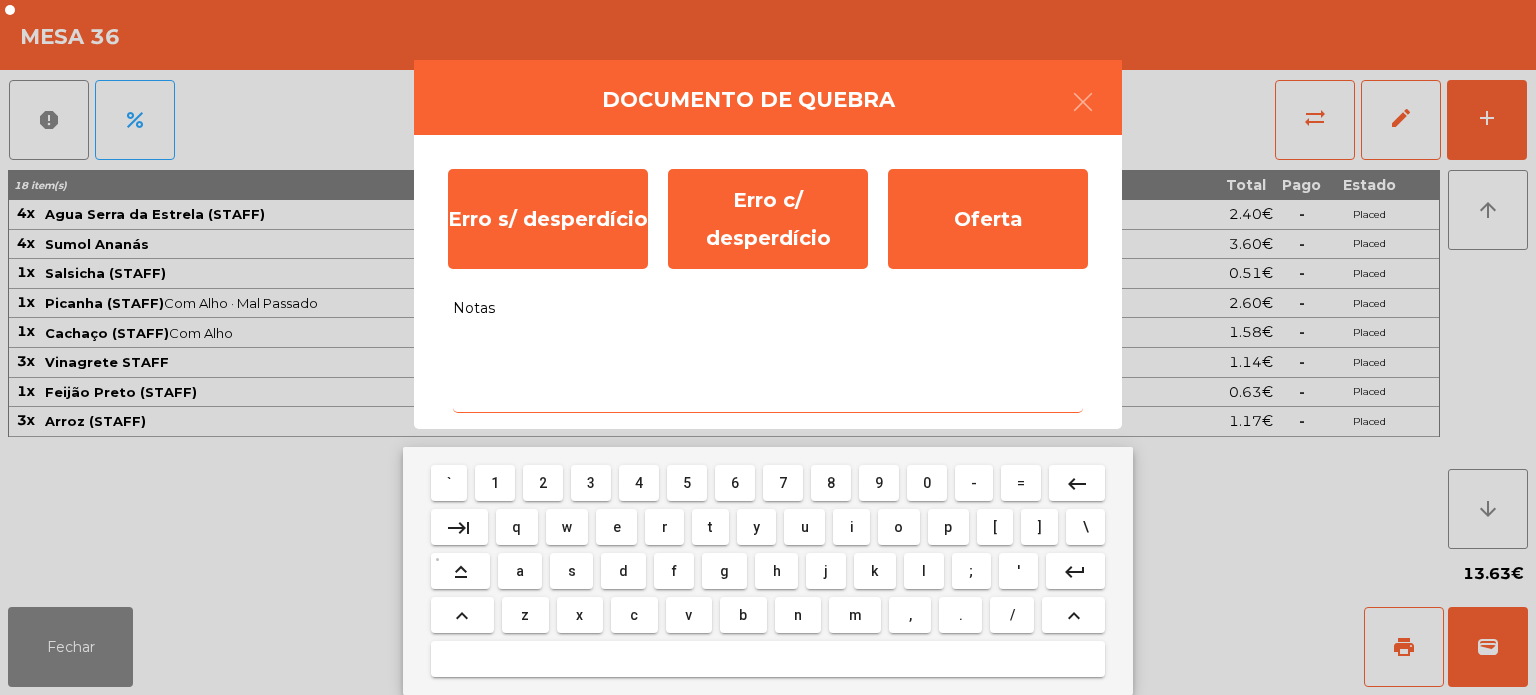 click on "0" at bounding box center [927, 483] 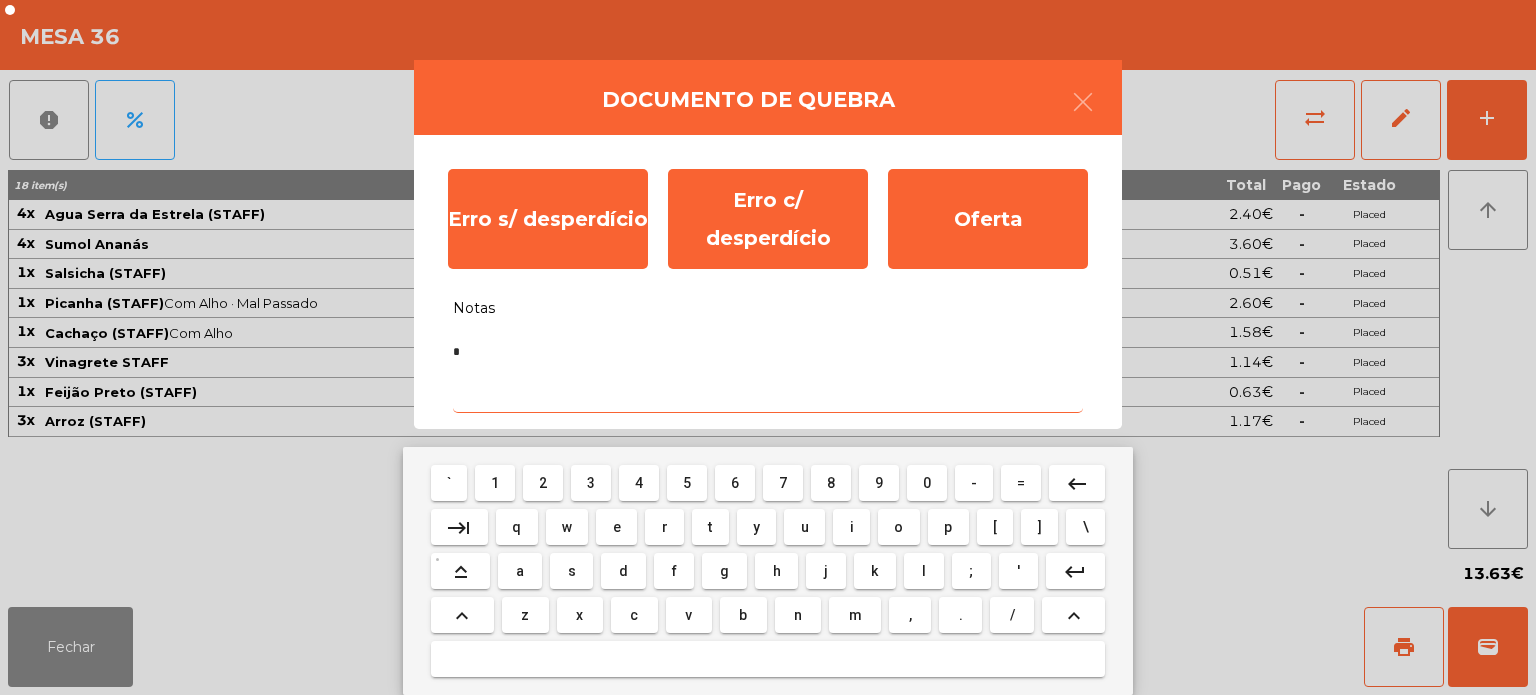 click on "f" at bounding box center [674, 571] 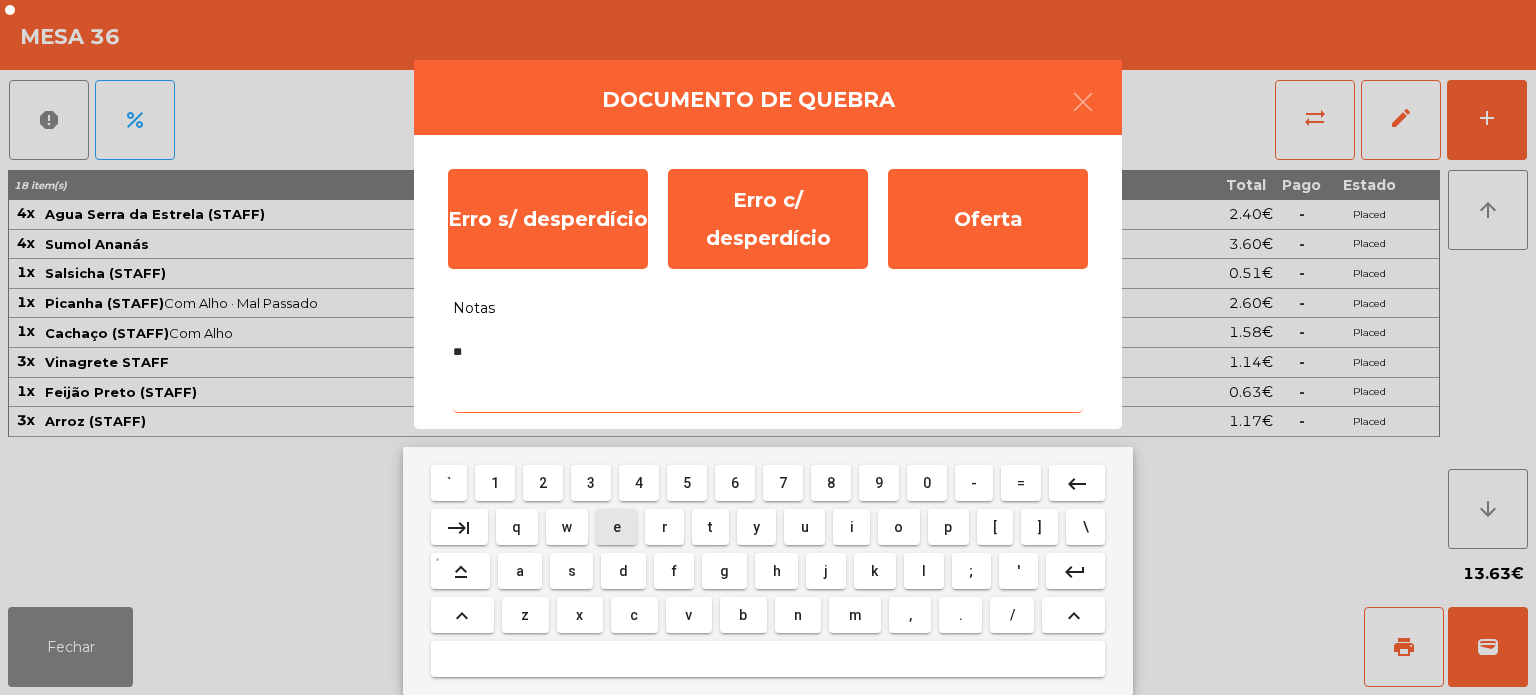 click on "e" at bounding box center (616, 527) 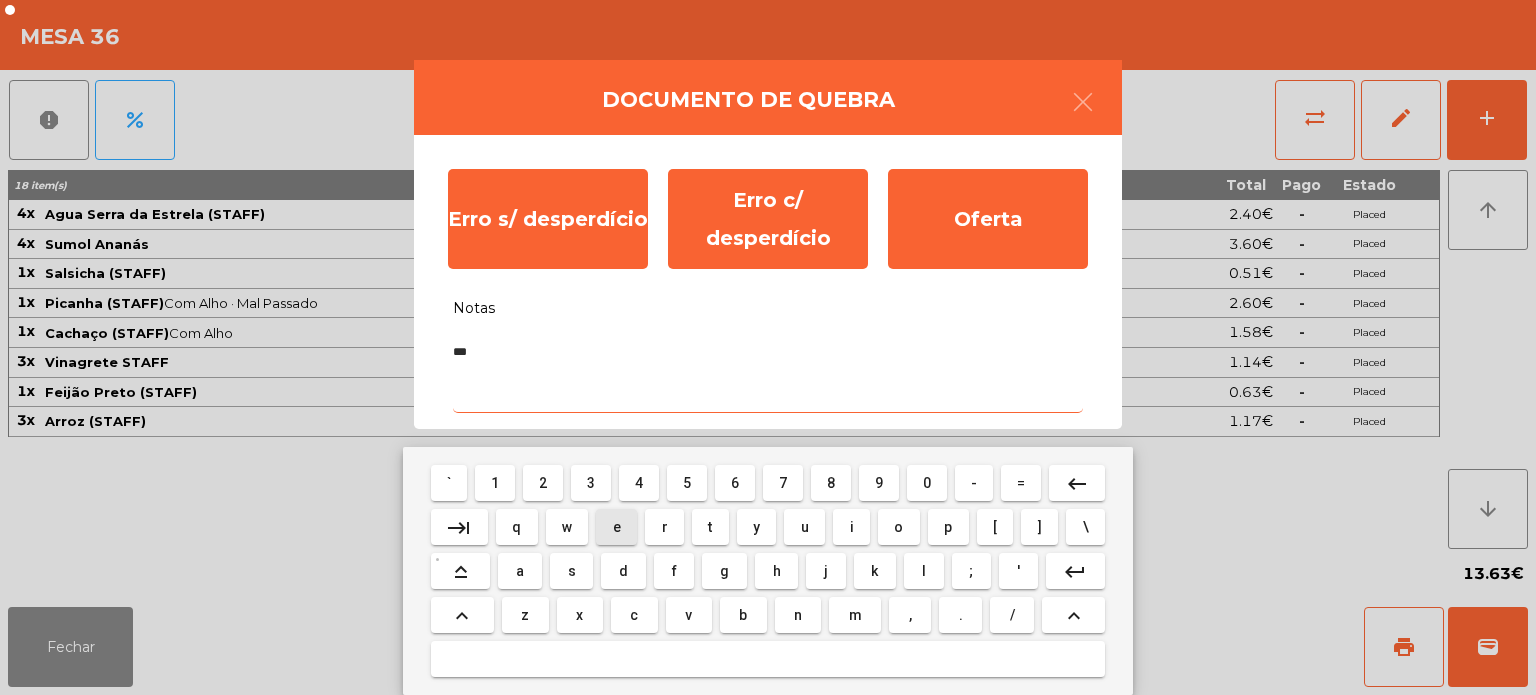 click on "r" at bounding box center (665, 527) 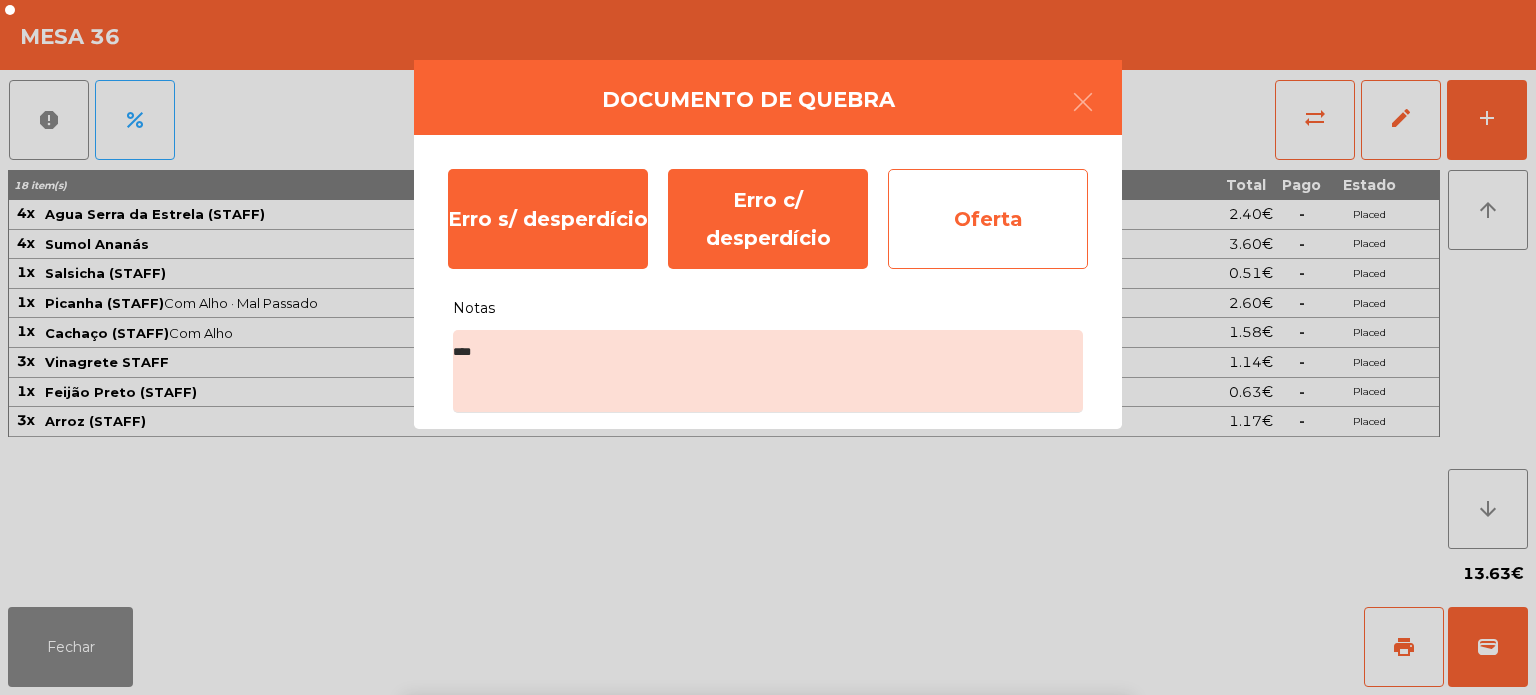 click on "Oferta" 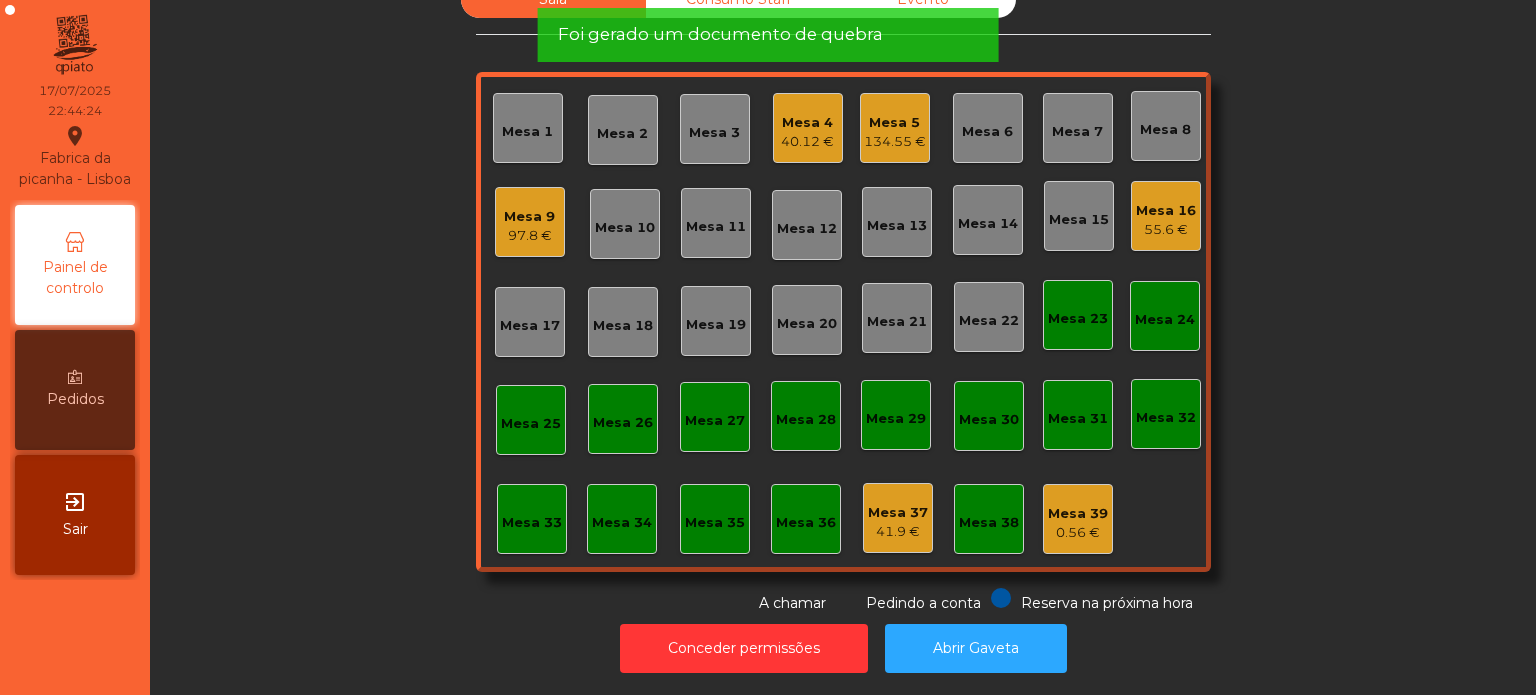 click on "Sala   Consumo Staff   Evento   Mesa 1   Mesa 2   Mesa 3   Mesa 4   40.12 €   Mesa 5   134.55 €   Mesa 6   Mesa 7   Mesa 8   Mesa 9   97.8 €   Mesa 10   Mesa 11   Mesa 12   Mesa 13   Mesa 14   Mesa 15   Mesa 16   55.6 €   Mesa 17   Mesa 18   Mesa 19   Mesa 20   Mesa 21   Mesa 22   Mesa 23   Mesa 24   Mesa 25   Mesa 26   Mesa 27   Mesa 28   Mesa 29   Mesa 30   Mesa 31   Mesa 32   Mesa 33   Mesa 34   Mesa 35   Mesa 36   Mesa 37   41.9 €   Mesa 38   Mesa 39   0.56 €  Reserva na próxima hora Pedindo a conta A chamar" 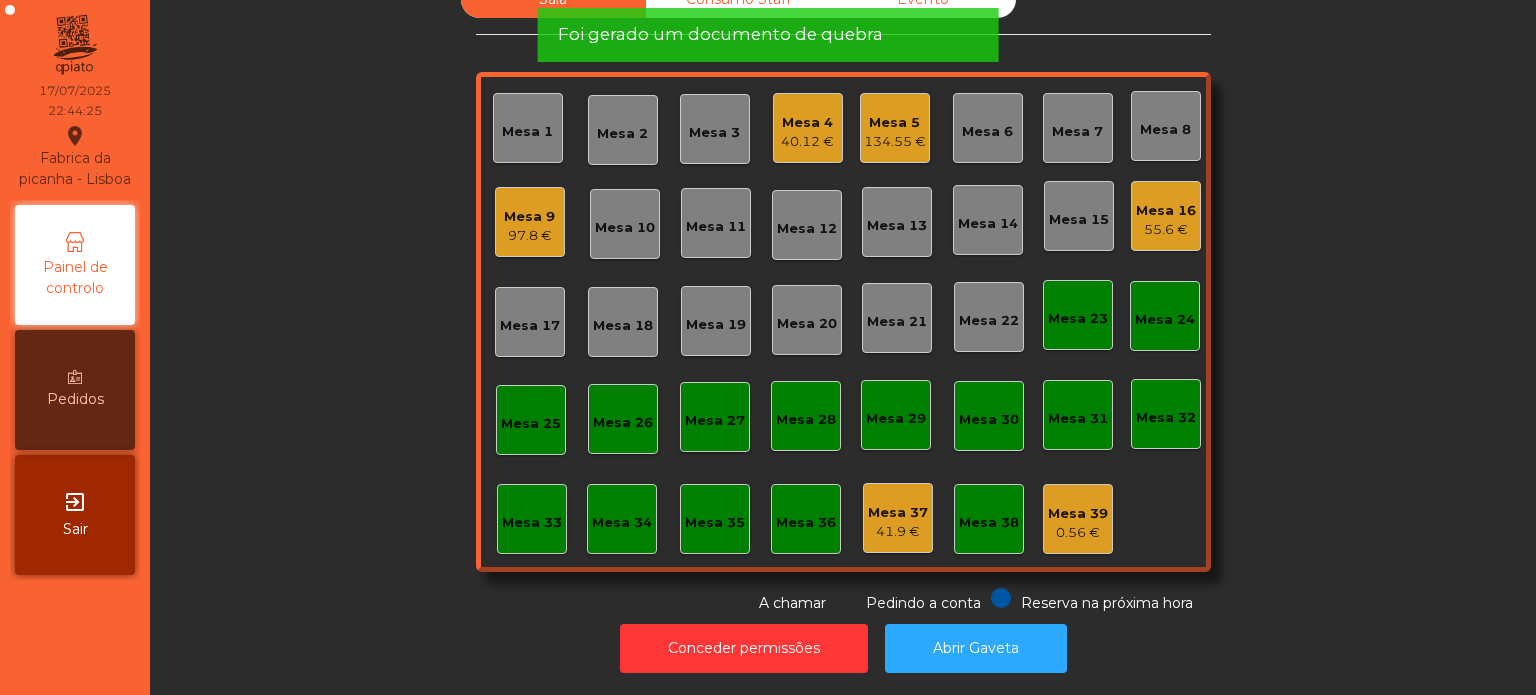 click on "Mesa 37" 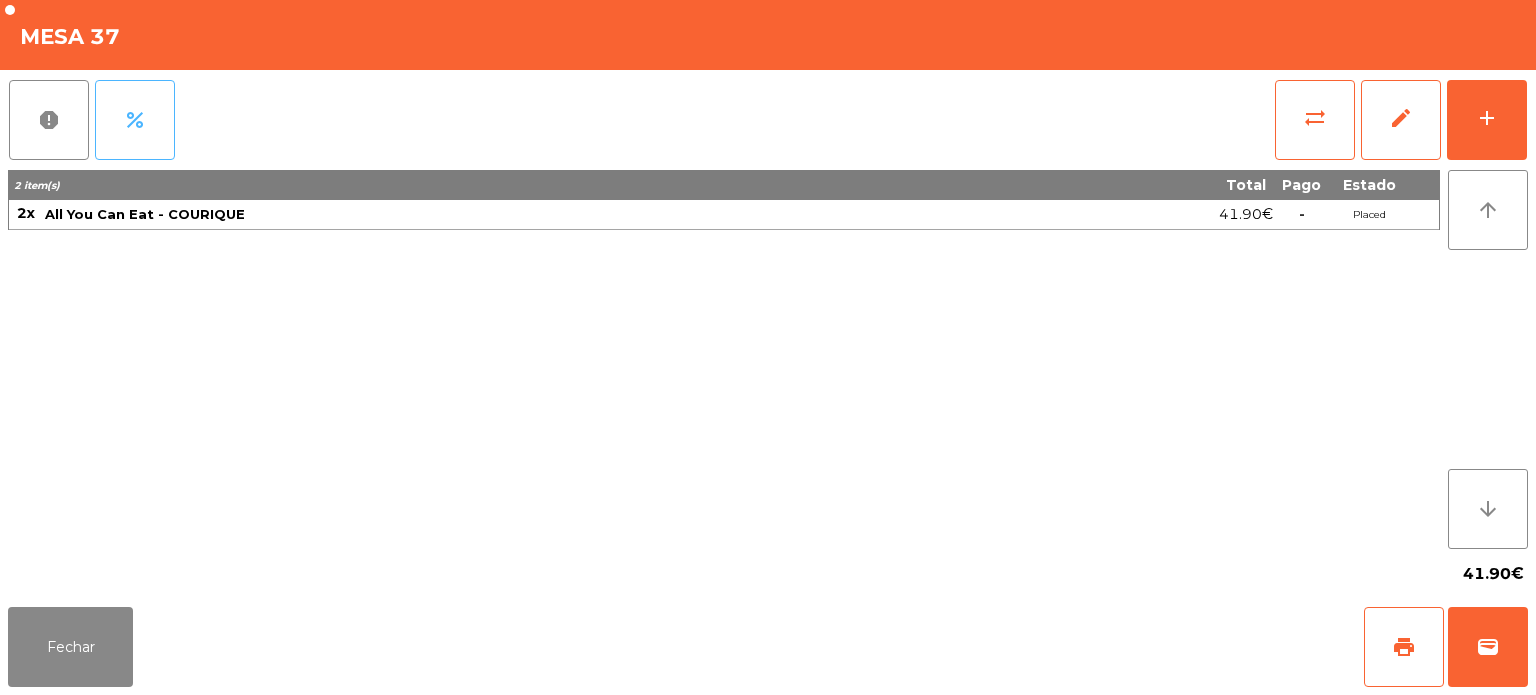 click on "percent" 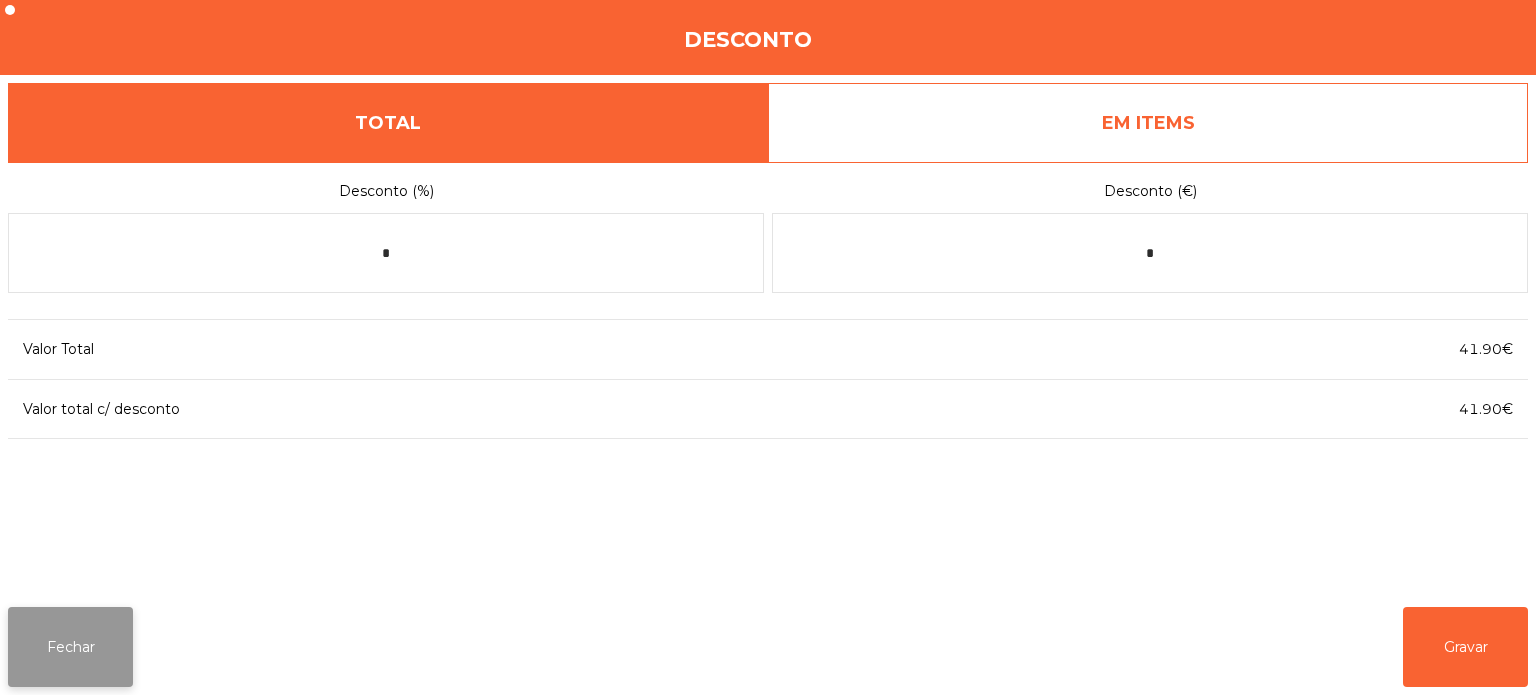 click on "Fechar" 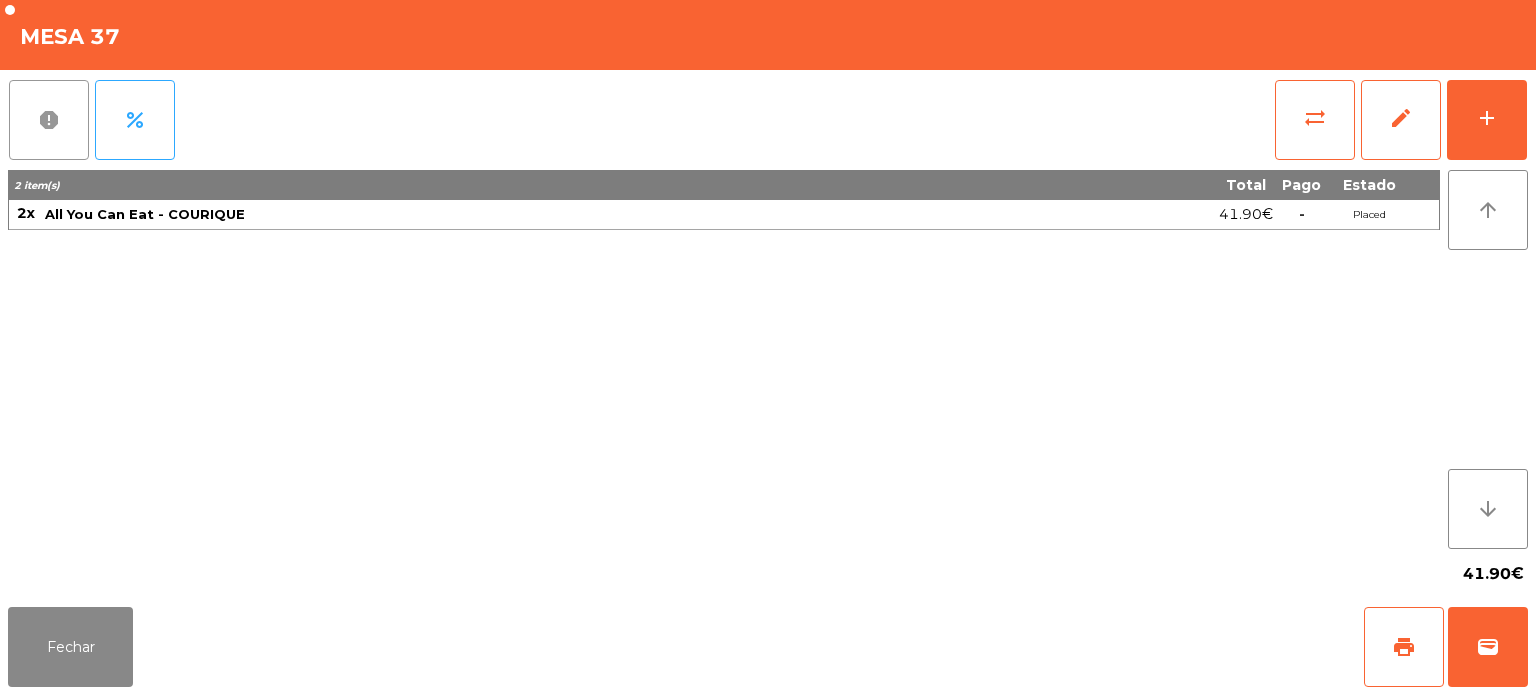 click on "report" 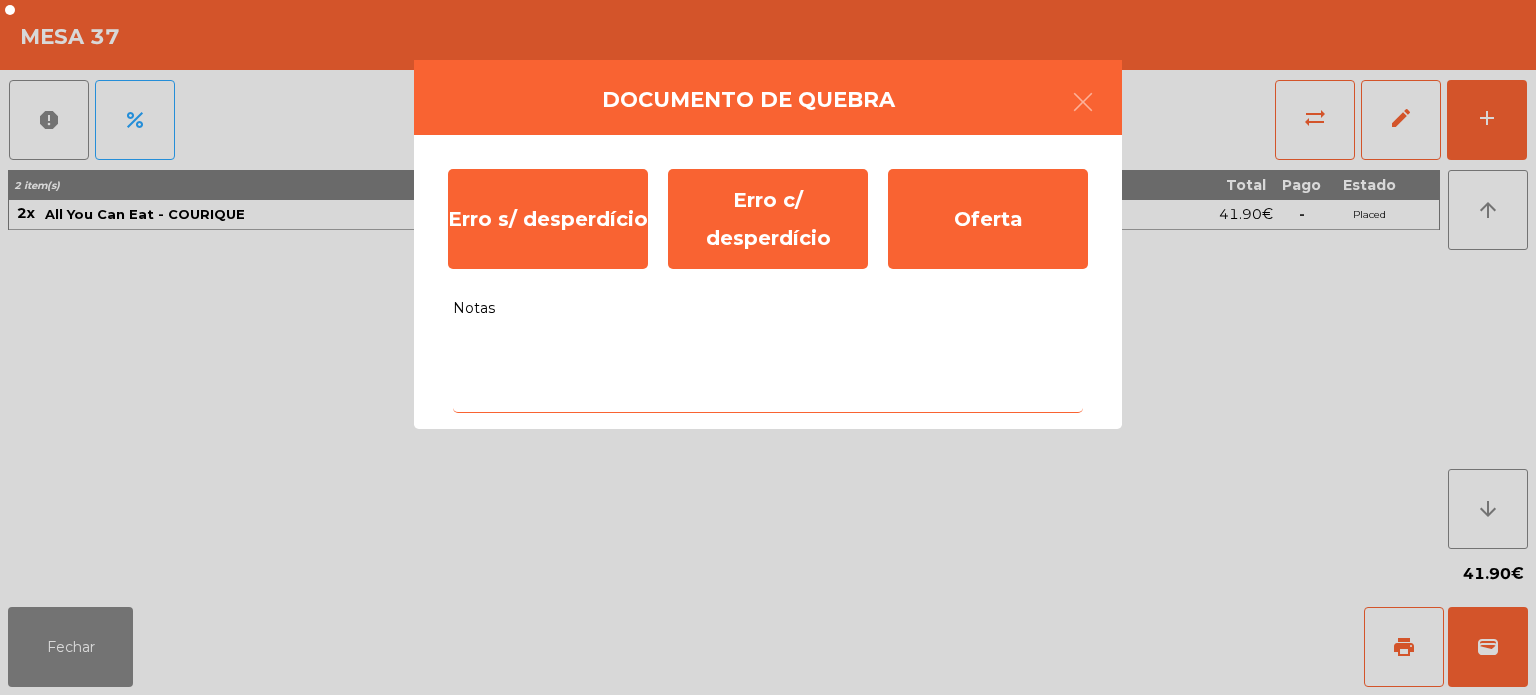 click on "Notas" at bounding box center [768, 371] 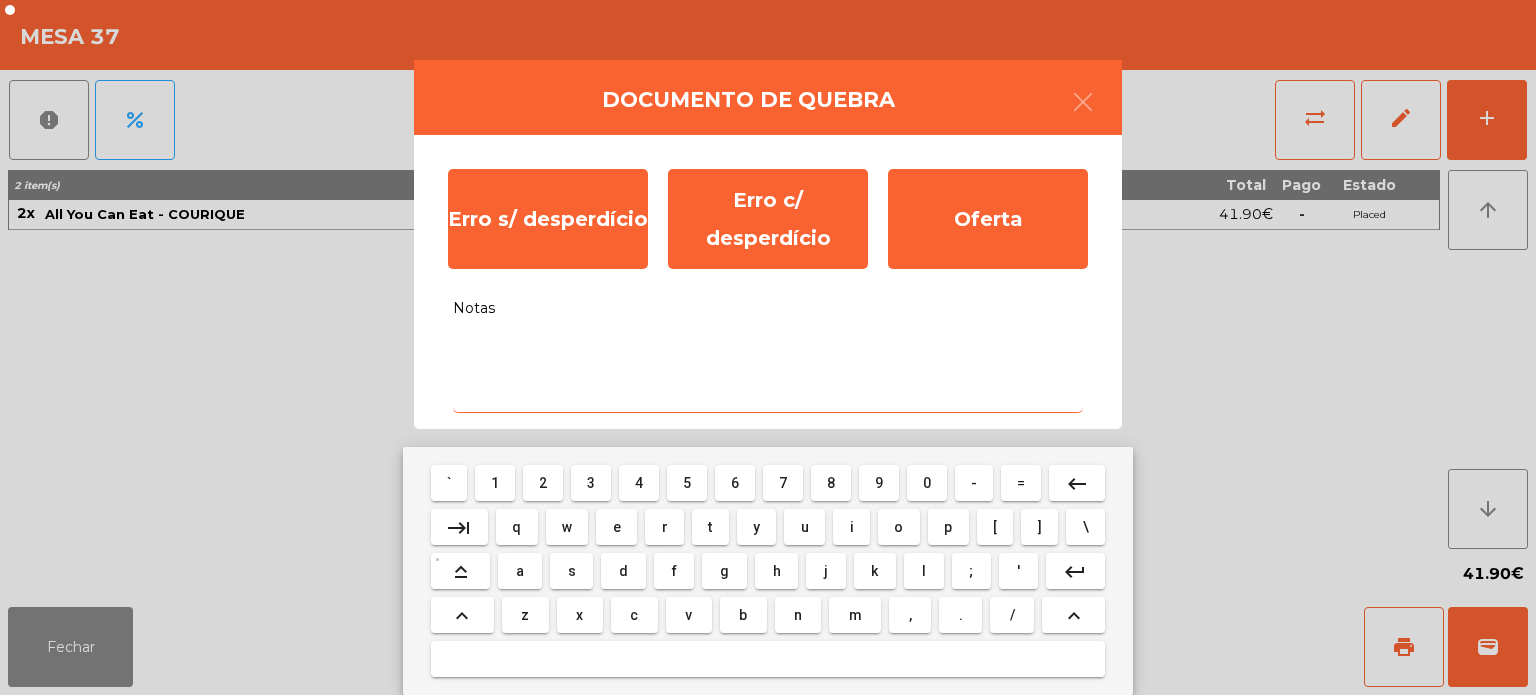 click on "s" at bounding box center (571, 571) 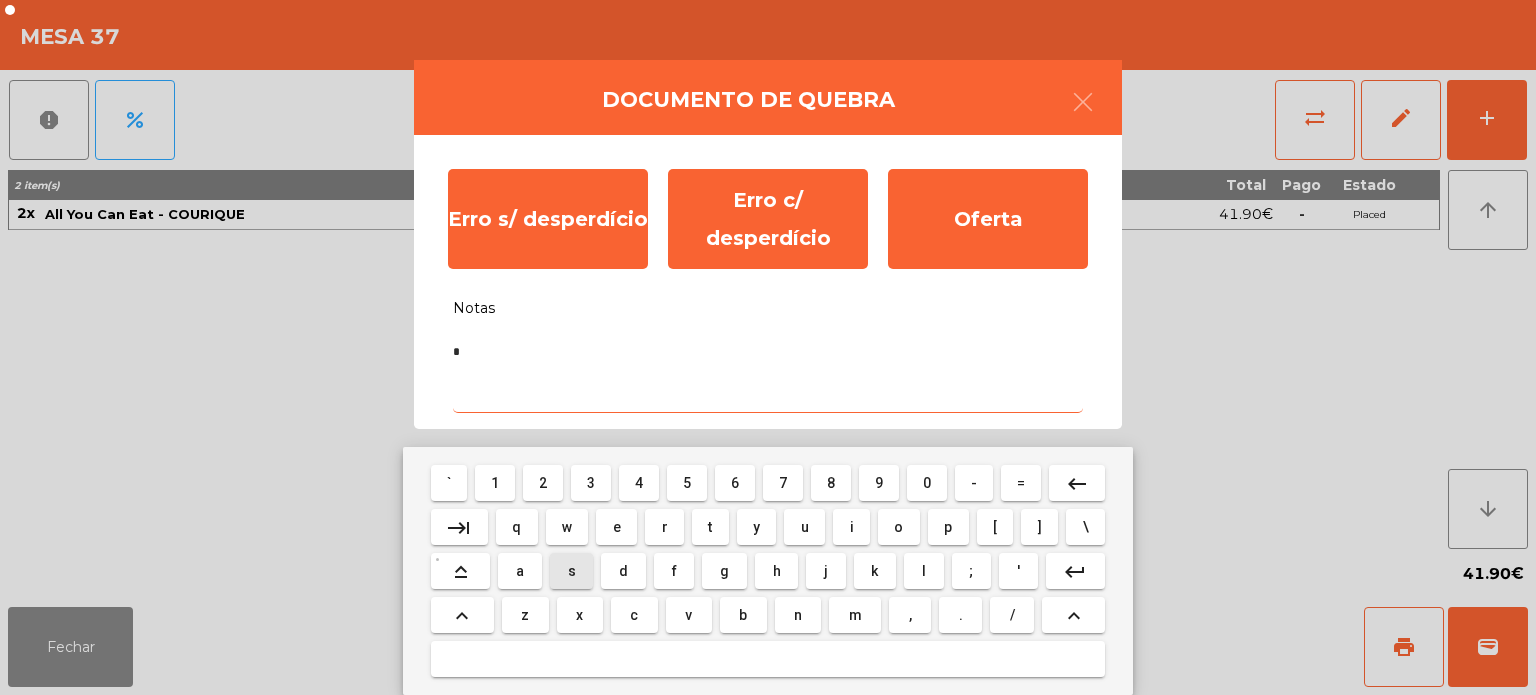 click on "e" at bounding box center [617, 527] 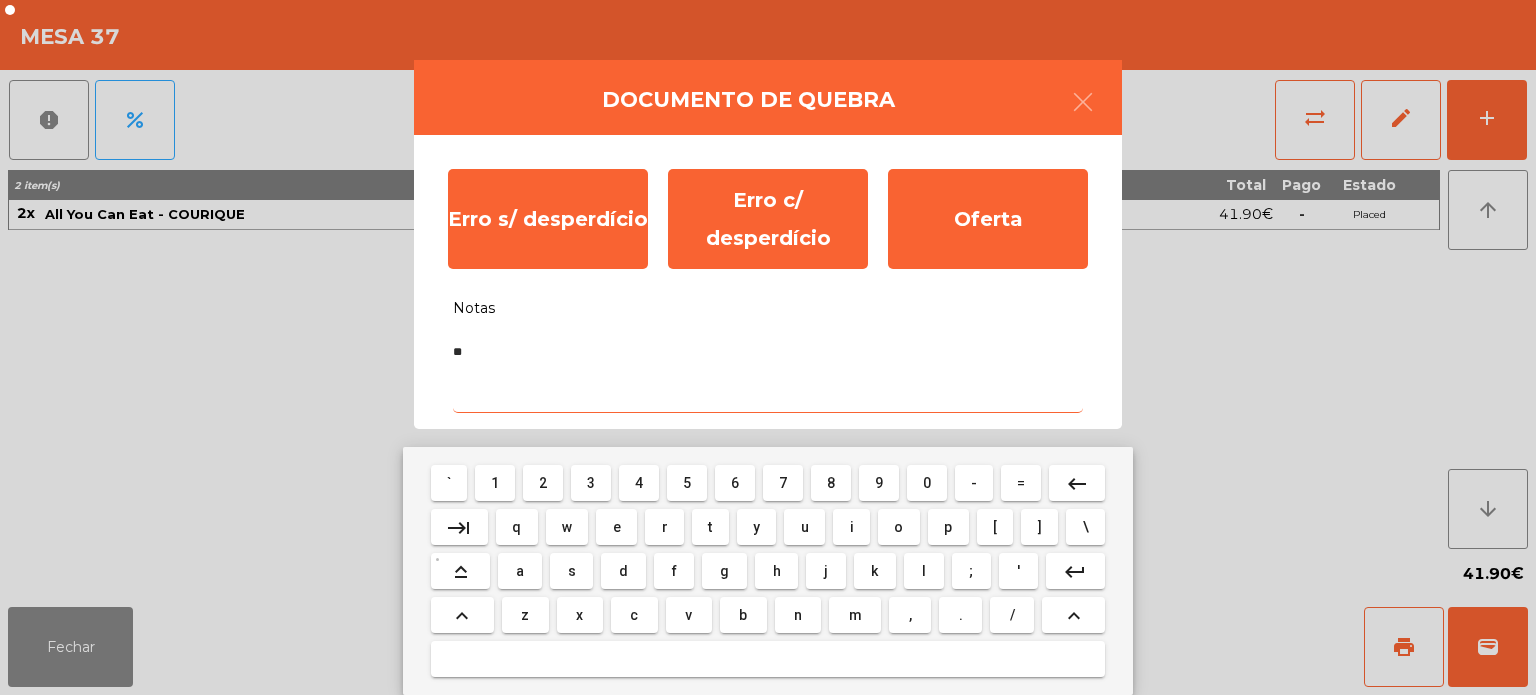 click on "m" at bounding box center (855, 615) 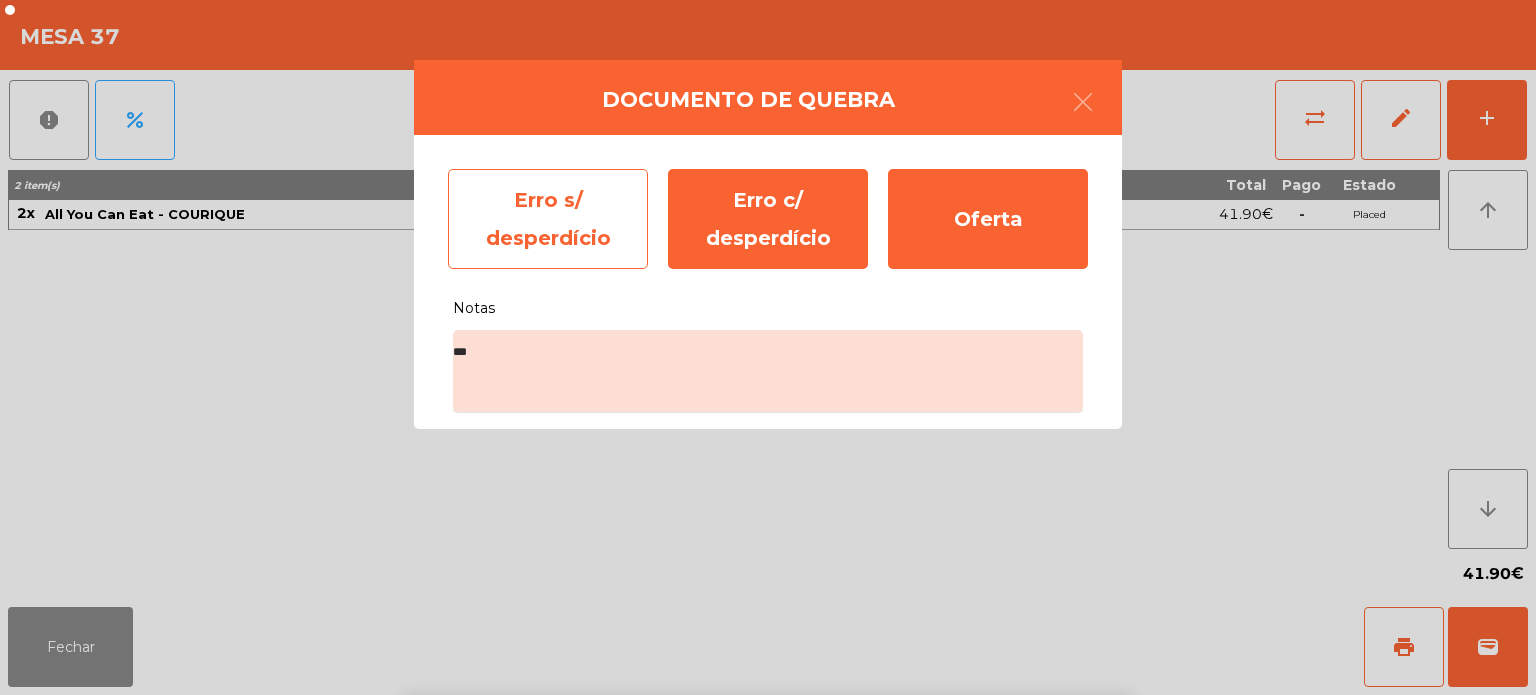 click on "Erro s/ desperdício" 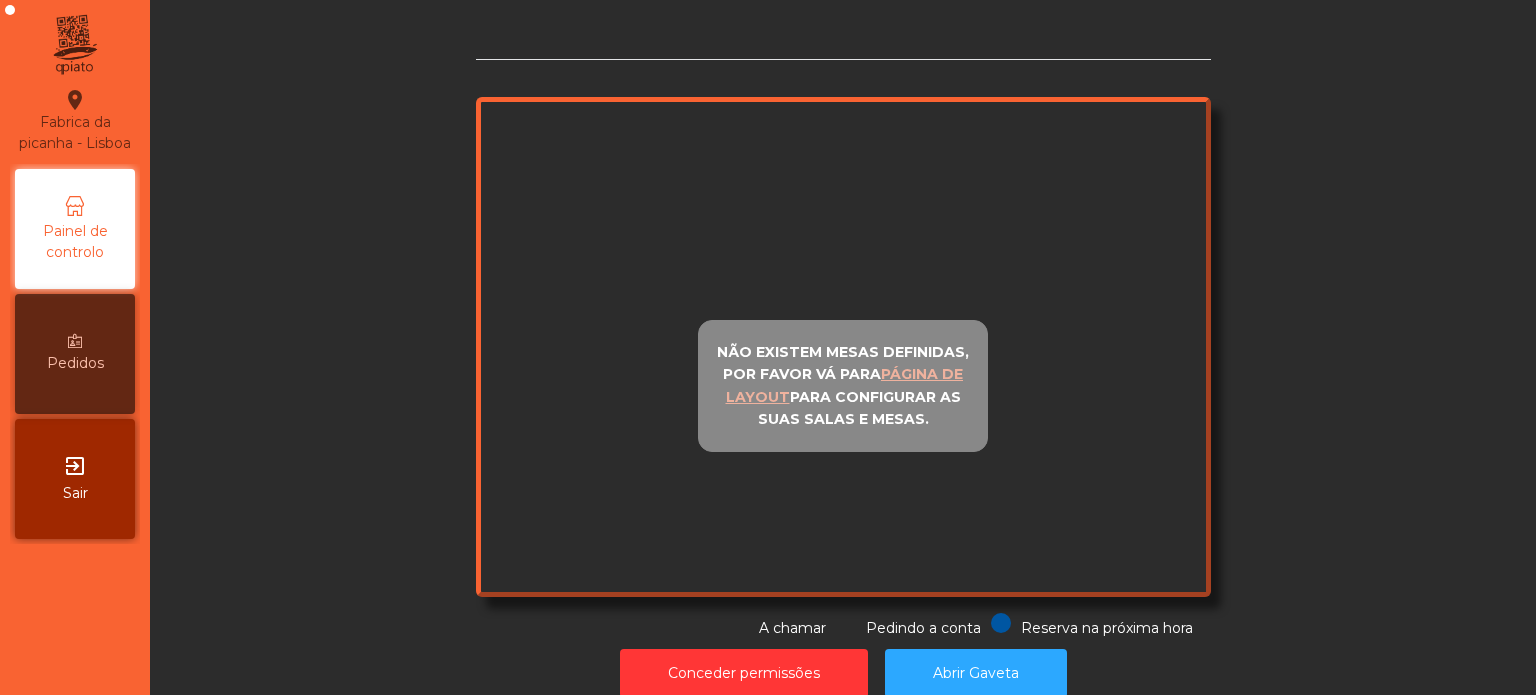 scroll, scrollTop: 0, scrollLeft: 0, axis: both 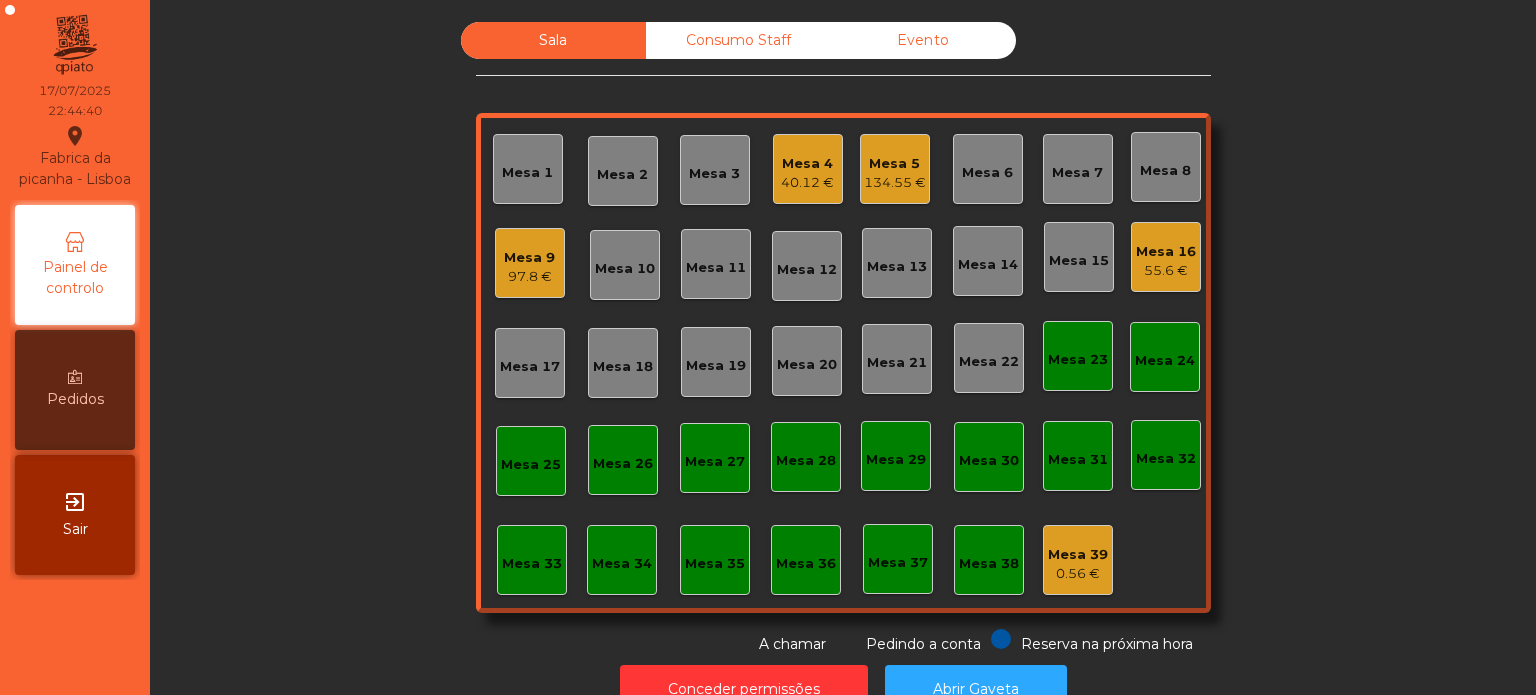 click on "Mesa 39   0.56 €" 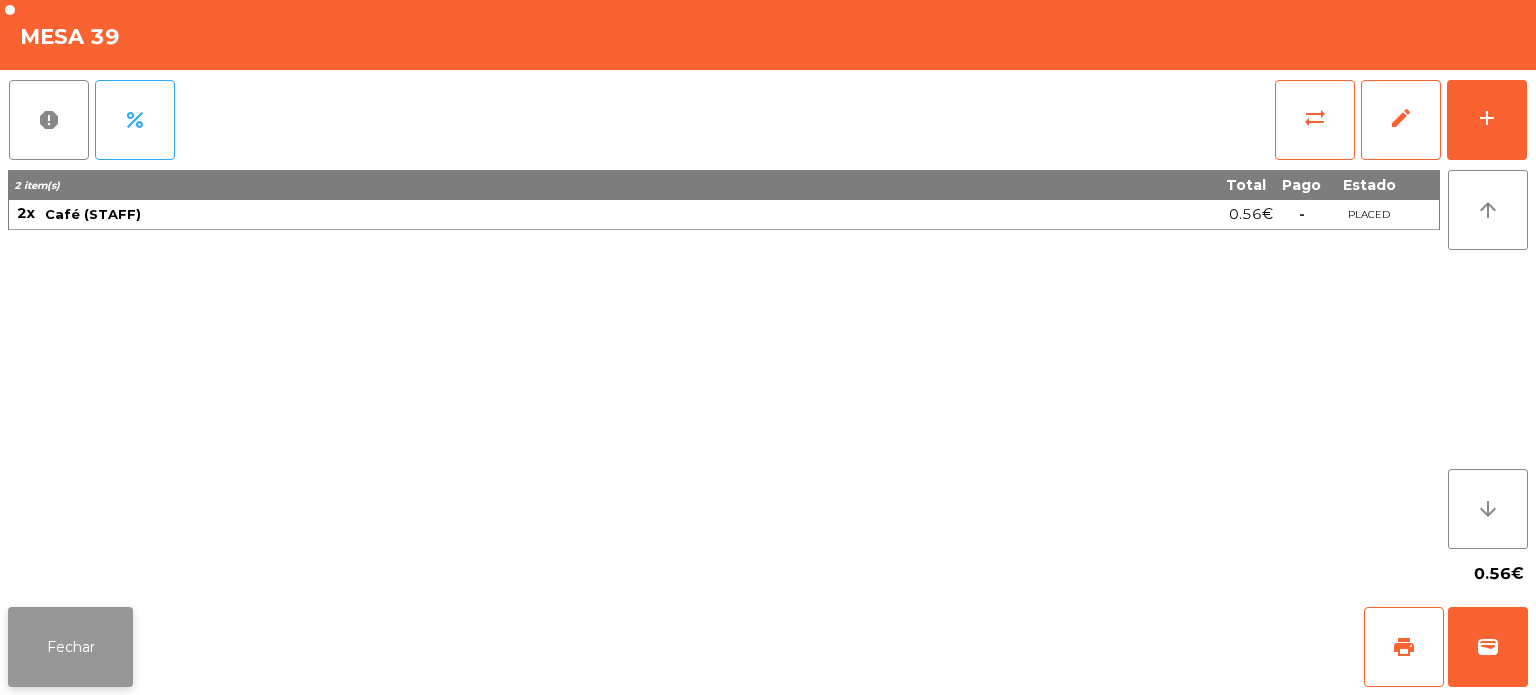 click on "Fechar" 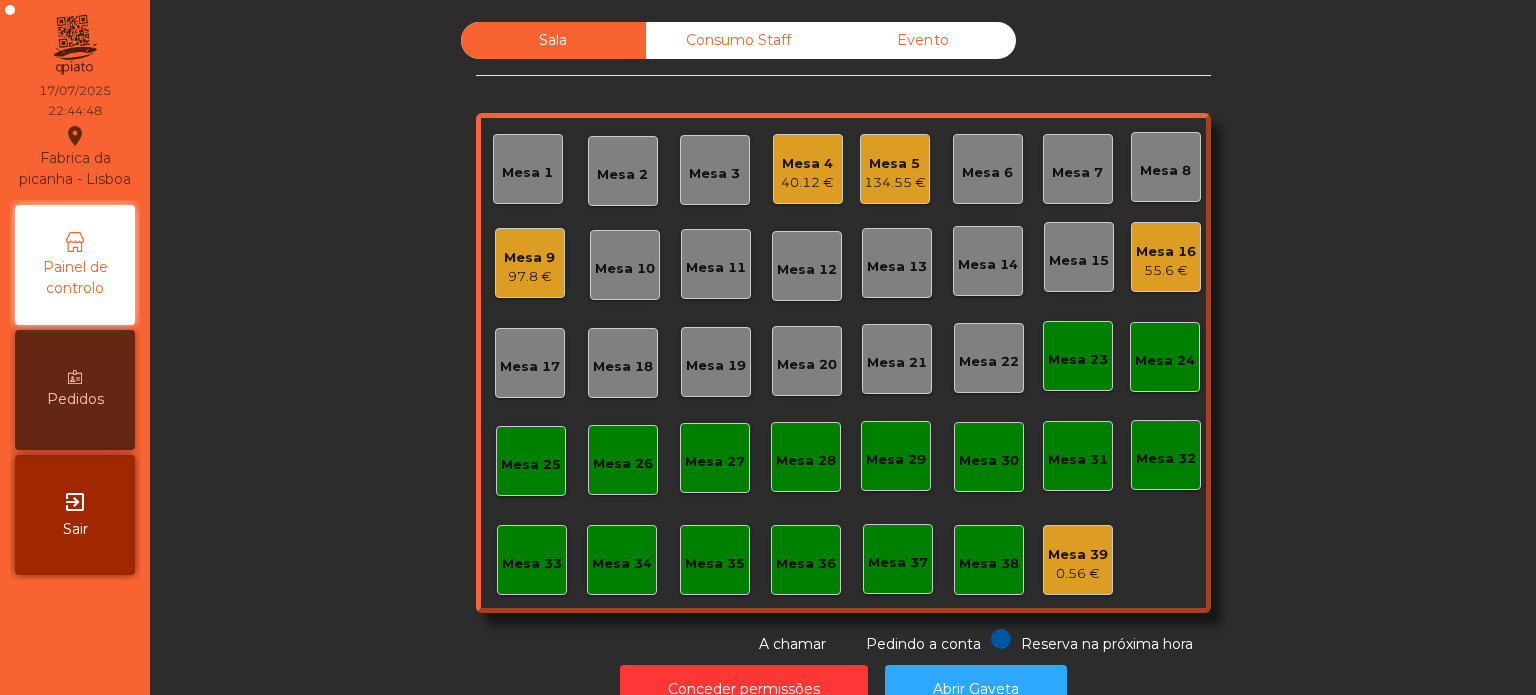 click on "Mesa 39" 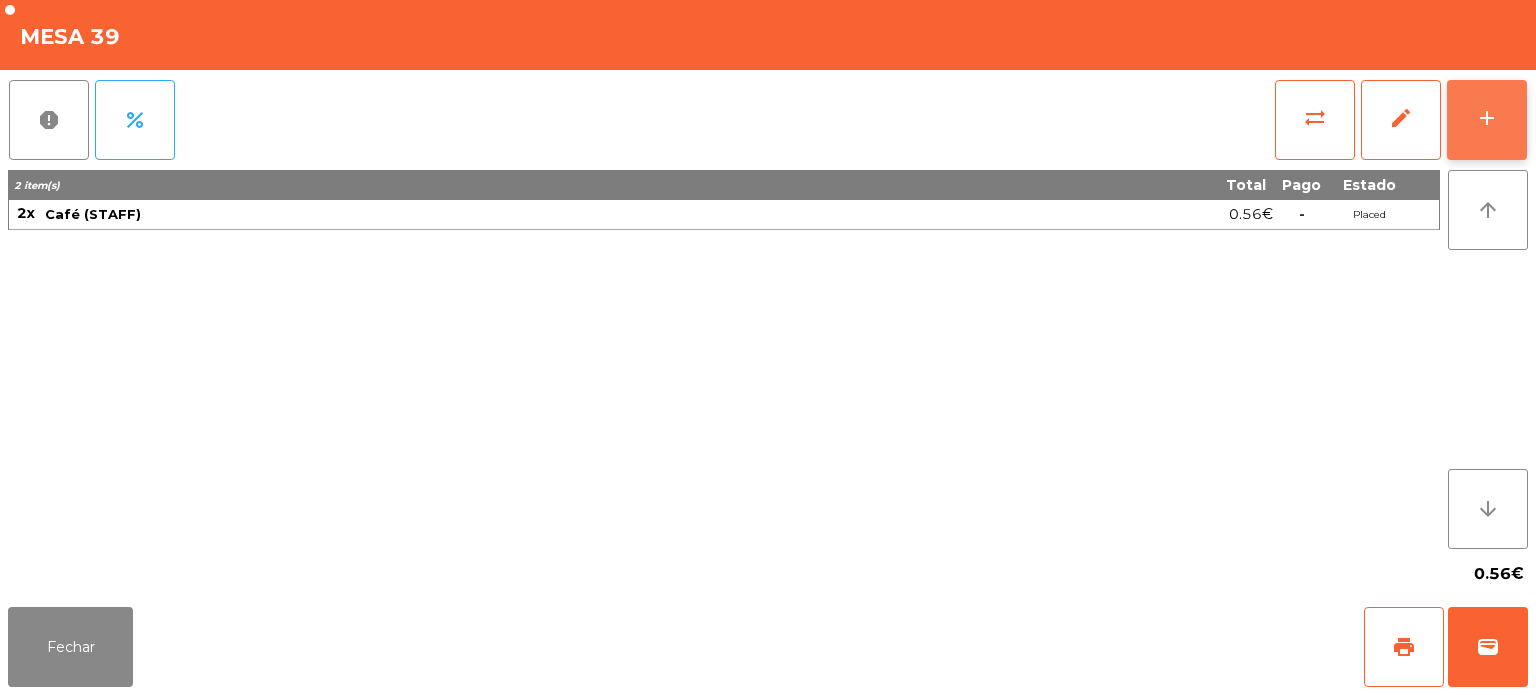 click on "add" 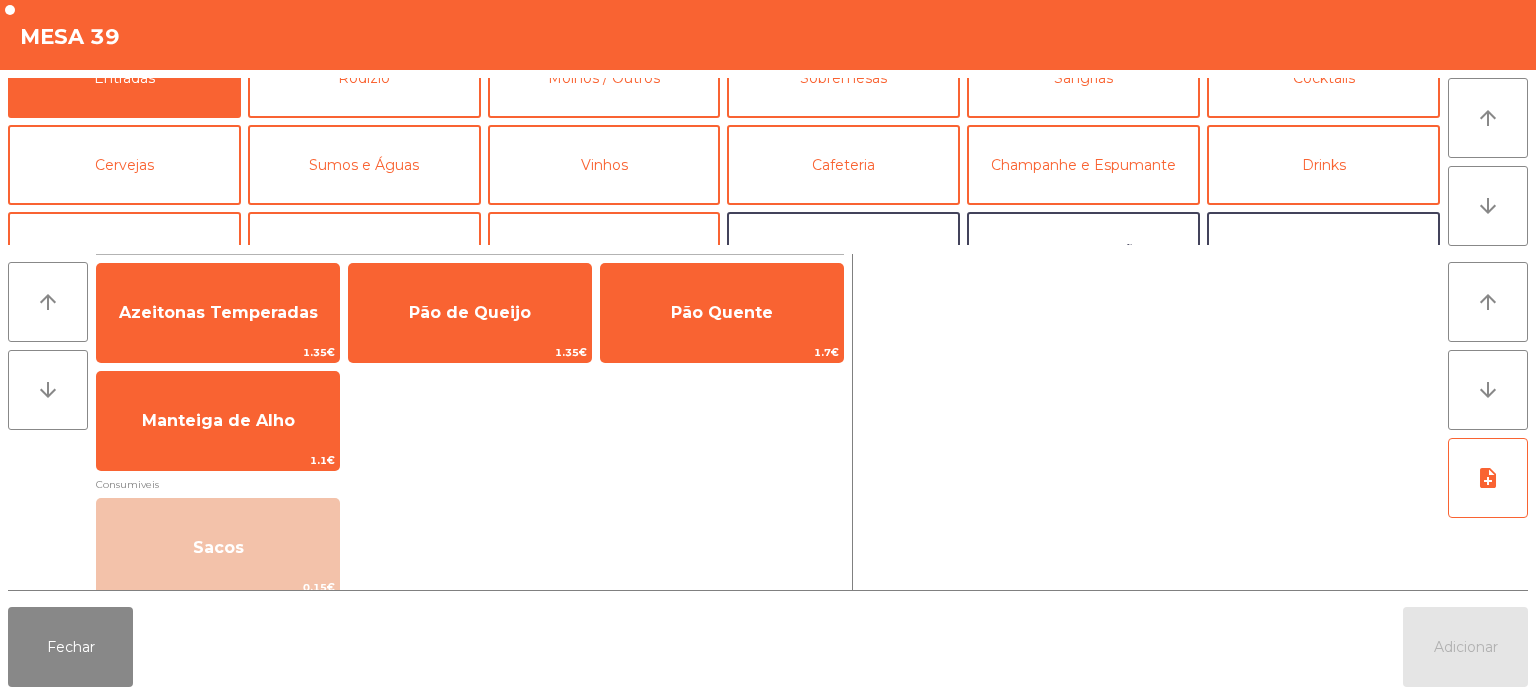 scroll, scrollTop: 0, scrollLeft: 0, axis: both 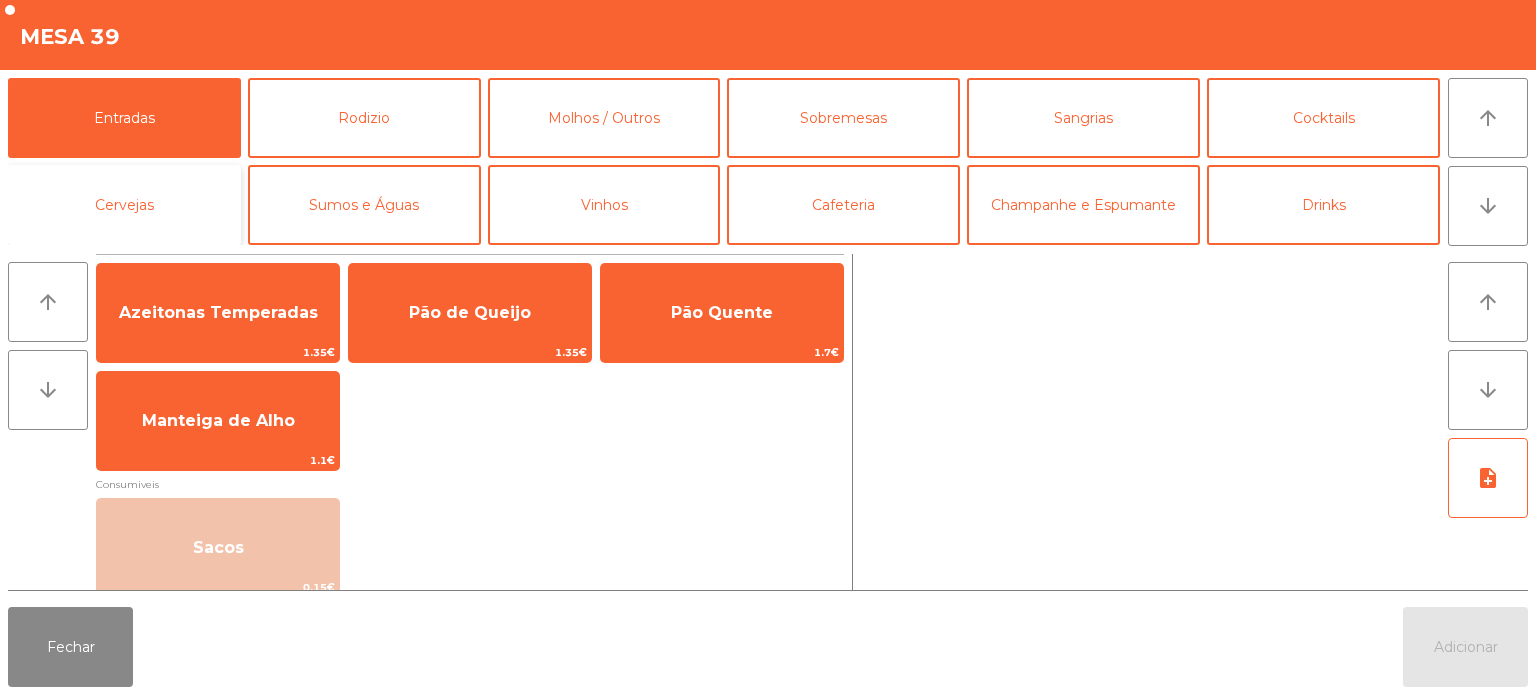 click on "Cervejas" 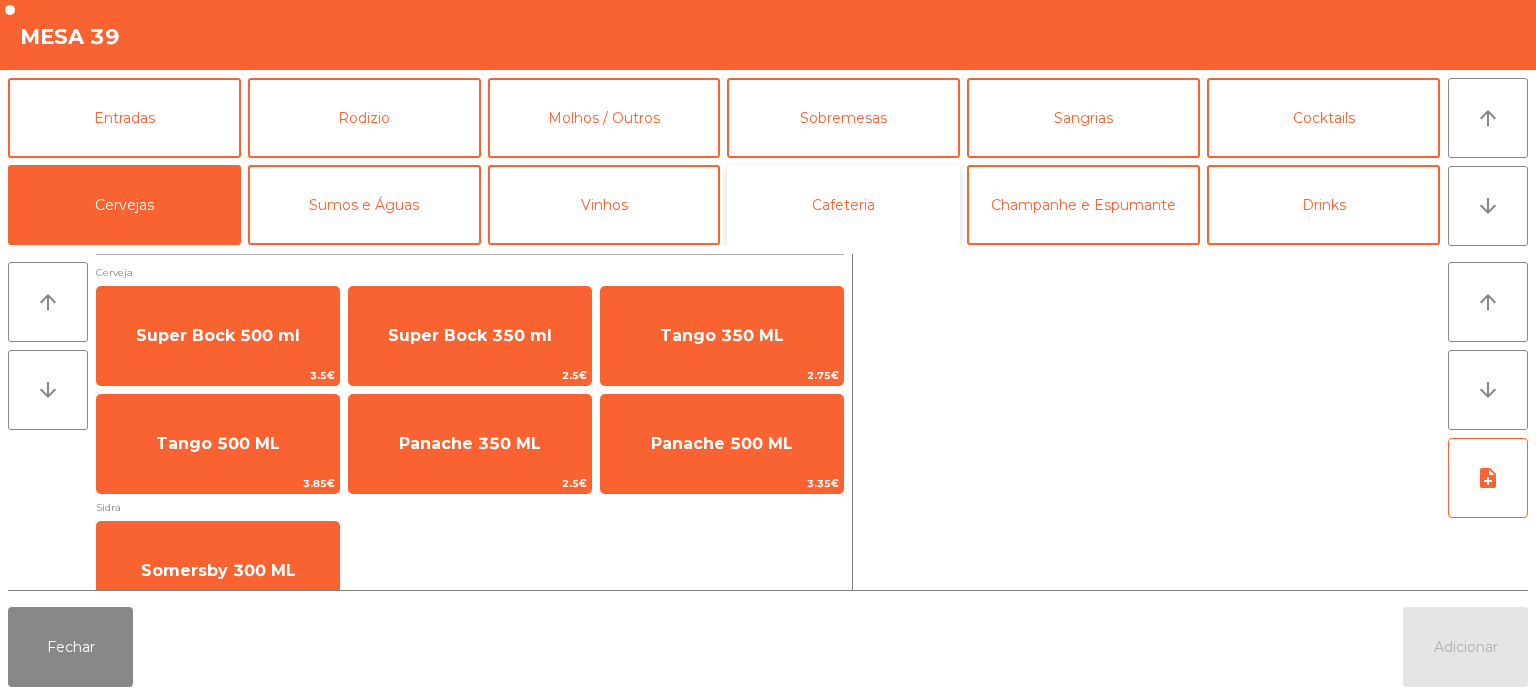 click on "Cafeteria" 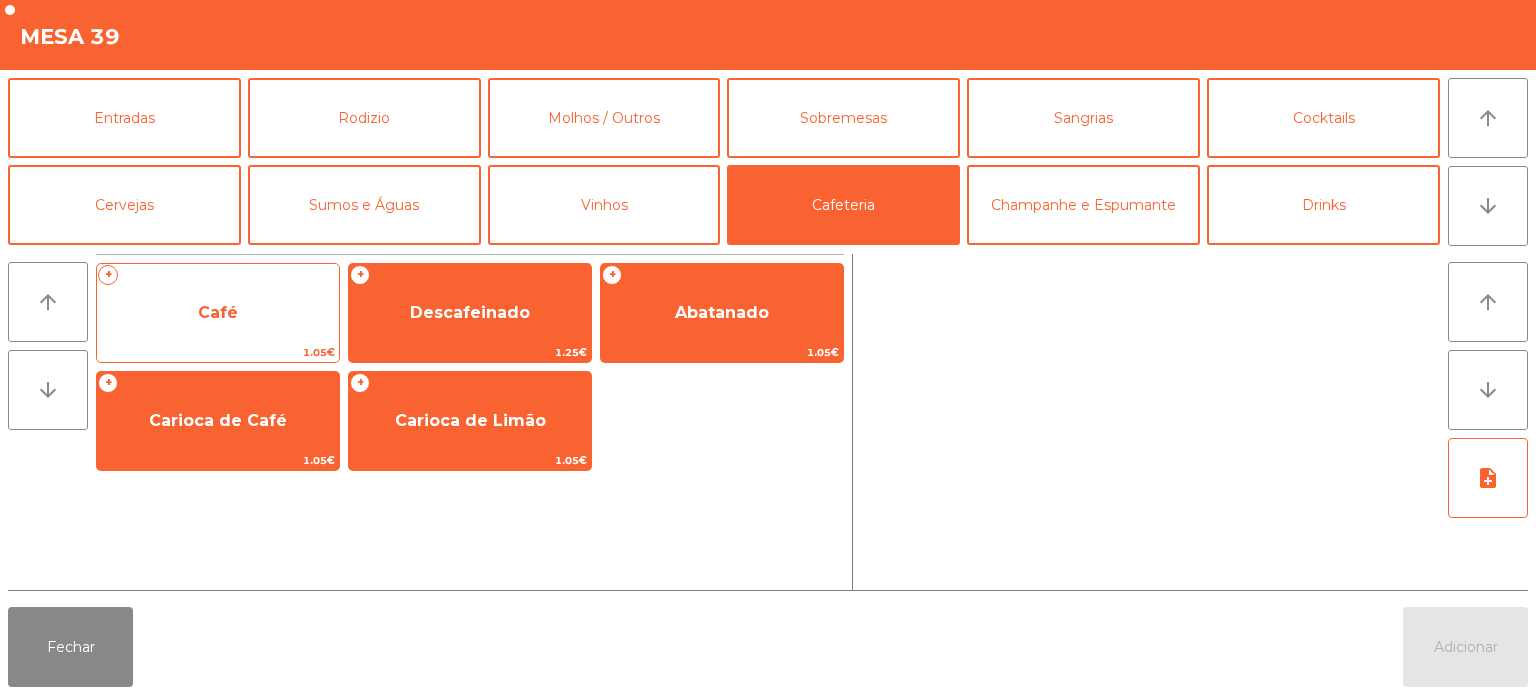click on "Café" 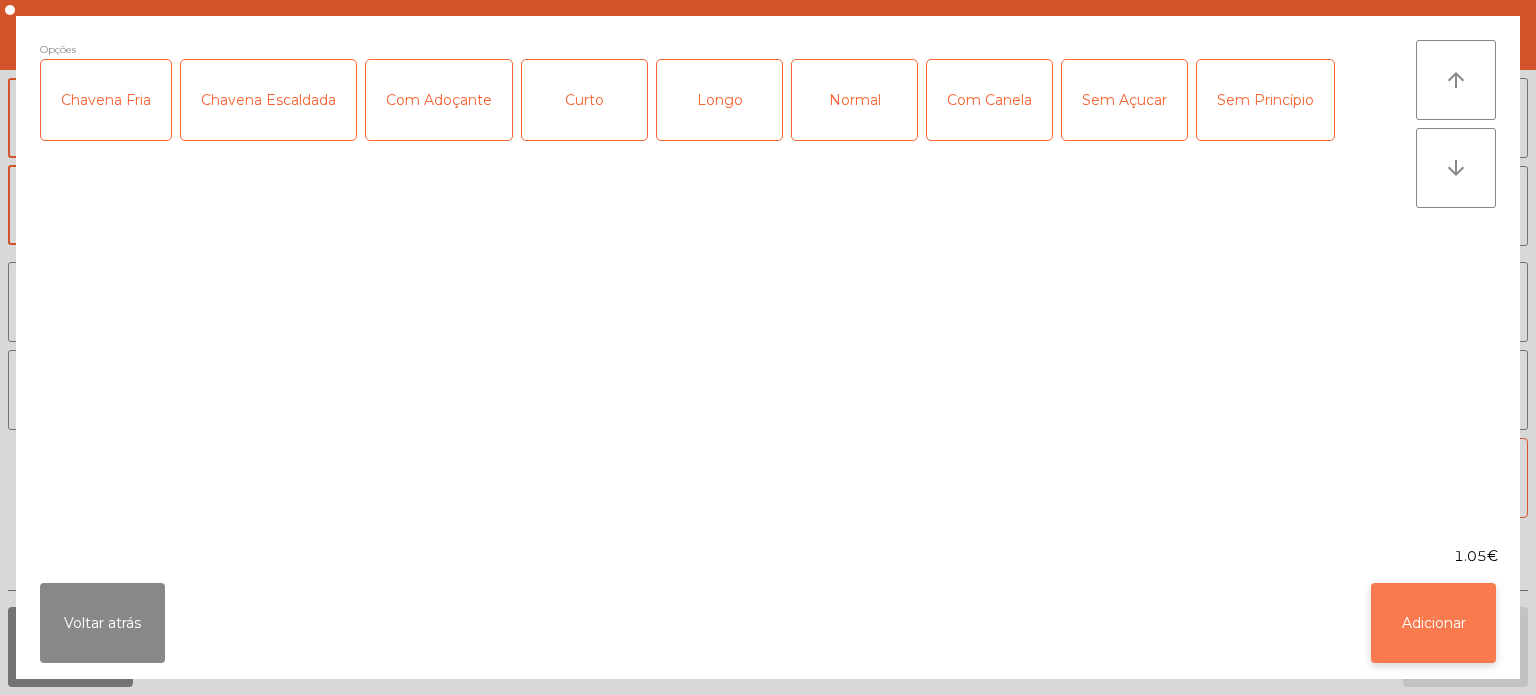click on "Adicionar" 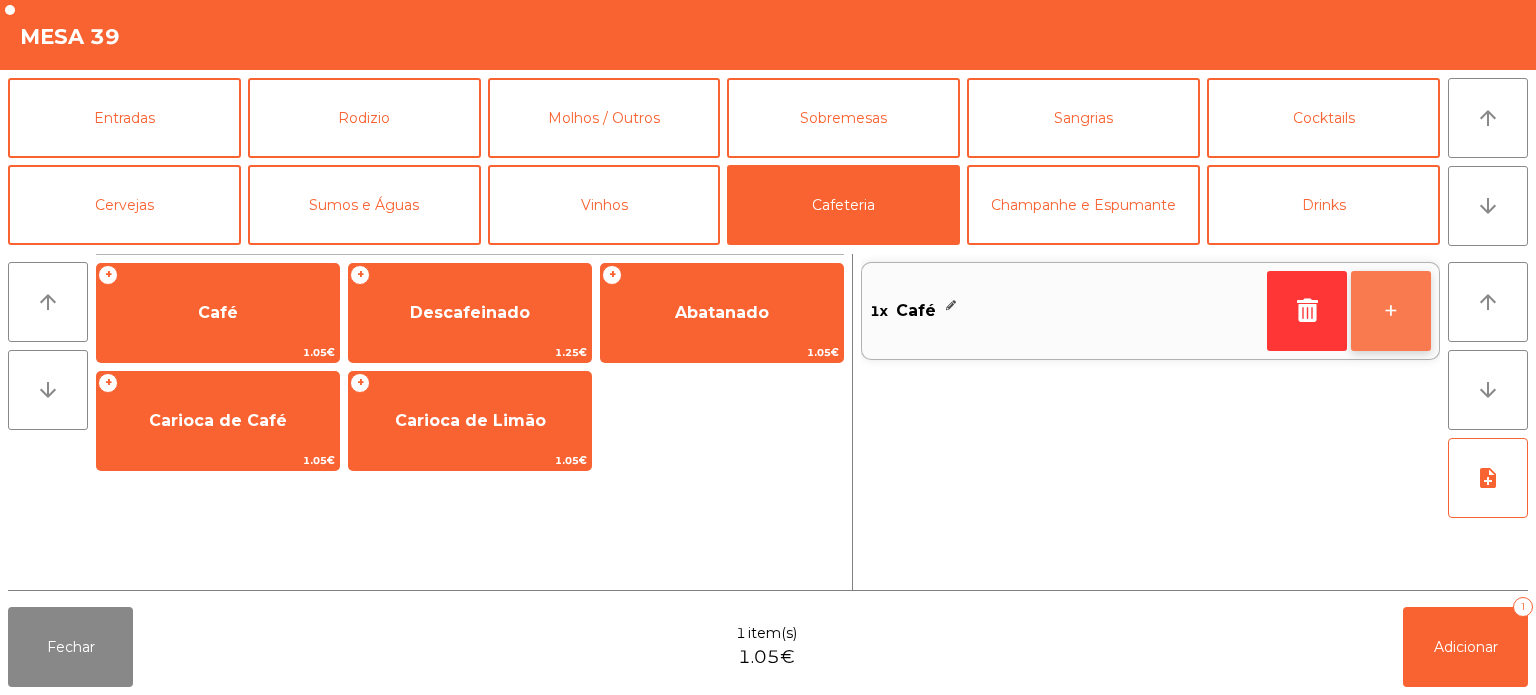 click on "+" 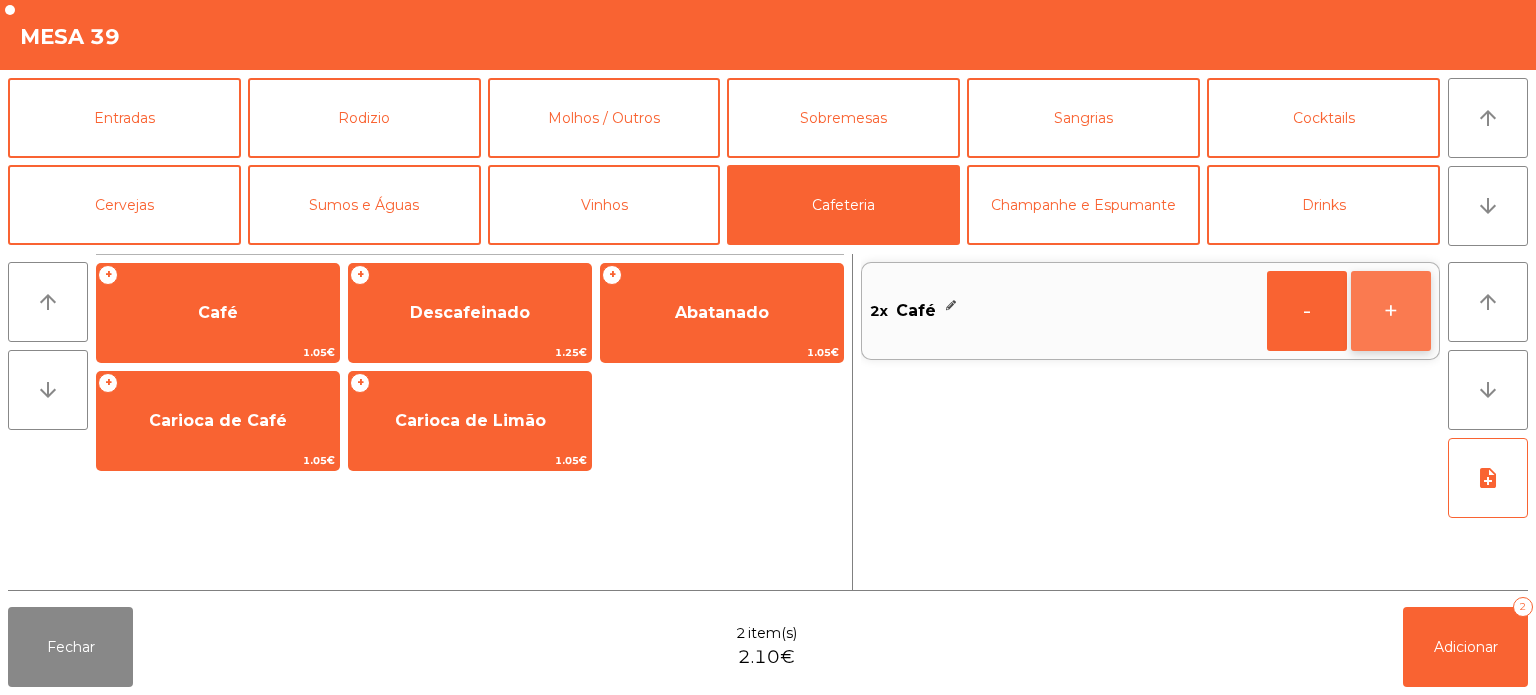 click on "+" 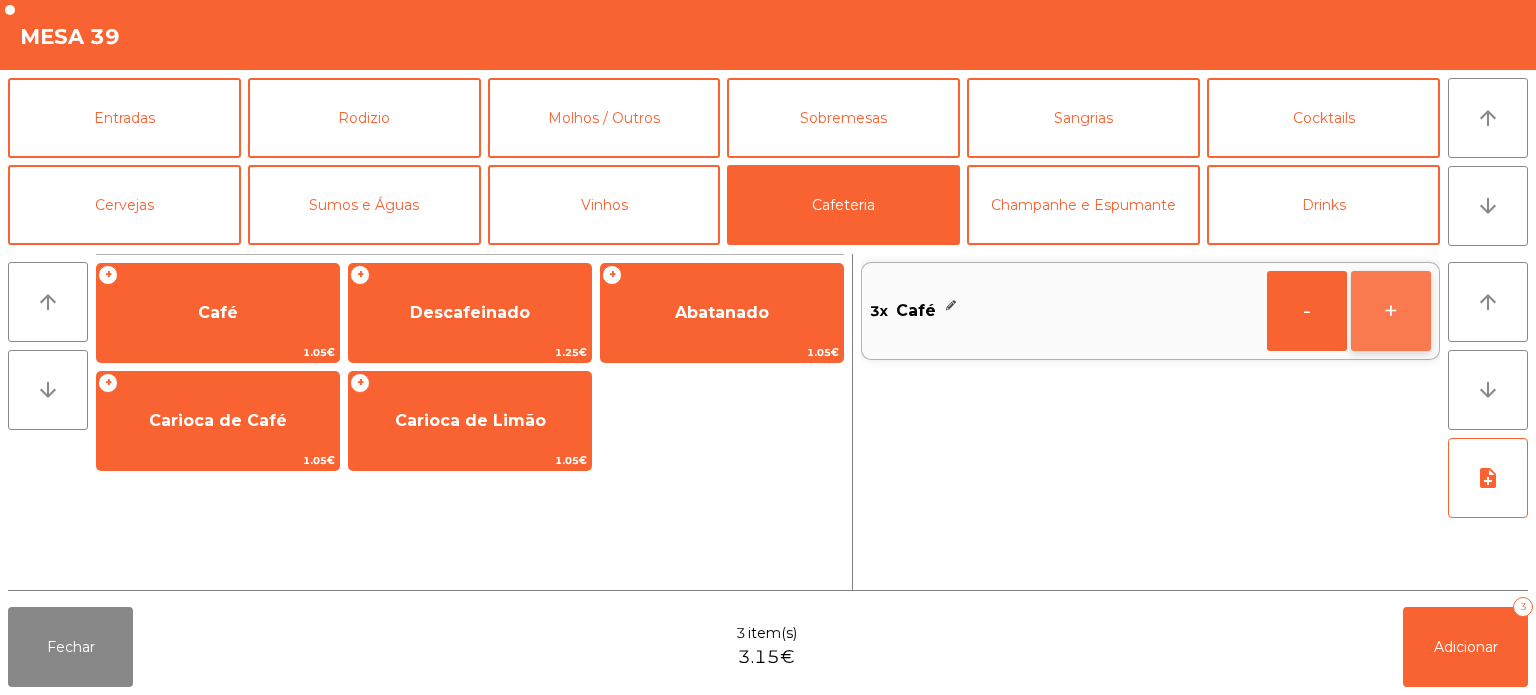 click on "+" 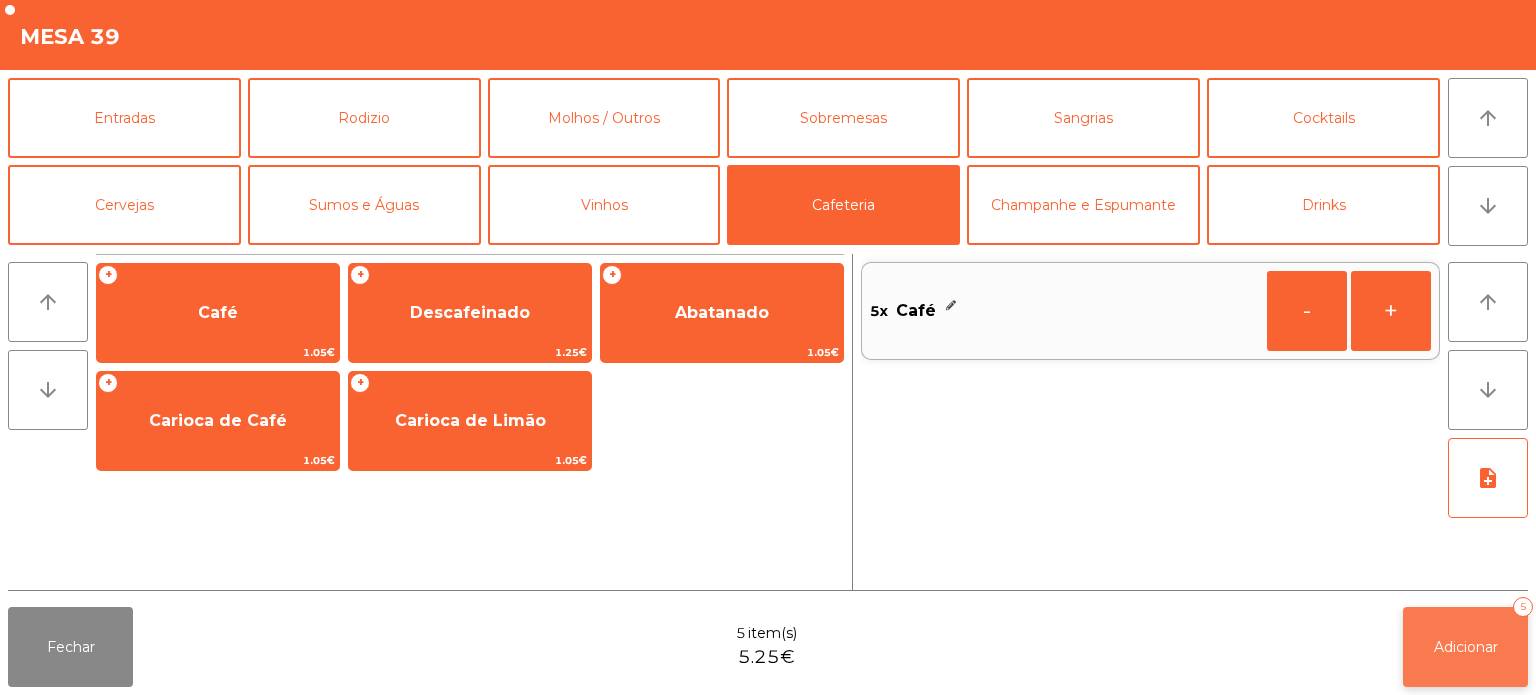 click on "Adicionar" 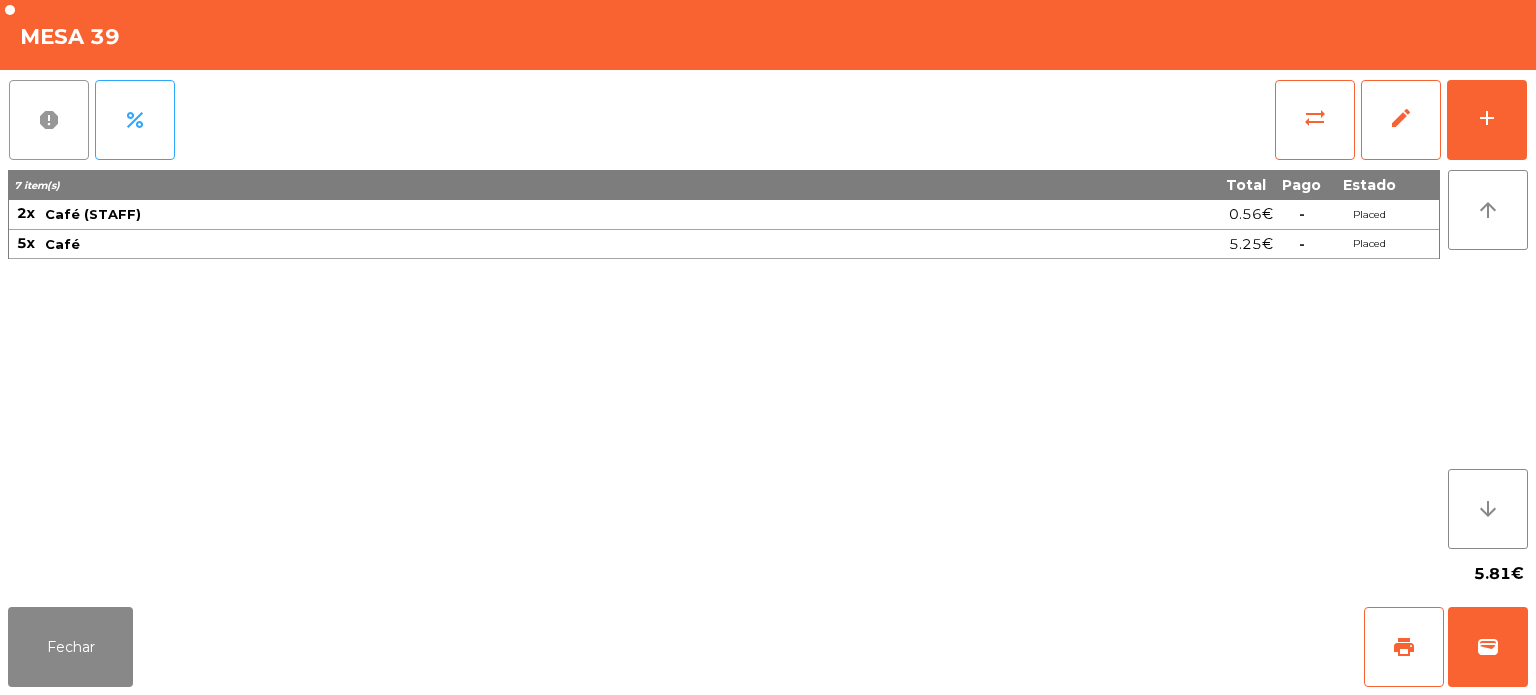 click on "report" 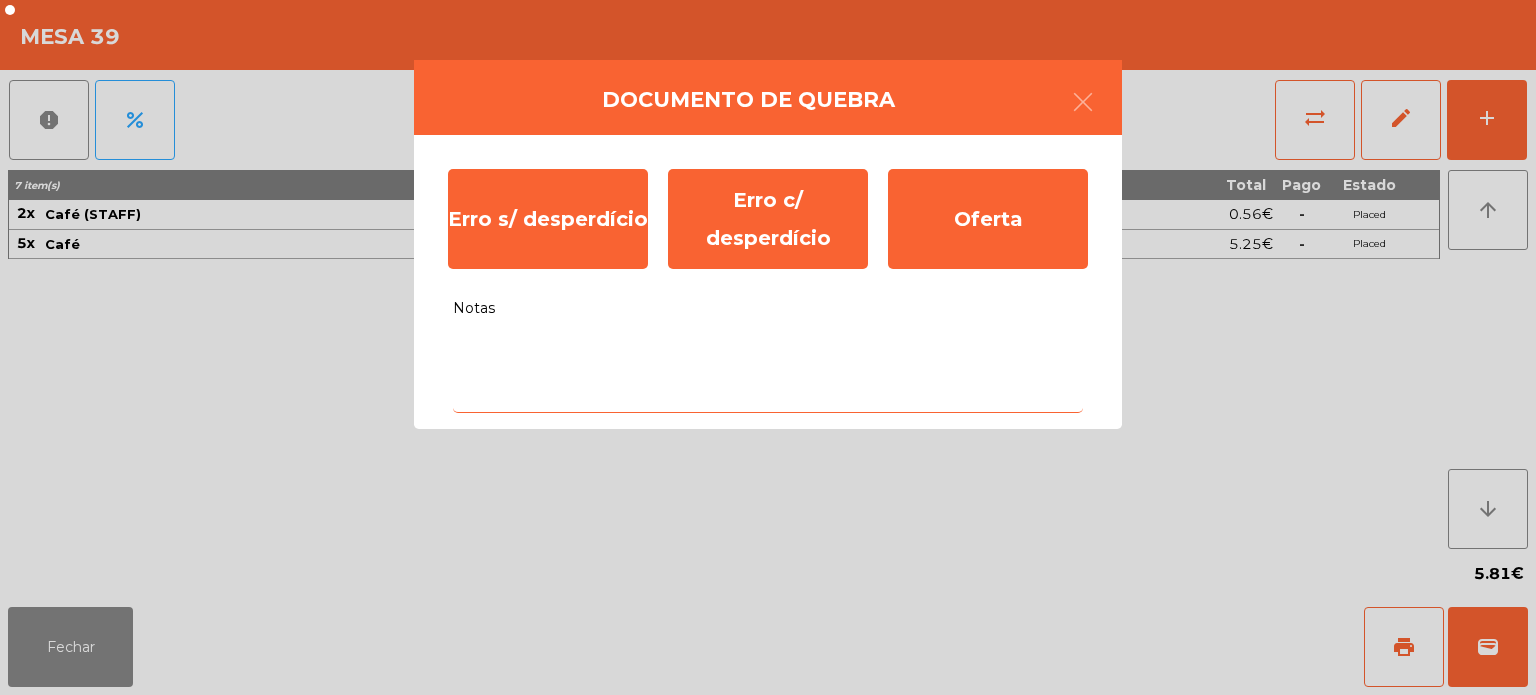 click on "Notas" at bounding box center [768, 371] 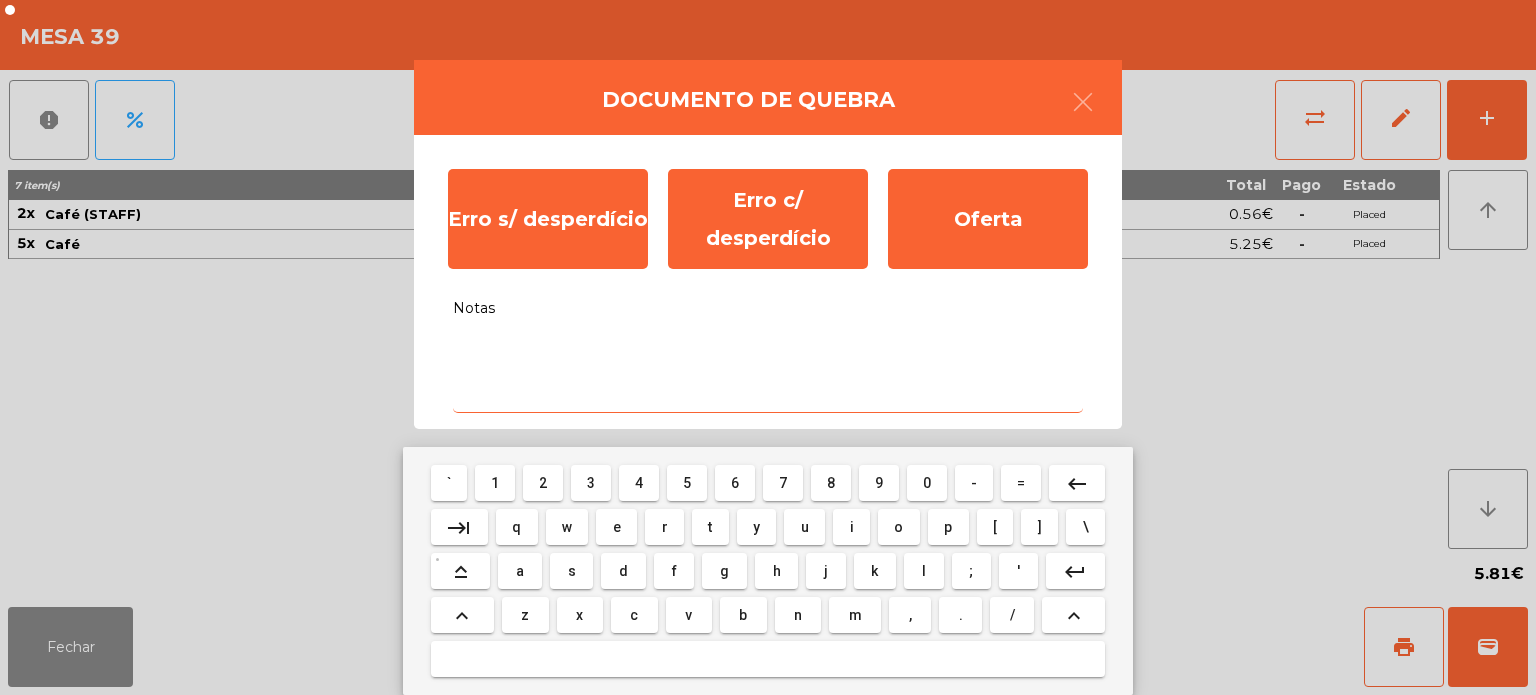 click on "0" at bounding box center [927, 483] 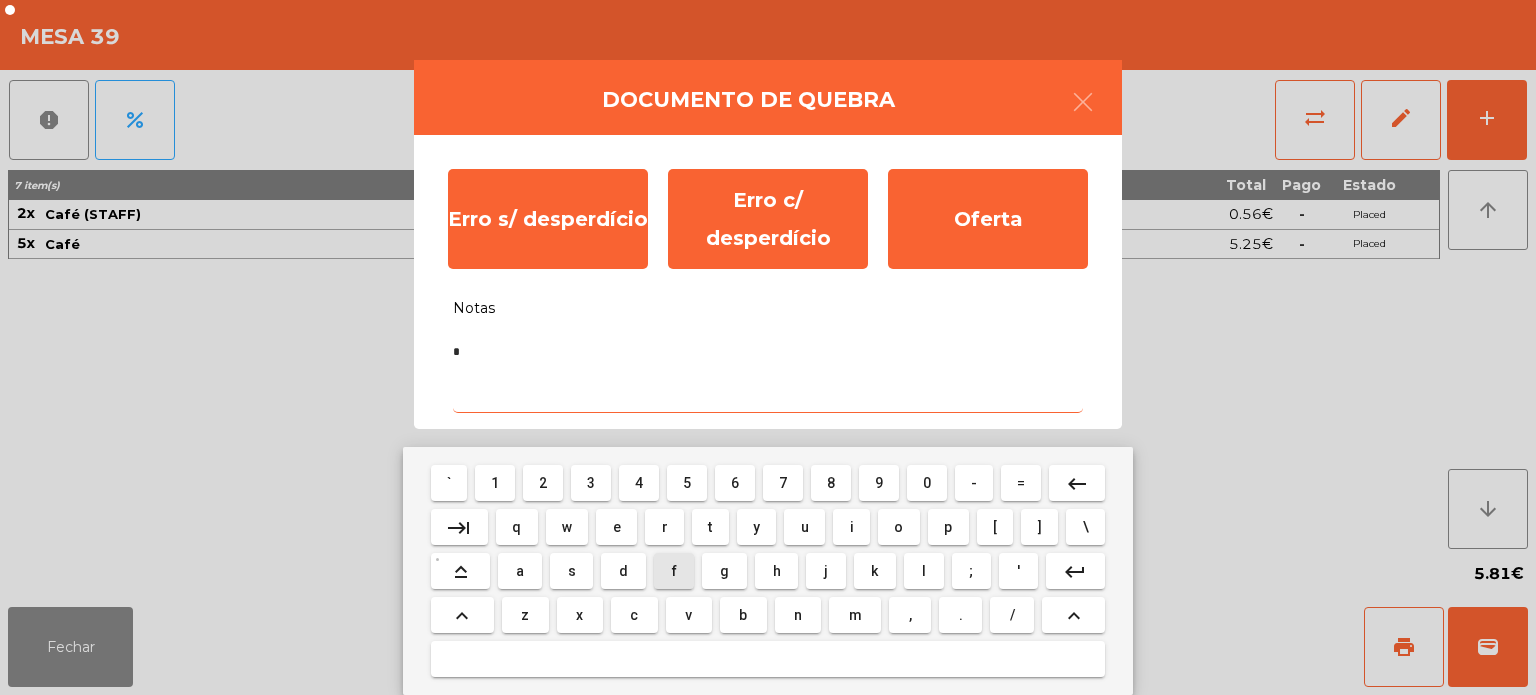 click on "f" at bounding box center (674, 571) 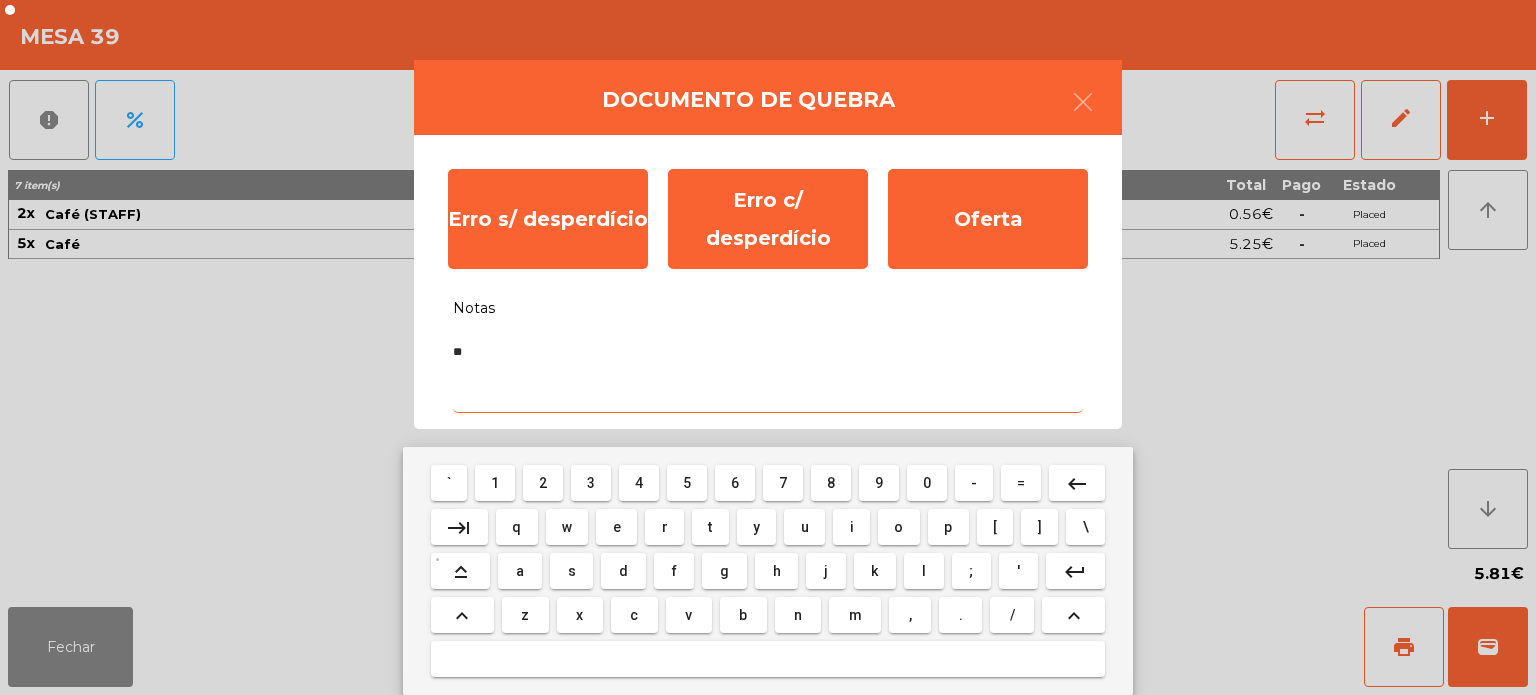 click on "w" at bounding box center [567, 527] 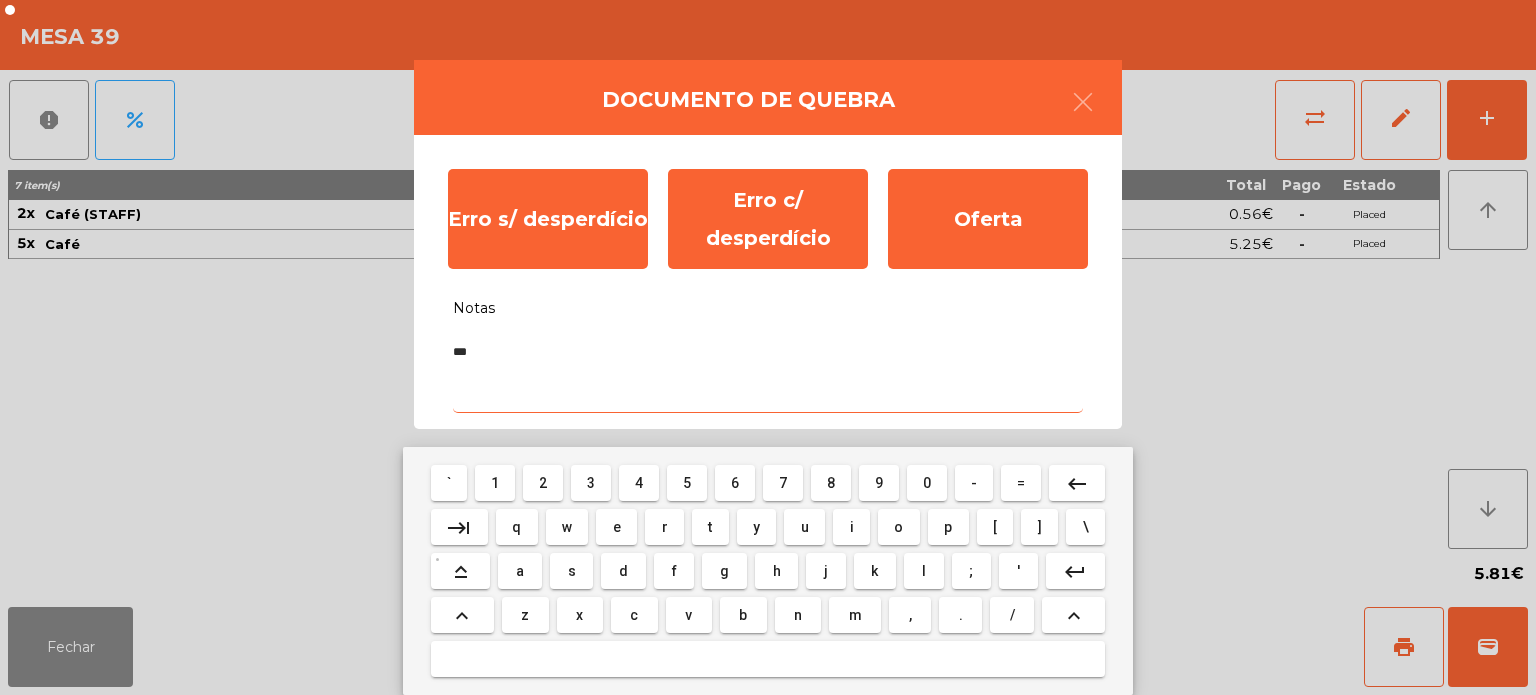 click on "keyboard_backspace" at bounding box center [1077, 484] 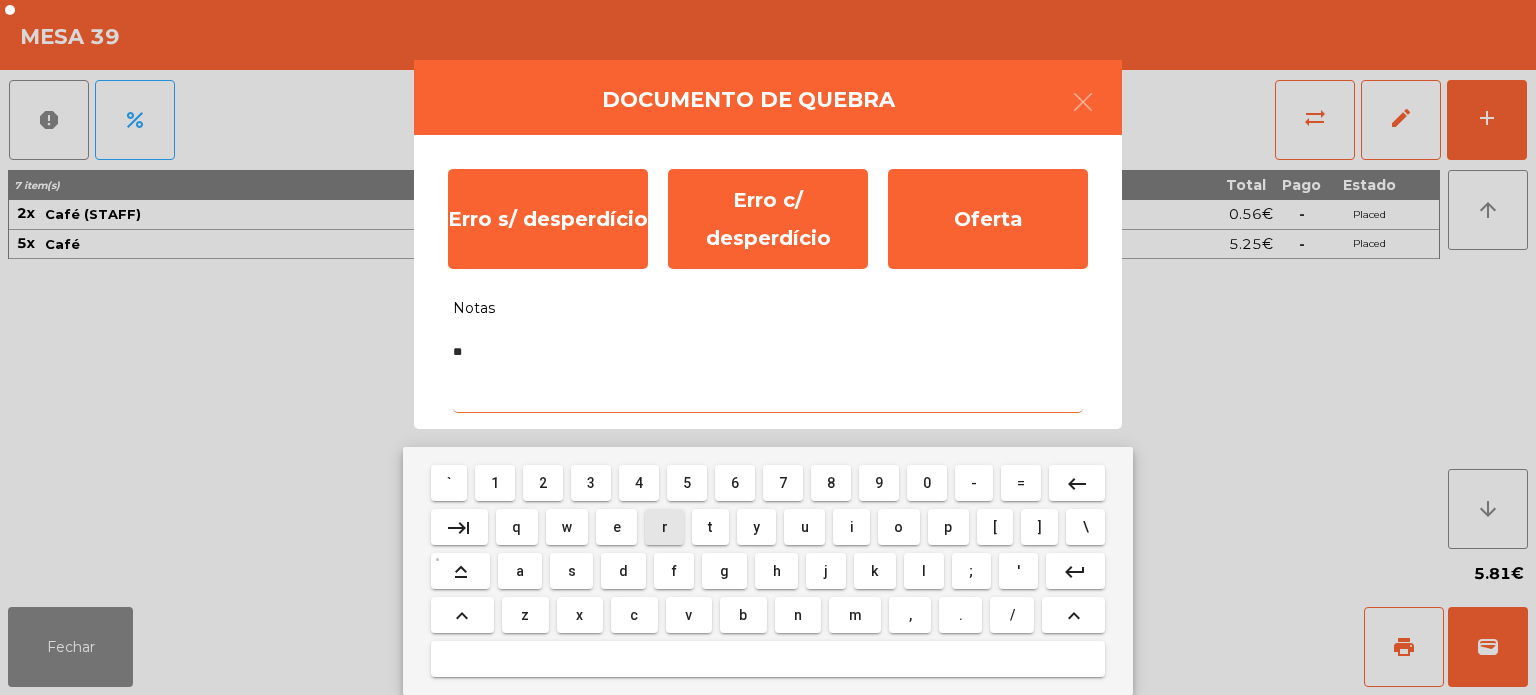 click on "r" at bounding box center (665, 527) 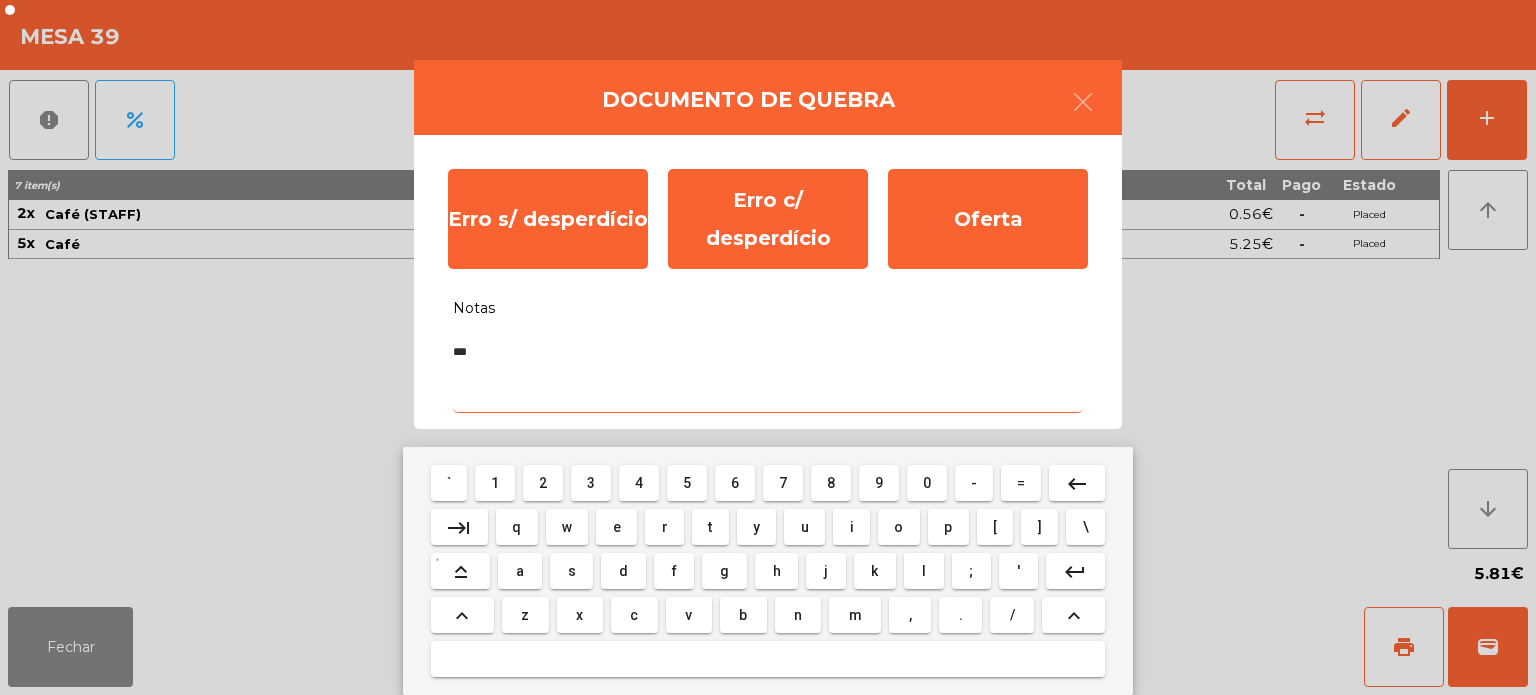 click on "keyboard_backspace" at bounding box center [1077, 484] 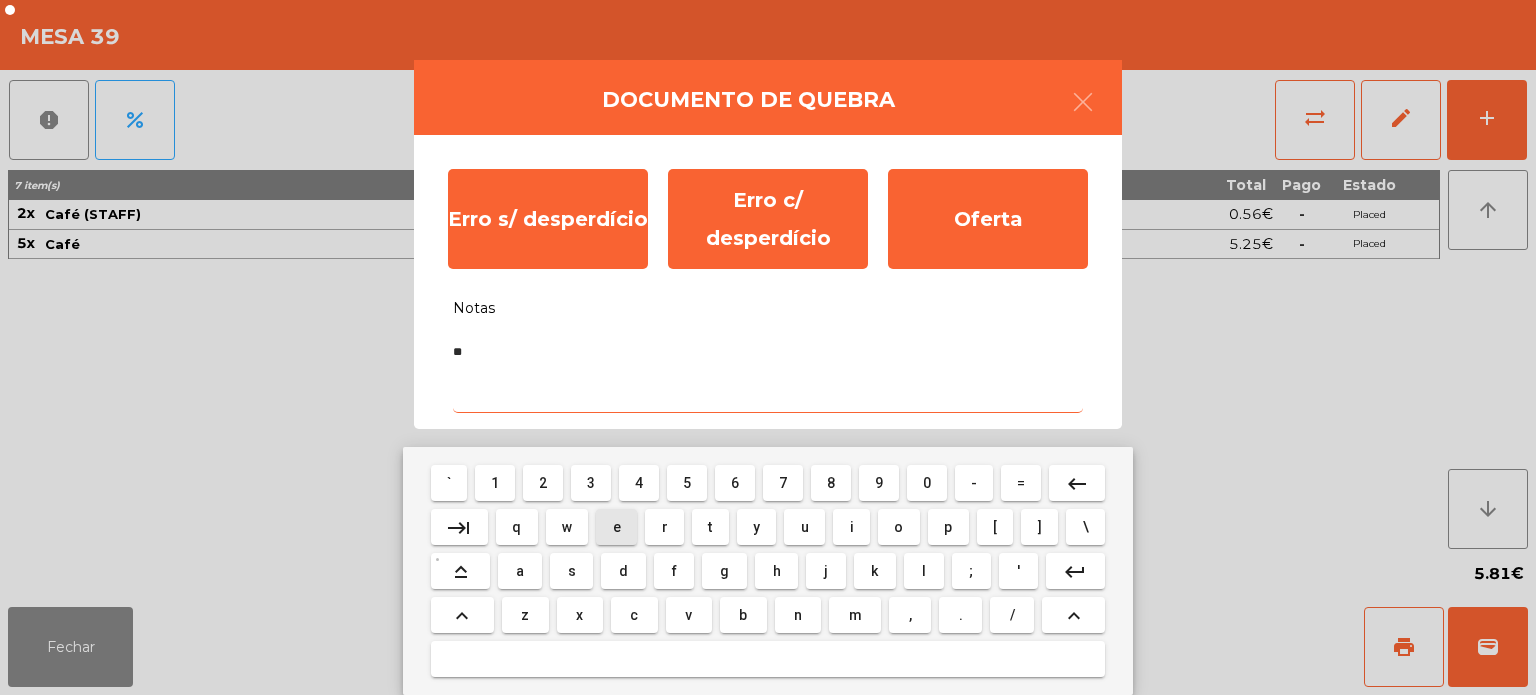 click on "e" at bounding box center [617, 527] 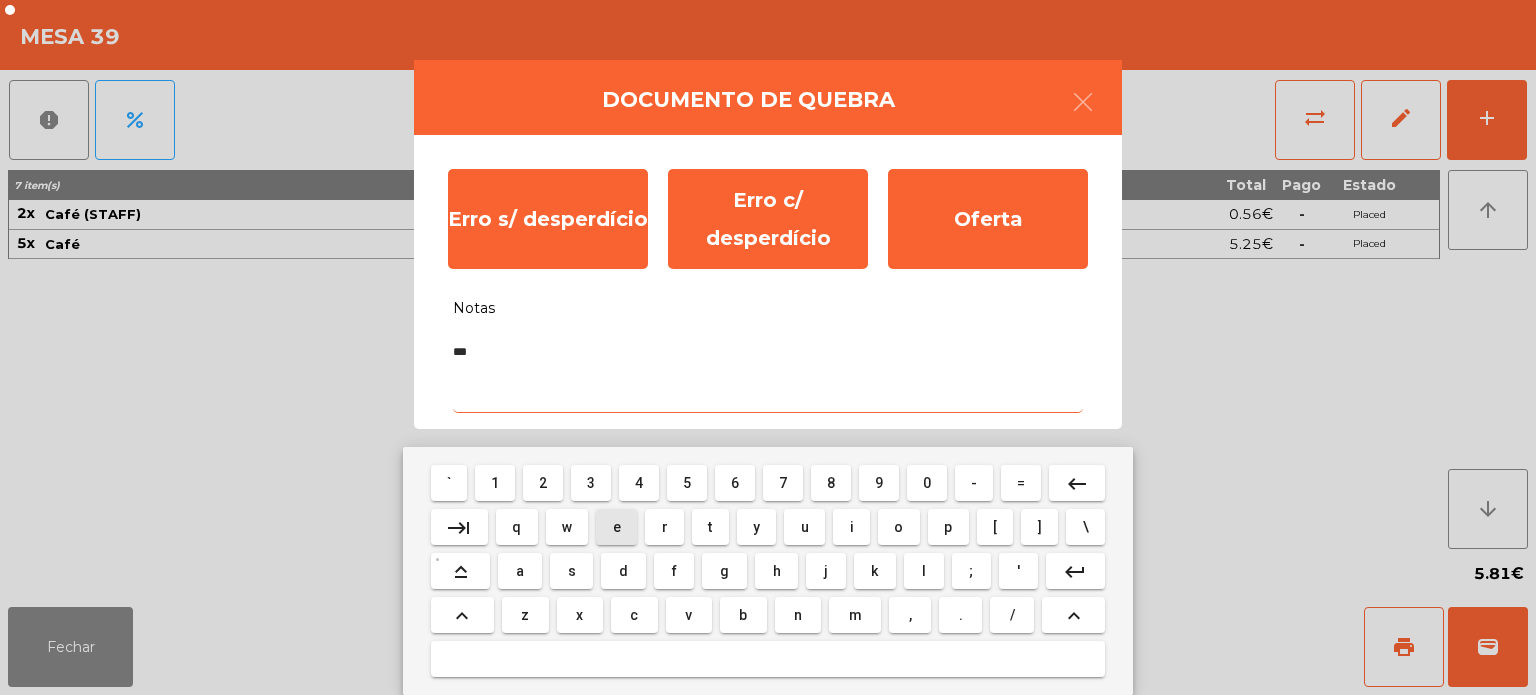 click on "r" at bounding box center [665, 527] 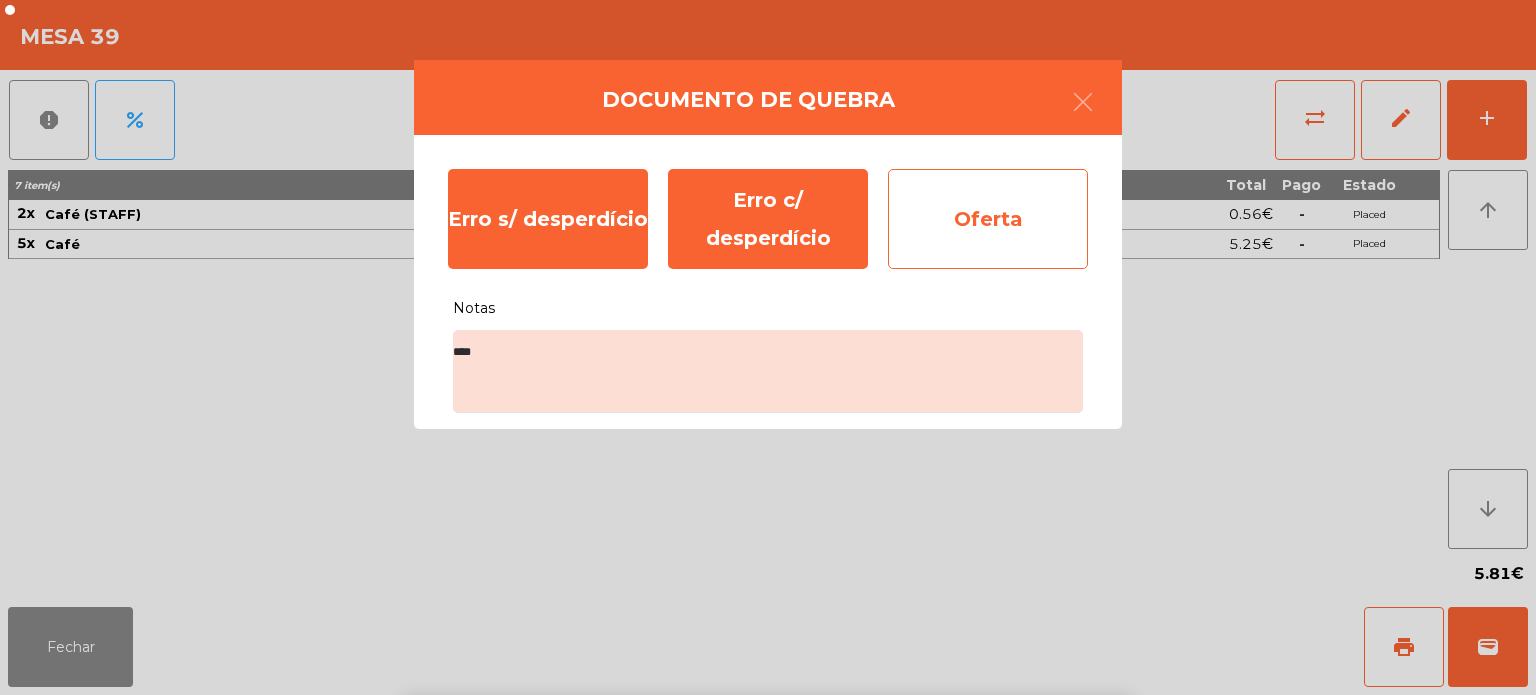 click on "Oferta" 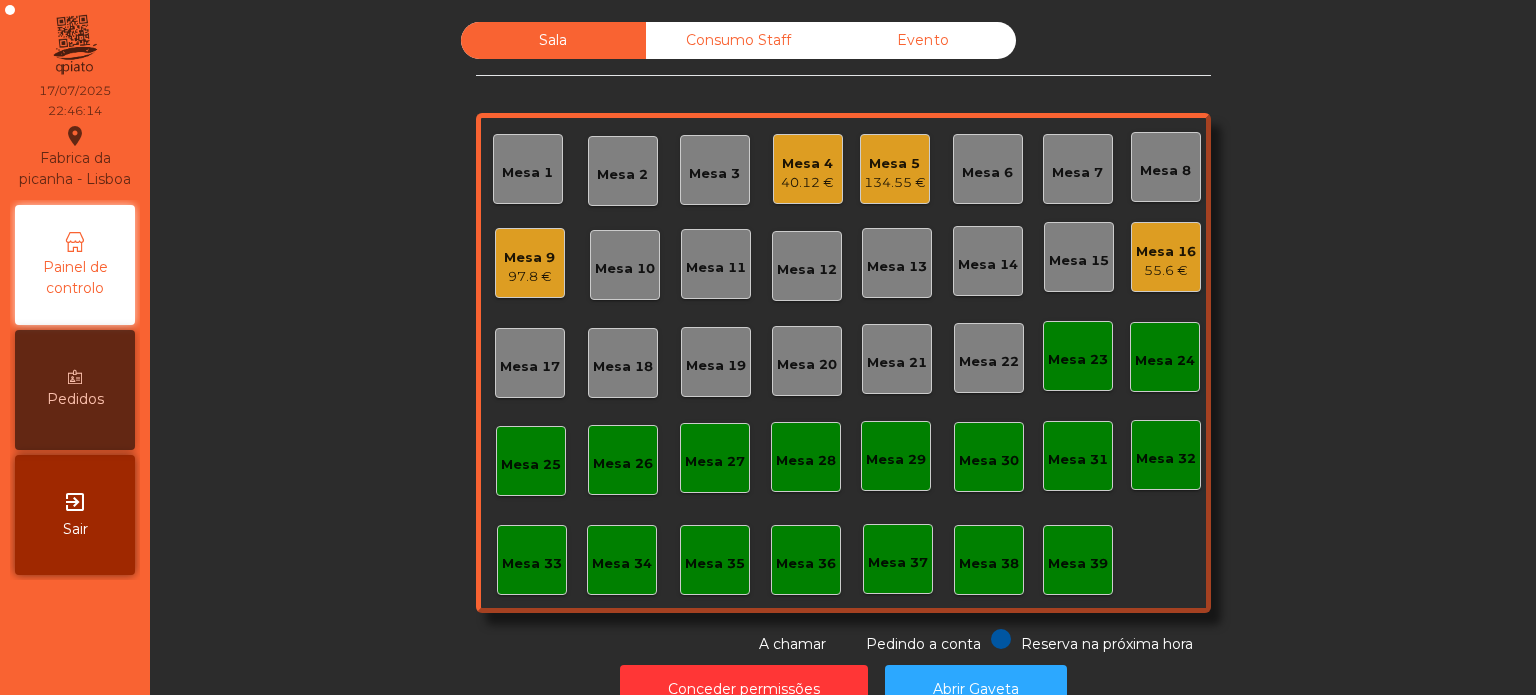 click on "Mesa 9   97.8 €" 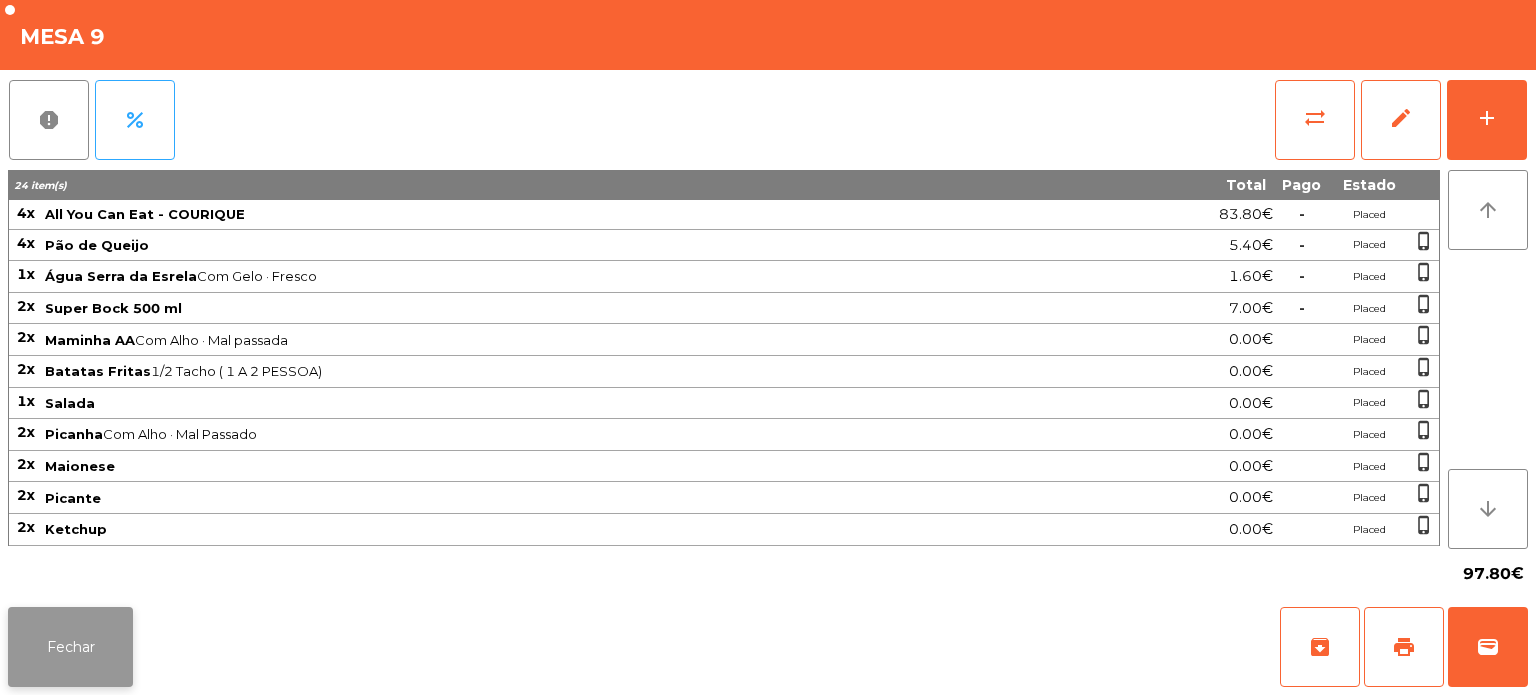 click on "Fechar" 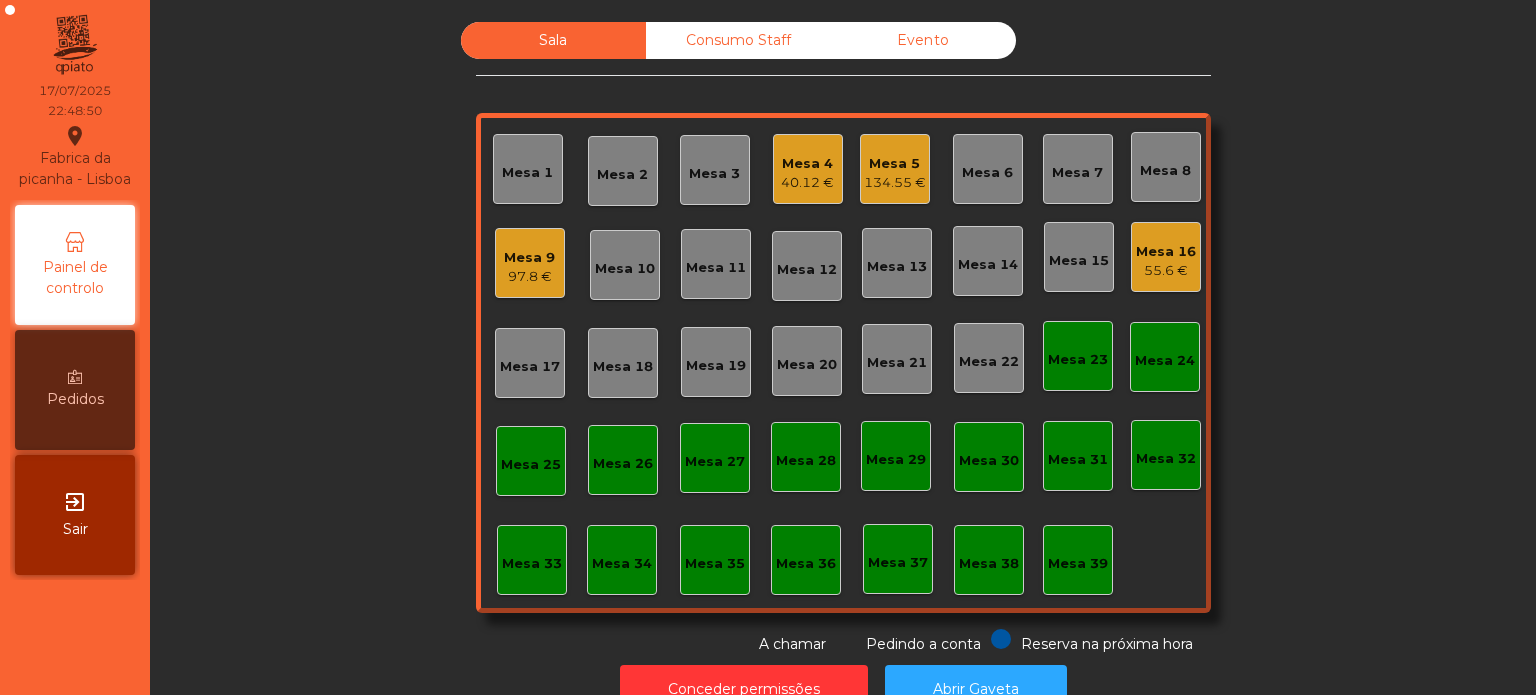 click on "Mesa 1   Mesa 2   Mesa 3   Mesa 4   40.12 €   Mesa 5   134.55 €   Mesa 6   Mesa 7   Mesa 8   Mesa 9   97.8 €   Mesa 10   Mesa 11   Mesa 12   Mesa 13   Mesa 14   Mesa 15   Mesa 16   55.6 €   Mesa 17   Mesa 18   Mesa 19   Mesa 20   Mesa 21   Mesa 22   Mesa 23   Mesa 24   Mesa 25   Mesa 26   Mesa 27   Mesa 28   Mesa 29   Mesa 30   Mesa 31   Mesa 32   Mesa 33   Mesa 34   Mesa 35   Mesa 36   Mesa 37   Mesa 38   Mesa 39" 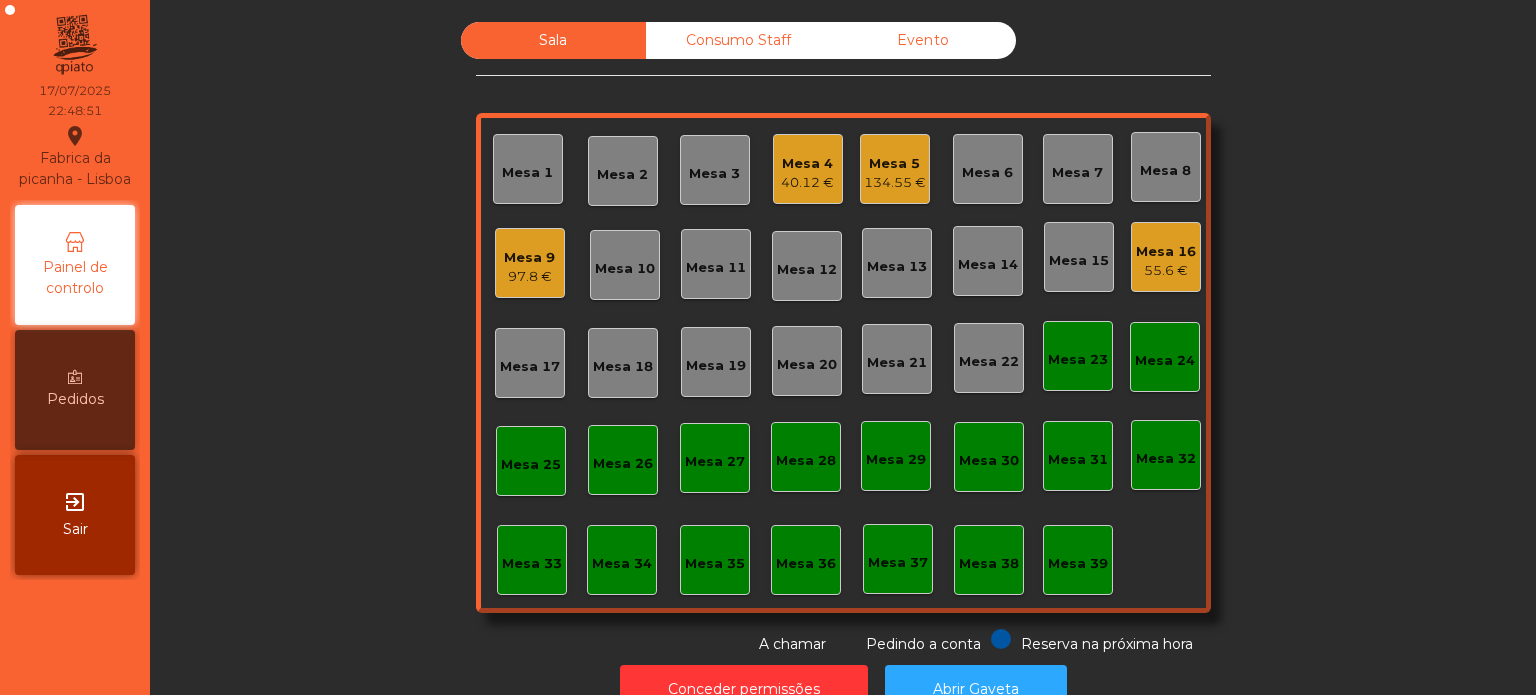 click on "Mesa 39" 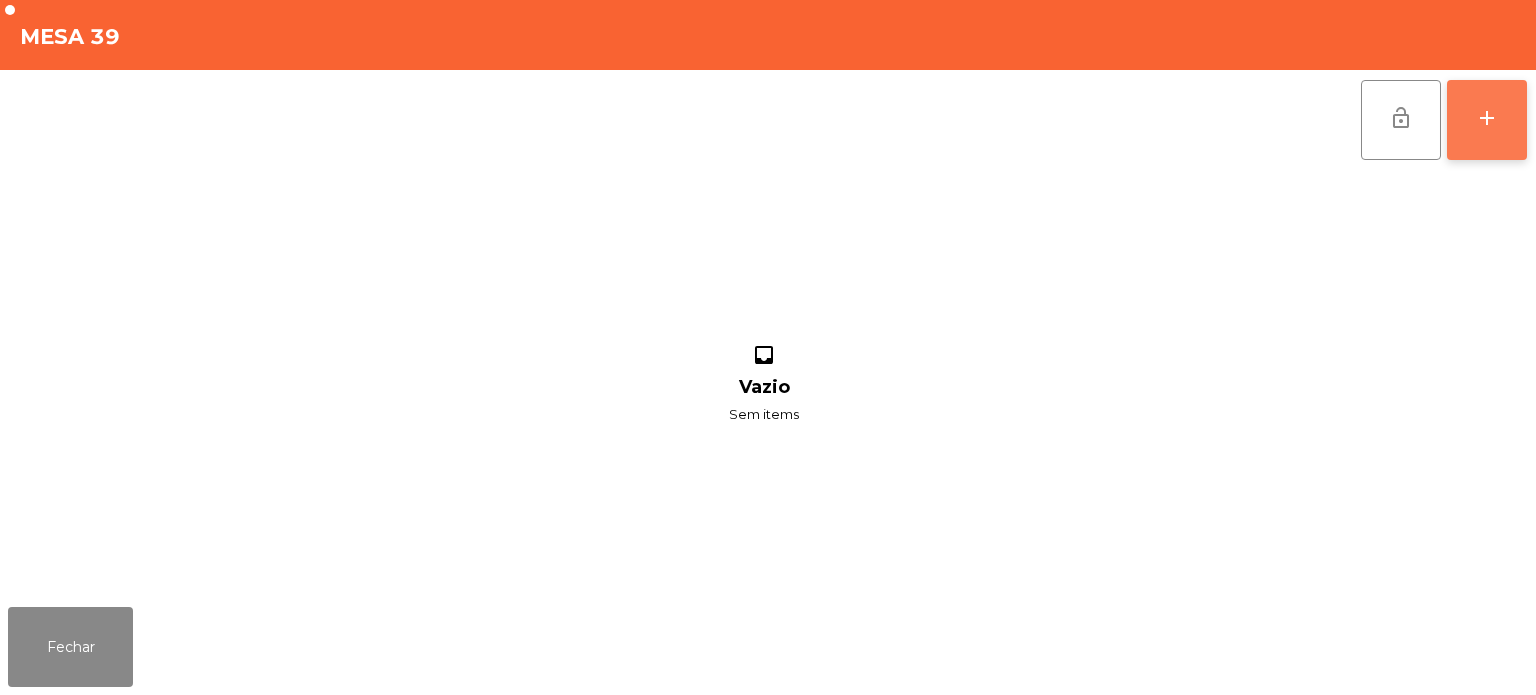 click on "add" 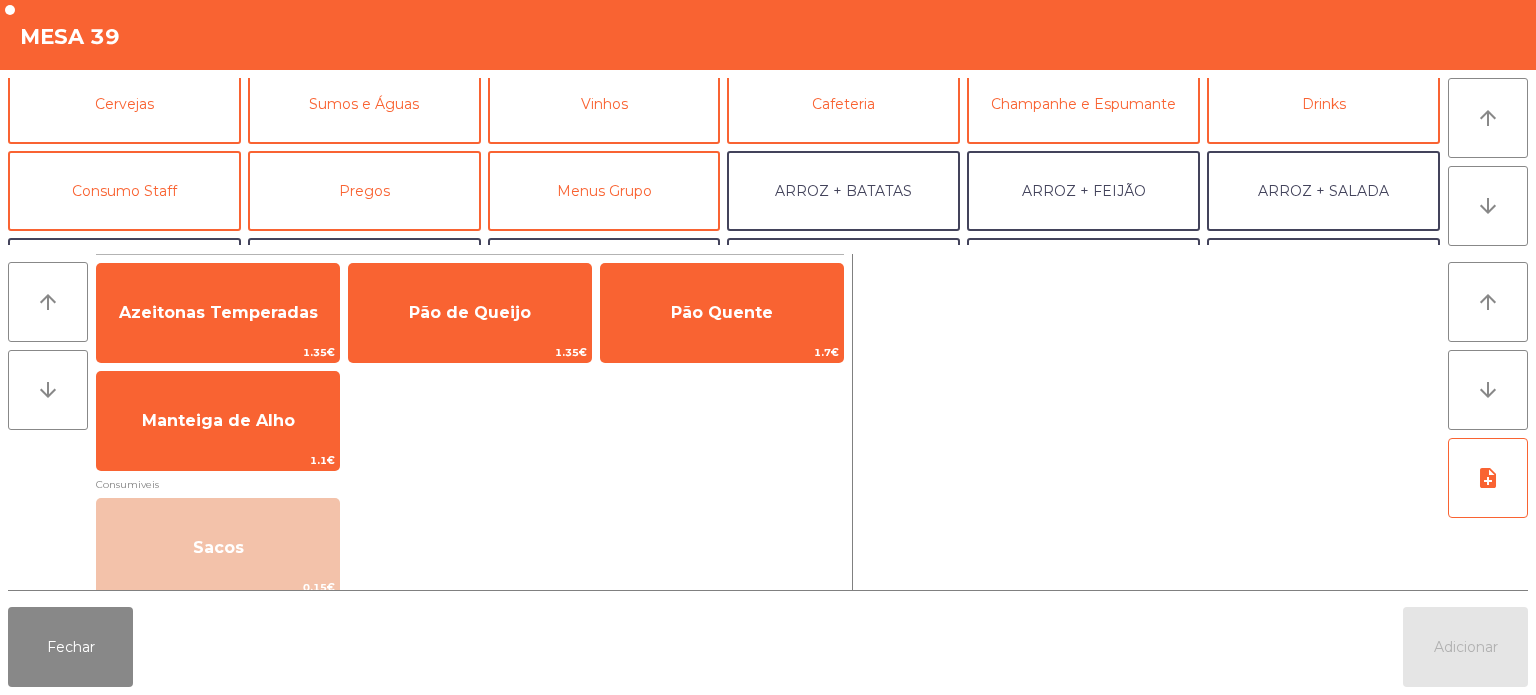 scroll, scrollTop: 108, scrollLeft: 0, axis: vertical 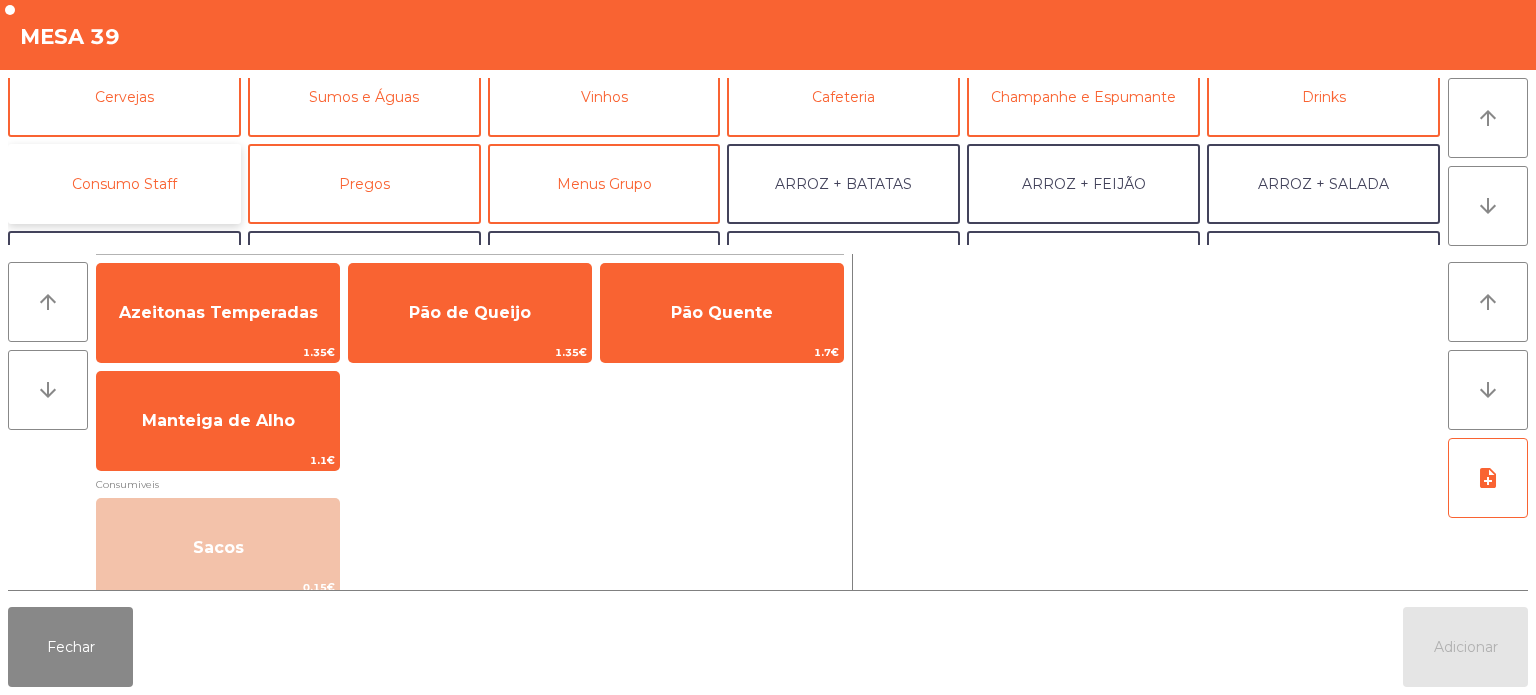click on "Consumo Staff" 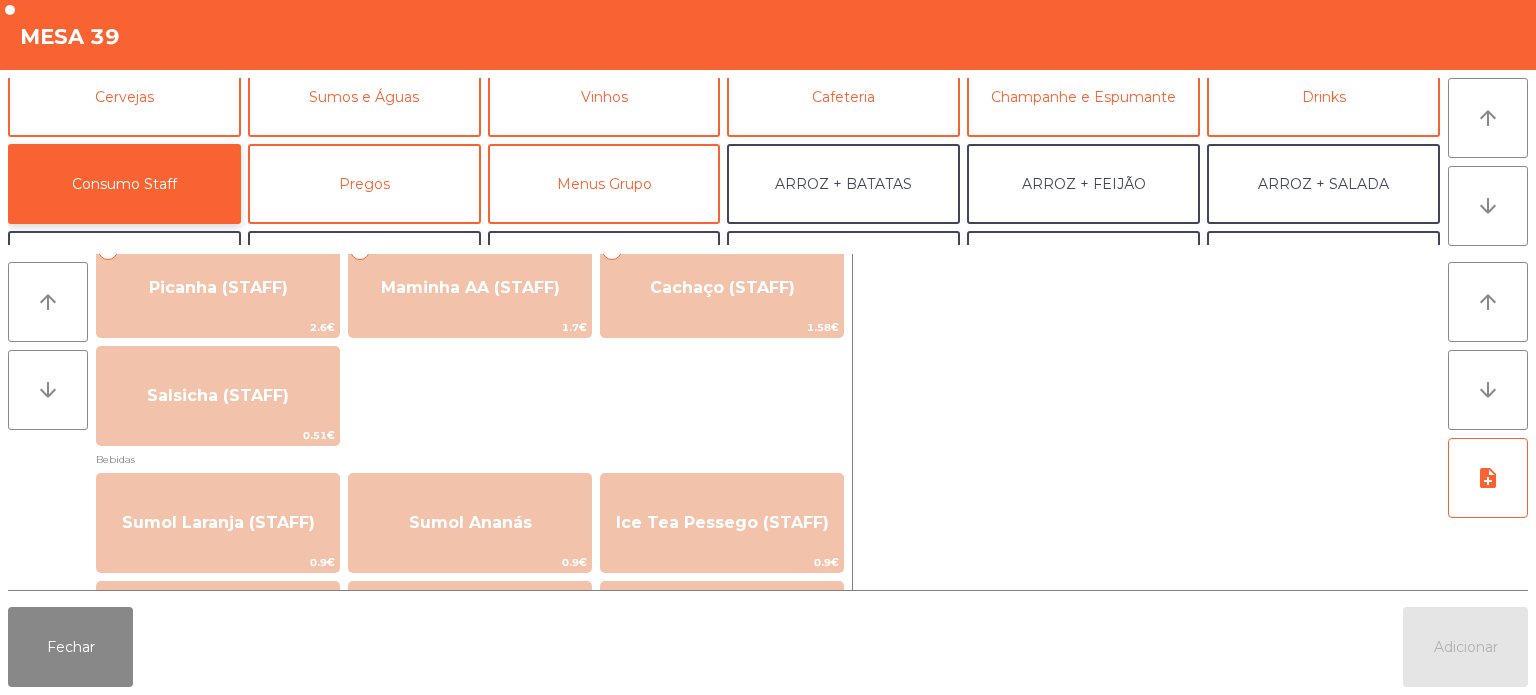 scroll, scrollTop: 0, scrollLeft: 0, axis: both 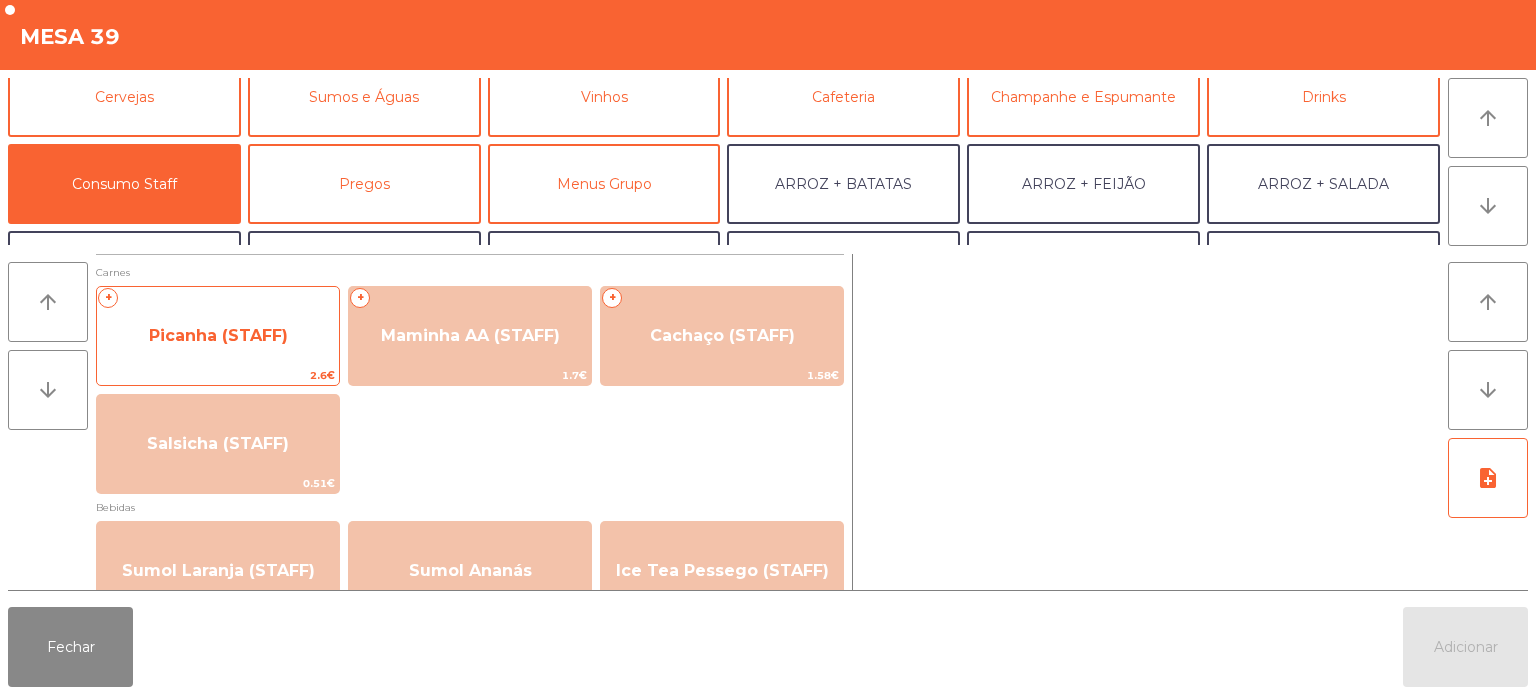 click on "Picanha (STAFF)" 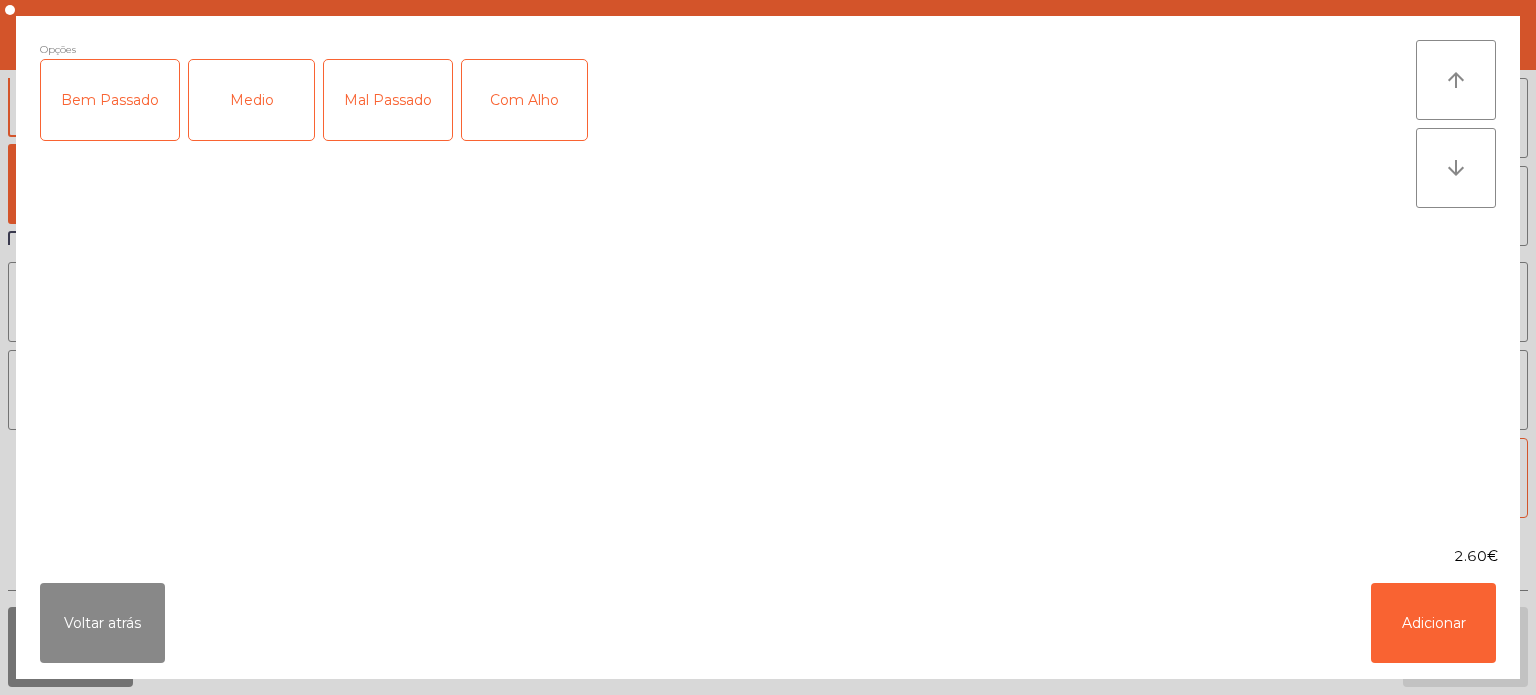 click on "Medio" 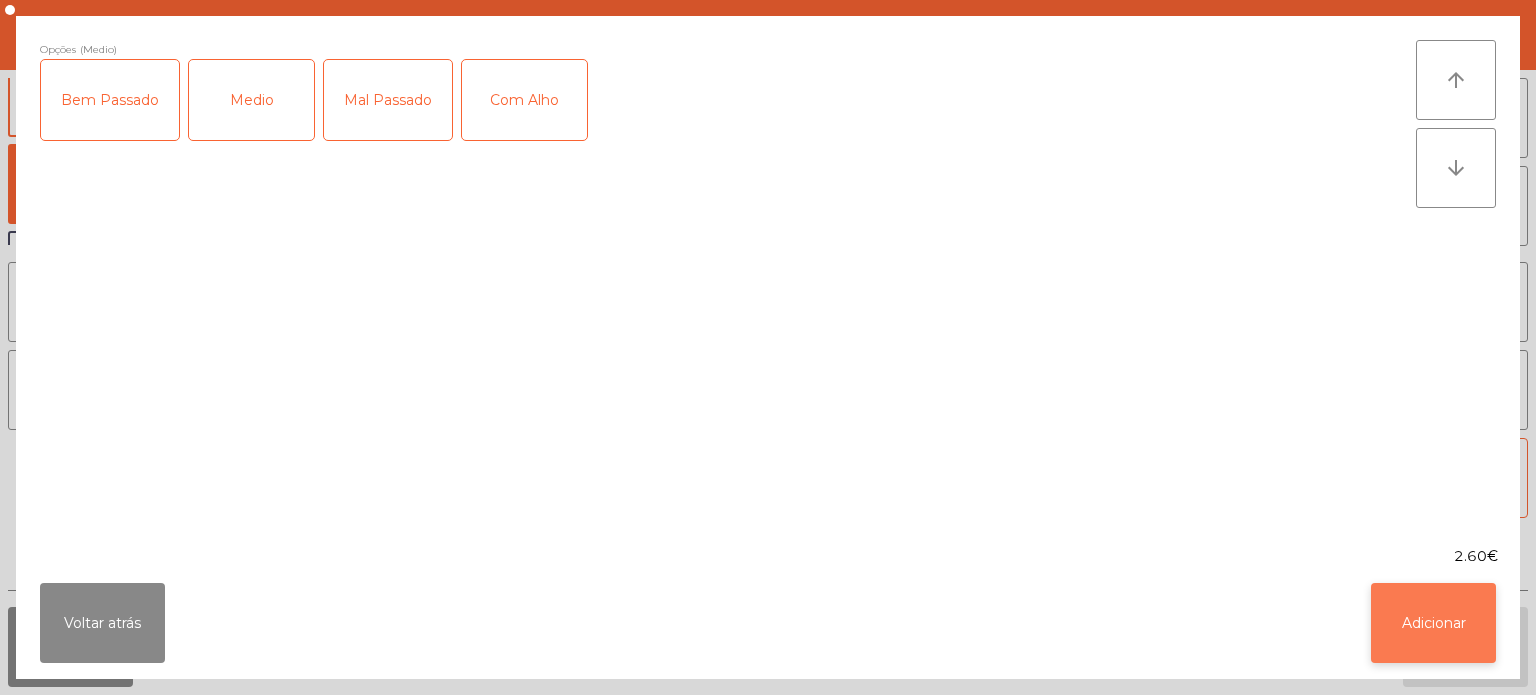 click on "Adicionar" 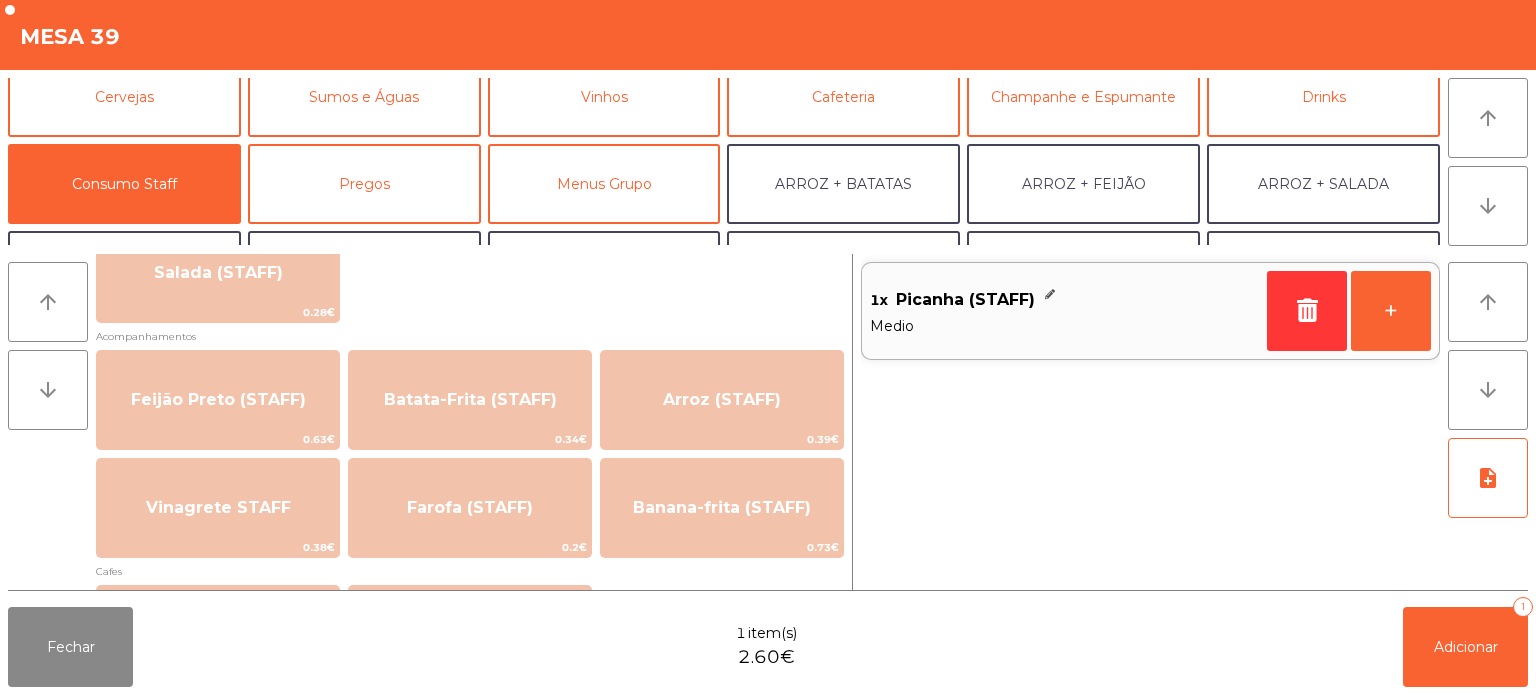 scroll, scrollTop: 757, scrollLeft: 0, axis: vertical 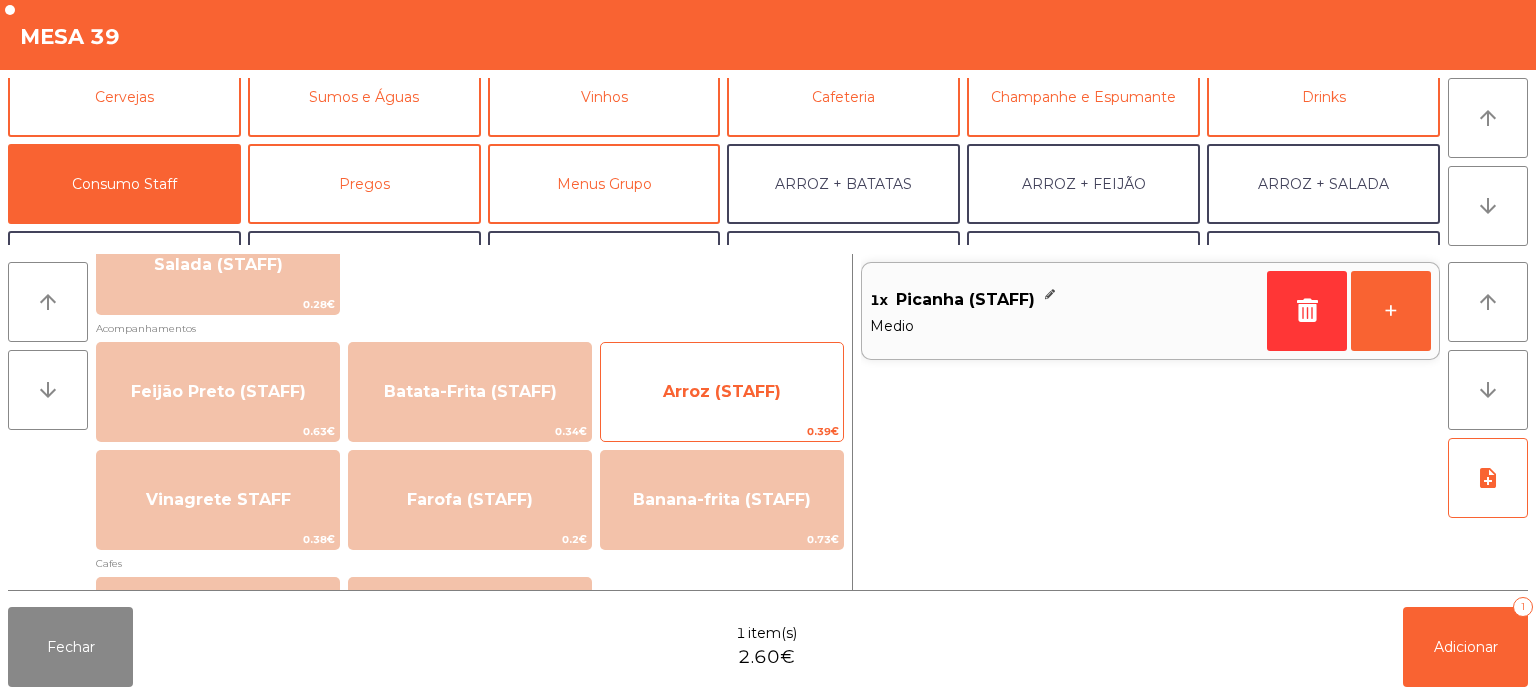 click on "Arroz (STAFF)" 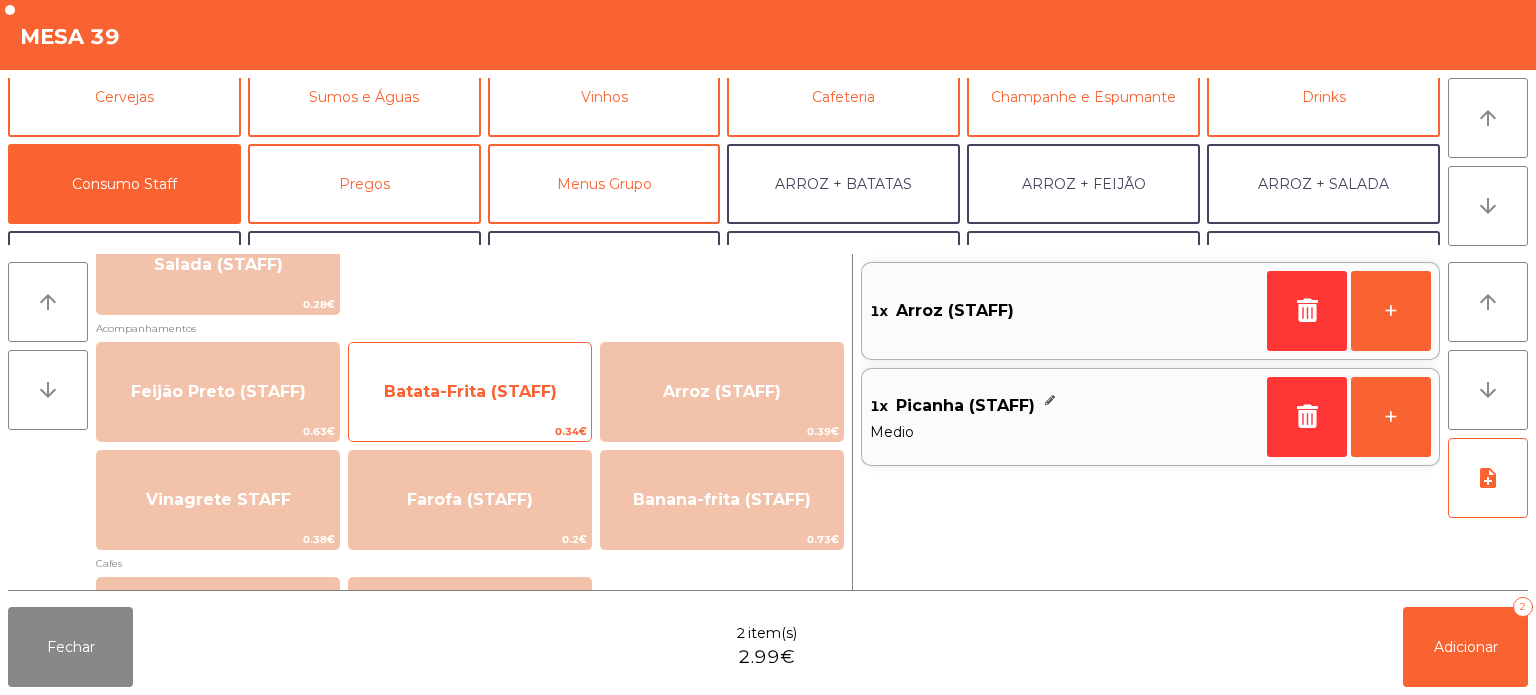 click on "Batata-Frita (STAFF)" 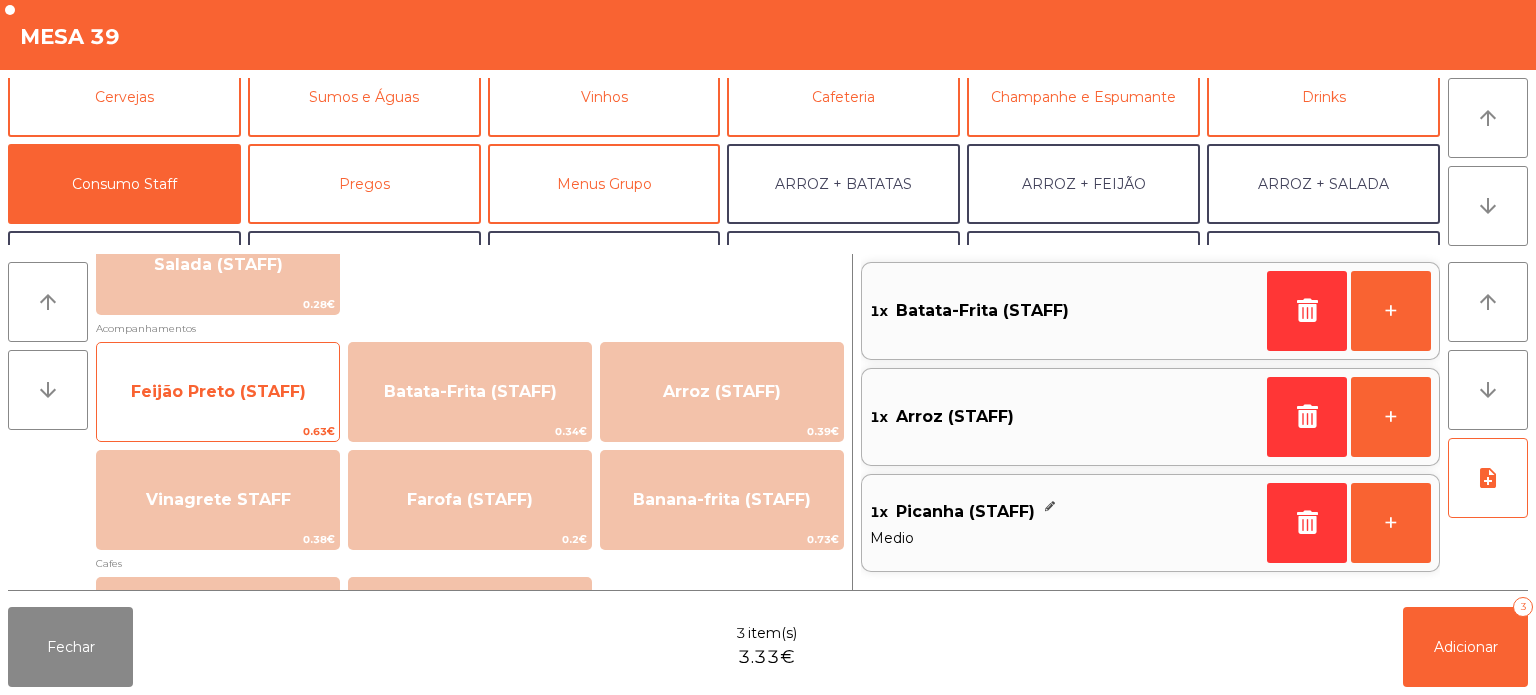 click on "Feijão Preto (STAFF)" 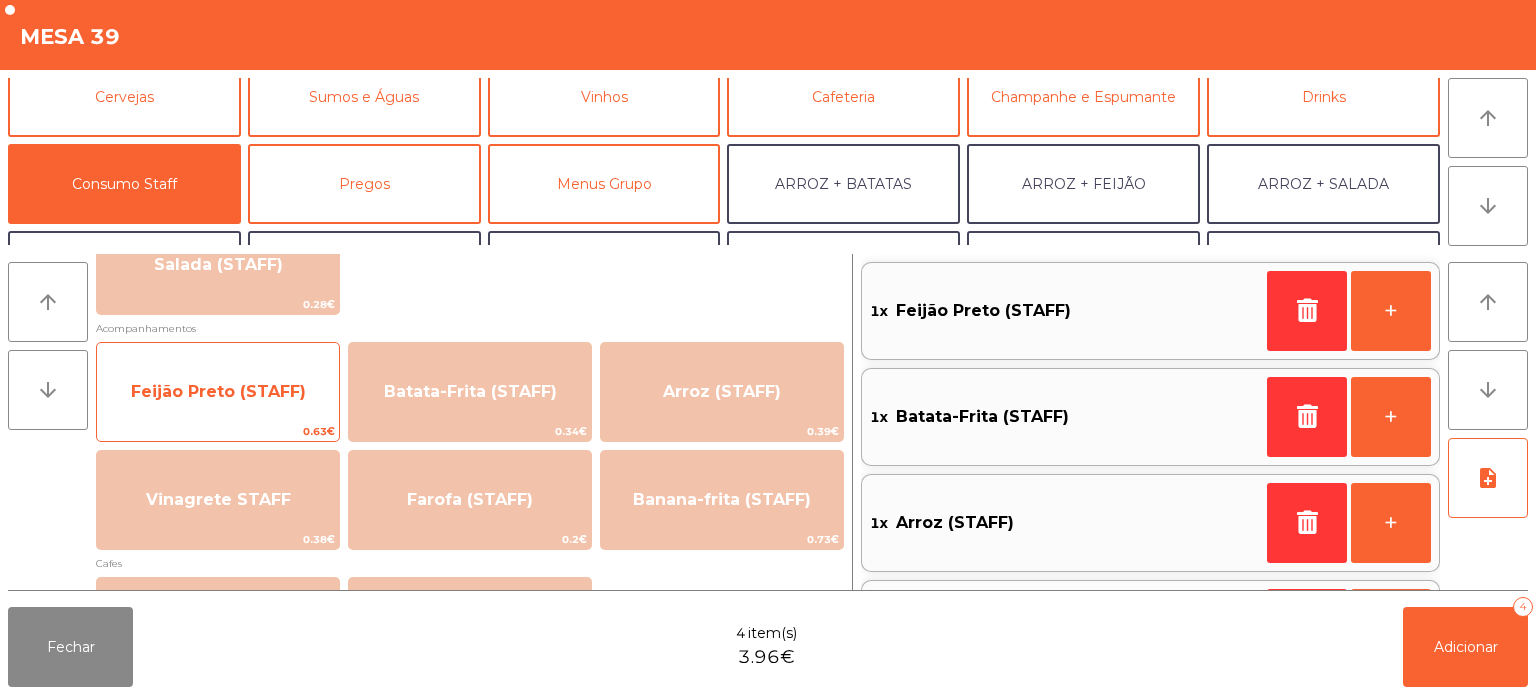 scroll, scrollTop: 93, scrollLeft: 0, axis: vertical 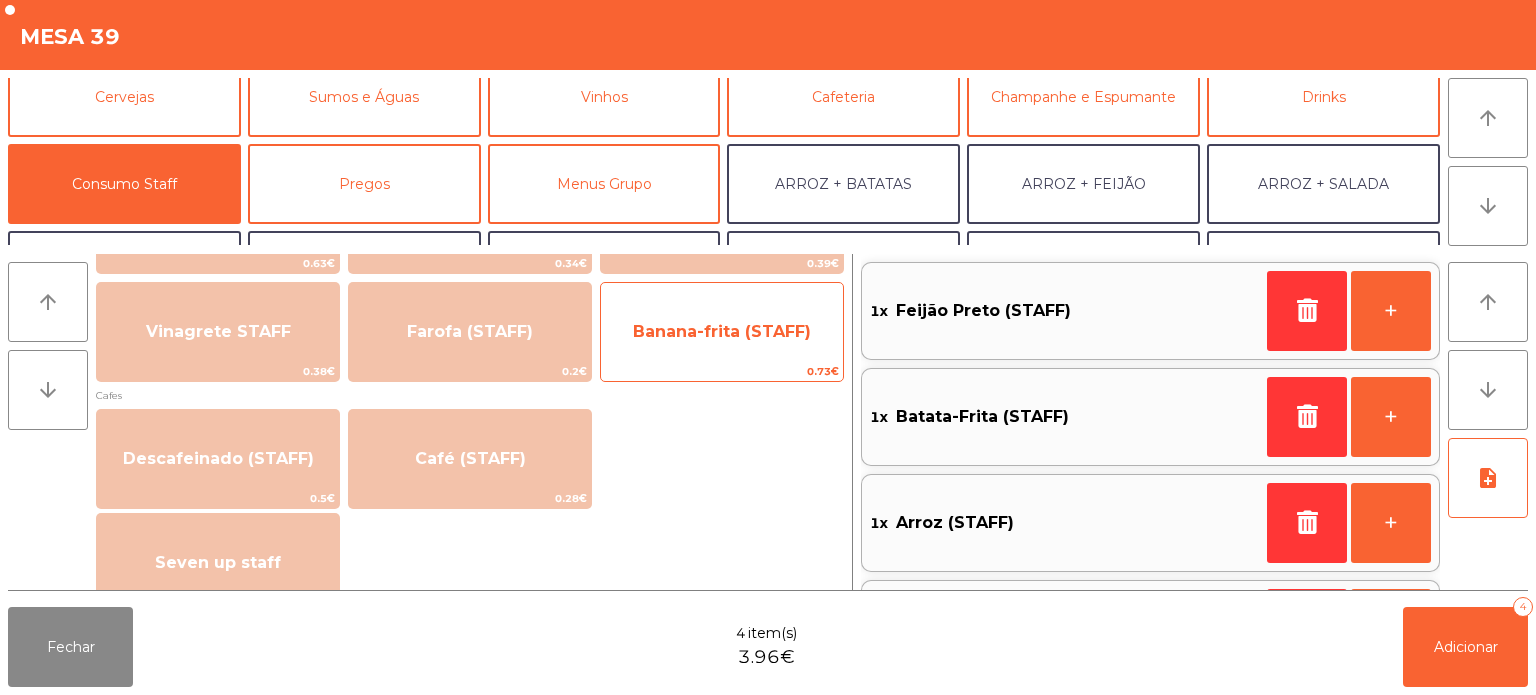 click on "Banana-frita (STAFF)" 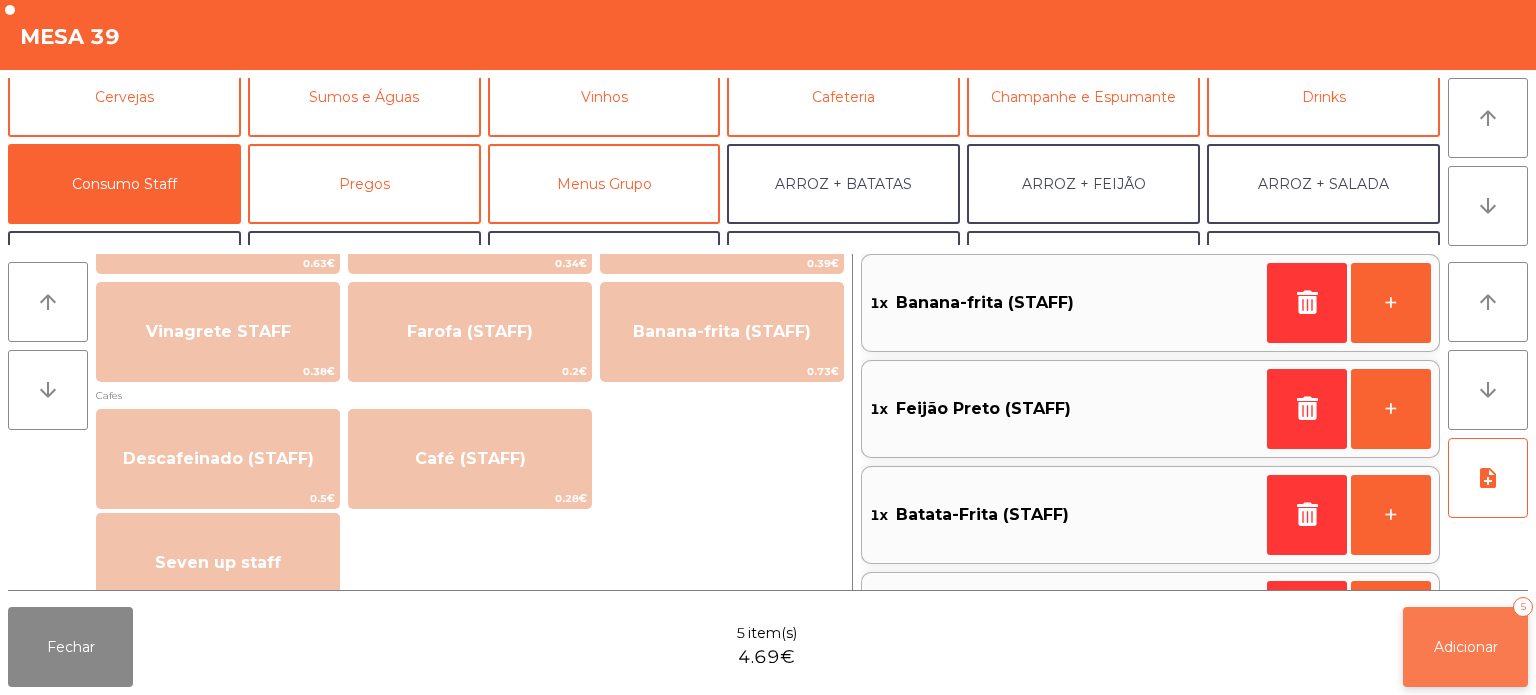 click on "Adicionar" 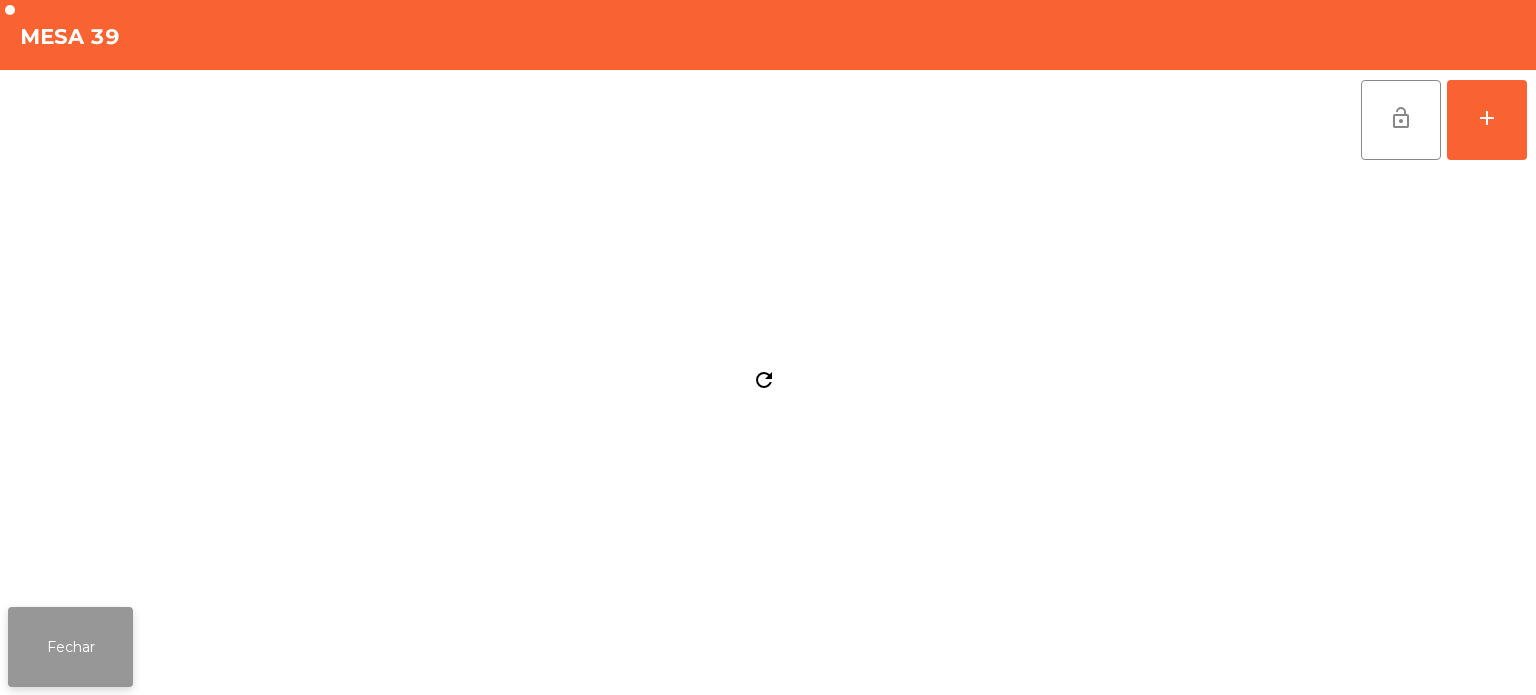 click on "Fechar" 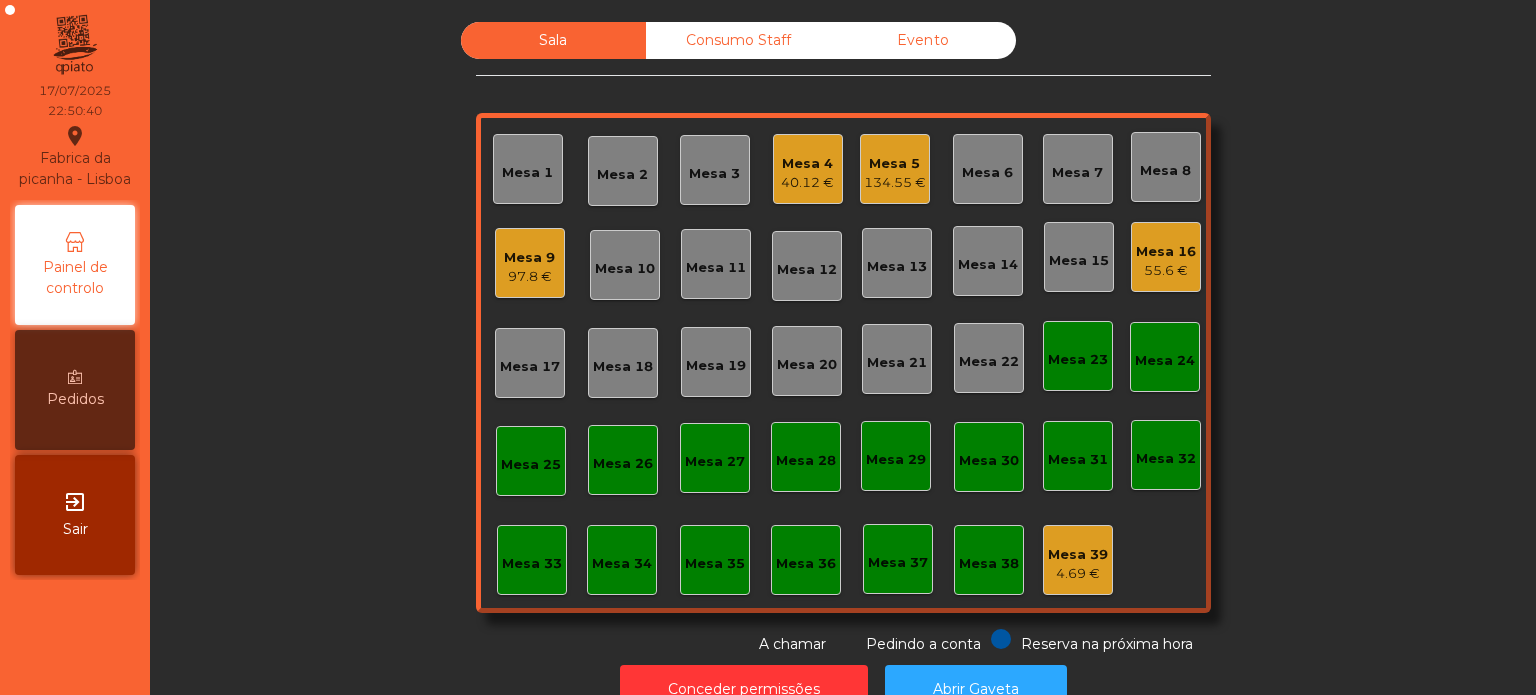 click on "Mesa 9   97.8 €" 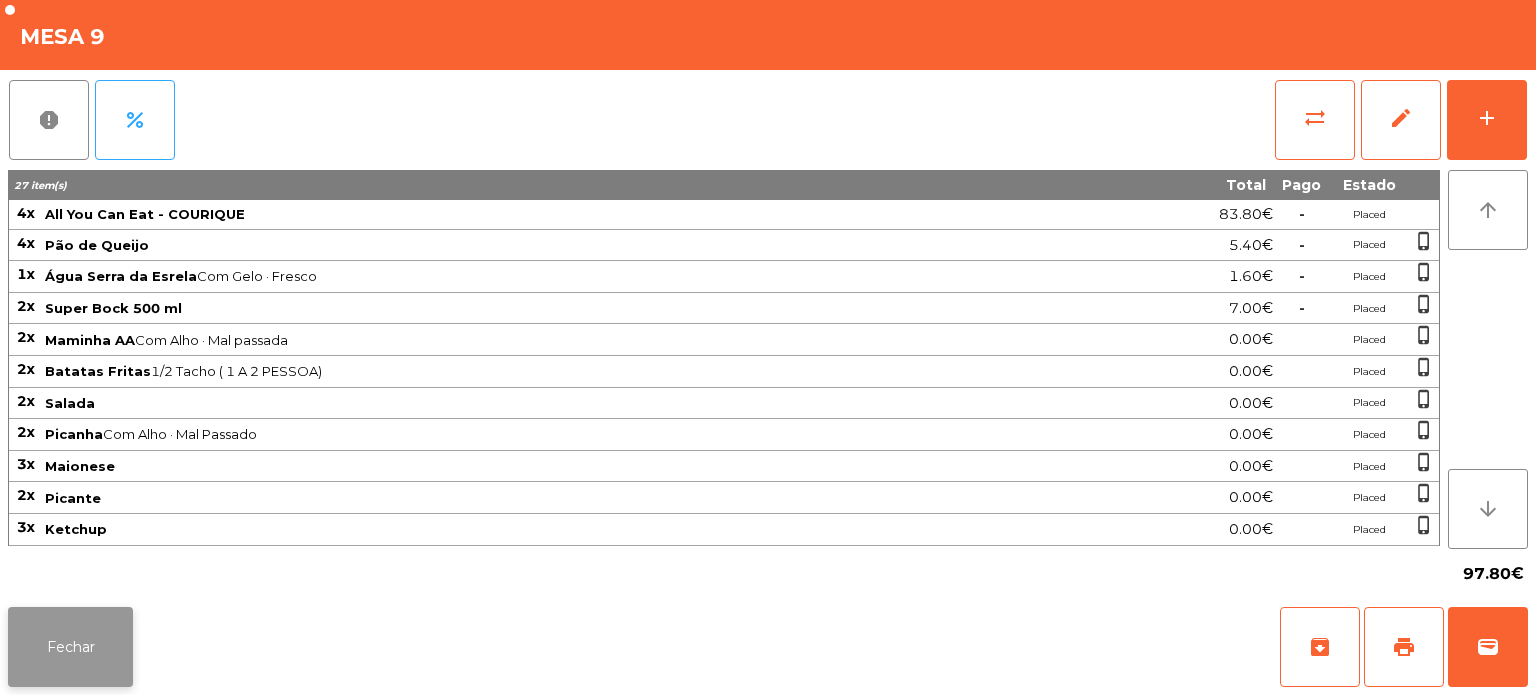click on "Fechar" 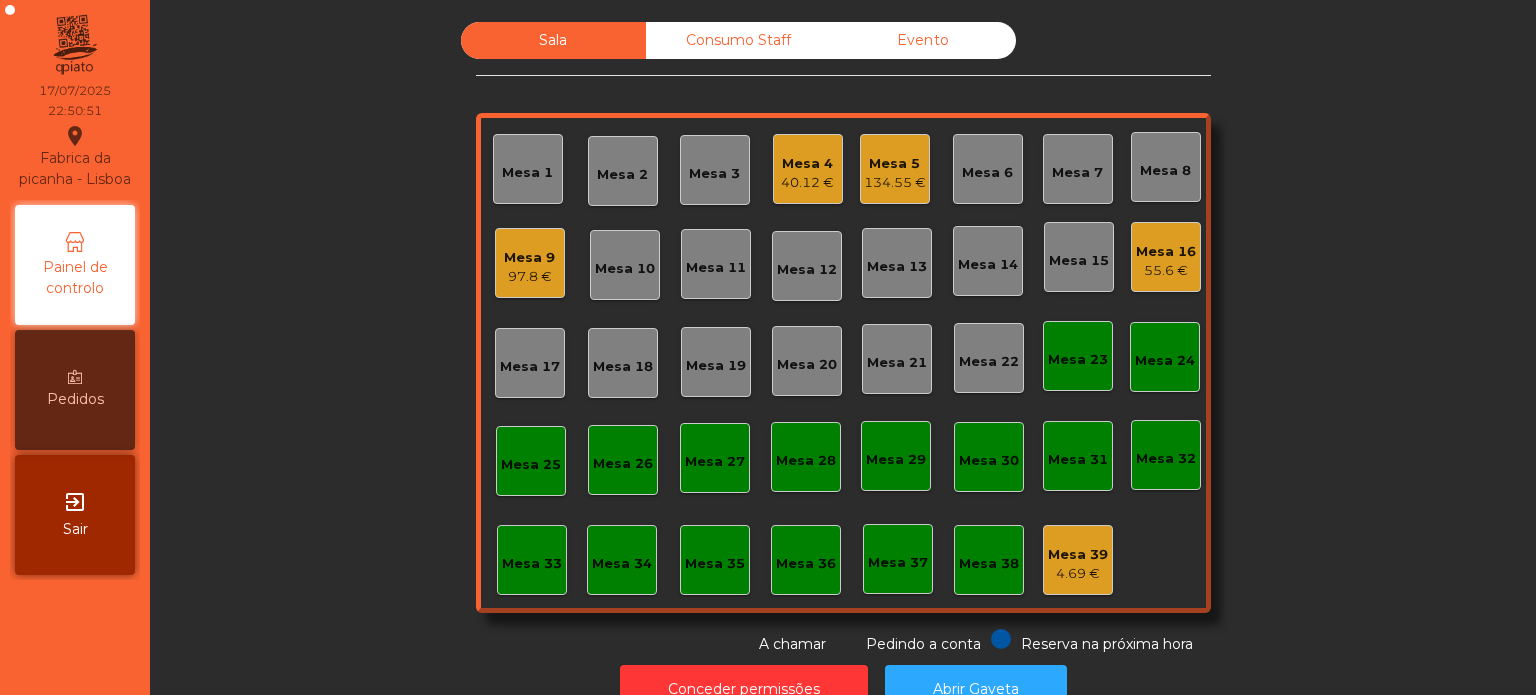 click on "Mesa 9" 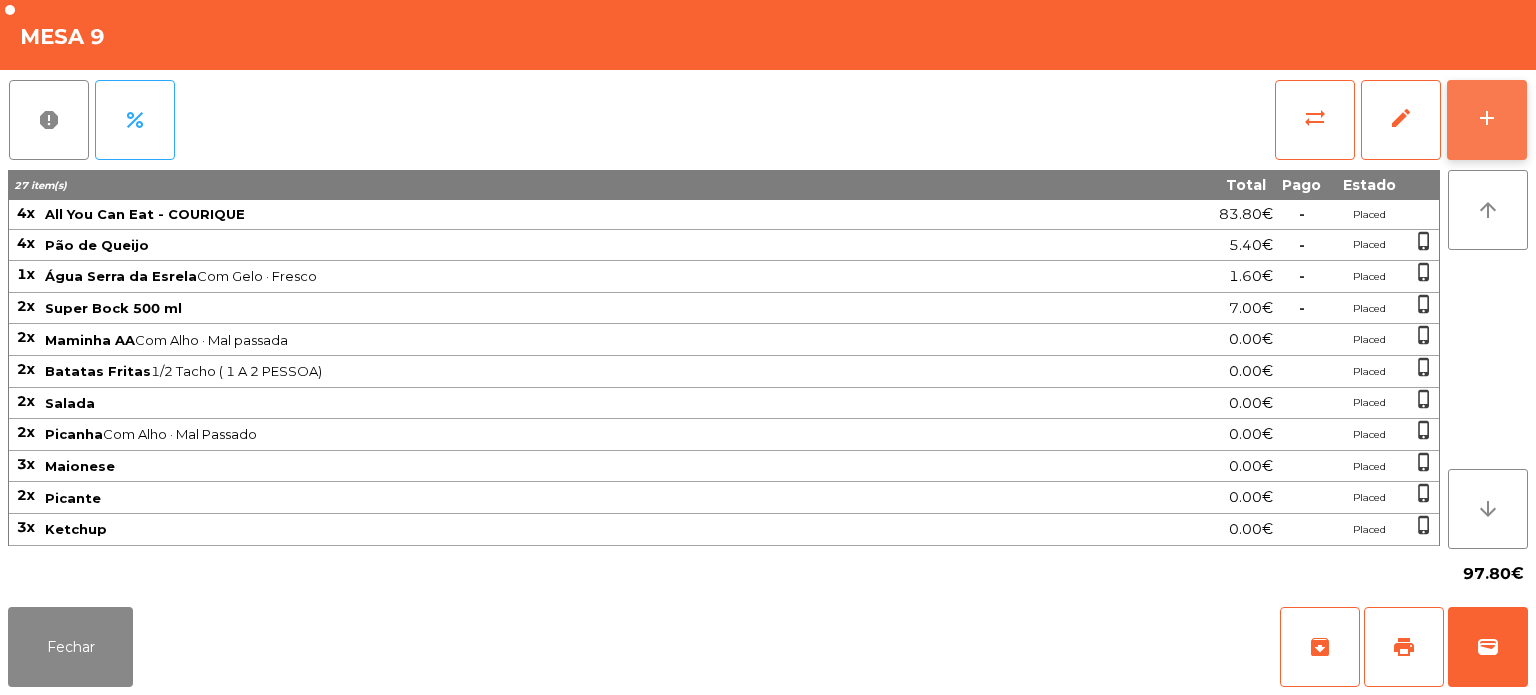 click on "add" 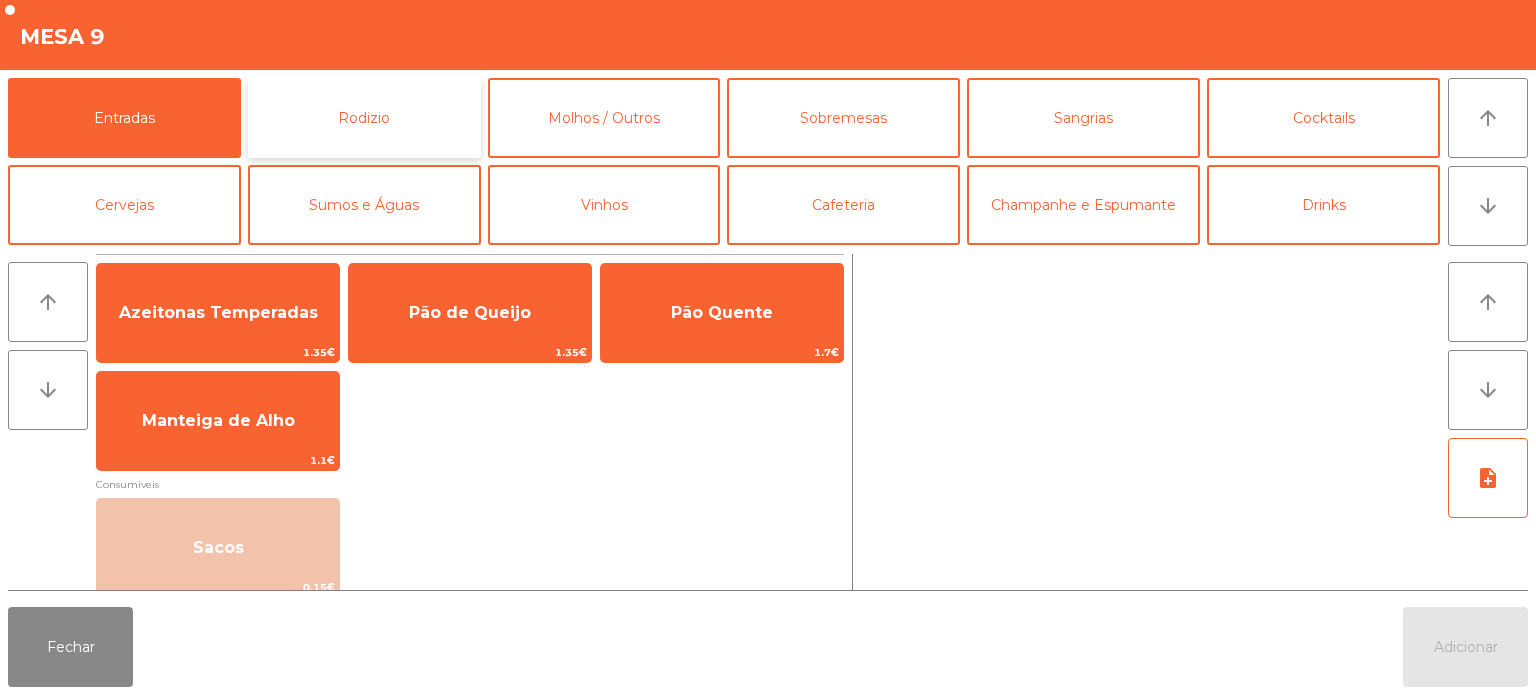 click on "Rodizio" 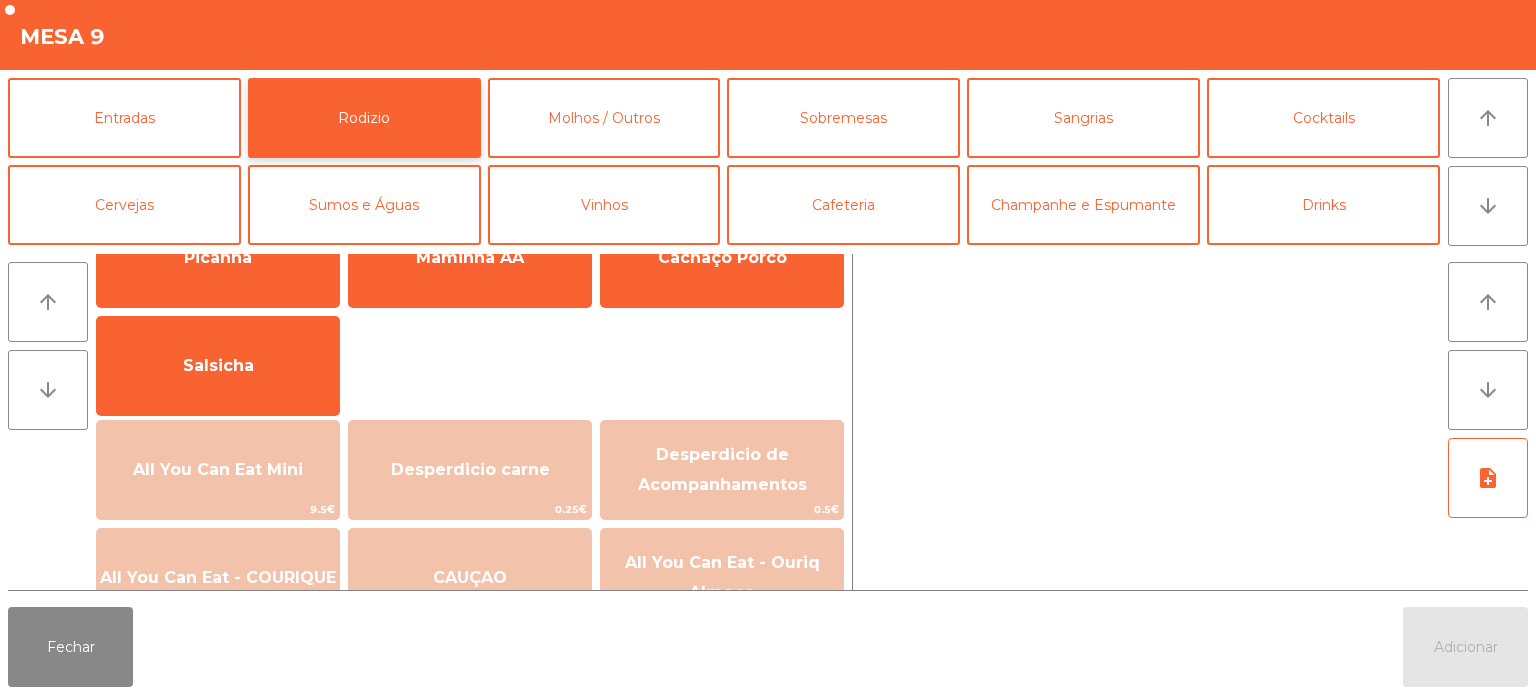 scroll, scrollTop: 68, scrollLeft: 0, axis: vertical 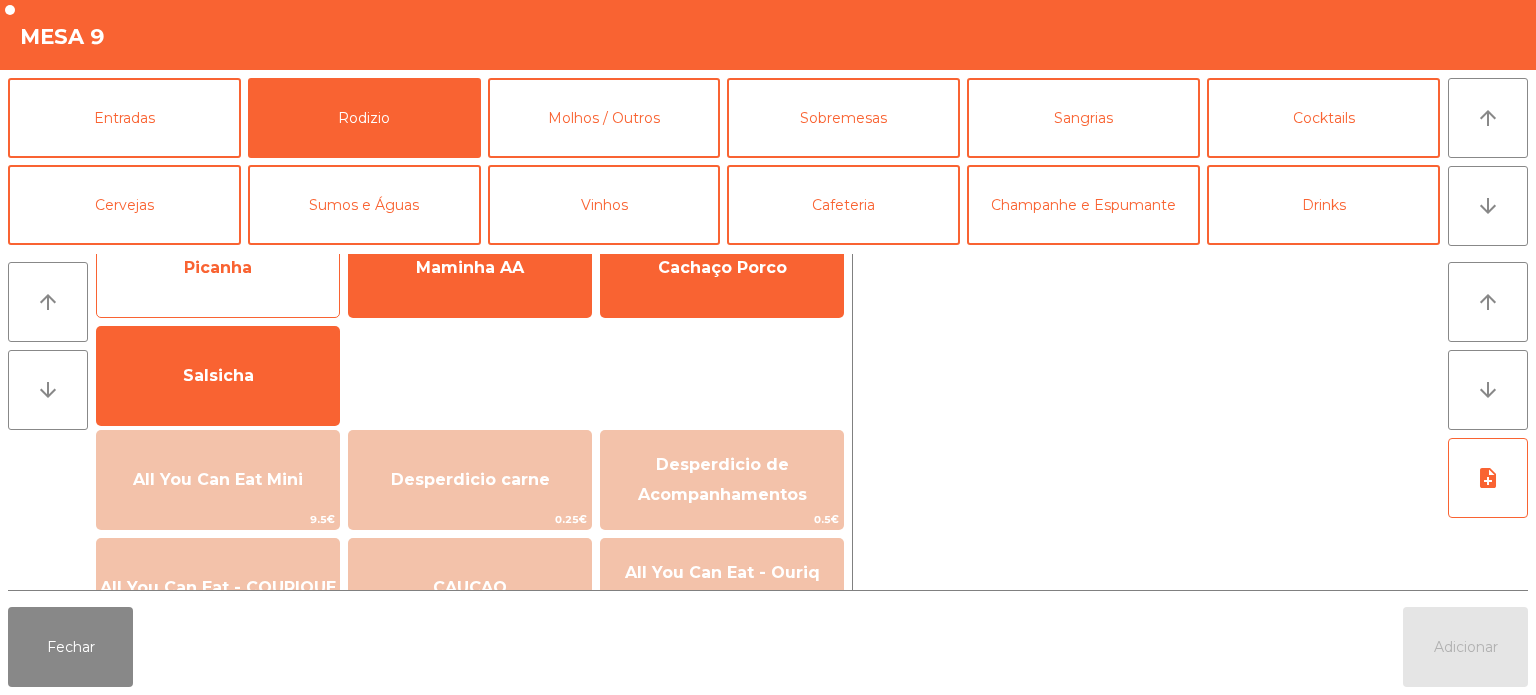 click on "Picanha" 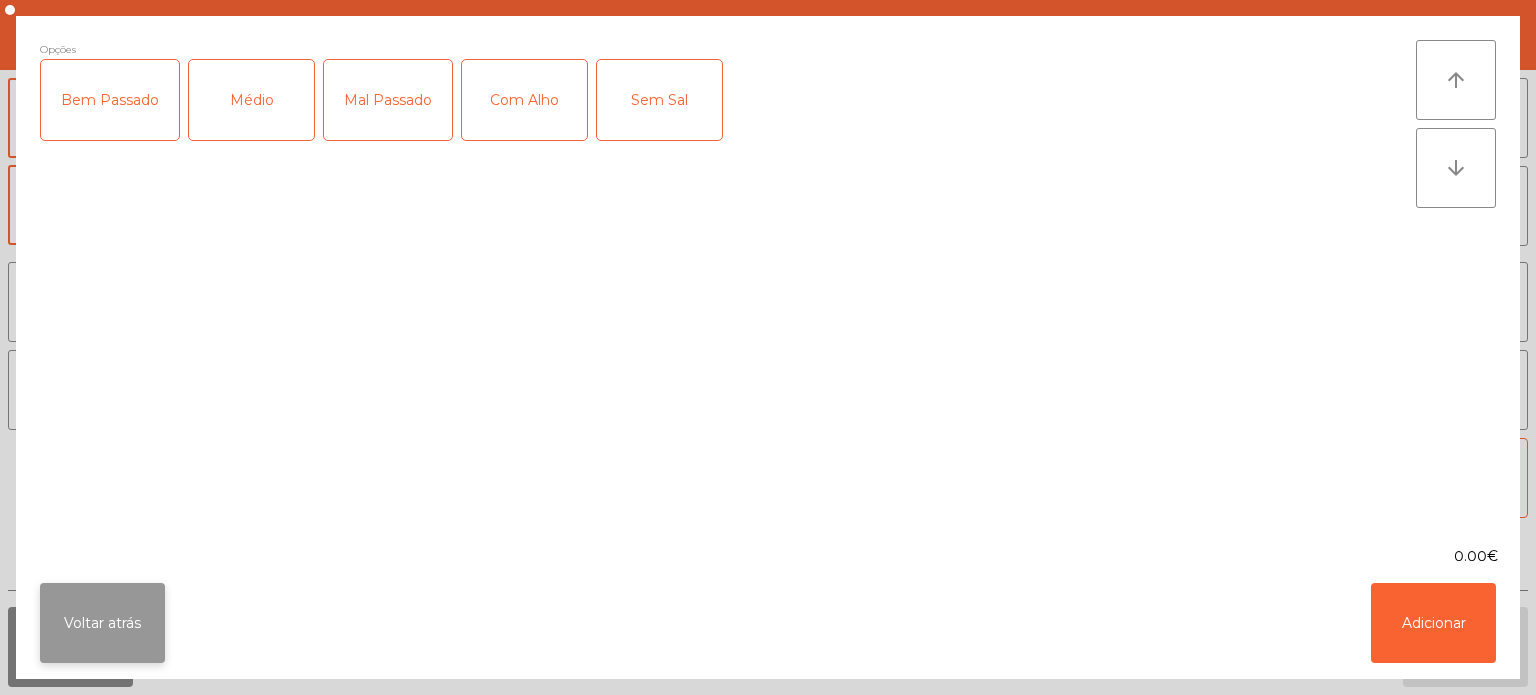 click on "Voltar atrás" 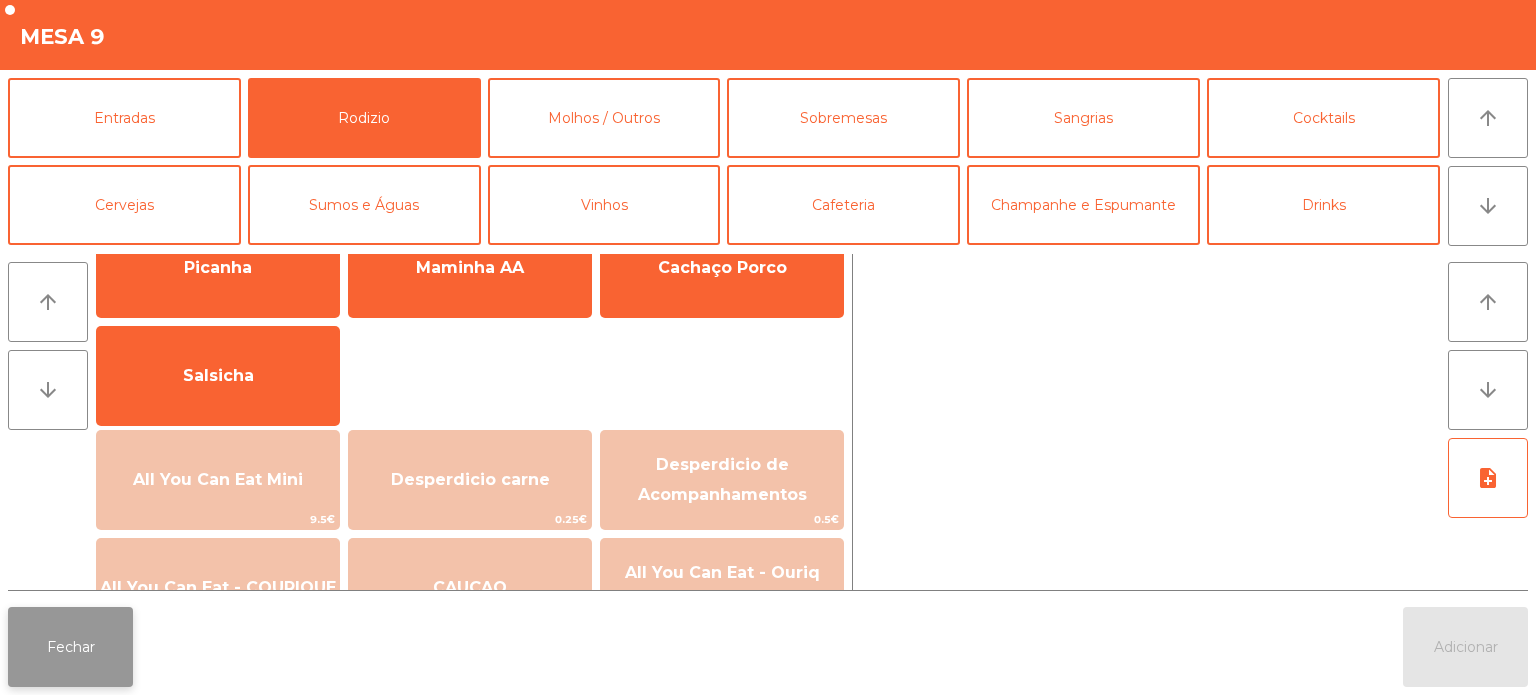 click on "Fechar" 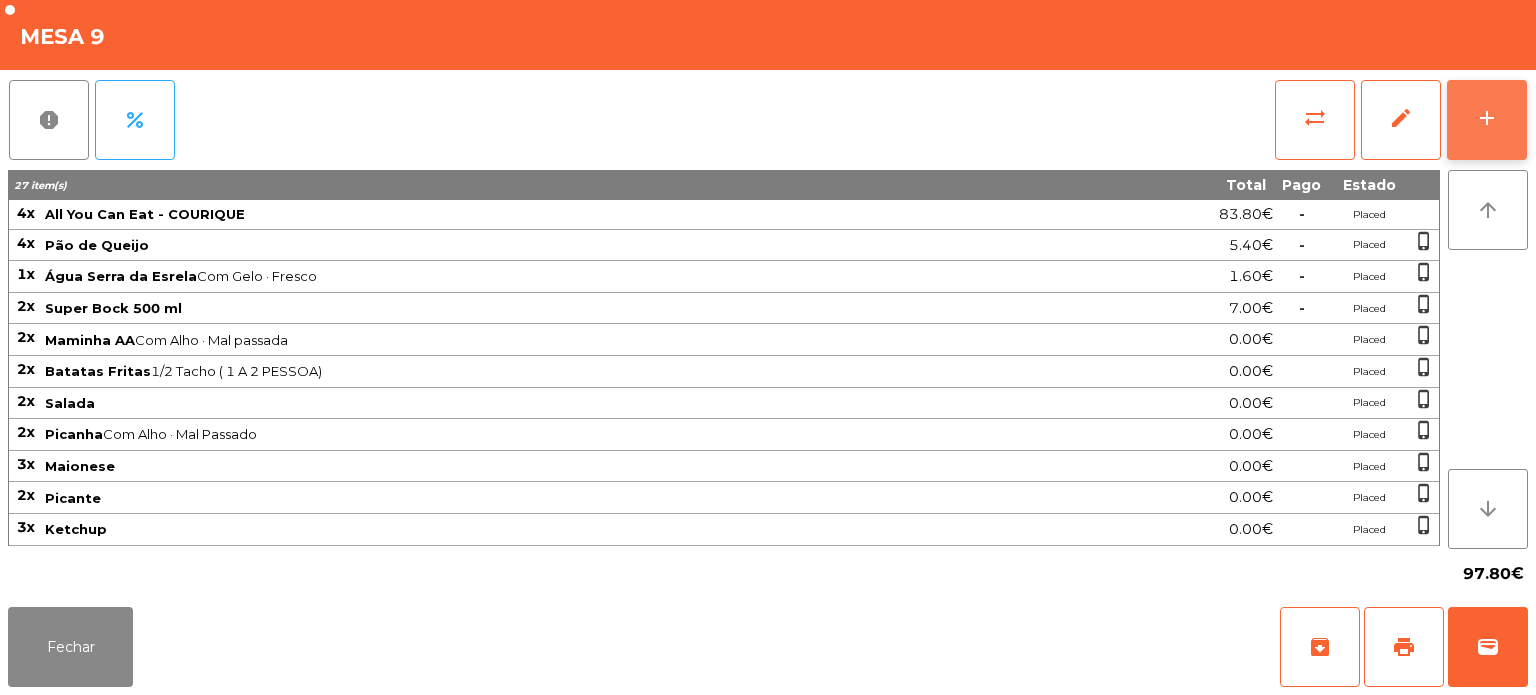 click on "add" 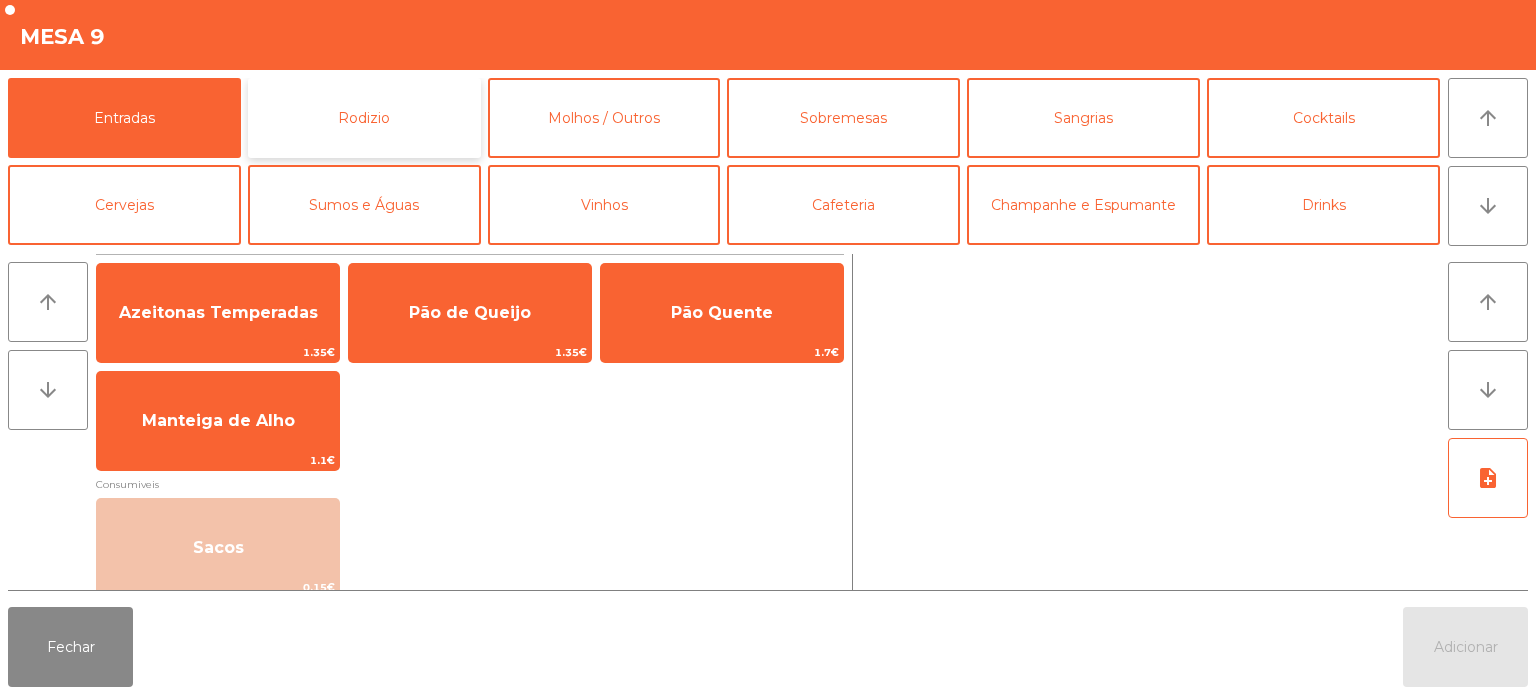 click on "Rodizio" 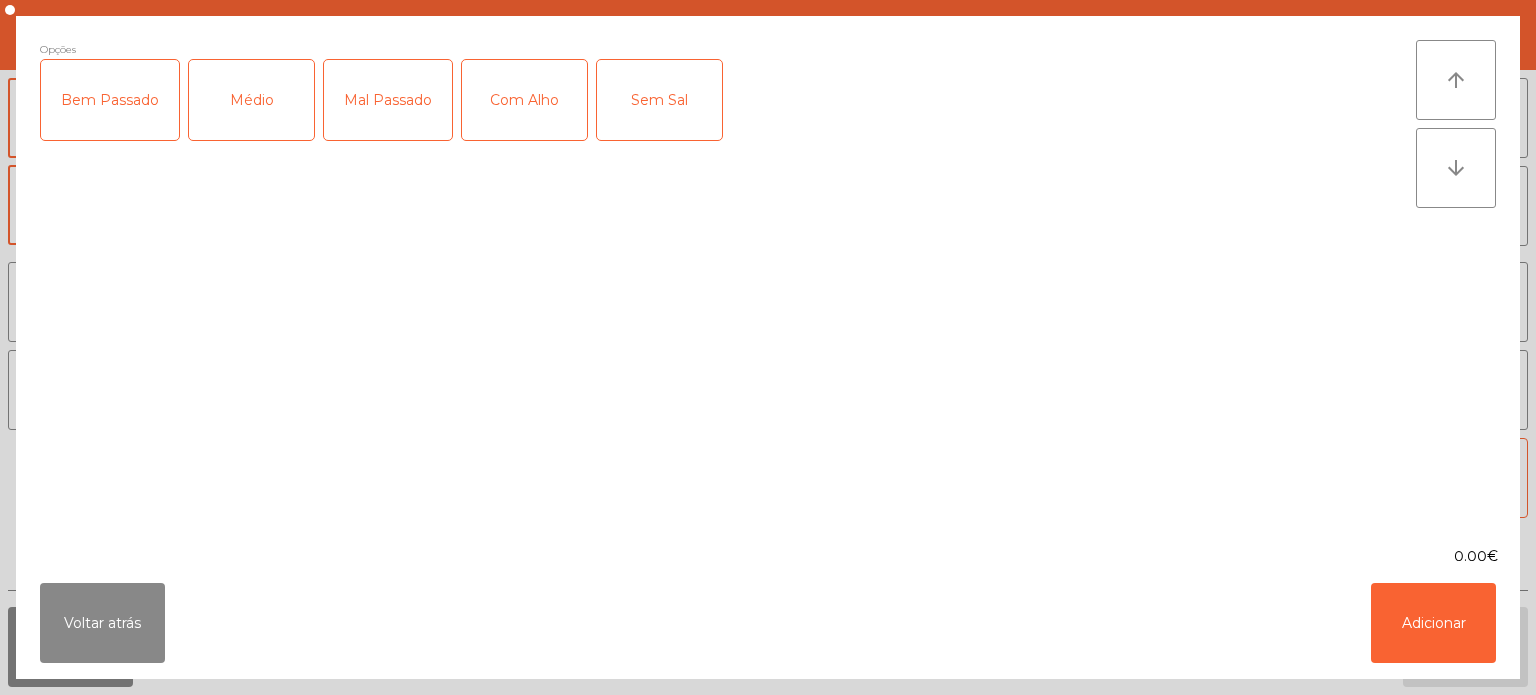 click on "Mal Passado" 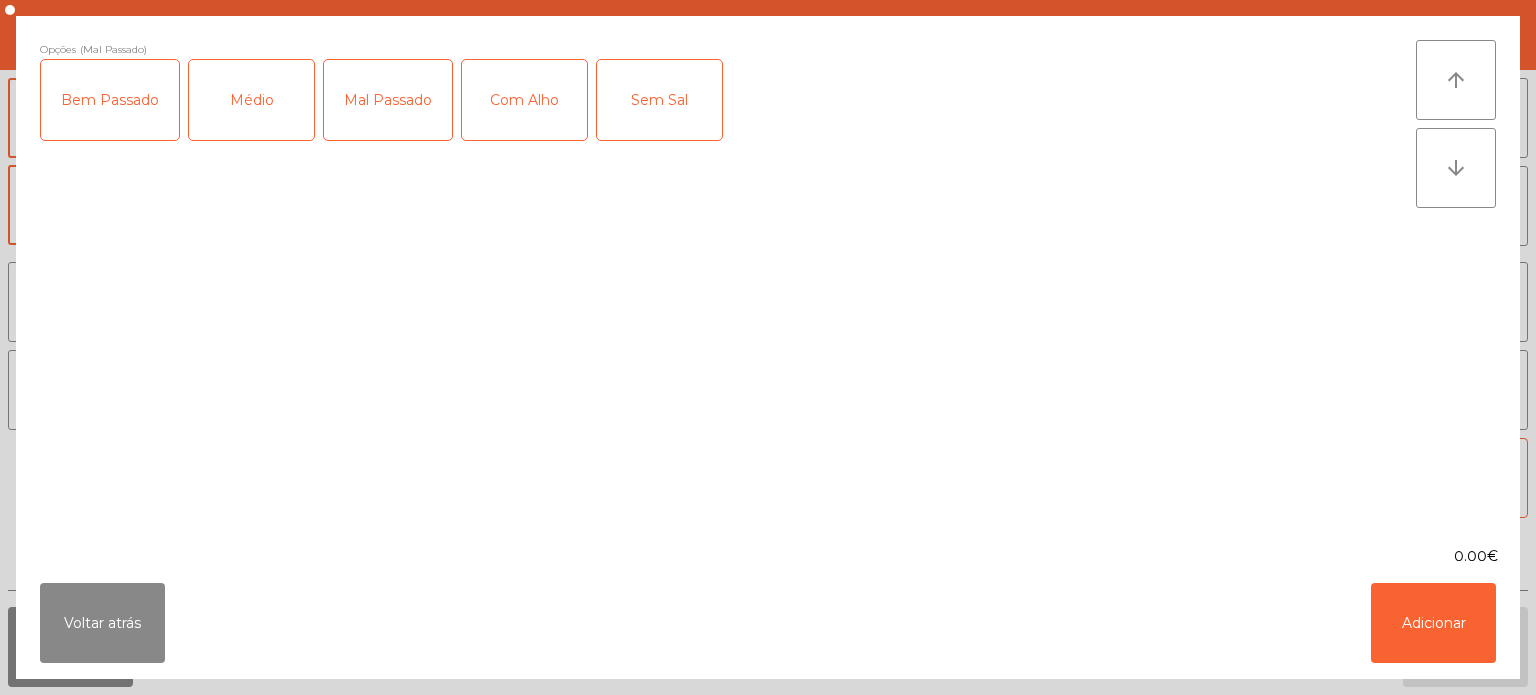 click on "Com Alho" 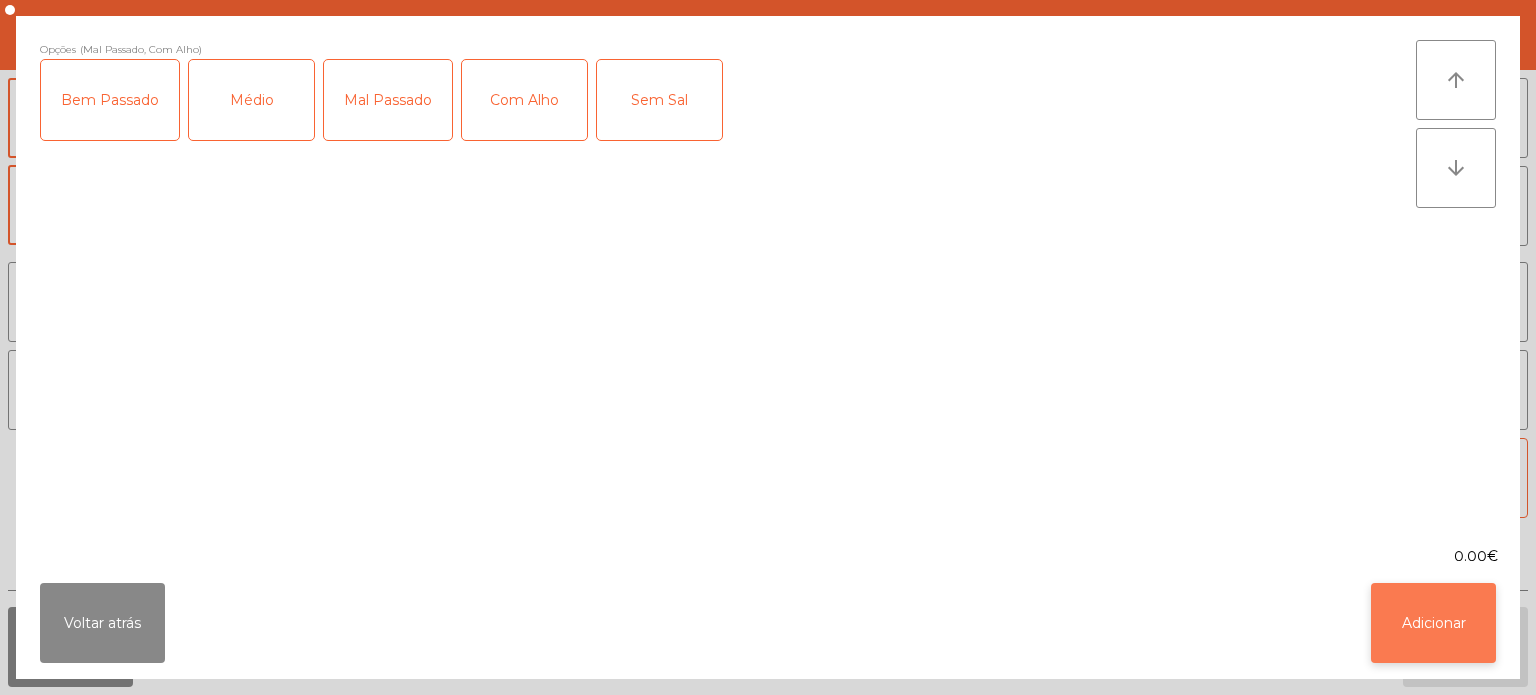 click on "Adicionar" 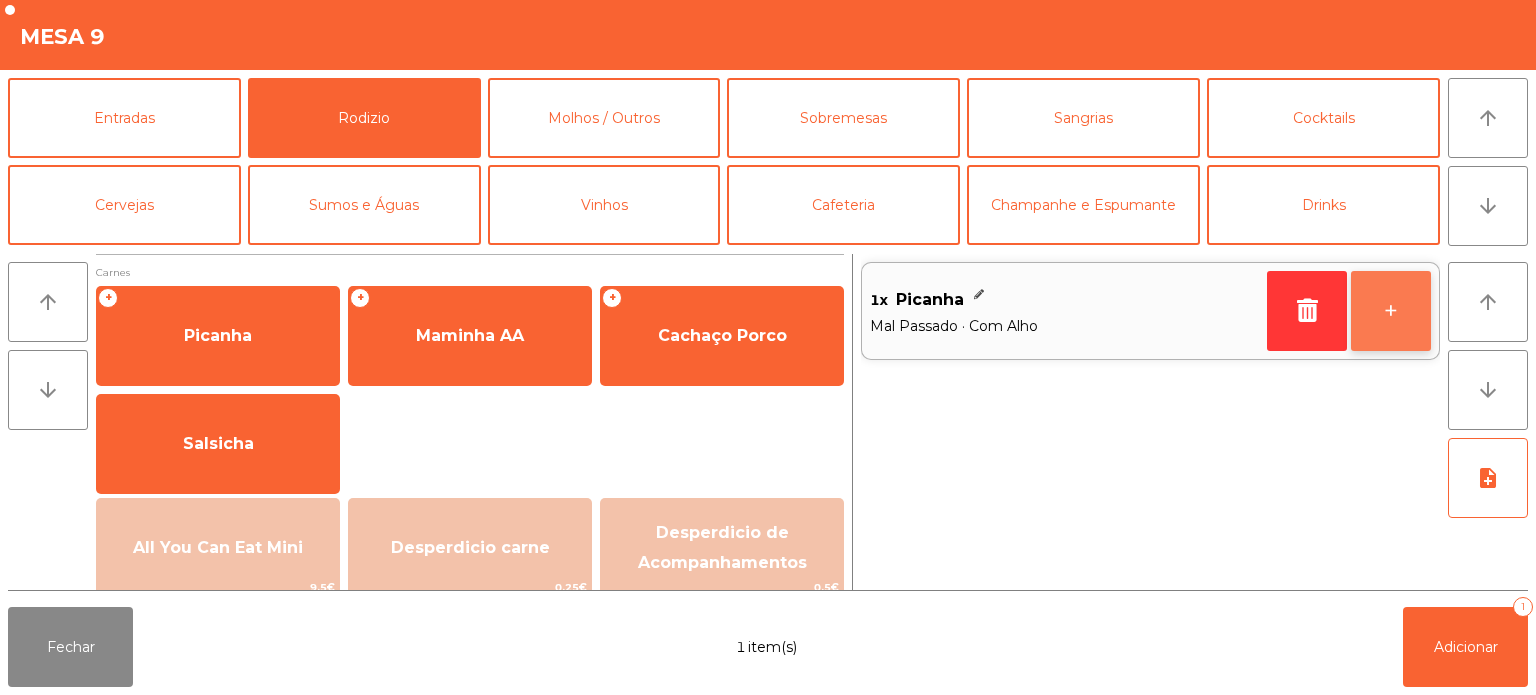 click on "+" 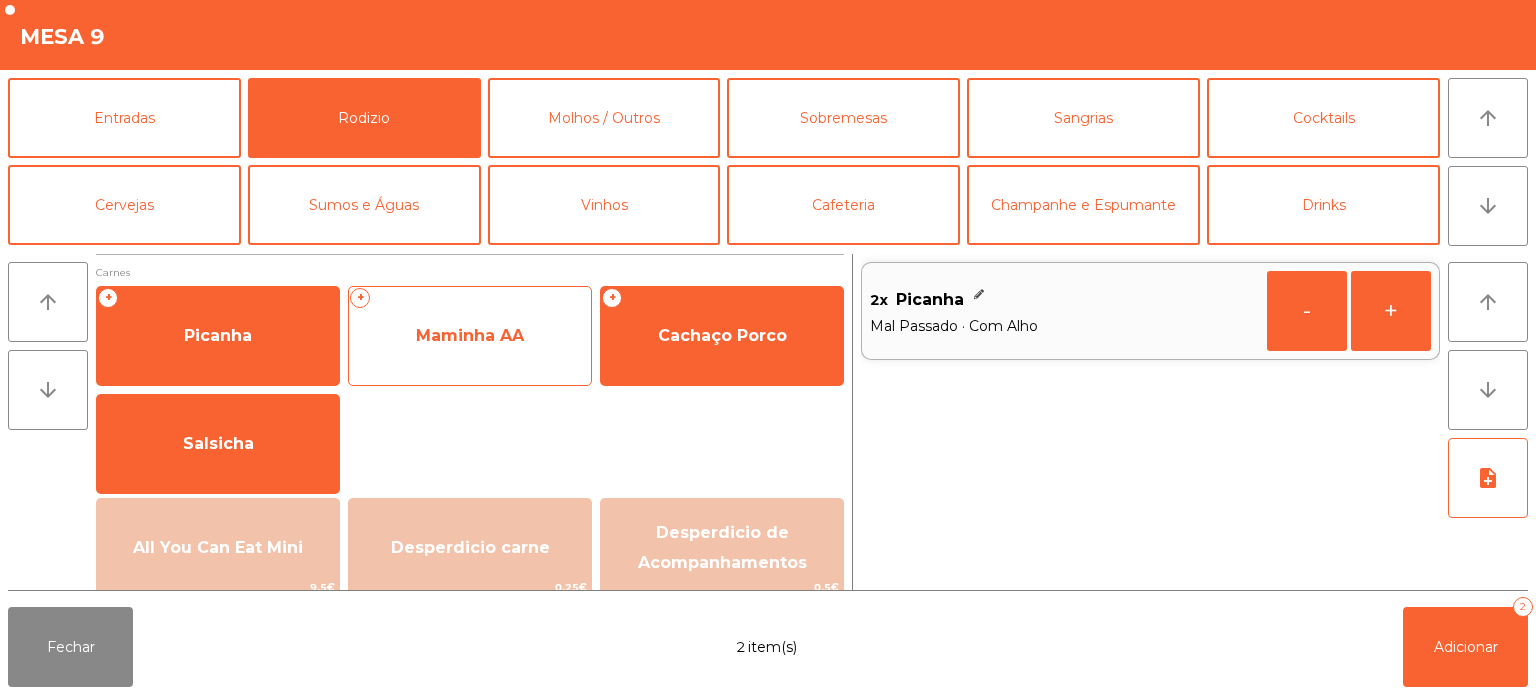 click on "Maminha AA" 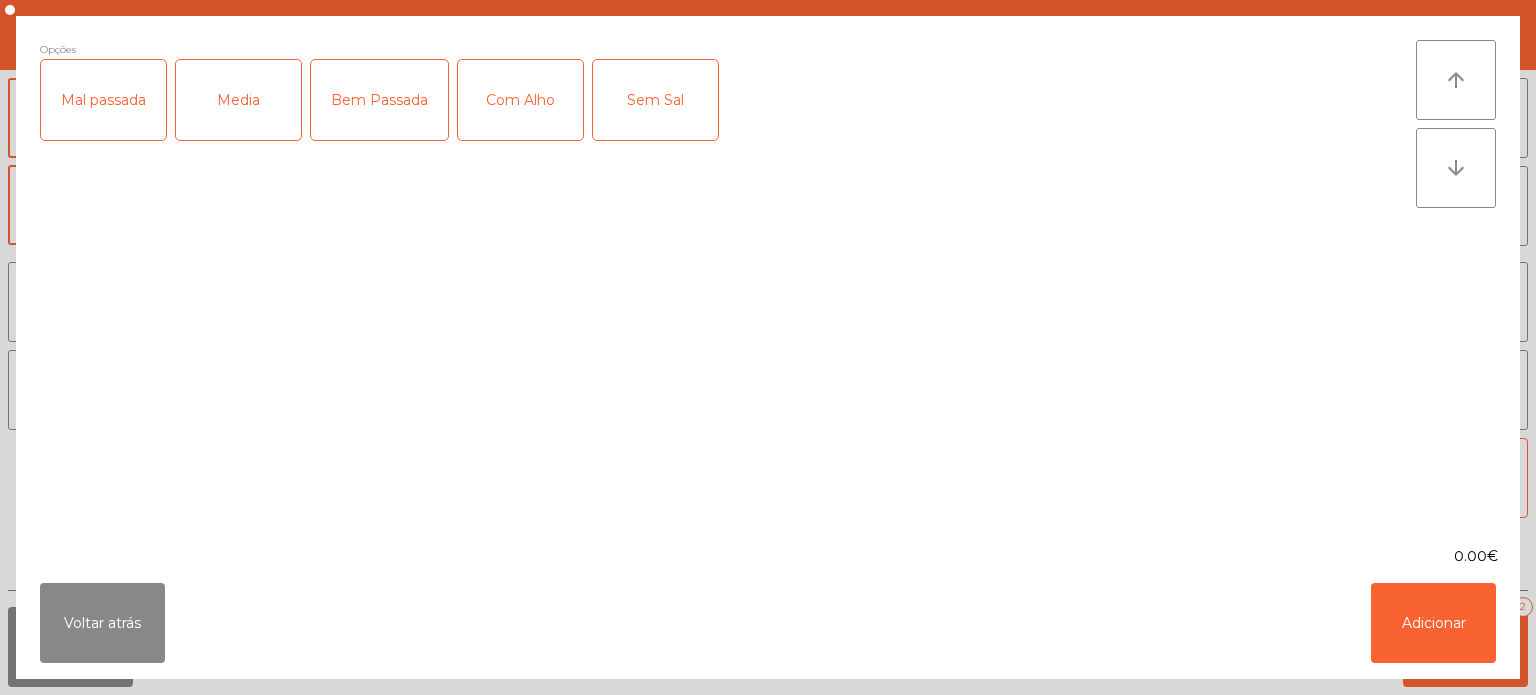 click on "Mal passada" 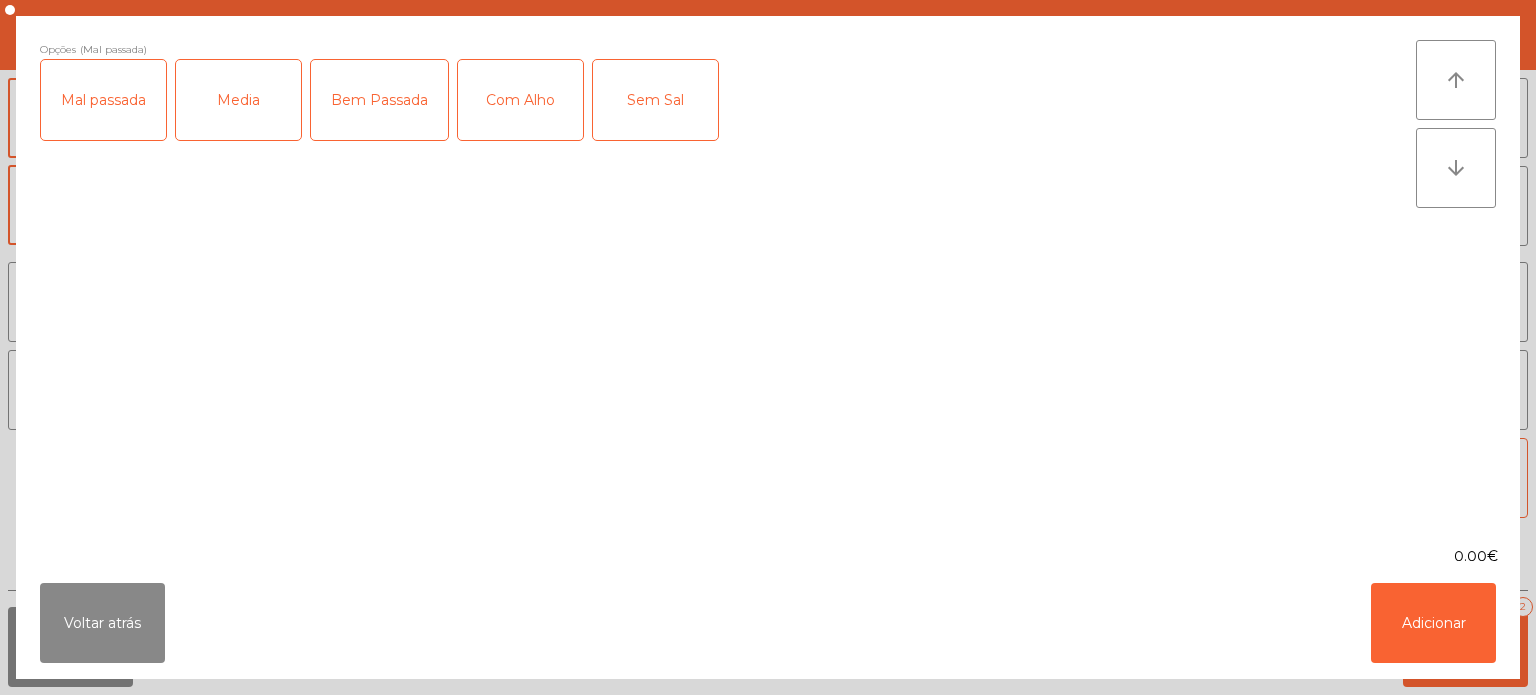 click on "Com Alho" 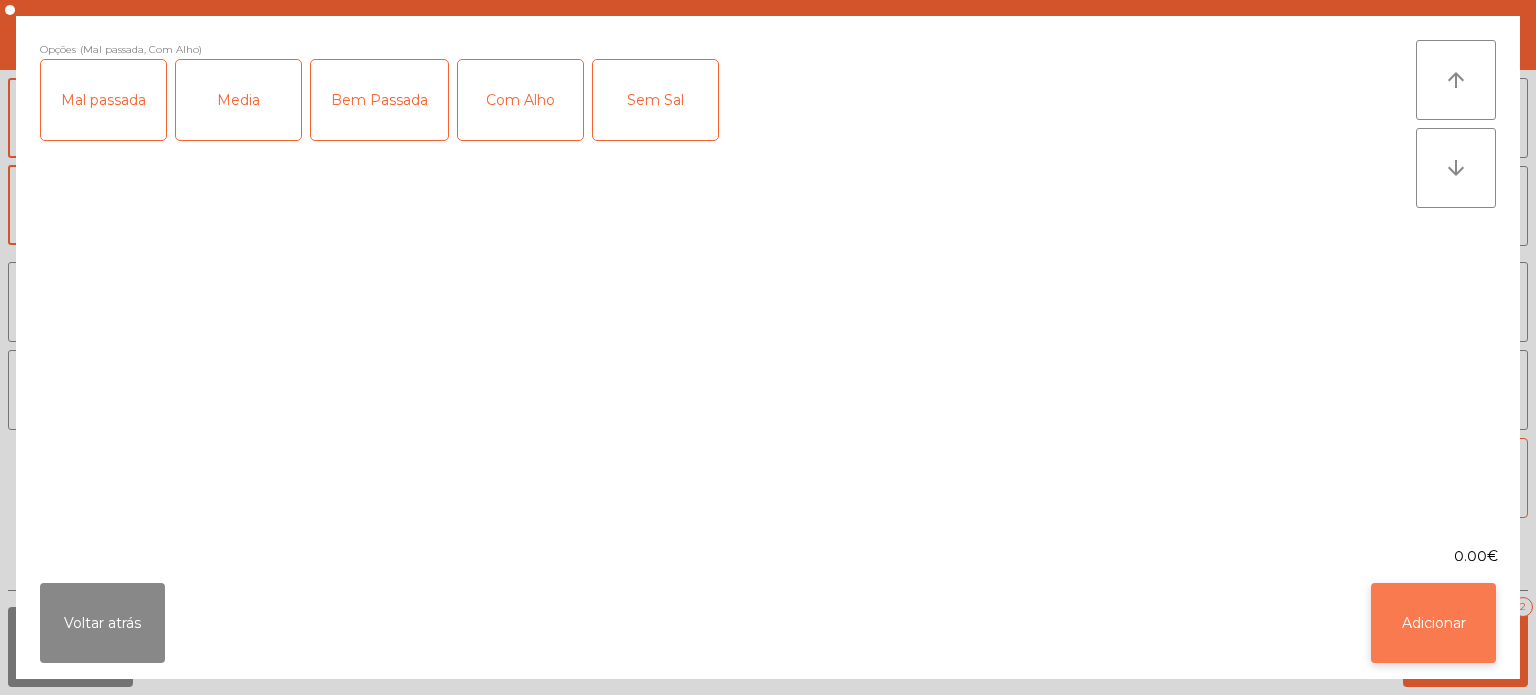 click on "Adicionar" 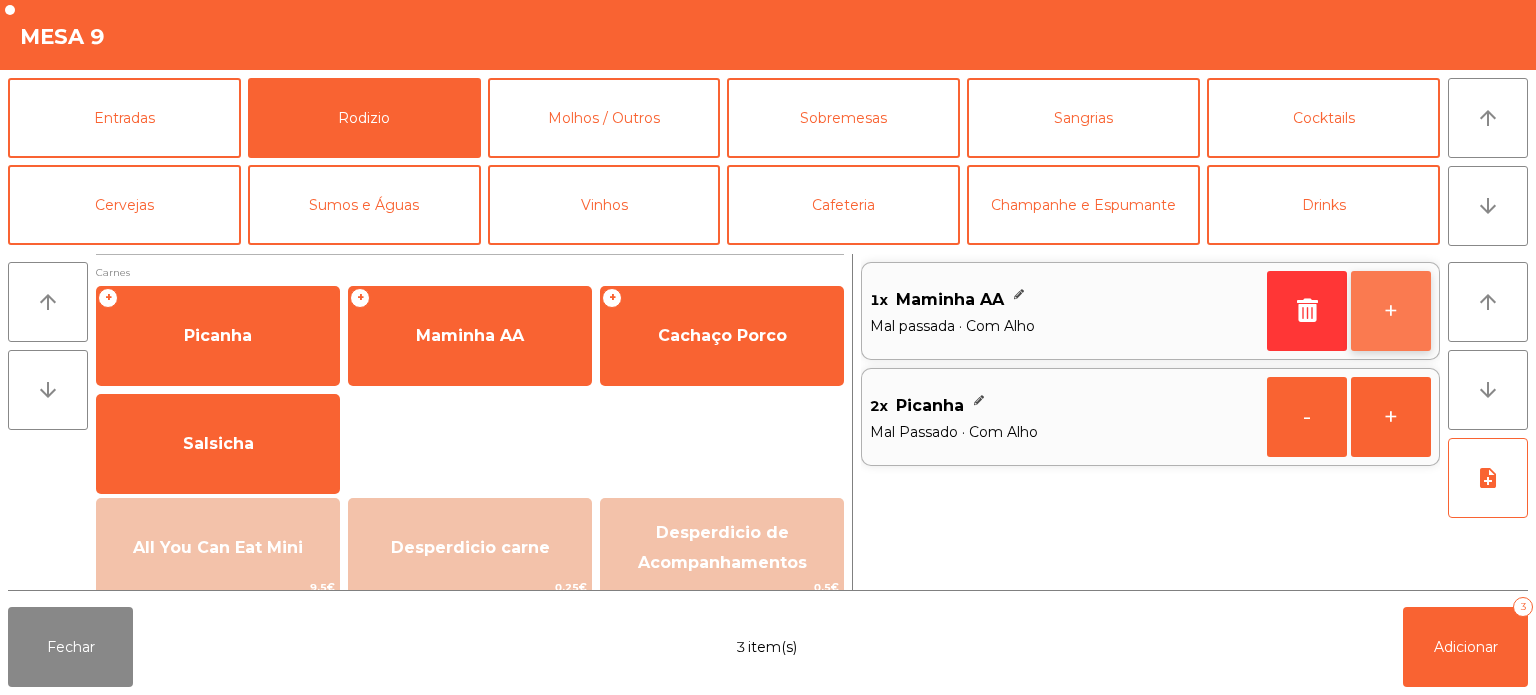 click on "+" 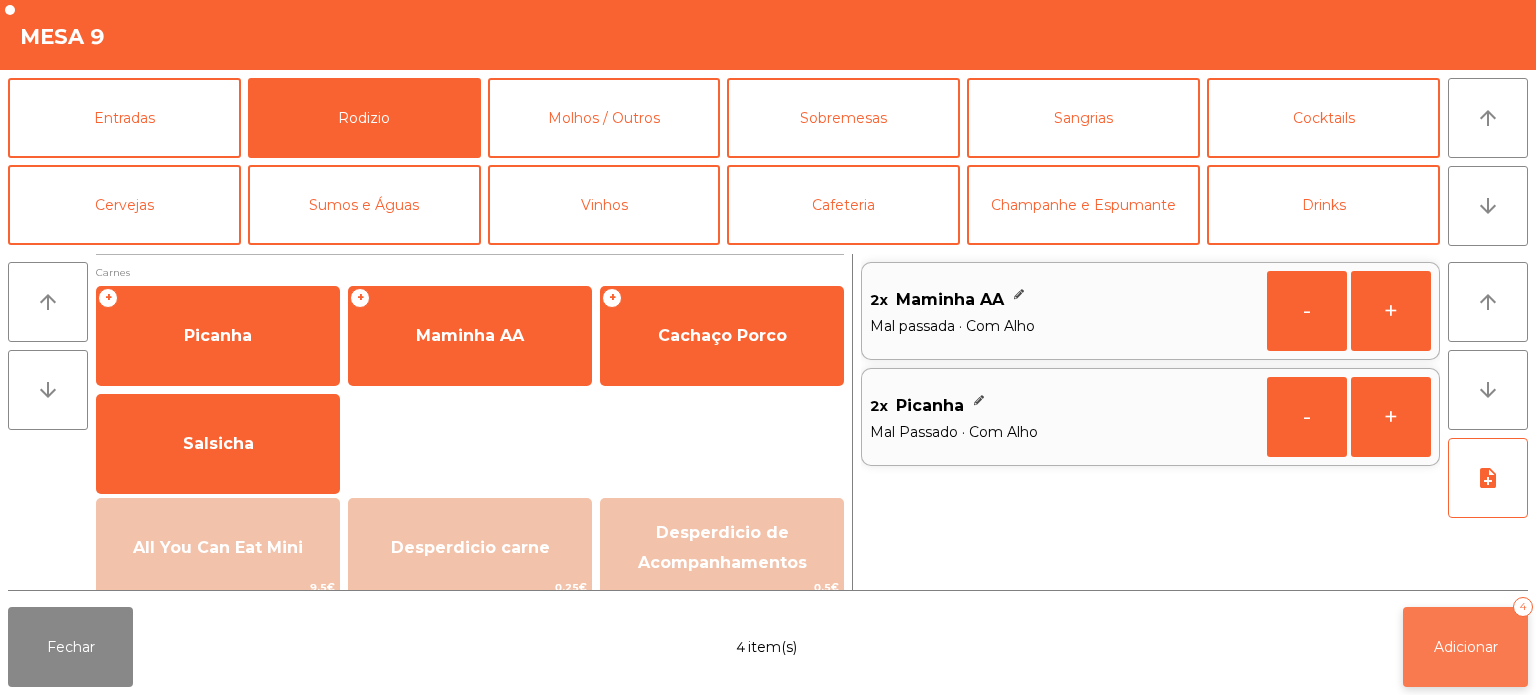 click on "Adicionar   4" 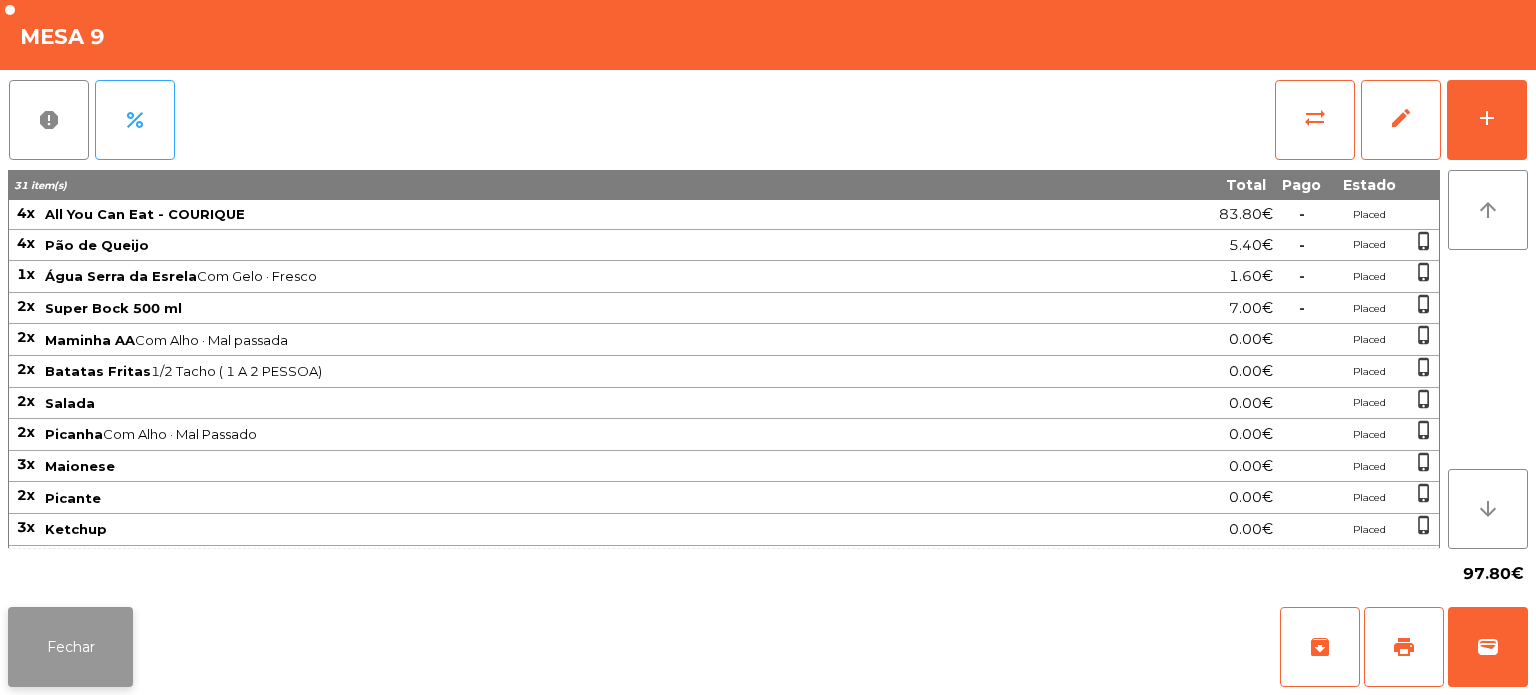 click on "Fechar" 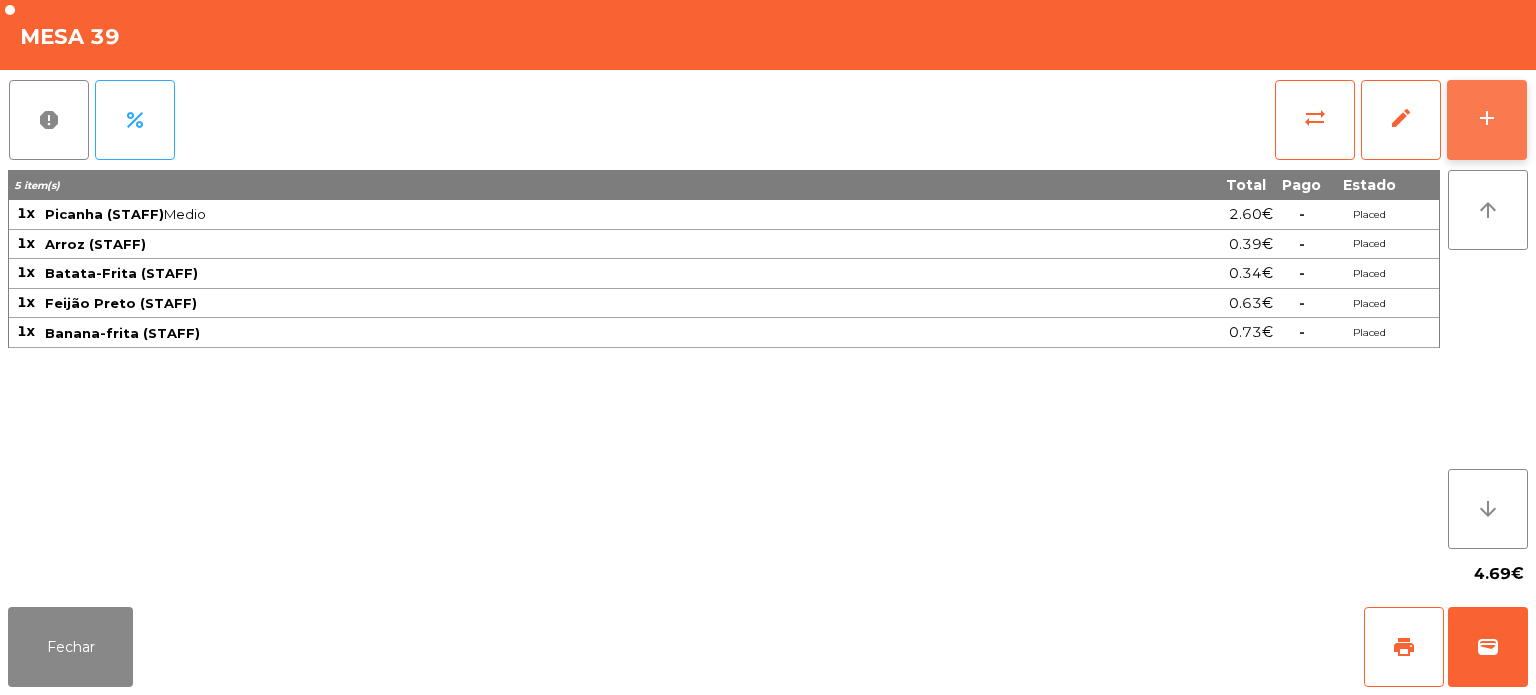 click on "add" 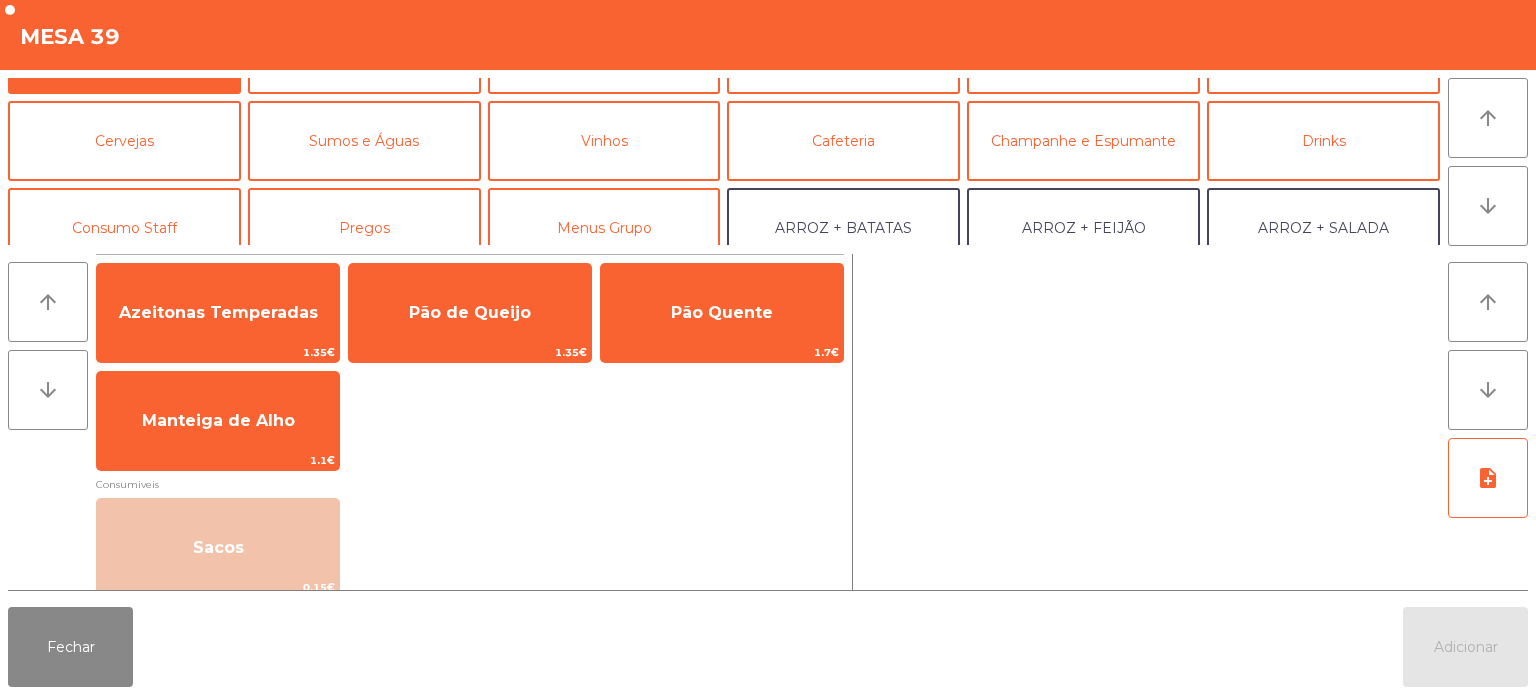 scroll, scrollTop: 65, scrollLeft: 0, axis: vertical 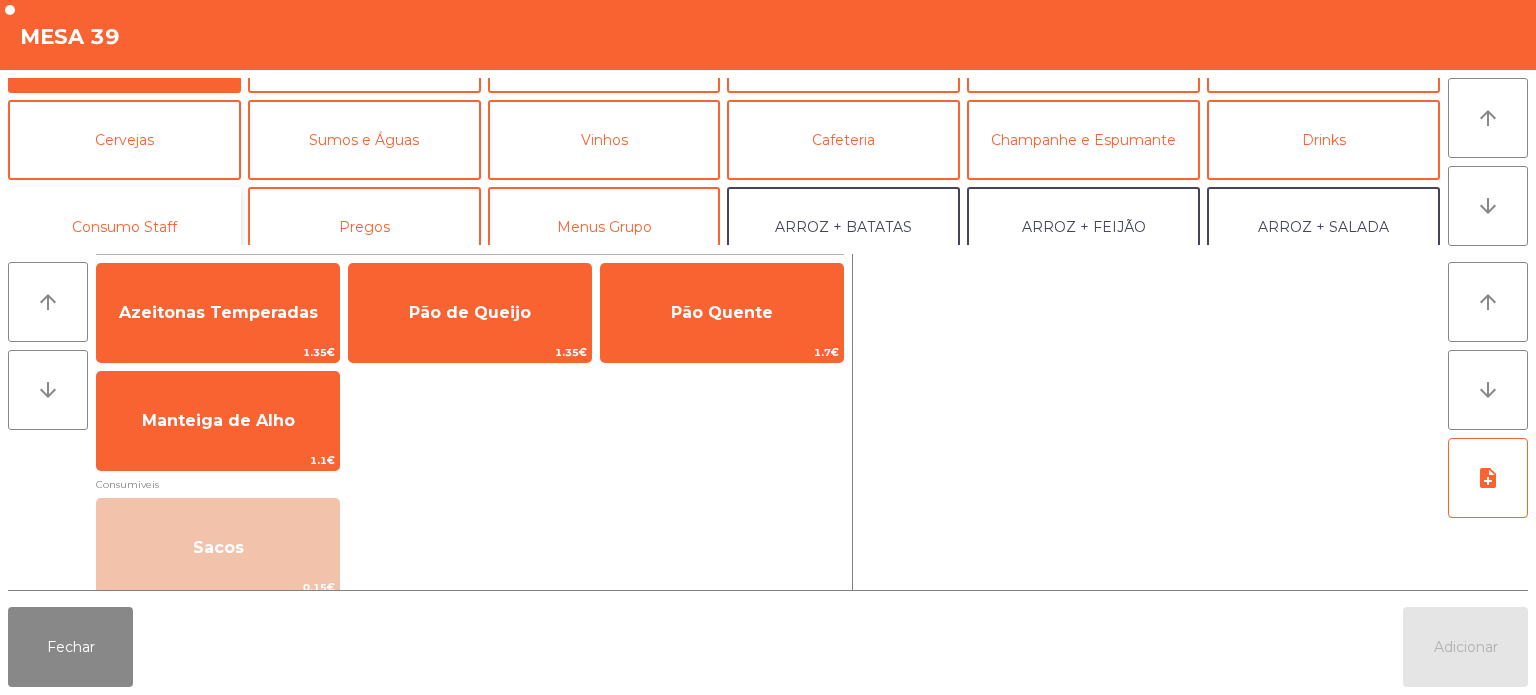 click on "Consumo Staff" 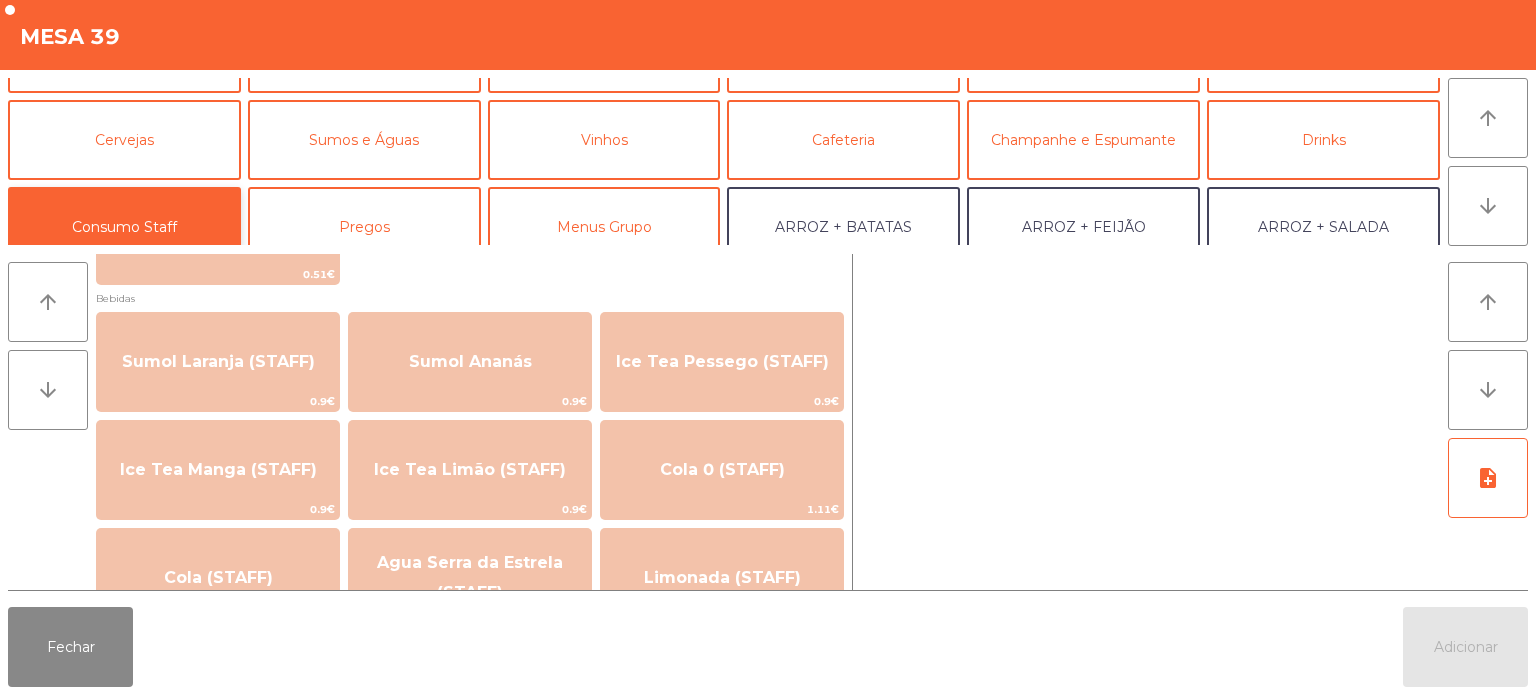 scroll, scrollTop: 269, scrollLeft: 0, axis: vertical 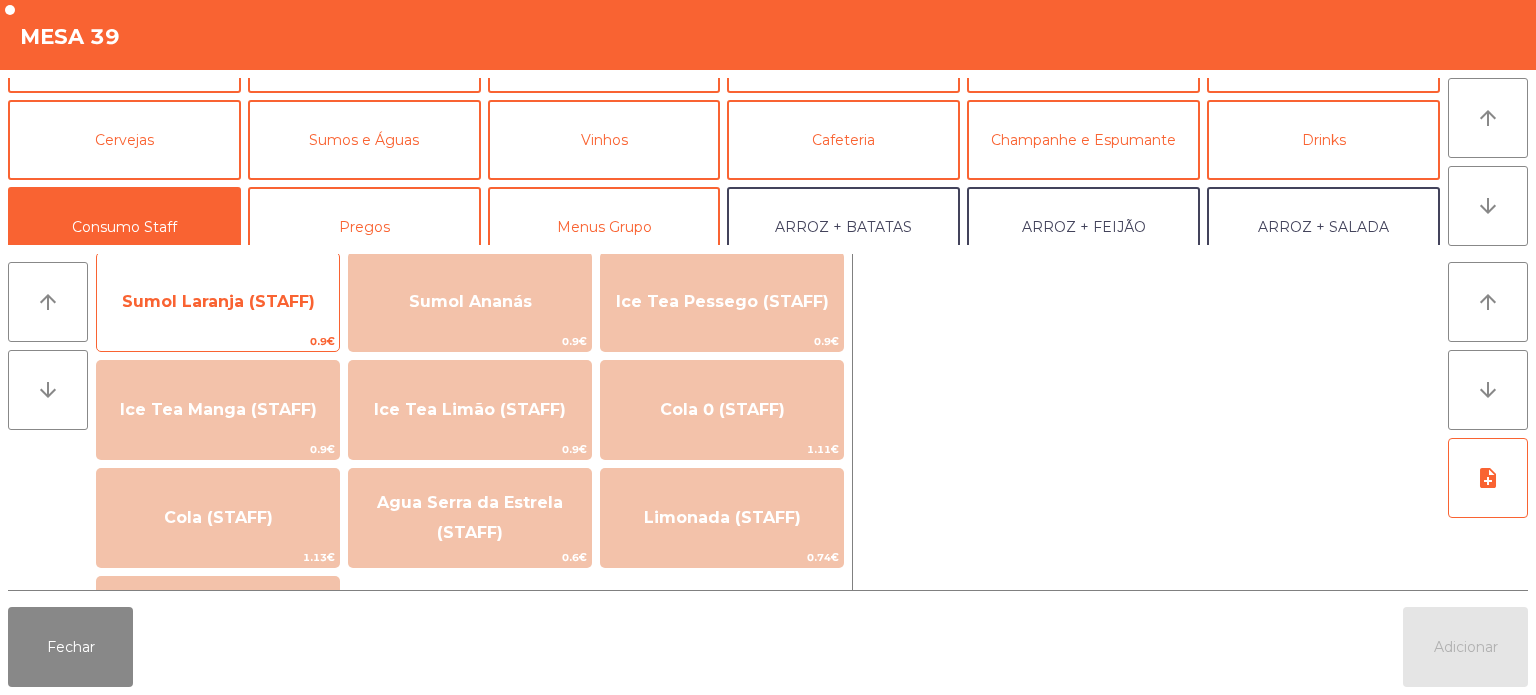 click on "Sumol Laranja (STAFF)" 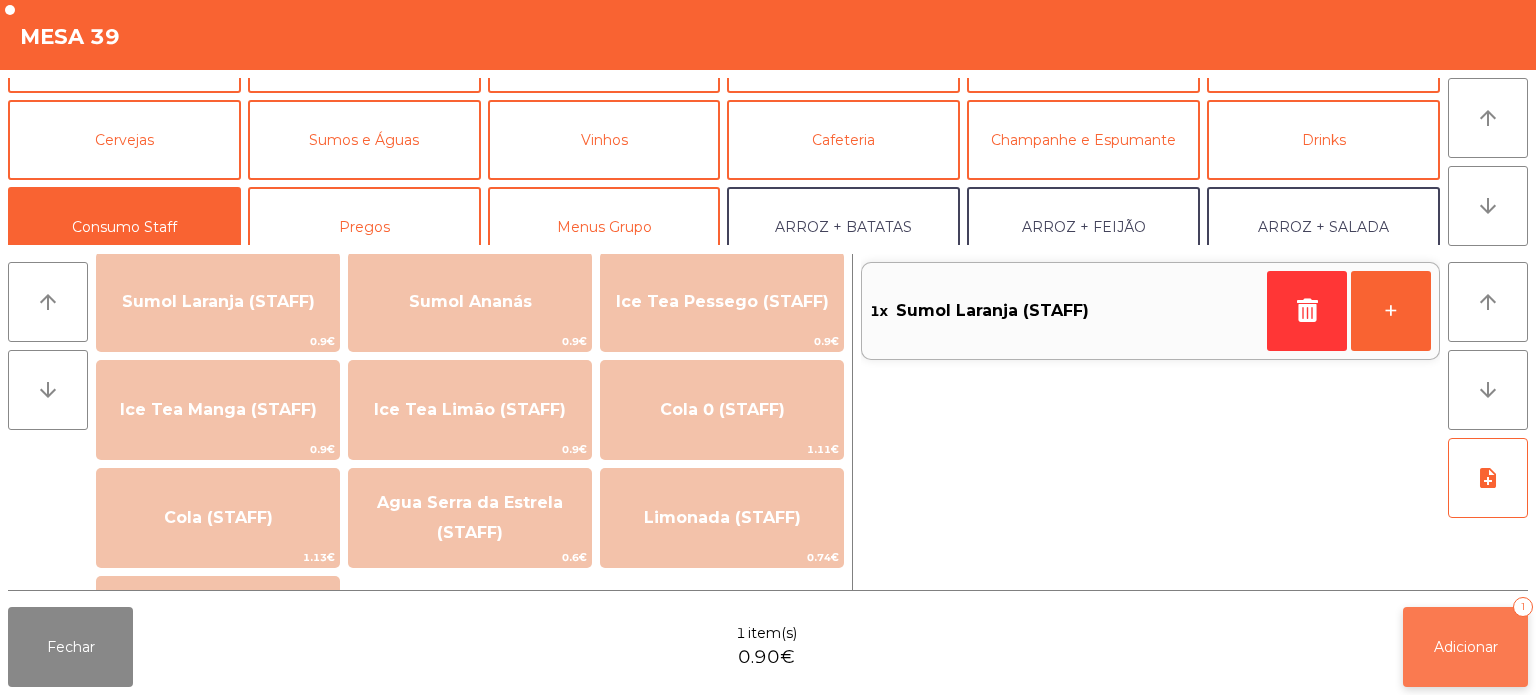 click on "Adicionar   1" 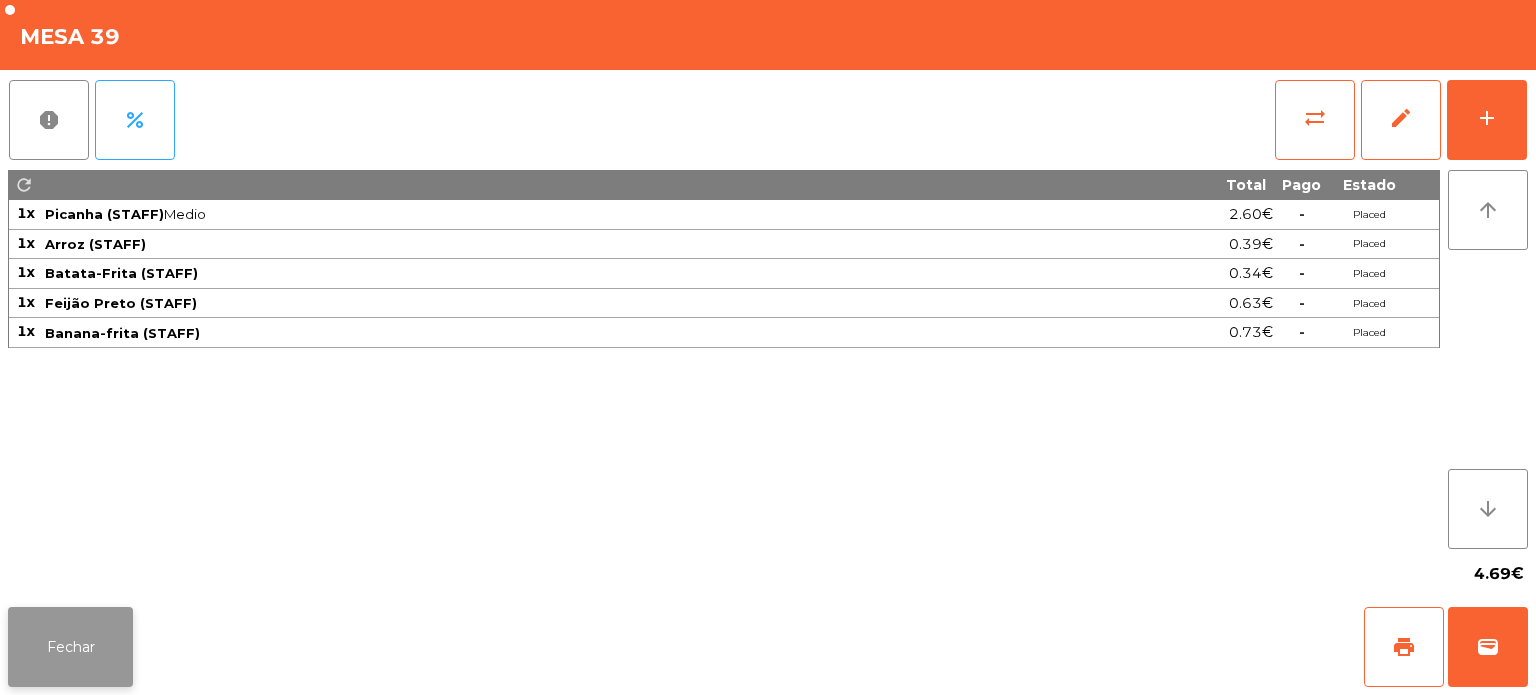 click on "Fechar" 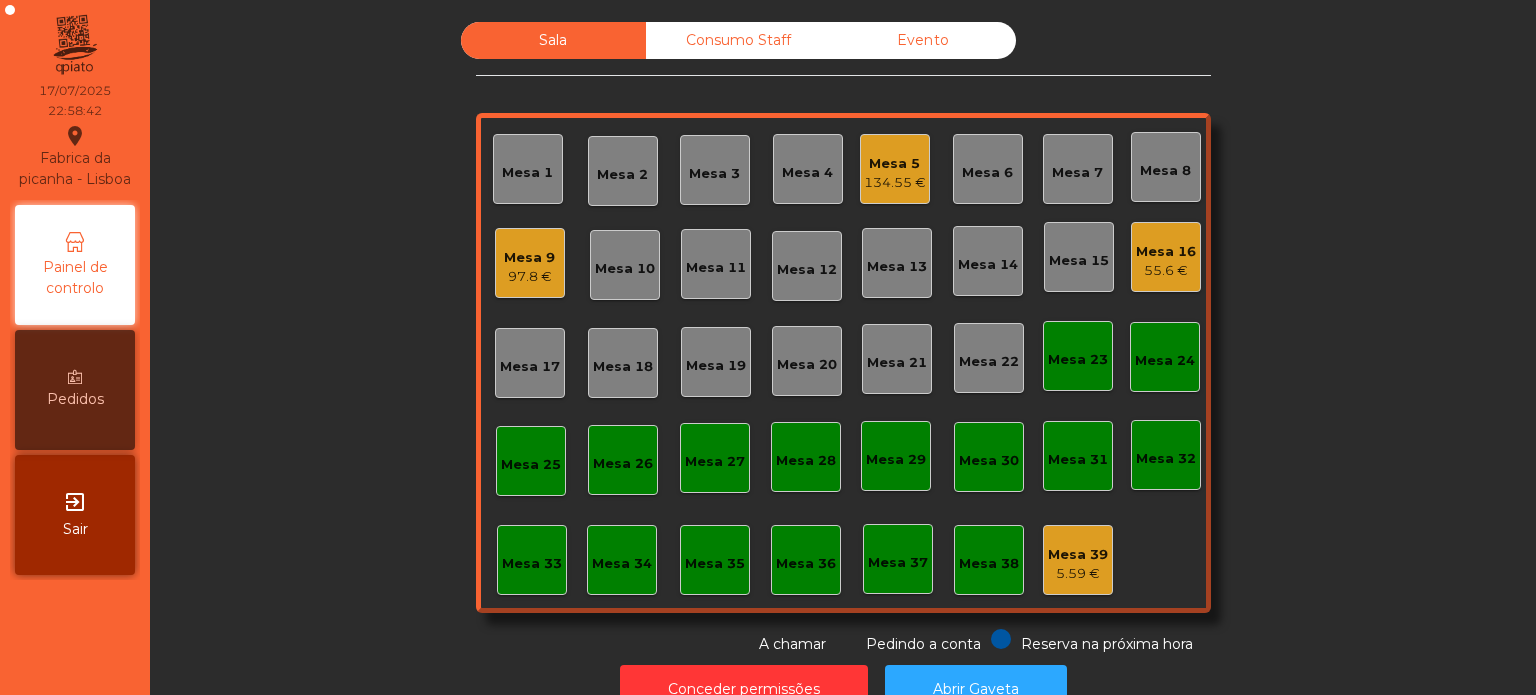 click on "Mesa 39   5.59 €" 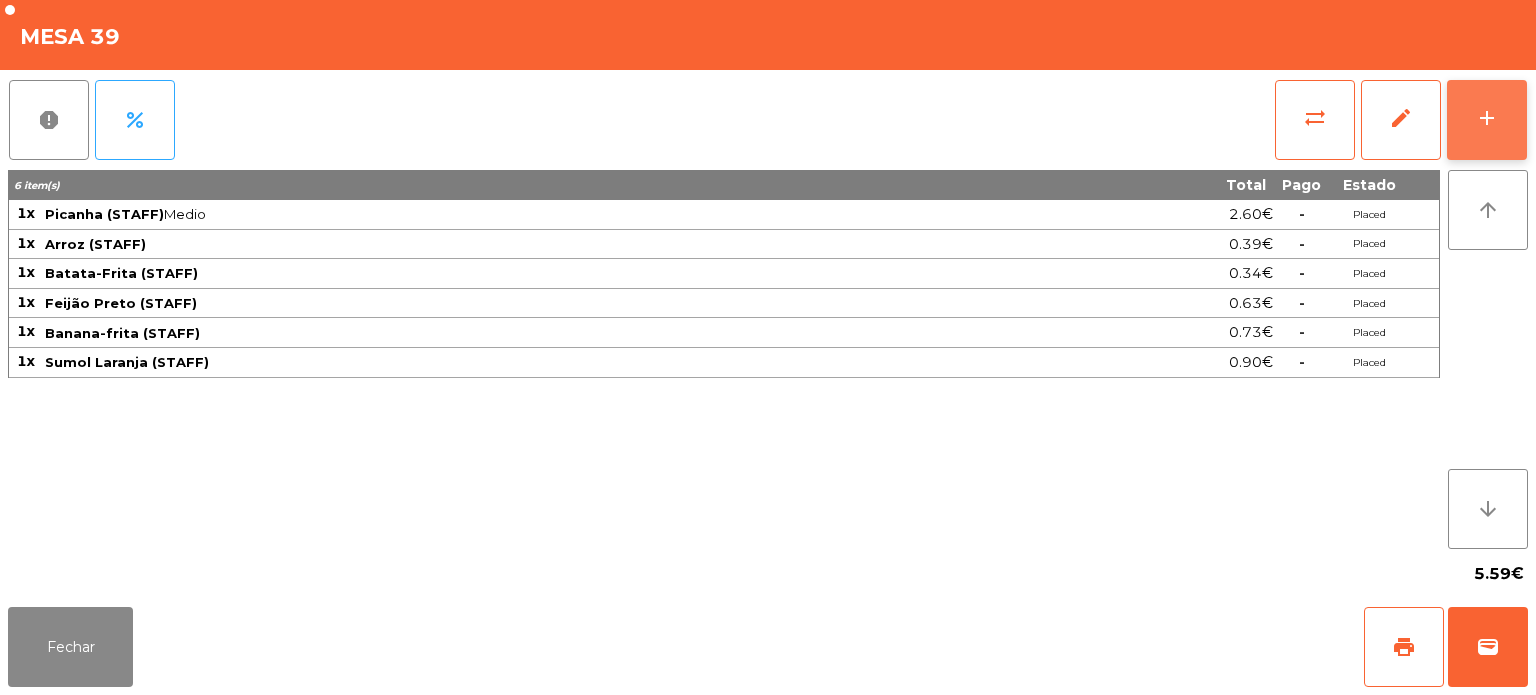 click on "add" 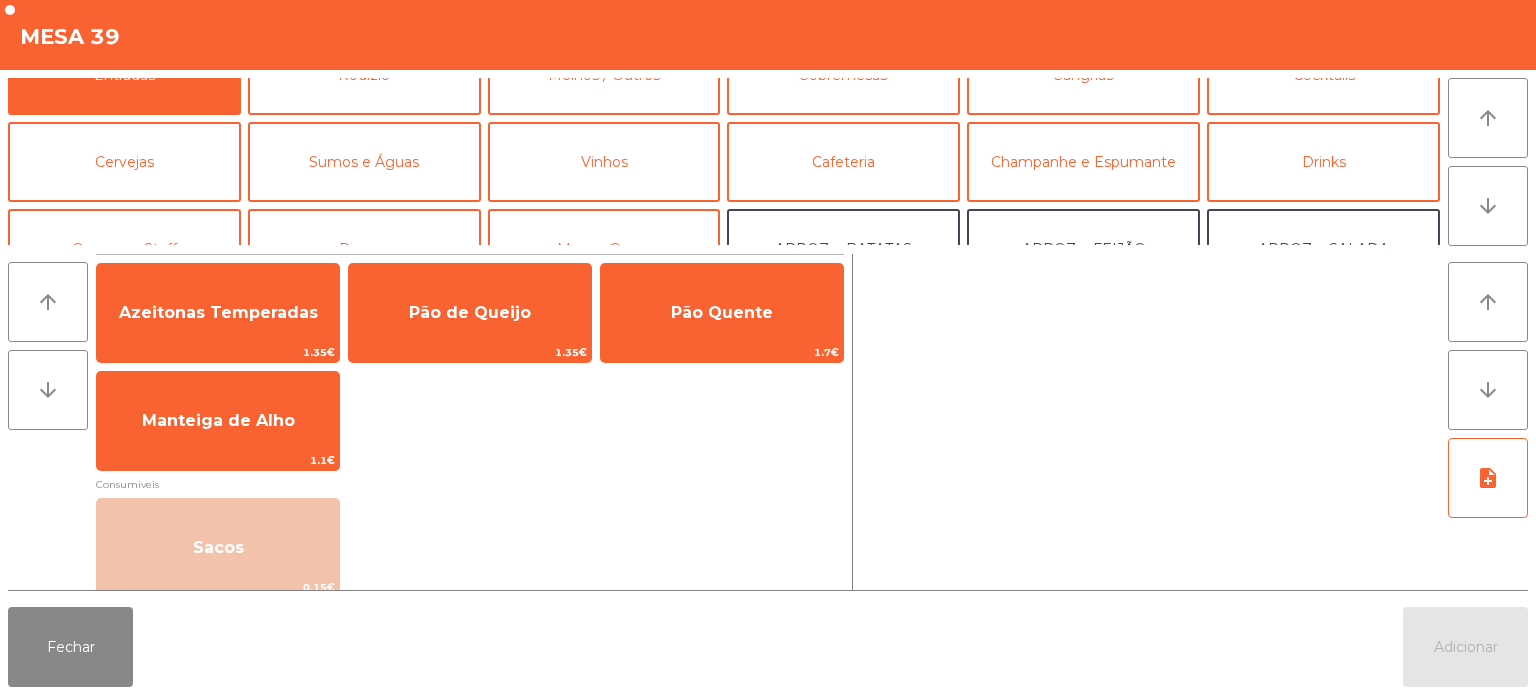 scroll, scrollTop: 0, scrollLeft: 0, axis: both 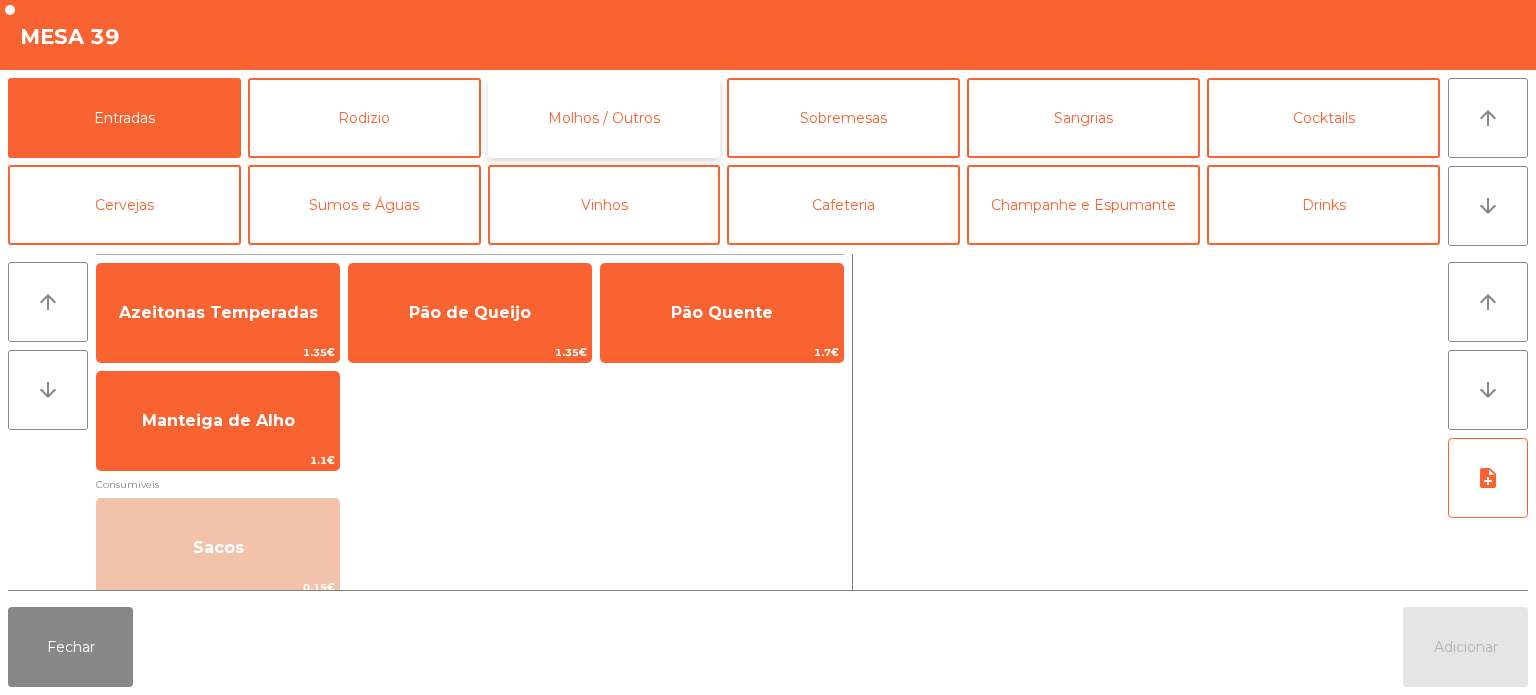 click on "Molhos / Outros" 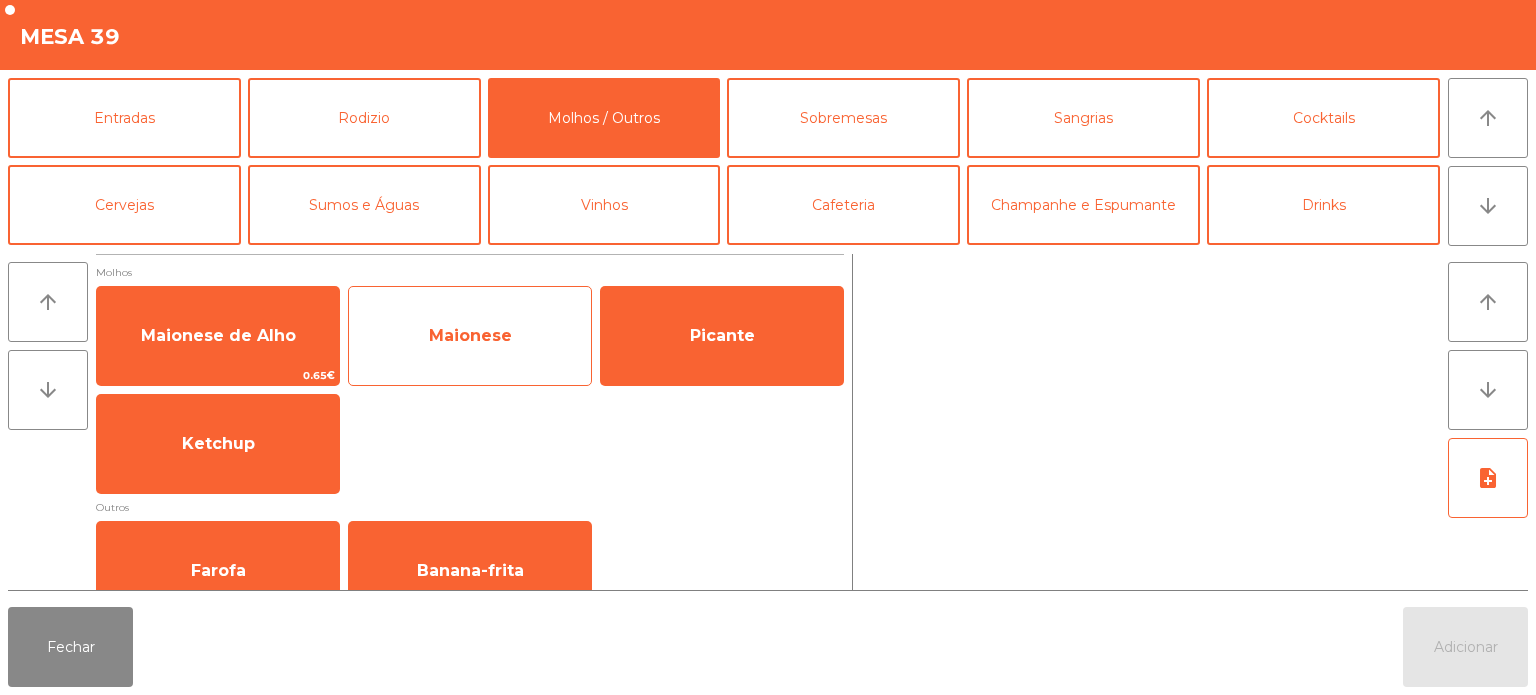 click on "Maionese" 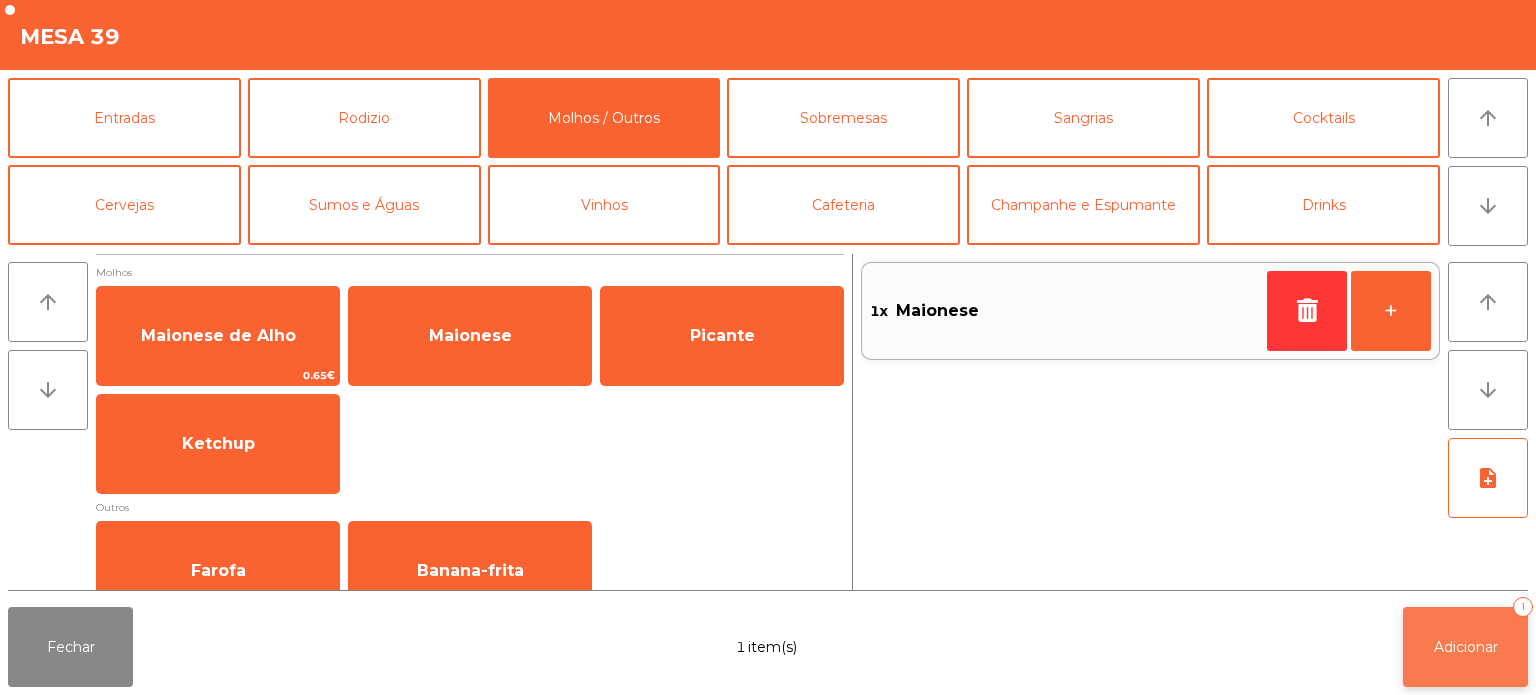 click on "Adicionar   1" 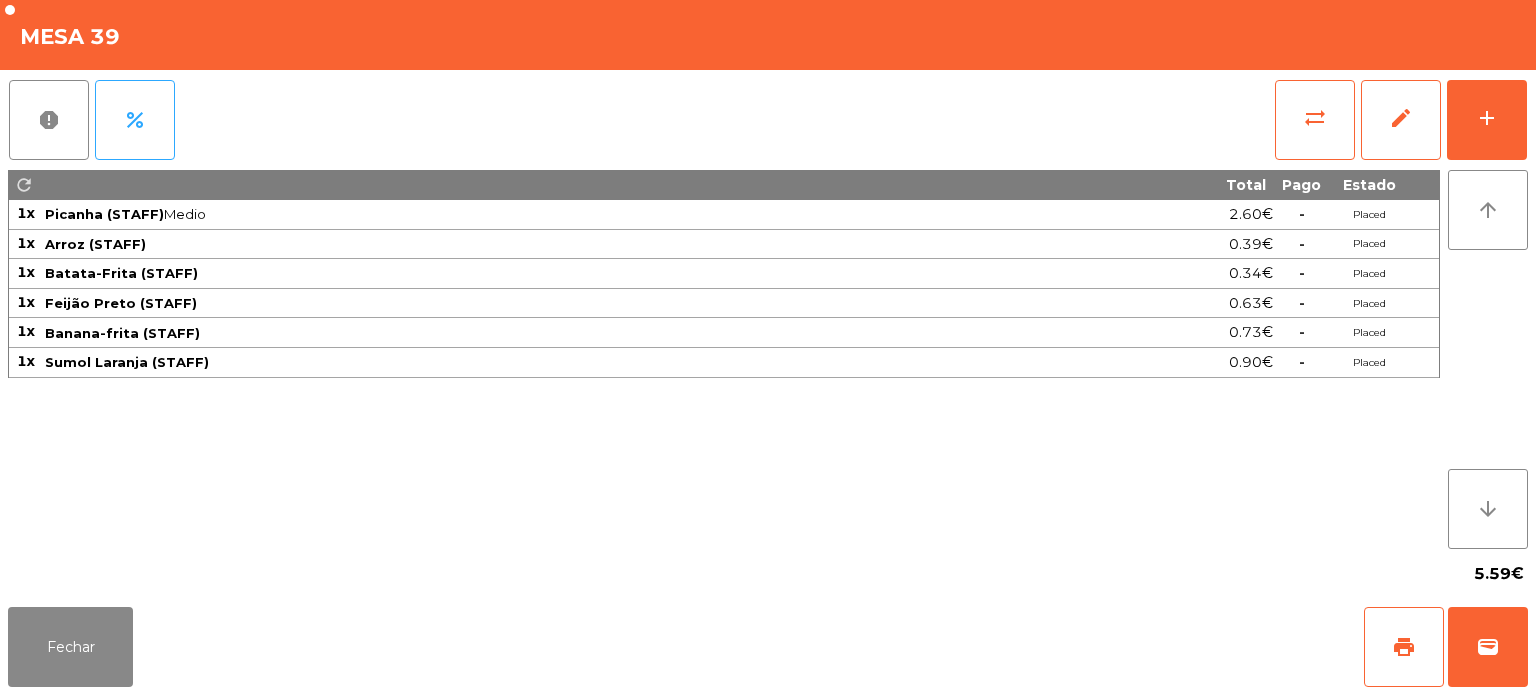 click on "5.59€" 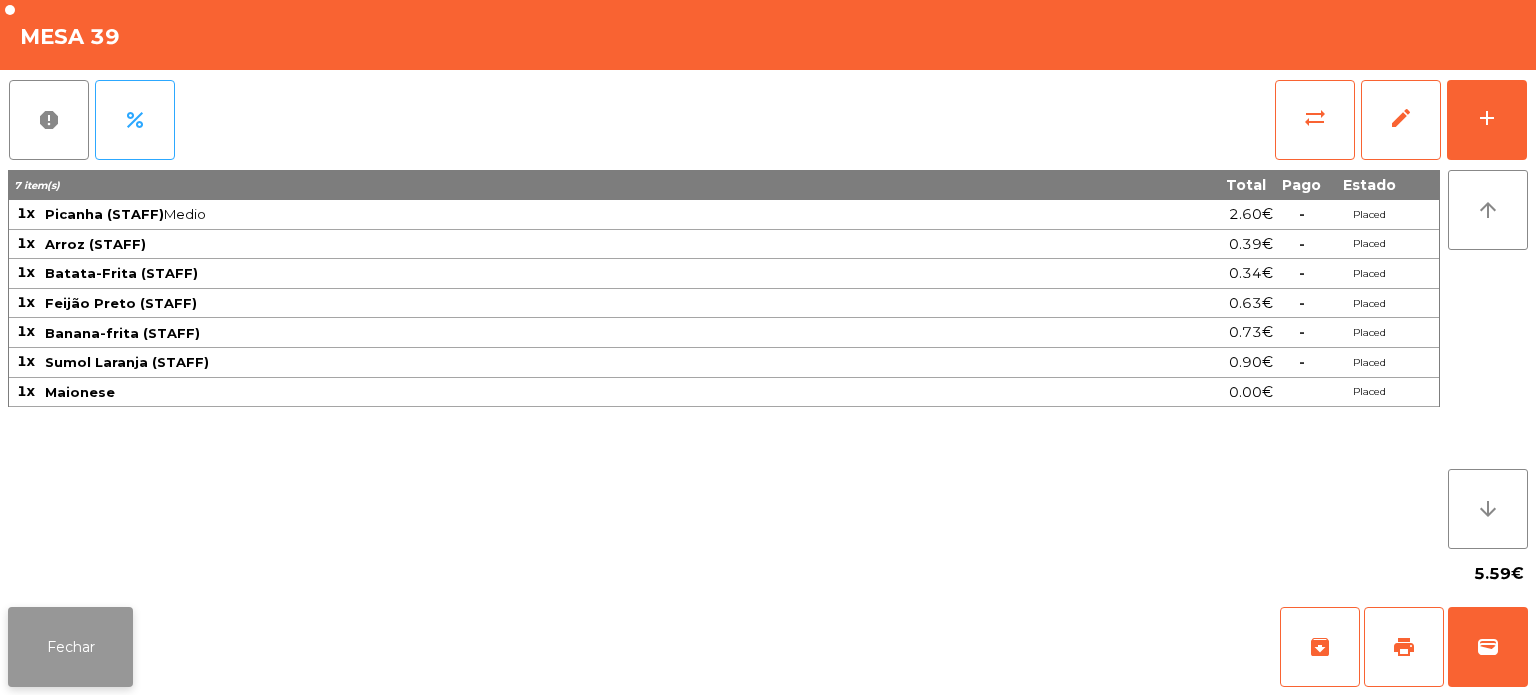 click on "Fechar" 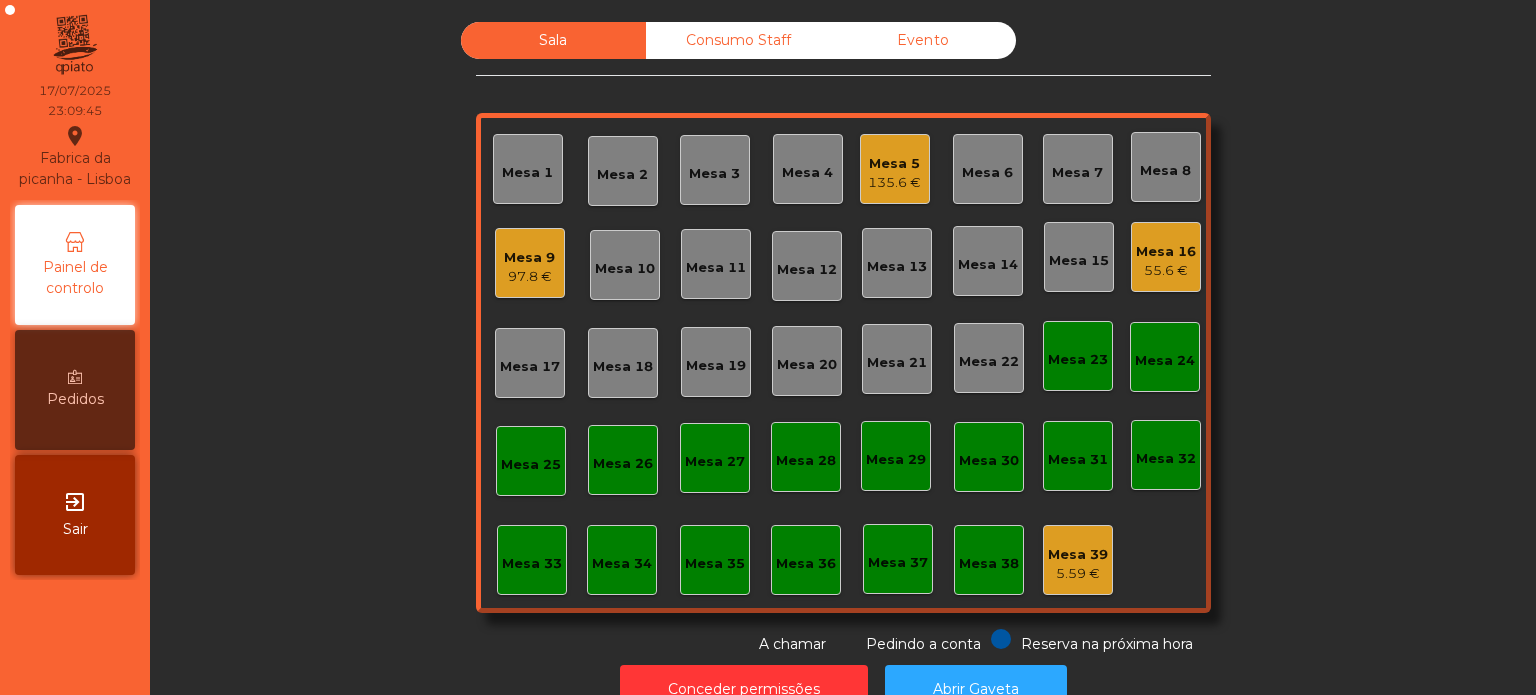 click on "Mesa 33" 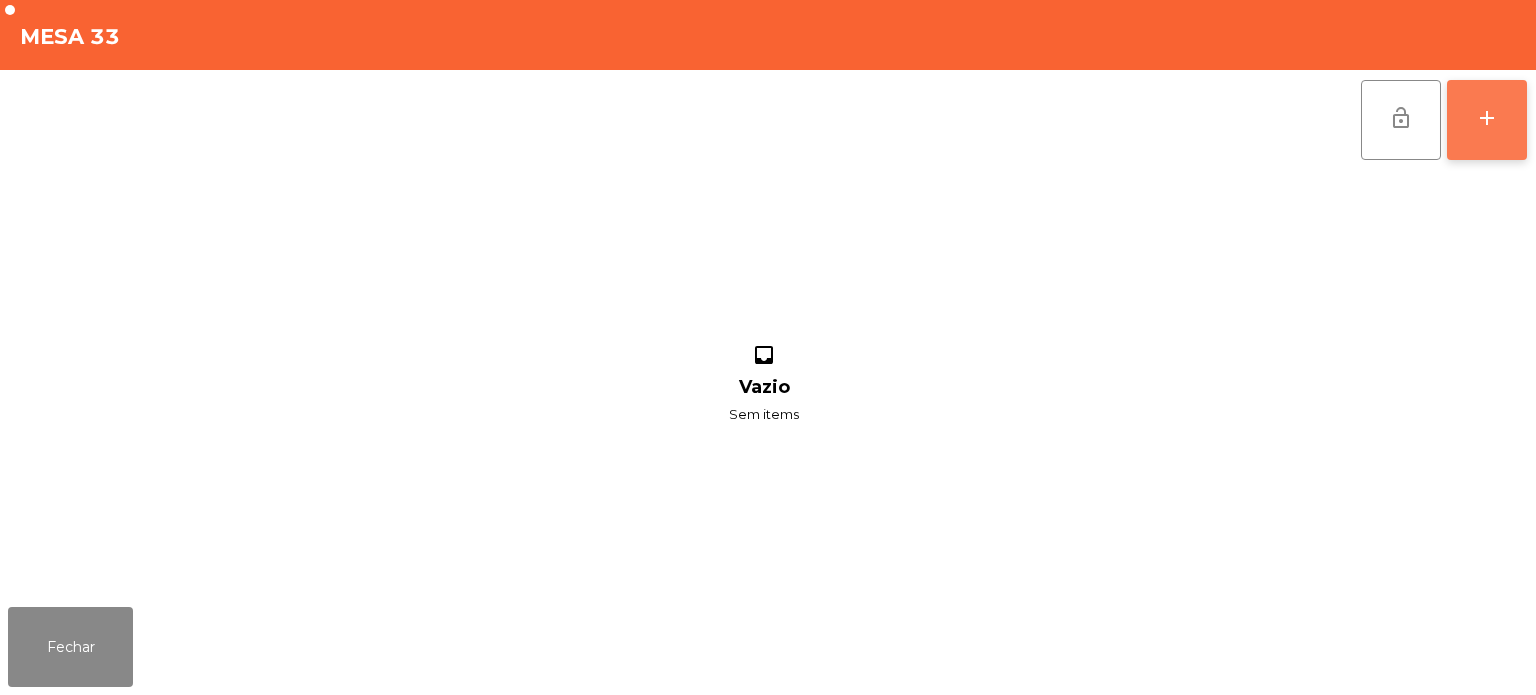 click on "add" 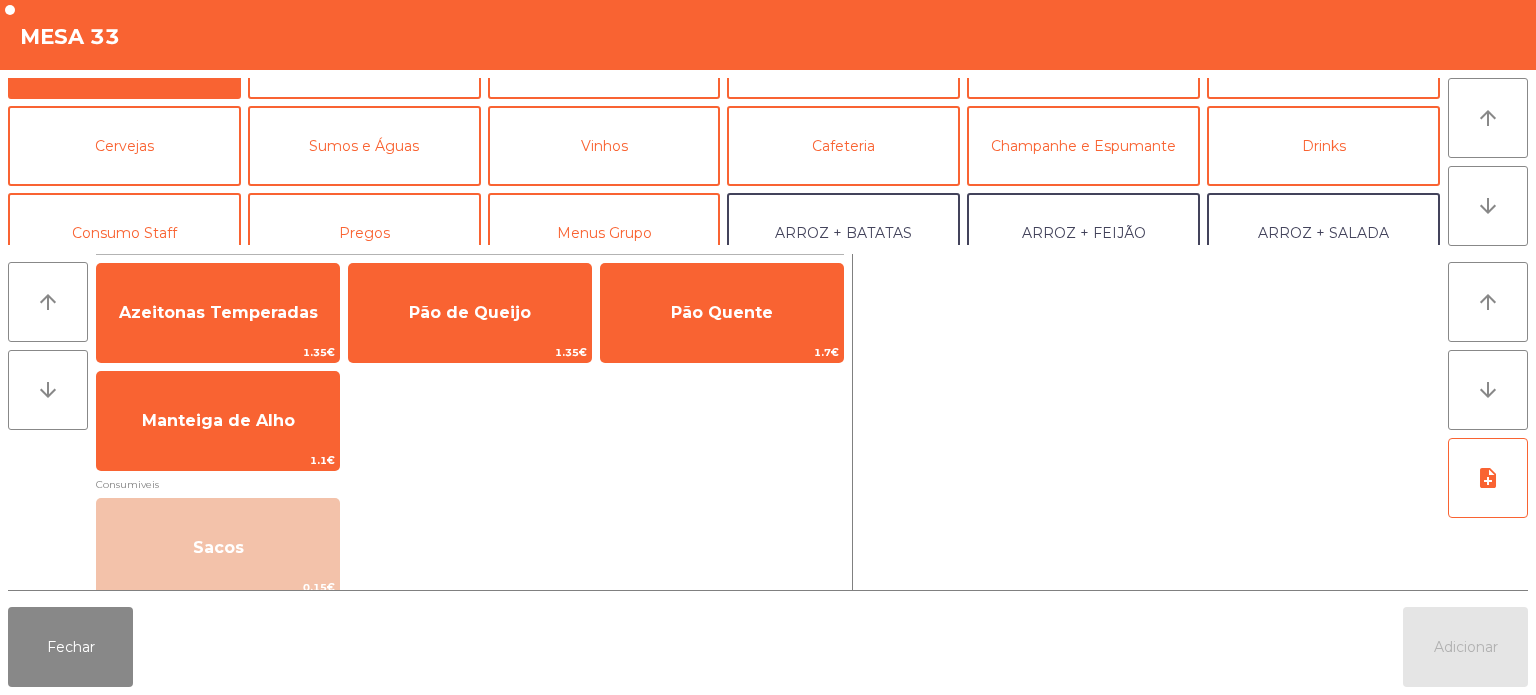 scroll, scrollTop: 60, scrollLeft: 0, axis: vertical 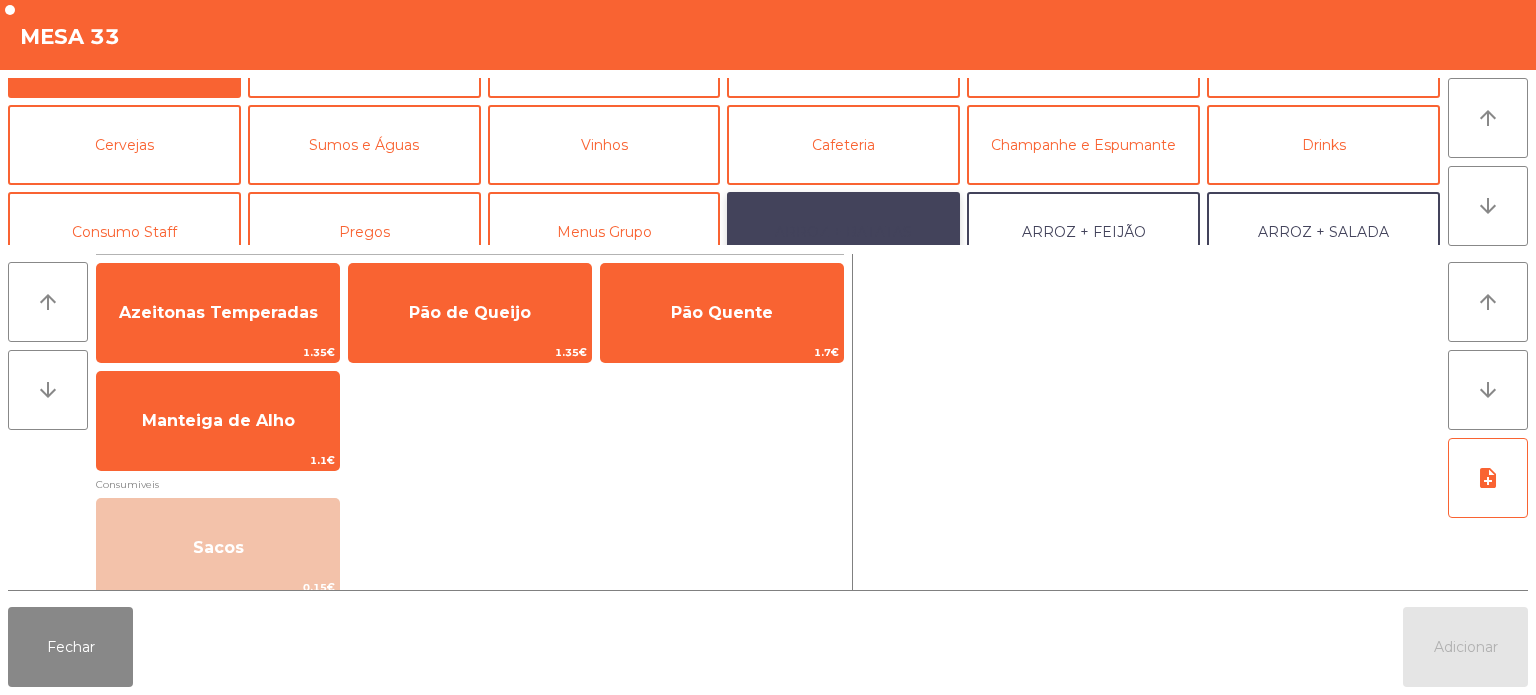 click on "ARROZ + BATATAS" 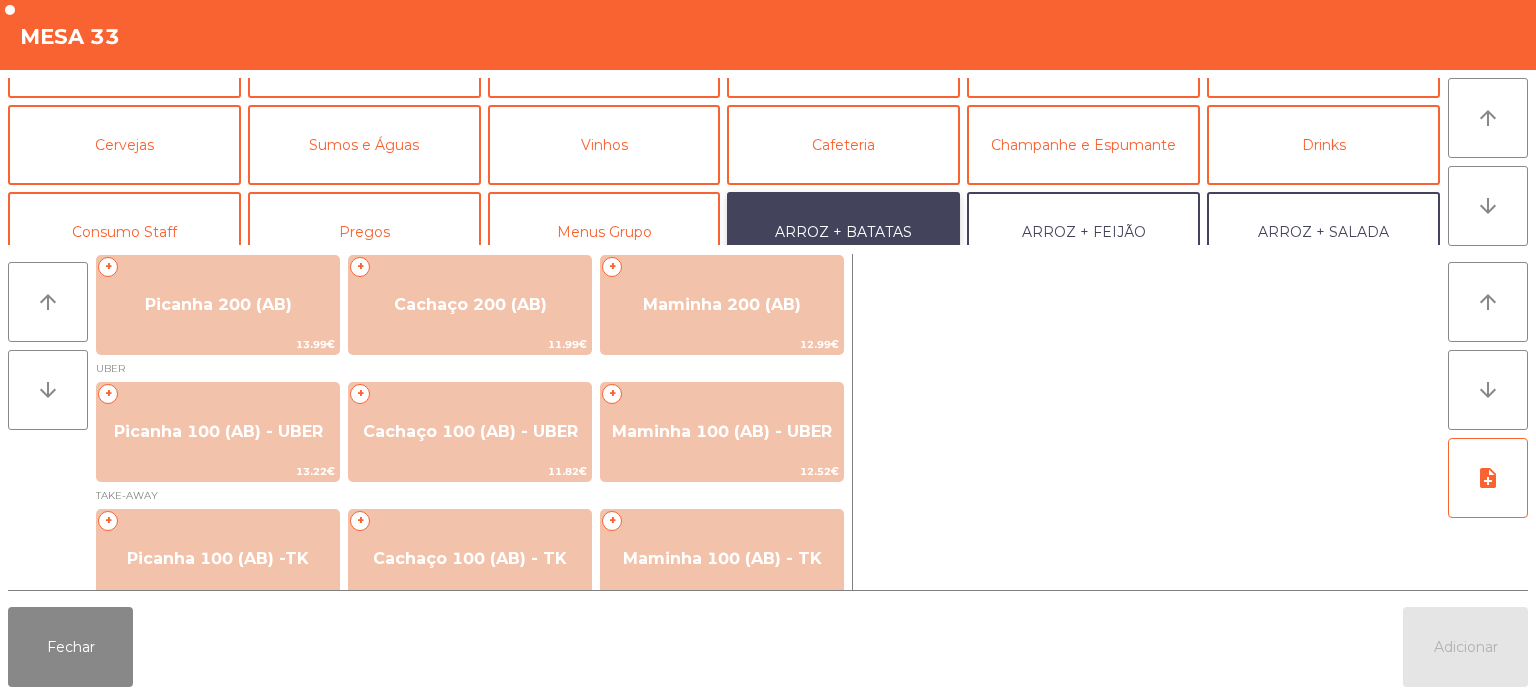 scroll, scrollTop: 130, scrollLeft: 0, axis: vertical 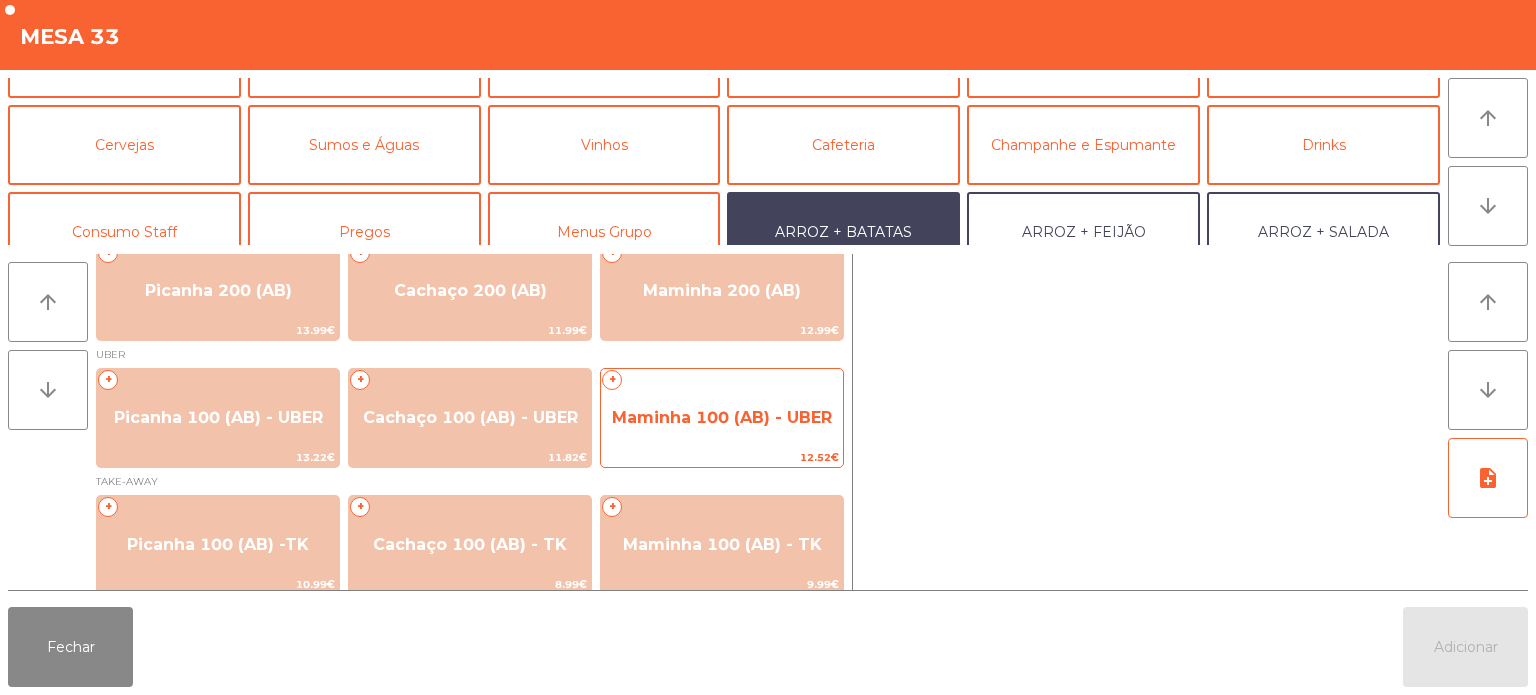 click on "Maminha 100 (AB) - UBER" 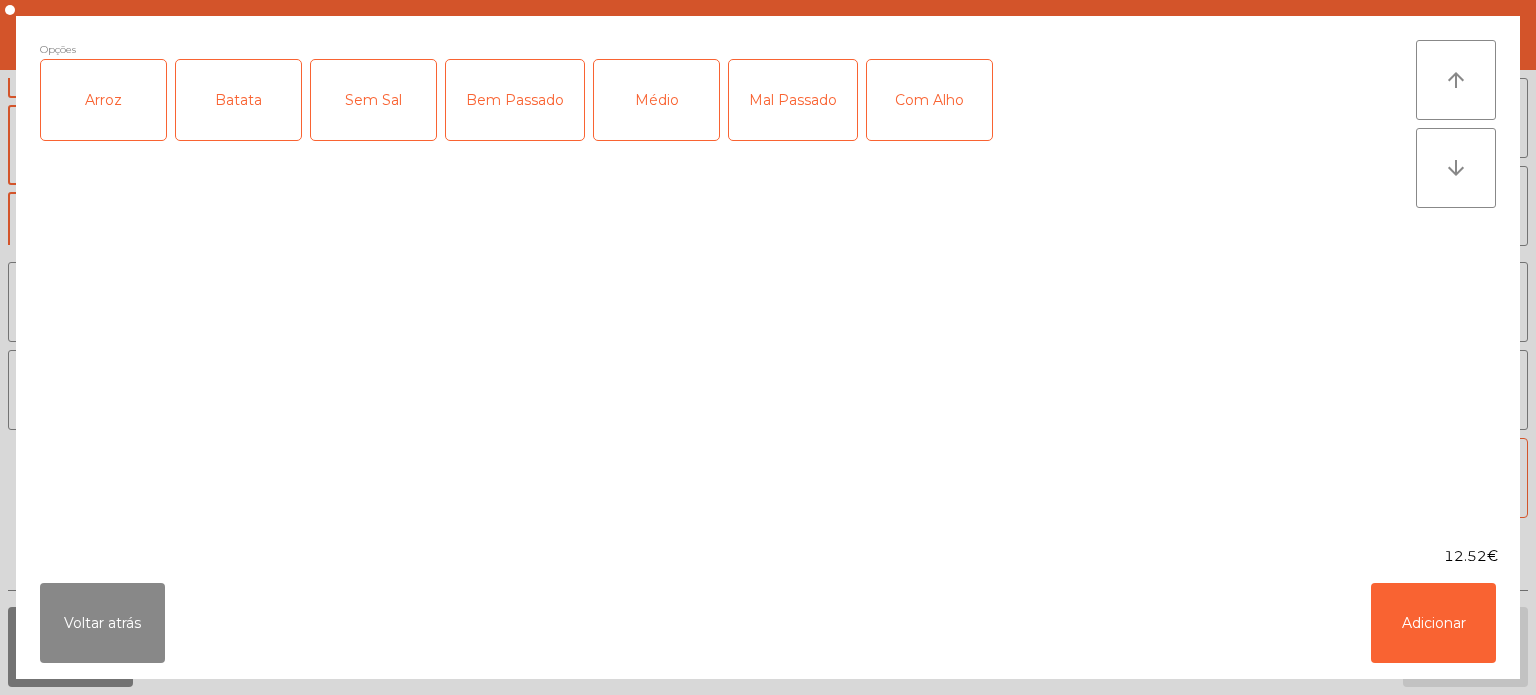 click on "Arroz" 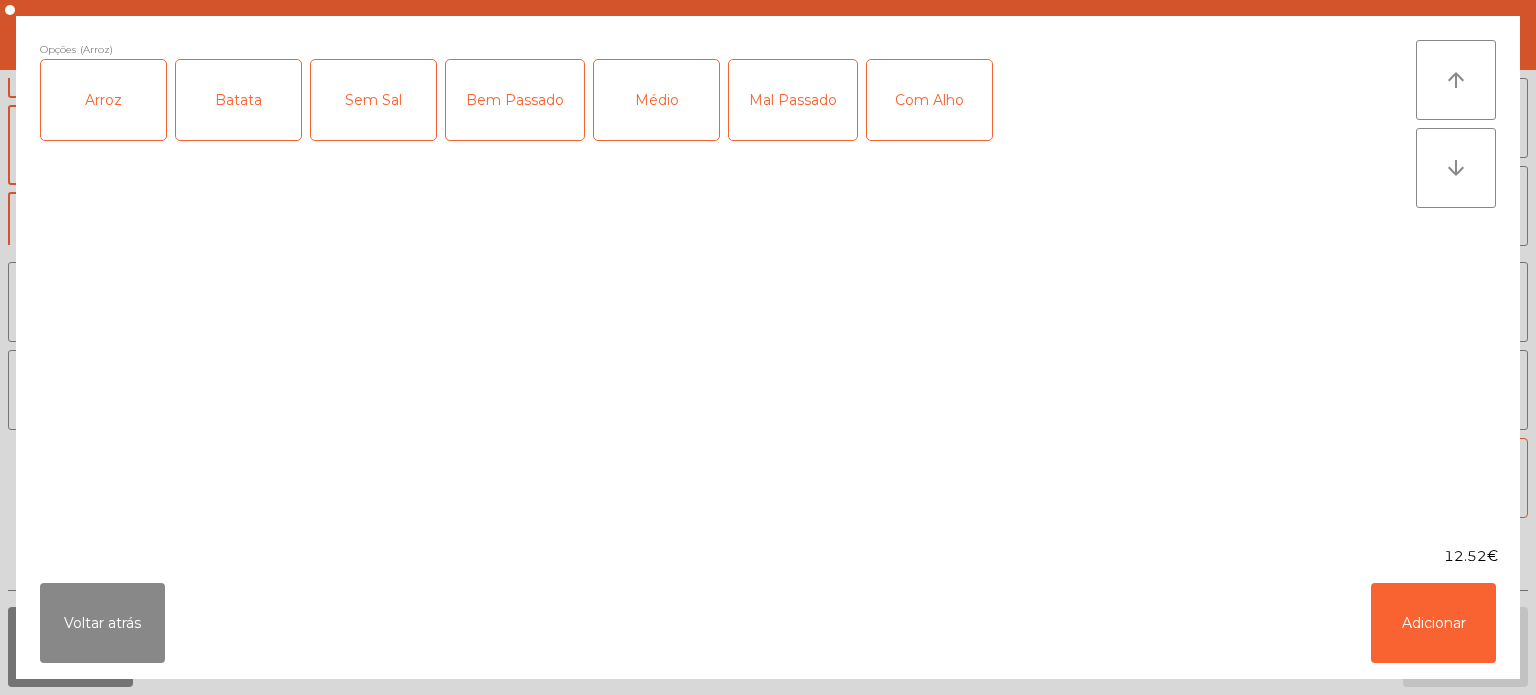 click on "Batata" 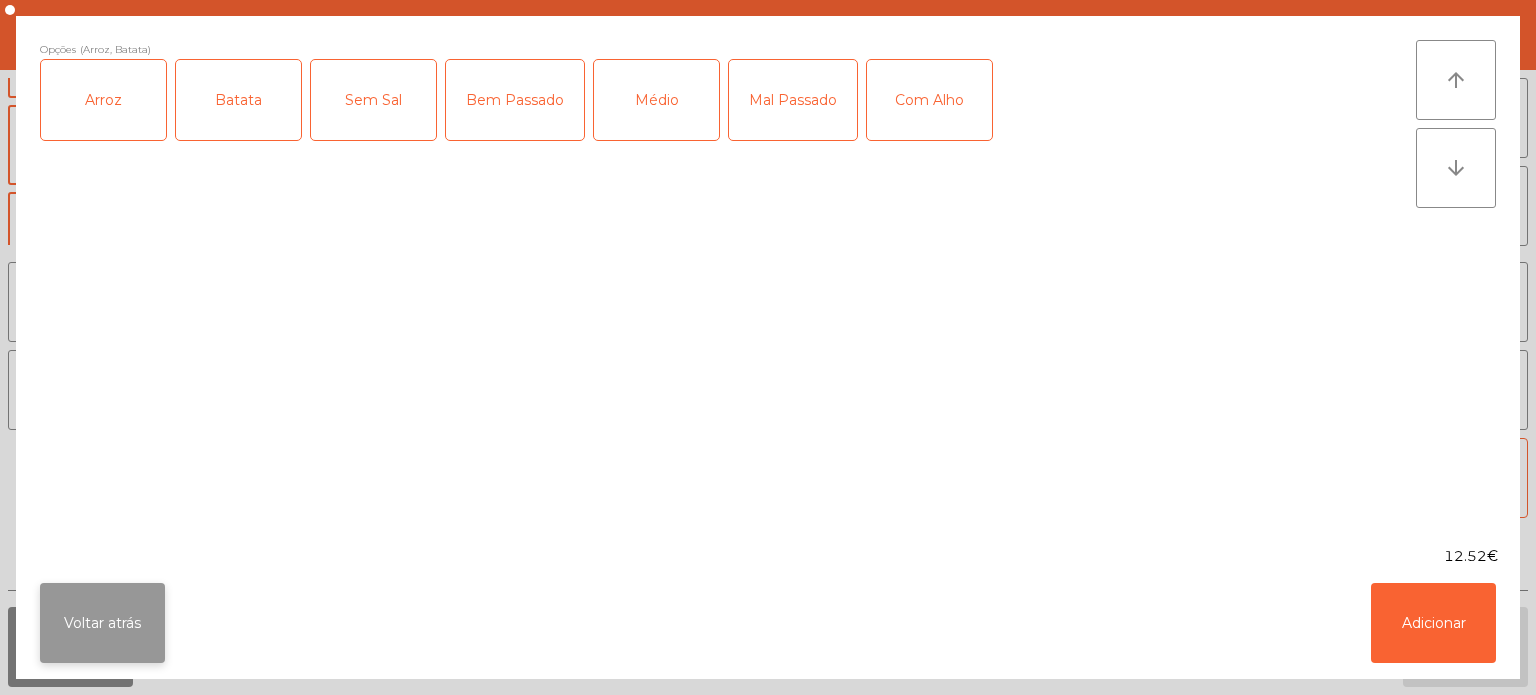 click on "Voltar atrás" 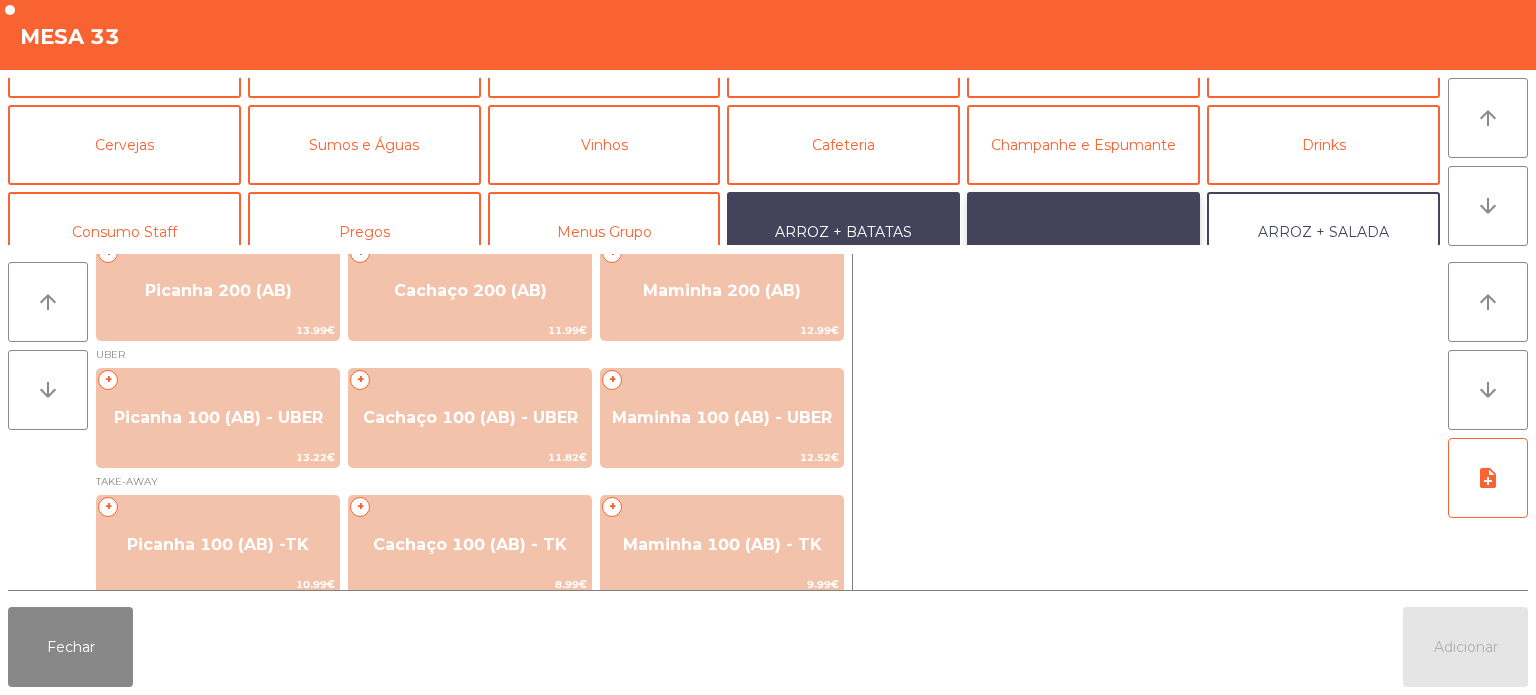 click on "ARROZ + FEIJÃO" 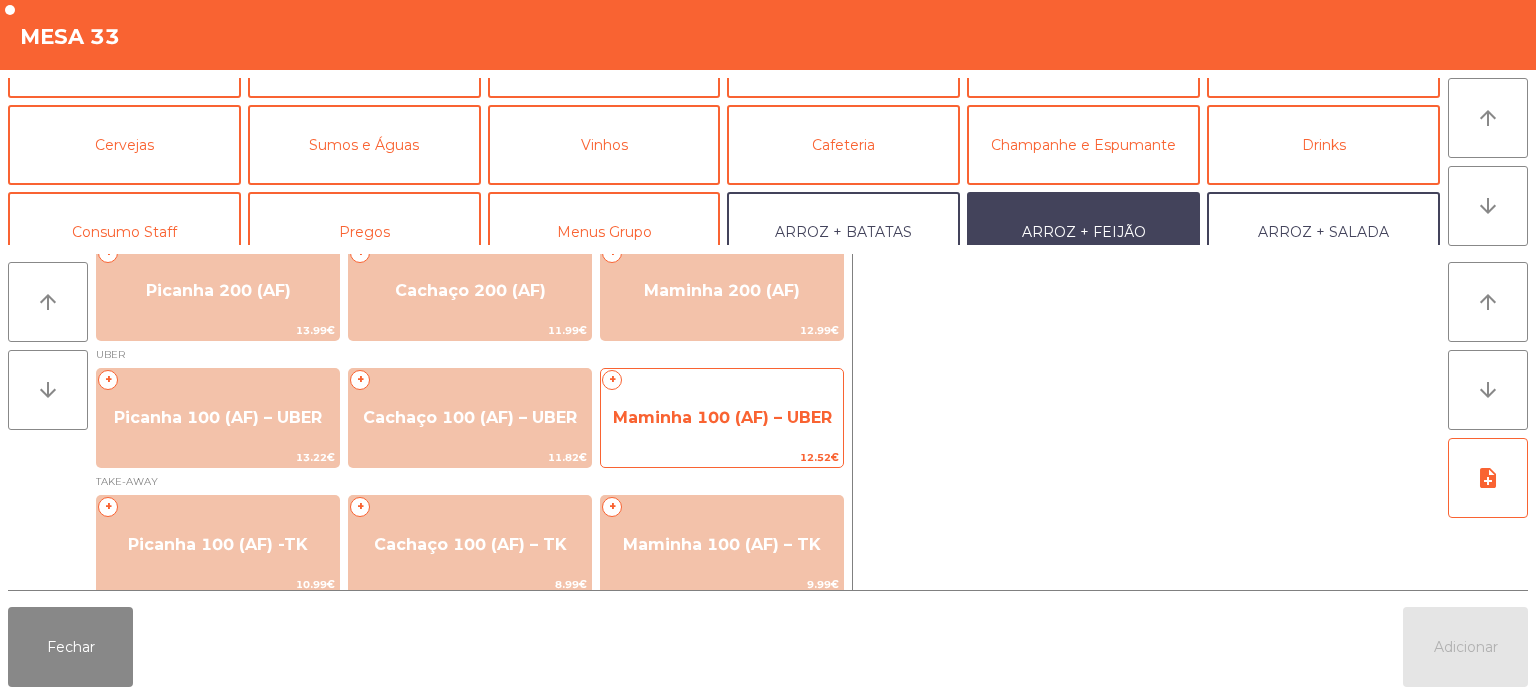 click on "Maminha 100 (AF) – UBER" 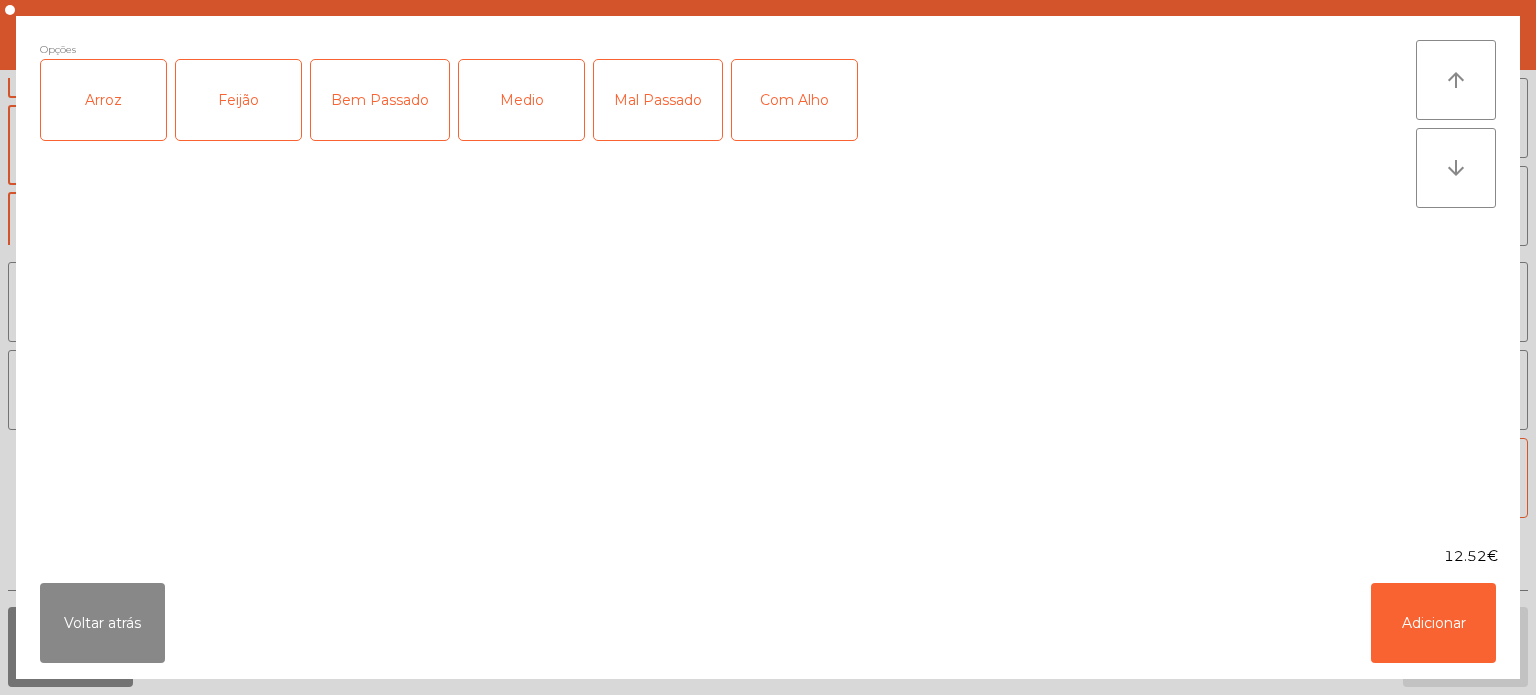 click on "Arroz" 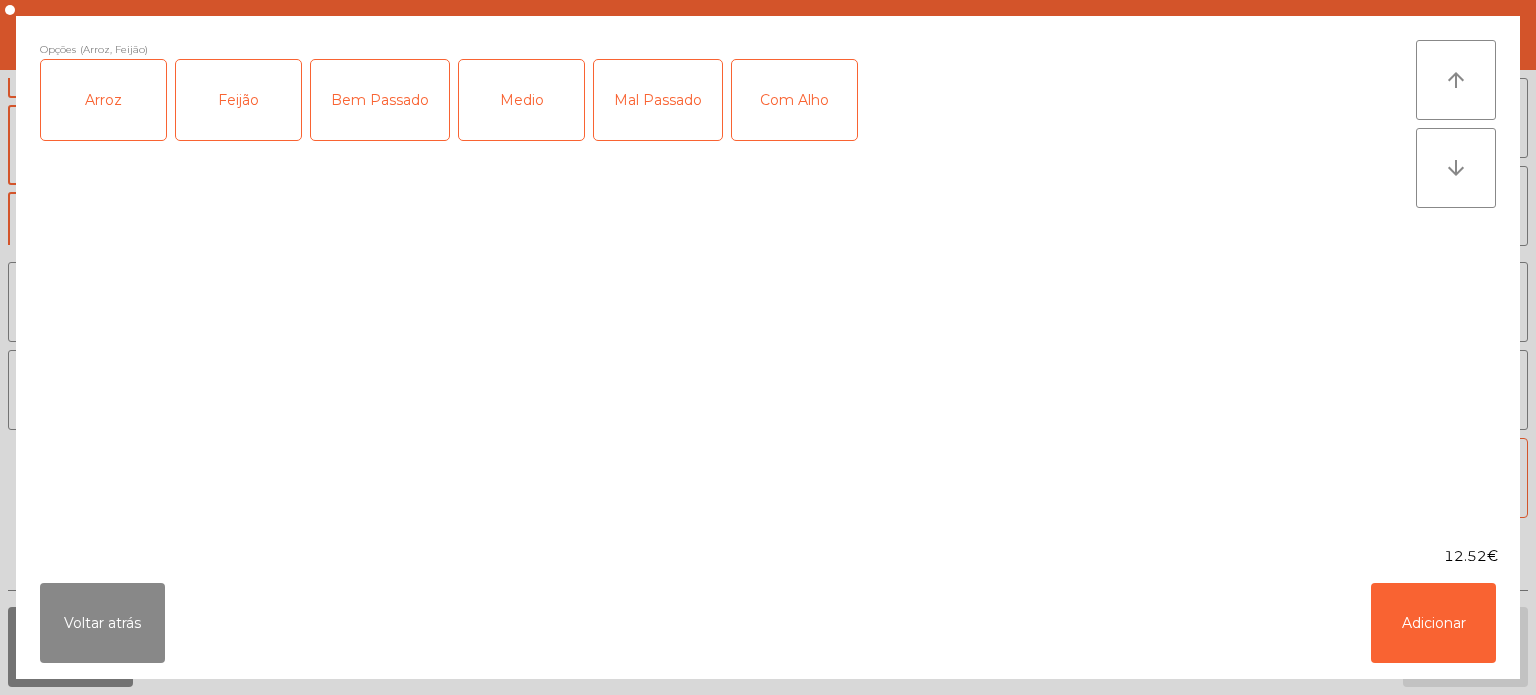 click on "Bem Passado" 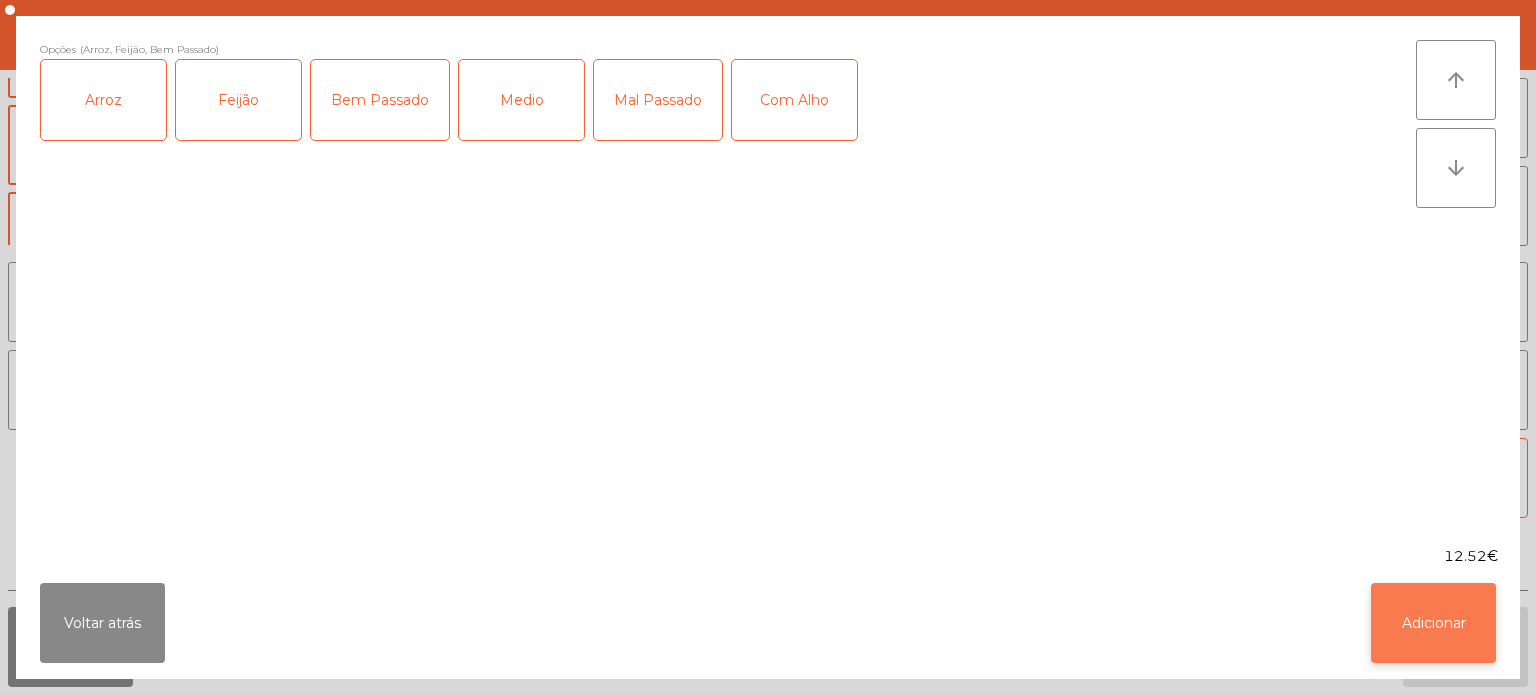 click on "Adicionar" 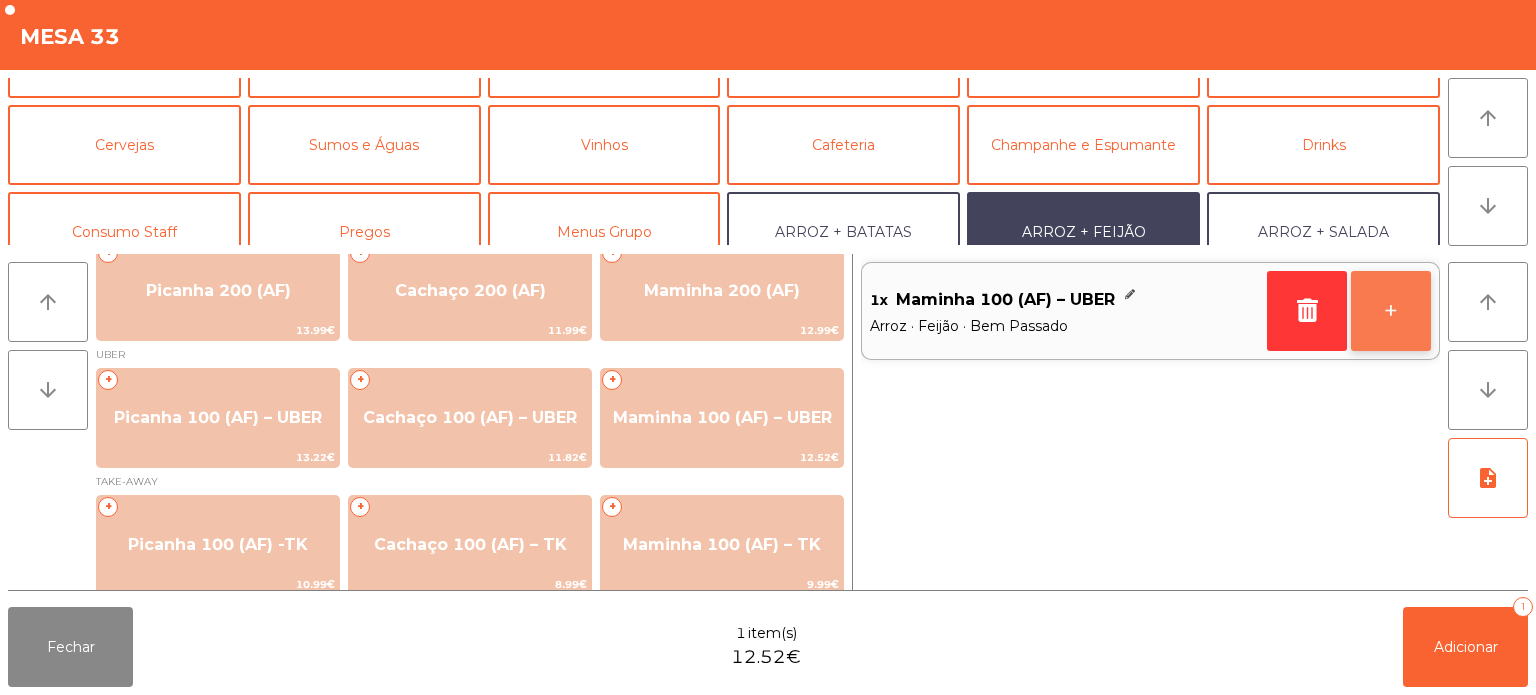 click on "+" 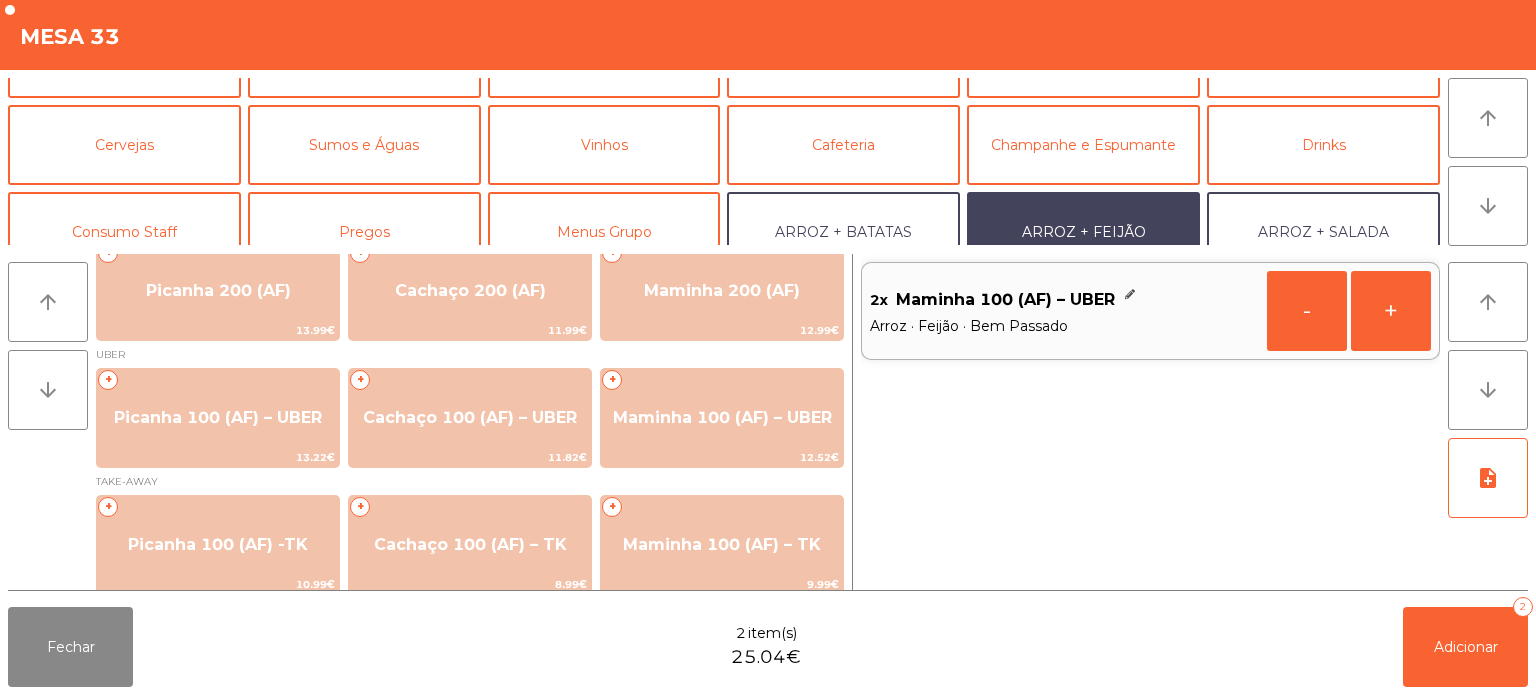 scroll, scrollTop: 260, scrollLeft: 0, axis: vertical 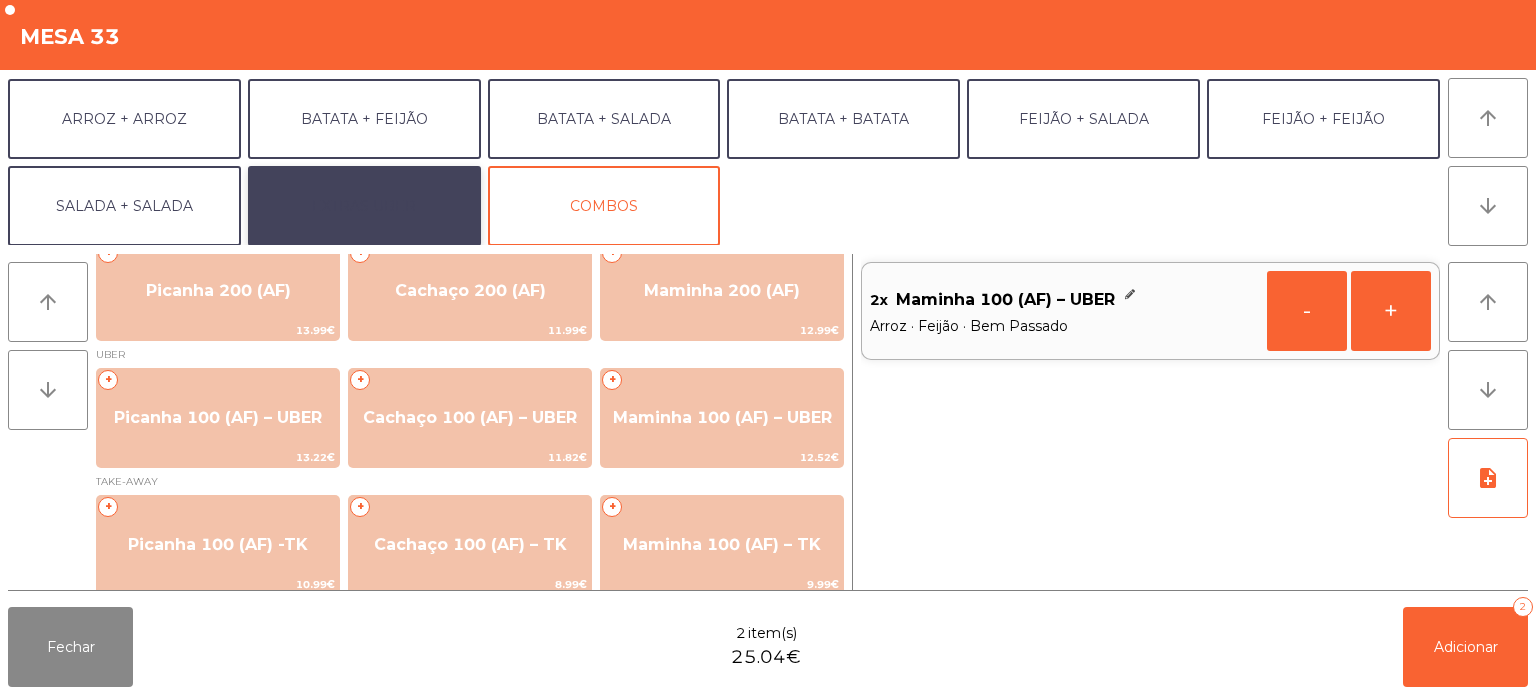 click on "EXTRAS UBER" 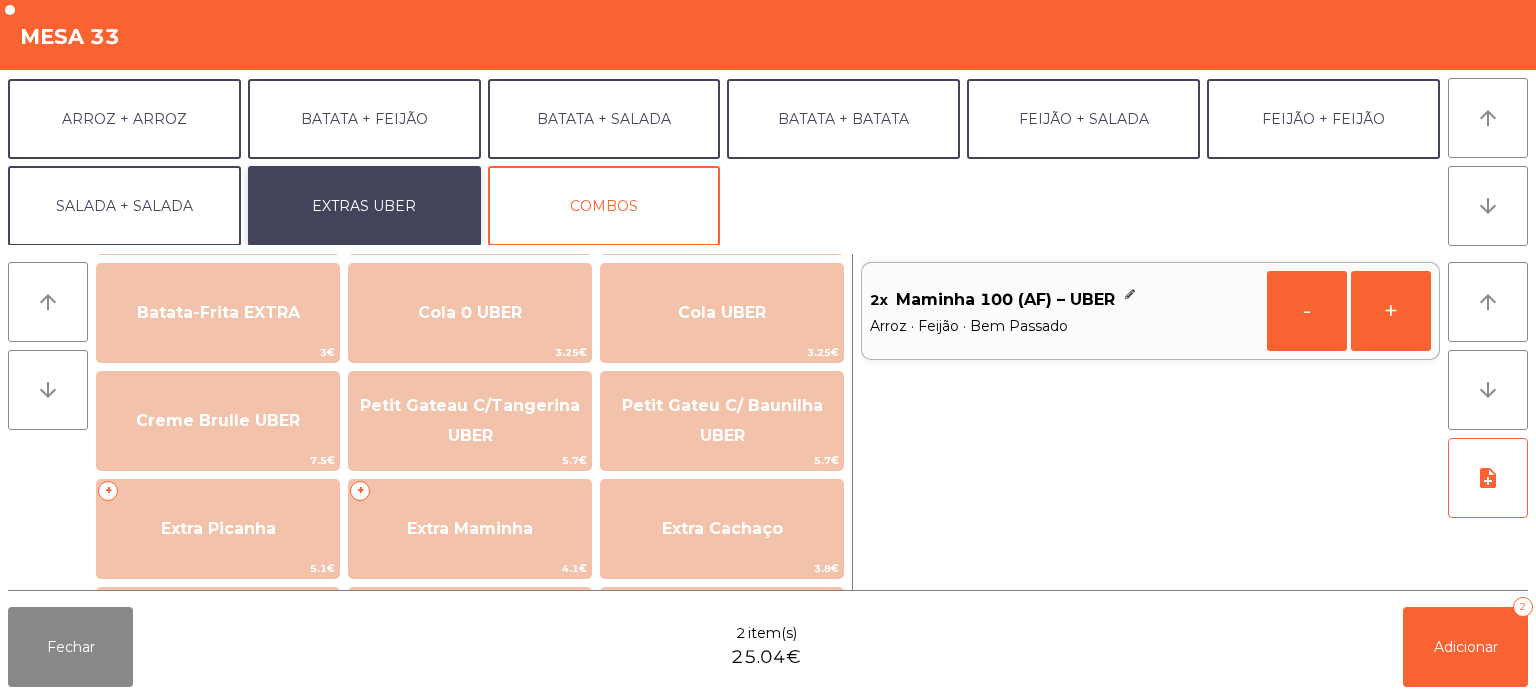 scroll, scrollTop: 381, scrollLeft: 0, axis: vertical 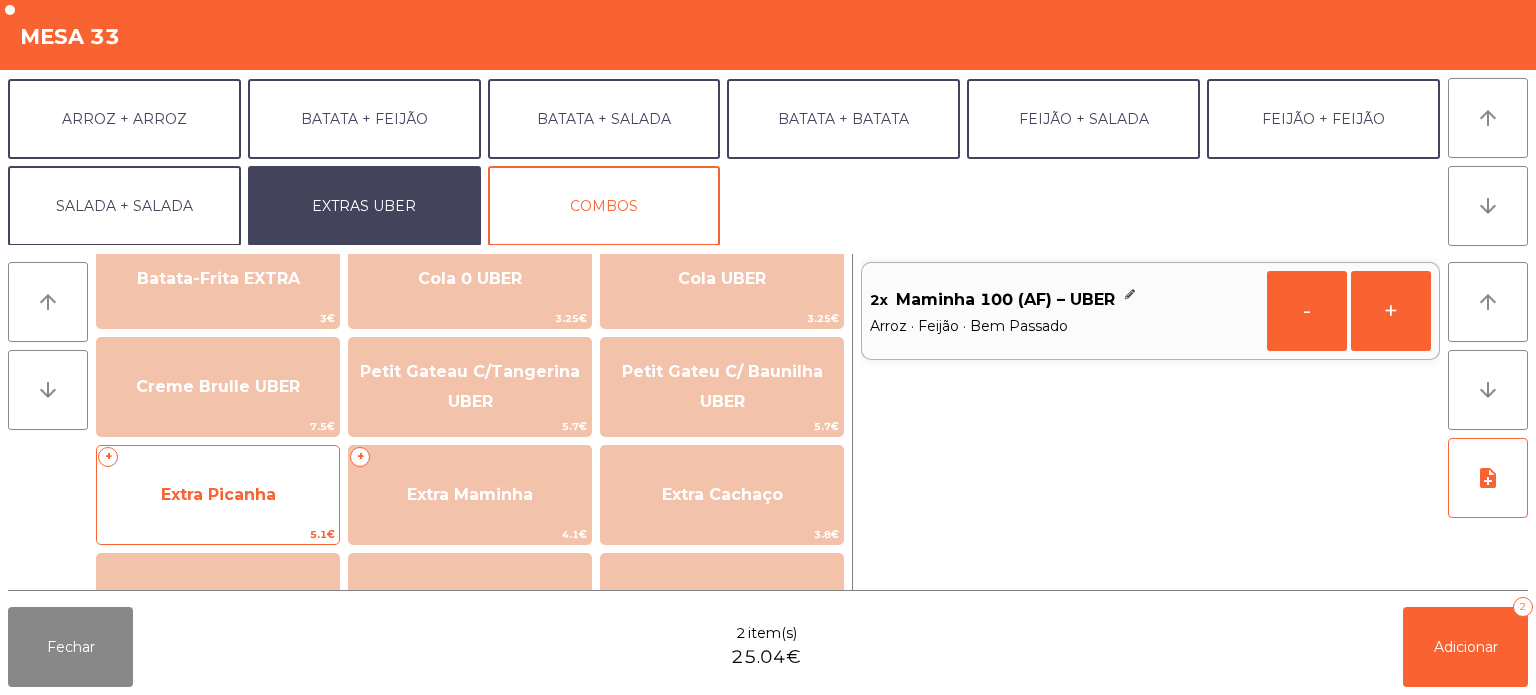 click on "Extra Picanha" 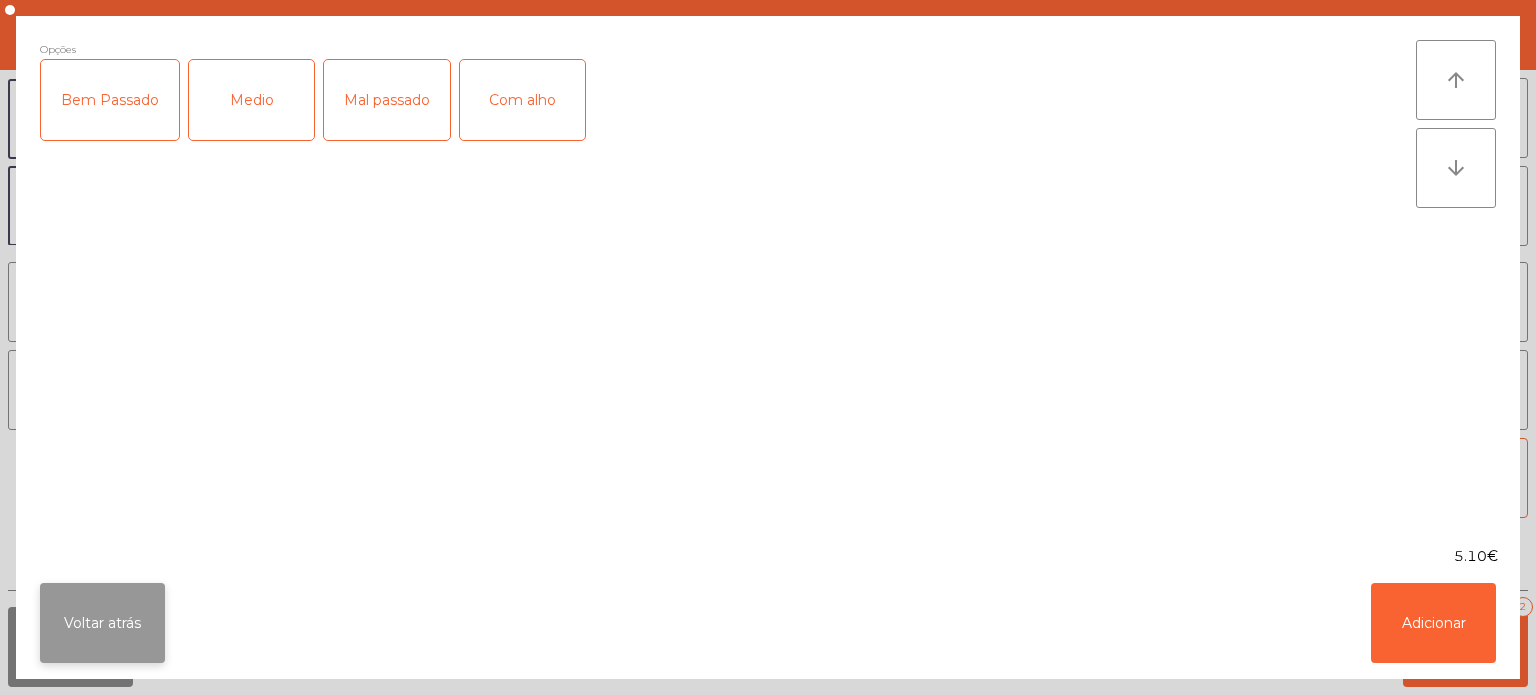 click on "Voltar atrás" 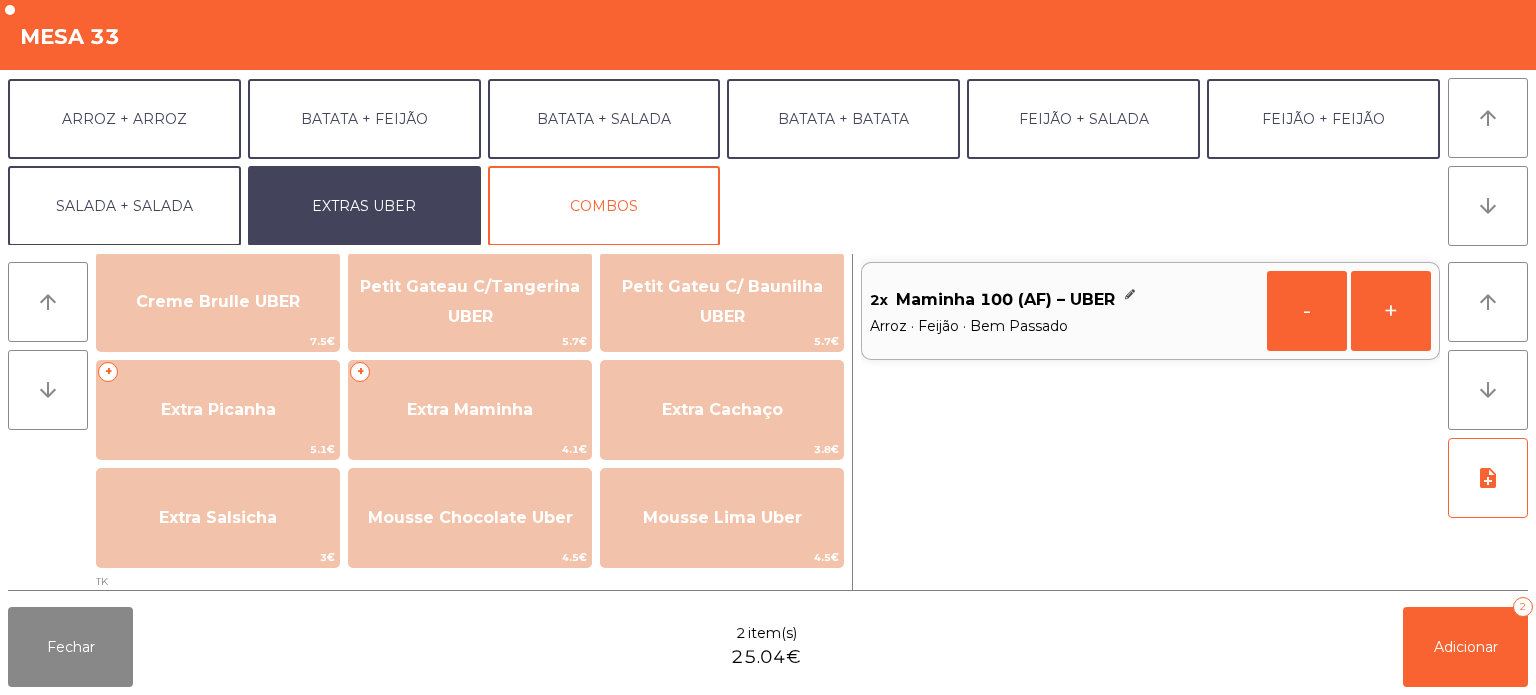 scroll, scrollTop: 463, scrollLeft: 0, axis: vertical 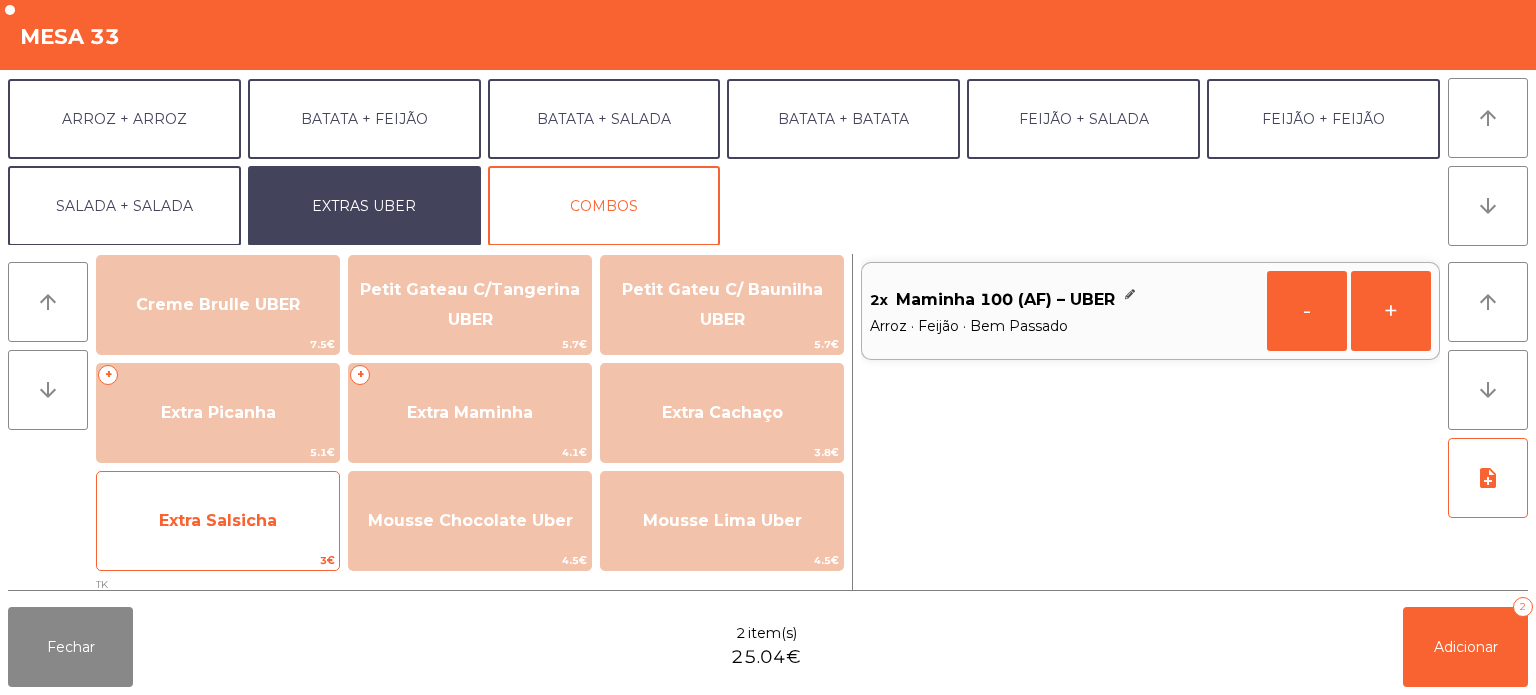 click on "Extra Salsicha" 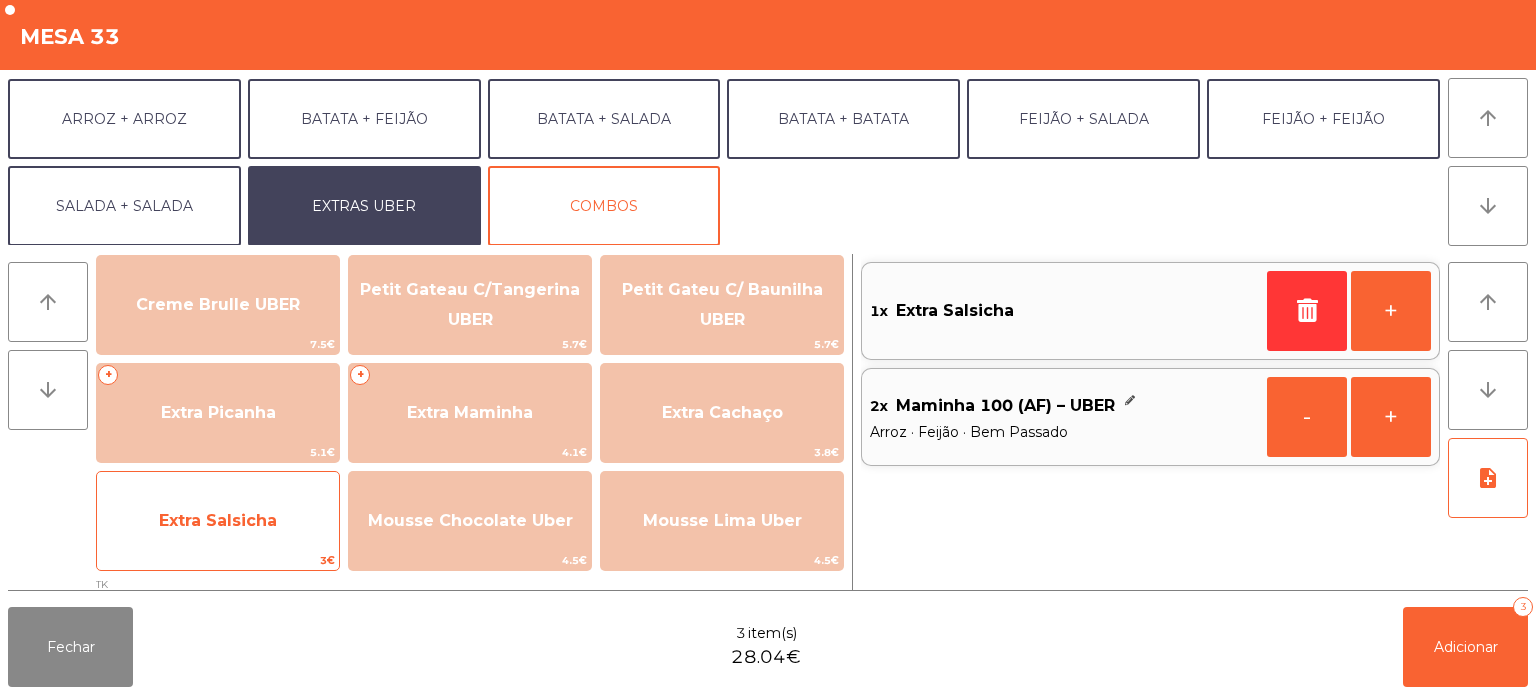 click on "Extra Salsicha" 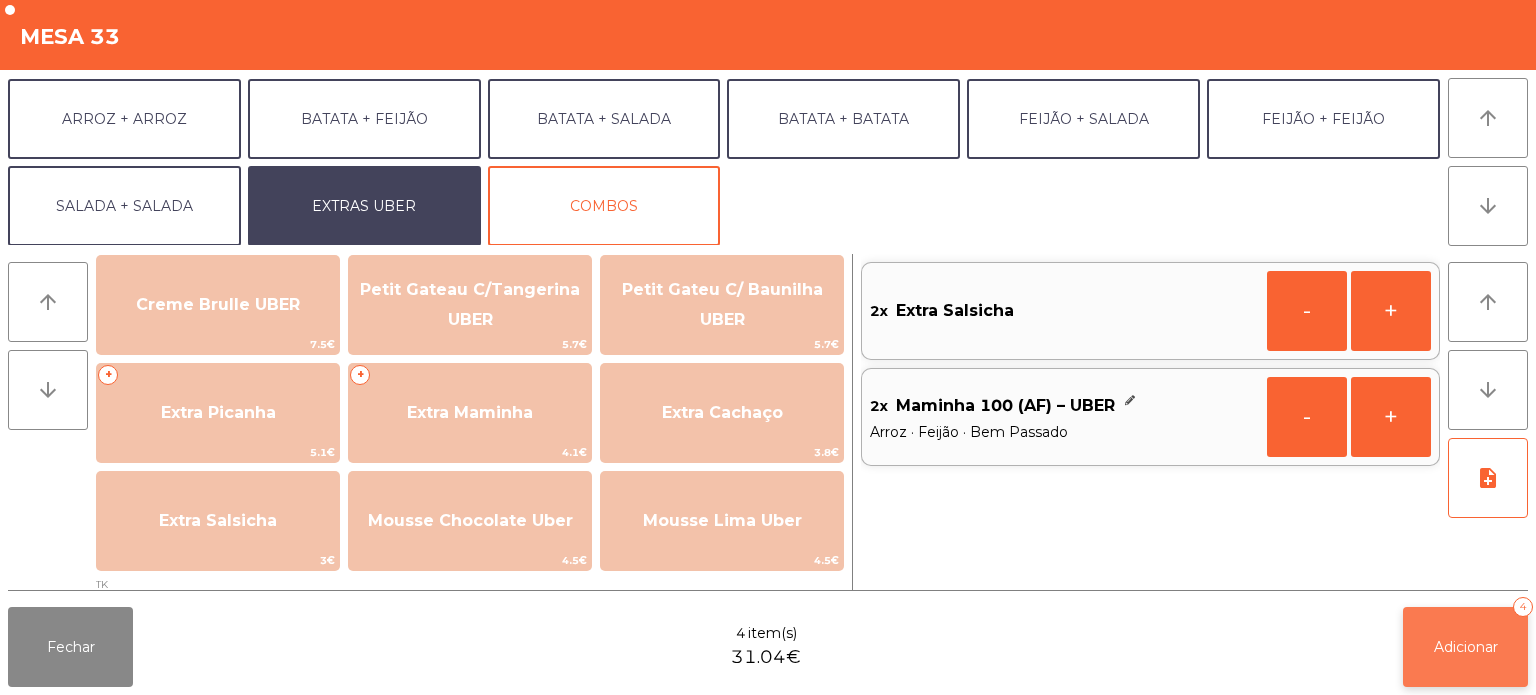 click on "Adicionar   4" 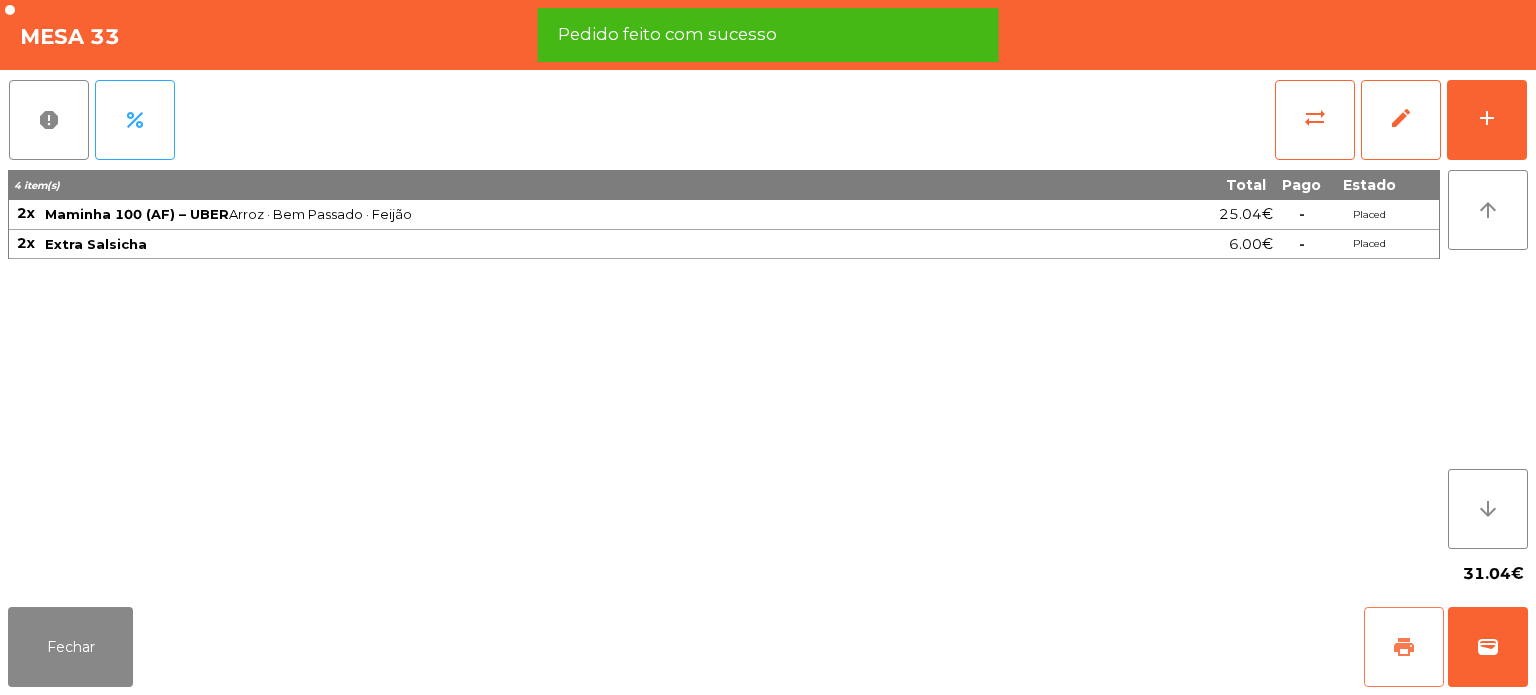 click on "print" 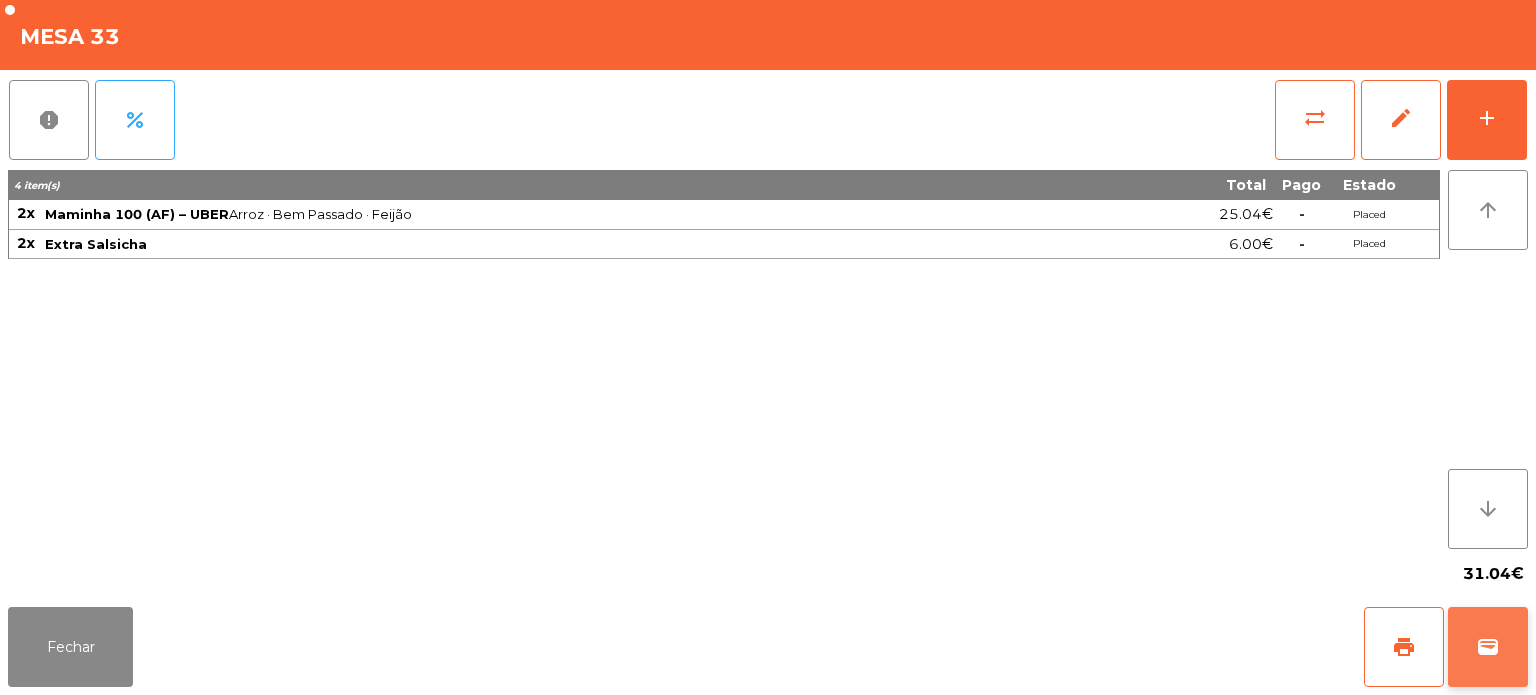click on "wallet" 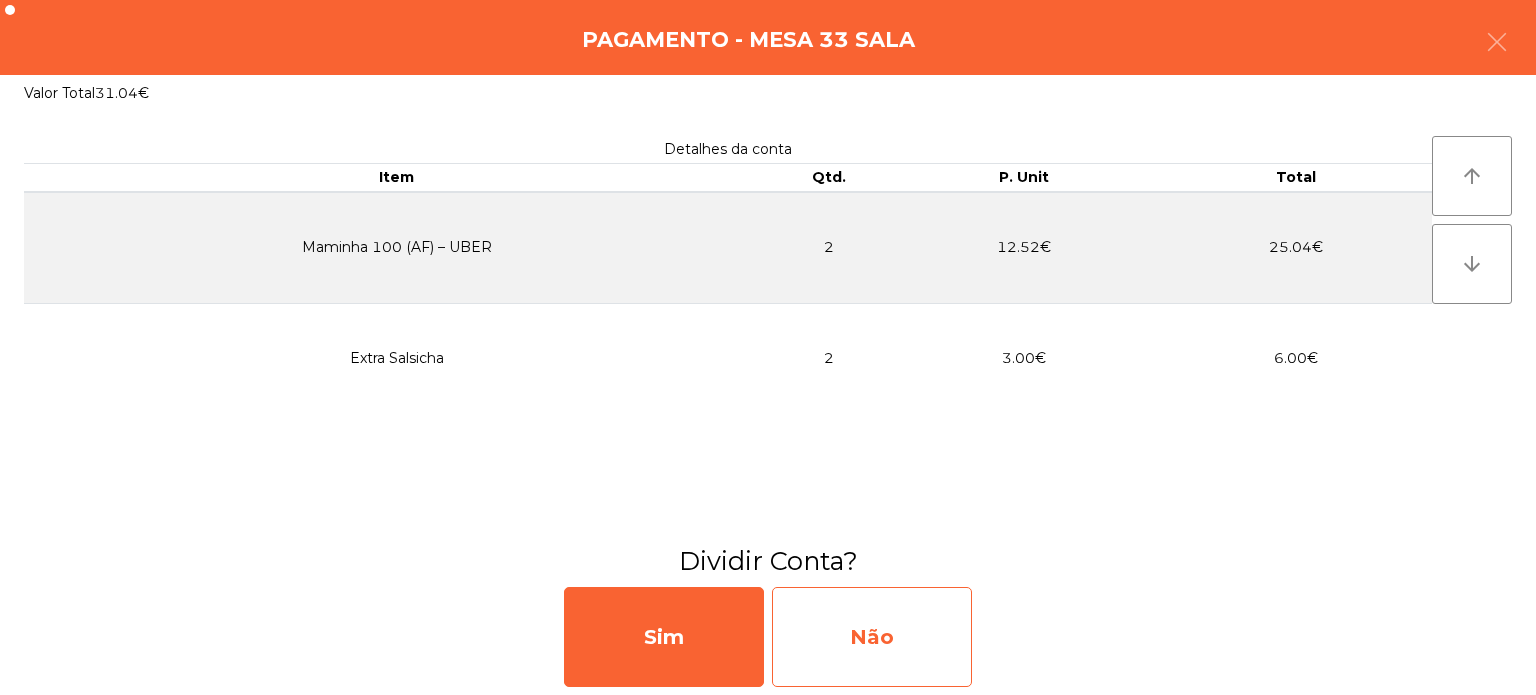 click on "Não" 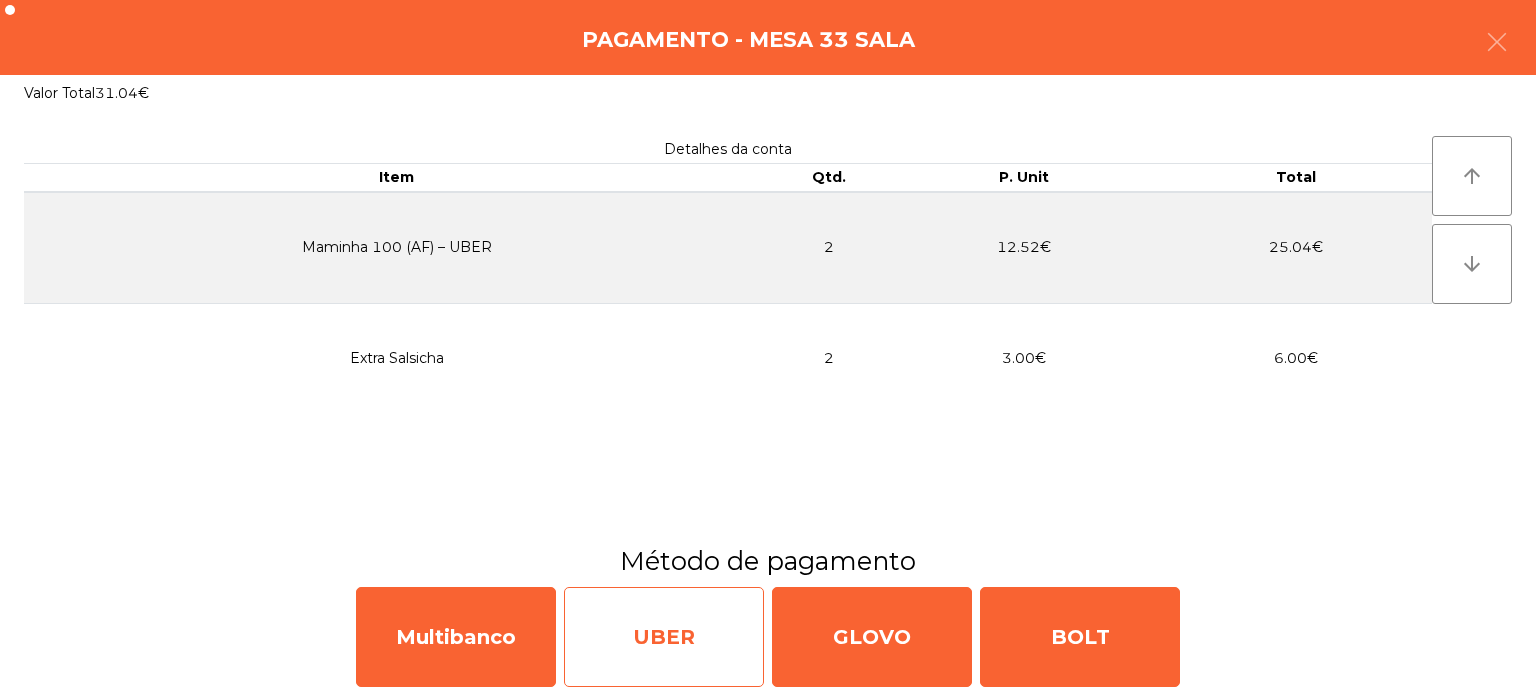 click on "UBER" 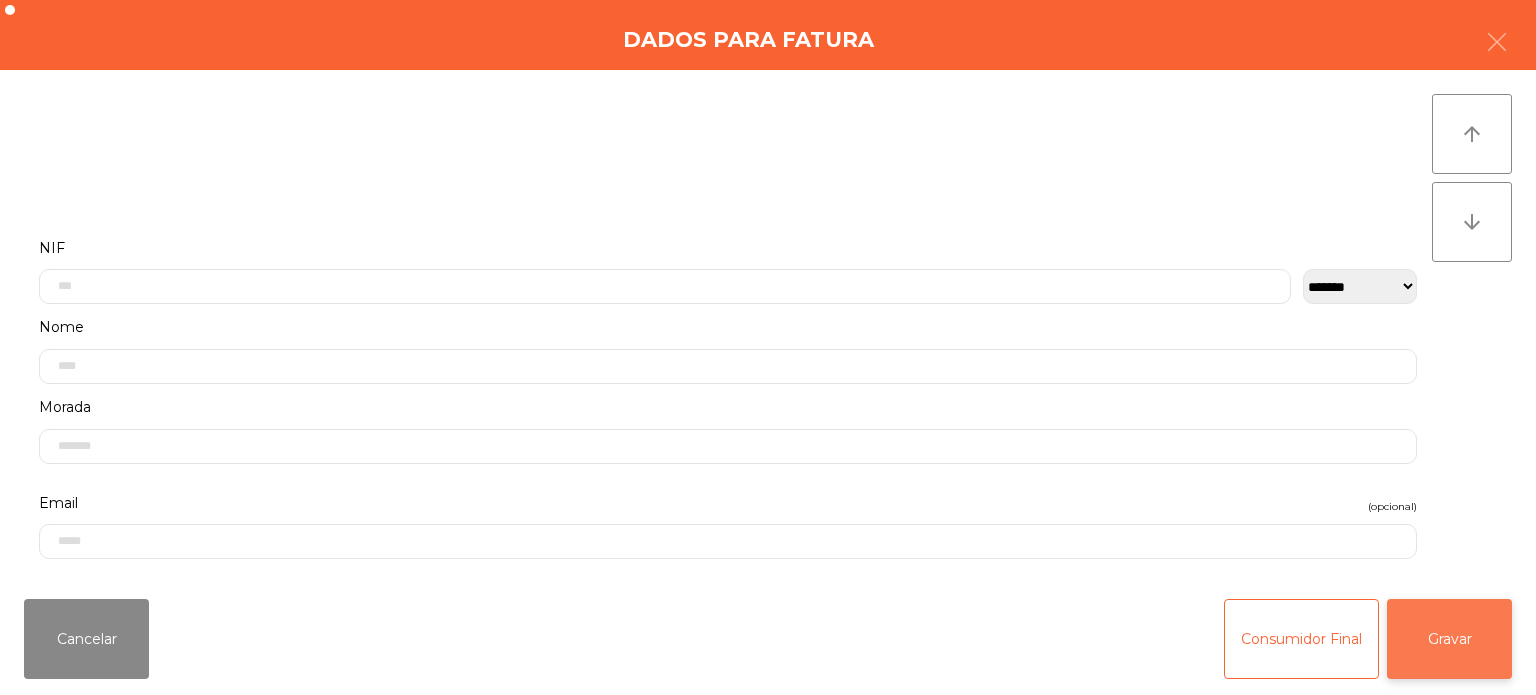 click on "Gravar" 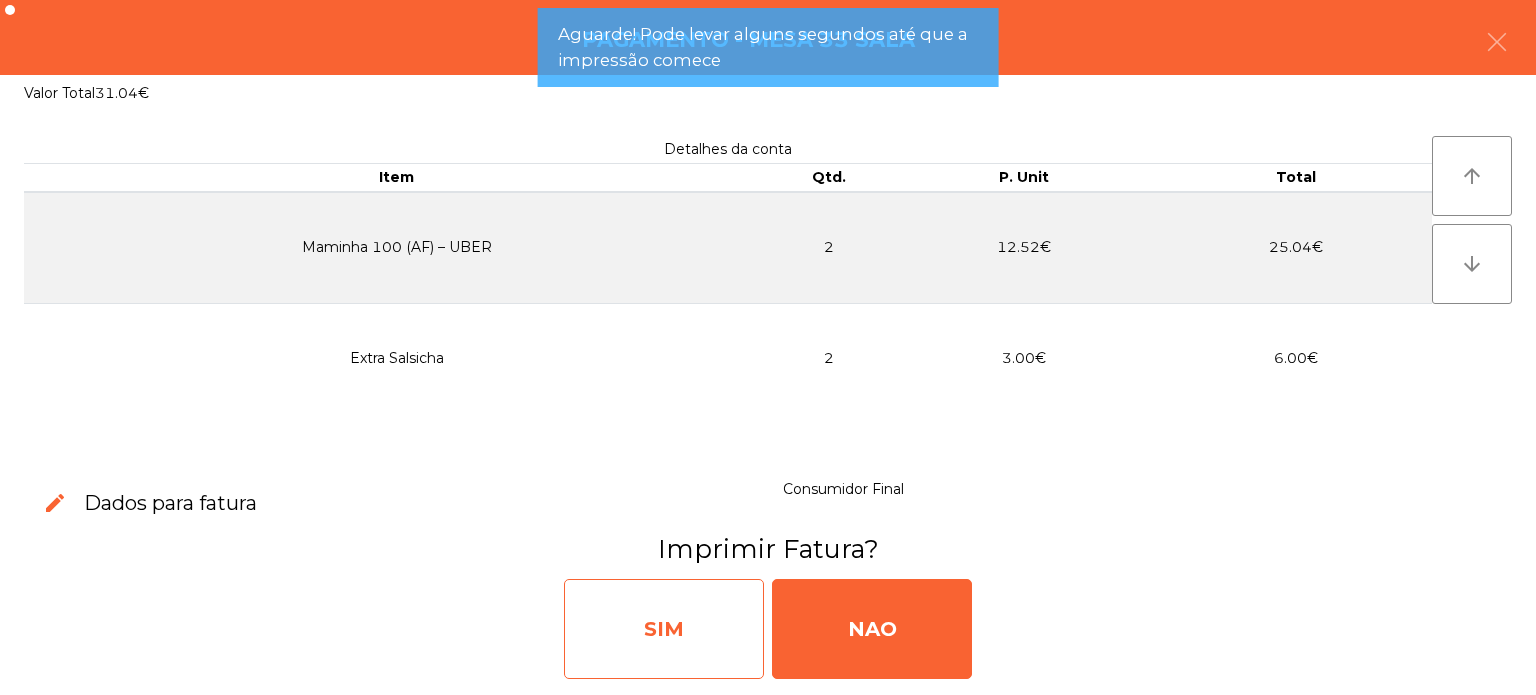 click on "SIM" 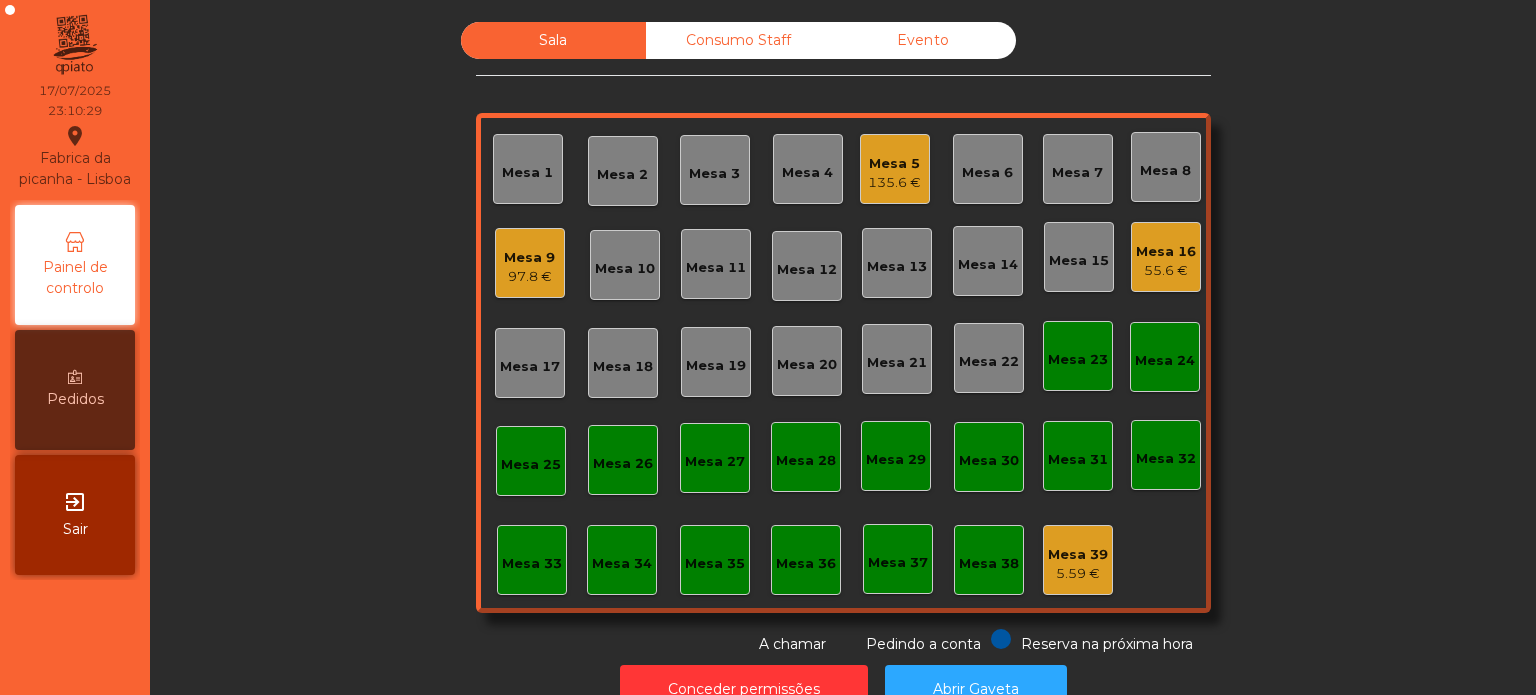 click on "Mesa 33" 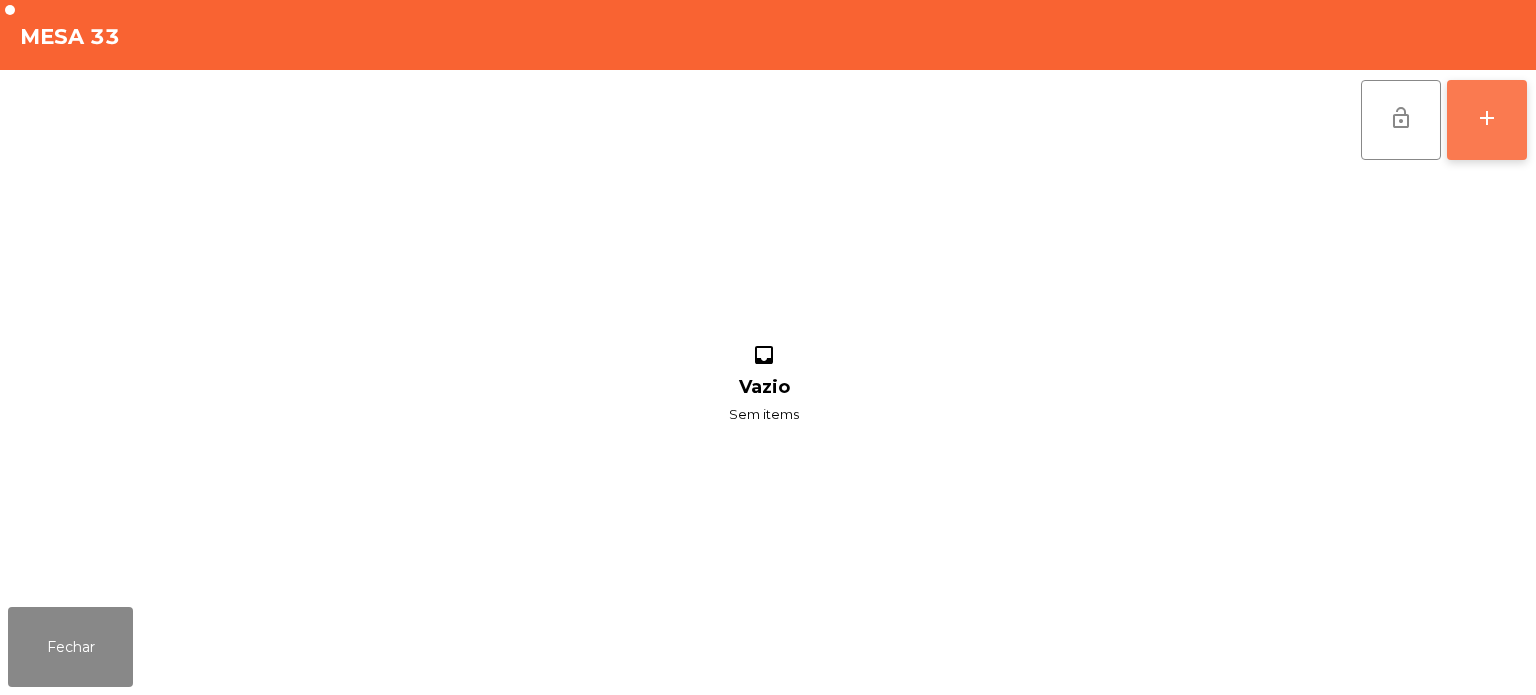 click on "add" 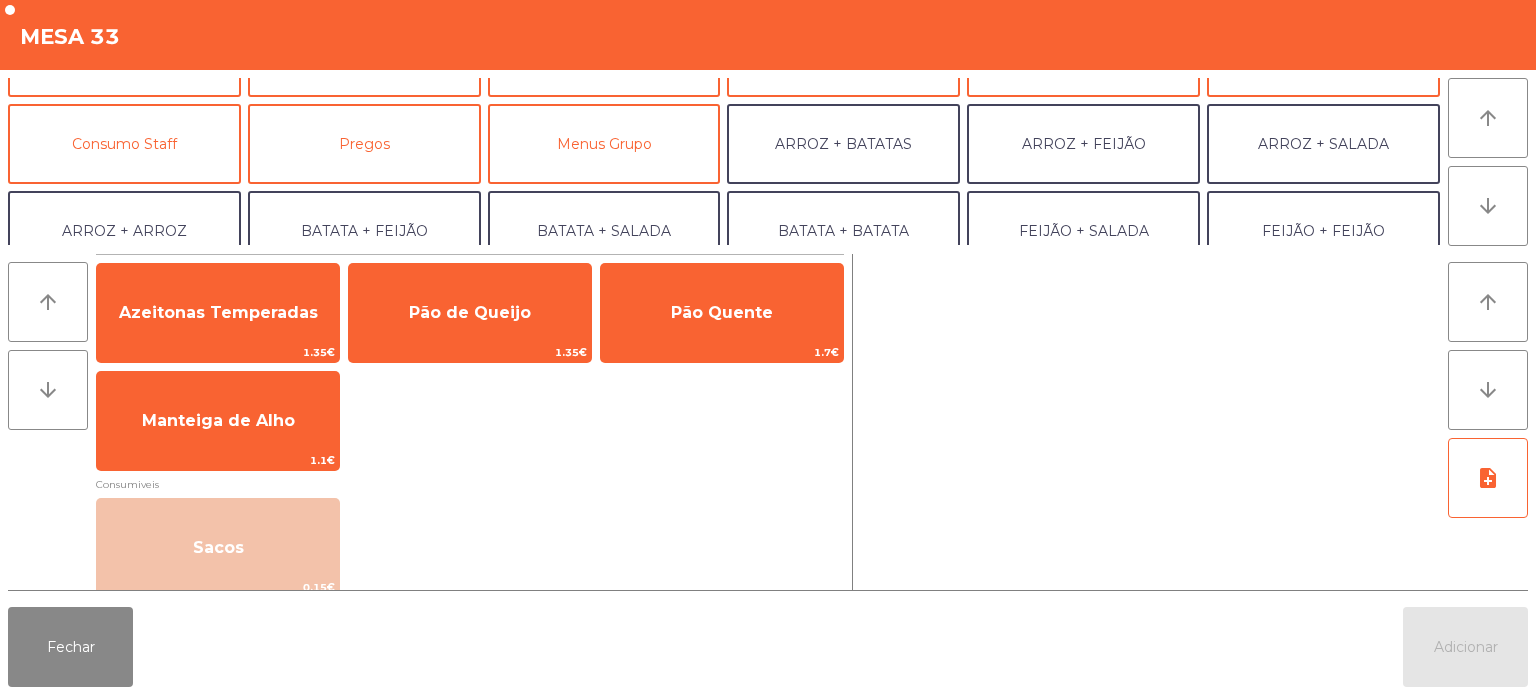 scroll, scrollTop: 153, scrollLeft: 0, axis: vertical 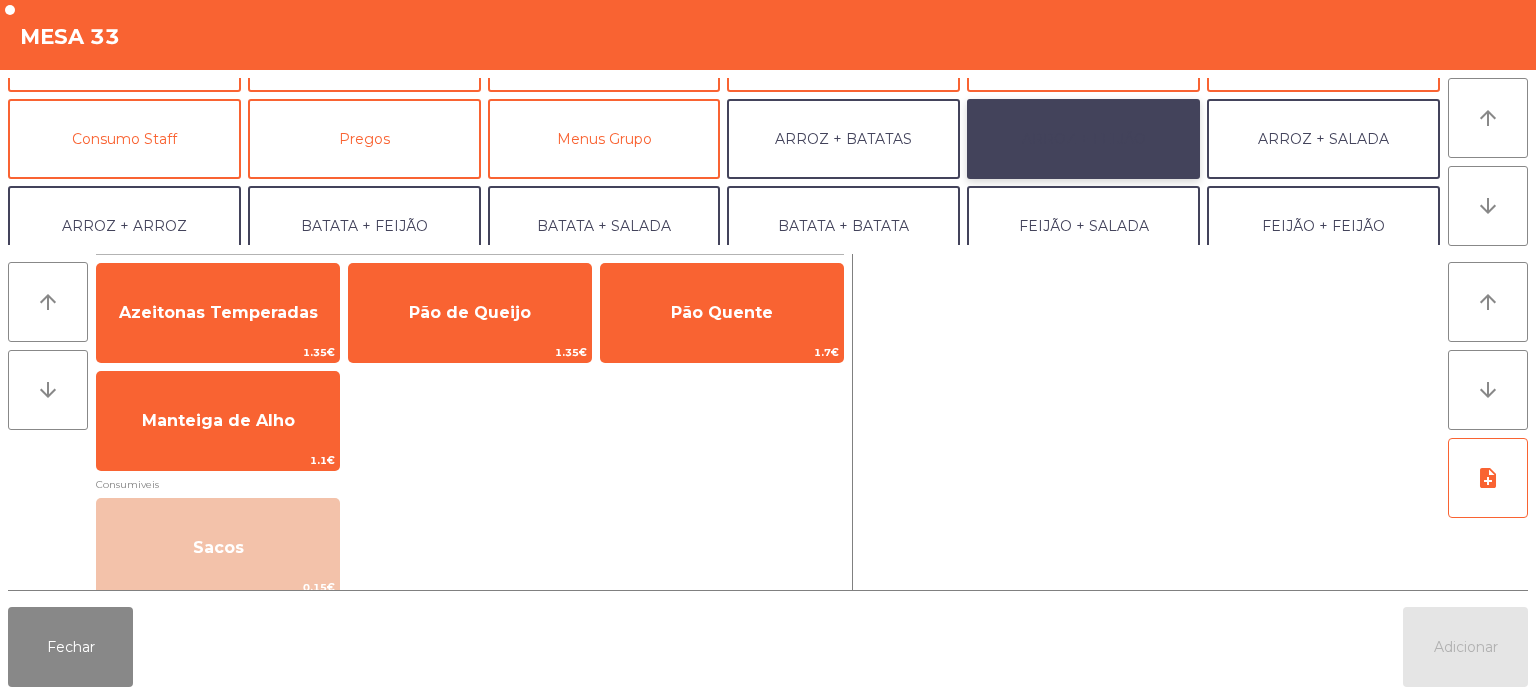click on "ARROZ + FEIJÃO" 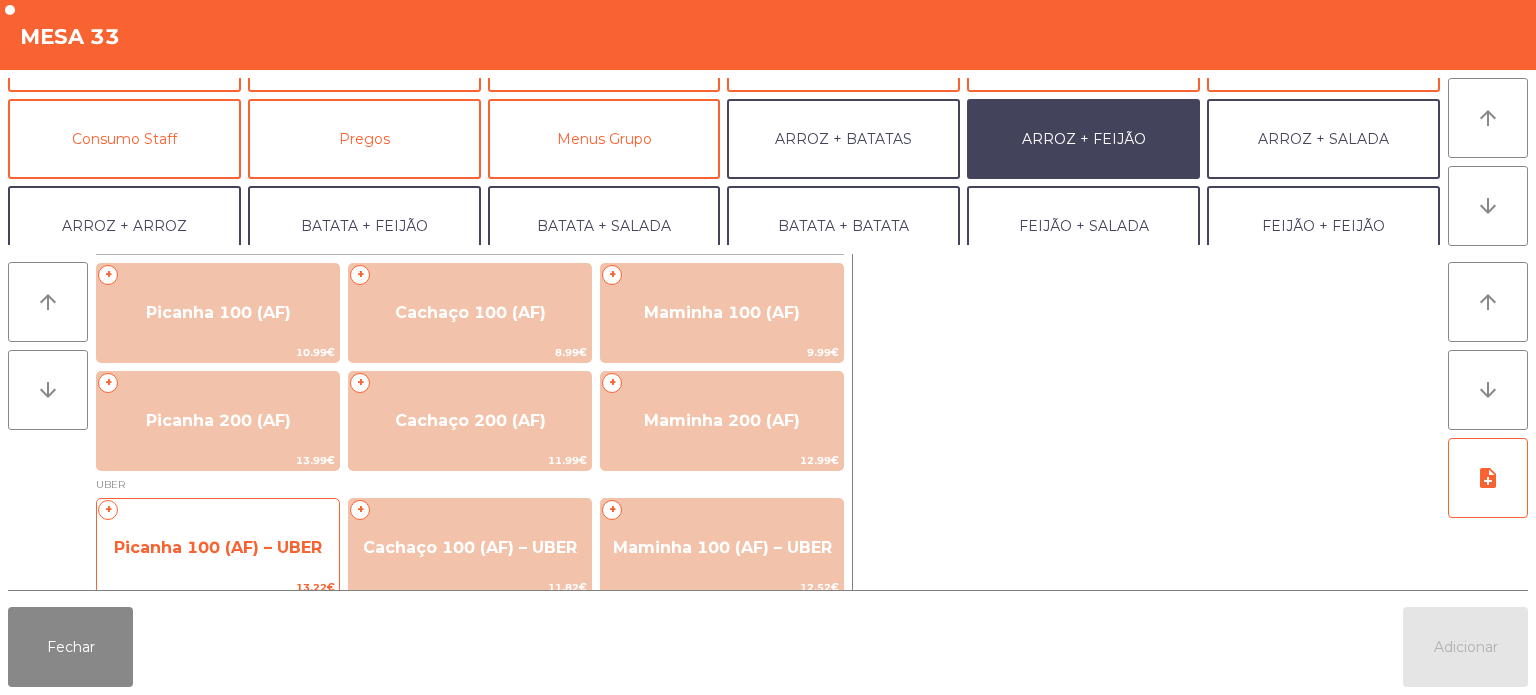click on "+   Picanha 100 (AF) – UBER   [PRICE]" 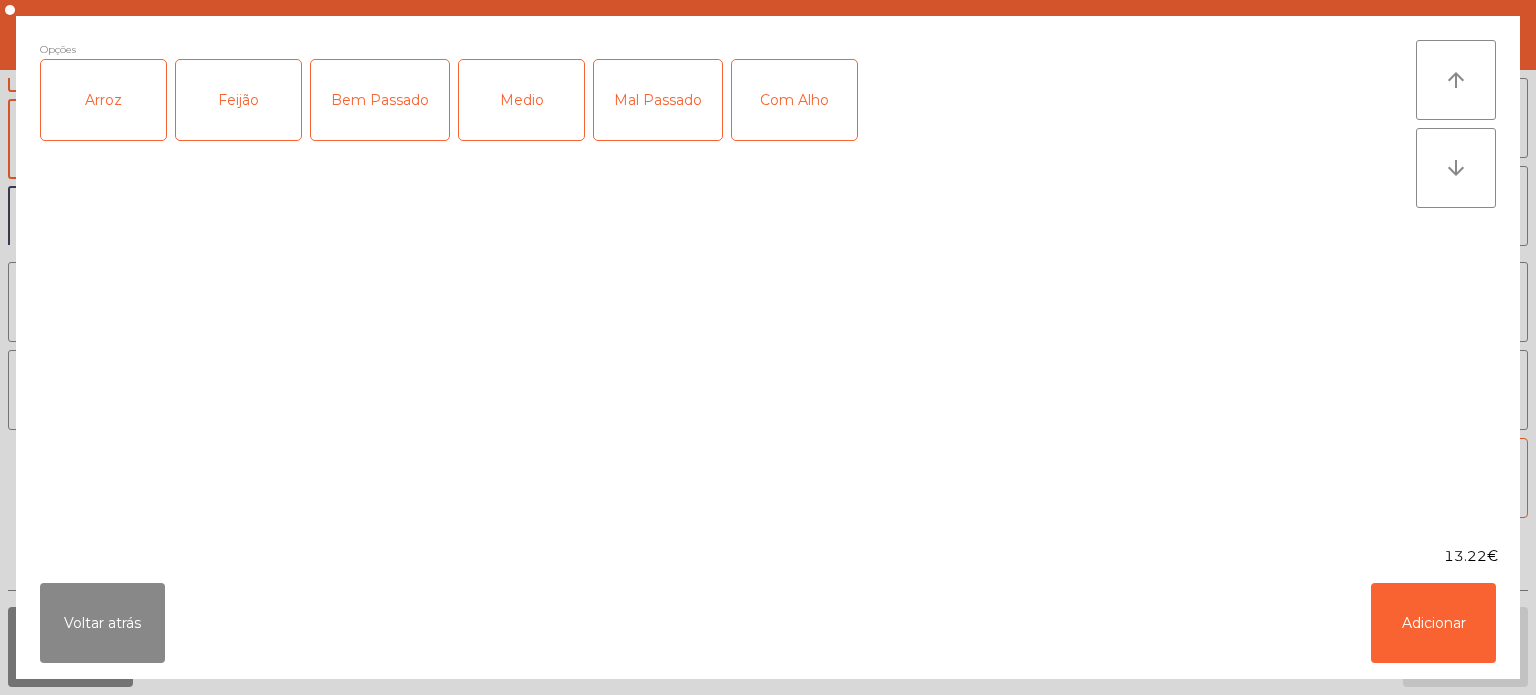 click on "Arroz" 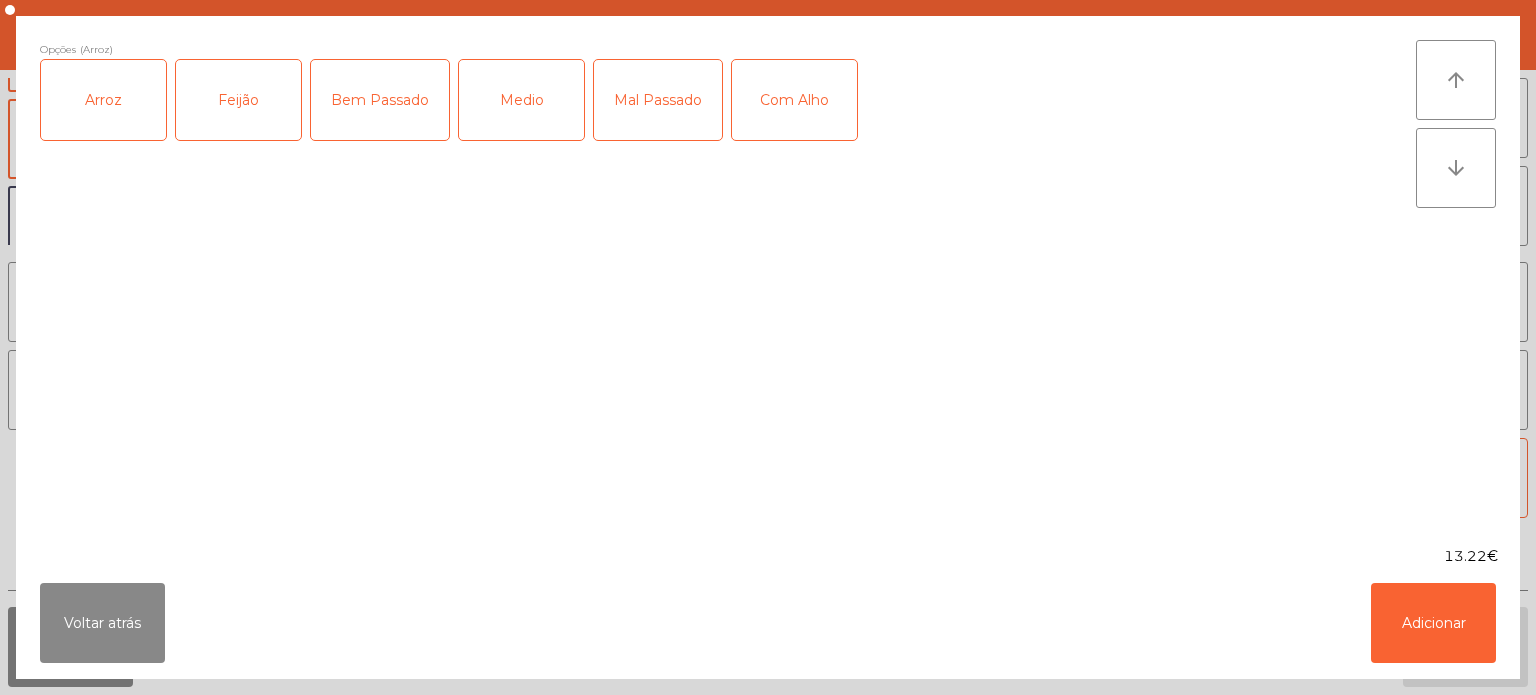 click on "Feijão" 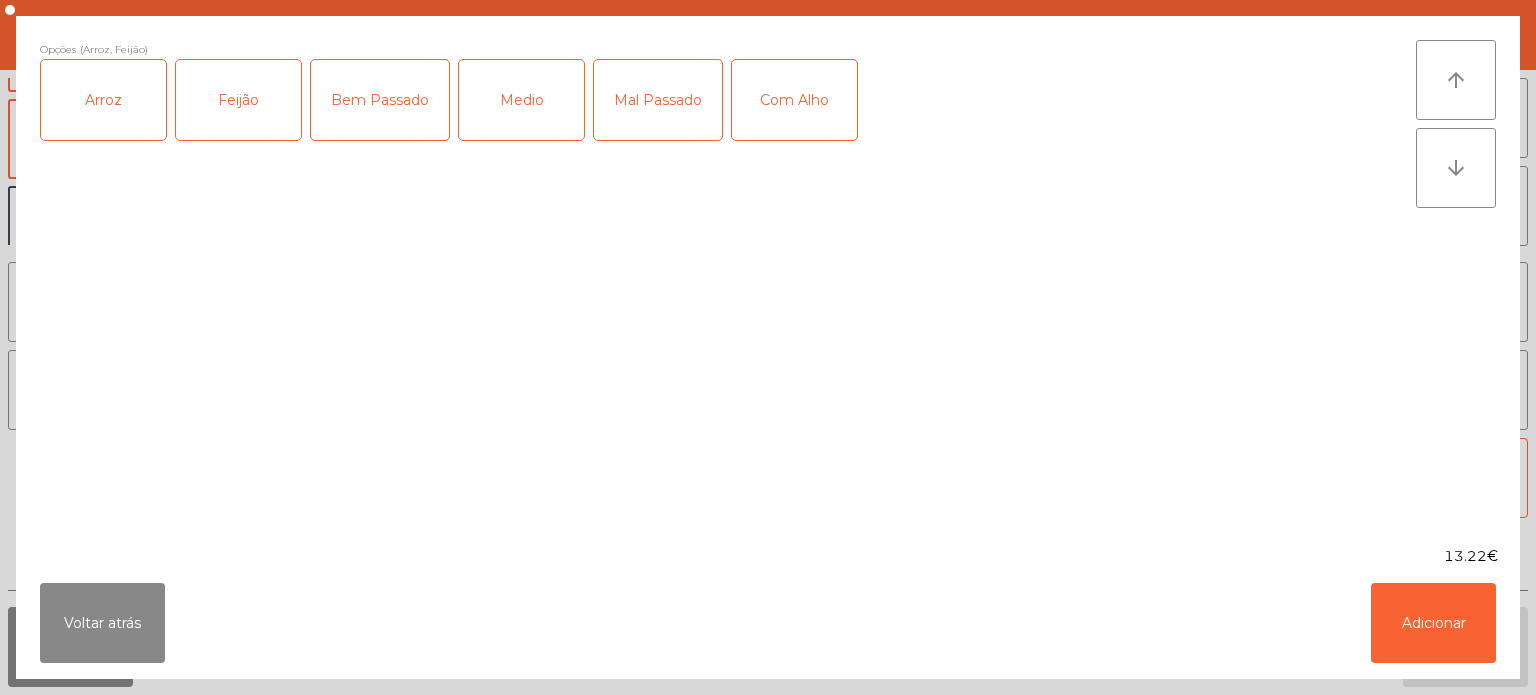 click on "Medio" 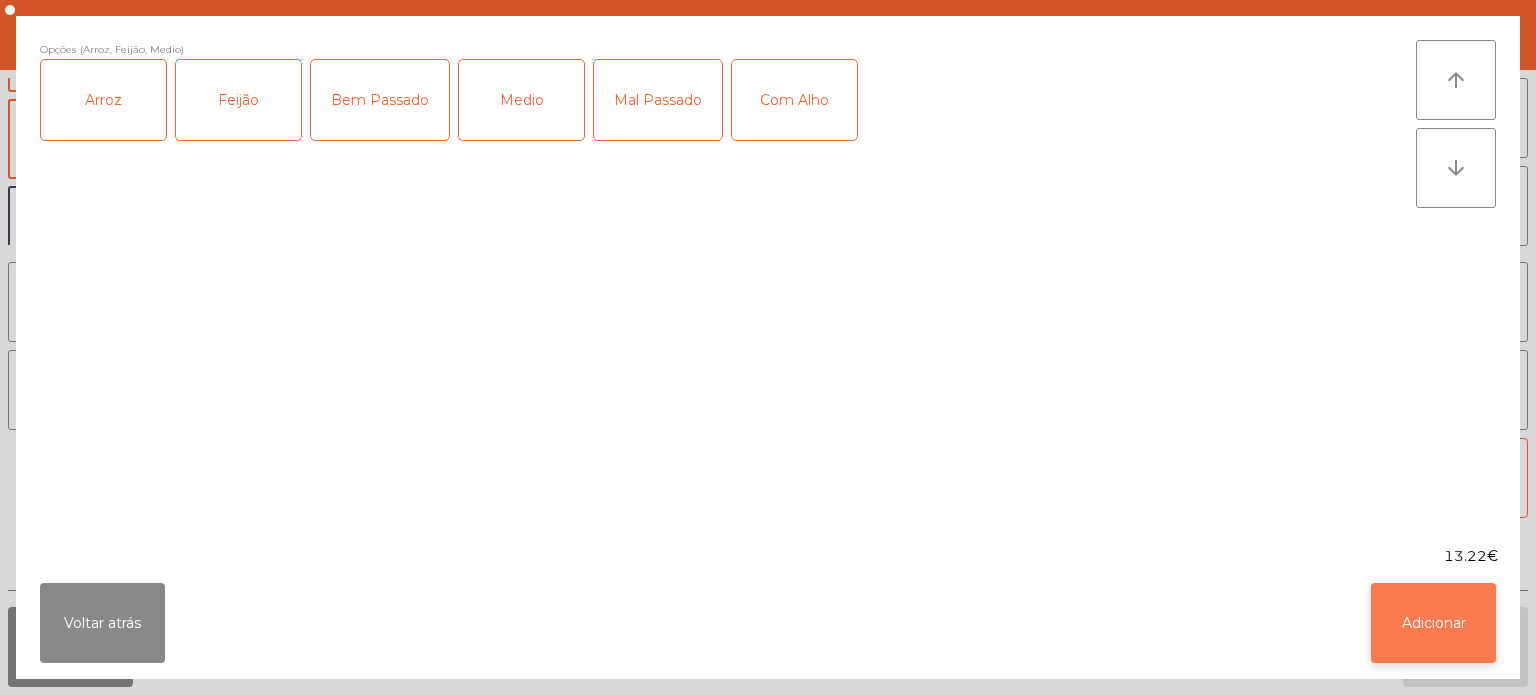 click on "Adicionar" 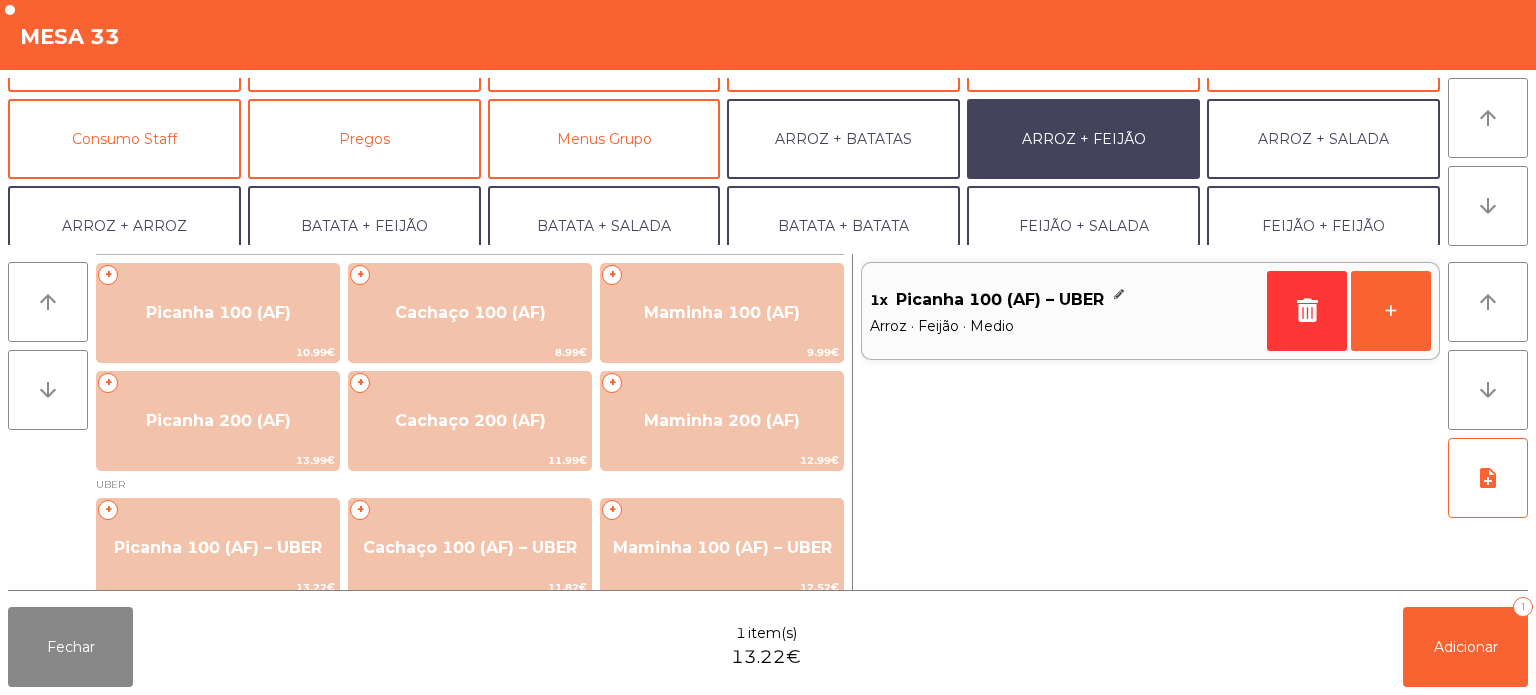 scroll, scrollTop: 260, scrollLeft: 0, axis: vertical 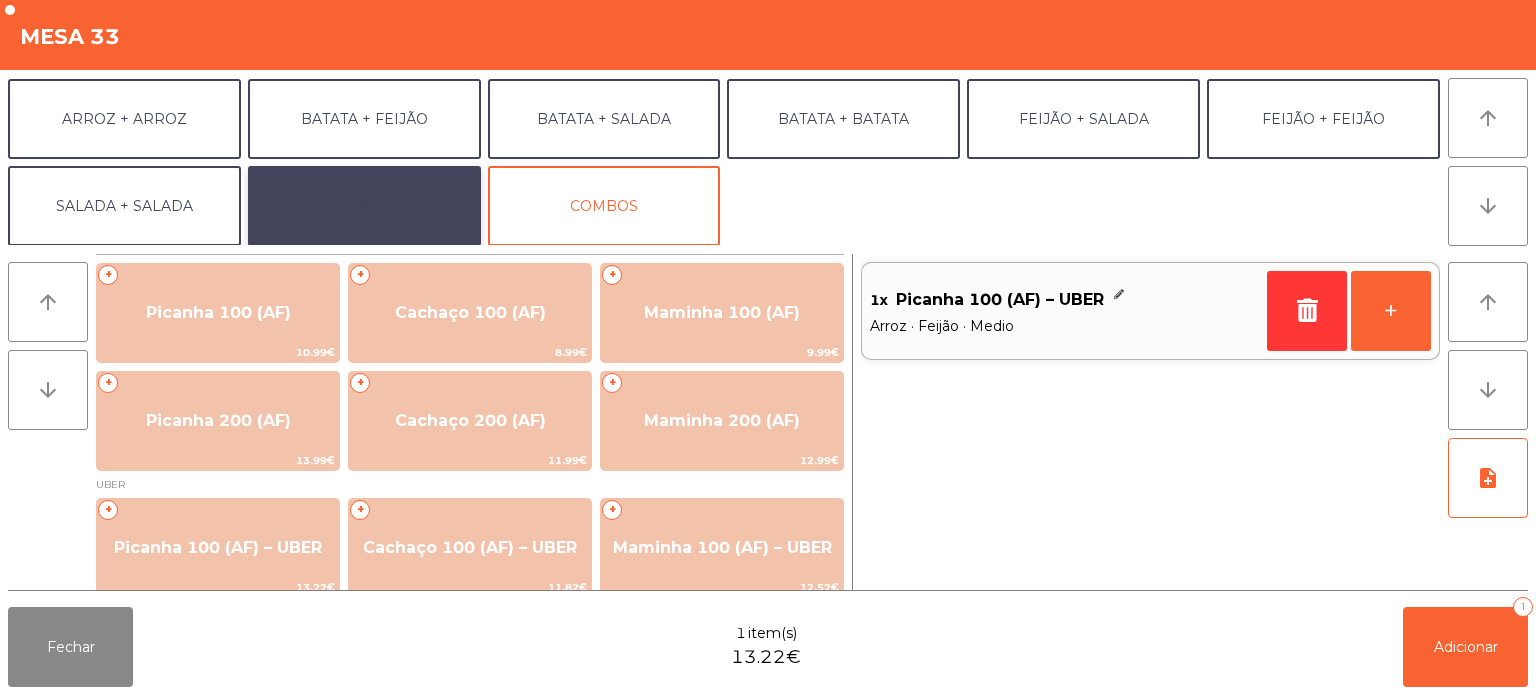click on "EXTRAS UBER" 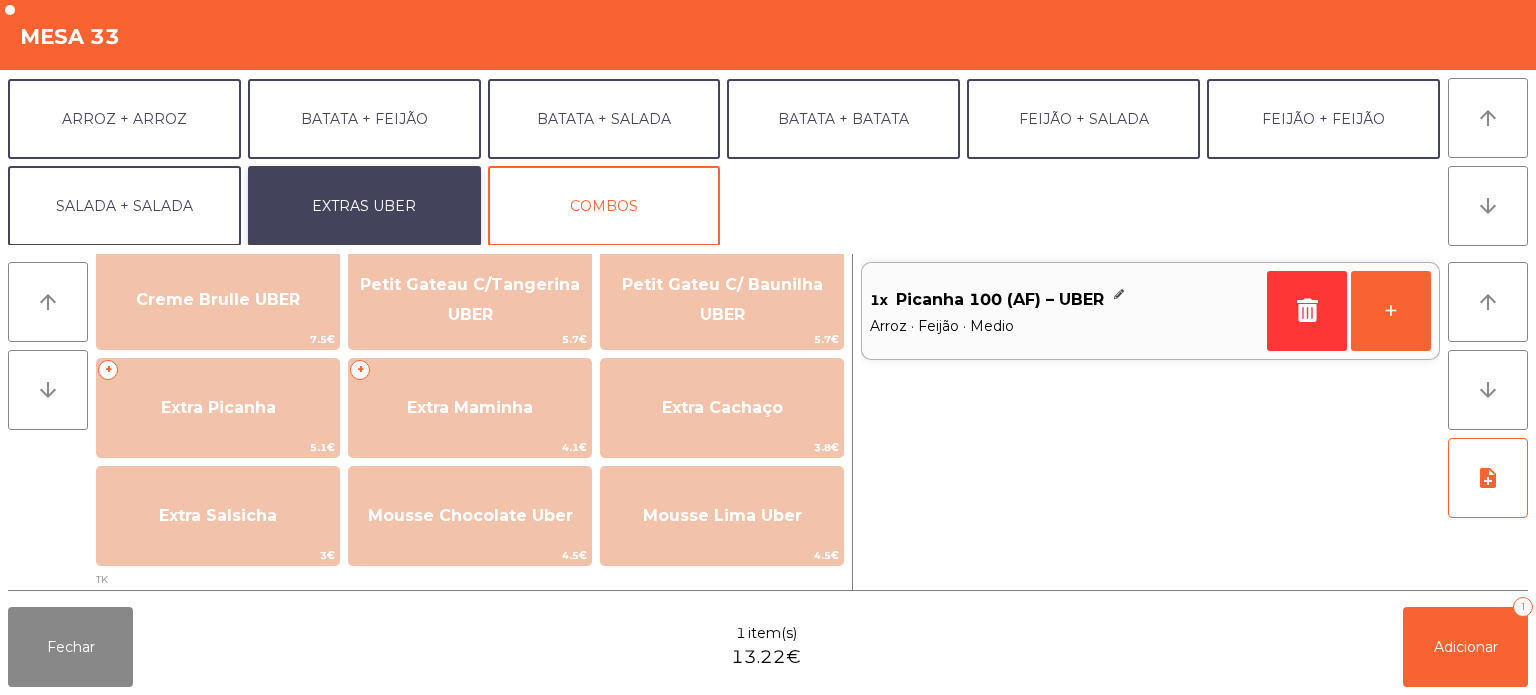 scroll, scrollTop: 543, scrollLeft: 0, axis: vertical 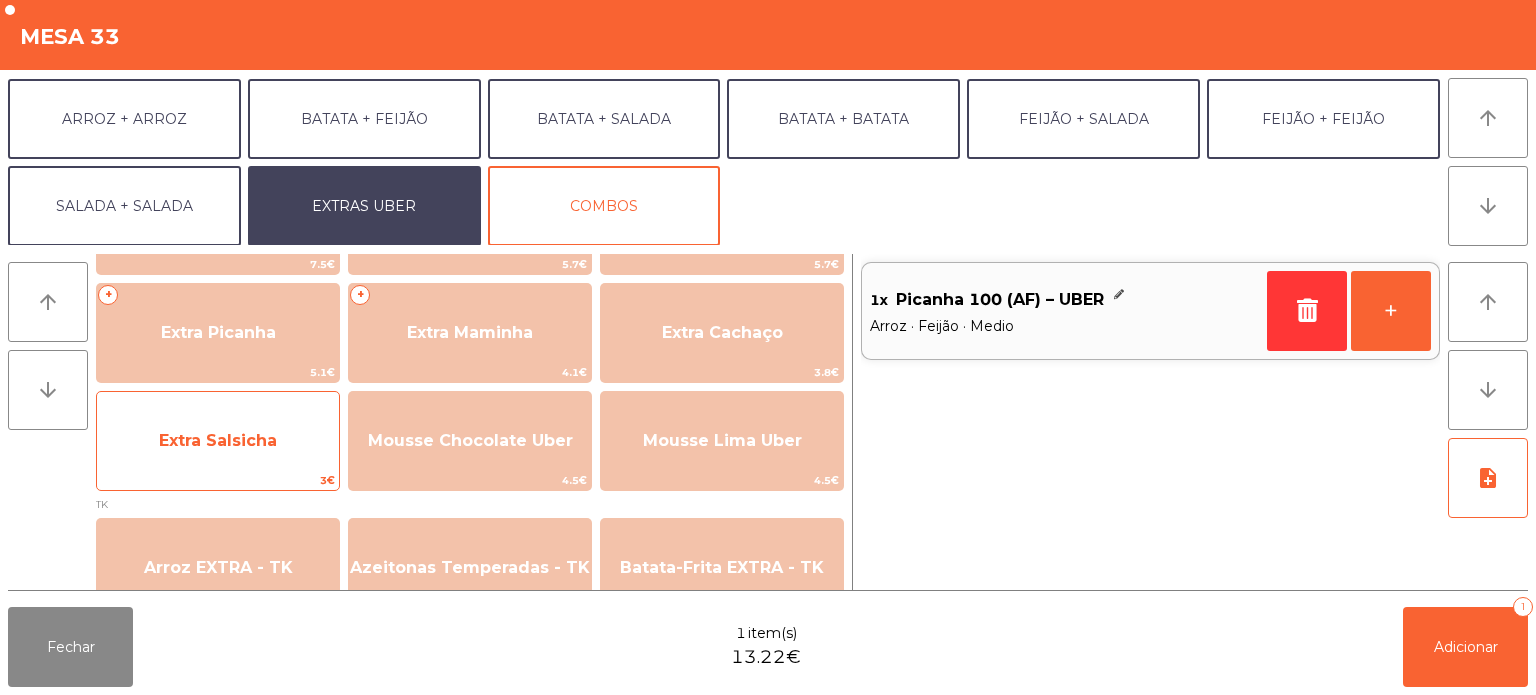 click on "Extra Salsicha" 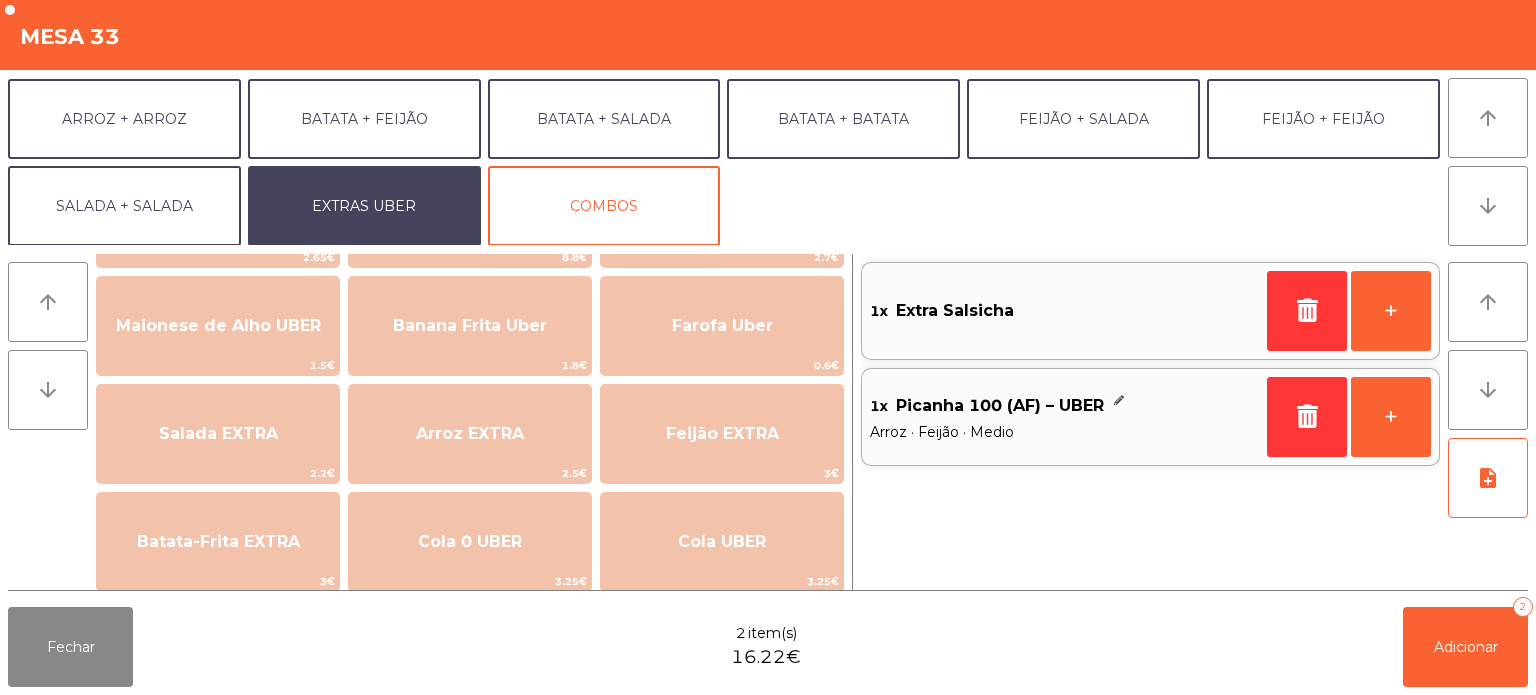 scroll, scrollTop: 0, scrollLeft: 0, axis: both 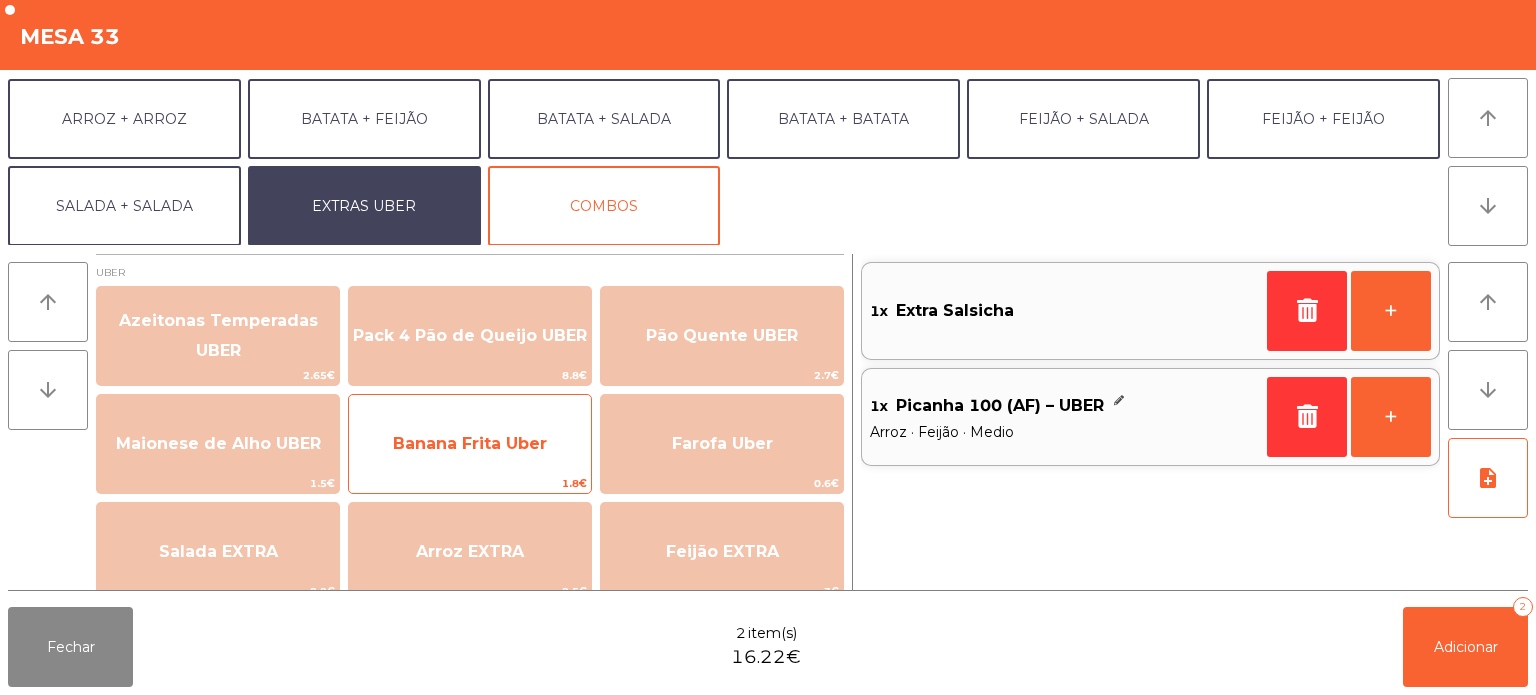 click on "1.8€" 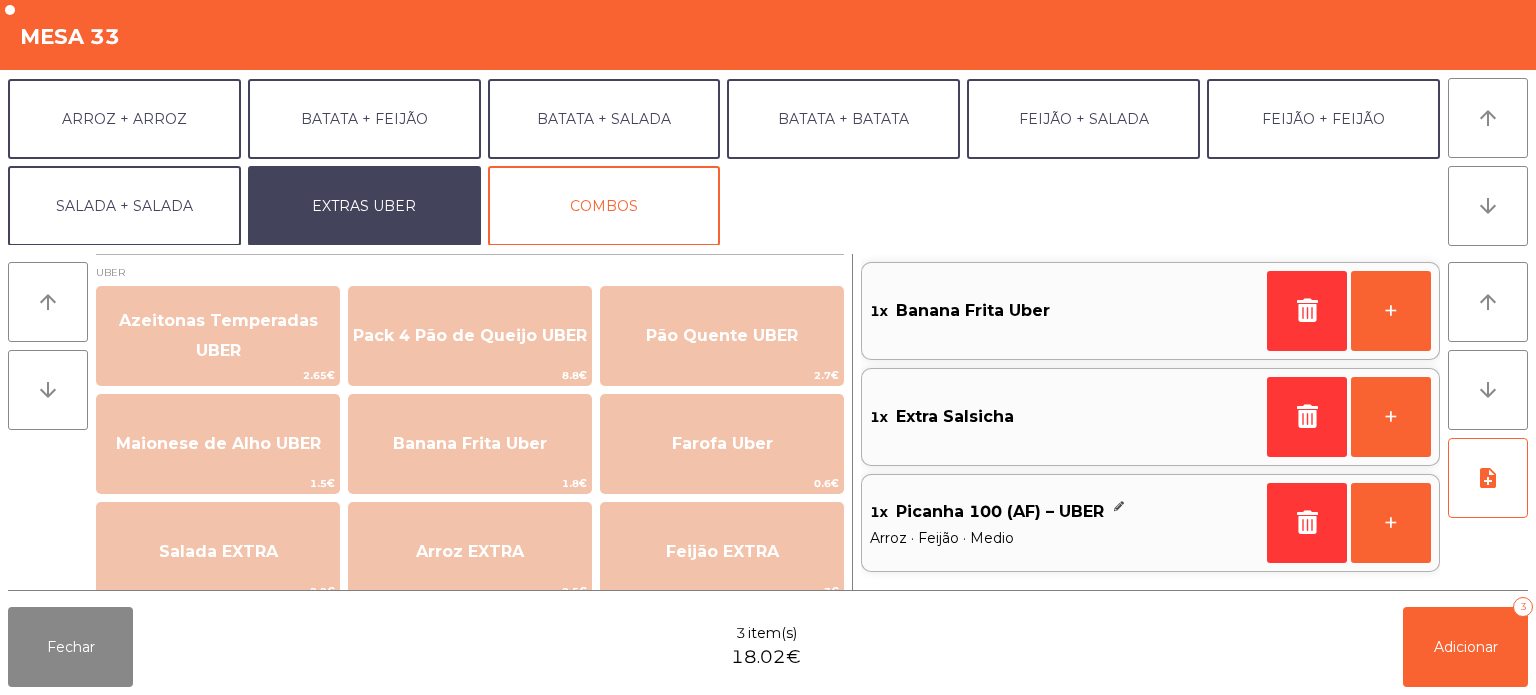 click on "Fechar  3 item(s)  18.02€   Adicionar   3" 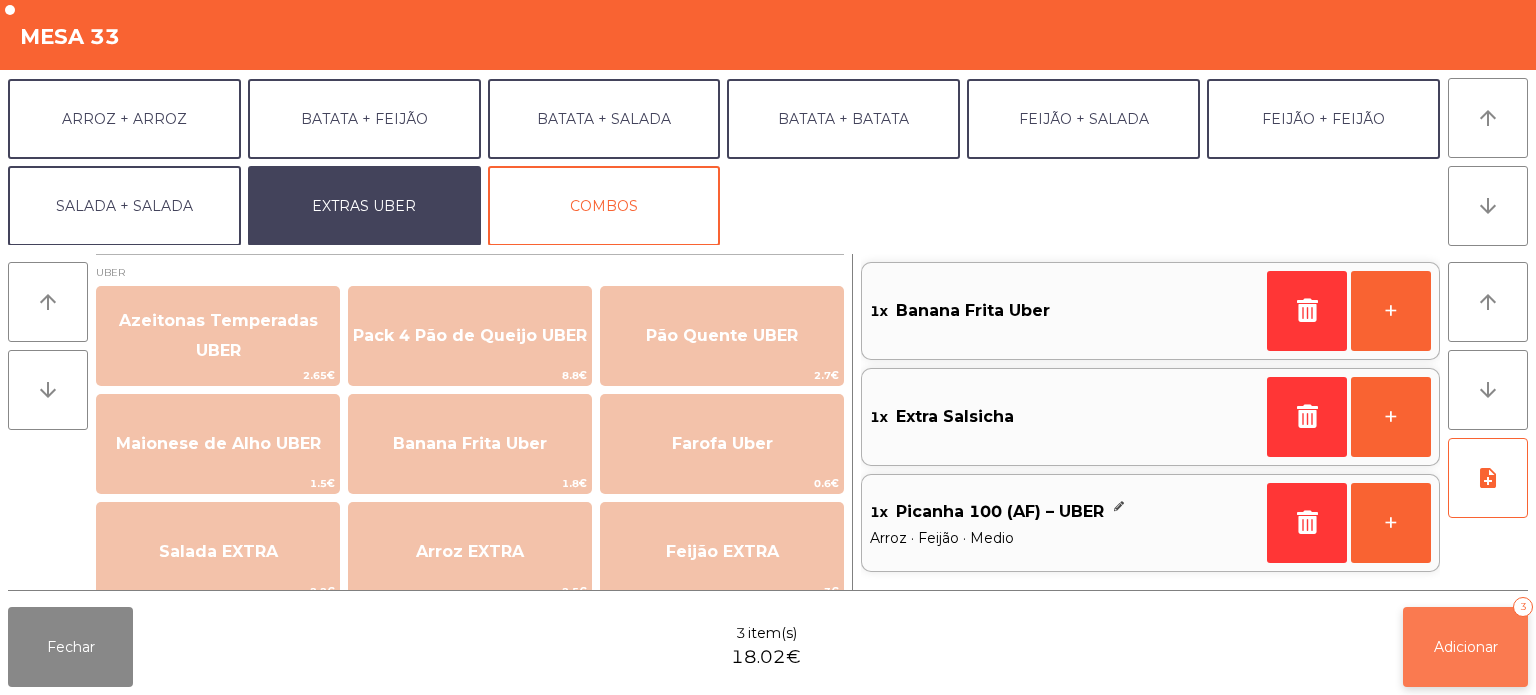 click on "Adicionar   3" 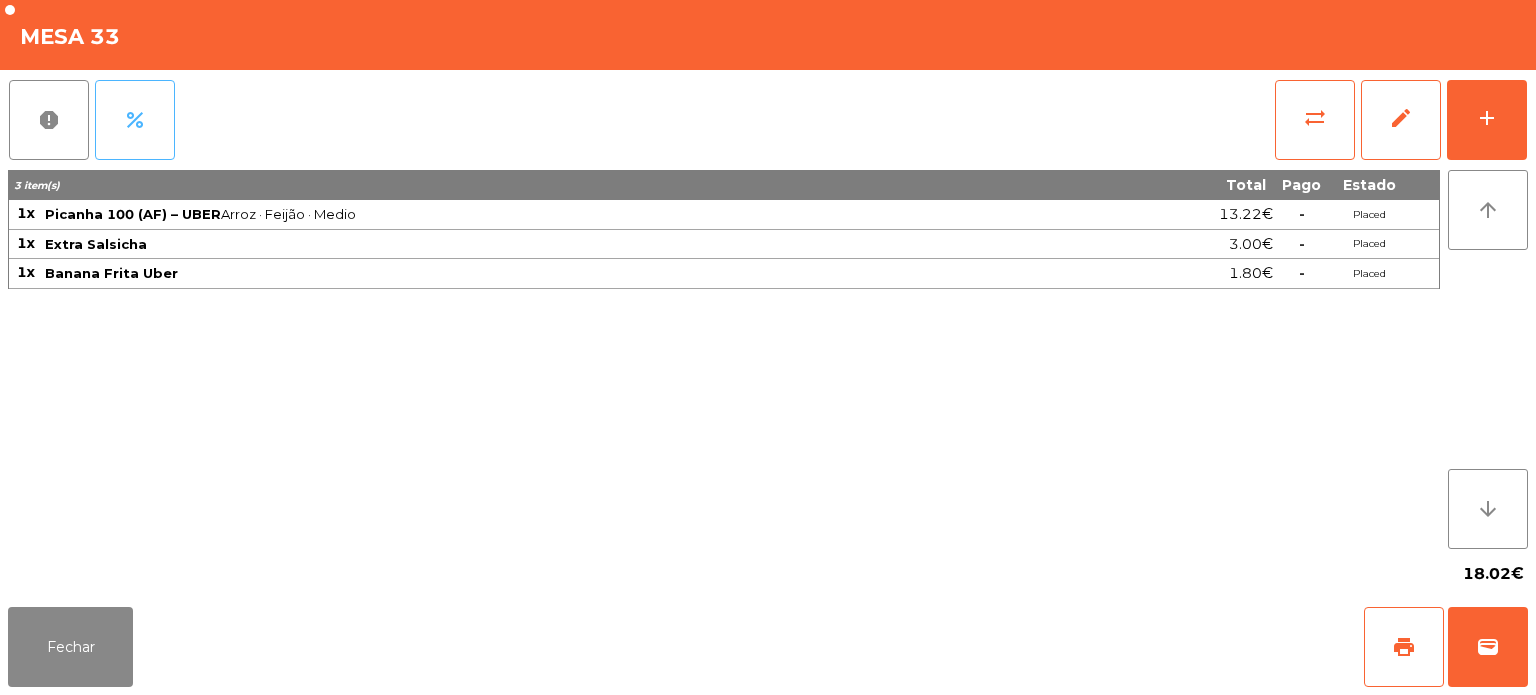 click on "percent" 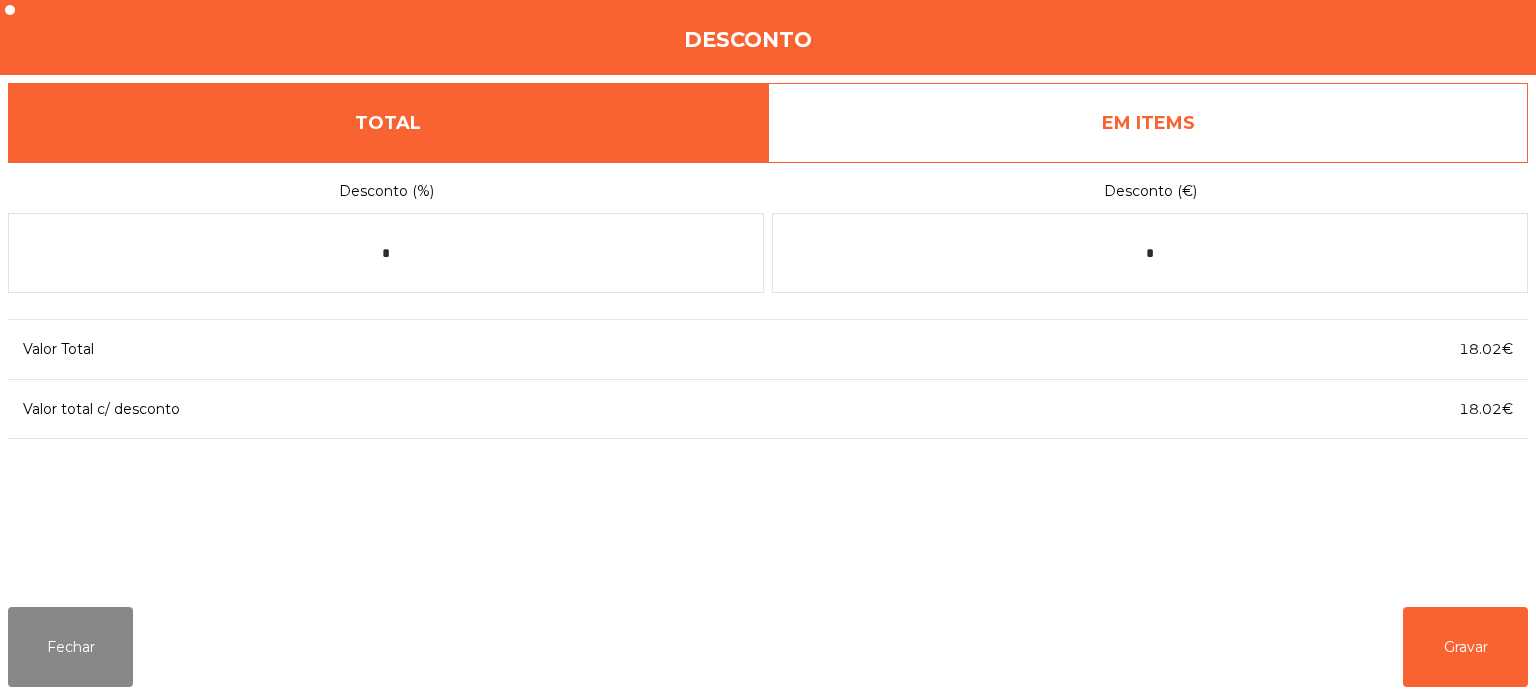 click on "EM ITEMS" at bounding box center [1148, 123] 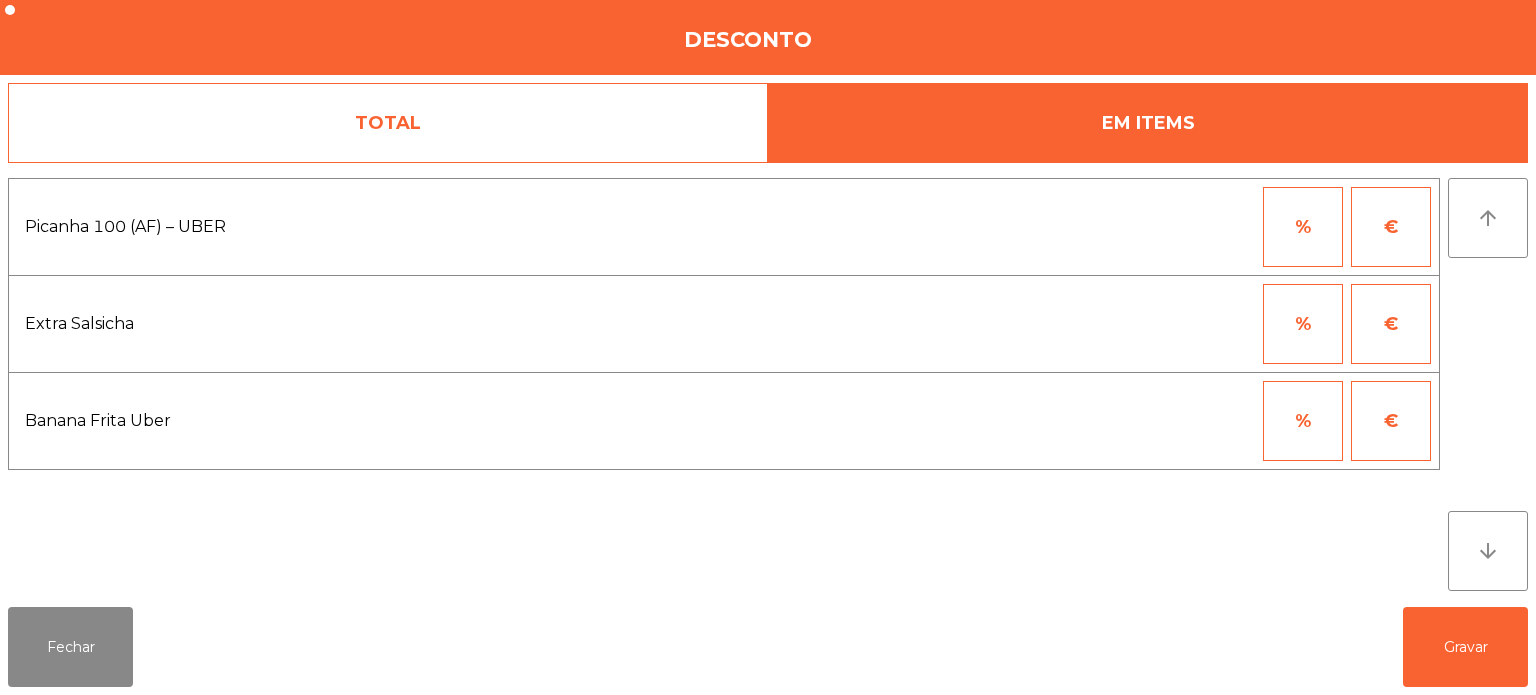 click on "€" at bounding box center [1391, 227] 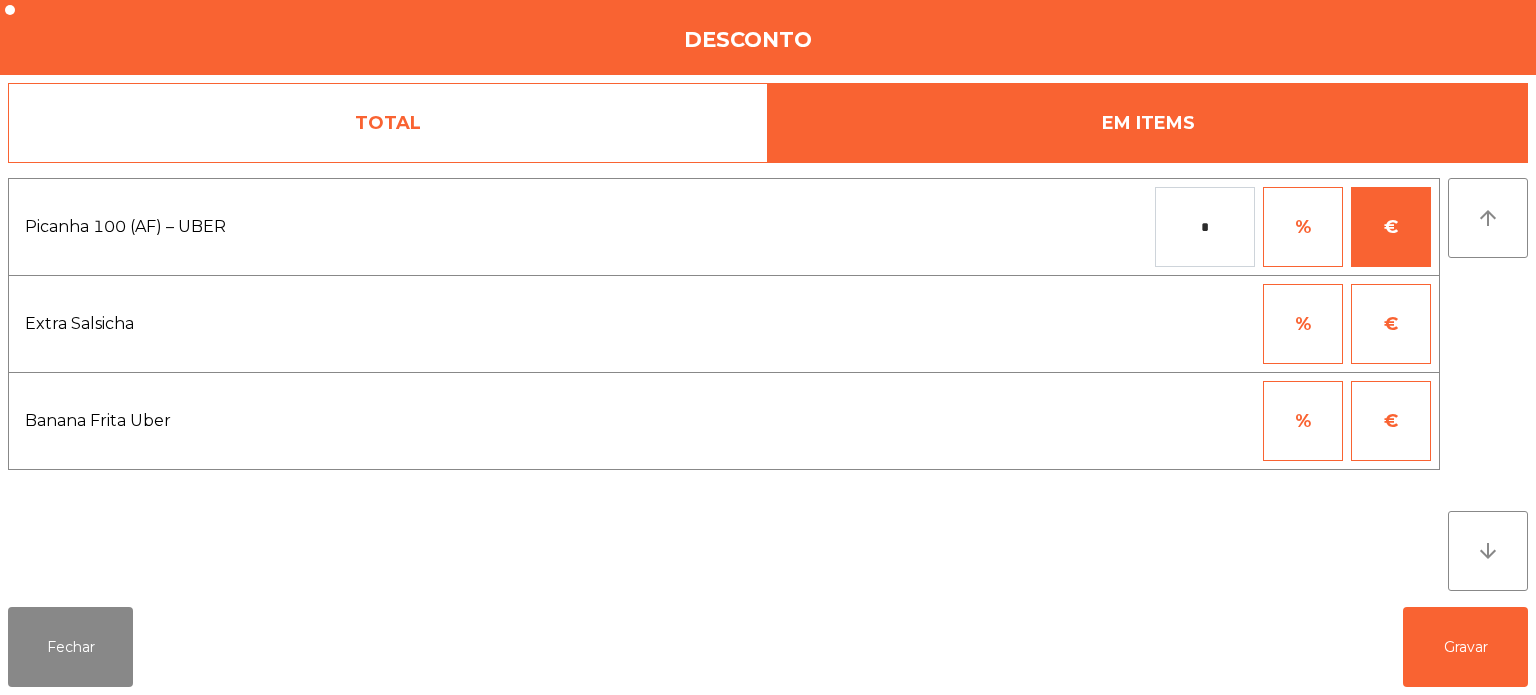 click on "*" at bounding box center [1205, 227] 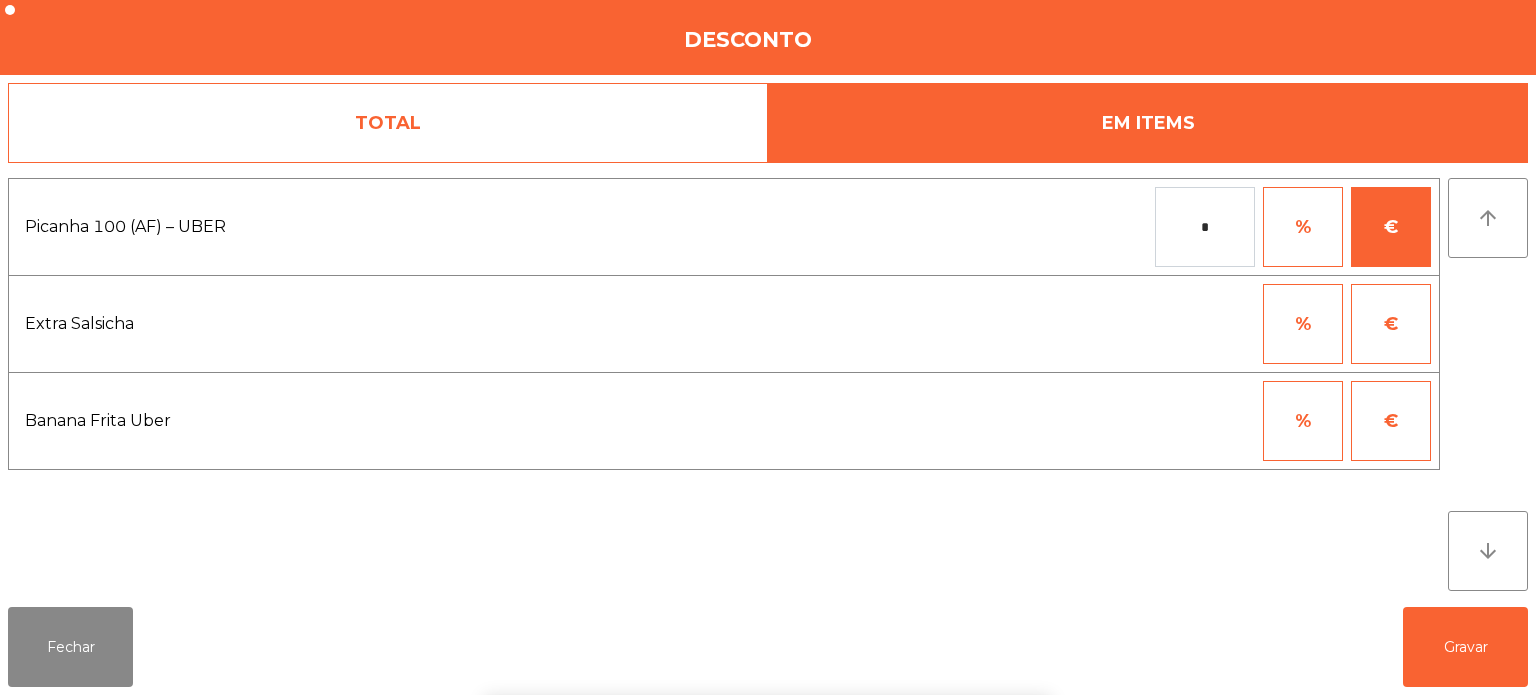 click on "1 2 3 keyboard_backspace 4 5 6 . - 7 8 9 keyboard_return 0" at bounding box center [768, 593] 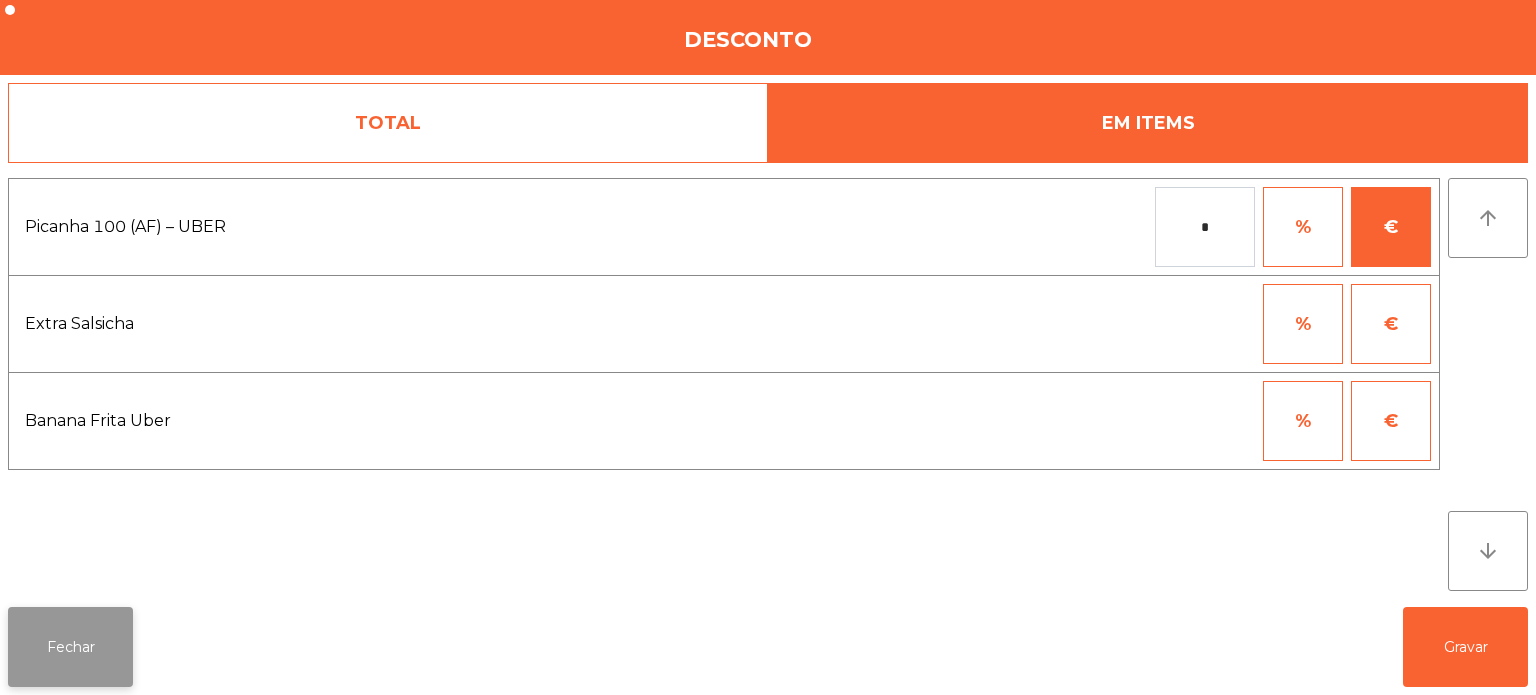 click on "Fechar" 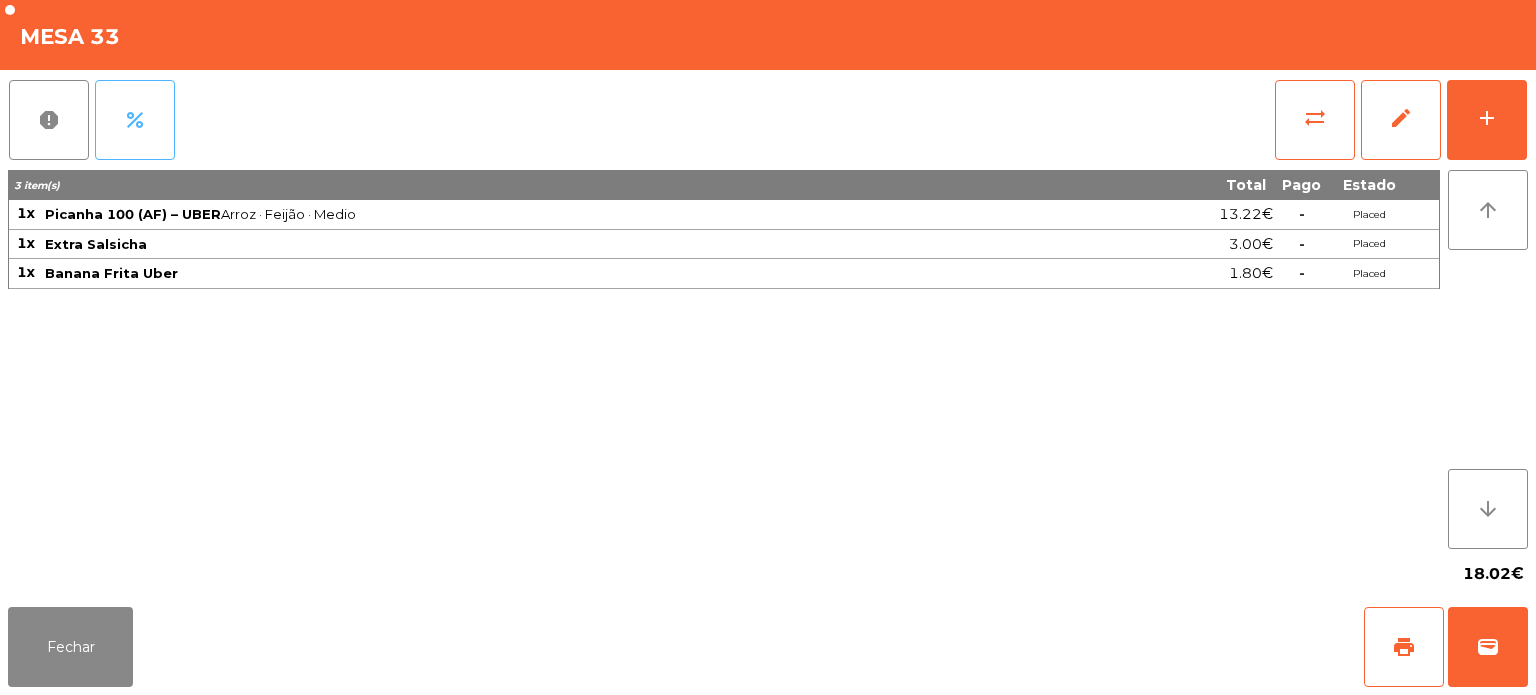 click on "percent" 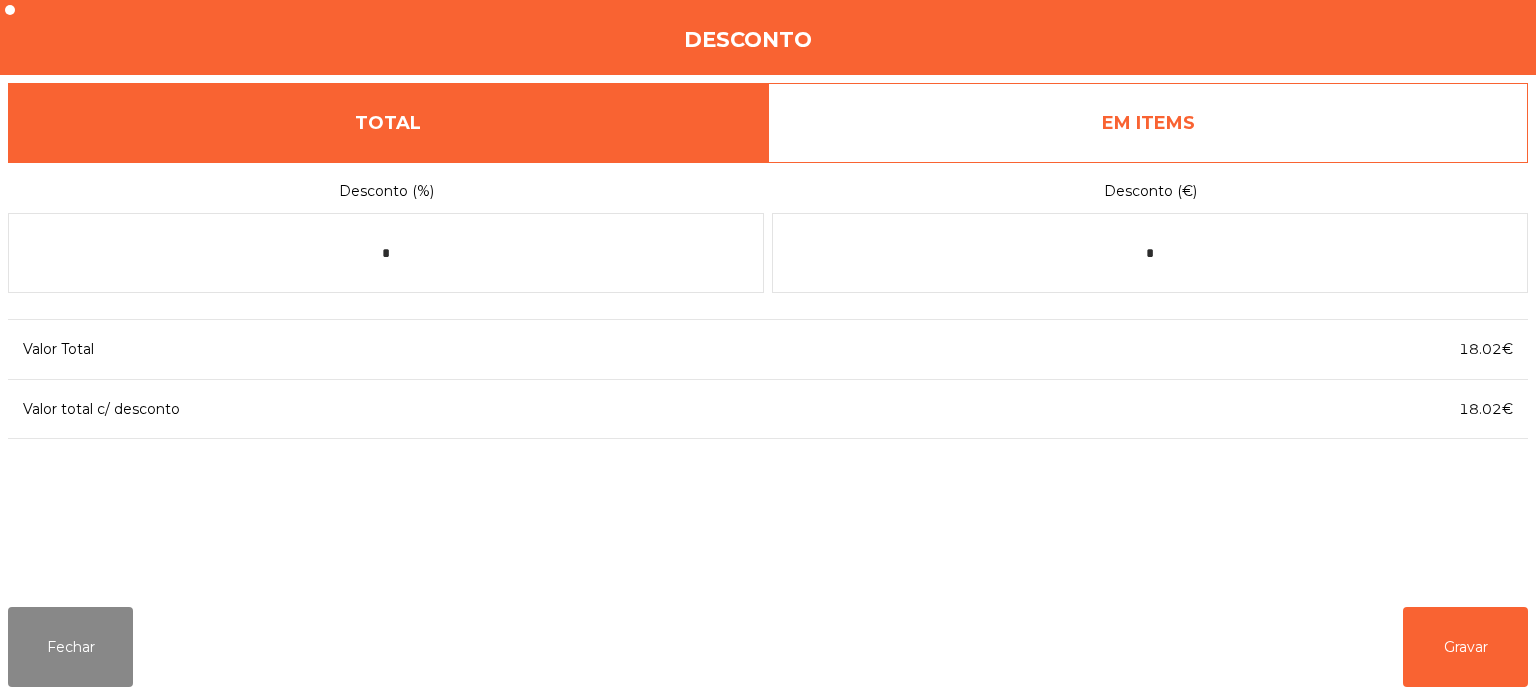 click on "EM ITEMS" at bounding box center [1148, 123] 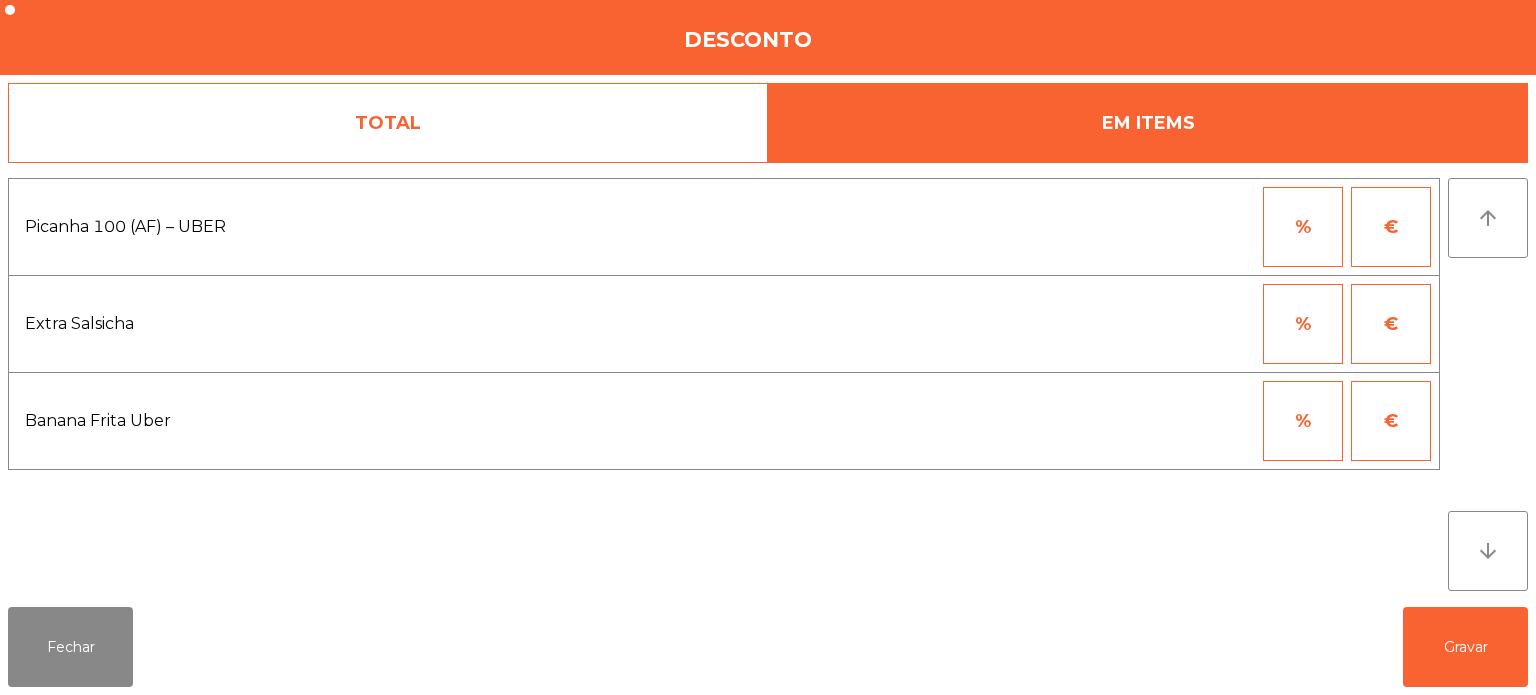 click on "€" at bounding box center (1391, 227) 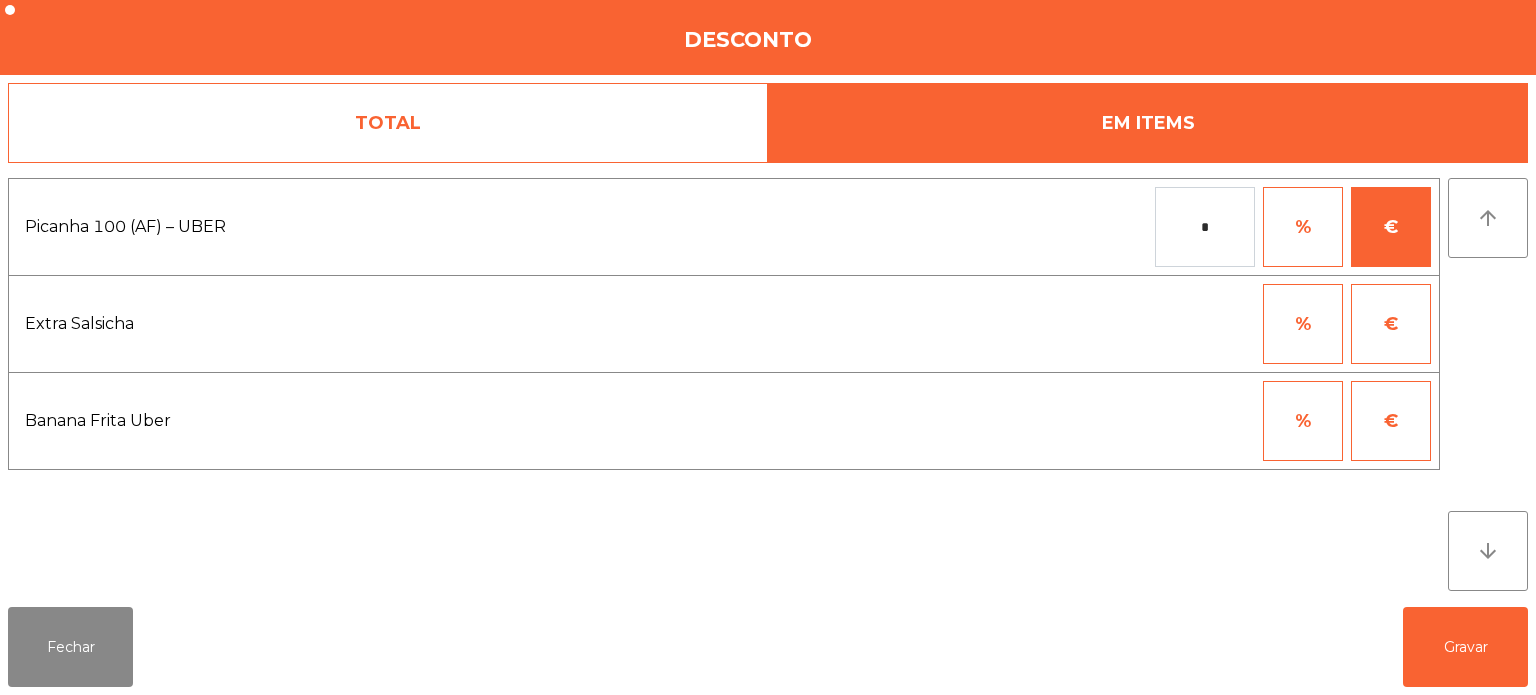 click on "*" at bounding box center (1205, 227) 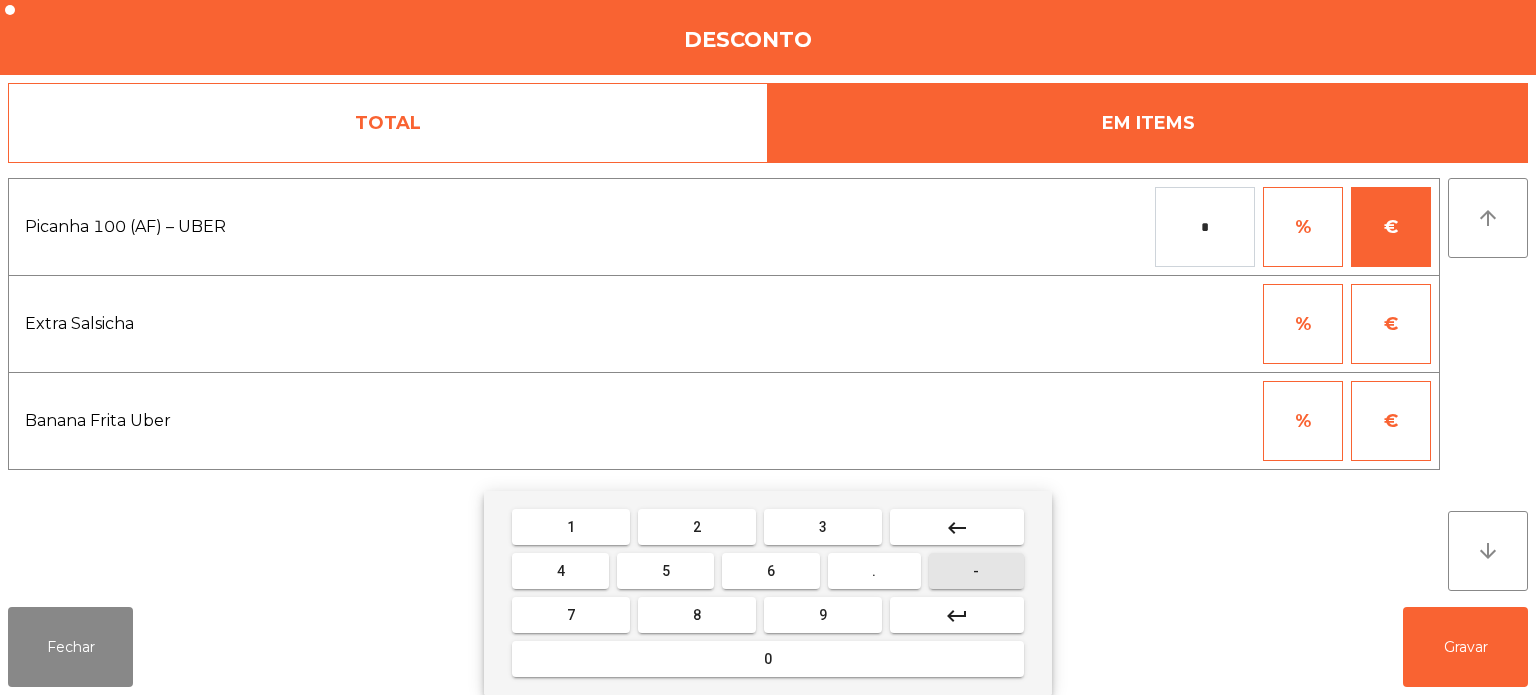 click on "-" at bounding box center (976, 571) 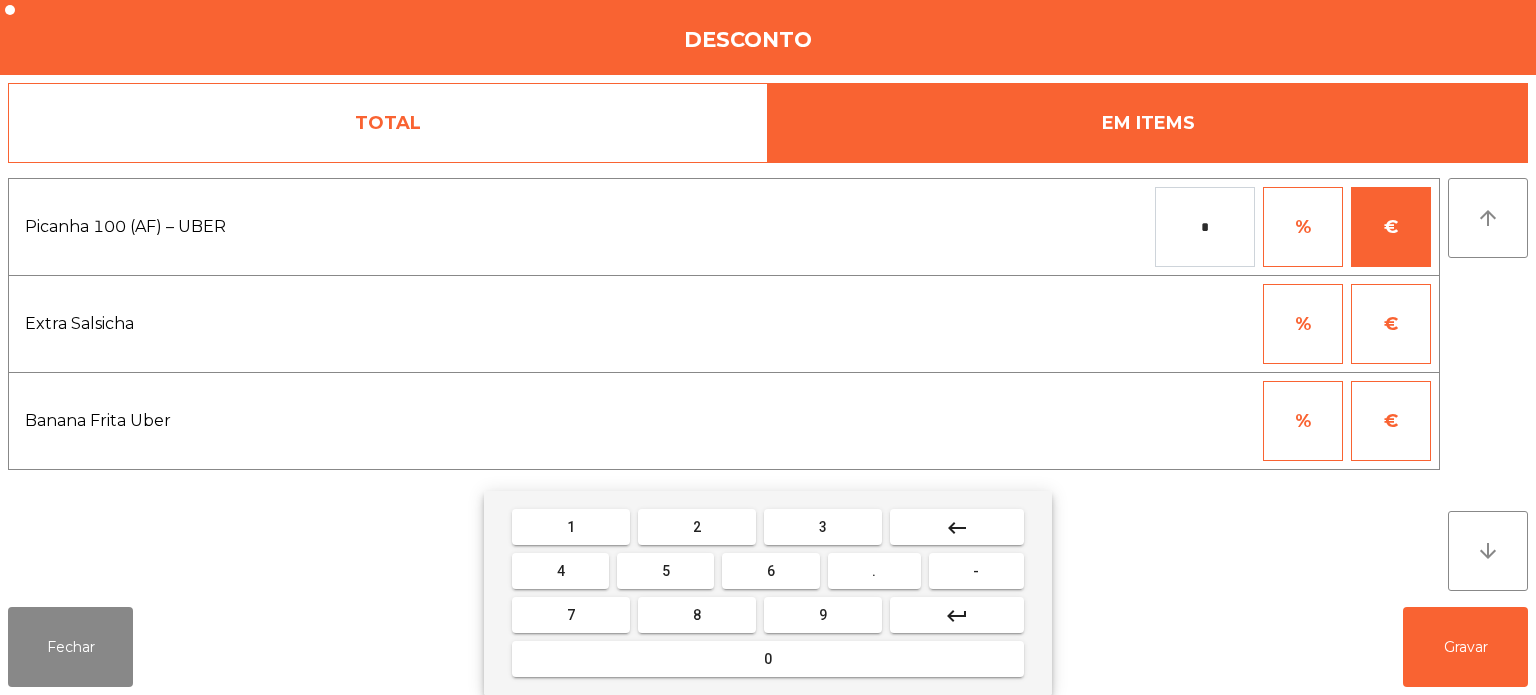 click on "2" at bounding box center (697, 527) 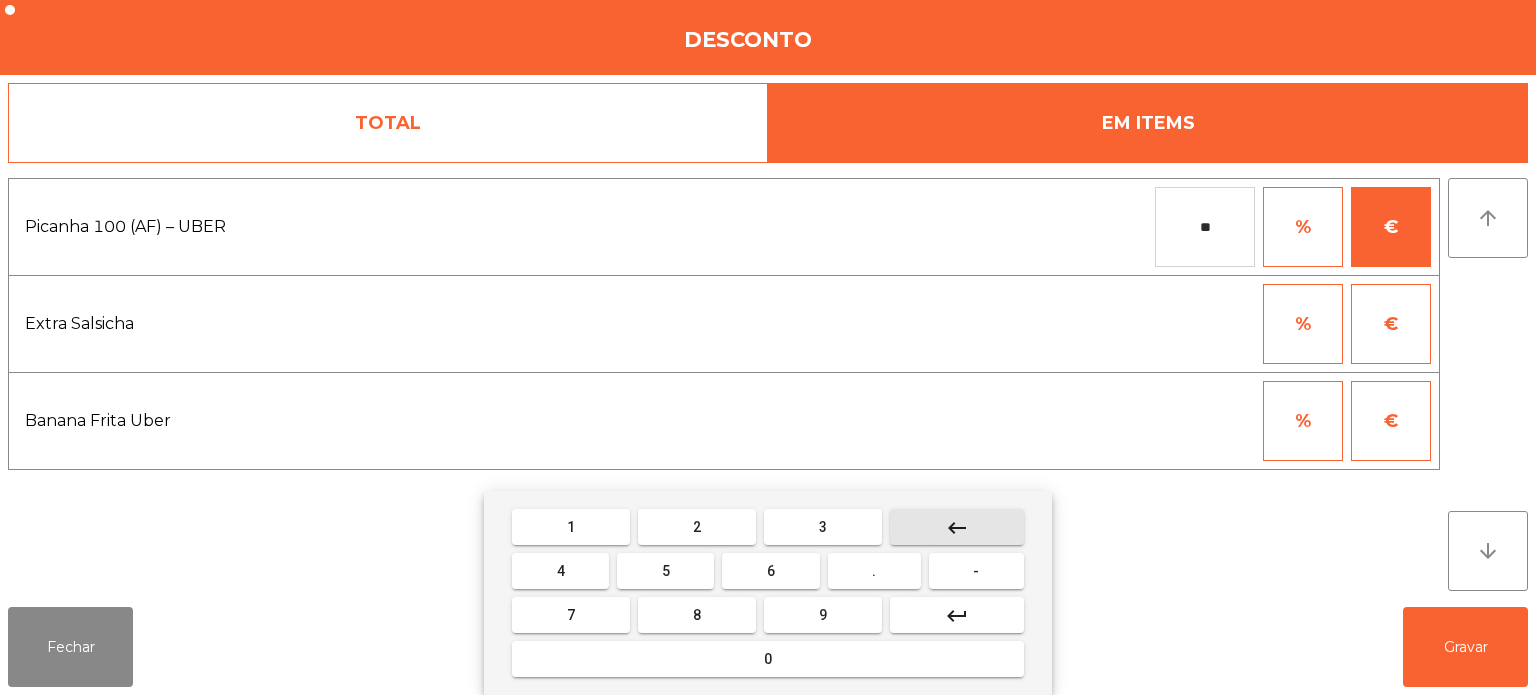 click on "keyboard_backspace" at bounding box center [957, 527] 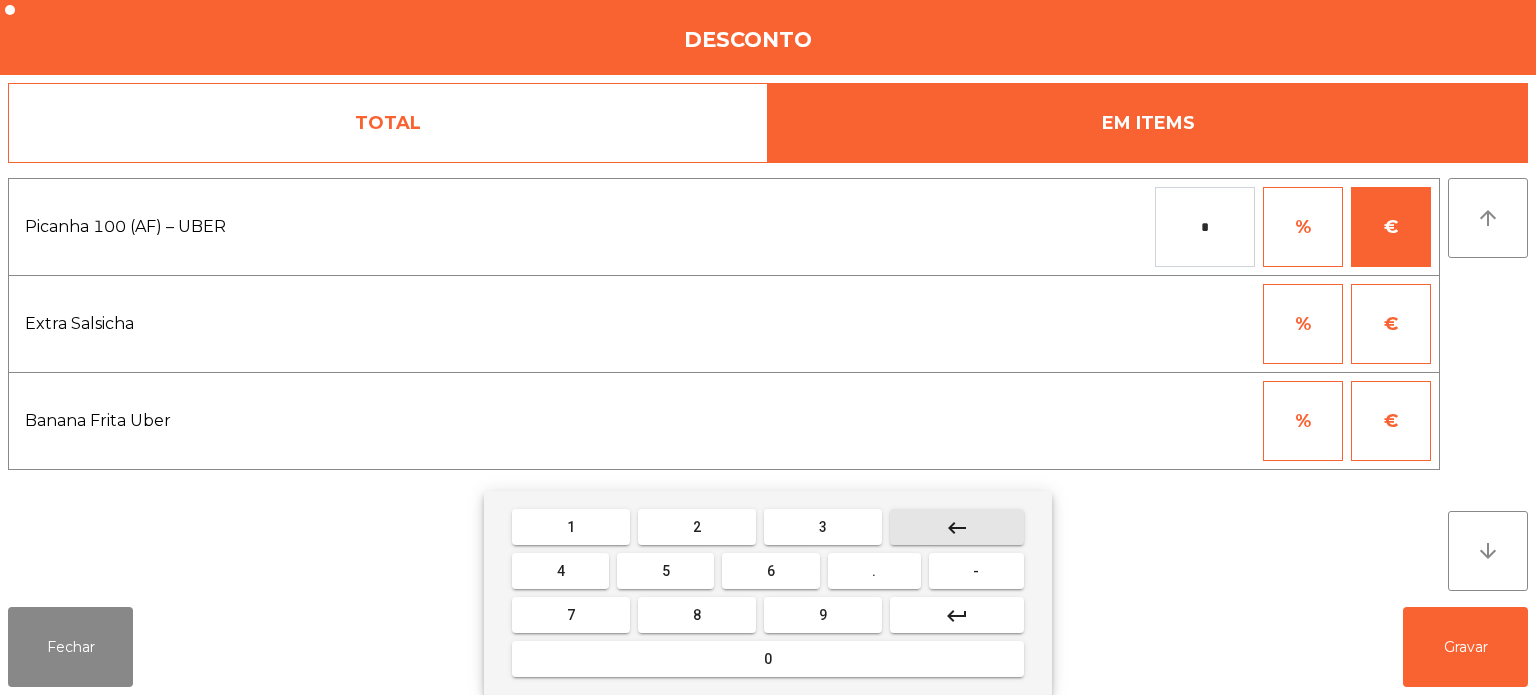 click on "keyboard_backspace" at bounding box center [957, 528] 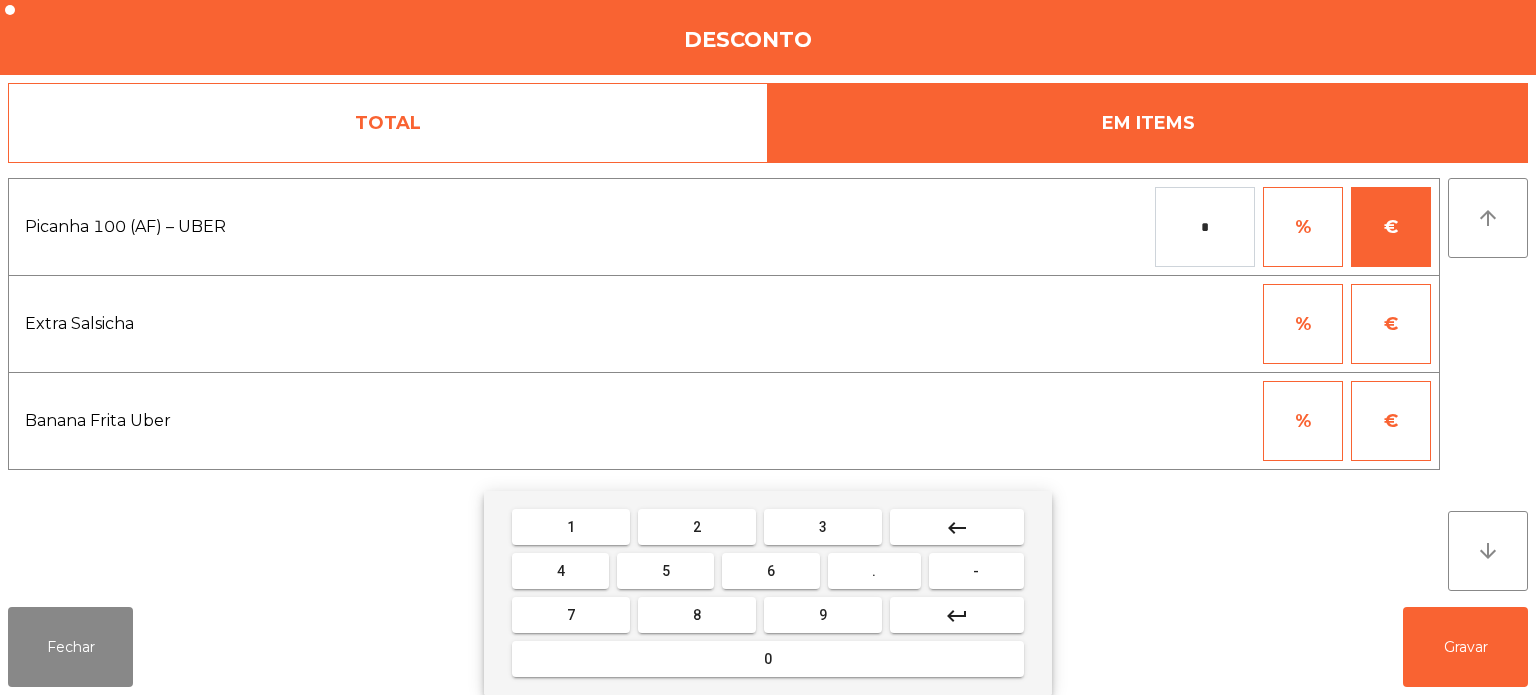click on "0" at bounding box center (768, 659) 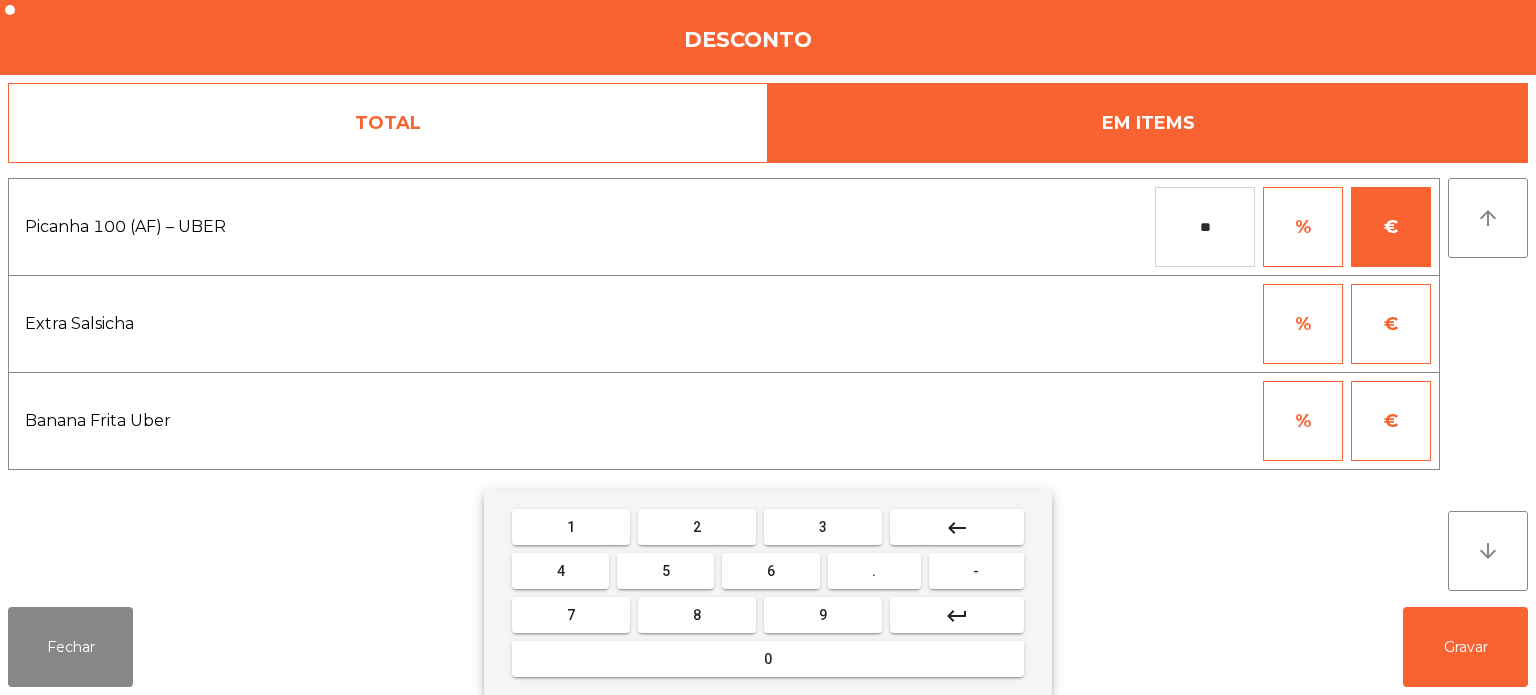 click on "." at bounding box center [874, 571] 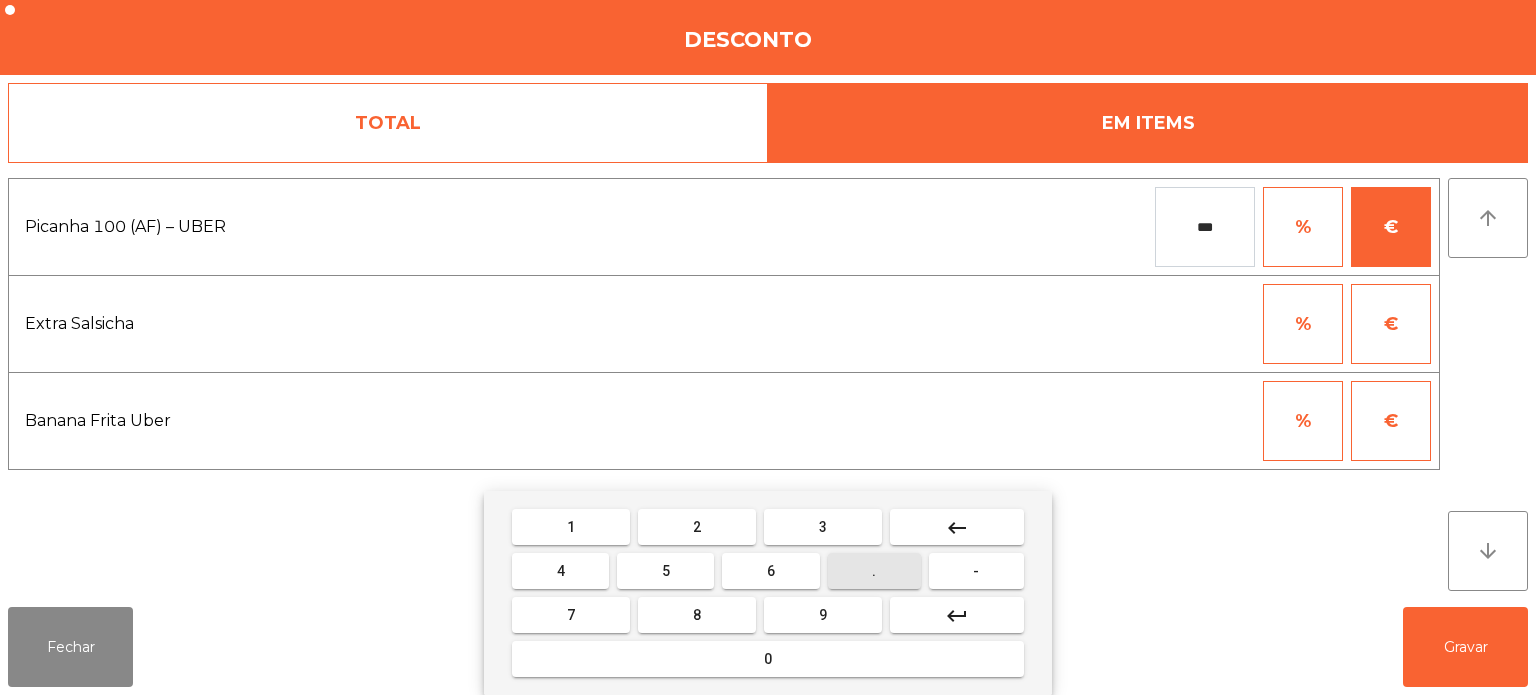 click on "2" at bounding box center (697, 527) 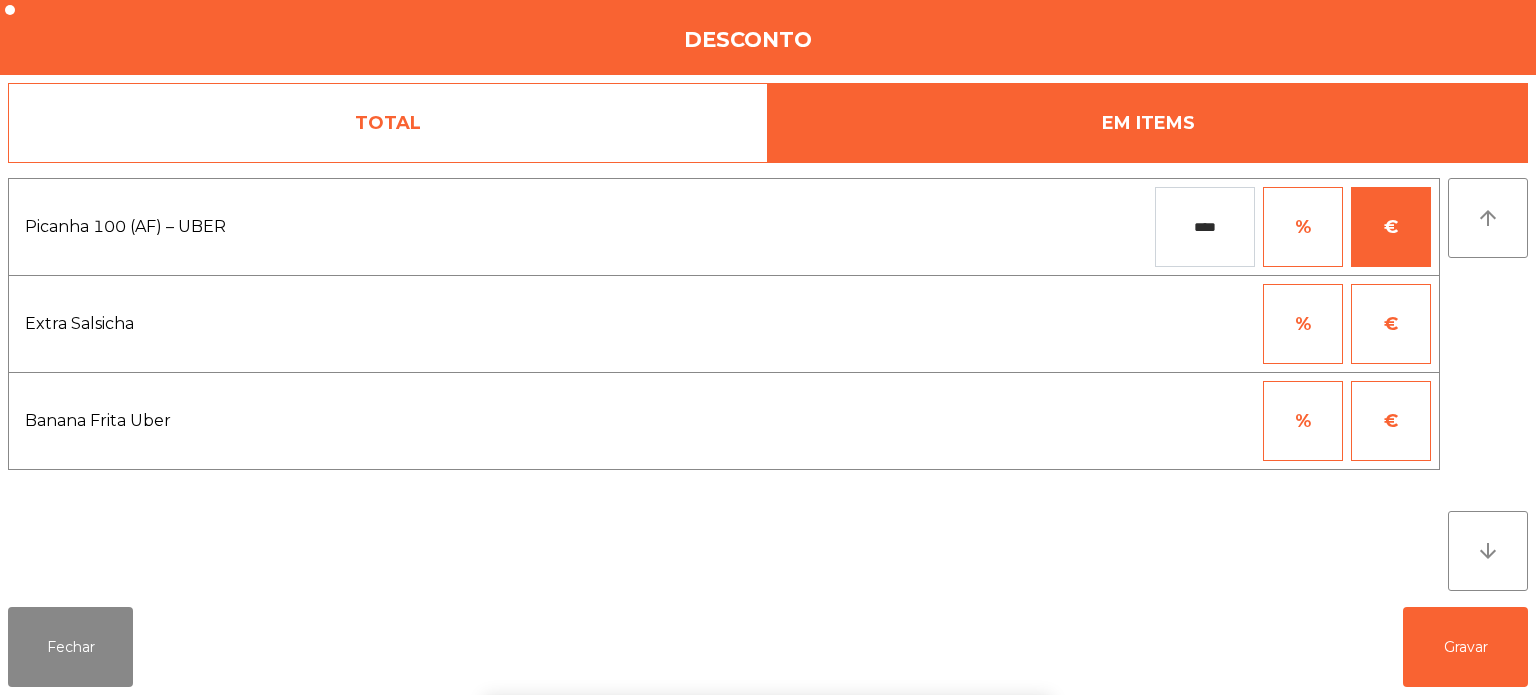click on "1 2 3 keyboard_backspace 4 5 6 . - 7 8 9 keyboard_return 0" at bounding box center [768, 593] 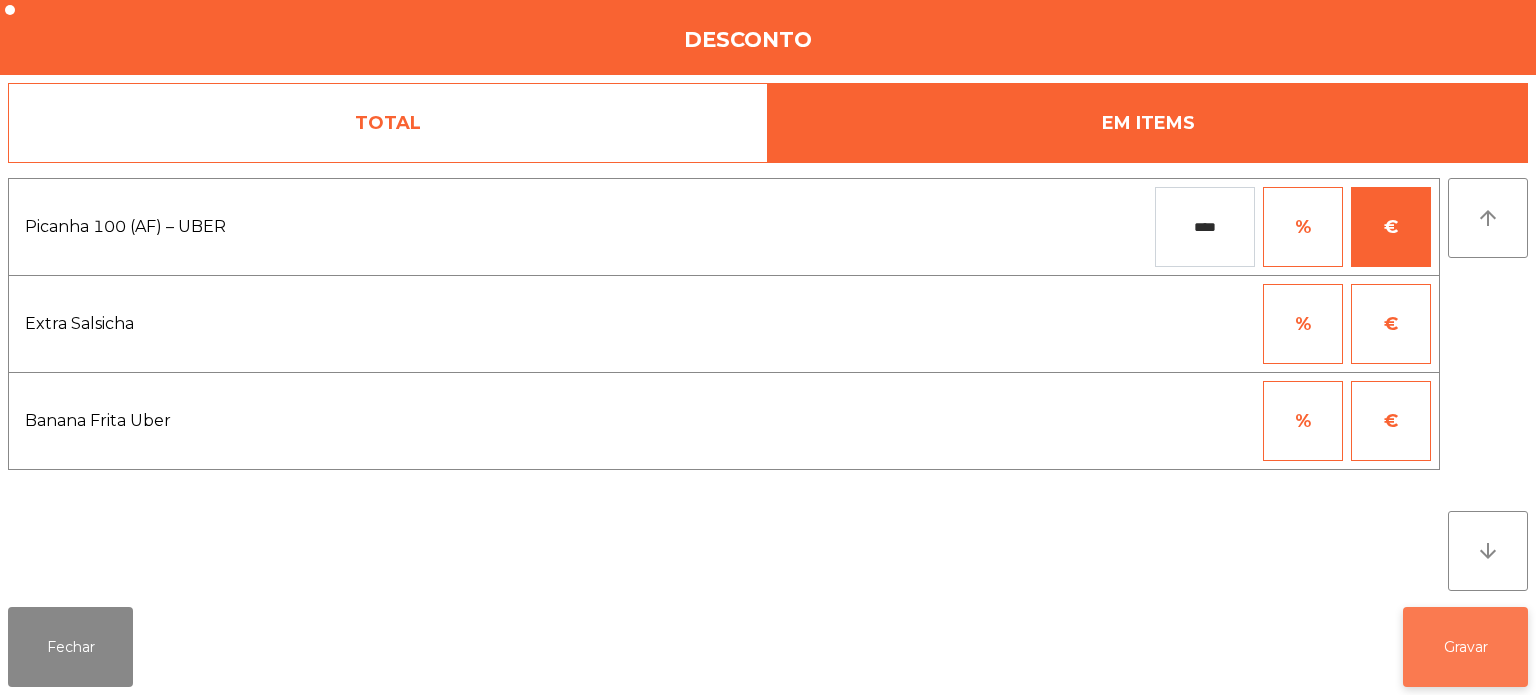 click on "Gravar" 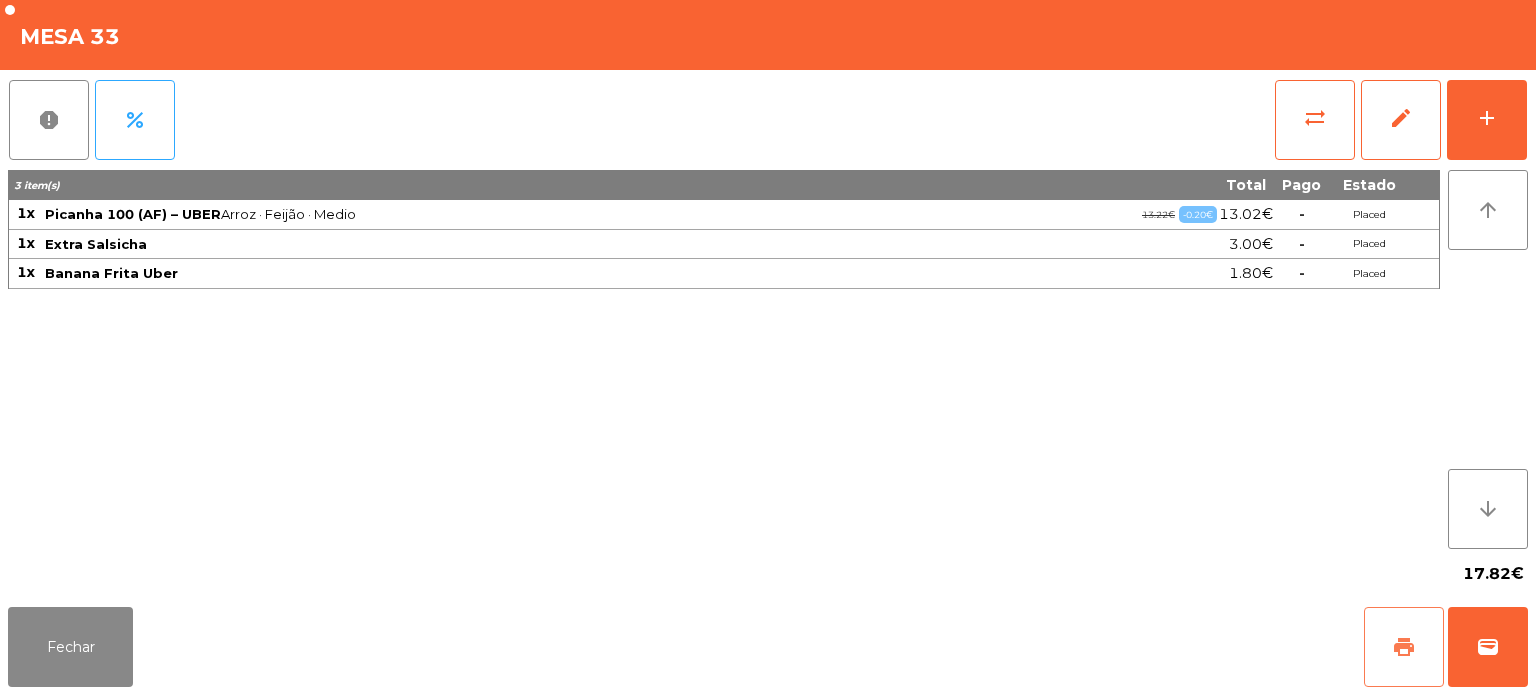 click on "print" 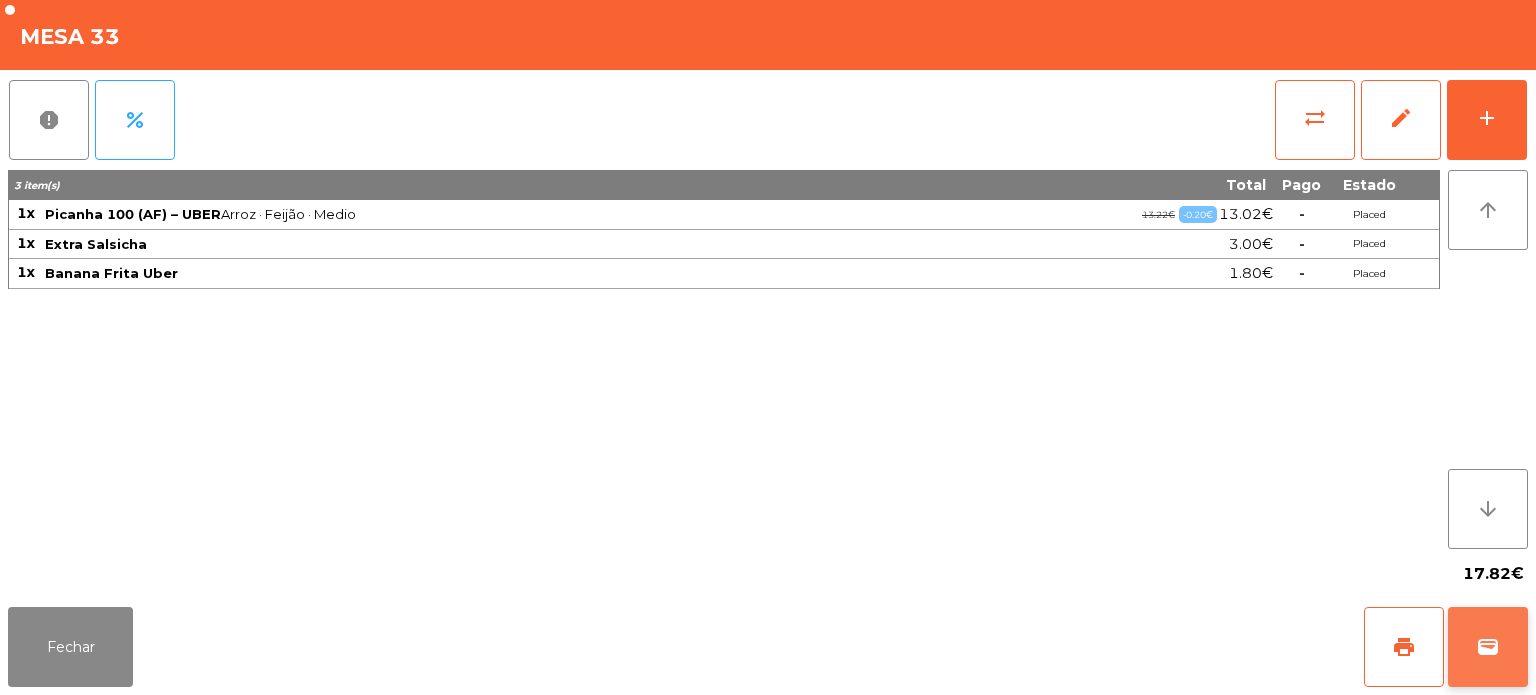 click on "wallet" 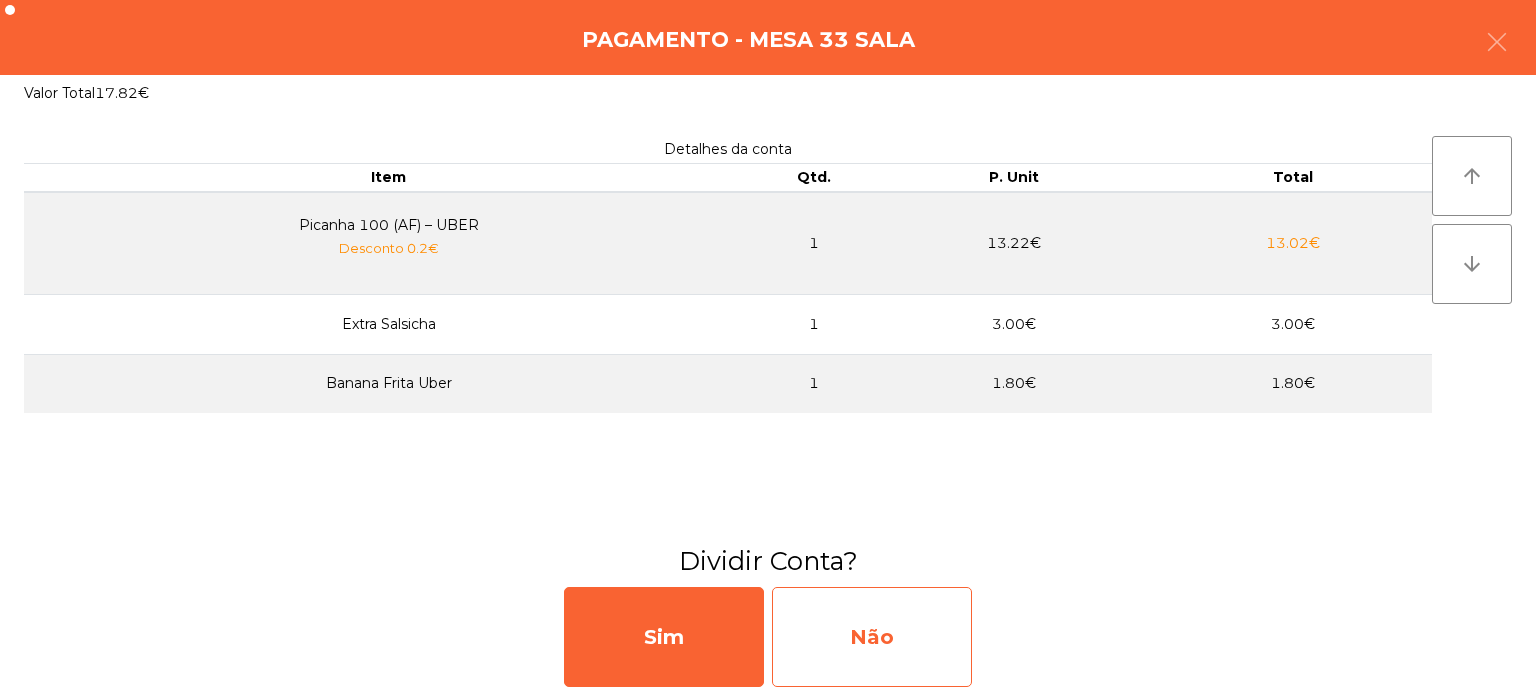 click on "Não" 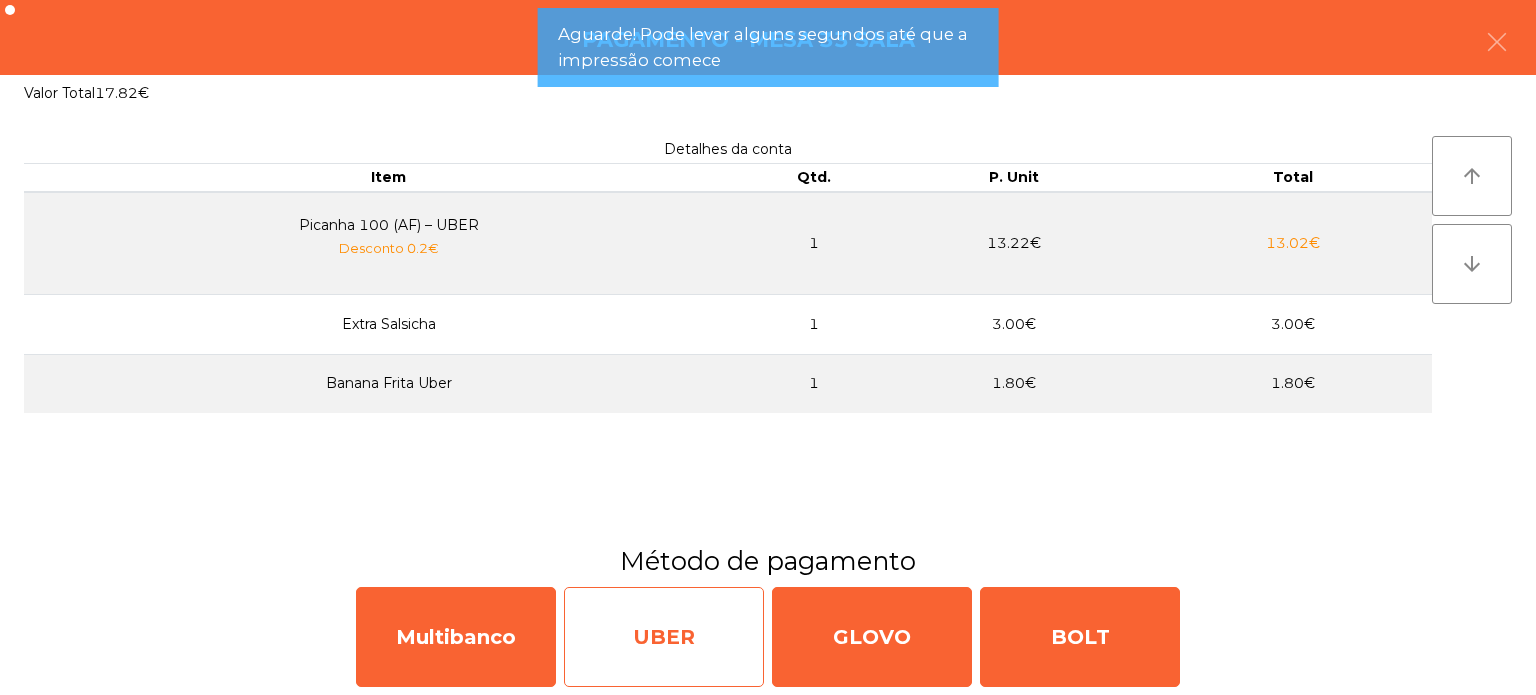 click on "UBER" 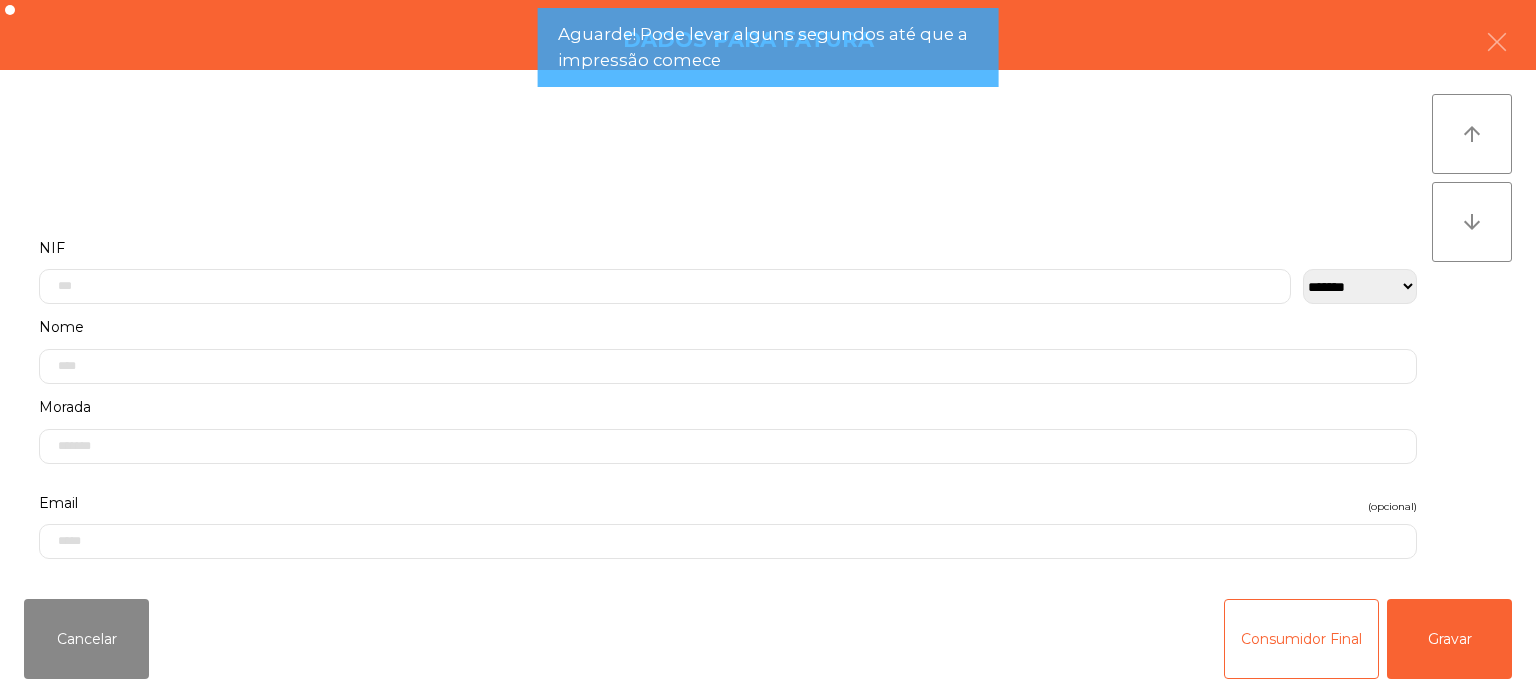click on "Cancelar   Consumidor Final   Gravar" 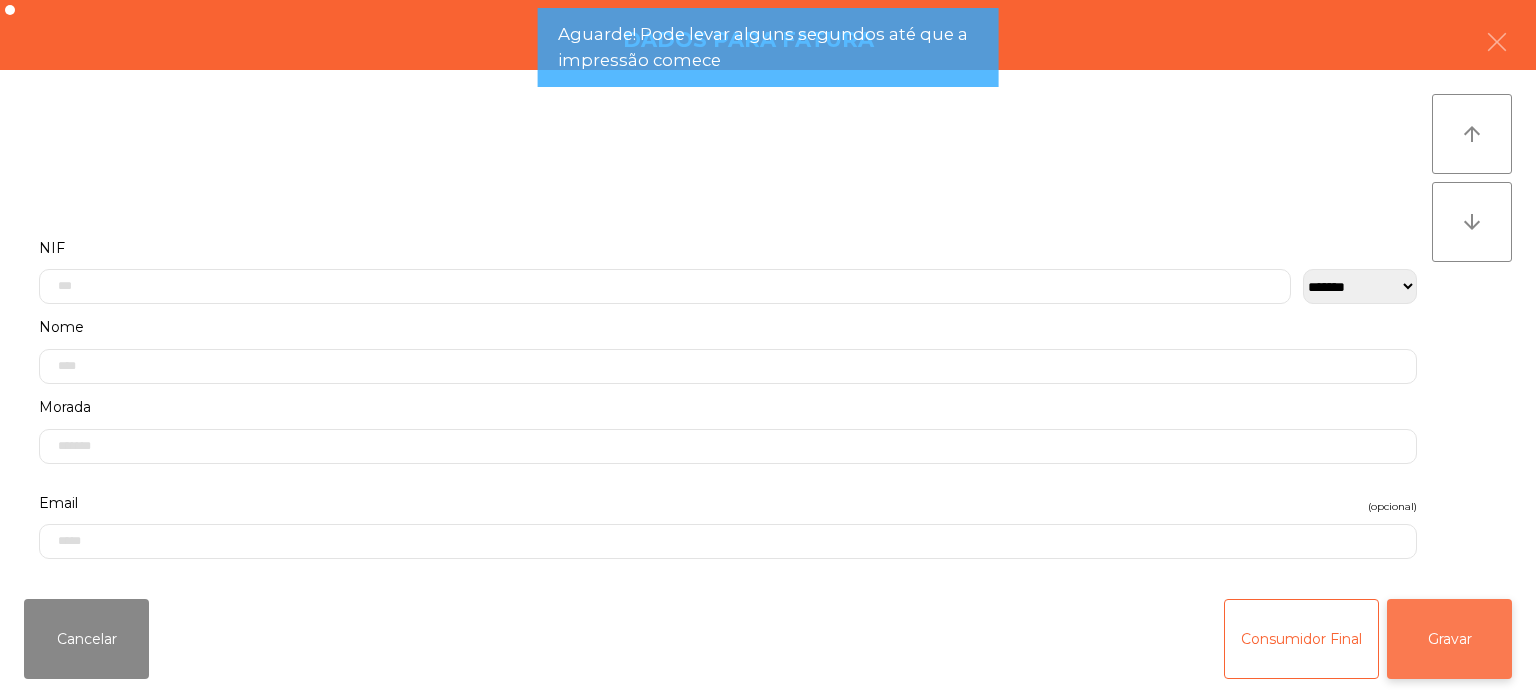 click on "Gravar" 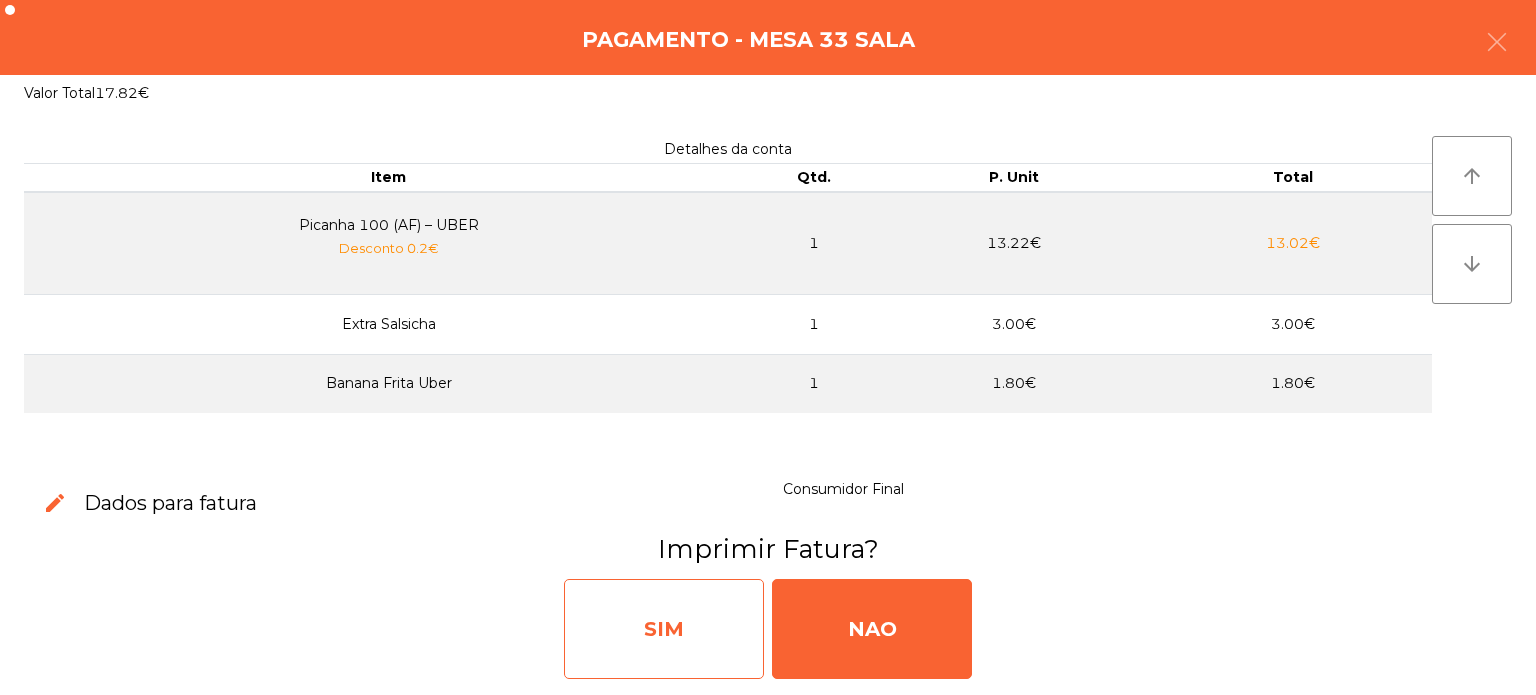 click on "SIM" 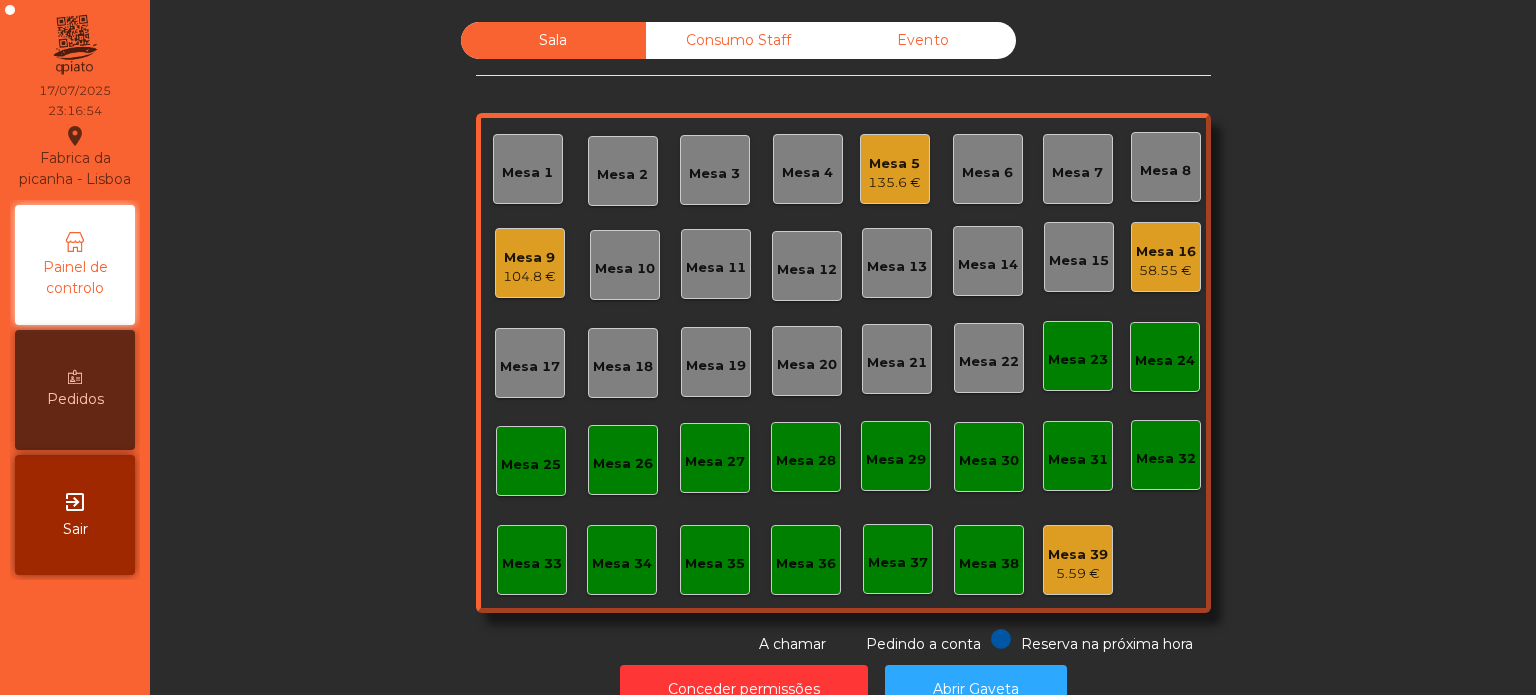 click on "Mesa 9" 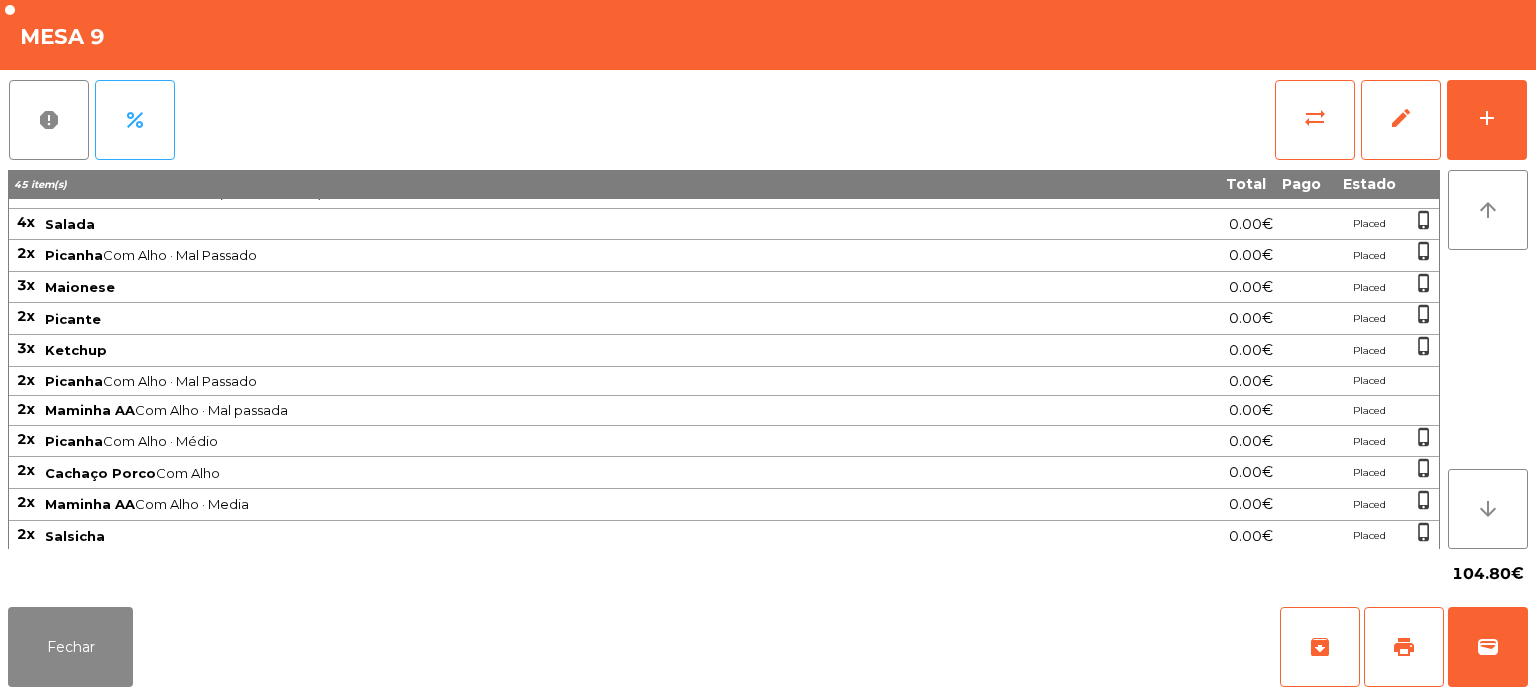 scroll, scrollTop: 204, scrollLeft: 0, axis: vertical 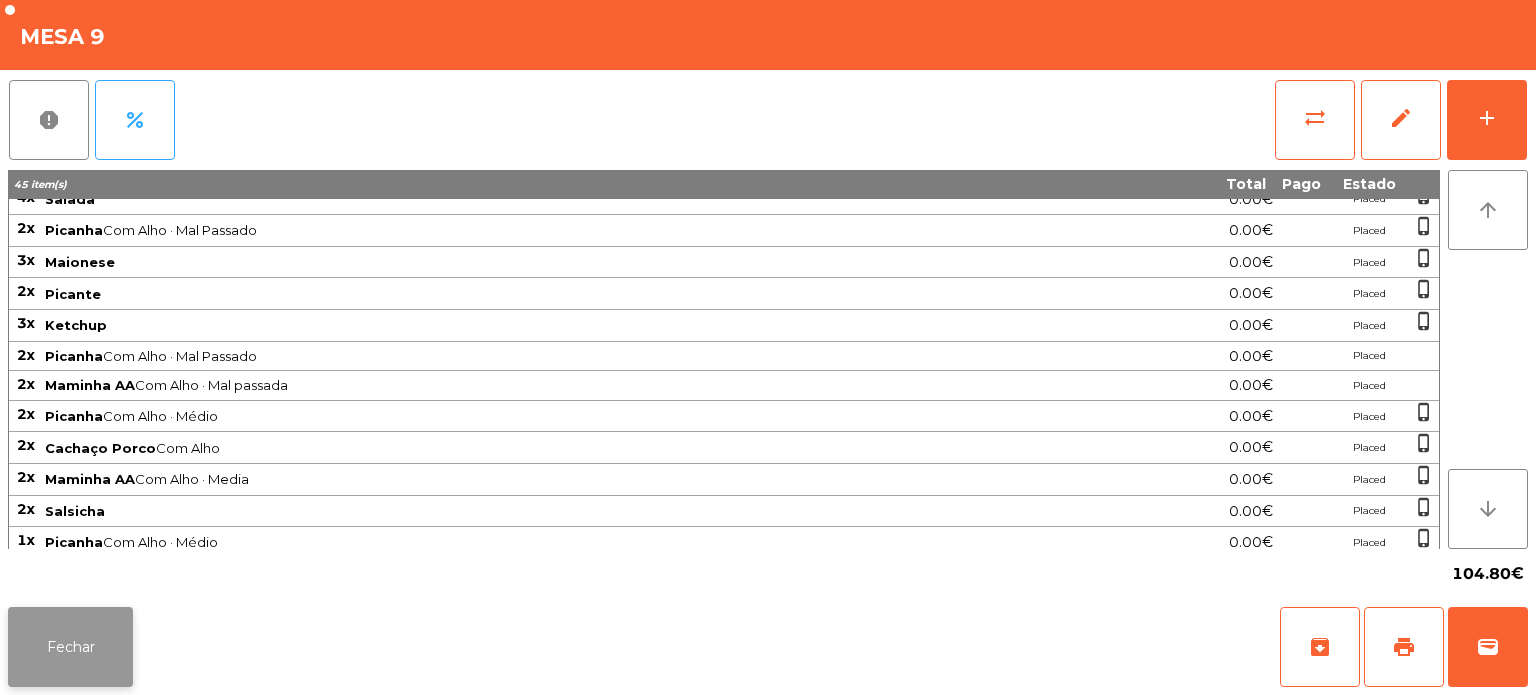 click on "Fechar" 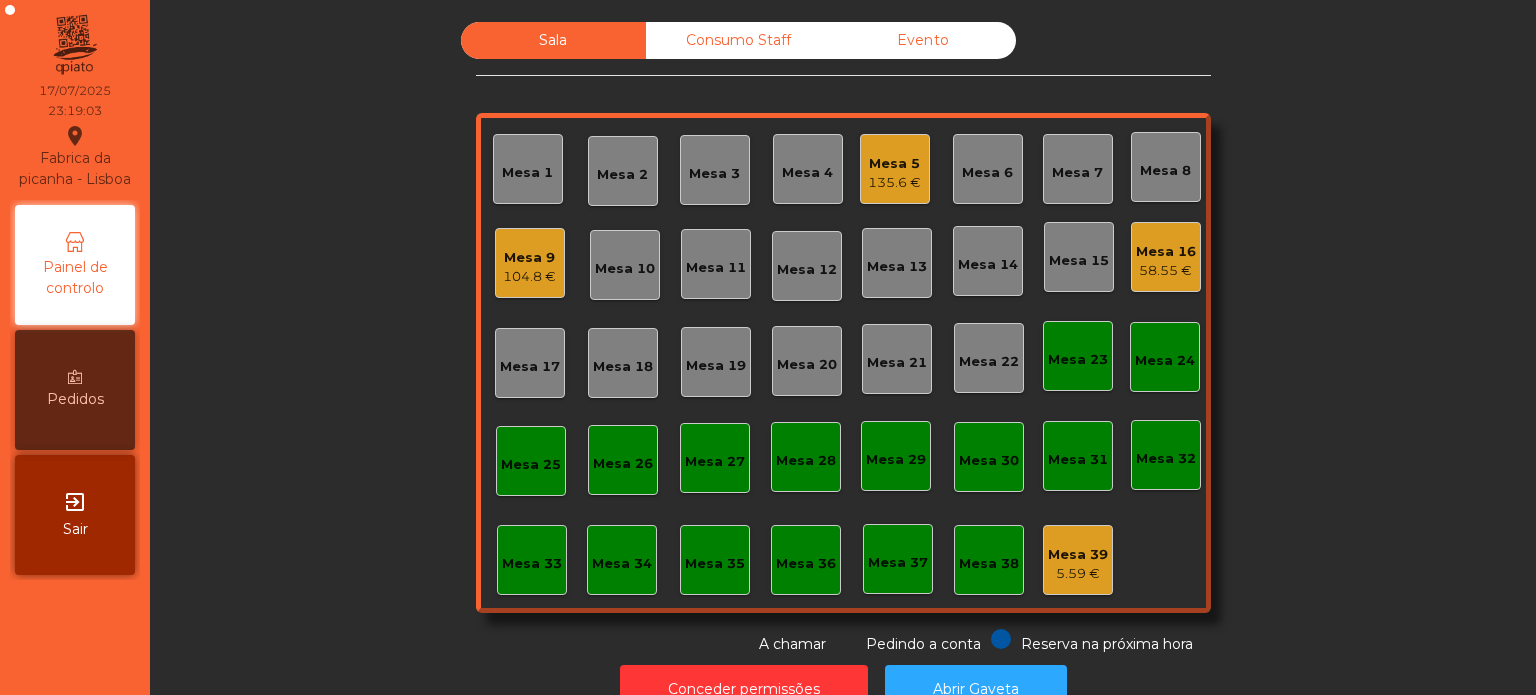 scroll, scrollTop: 55, scrollLeft: 0, axis: vertical 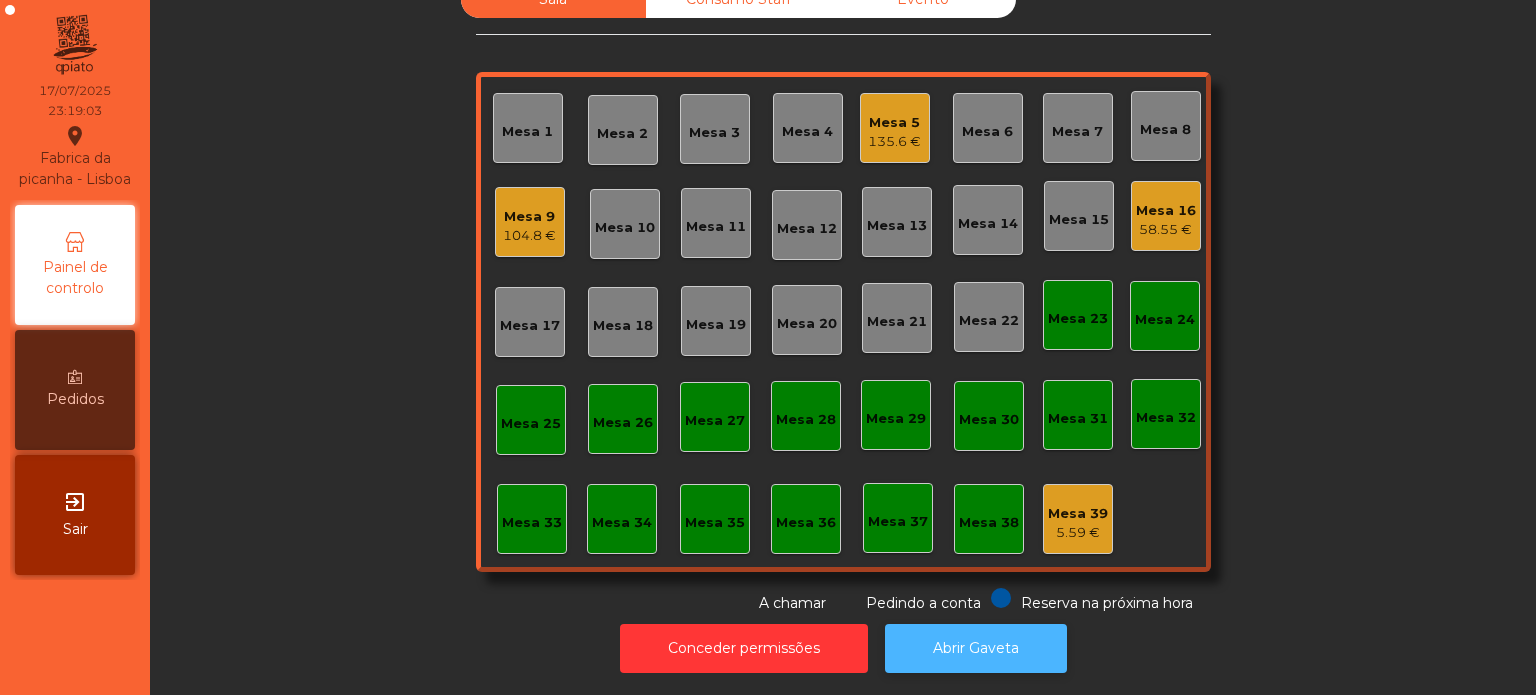 click on "Abrir Gaveta" 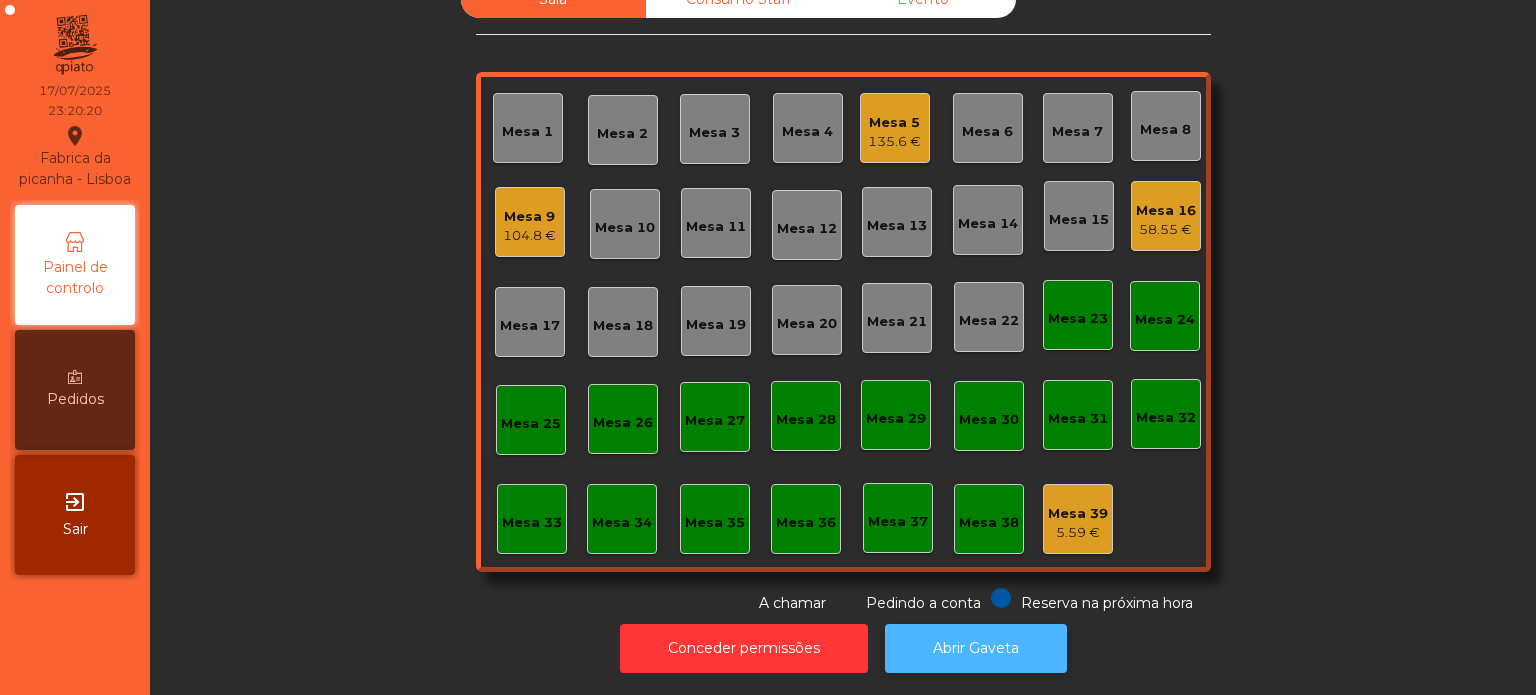 click on "Abrir Gaveta" 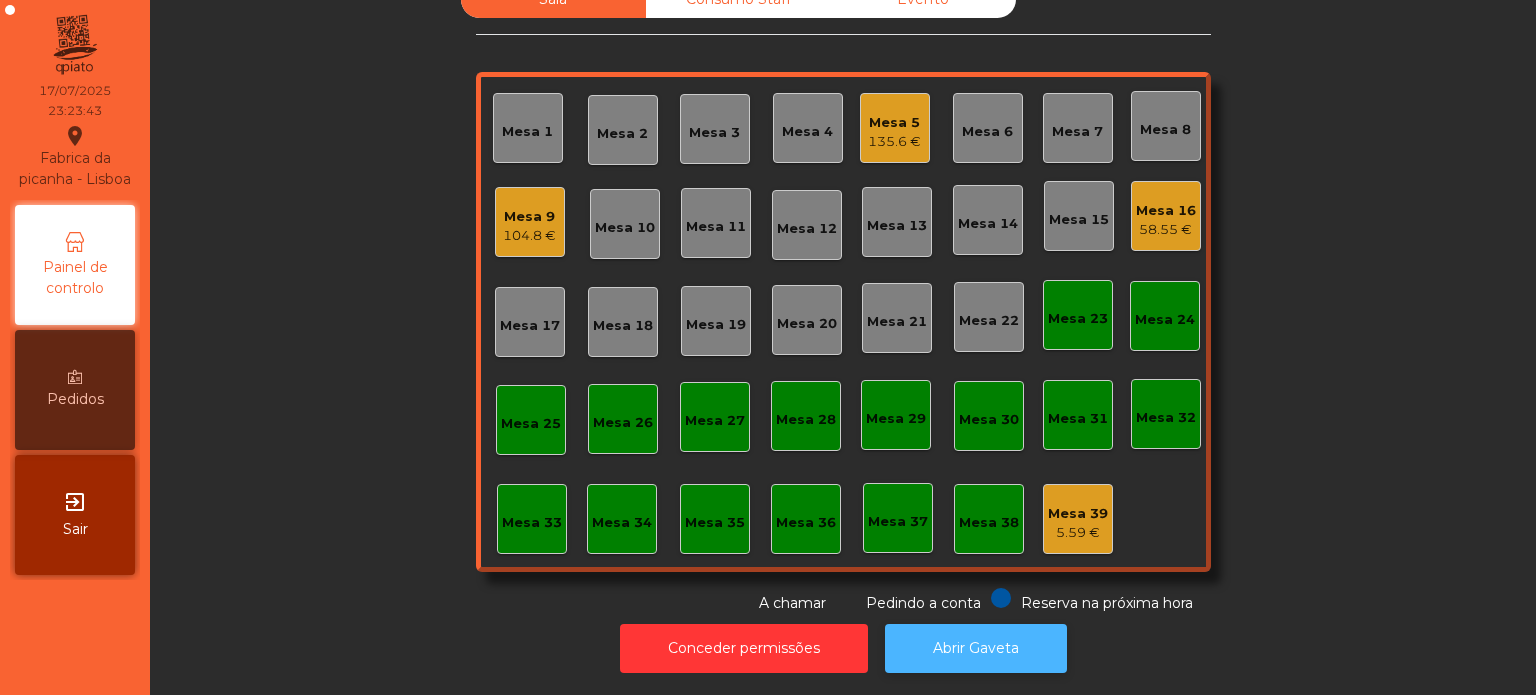 click on "Abrir Gaveta" 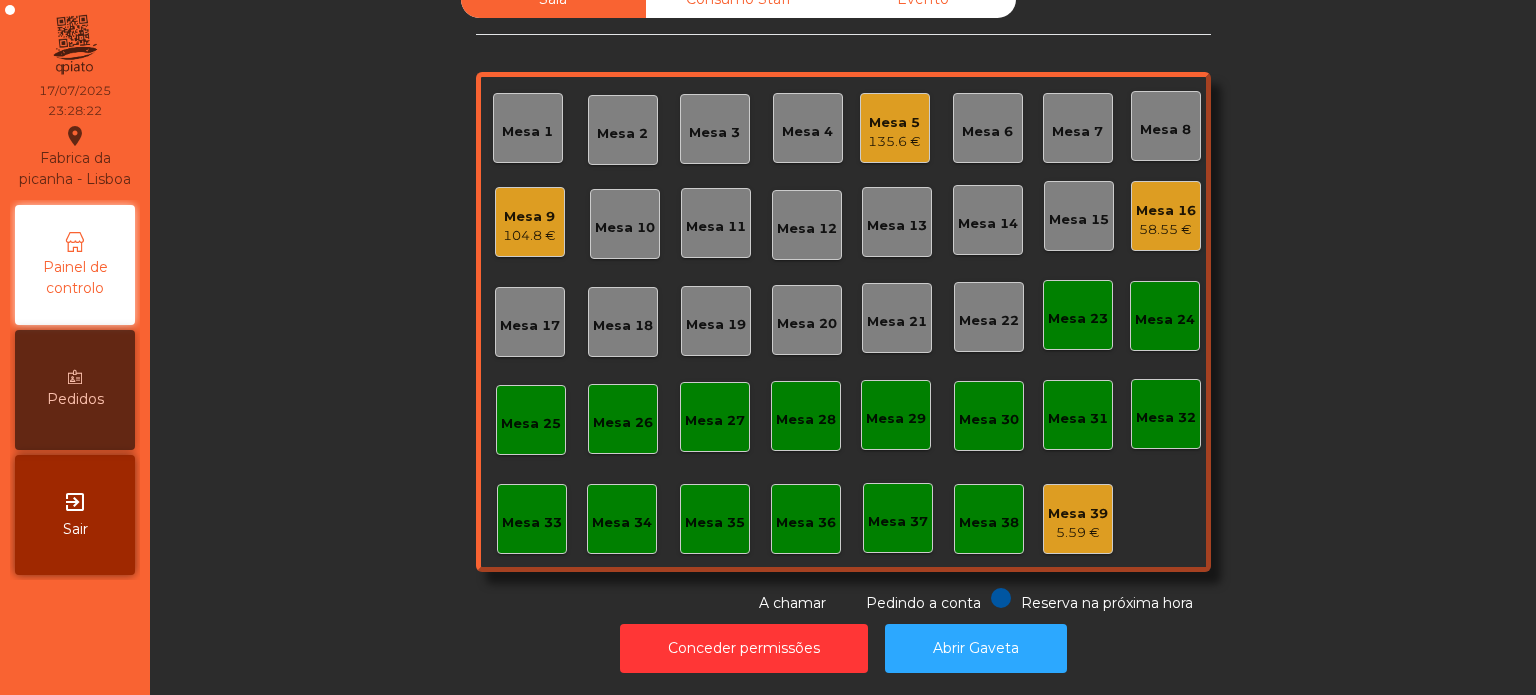 click on "Mesa 5" 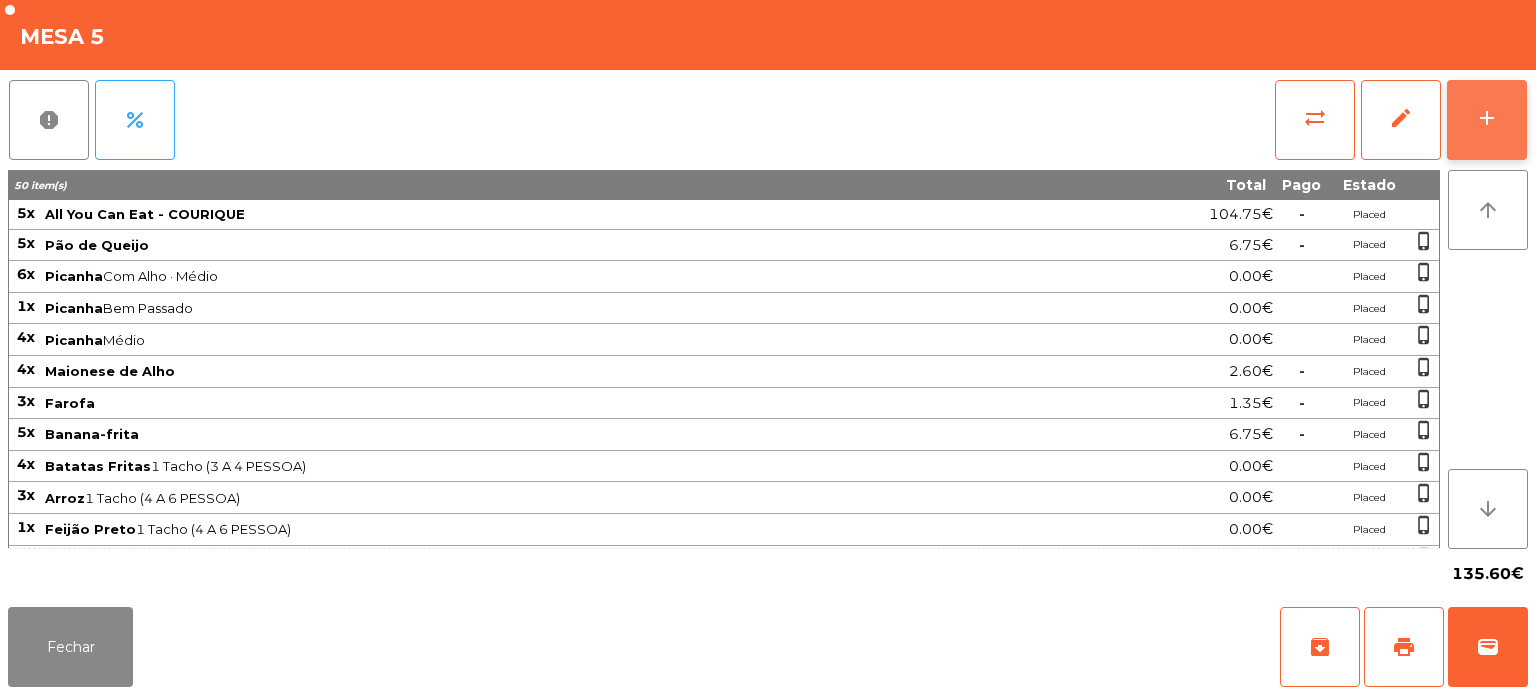 click on "add" 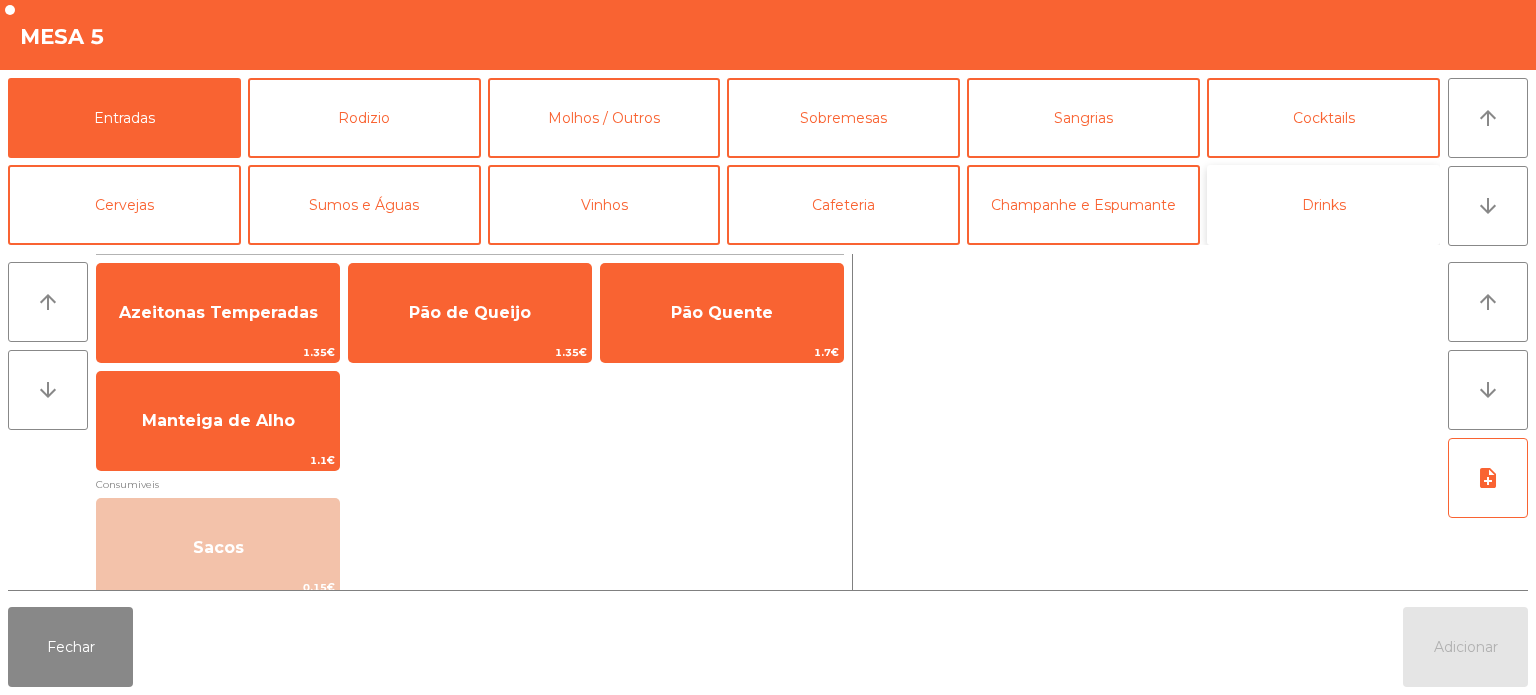 click on "Drinks" 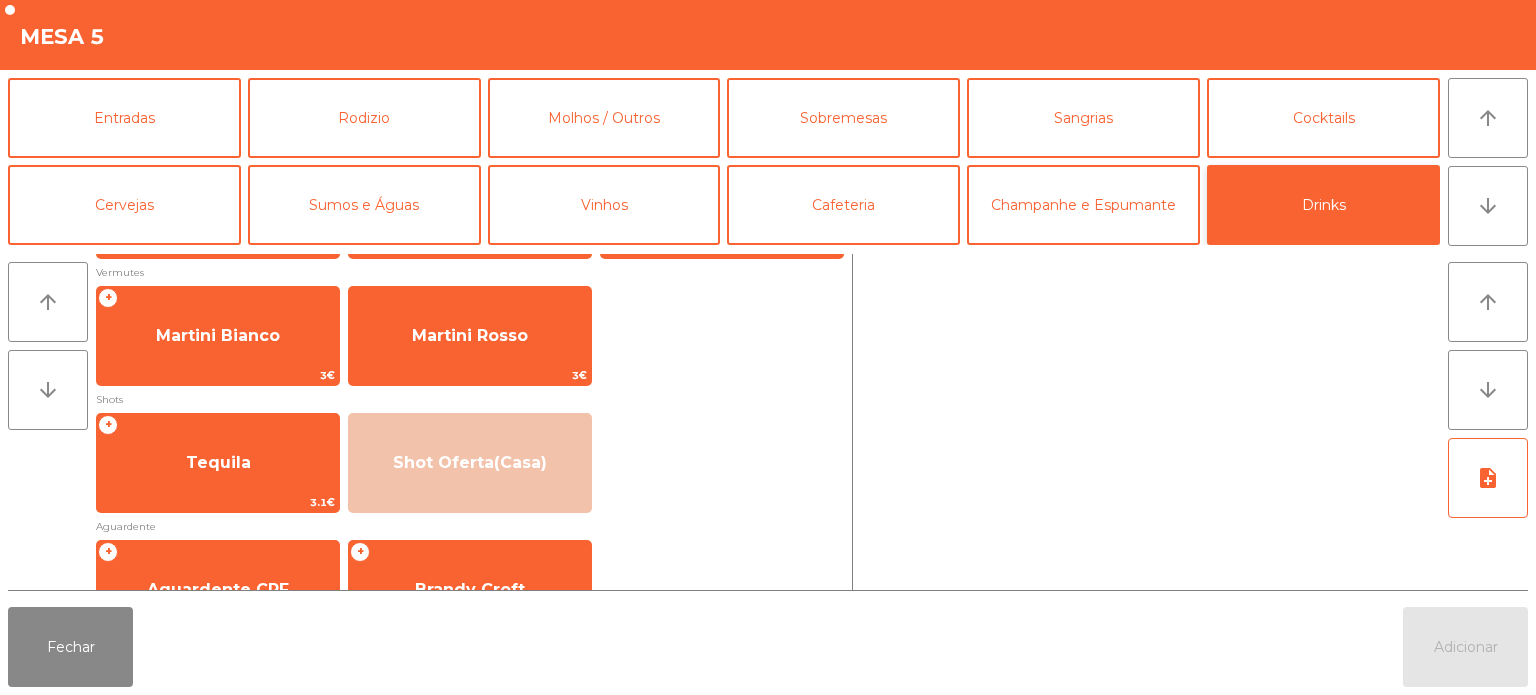 scroll, scrollTop: 370, scrollLeft: 0, axis: vertical 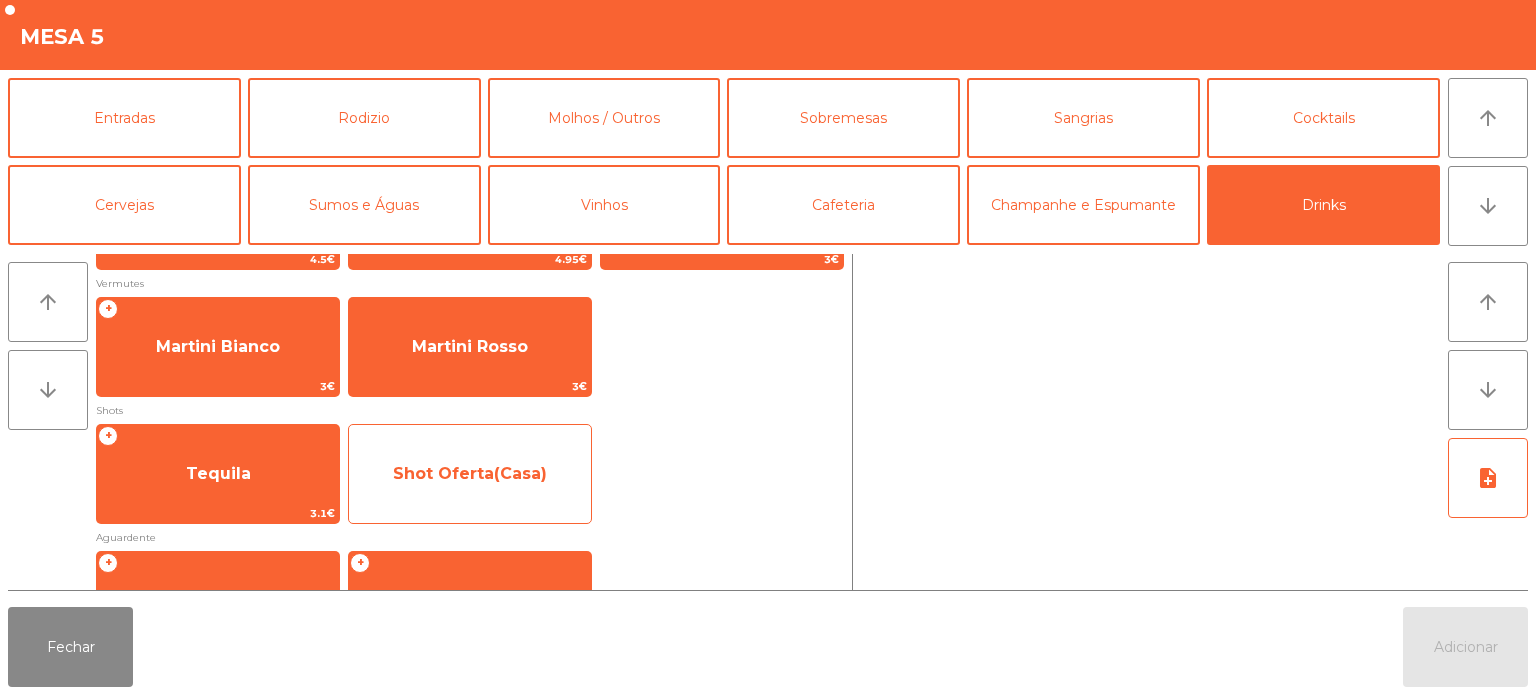 click on "Shot Oferta(Casa)" 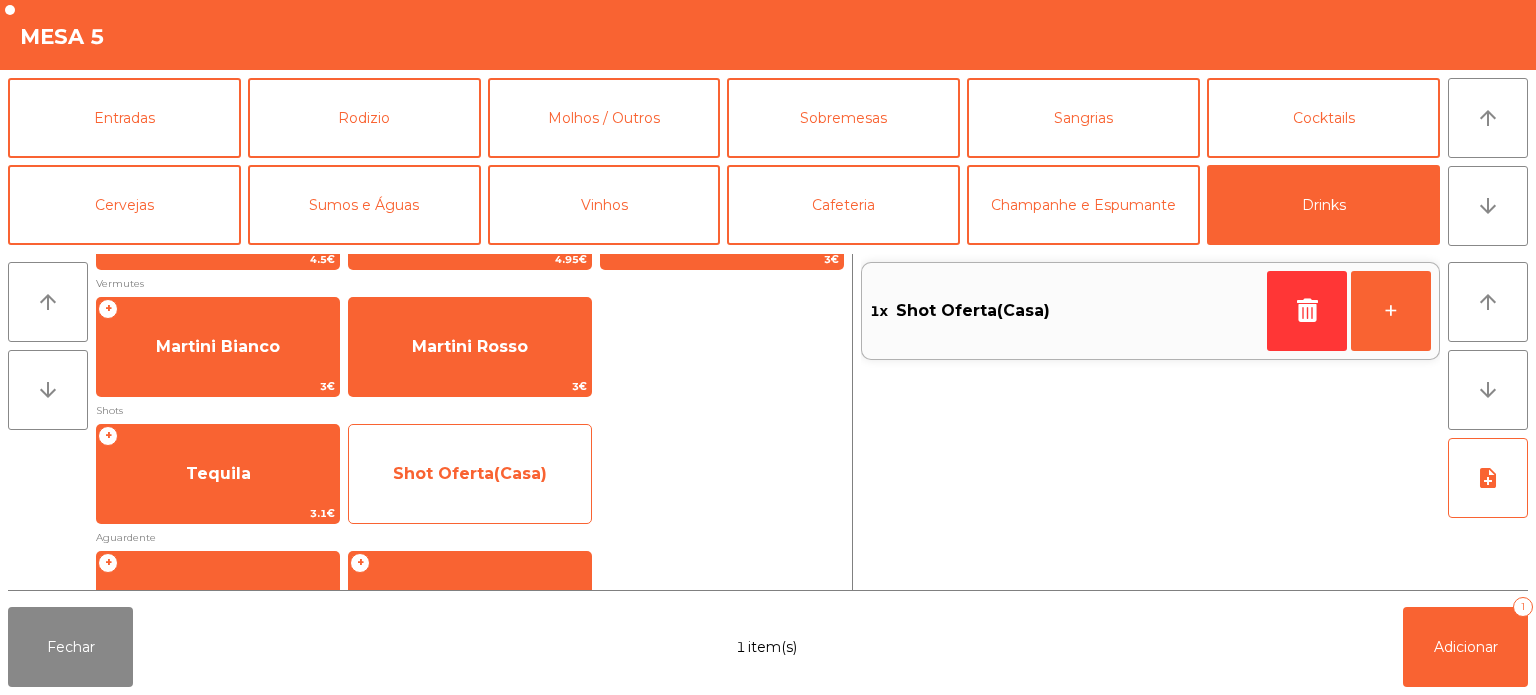 click on "Shot Oferta(Casa)" 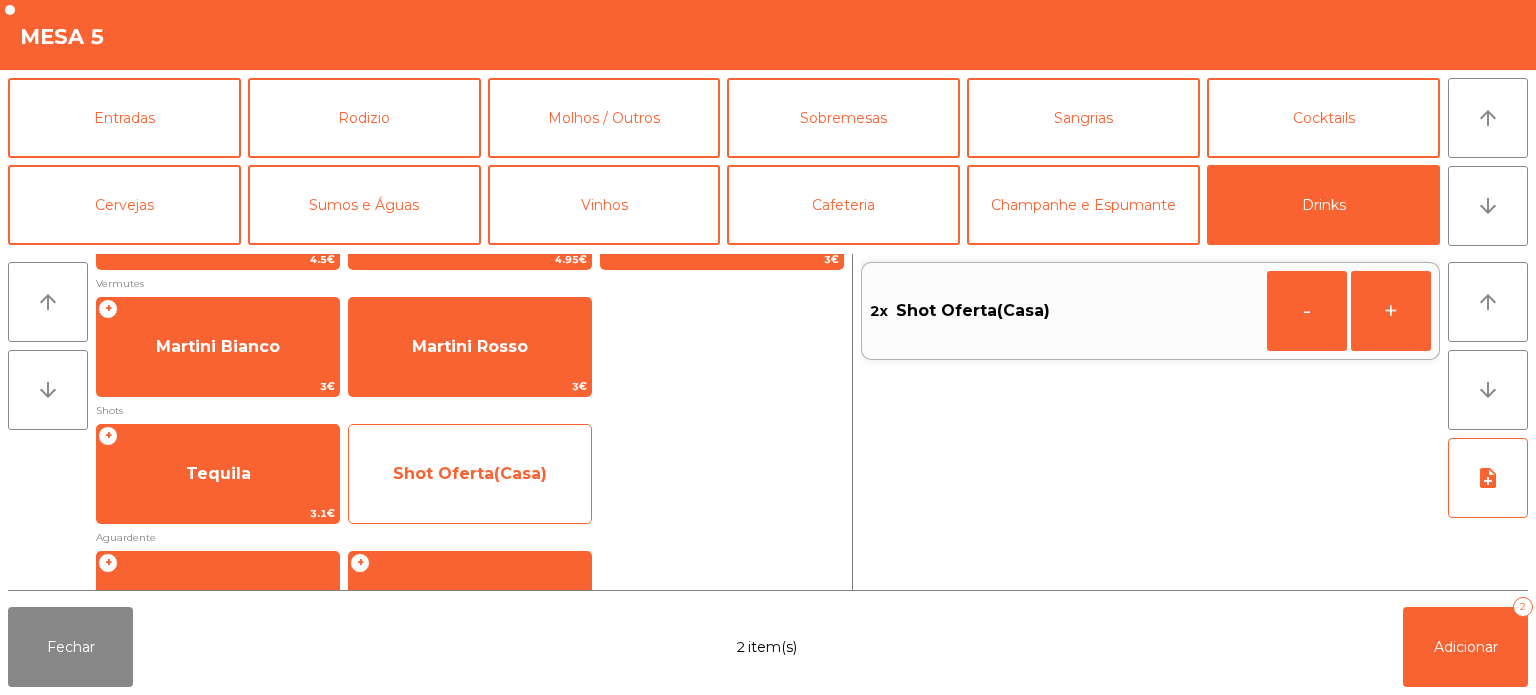 click on "Shot Oferta(Casa)" 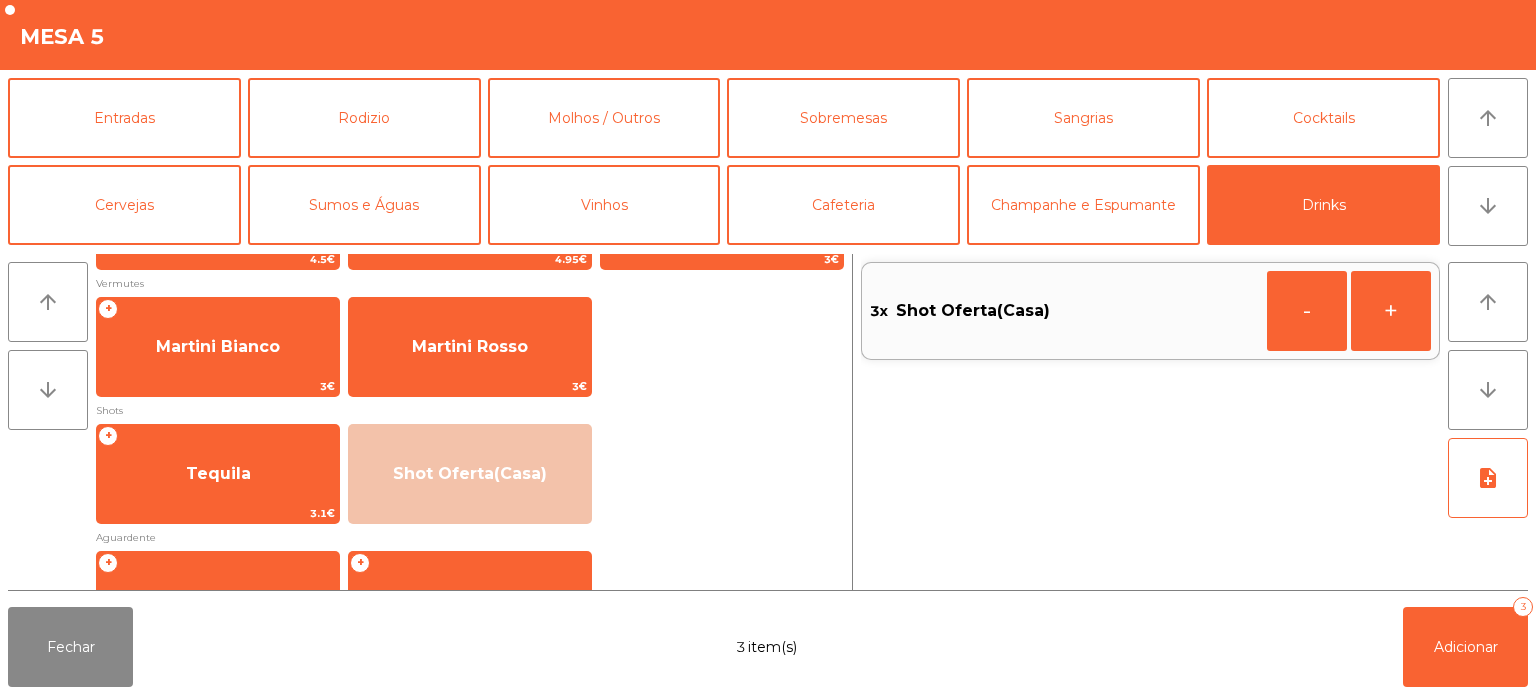 click on "3x    Shot Oferta(Casa)   -   +" 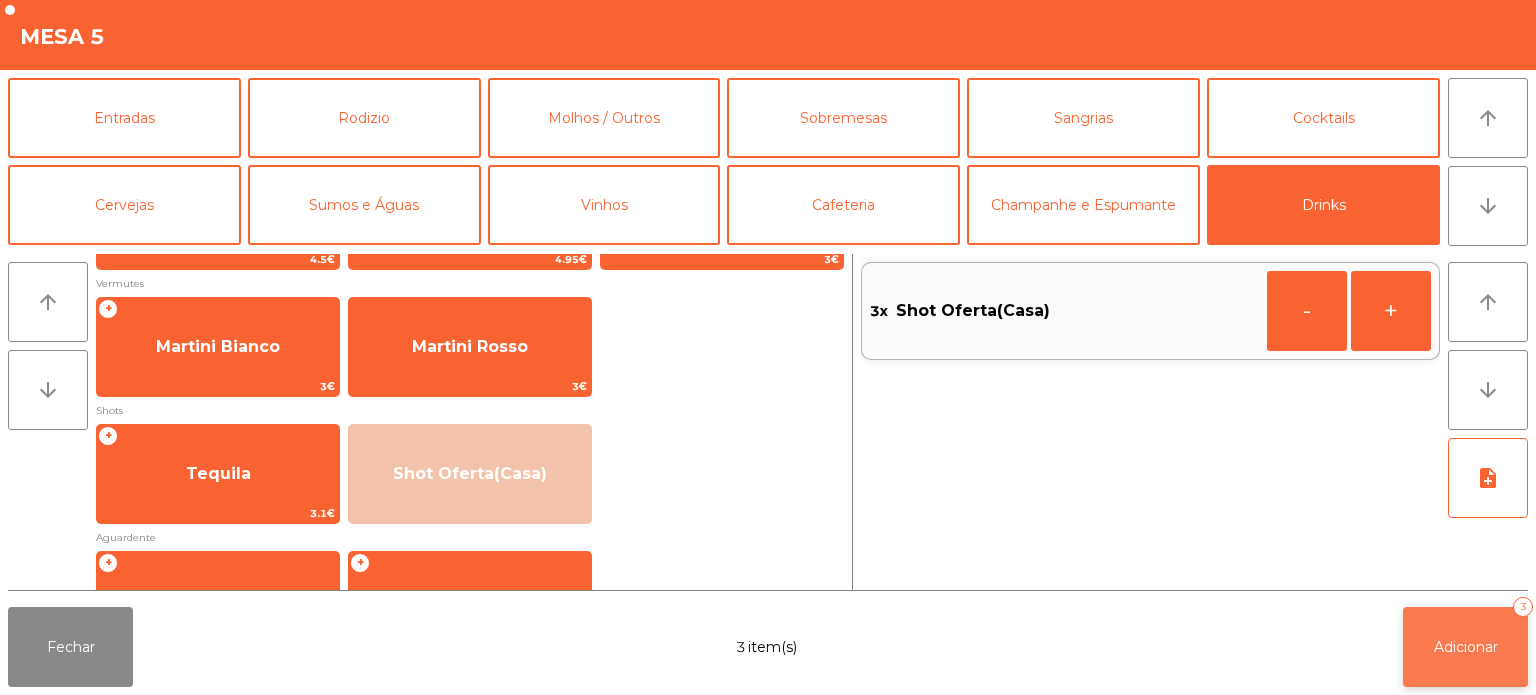 click on "Adicionar   3" 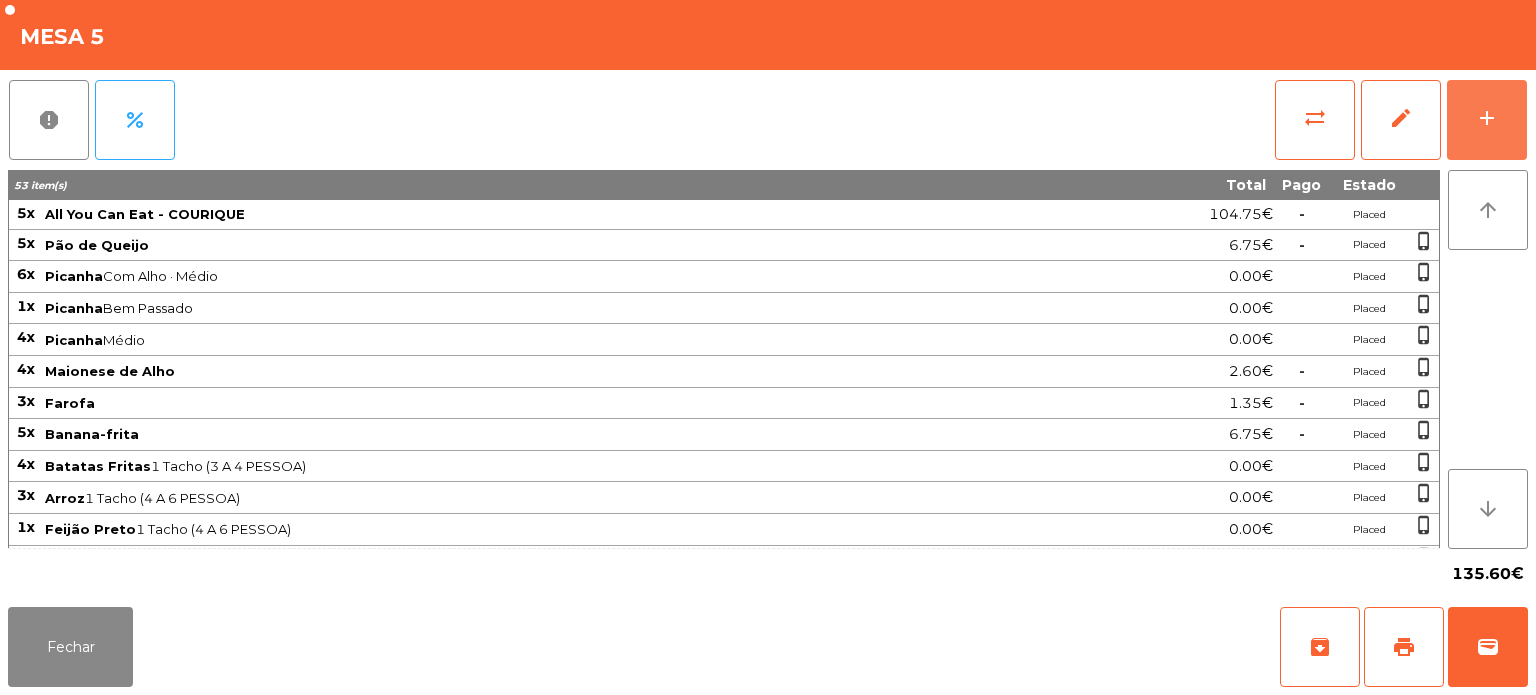scroll, scrollTop: 236, scrollLeft: 0, axis: vertical 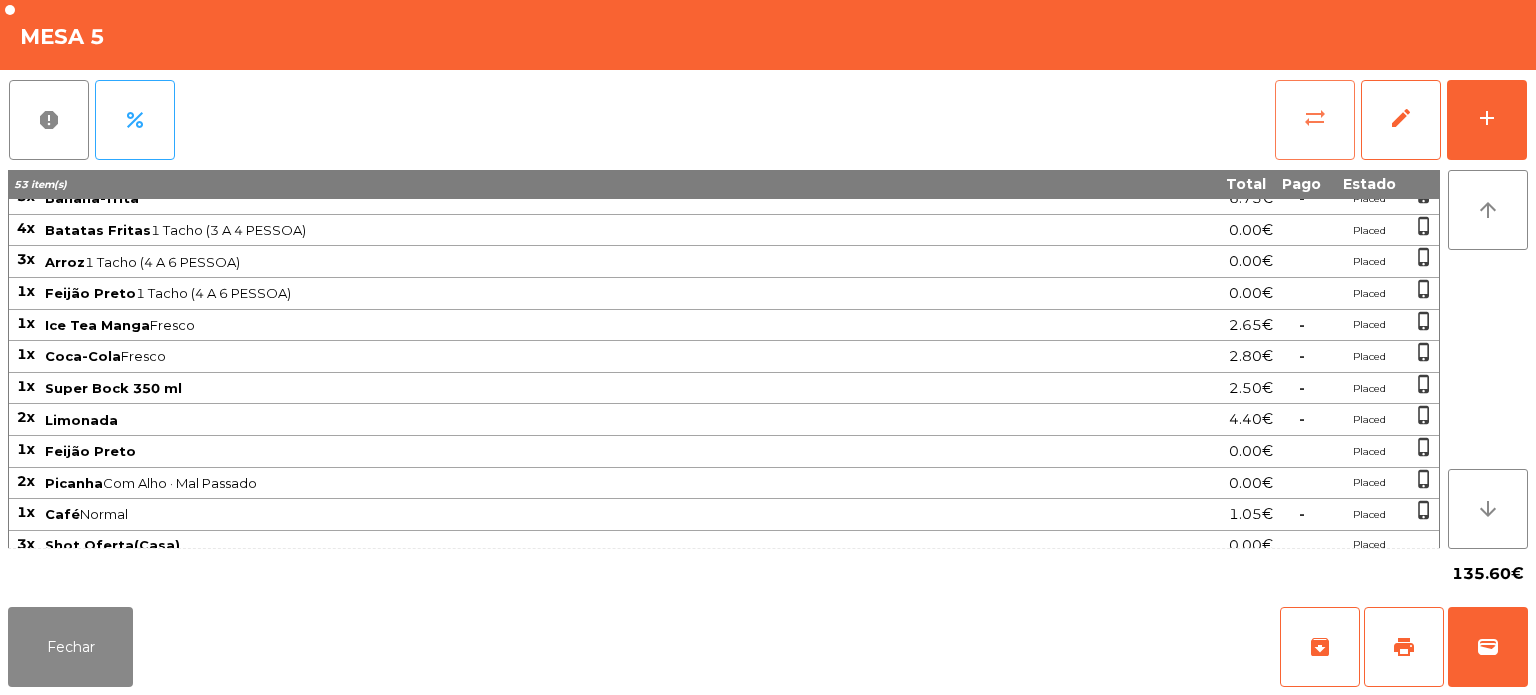click on "sync_alt" 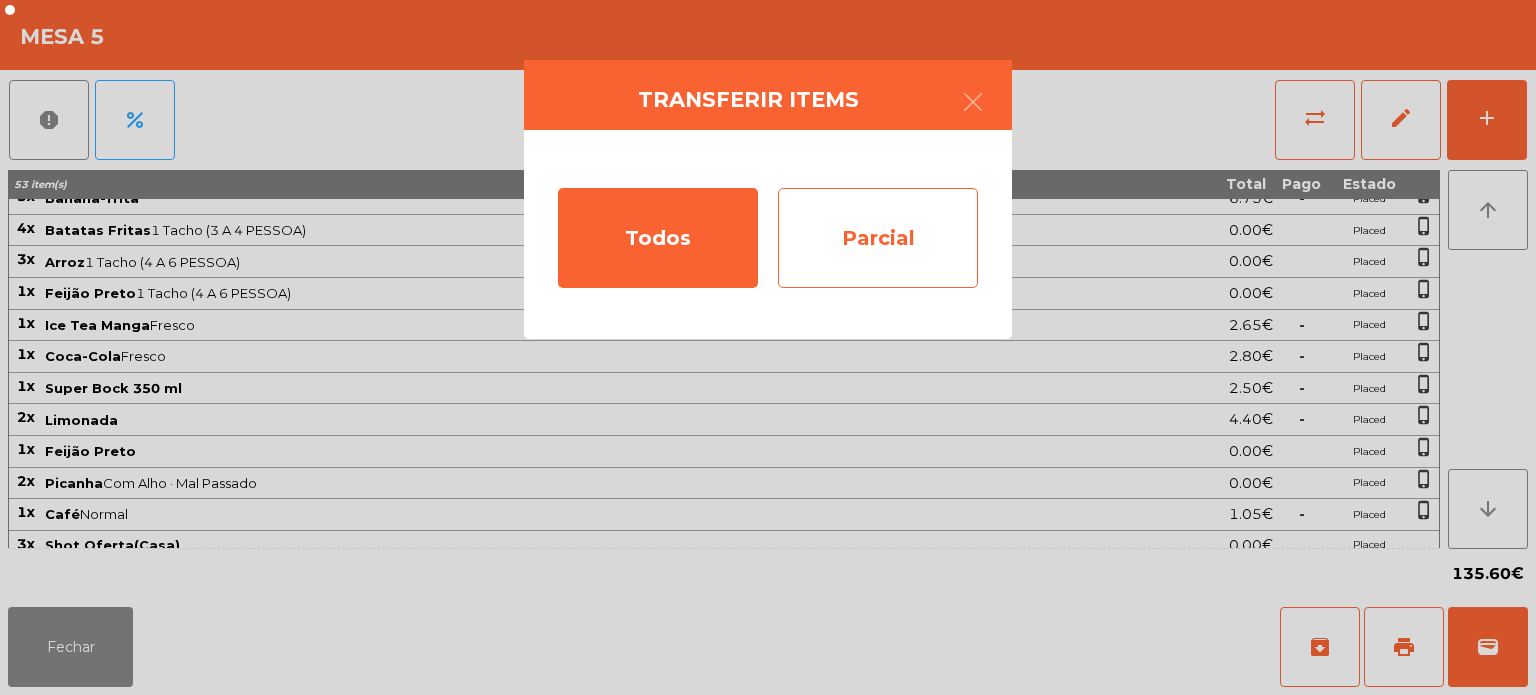 click on "Parcial" 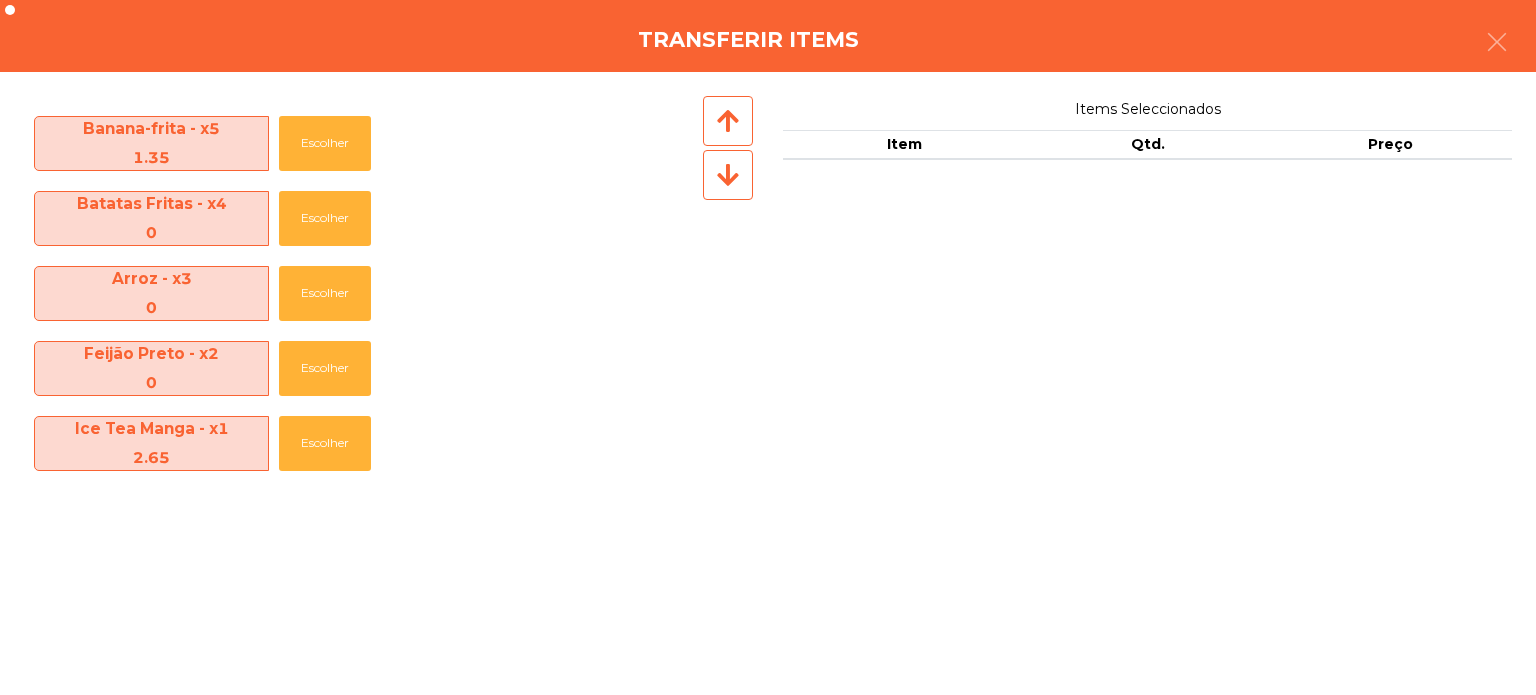 scroll, scrollTop: 744, scrollLeft: 0, axis: vertical 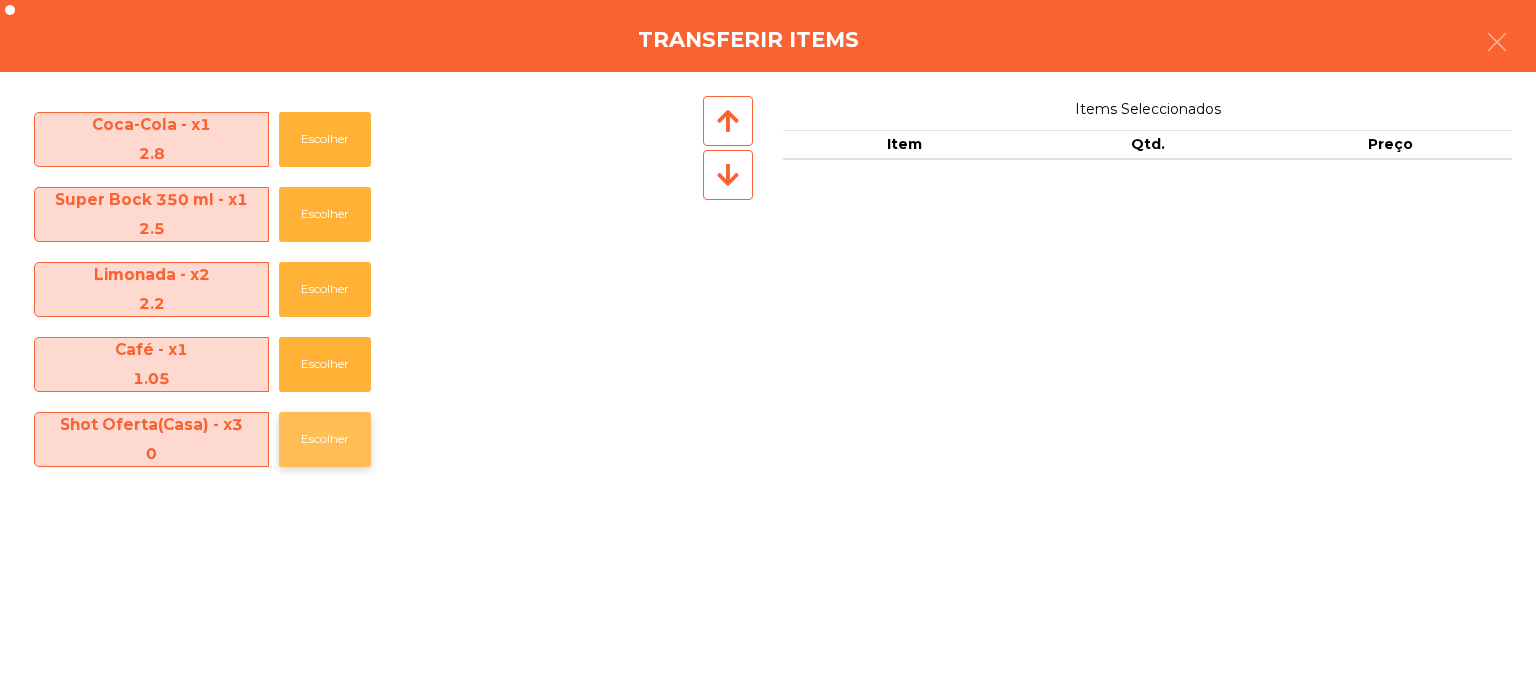 click on "Escolher" 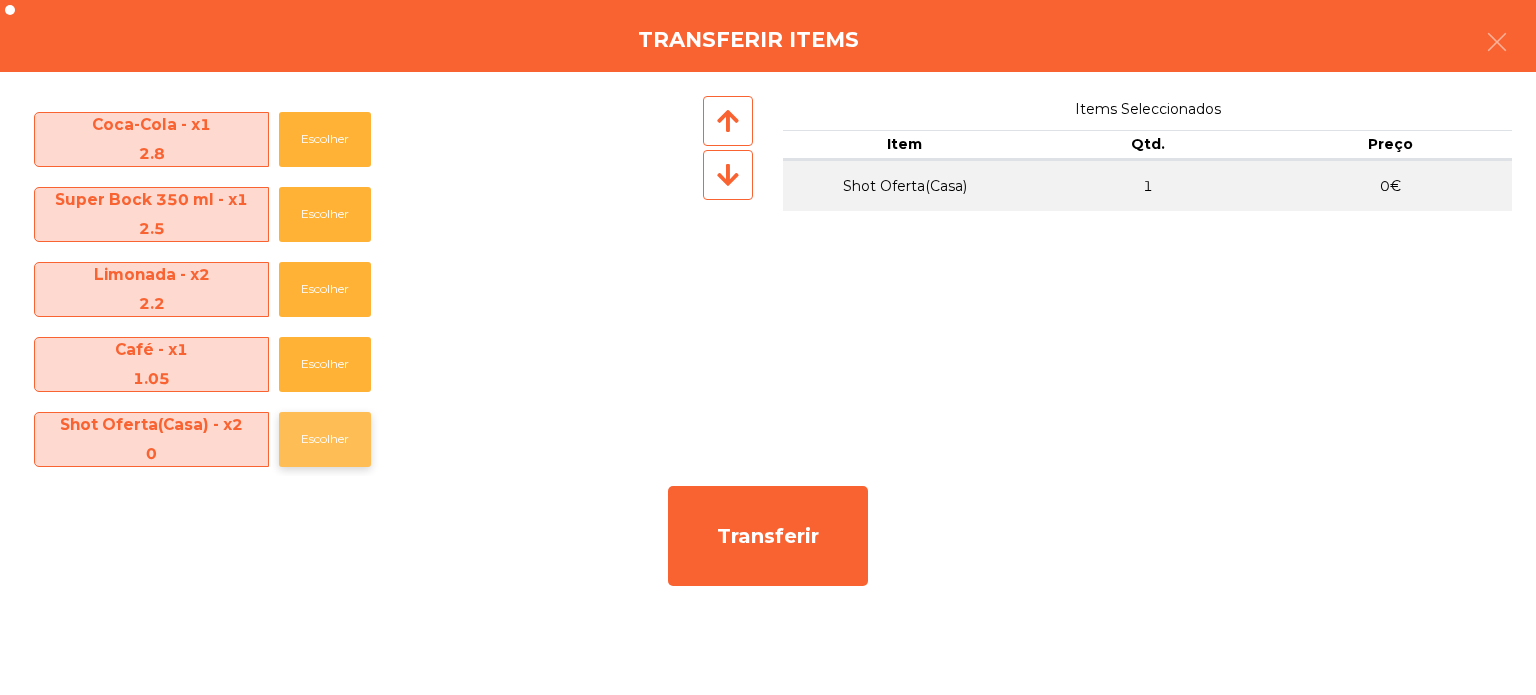 click on "Escolher" 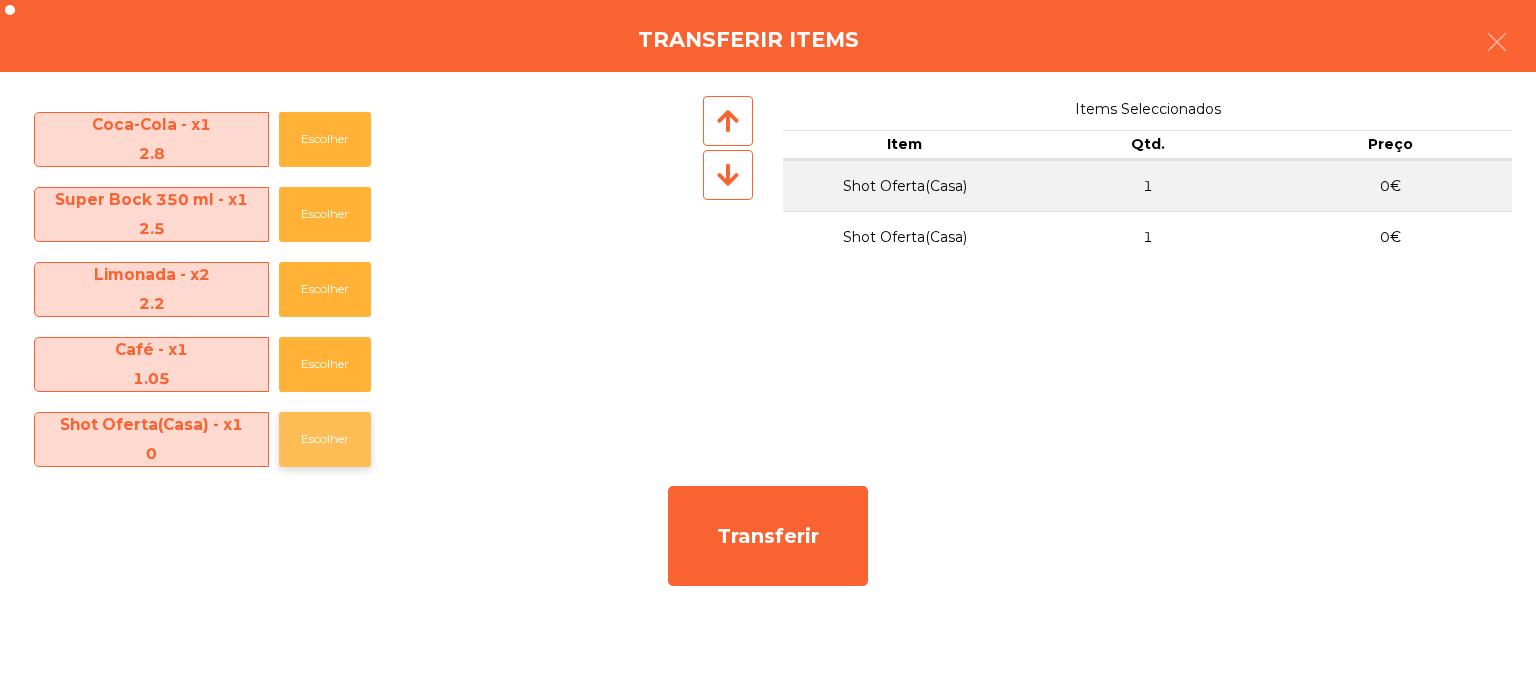 click on "Escolher" 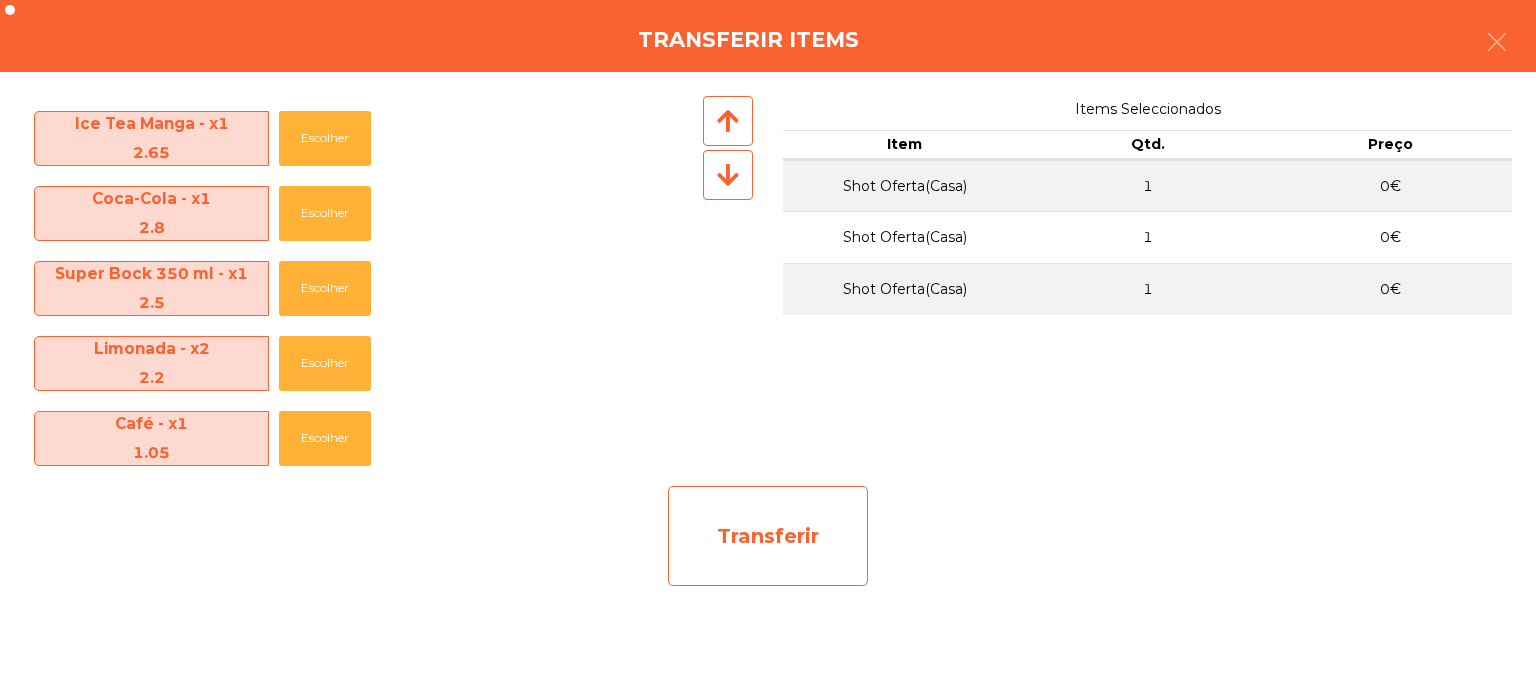 click on "Transferir" 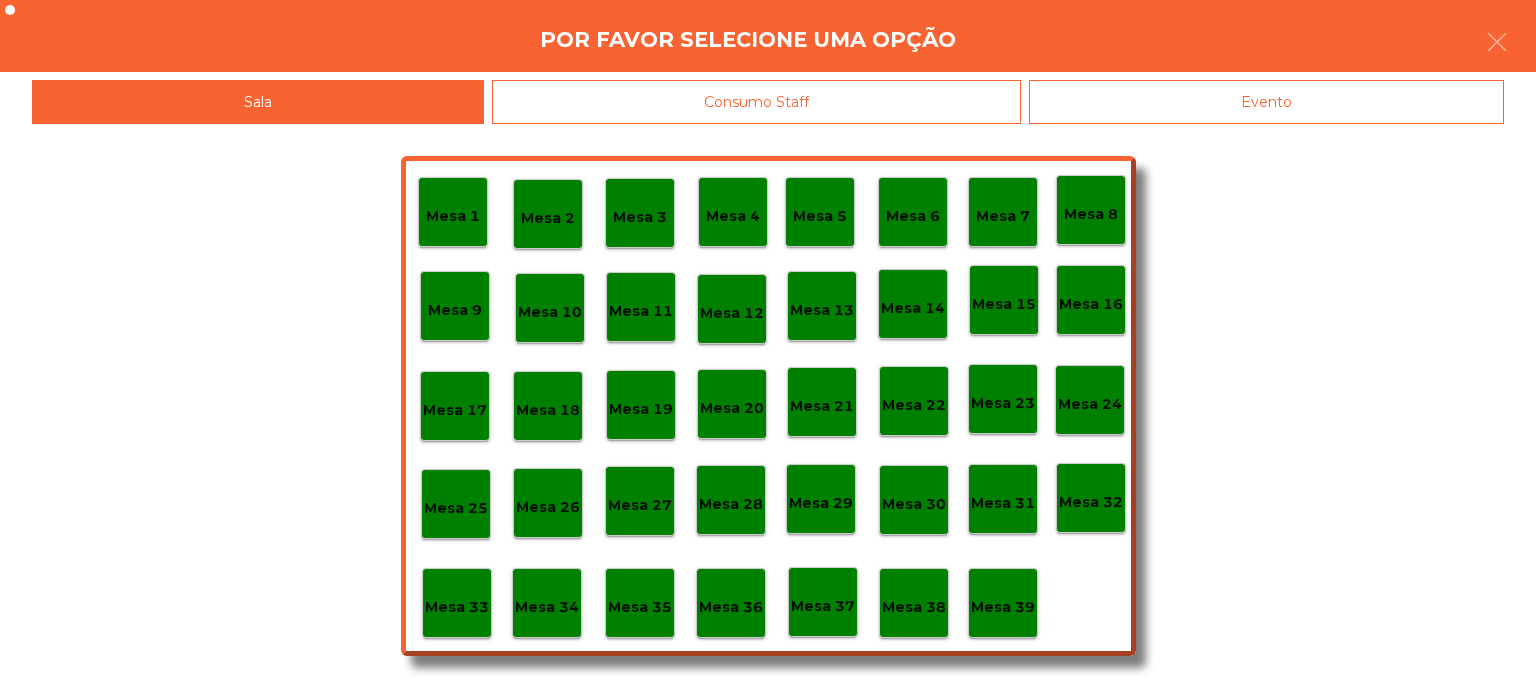 click on "Mesa 39" 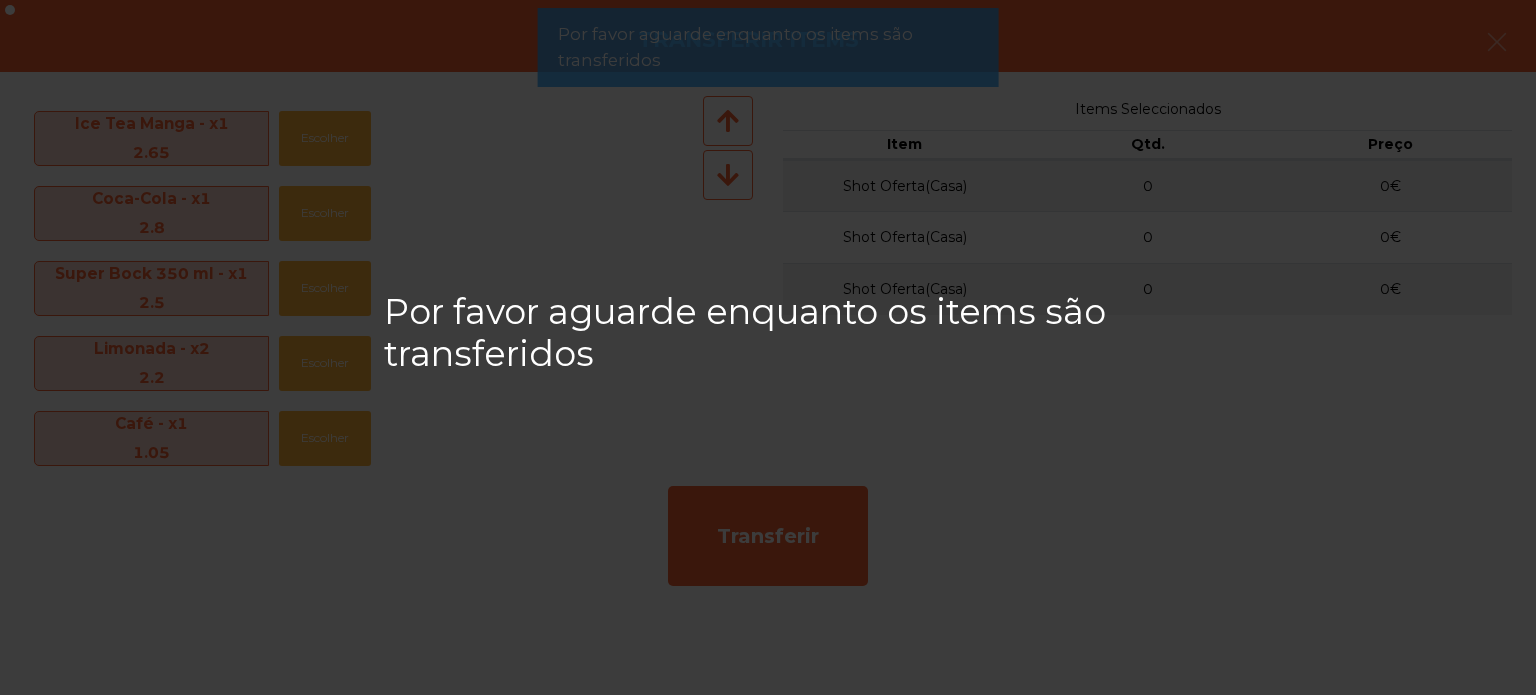 click on "Por favor aguarde enquanto os items são transferidos" at bounding box center [768, 347] 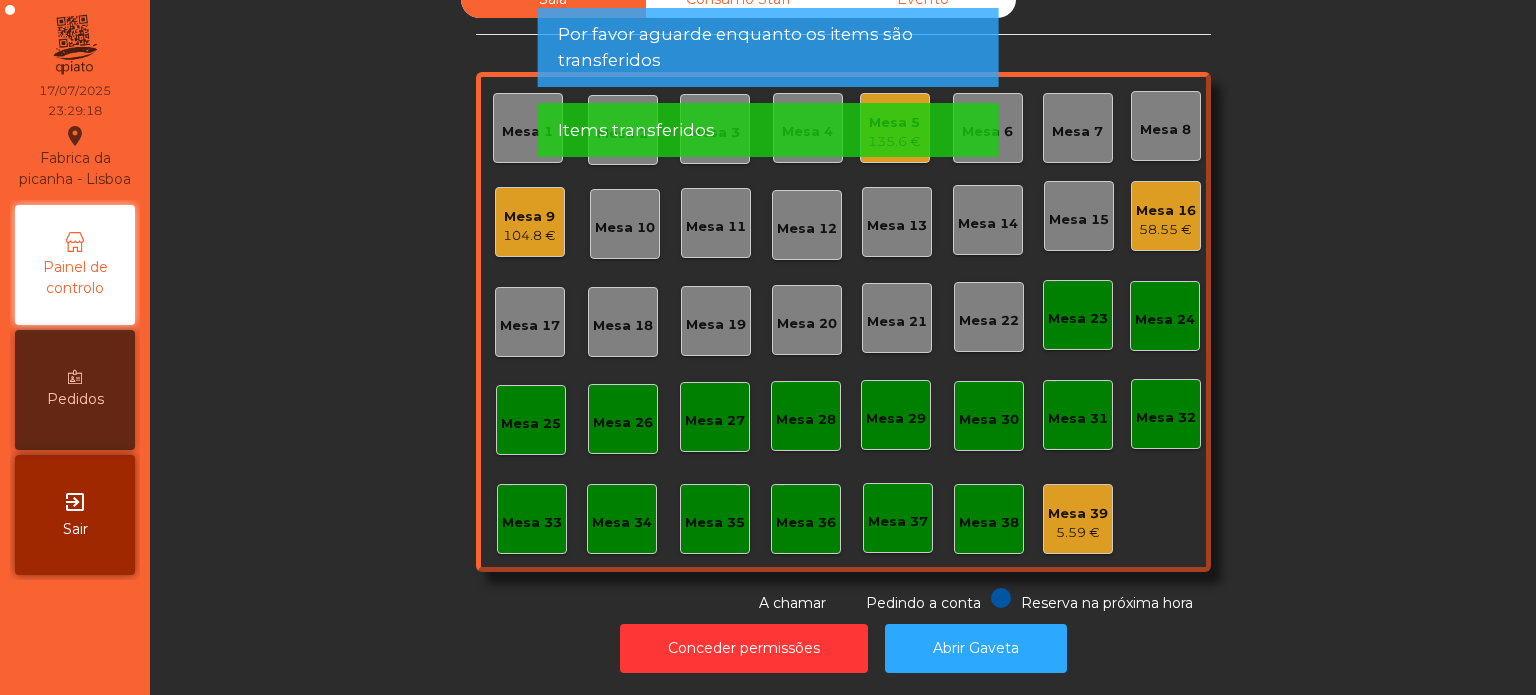 click on "Mesa 16" 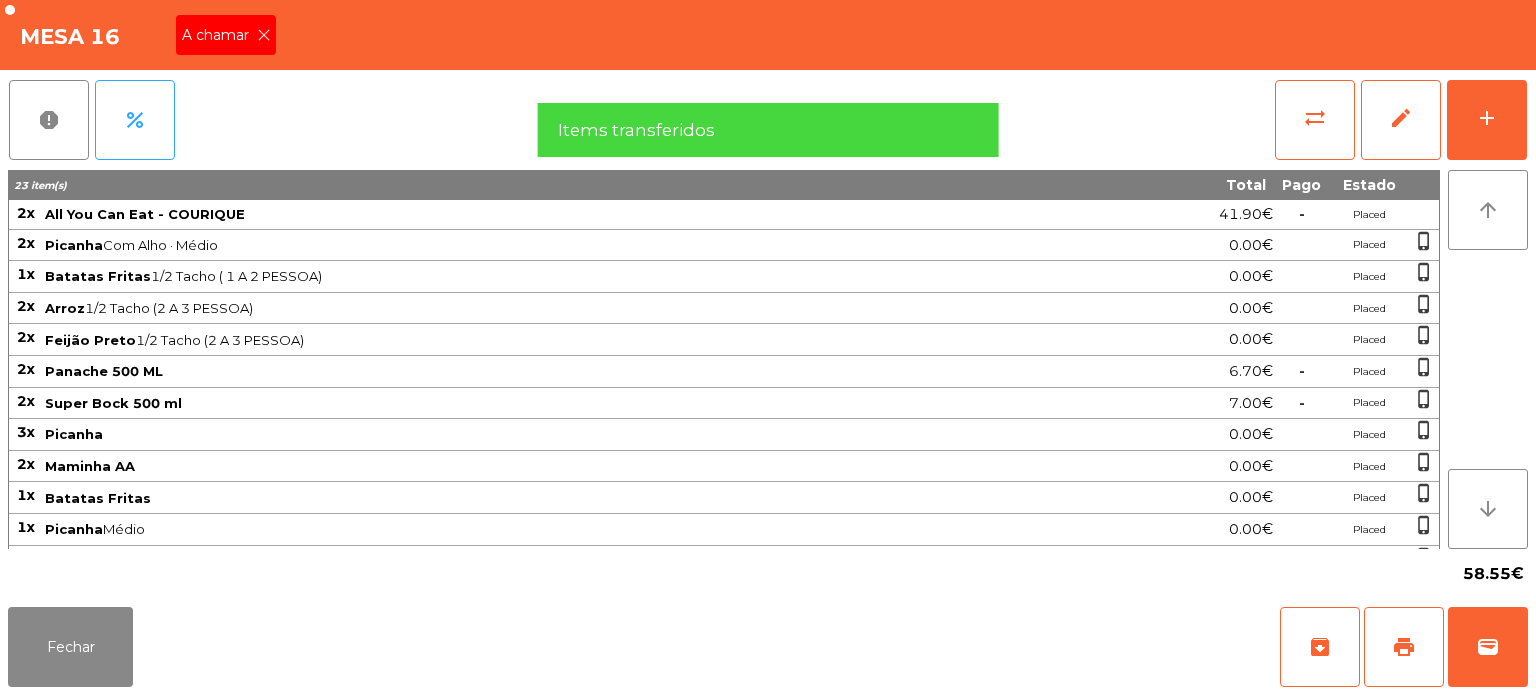 click on "A chamar" 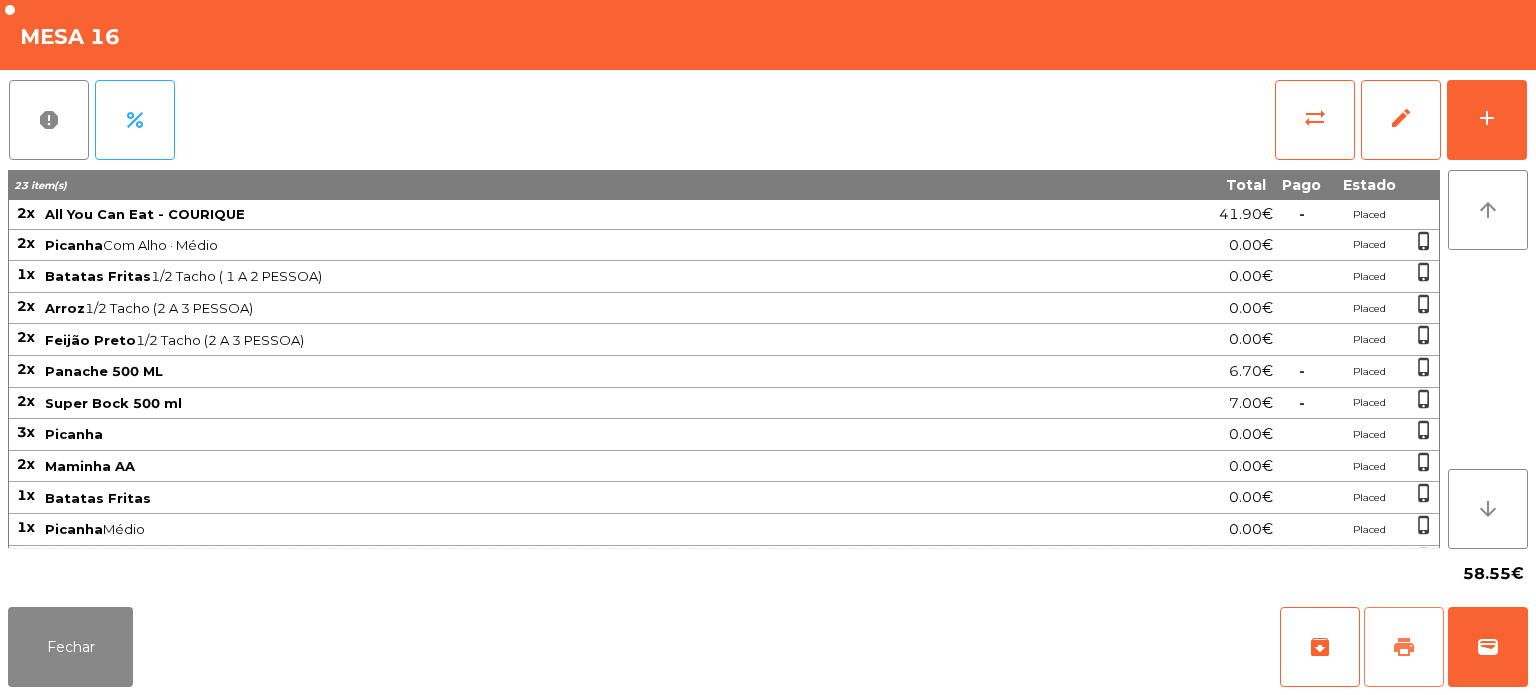 click on "print" 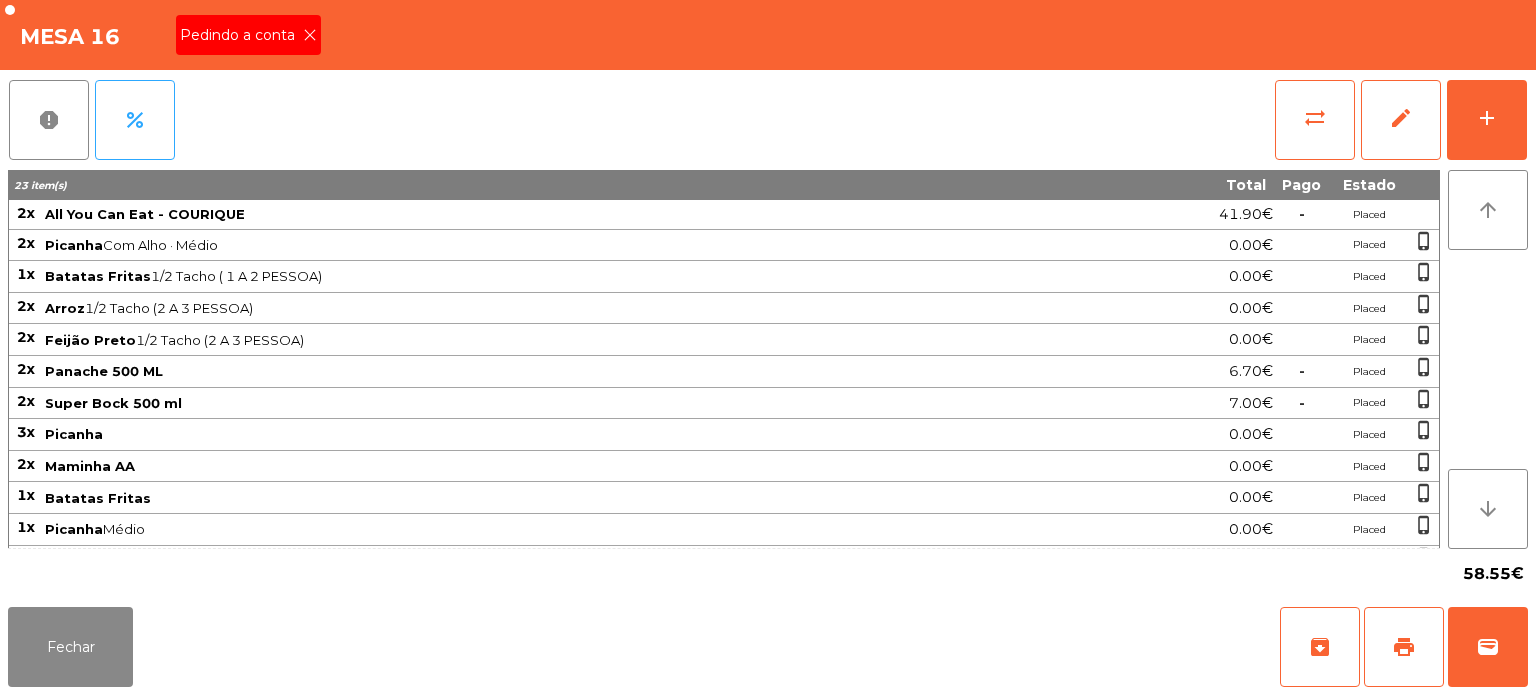 click 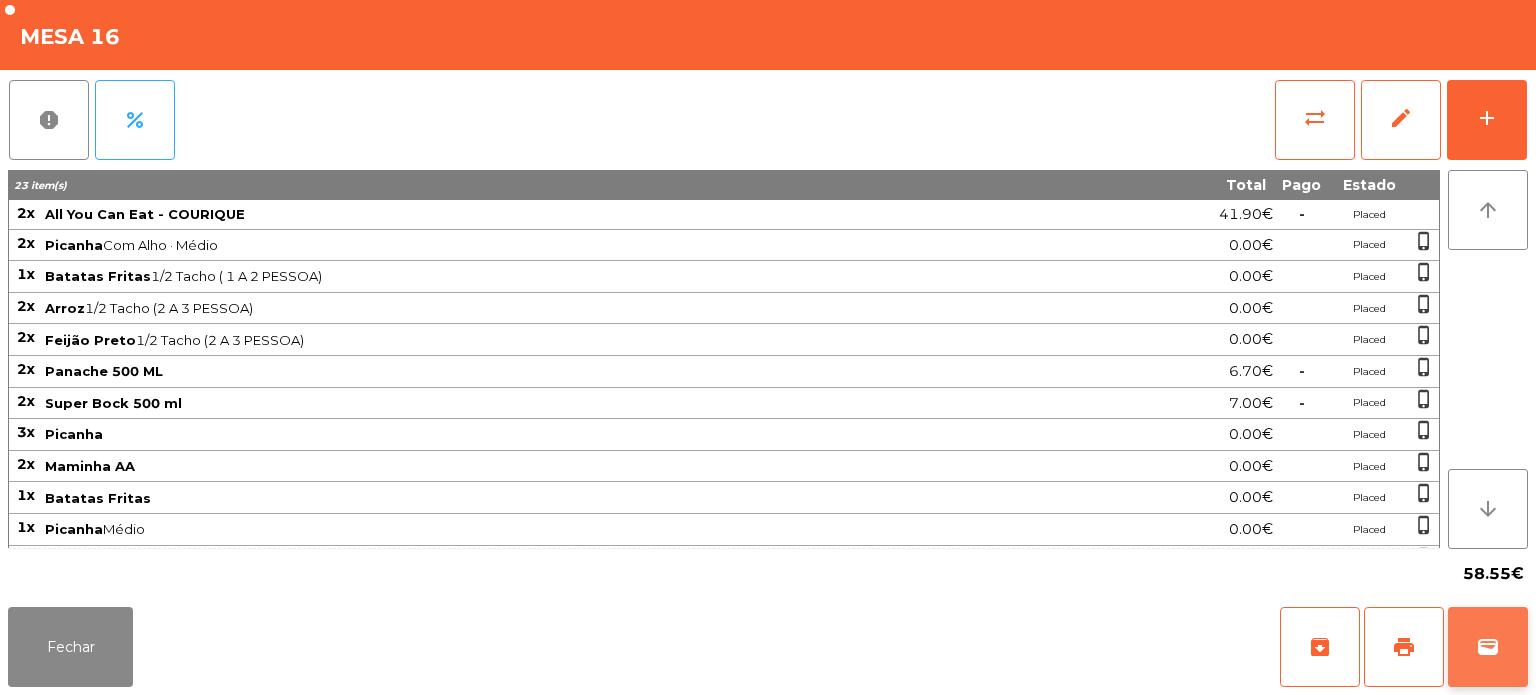 click on "wallet" 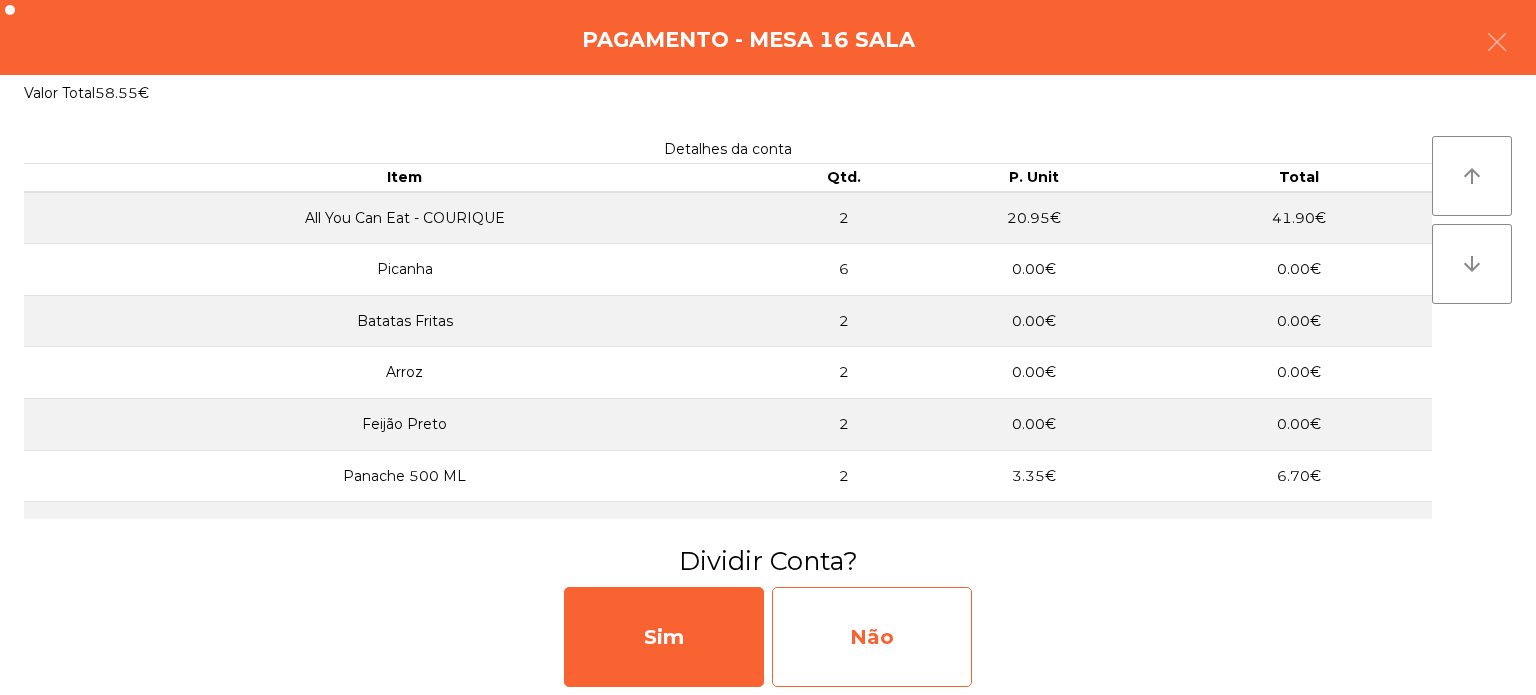 click on "Não" 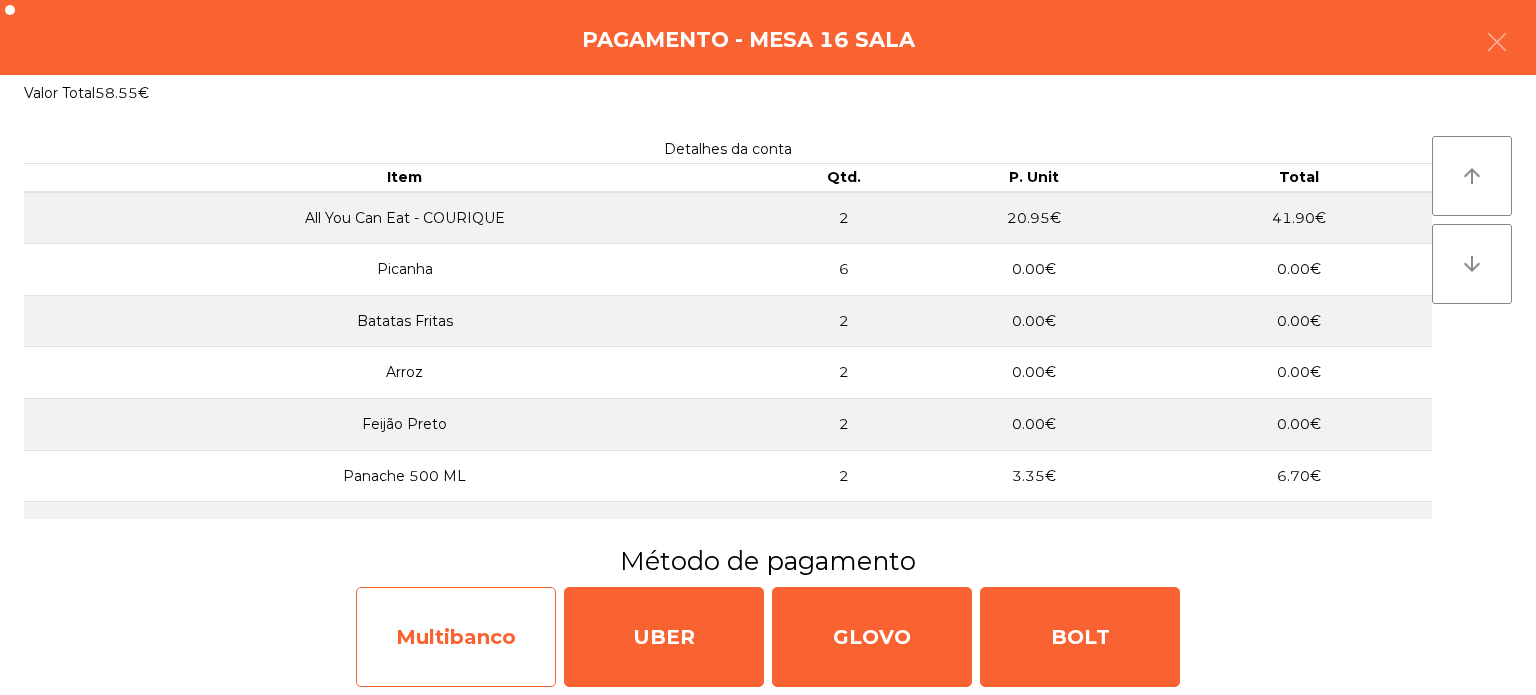 click on "Multibanco" 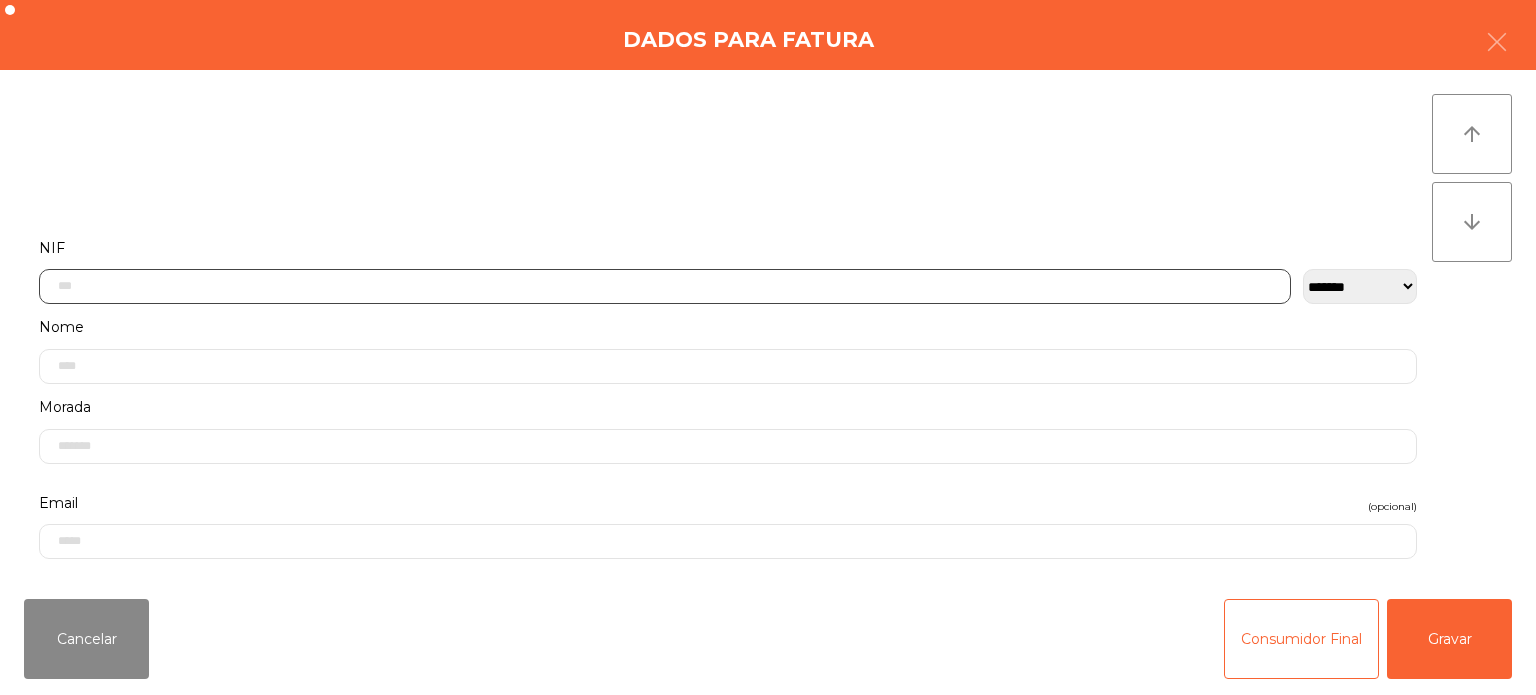 click 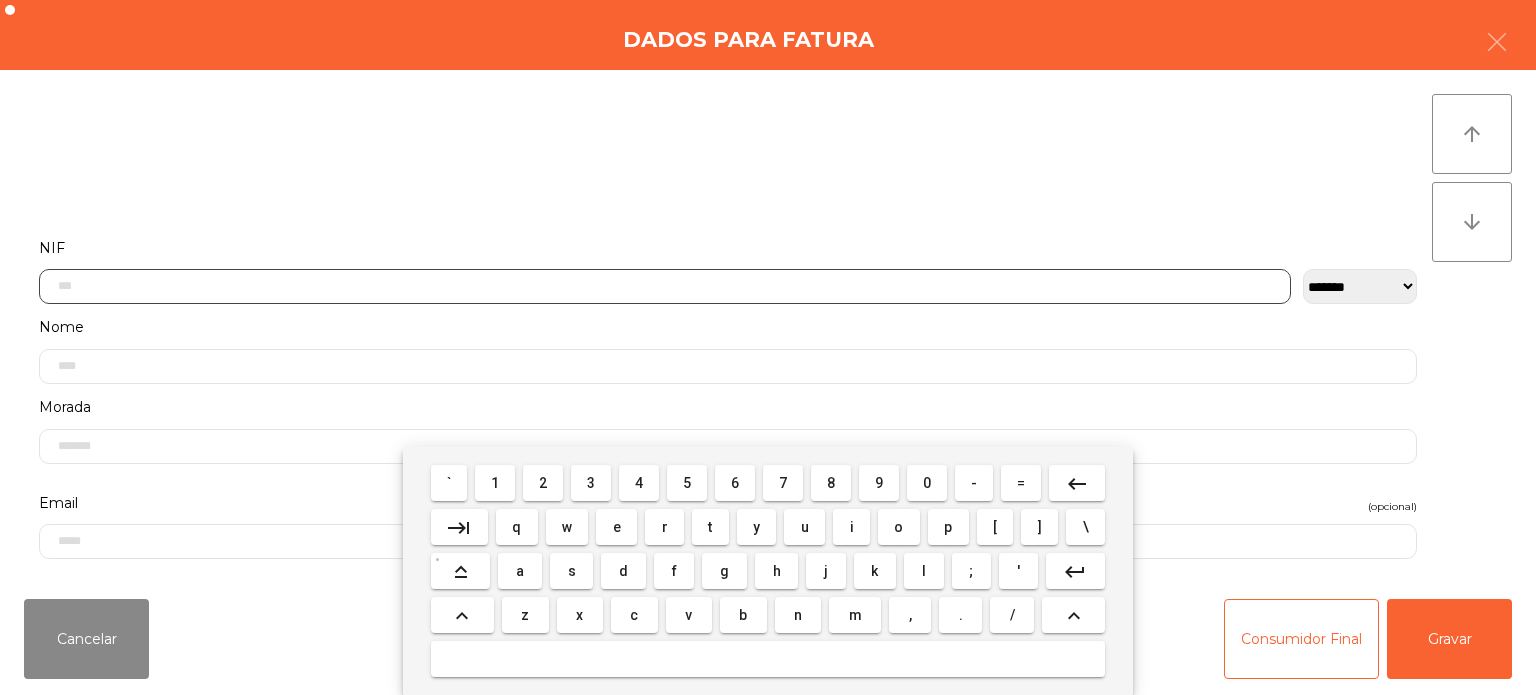 scroll, scrollTop: 139, scrollLeft: 0, axis: vertical 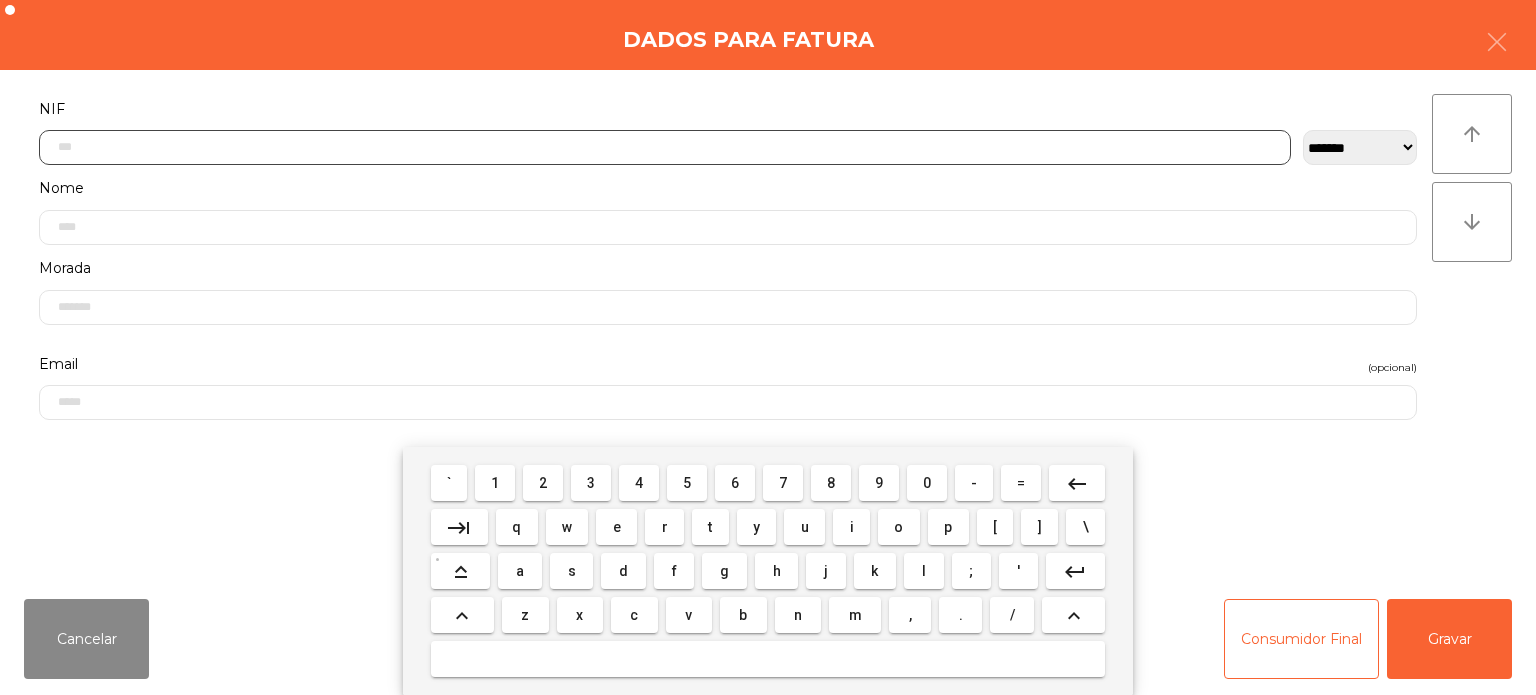 click on "5" at bounding box center (687, 483) 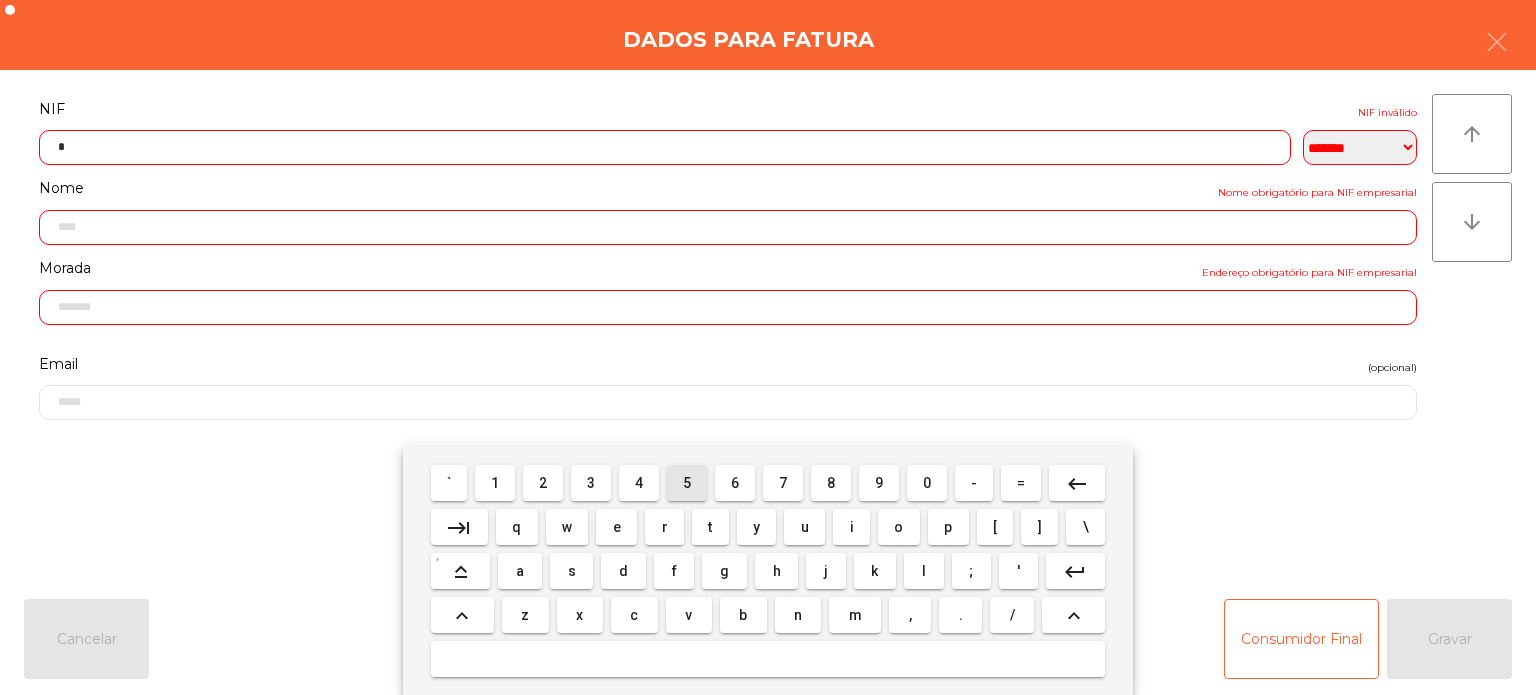 click on "1" at bounding box center [495, 483] 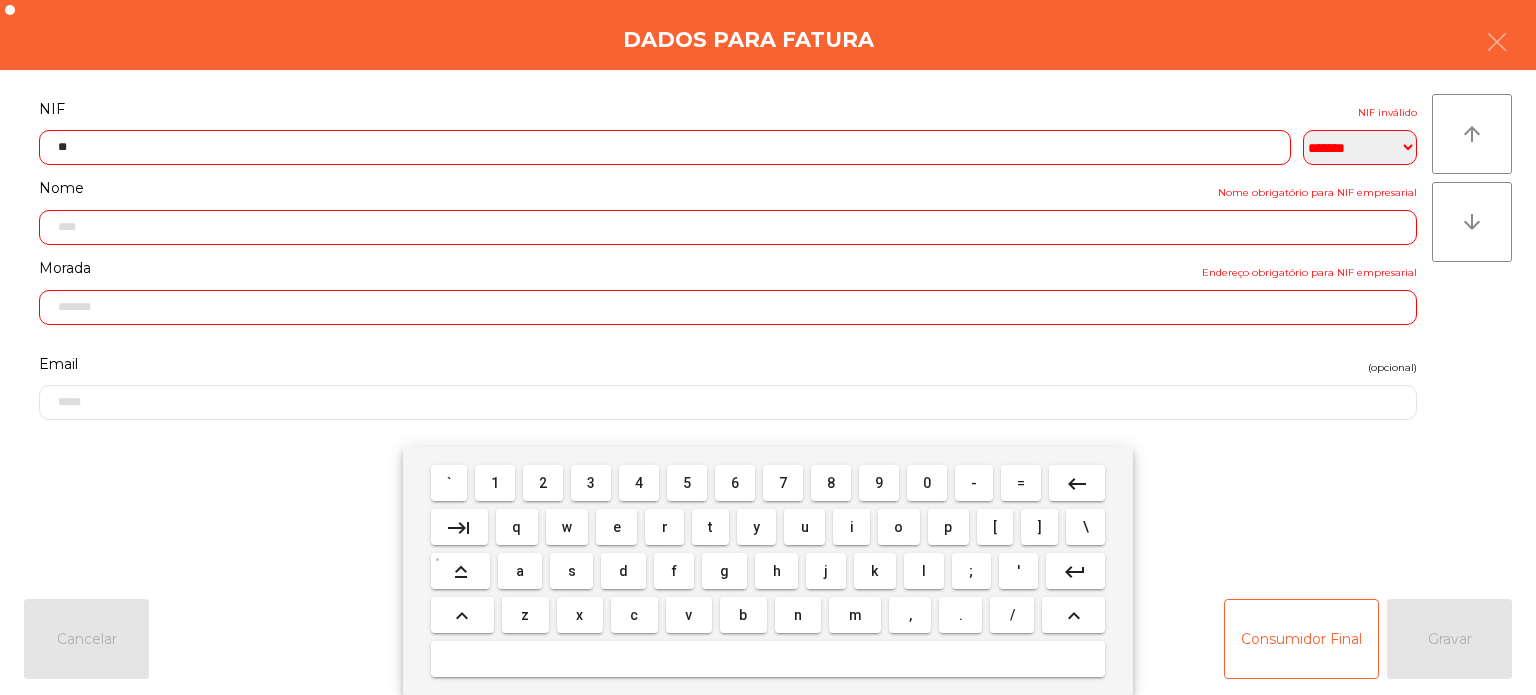 click on "0" at bounding box center [927, 483] 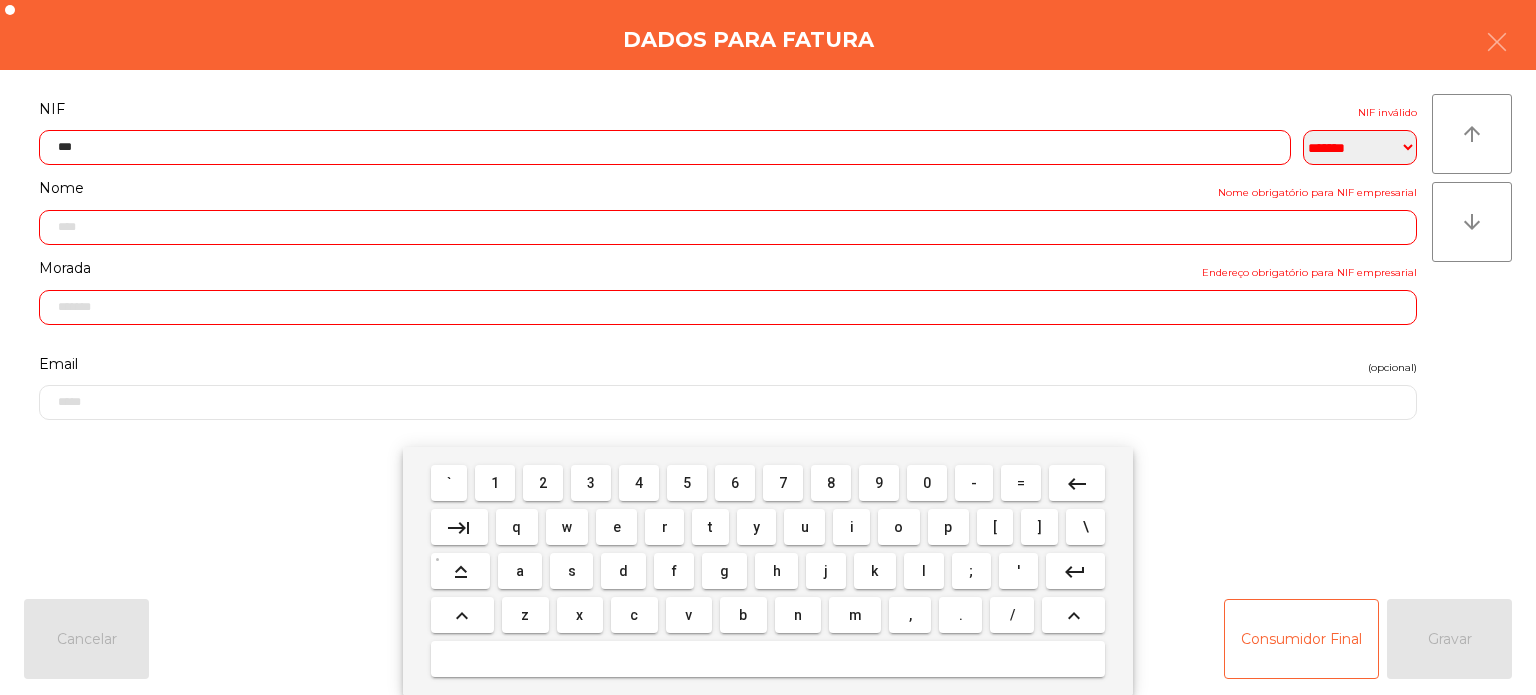 click on "5" at bounding box center (687, 483) 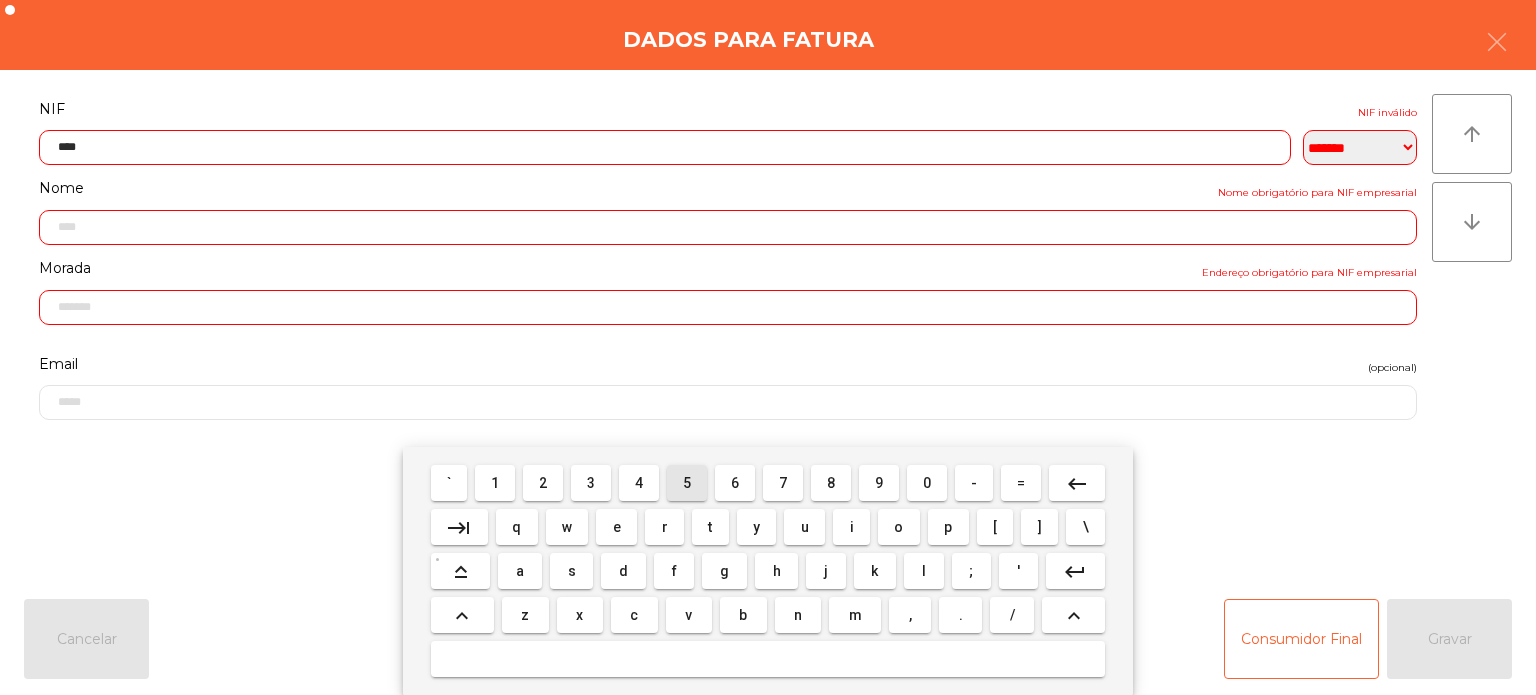 click on "7" at bounding box center (783, 483) 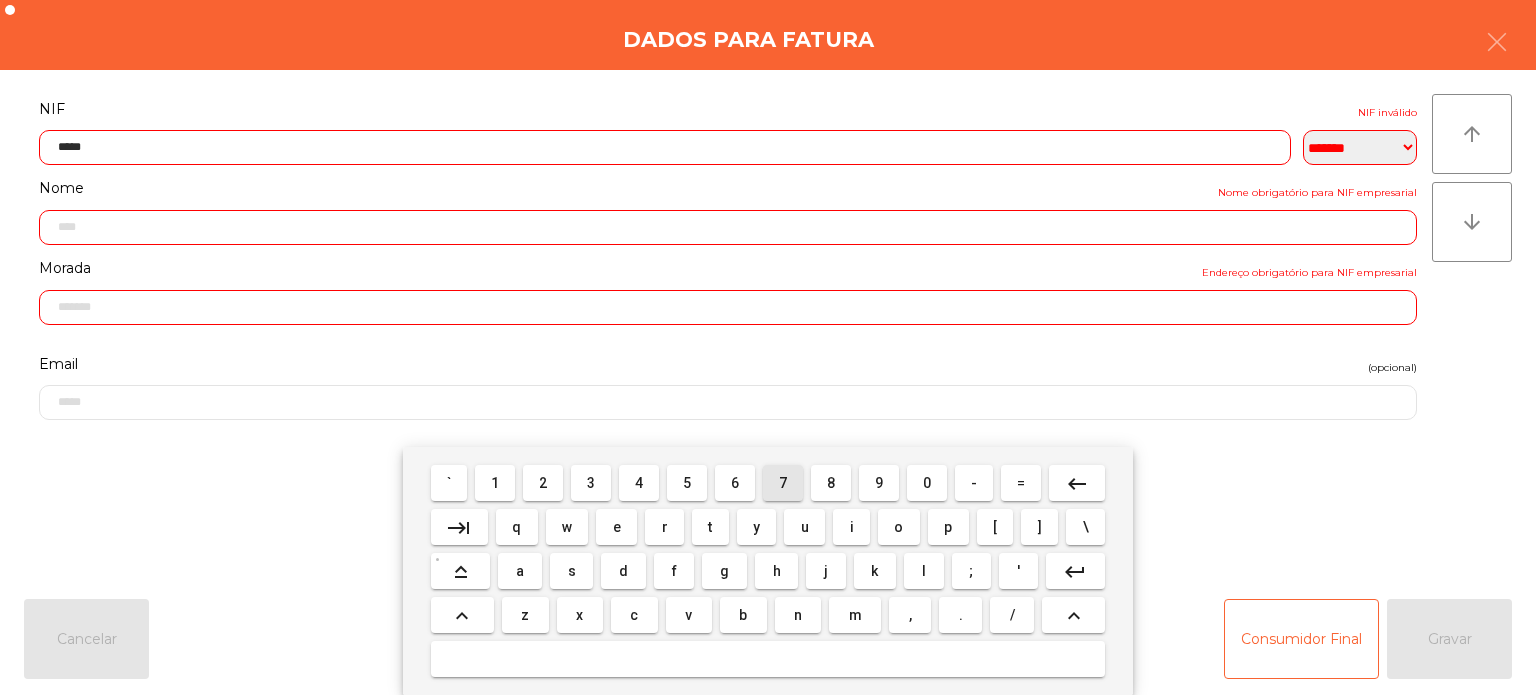 click on "7" at bounding box center [783, 483] 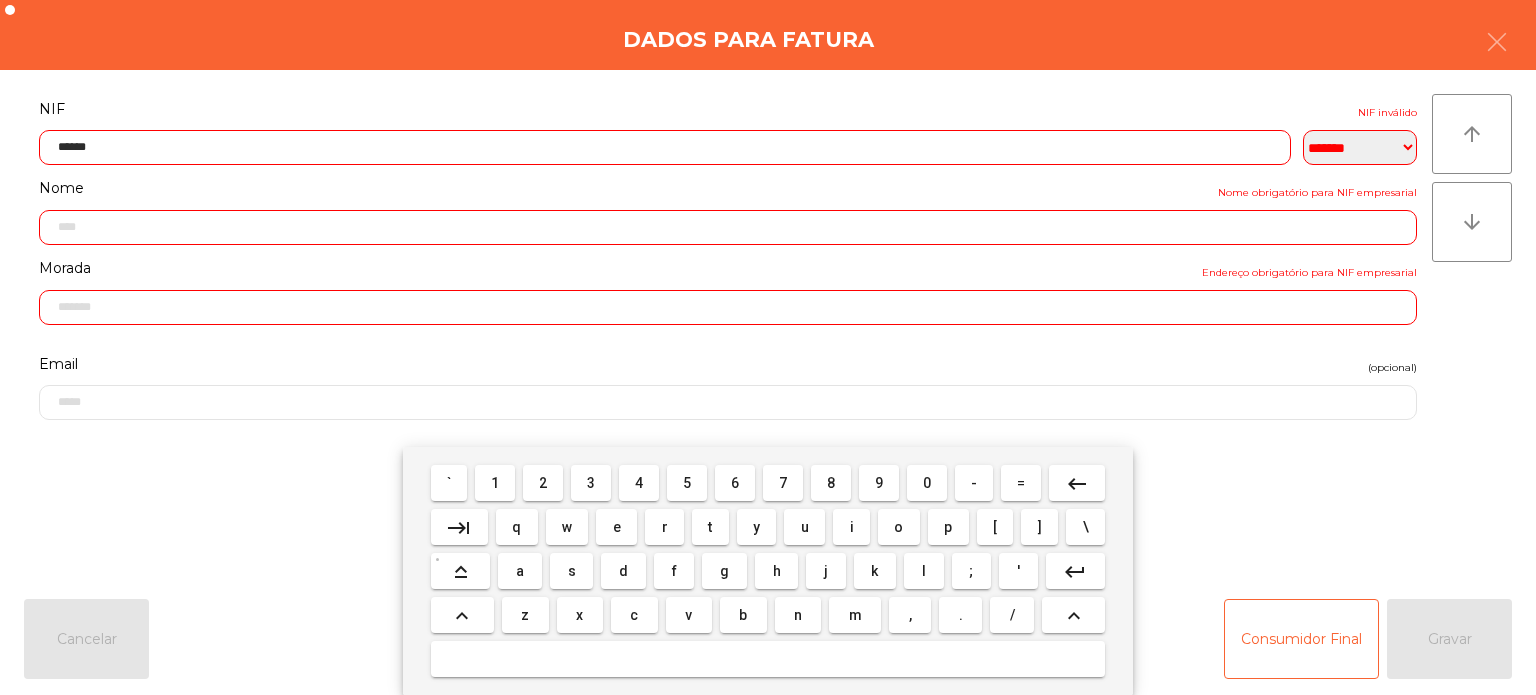 click on "8" at bounding box center (831, 483) 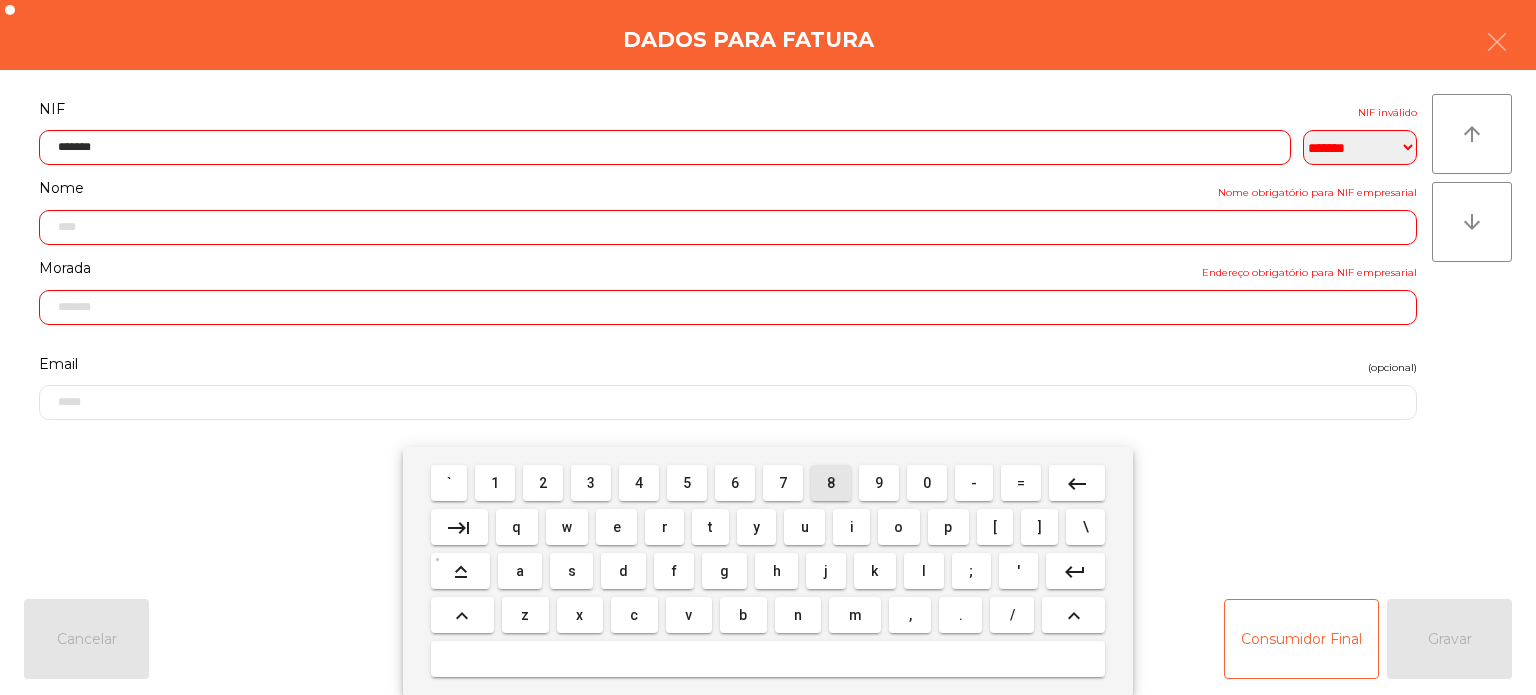 click on "9" at bounding box center (879, 483) 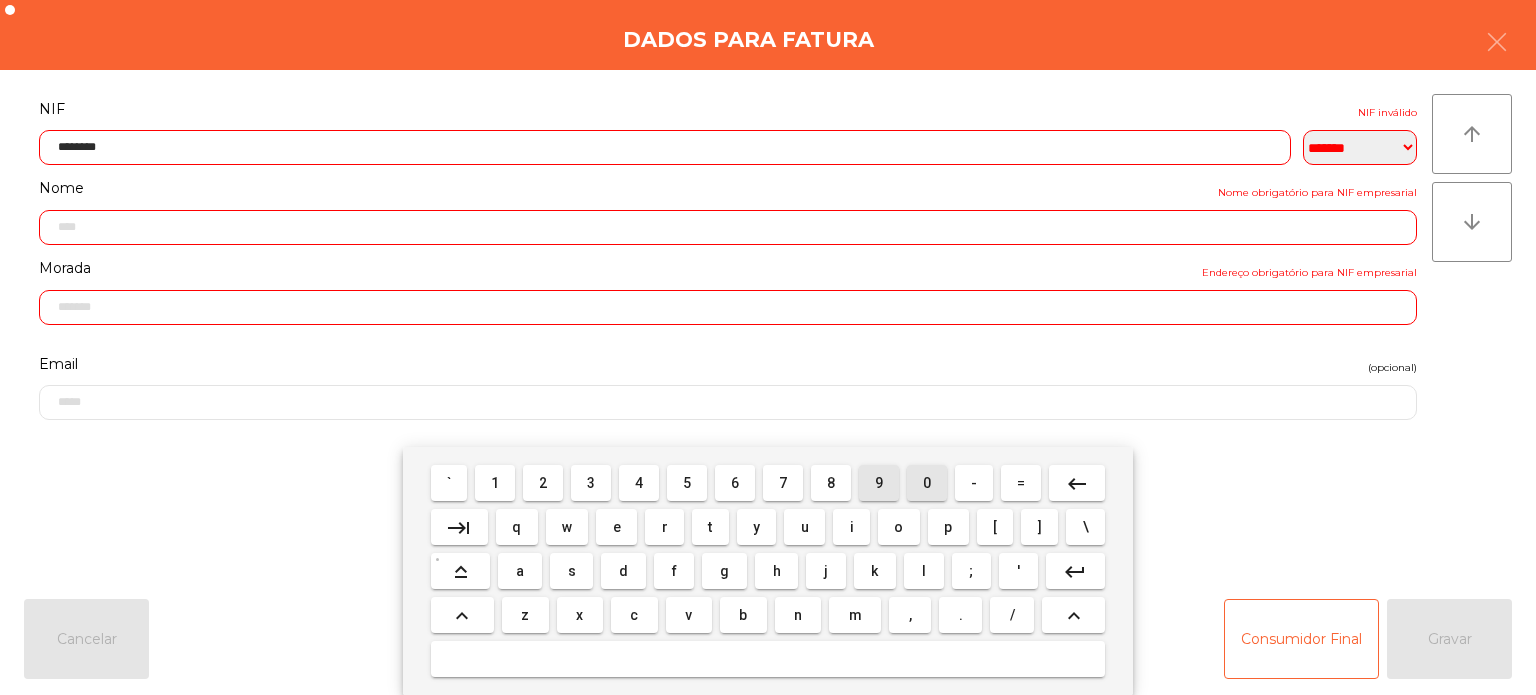click on "0" at bounding box center [927, 483] 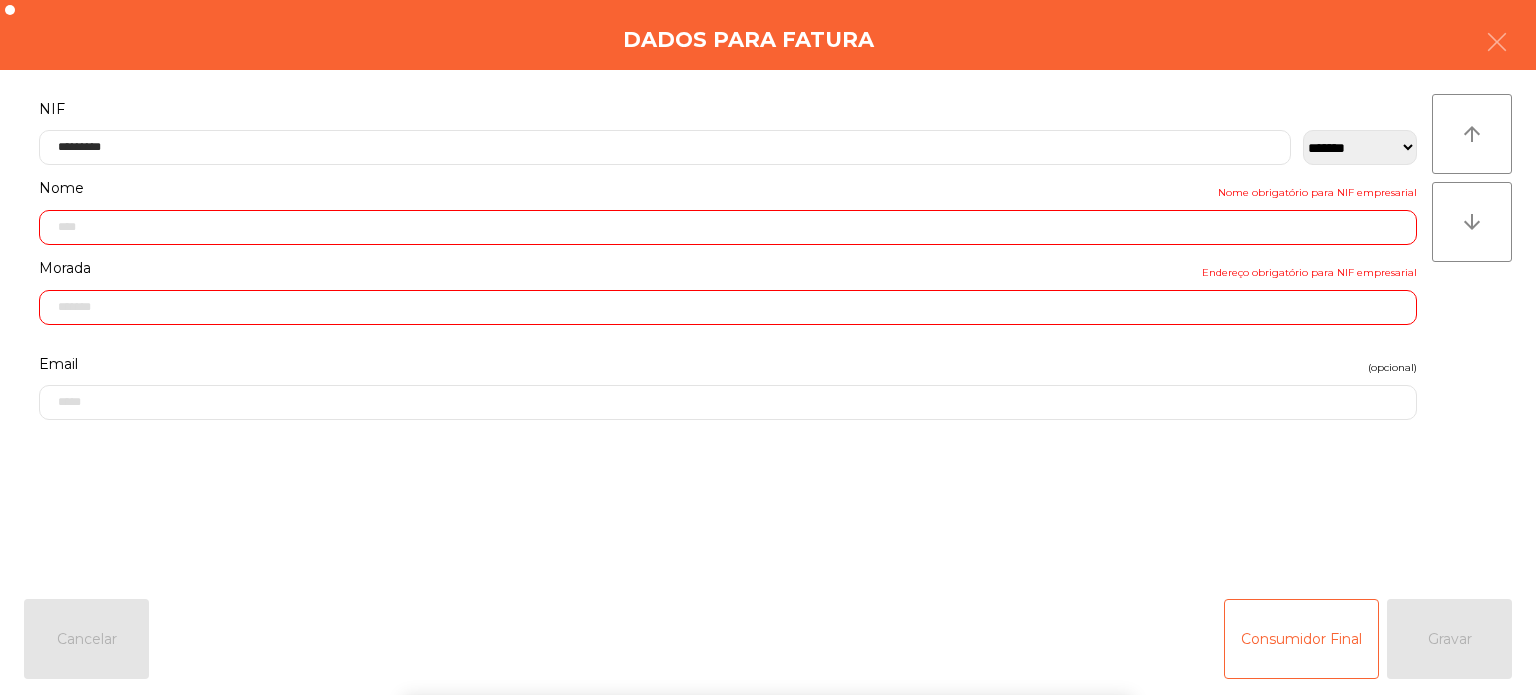 click on "Dados para Fatura" 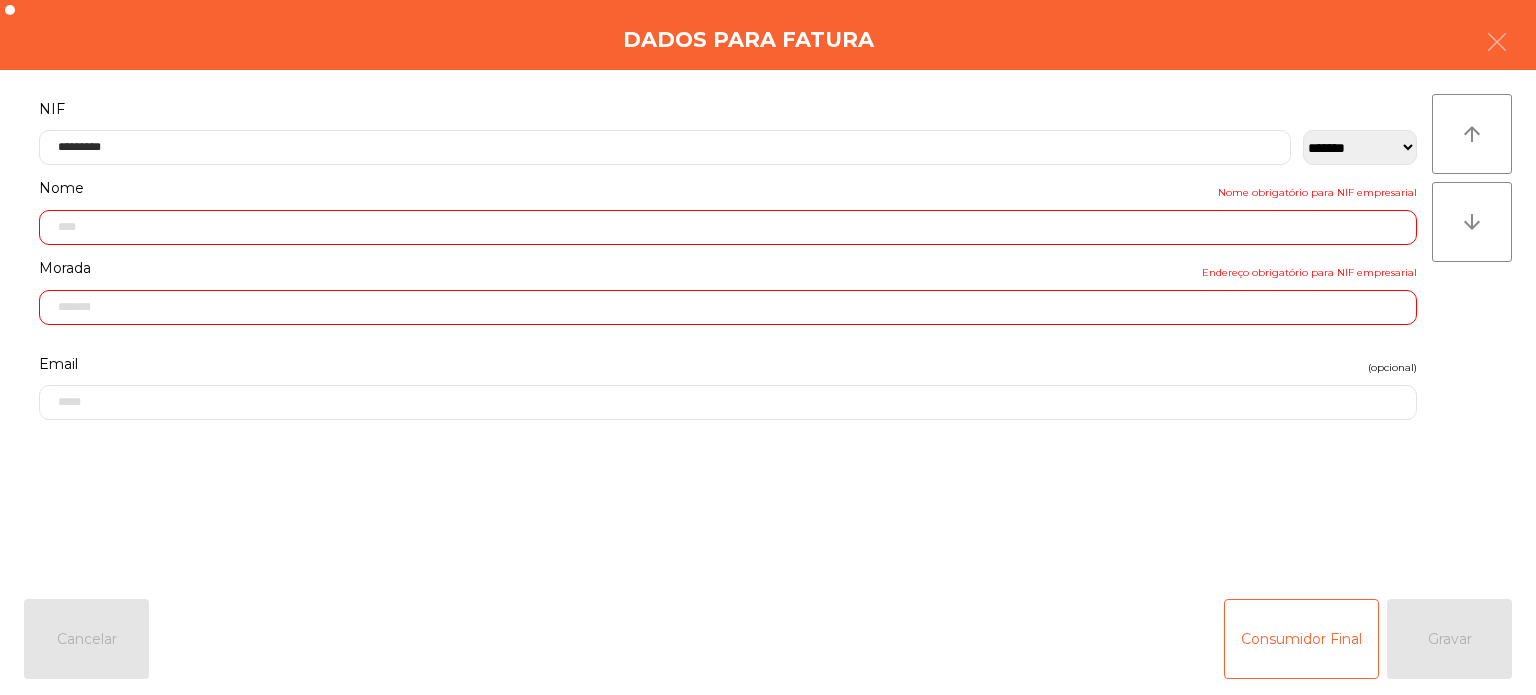 type on "**********" 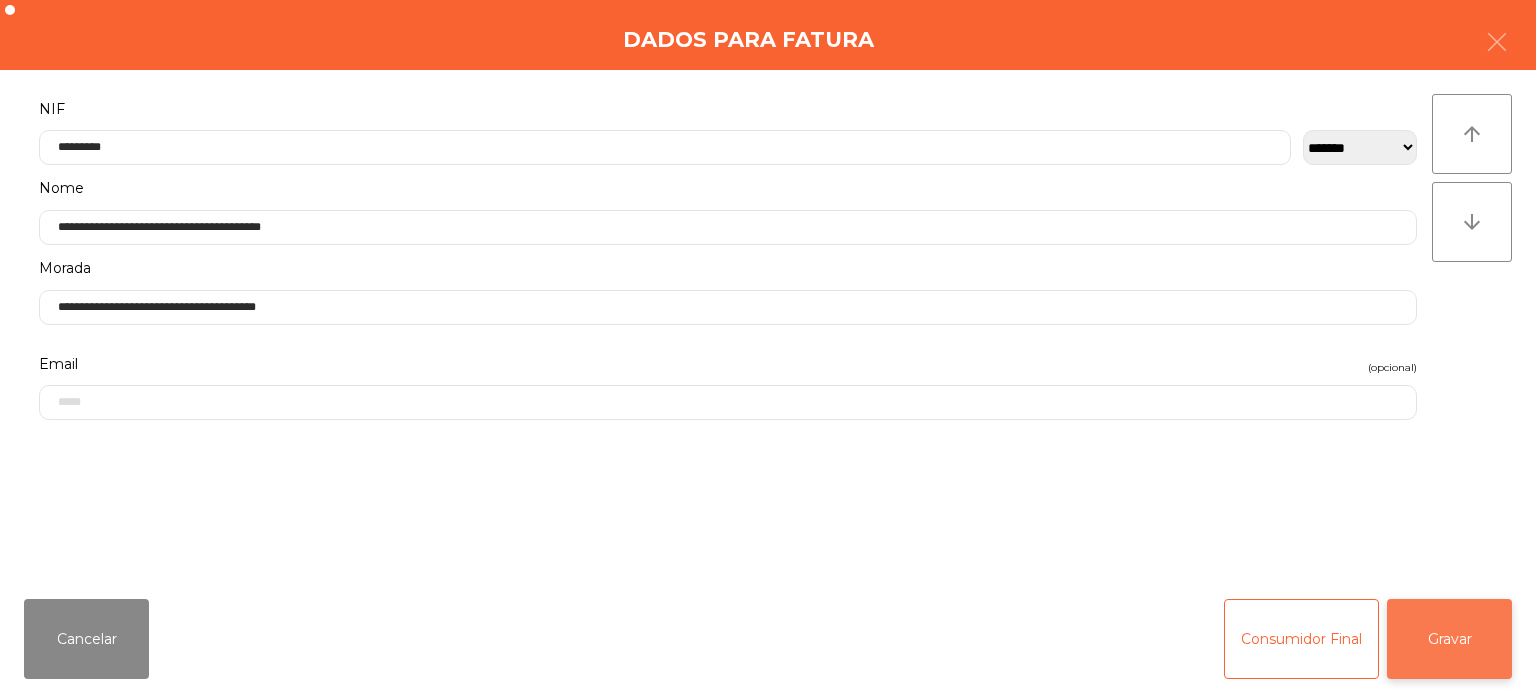 click on "Gravar" 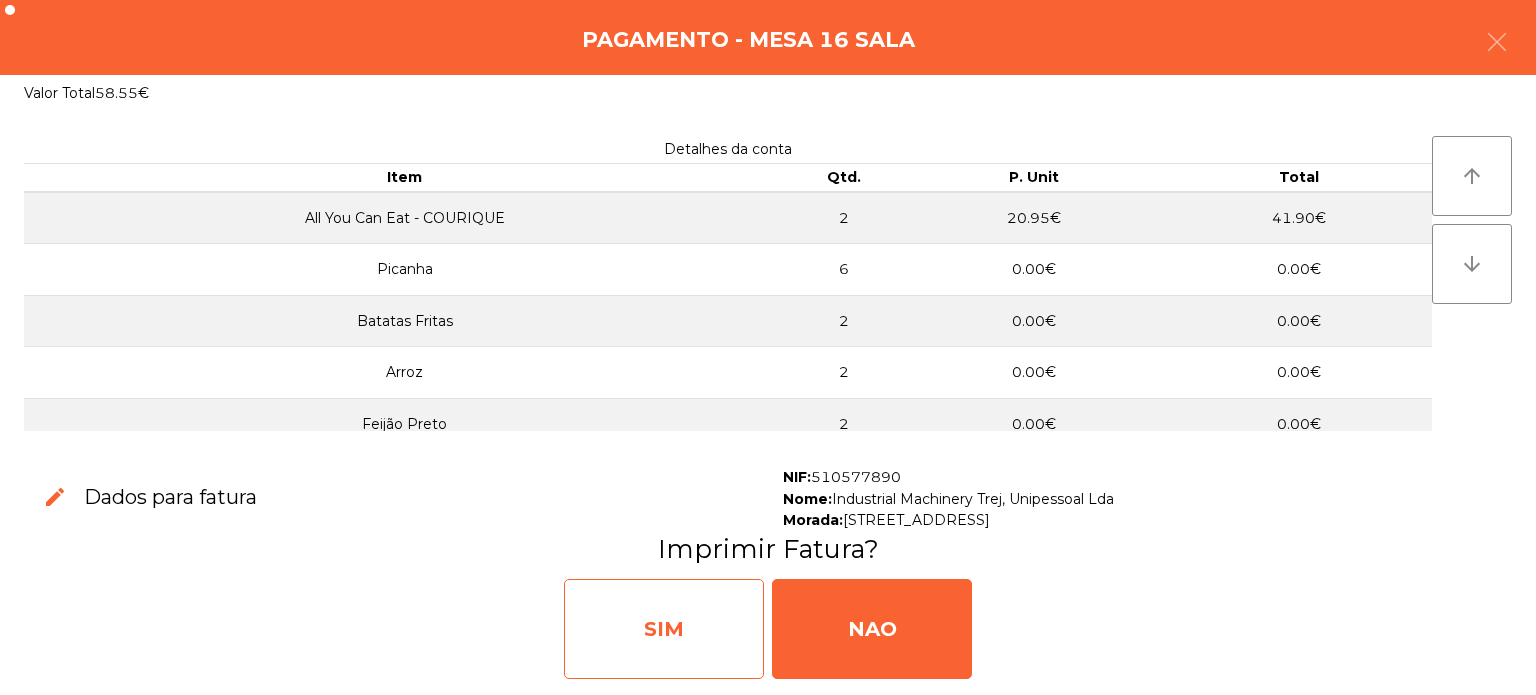 click on "SIM" 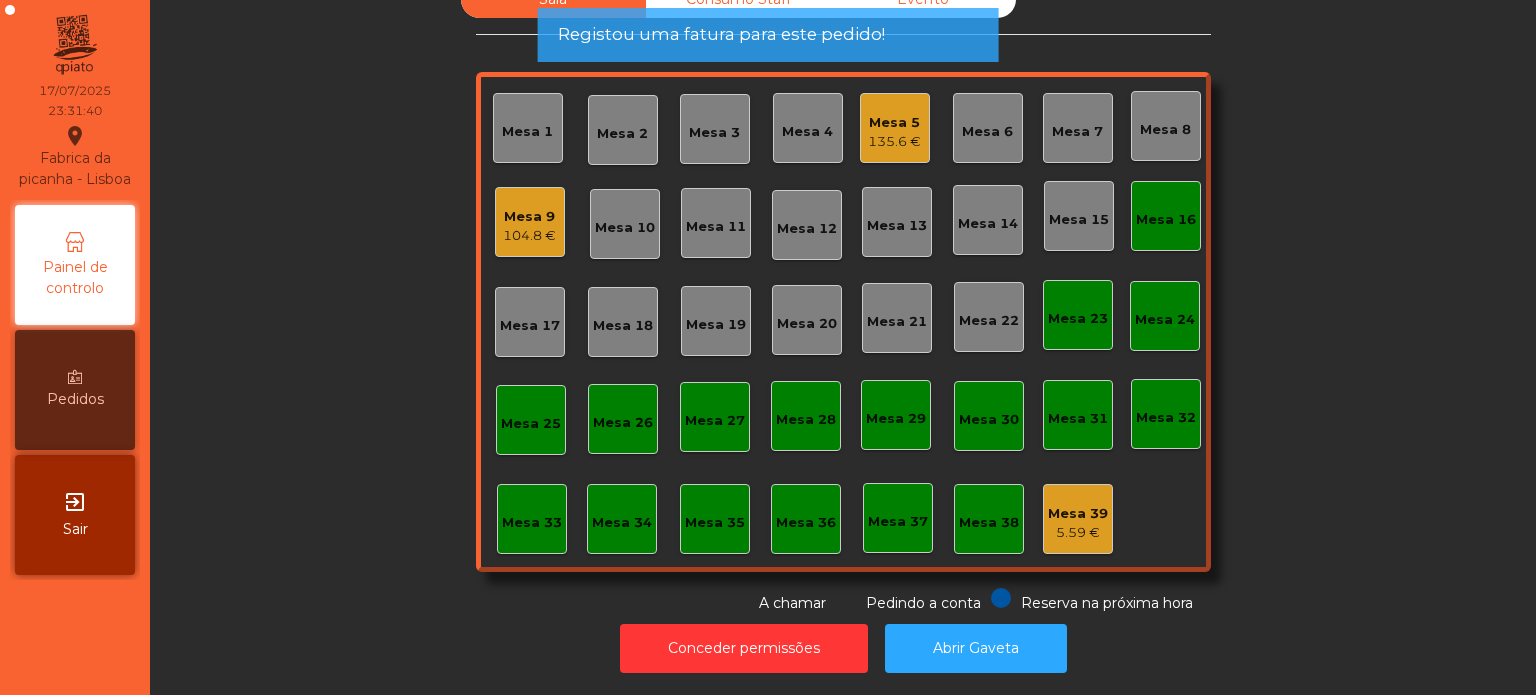 click on "Mesa 16" 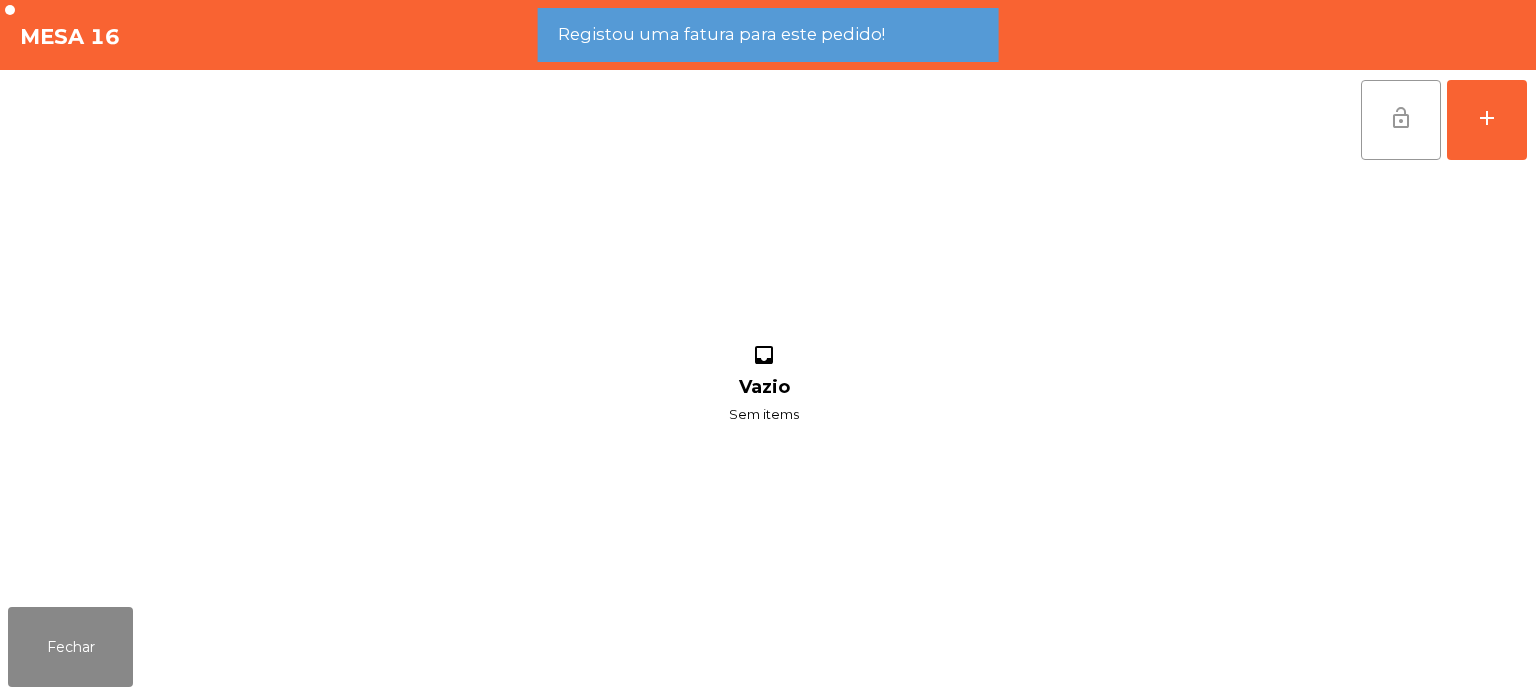 click on "lock_open" 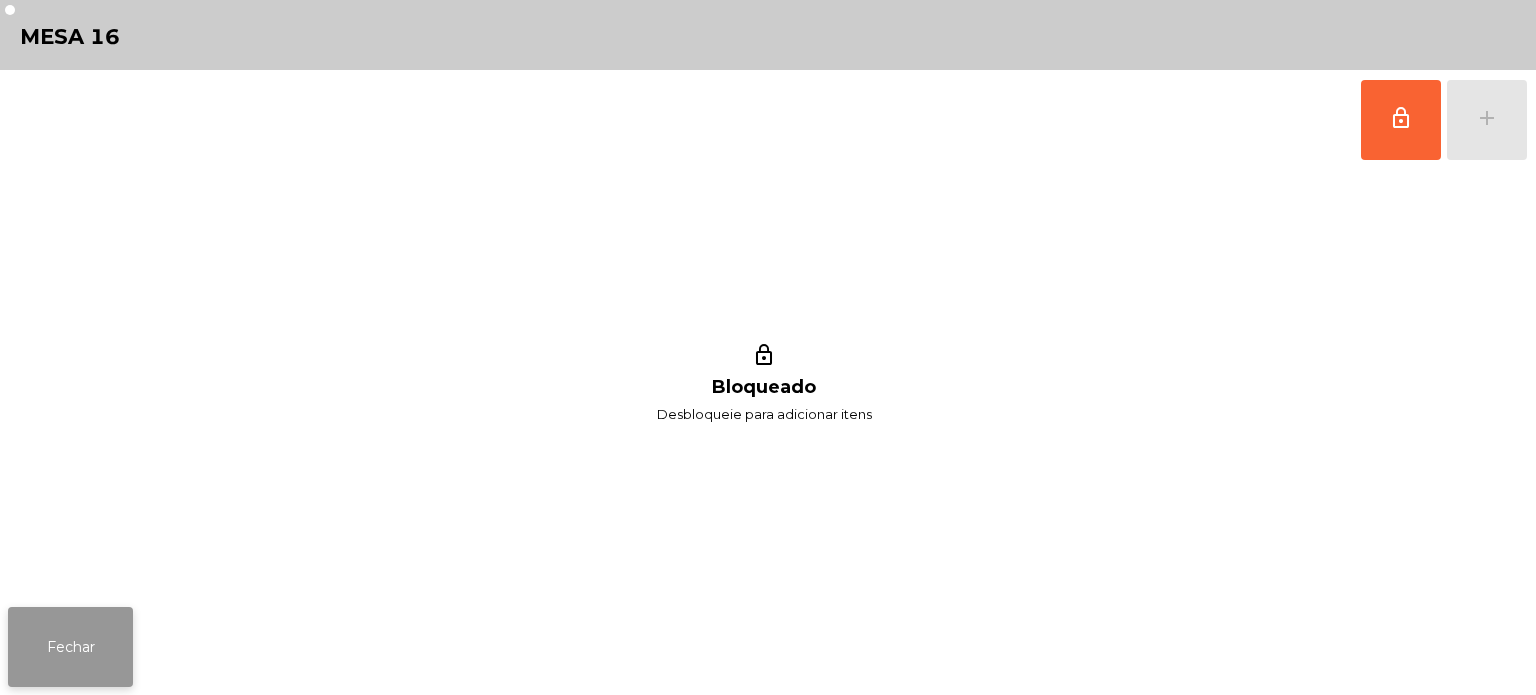 click on "Fechar" 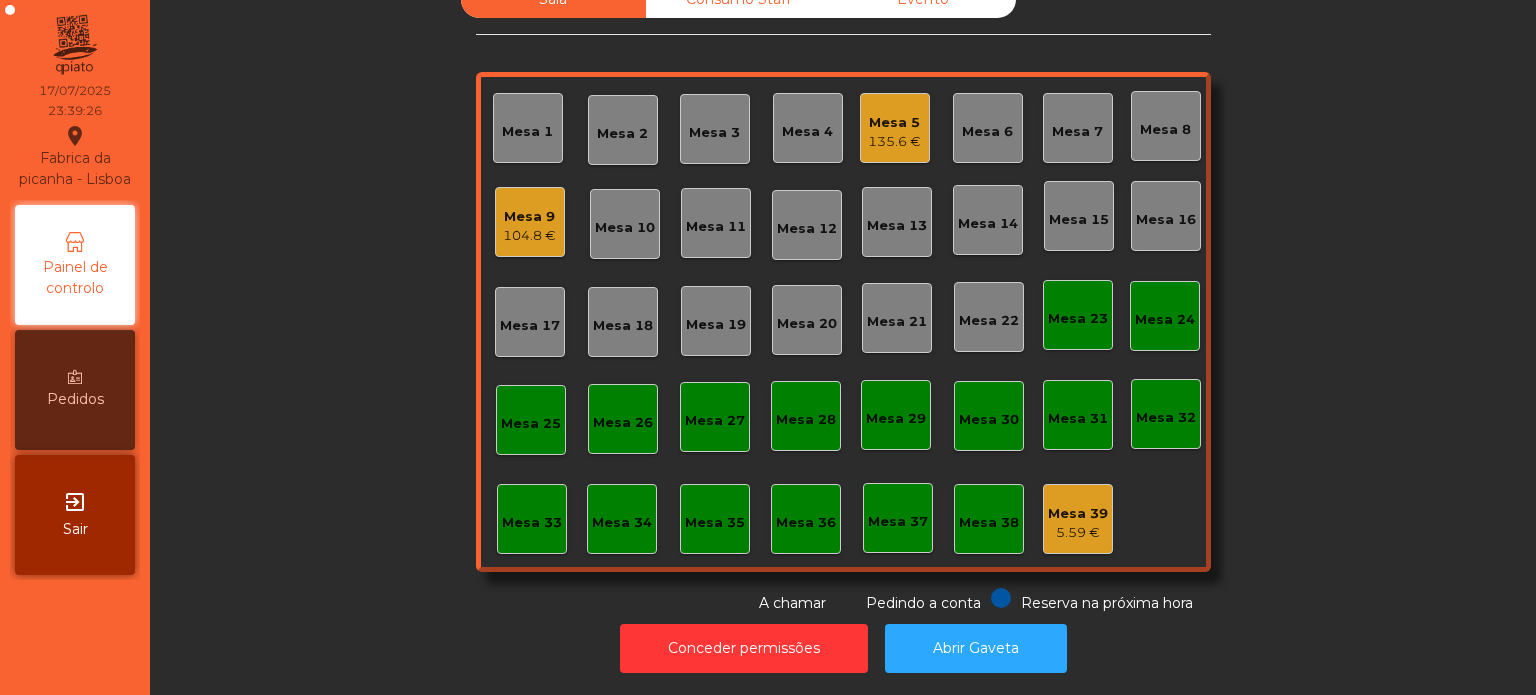 click on "135.6 €" 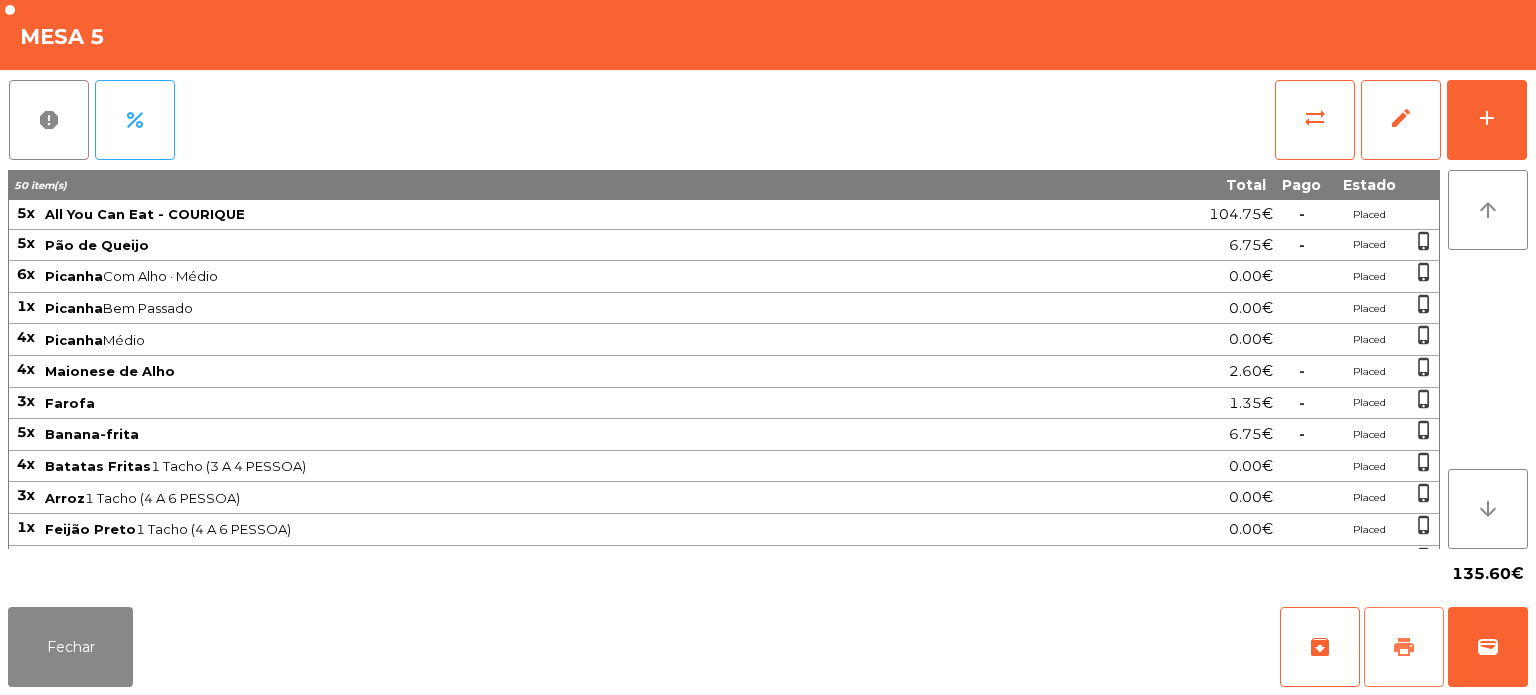 click on "print" 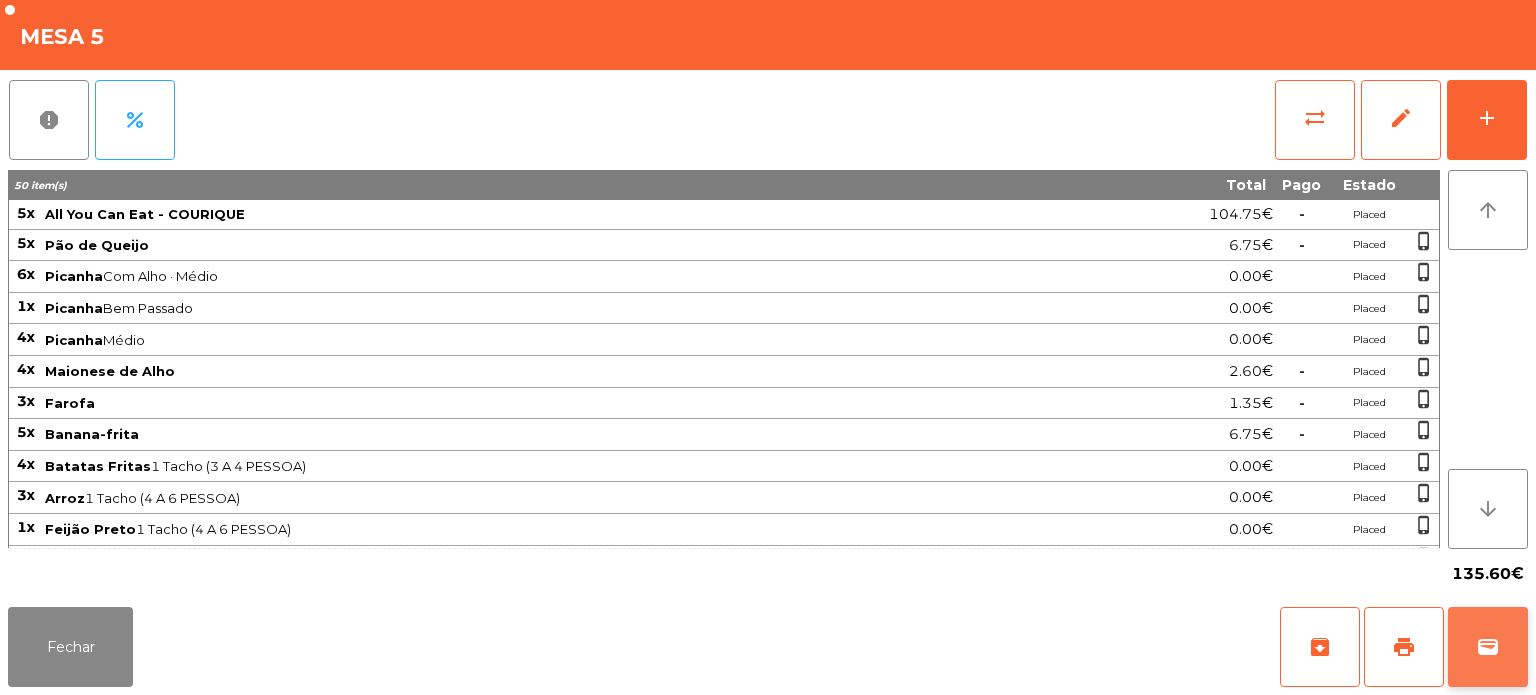 click on "wallet" 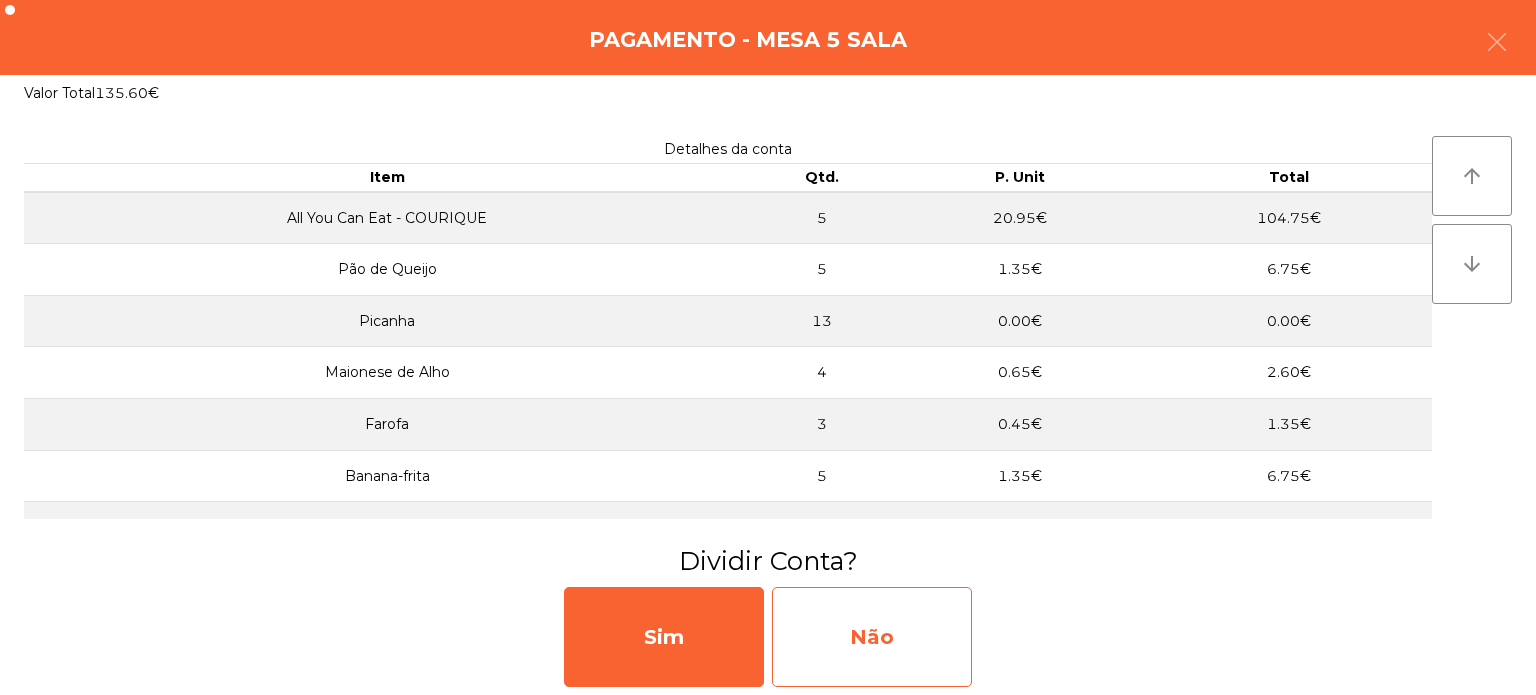 click on "Não" 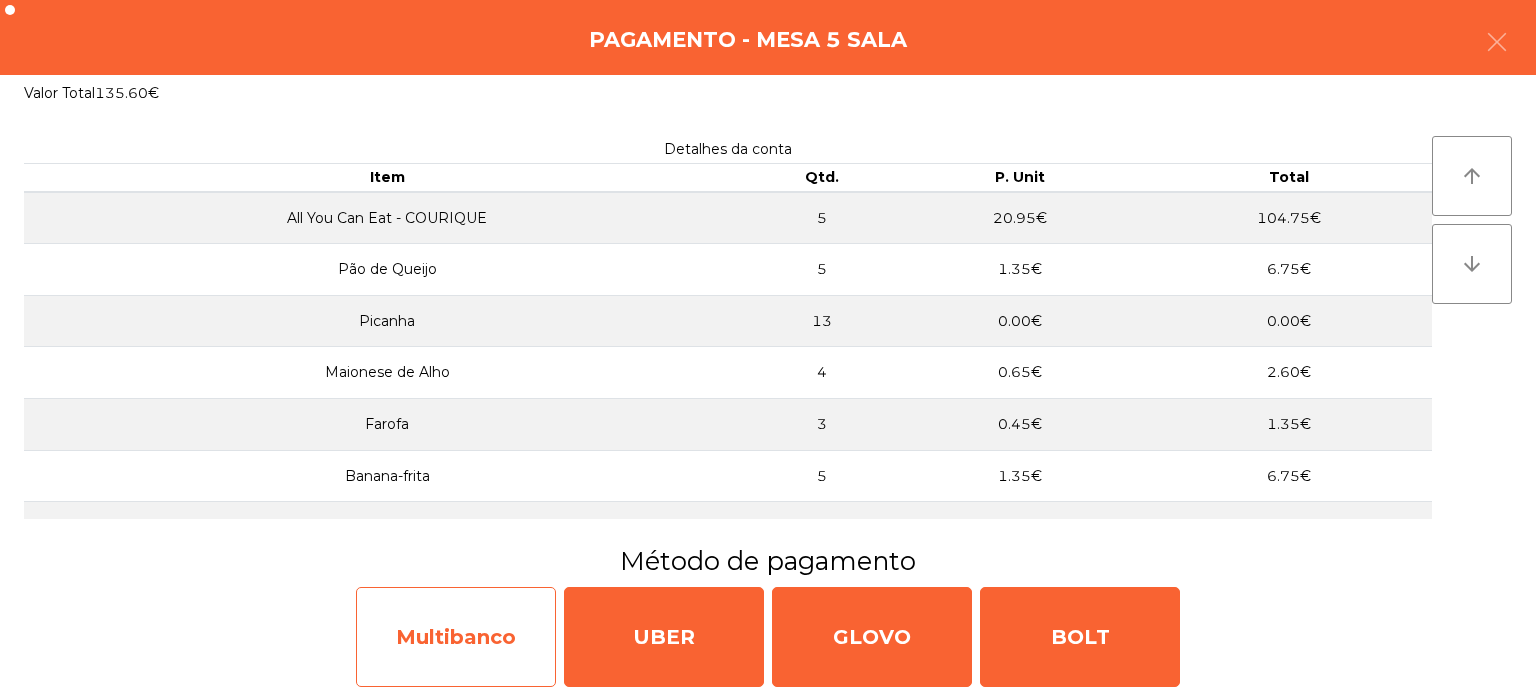 click on "Multibanco" 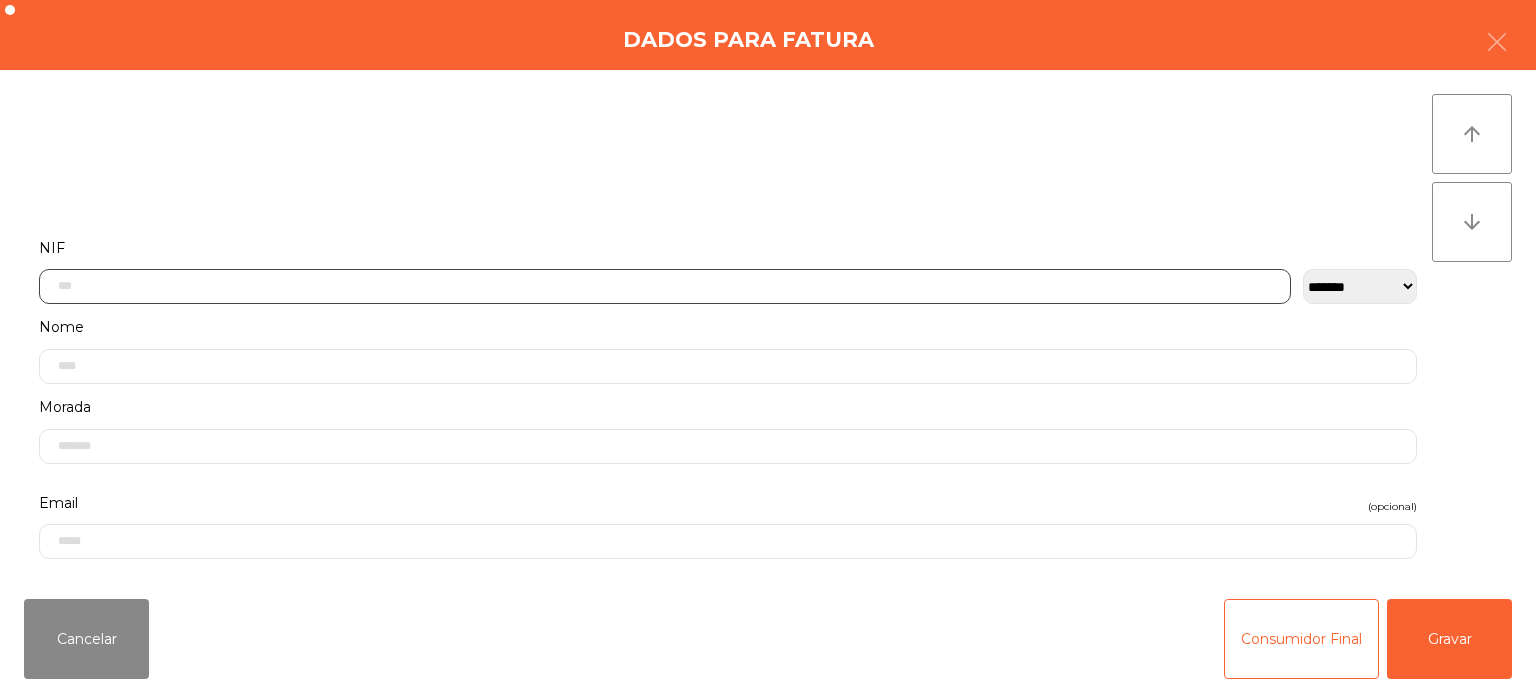 click 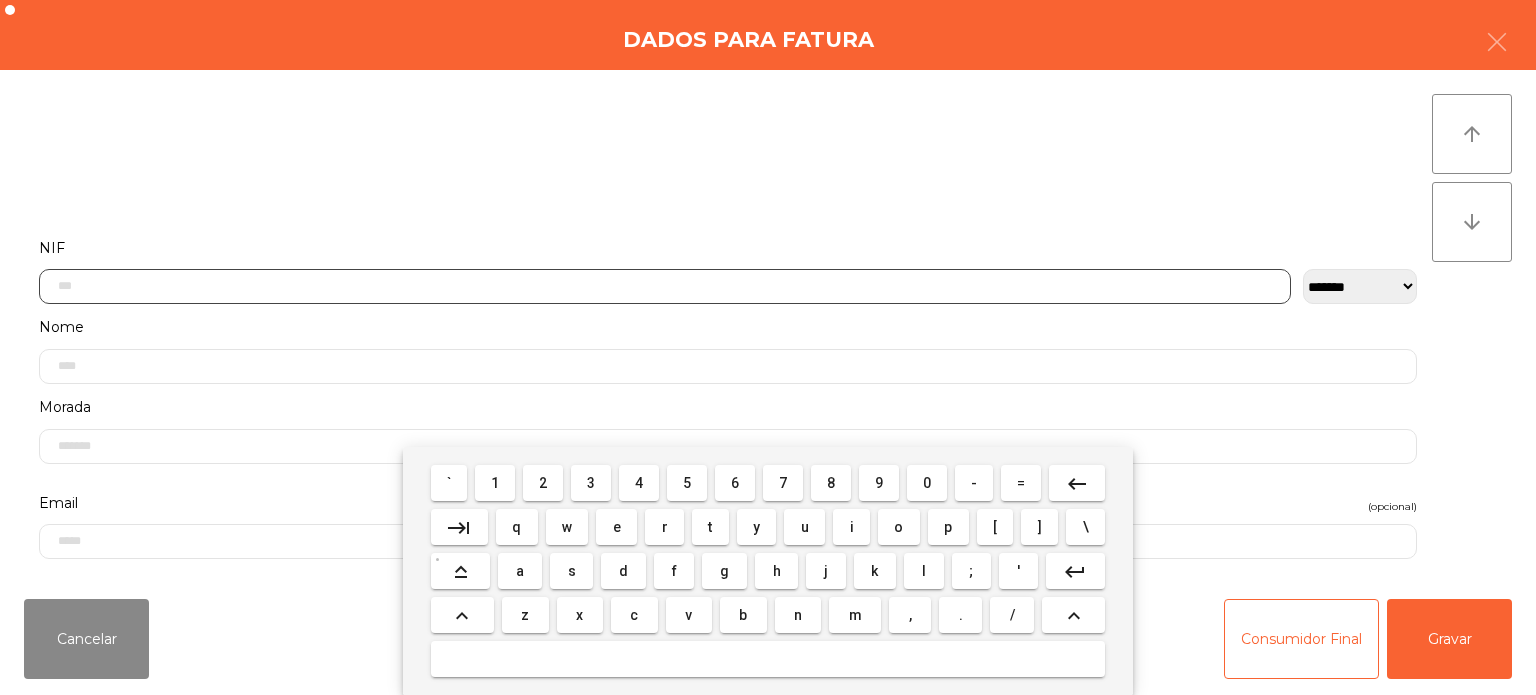 scroll, scrollTop: 139, scrollLeft: 0, axis: vertical 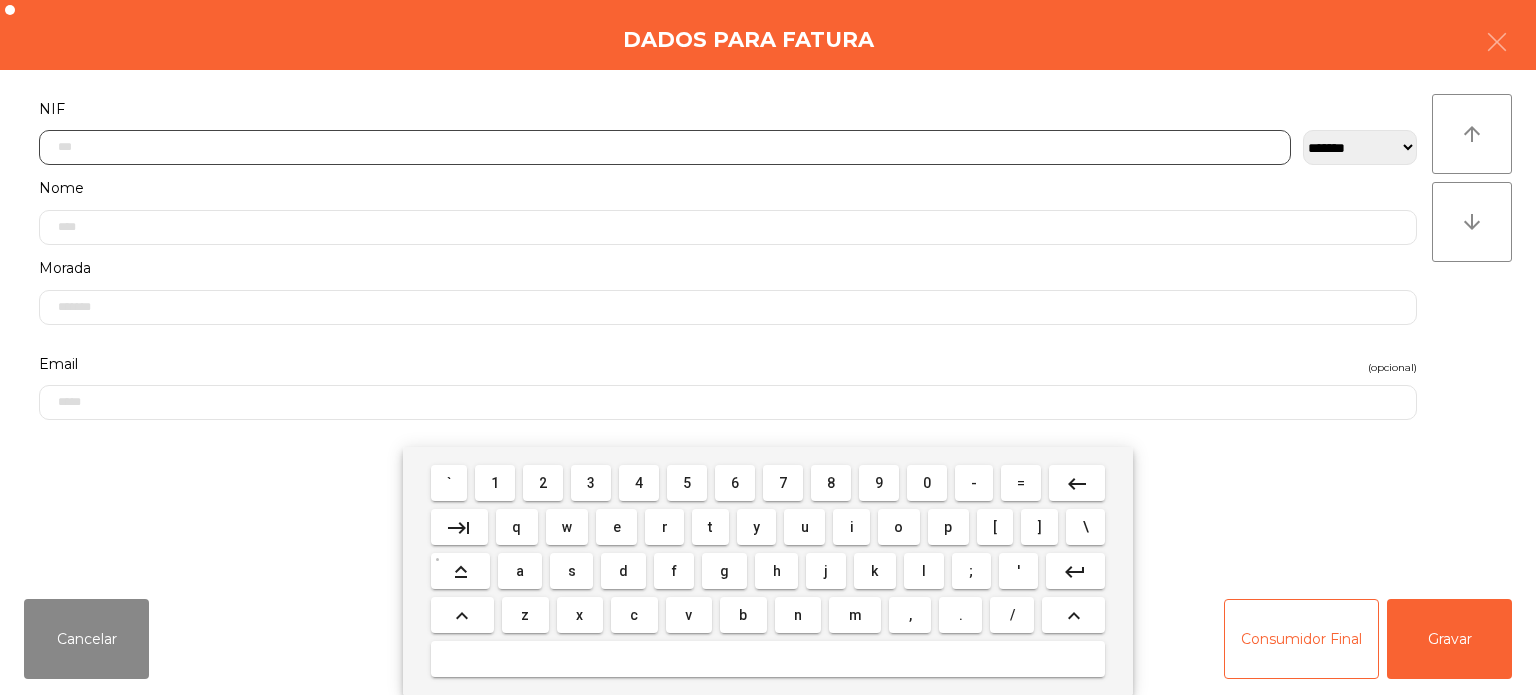 click on "2" at bounding box center (543, 483) 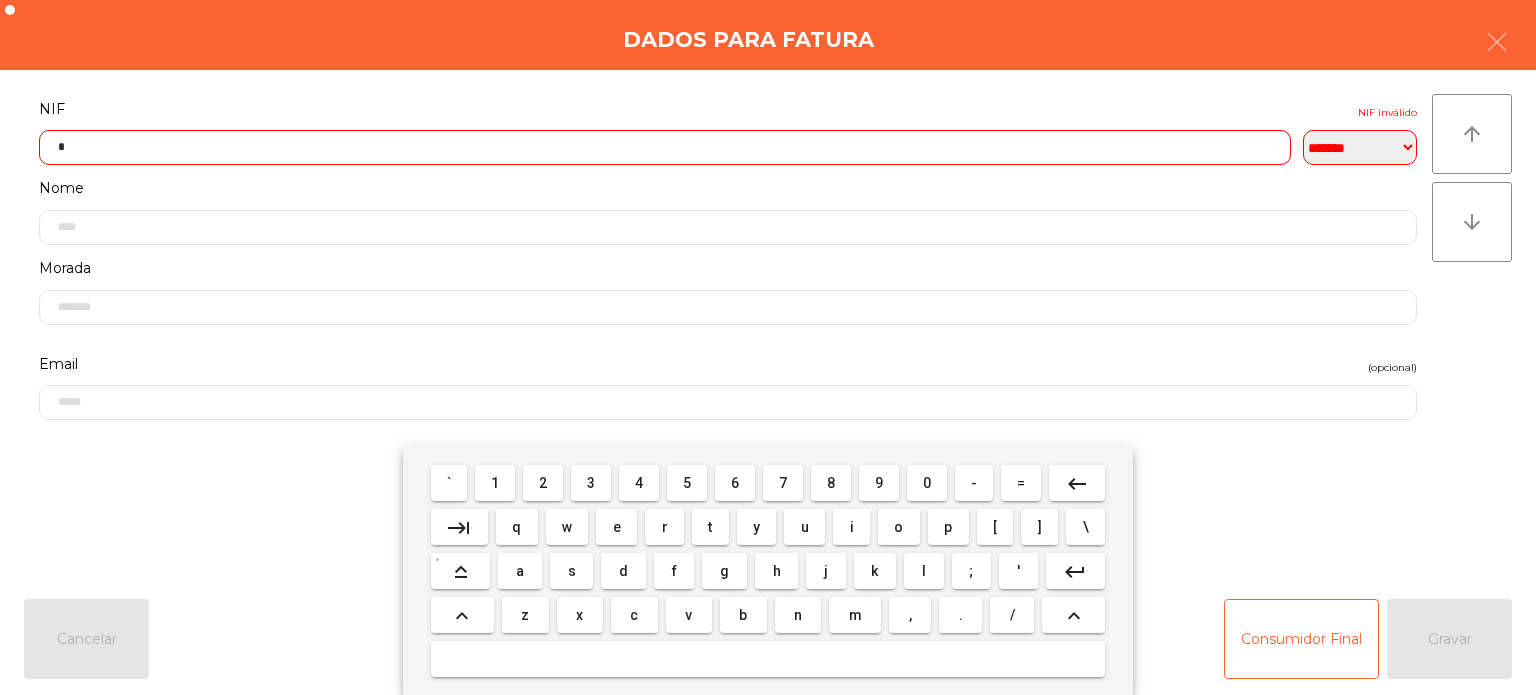 click on "7" at bounding box center [783, 483] 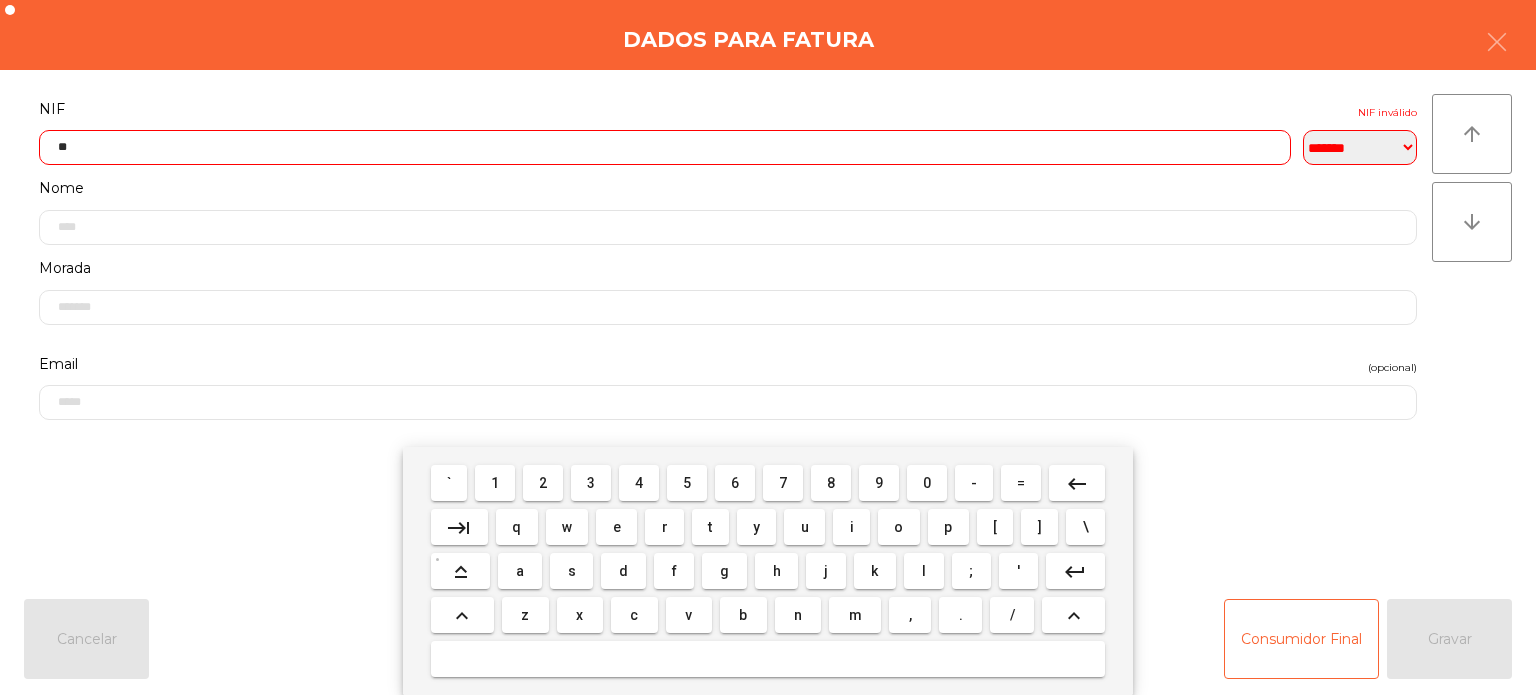 click on "3" at bounding box center [591, 483] 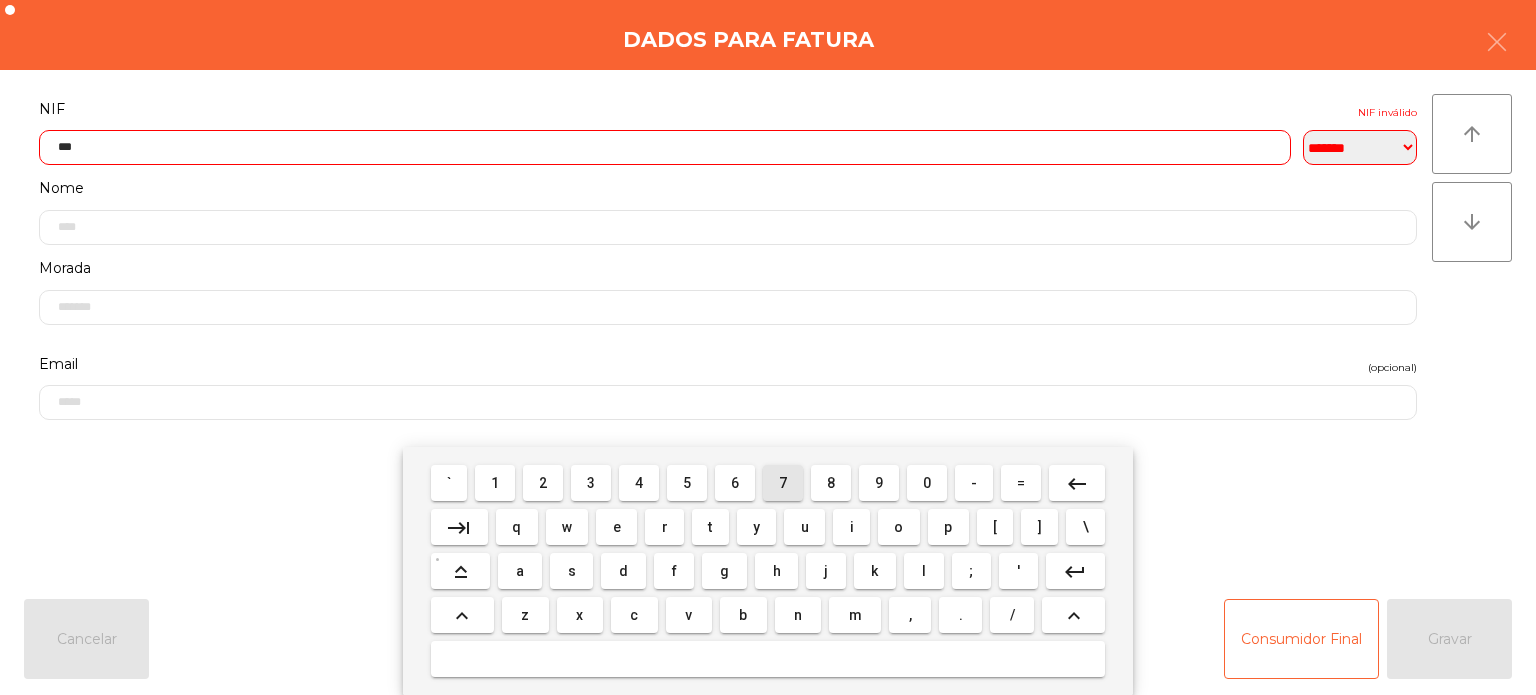 click on "7" at bounding box center [783, 483] 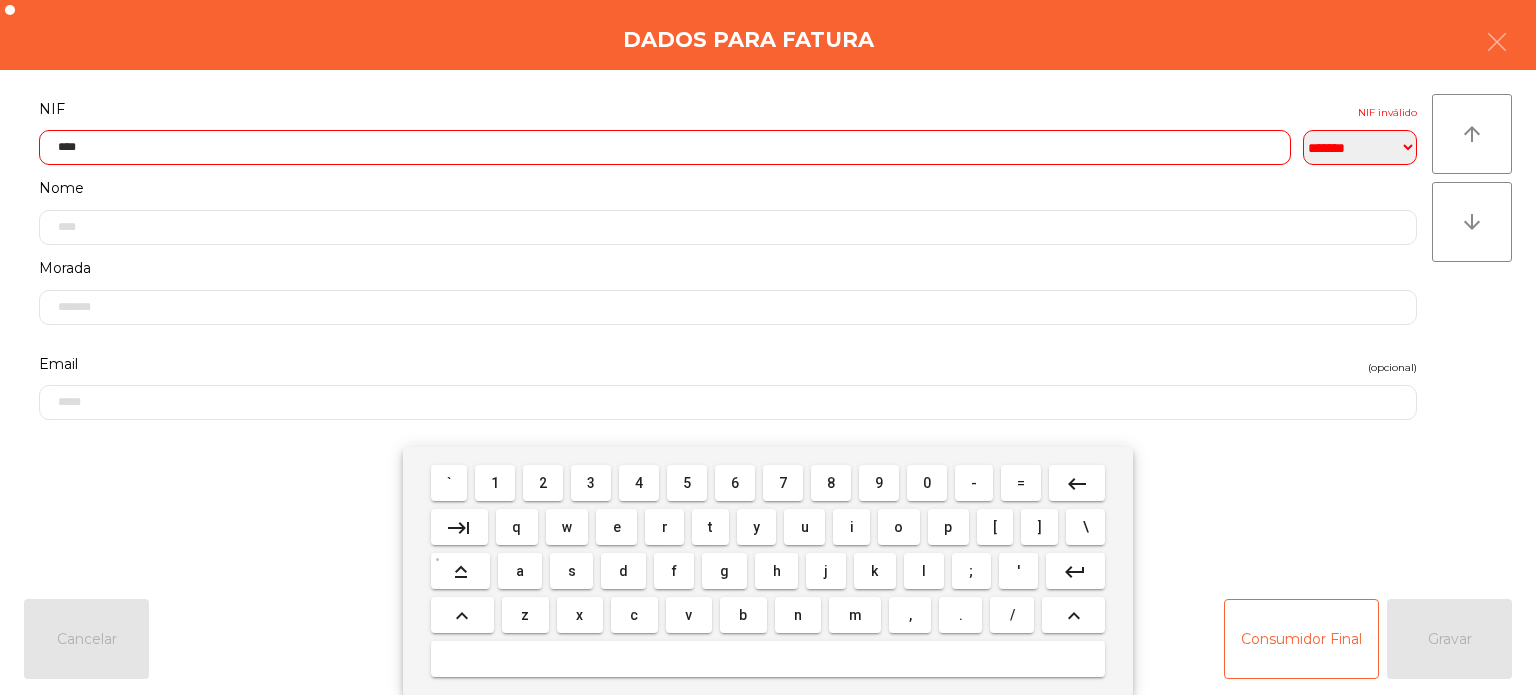 click on "0" at bounding box center [927, 483] 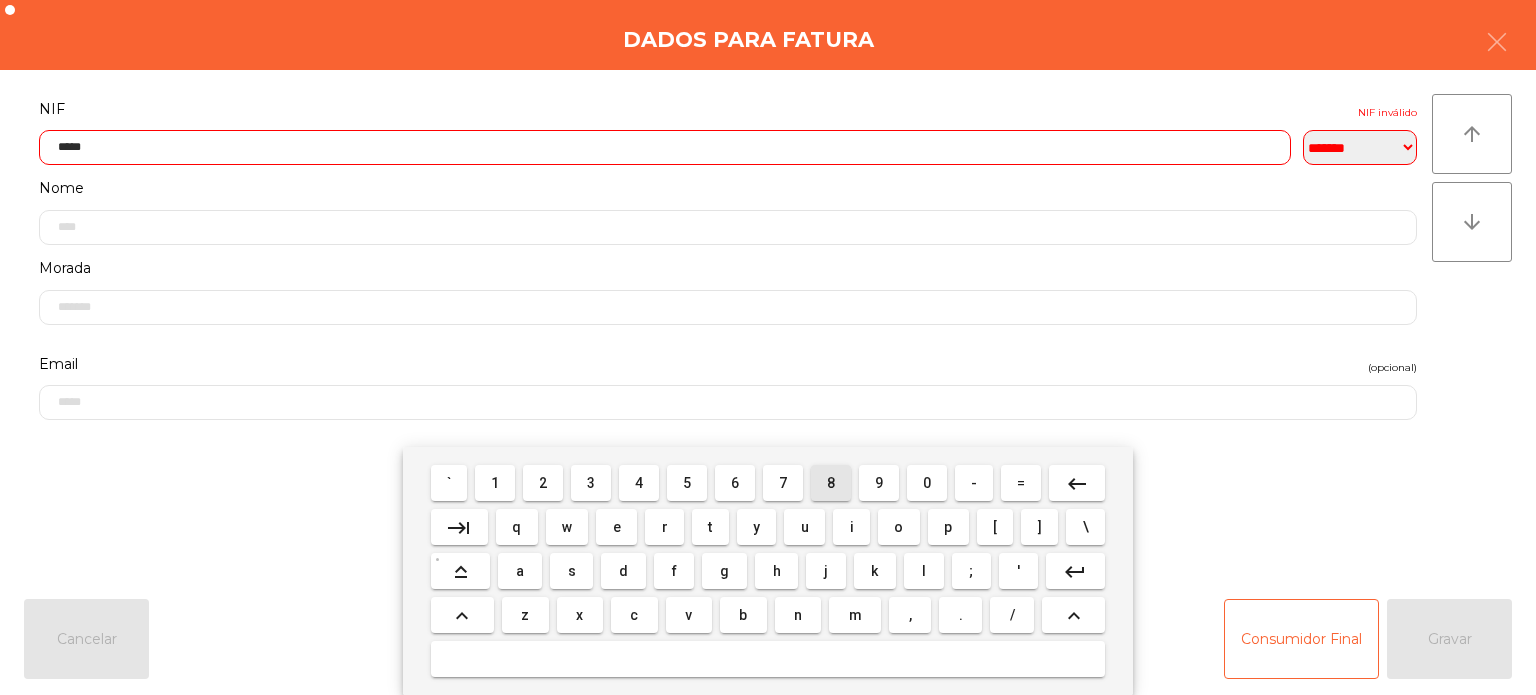 click on "8" at bounding box center (831, 483) 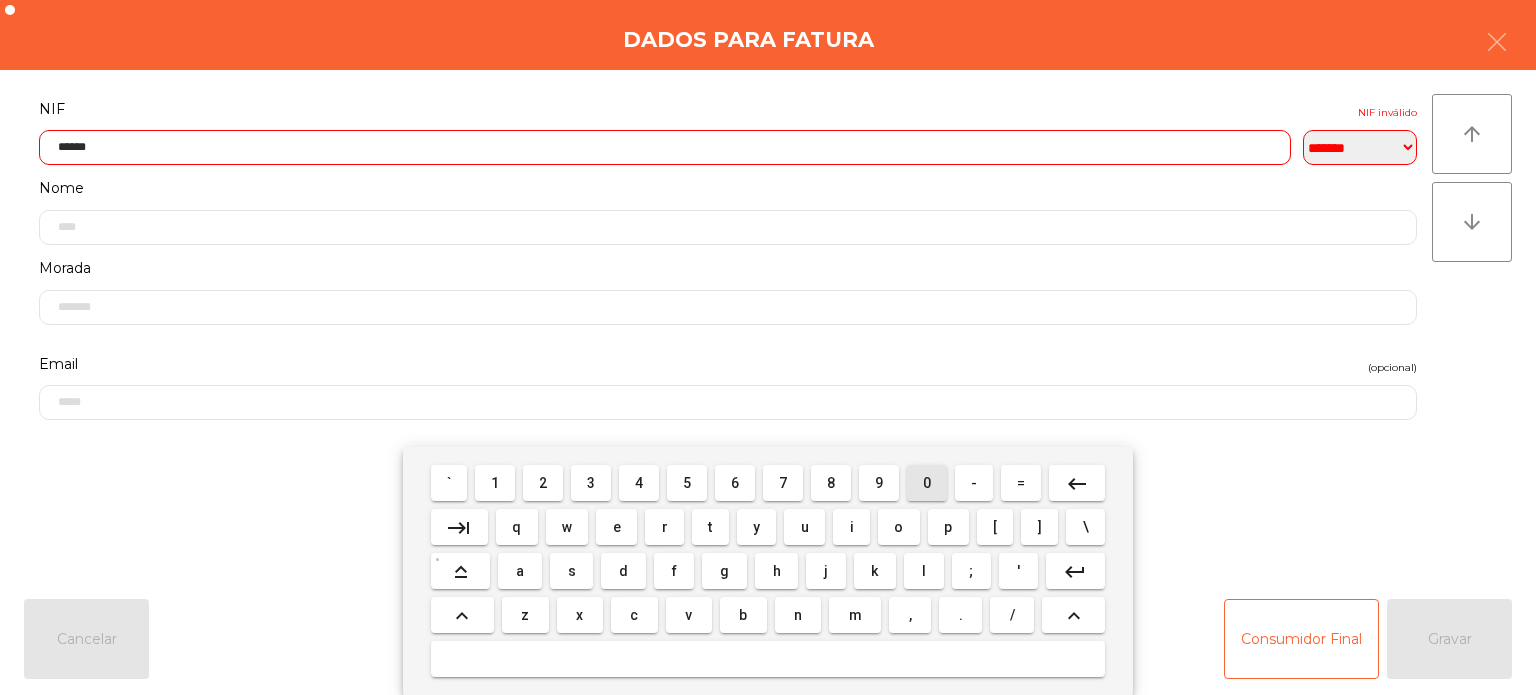 click on "0" at bounding box center (927, 483) 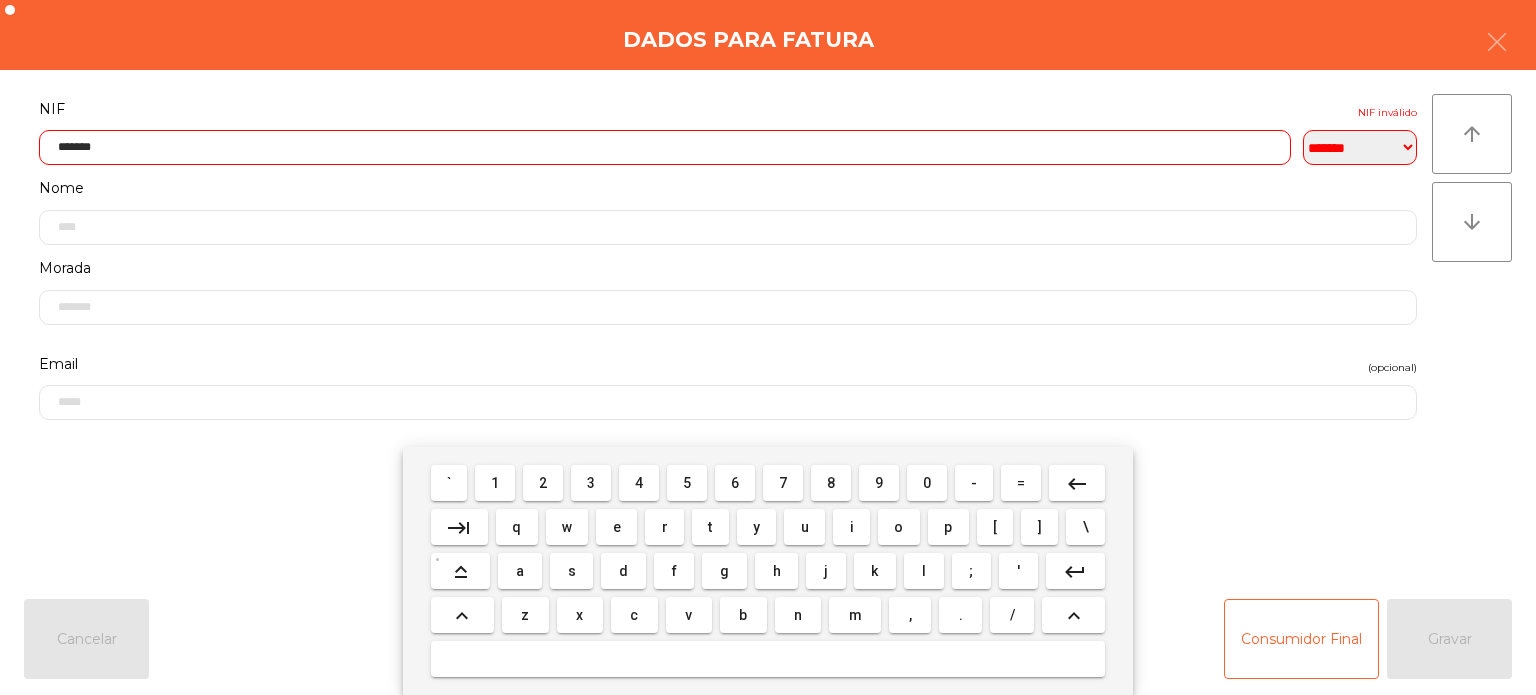 click on "1" at bounding box center [495, 483] 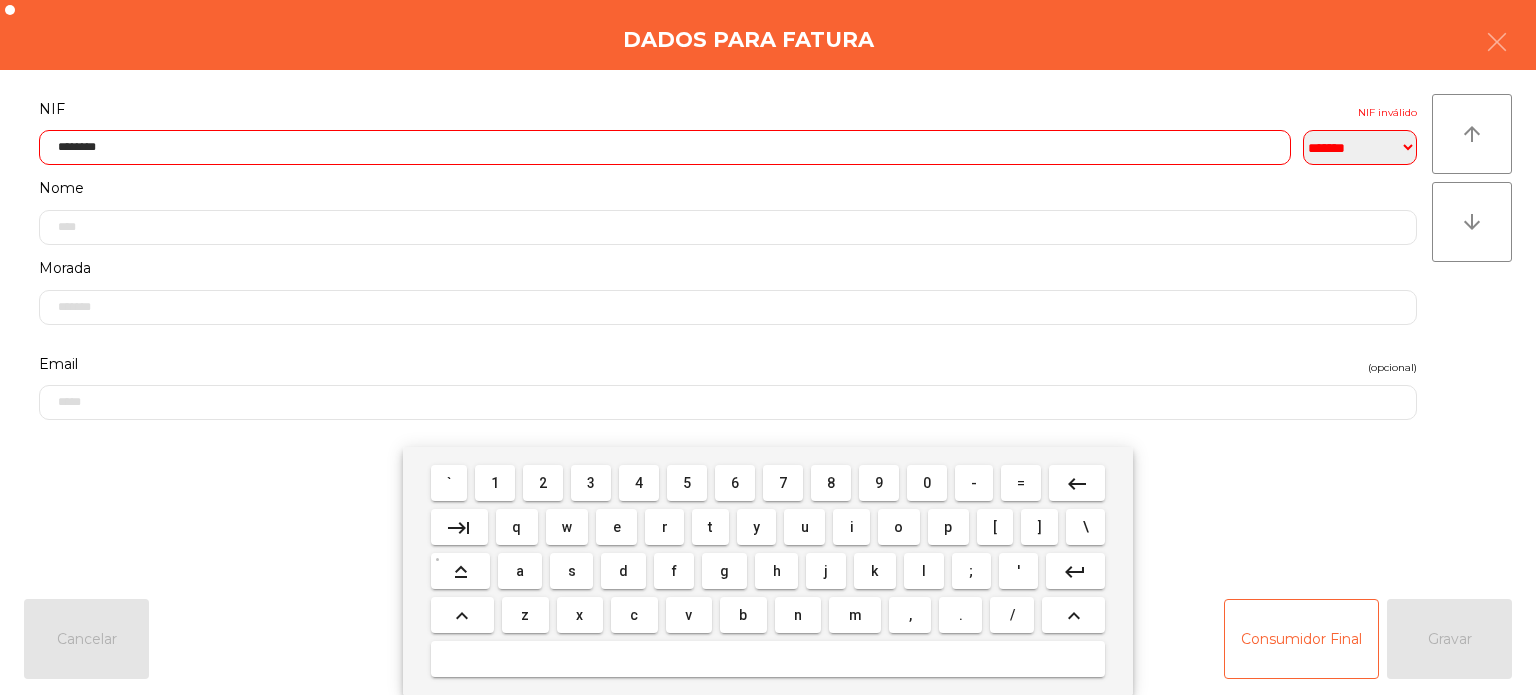 click on "5" at bounding box center [687, 483] 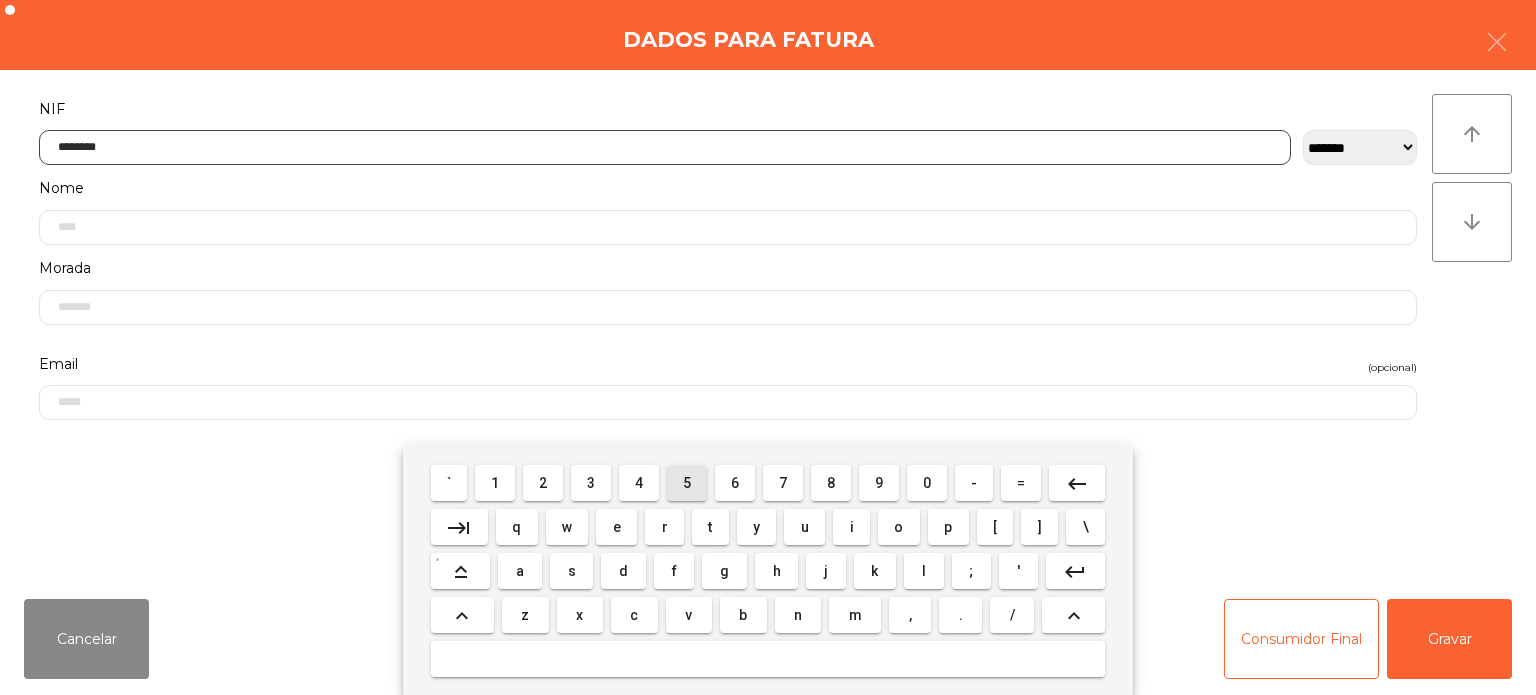 type on "*********" 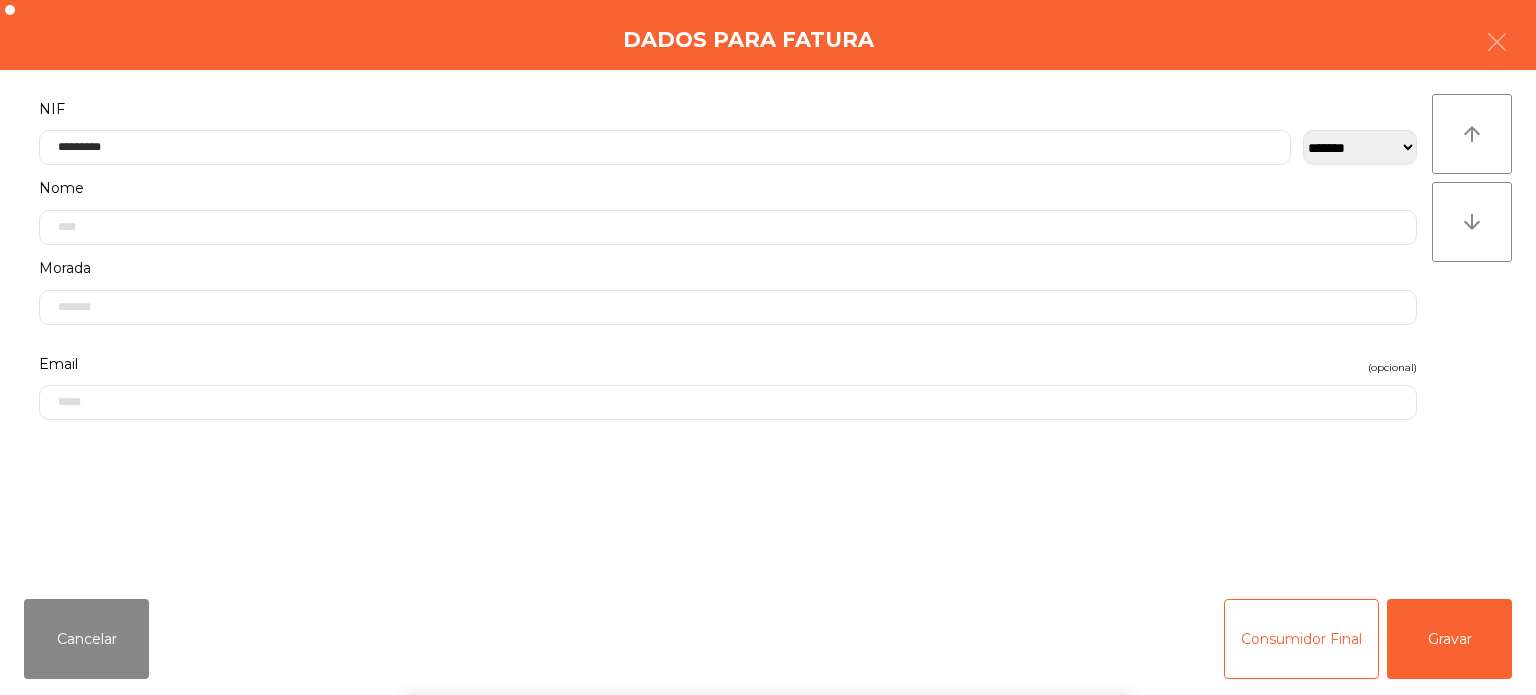click on "NIF" 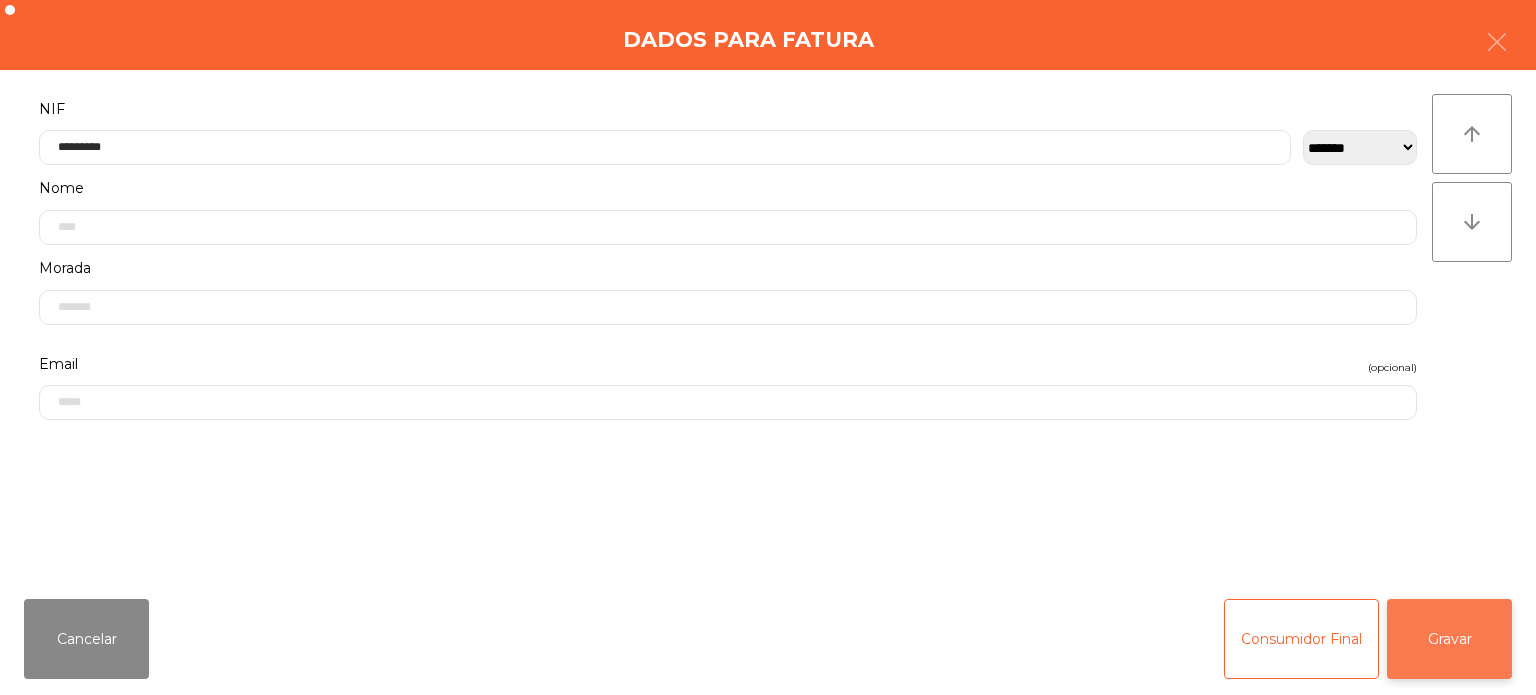 click on "Gravar" 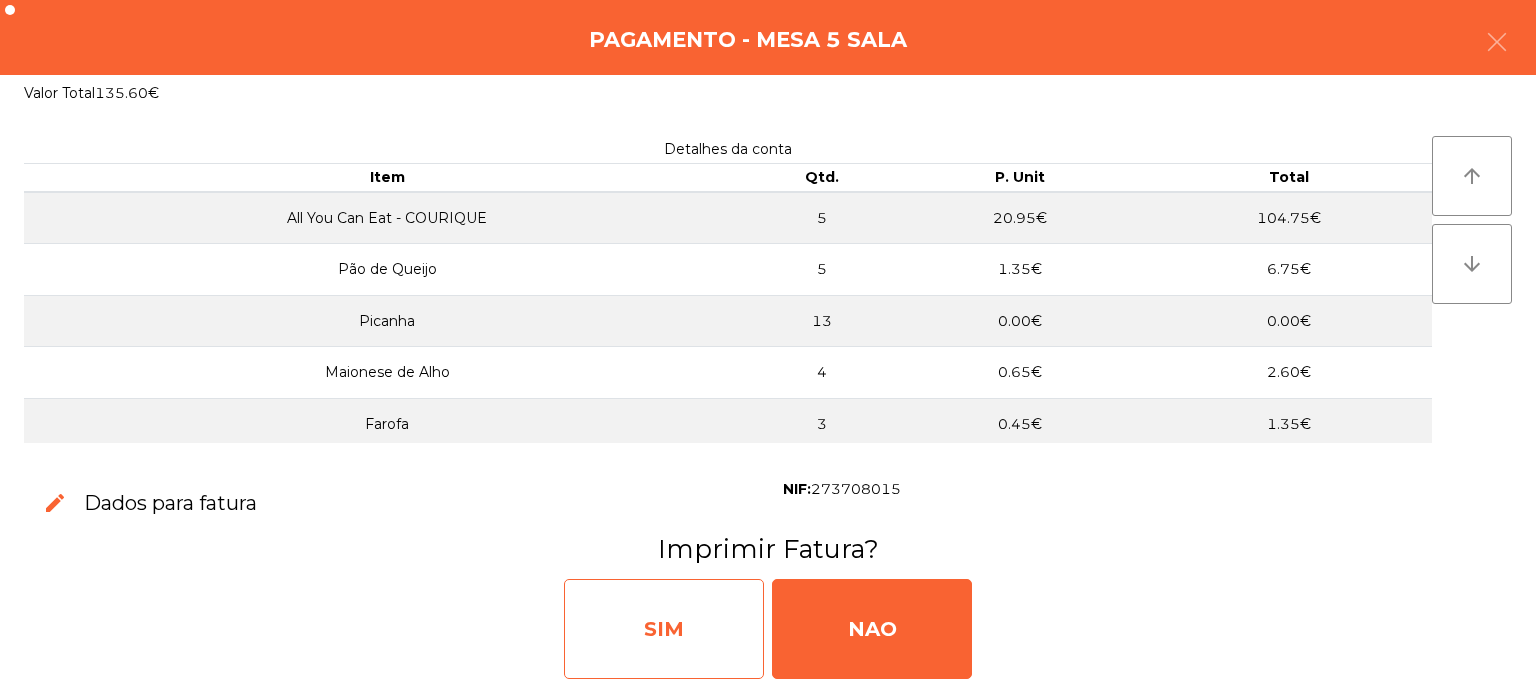 click on "SIM" 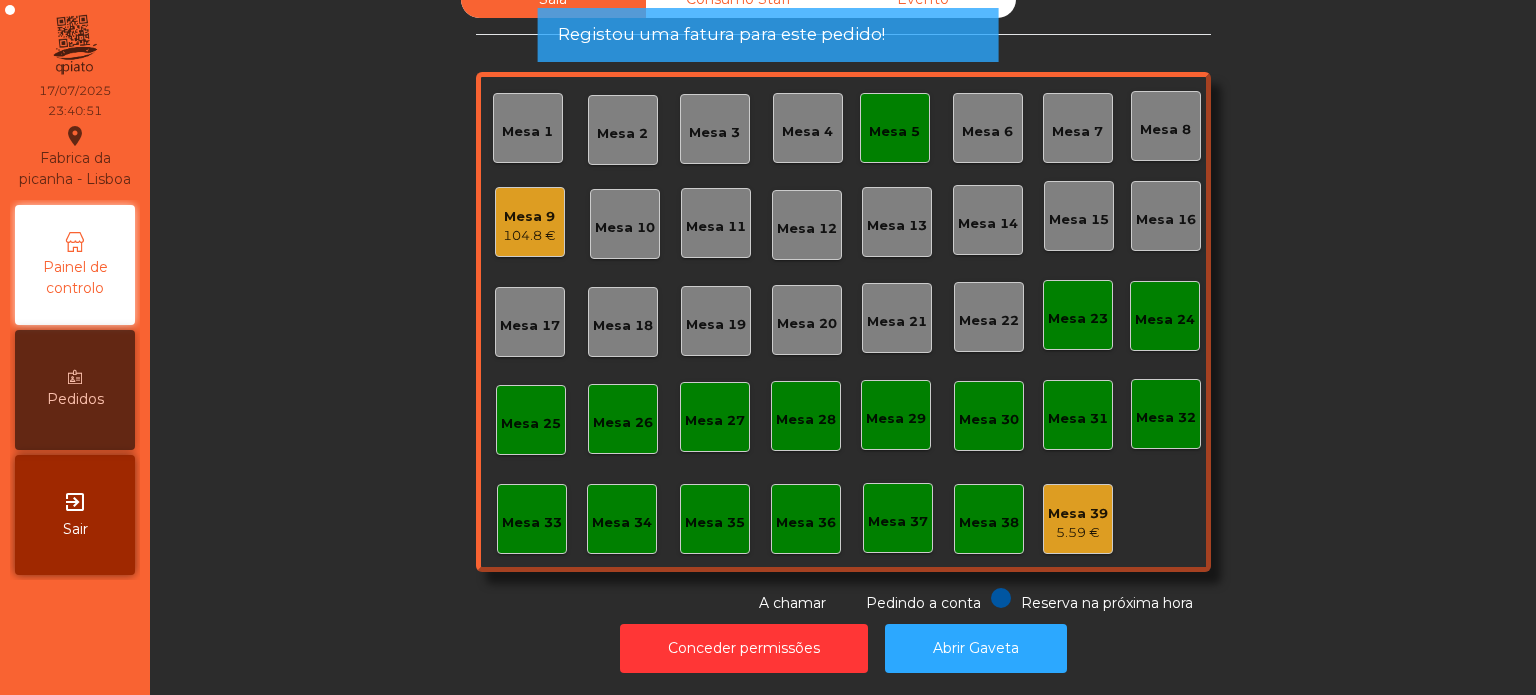 click on "Mesa 5" 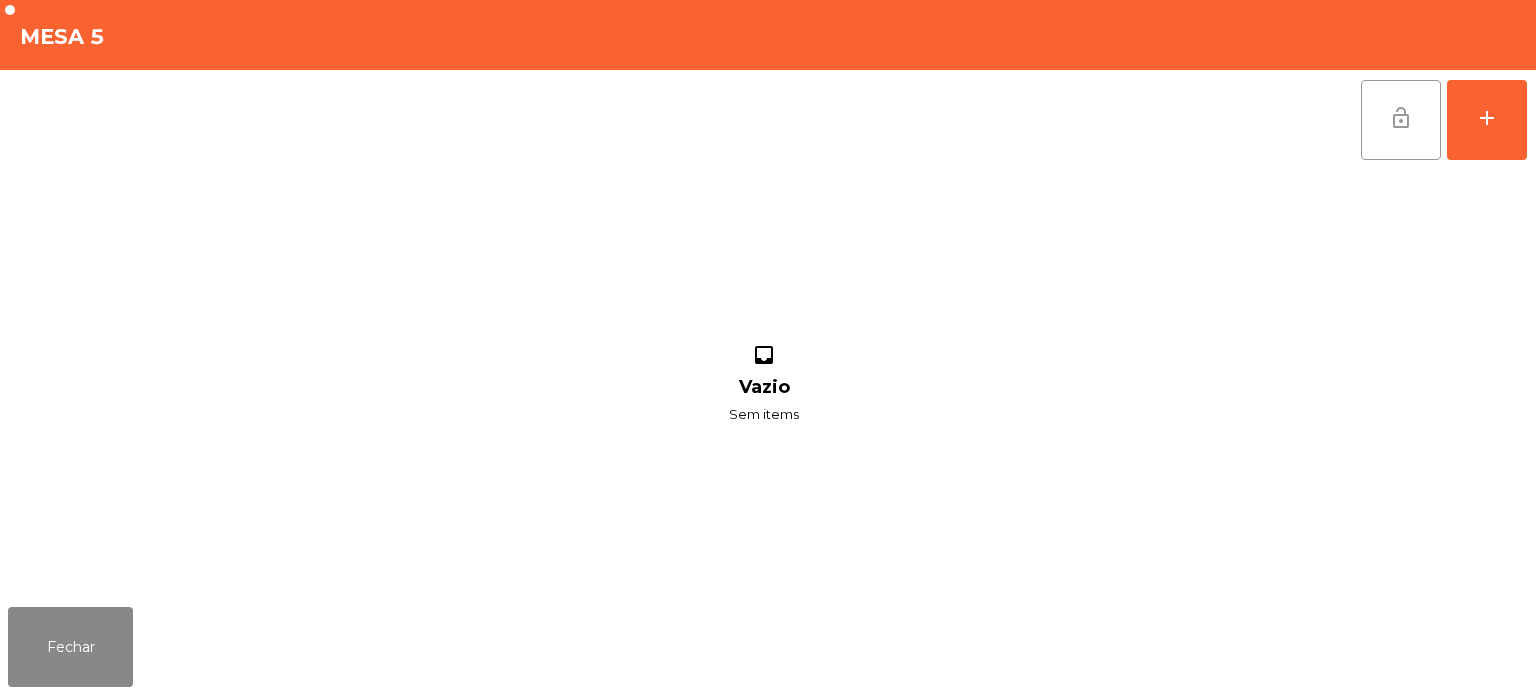 click on "lock_open" 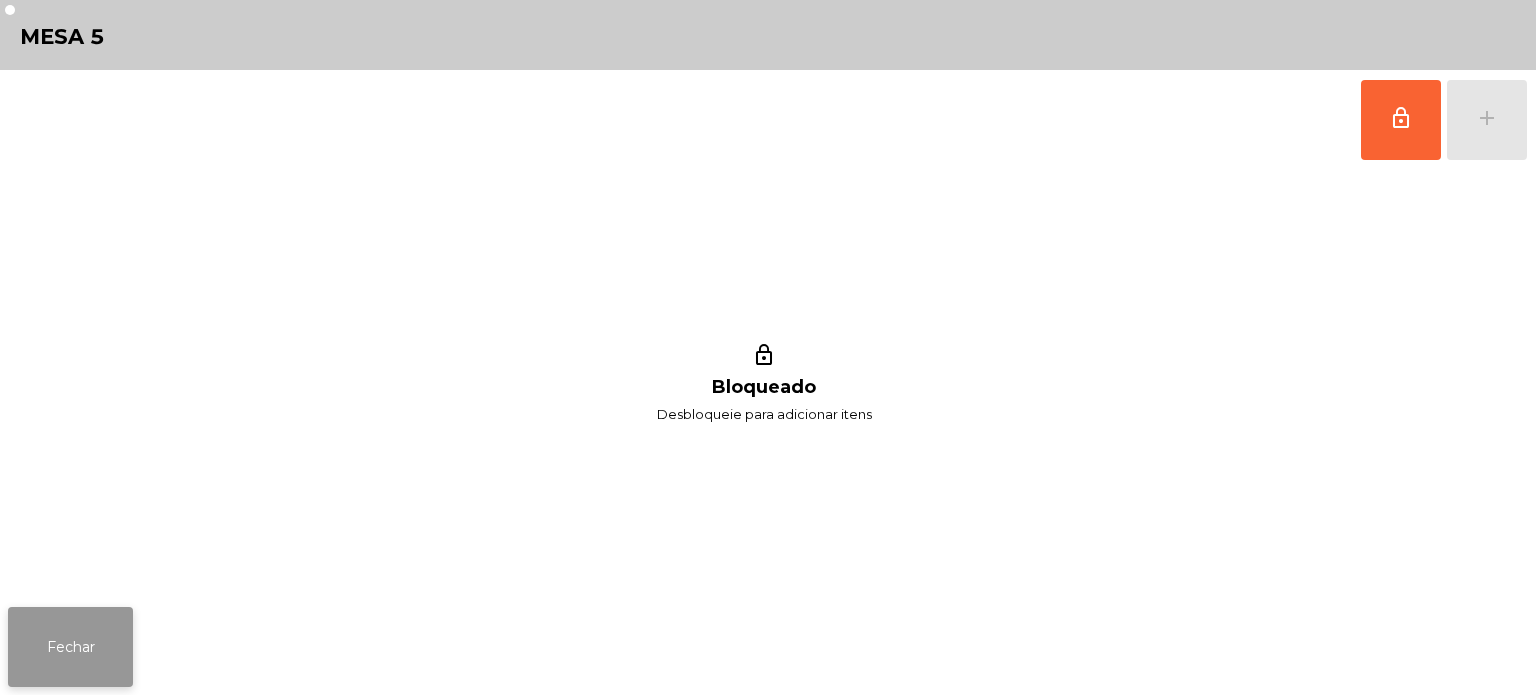 click on "Fechar" 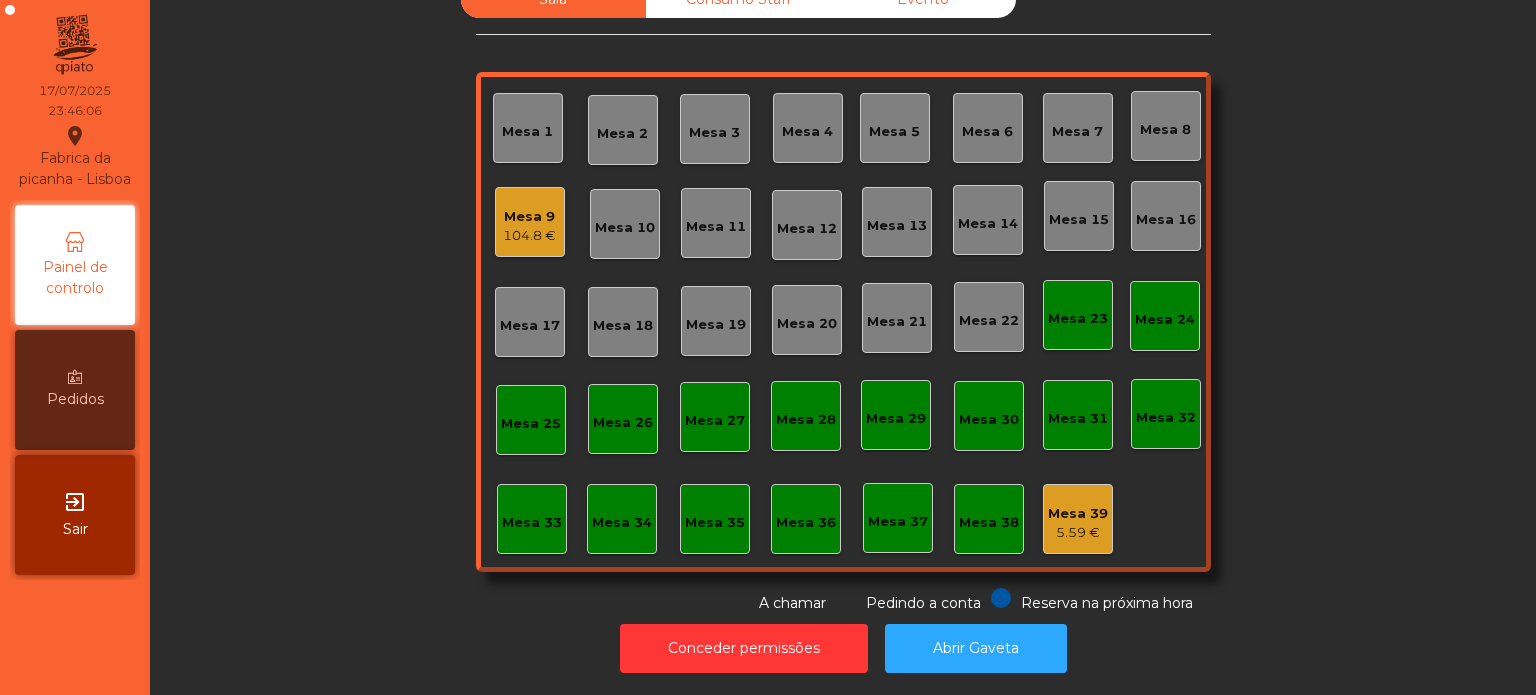 click on "Mesa 9" 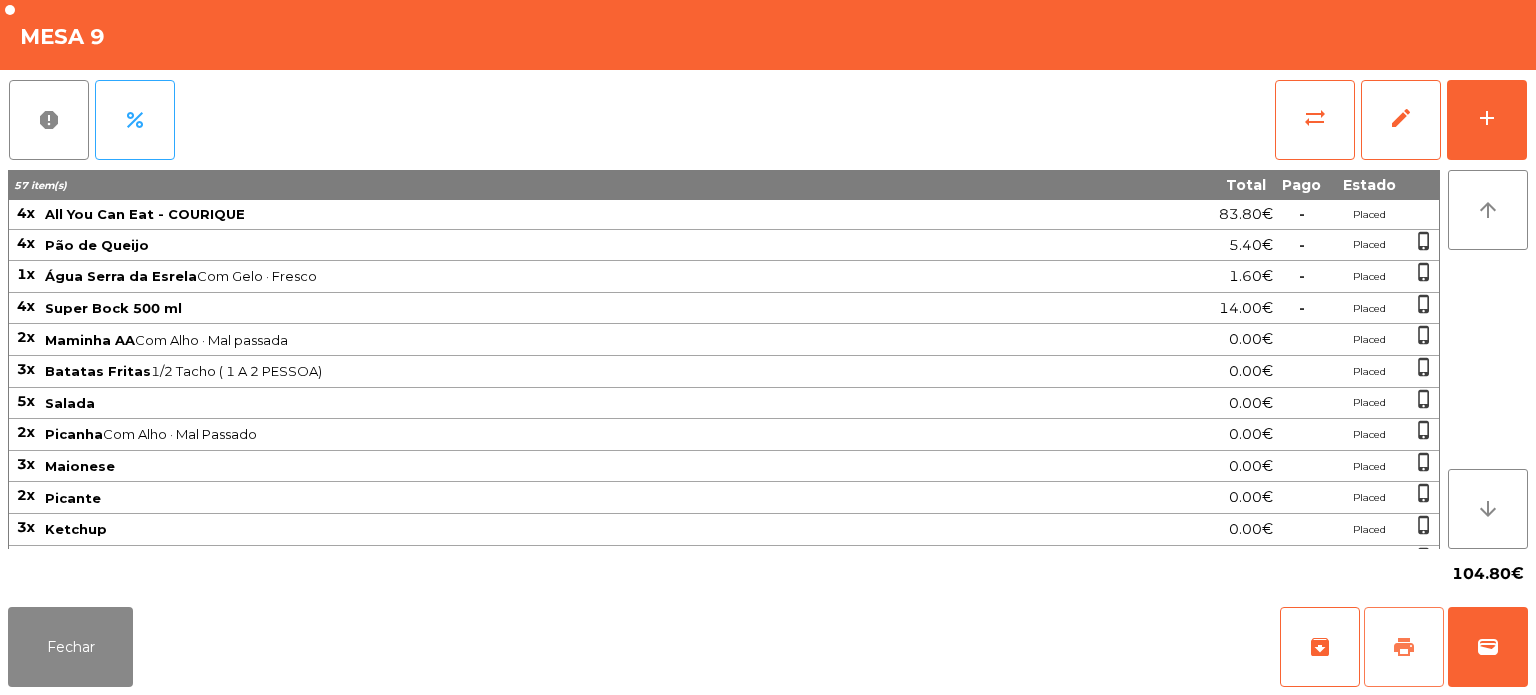 click on "print" 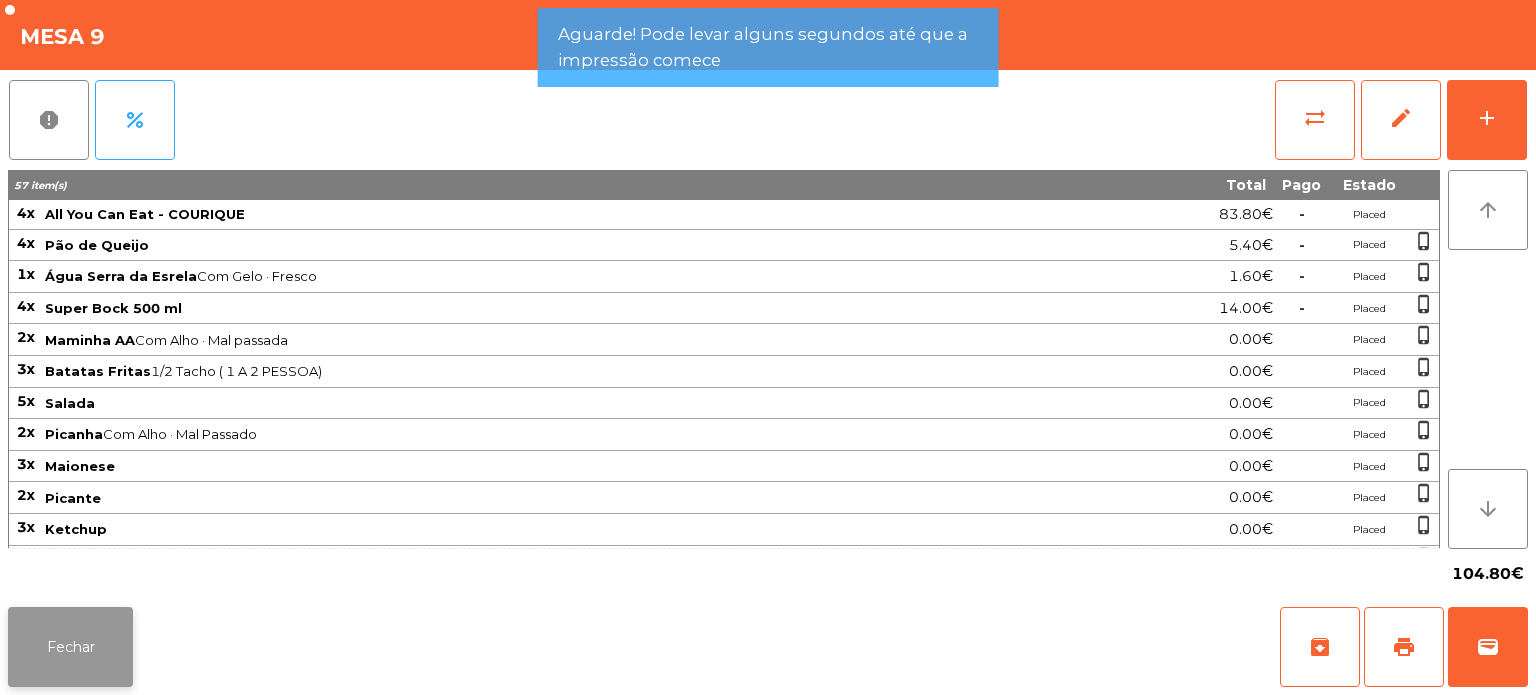 click on "Fechar" 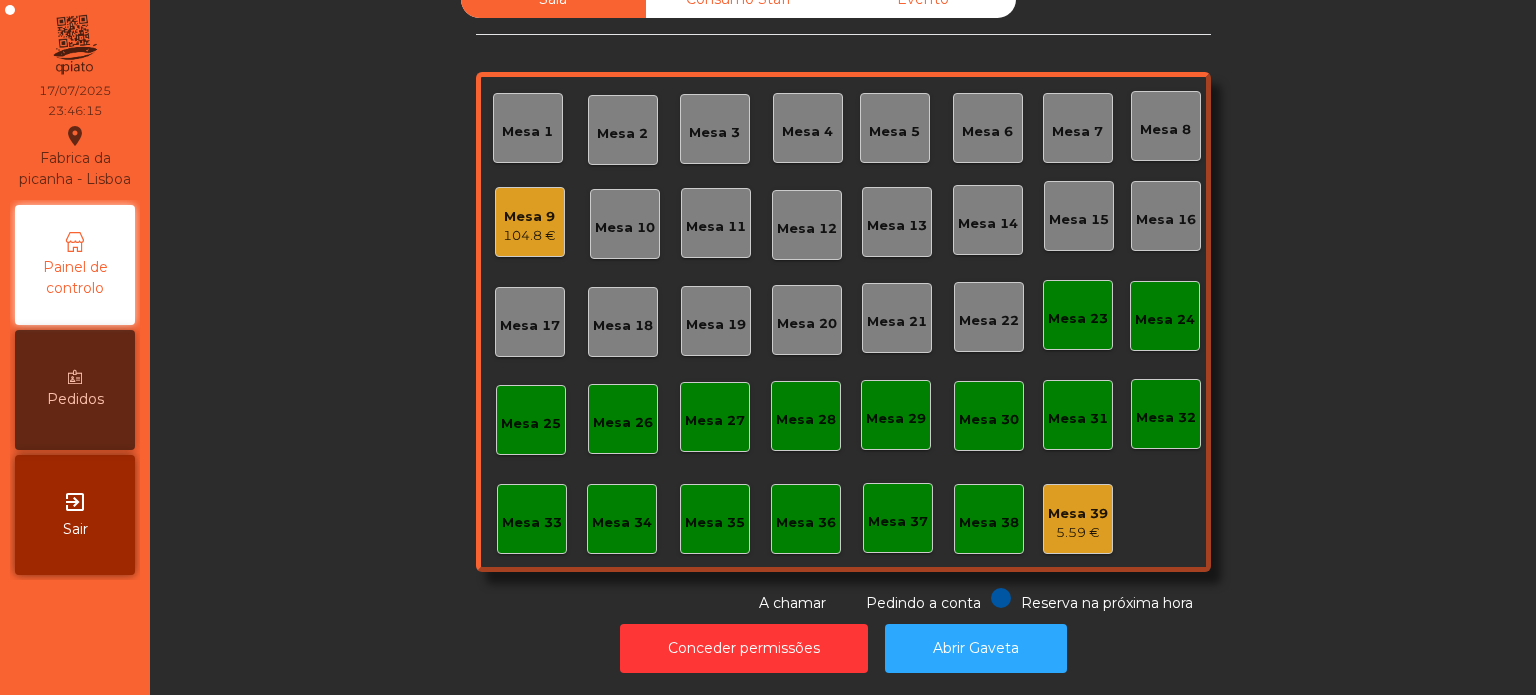 click on "Mesa 9" 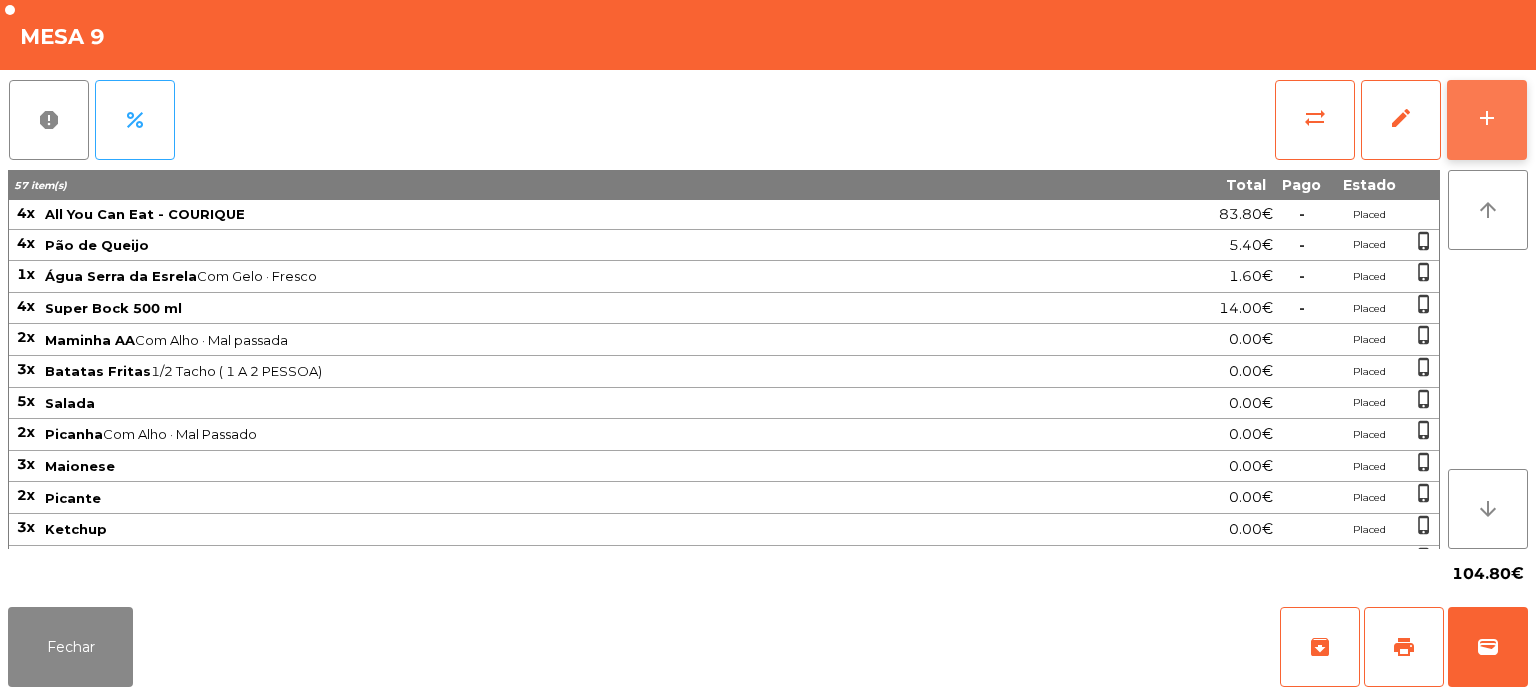 click on "add" 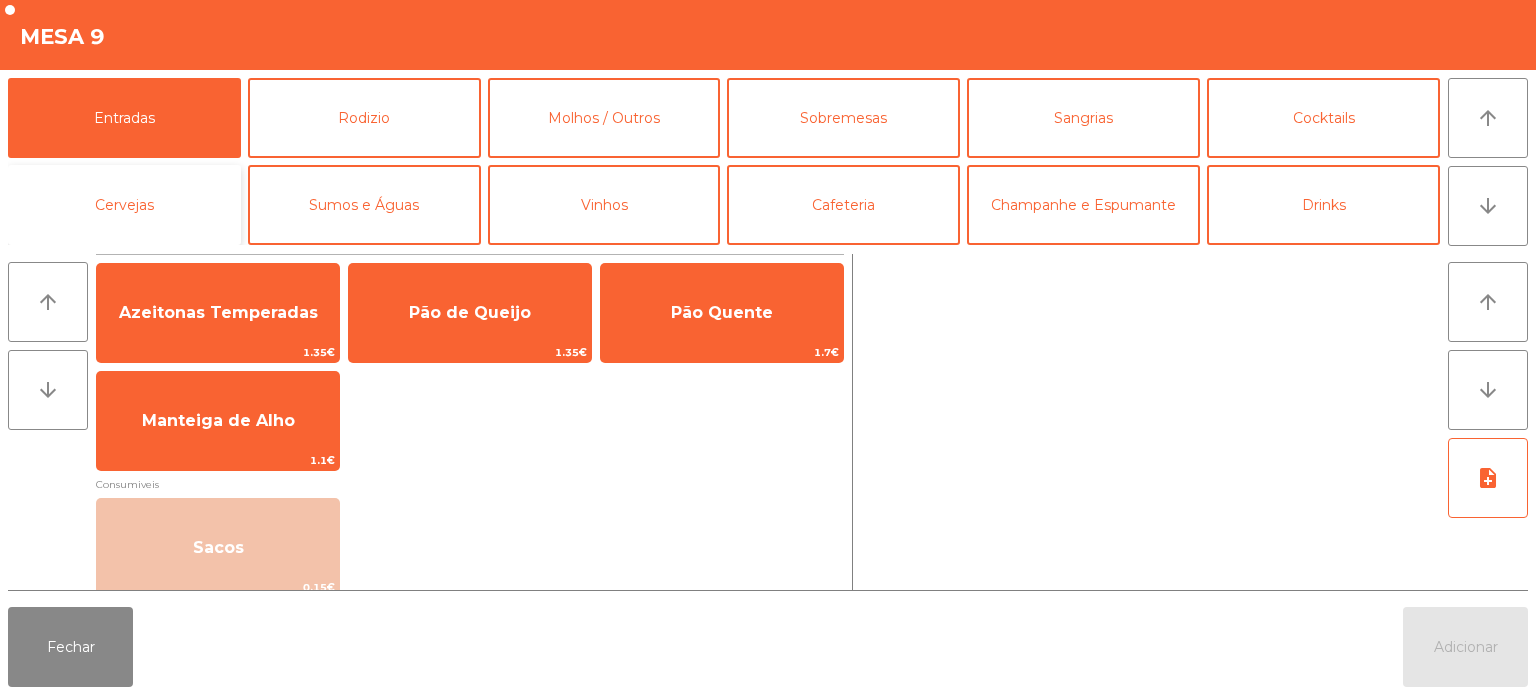 click on "Cervejas" 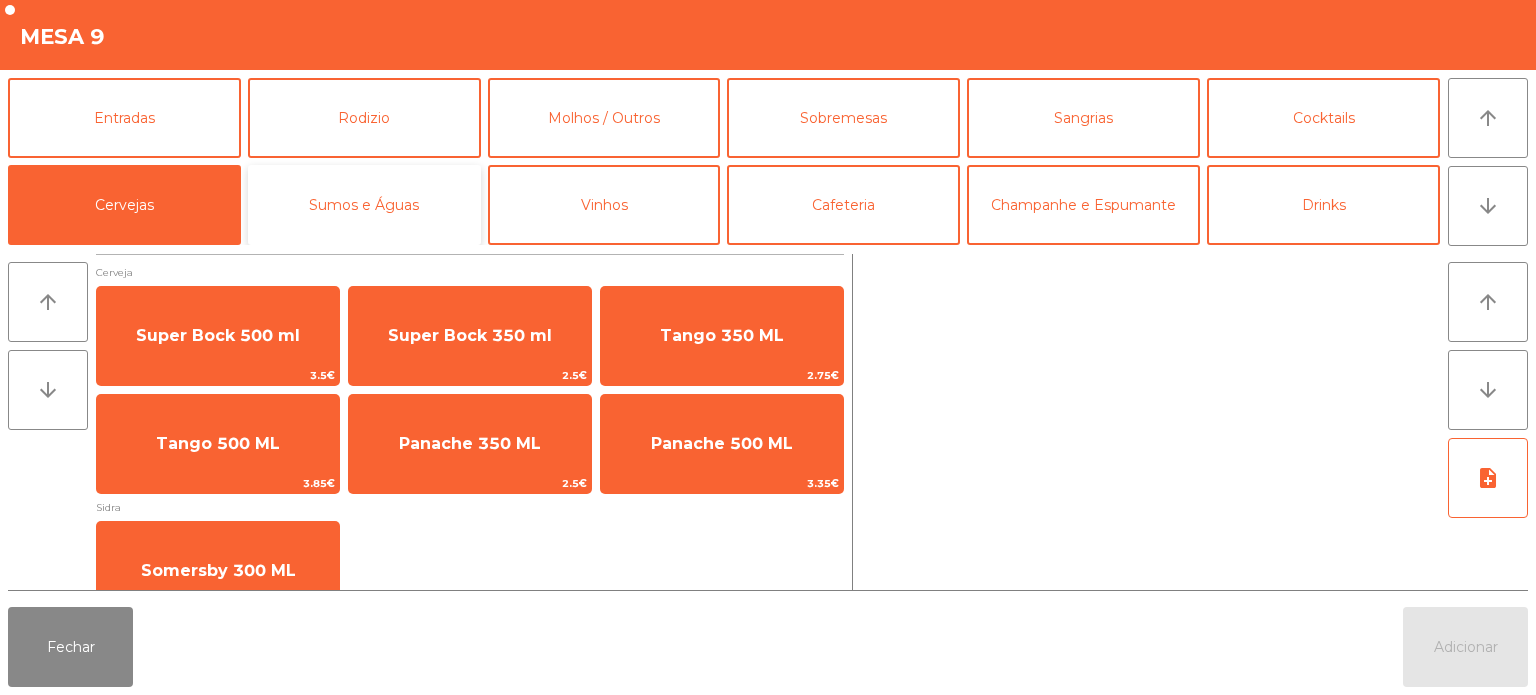 click on "Sumos e Águas" 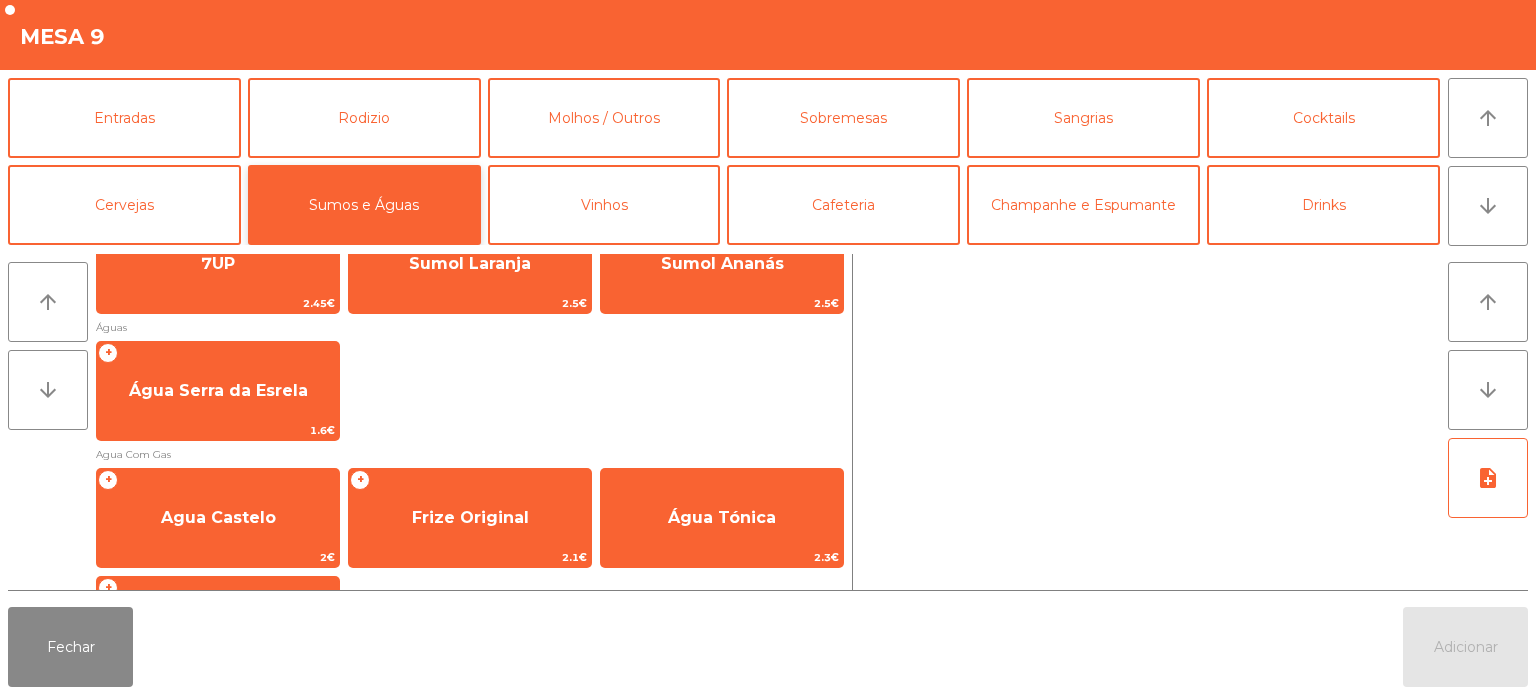 scroll, scrollTop: 398, scrollLeft: 0, axis: vertical 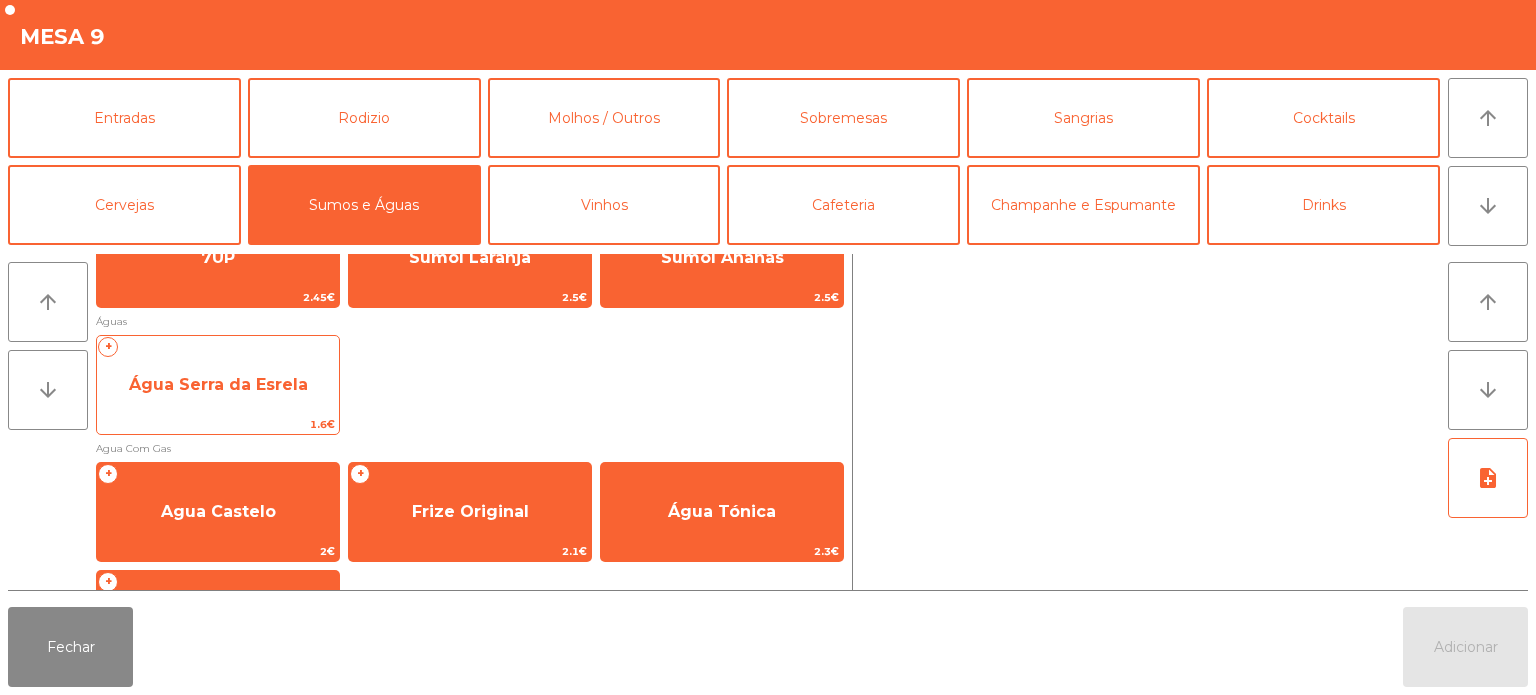 click on "1.6€" 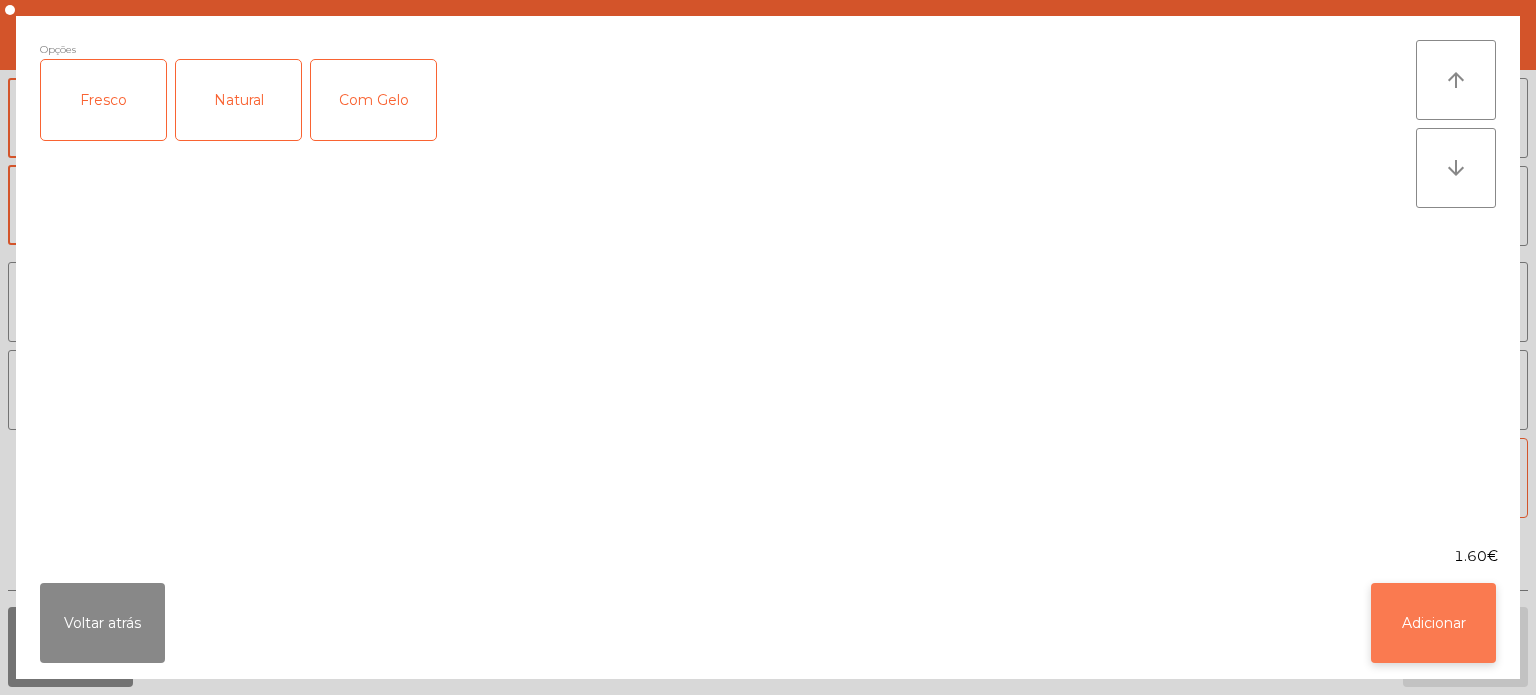 click on "Adicionar" 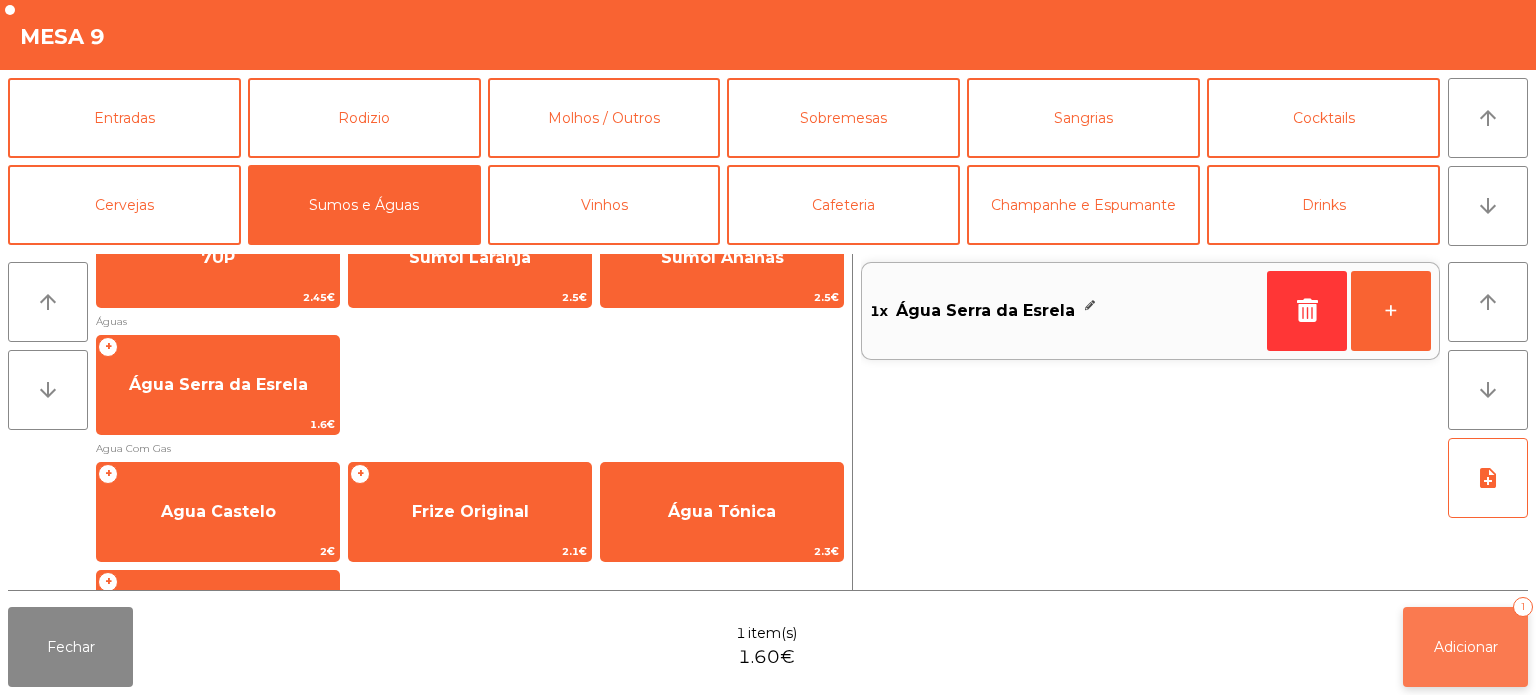 click on "Adicionar" 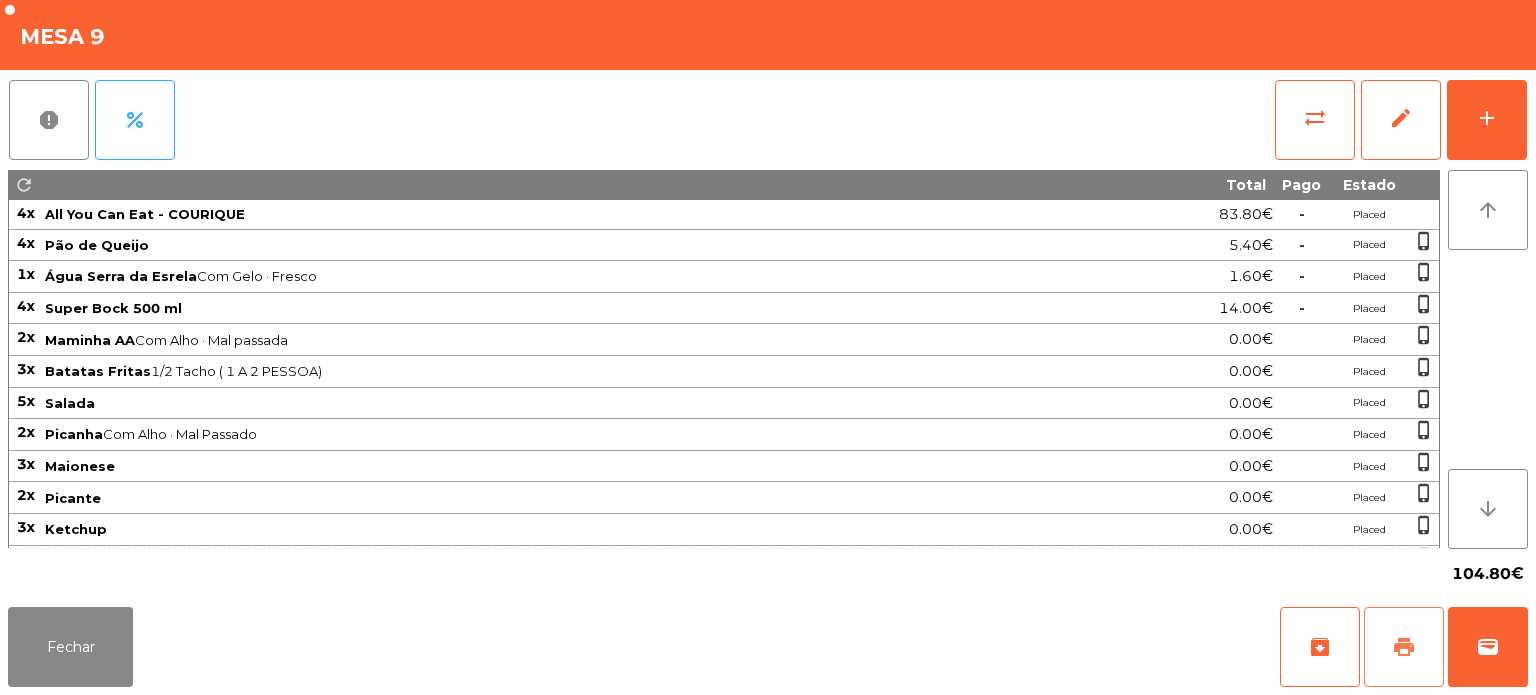 click on "print" 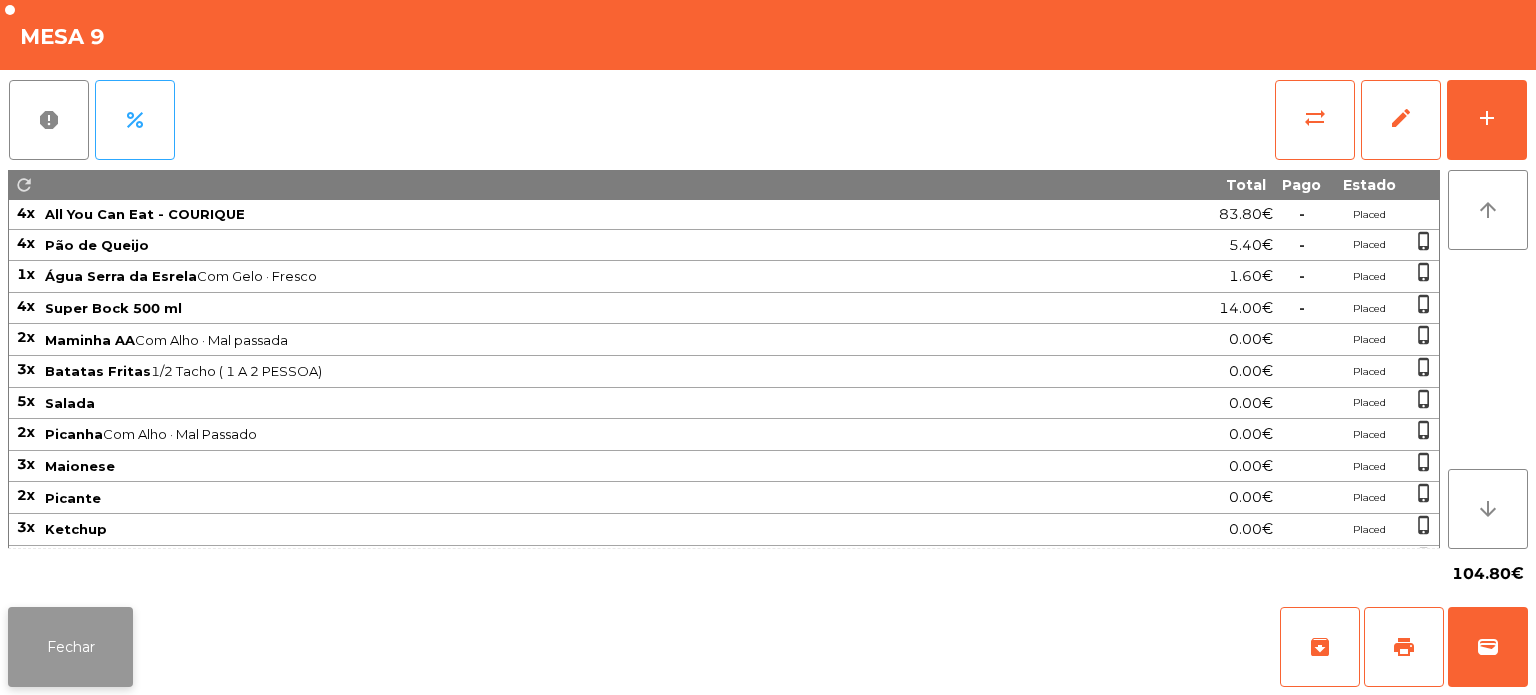 click on "Fechar" 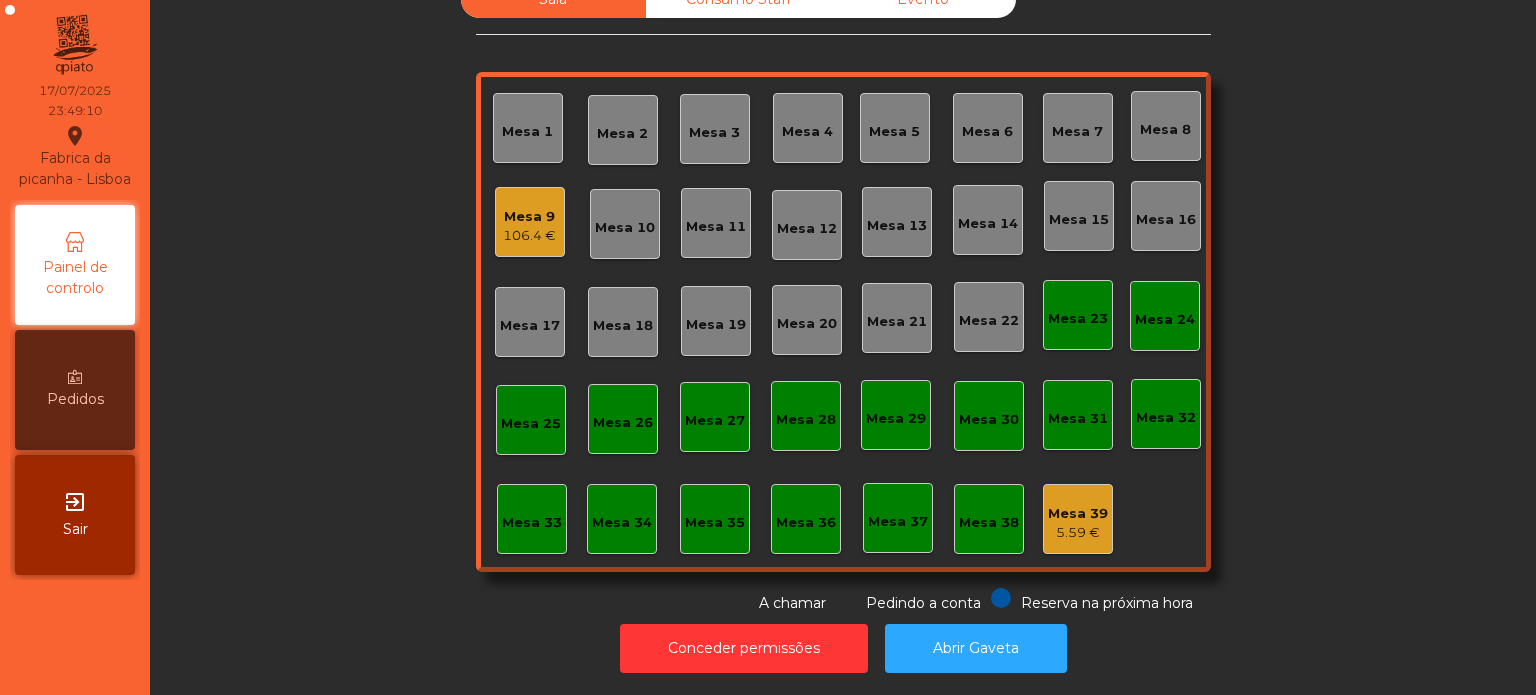 click on "Mesa 9   106.4 €" 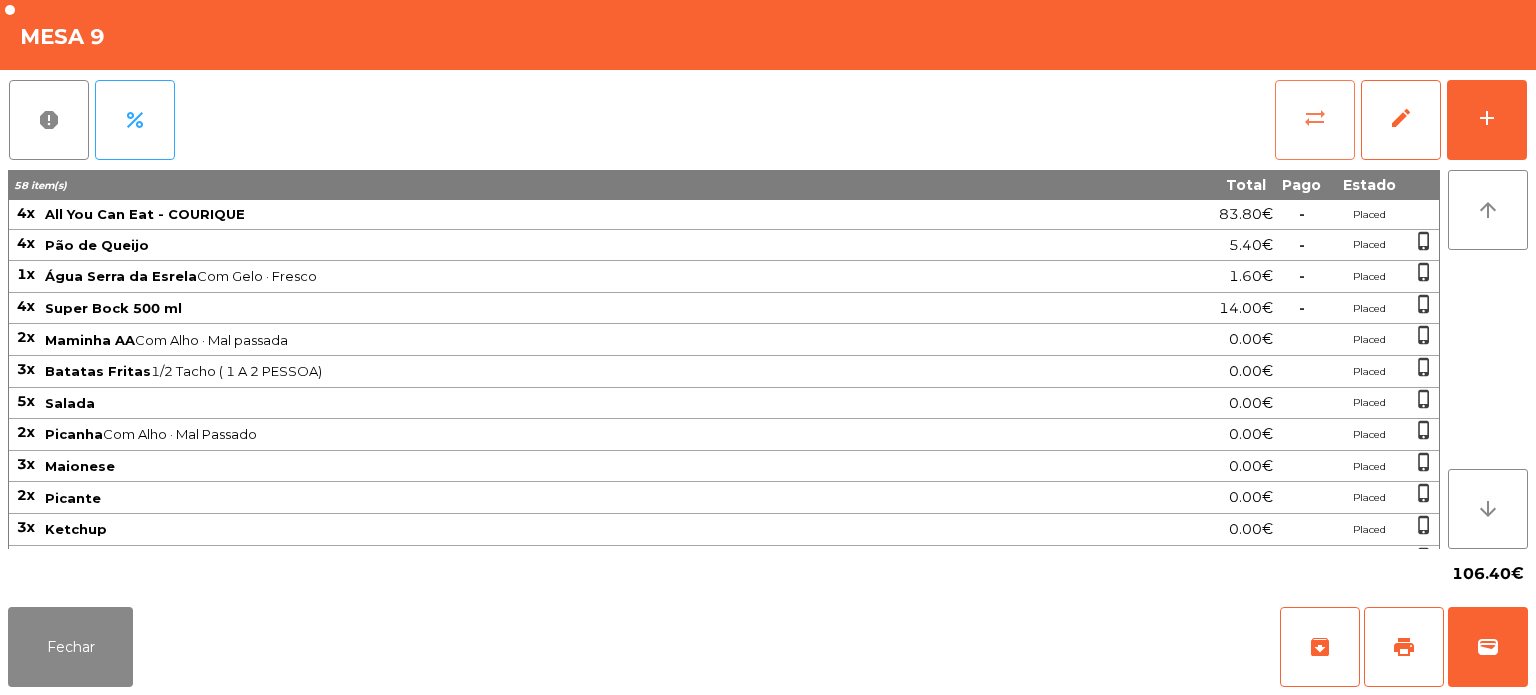 click on "sync_alt" 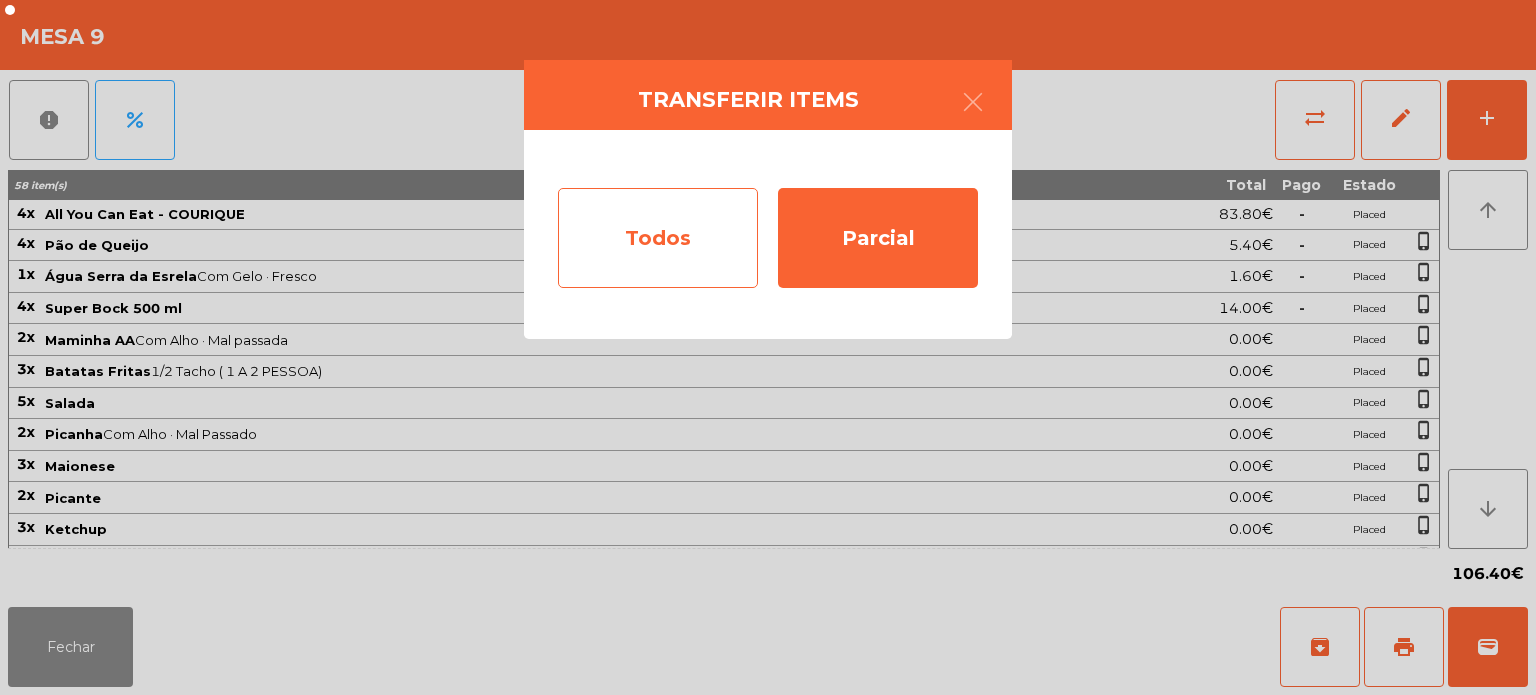 click on "Todos" 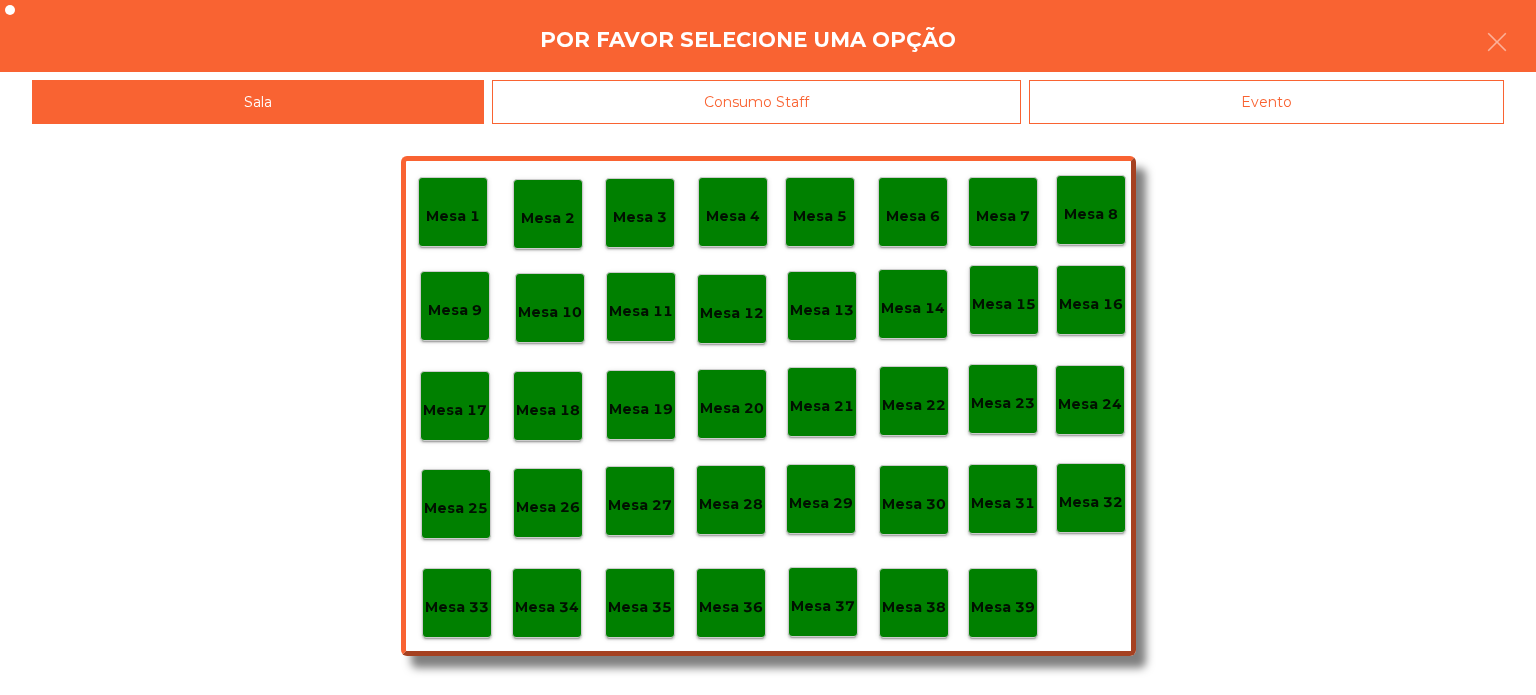 click on "Evento" 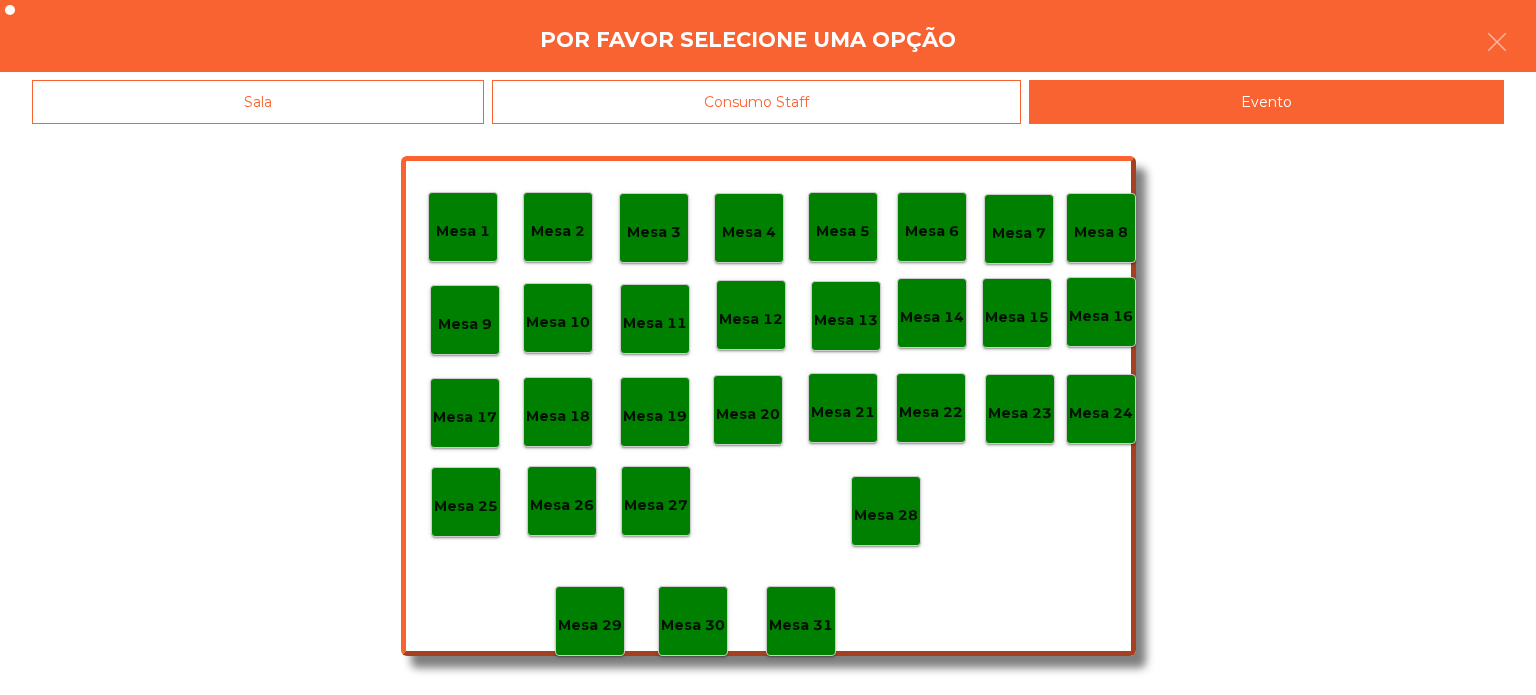 click on "Mesa 28" 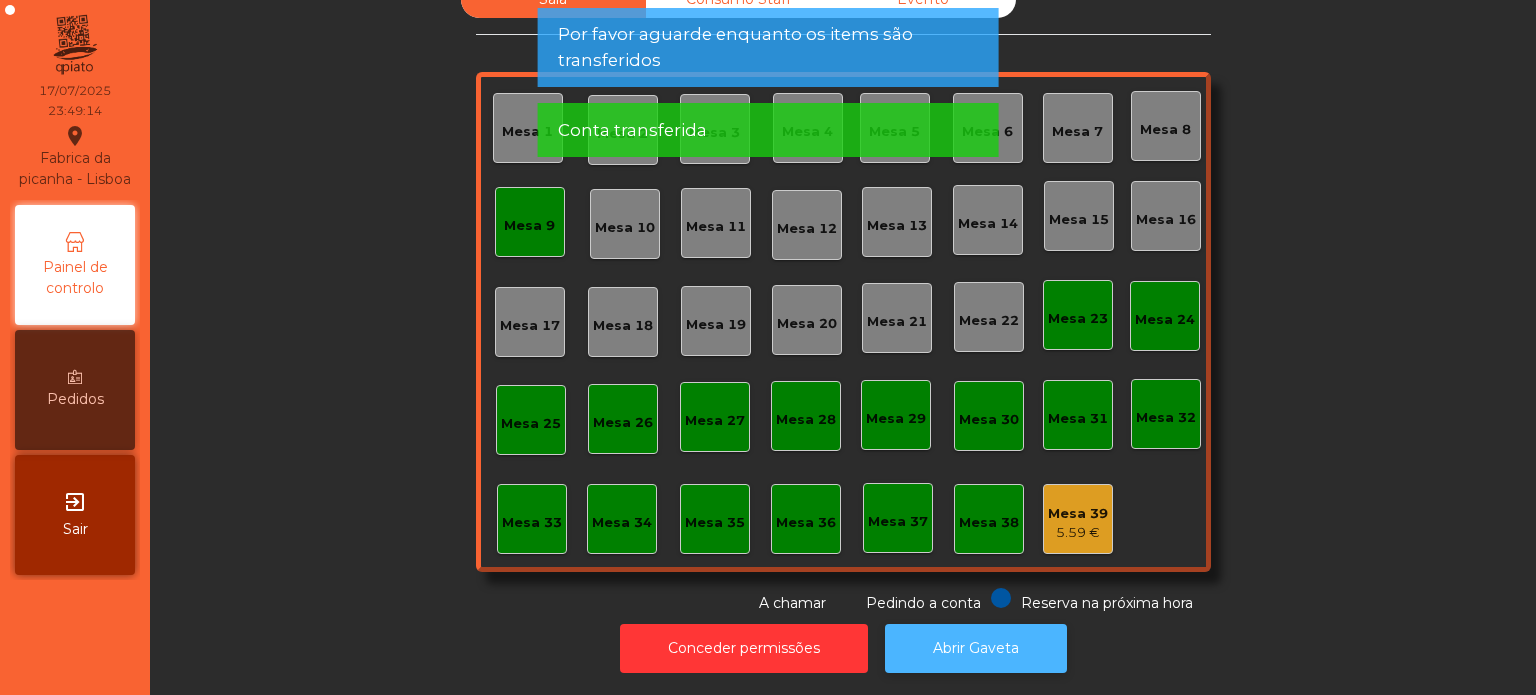 click on "Abrir Gaveta" 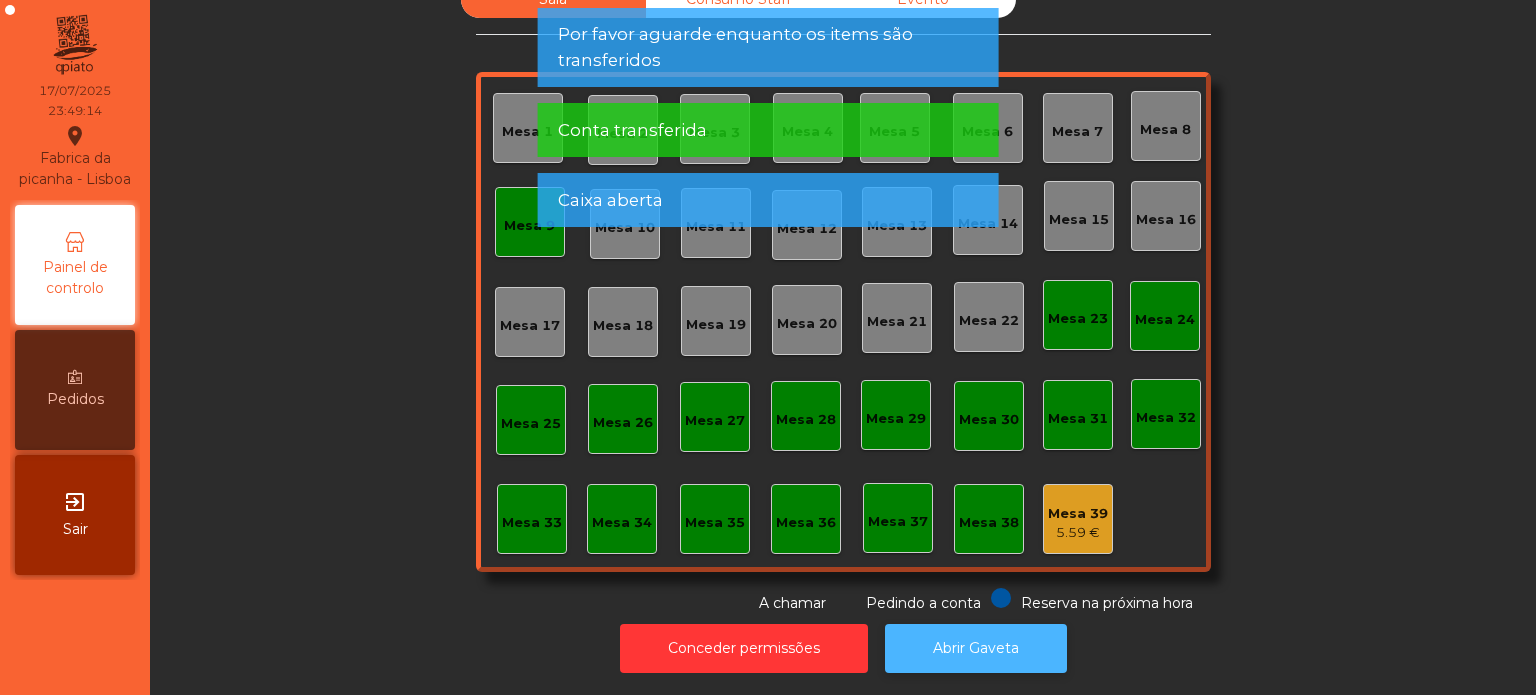 click on "Abrir Gaveta" 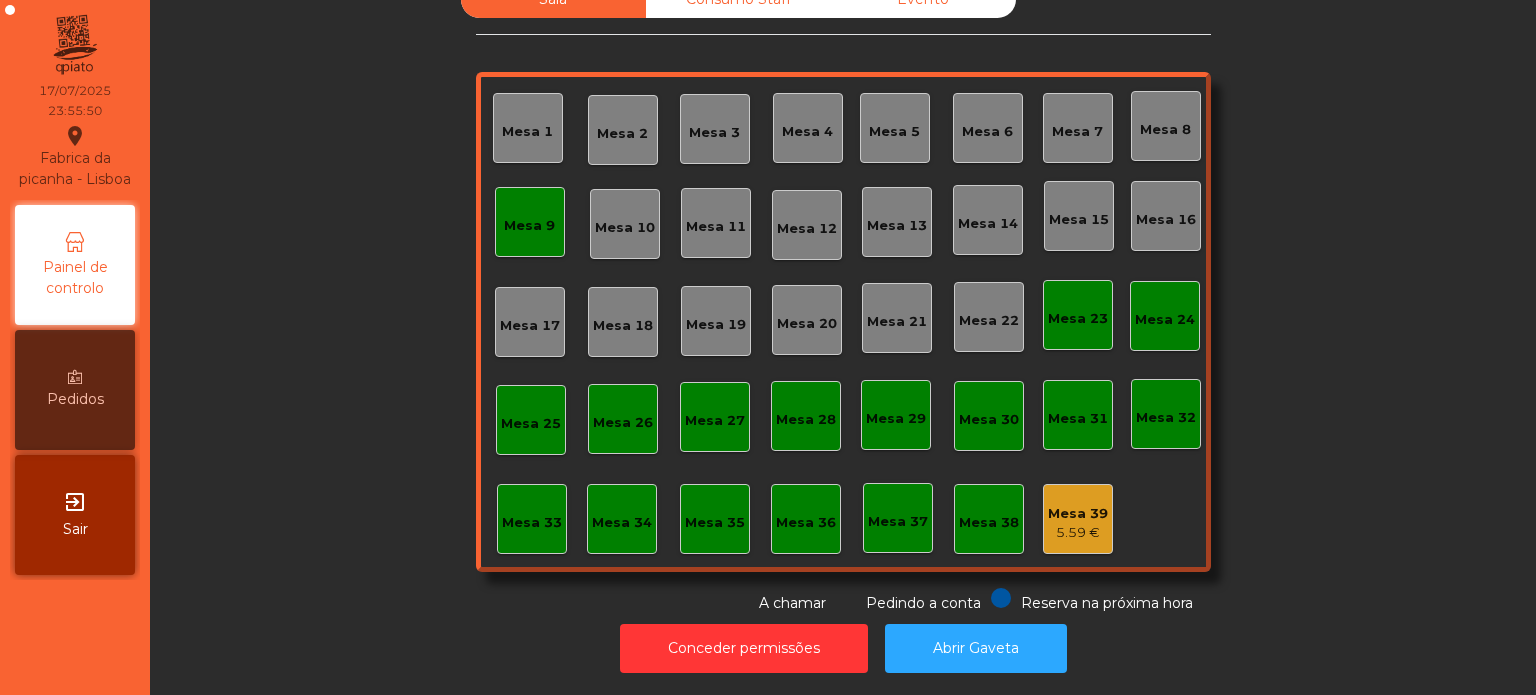 click on "Mesa 9" 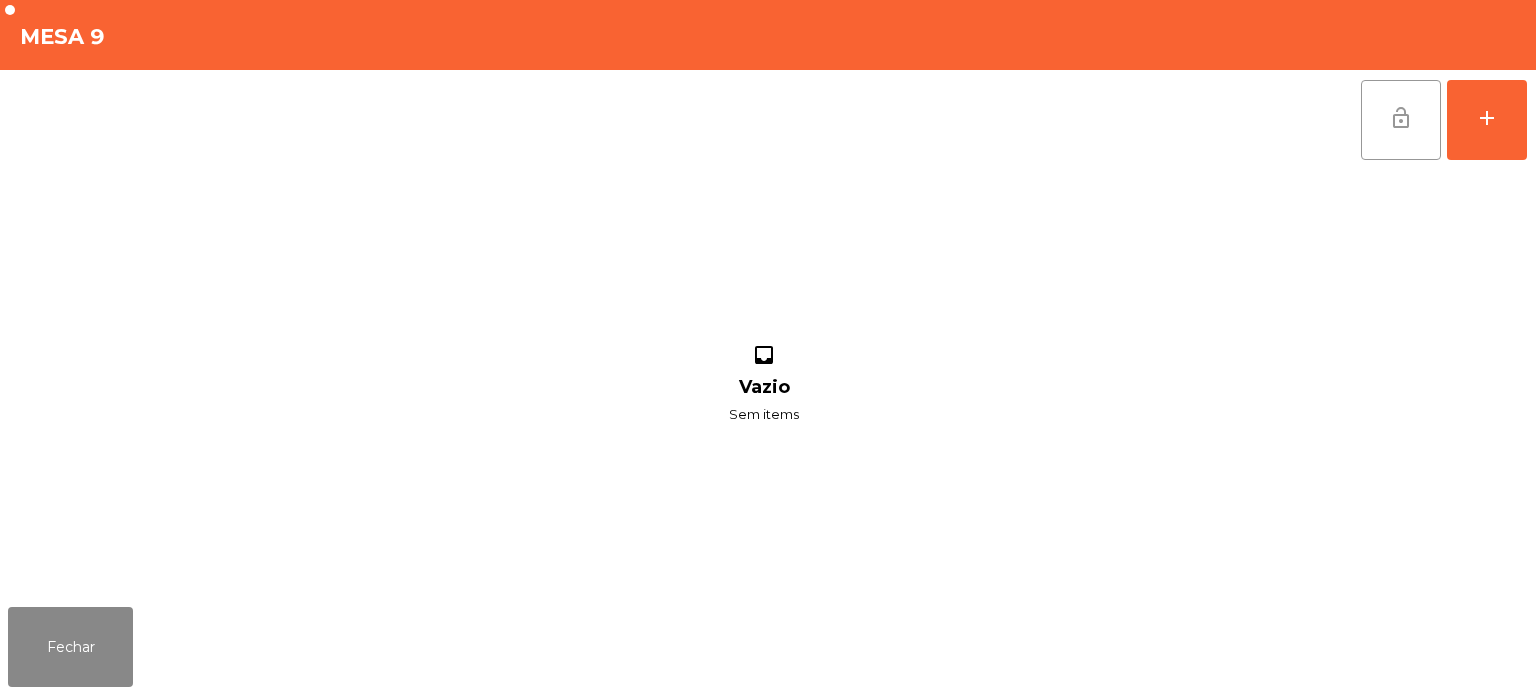 click on "lock_open" 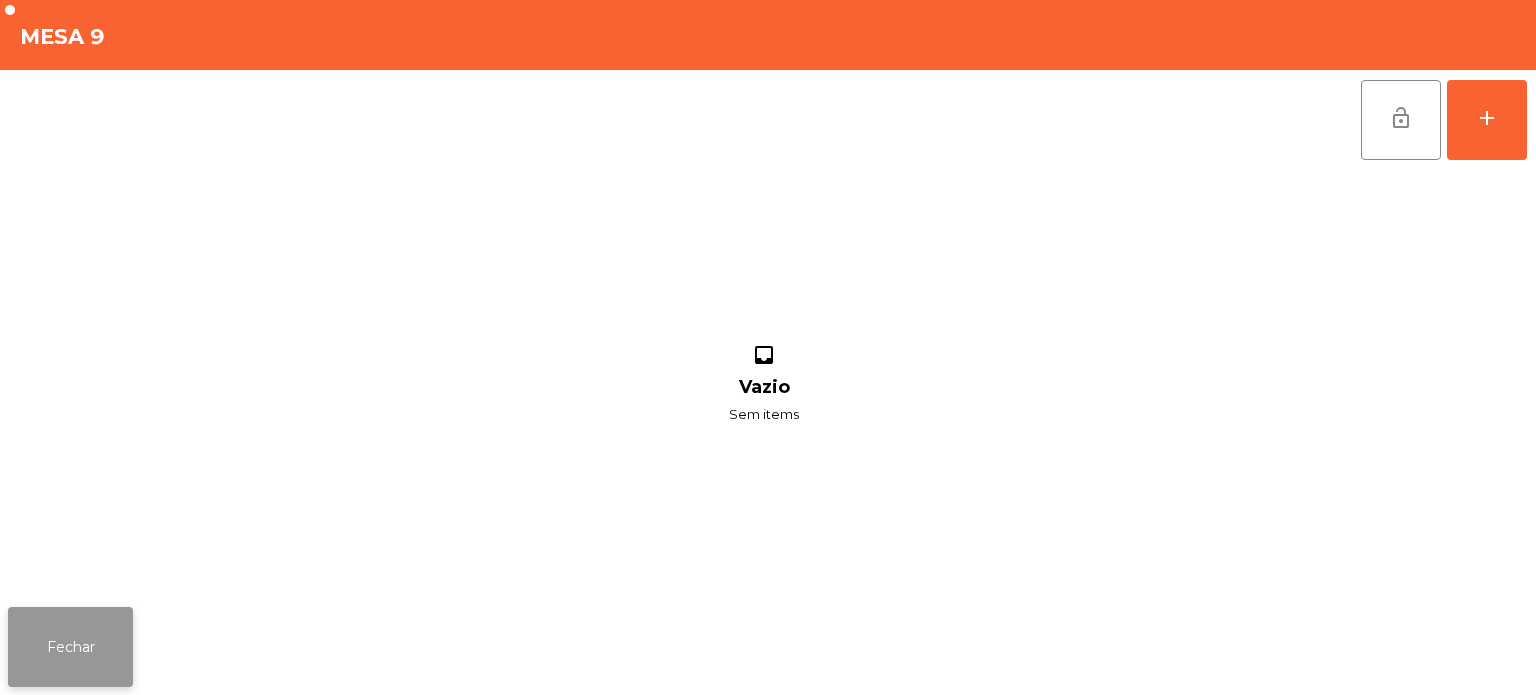 click on "Fechar" 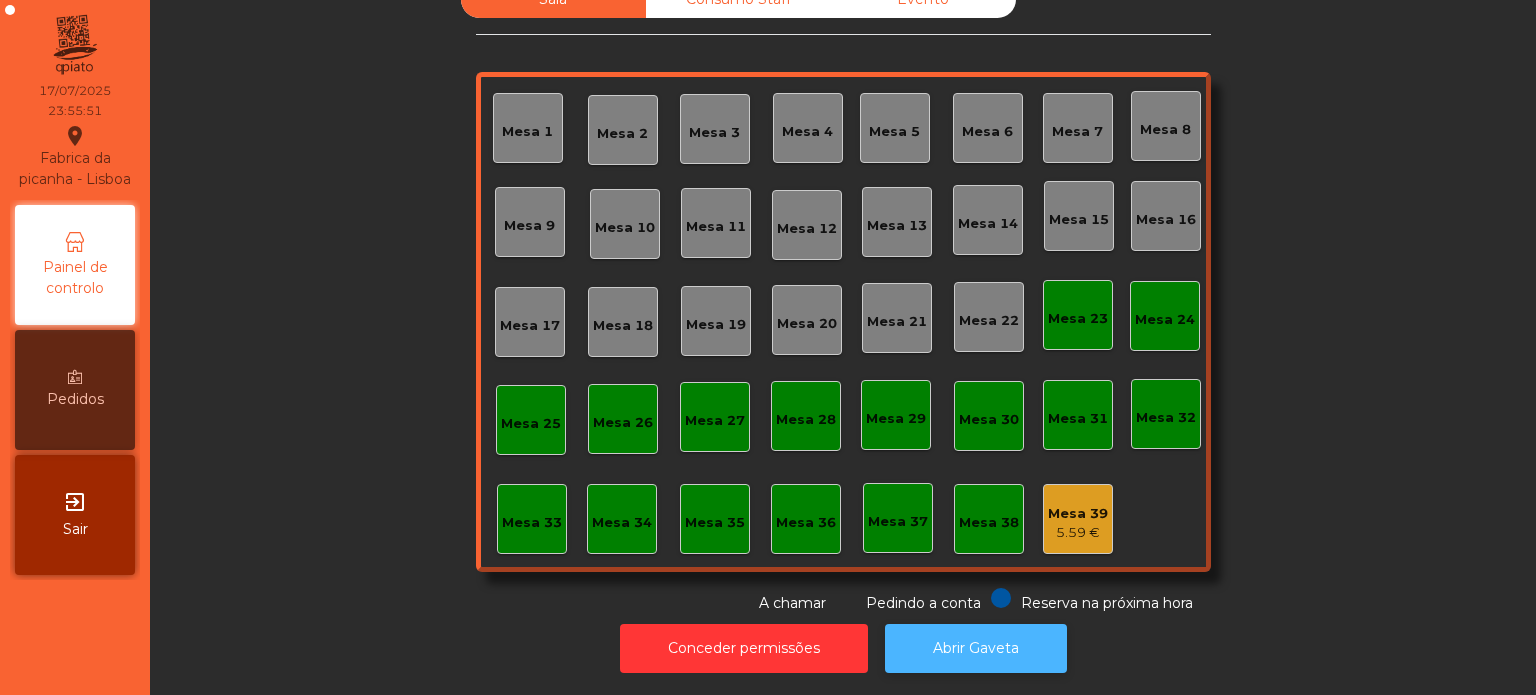 click on "Abrir Gaveta" 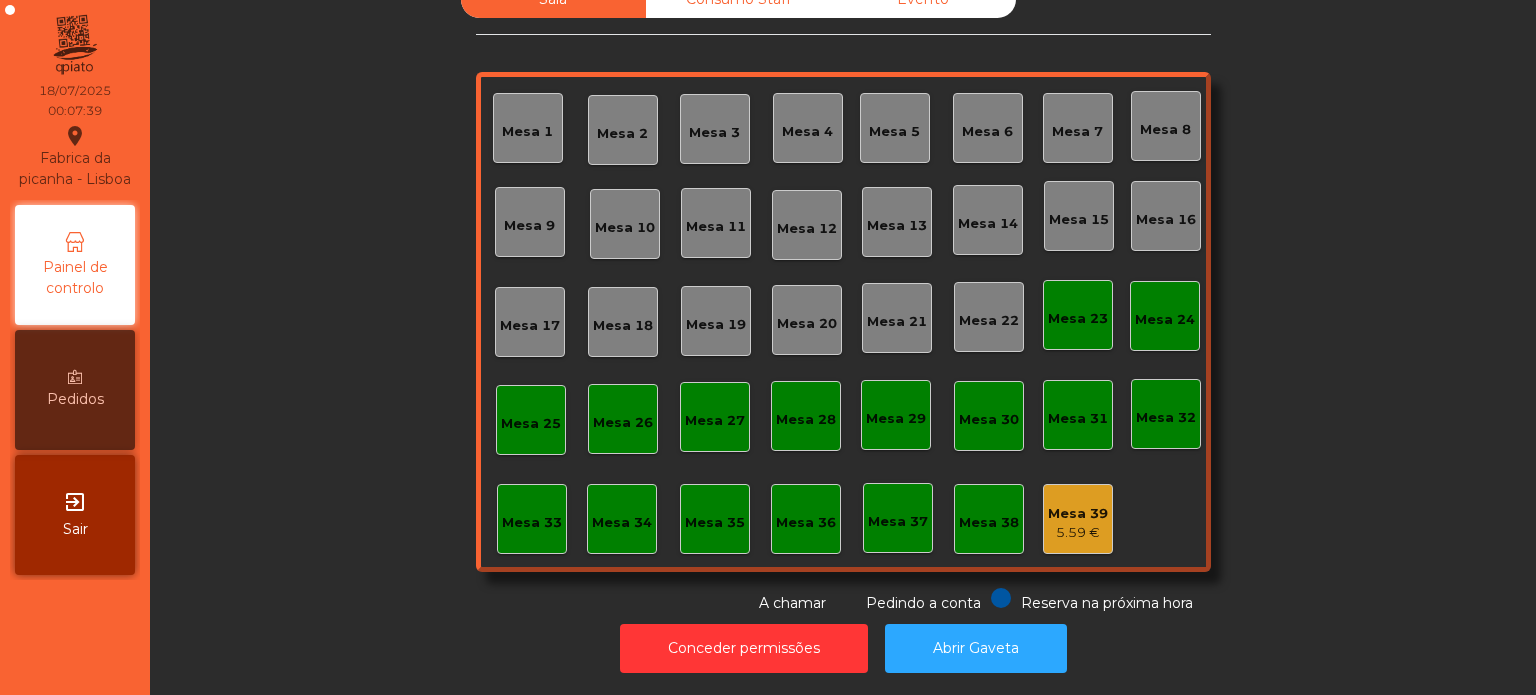 click on "5.59 €" 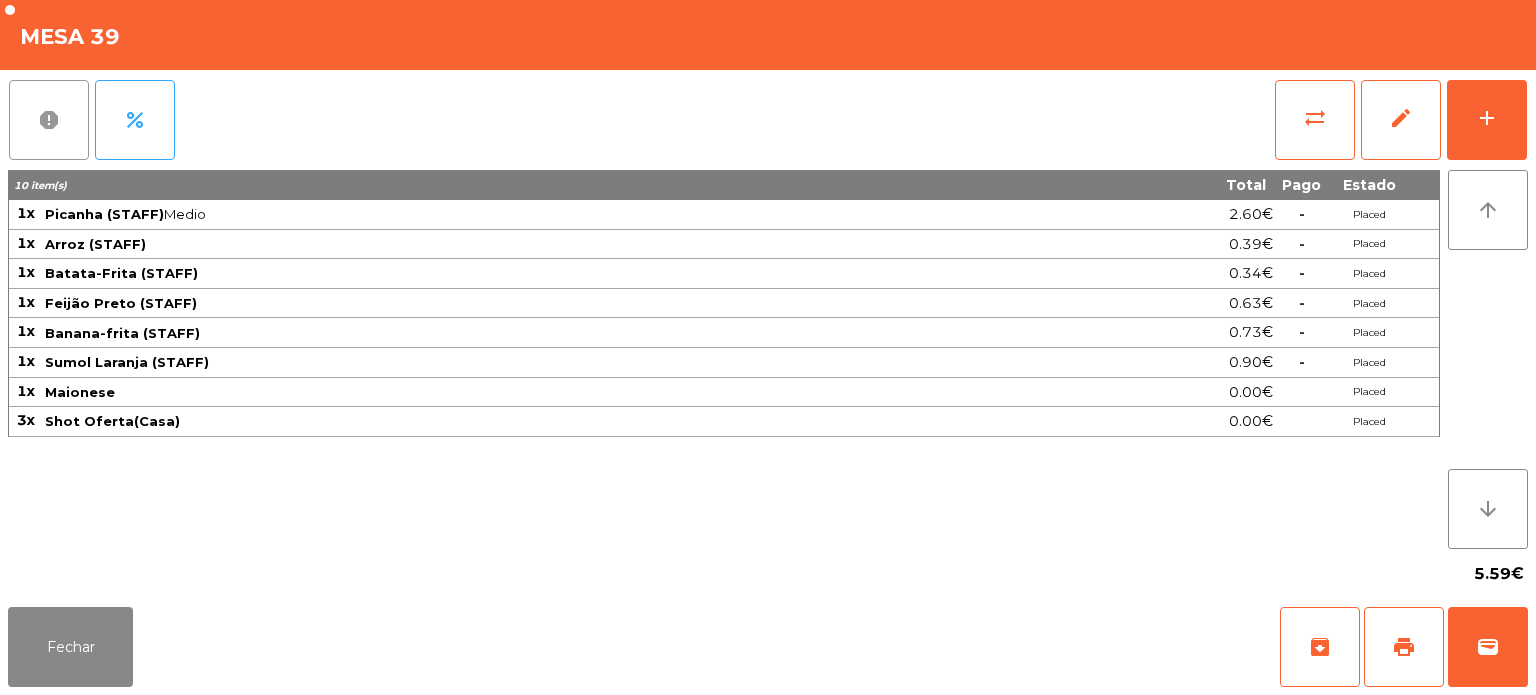 click on "report" 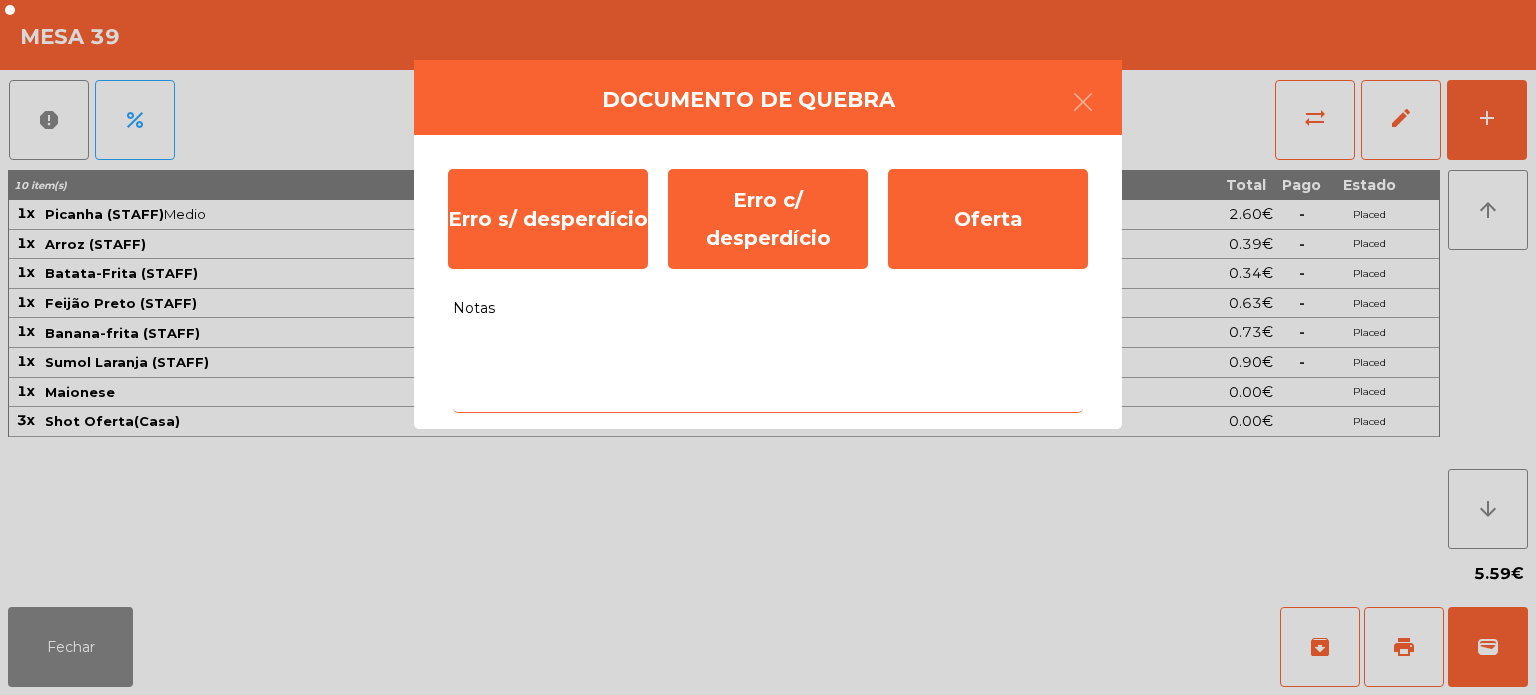 click on "Notas" at bounding box center [768, 371] 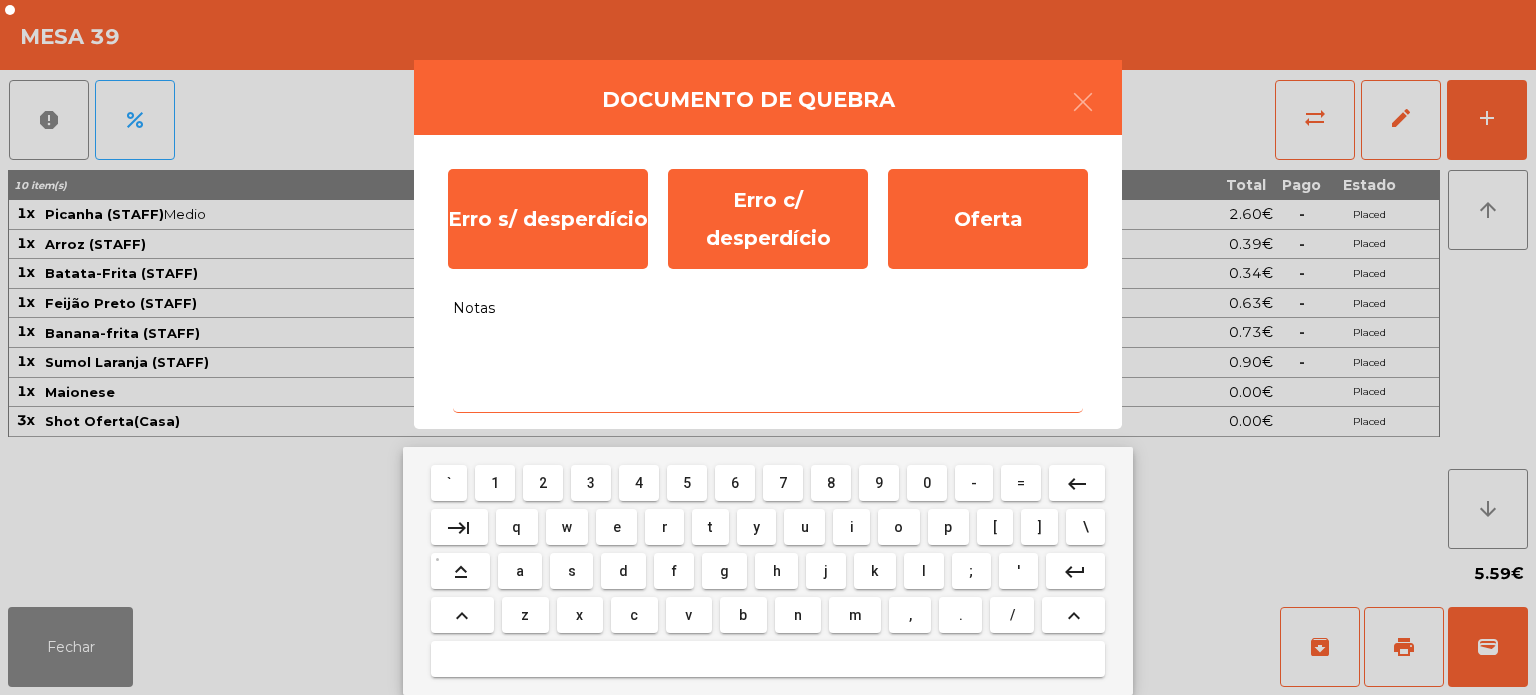 click on "f" at bounding box center [674, 571] 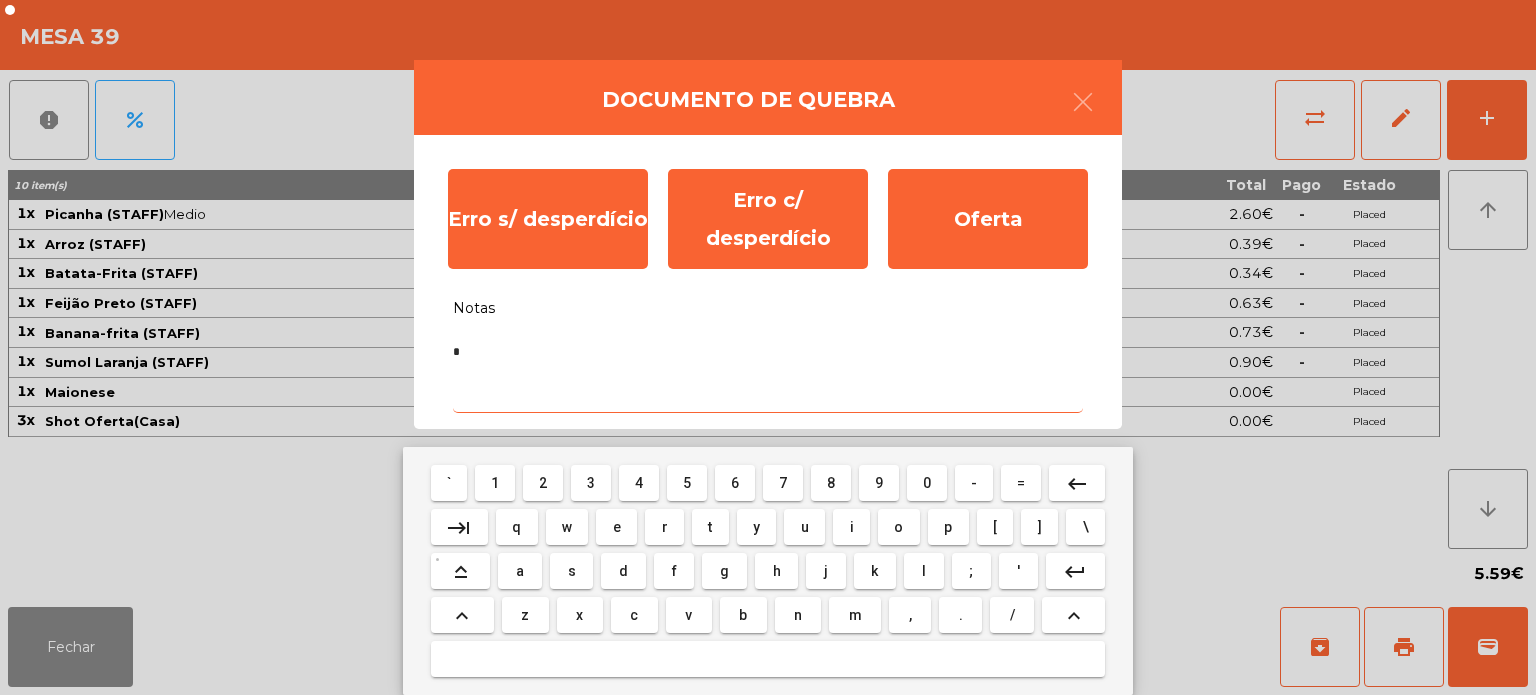 click on "y" at bounding box center (756, 527) 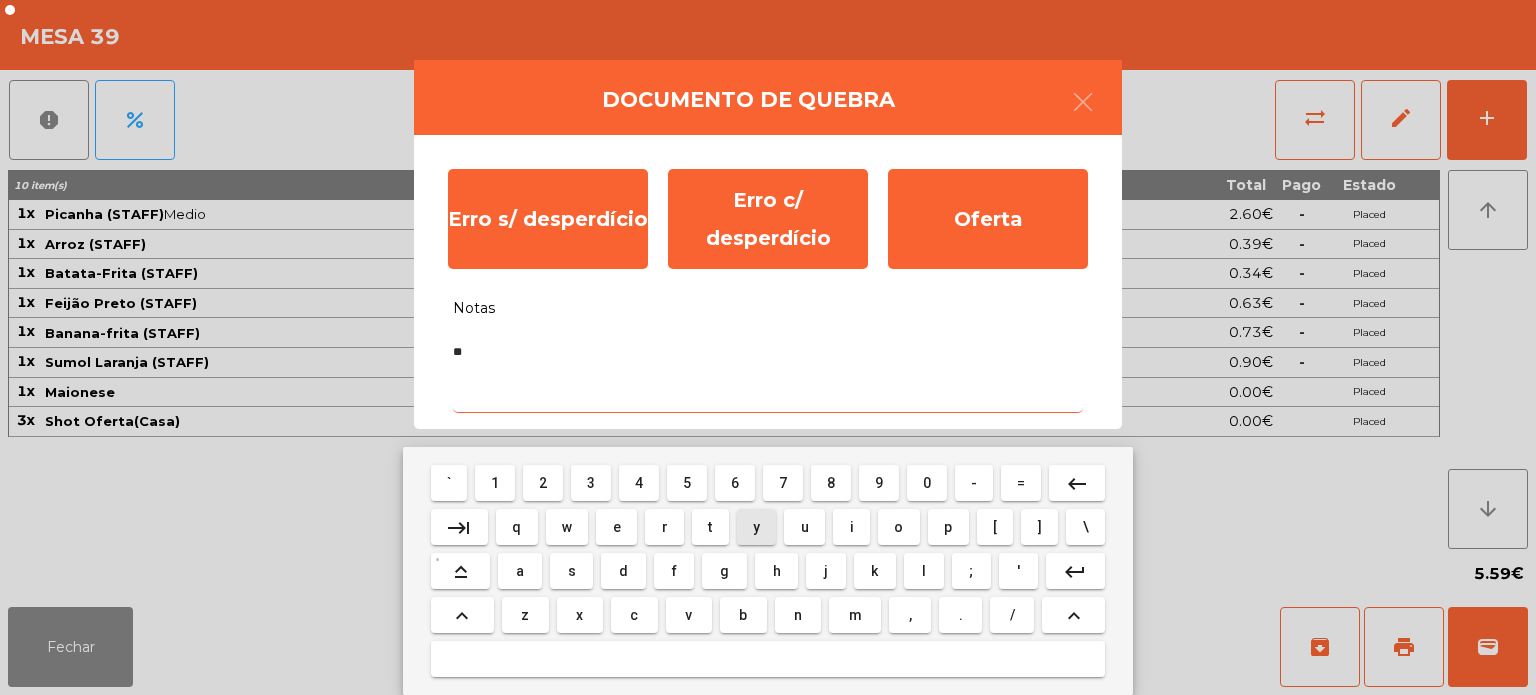 click on "i" at bounding box center [852, 527] 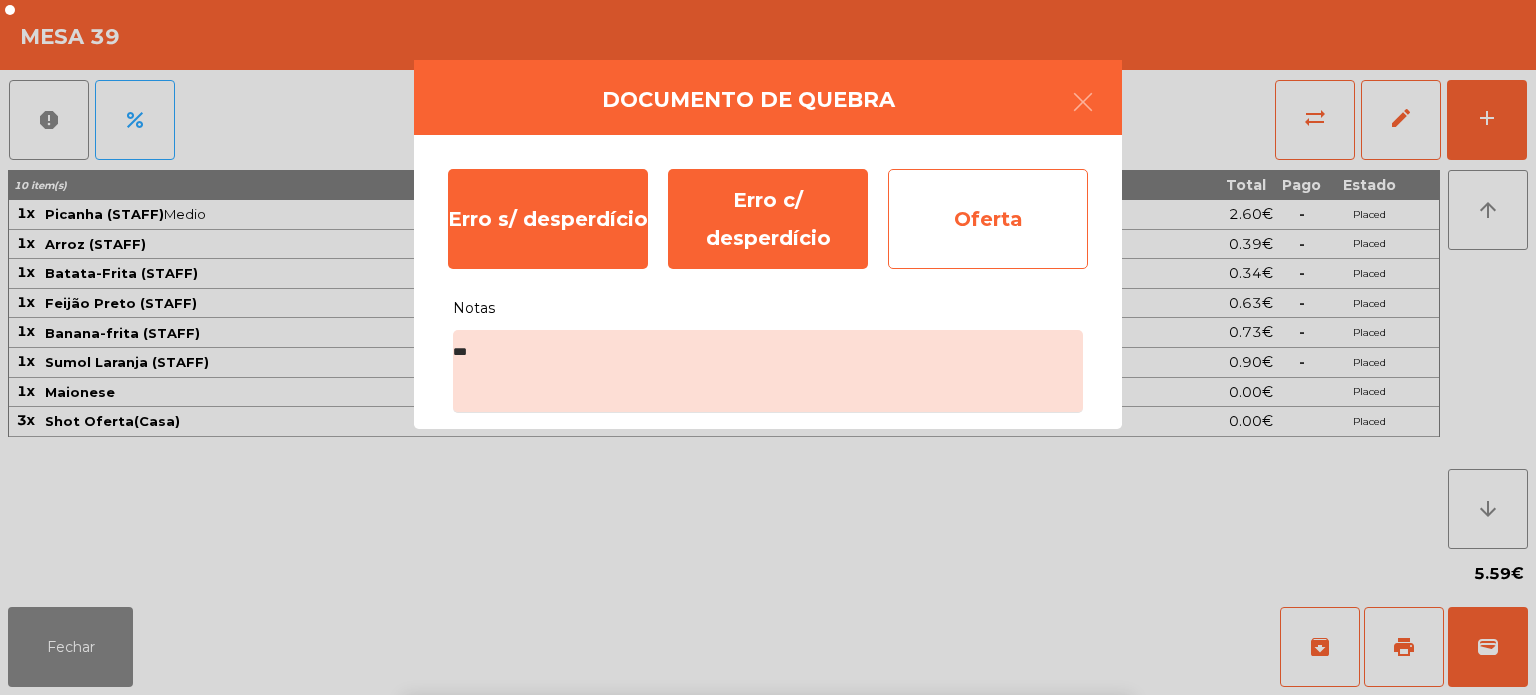 click on "Oferta" 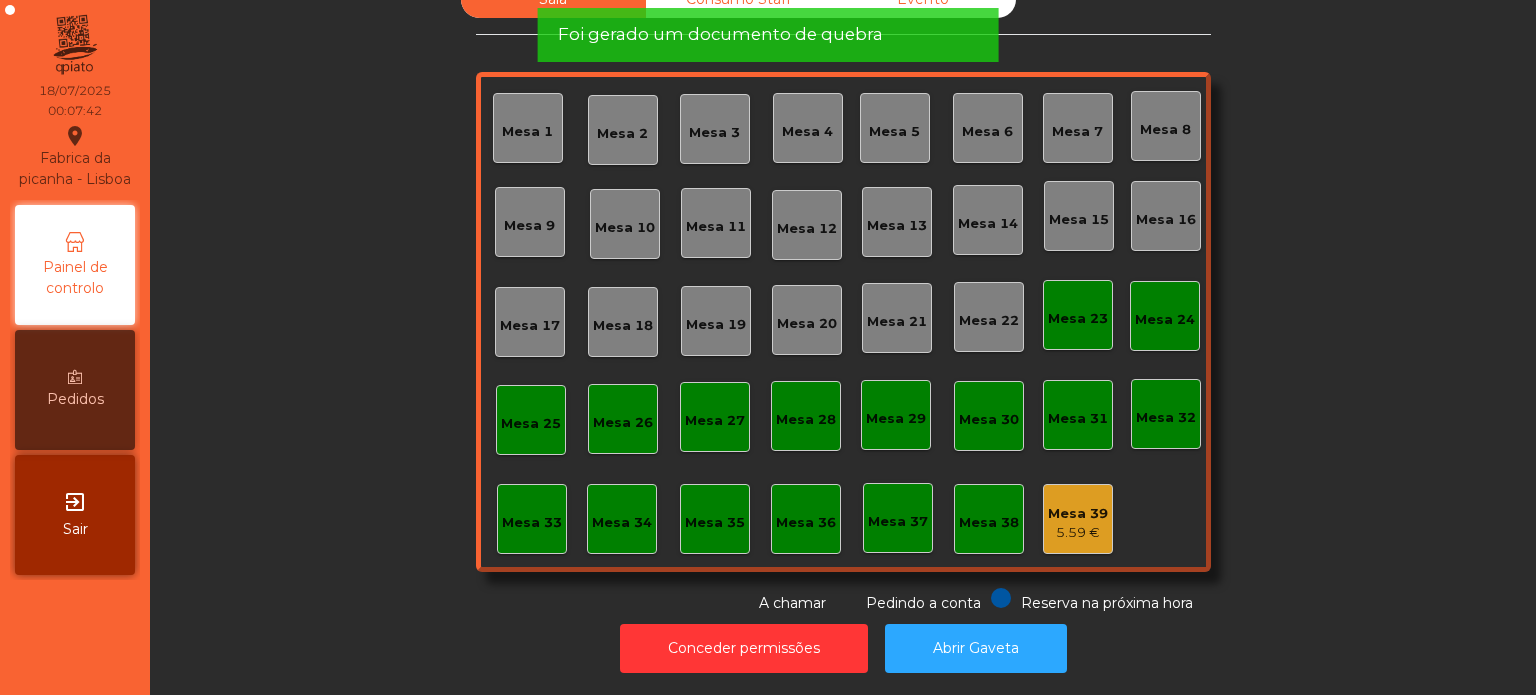 click on "Foi gerado um documento de quebra" 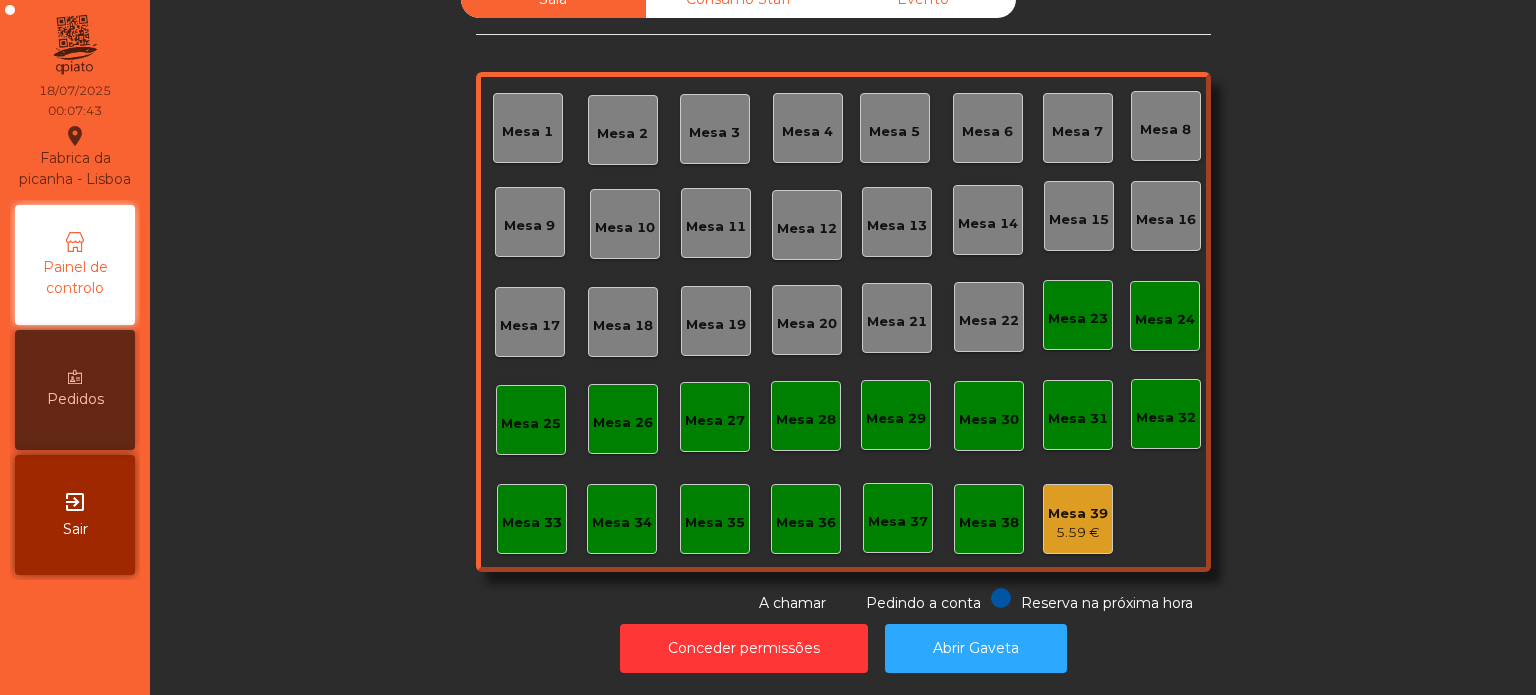 click on "Foi gerado um documento de quebra" 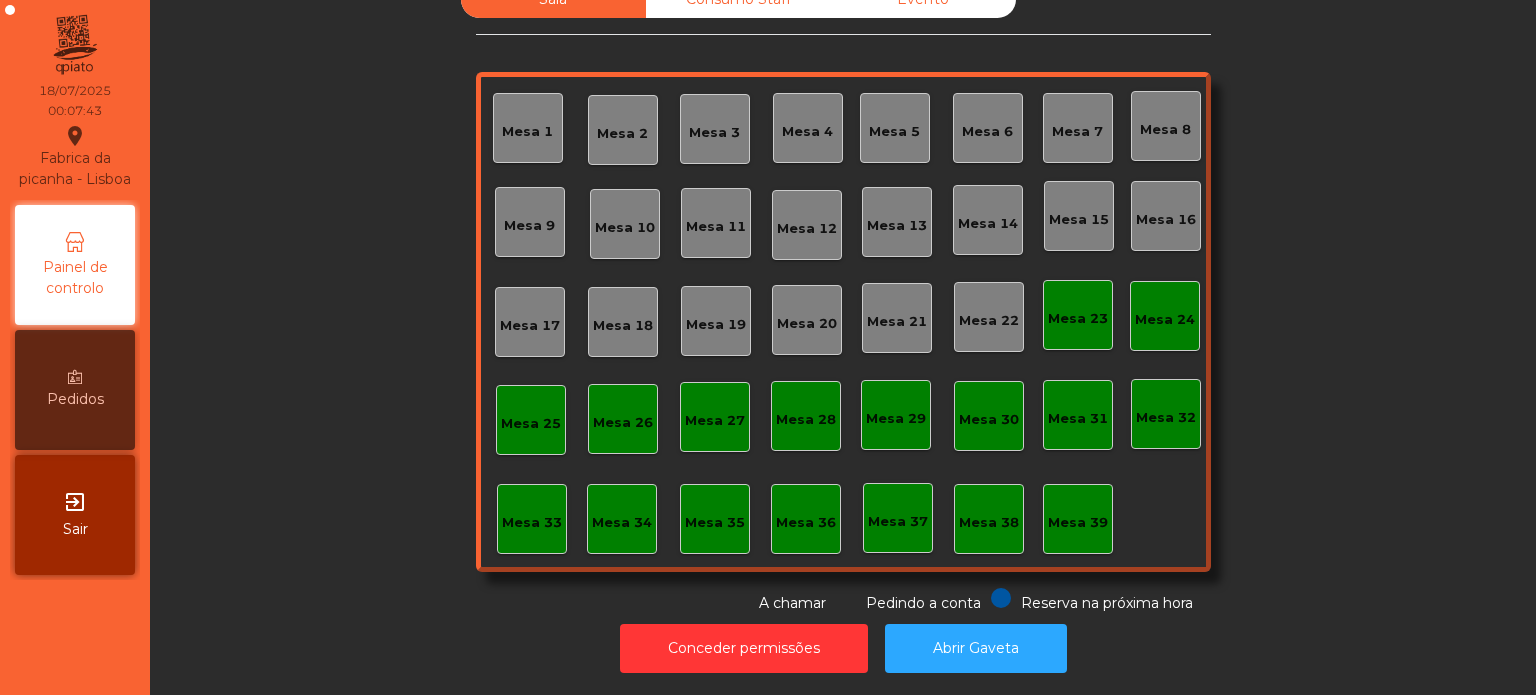 click on "Sala   Consumo Staff   Evento   Mesa 1   Mesa 2   Mesa 3   Mesa 4   Mesa 5   Mesa 6   Mesa 7   Mesa 8   Mesa 9   Mesa 10   Mesa 11   Mesa 12   Mesa 13   Mesa 14   Mesa 15   Mesa 16   Mesa 17   Mesa 18   Mesa 19   Mesa 20   Mesa 21   Mesa 22   Mesa 23   Mesa 24   Mesa 25   Mesa 26   Mesa 27   Mesa 28   Mesa 29   Mesa 30   Mesa 31   Mesa 32   Mesa 33   Mesa 34   Mesa 35   Mesa 36   Mesa 37   Mesa 38   Mesa 39  Reserva na próxima hora Pedindo a conta A chamar" 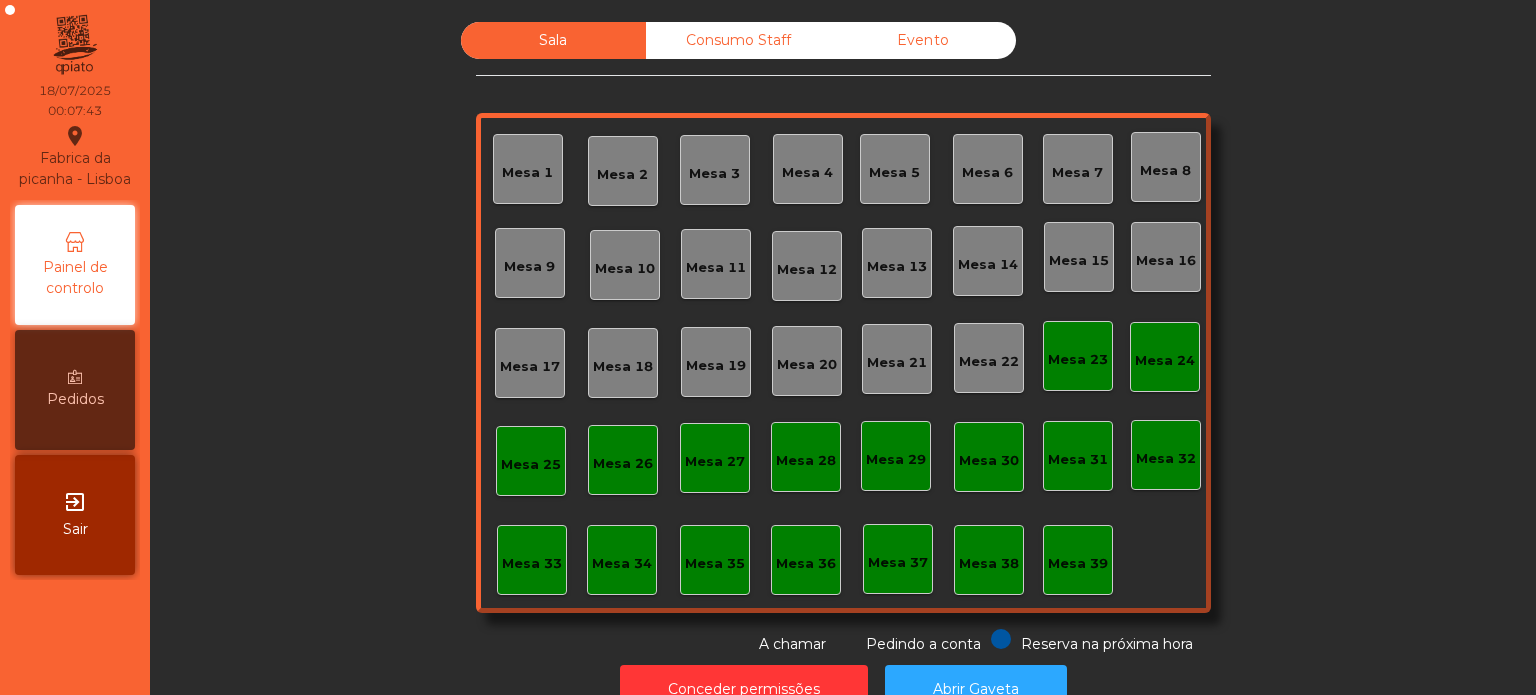 click on "Consumo Staff" 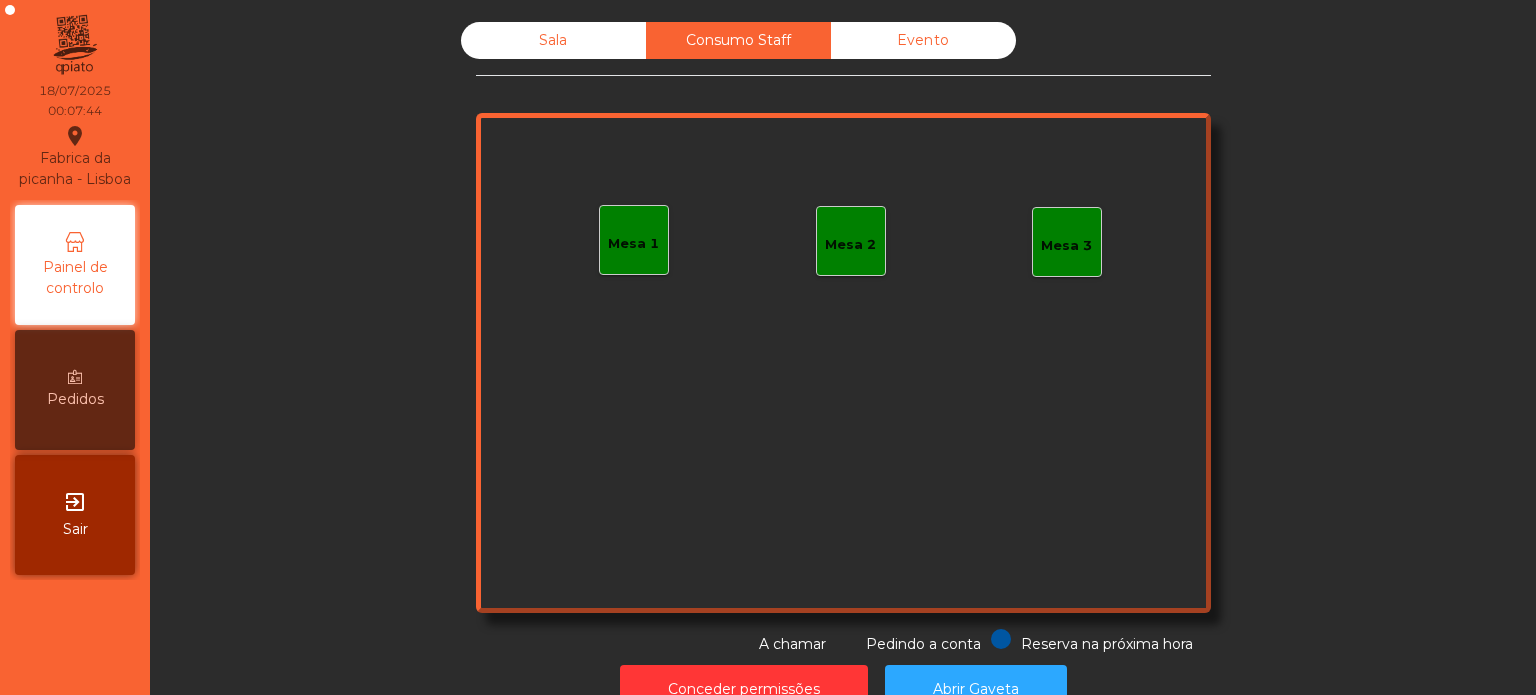 click on "Consumo Staff" 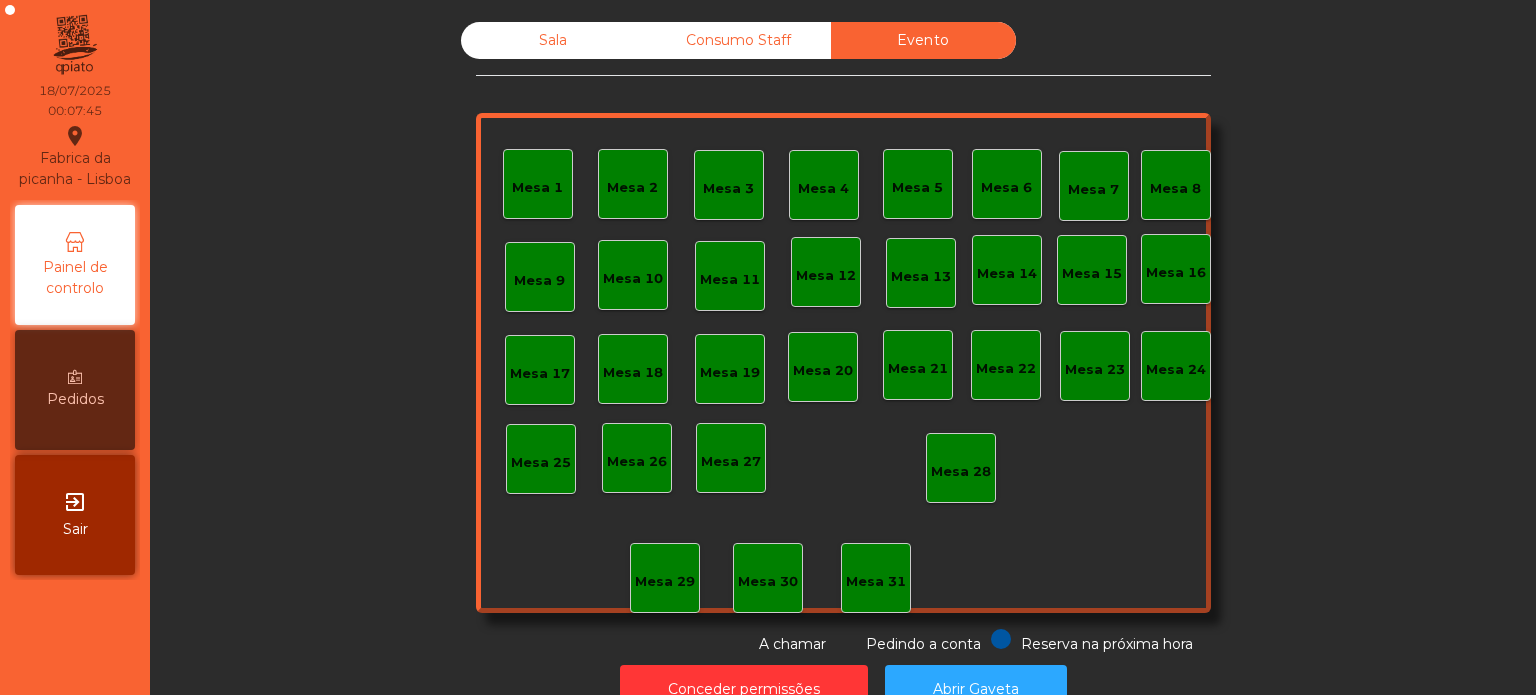 click on "A chamar" 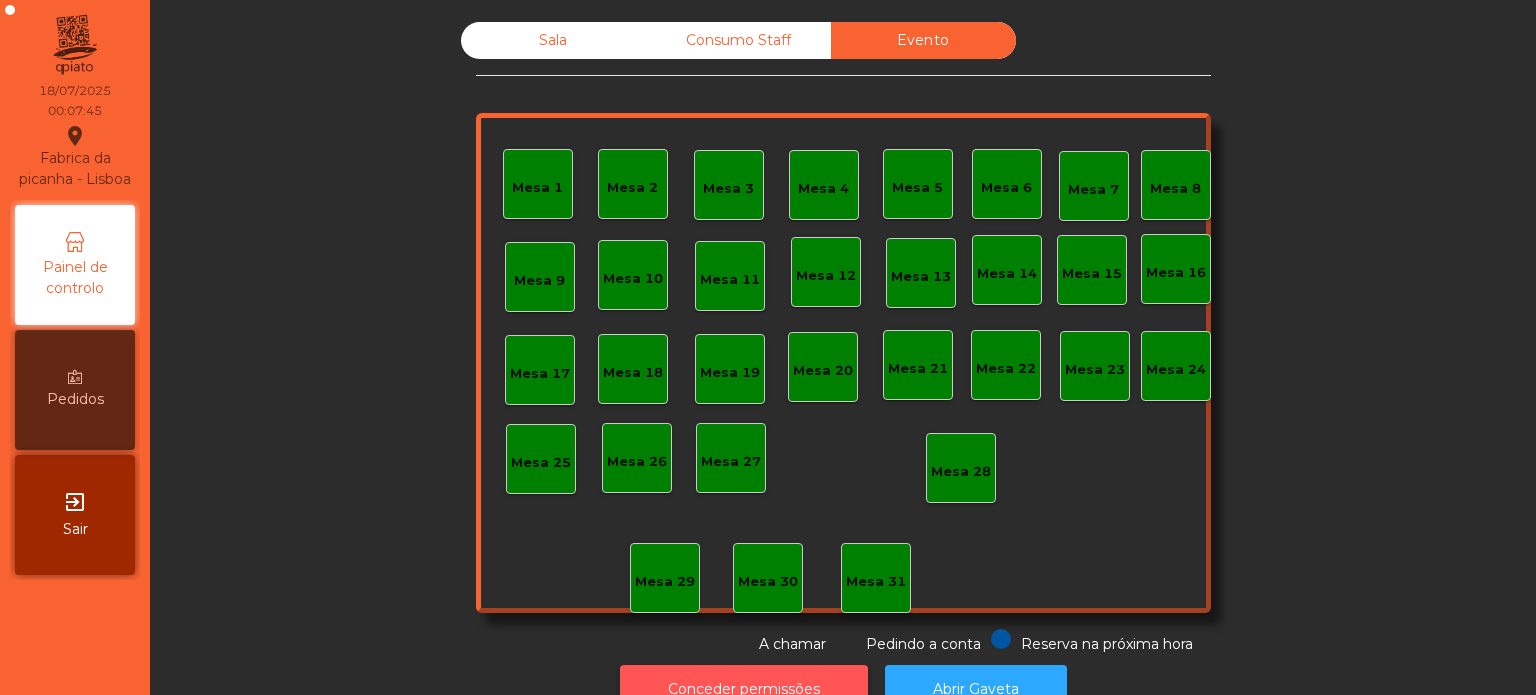 click on "Conceder permissões" 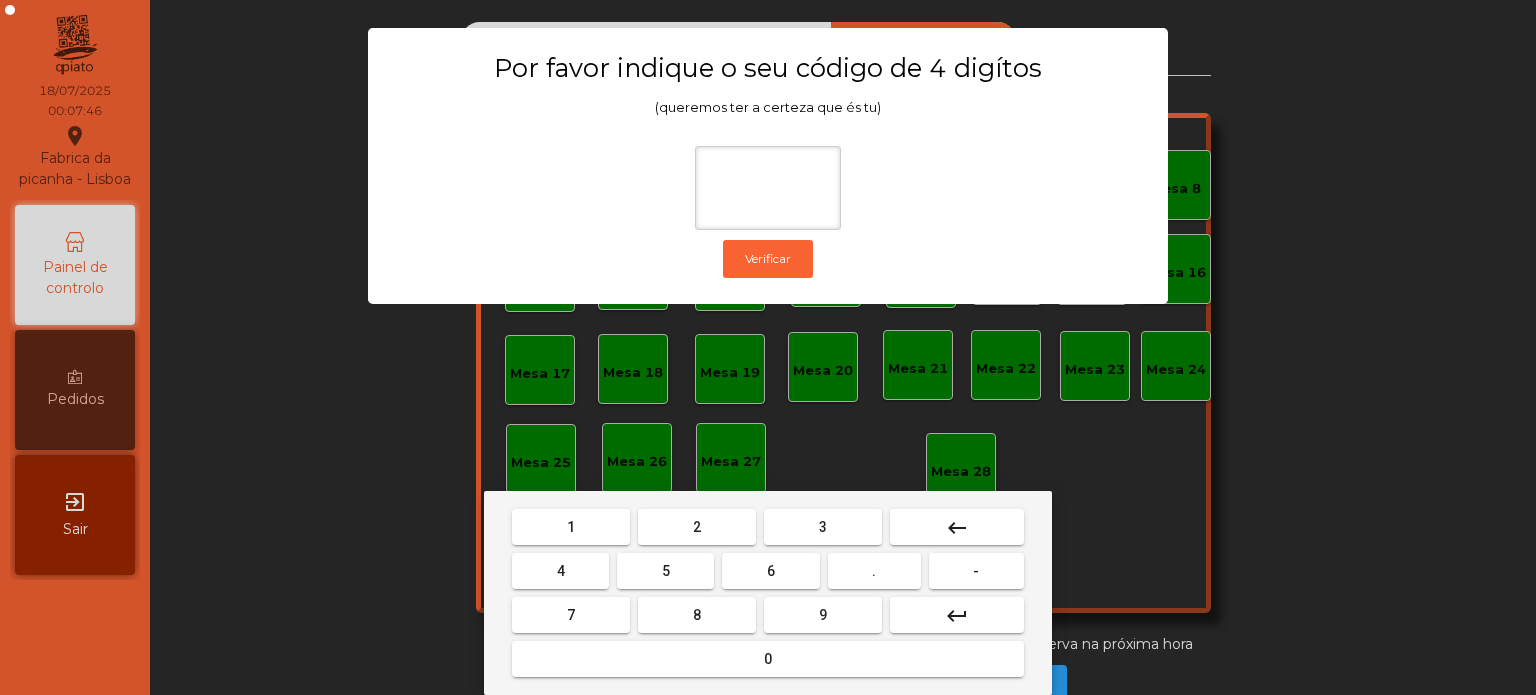click on "1" at bounding box center (571, 527) 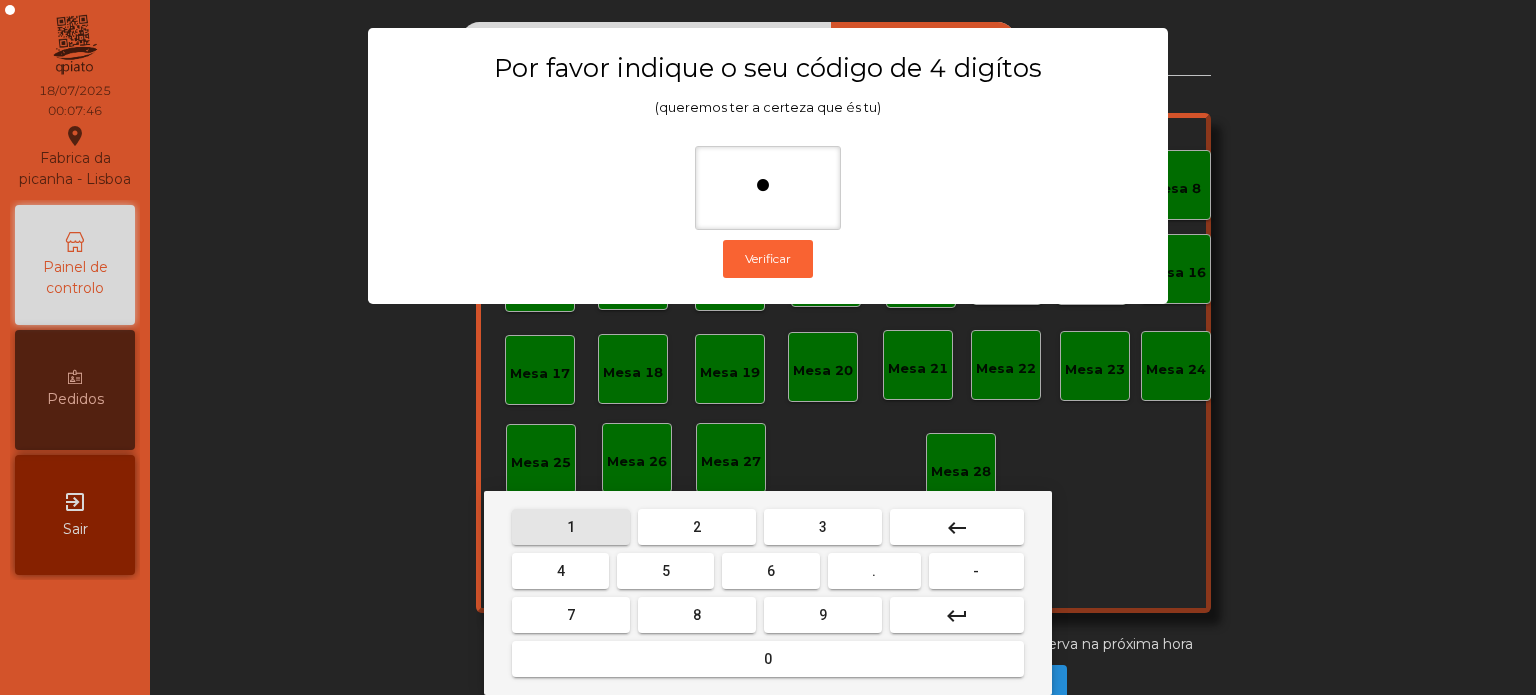 click on "3" at bounding box center [823, 527] 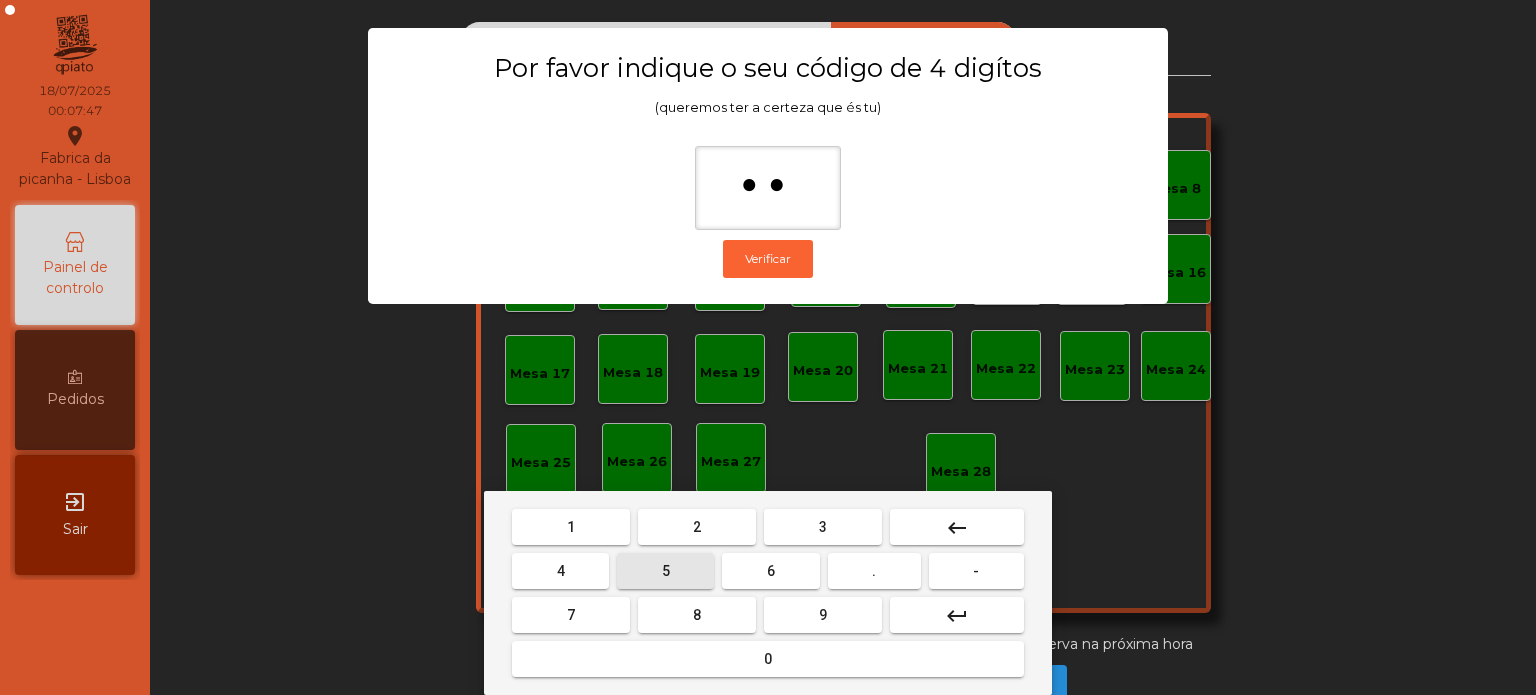 click on "5" at bounding box center (665, 571) 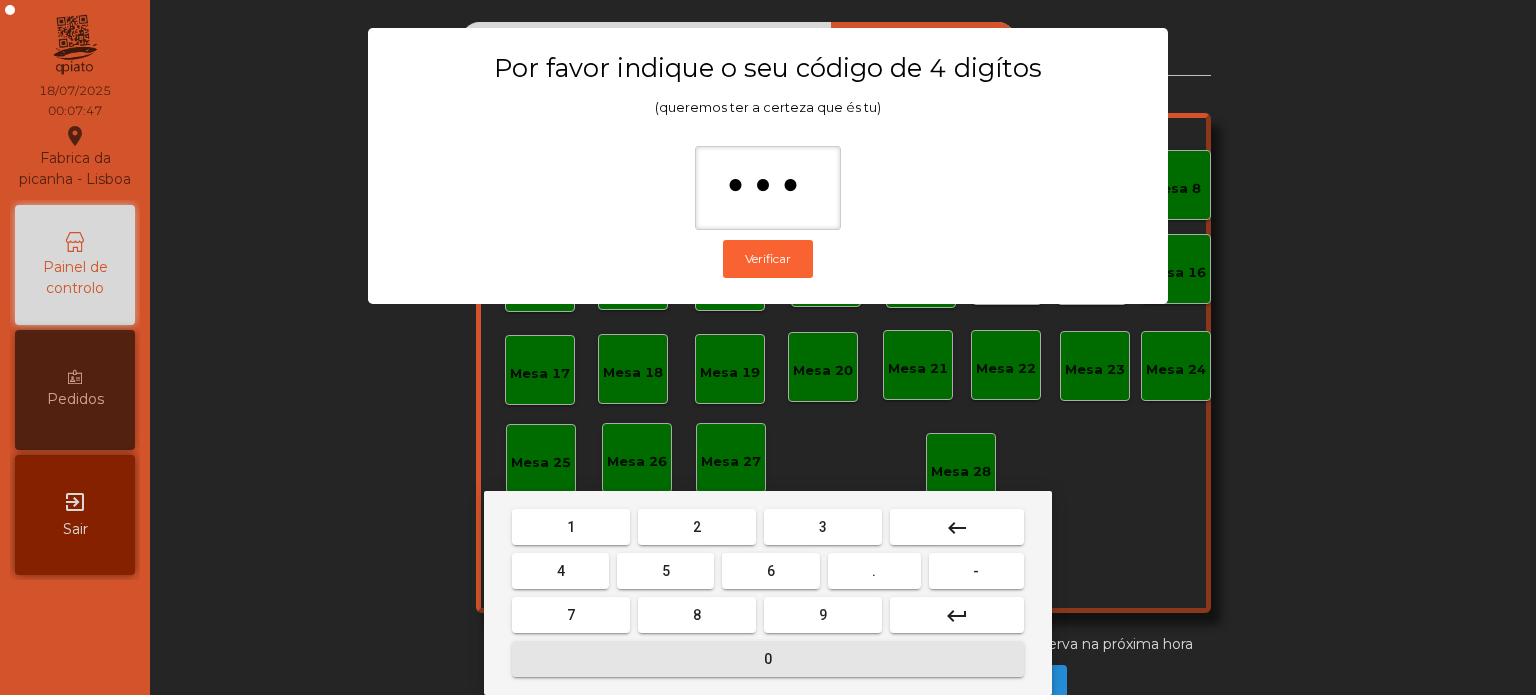 click on "0" at bounding box center [768, 659] 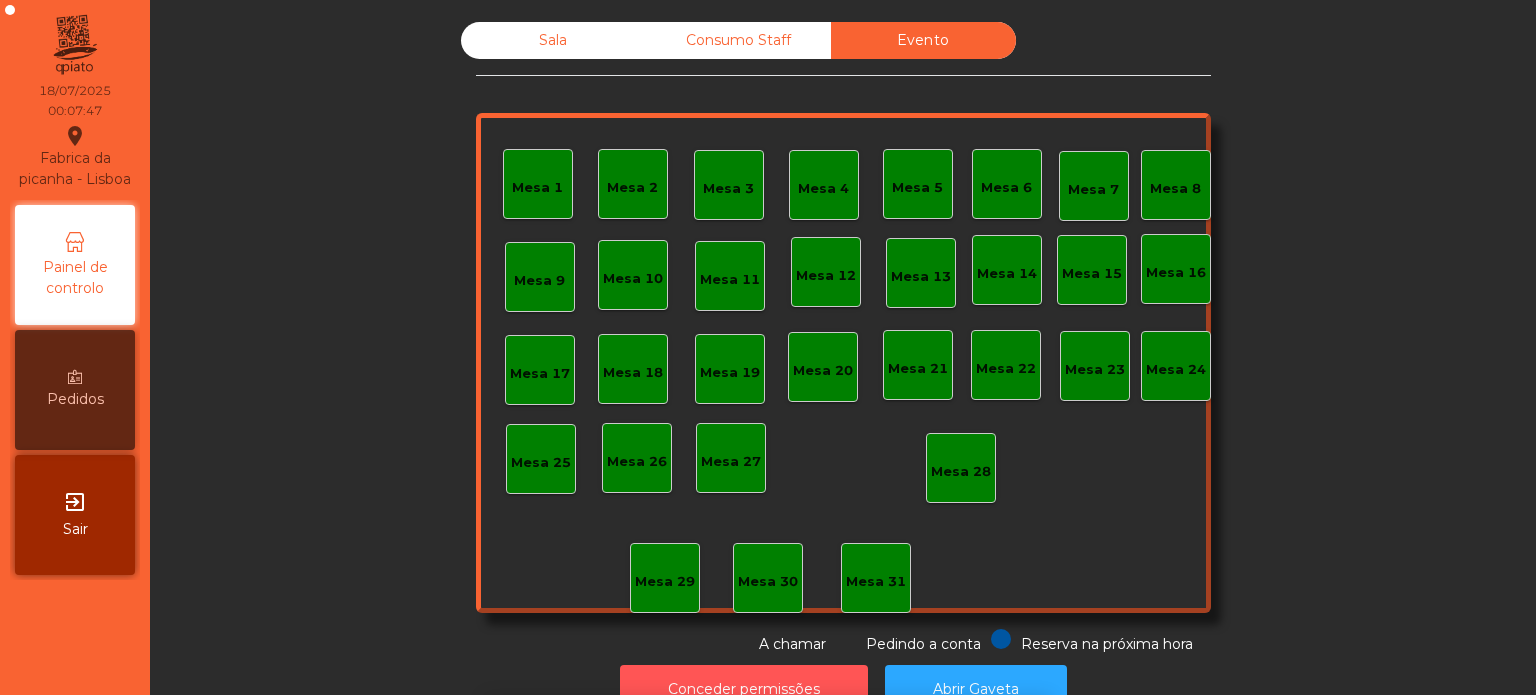scroll, scrollTop: 33, scrollLeft: 0, axis: vertical 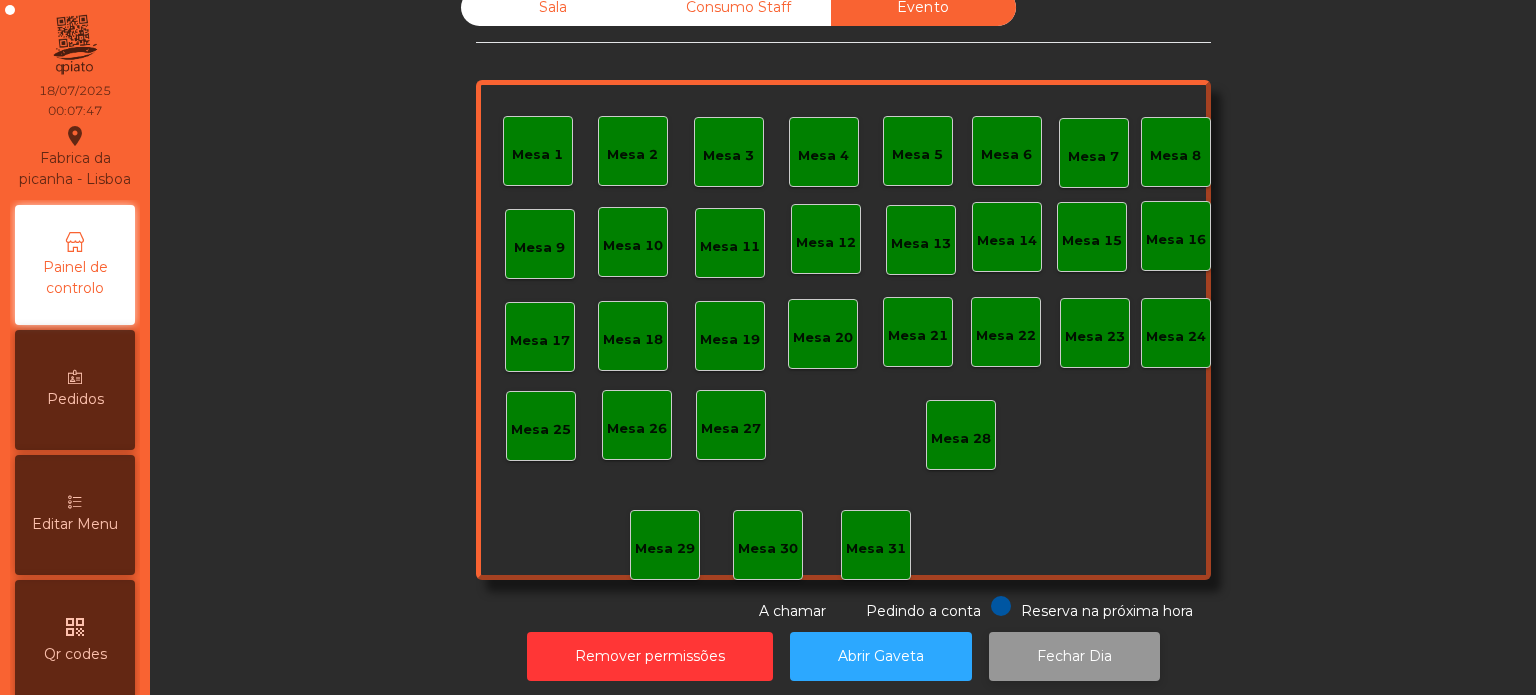 click on "Fechar Dia" 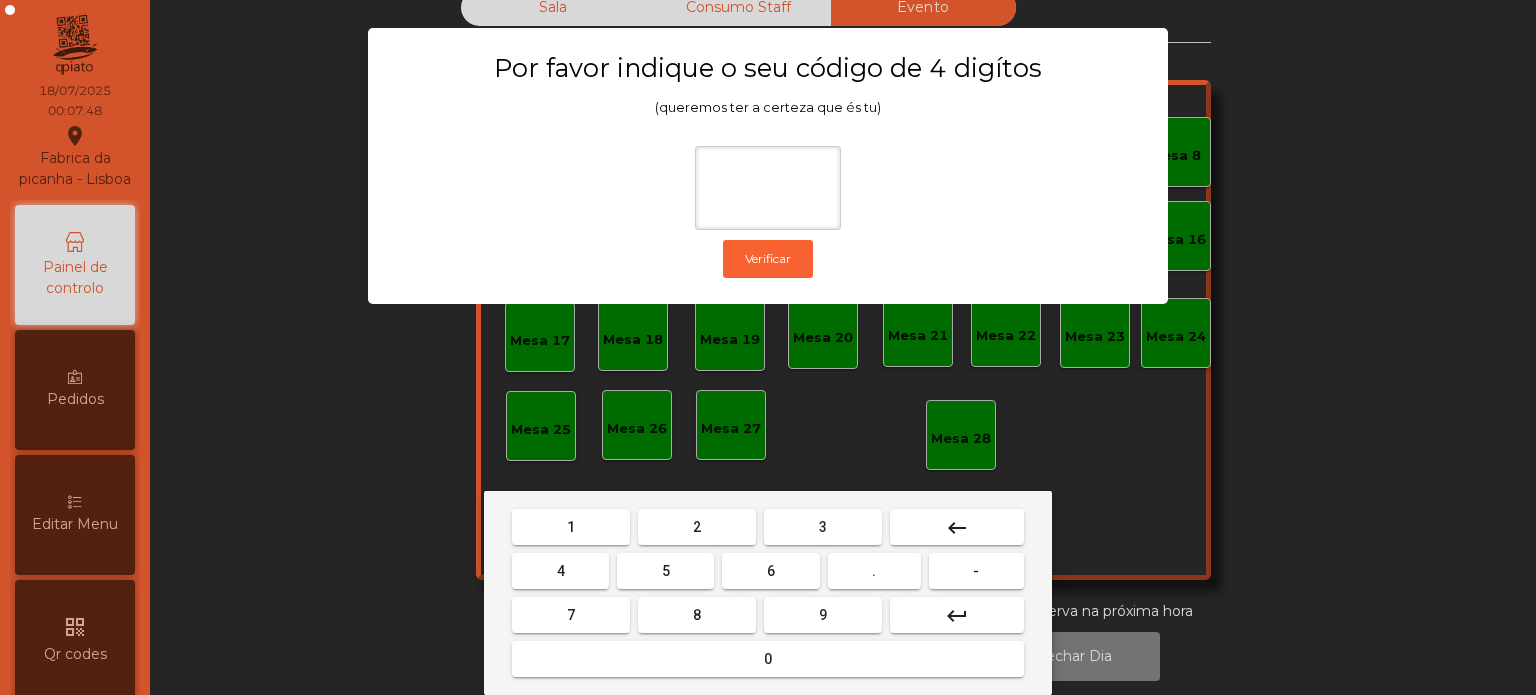 click on "1" at bounding box center (571, 527) 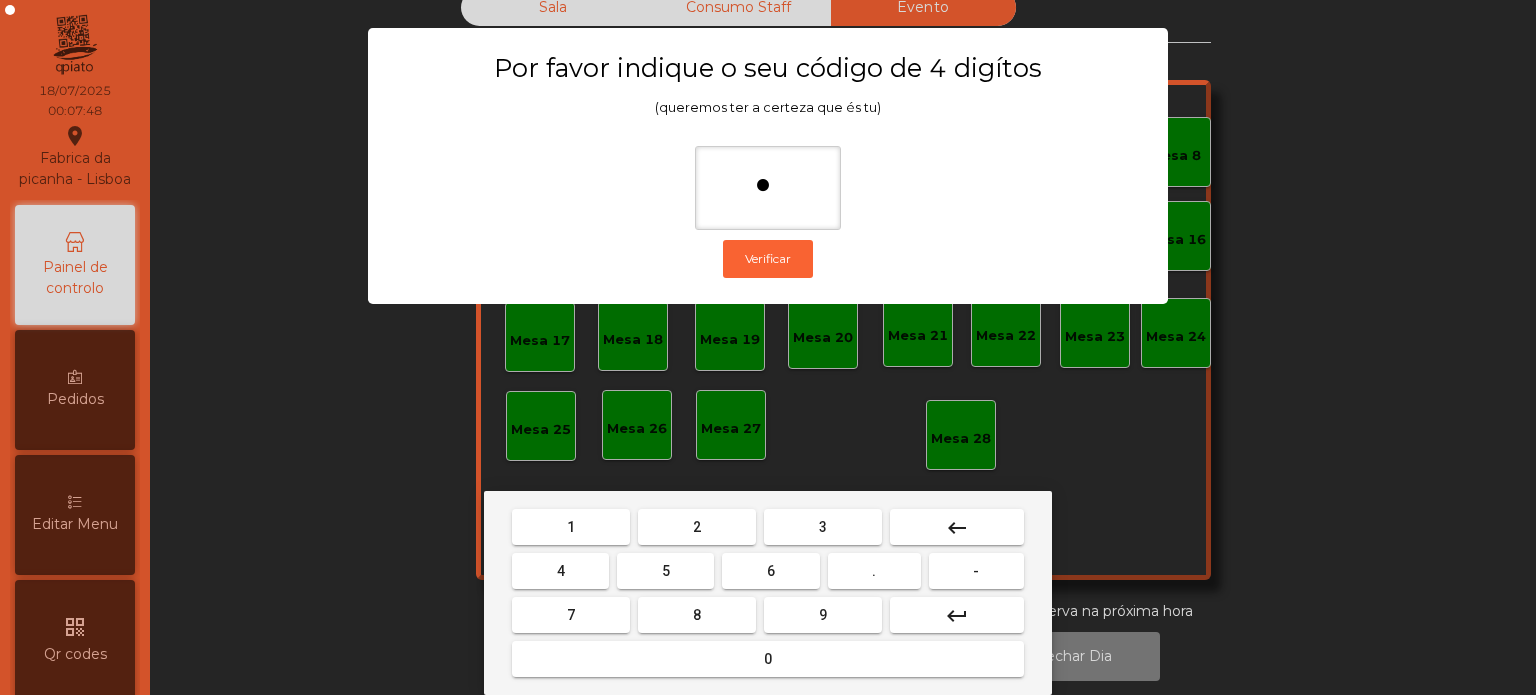 click on "3" at bounding box center (823, 527) 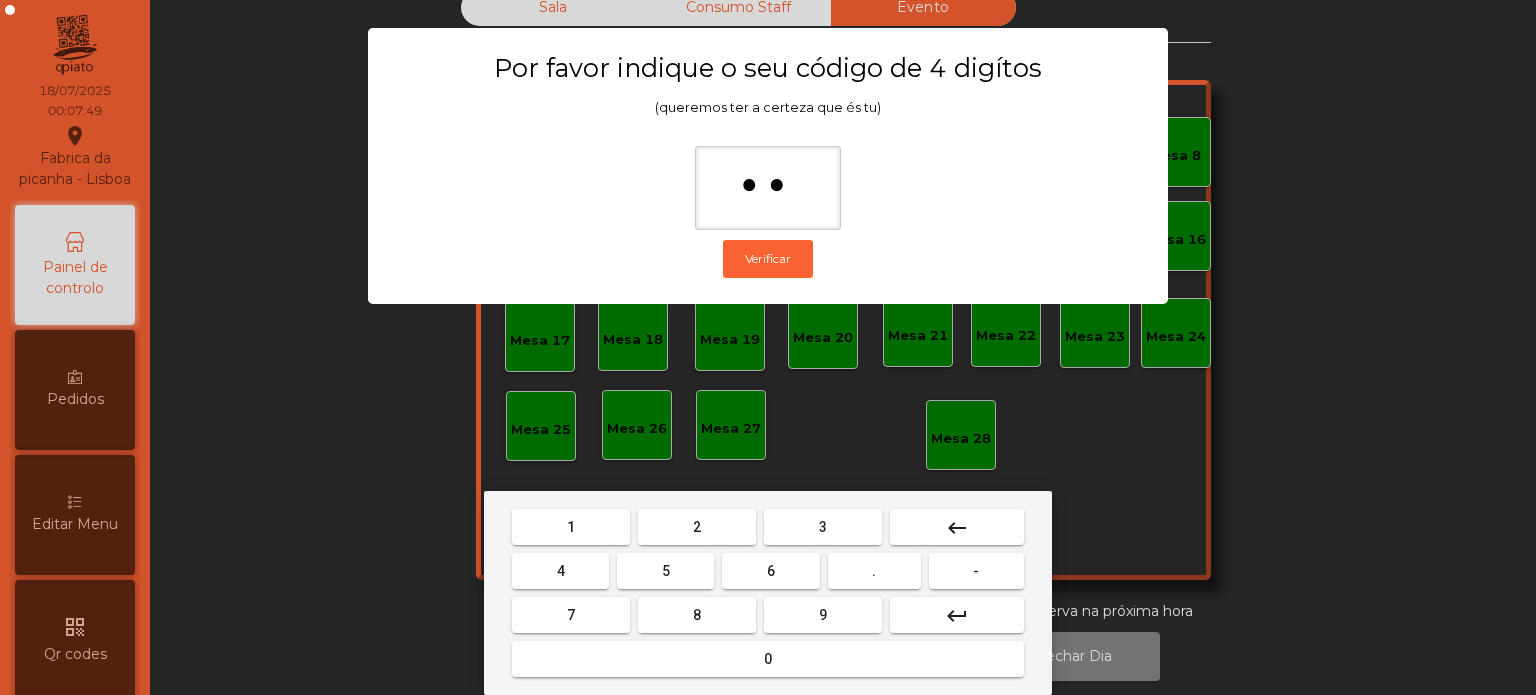 click on "5" at bounding box center [665, 571] 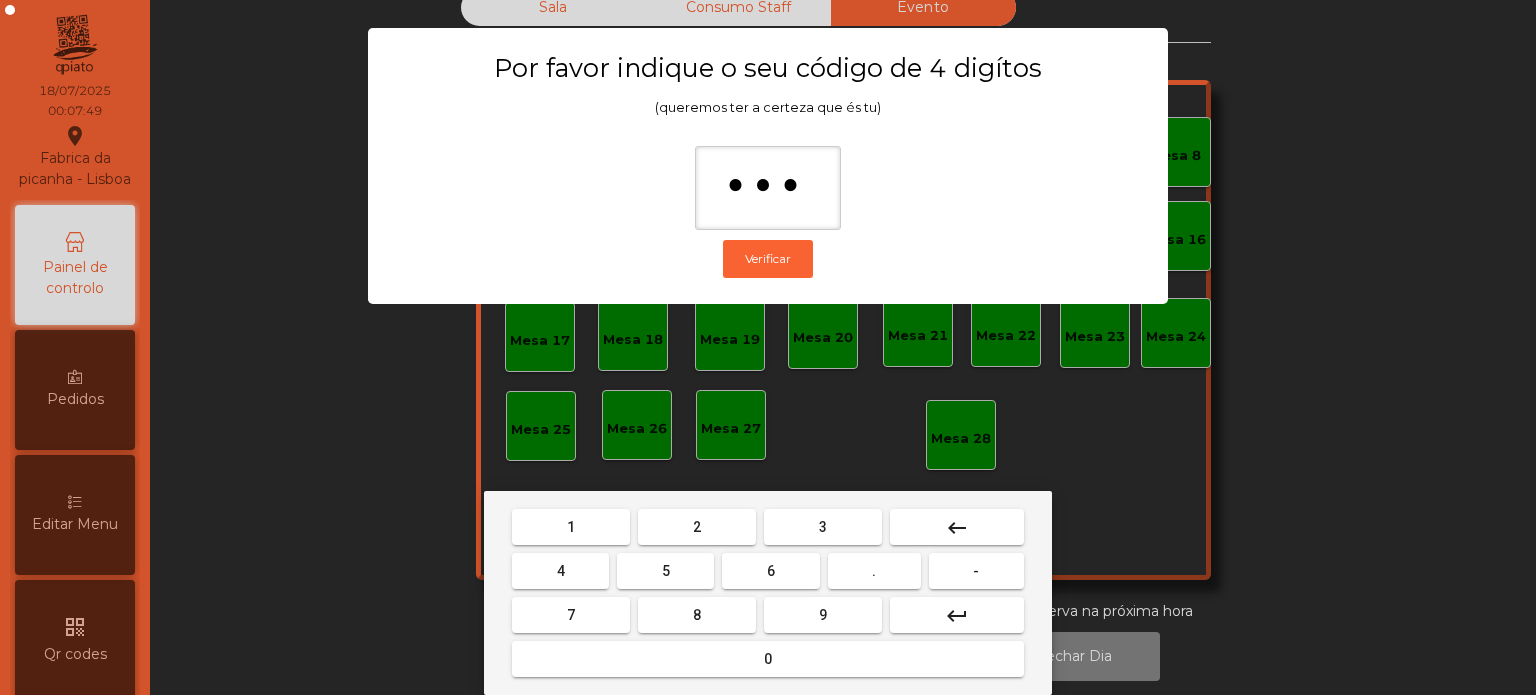 click on "0" at bounding box center (768, 659) 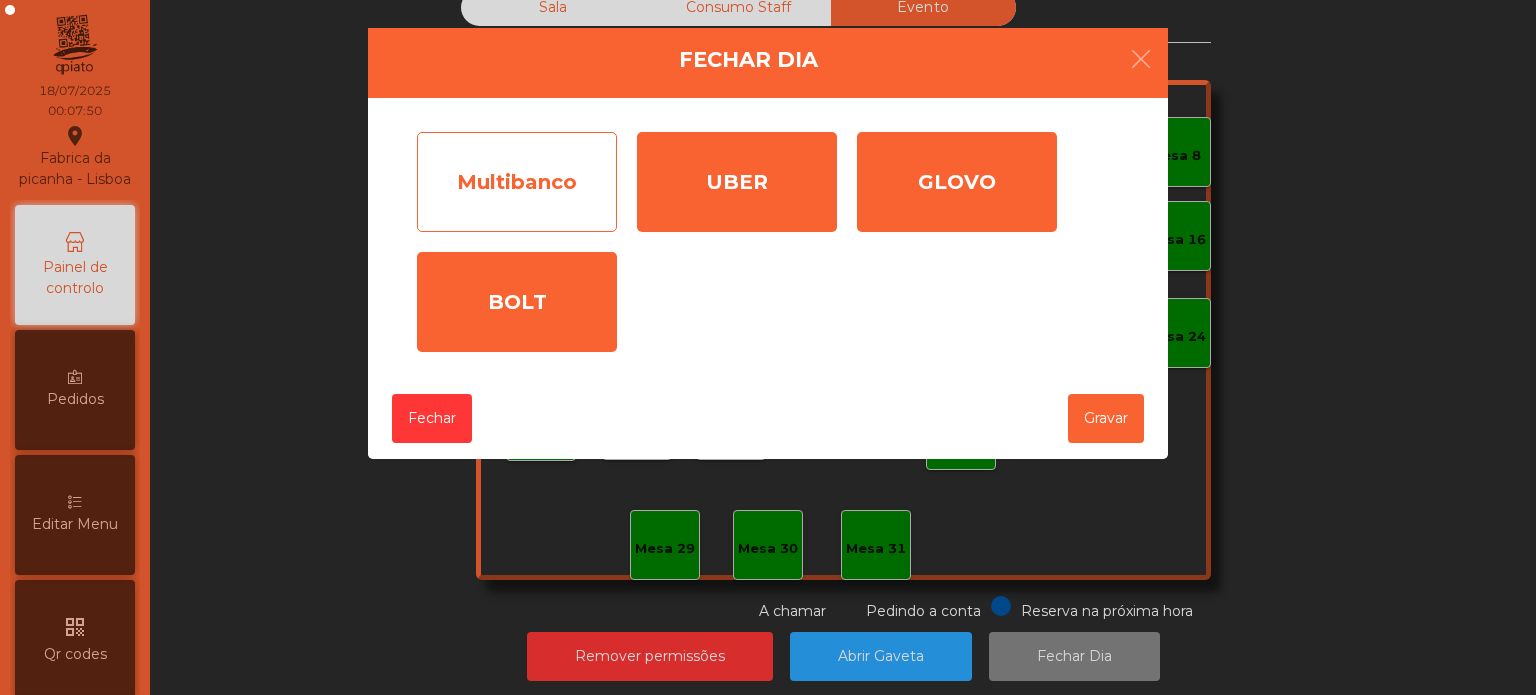 click on "Multibanco" 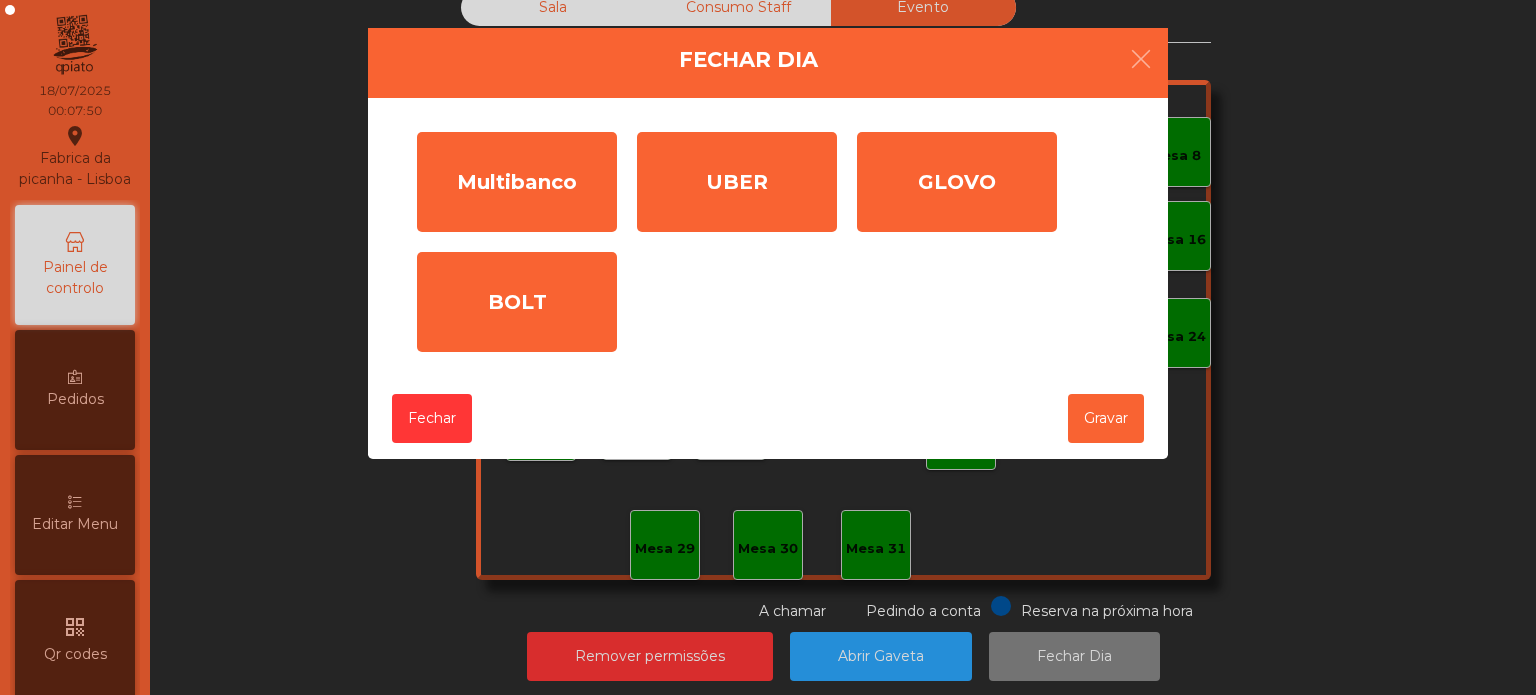 click on "*" 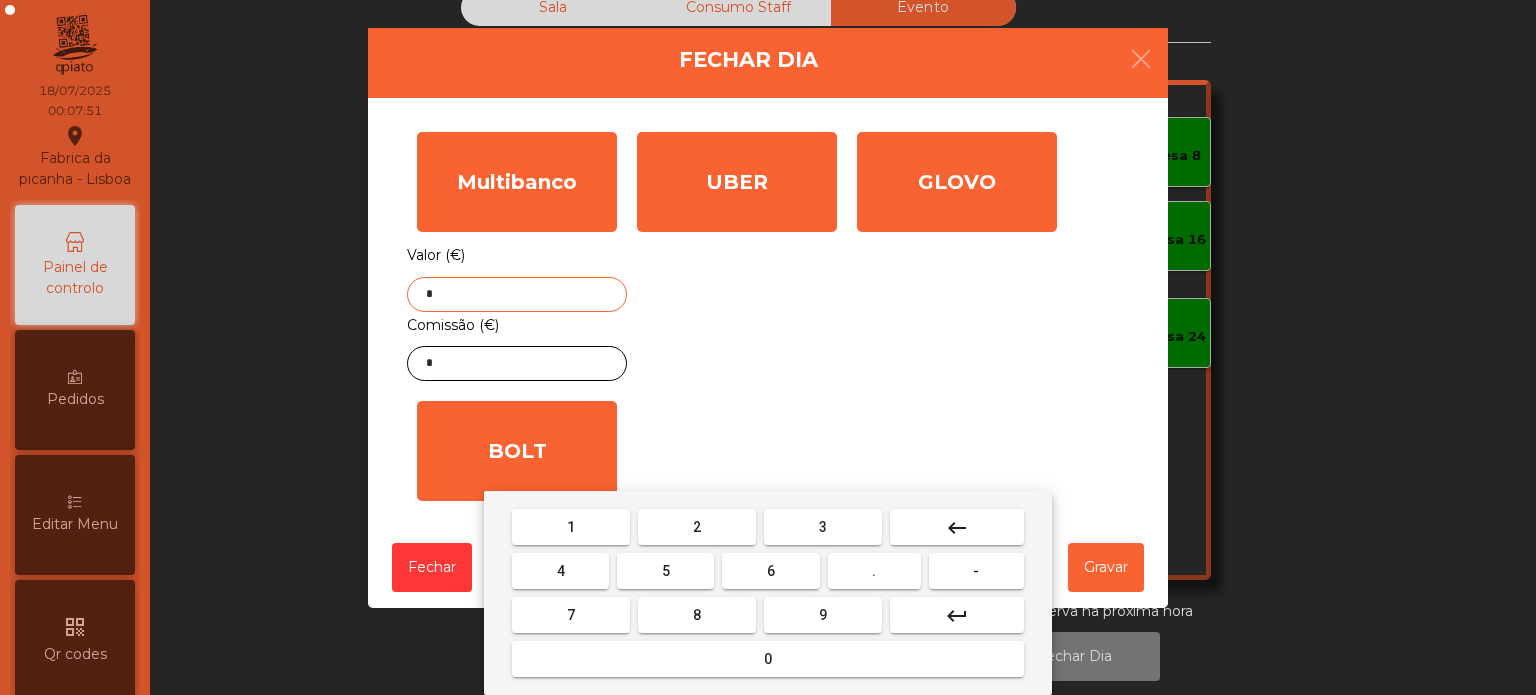click on "keyboard_backspace" at bounding box center [957, 527] 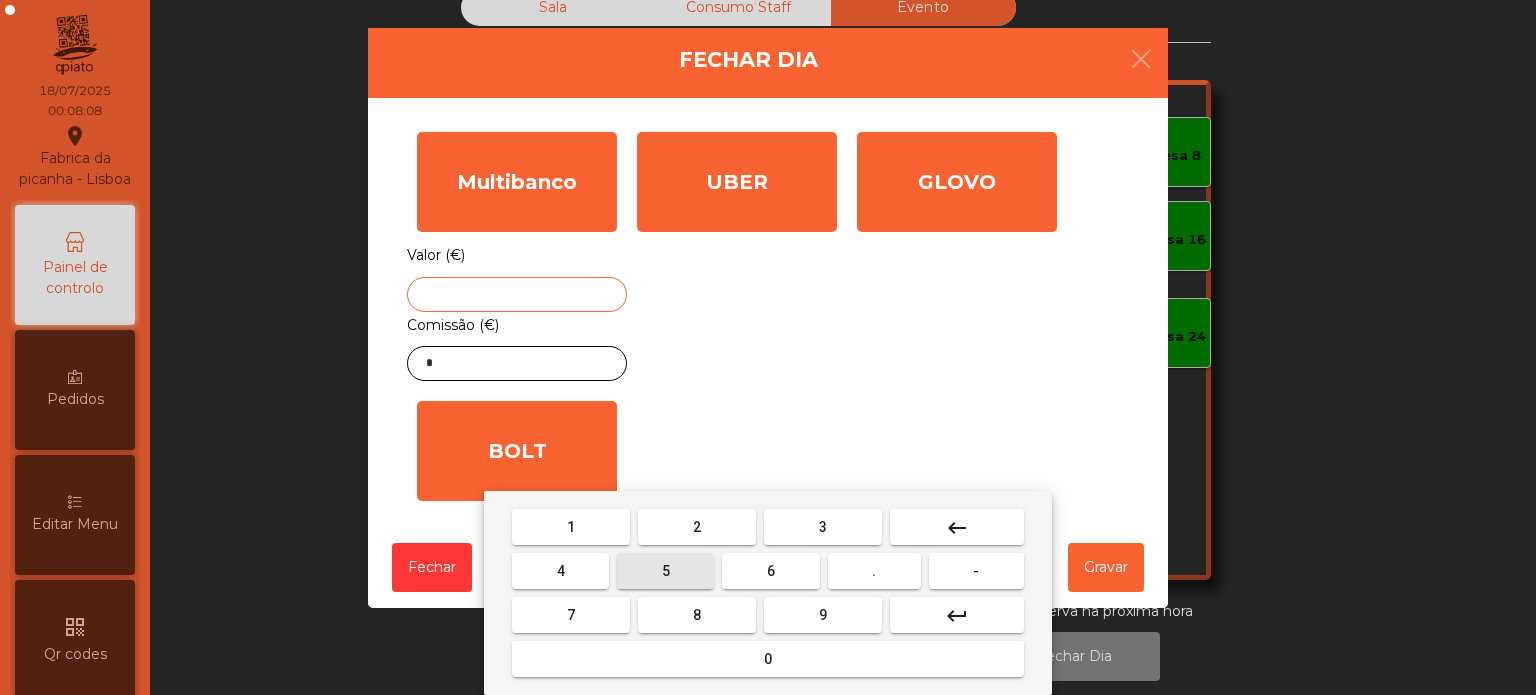 click on "5" at bounding box center (665, 571) 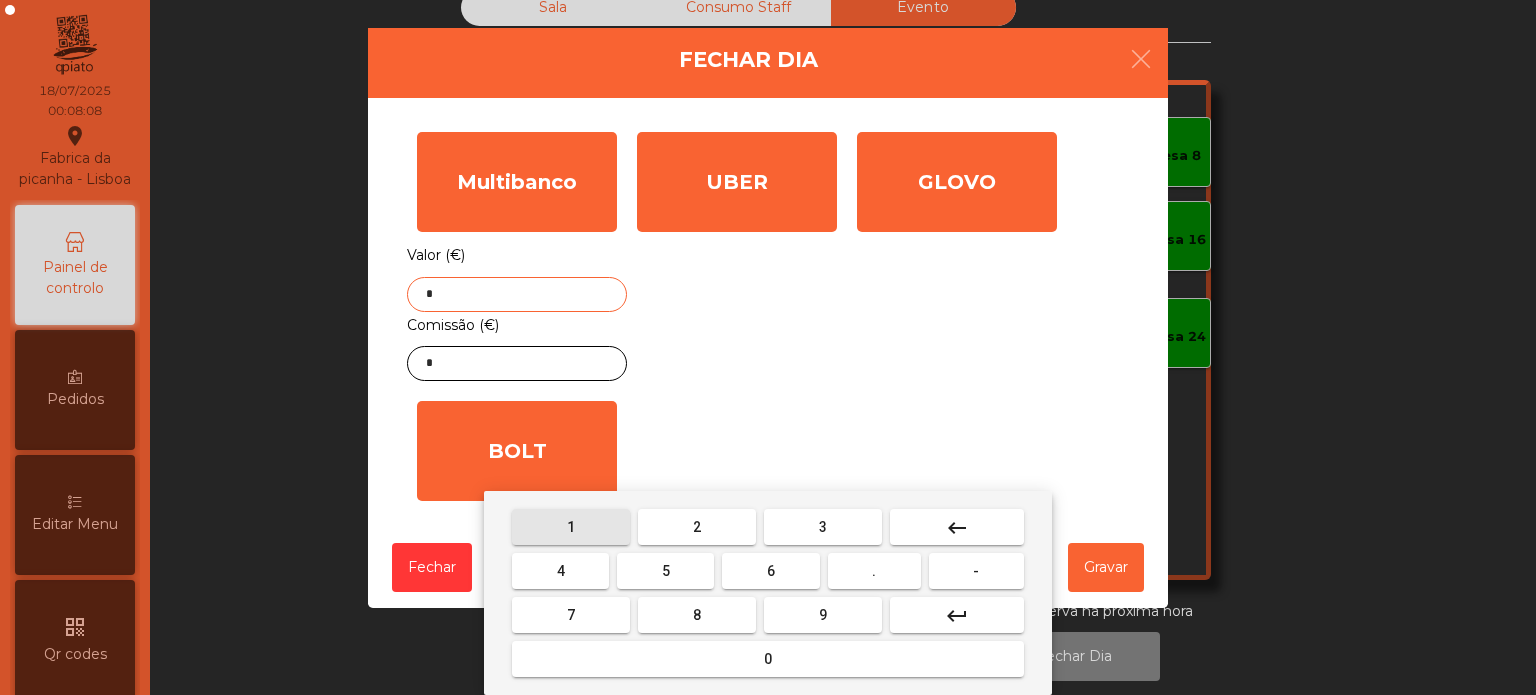 click on "1" at bounding box center (571, 527) 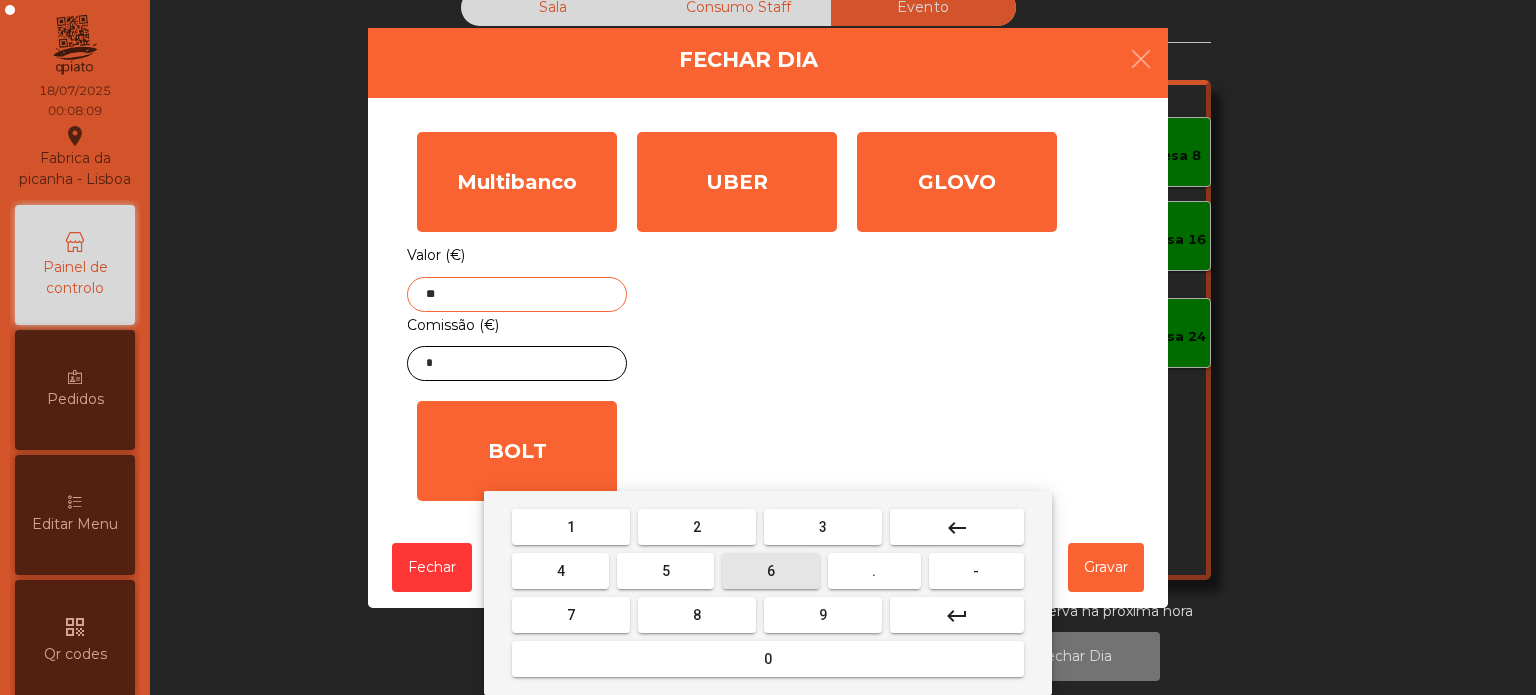 click on "6" at bounding box center (771, 571) 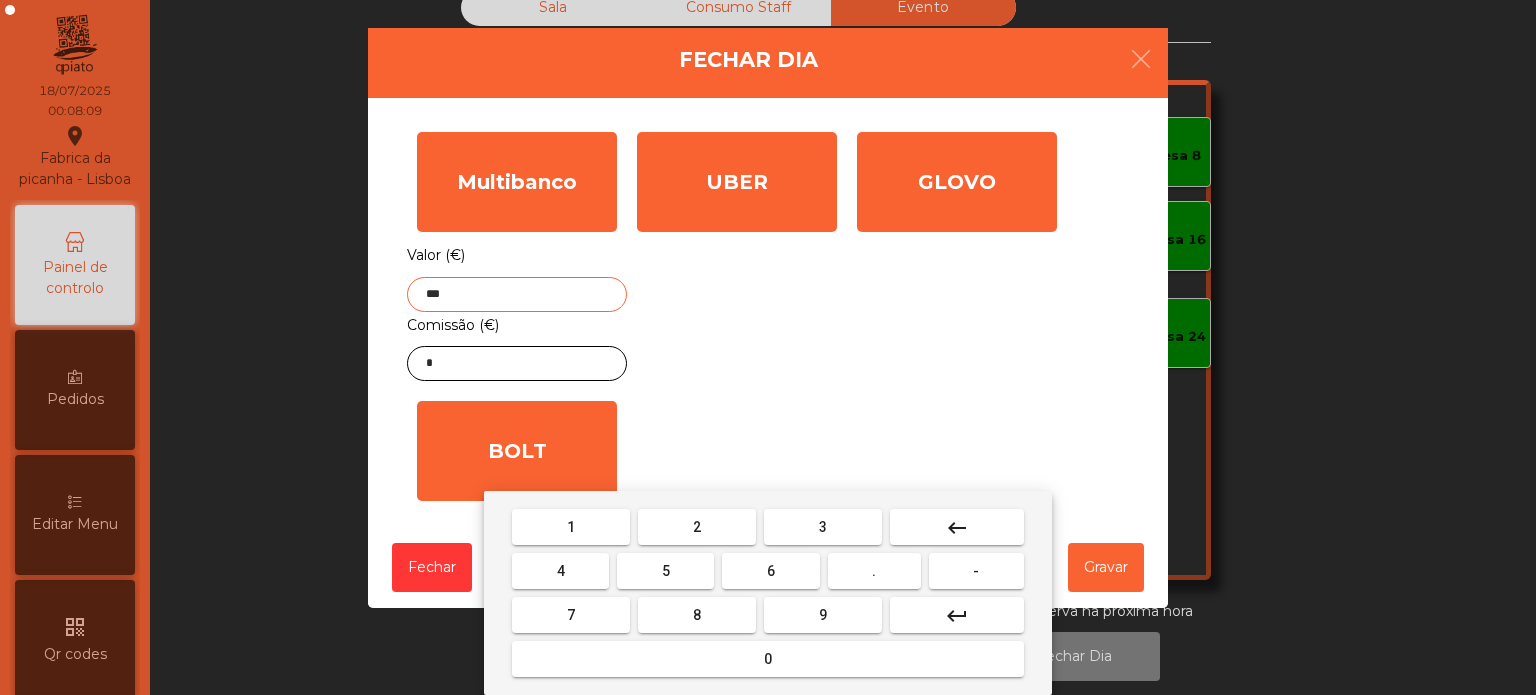 click on "." at bounding box center (874, 571) 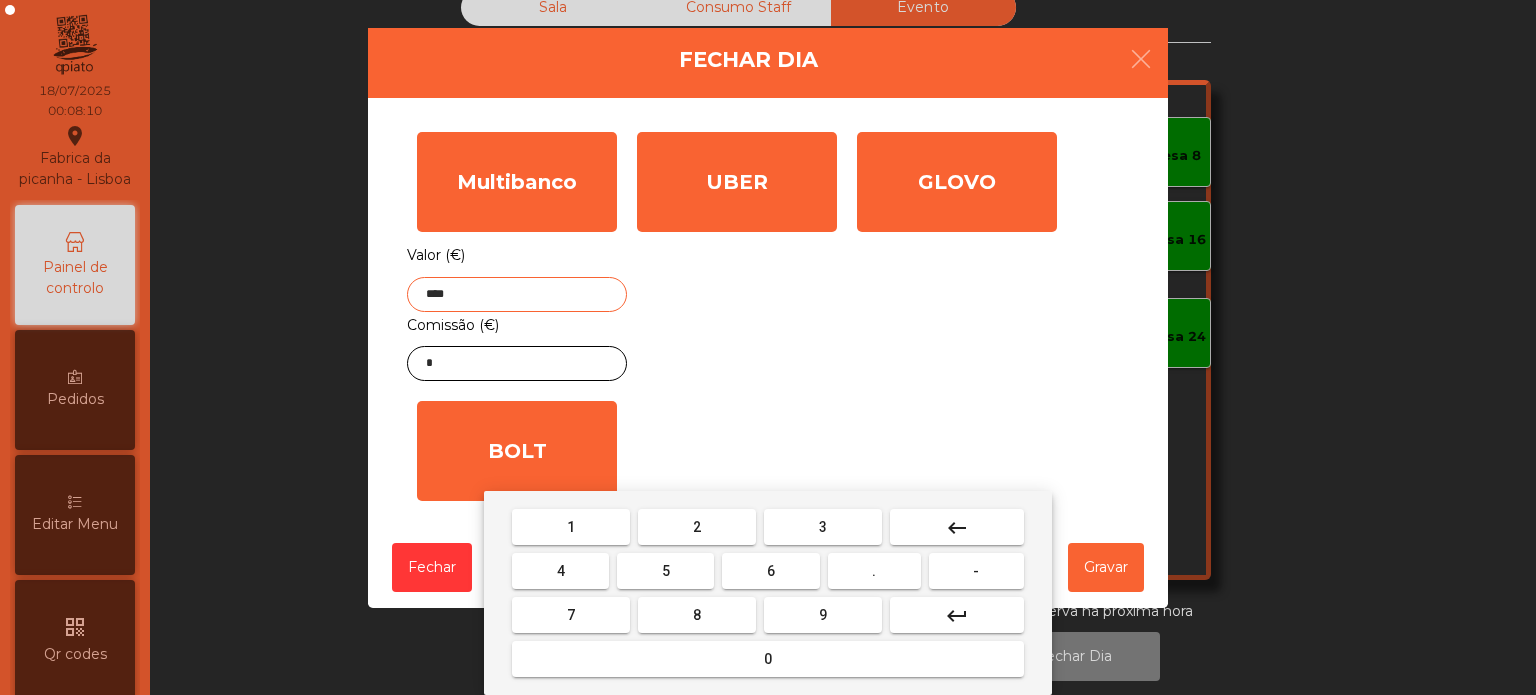 click on "." at bounding box center (874, 571) 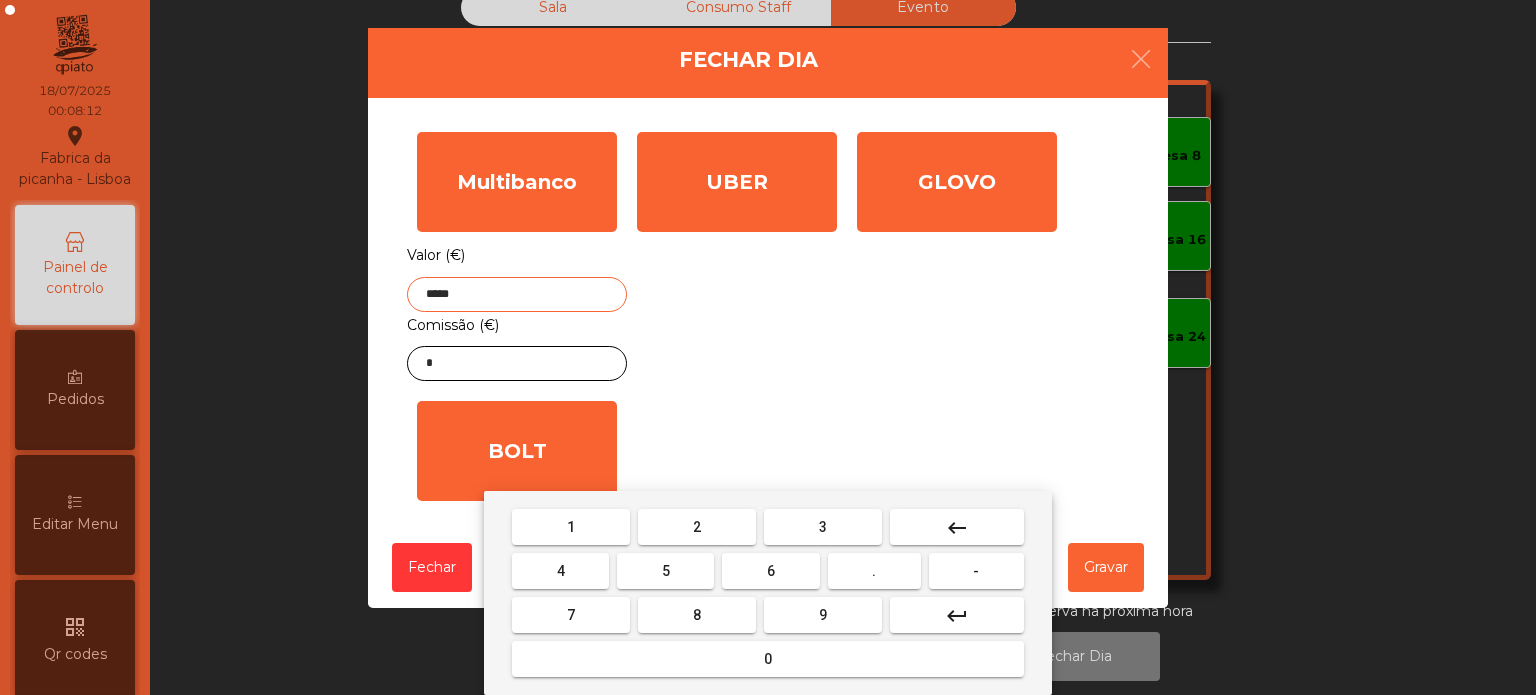 click on "keyboard_backspace" at bounding box center [957, 528] 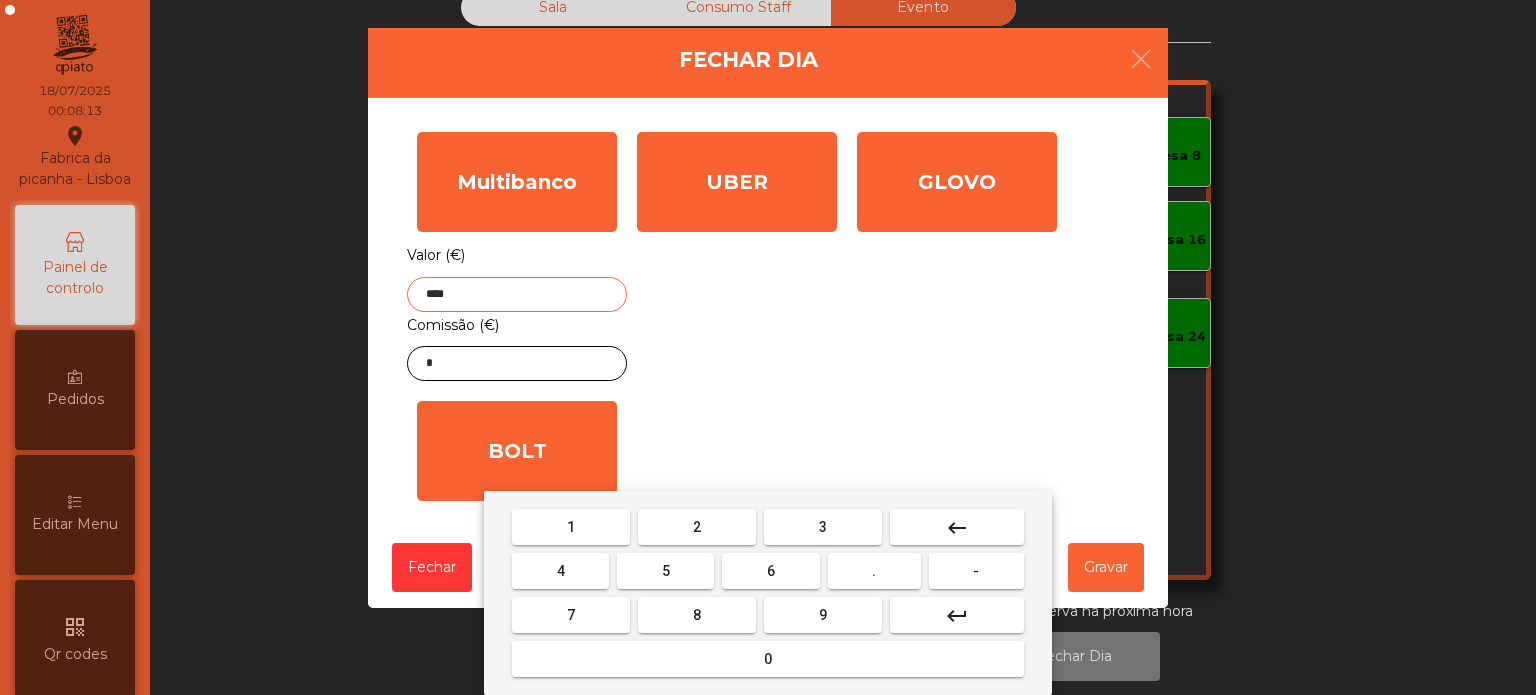 click on "6" at bounding box center (771, 571) 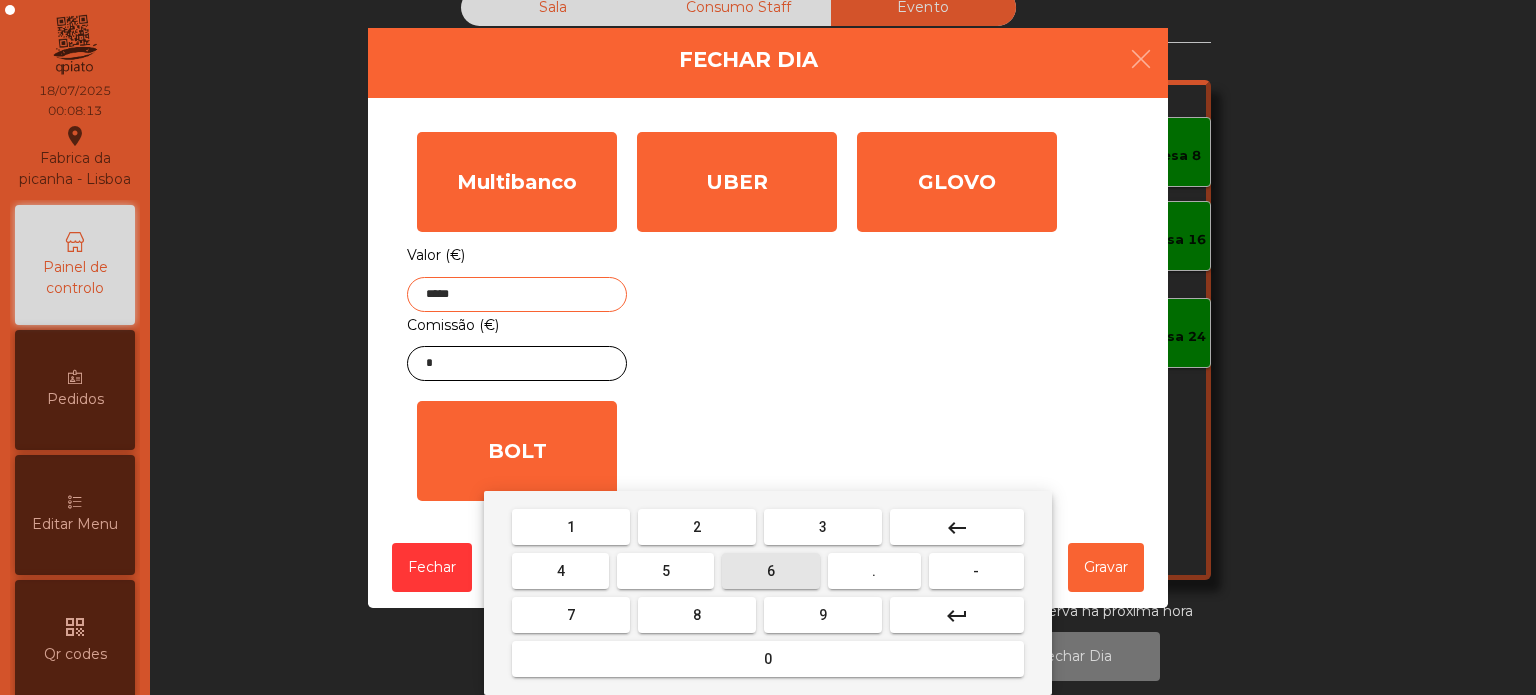 click on "2" at bounding box center (697, 527) 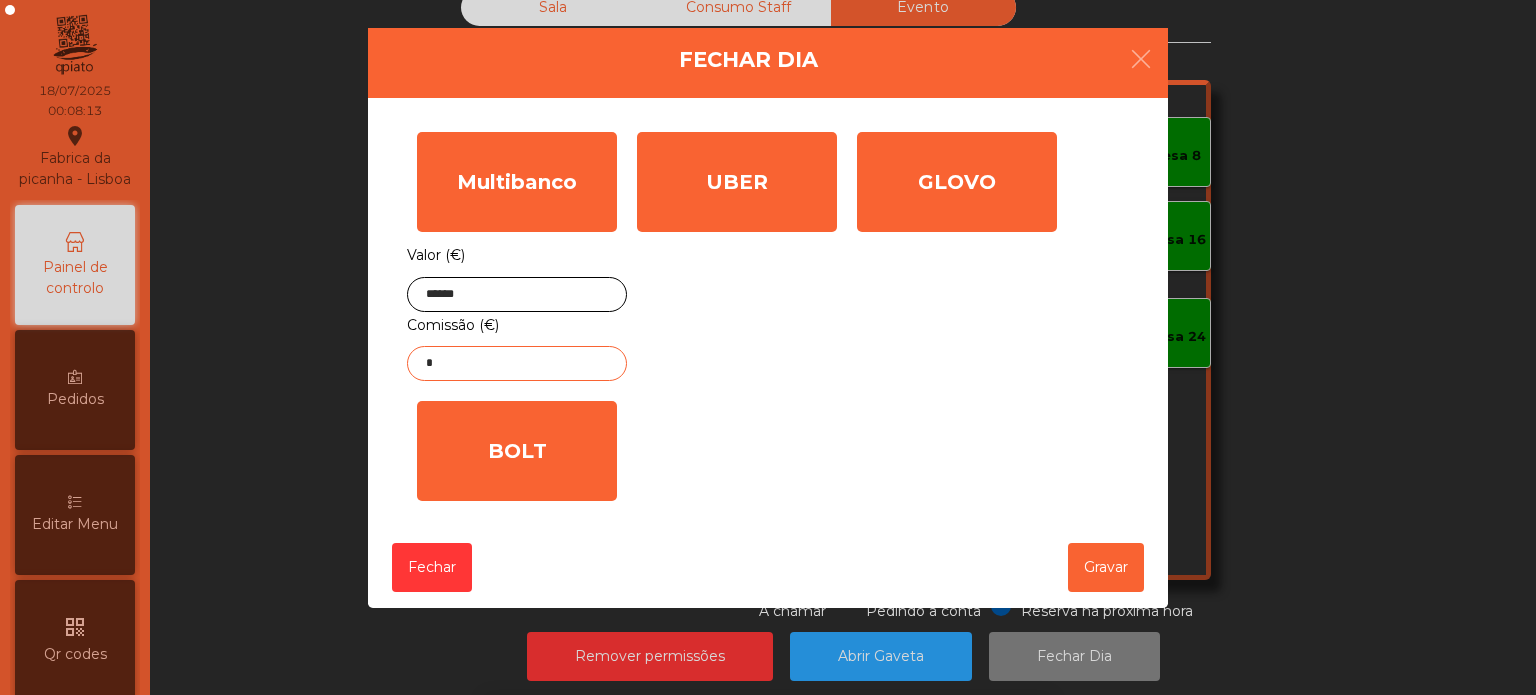click on "*" 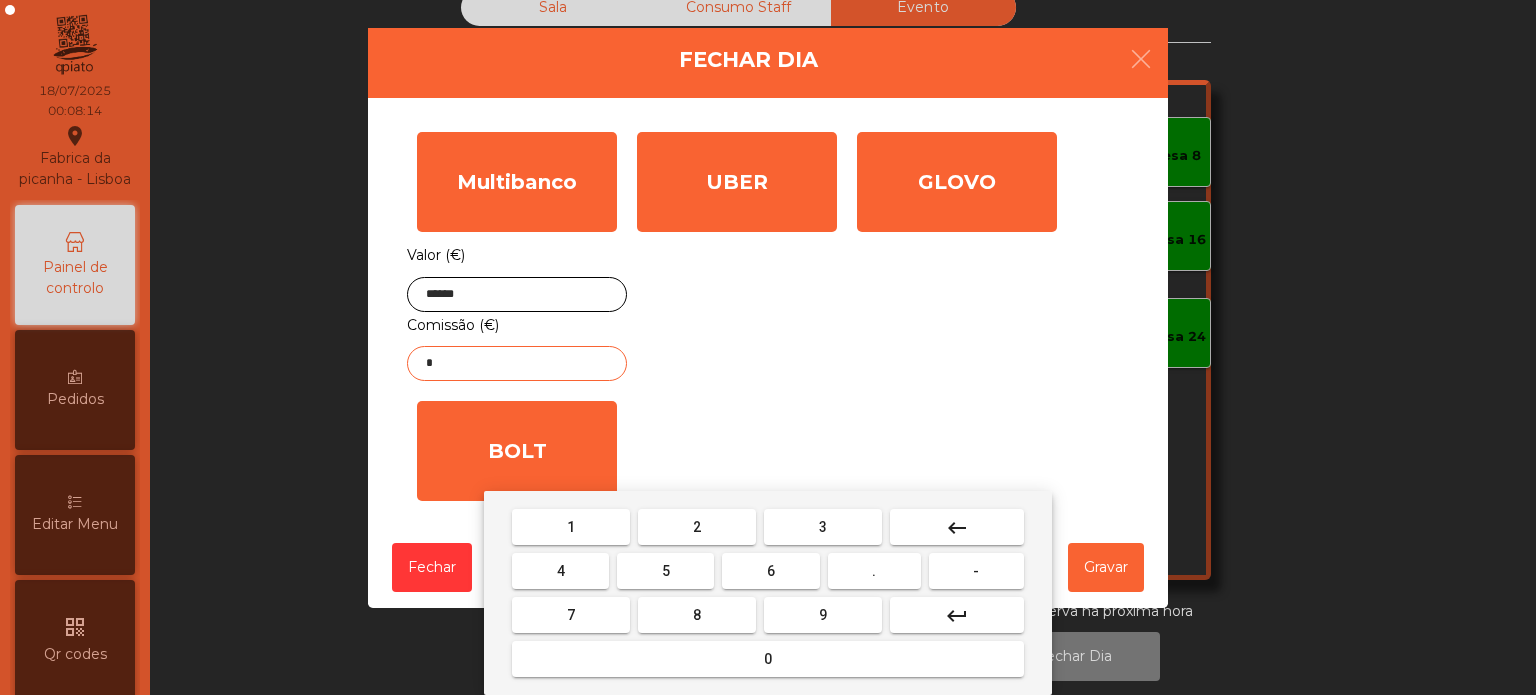 click on "keyboard_backspace" at bounding box center [957, 528] 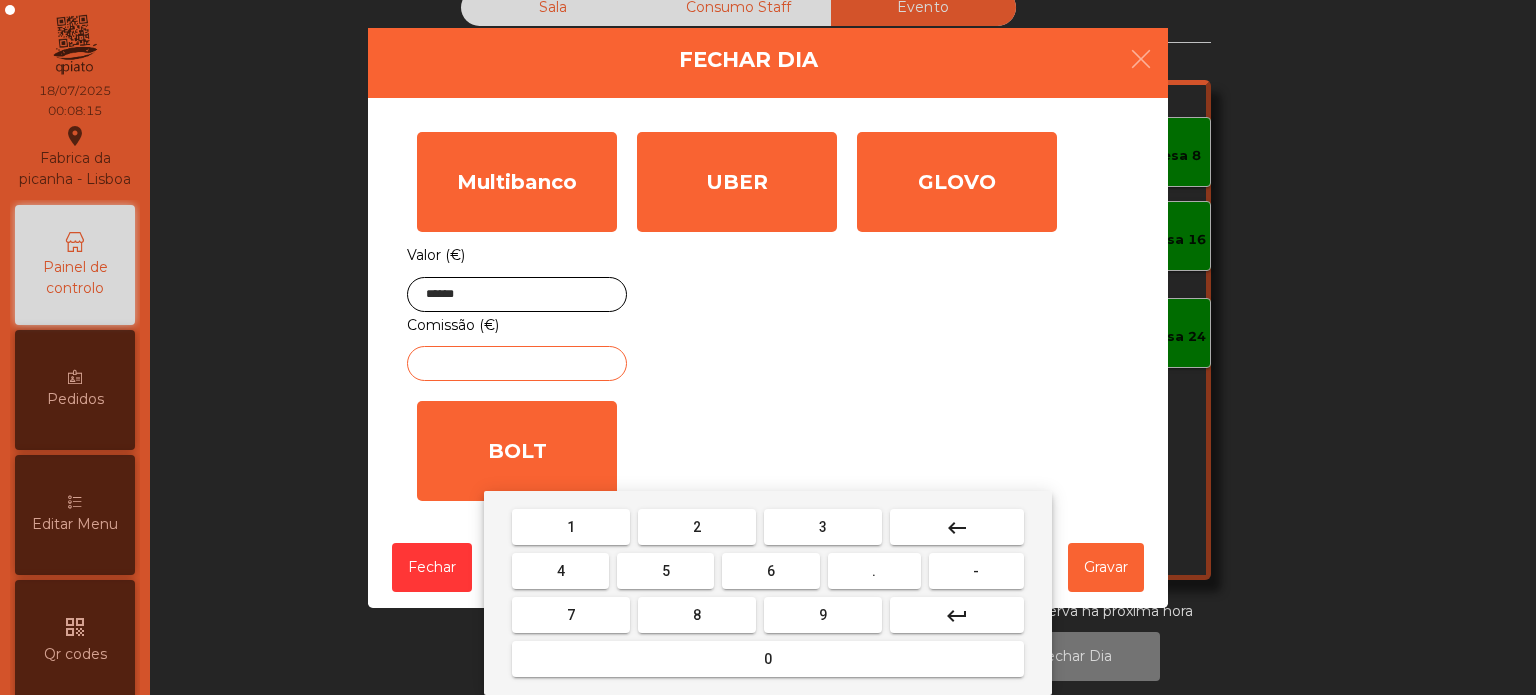 click on "3" at bounding box center [823, 527] 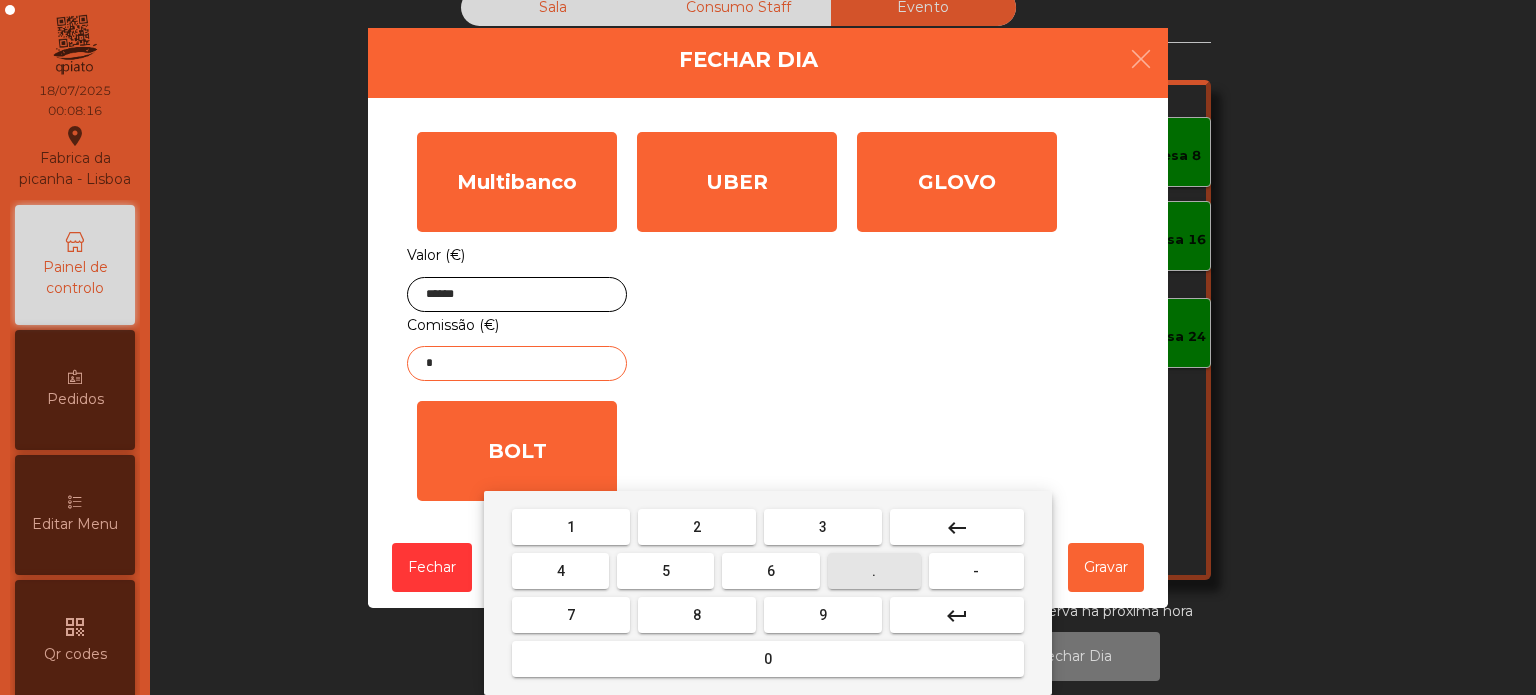 click on "." at bounding box center (874, 571) 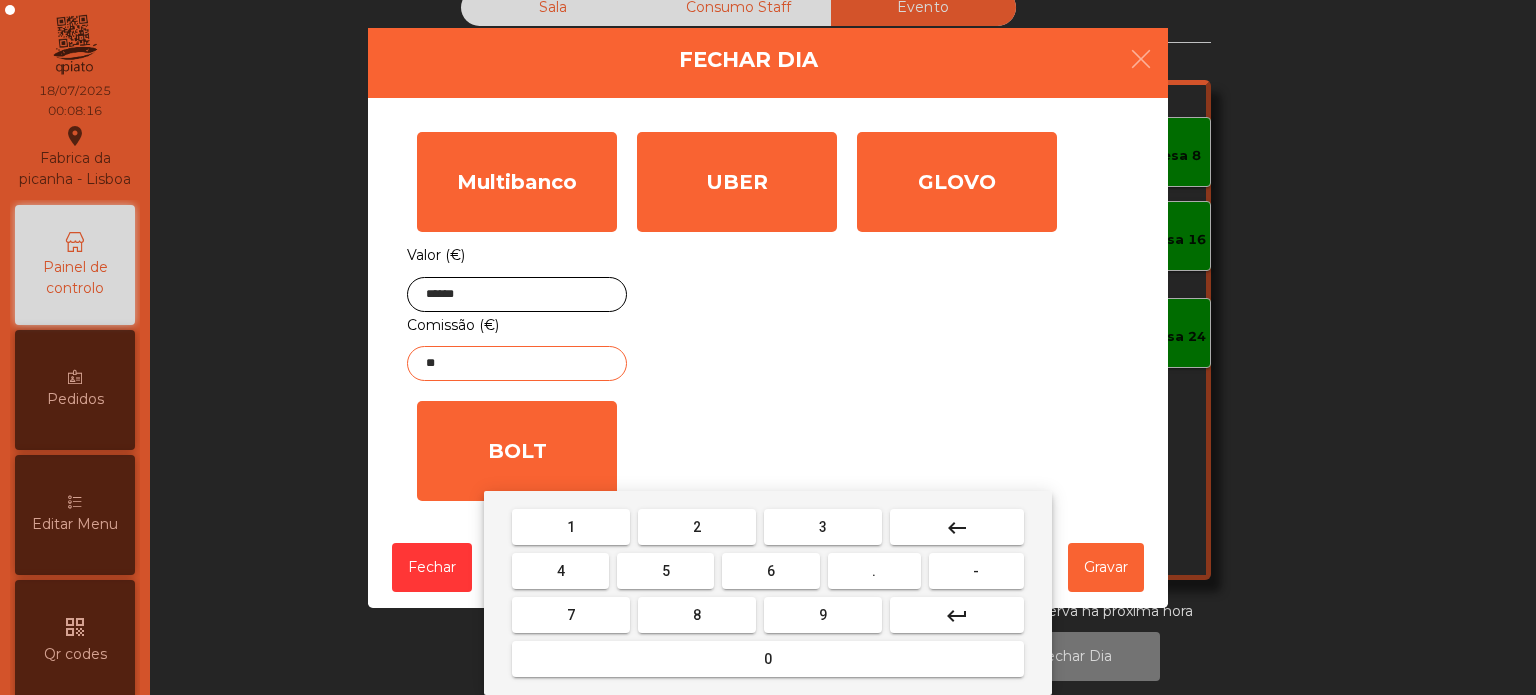 click on "0" at bounding box center [768, 659] 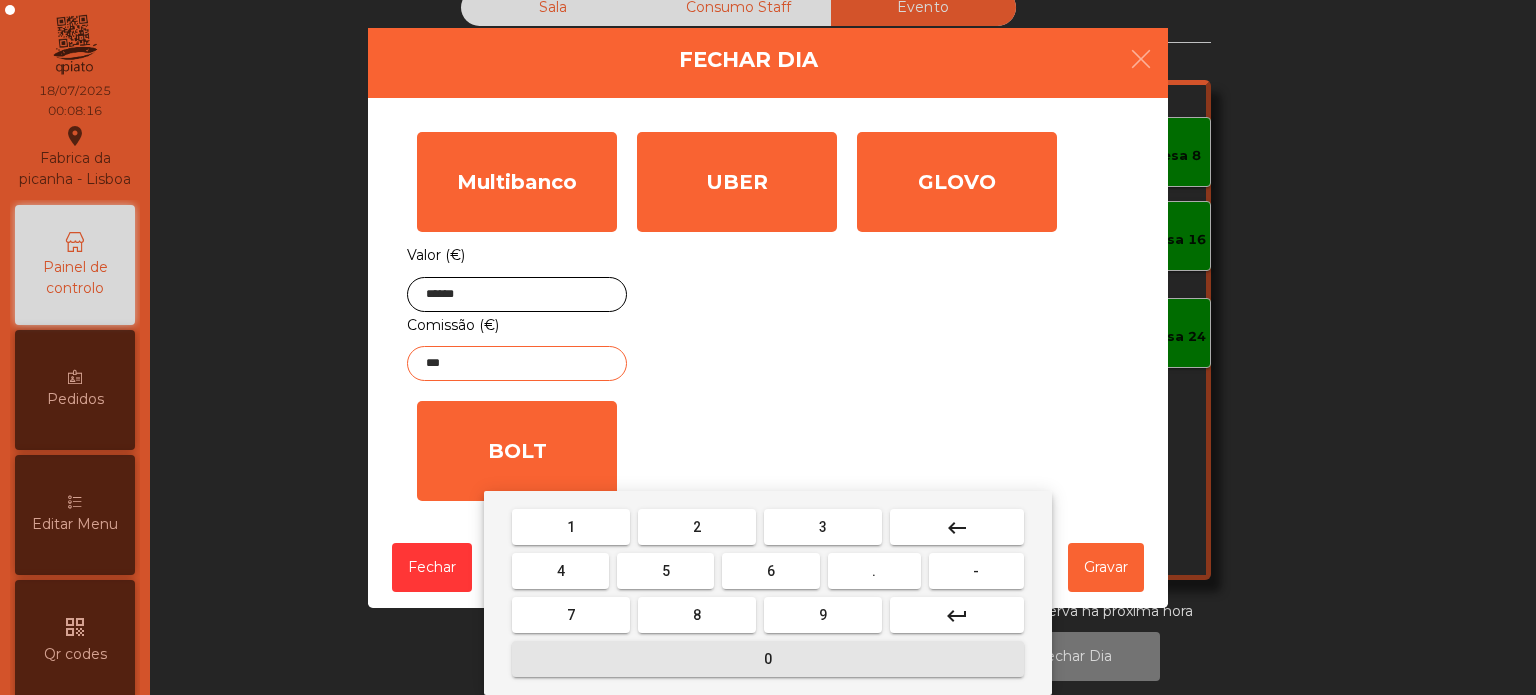 click on "3" at bounding box center [823, 527] 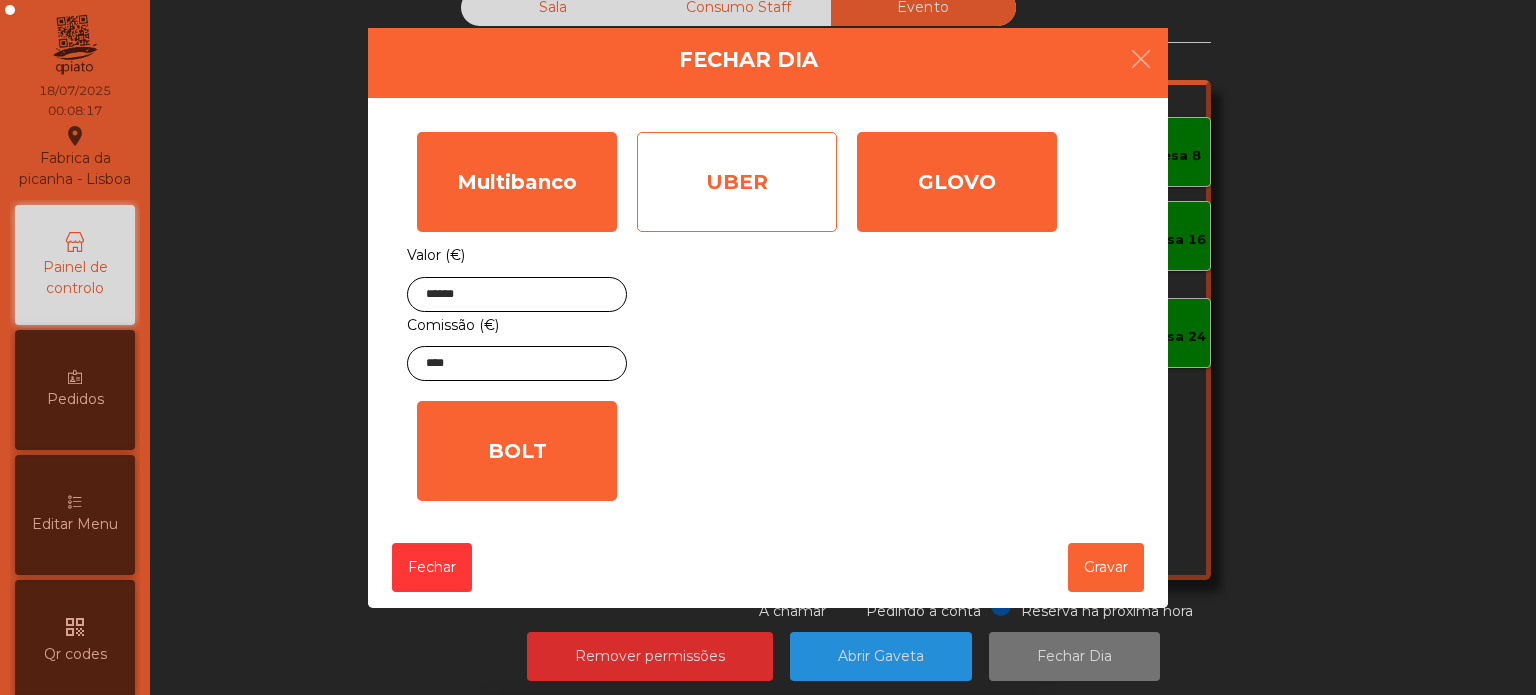 click on "UBER" 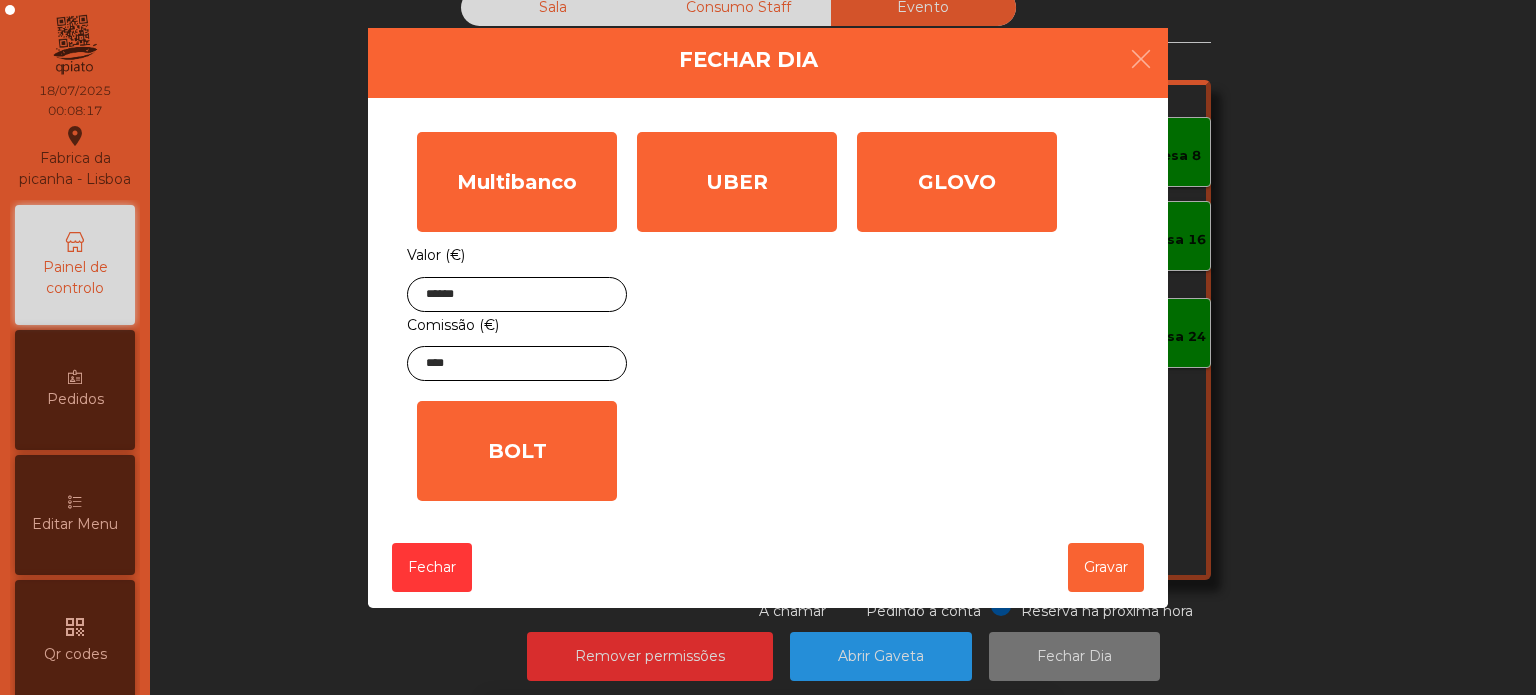 click on "*" 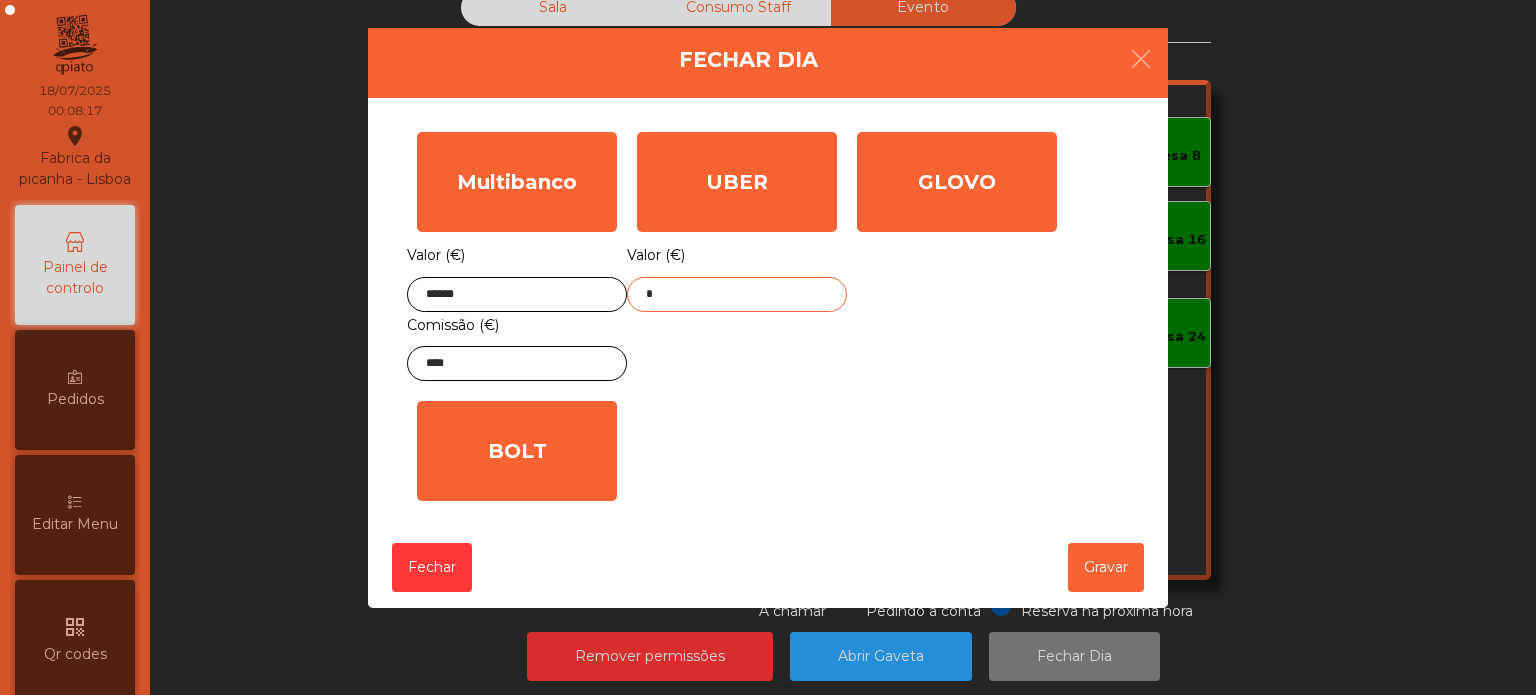 click on "keyboard_backspace" at bounding box center [957, 731] 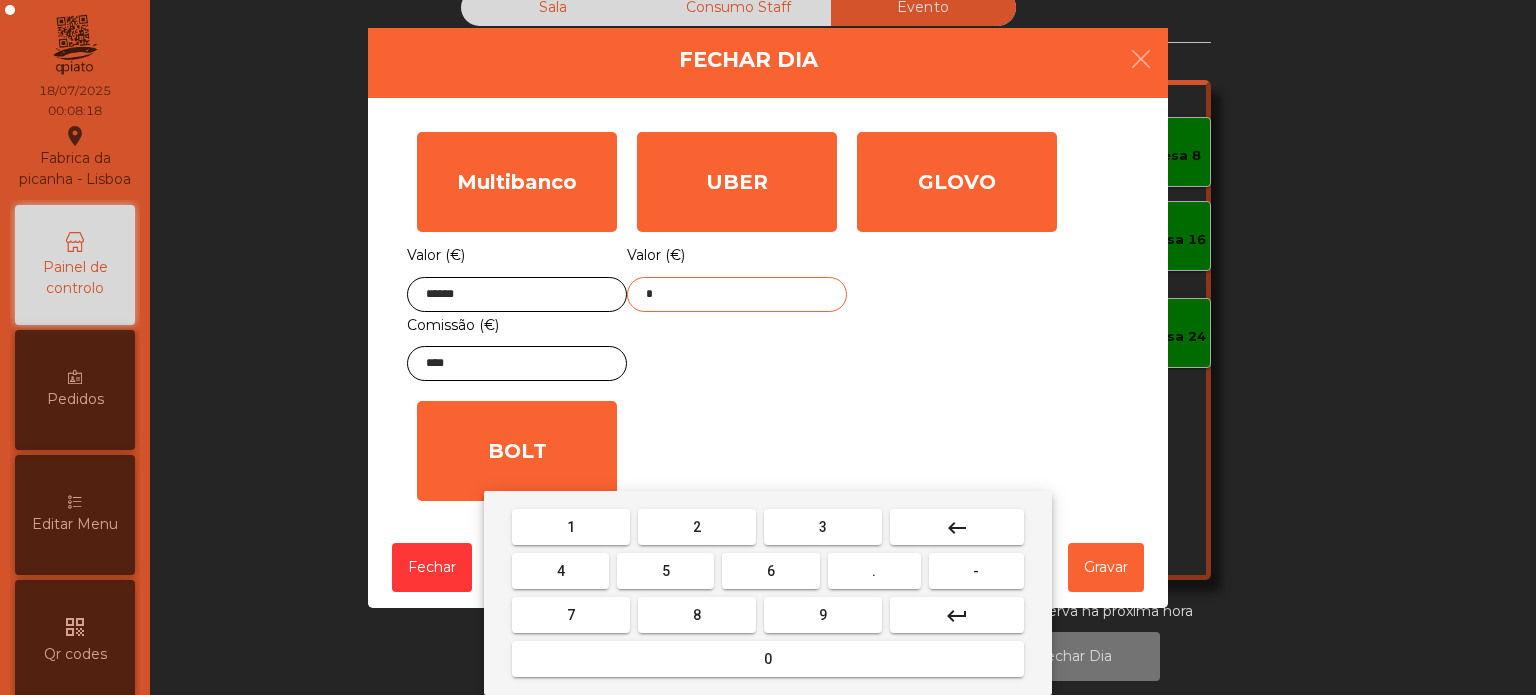 click on "keyboard_backspace" at bounding box center (957, 528) 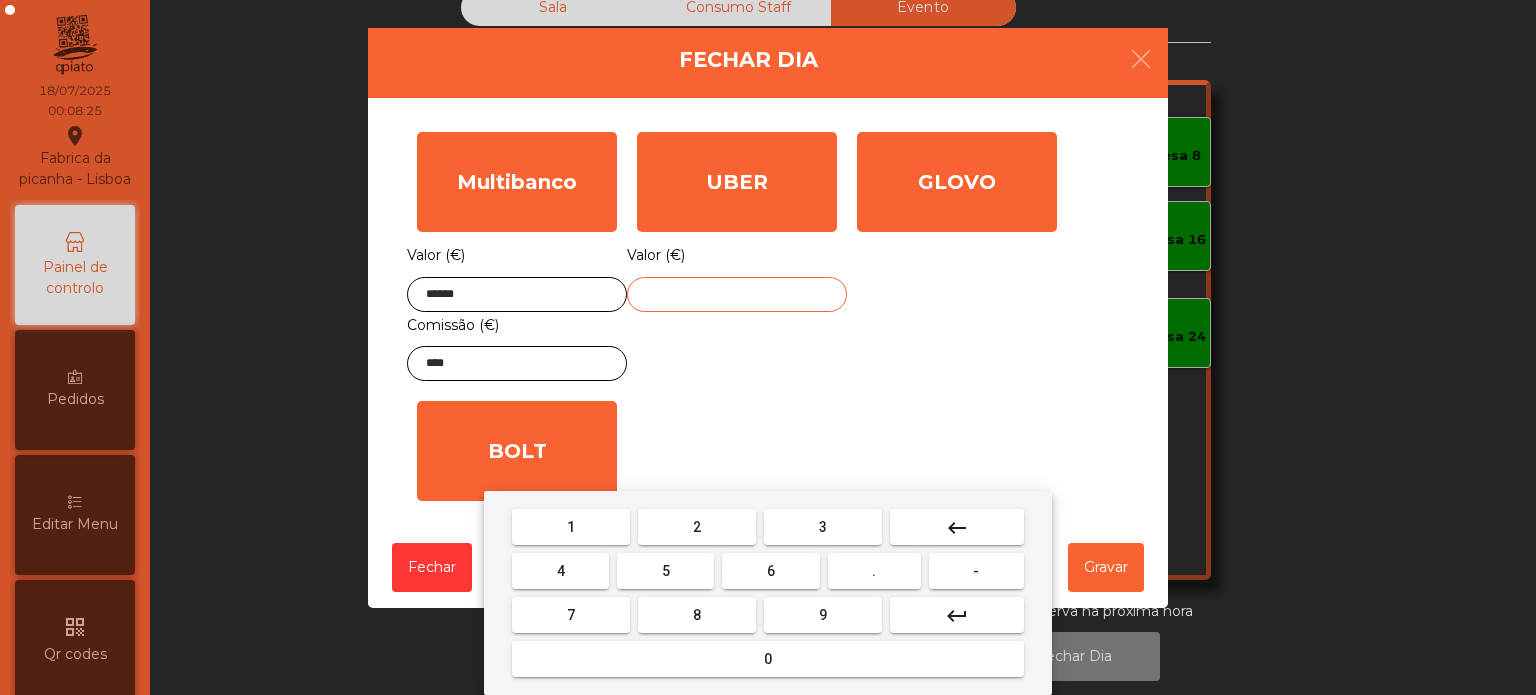 click on "1" at bounding box center (571, 527) 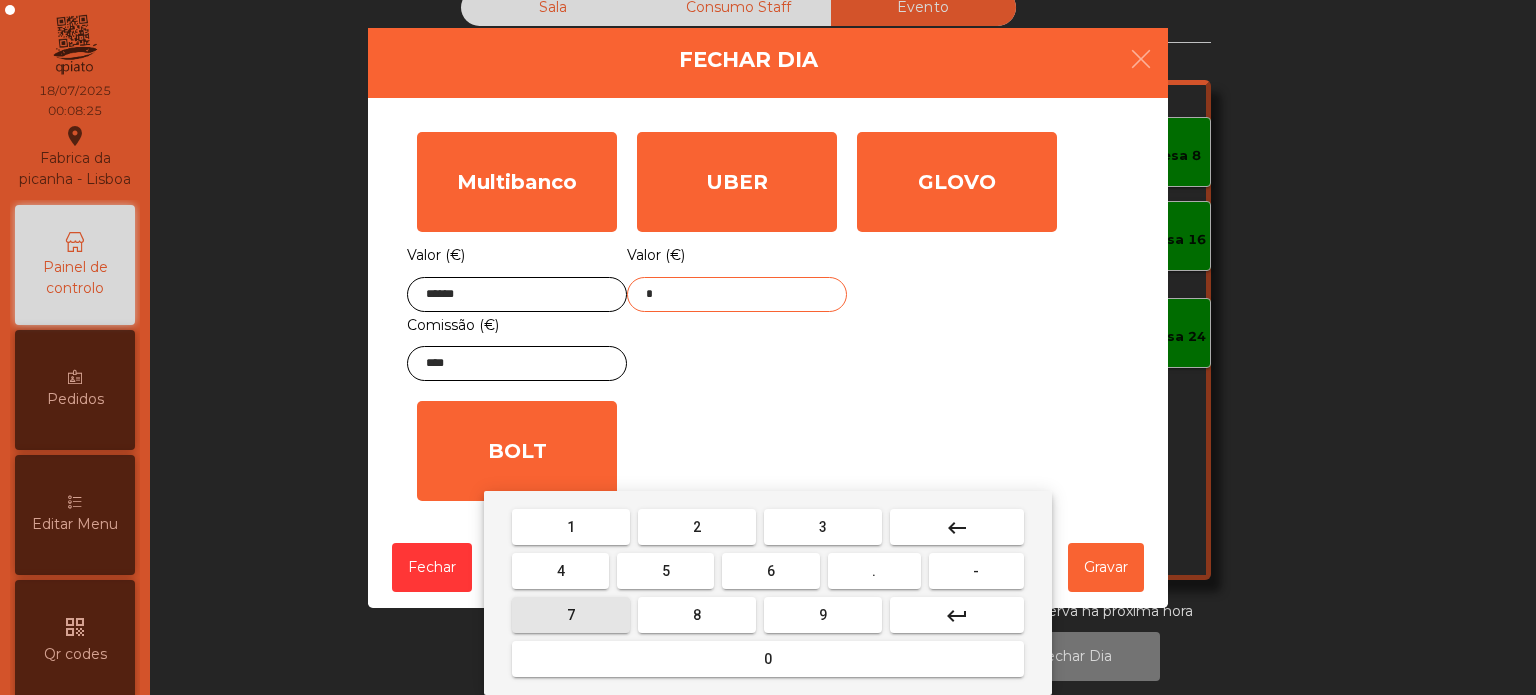click on "7" at bounding box center (571, 615) 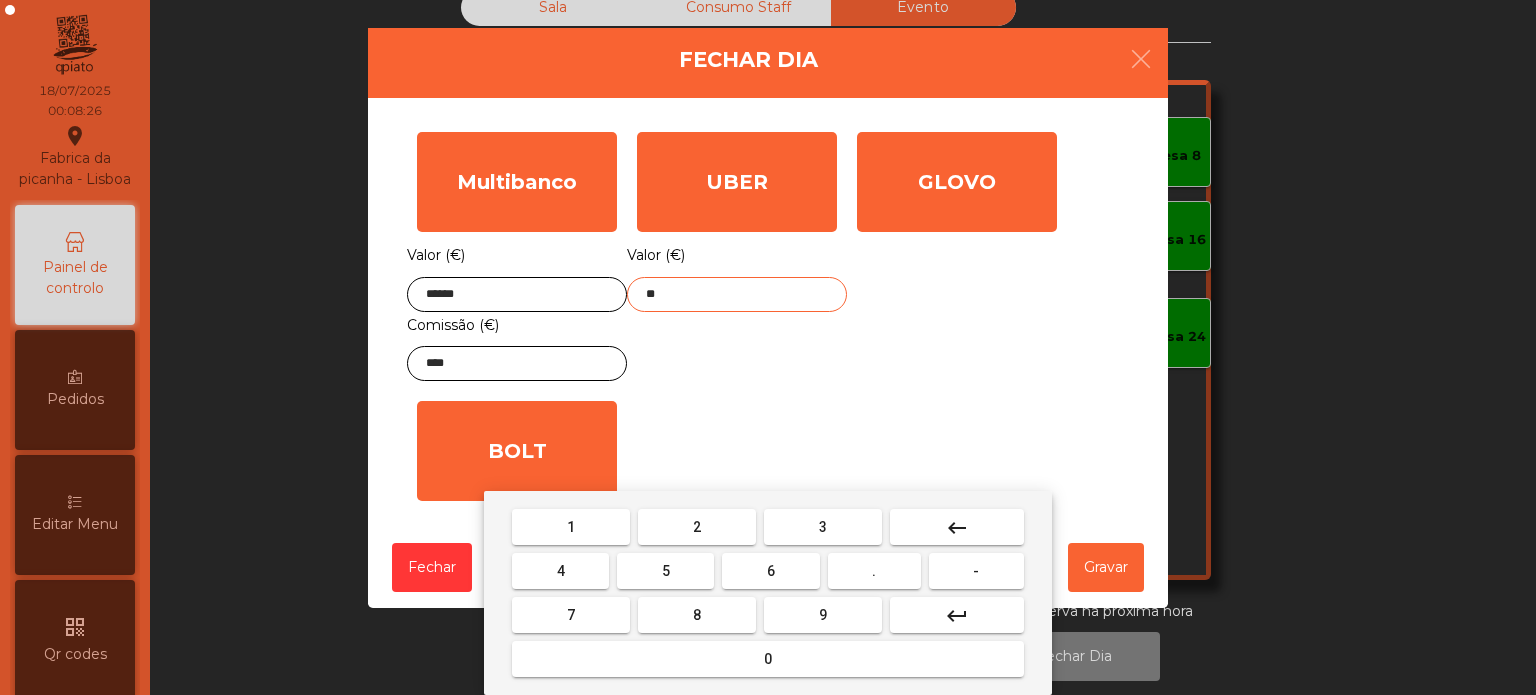 click on "9" at bounding box center [823, 615] 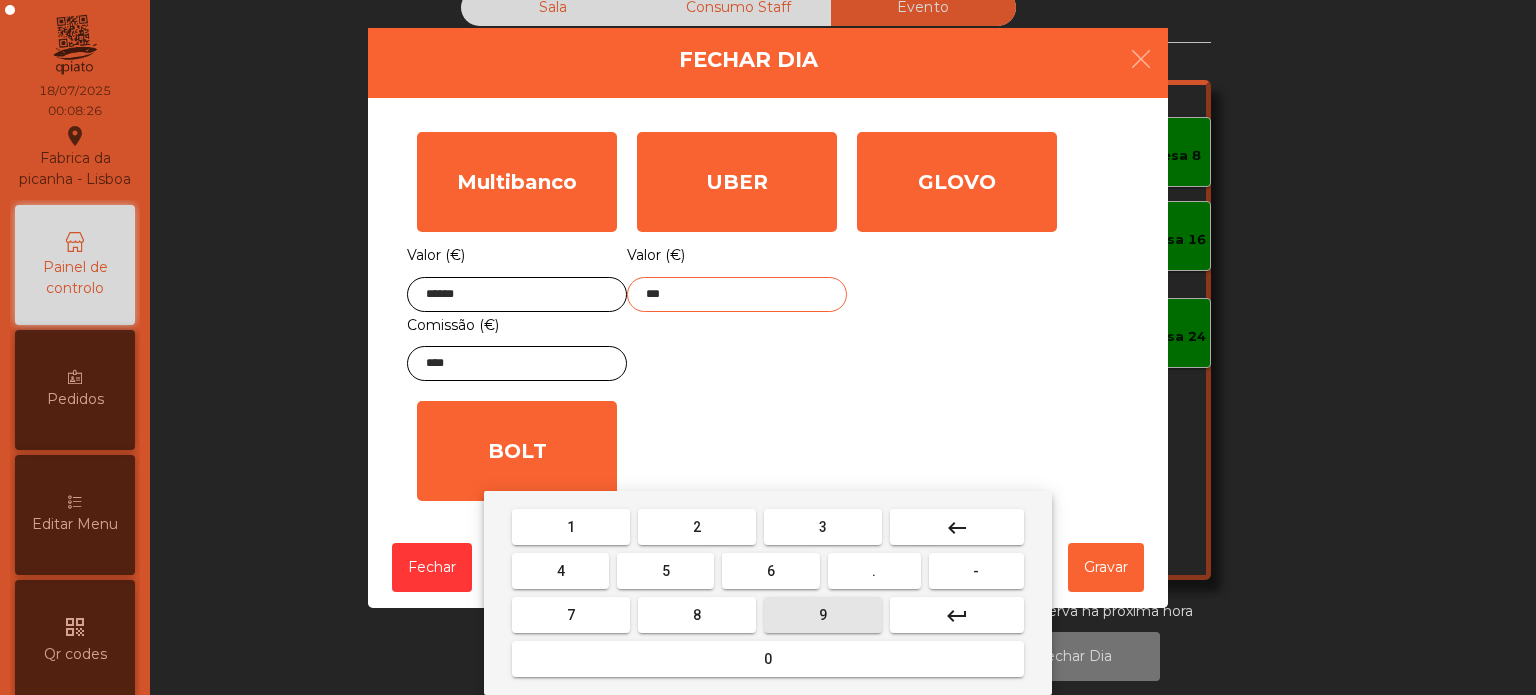 click on "." at bounding box center (874, 571) 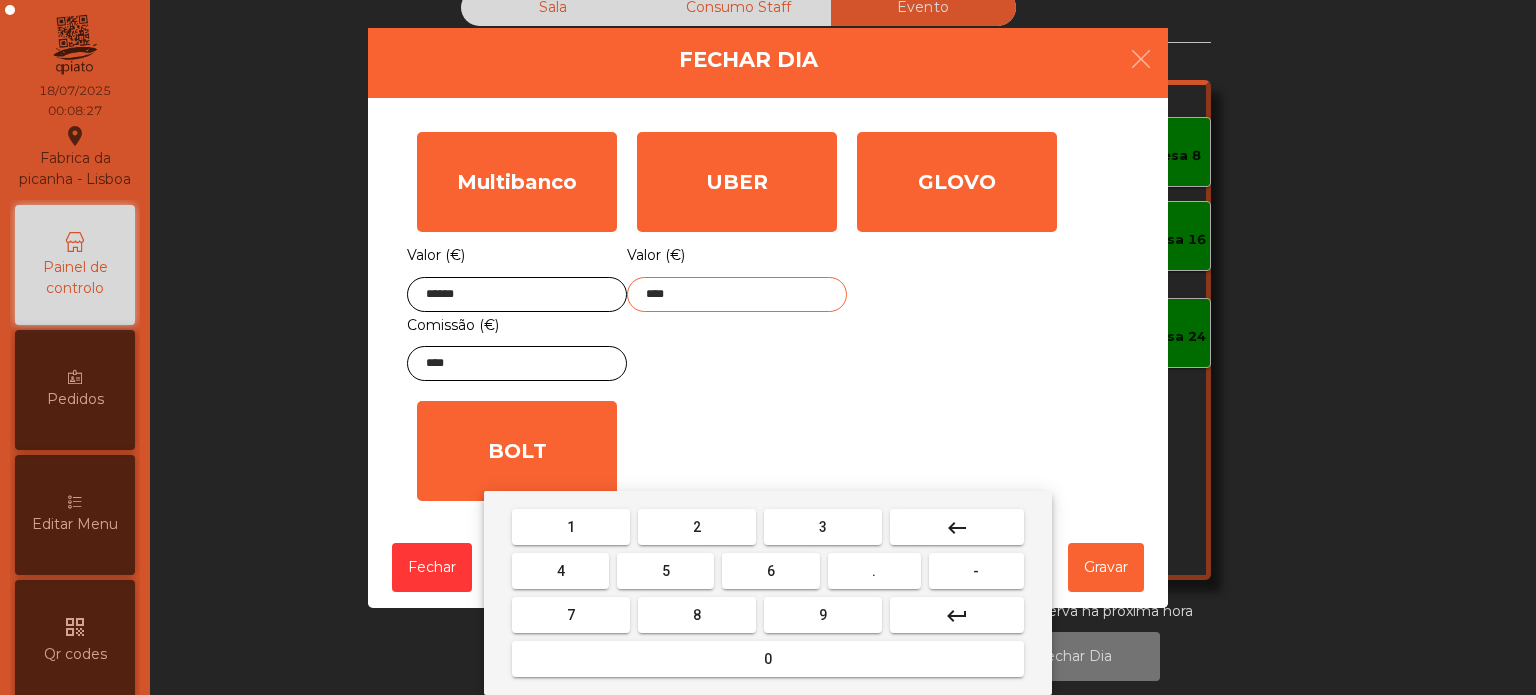click on "4" at bounding box center (560, 571) 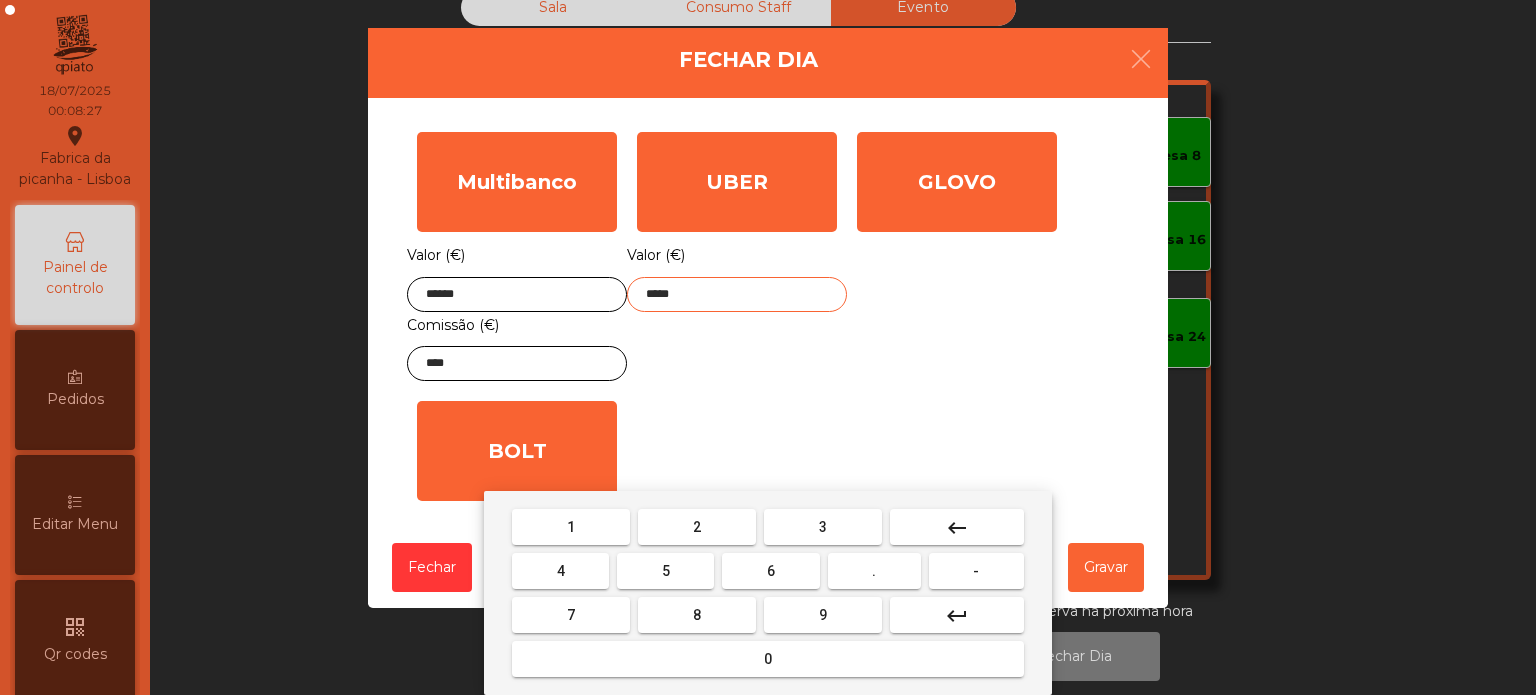 click on "4" at bounding box center (560, 571) 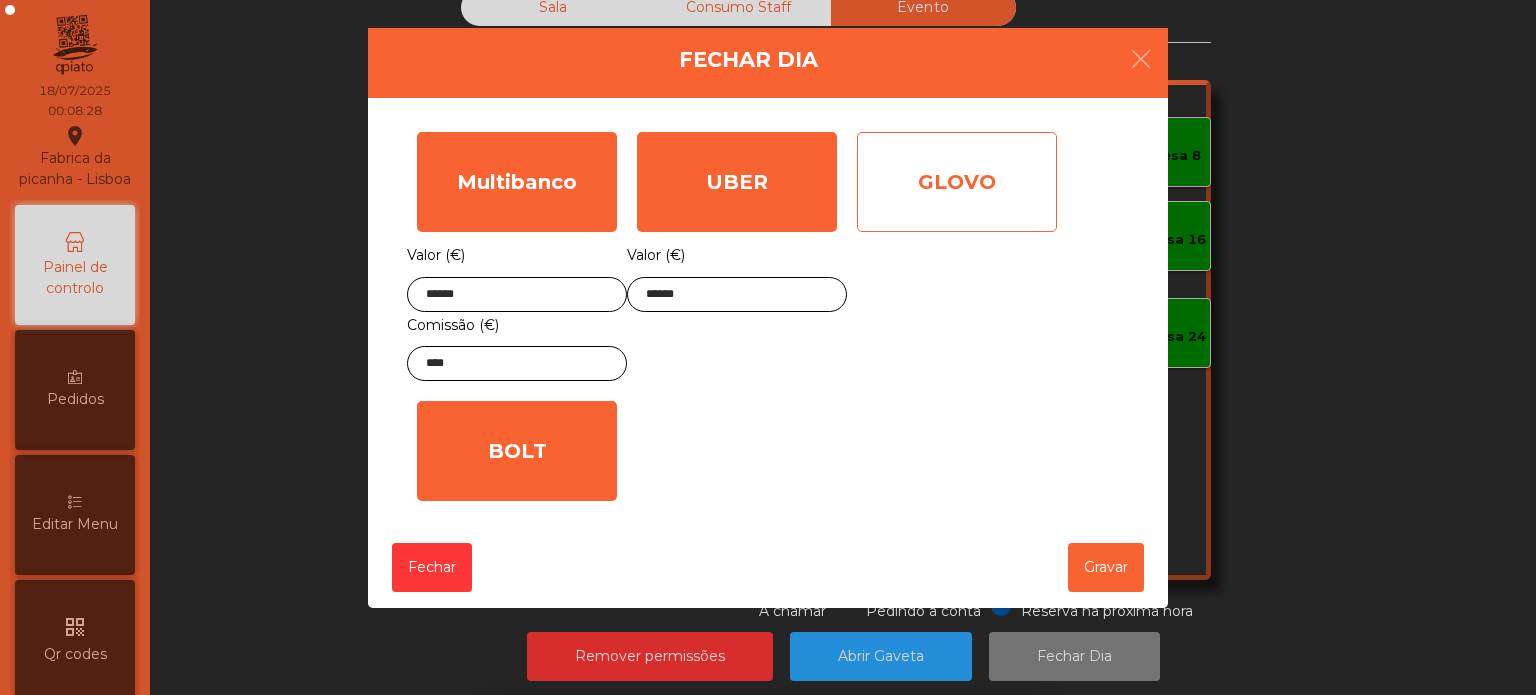 click on "GLOVO" 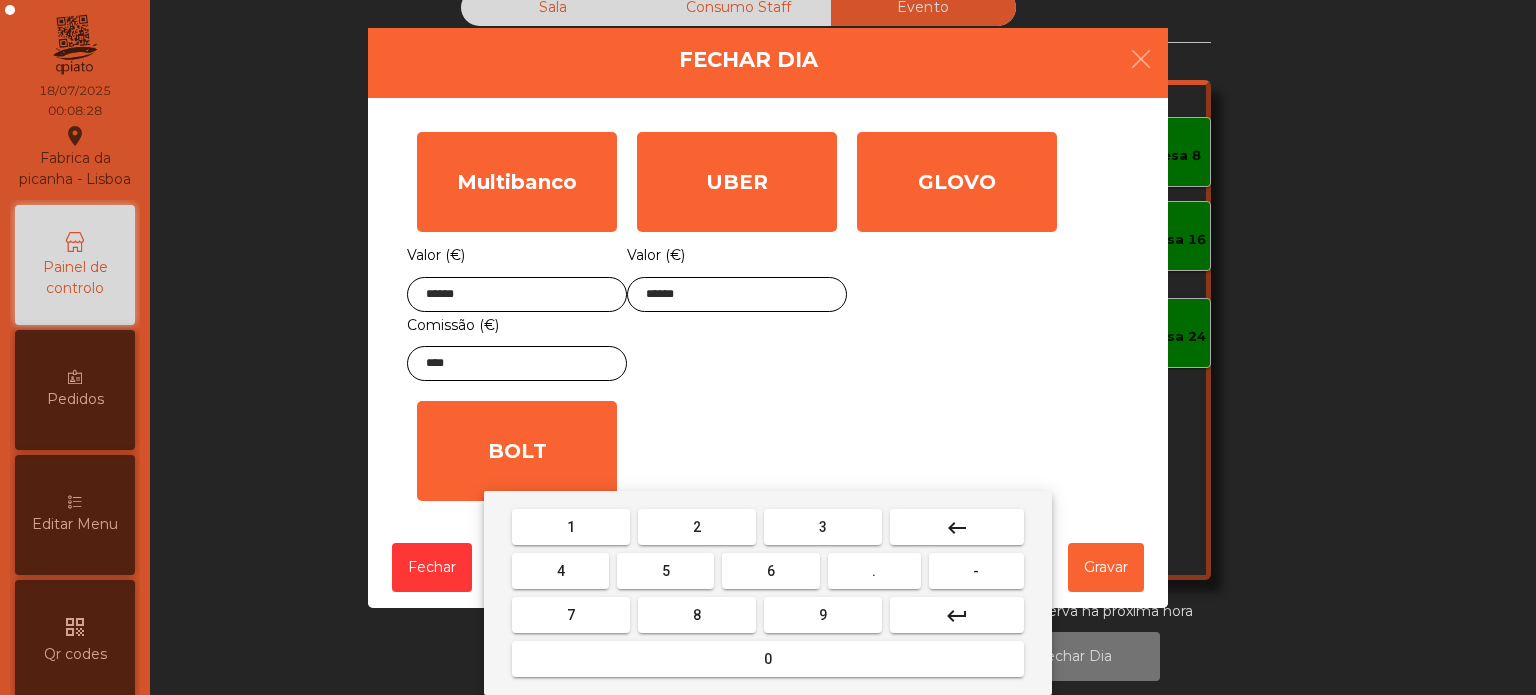 click on "*" 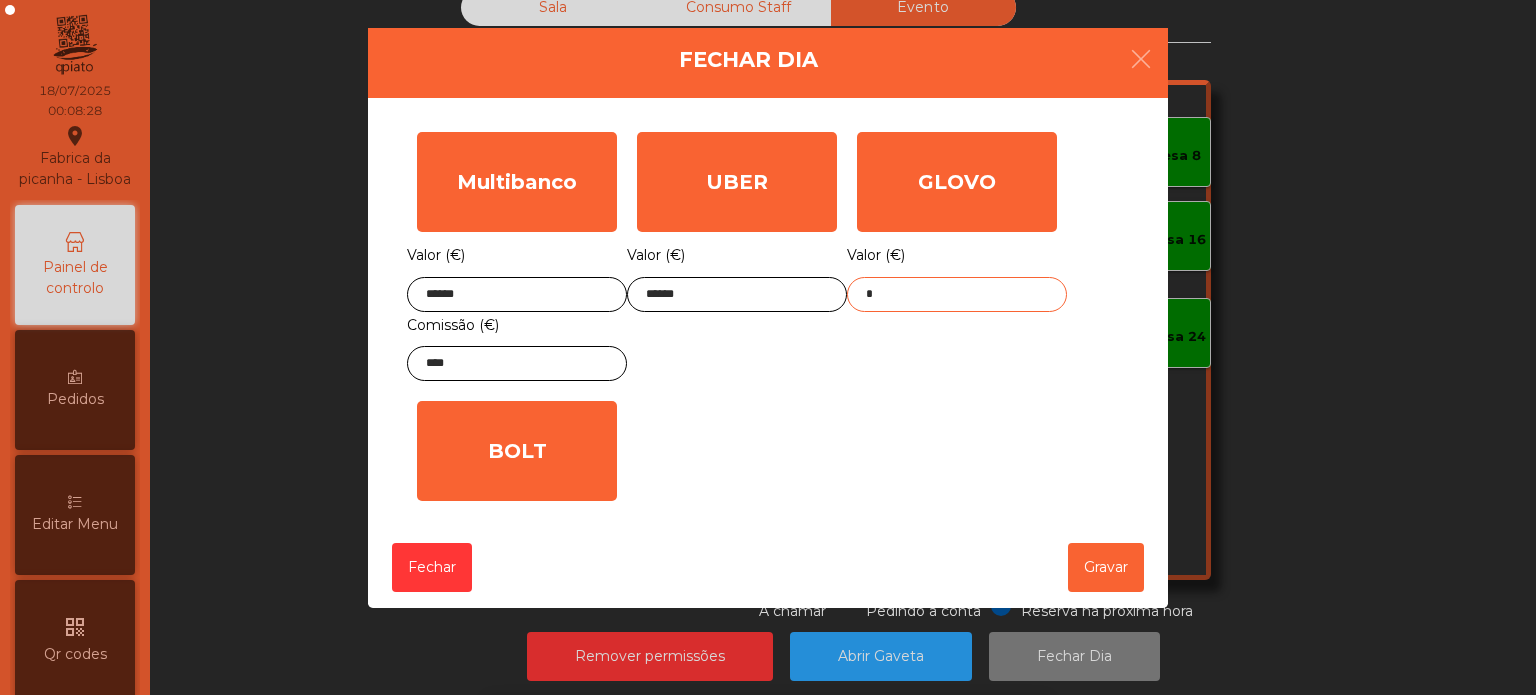click on "keyboard_backspace" at bounding box center [957, 731] 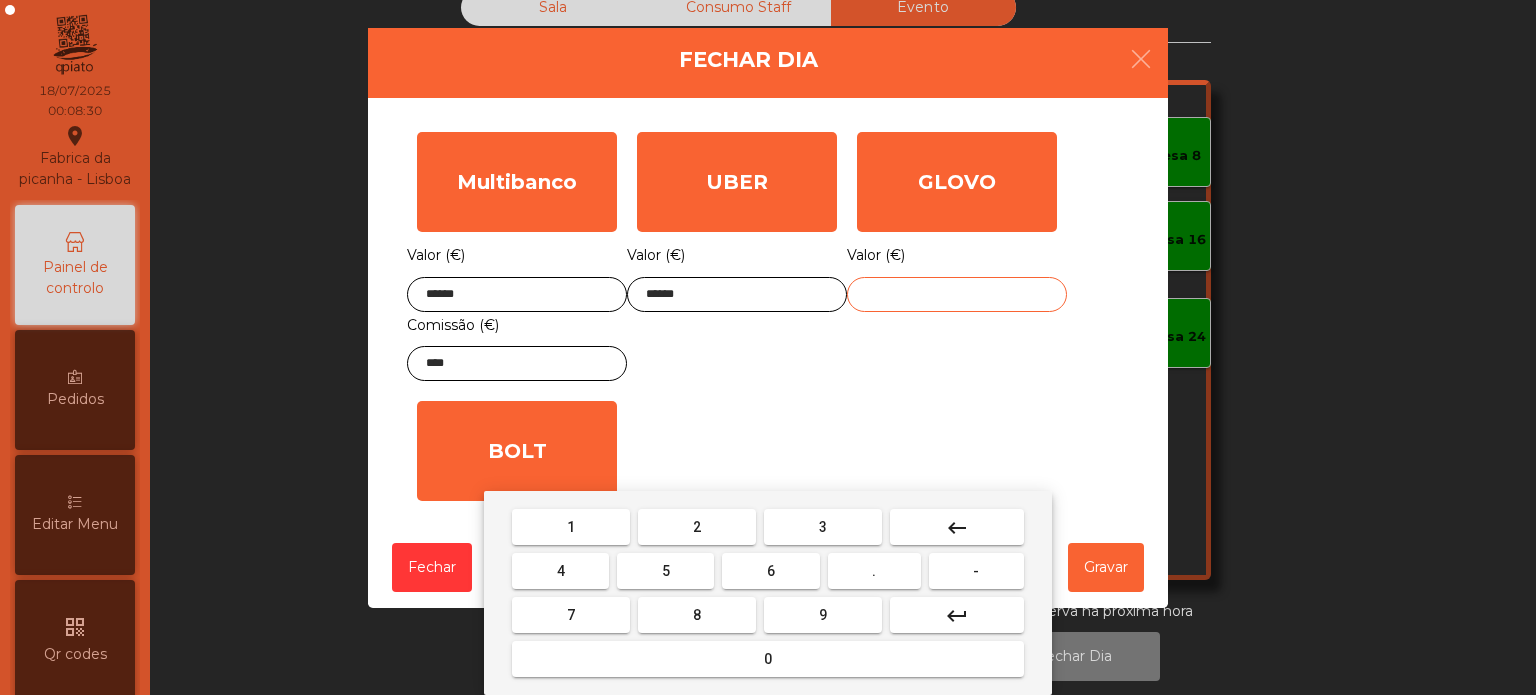 click on "4" at bounding box center (560, 571) 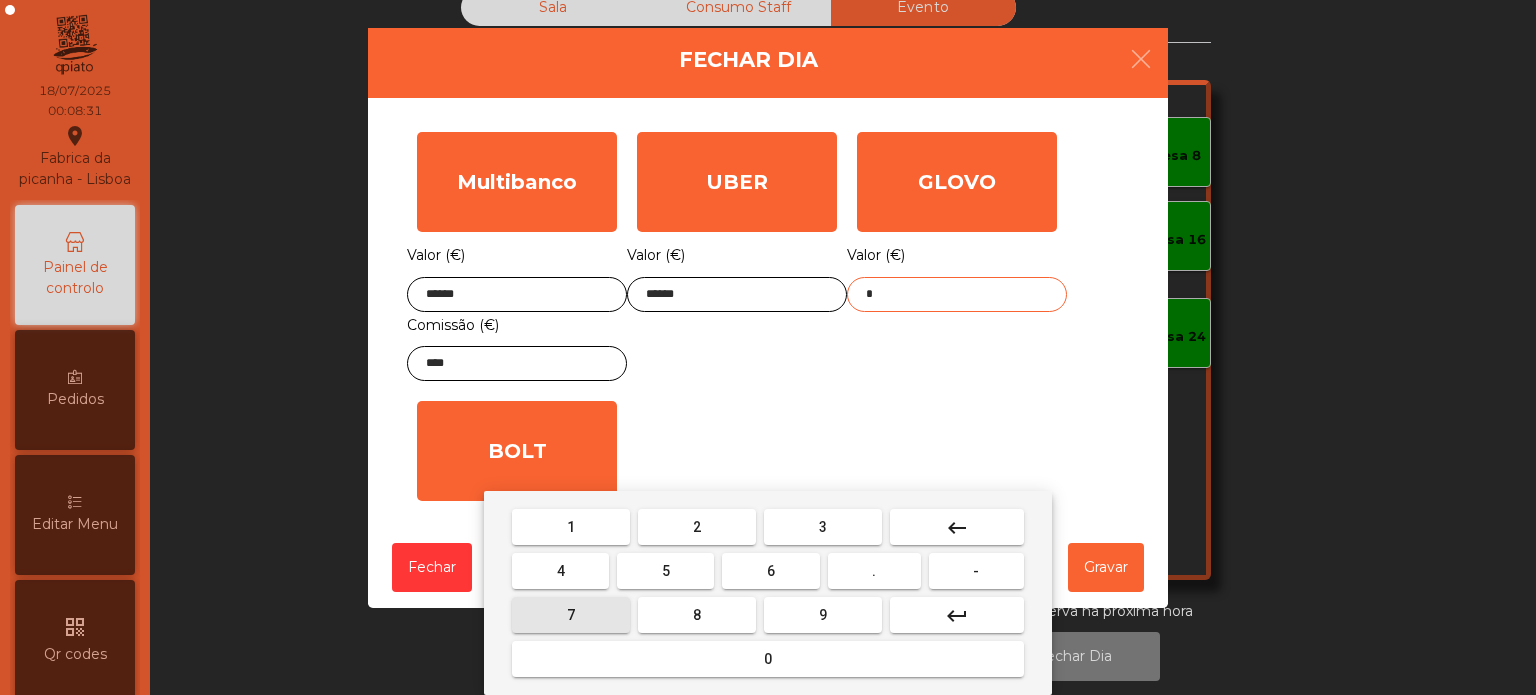 click on "7" at bounding box center (571, 615) 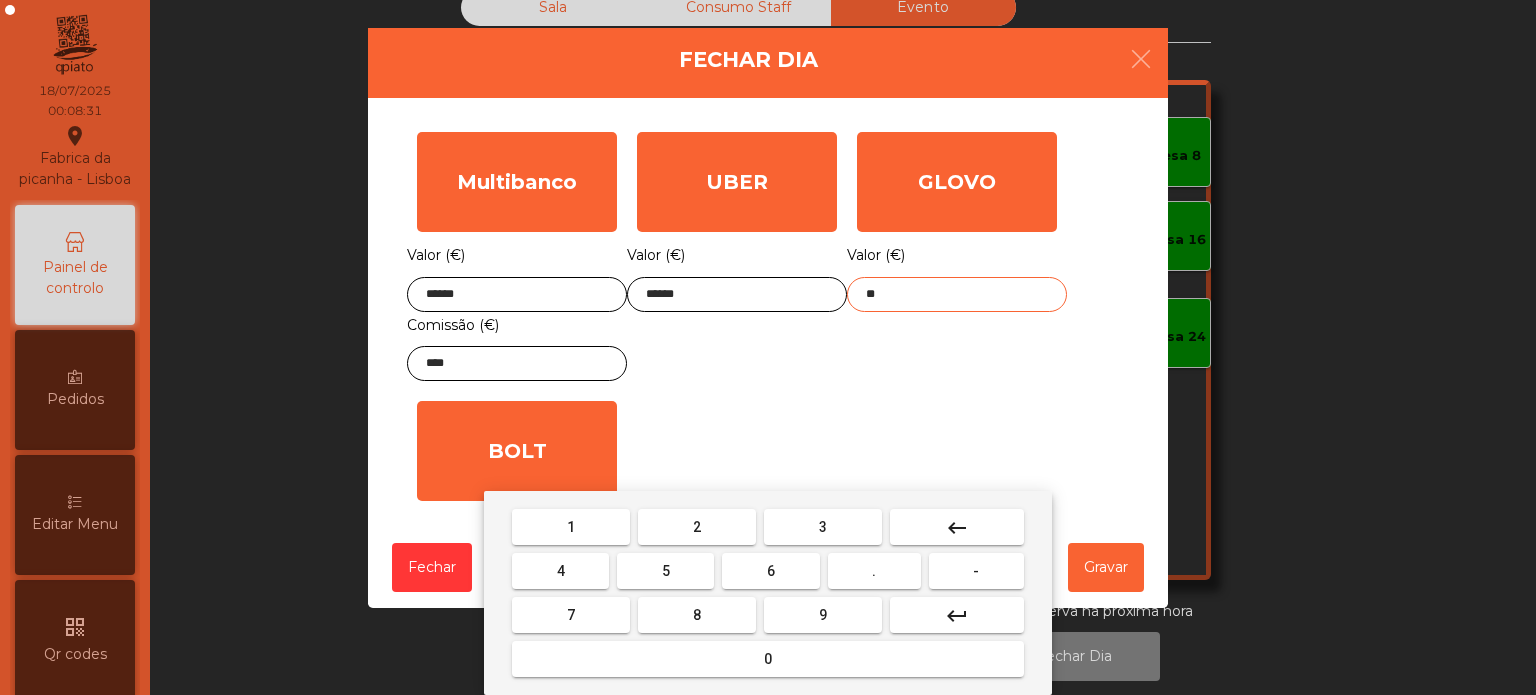 click on "." at bounding box center [874, 571] 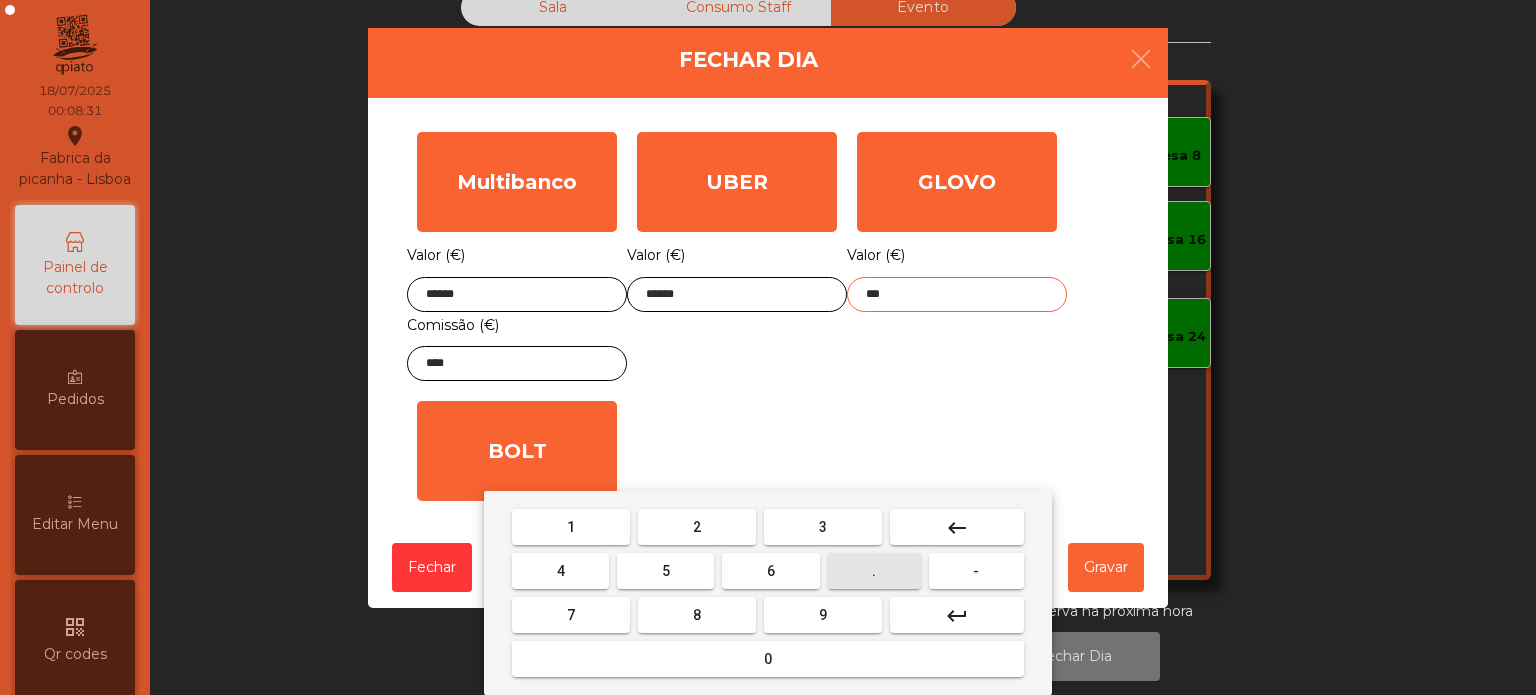 click on "2" at bounding box center [697, 527] 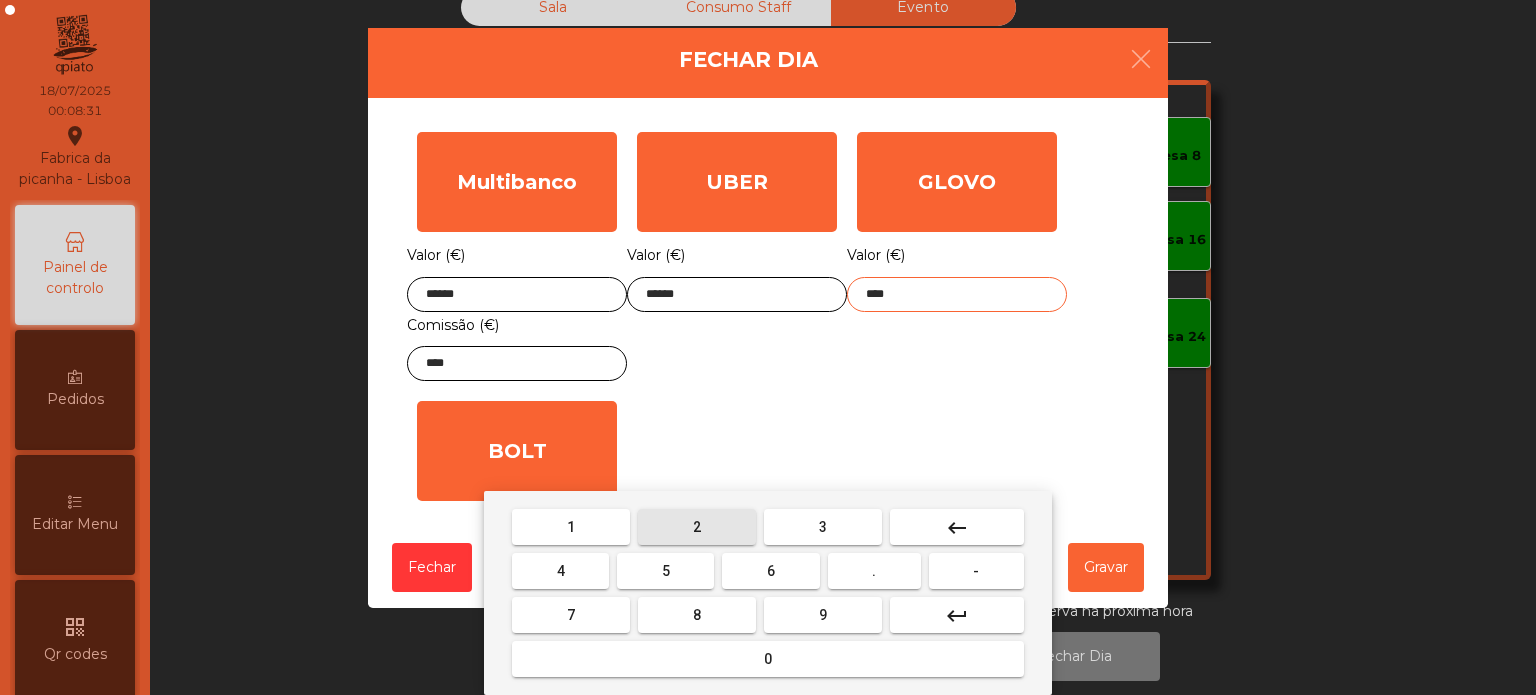click on "1" at bounding box center [571, 527] 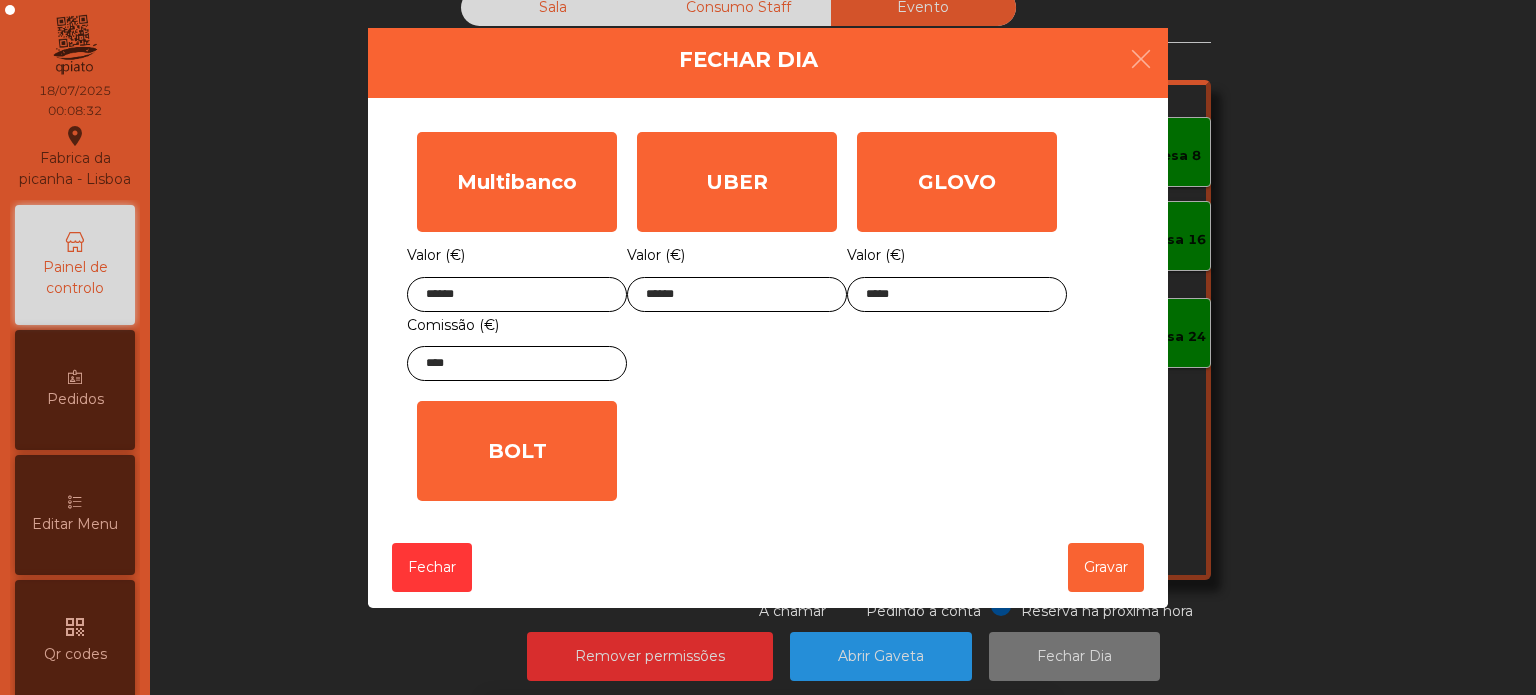 click on "1 2 3 keyboard_backspace 4 5 6 . - 7 8 9 keyboard_return 0" at bounding box center (768, 593) 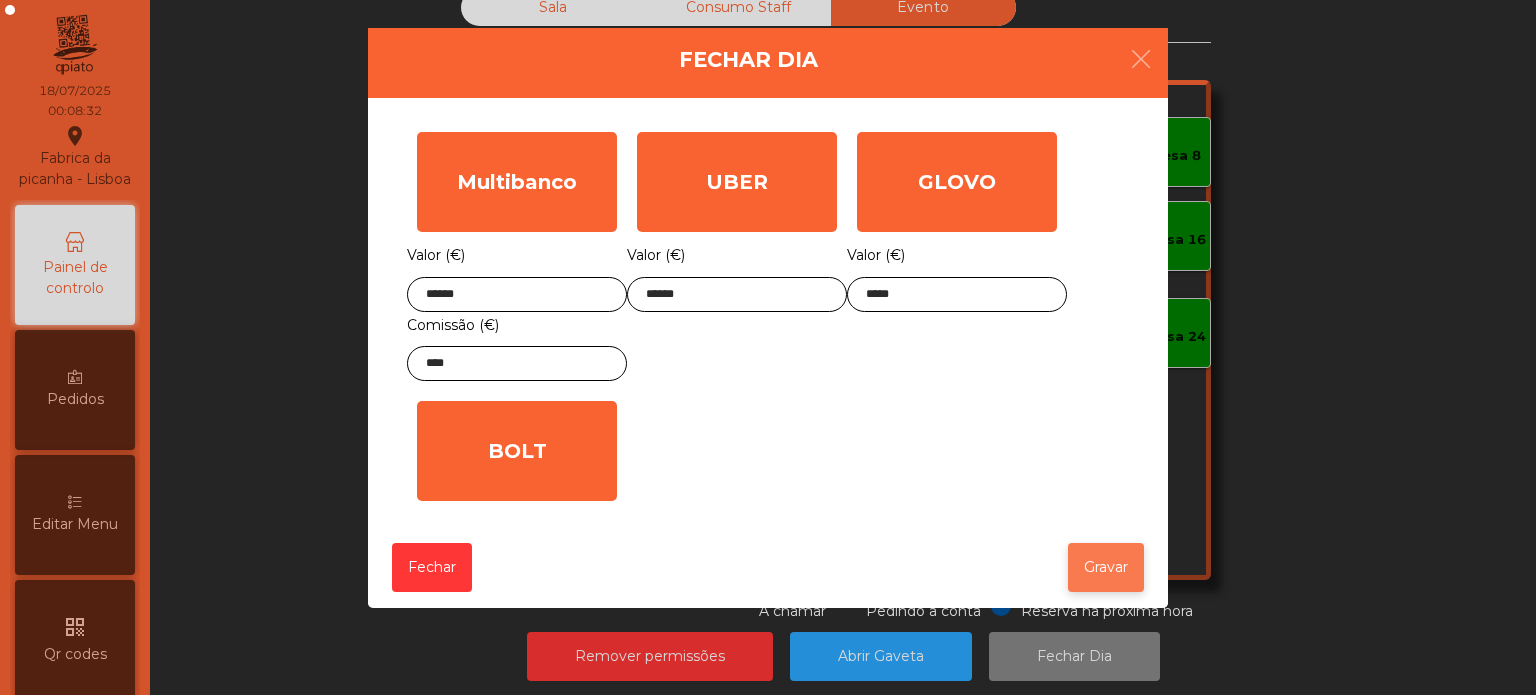 click on "Gravar" 